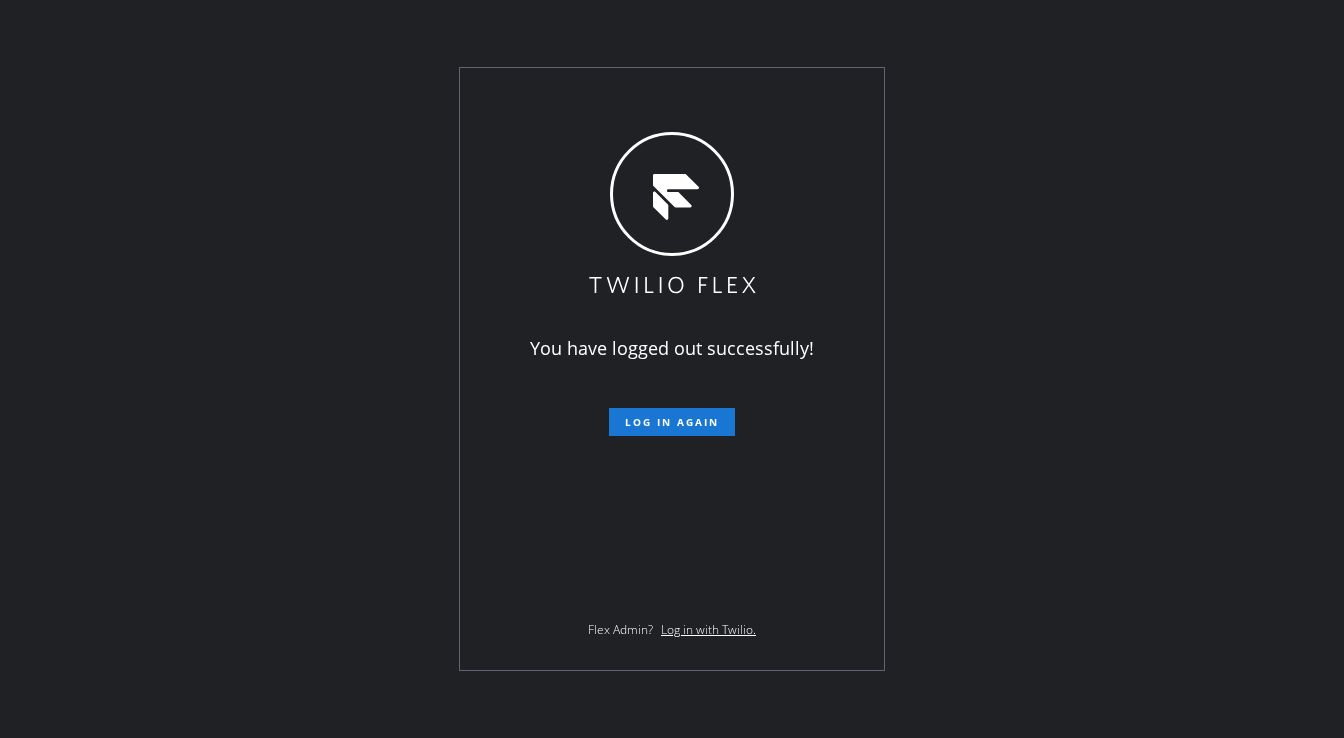 scroll, scrollTop: 0, scrollLeft: 0, axis: both 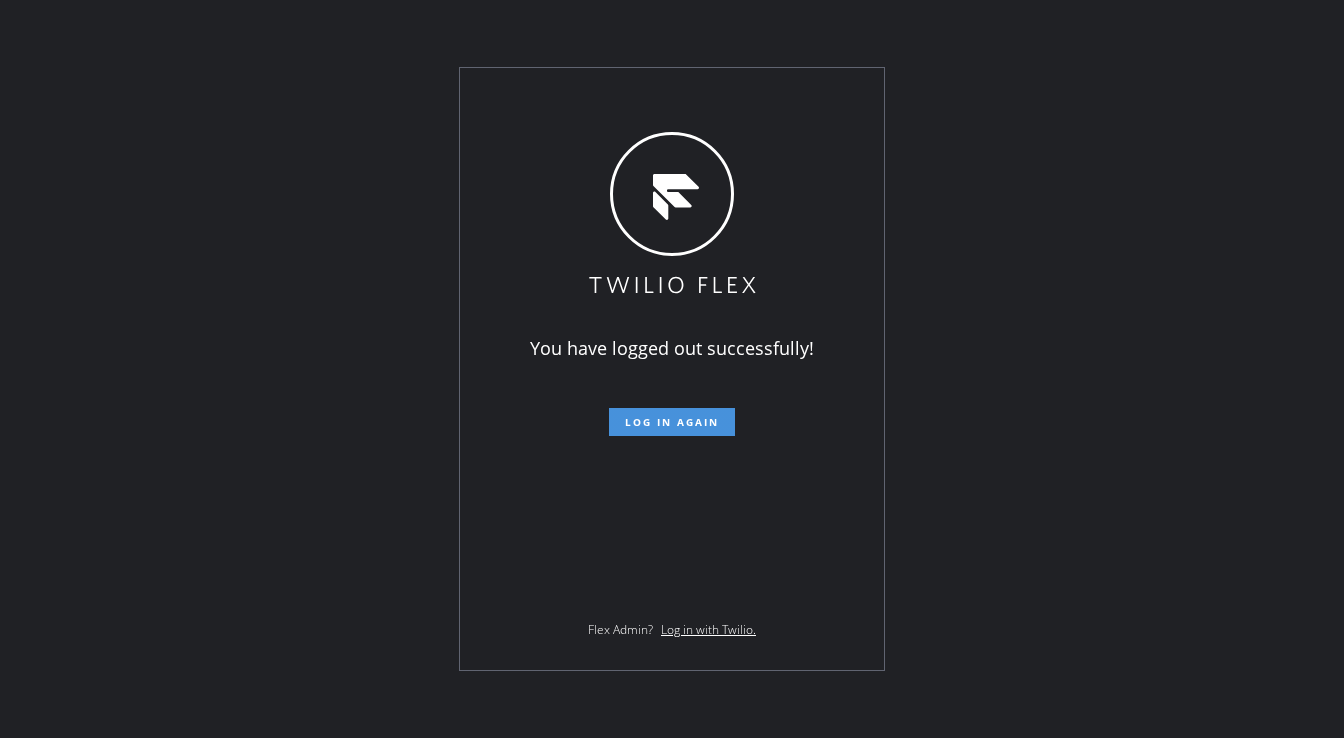 click on "Log in again" at bounding box center (672, 422) 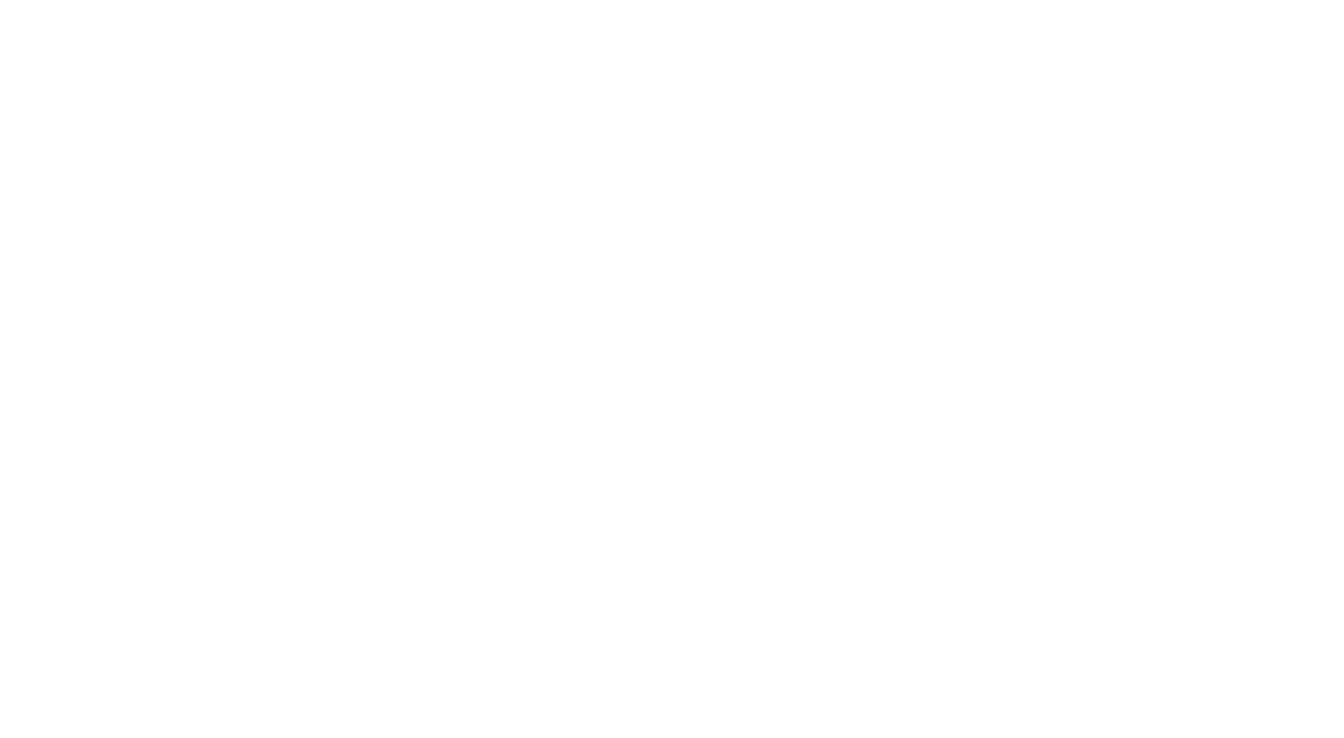 scroll, scrollTop: 0, scrollLeft: 0, axis: both 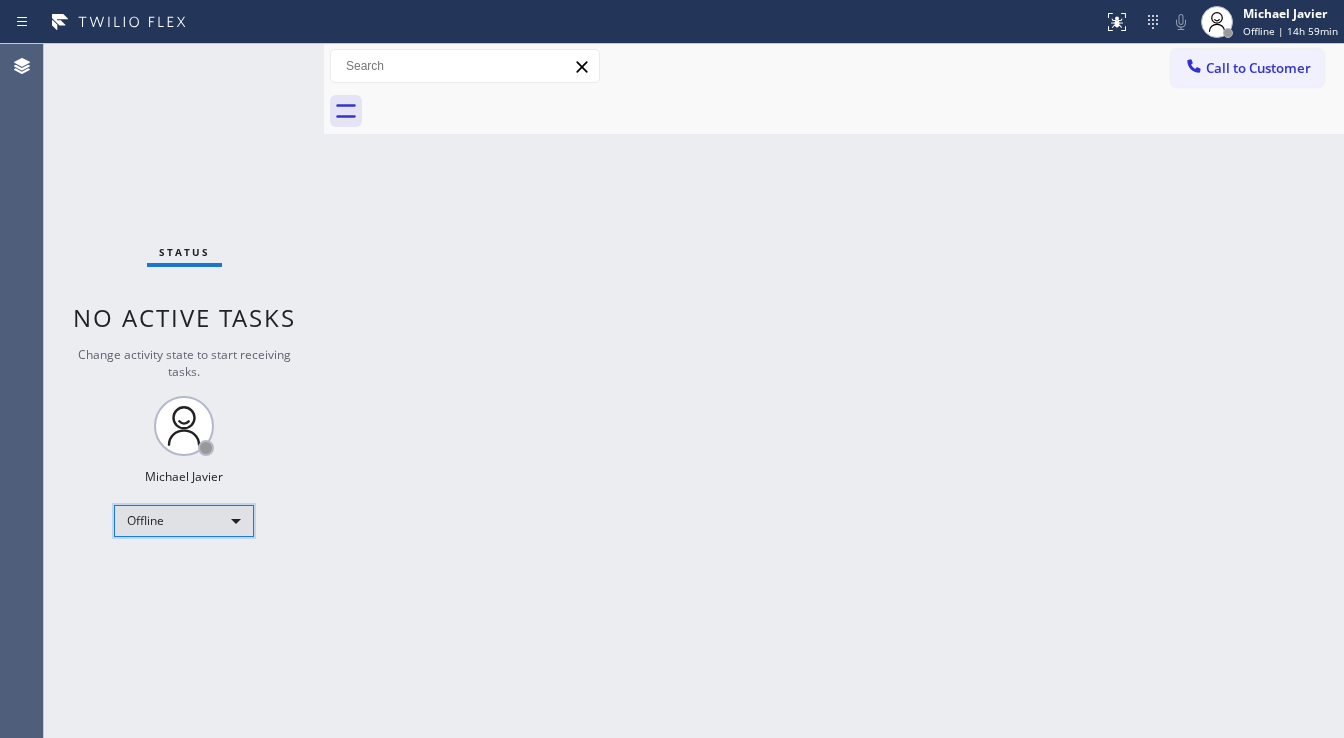 click on "Offline" at bounding box center (184, 521) 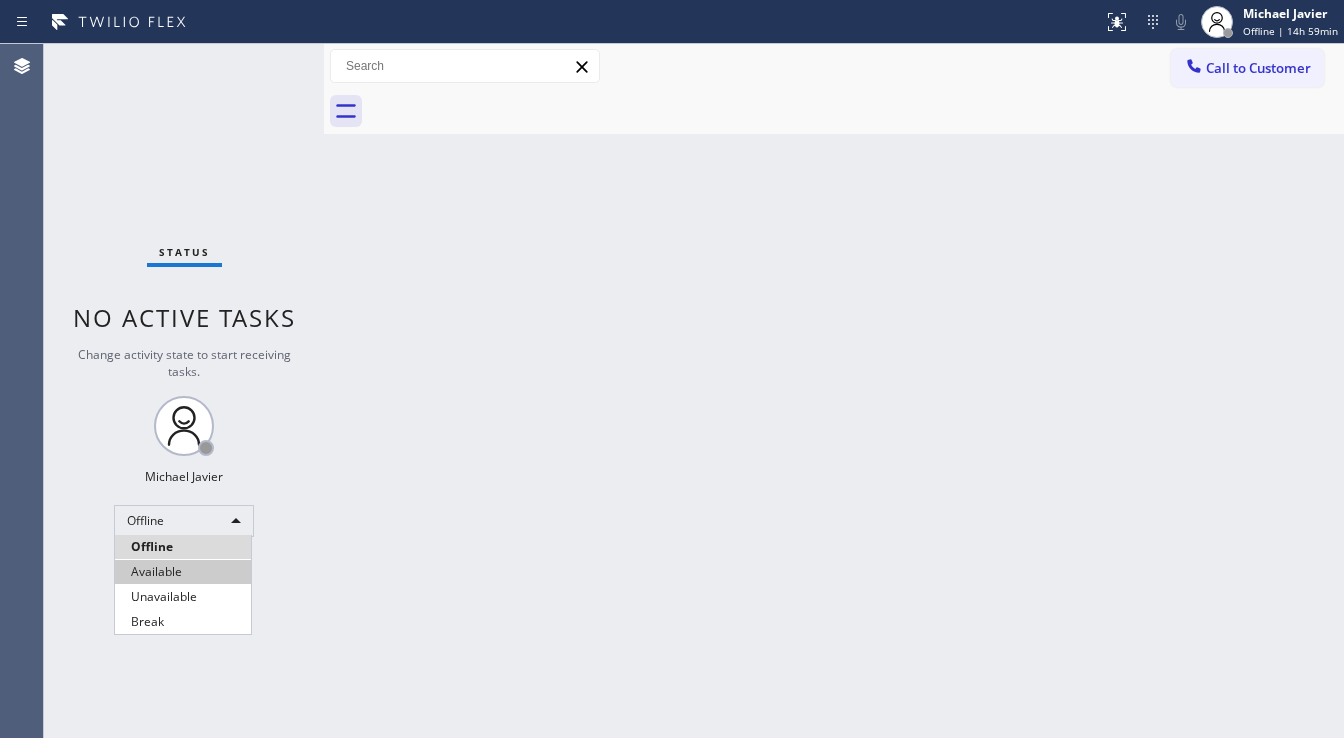 click on "Available" at bounding box center (183, 572) 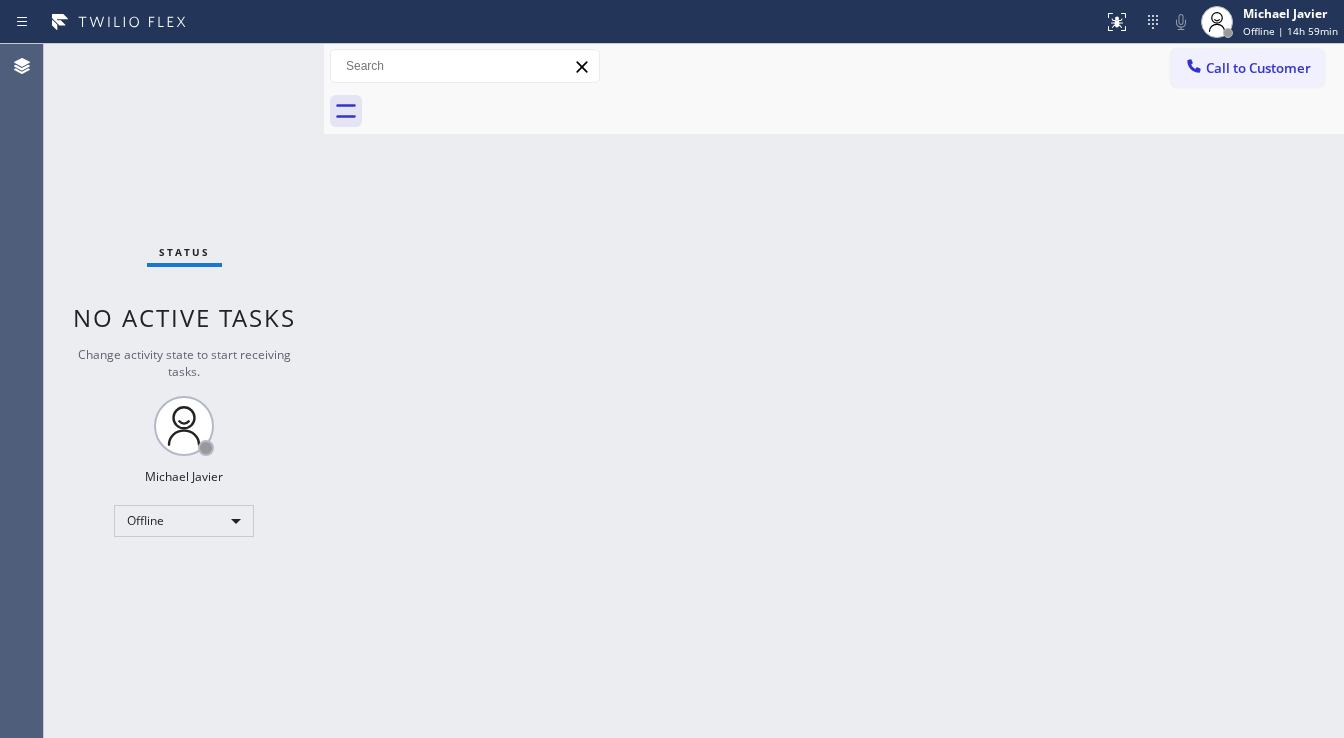 drag, startPoint x: 521, startPoint y: 551, endPoint x: 677, endPoint y: 670, distance: 196.20653 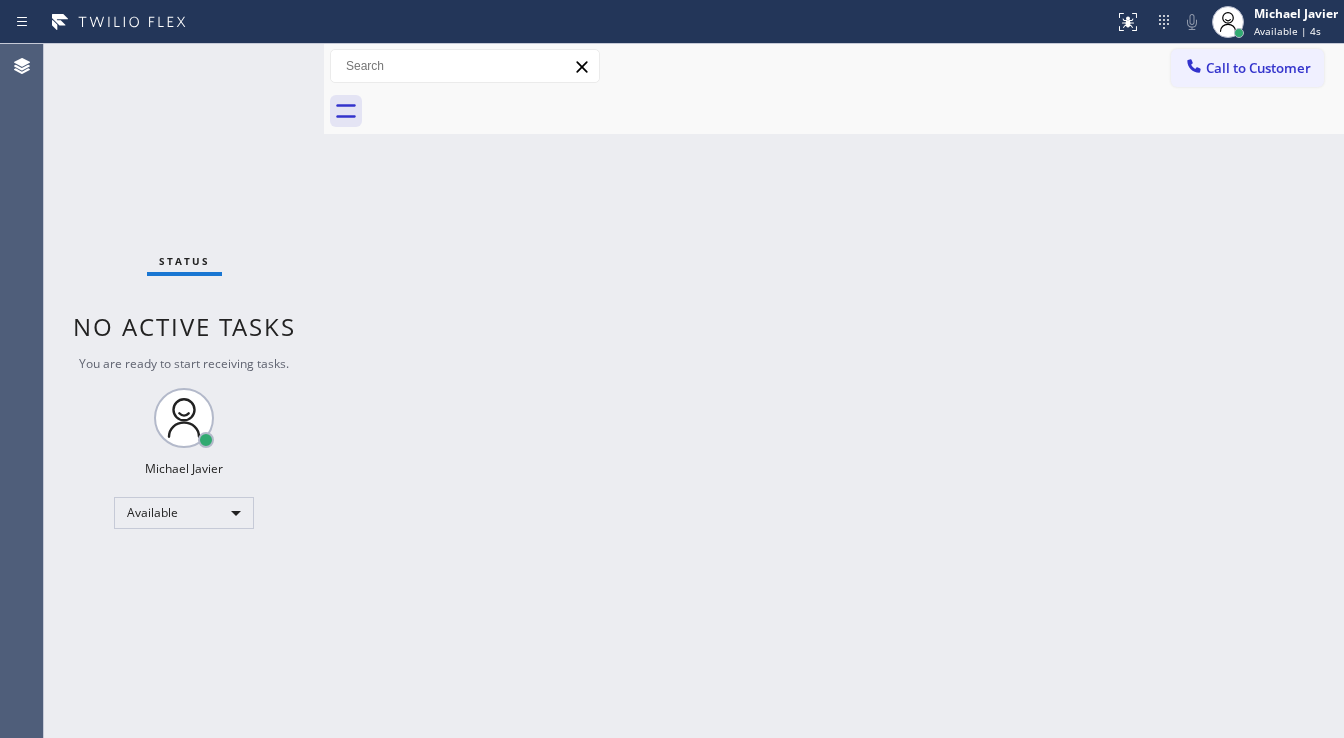 click on "Back to Dashboard Change Sender ID Customers Technicians Select a contact Outbound call Technician Search Technician Your caller id phone number Your caller id phone number Call Technician info Name   Phone none Address none Change Sender ID HVAC +18559994417 5 Star Appliance +18557314952 Appliance Repair +18554611149 Plumbing +18889090120 Air Duct Cleaning +18006865038  Electricians +18005688664 Cancel Change Check personal SMS Reset Change No tabs Call to Customer Outbound call Location Search location Your caller id phone number Customer number Call Outbound call Technician Search Technician Your caller id phone number Your caller id phone number Call" at bounding box center (834, 391) 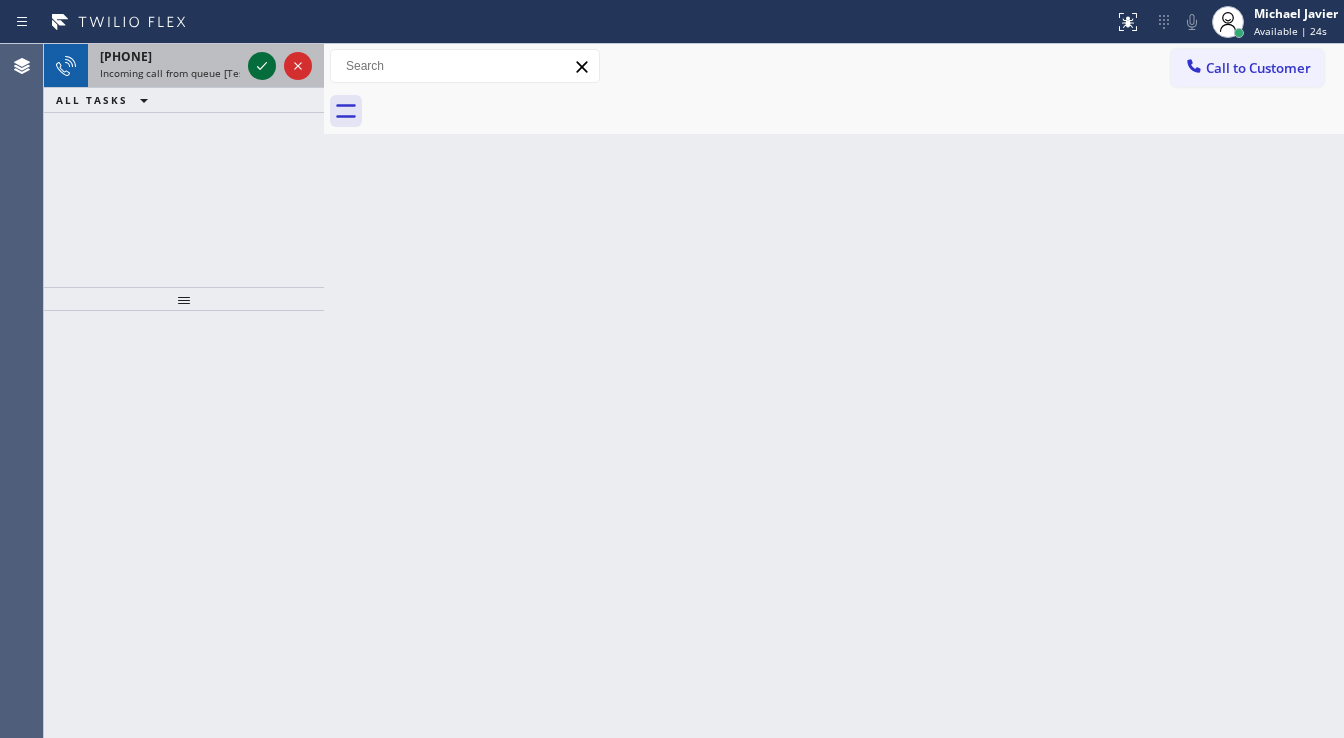 click 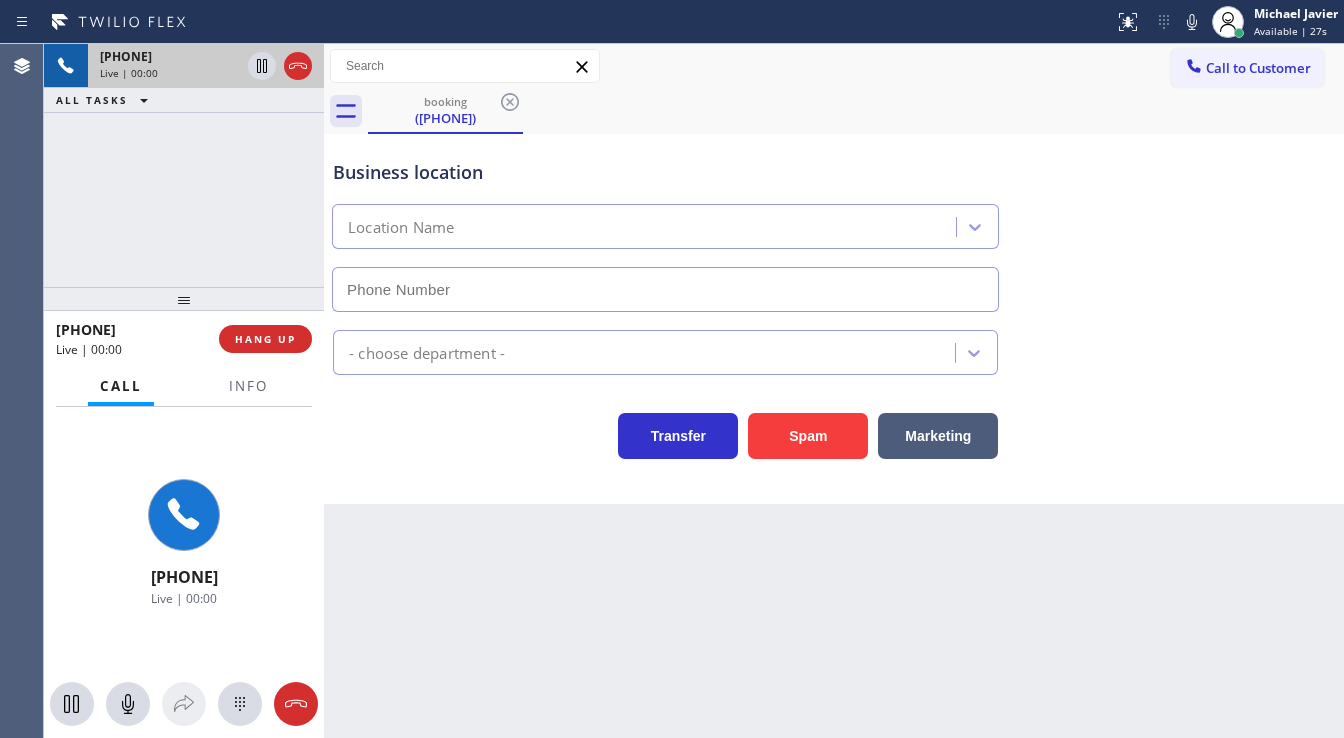 type on "([AREA]) [PHONE]" 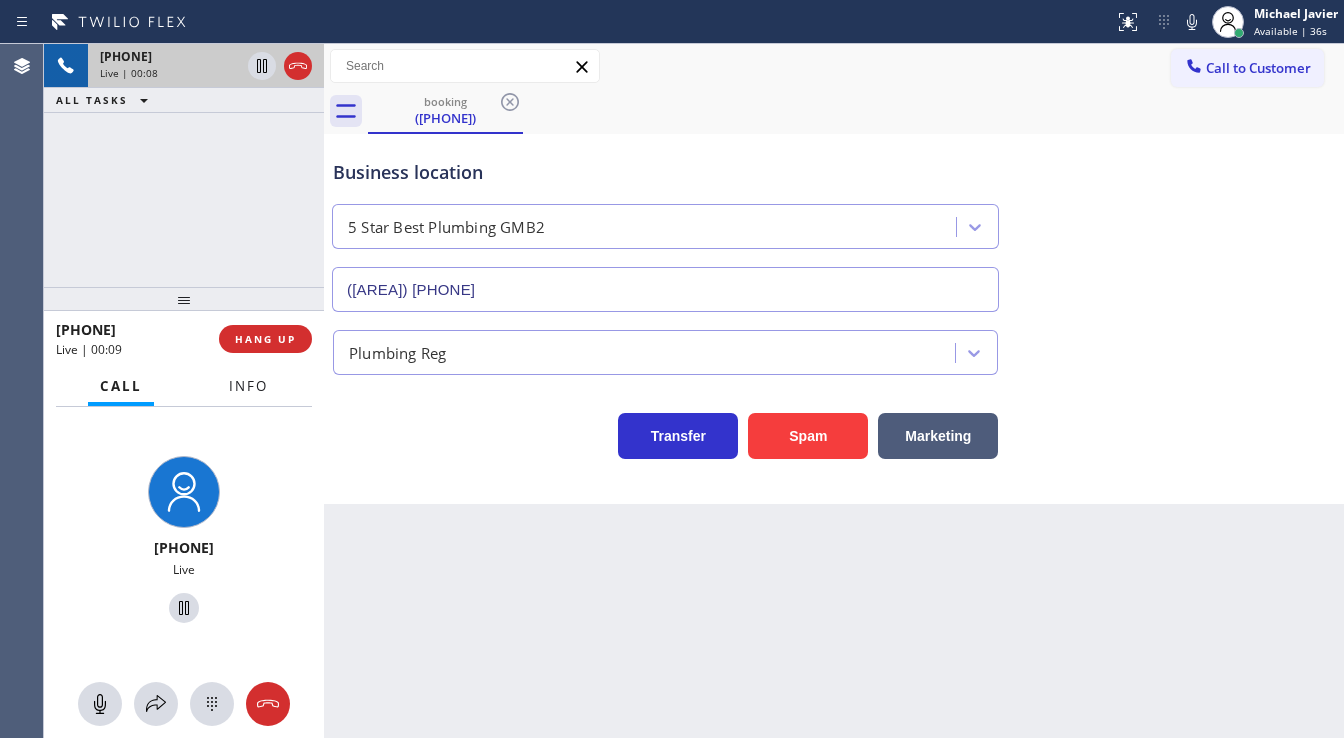 click on "Info" at bounding box center (248, 386) 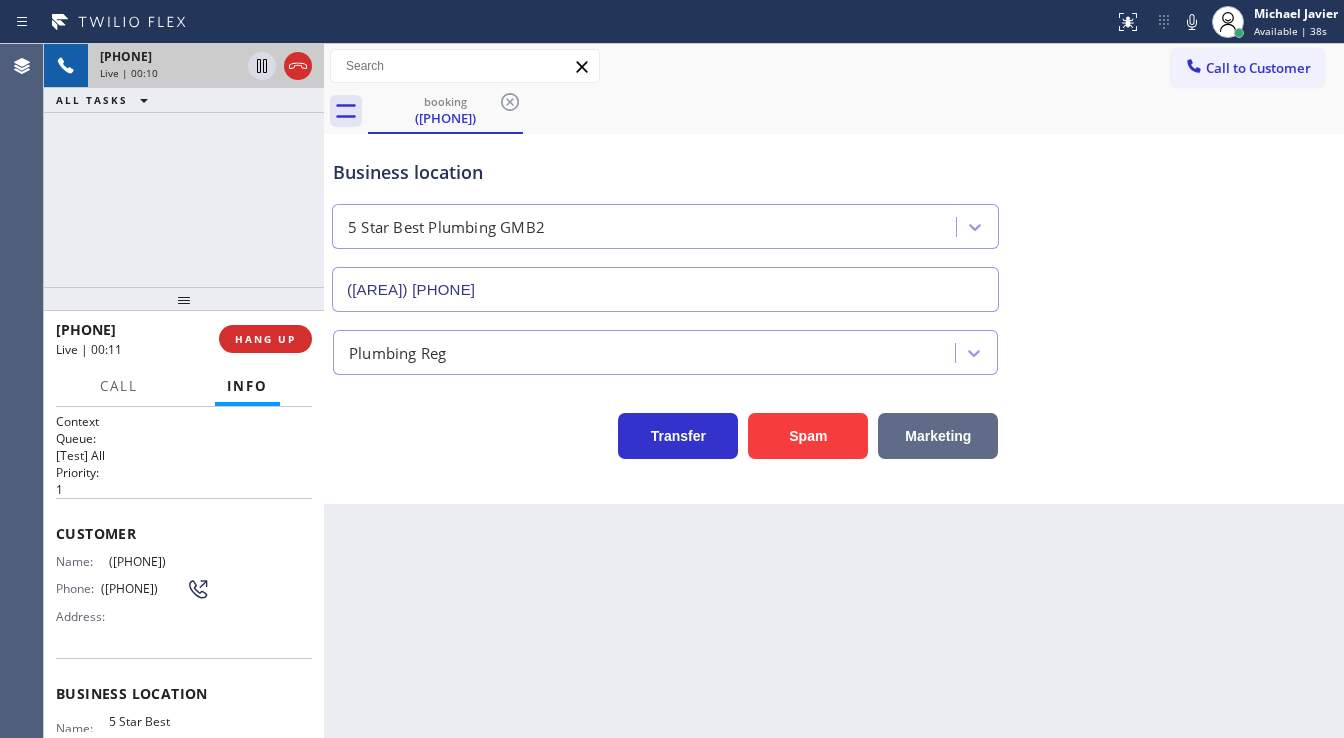 click on "Marketing" at bounding box center [938, 436] 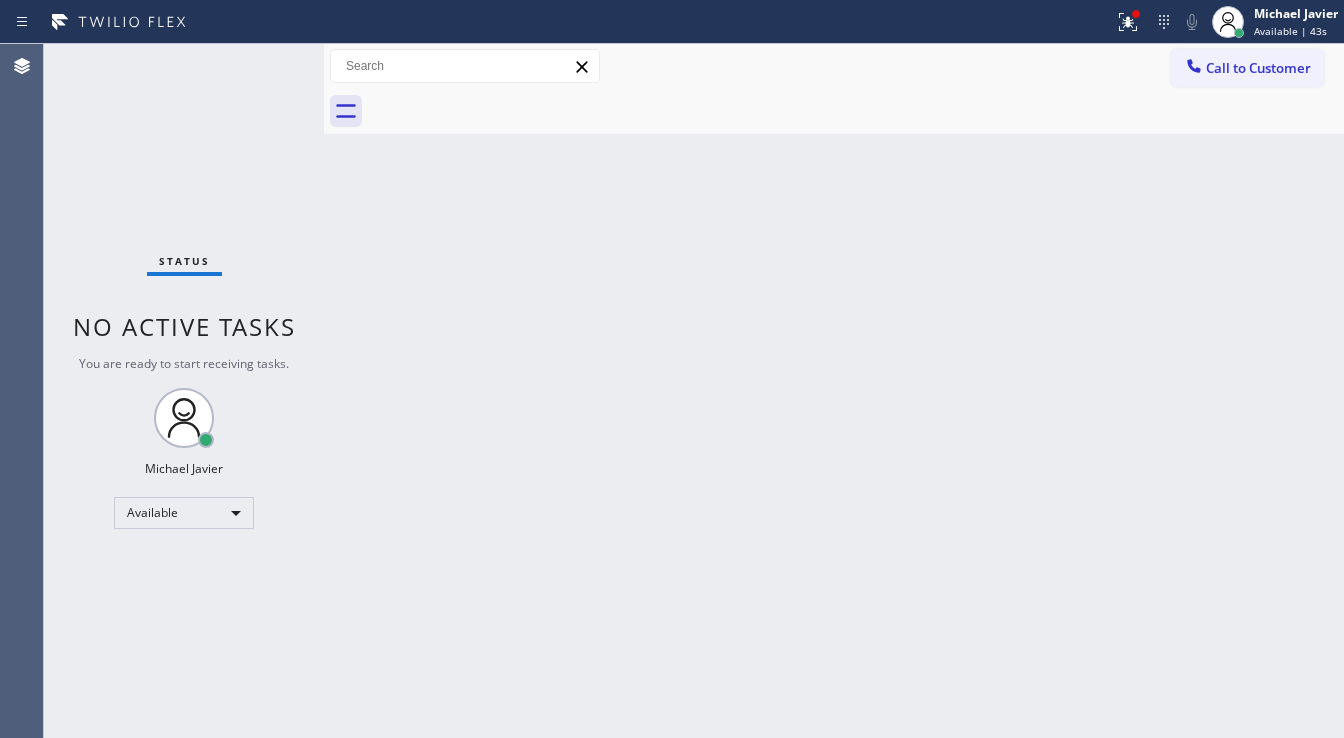 drag, startPoint x: 146, startPoint y: 176, endPoint x: 541, endPoint y: 480, distance: 498.43857 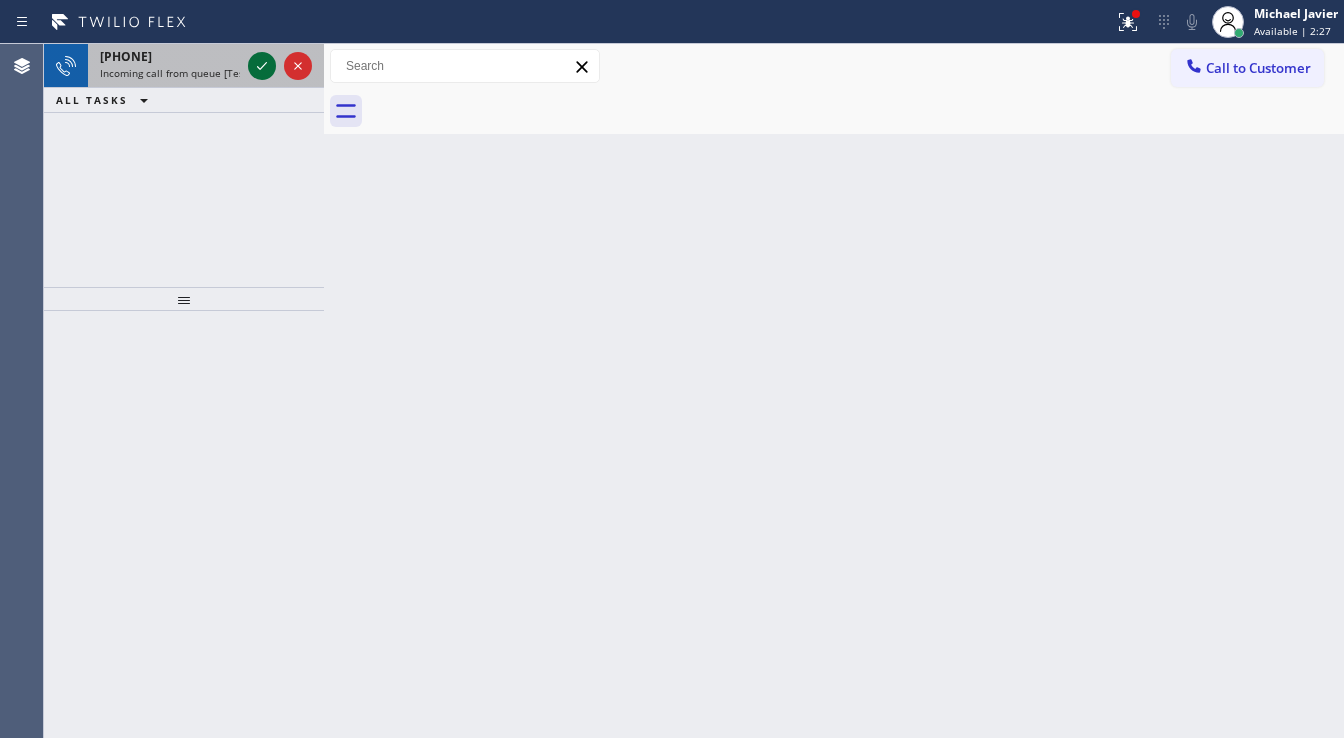 click 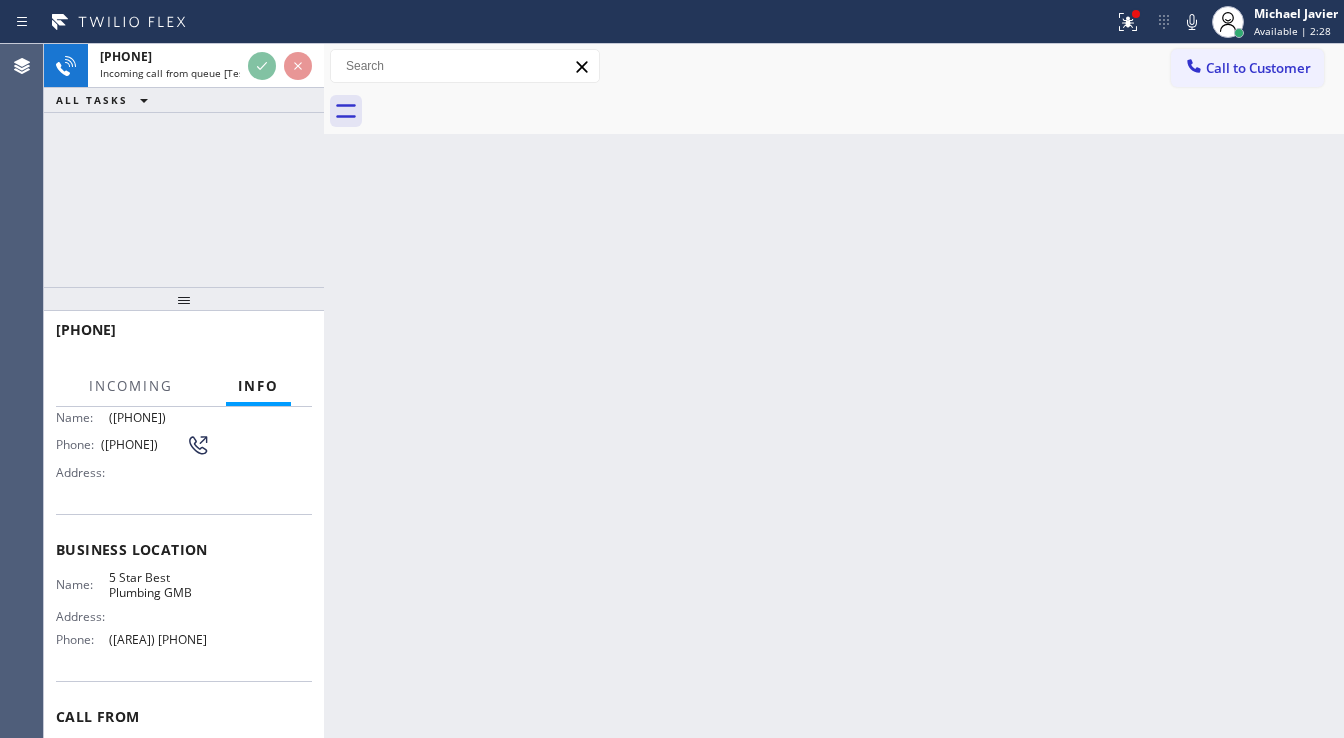 scroll, scrollTop: 160, scrollLeft: 0, axis: vertical 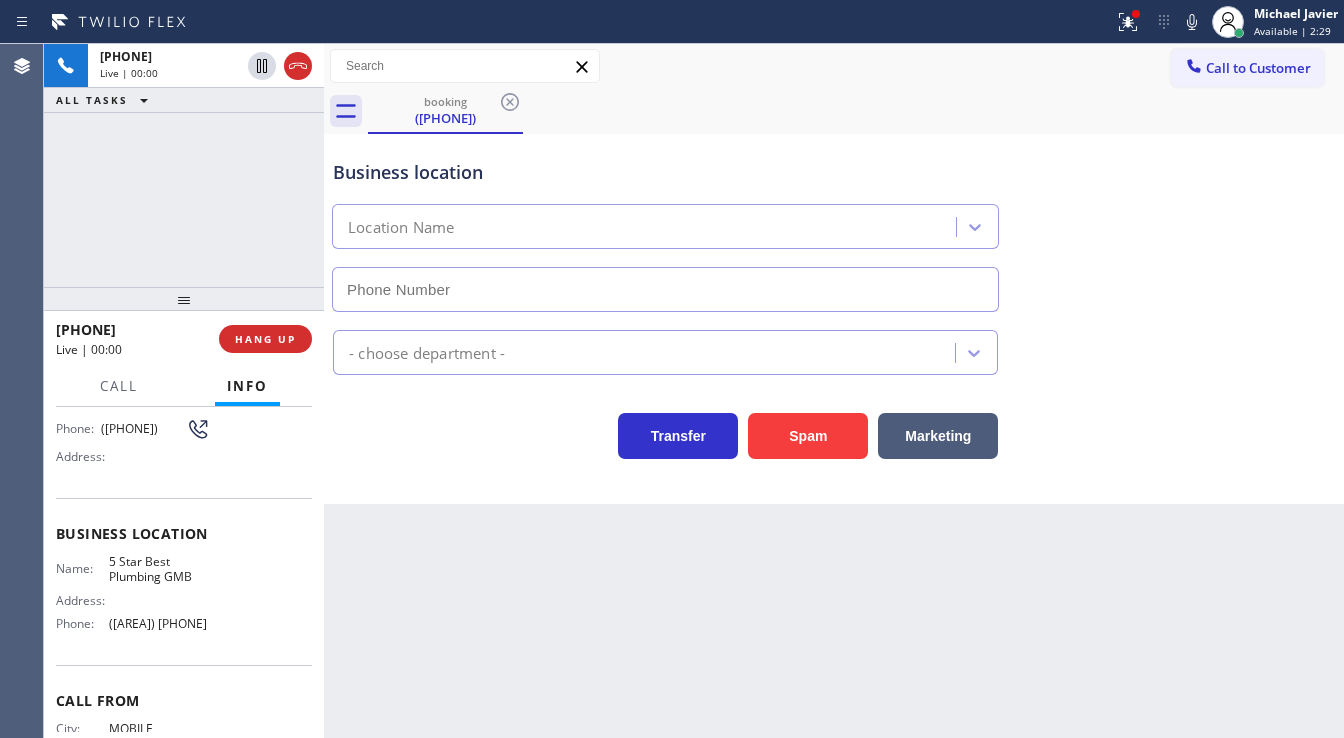 type on "([AREA]) [PHONE]" 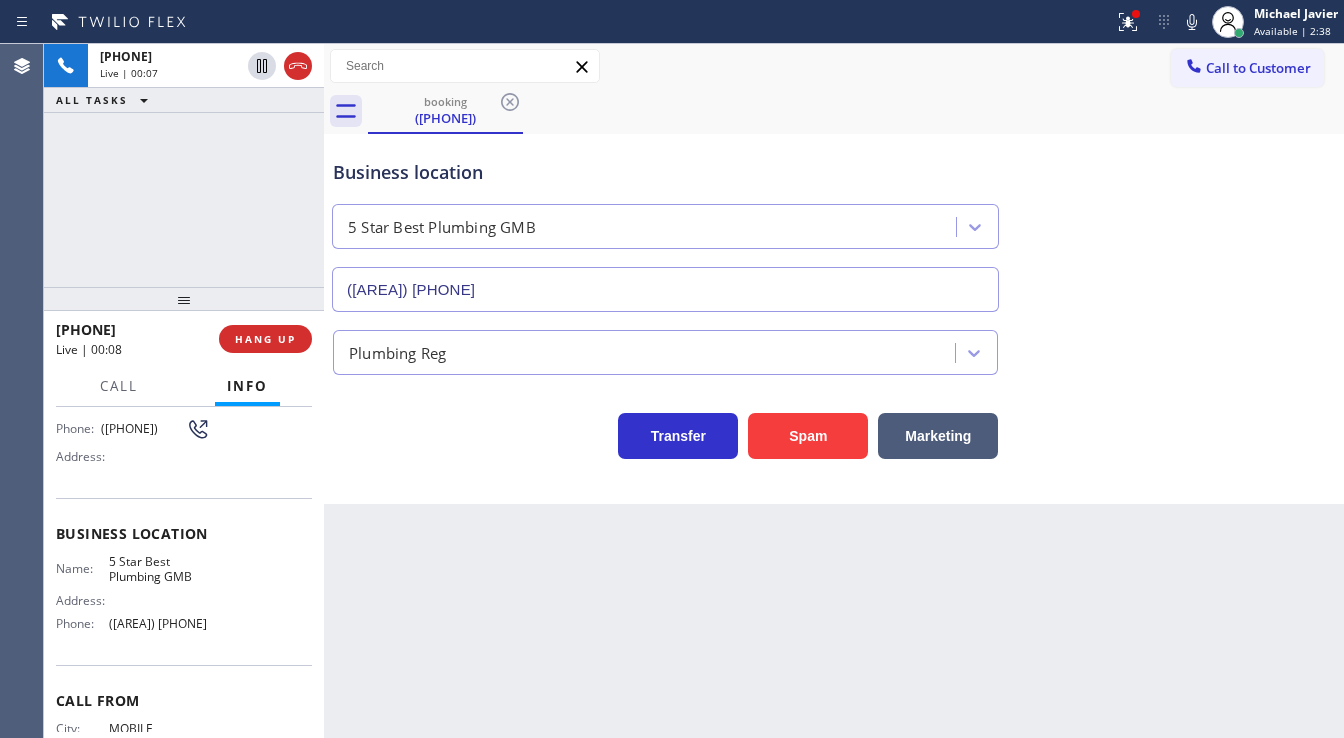 click on "Call to Customer Outbound call Location Search location Your caller id phone number Customer number Call Outbound call Technician Search Technician Your caller id phone number Your caller id phone number Call" at bounding box center (834, 66) 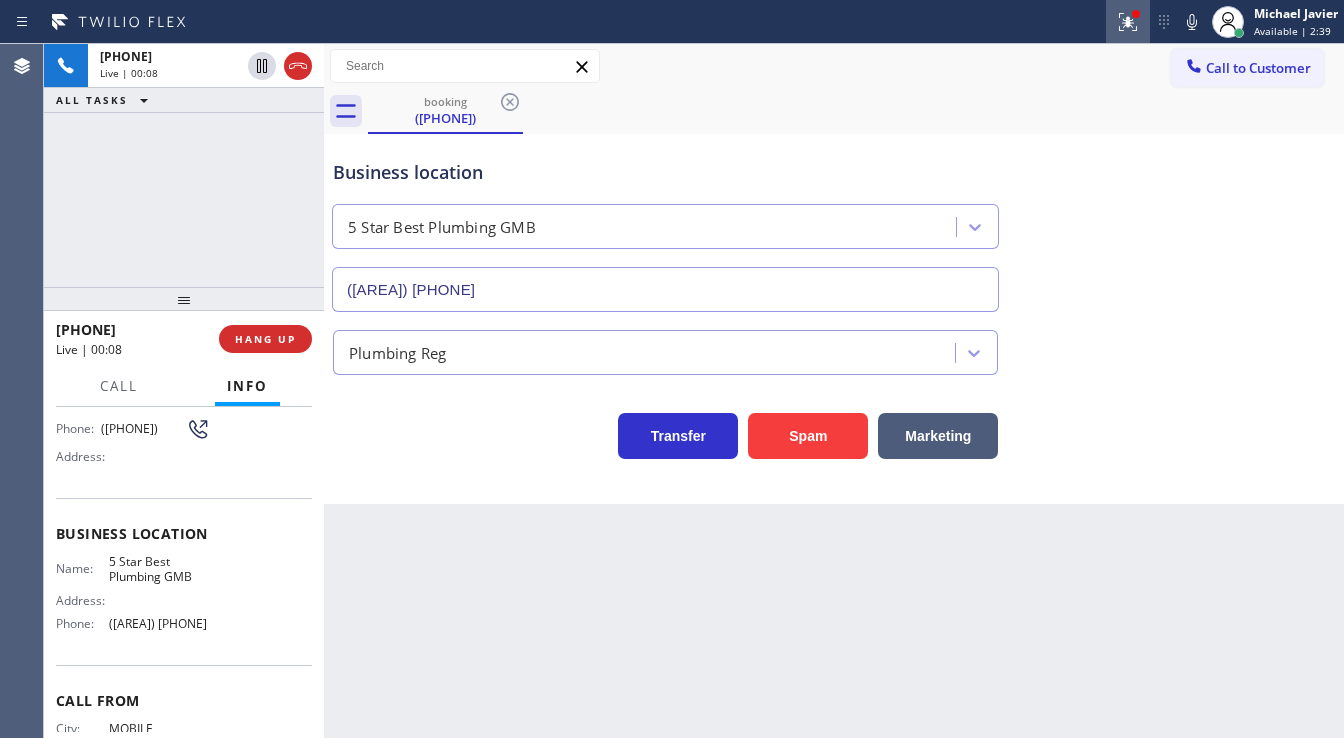 click 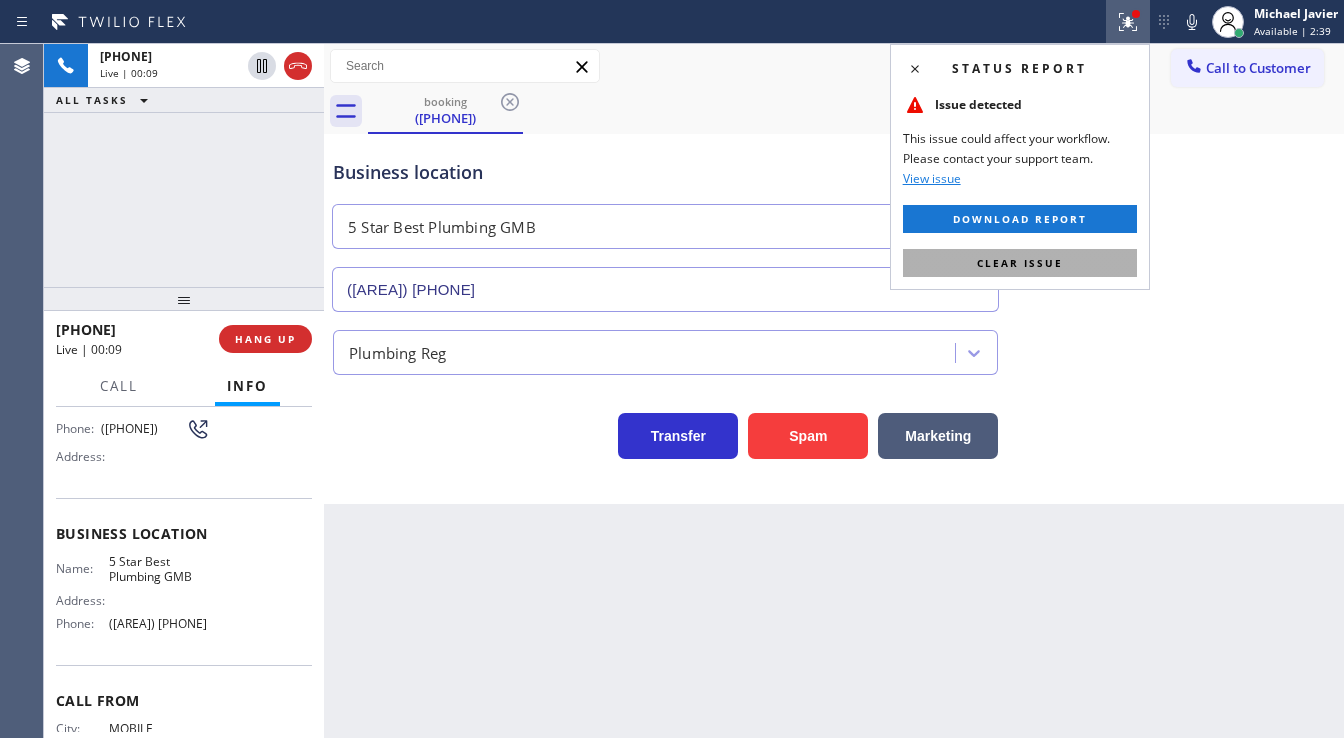 click on "Clear issue" at bounding box center (1020, 263) 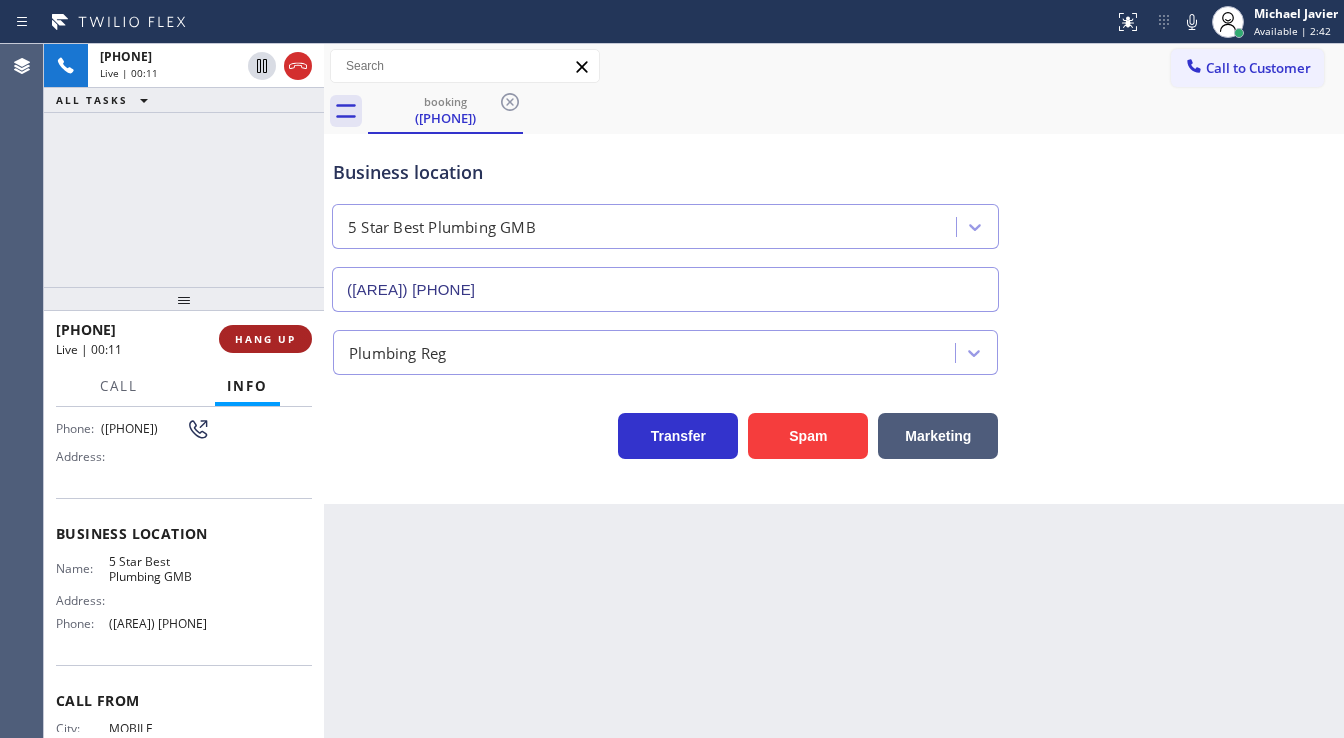 click on "HANG UP" at bounding box center [265, 339] 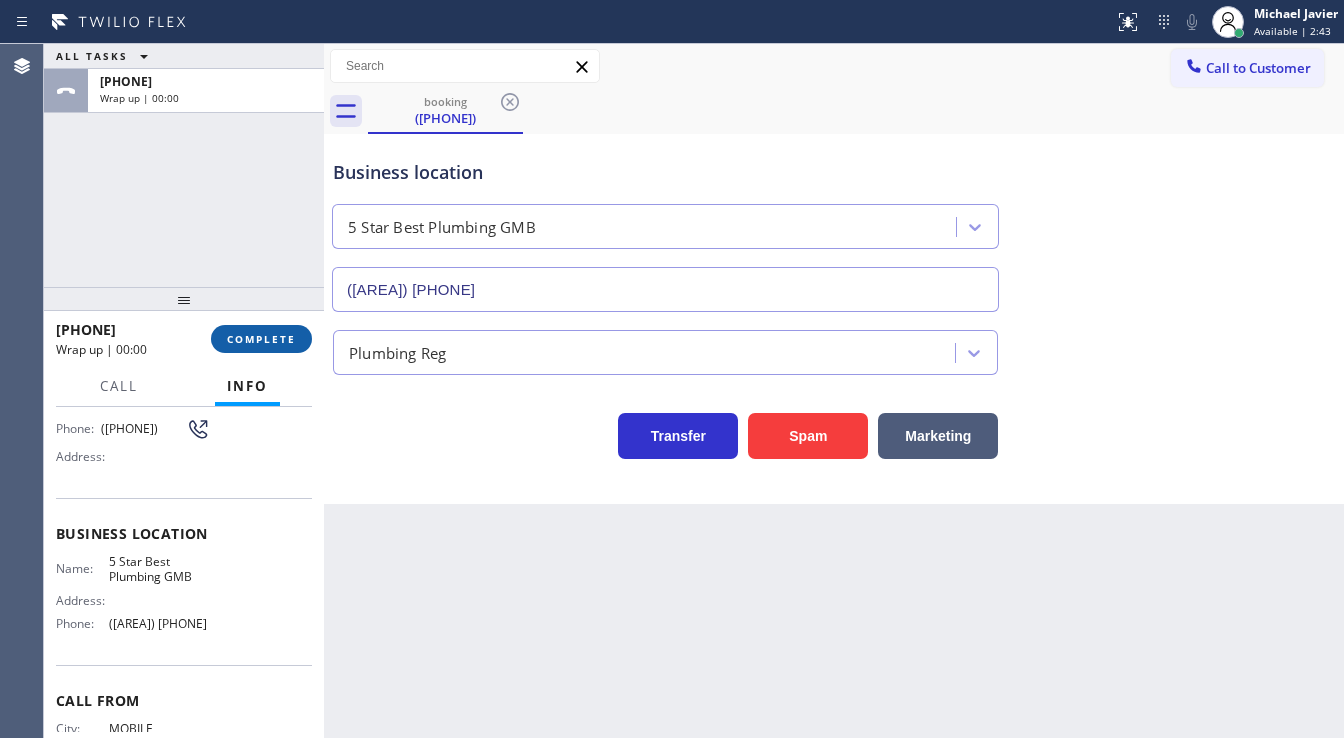click on "COMPLETE" at bounding box center (261, 339) 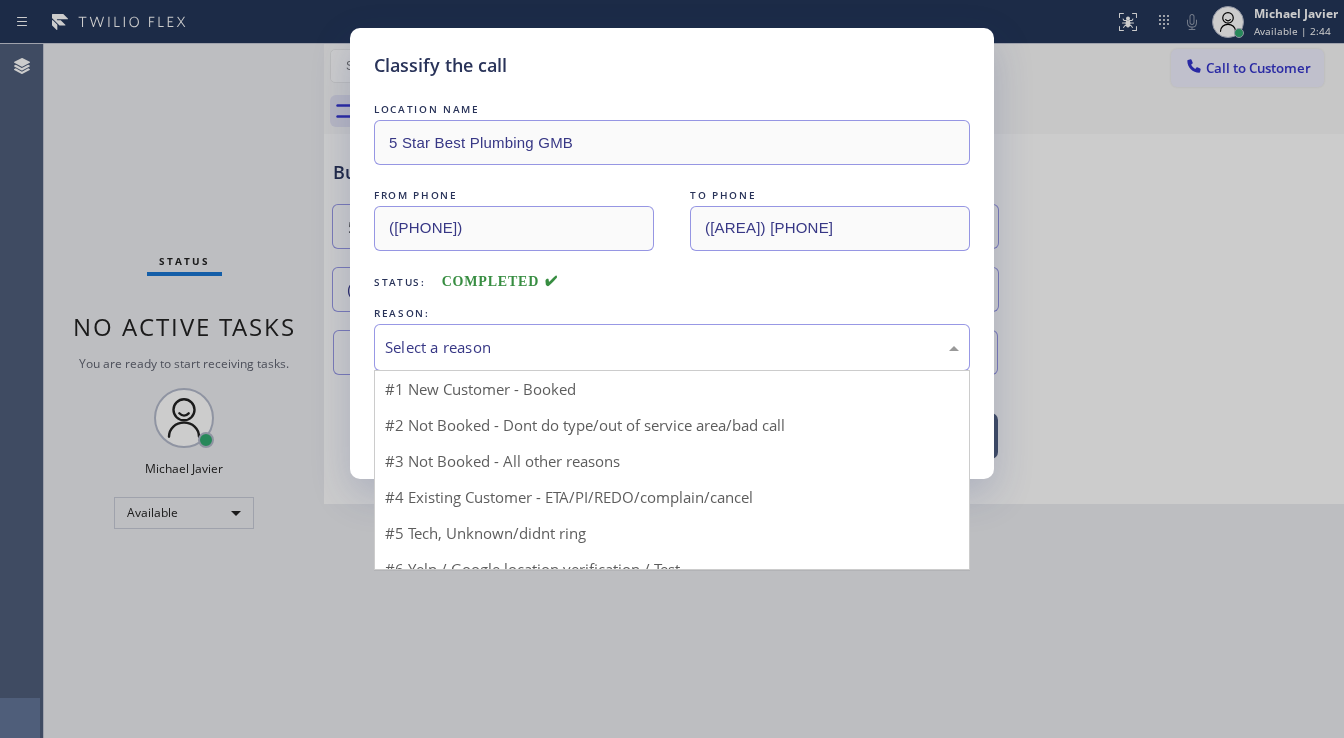 click on "Select a reason" at bounding box center (672, 347) 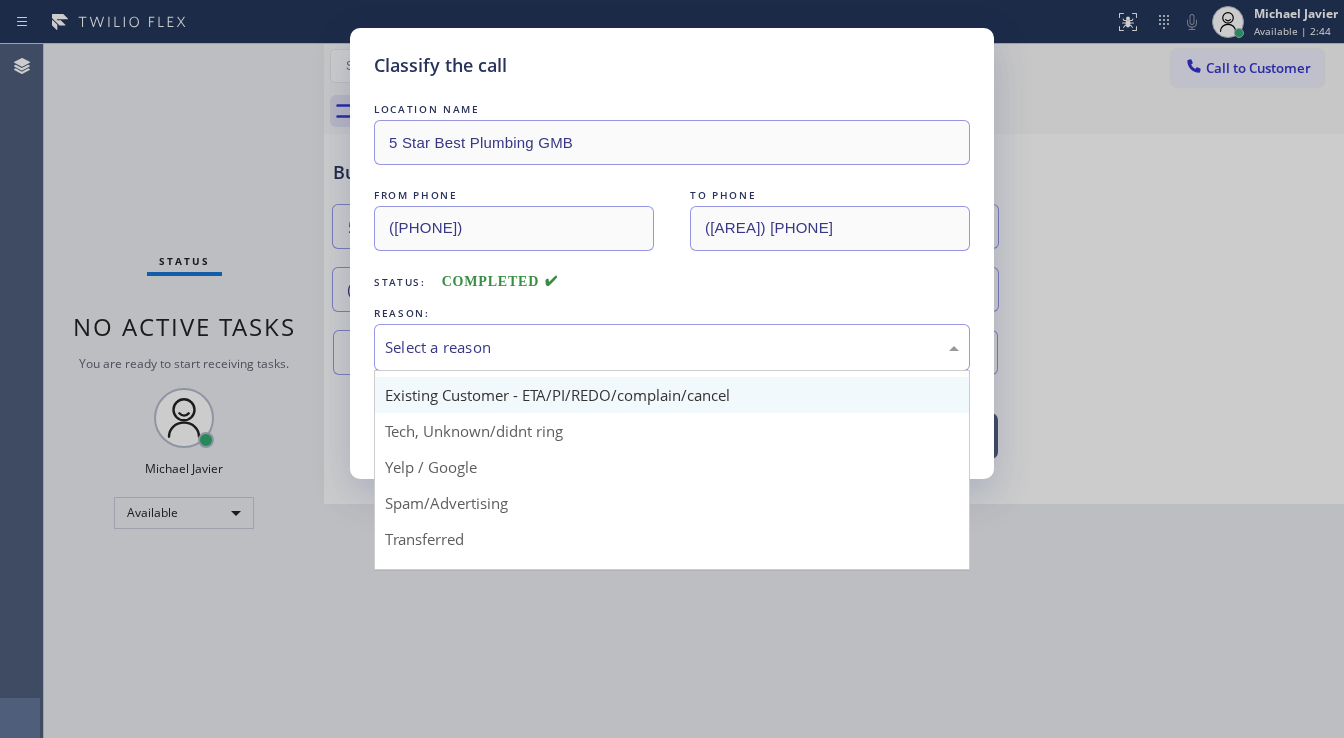 scroll, scrollTop: 125, scrollLeft: 0, axis: vertical 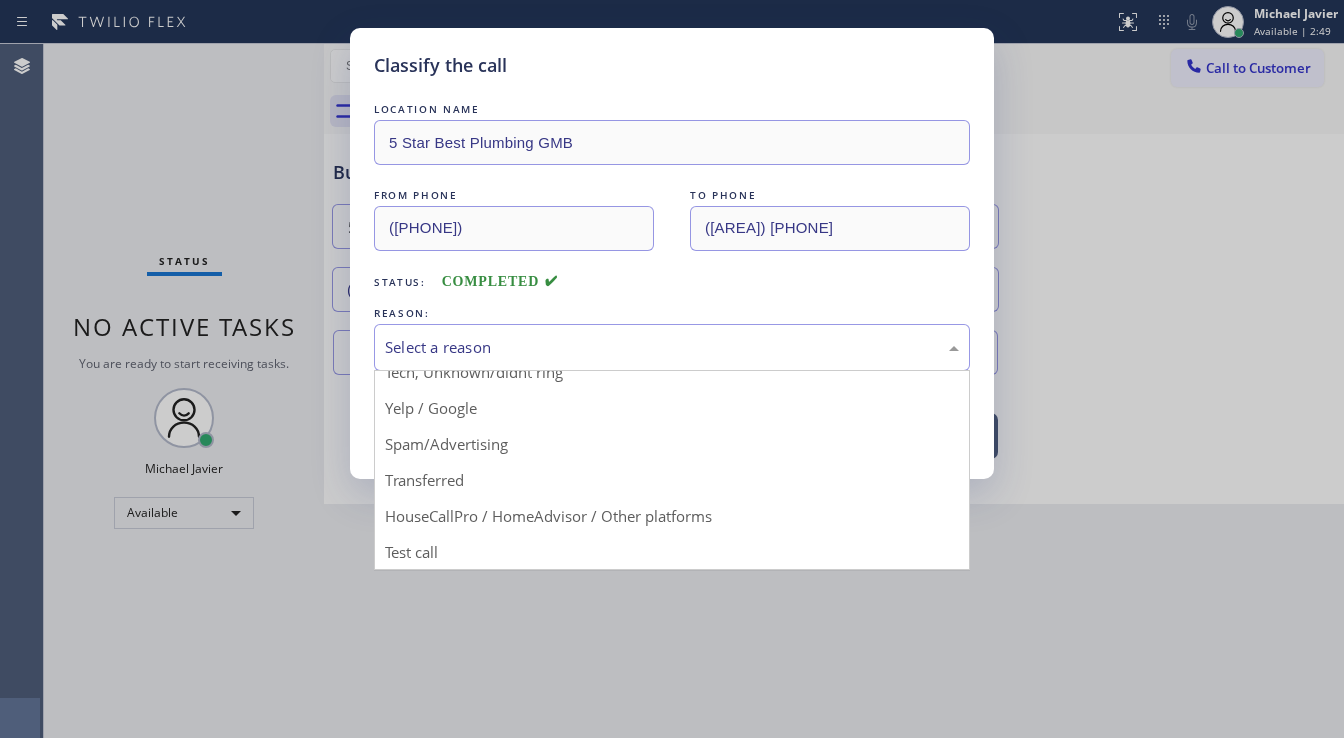 click on "Classify the call LOCATION NAME 5 Star Best Plumbing GMB FROM PHONE ([AREA]) [PHONE] TO PHONE ([AREA]) [PHONE] Status: COMPLETED REASON: Select a reason New Customer - Booked Not Booked - All other reasons Existing Customer - ETA/PI/REDO/complain/cancel Tech, Unknown/didnt ring Yelp / Google  Spam/Advertising Transferred HouseCallPro / HomeAdvisor / Other platforms  Test call Save" at bounding box center (672, 253) 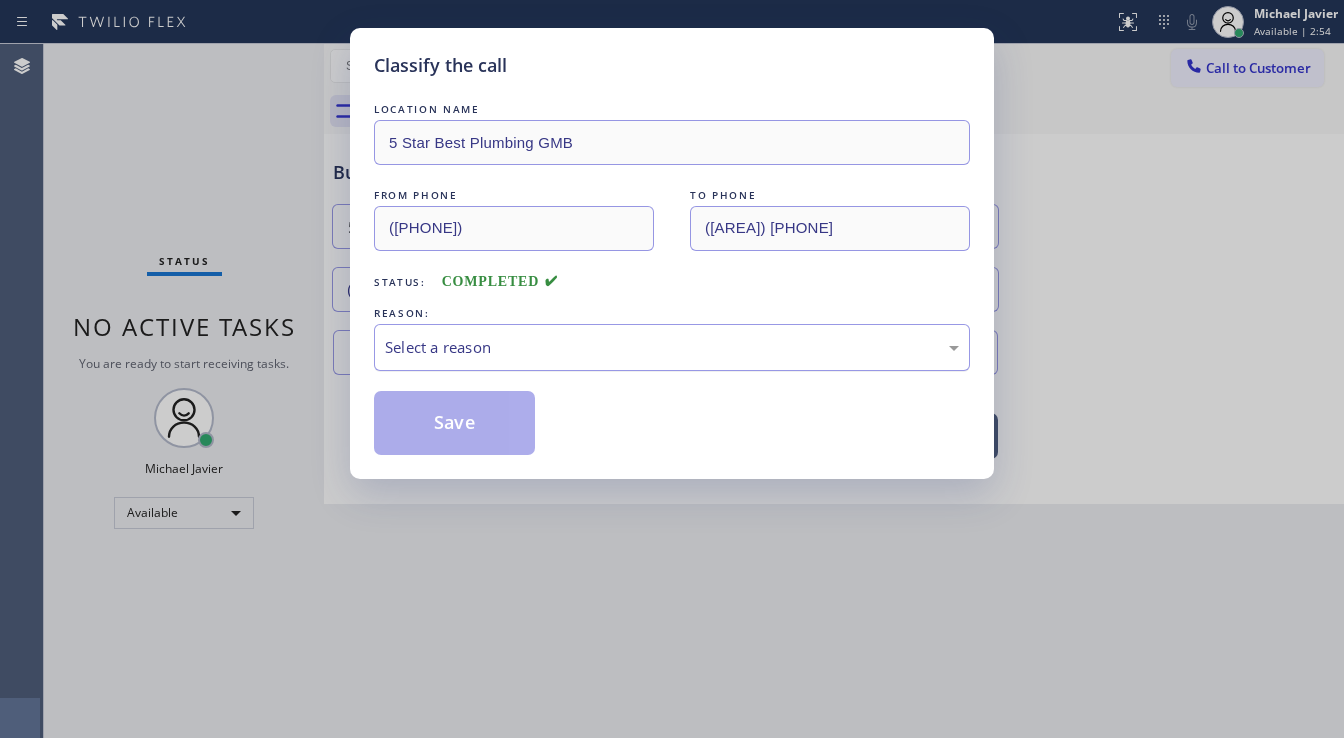 click on "Select a reason" at bounding box center (672, 347) 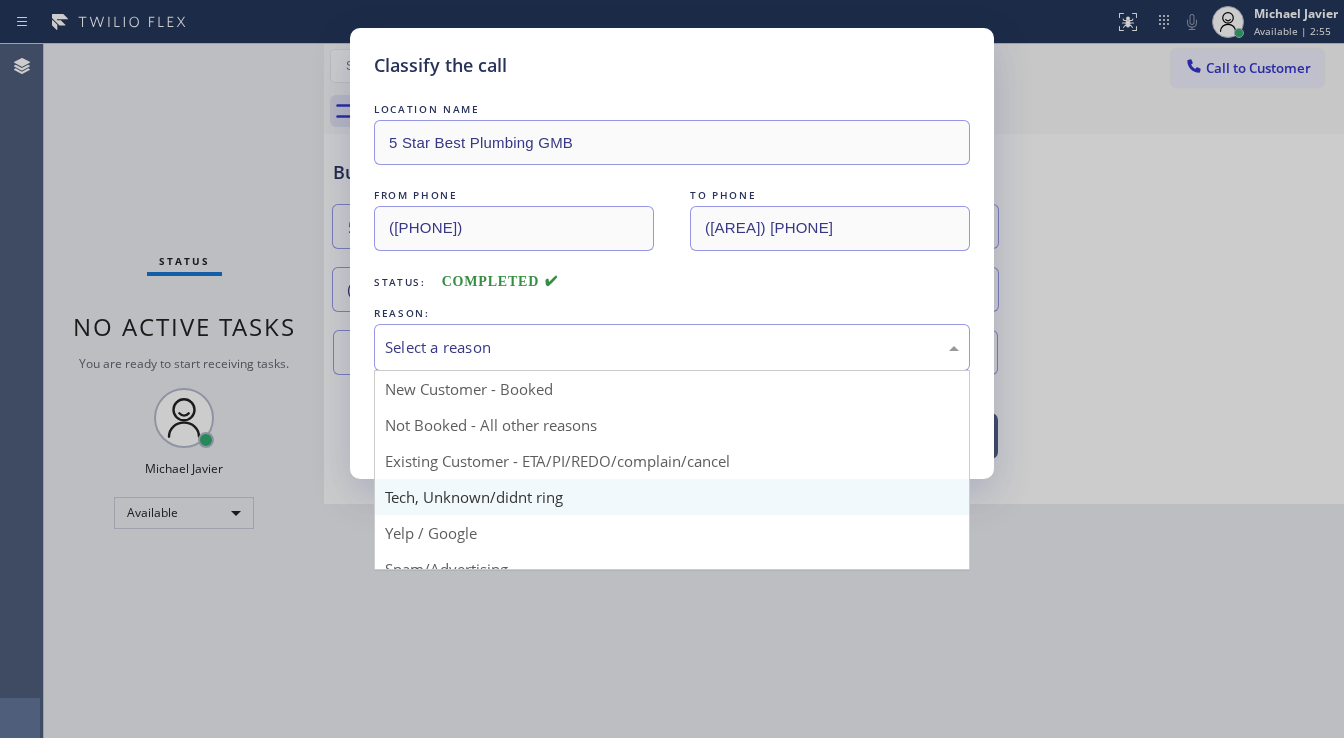scroll, scrollTop: 125, scrollLeft: 0, axis: vertical 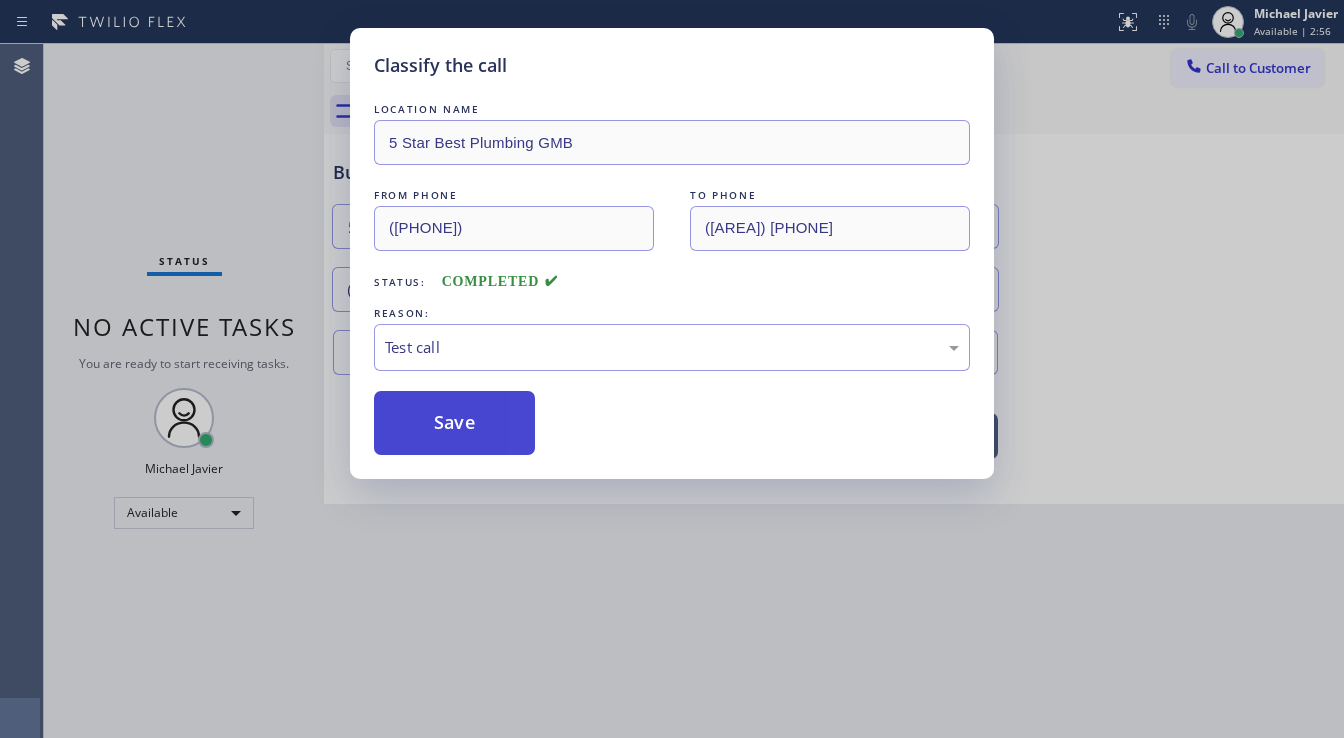 click on "Save" at bounding box center (454, 423) 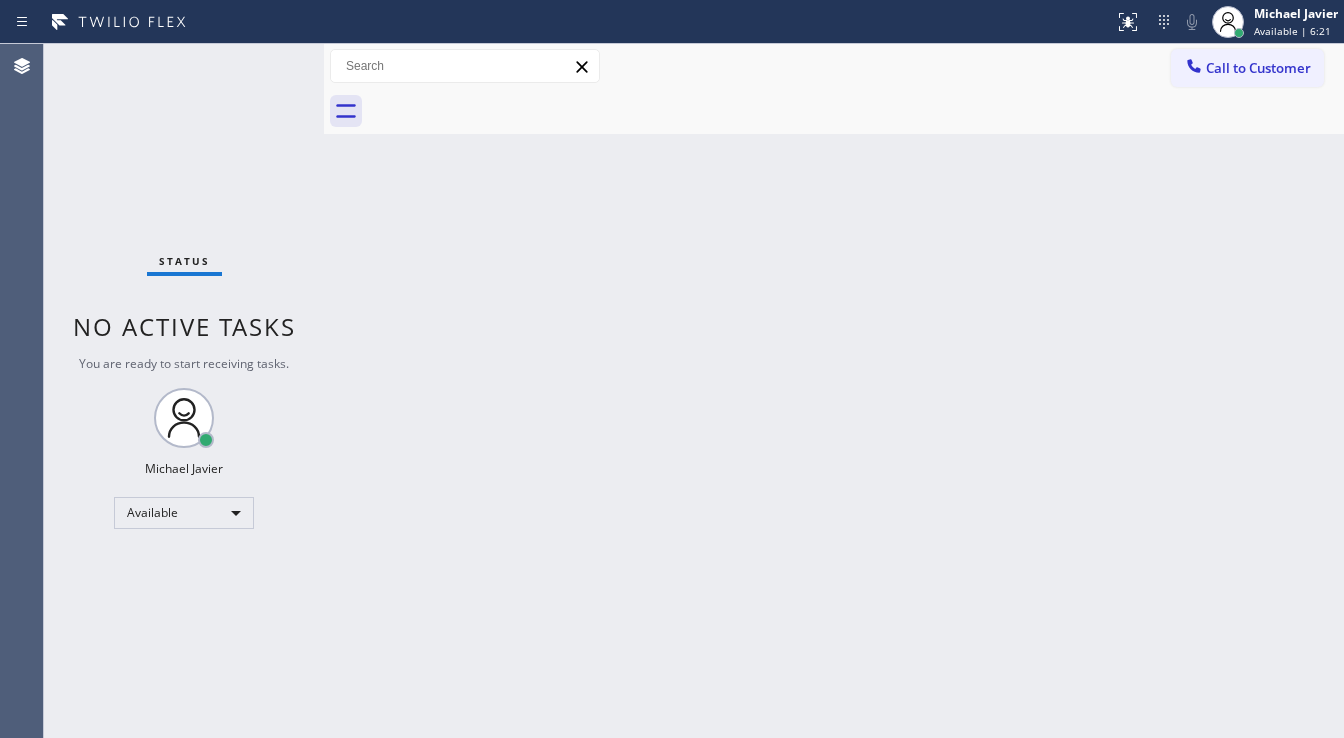 click on "Status   No active tasks     You are ready to start receiving tasks.   Michael Javier Available" at bounding box center (184, 391) 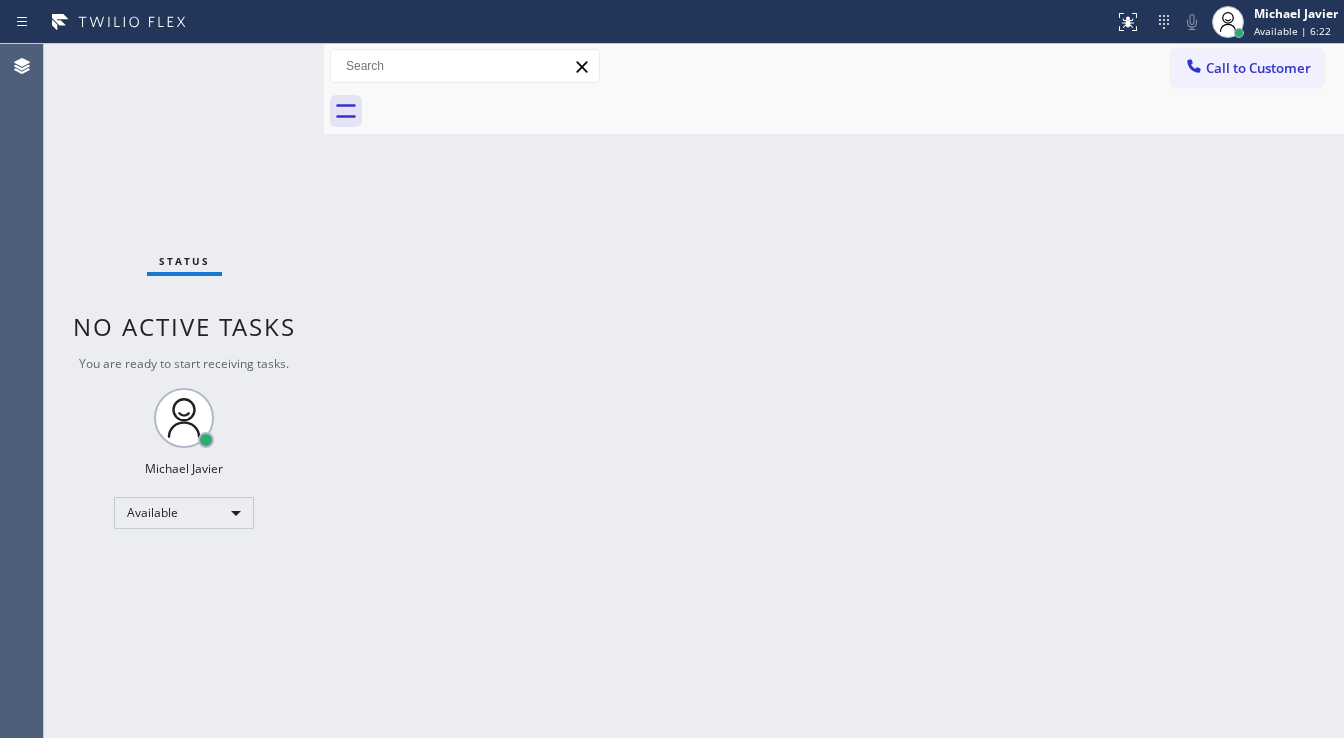 click on "Status   No active tasks     You are ready to start receiving tasks.   Michael Javier Available" at bounding box center [184, 391] 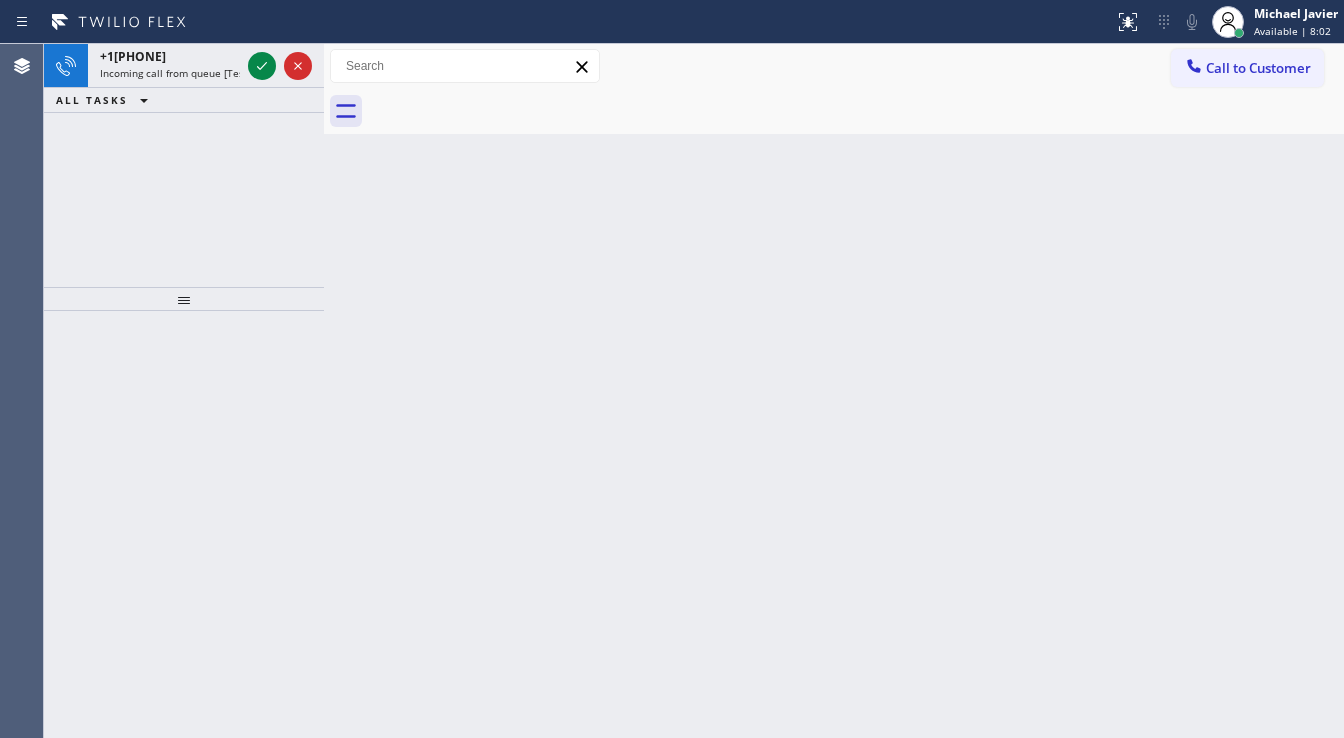 click 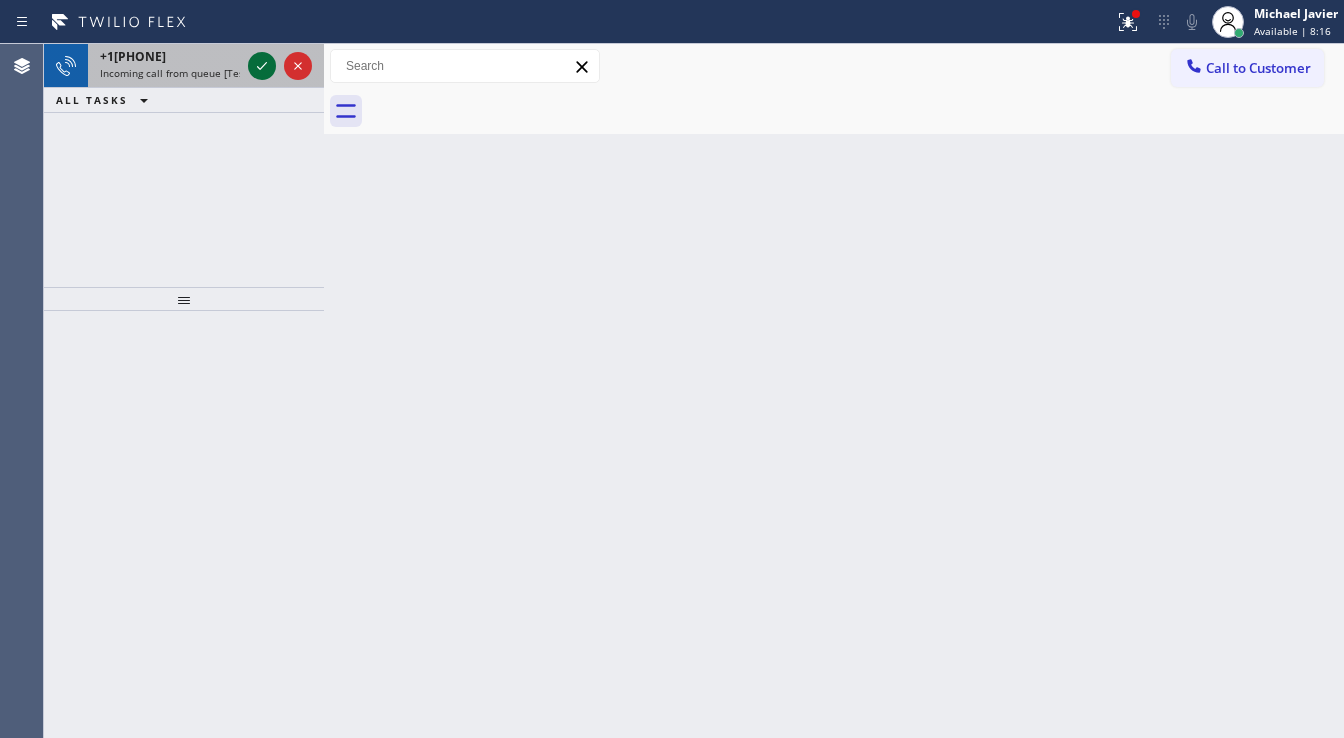 click 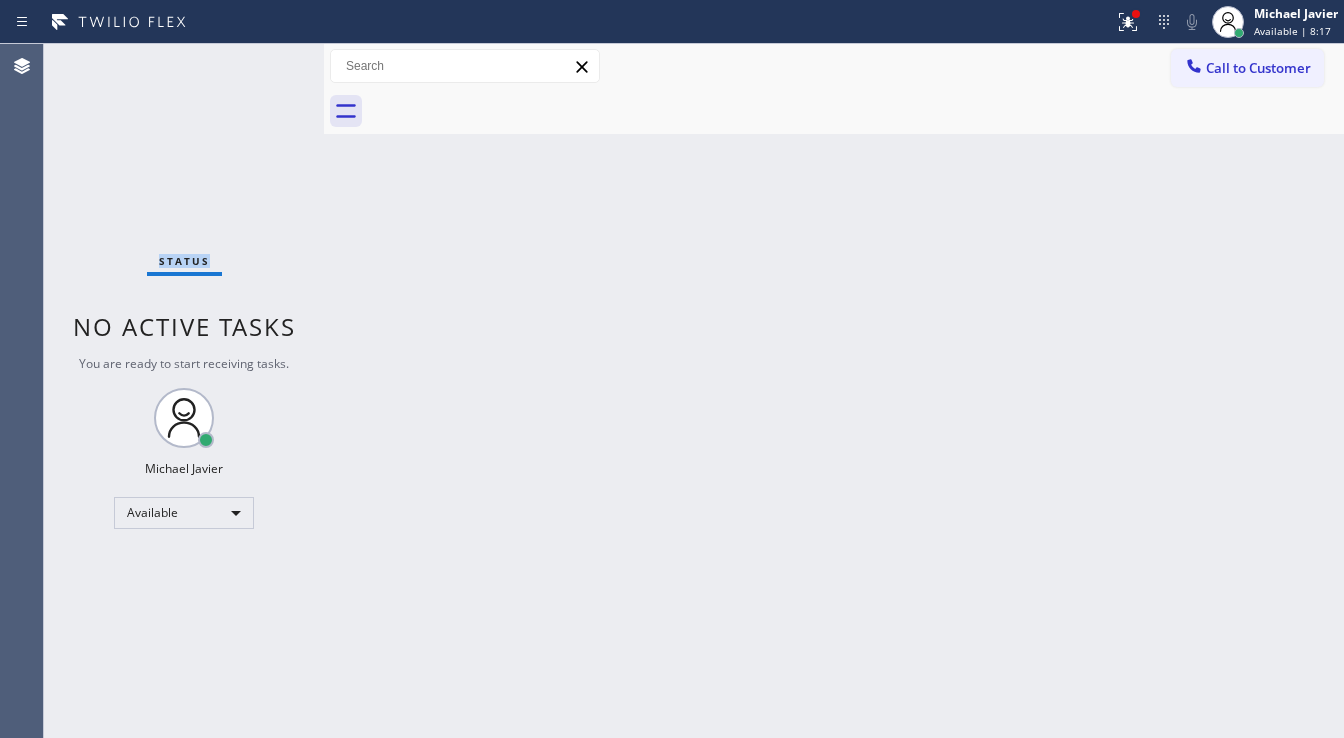 click on "Status   No active tasks     You are ready to start receiving tasks.   Michael Javier Available" at bounding box center [184, 391] 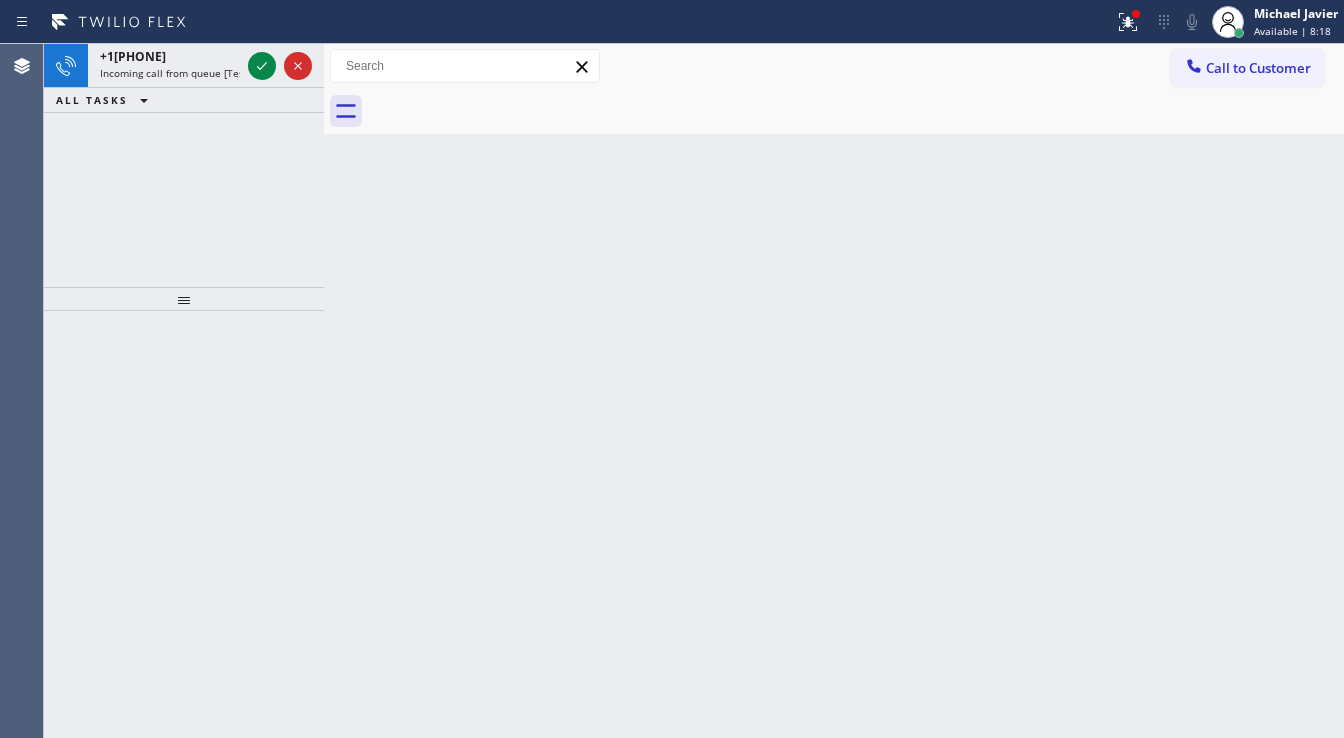 click 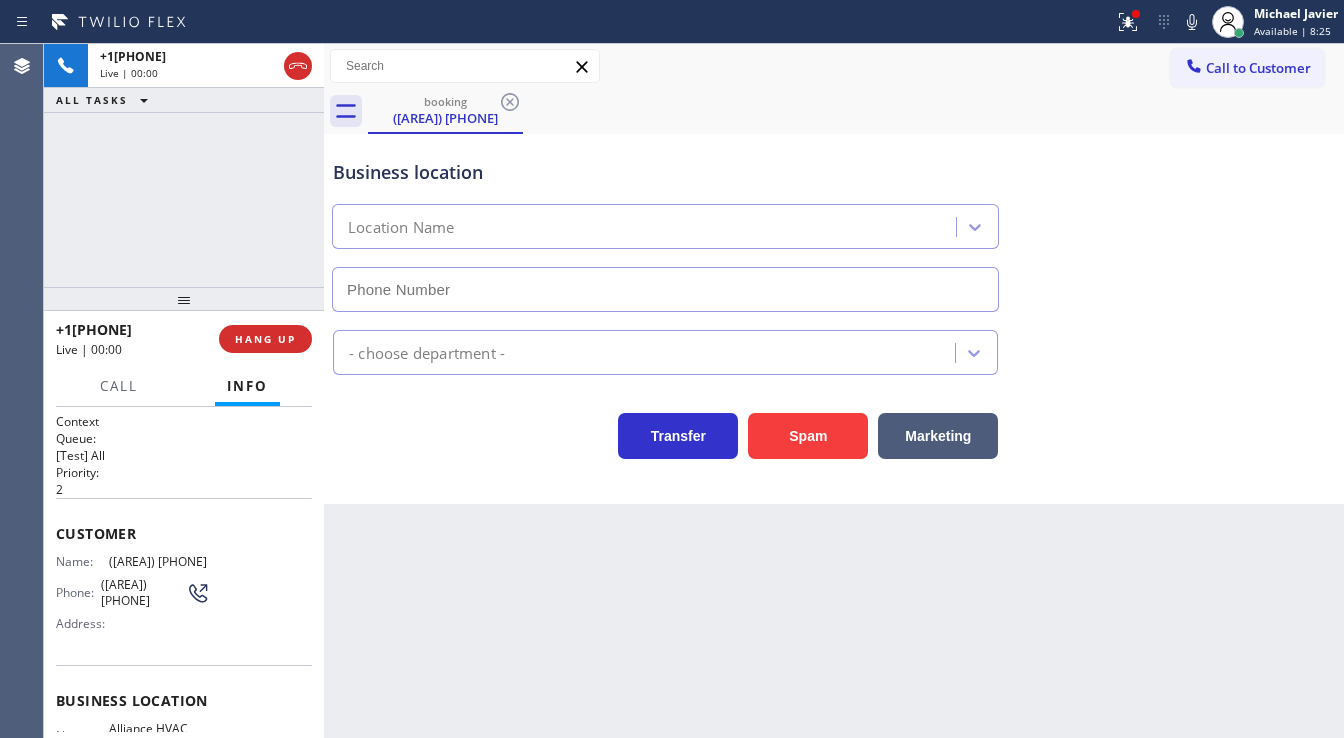 type on "[PHONE]" 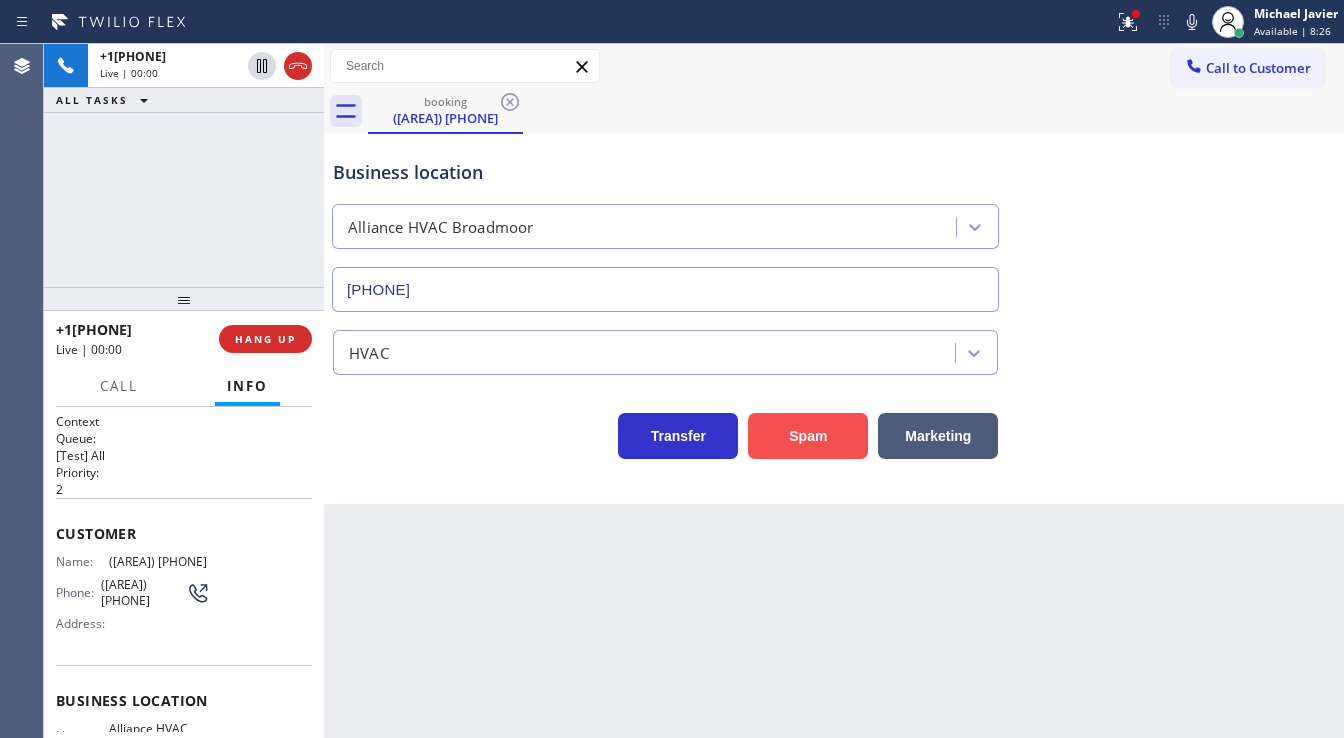 click on "Spam" at bounding box center (808, 436) 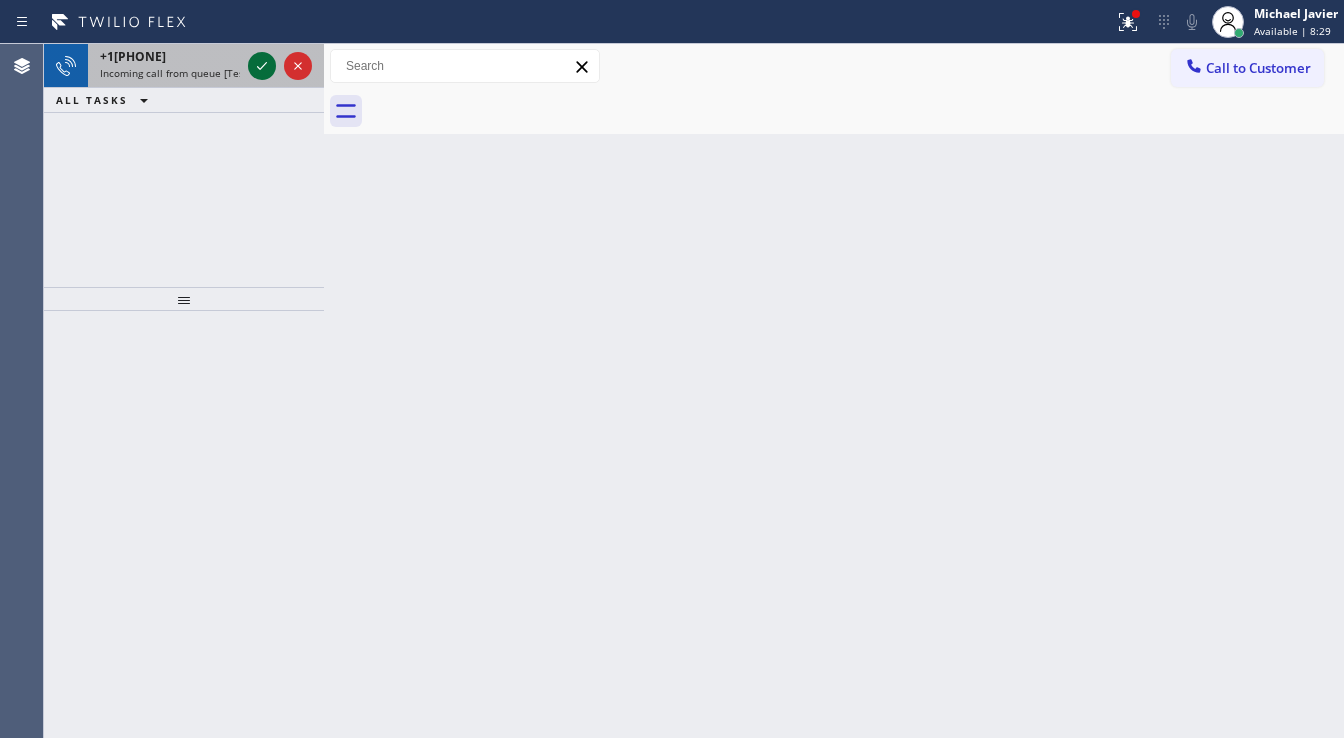 click 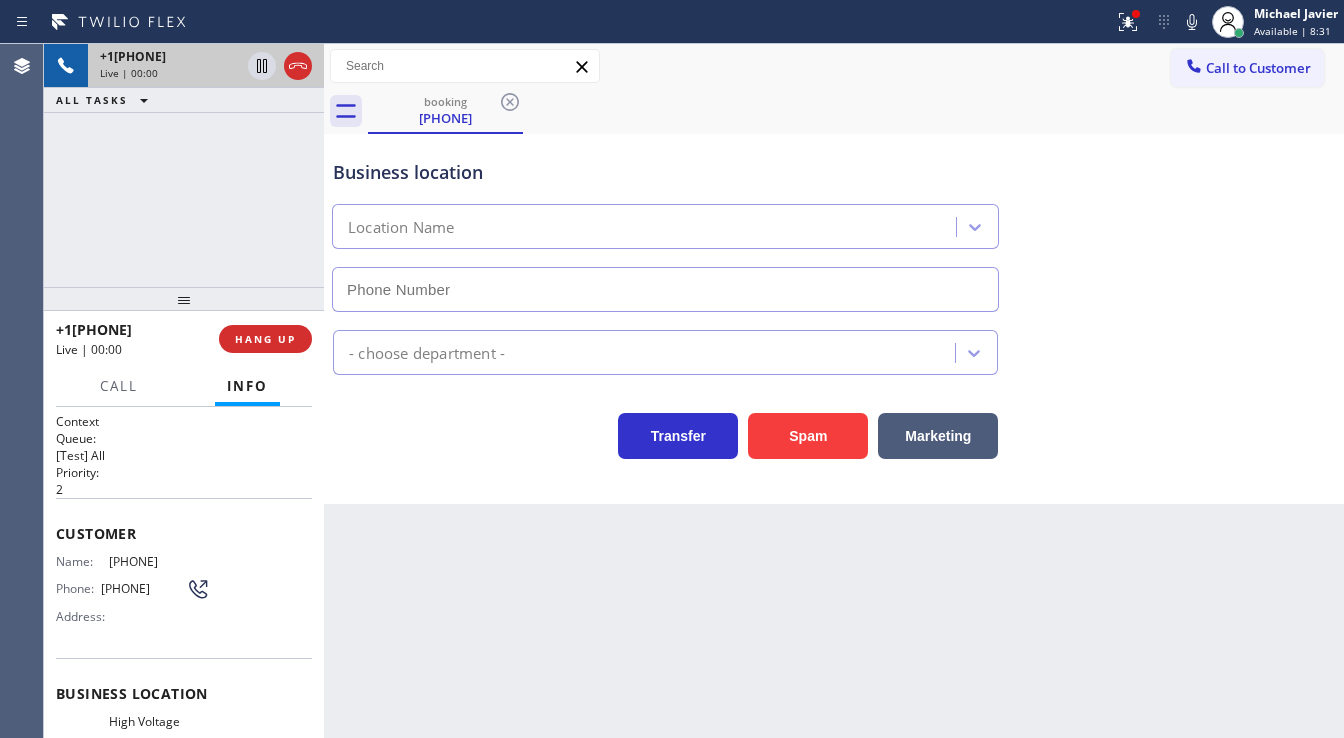 type on "(805) 222-7315" 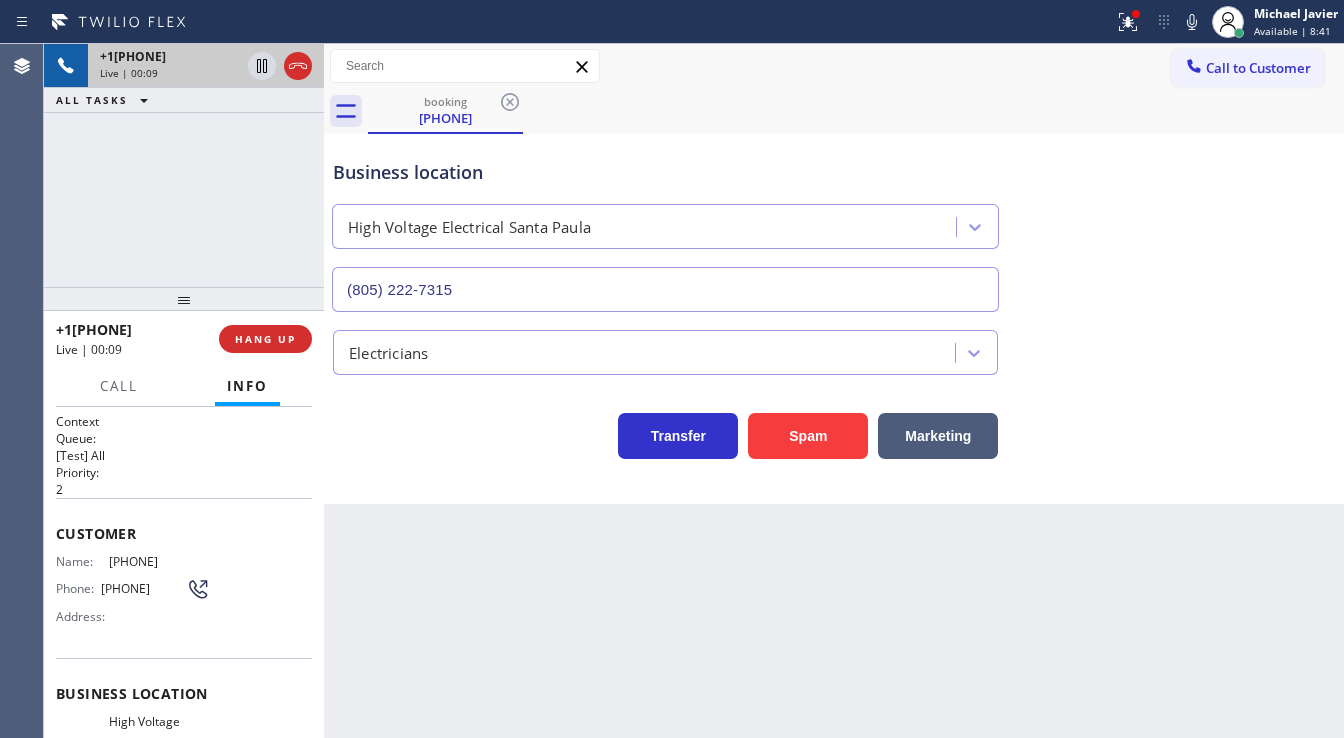 drag, startPoint x: 12, startPoint y: 227, endPoint x: 147, endPoint y: 238, distance: 135.4474 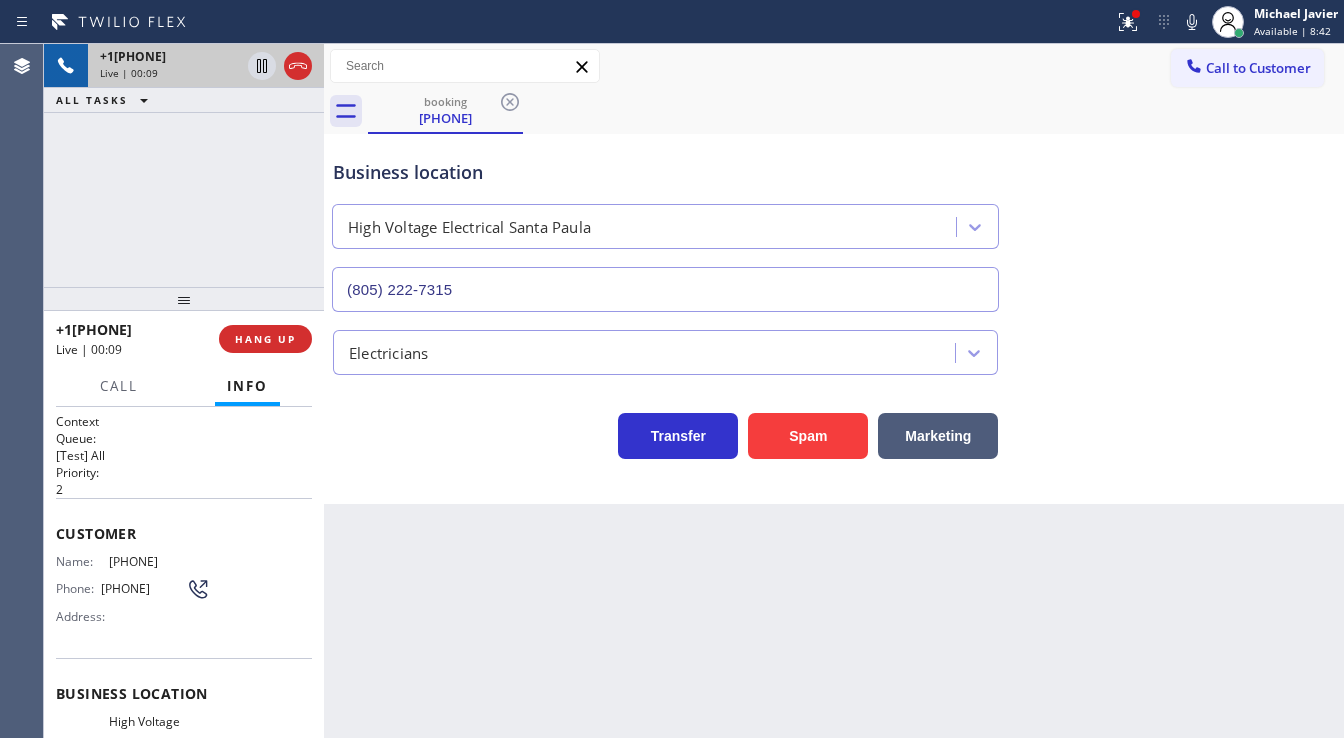 click on "Spam" at bounding box center (803, 431) 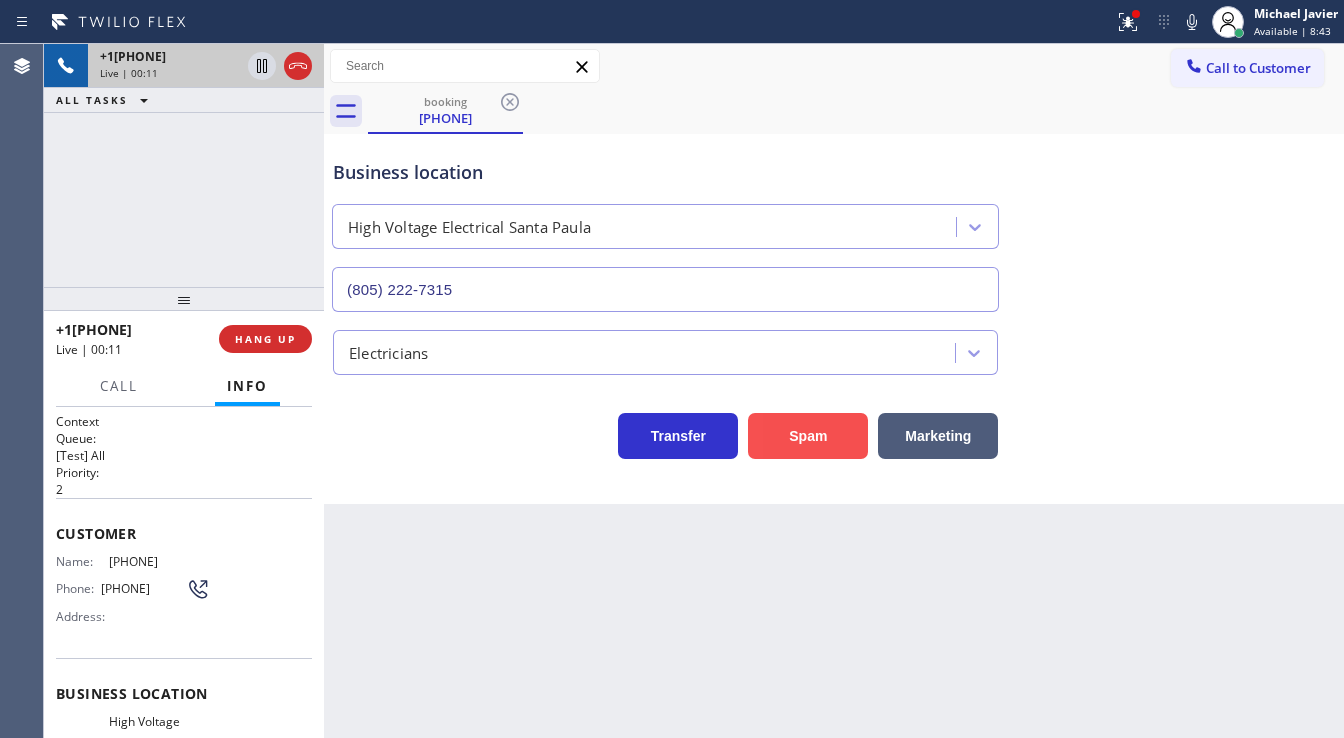 click on "Spam" at bounding box center [808, 436] 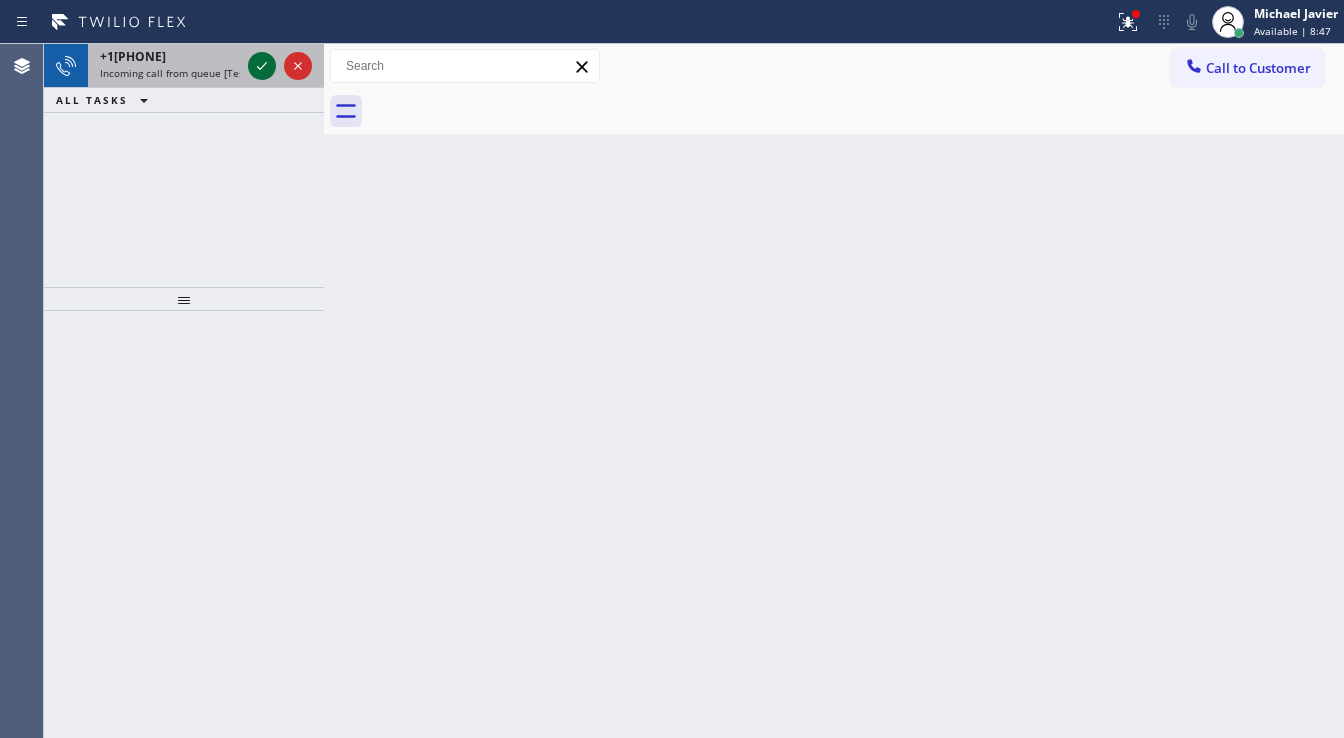 click 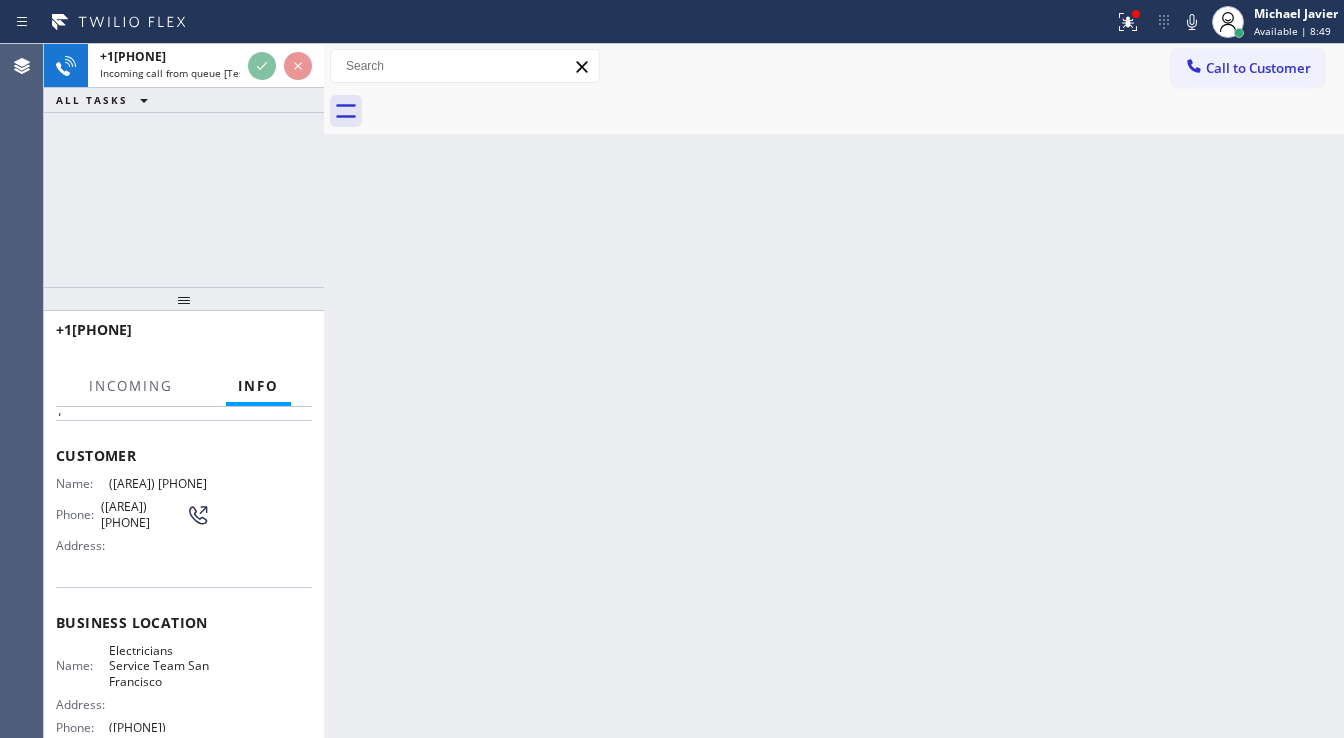 scroll, scrollTop: 160, scrollLeft: 0, axis: vertical 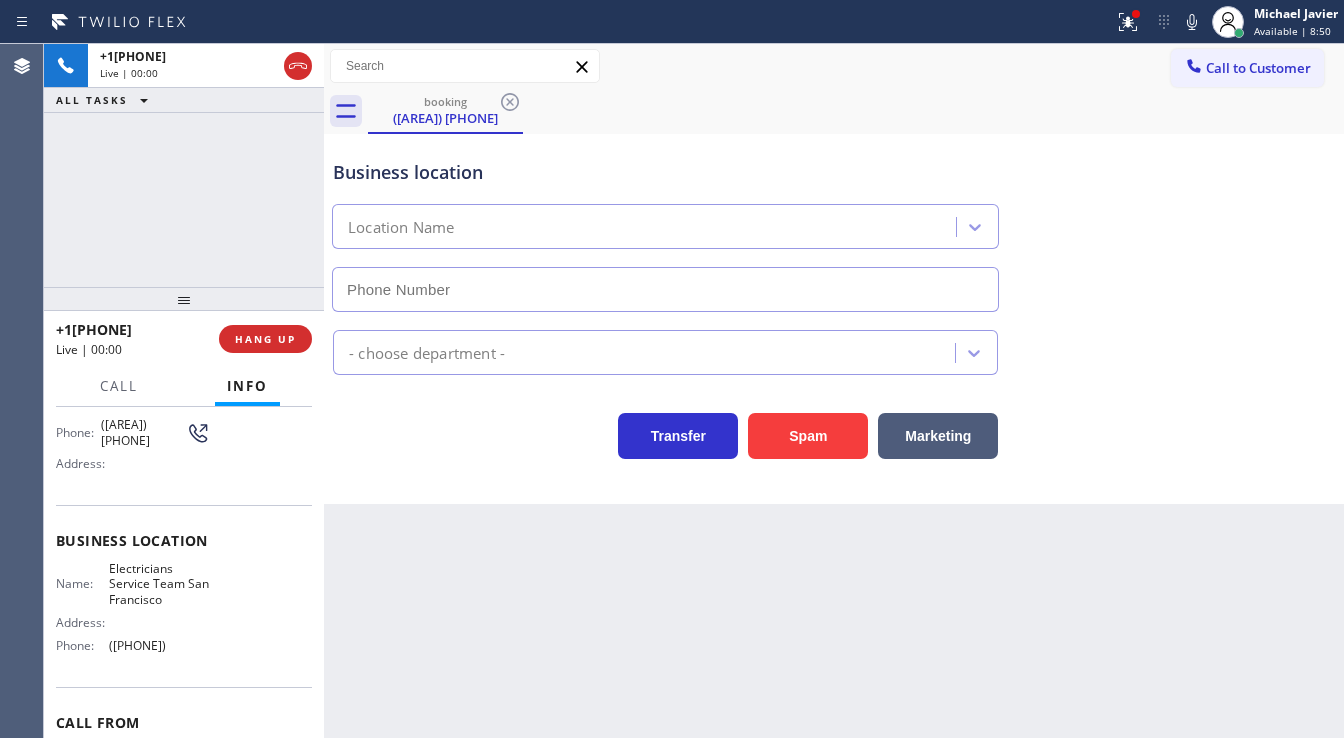 type on "([PHONE])" 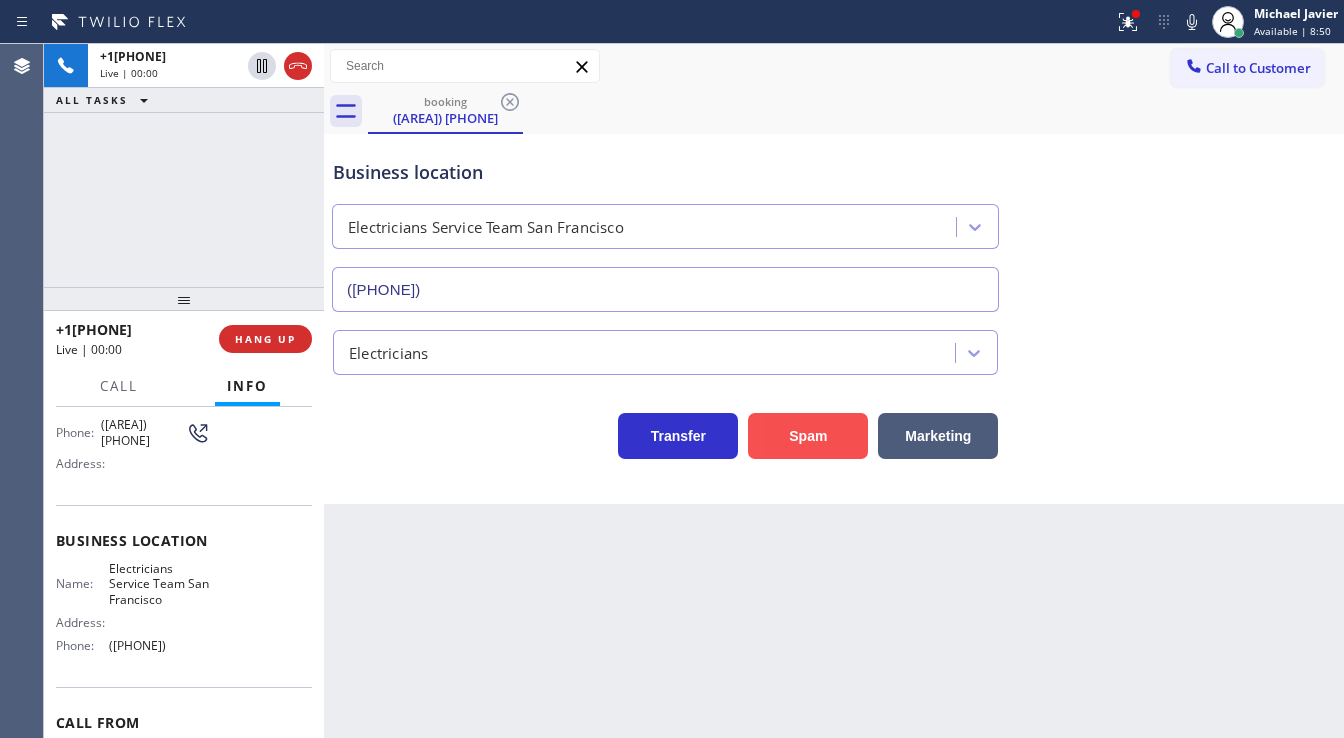 click on "Spam" at bounding box center [808, 436] 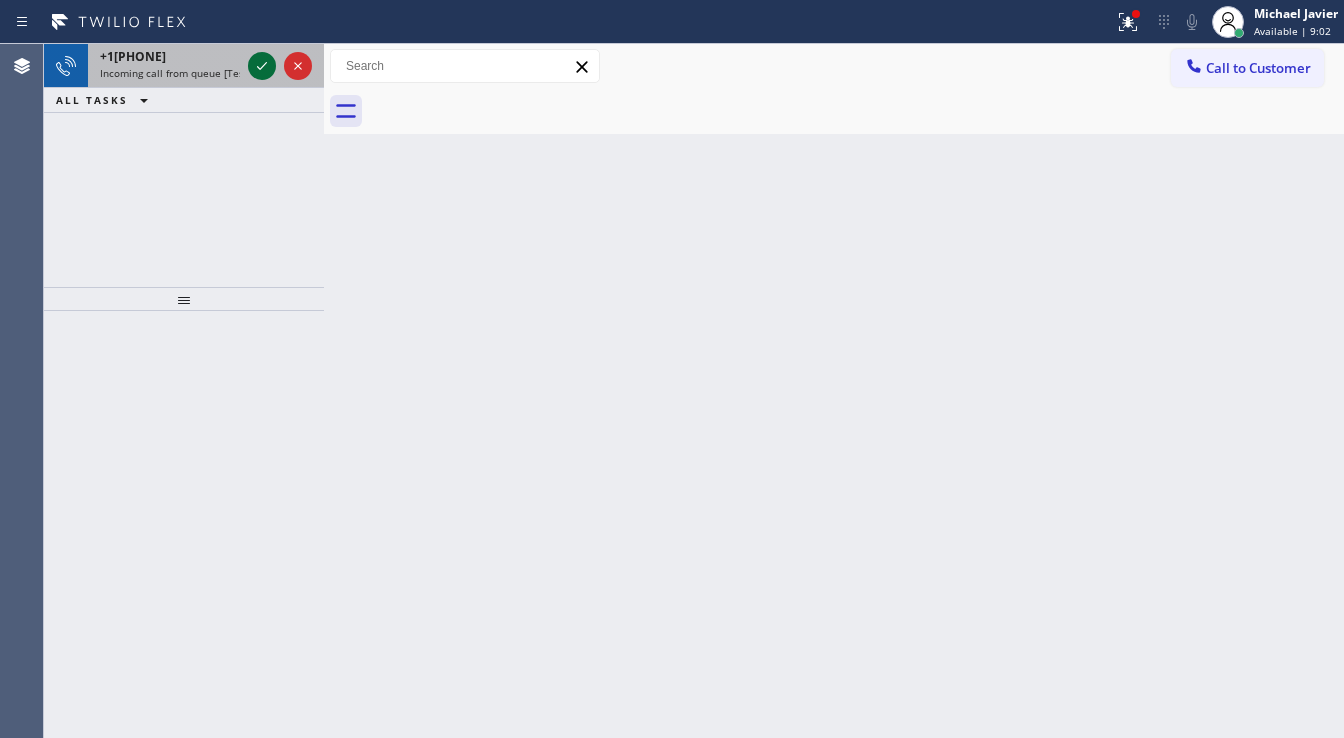 click 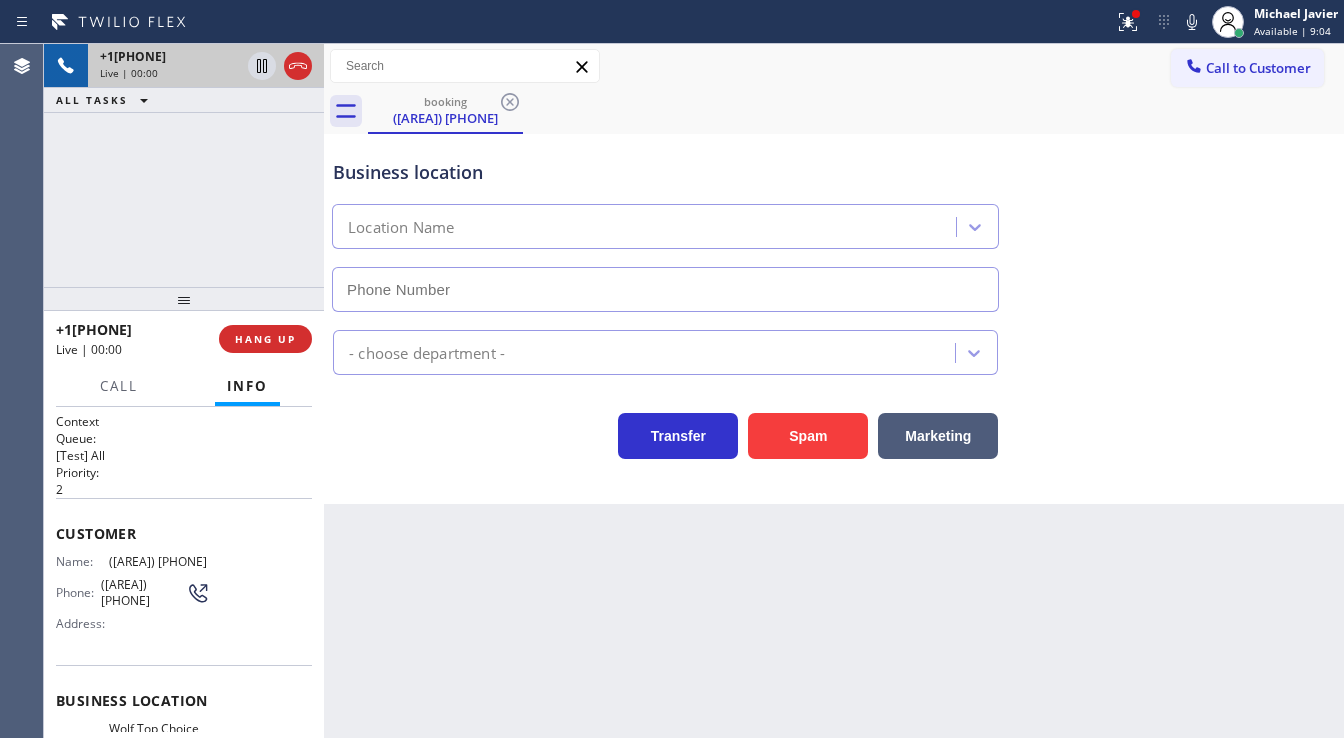type on "([PHONE])" 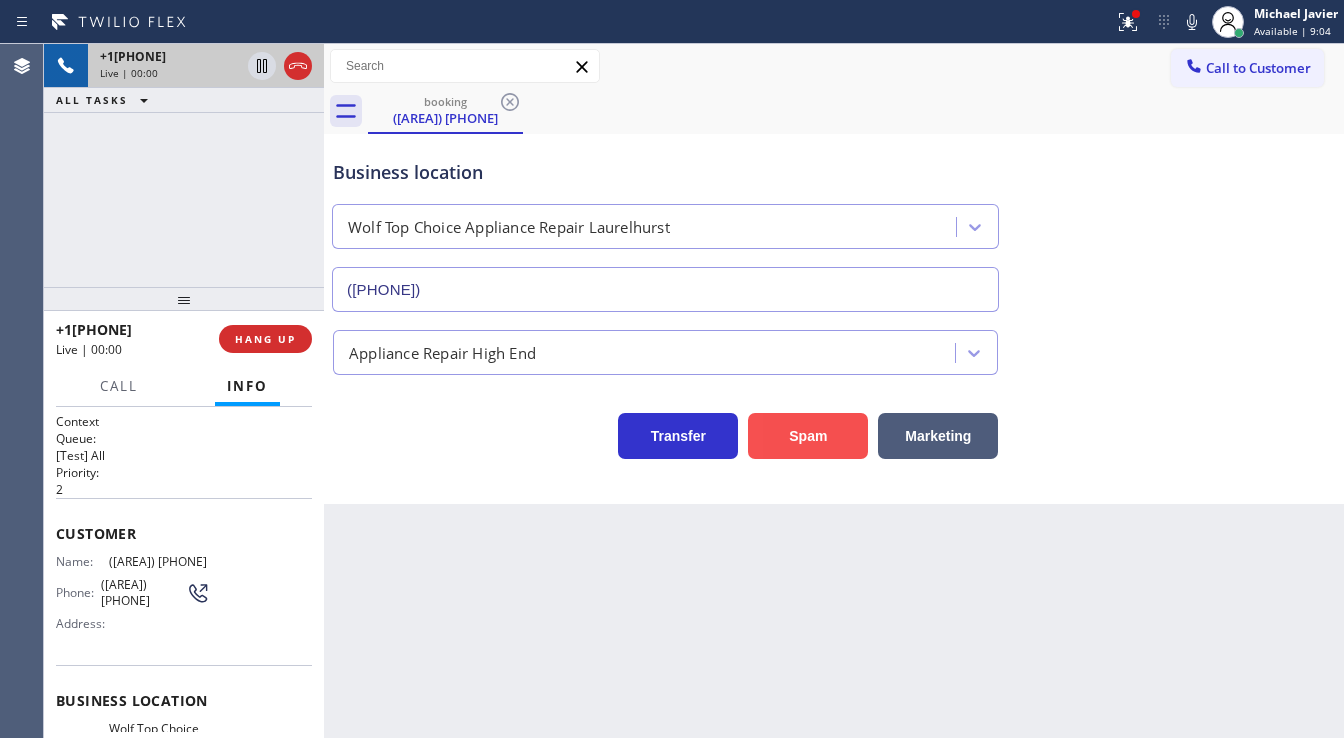 click on "Spam" at bounding box center [808, 436] 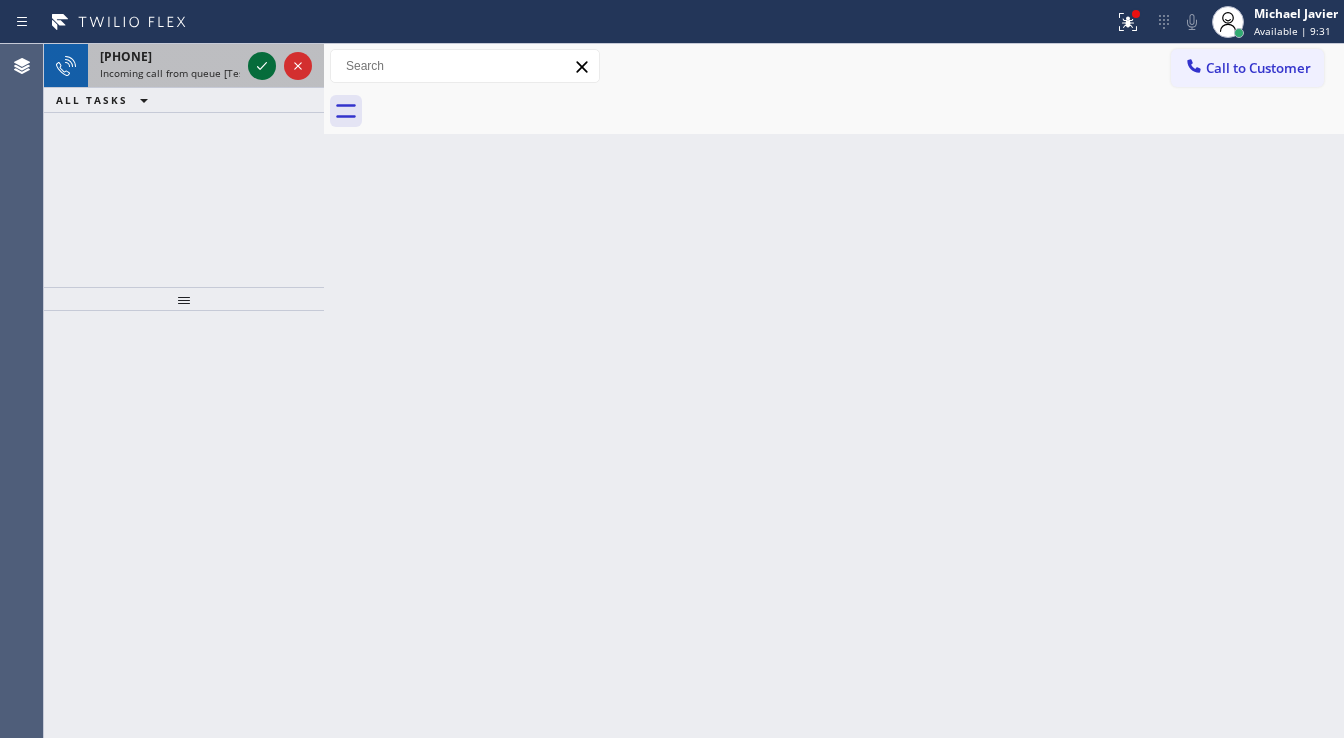 click 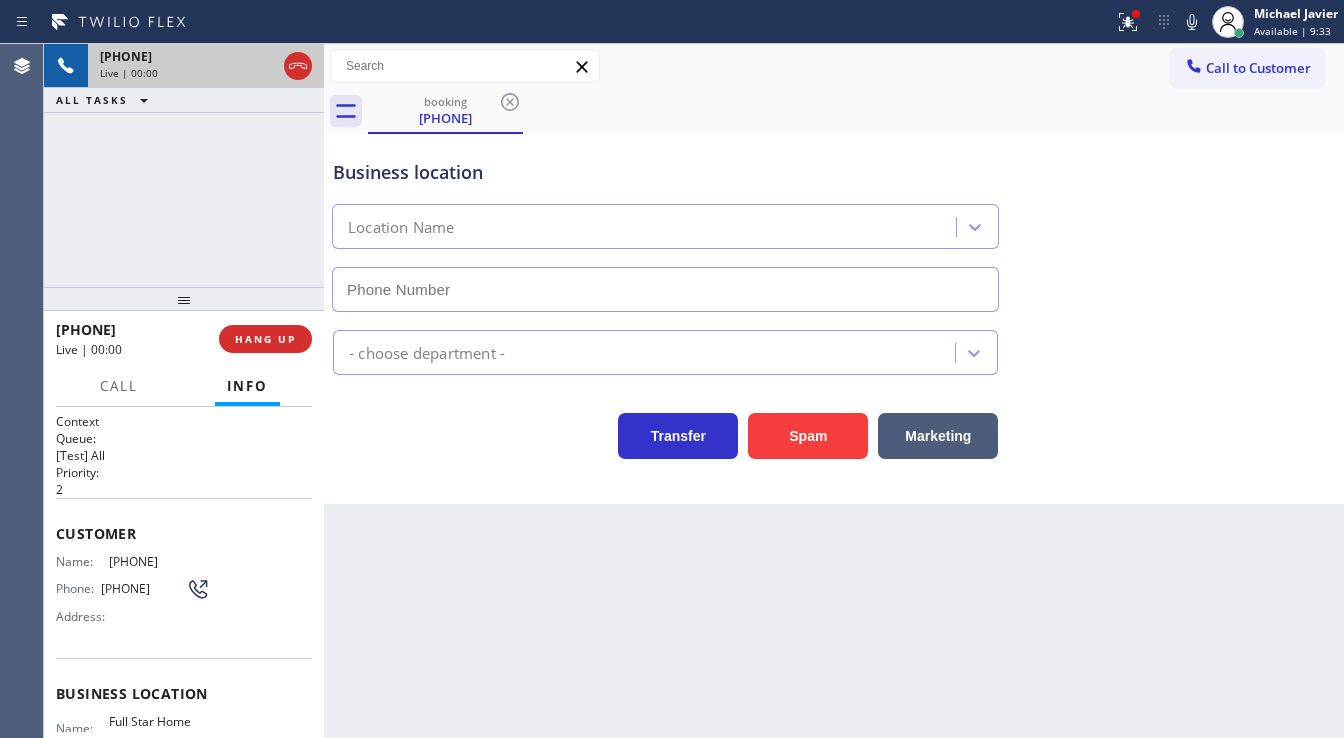type on "([AREA]) [PHONE]" 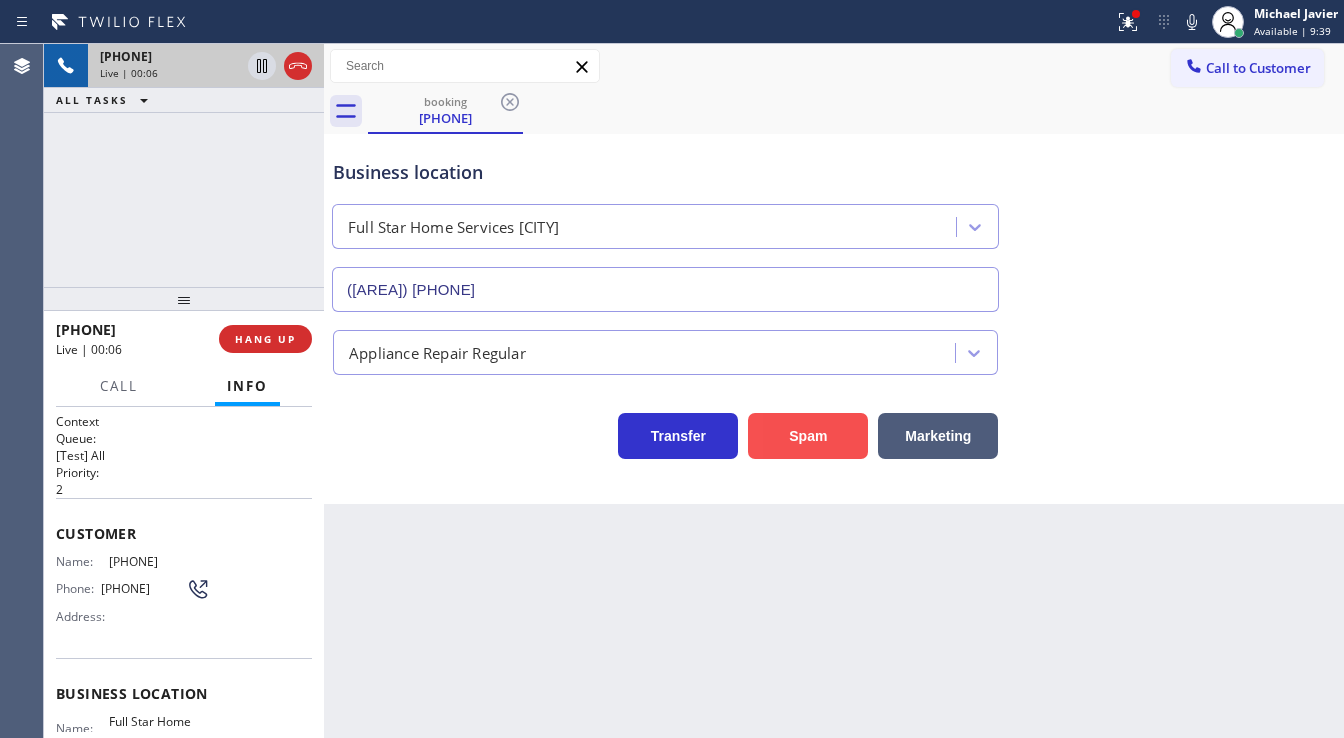 click on "Spam" at bounding box center (808, 436) 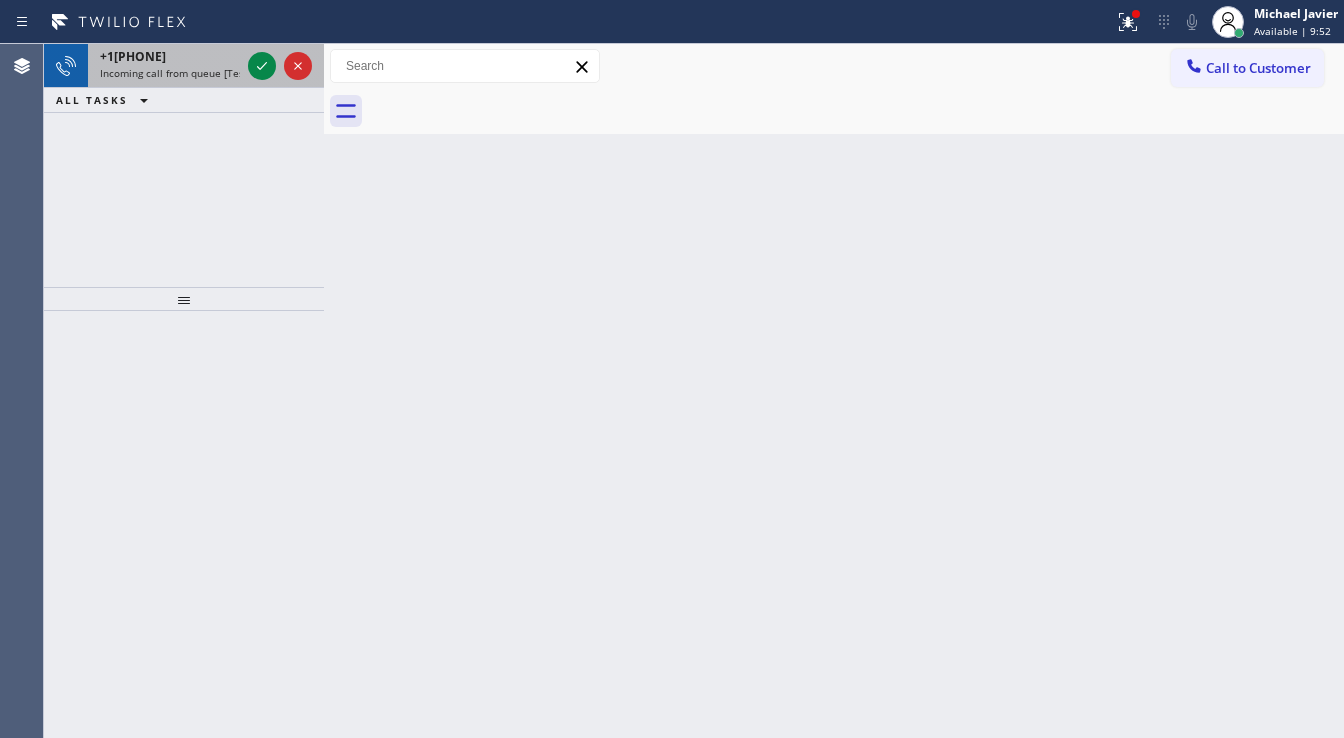 click at bounding box center [280, 66] 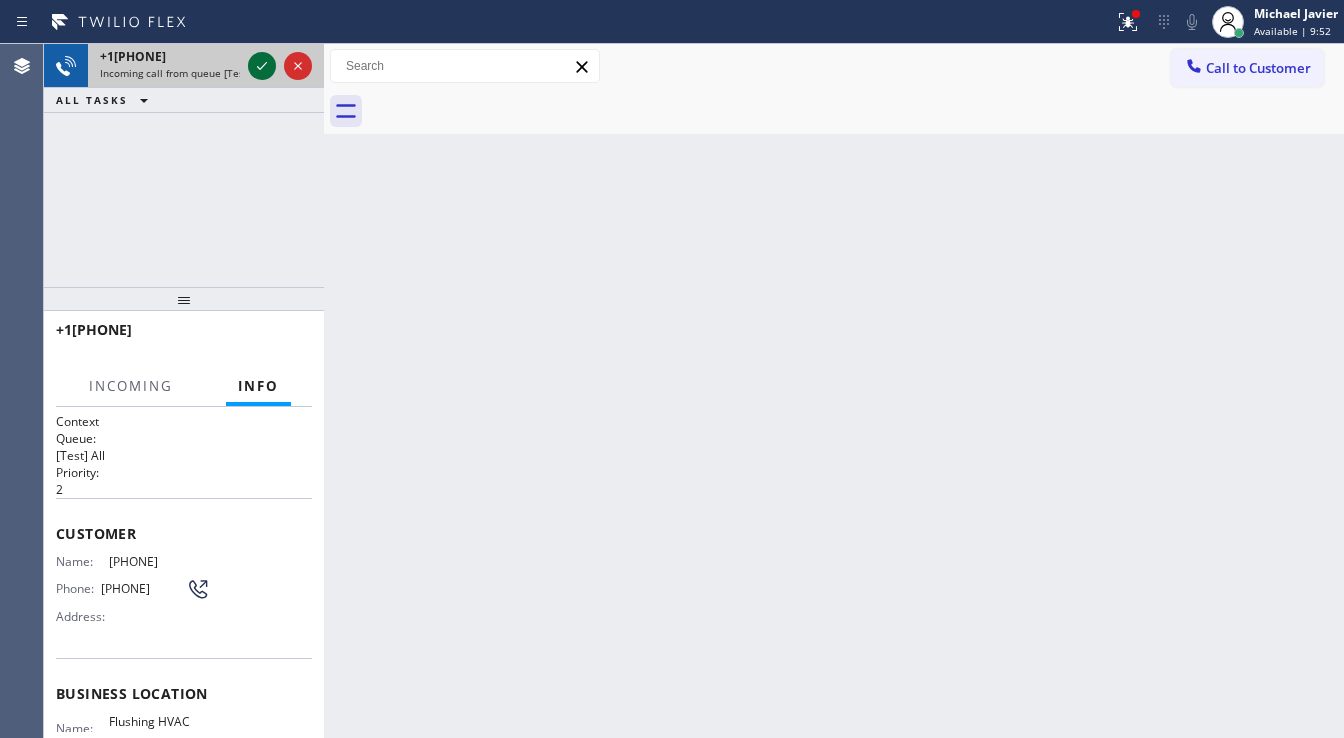click at bounding box center [262, 66] 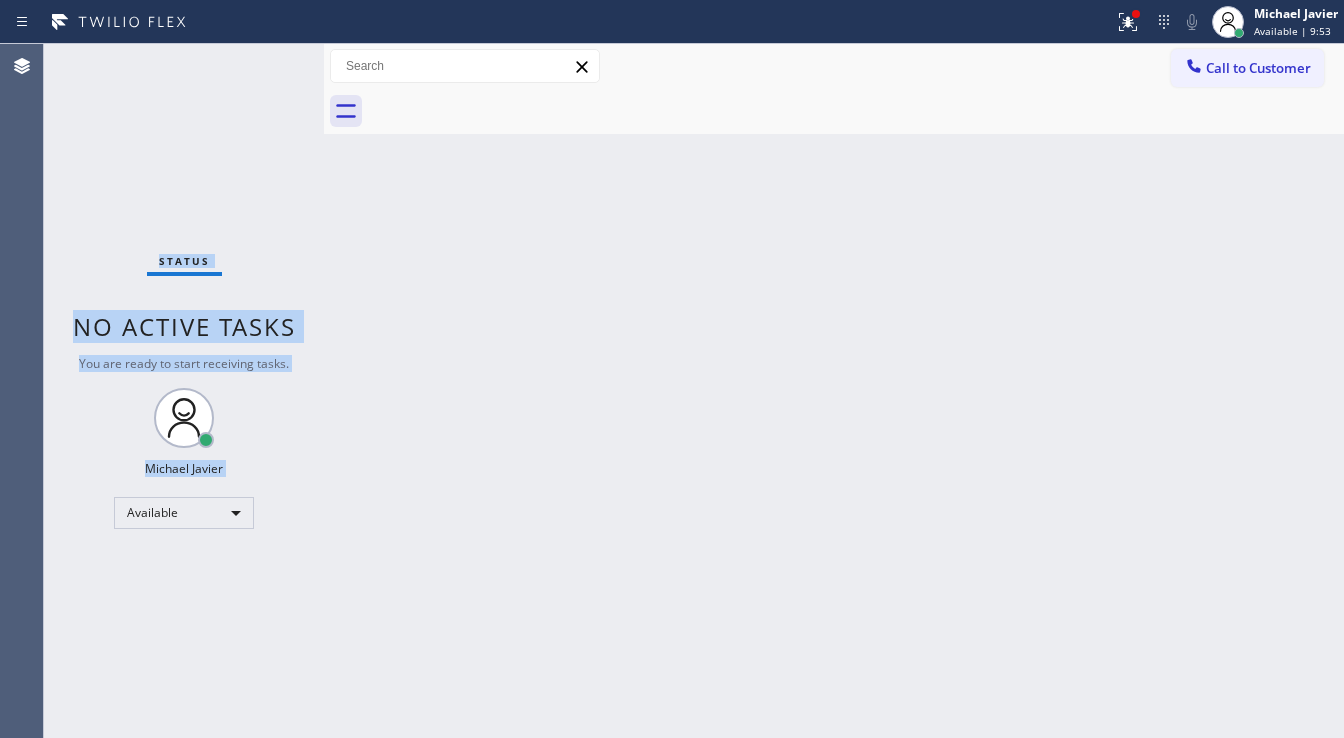 click on "Status   No active tasks     You are ready to start receiving tasks.   Michael Javier Available" at bounding box center (184, 391) 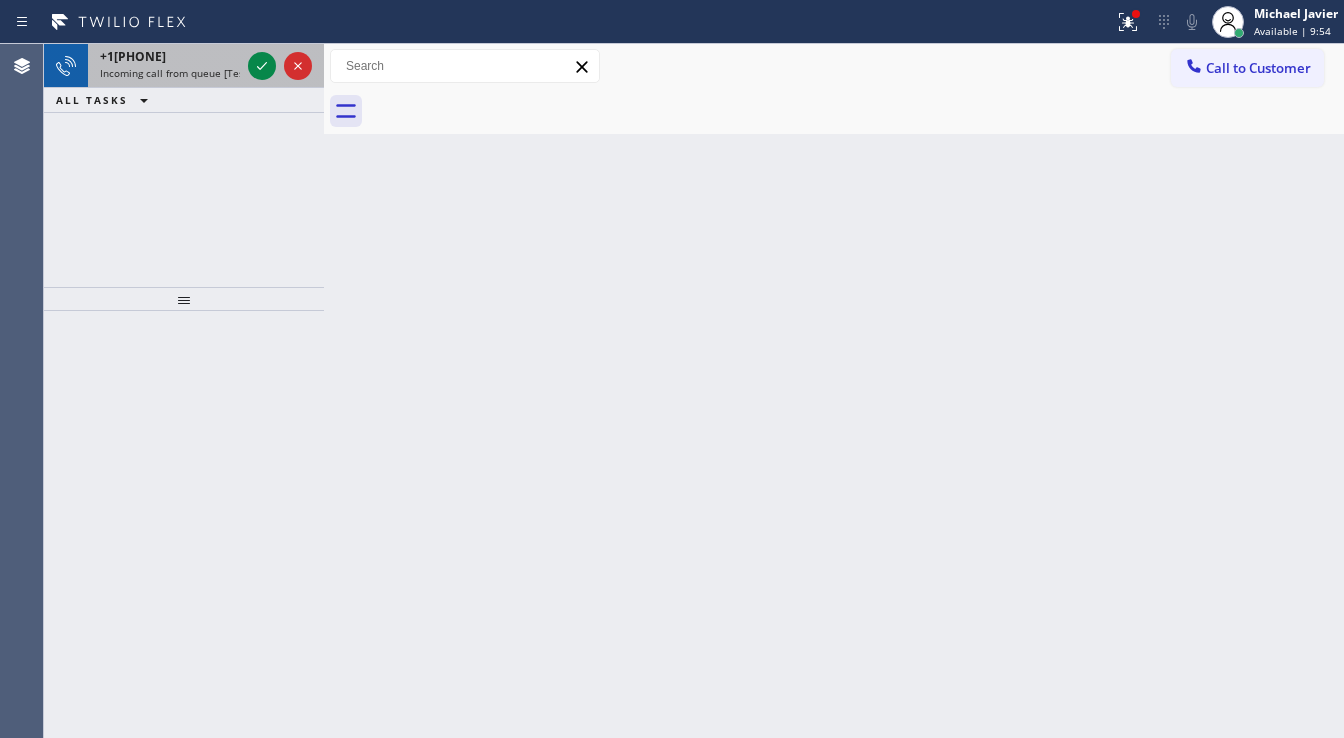 click at bounding box center [280, 66] 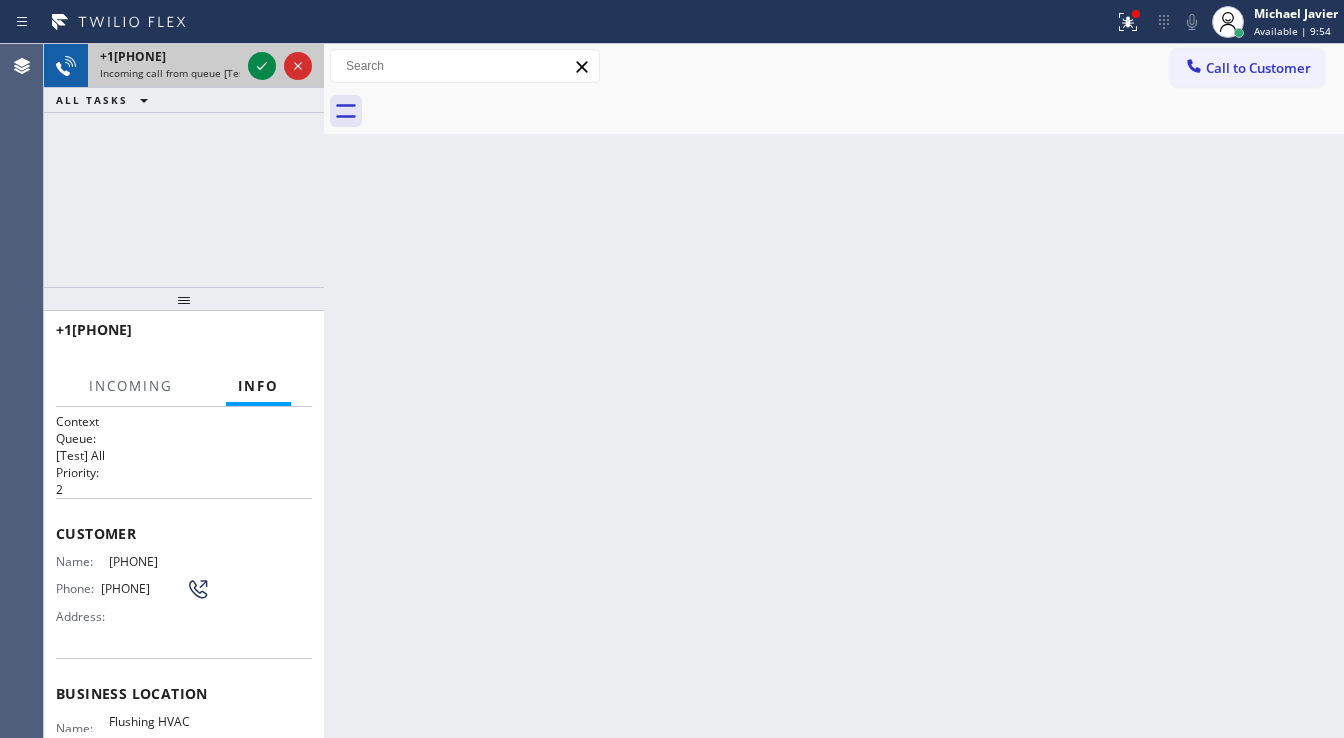 click at bounding box center (280, 66) 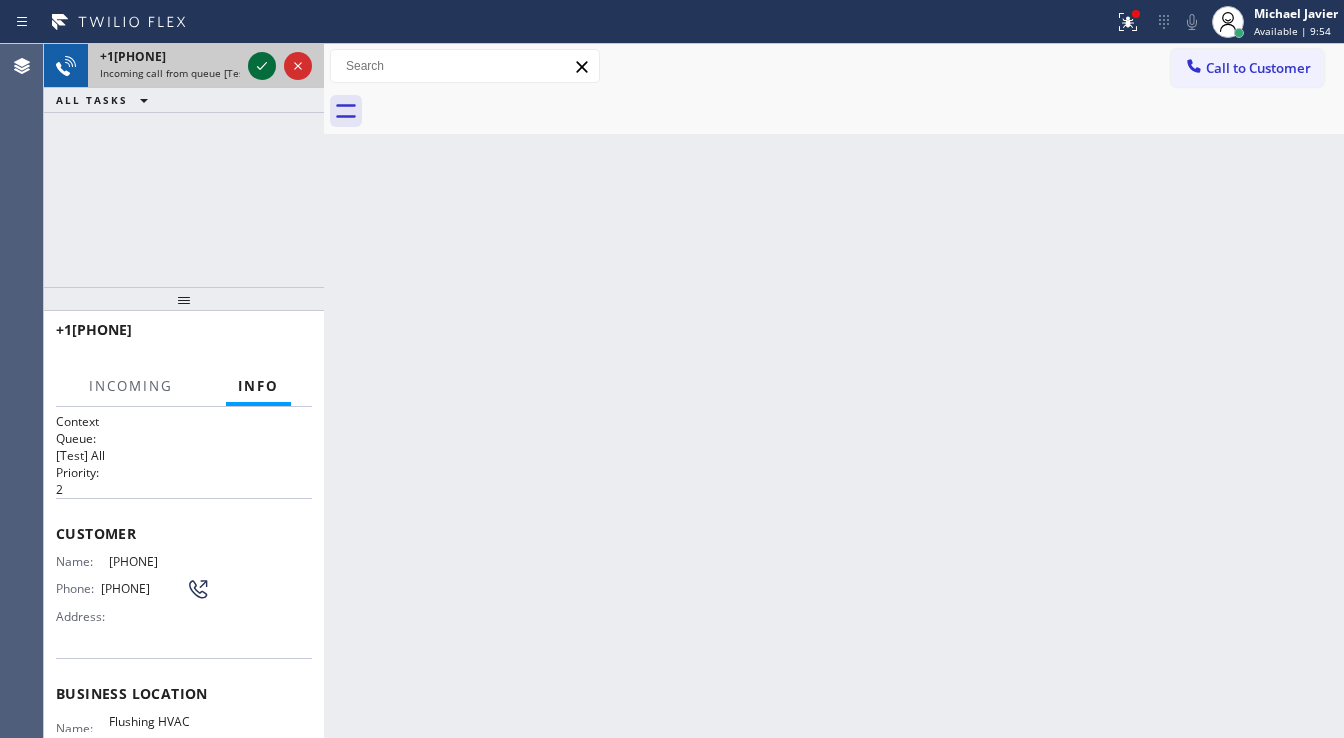click 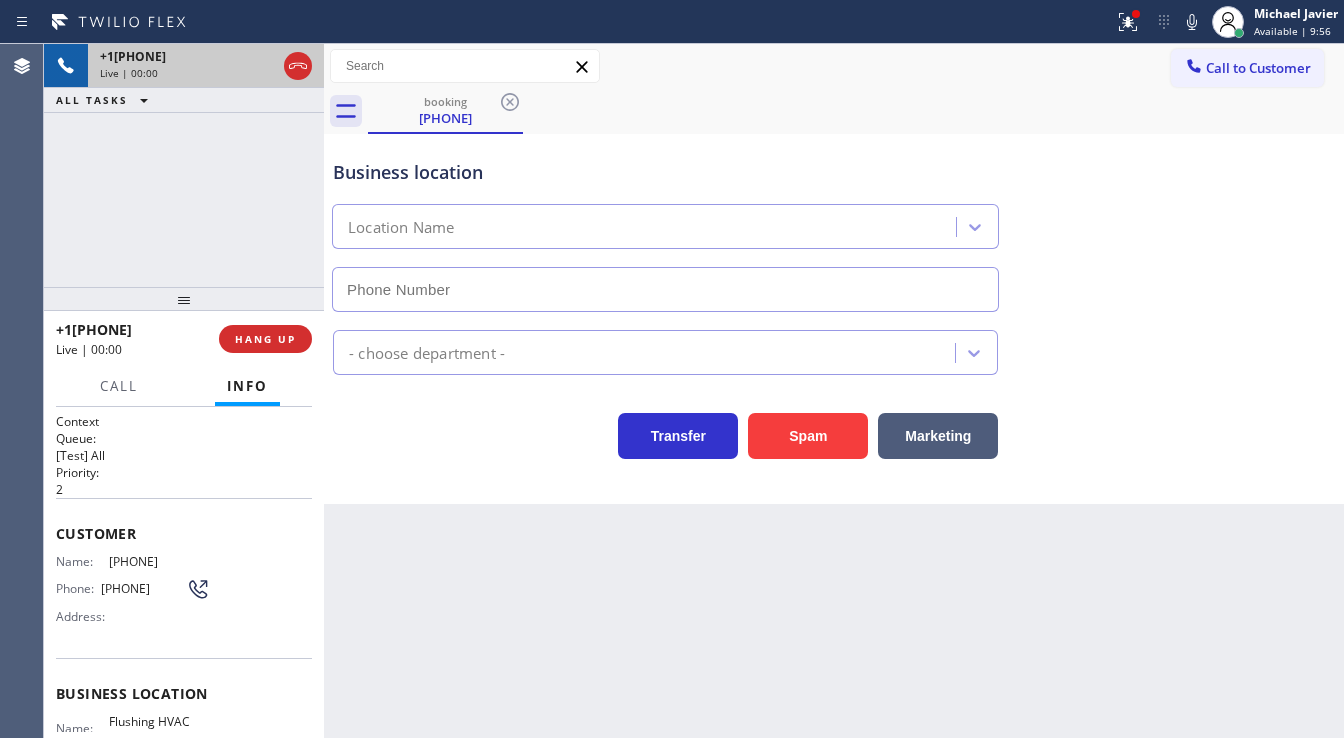 click on "[PHONE] Live | 00:00" at bounding box center [184, 66] 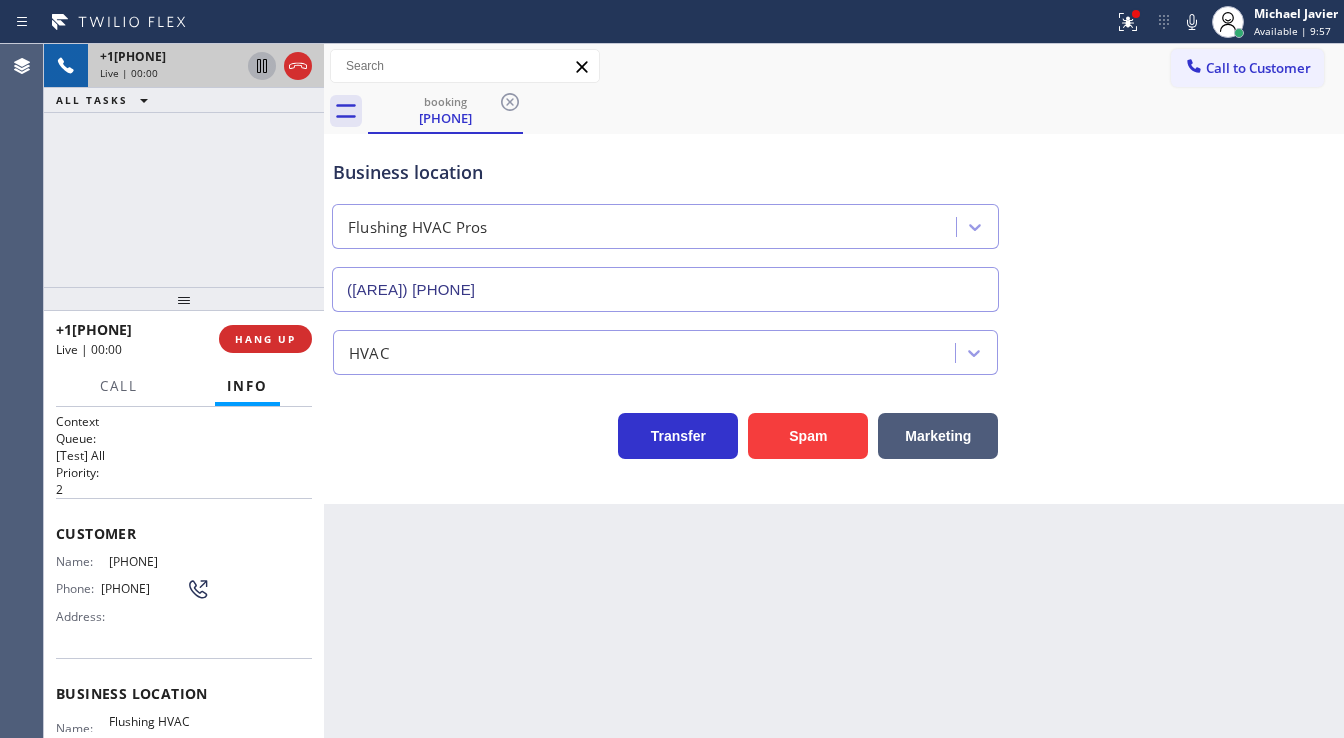 click 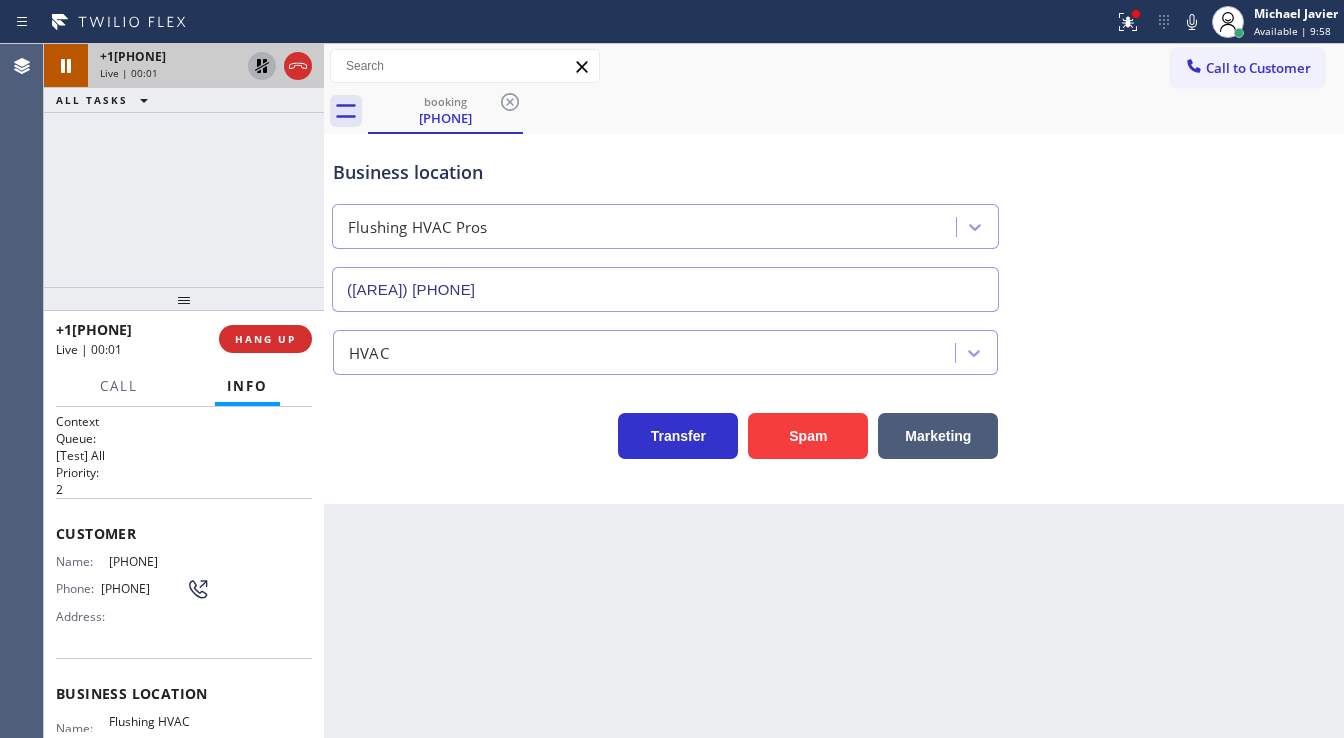 click 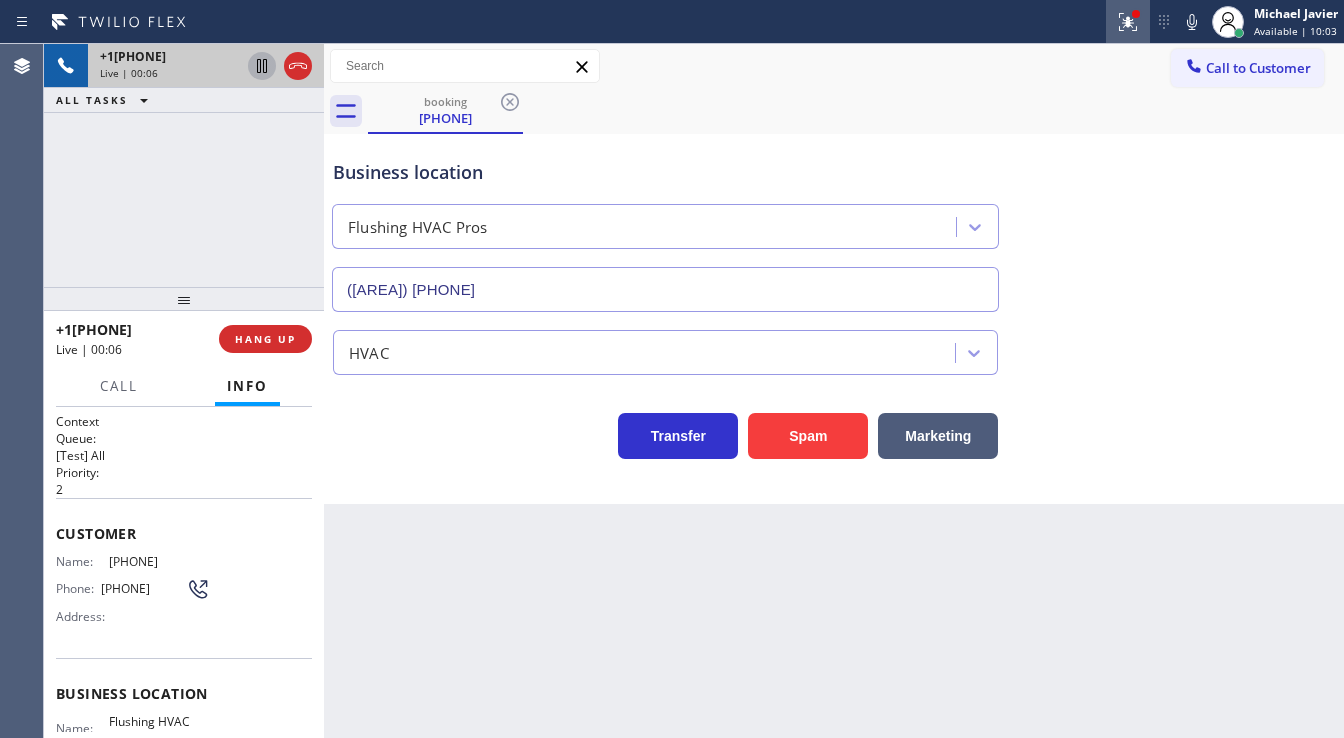 click 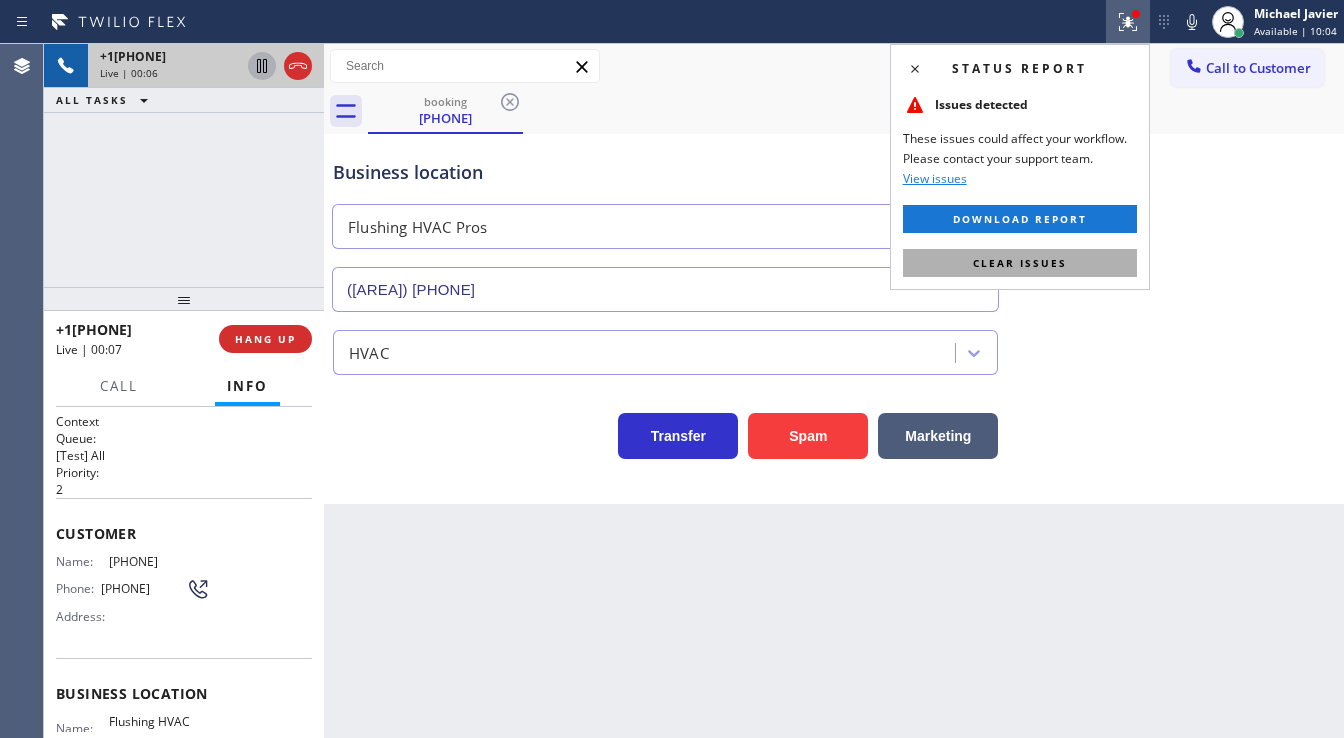 click on "Clear issues" at bounding box center (1020, 263) 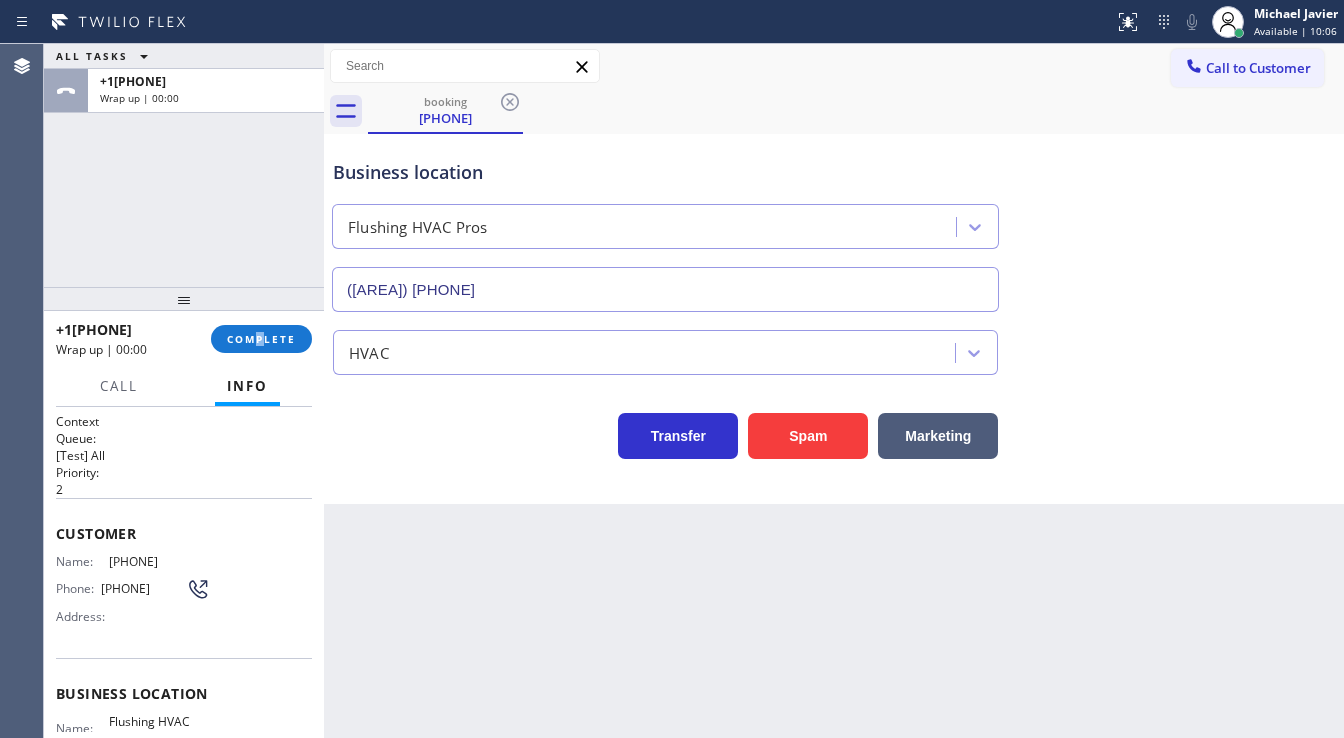 drag, startPoint x: 262, startPoint y: 364, endPoint x: 258, endPoint y: 353, distance: 11.7046995 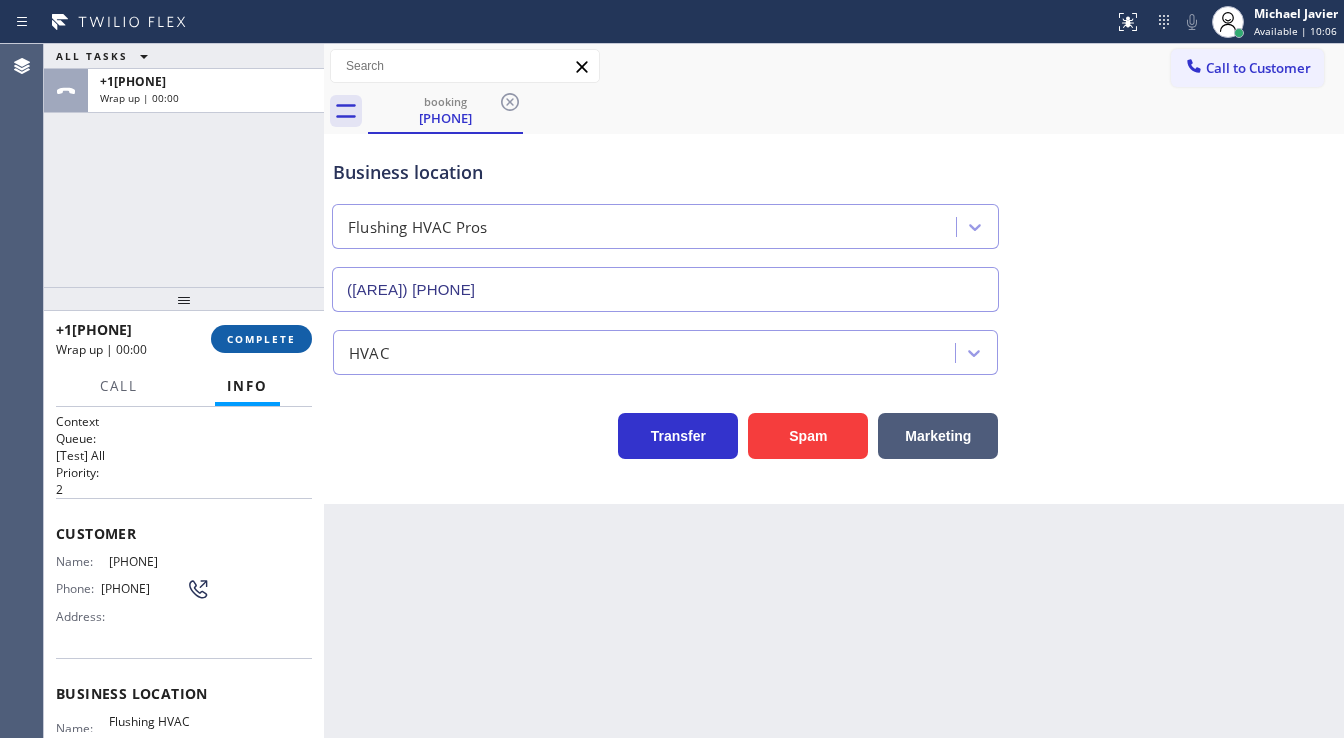 click on "COMPLETE" at bounding box center (261, 339) 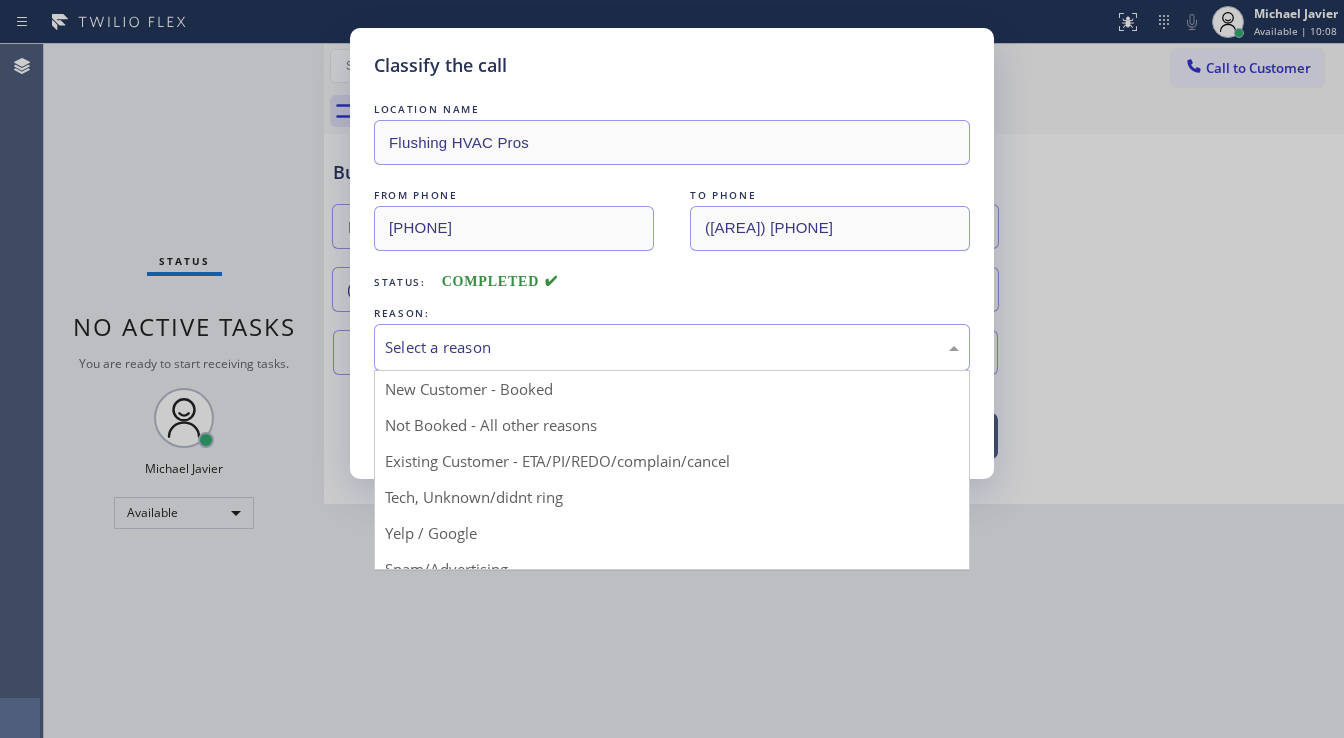 drag, startPoint x: 458, startPoint y: 332, endPoint x: 477, endPoint y: 350, distance: 26.172504 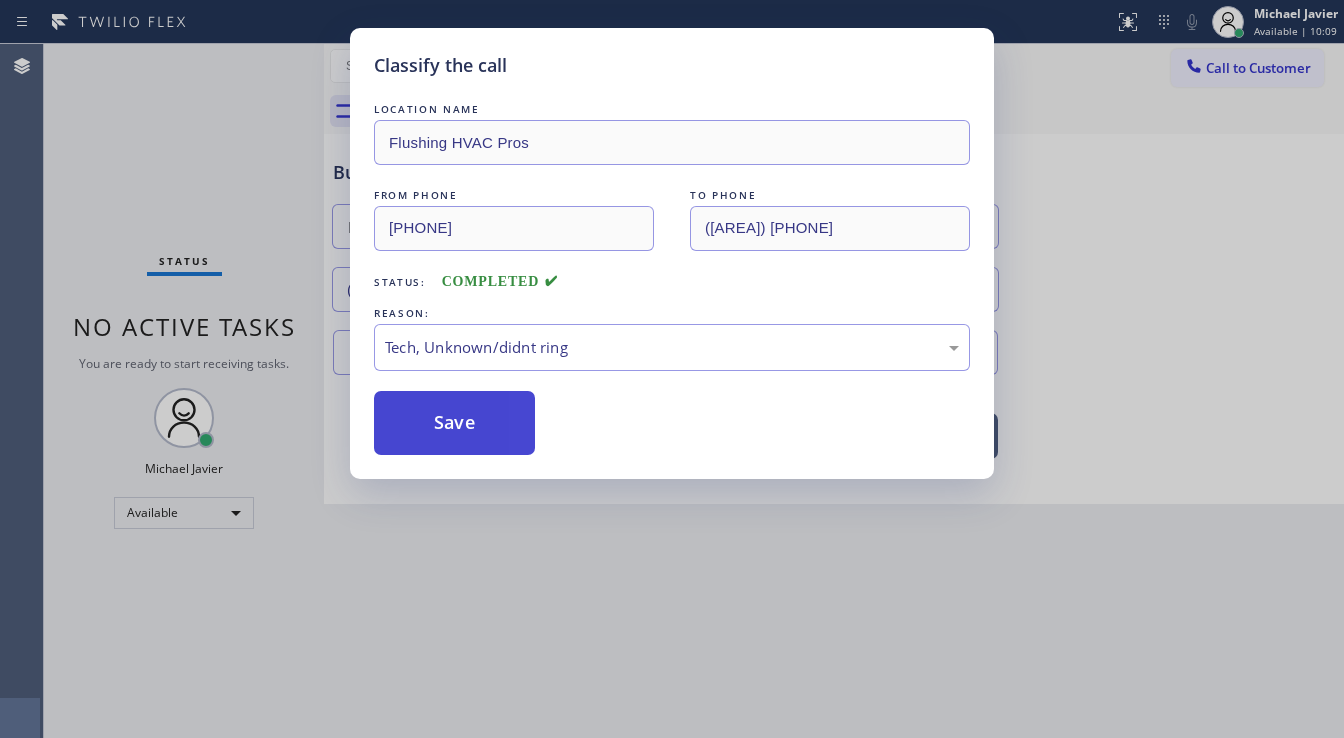 click on "Save" at bounding box center (454, 423) 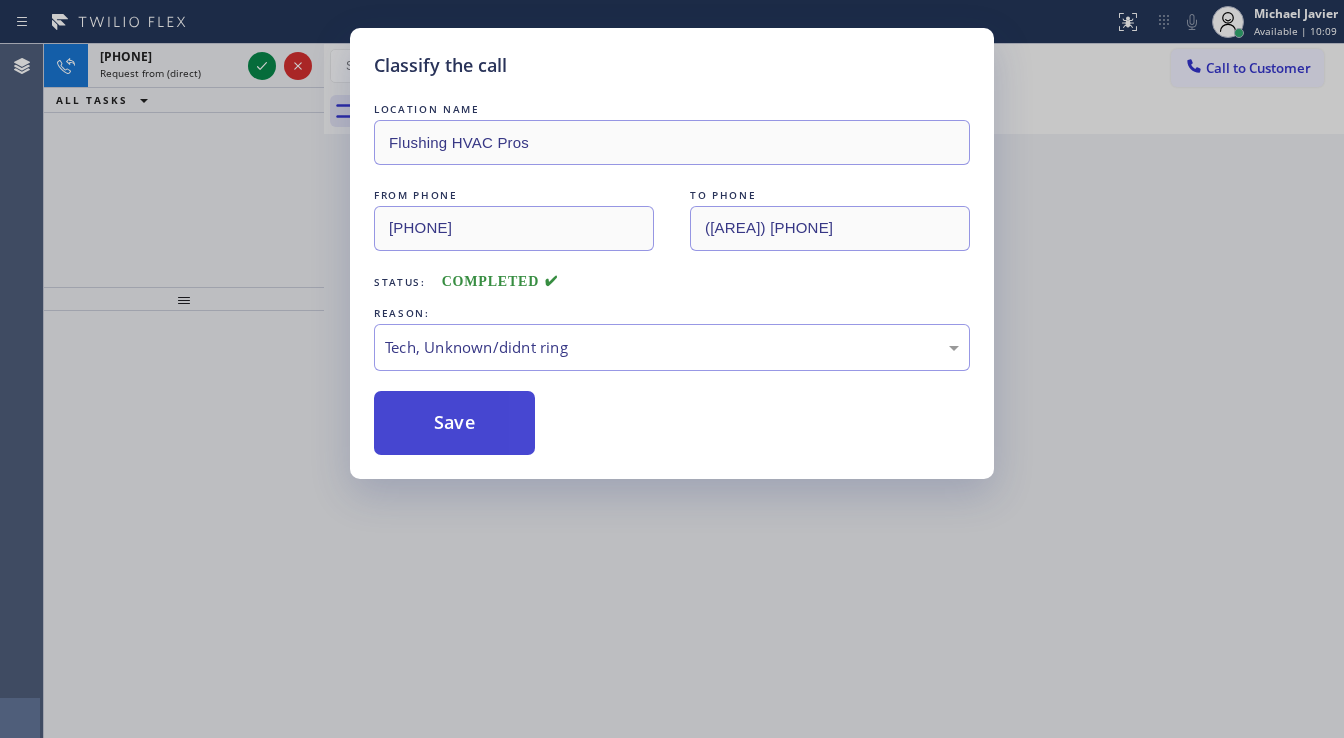 click on "Save" at bounding box center [454, 423] 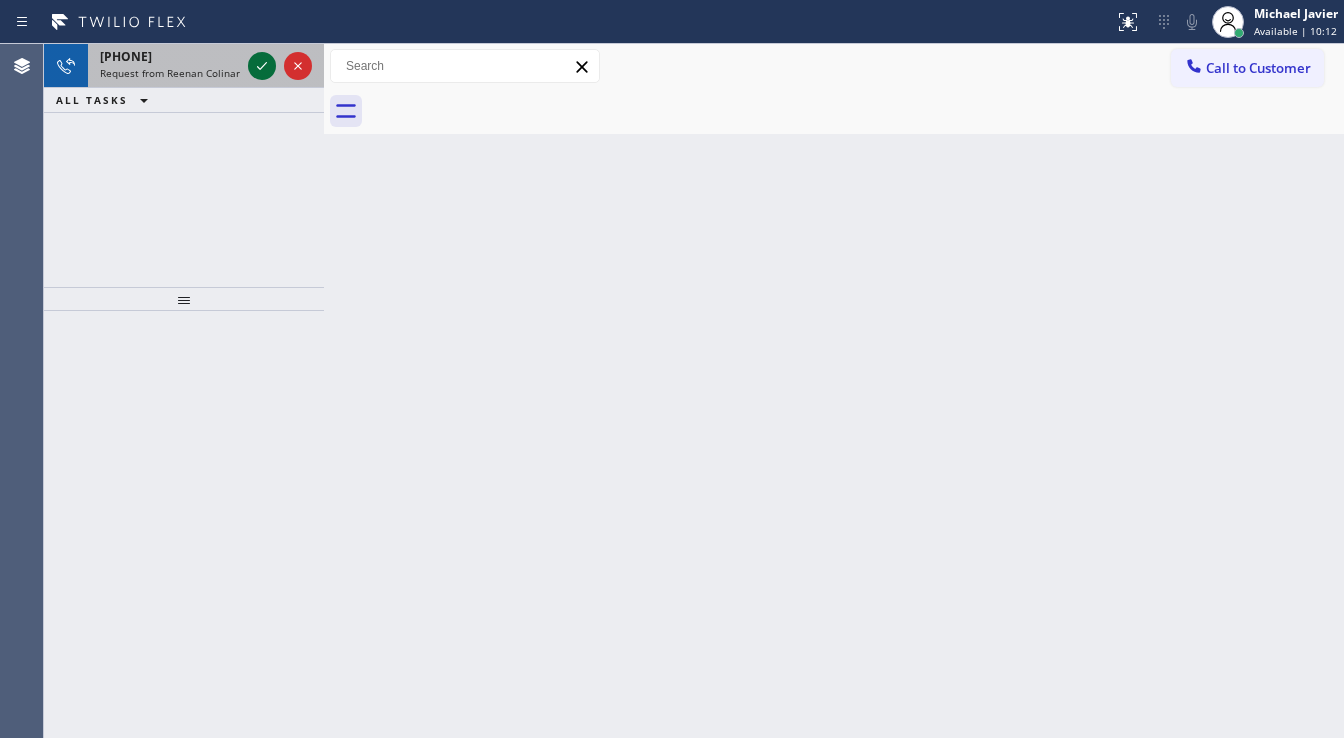 click 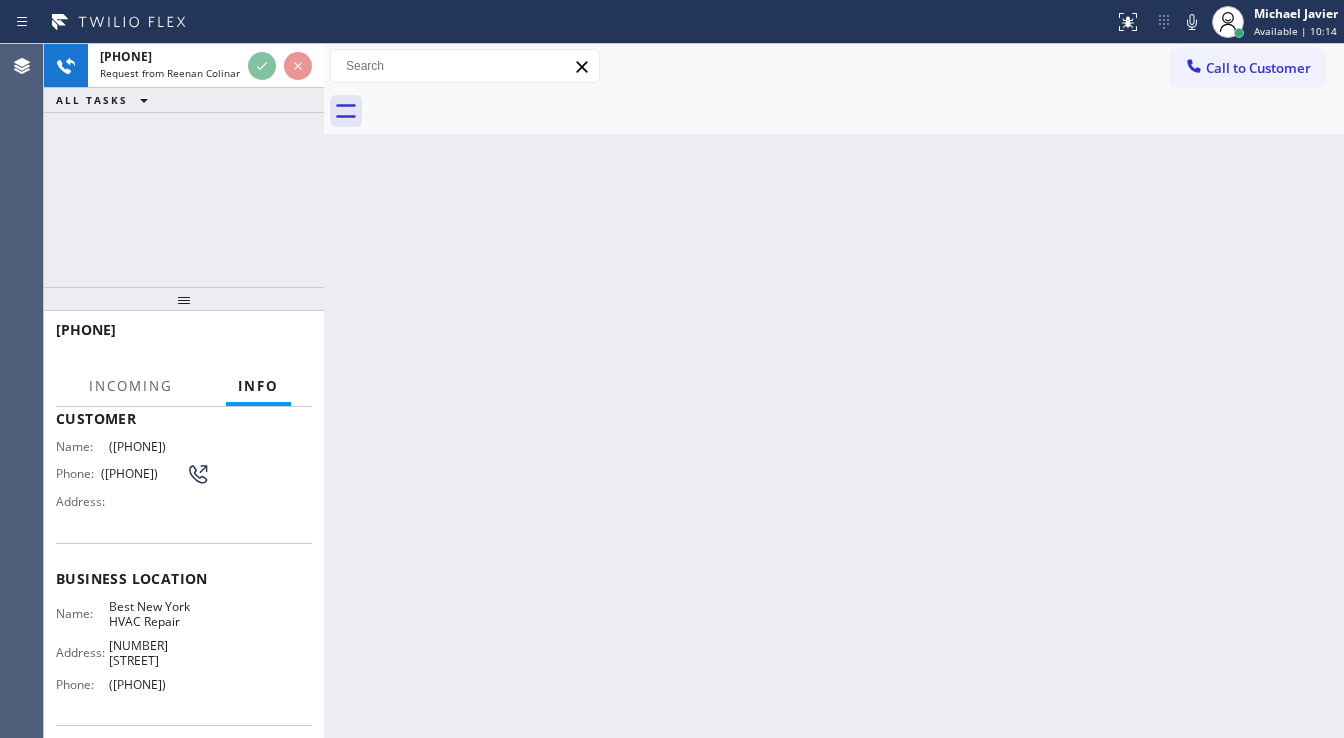 scroll, scrollTop: 160, scrollLeft: 0, axis: vertical 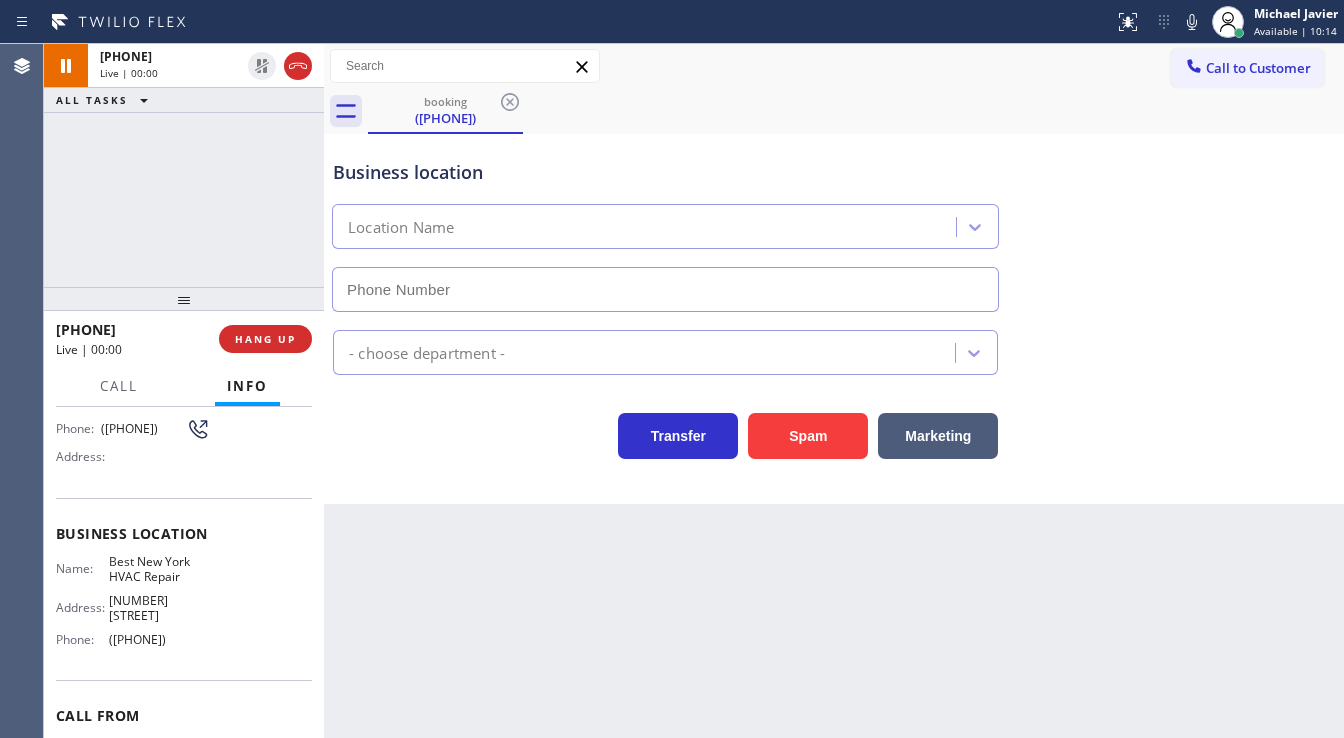 type on "([PHONE])" 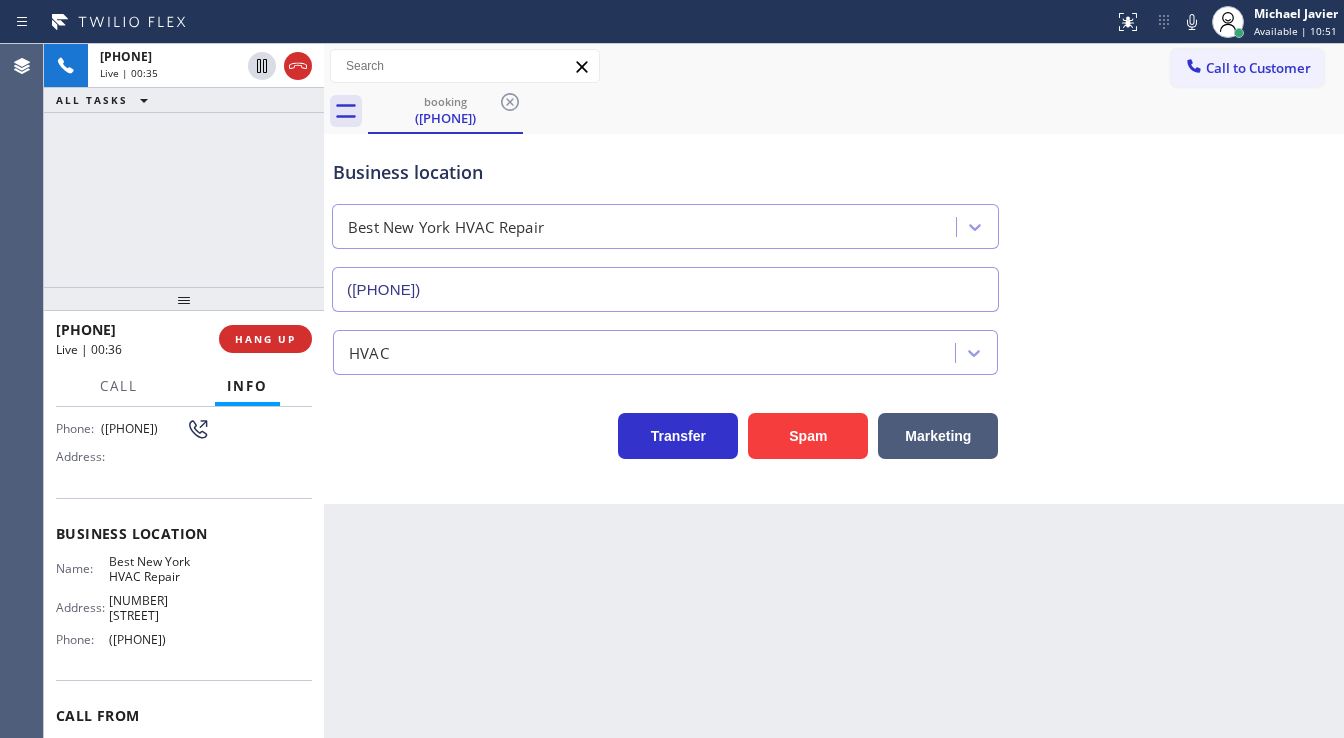 click on "+1[PHONE] Live | 00:35 ALL TASKS ALL TASKS ACTIVE TASKS TASKS IN WRAP UP" at bounding box center (184, 165) 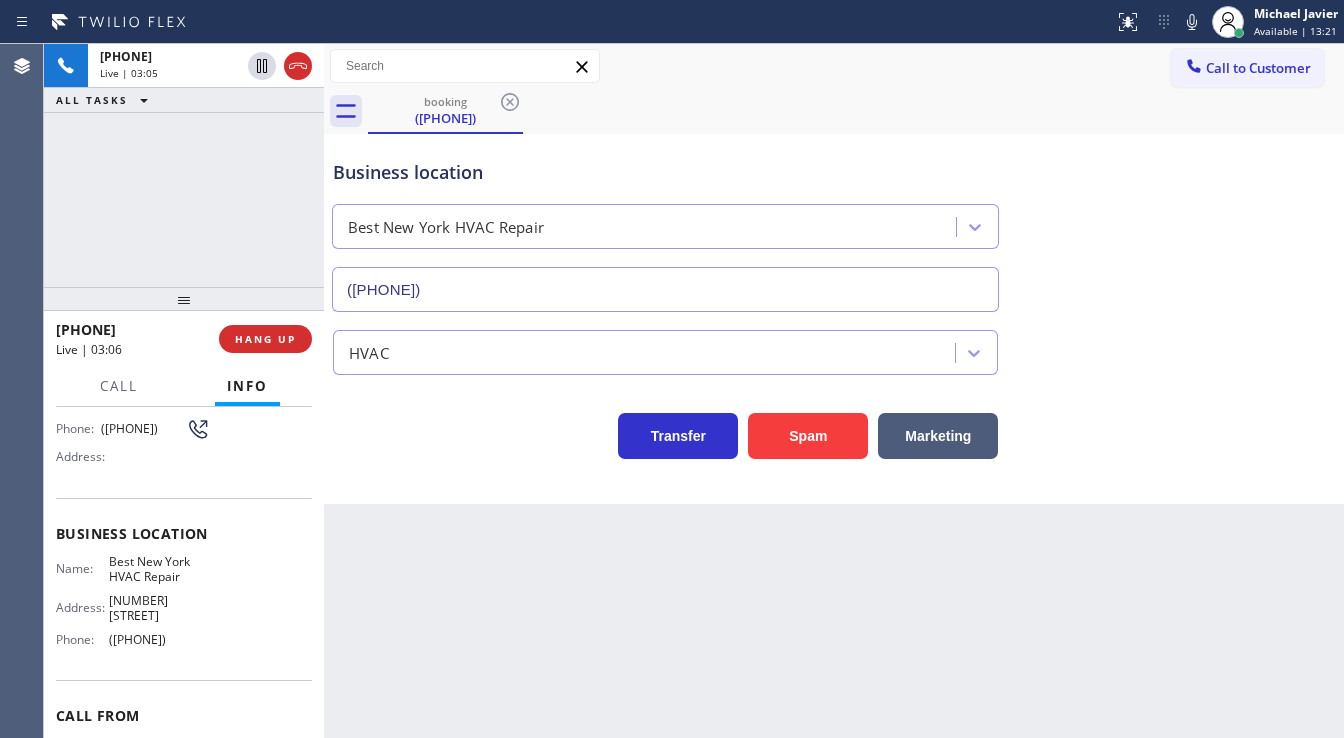 click 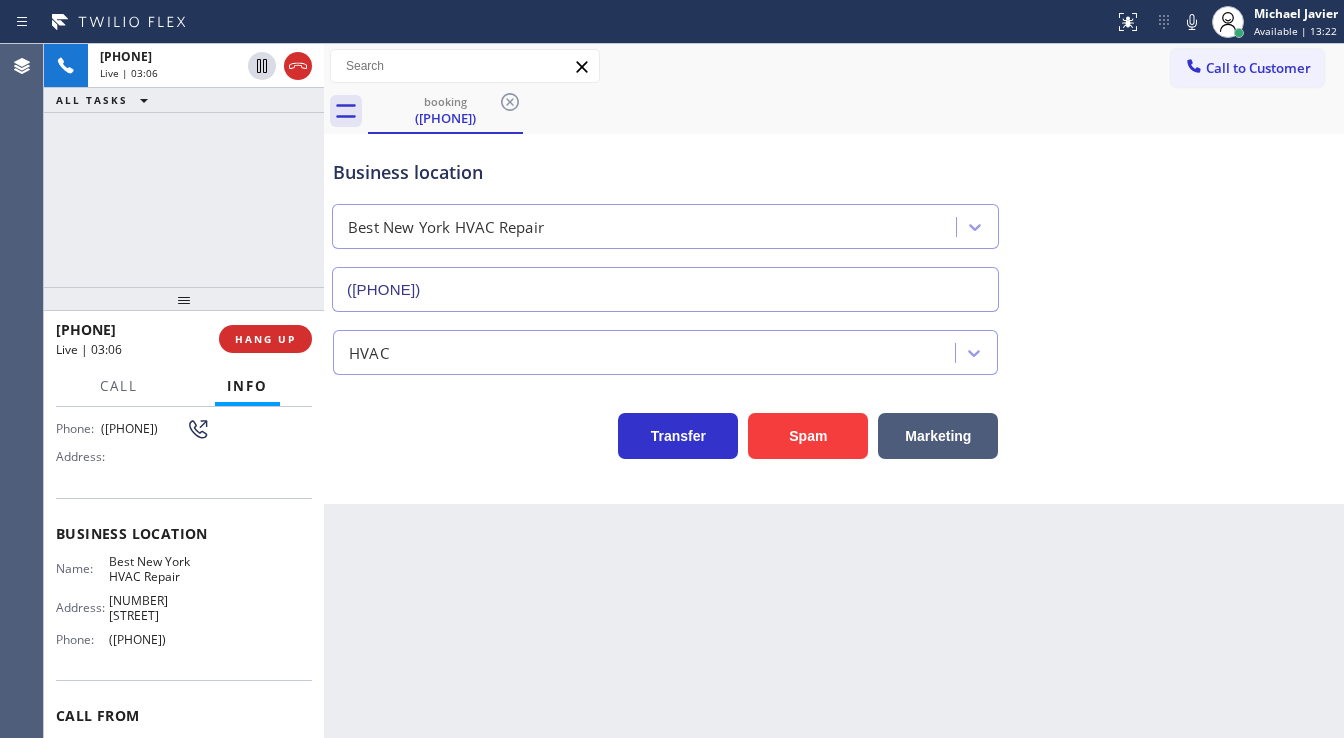 click 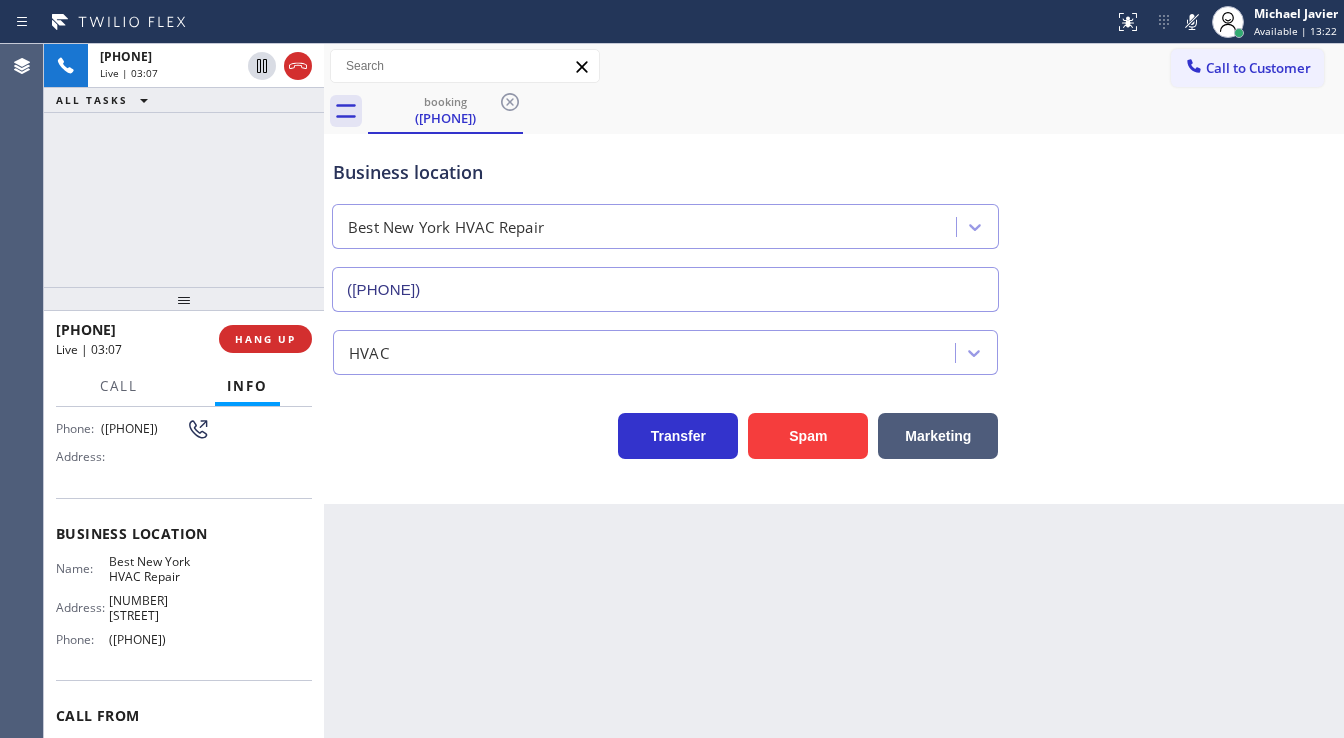 click on "+1[PHONE] Live | 03:07 ALL TASKS ALL TASKS ACTIVE TASKS TASKS IN WRAP UP" at bounding box center (184, 165) 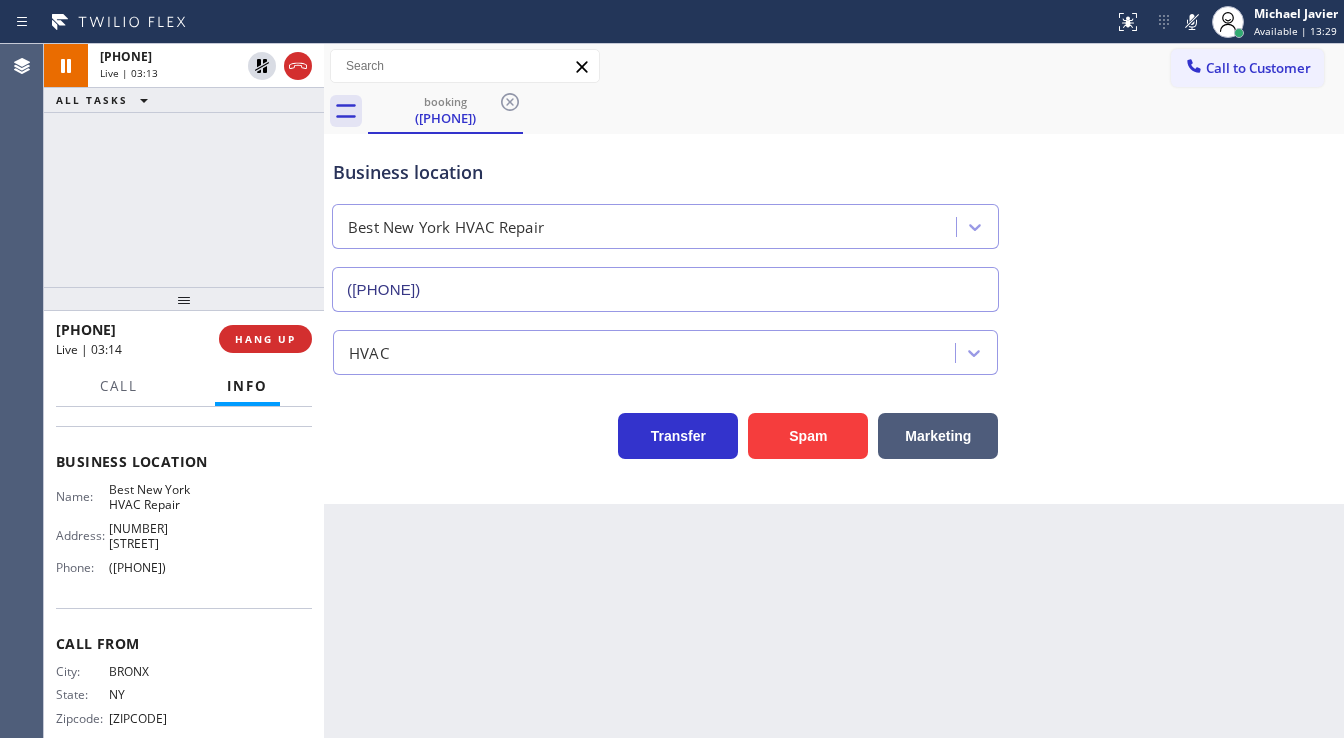 scroll, scrollTop: 245, scrollLeft: 0, axis: vertical 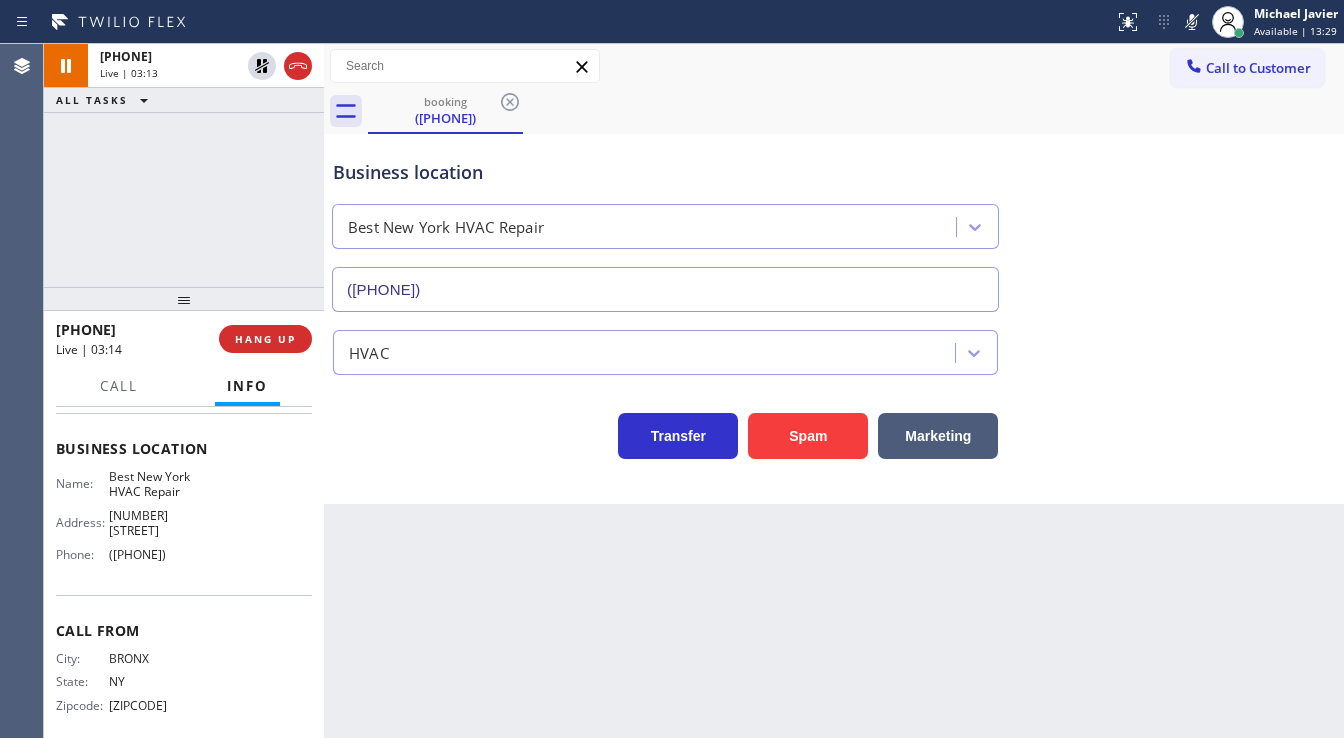drag, startPoint x: 60, startPoint y: 449, endPoint x: 208, endPoint y: 564, distance: 187.42732 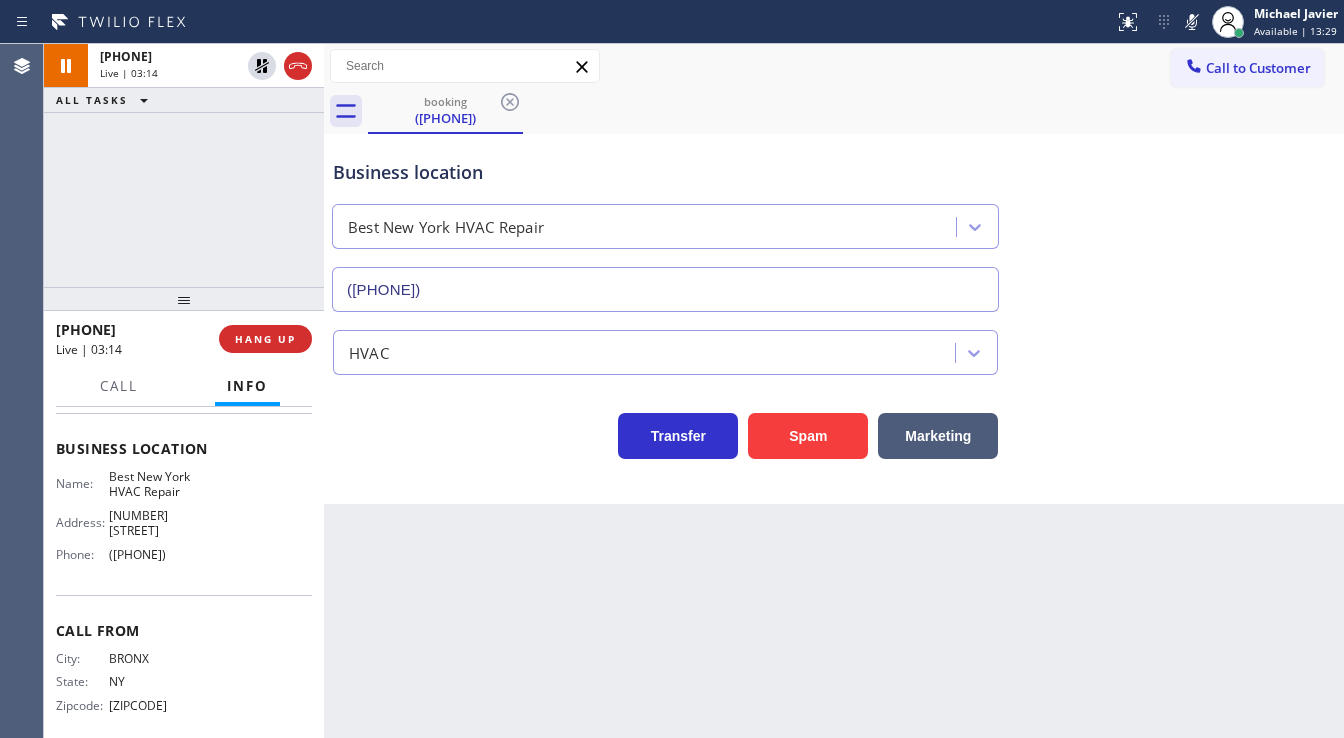 copy on "Customer Name: [PHONE] Phone: [PHONE] Address: Business location Name: Best New York HVAC Repair Address: [NUMBER] [STREET]  Phone: [PHONE]" 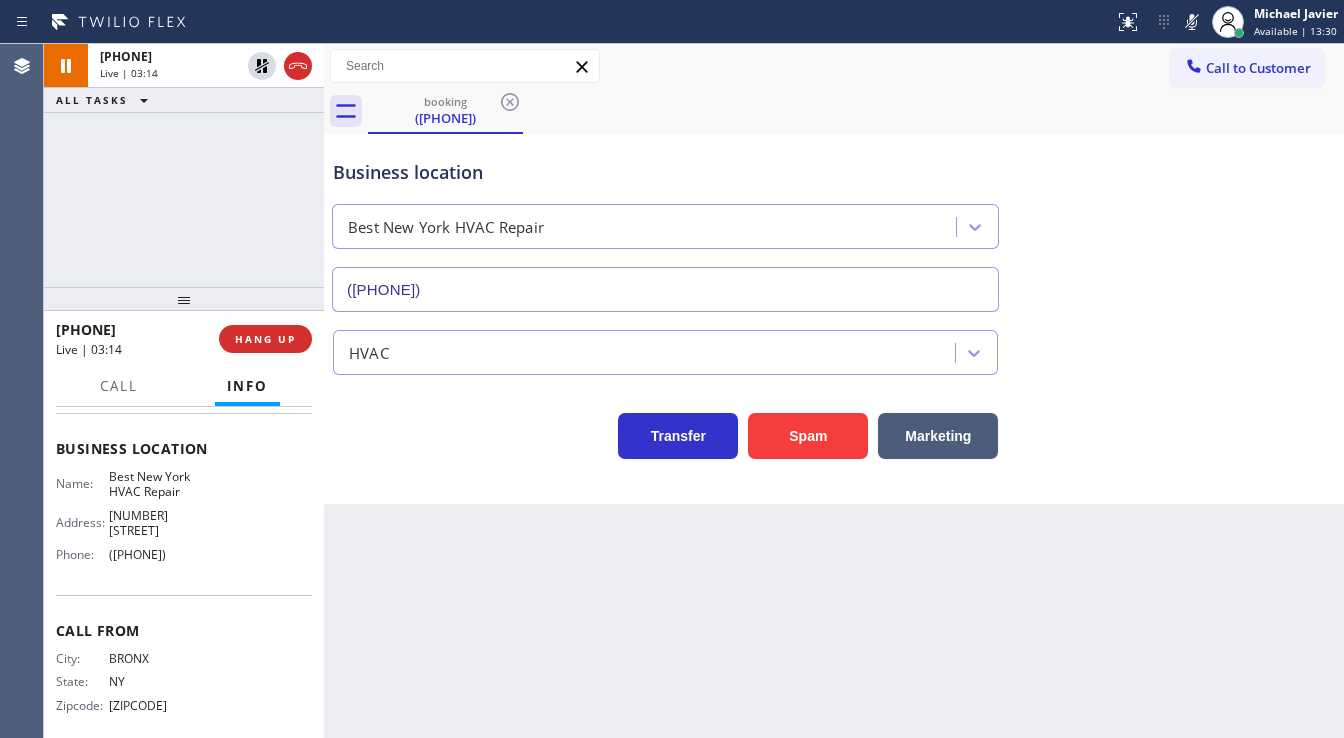 click on "+1[PHONE] Live | 03:14 ALL TASKS ALL TASKS ACTIVE TASKS TASKS IN WRAP UP" at bounding box center (184, 165) 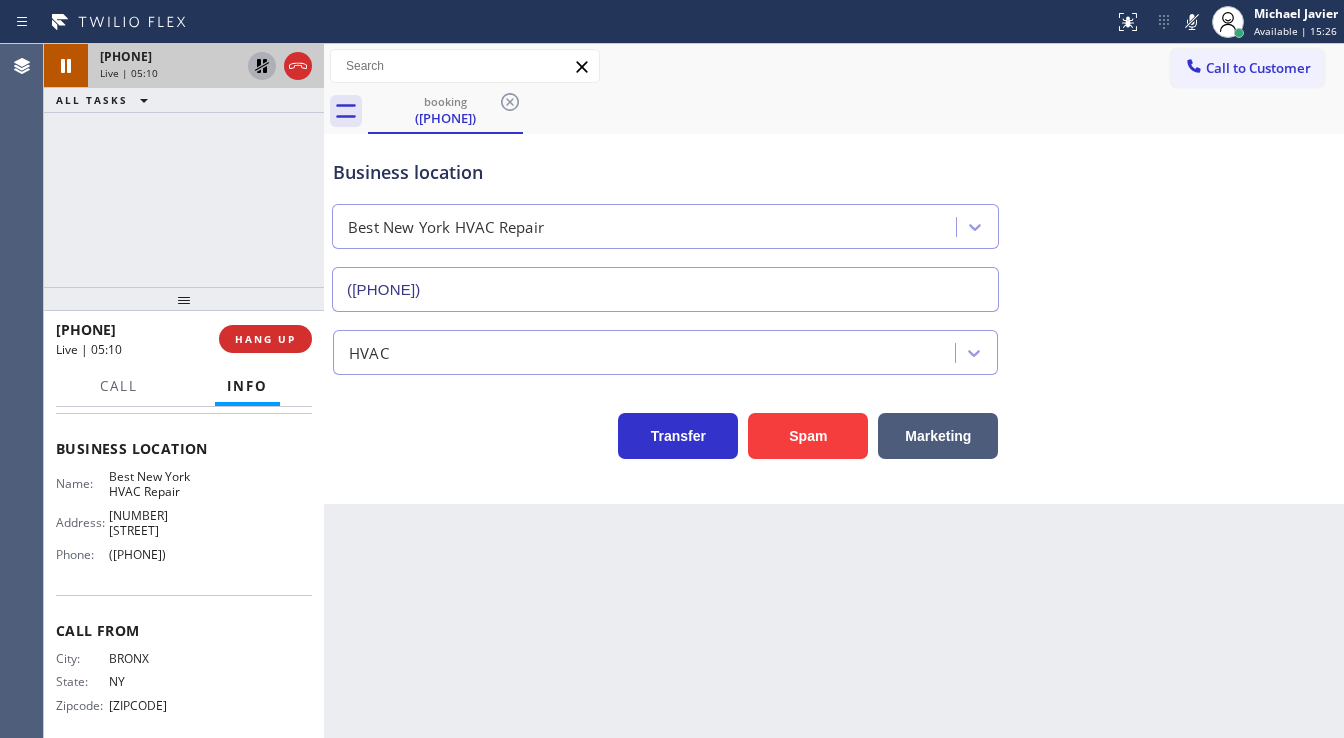 click 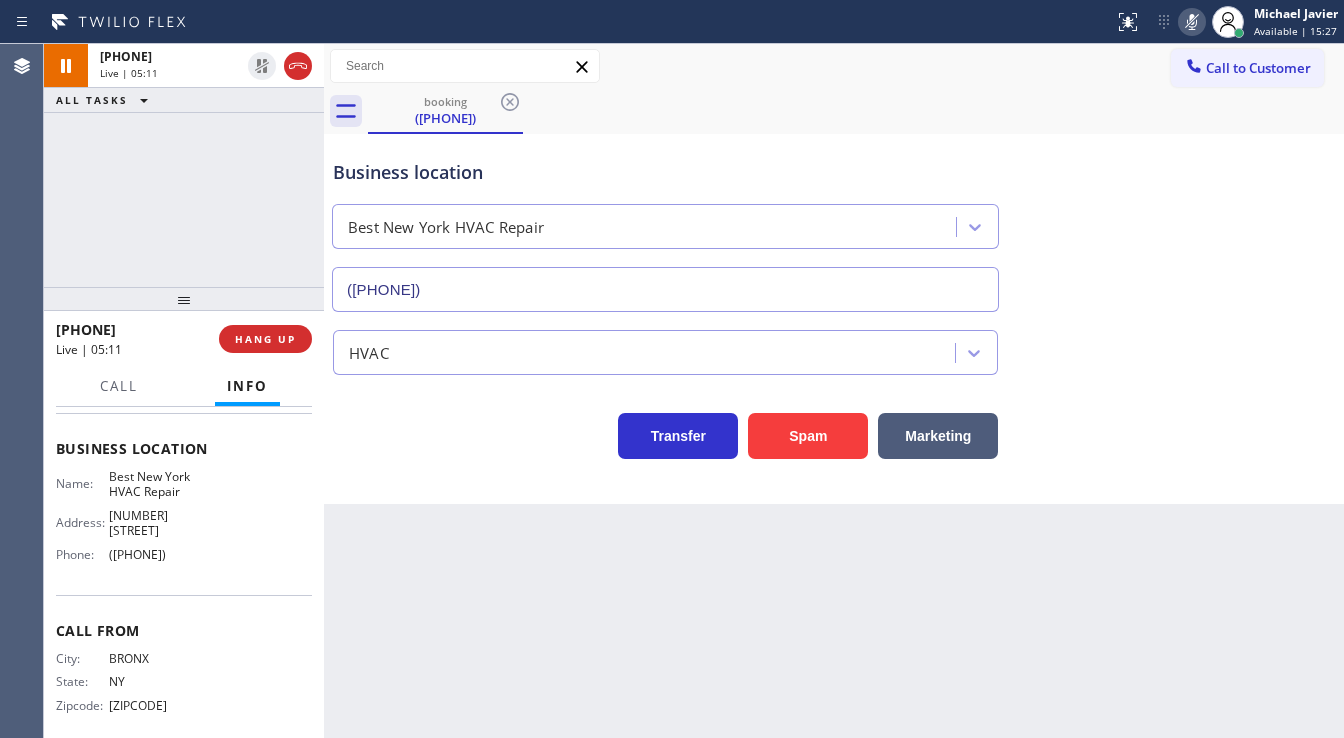 click 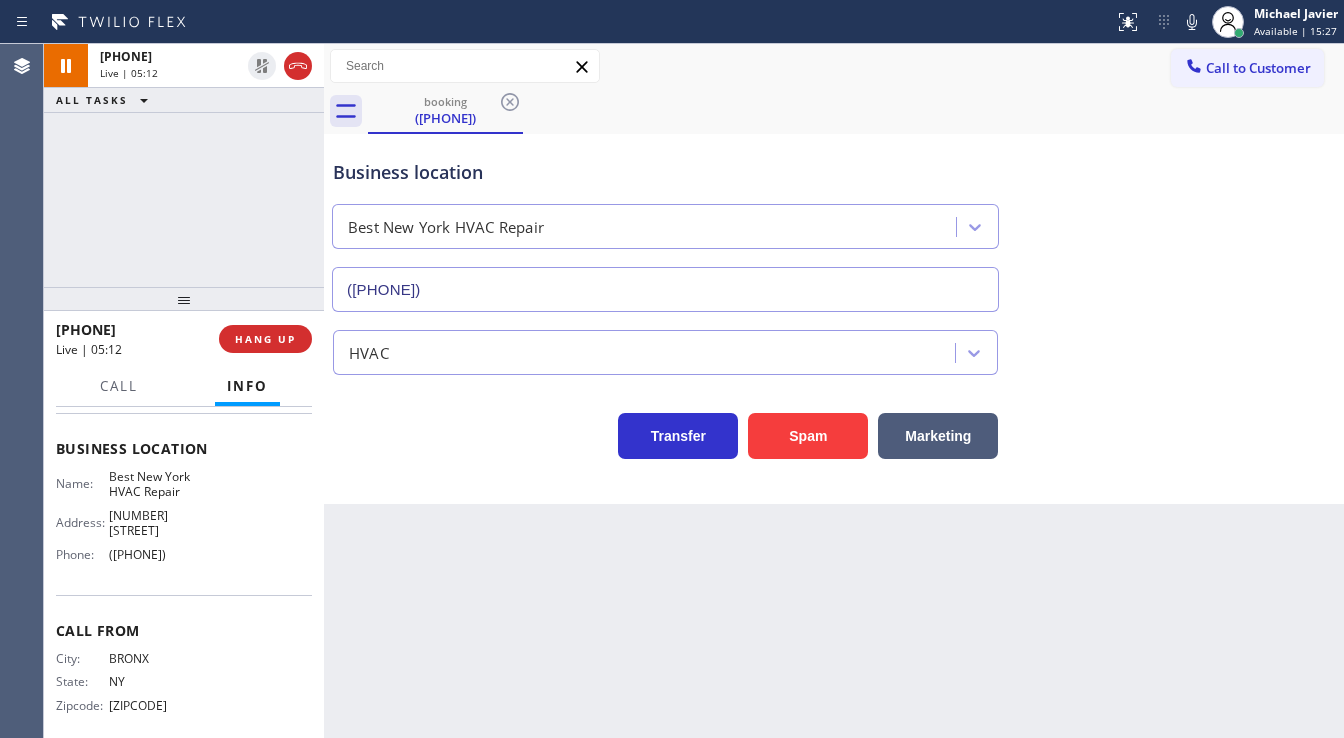 drag, startPoint x: 1068, startPoint y: 100, endPoint x: 793, endPoint y: 161, distance: 281.68423 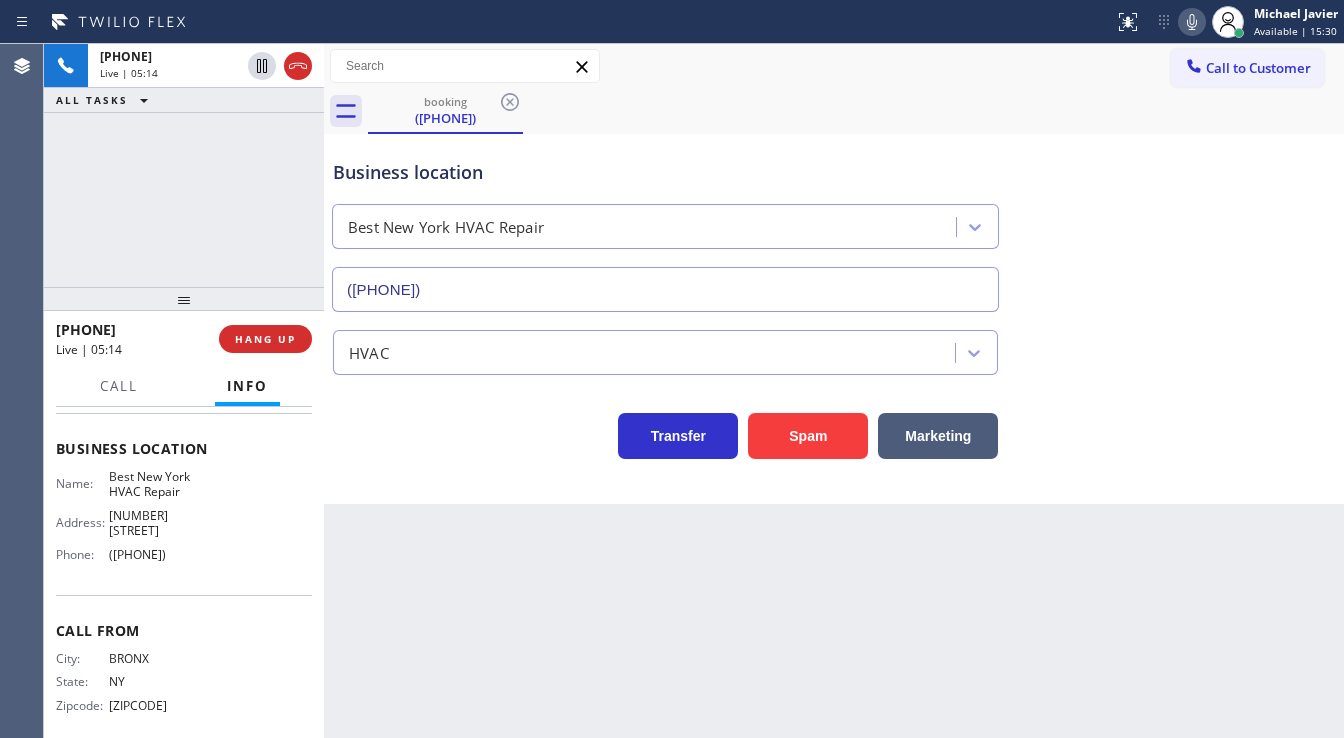 click 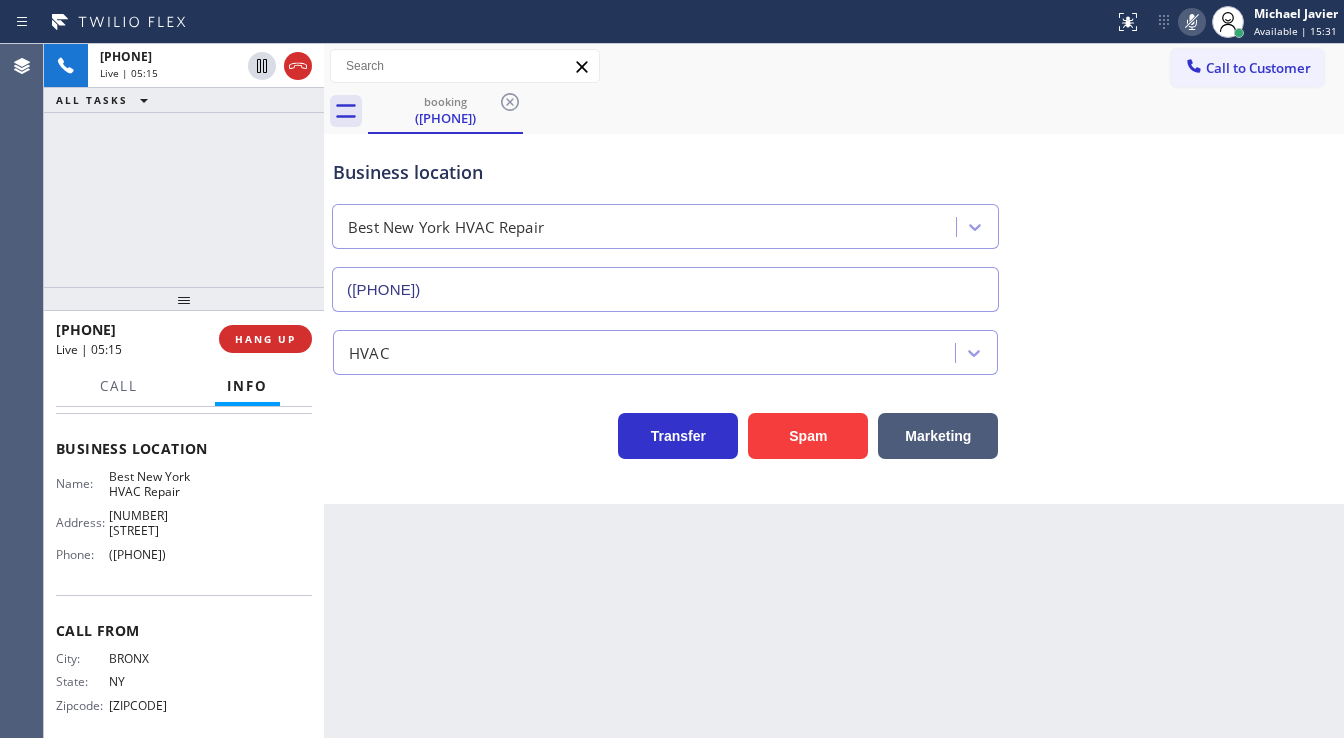 type 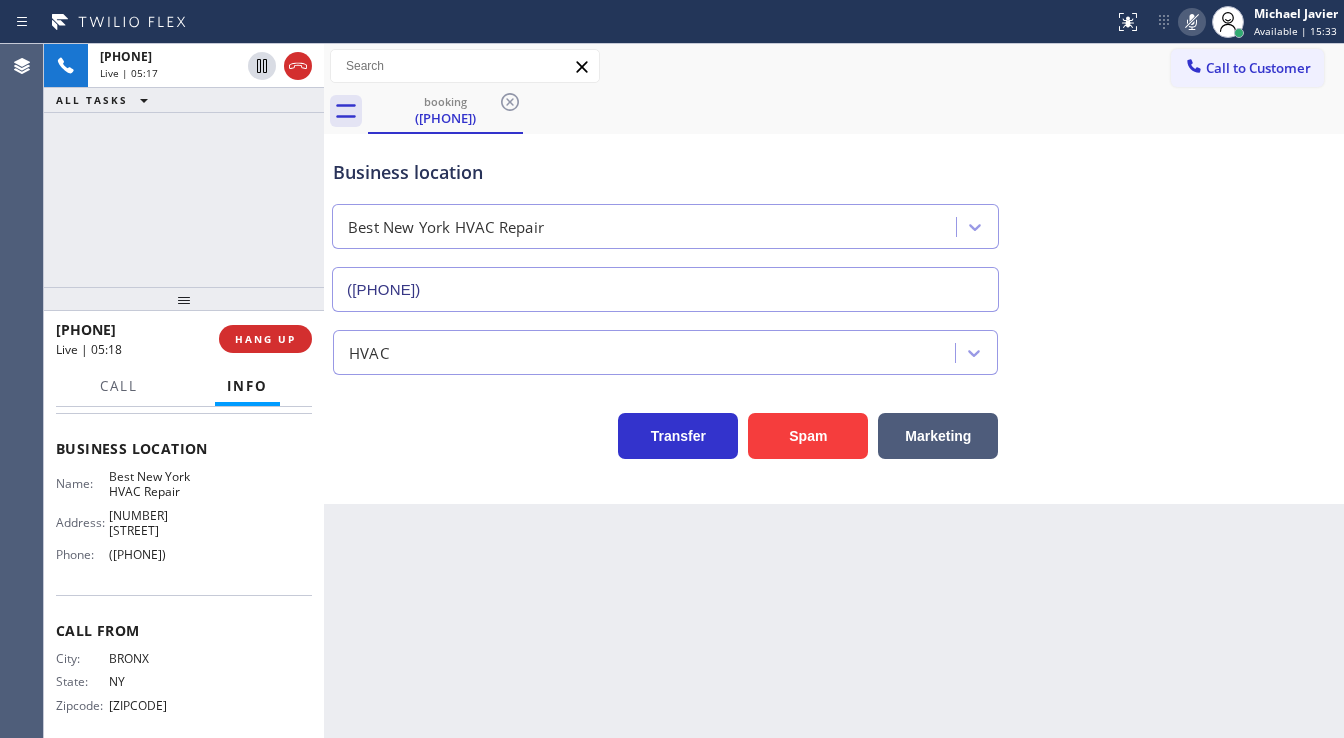 click 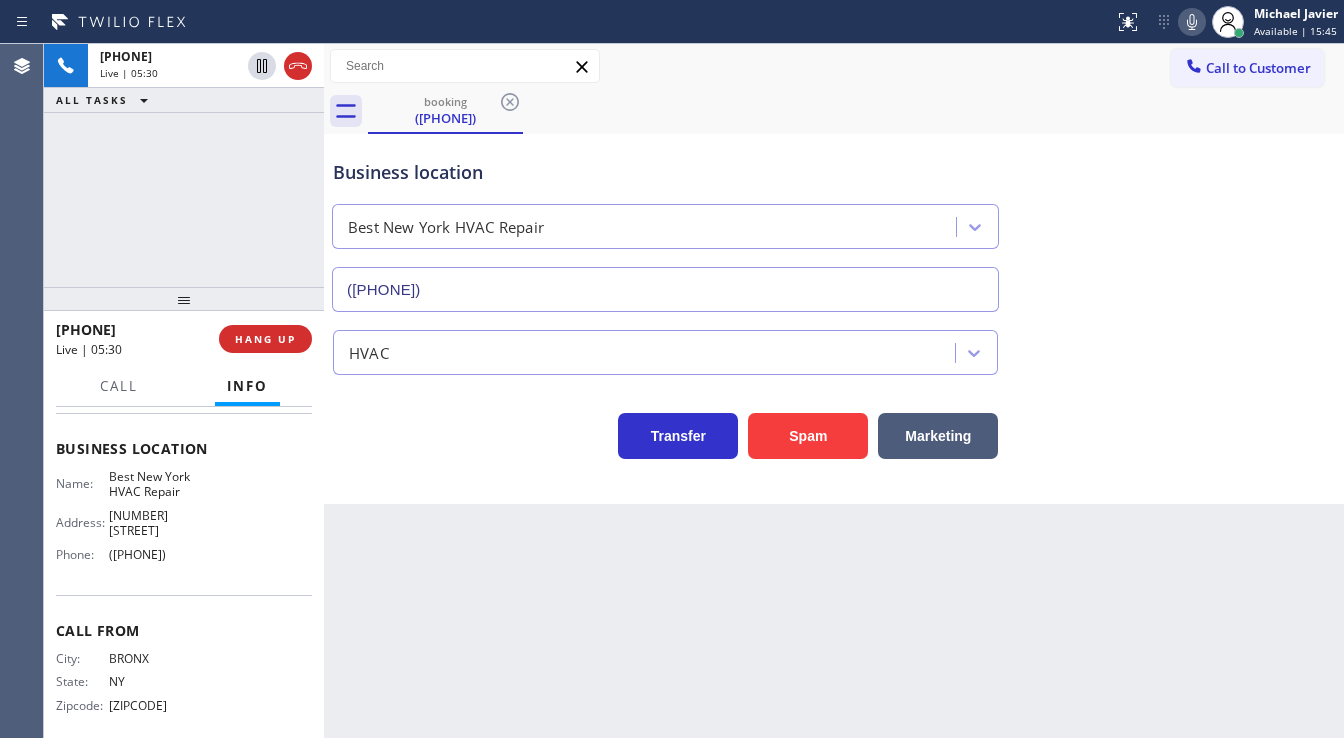 click on "+1[PHONE] Live | 05:30 ALL TASKS ALL TASKS ACTIVE TASKS TASKS IN WRAP UP" at bounding box center (184, 165) 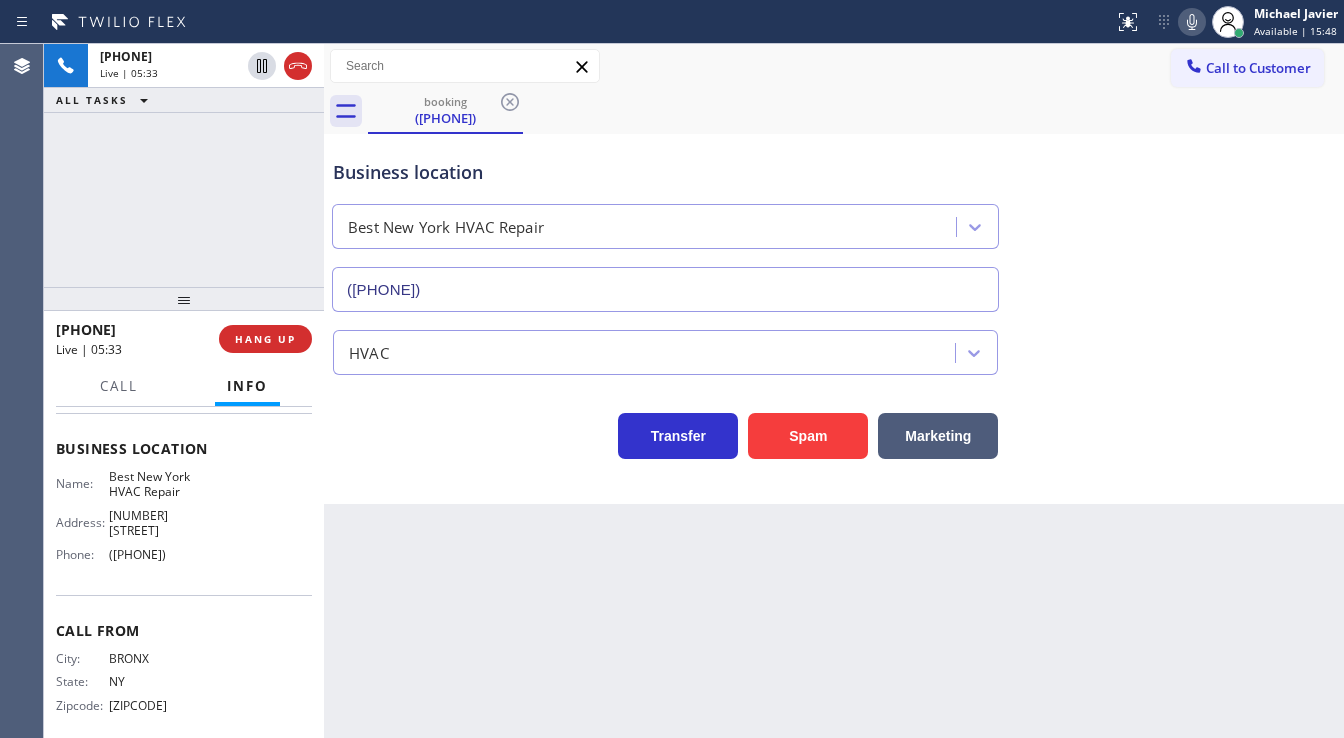 click 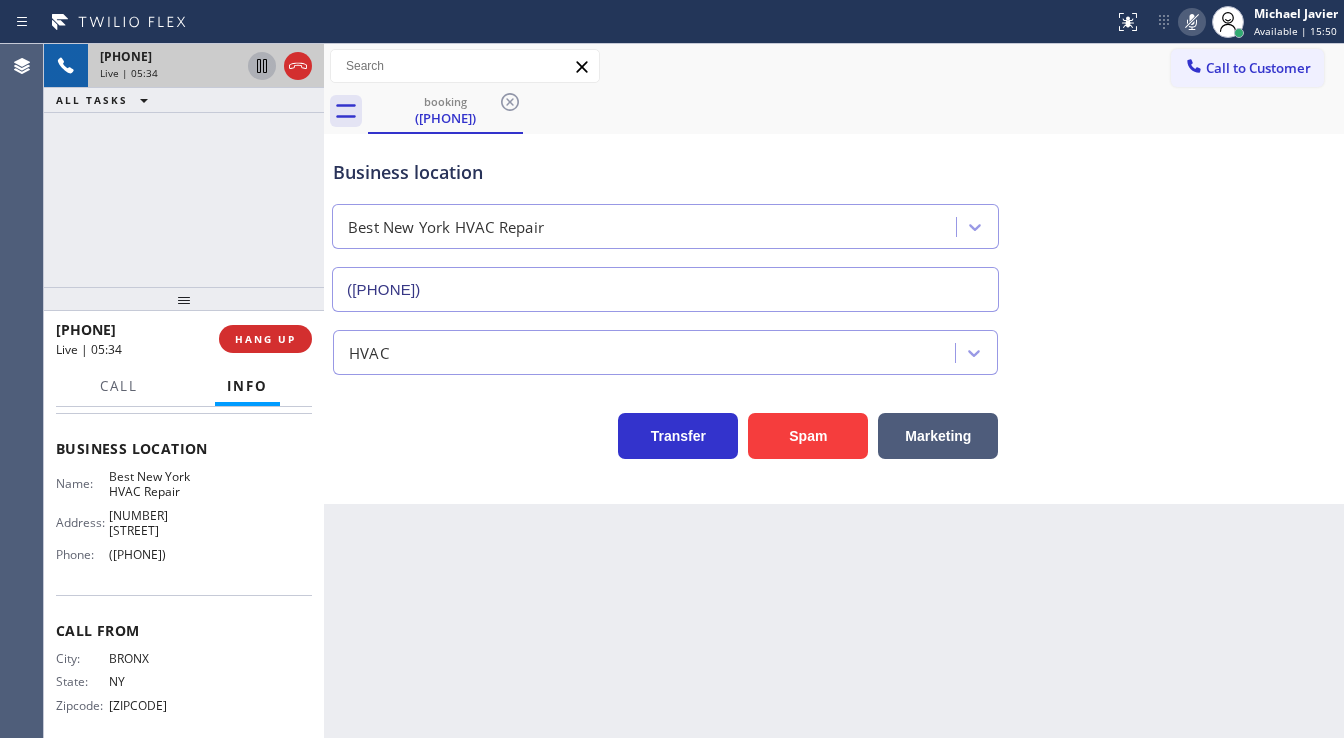 click 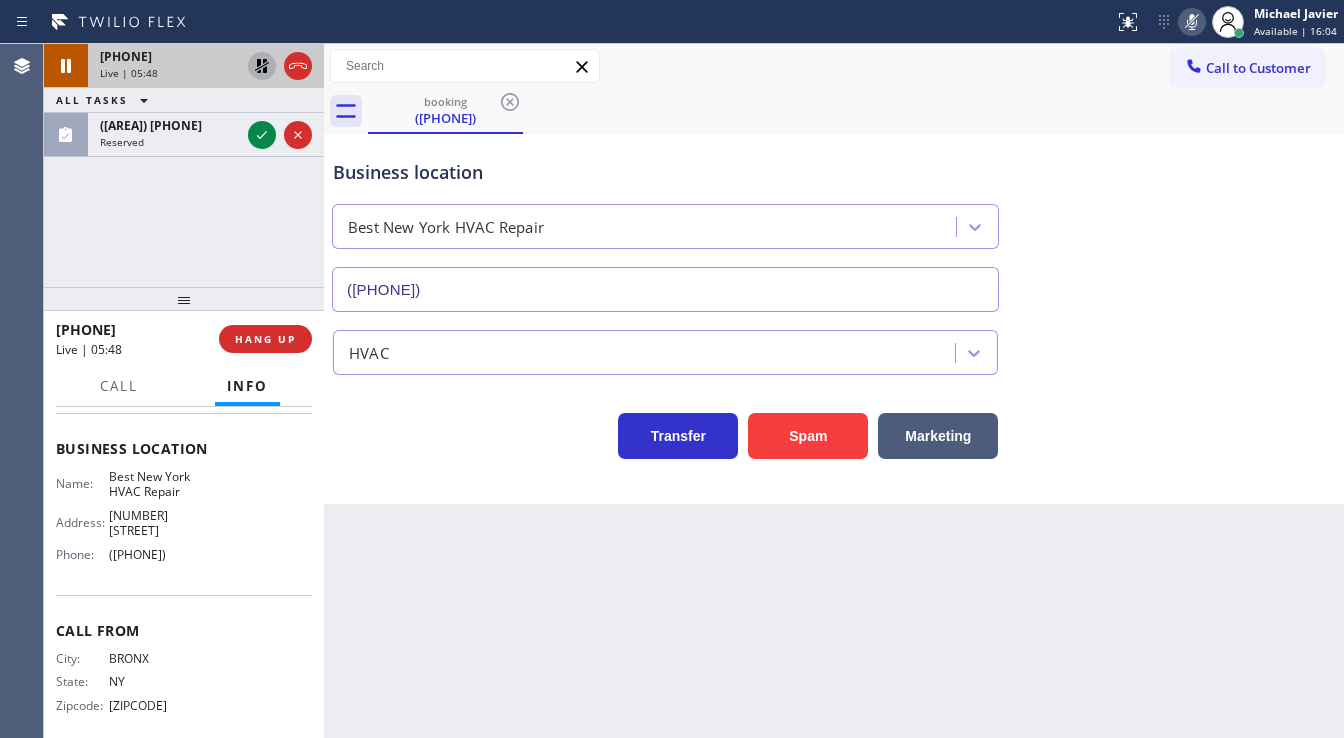 click on "+1[PHONE] Live | 05:48 ALL TASKS ALL TASKS ACTIVE TASKS TASKS IN WRAP UP ([AREA]) [PHONE] Reserved" at bounding box center (184, 165) 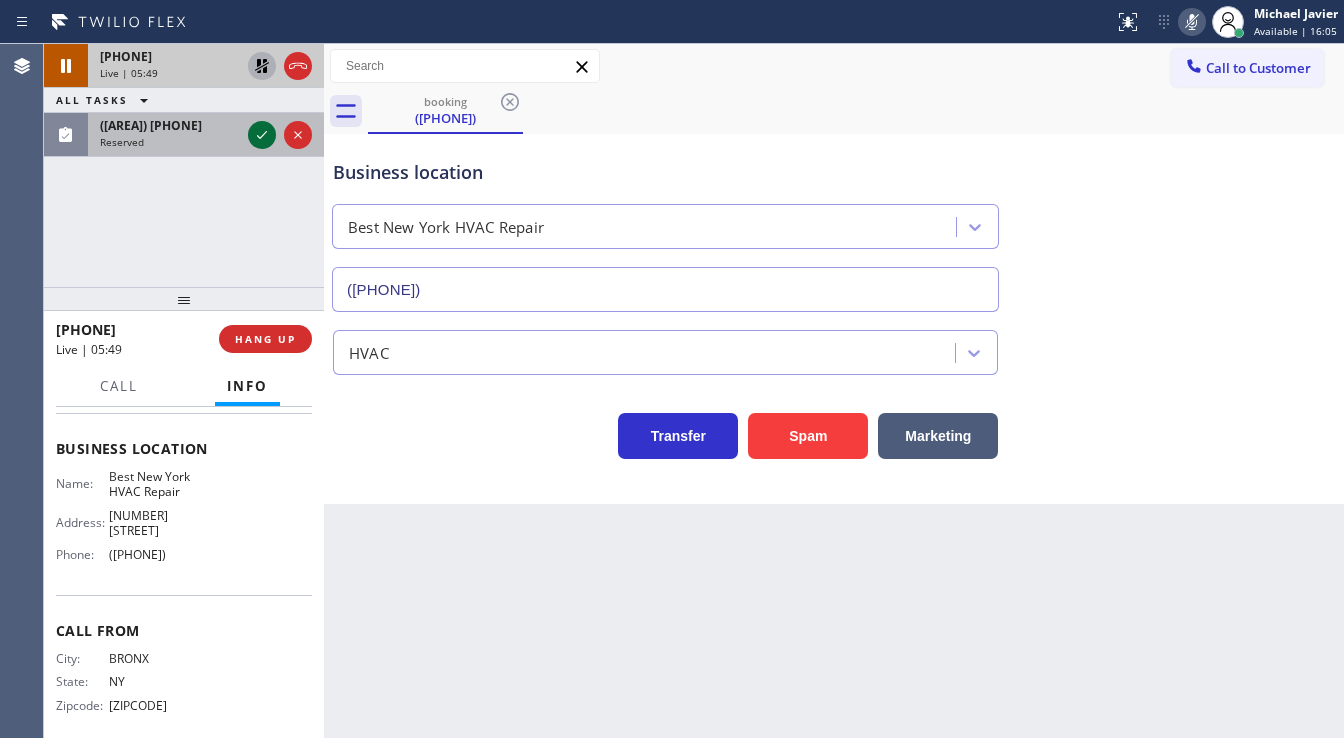 click 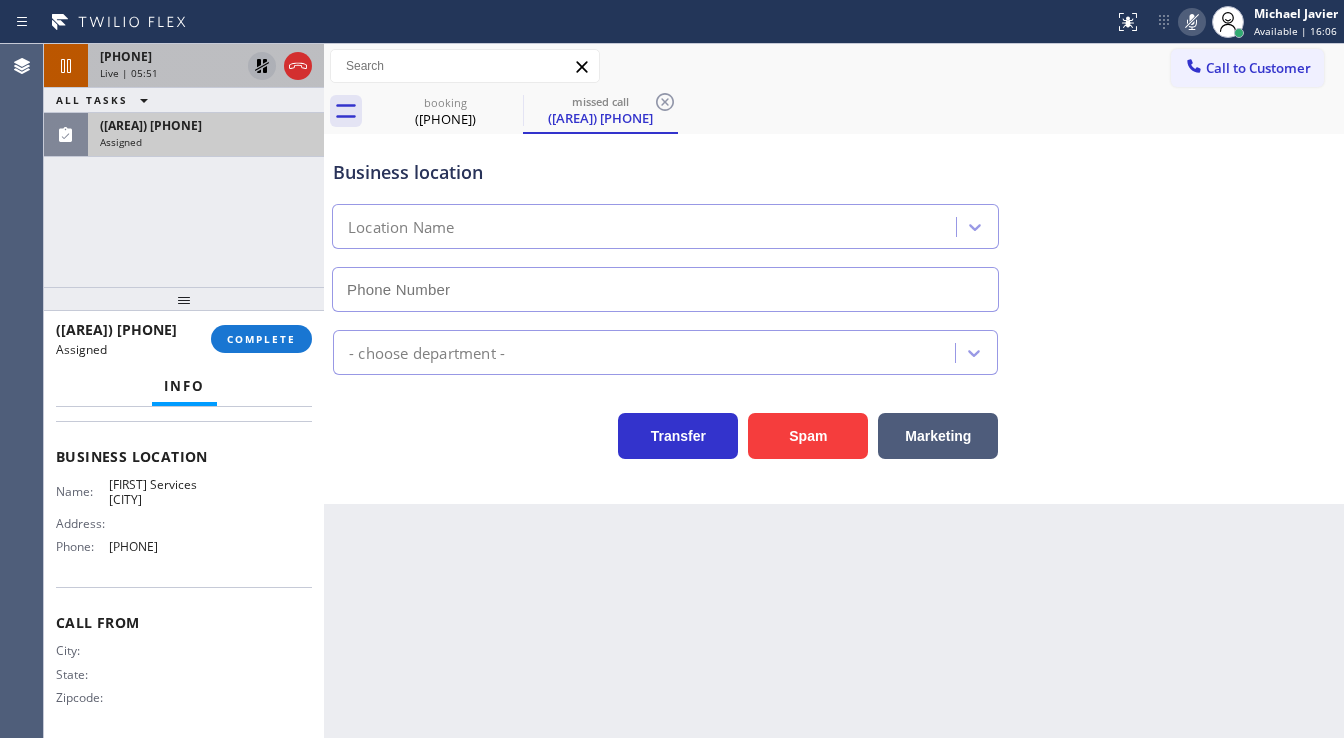 click 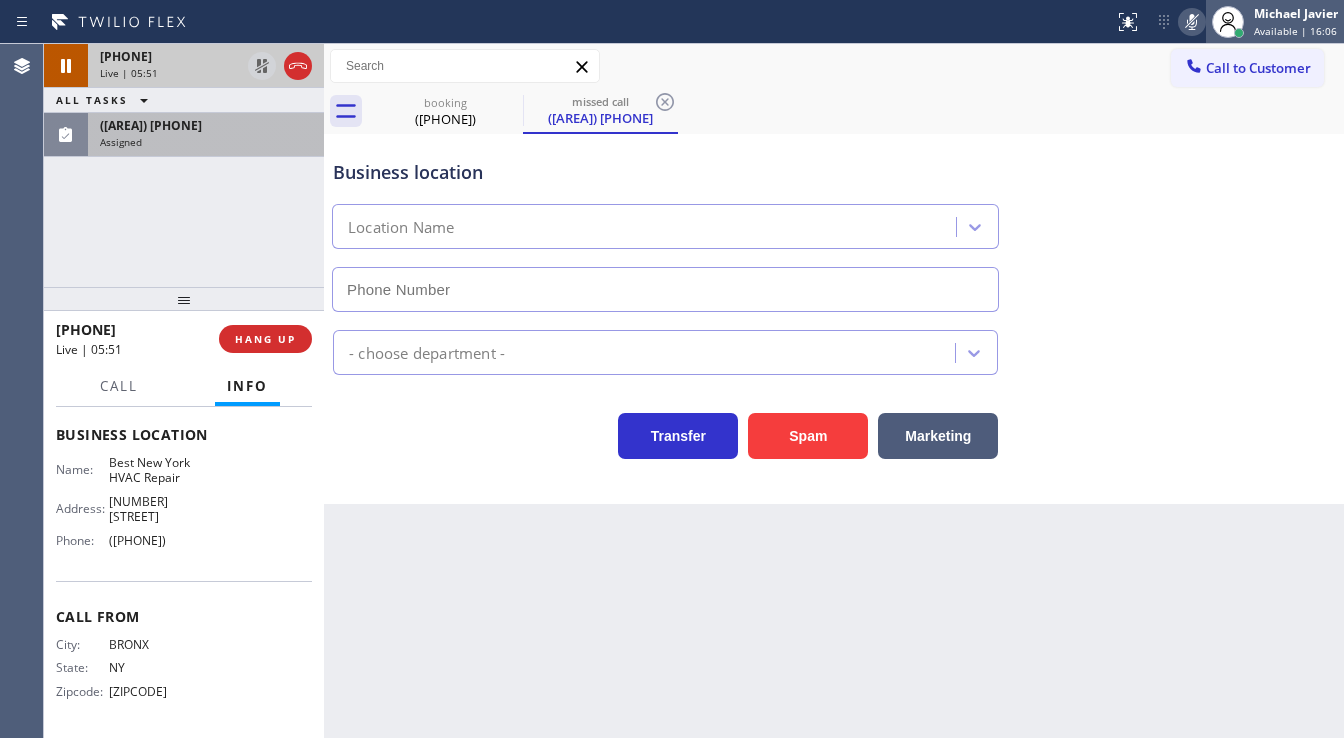 scroll, scrollTop: 245, scrollLeft: 0, axis: vertical 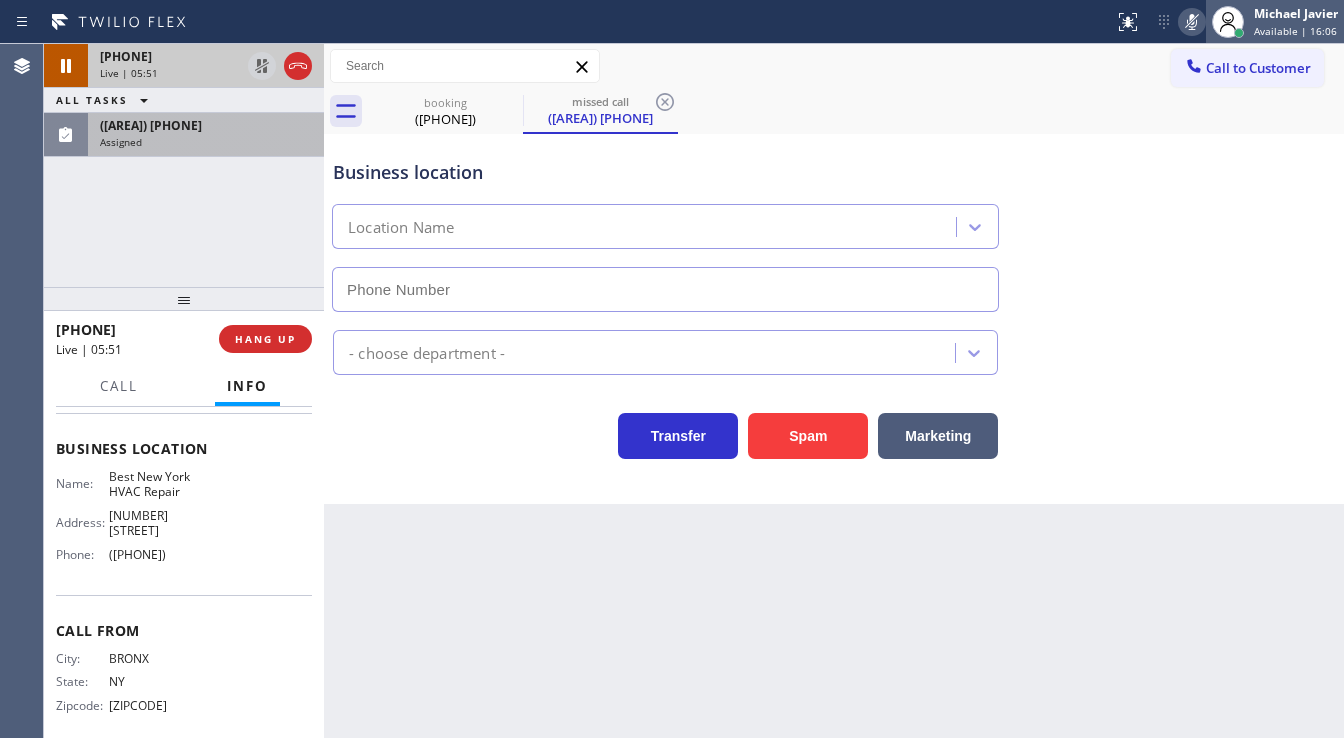 type on "[PHONE]" 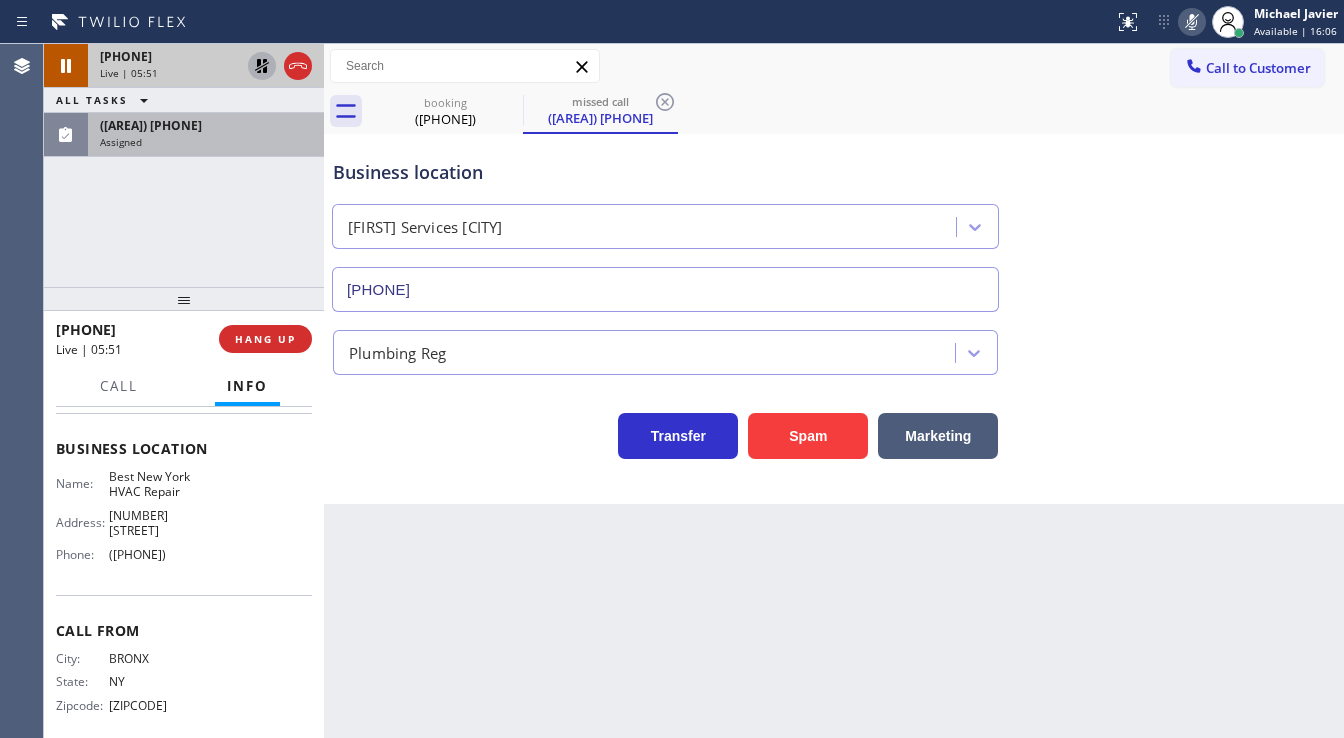 click 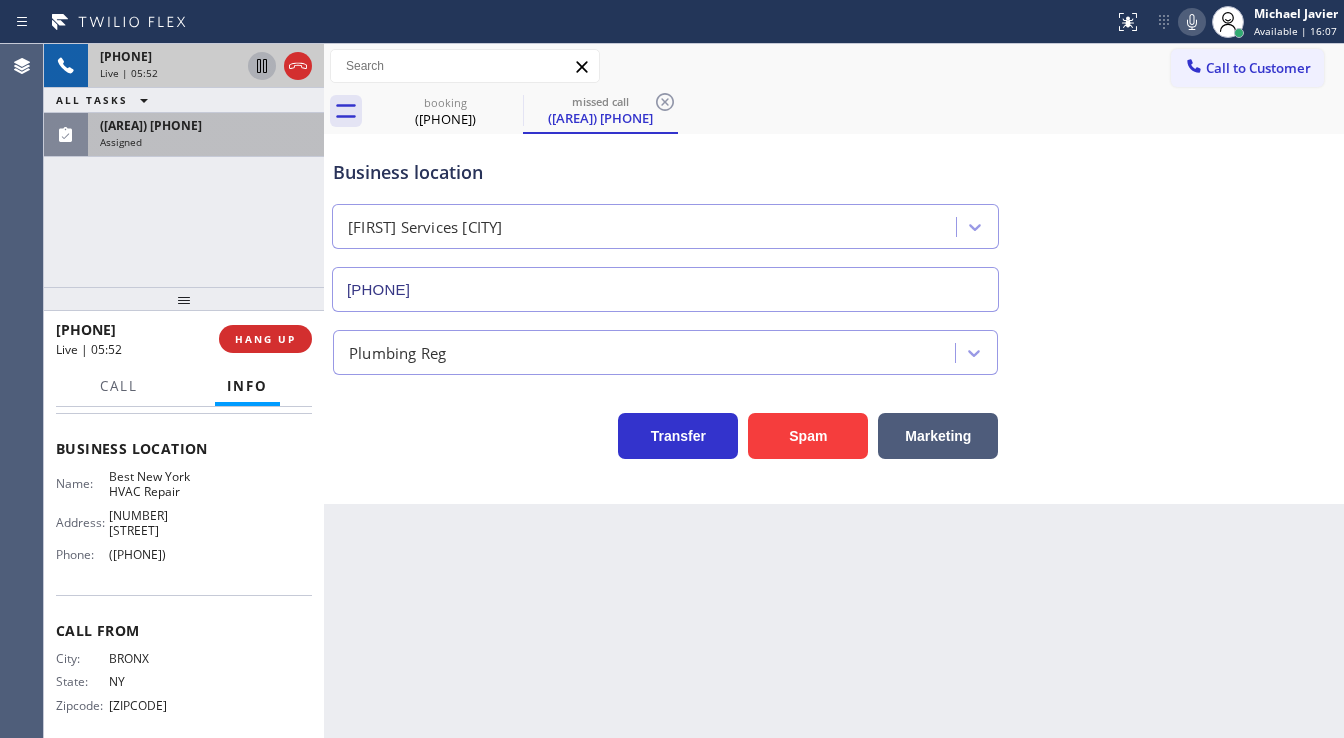 click on "+1[PHONE] Live | 05:52 ALL TASKS ALL TASKS ACTIVE TASKS TASKS IN WRAP UP ([AREA]) [PHONE] Assigned" at bounding box center [184, 165] 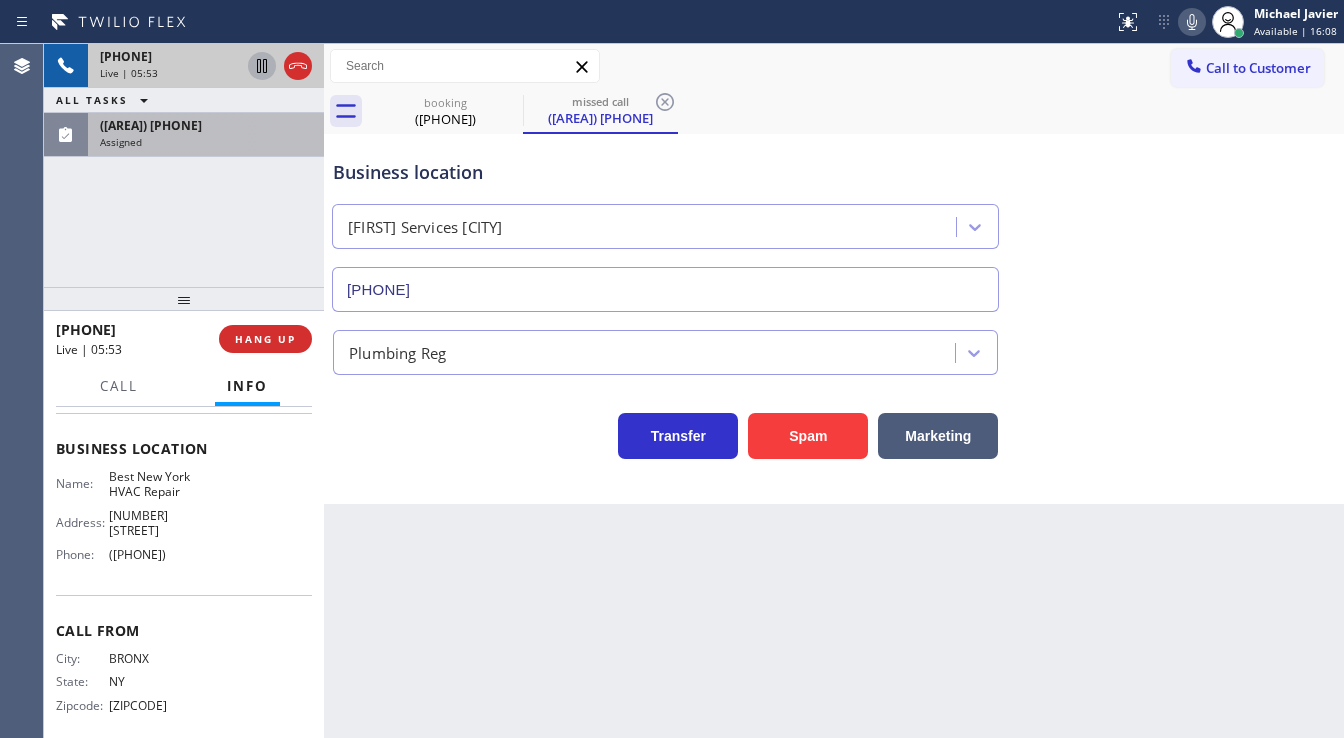 scroll, scrollTop: 85, scrollLeft: 0, axis: vertical 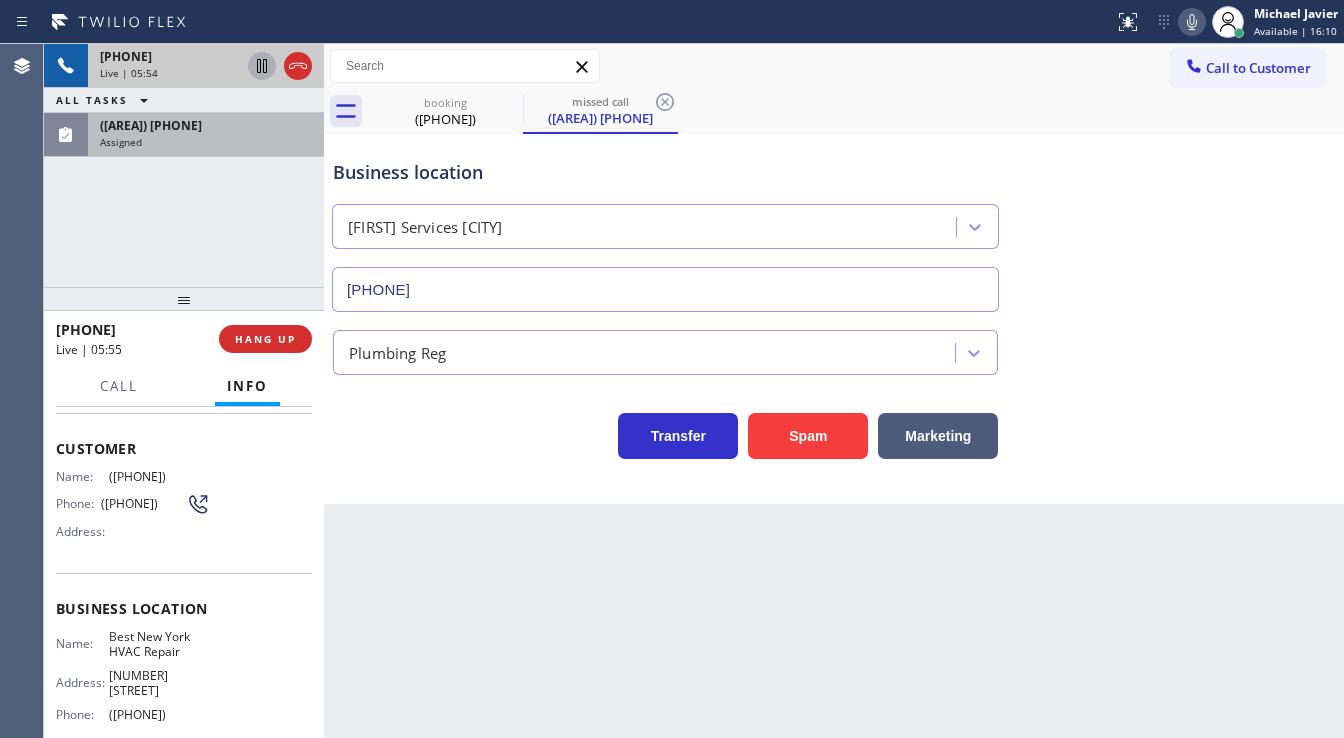 click on "([AREA]) [PHONE]" at bounding box center [206, 125] 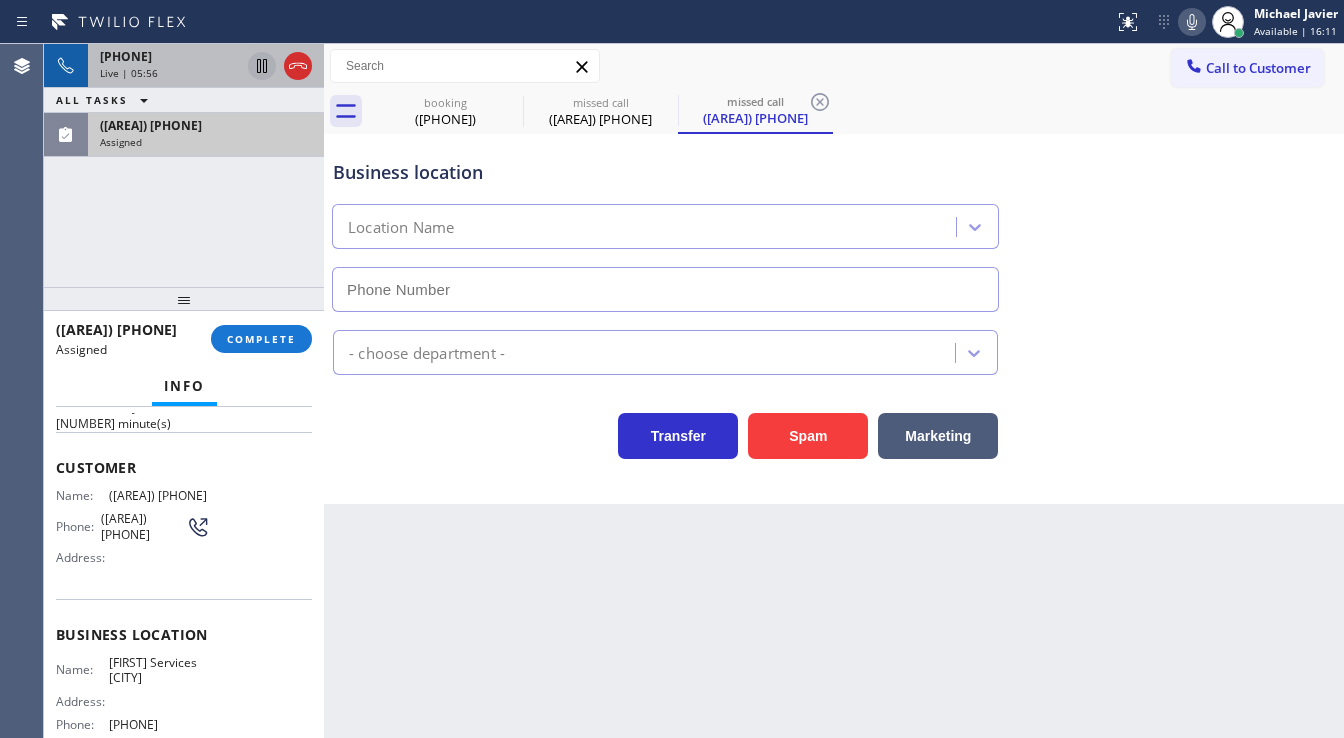 type on "[PHONE]" 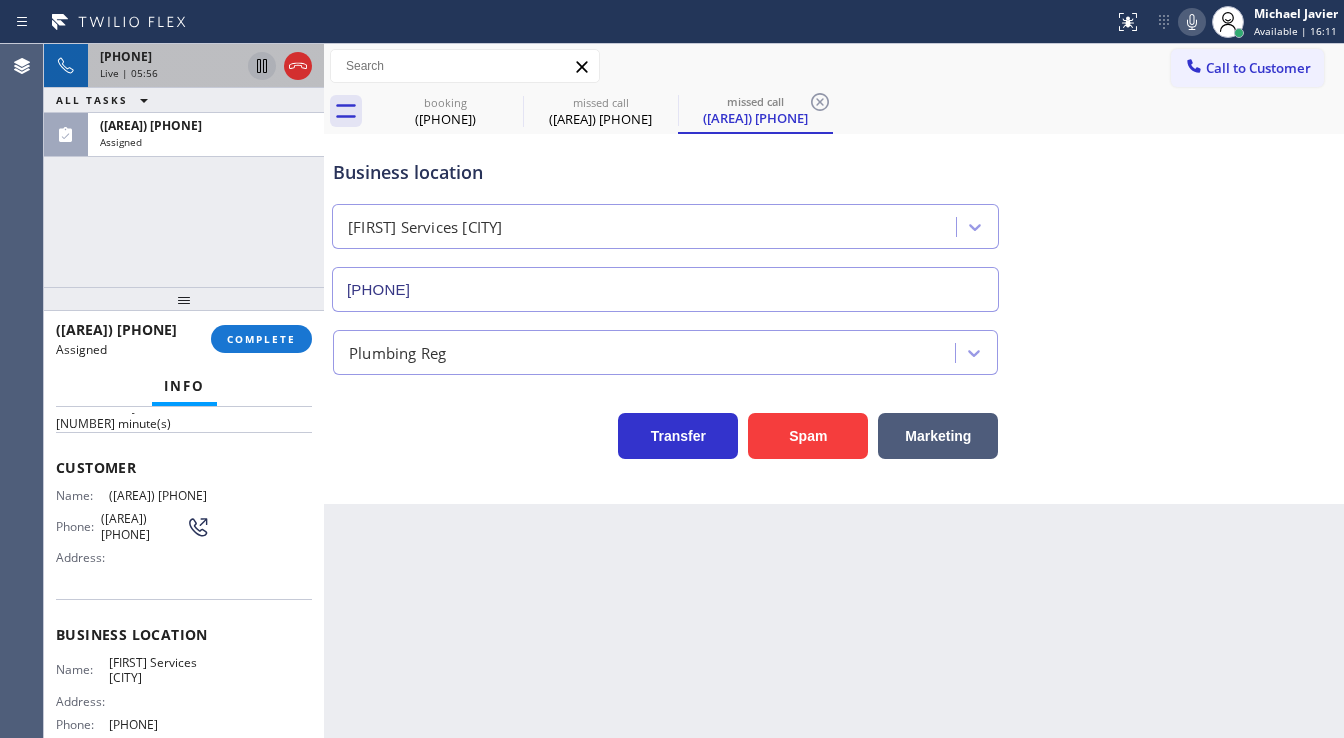 scroll, scrollTop: 101, scrollLeft: 0, axis: vertical 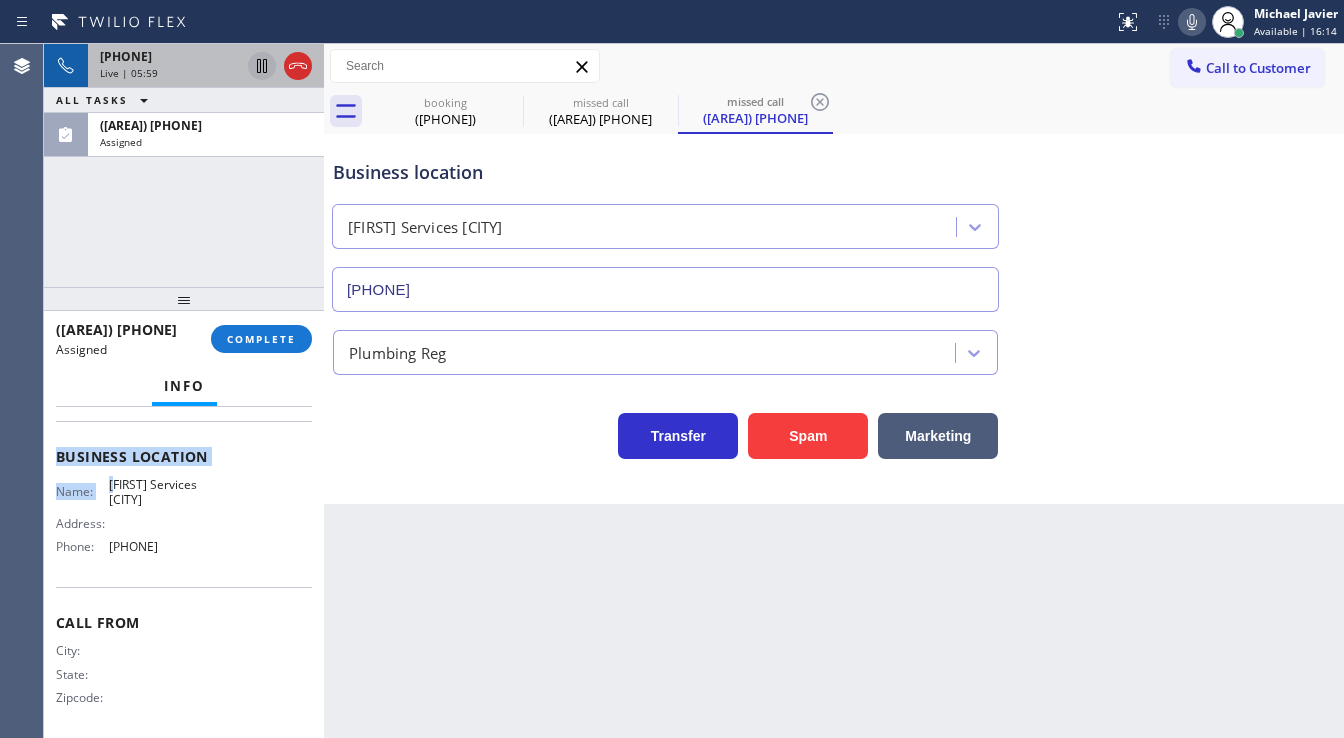 drag, startPoint x: 55, startPoint y: 437, endPoint x: 216, endPoint y: 542, distance: 192.21342 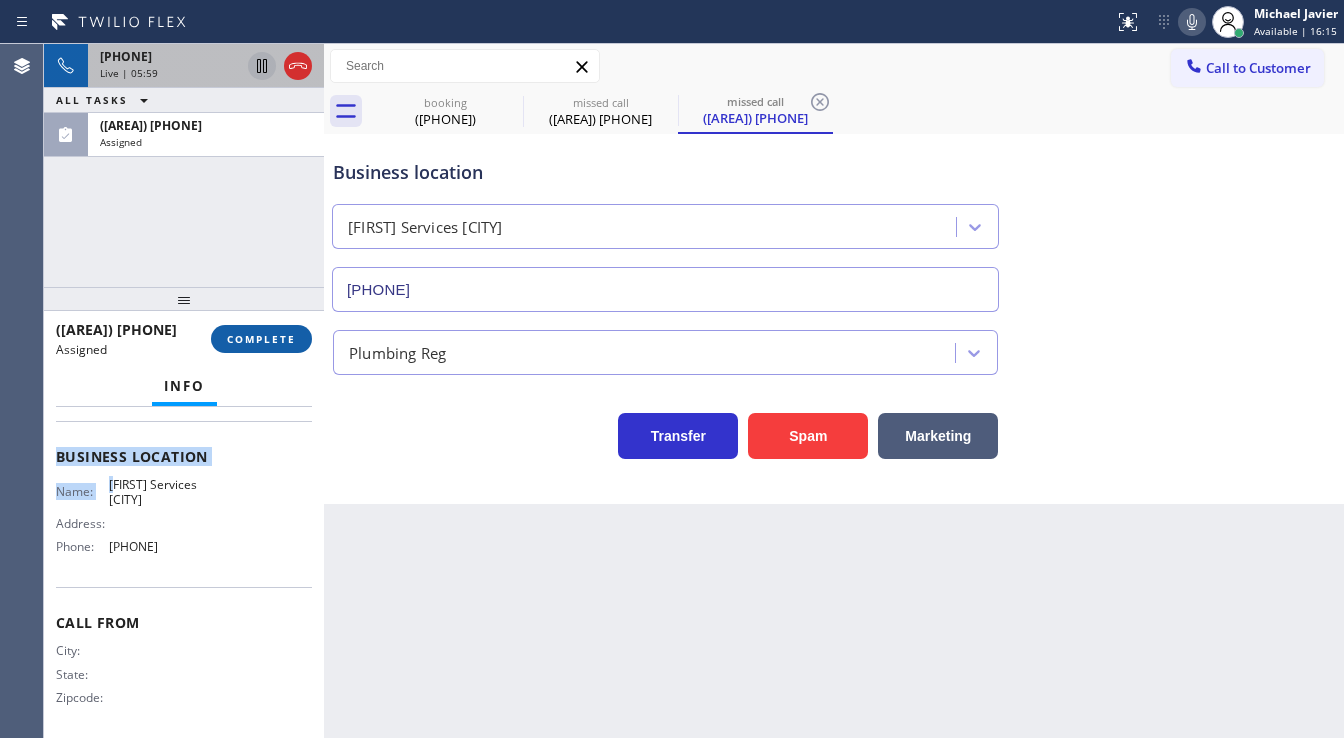 click on "COMPLETE" at bounding box center [261, 339] 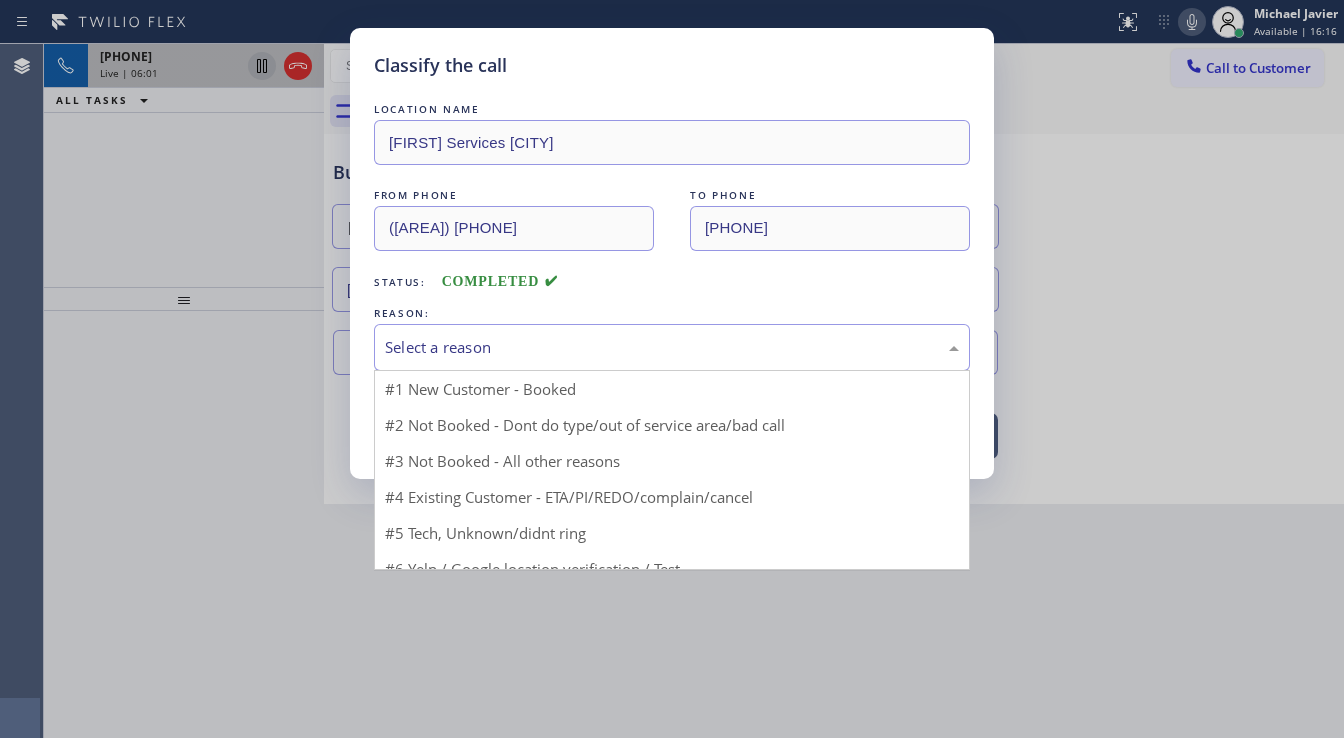 click on "Select a reason" at bounding box center [672, 347] 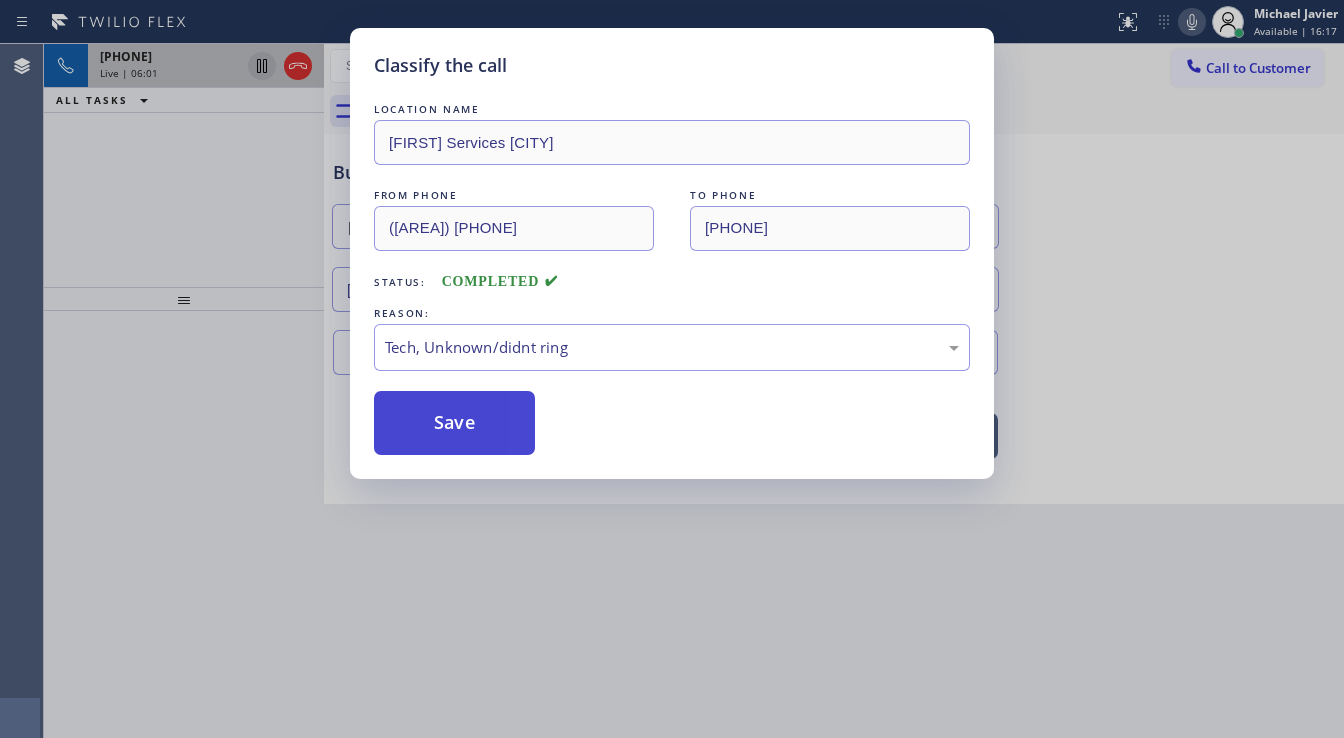 click on "Save" at bounding box center (454, 423) 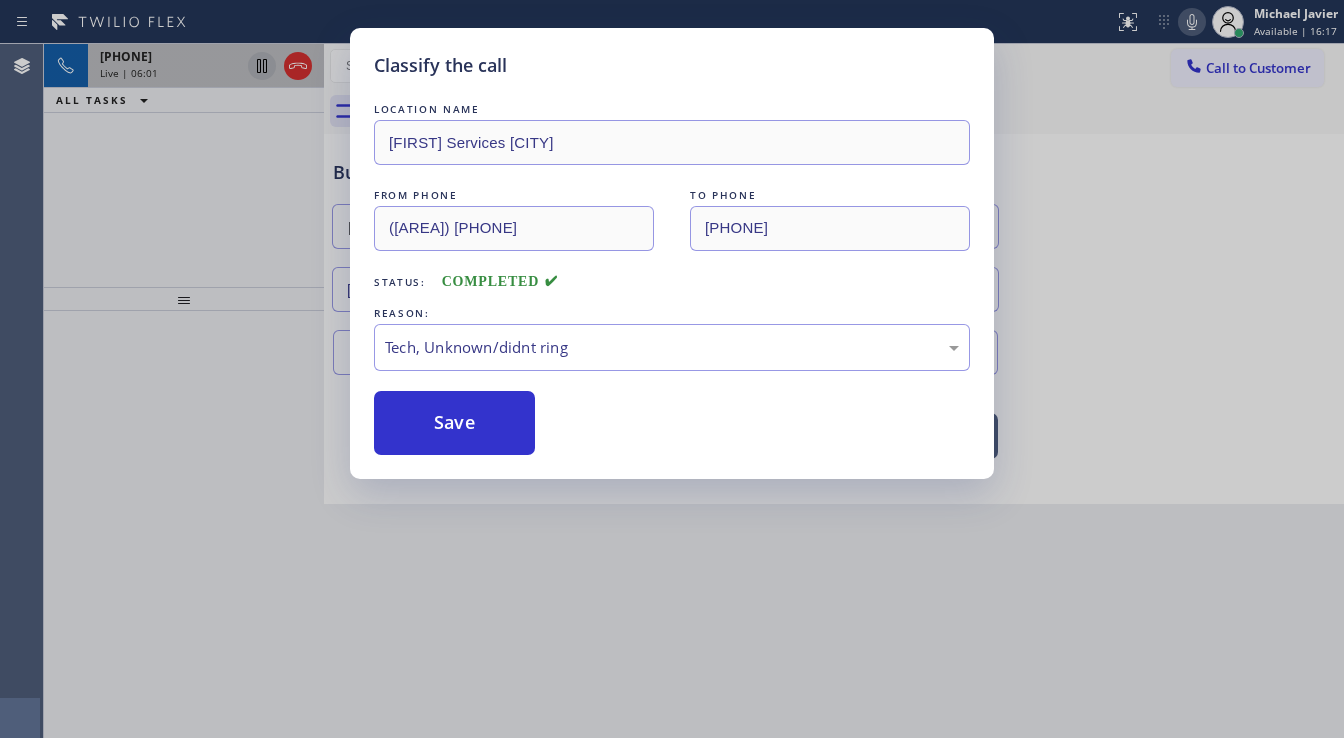 click on "Classify the call LOCATION NAME Carlos Sewer Services Malibu FROM PHONE [PHONE] TO PHONE [PHONE] Status: COMPLETED REASON: Tech, Unknown/didnt ring Save" at bounding box center [672, 369] 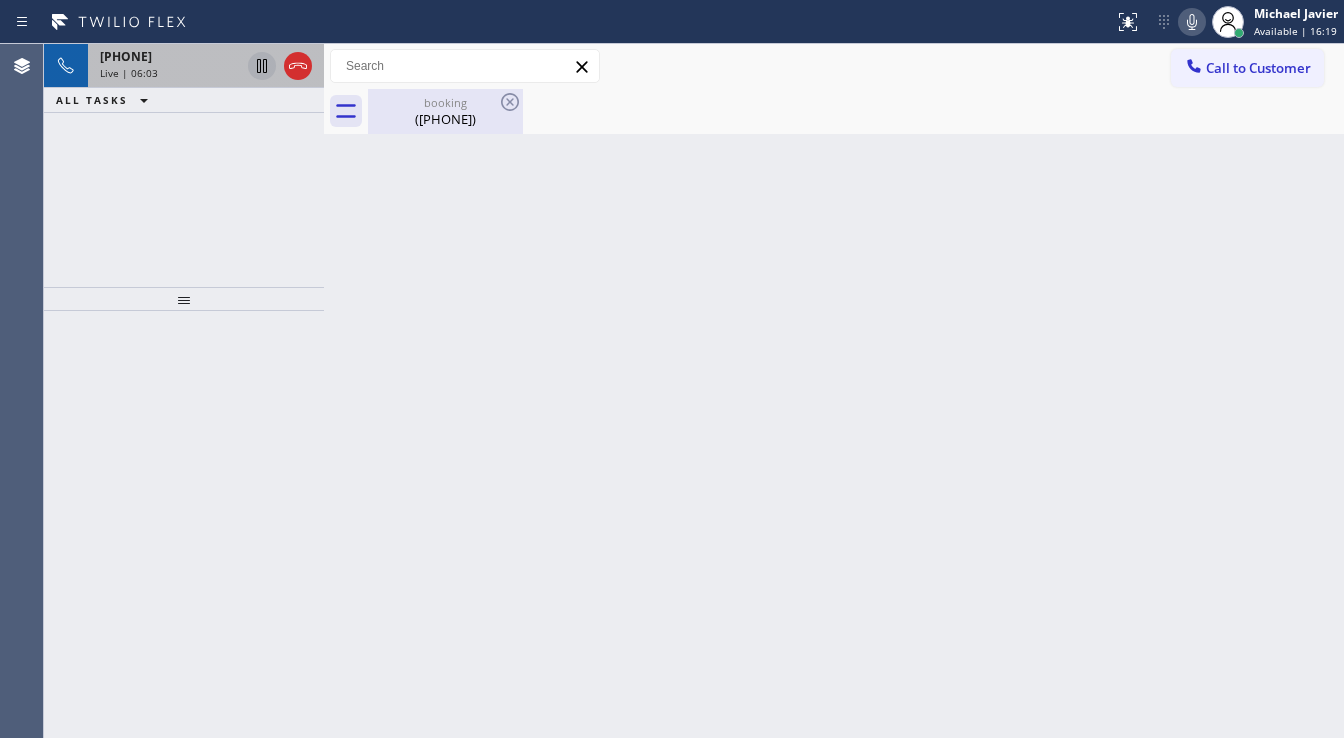 click on "([PHONE])" at bounding box center (445, 119) 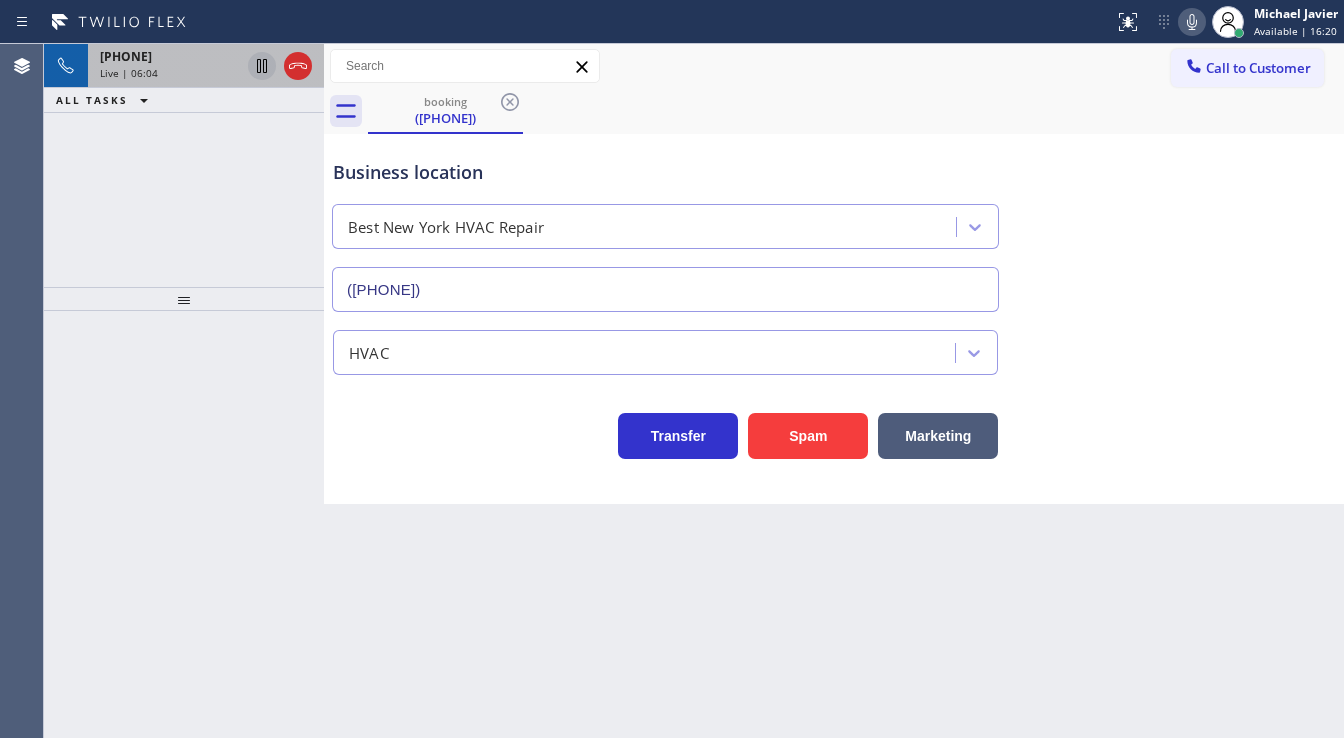 click on "Live | 06:04" at bounding box center (129, 73) 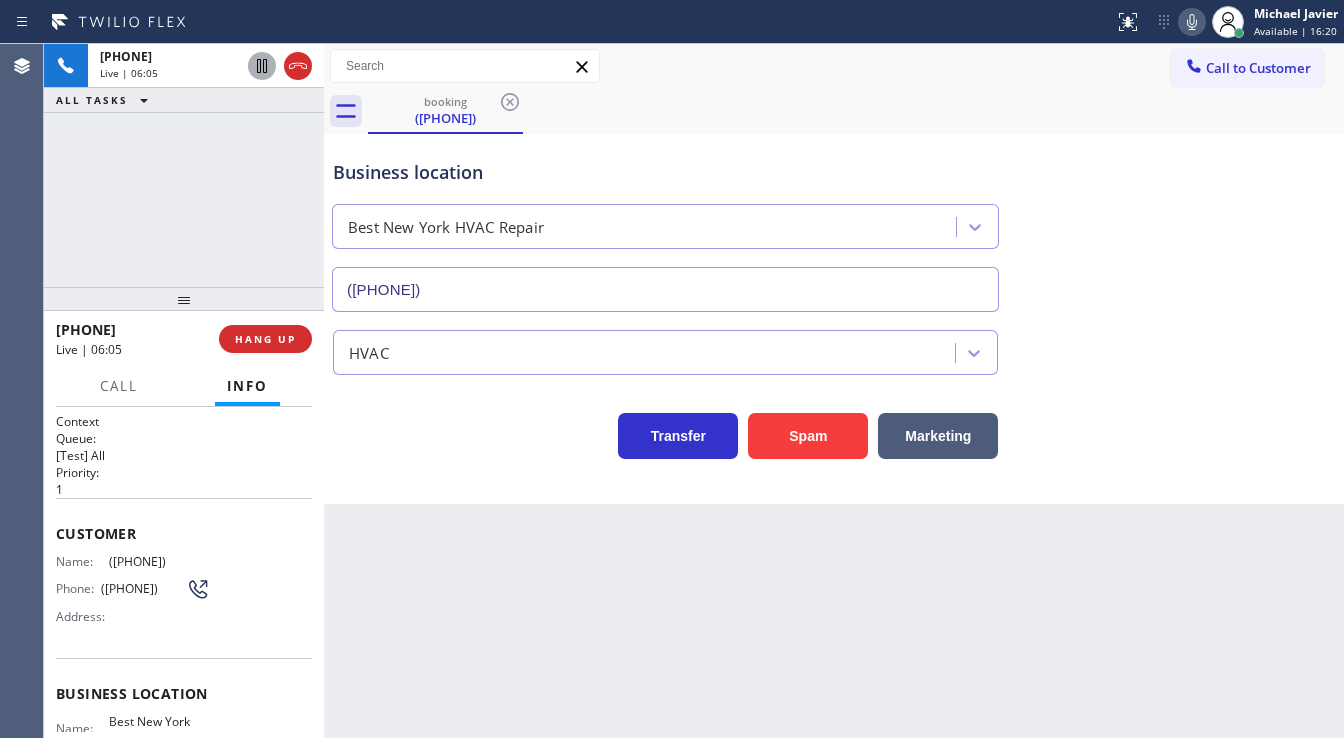 click on "[PHONE] Live | 06:05 ALL TASKS ALL TASKS ACTIVE TASKS TASKS IN WRAP UP" at bounding box center (184, 165) 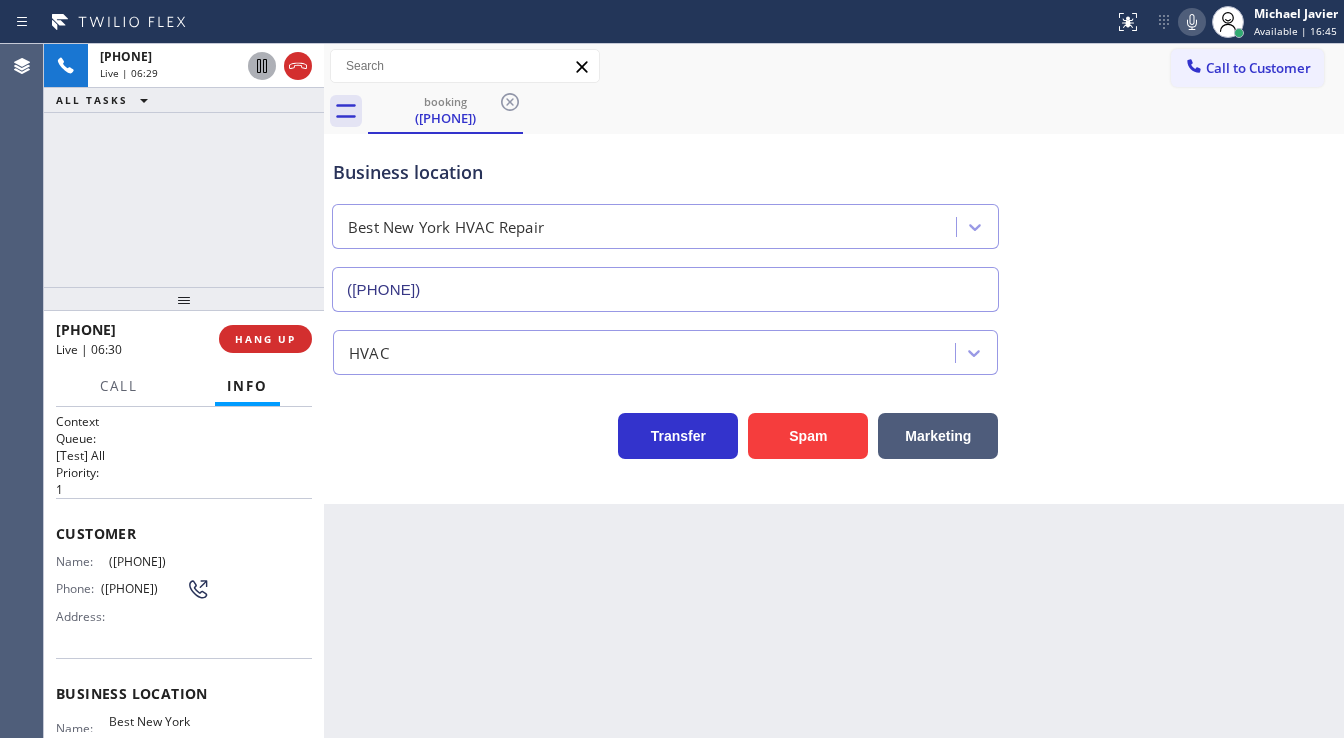 click on "+1[PHONE] Live | 06:29 ALL TASKS ALL TASKS ACTIVE TASKS TASKS IN WRAP UP" at bounding box center [184, 165] 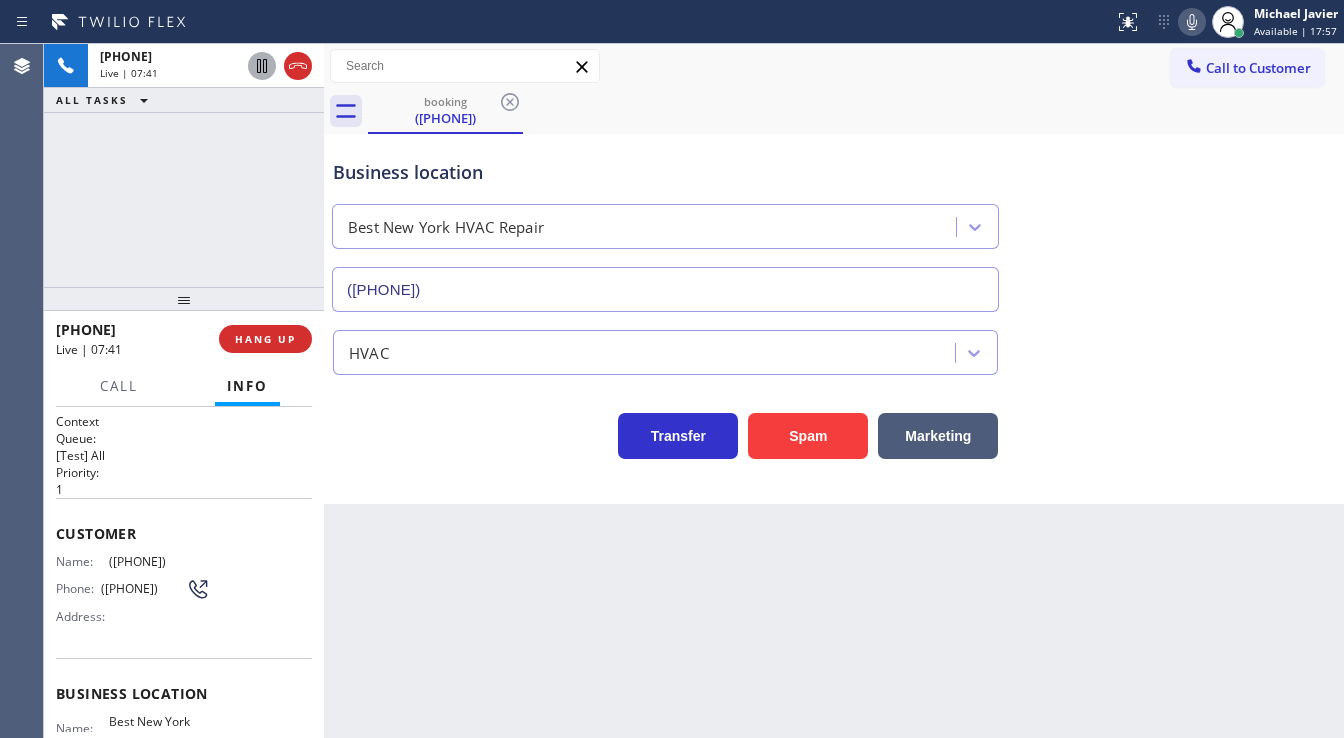 click on "Business location Best New York HVAC Repair ([AREA]) [PHONE]" at bounding box center [834, 221] 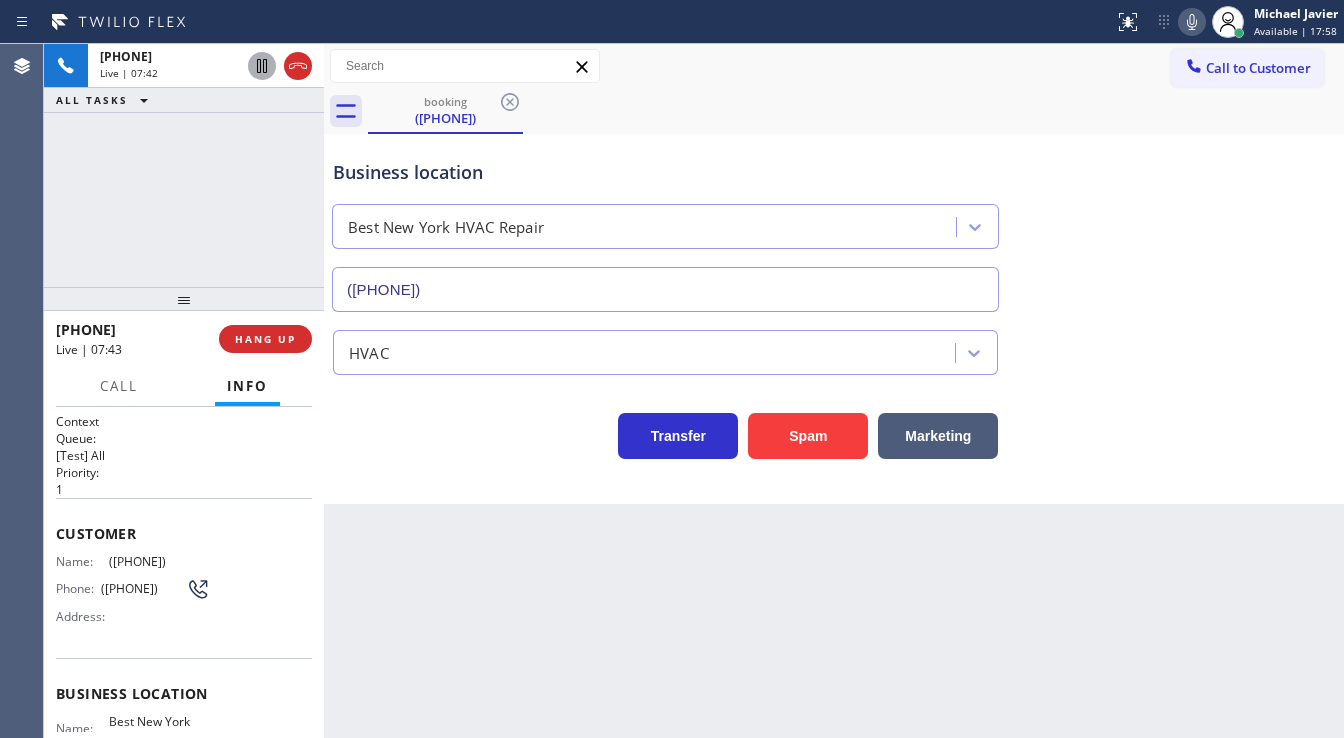 click 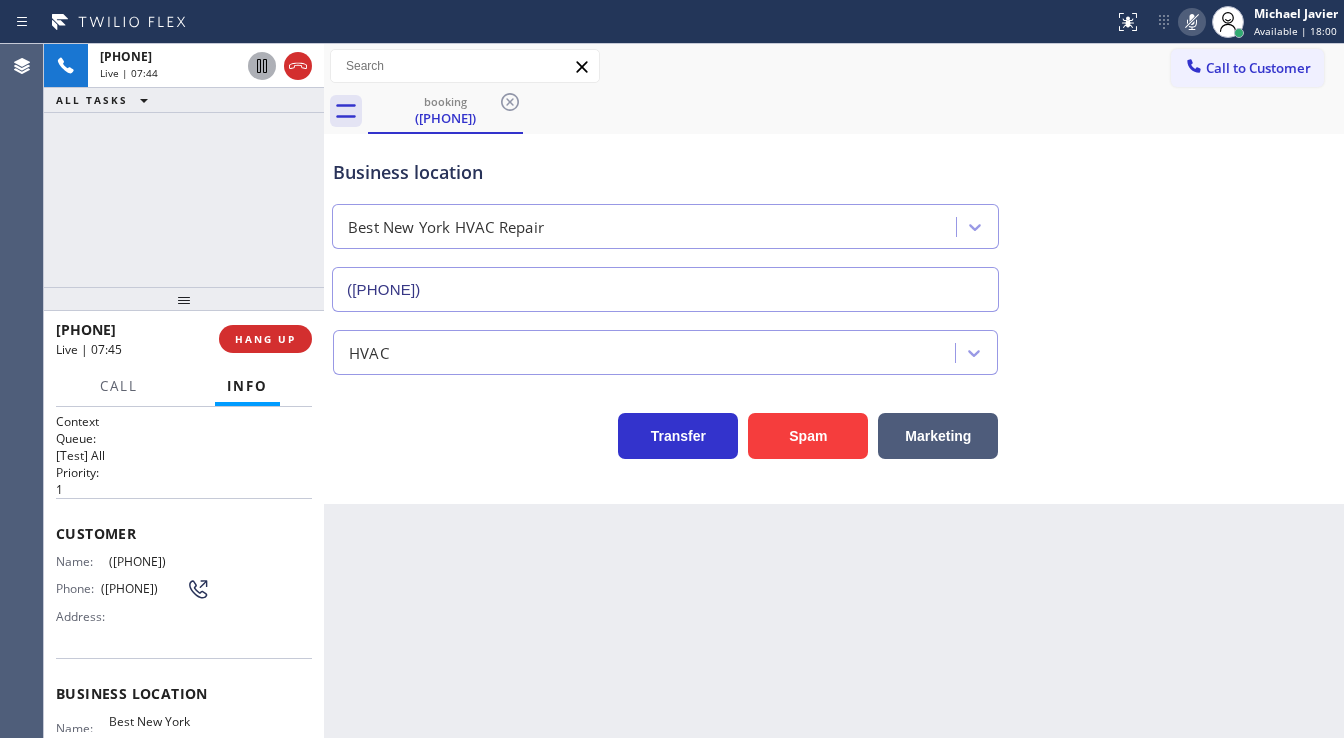 click 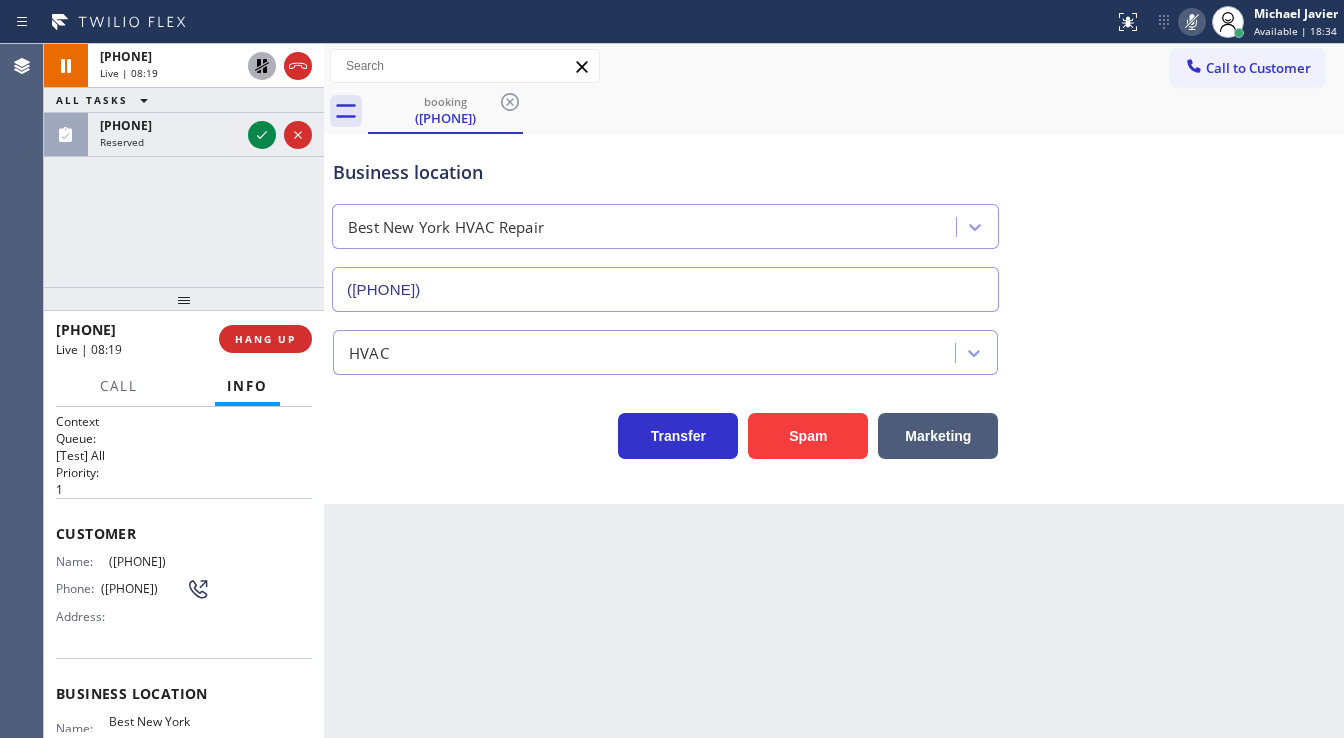 click on "+1[PHONE] Live | 08:19 ALL TASKS ALL TASKS ACTIVE TASKS ALL TASKS IN WRAP UP ([PHONE]) Reserved" at bounding box center (184, 165) 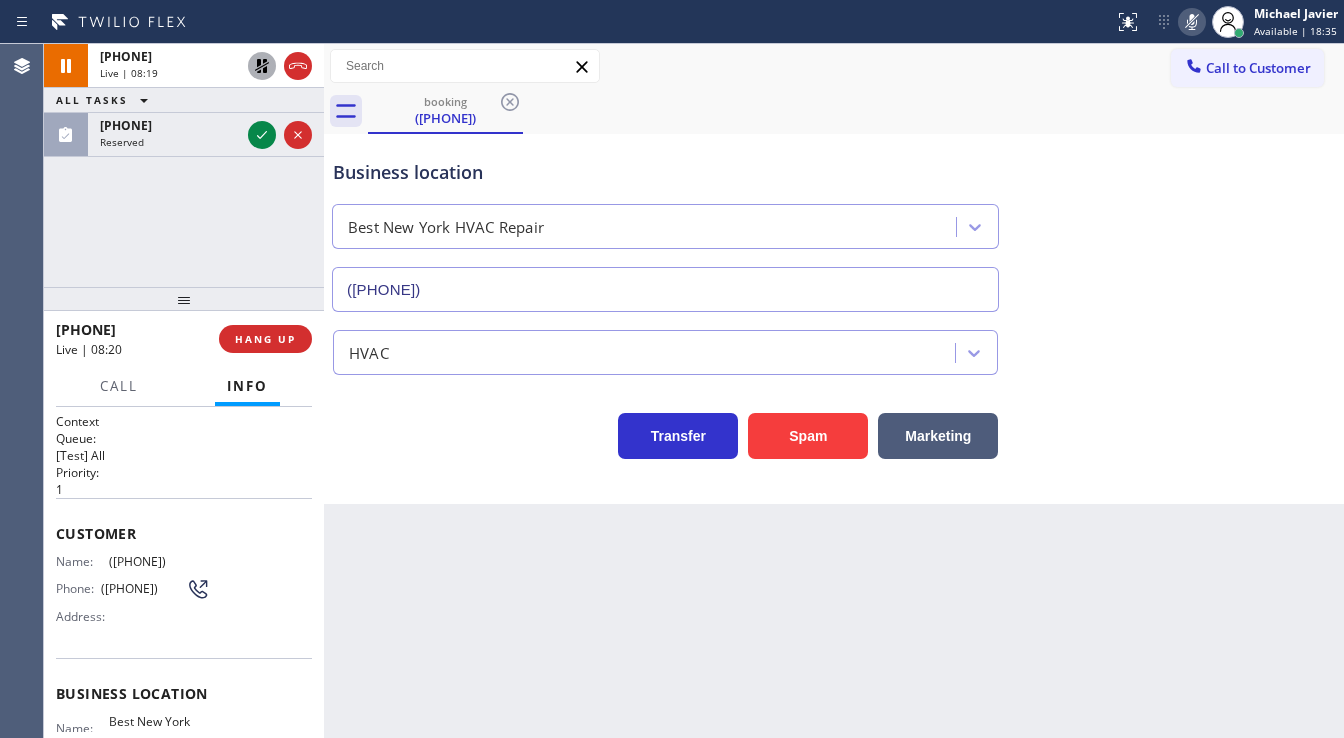 click 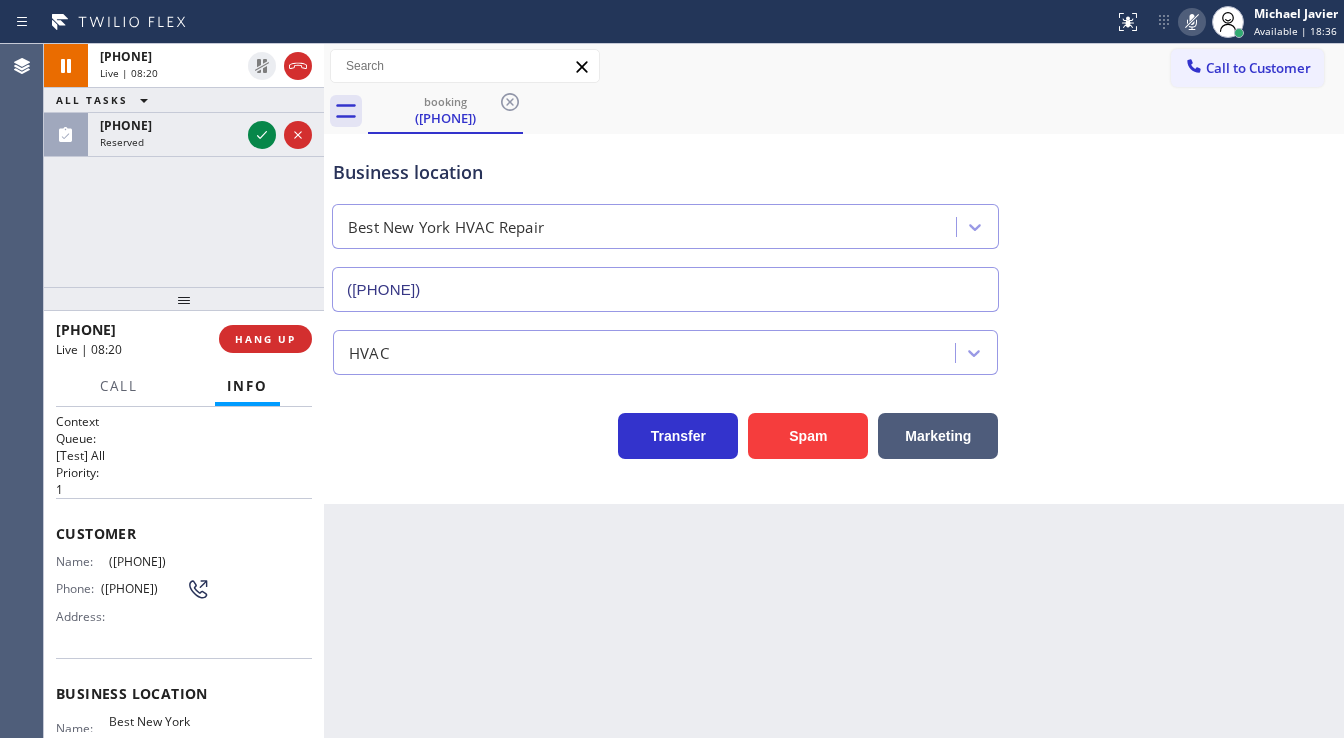 click 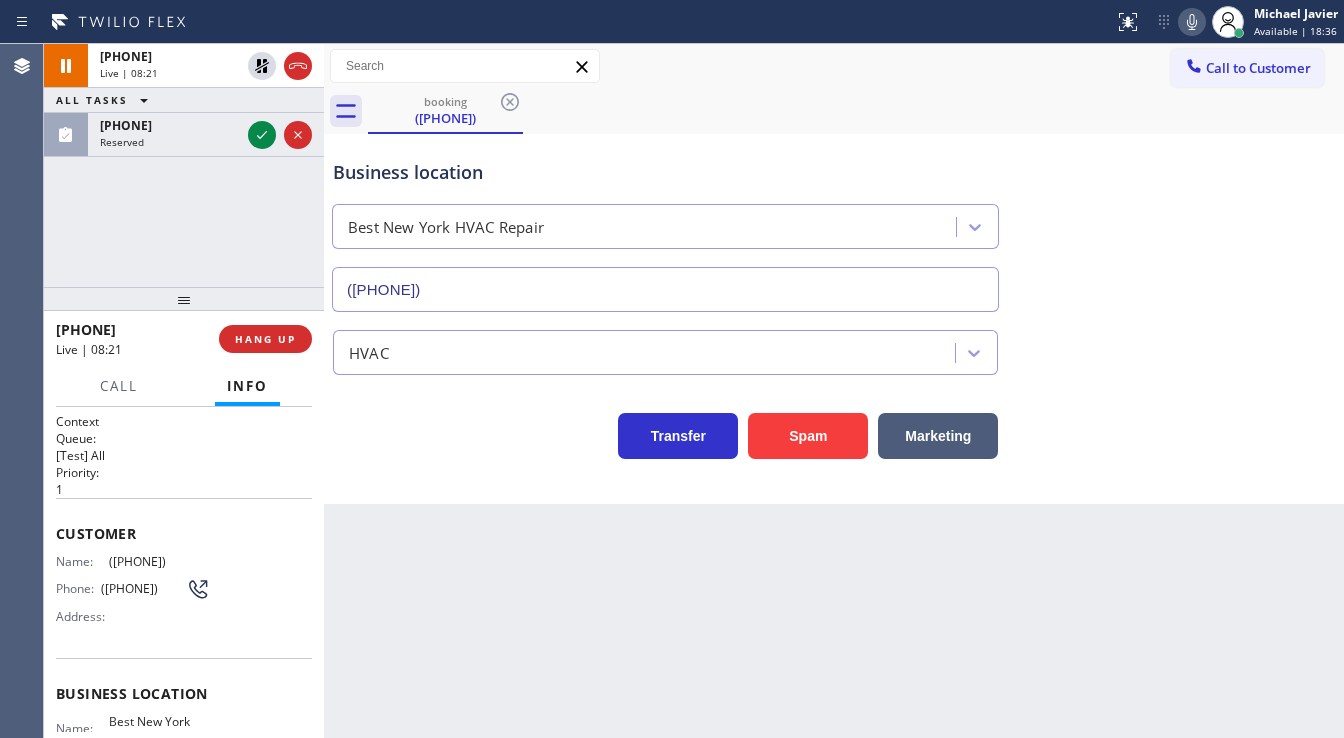 click on "Business location Best New York HVAC Repair ([AREA]) [PHONE]" at bounding box center [834, 221] 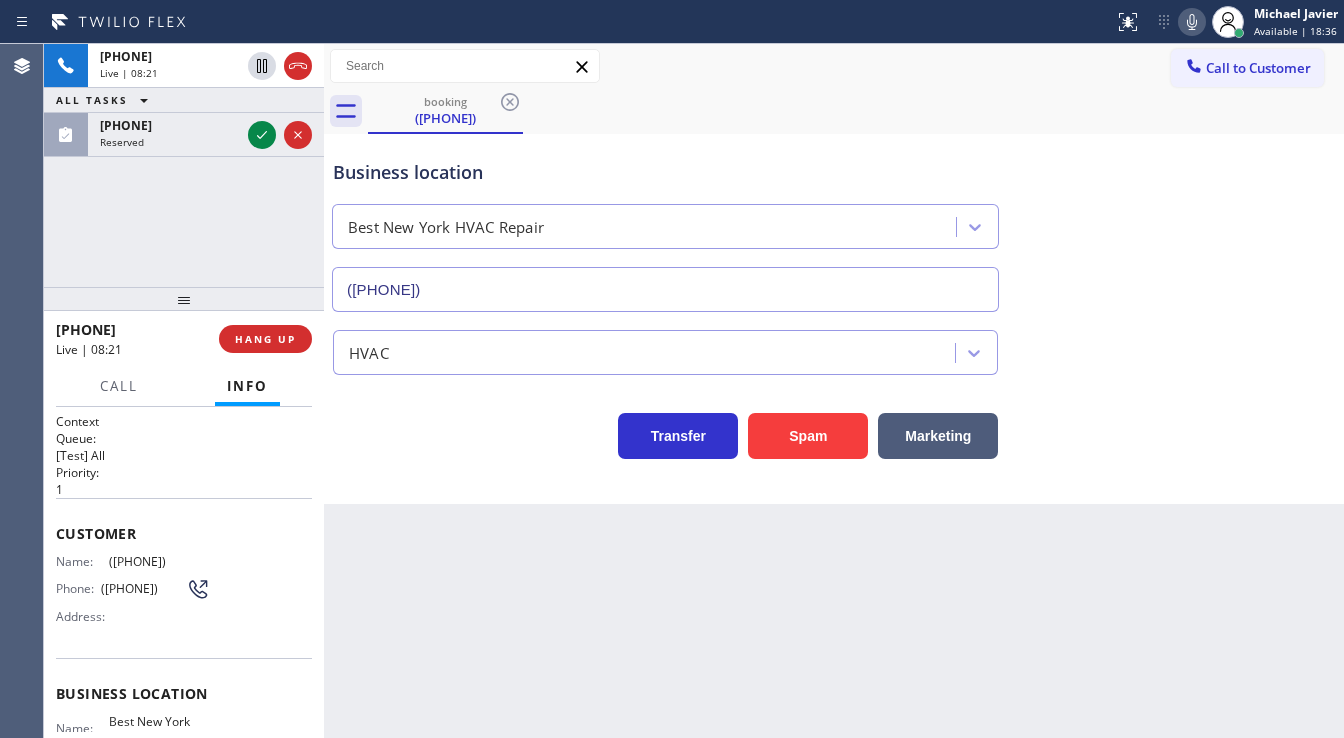 click on "+1[PHONE] Live | 08:21 ALL TASKS ALL TASKS ACTIVE TASKS ALL TASKS IN WRAP UP ([PHONE]) Reserved" at bounding box center [184, 165] 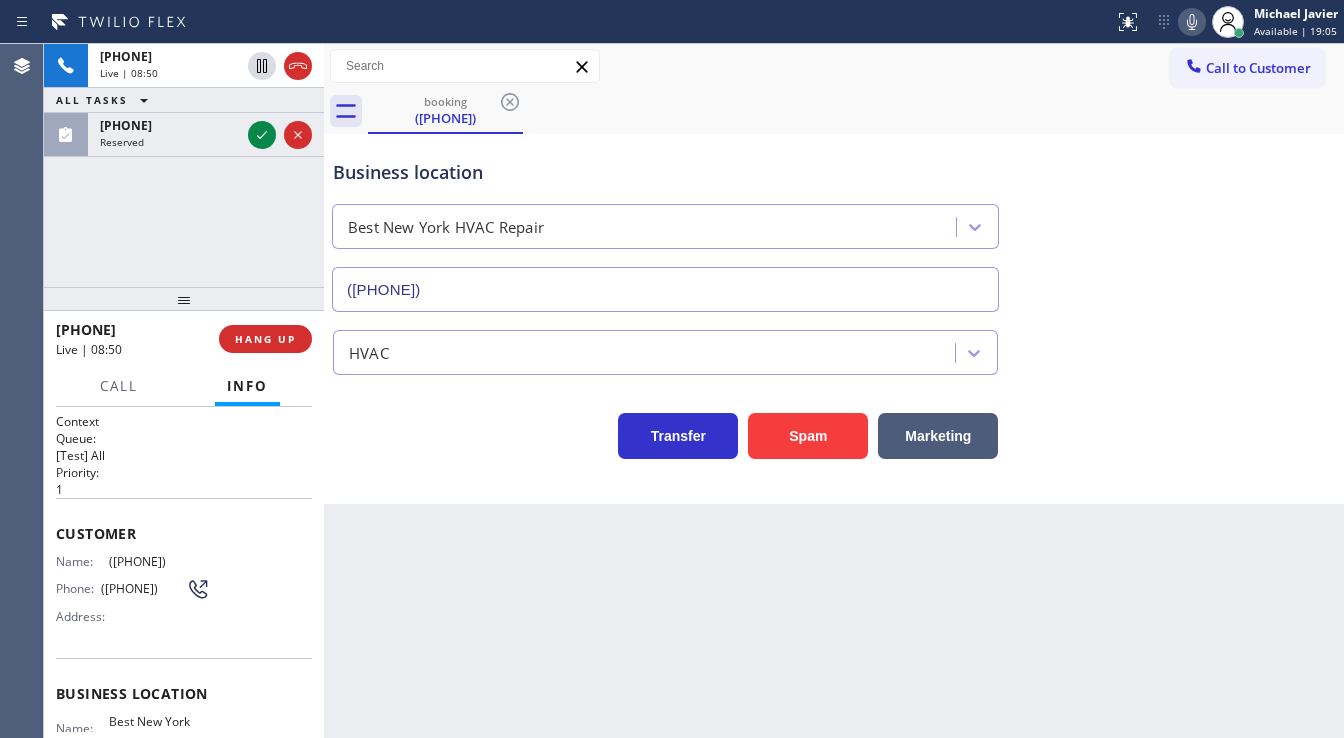 drag, startPoint x: 168, startPoint y: 228, endPoint x: 216, endPoint y: 219, distance: 48.83646 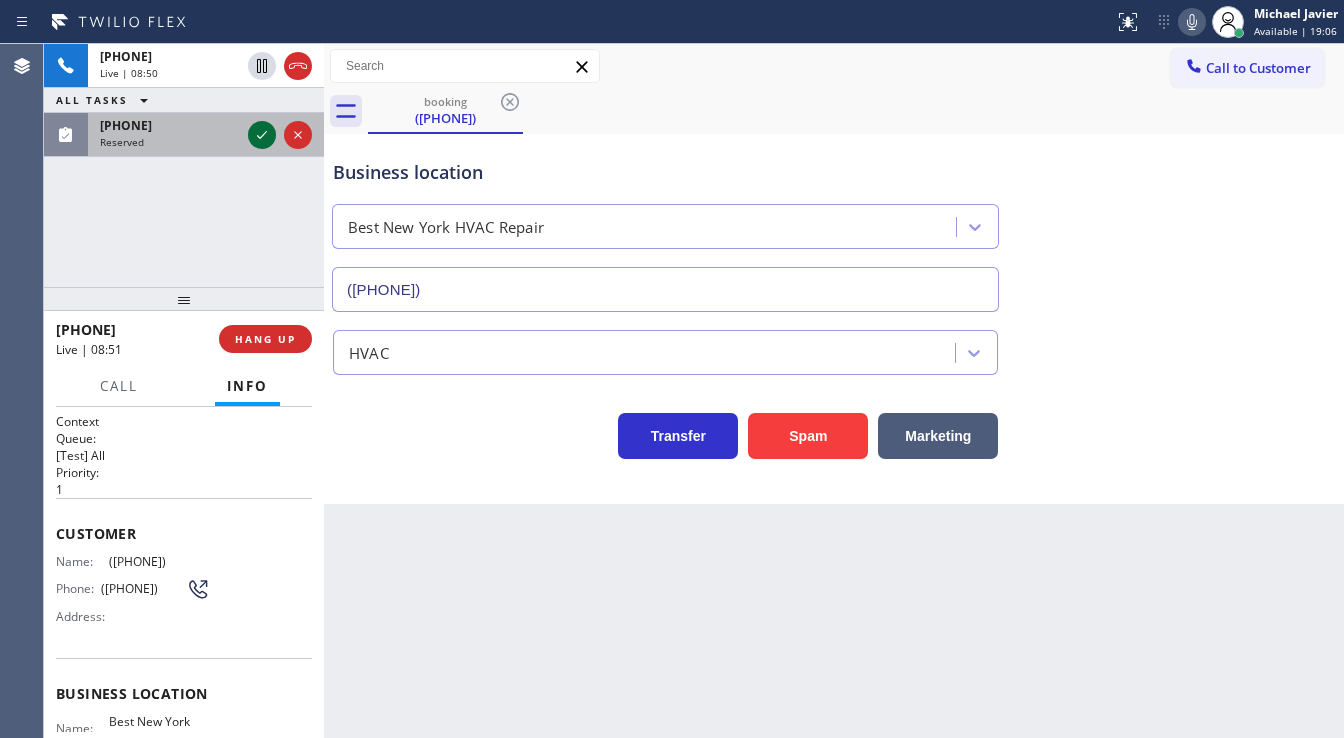 click 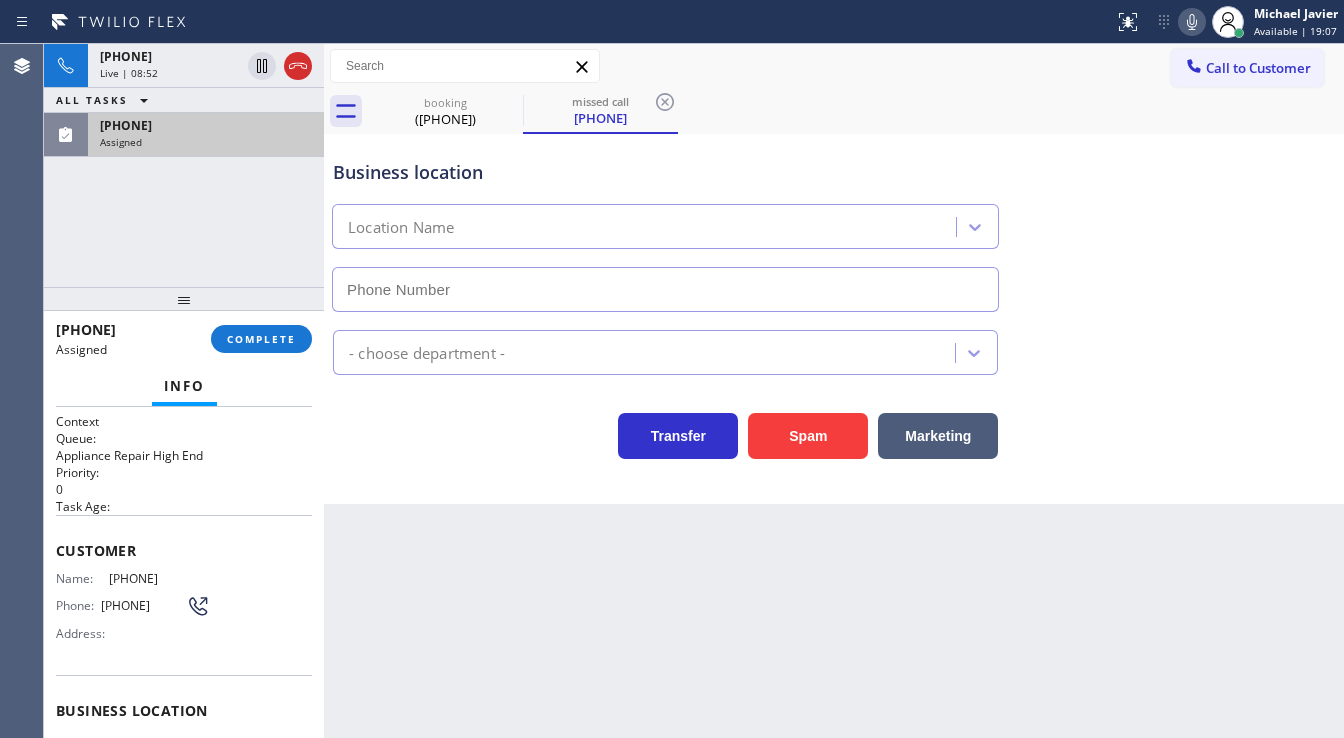 type on "([AREA]) [PHONE]" 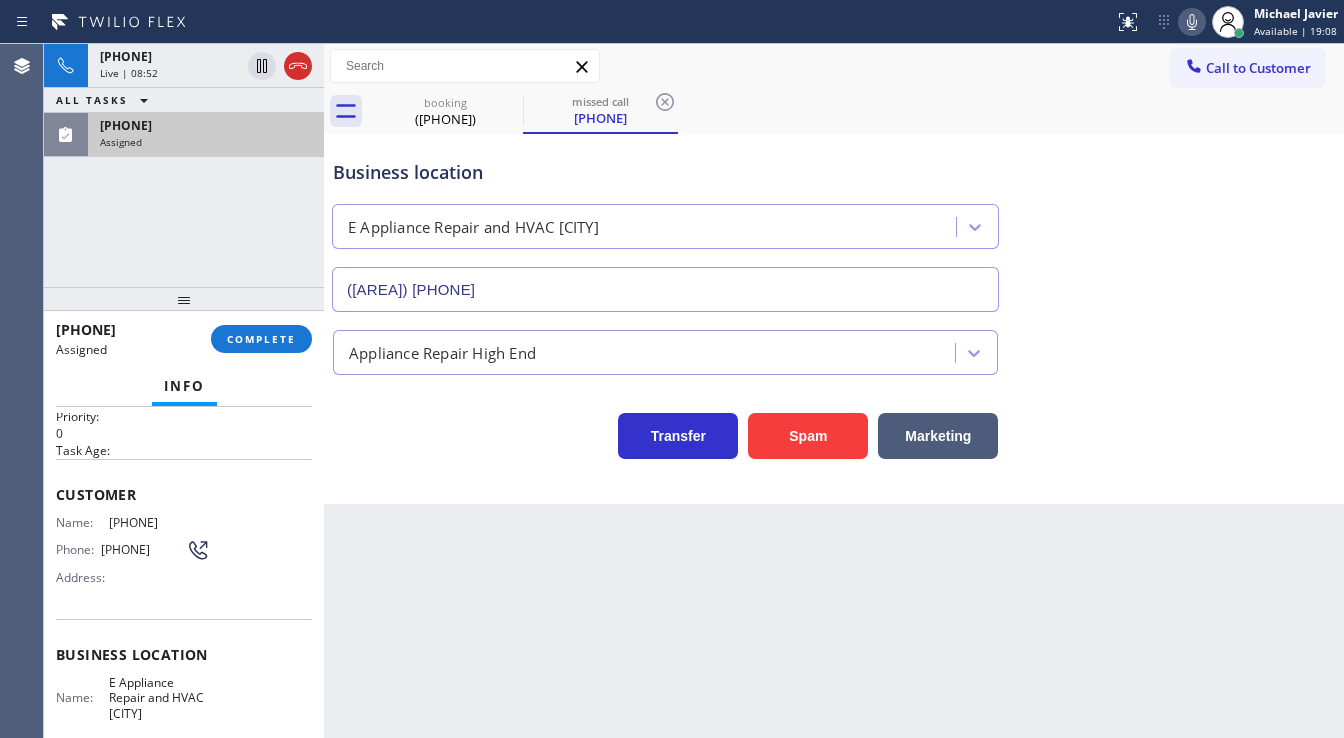 scroll, scrollTop: 80, scrollLeft: 0, axis: vertical 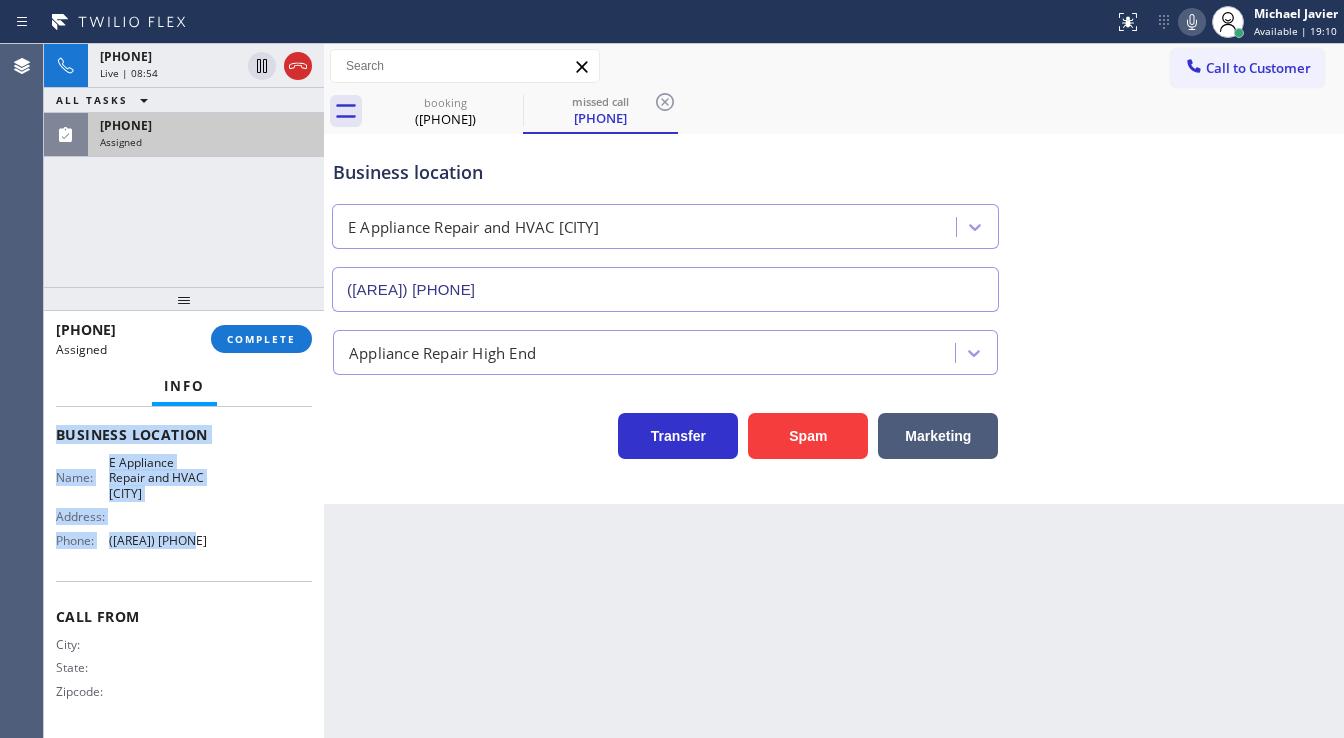 drag, startPoint x: 92, startPoint y: 492, endPoint x: 226, endPoint y: 544, distance: 143.73587 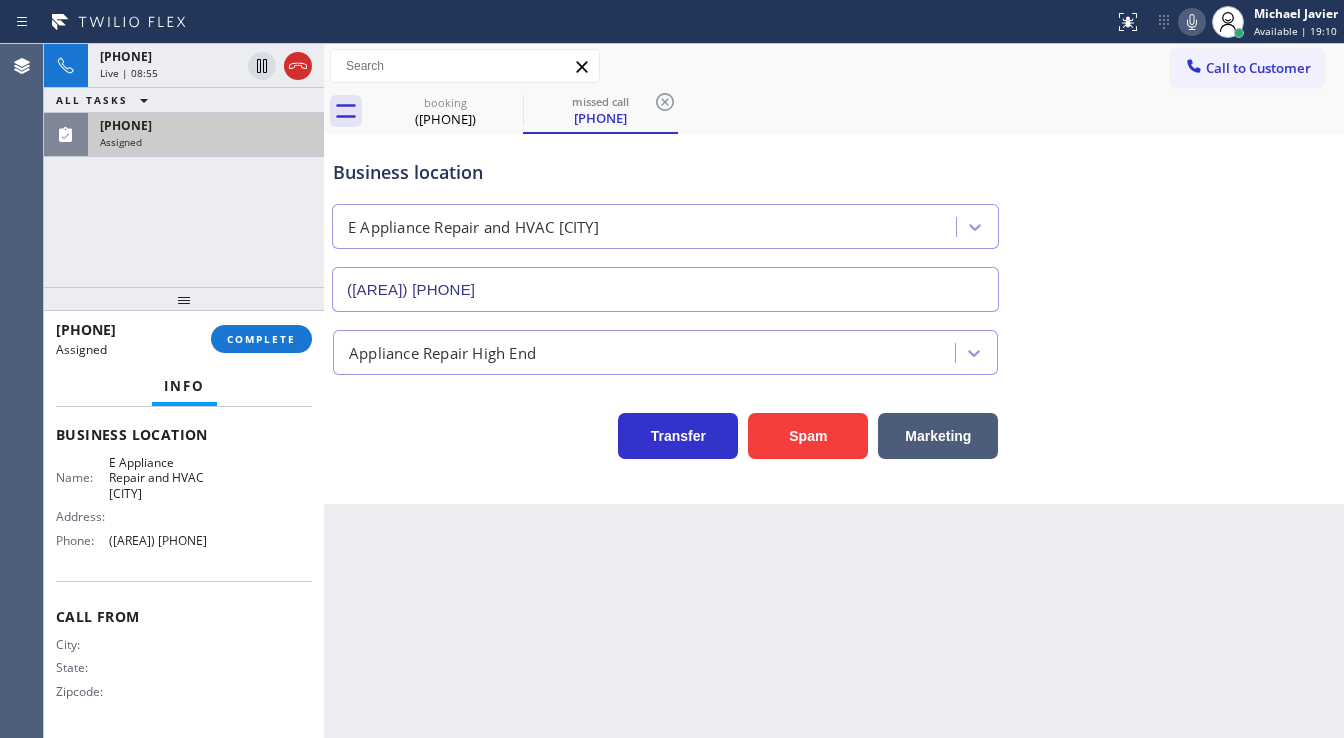 click on "([PHONE]) Assigned COMPLETE" at bounding box center (184, 339) 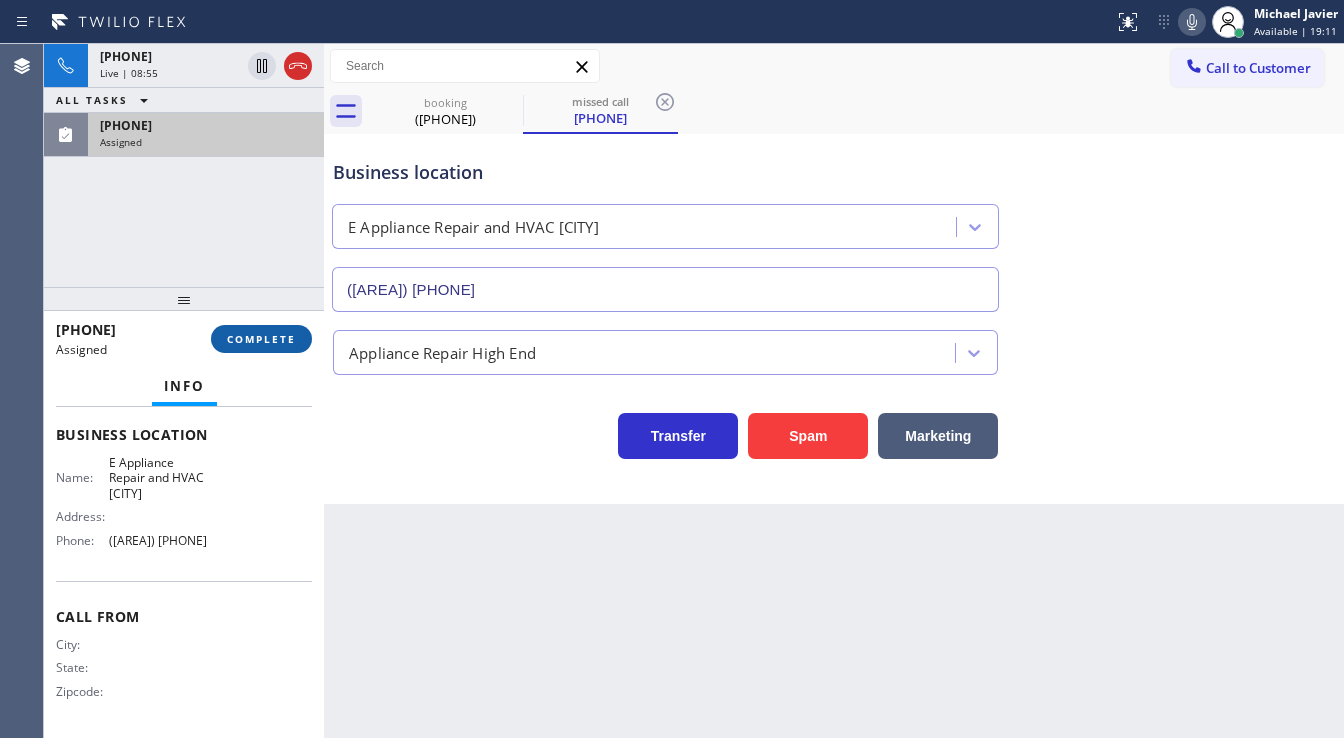 click on "COMPLETE" at bounding box center (261, 339) 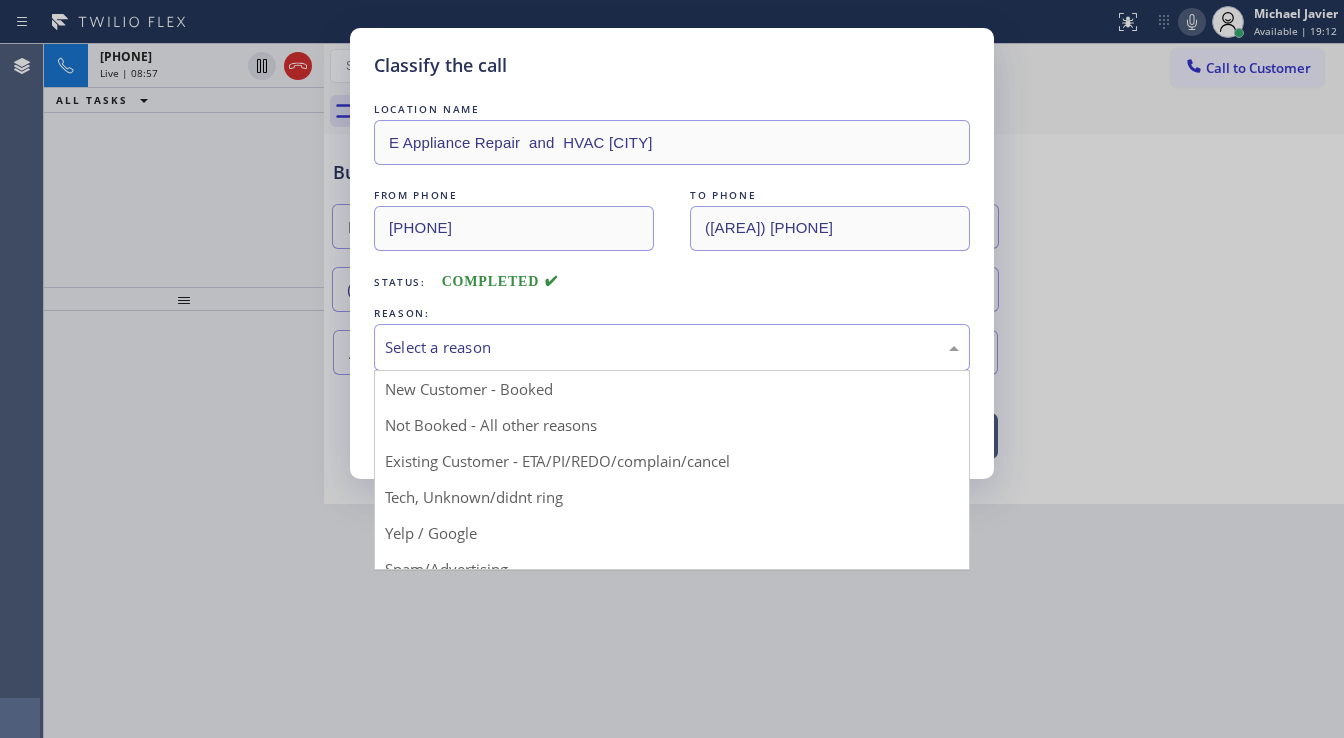 click on "Select a reason" at bounding box center [672, 347] 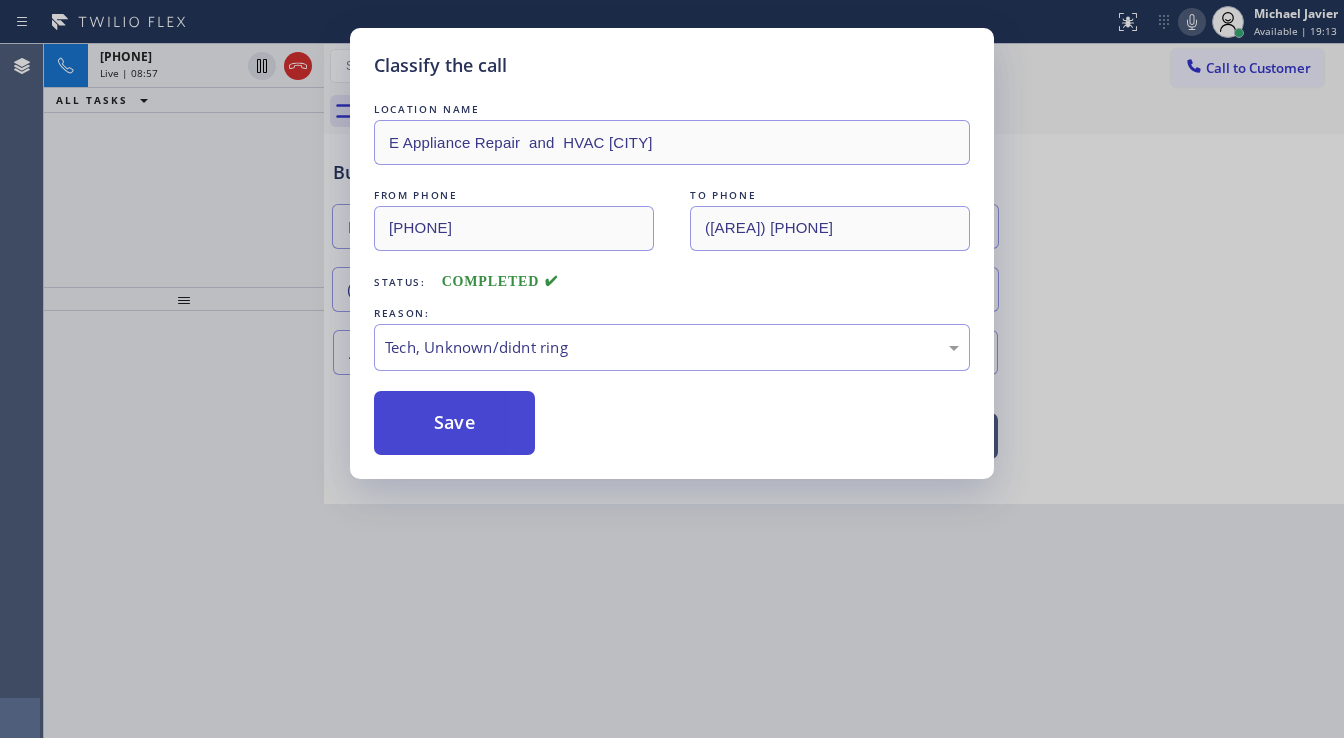 click on "Save" at bounding box center (454, 423) 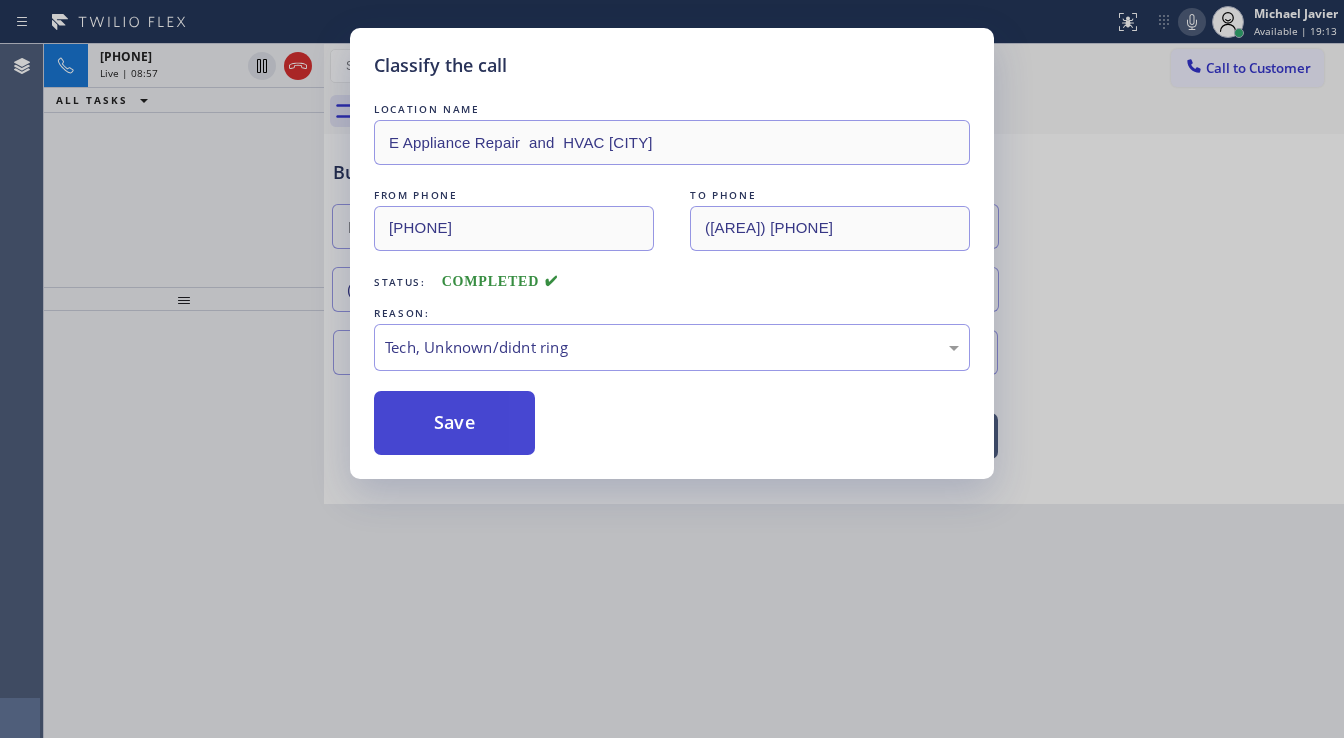 drag, startPoint x: 457, startPoint y: 428, endPoint x: 233, endPoint y: 422, distance: 224.08034 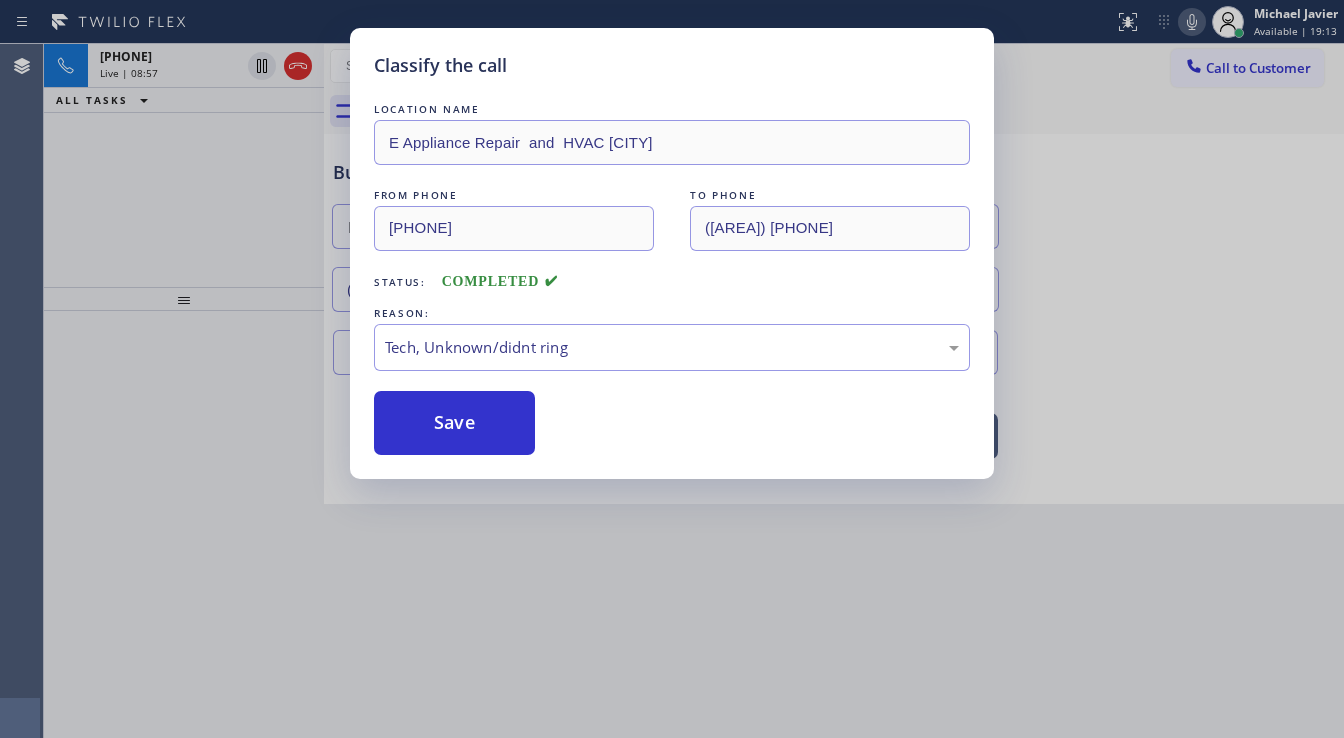 click on "Save" at bounding box center [454, 423] 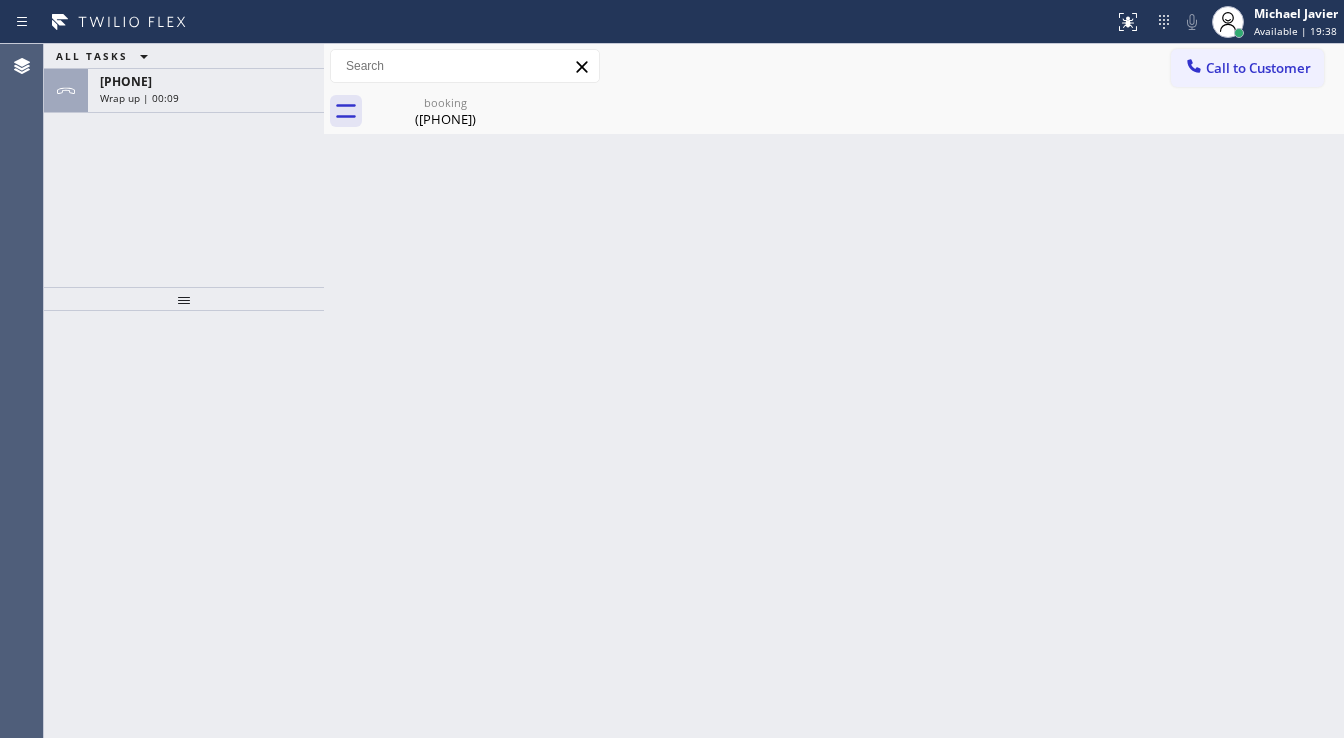 click on "ALL TASKS ALL TASKS ACTIVE TASKS TASKS IN WRAP UP [PHONE] Wrap up | 00:09" at bounding box center (184, 165) 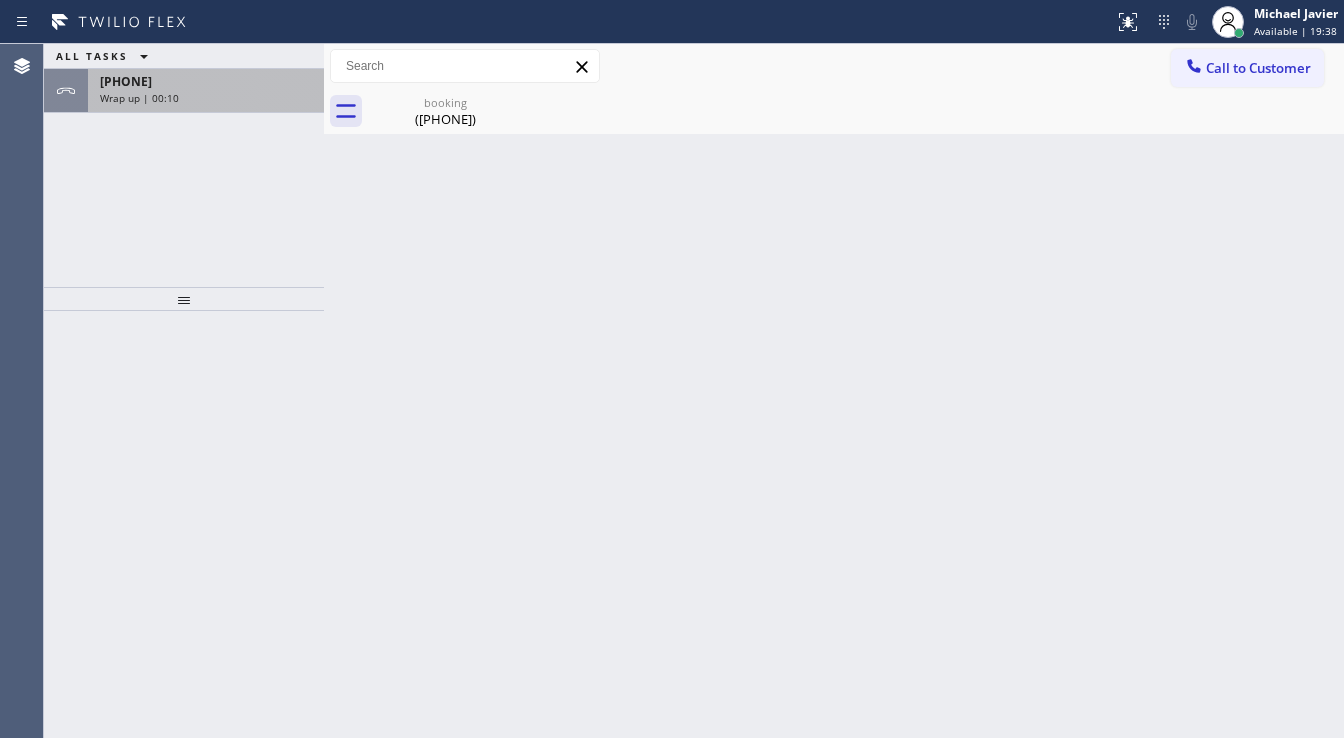 click on "+1[PHONE] Wrap up | 00:10" at bounding box center (202, 91) 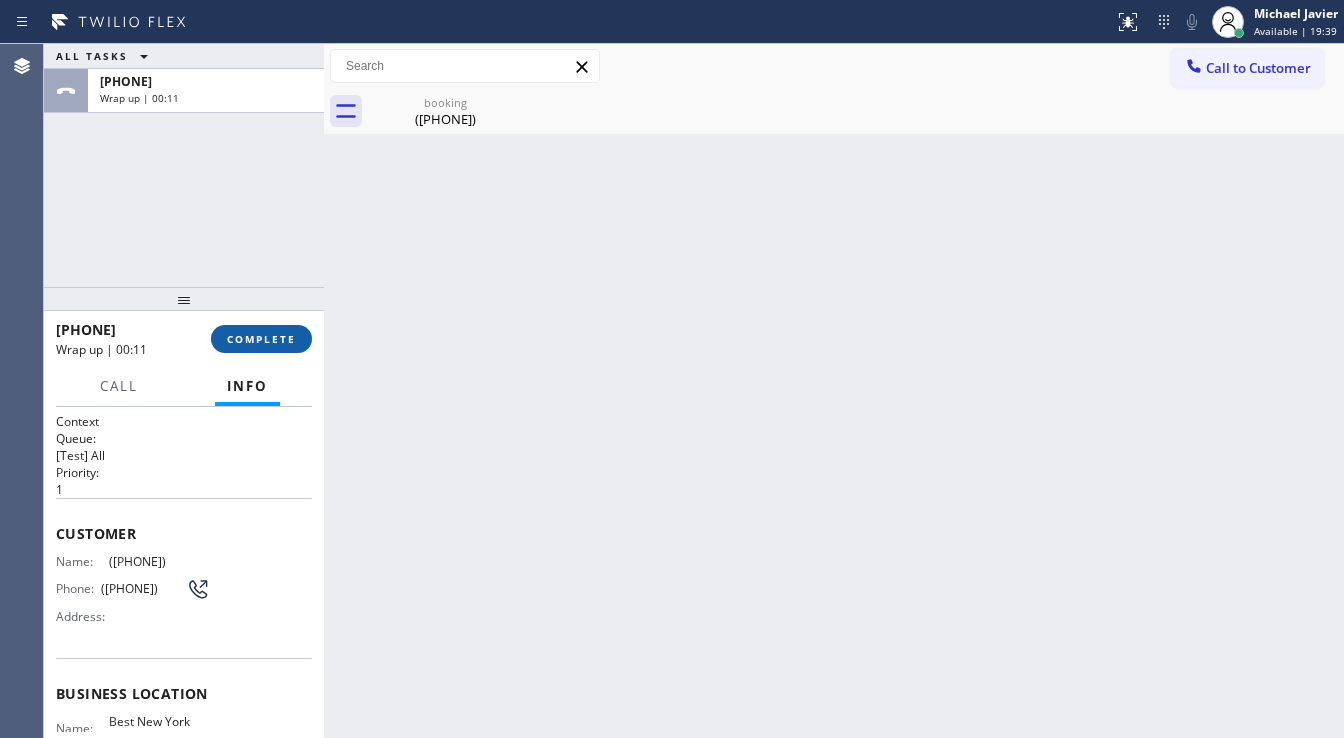 click on "COMPLETE" at bounding box center (261, 339) 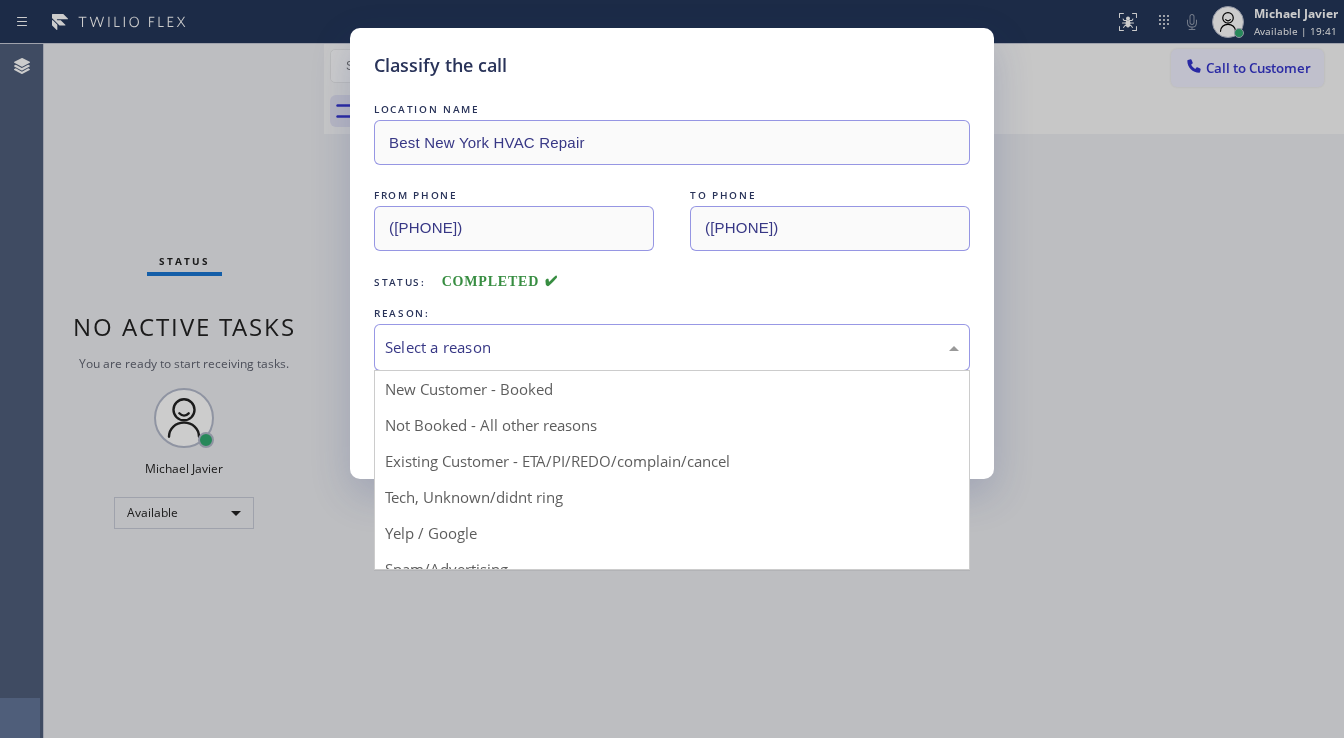click on "Select a reason" at bounding box center [672, 347] 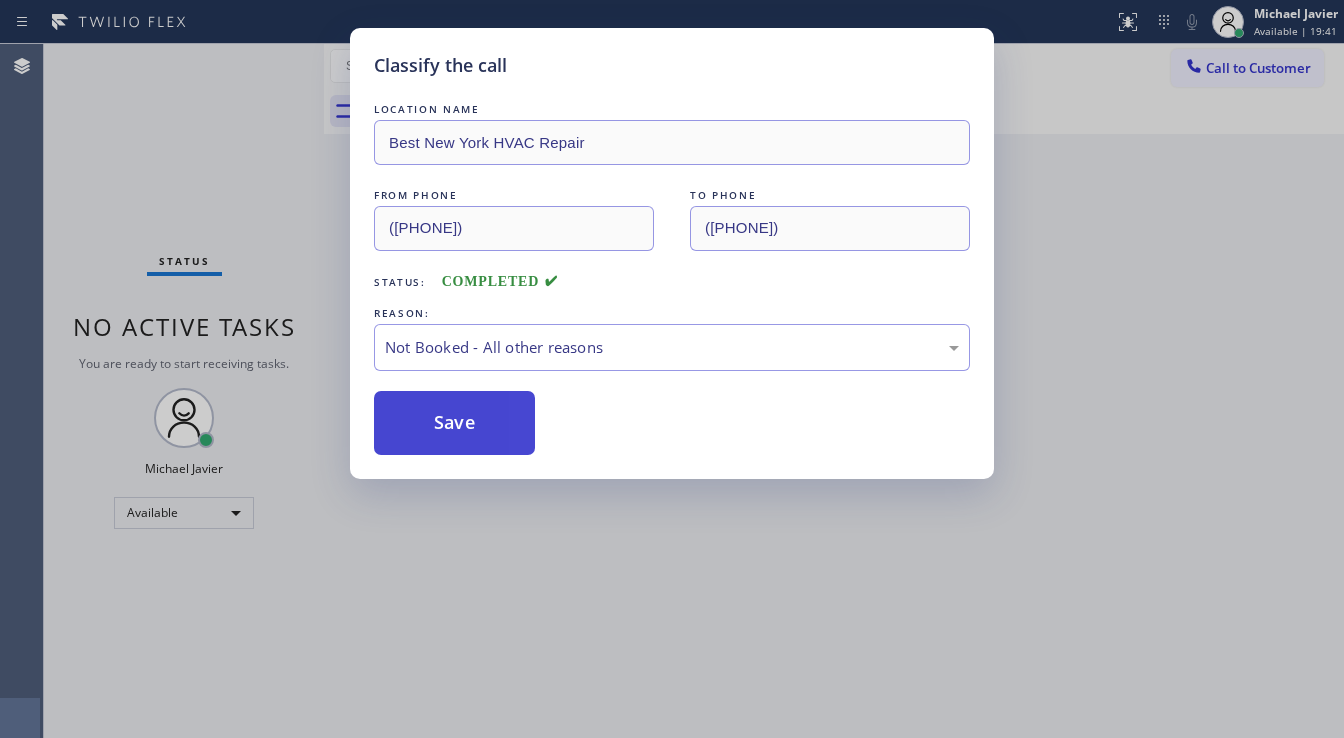 click on "Save" at bounding box center [454, 423] 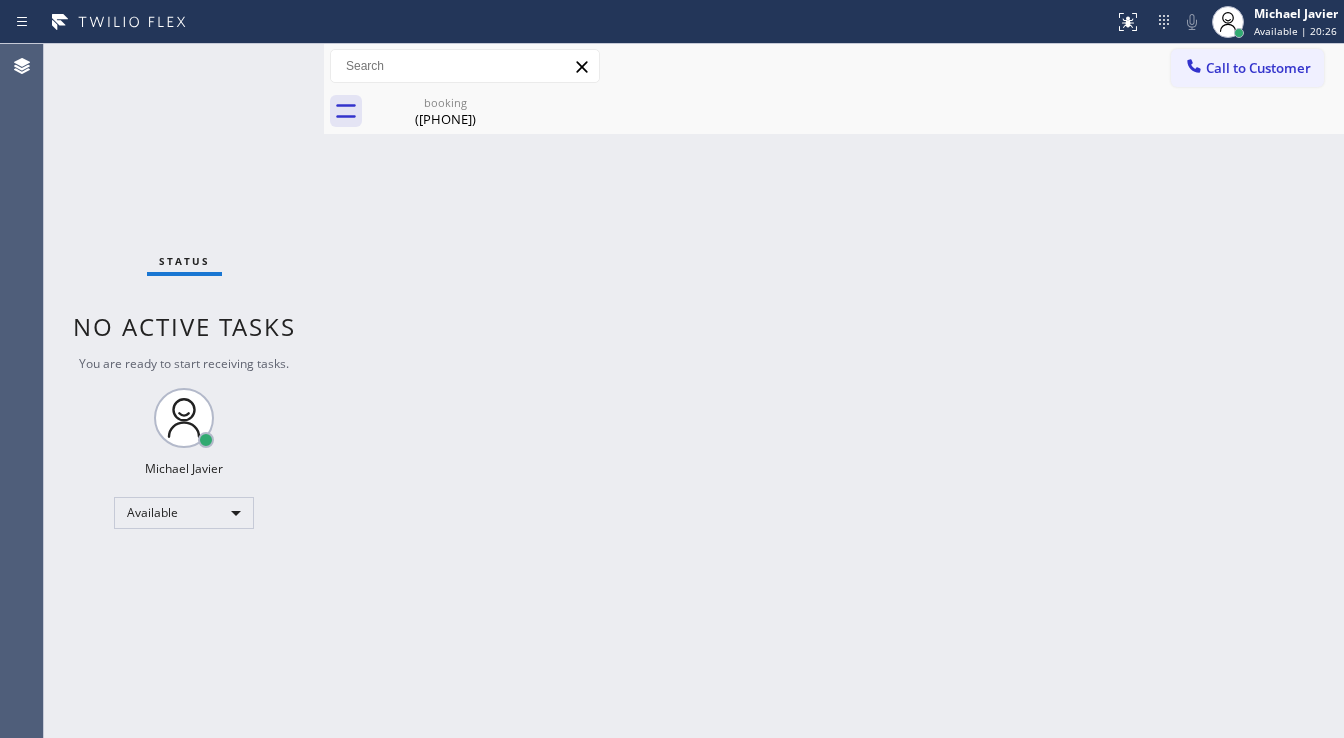 click on "booking ([PHONE])" at bounding box center [445, 111] 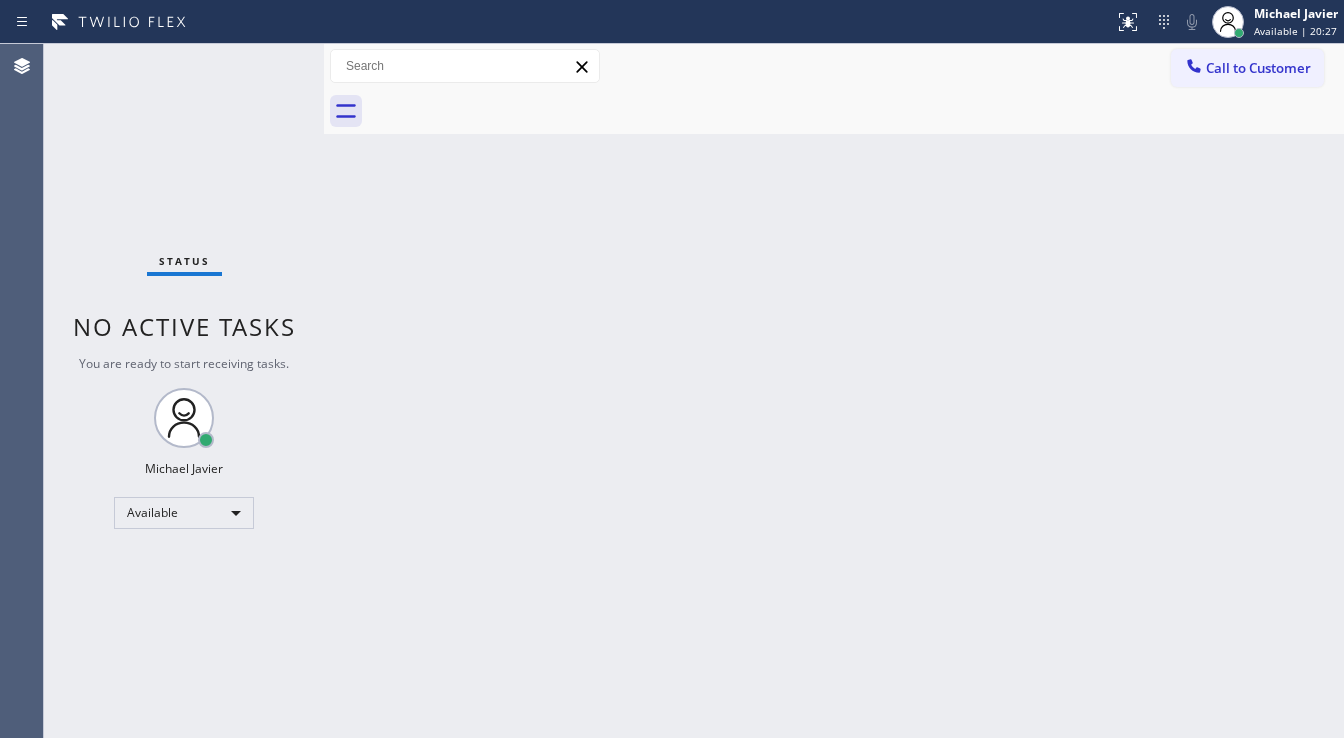 click at bounding box center (856, 111) 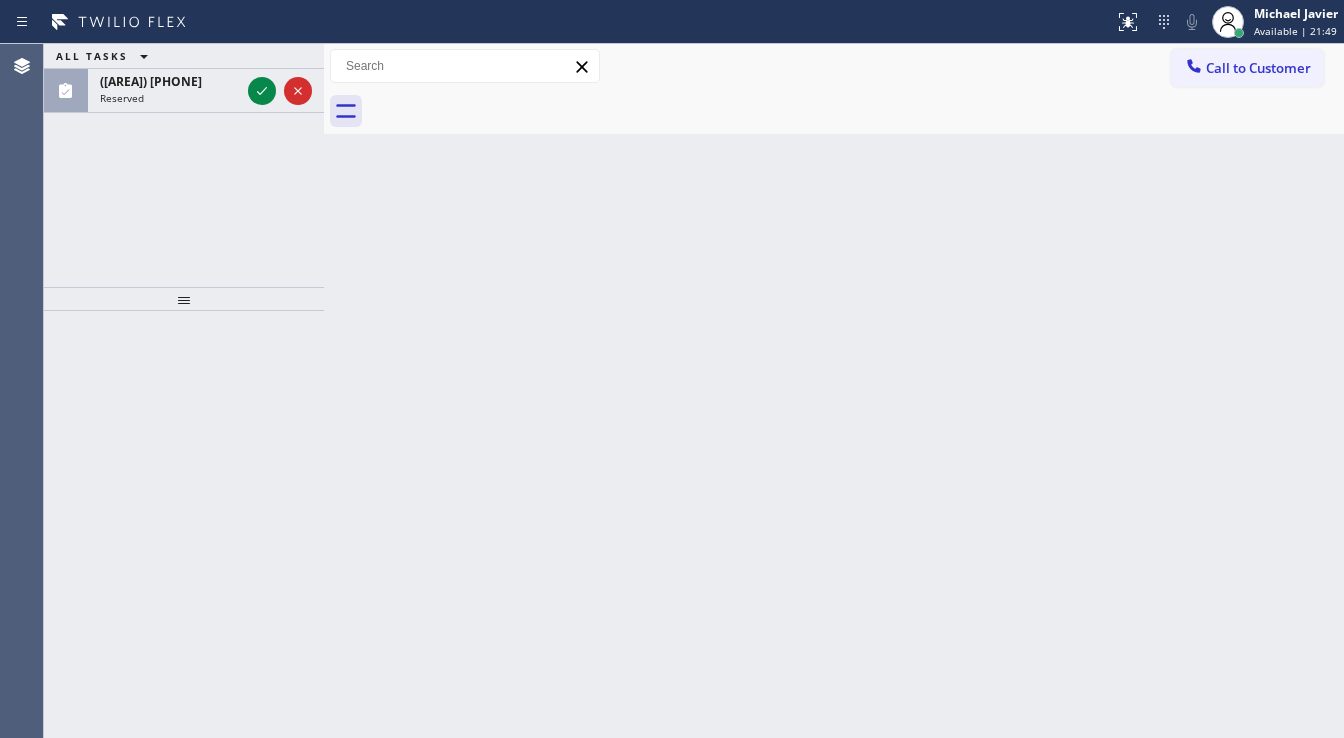 drag, startPoint x: 106, startPoint y: 198, endPoint x: 214, endPoint y: 126, distance: 129.79985 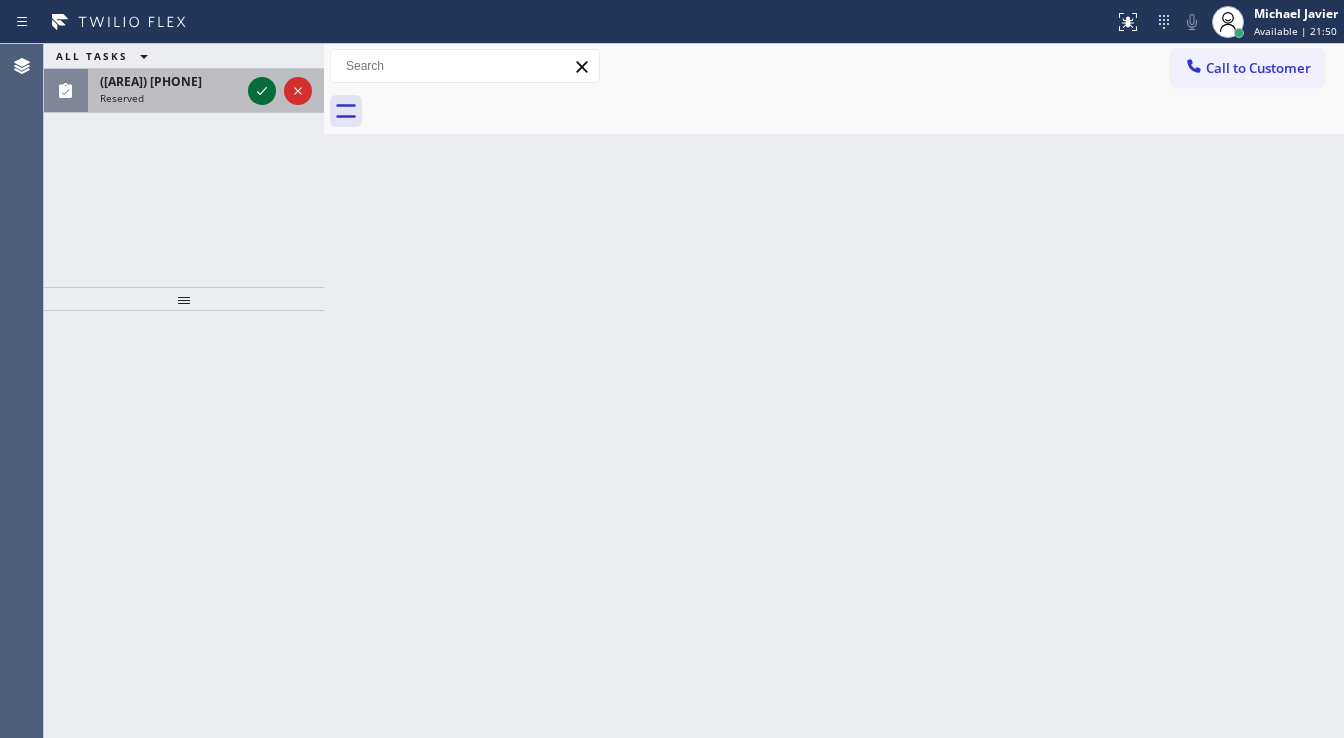 click 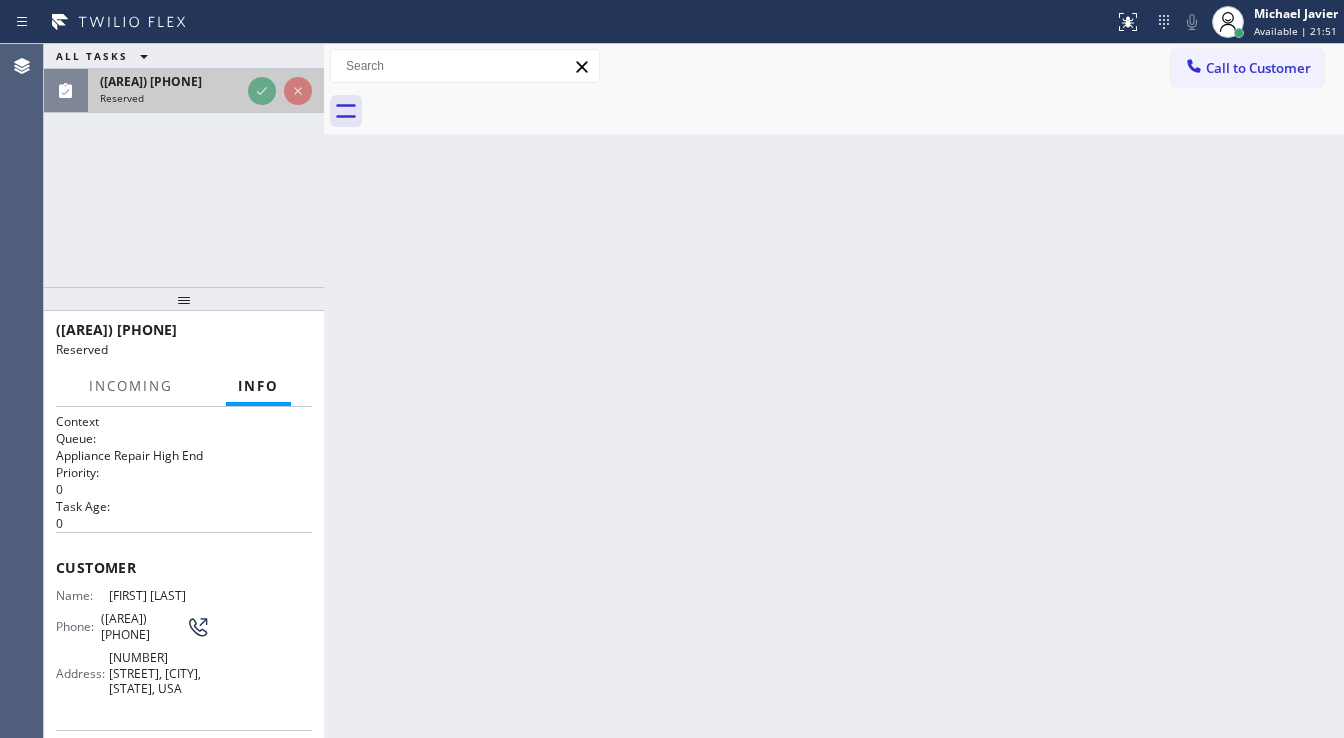 click at bounding box center (280, 91) 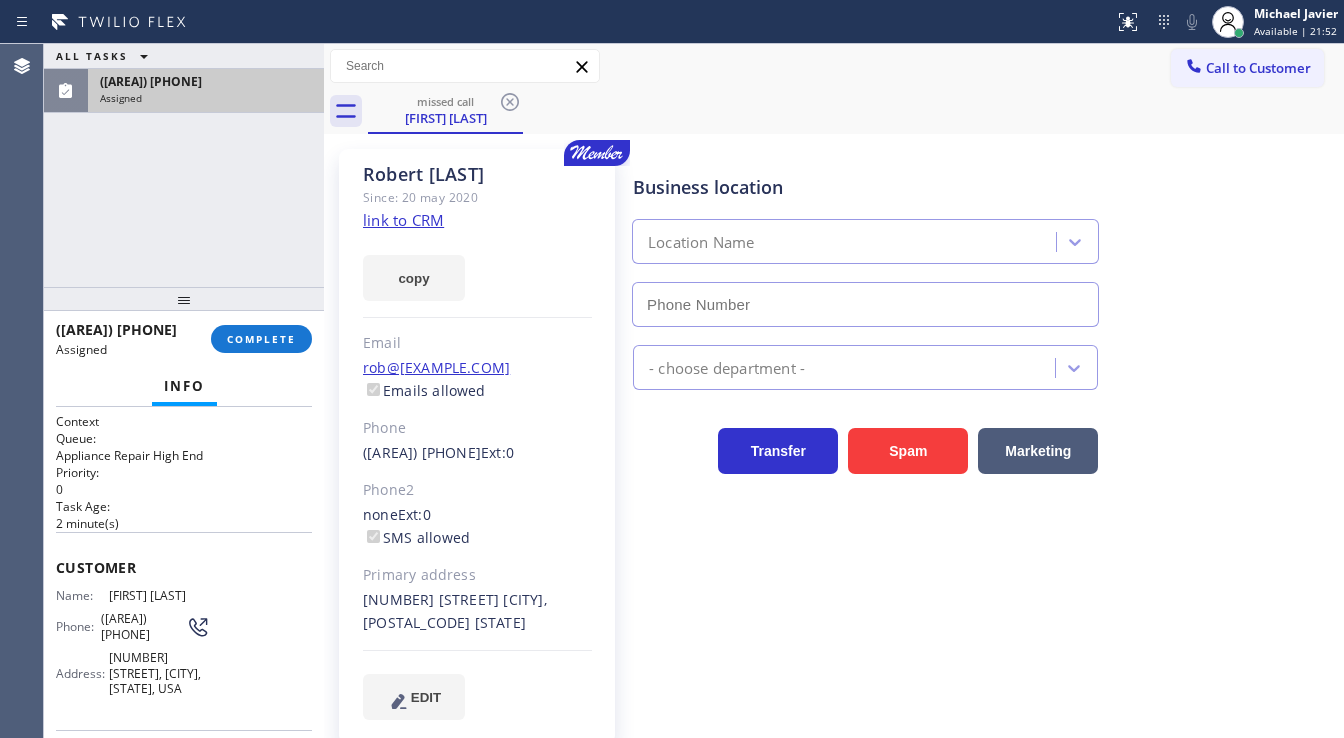 type on "(877) 777-0796" 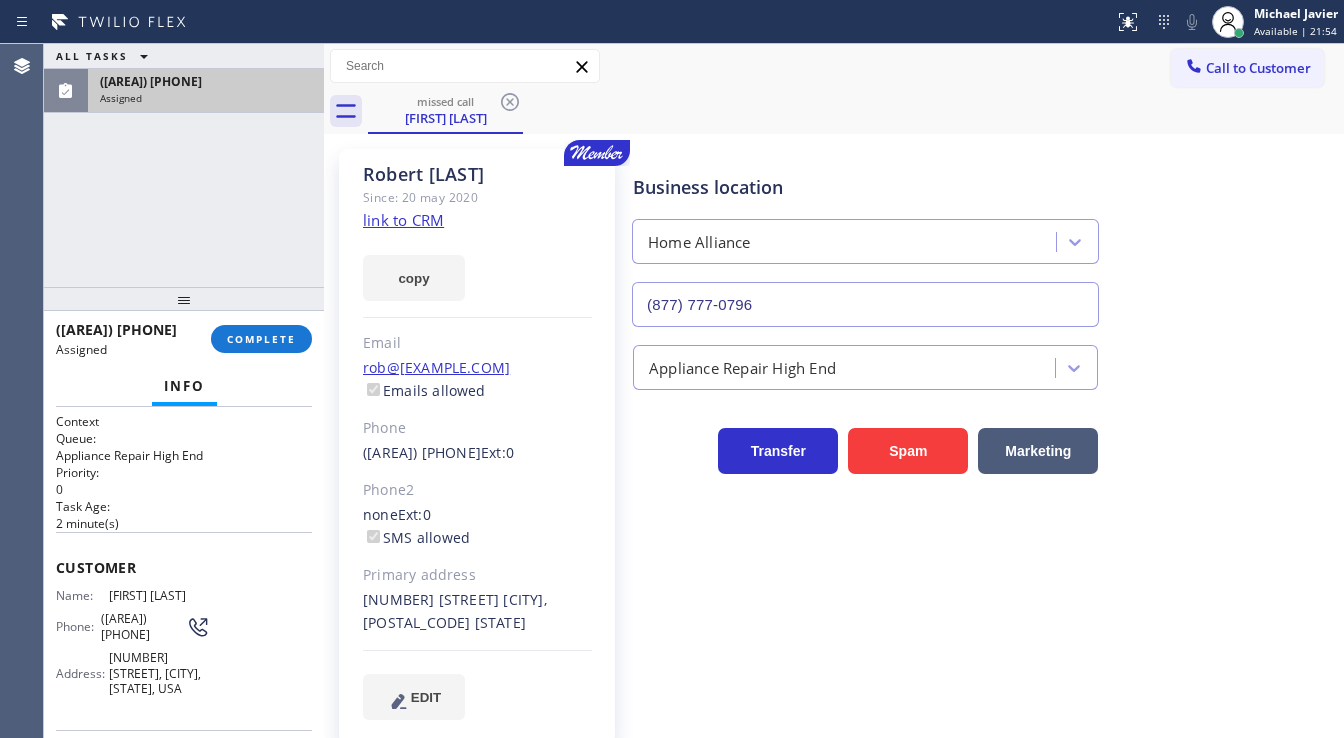 drag, startPoint x: 122, startPoint y: 264, endPoint x: 133, endPoint y: 263, distance: 11.045361 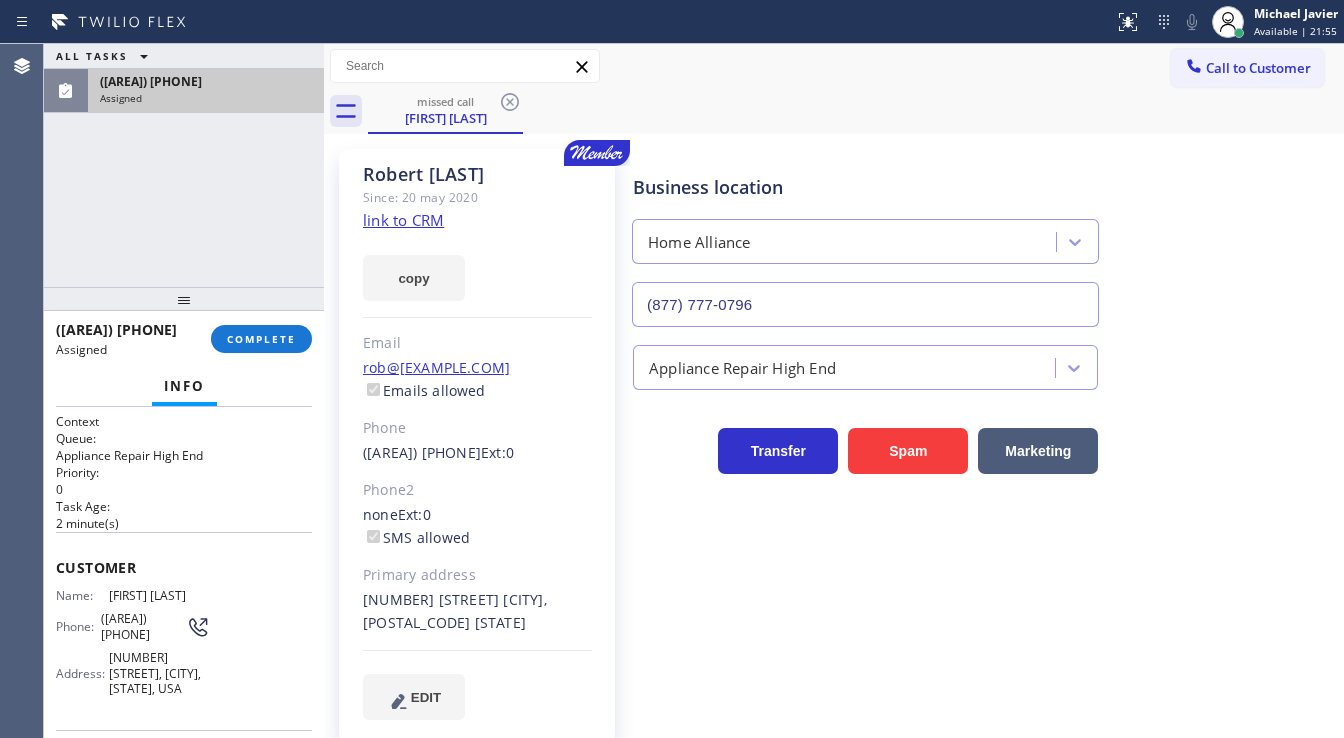 click on "link to CRM" at bounding box center [403, 220] 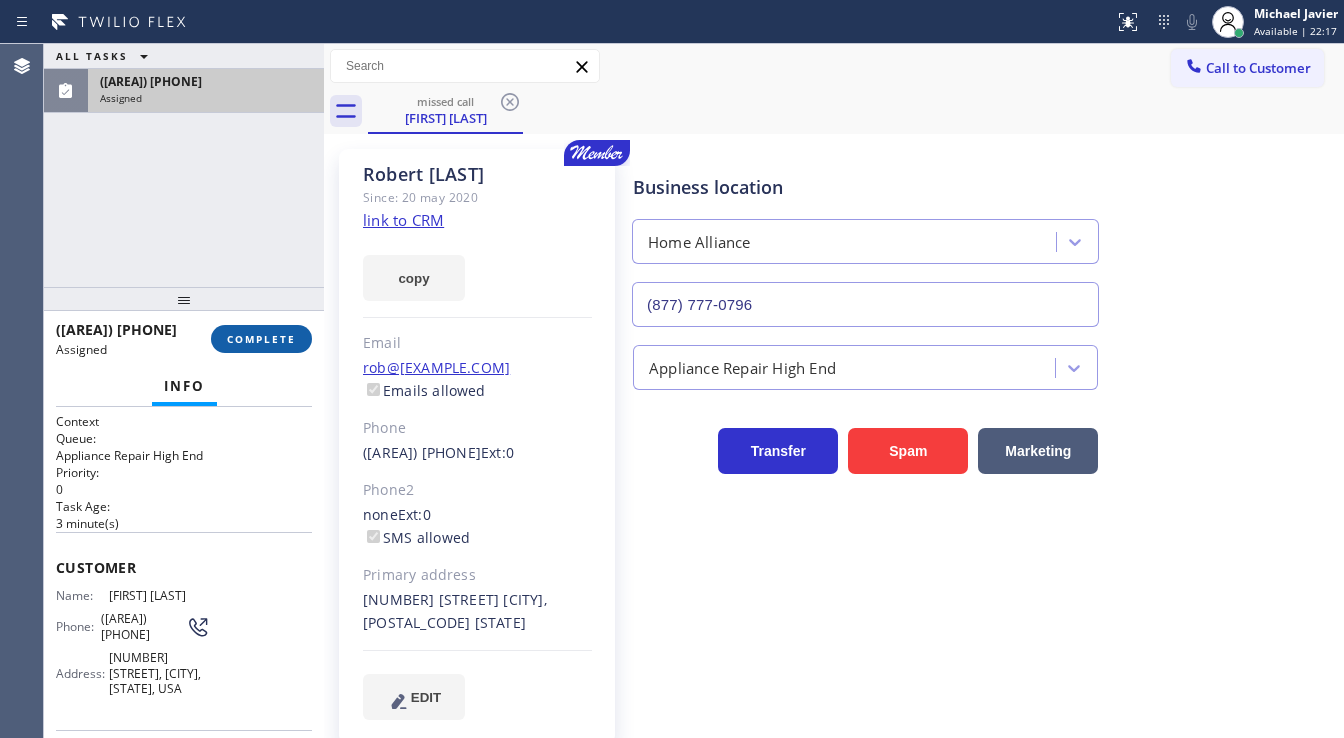 click on "COMPLETE" at bounding box center (261, 339) 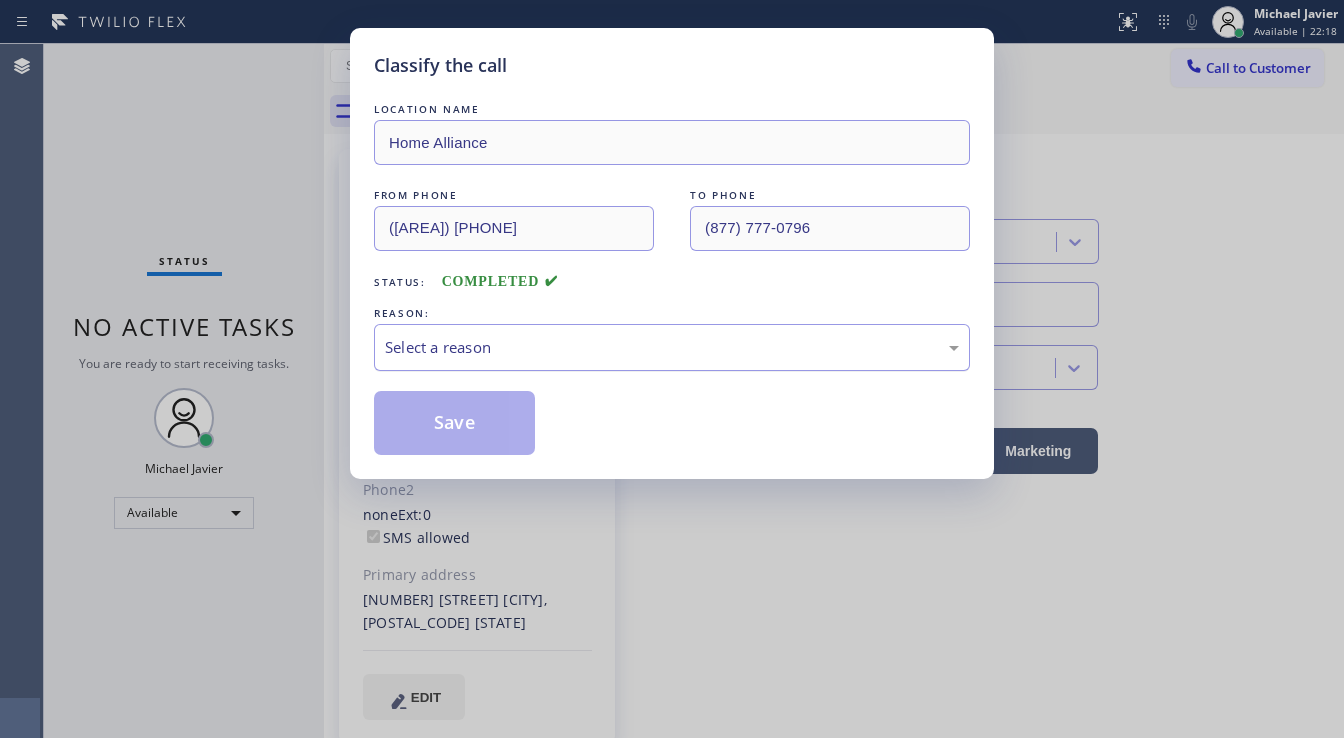 drag, startPoint x: 457, startPoint y: 333, endPoint x: 465, endPoint y: 363, distance: 31.04835 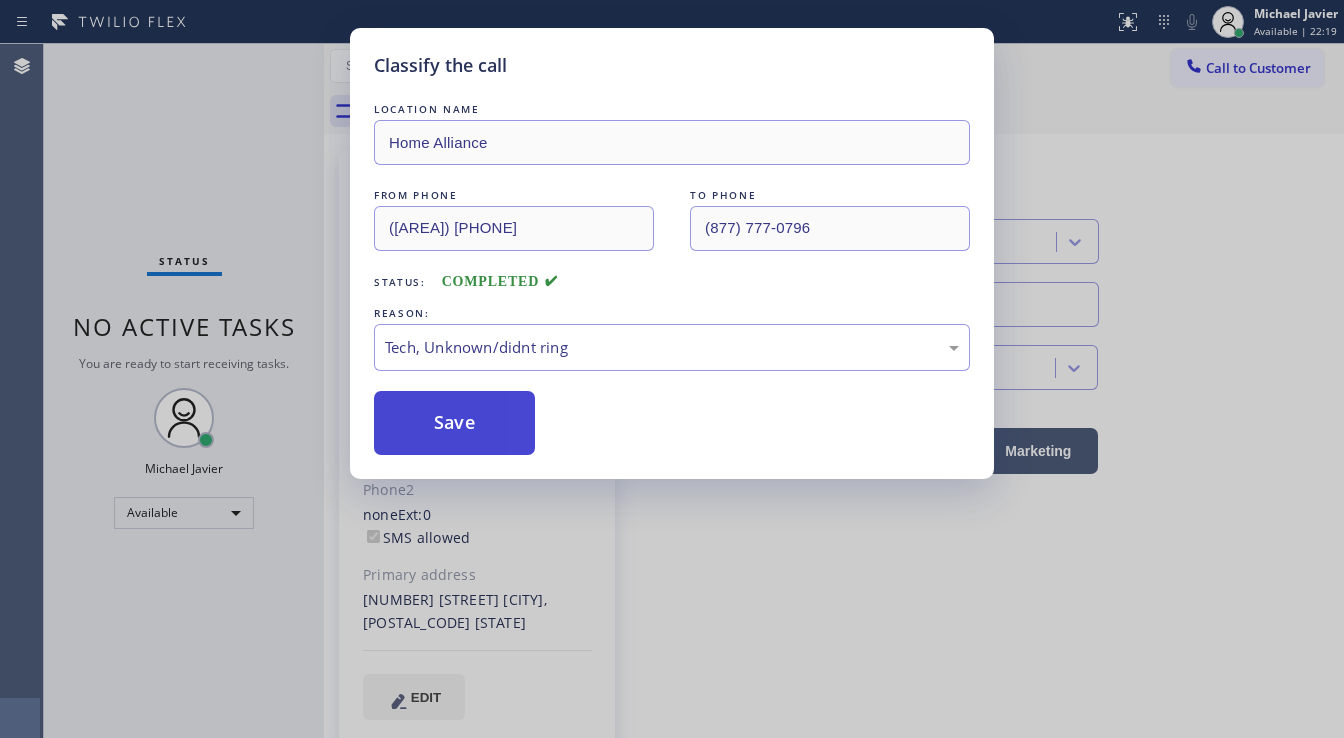 click on "Save" at bounding box center [454, 423] 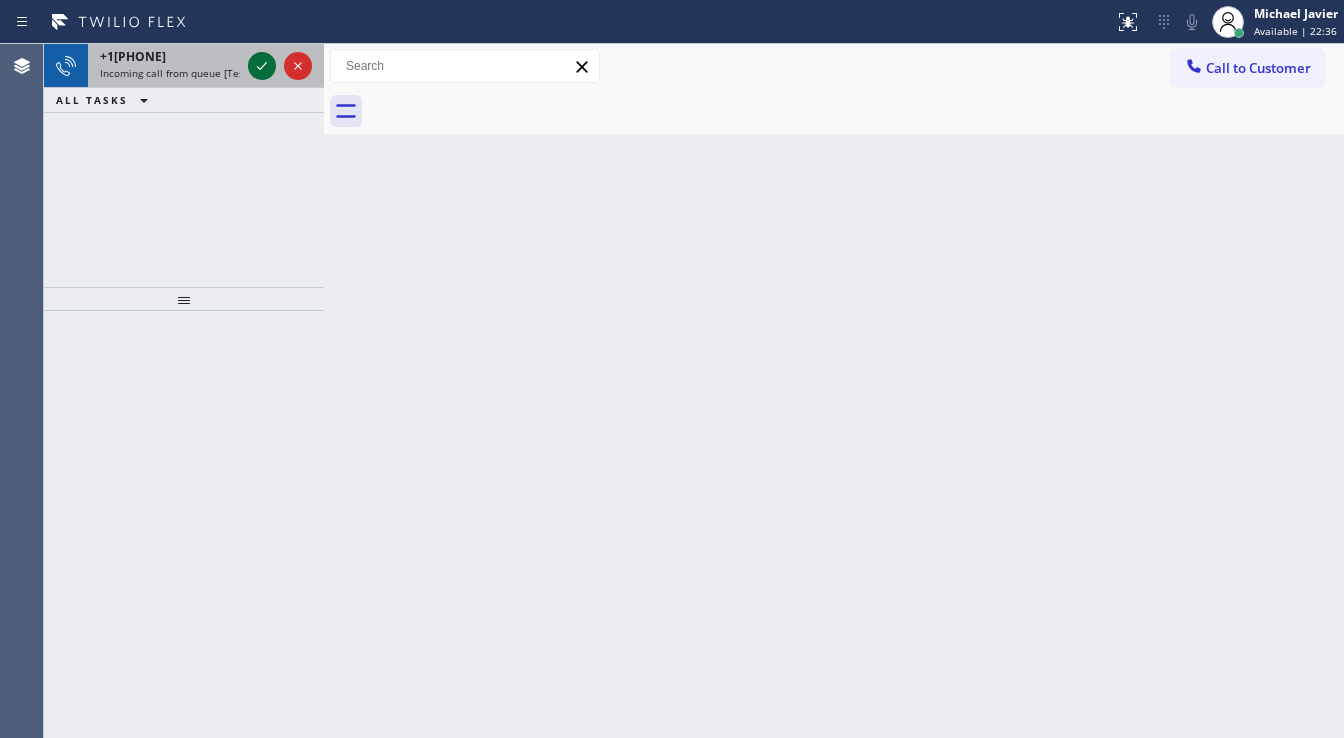 click at bounding box center (280, 66) 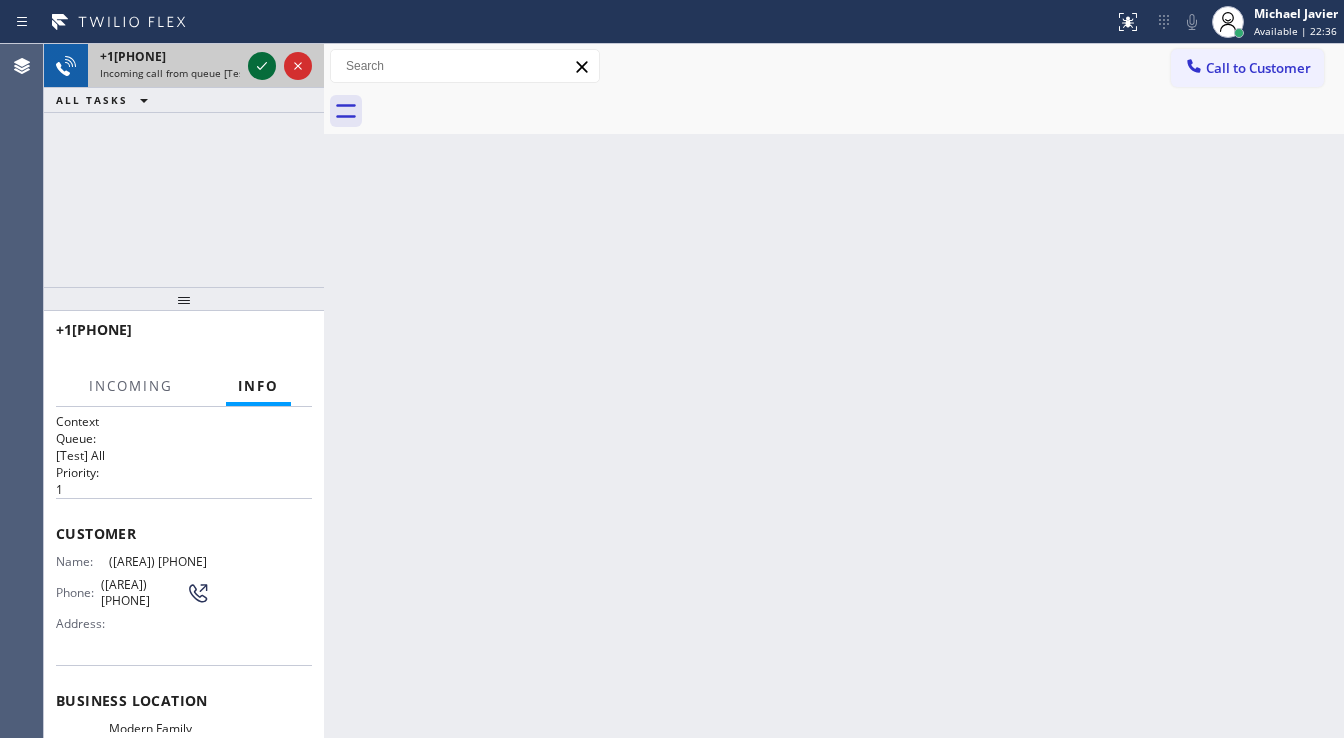 click 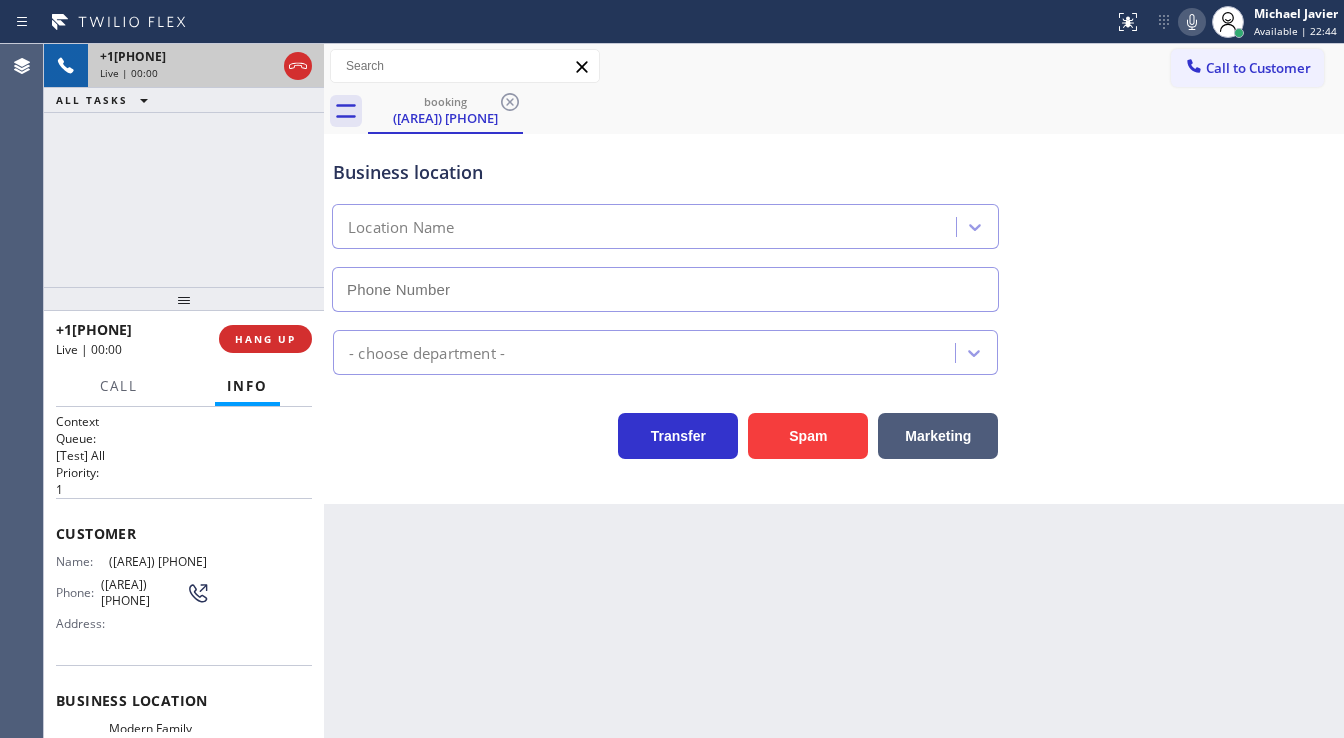 type on "([PHONE])" 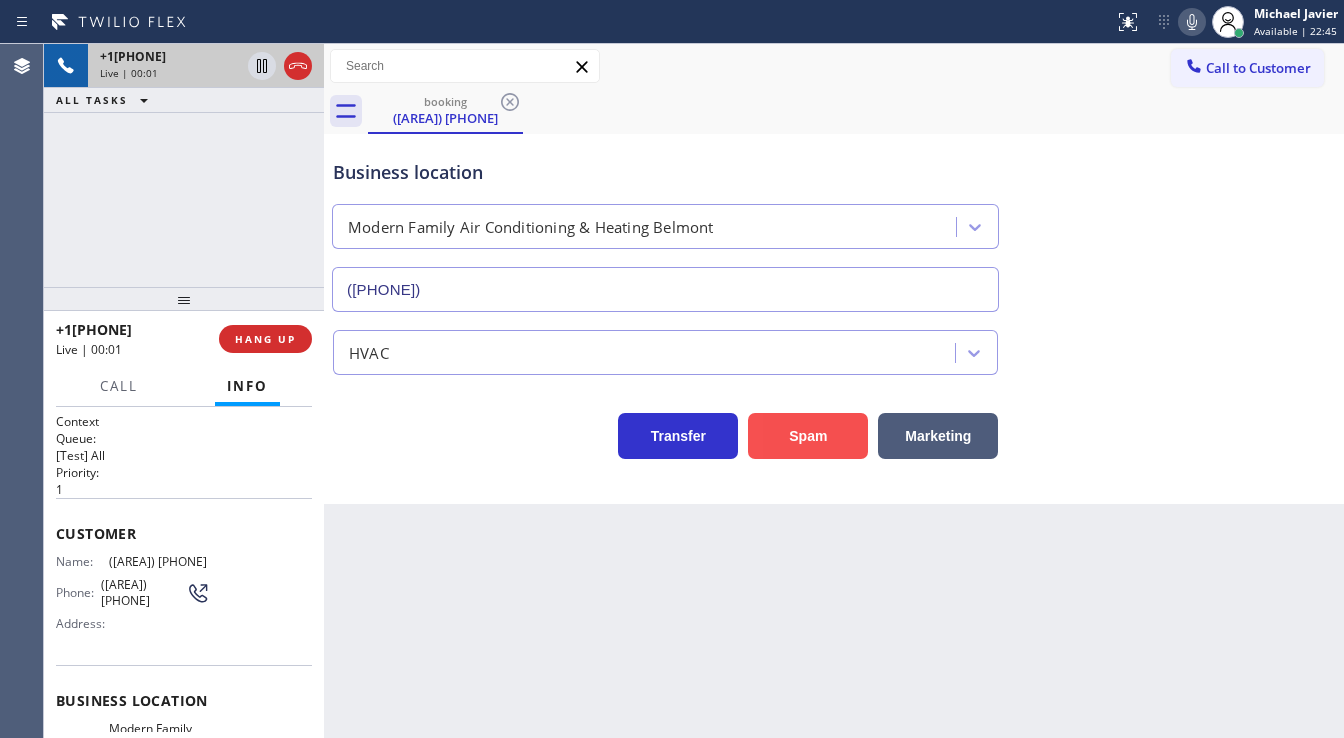 click on "Spam" at bounding box center [808, 436] 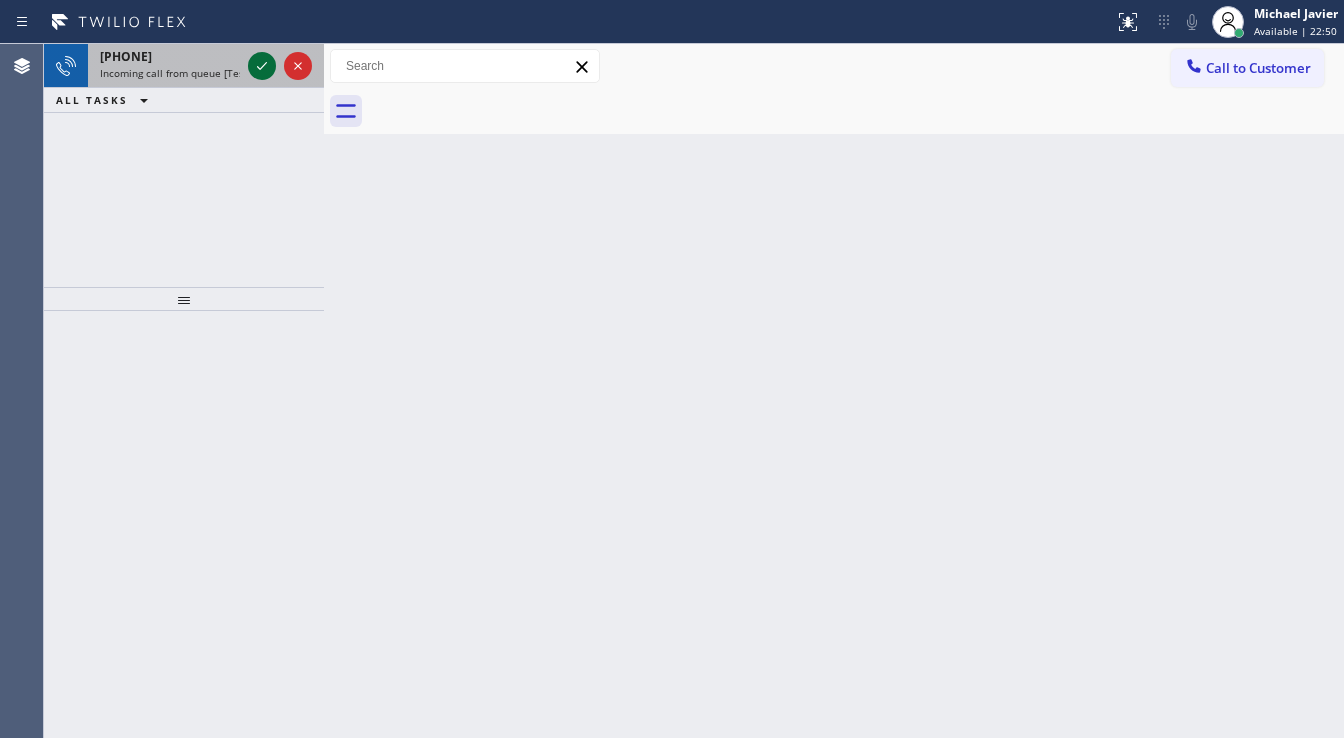 click 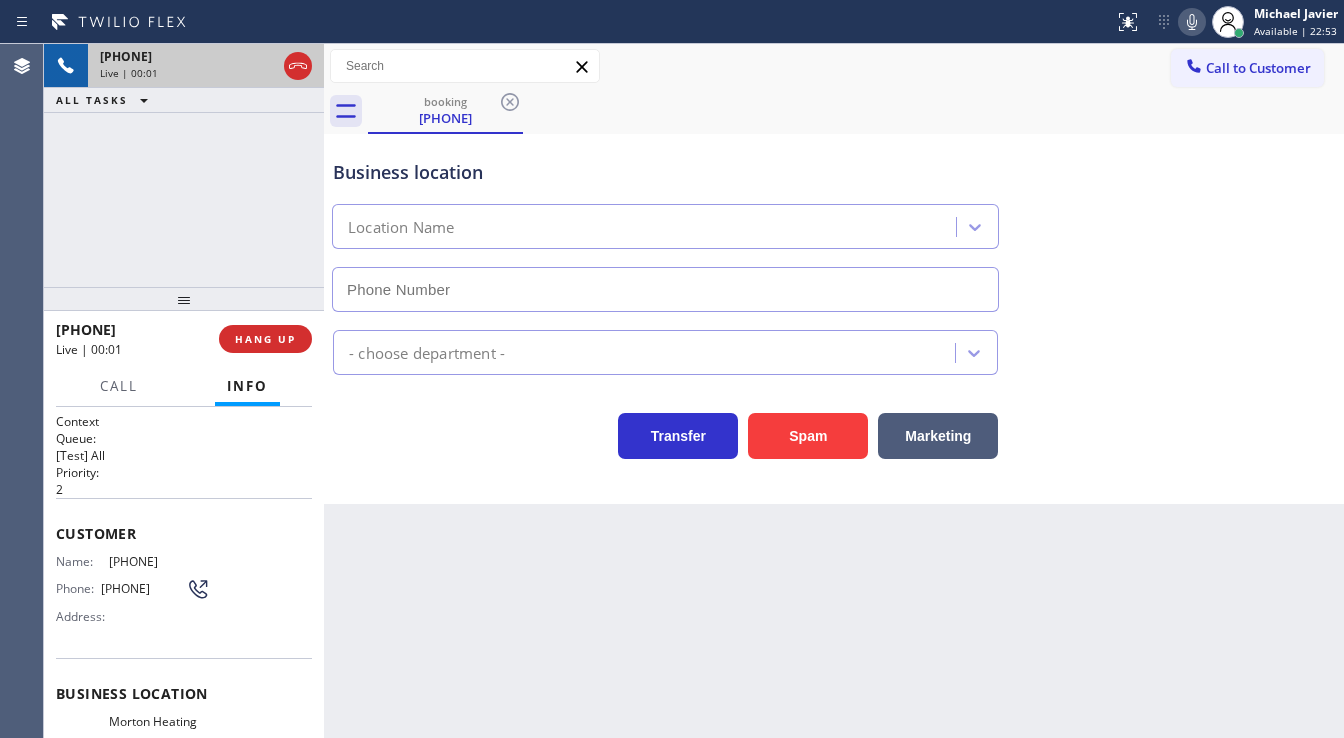 type on "([AREA]) [PHONE]" 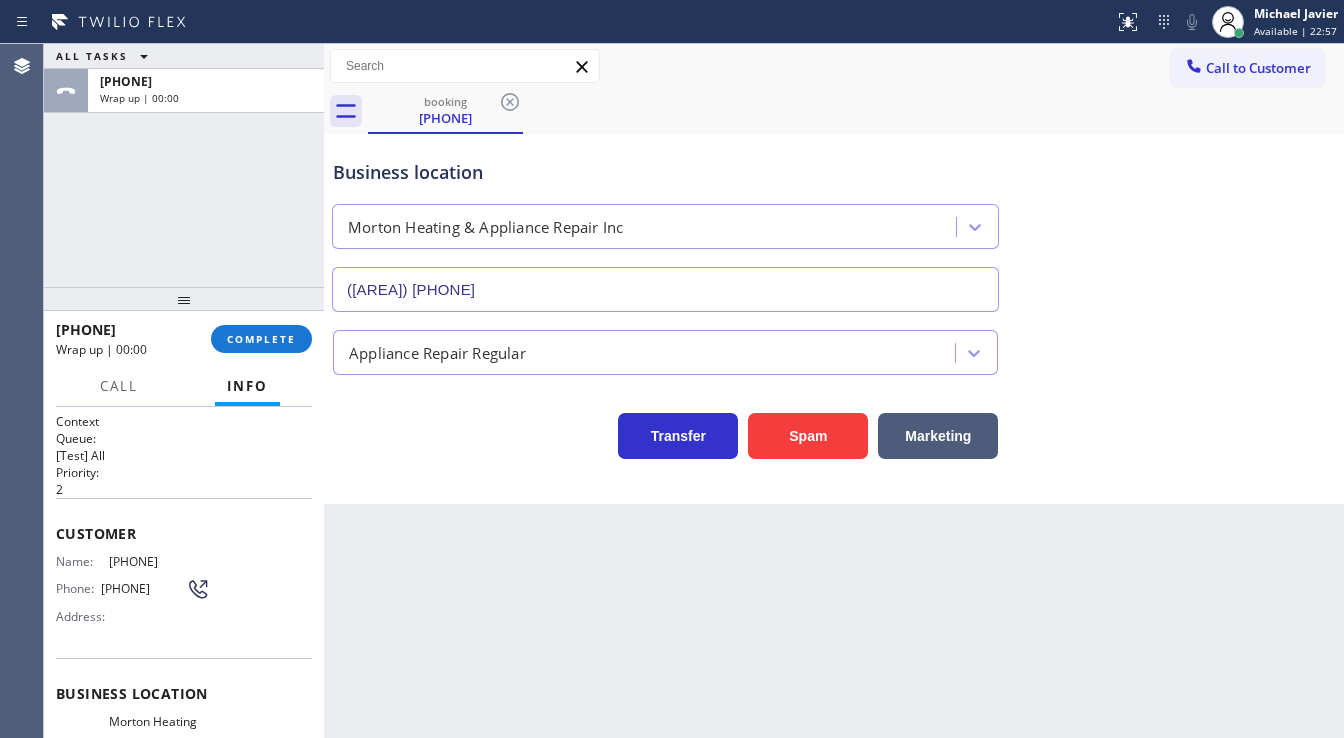 click on "+1[PHONE] Wrap up | 00:00 COMPLETE" at bounding box center [184, 339] 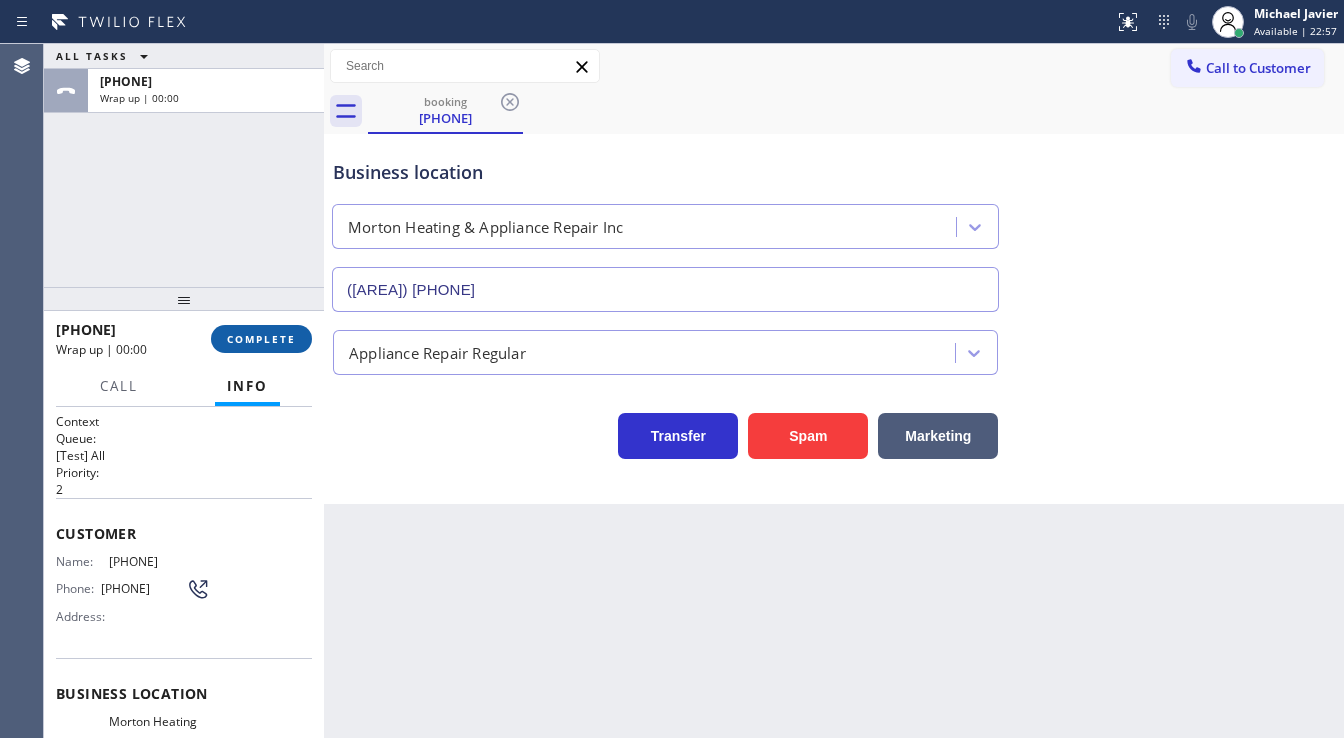 click on "COMPLETE" at bounding box center (261, 339) 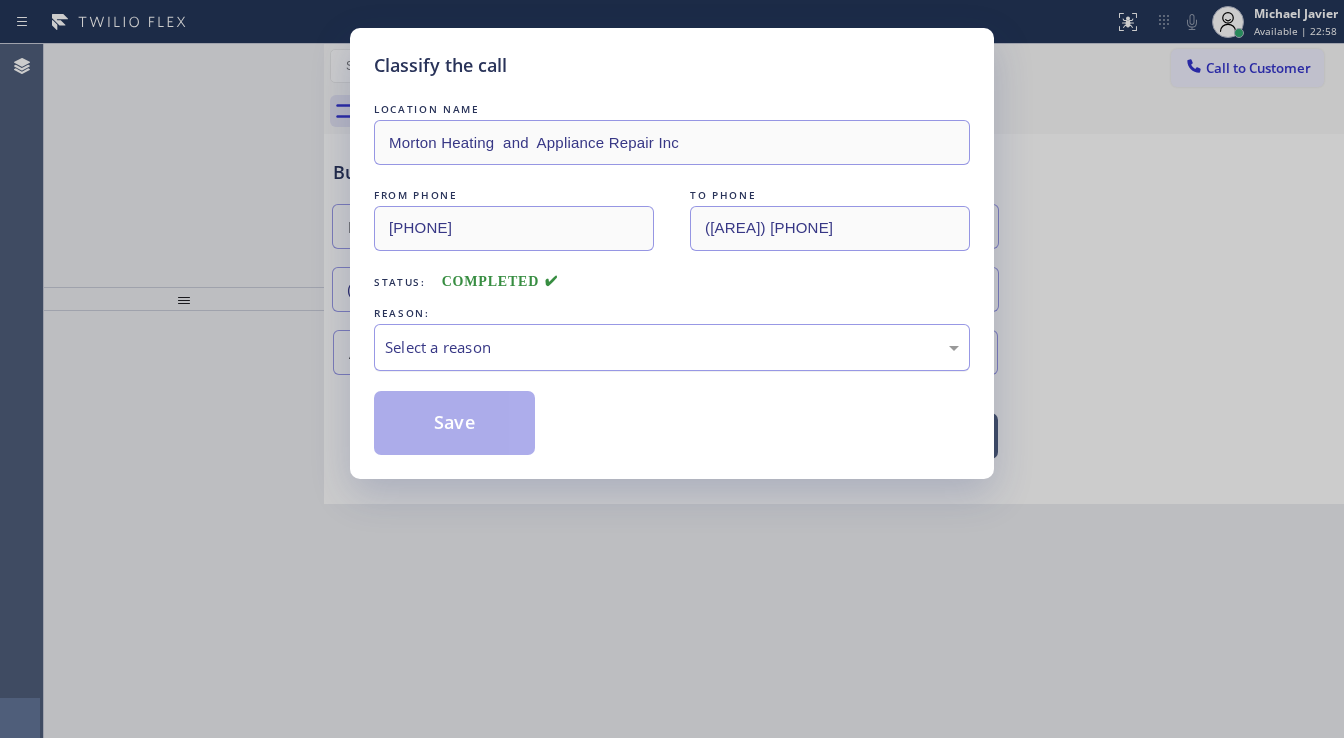 click on "Select a reason" at bounding box center [672, 347] 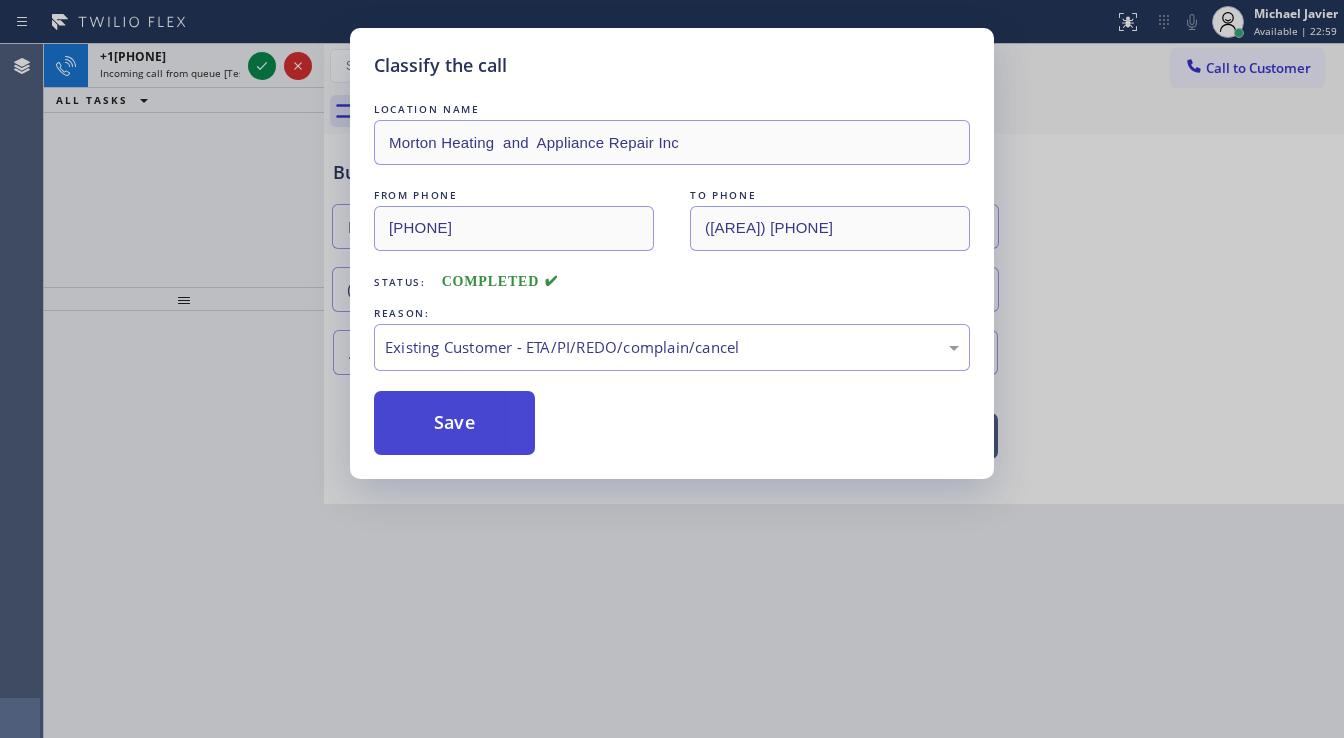 drag, startPoint x: 480, startPoint y: 464, endPoint x: 476, endPoint y: 444, distance: 20.396078 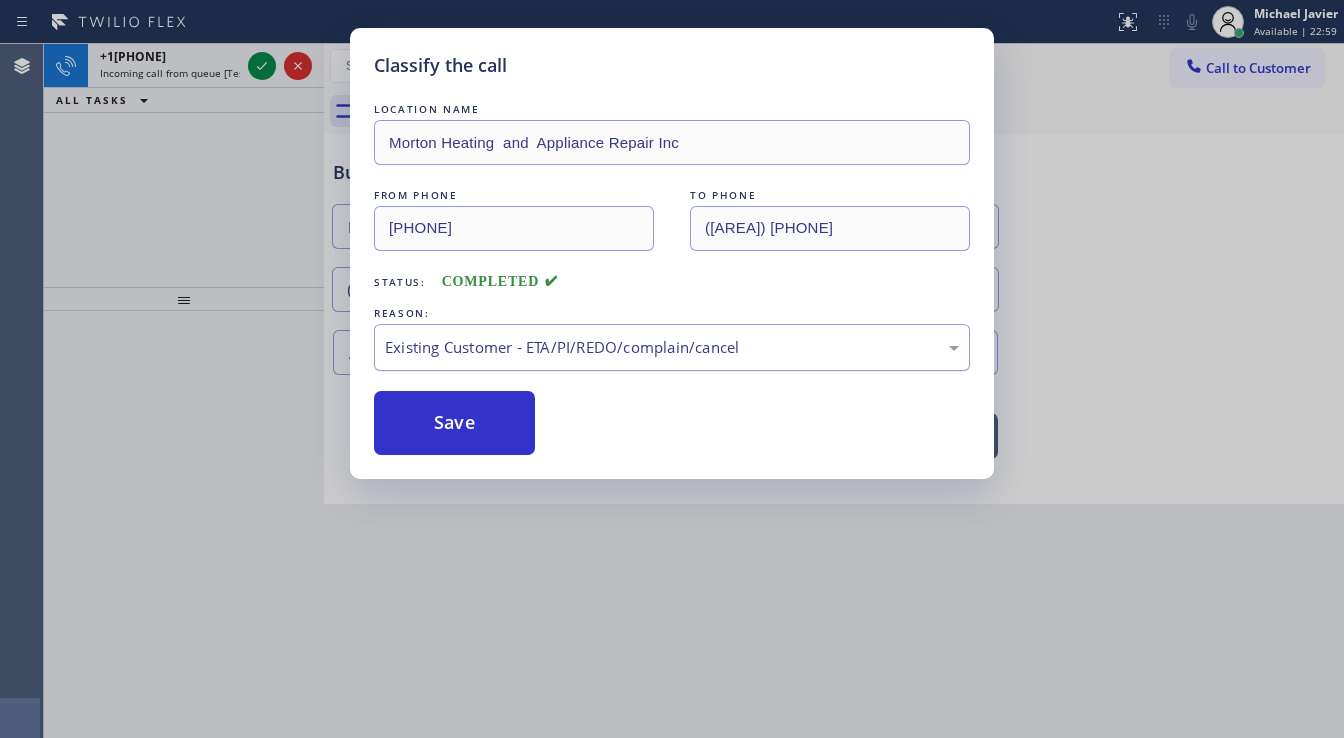 click on "Existing Customer - ETA/PI/REDO/complain/cancel" at bounding box center (672, 347) 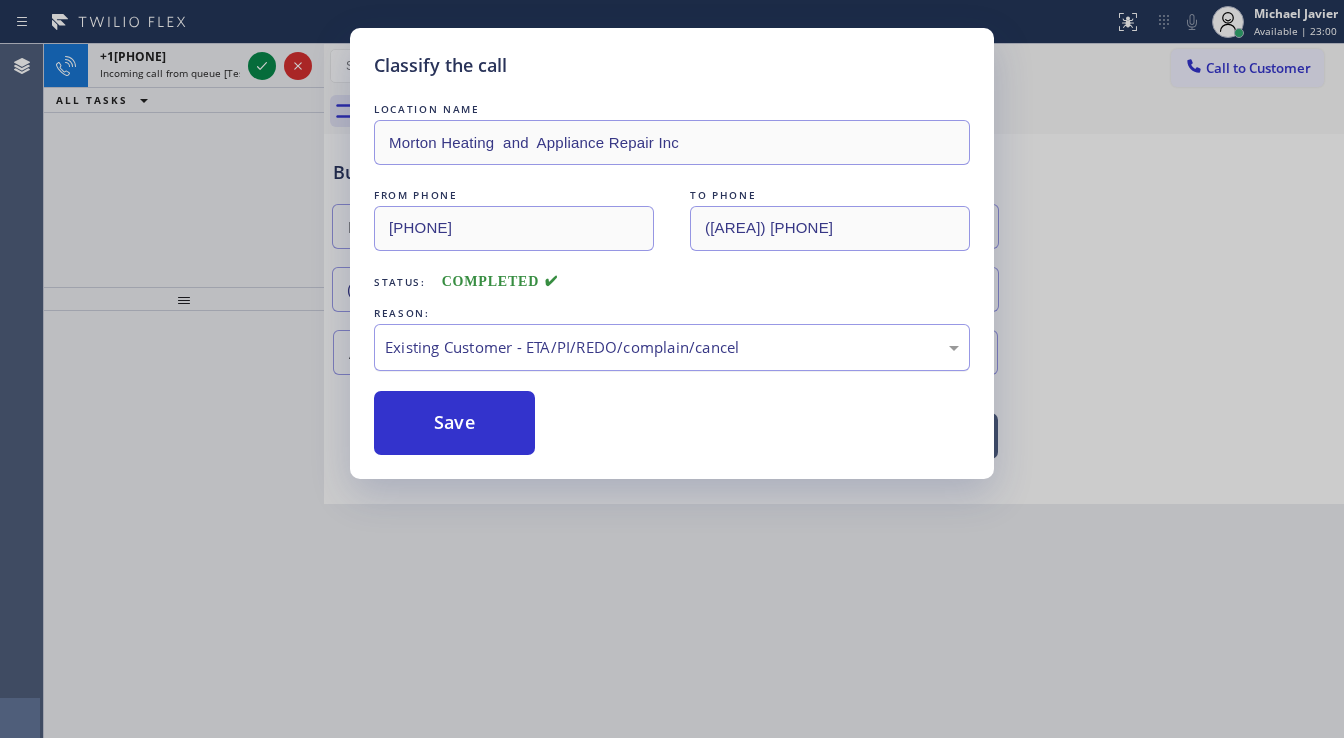 click on "Existing Customer - ETA/PI/REDO/complain/cancel" at bounding box center (672, 347) 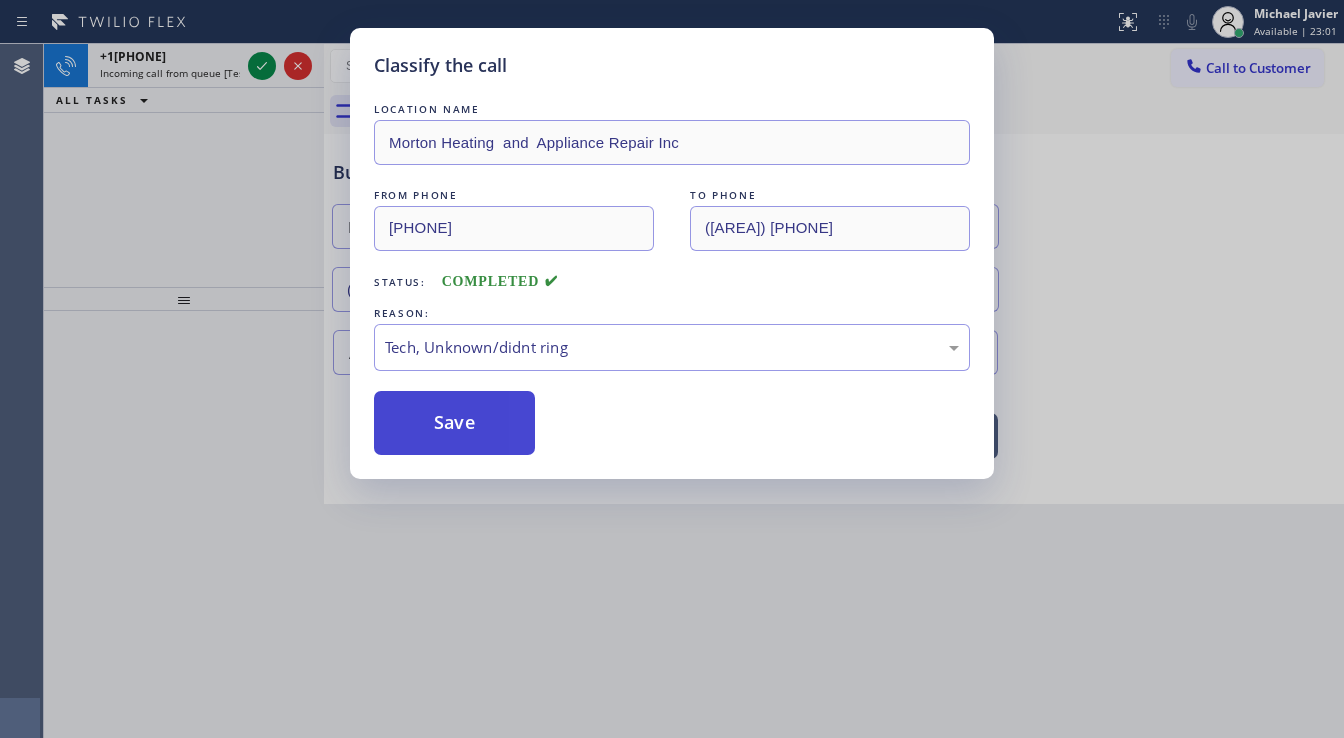 click on "Save" at bounding box center (454, 423) 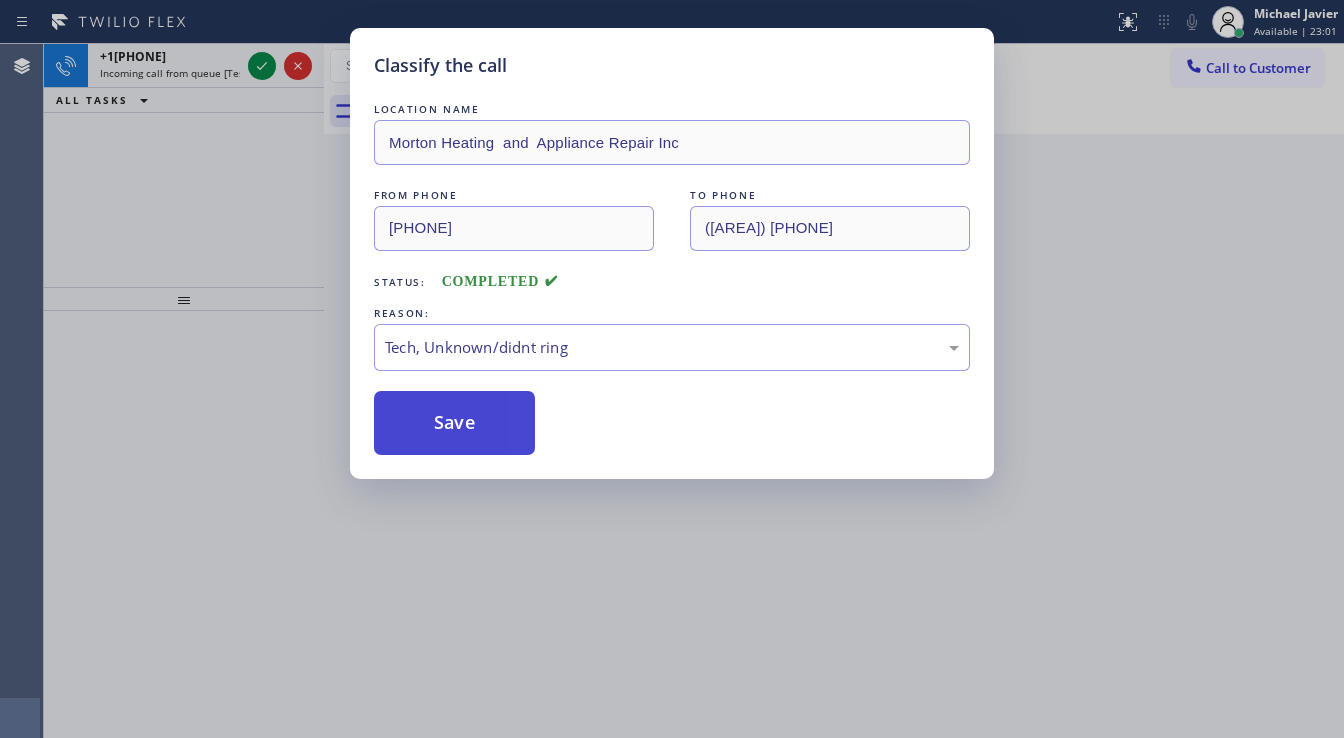 click on "Save" at bounding box center (454, 423) 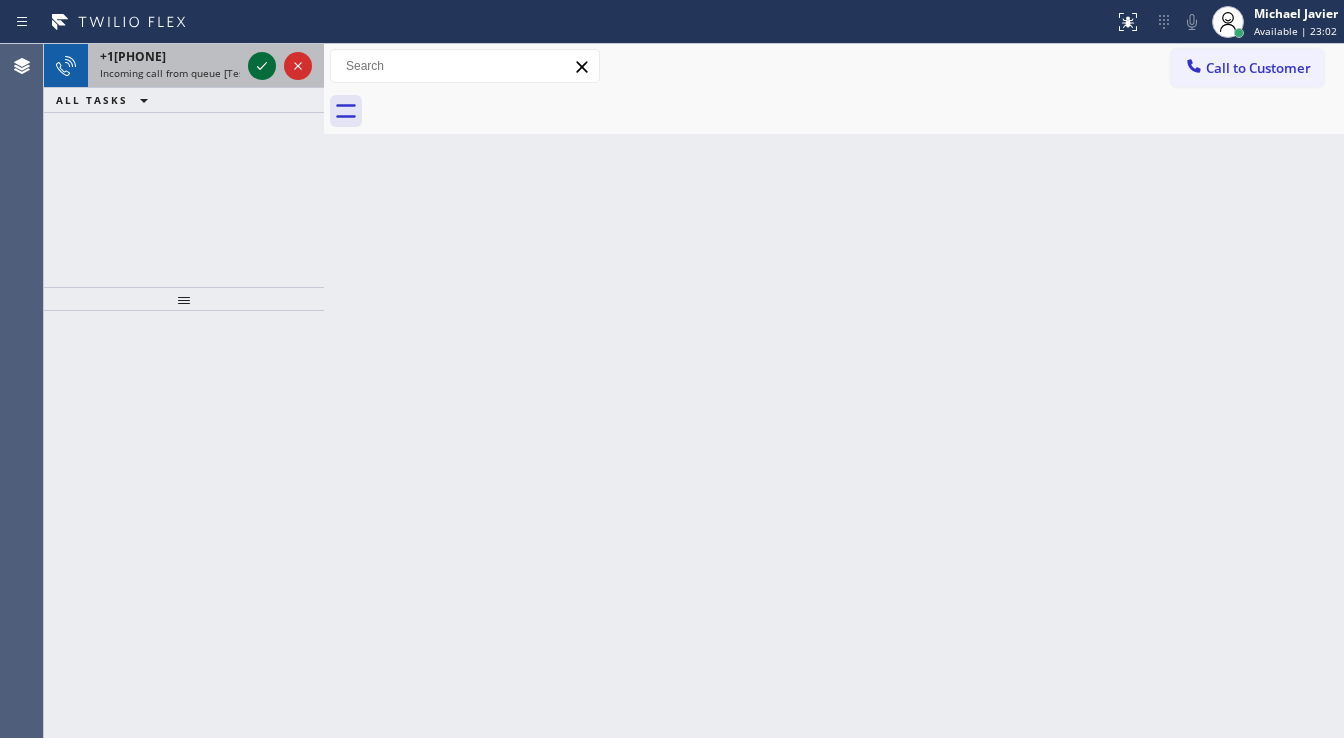 click 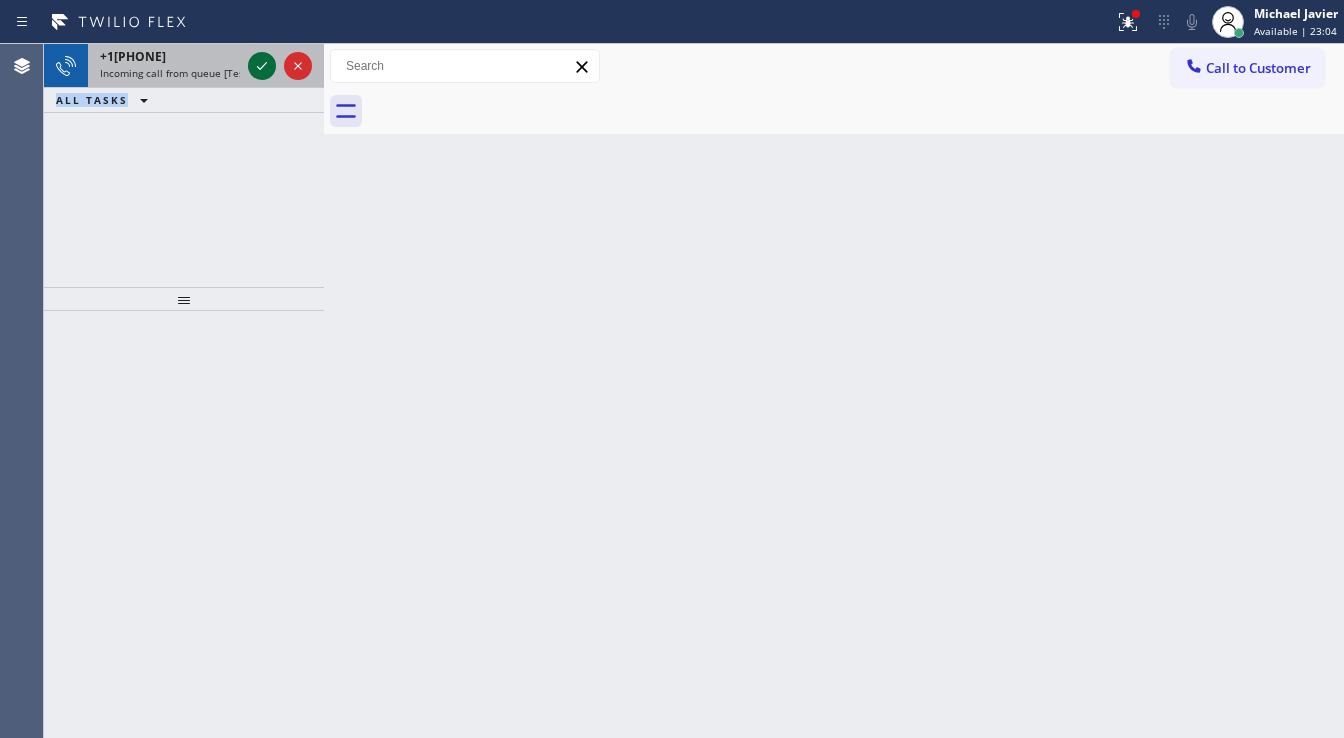 click 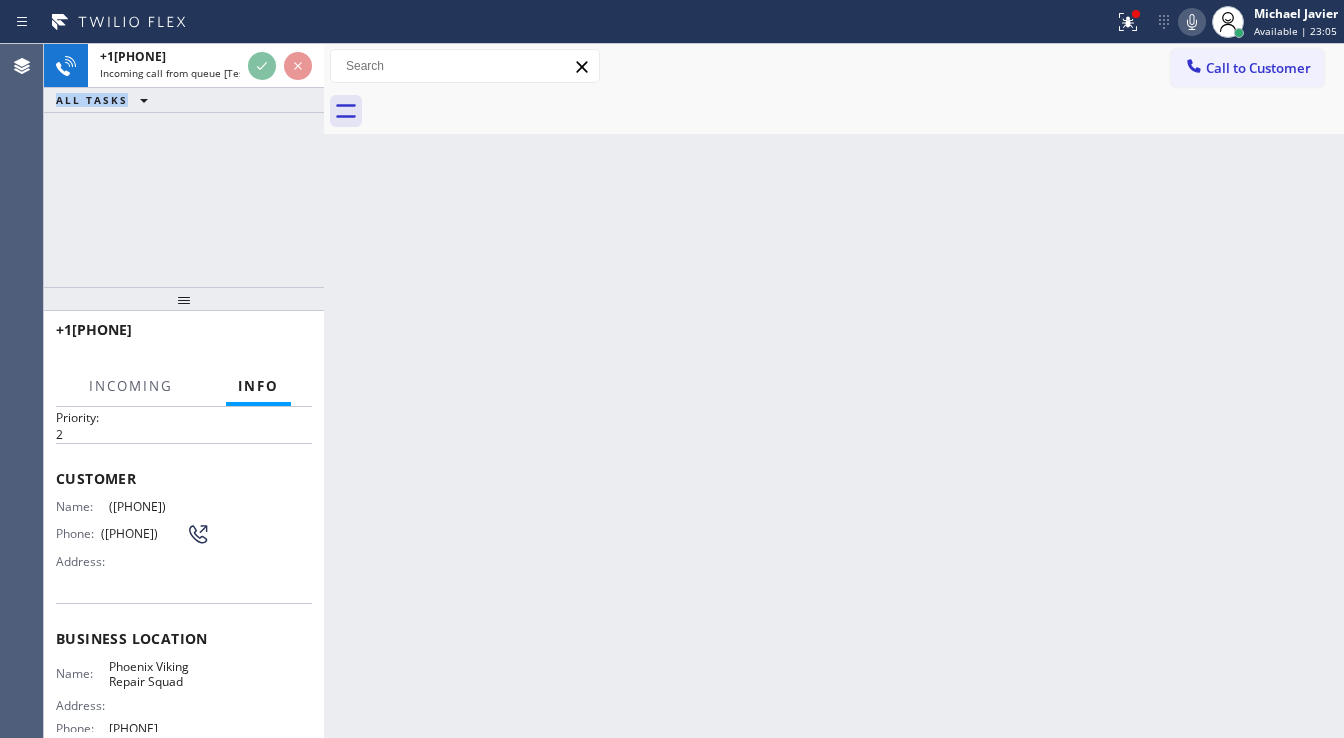 scroll, scrollTop: 160, scrollLeft: 0, axis: vertical 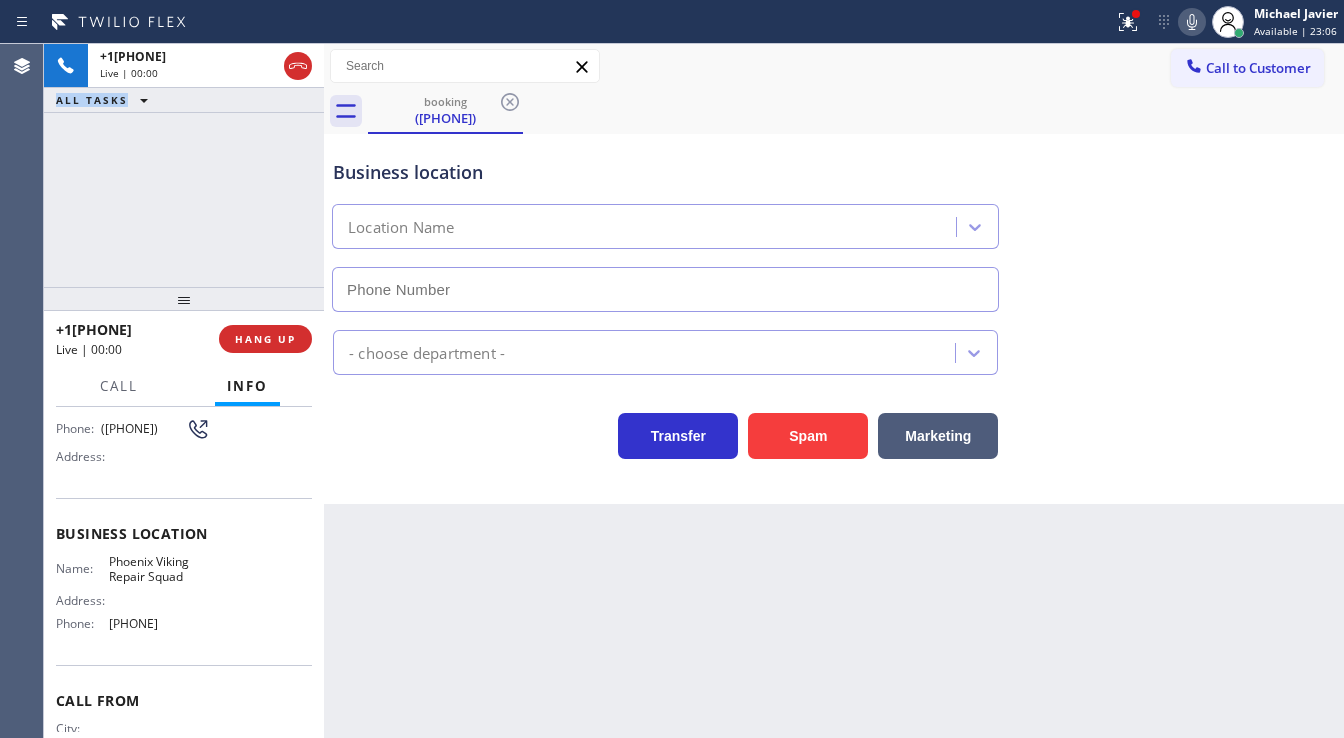 type on "[PHONE]" 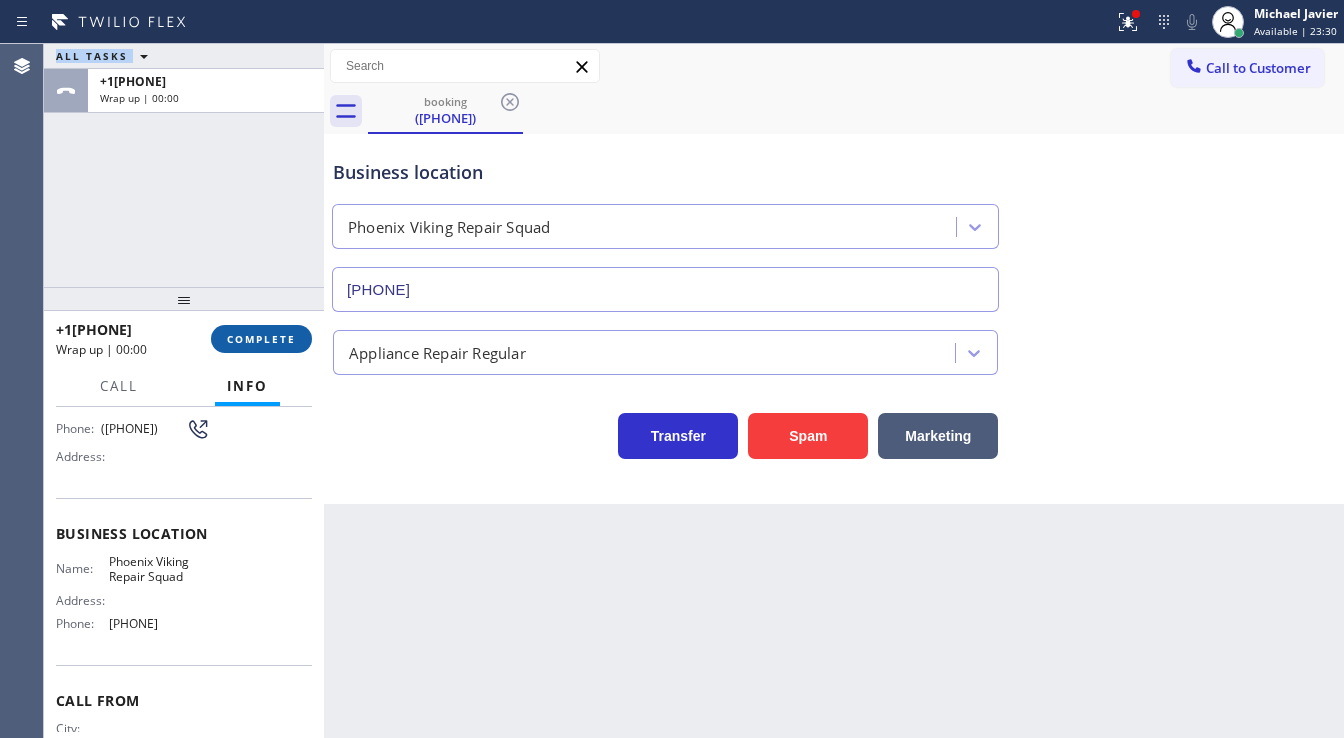 click on "COMPLETE" at bounding box center [261, 339] 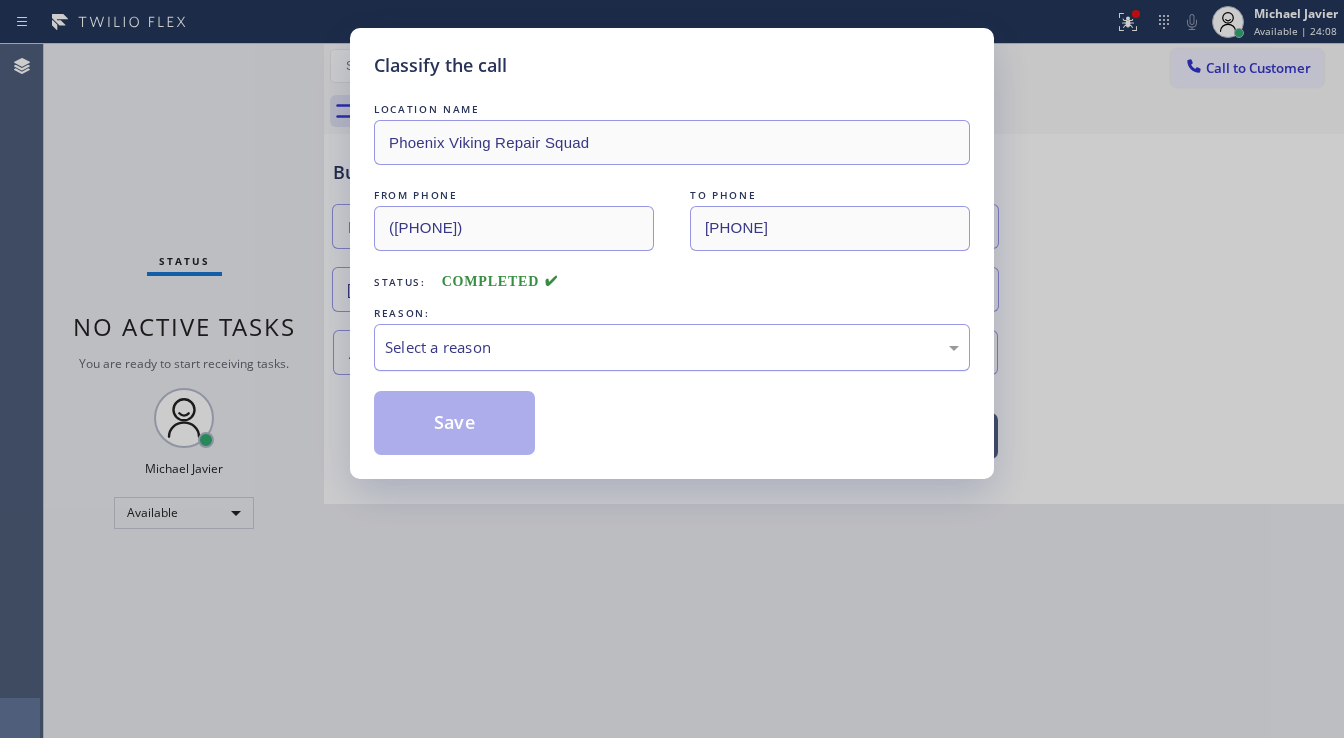 click on "Select a reason" at bounding box center (672, 347) 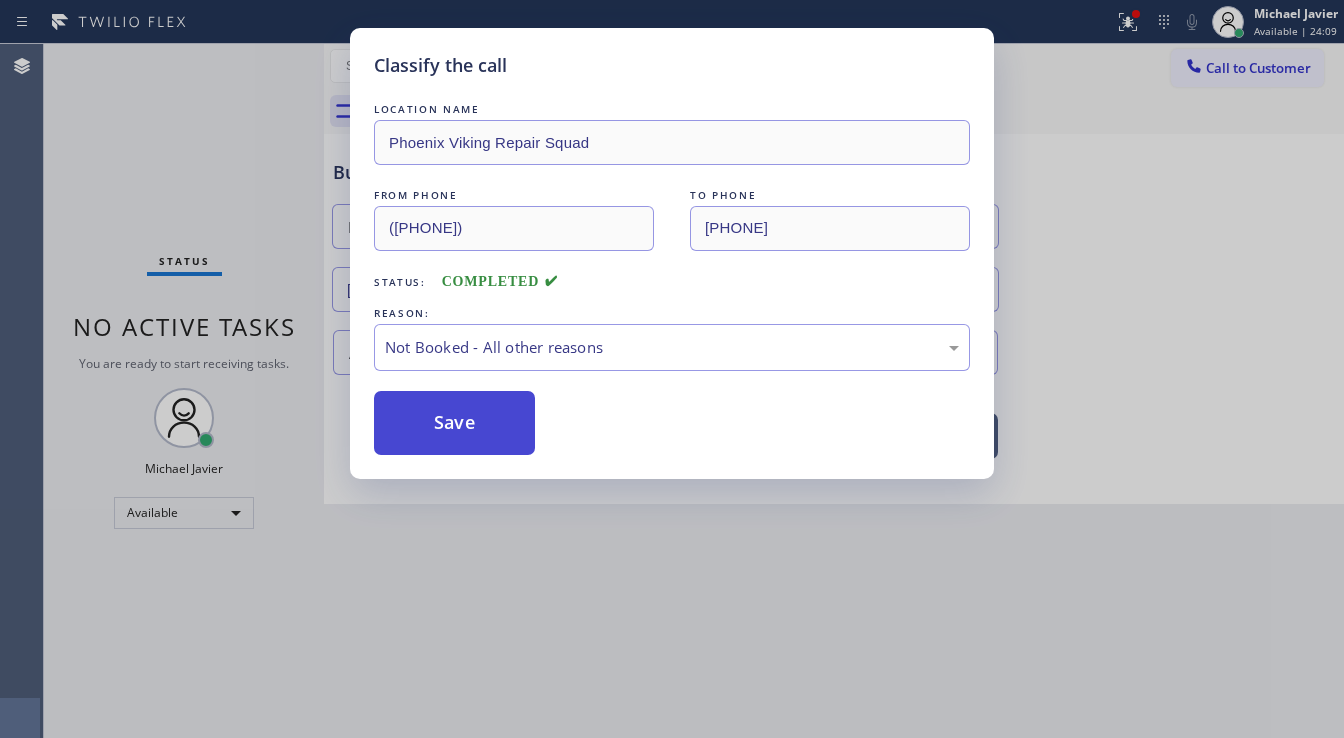 click on "Save" at bounding box center [454, 423] 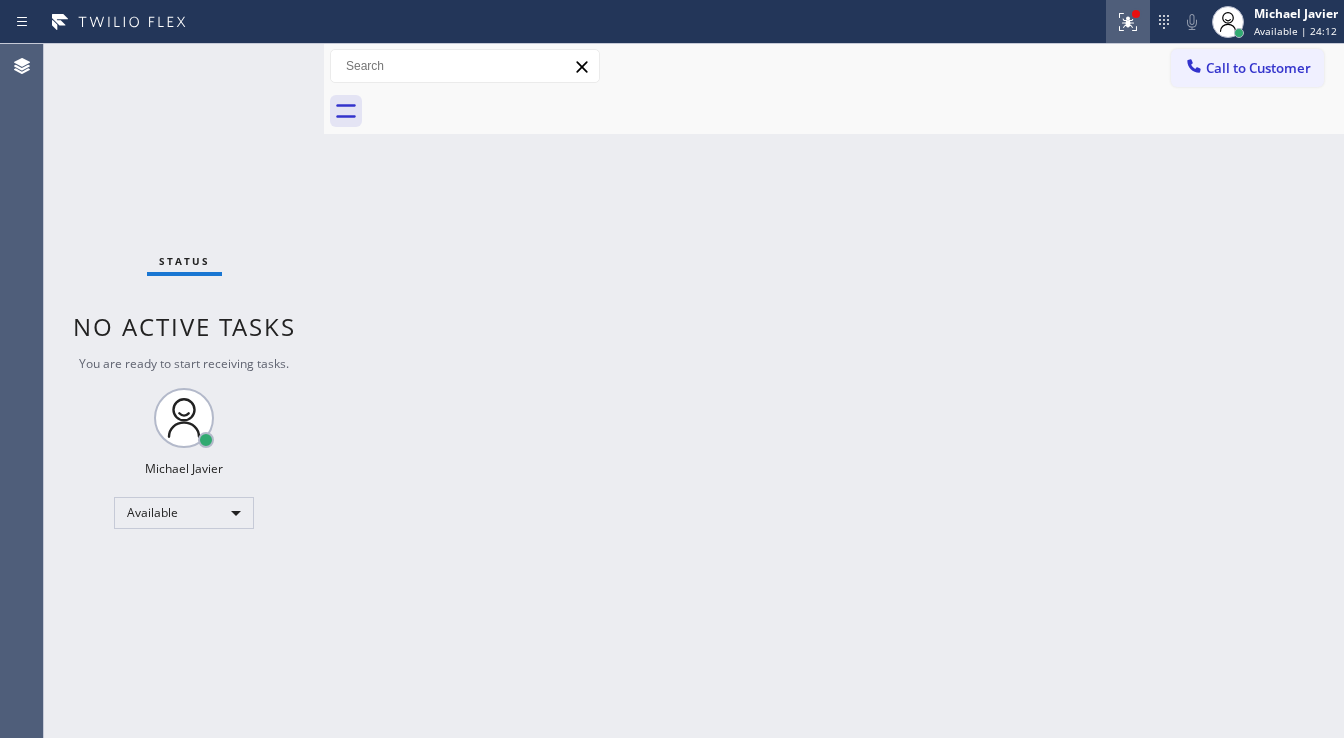click 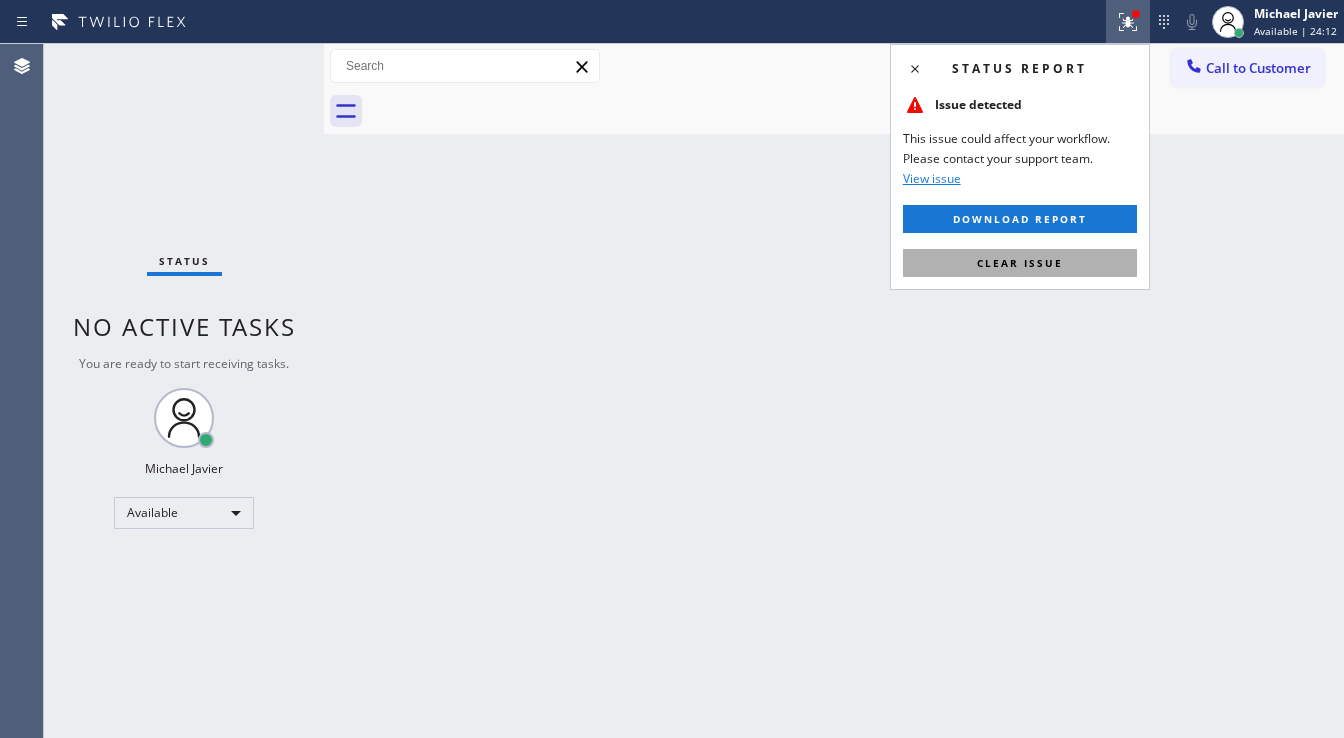 click on "Clear issue" at bounding box center (1020, 263) 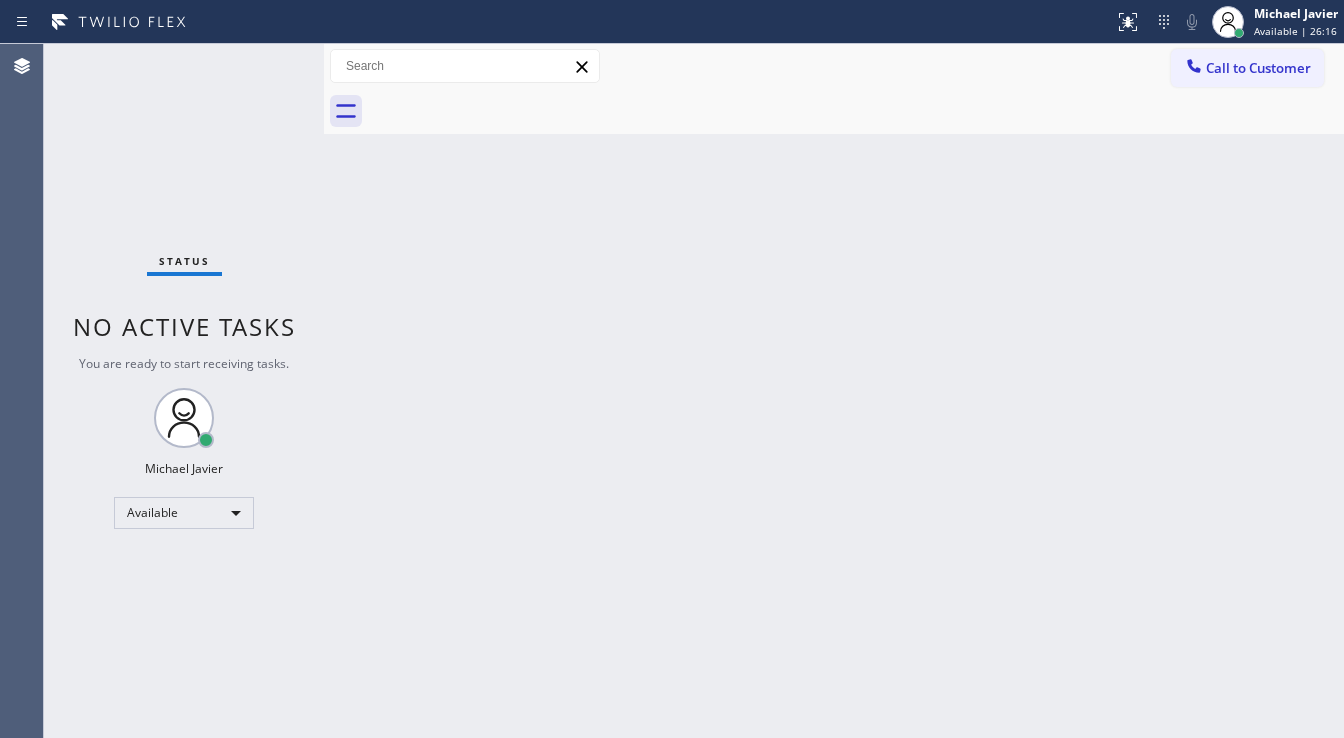 drag, startPoint x: 269, startPoint y: 54, endPoint x: 260, endPoint y: 63, distance: 12.727922 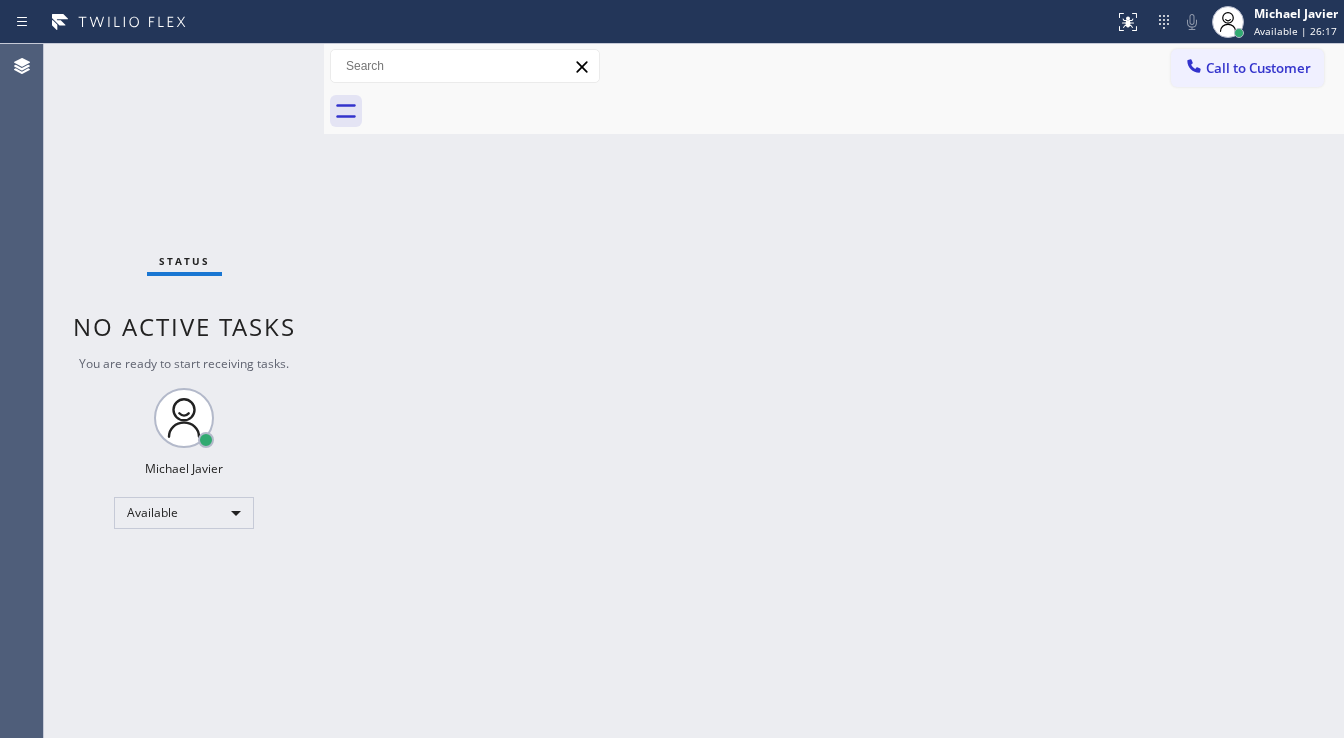 click on "Status   No active tasks     You are ready to start receiving tasks.   Michael Javier Available" at bounding box center (184, 391) 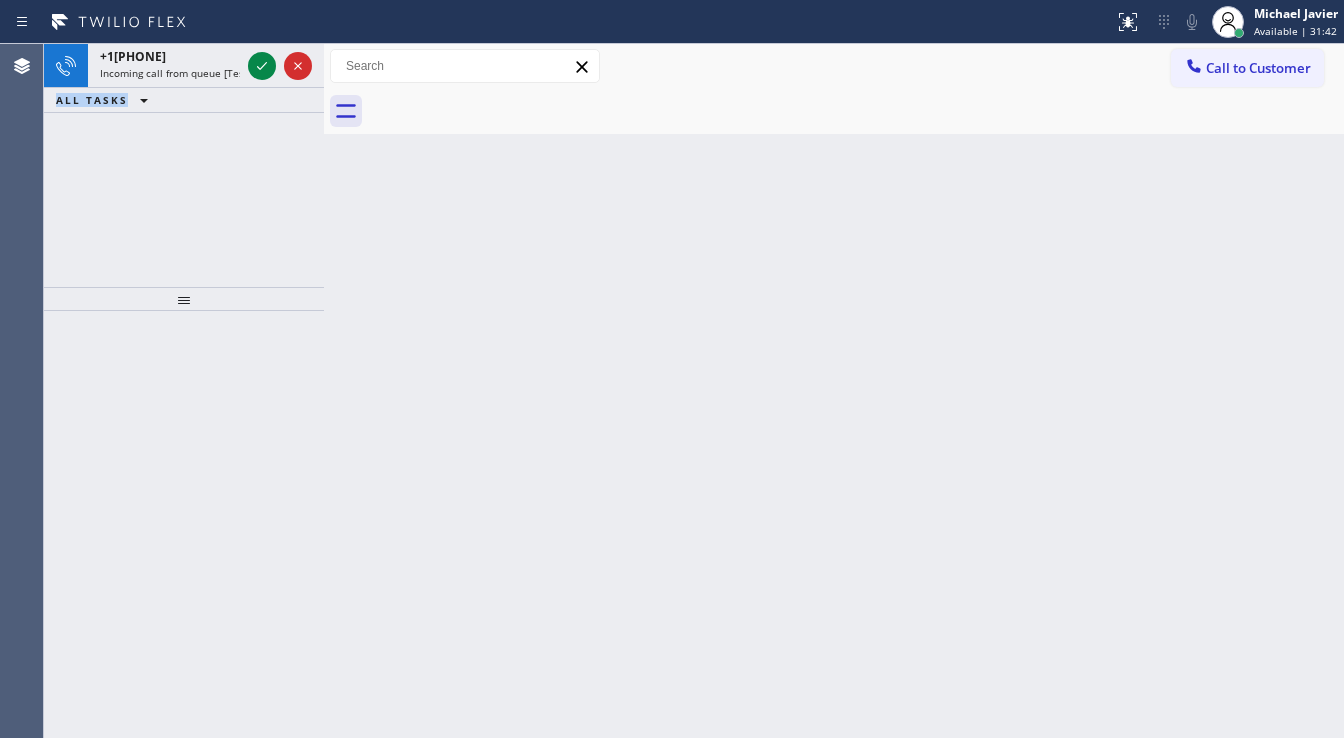 drag, startPoint x: 139, startPoint y: 651, endPoint x: 172, endPoint y: 624, distance: 42.638012 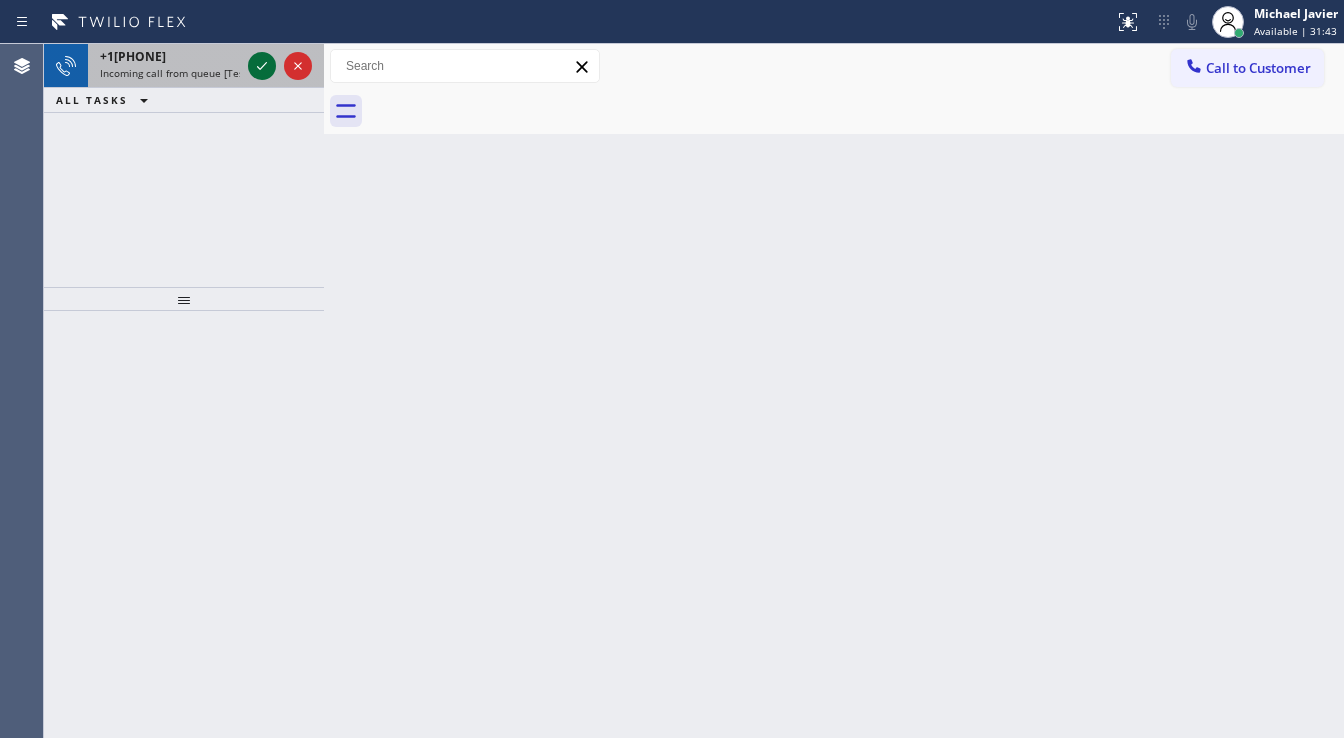 click 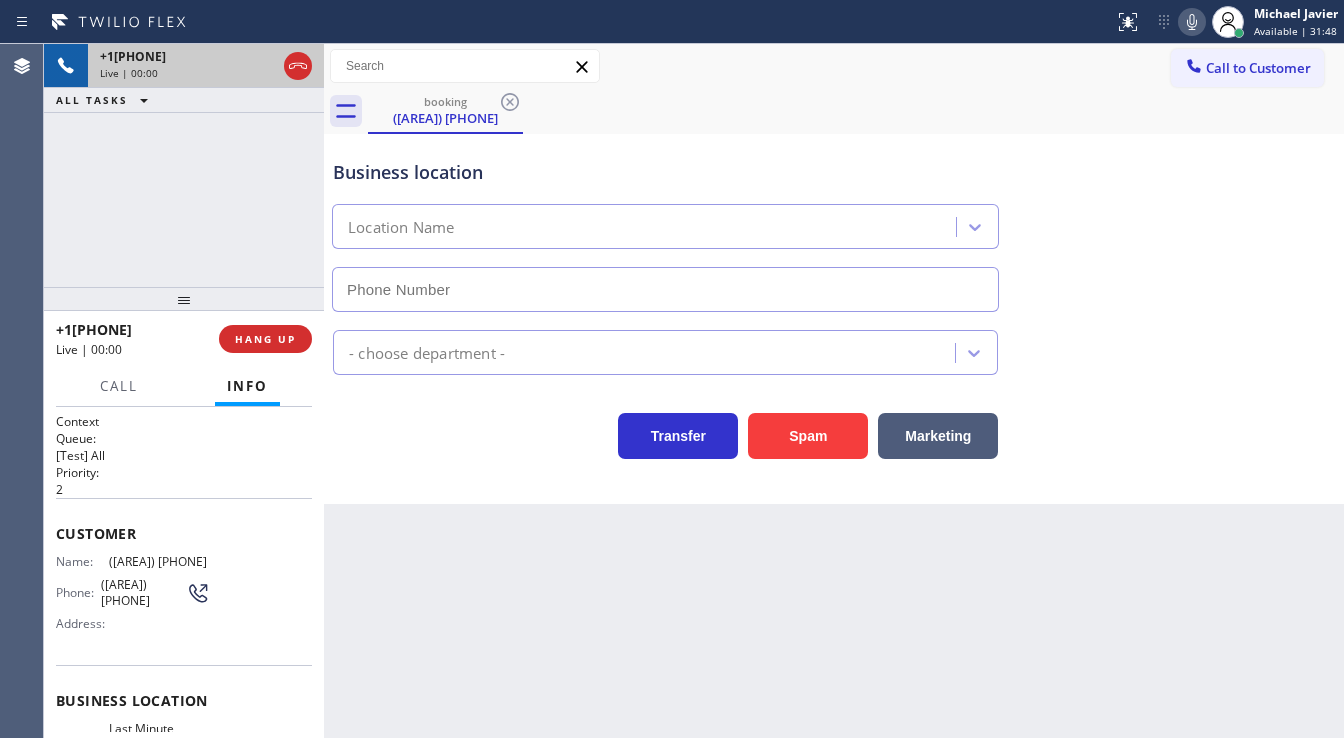 type on "([PHONE])" 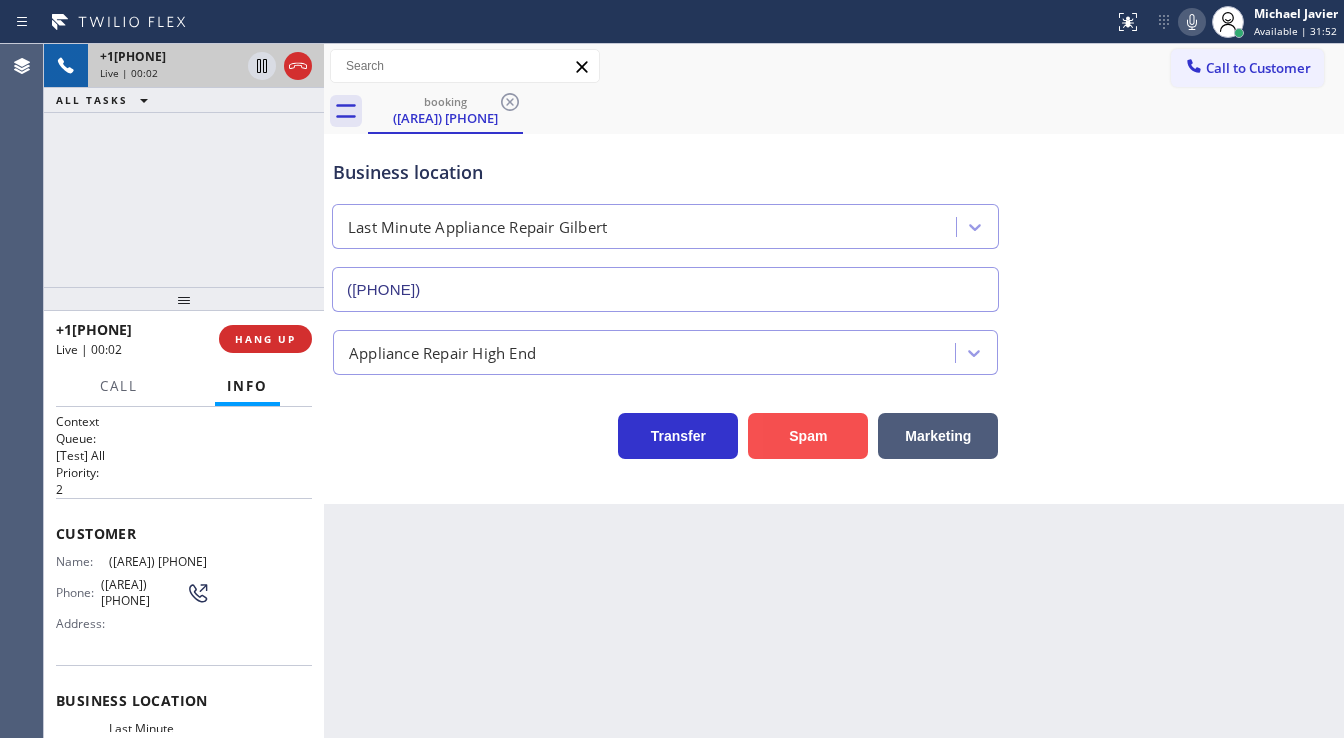 click on "Spam" at bounding box center [808, 436] 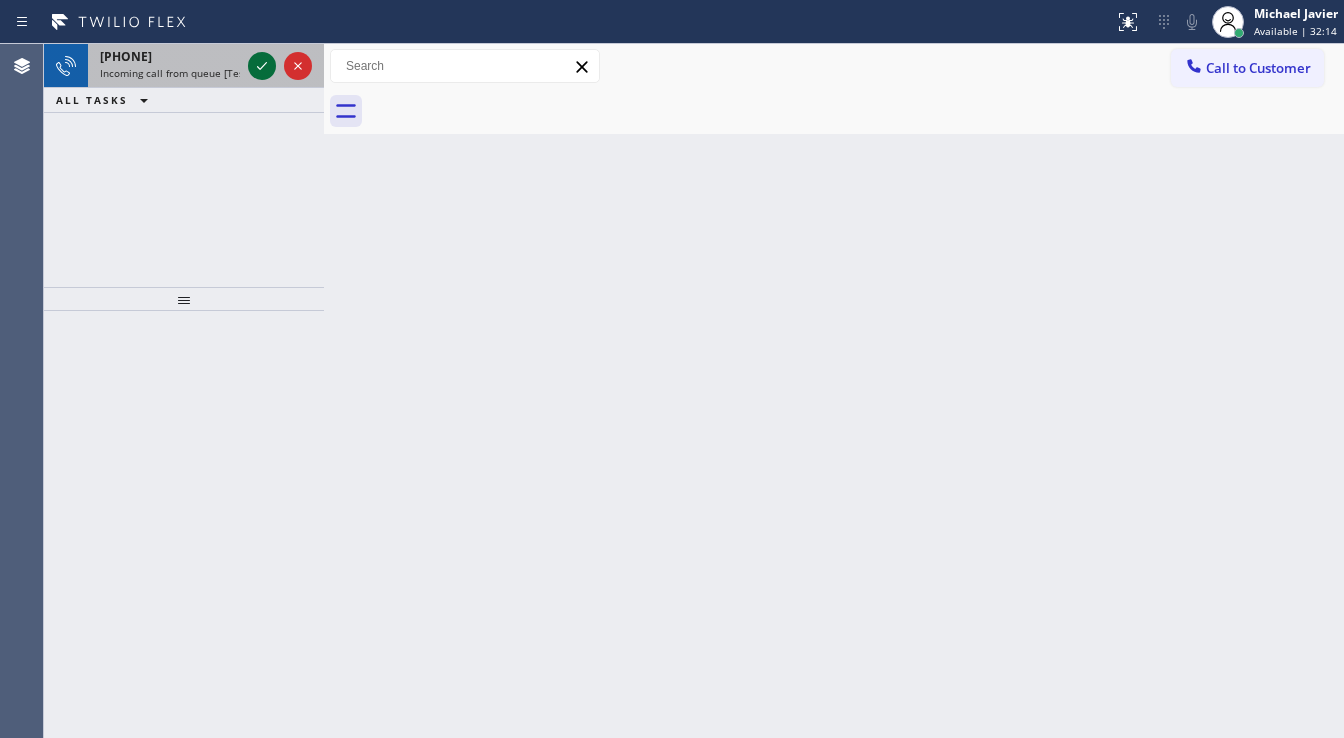 click 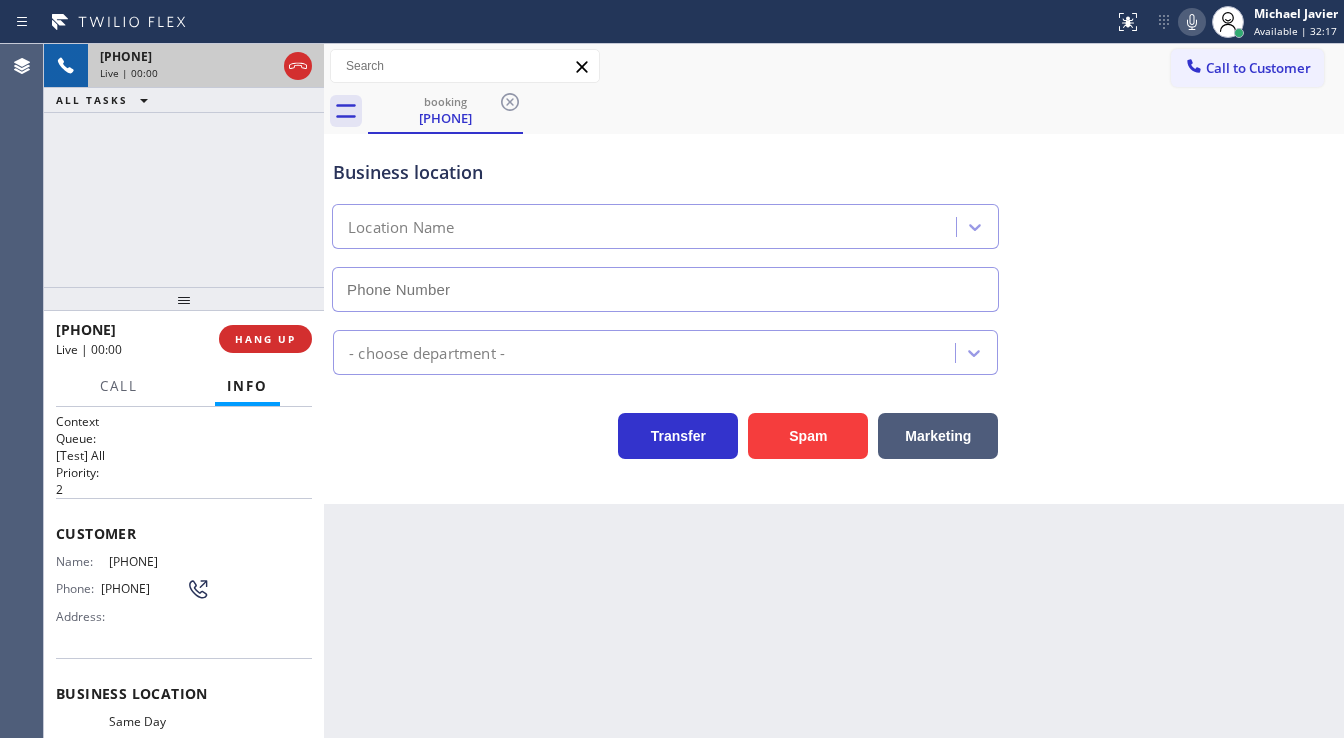 type on "([AREA]) [PHONE]" 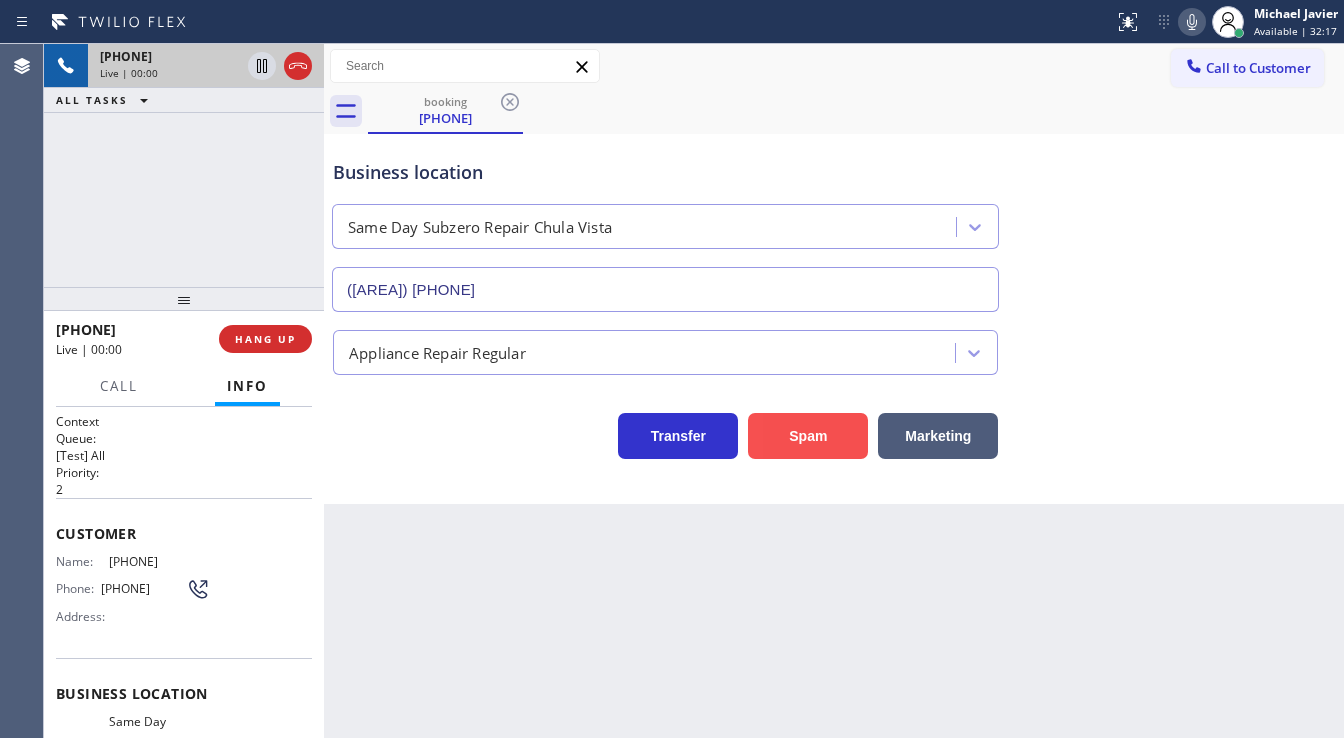 click on "Spam" at bounding box center (808, 436) 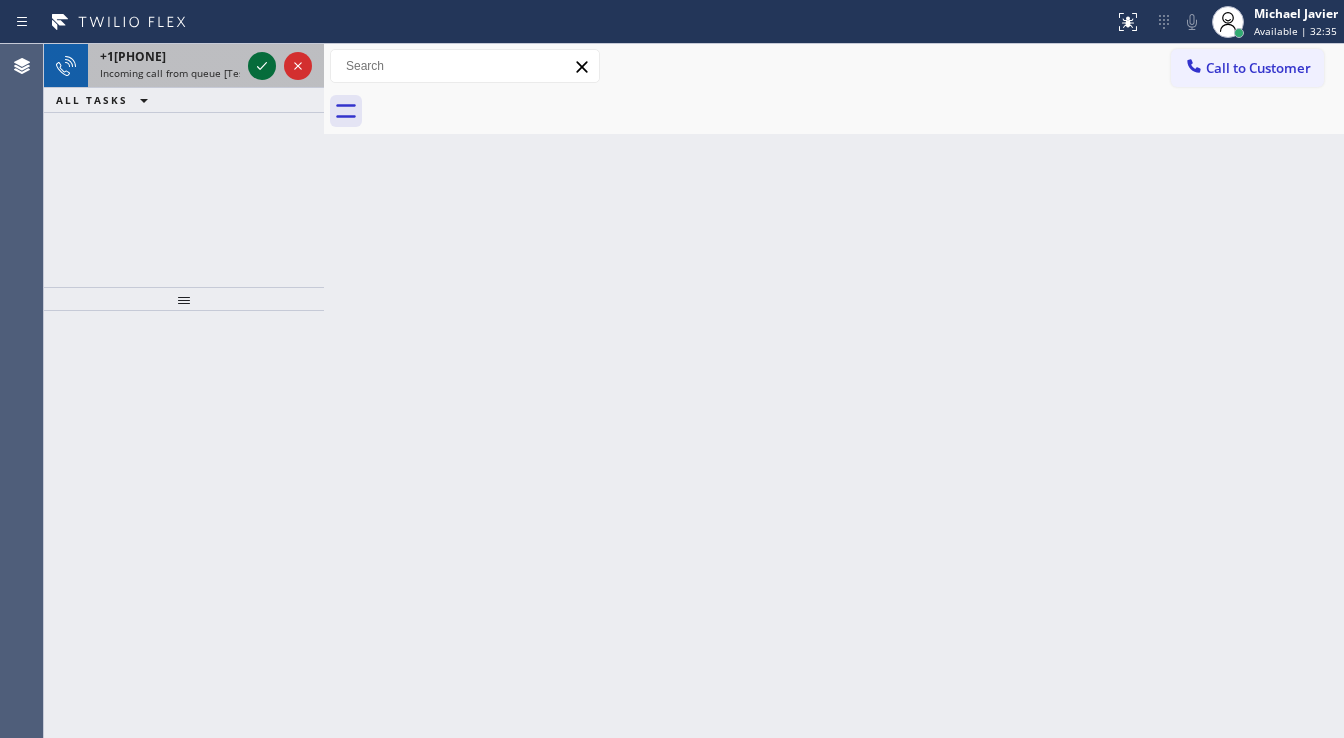 click 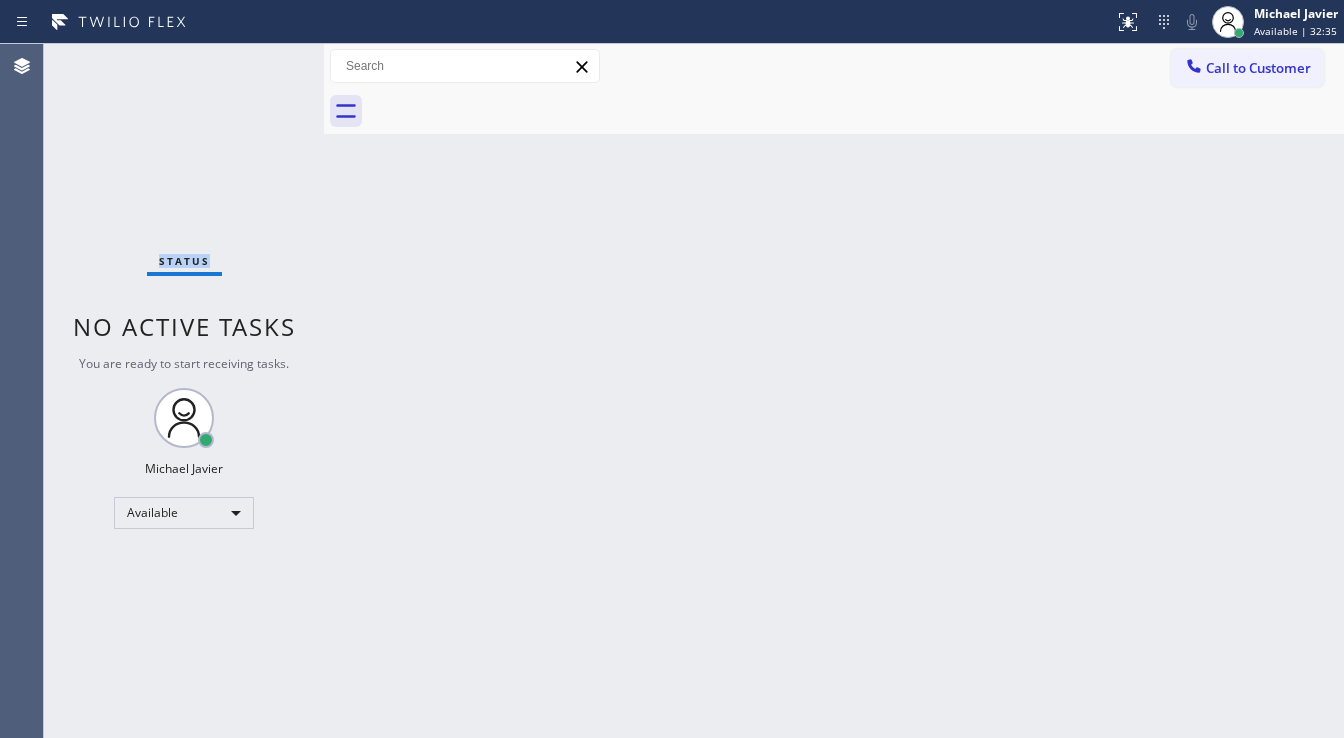 click on "Status   No active tasks     You are ready to start receiving tasks.   Michael Javier Available" at bounding box center [184, 391] 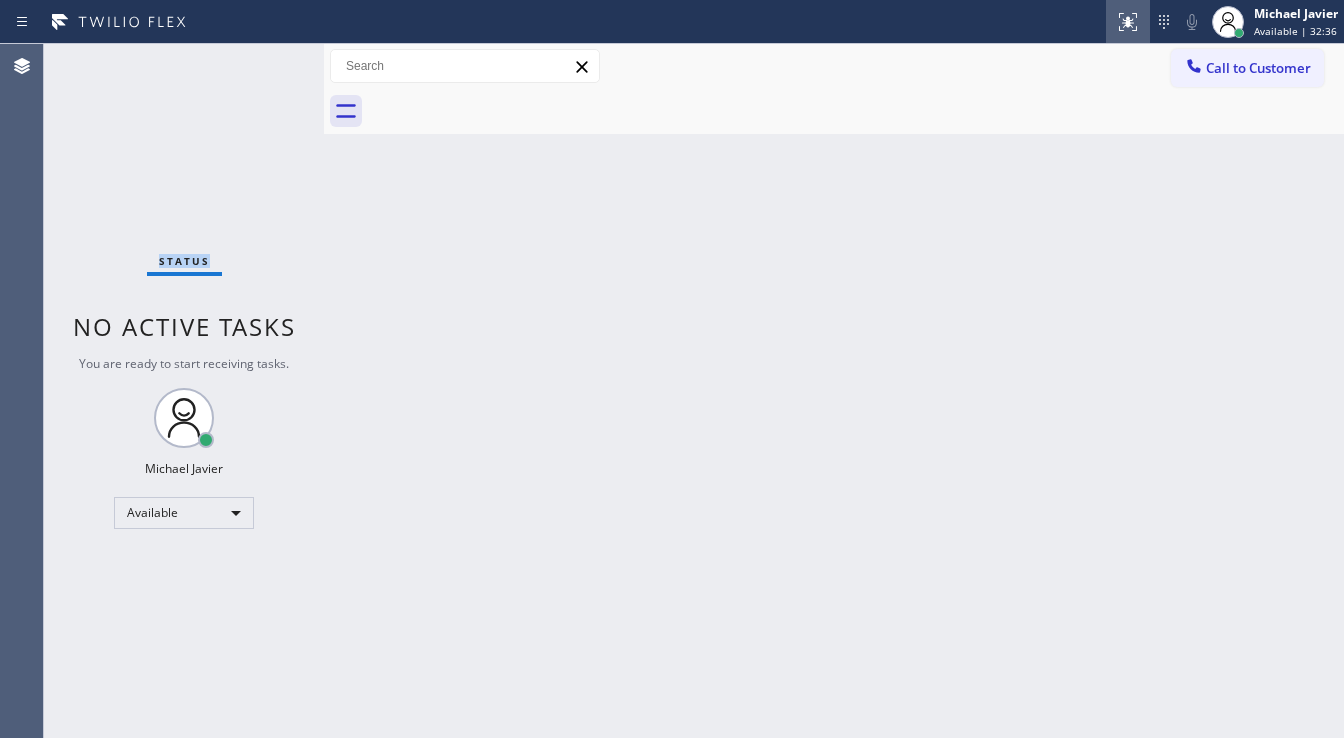 click 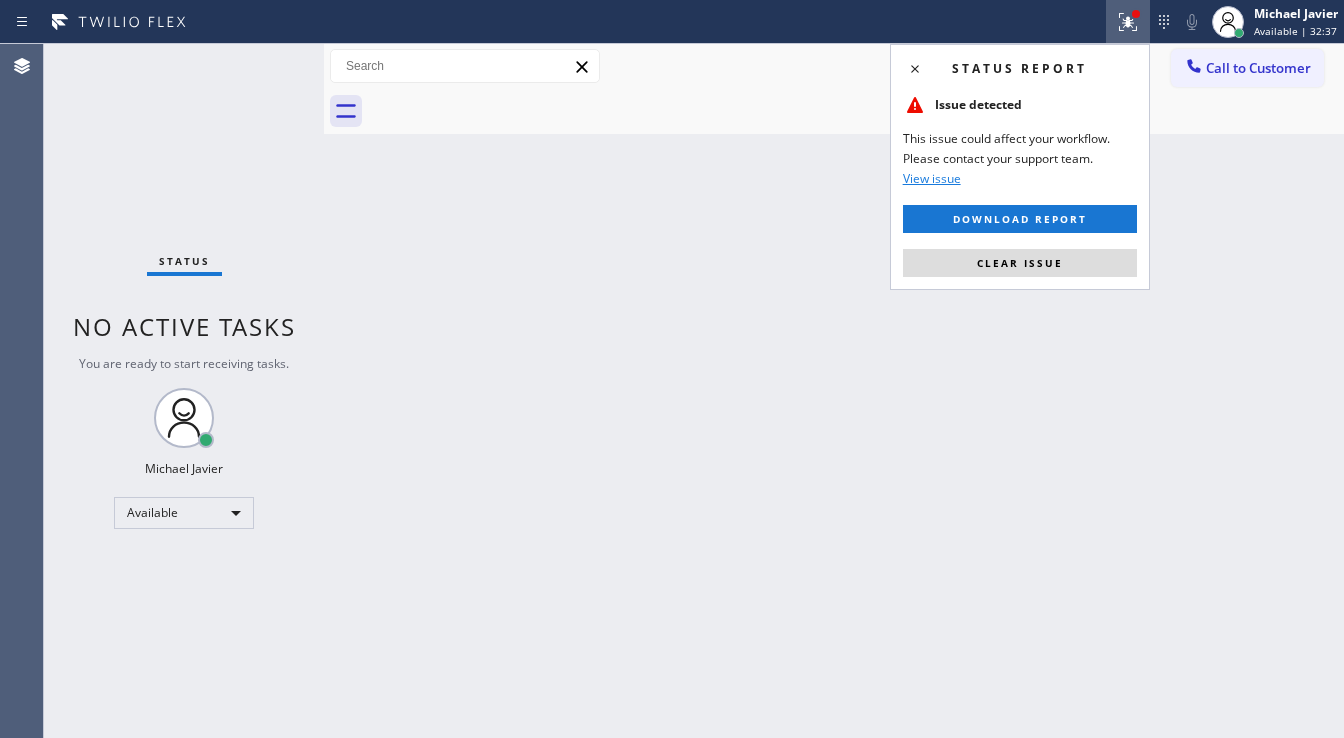 click on "Status report Issue detected This issue could affect your workflow. Please contact your support team. View issue Download report Clear issue" at bounding box center [1020, 167] 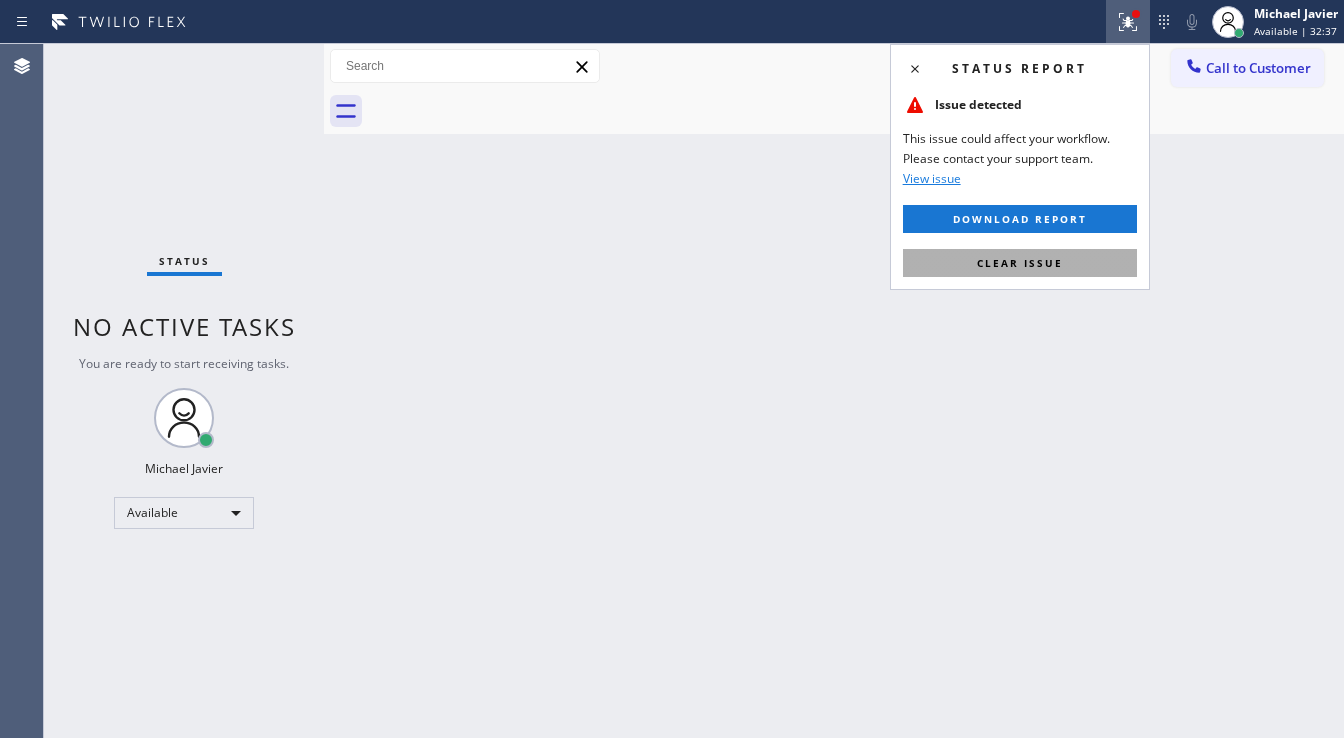 click on "Clear issue" at bounding box center (1020, 263) 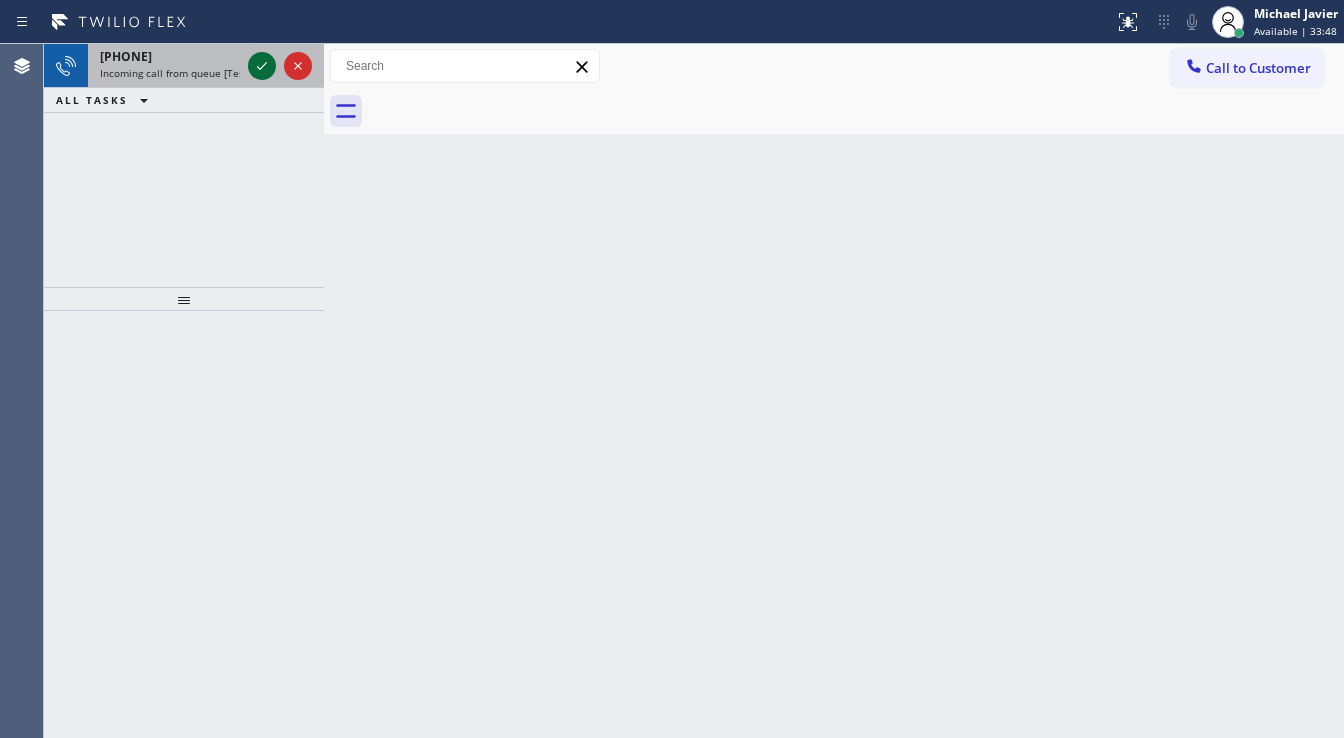 click 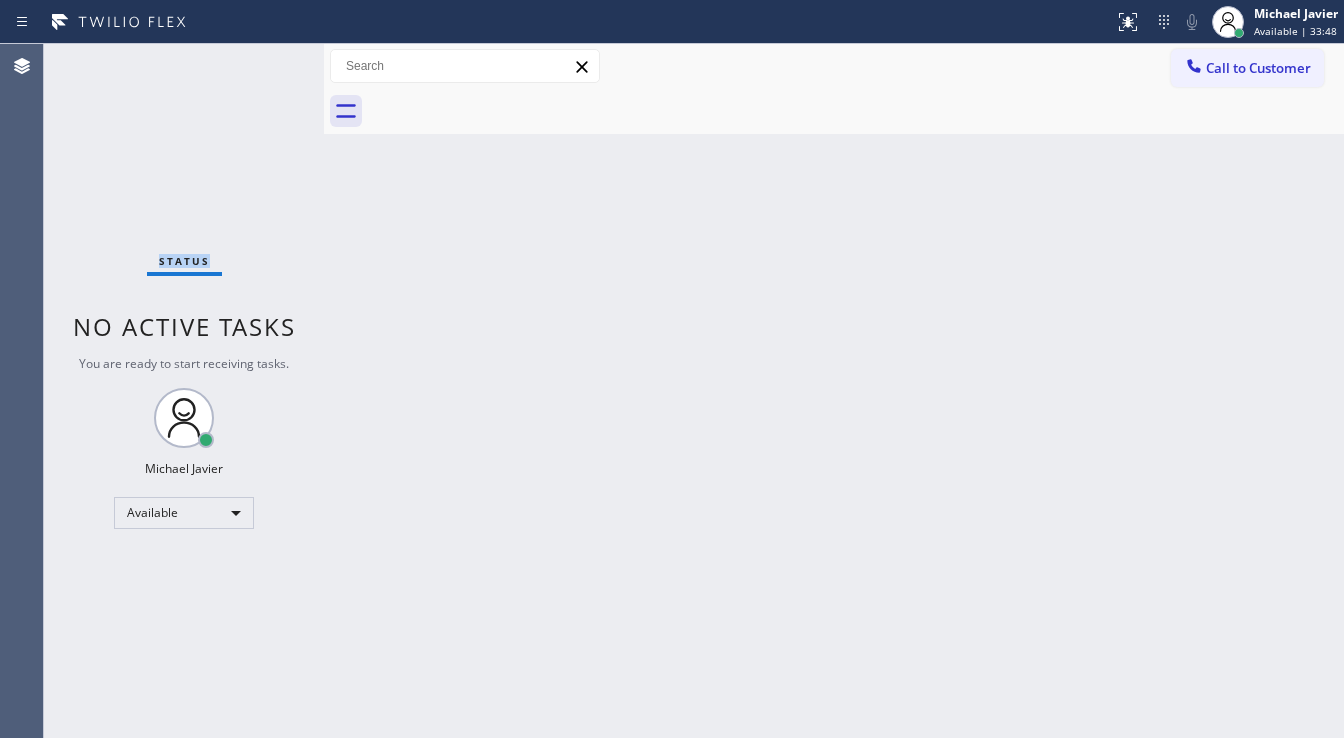 click on "Status   No active tasks     You are ready to start receiving tasks.   Michael Javier Available" at bounding box center (184, 391) 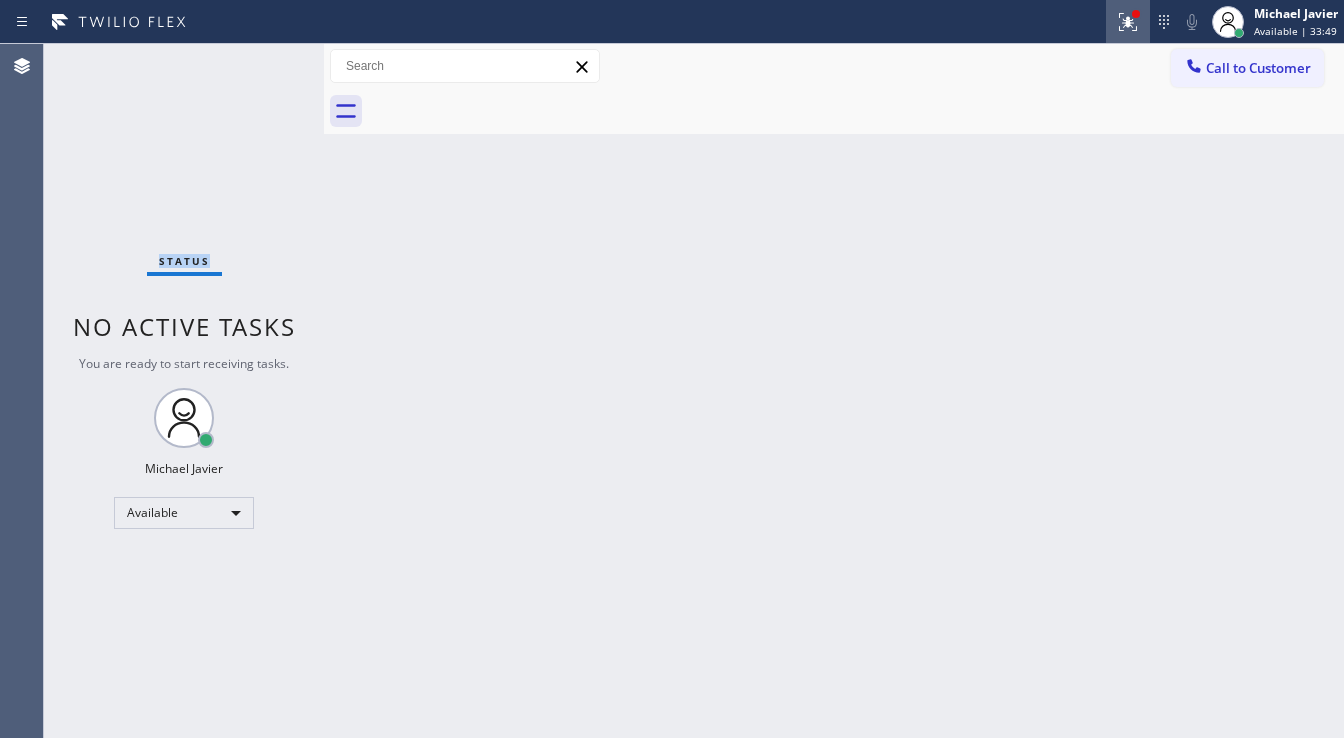 click at bounding box center (1128, 22) 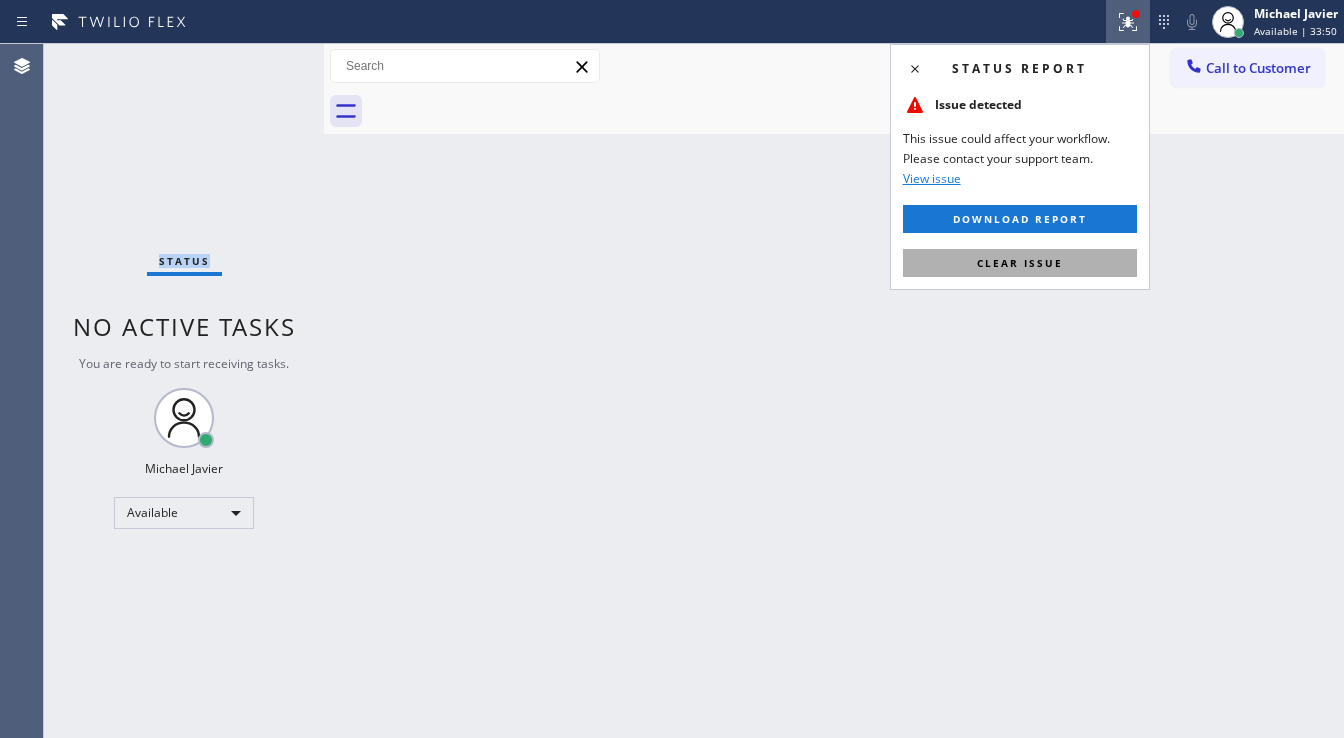 click on "Clear issue" at bounding box center [1020, 263] 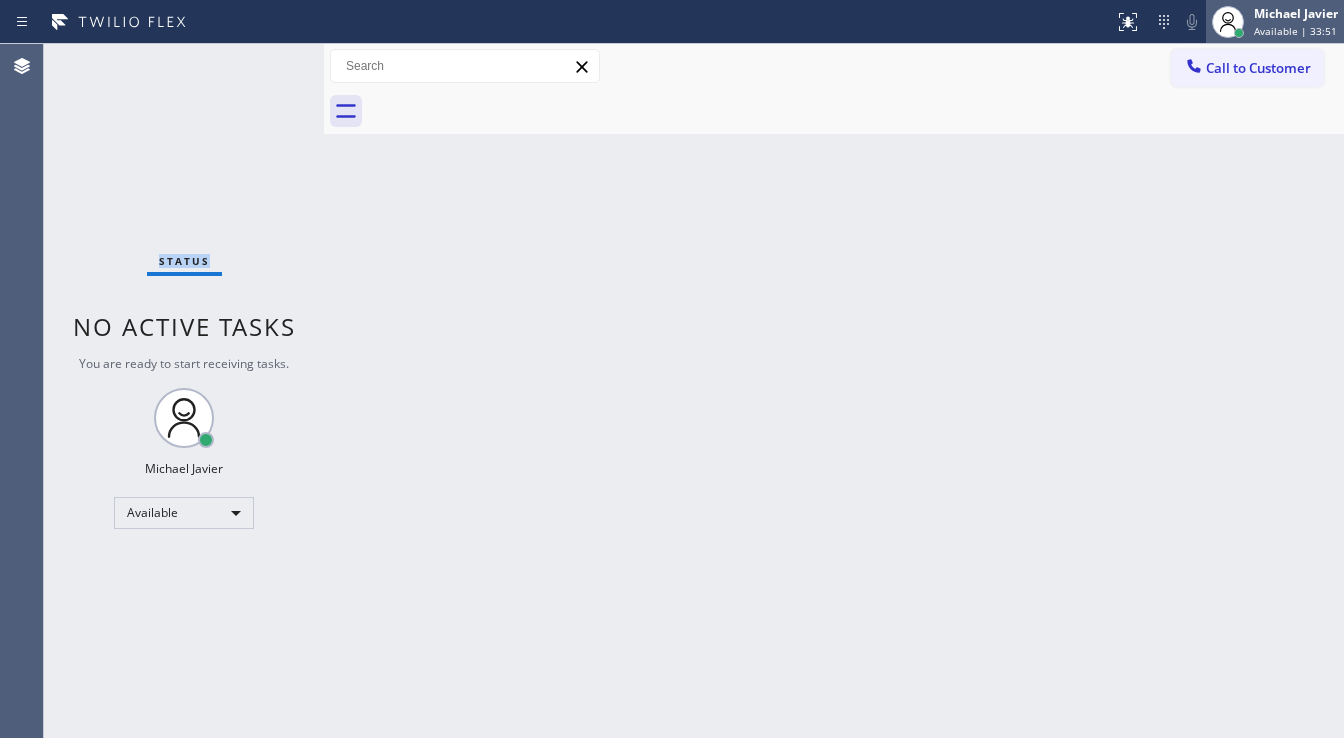click on "Available | 33:51" at bounding box center [1295, 31] 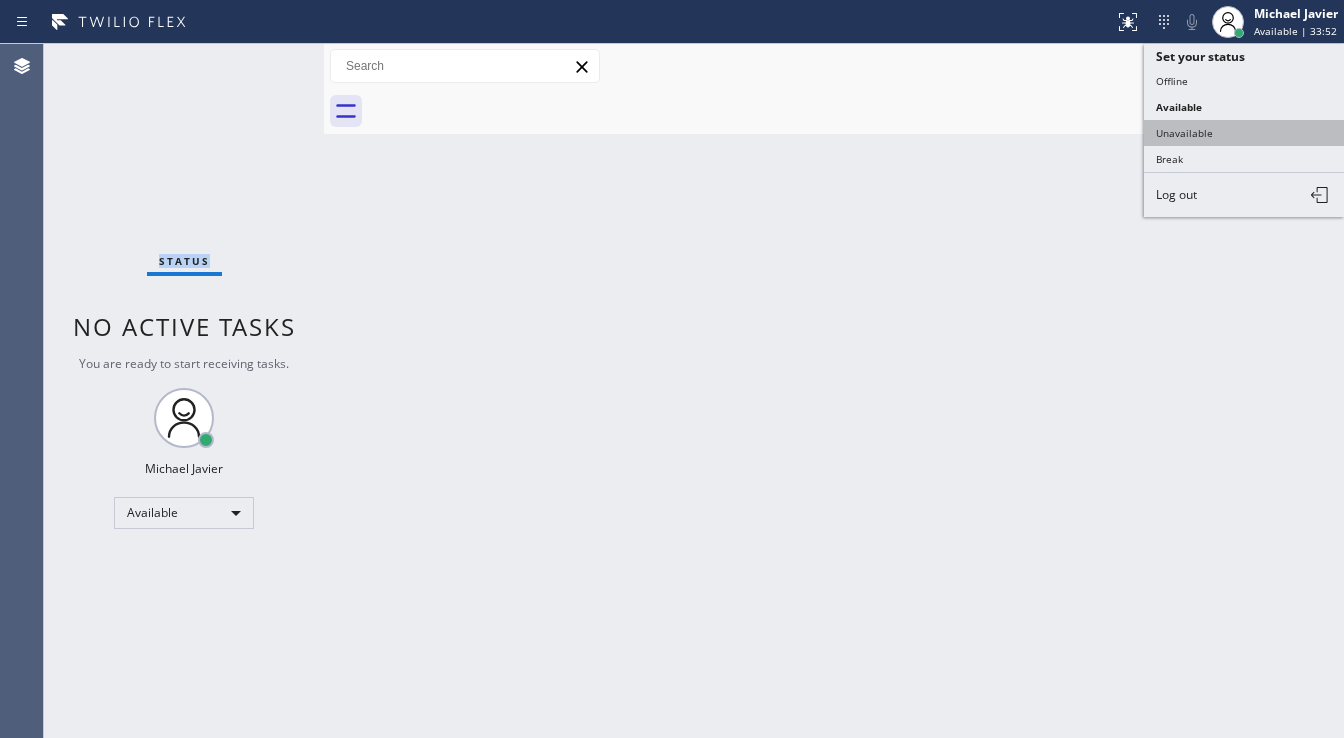 click on "Unavailable" at bounding box center (1244, 133) 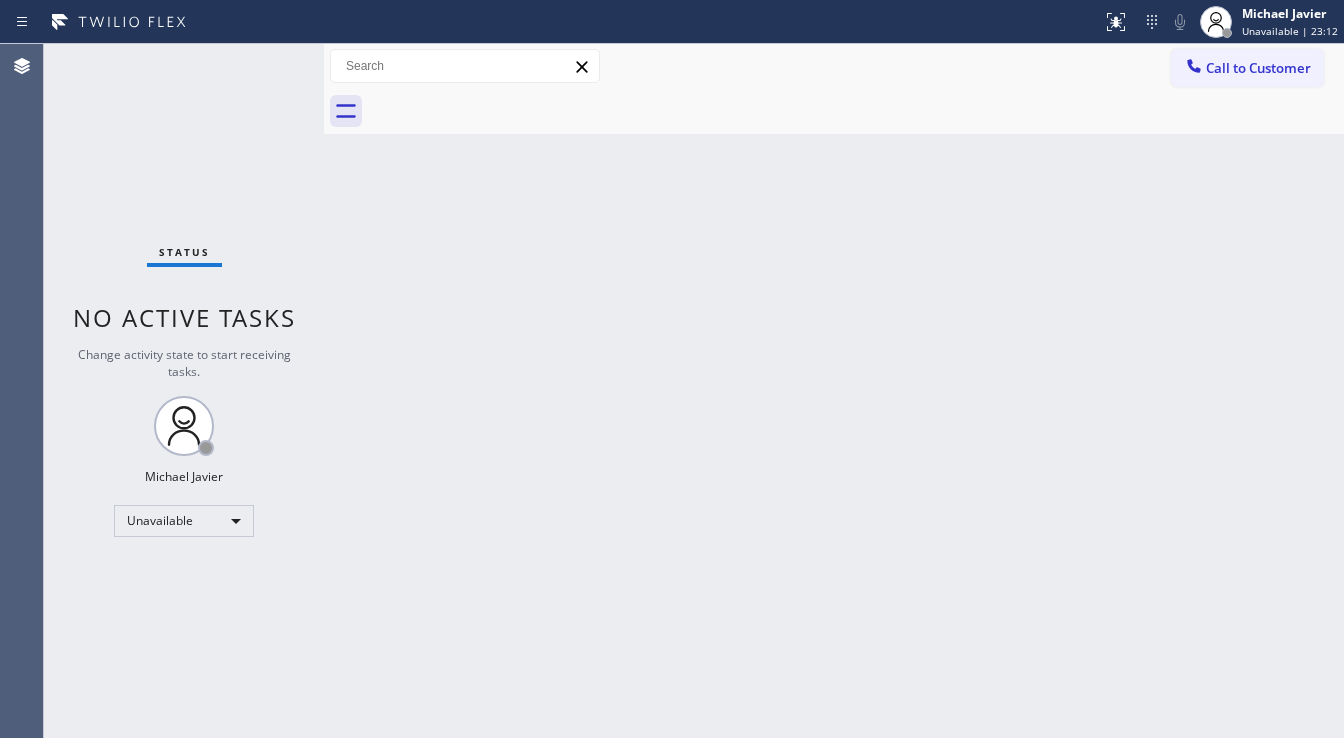click on "Status   No active tasks     Change activity state to start receiving tasks.   [FIRST] [LAST] Unavailable" at bounding box center (184, 391) 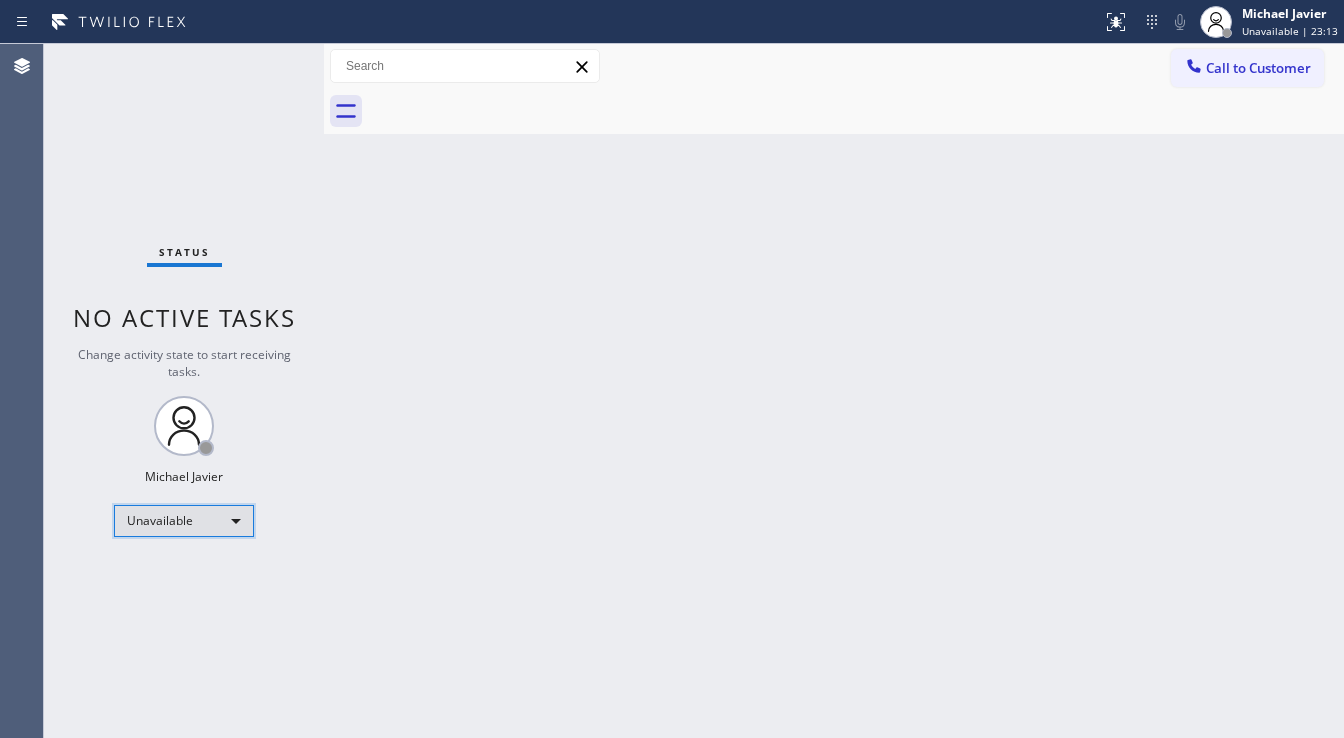 click on "Unavailable" at bounding box center (184, 521) 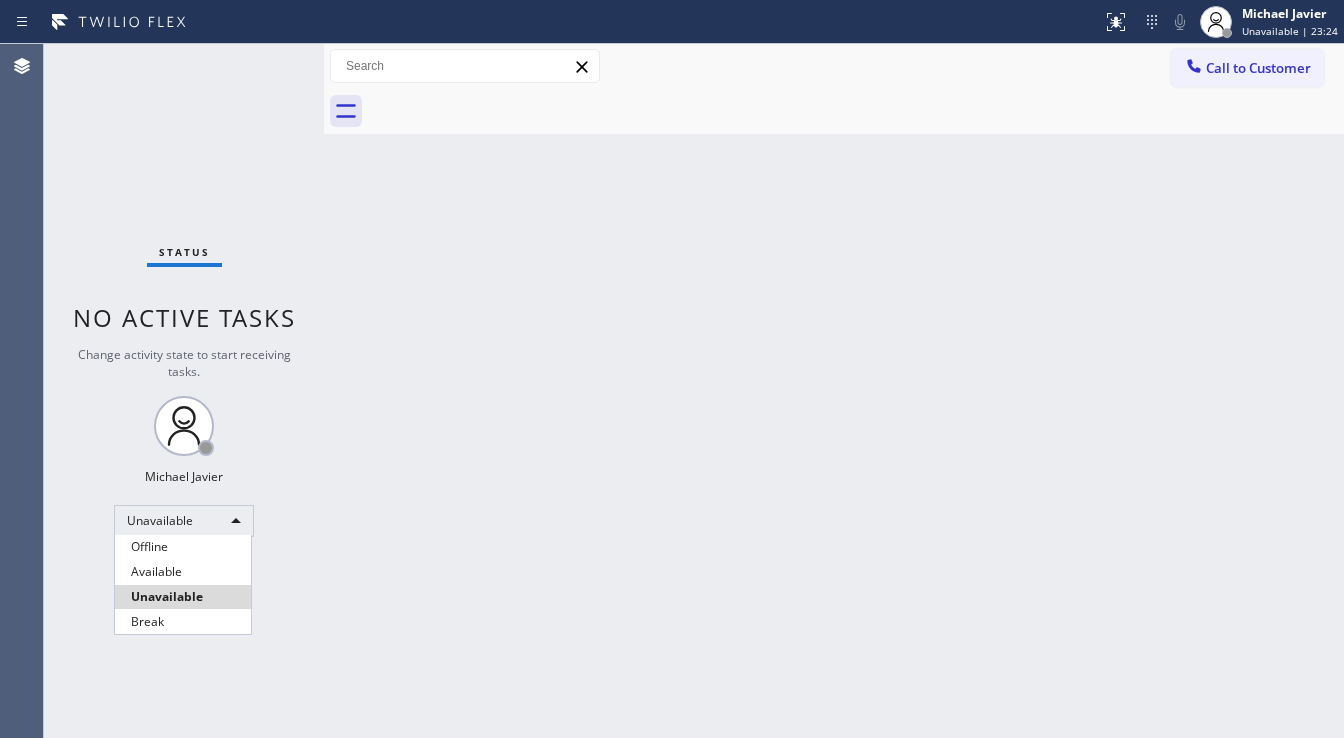 click at bounding box center [672, 369] 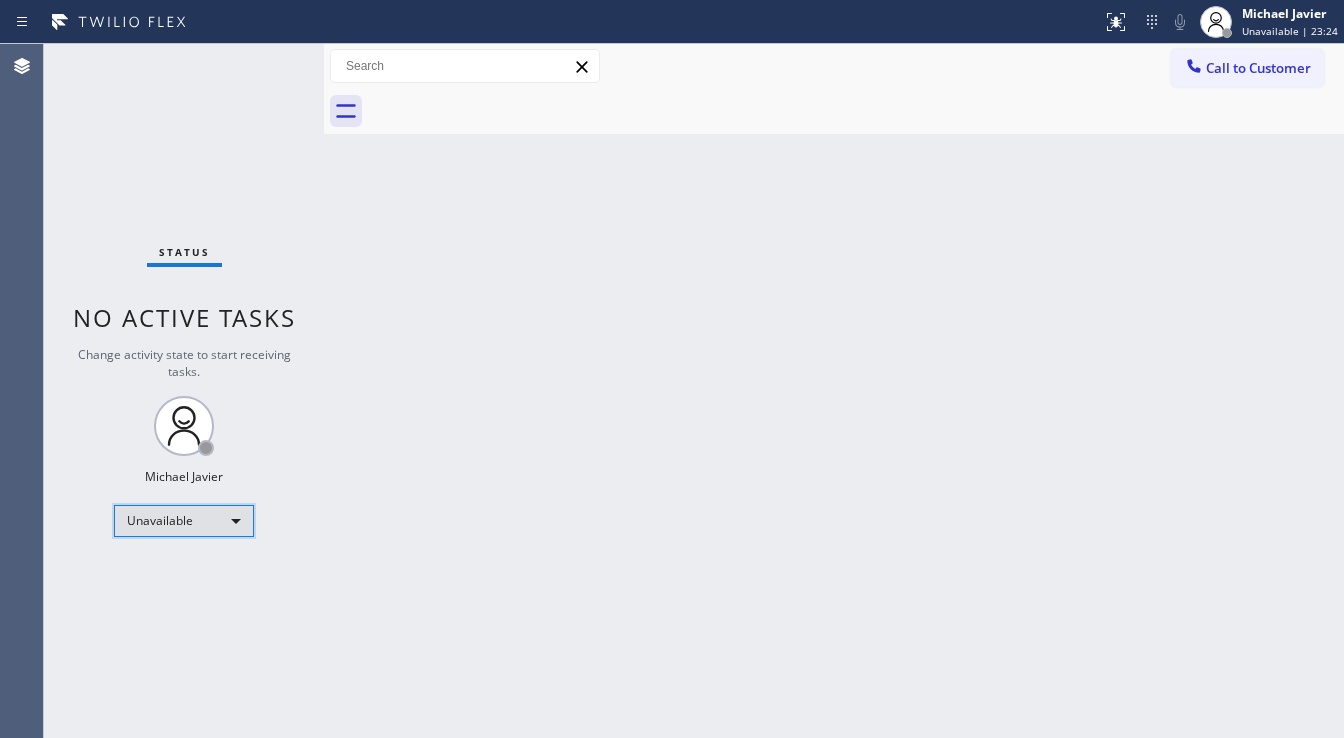 click on "Unavailable" at bounding box center (184, 521) 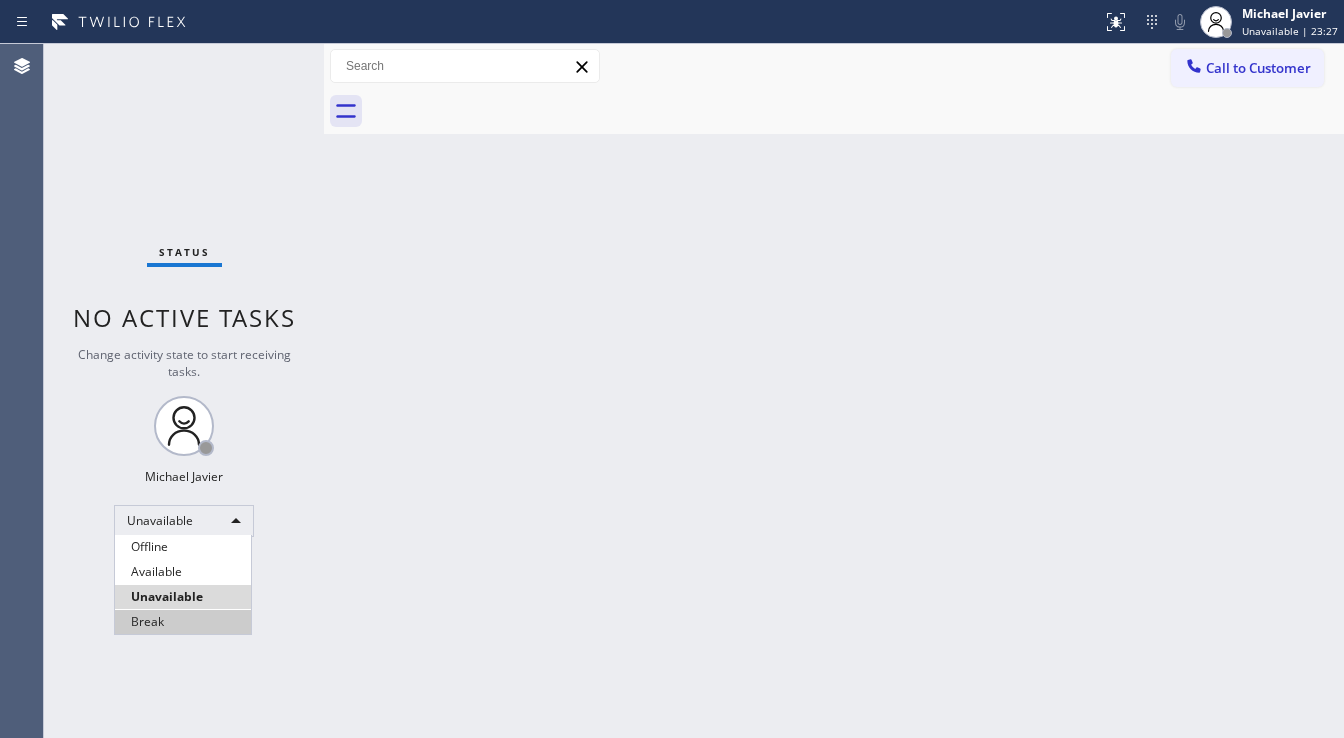 drag, startPoint x: 166, startPoint y: 624, endPoint x: 448, endPoint y: 653, distance: 283.4872 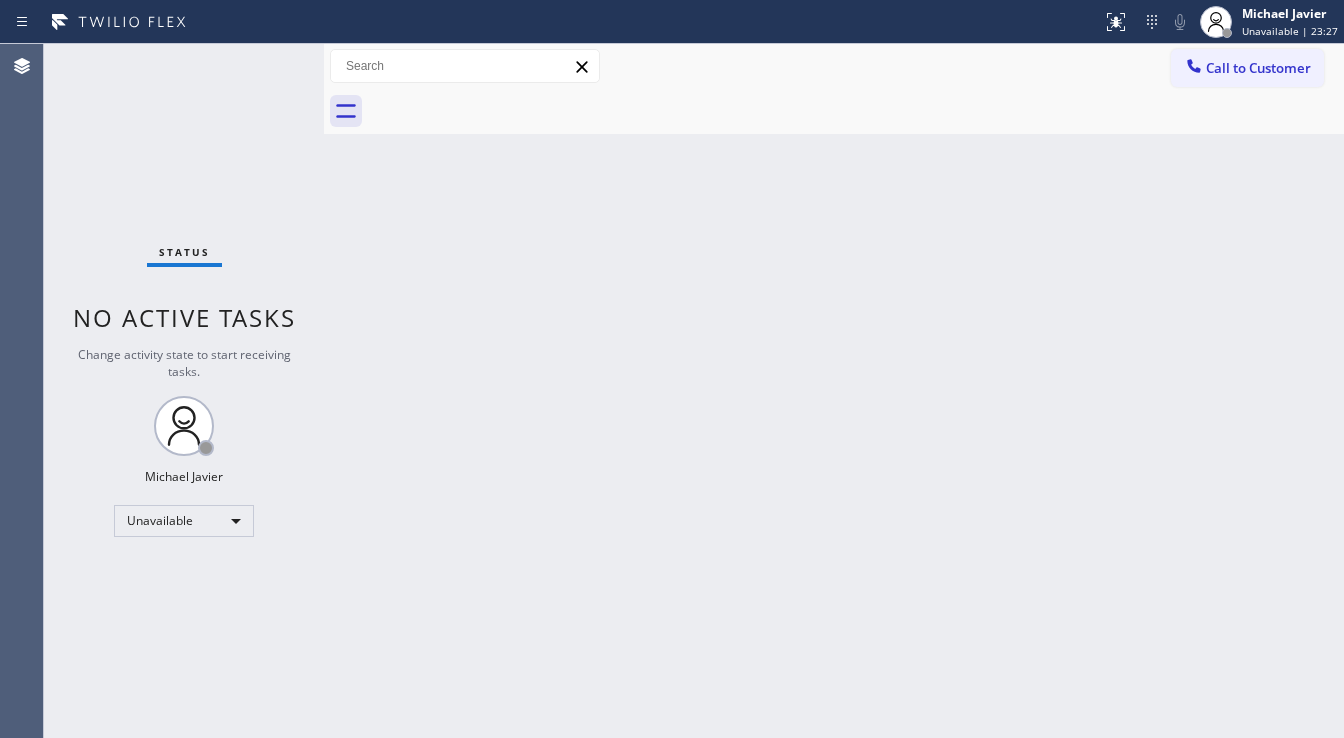 click on "Back to Dashboard Change Sender ID Customers Technicians Select a contact Outbound call Technician Search Technician Your caller id phone number Your caller id phone number Call Technician info Name   Phone none Address none Change Sender ID HVAC +18559994417 5 Star Appliance +18557314952 Appliance Repair +18554611149 Plumbing +18889090120 Air Duct Cleaning +18006865038  Electricians +18005688664 Cancel Change Check personal SMS Reset Change No tabs Call to Customer Outbound call Location Search location Your caller id phone number Customer number Call Outbound call Technician Search Technician Your caller id phone number Your caller id phone number Call" at bounding box center [834, 391] 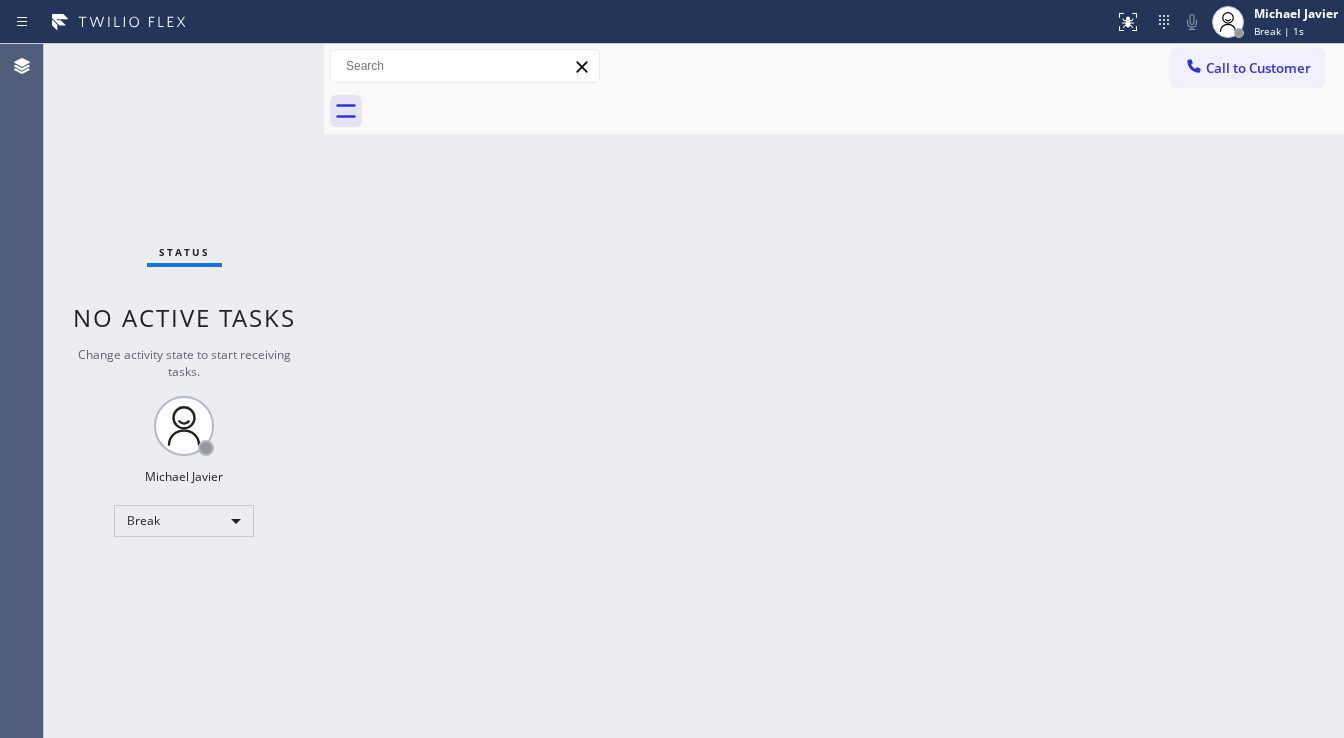 click on "Status   No active tasks     Change activity state to start receiving tasks.   [FIRST] [LAST] Break" at bounding box center [184, 391] 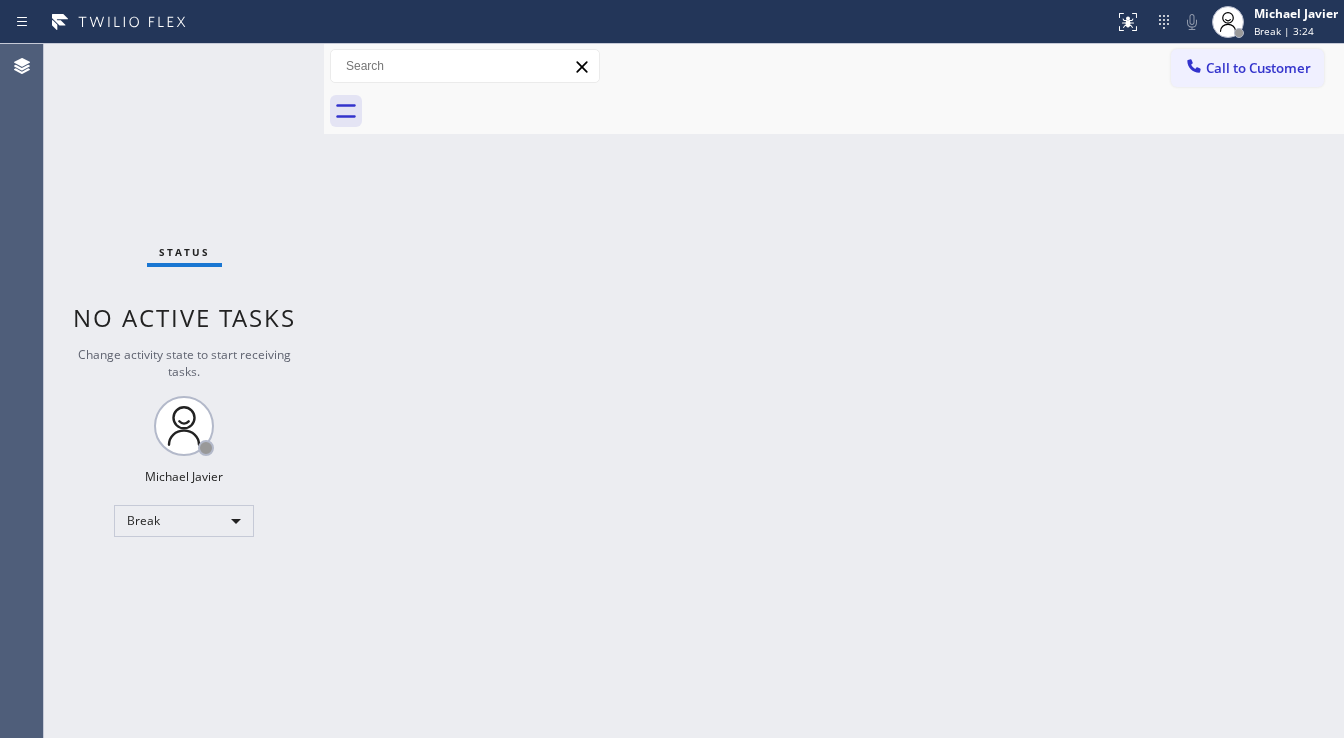 click on "Status   No active tasks     Change activity state to start receiving tasks.   [FIRST] [LAST] Break" at bounding box center (184, 391) 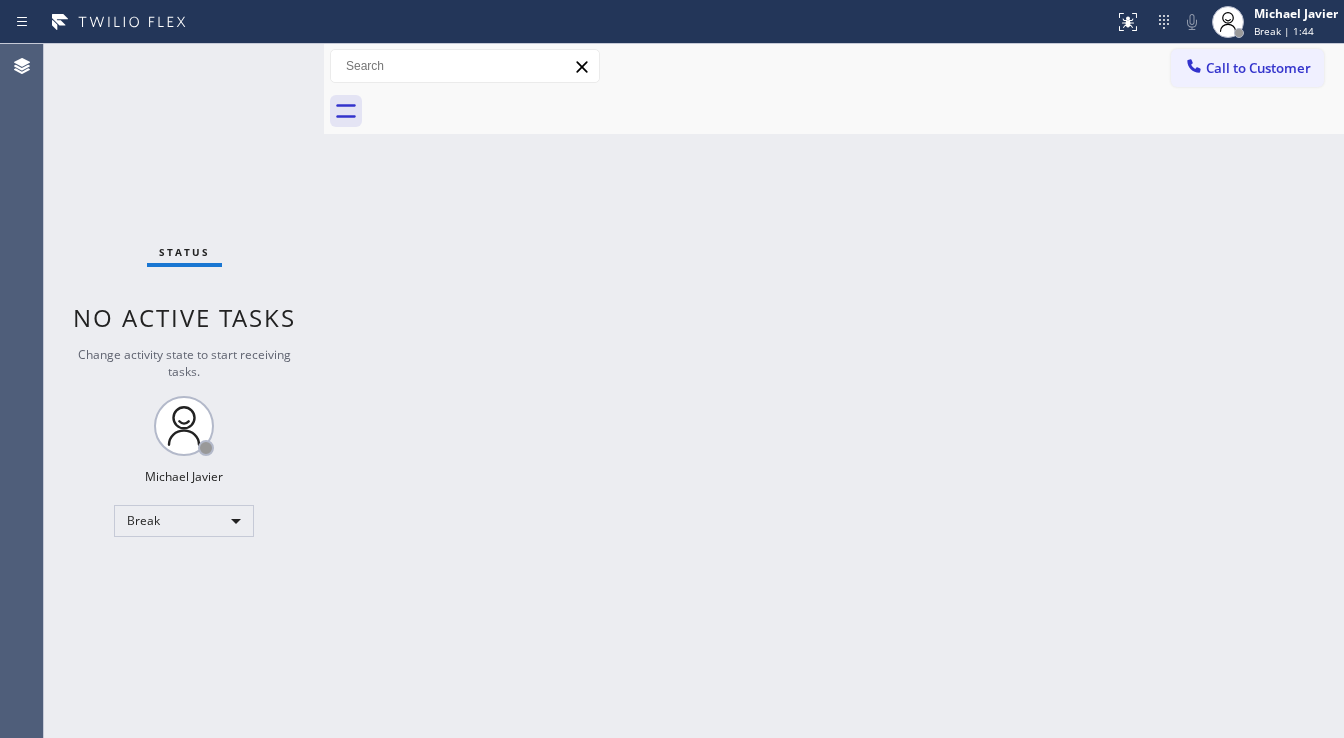 click on "Change activity state to start receiving tasks." at bounding box center [184, 363] 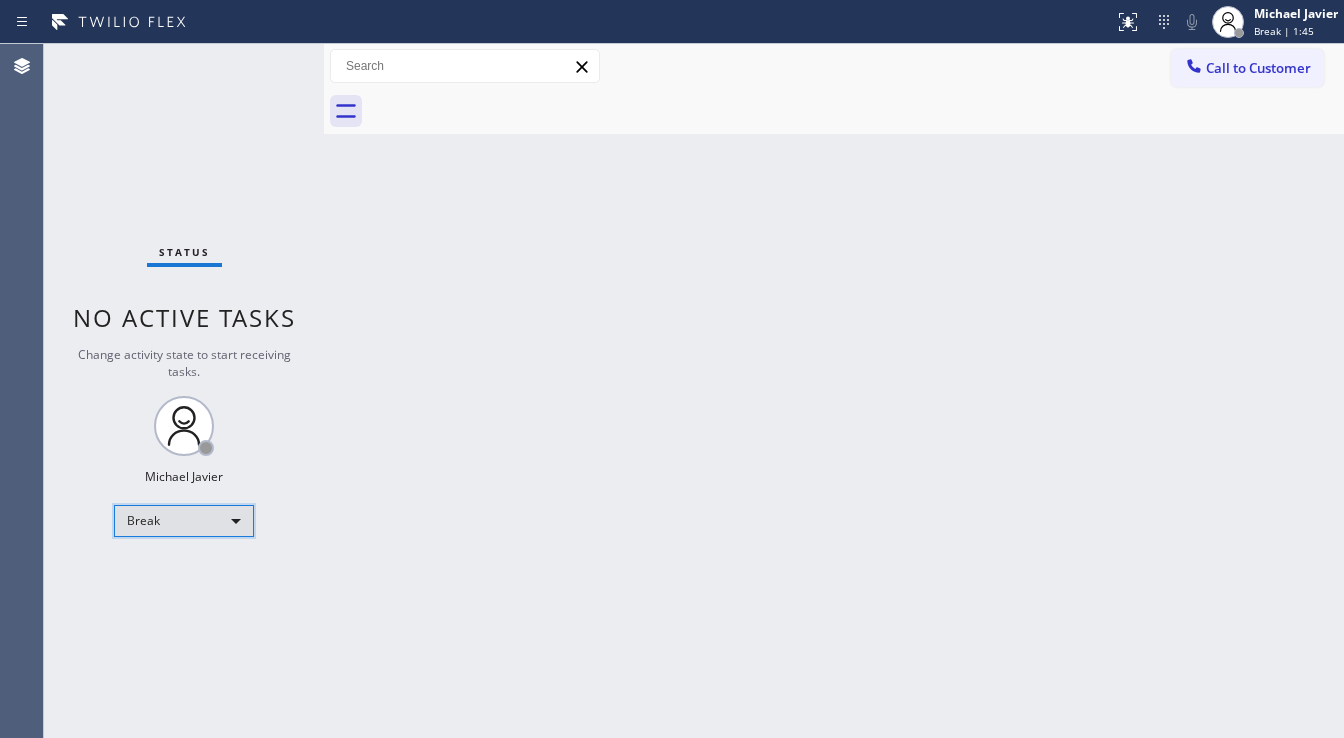 click on "Break" at bounding box center [184, 521] 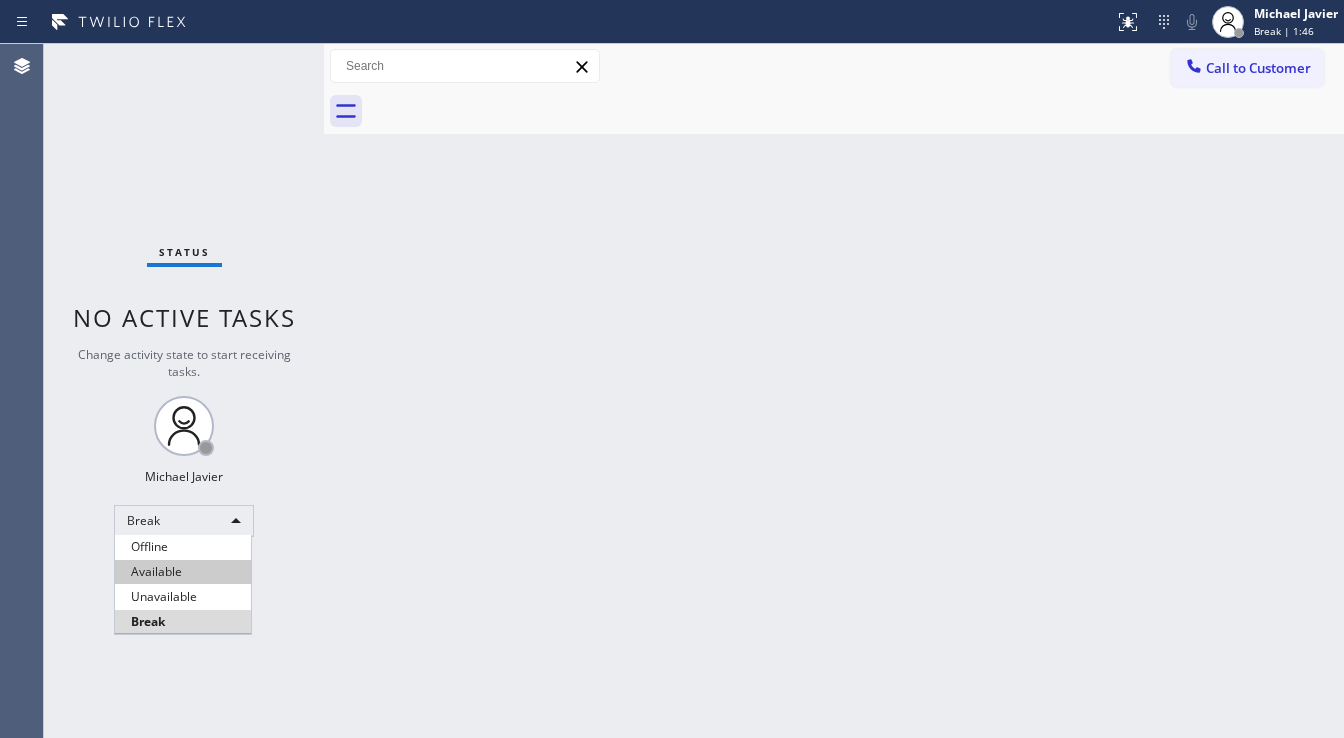 click on "Available" at bounding box center (183, 572) 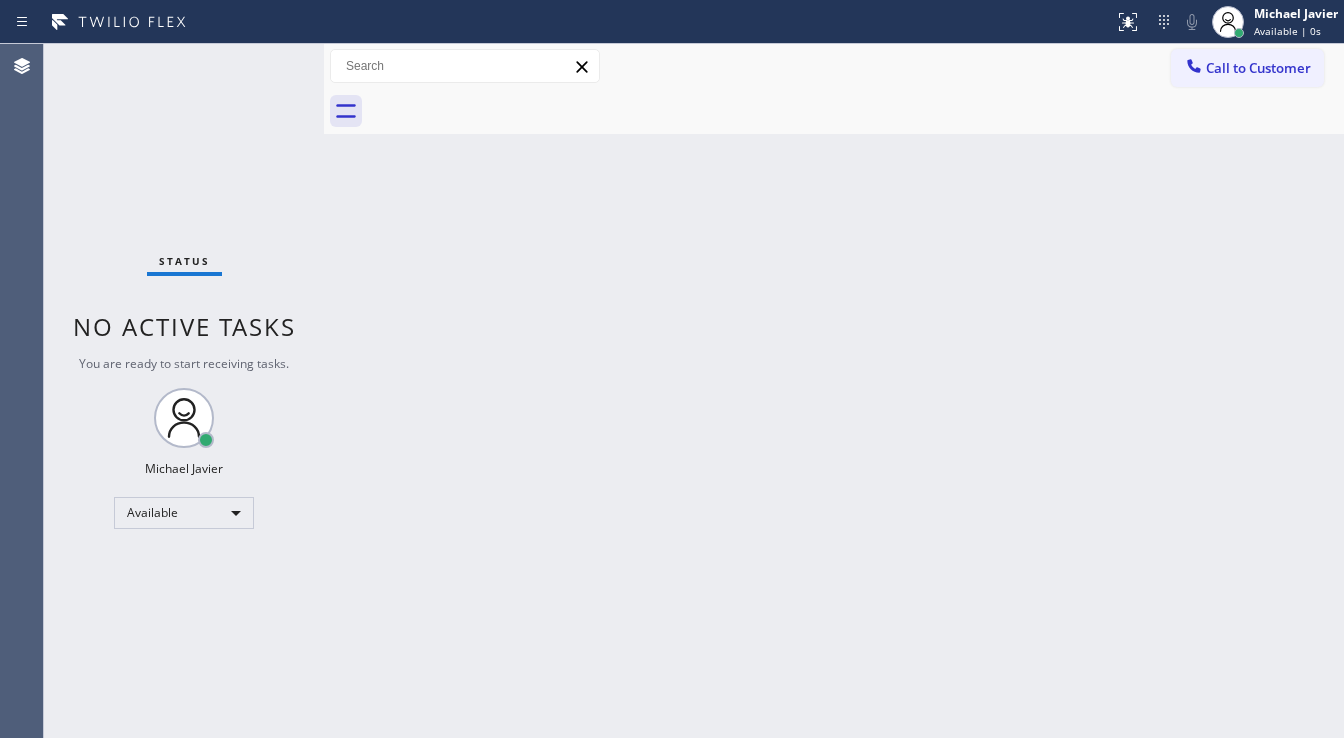click on "Back to Dashboard Change Sender ID Customers Technicians Select a contact Outbound call Technician Search Technician Your caller id phone number Your caller id phone number Call Technician info Name   Phone none Address none Change Sender ID HVAC +18559994417 5 Star Appliance +18557314952 Appliance Repair +18554611149 Plumbing +18889090120 Air Duct Cleaning +18006865038  Electricians +18005688664 Cancel Change Check personal SMS Reset Change No tabs Call to Customer Outbound call Location Search location Your caller id phone number Customer number Call Outbound call Technician Search Technician Your caller id phone number Your caller id phone number Call" at bounding box center (834, 391) 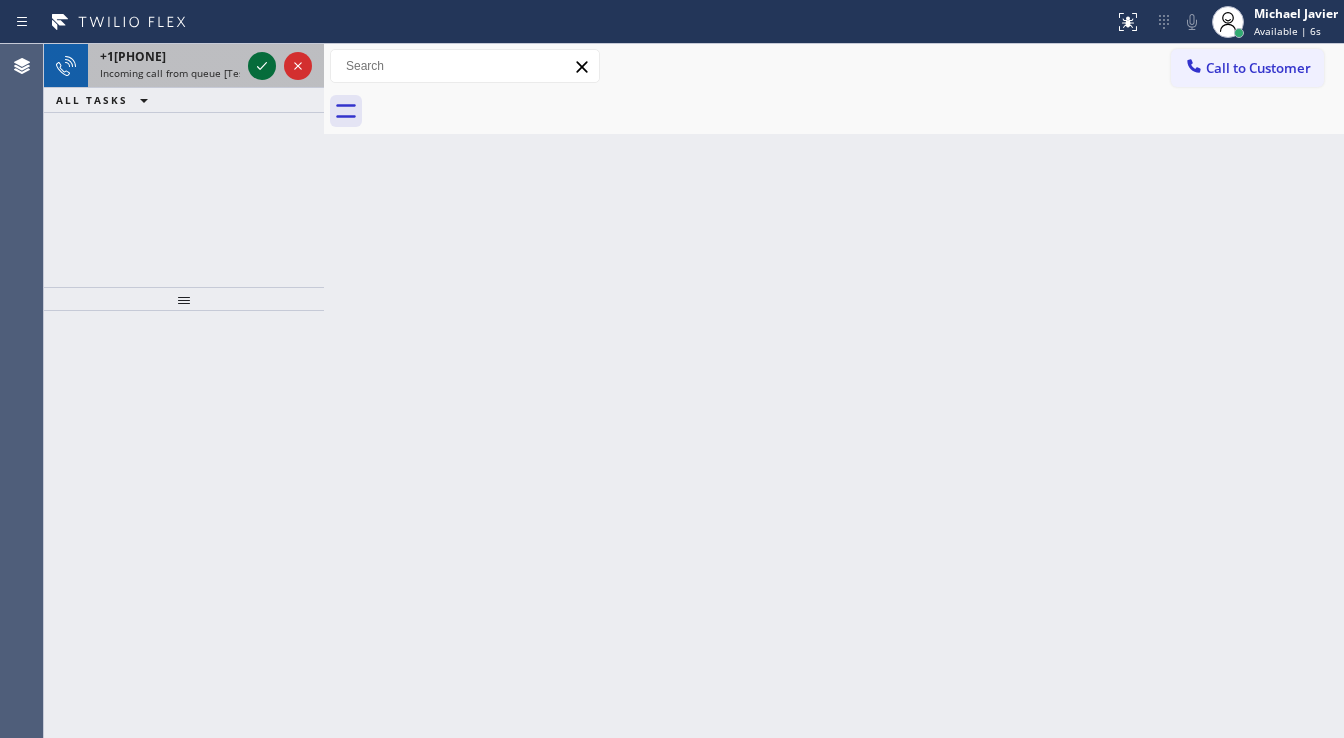 click 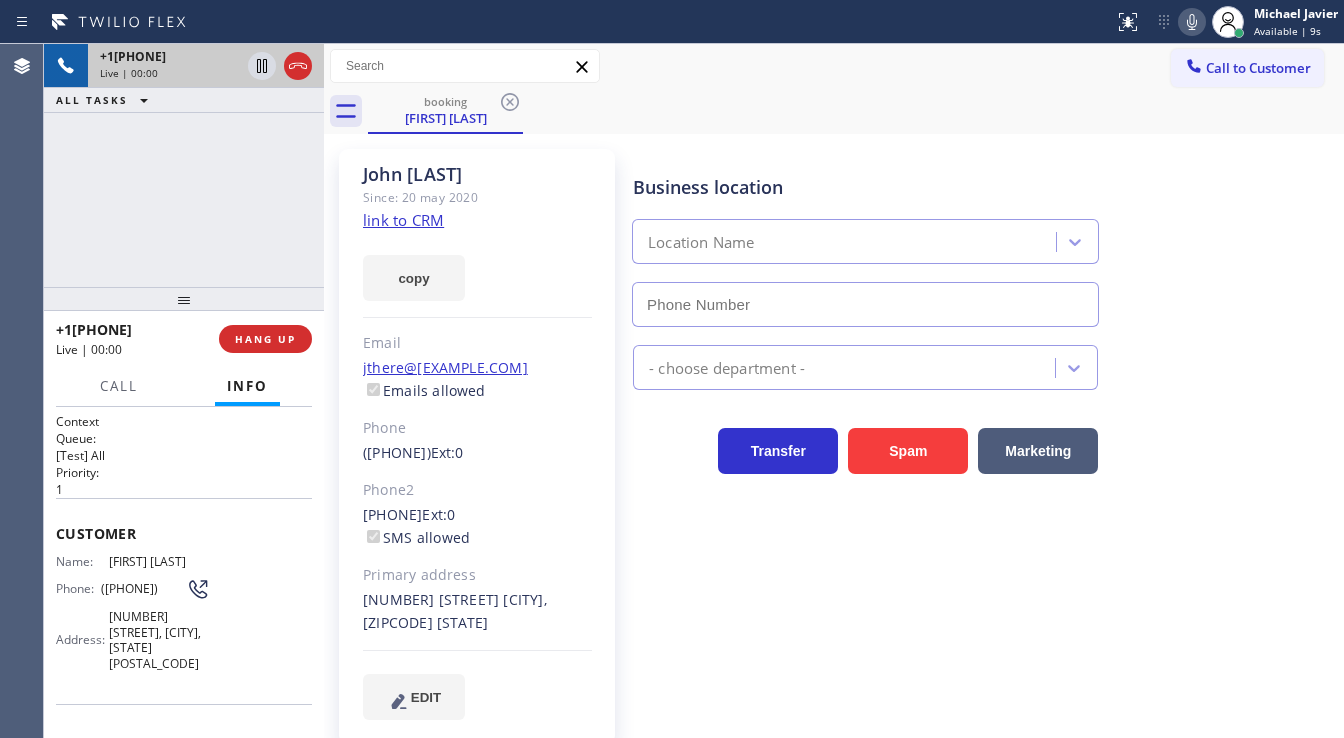 type on "([PHONE])" 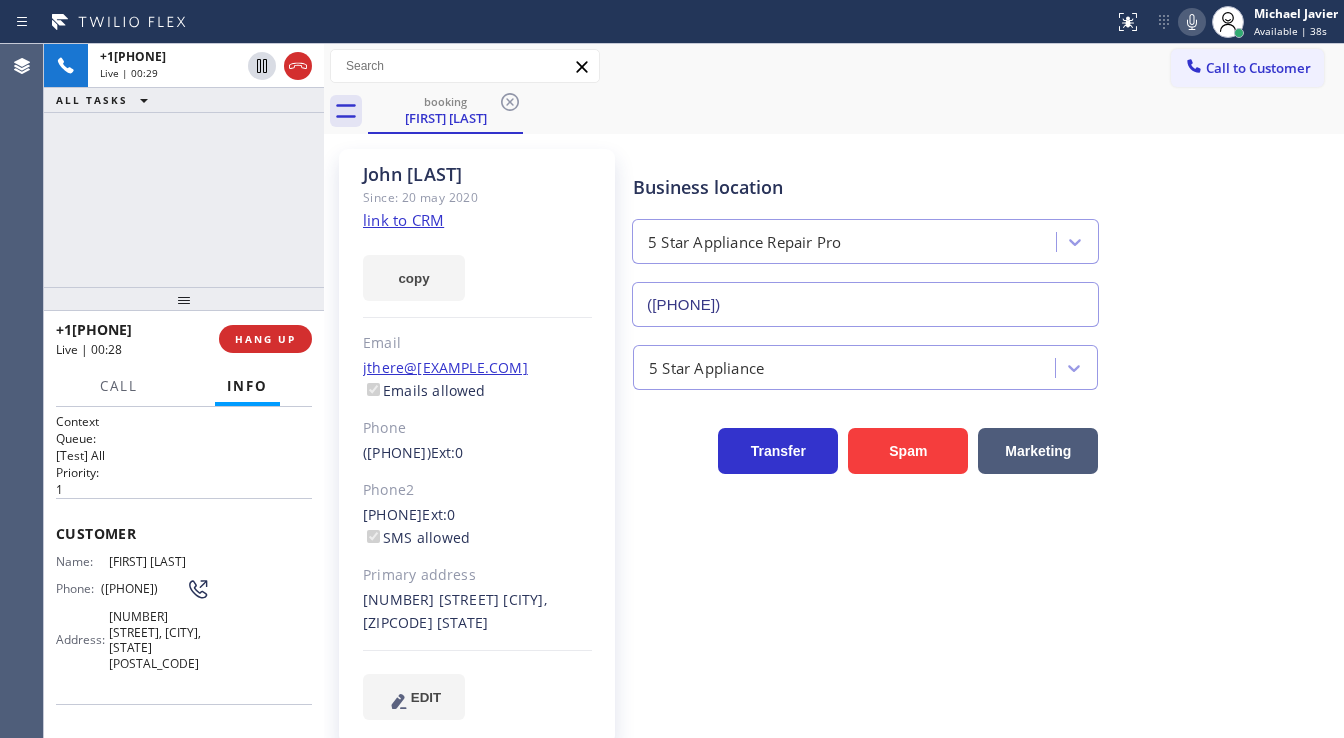 click 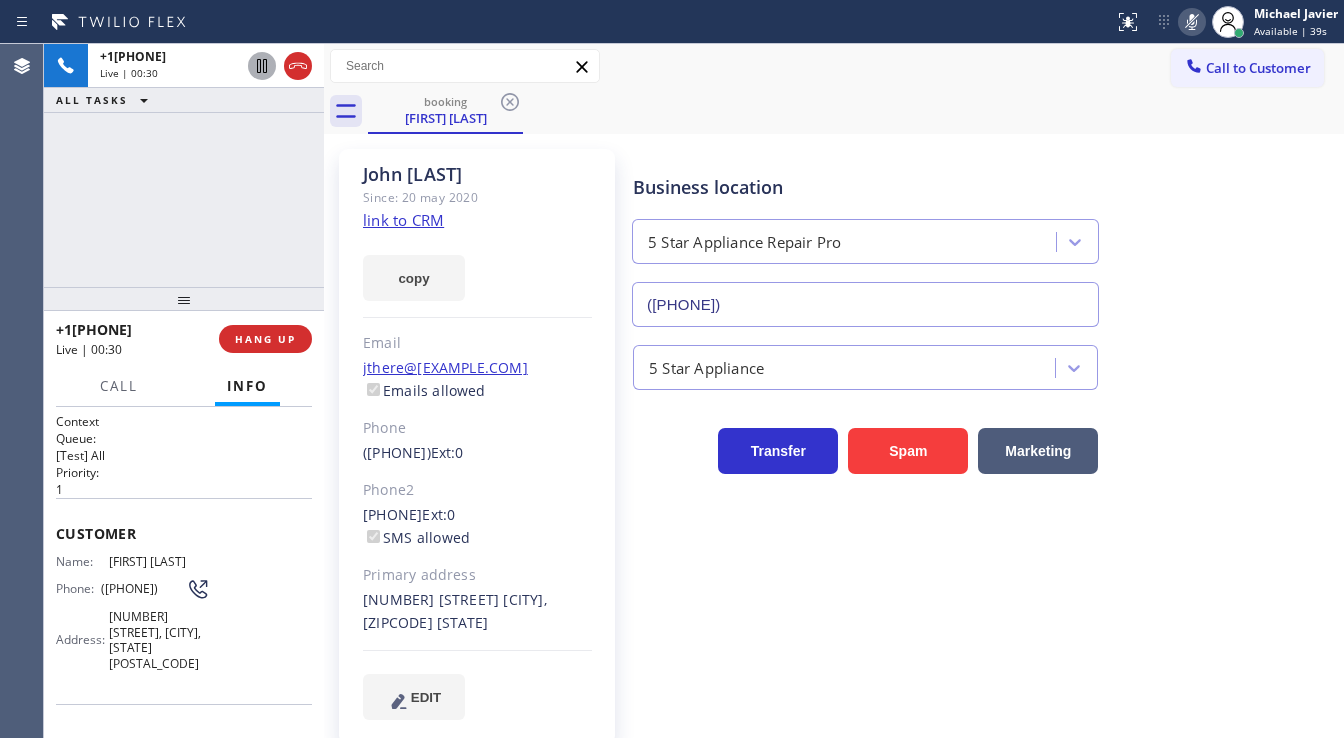 click 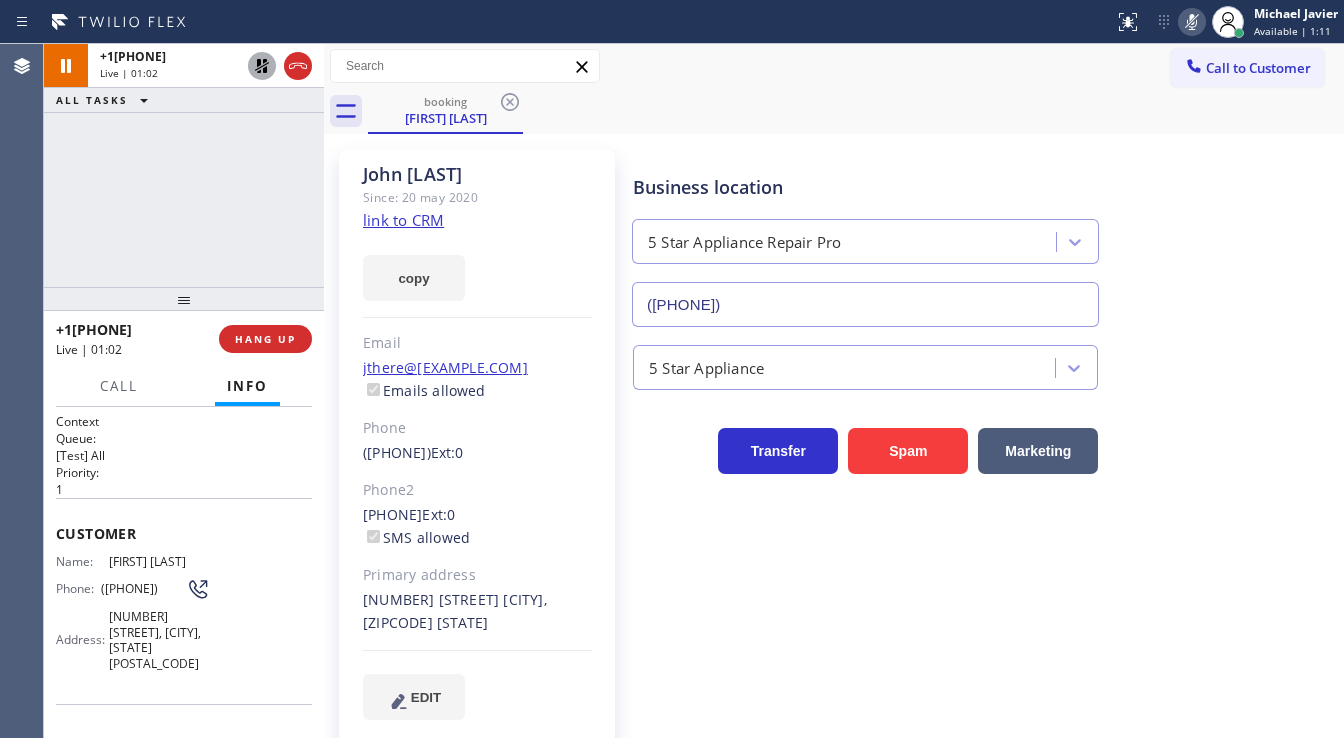 drag, startPoint x: 118, startPoint y: 172, endPoint x: 180, endPoint y: 39, distance: 146.74127 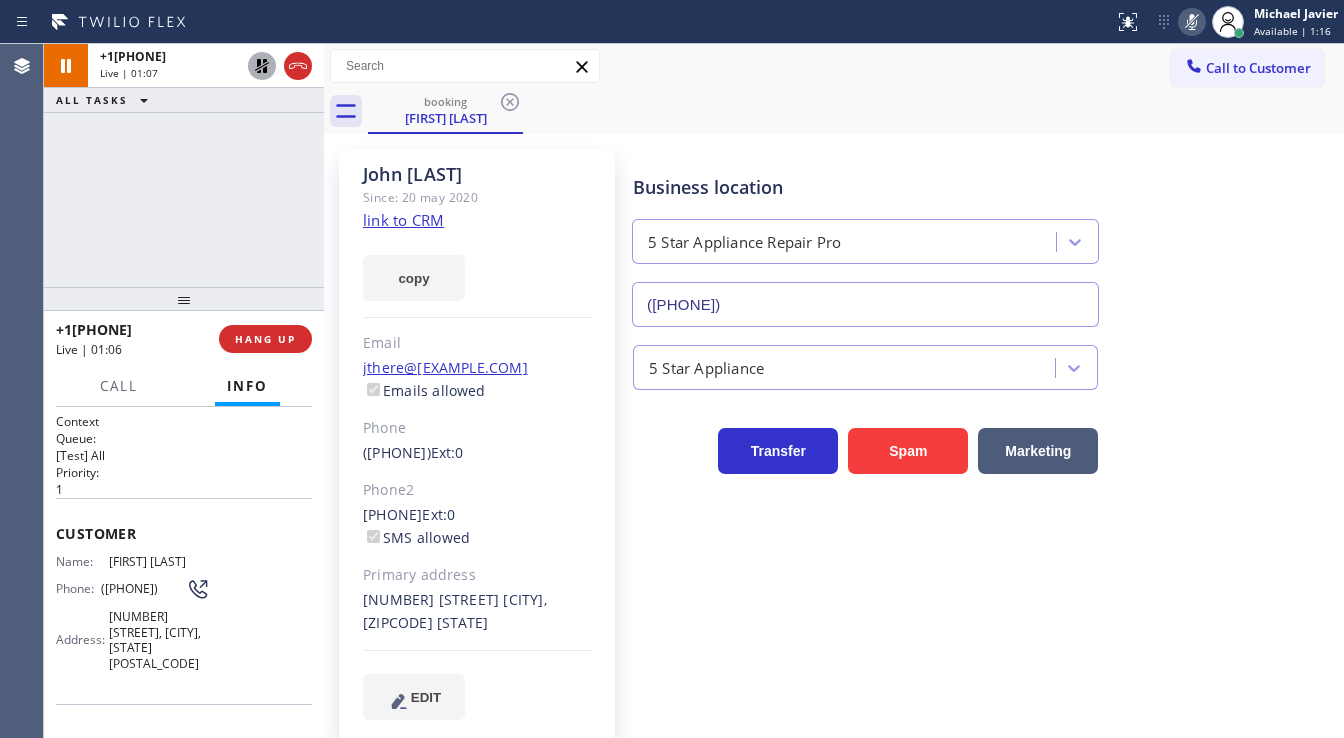 click on "link to CRM" 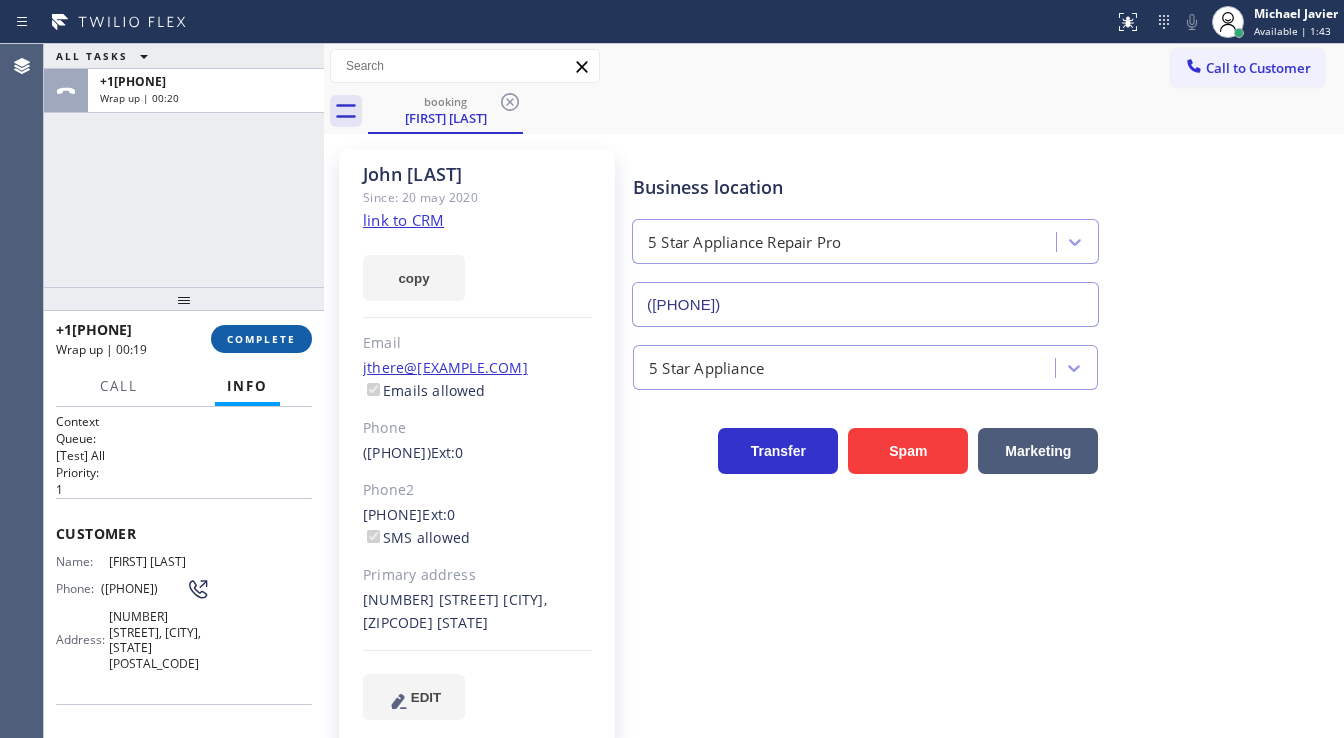 click on "COMPLETE" at bounding box center [261, 339] 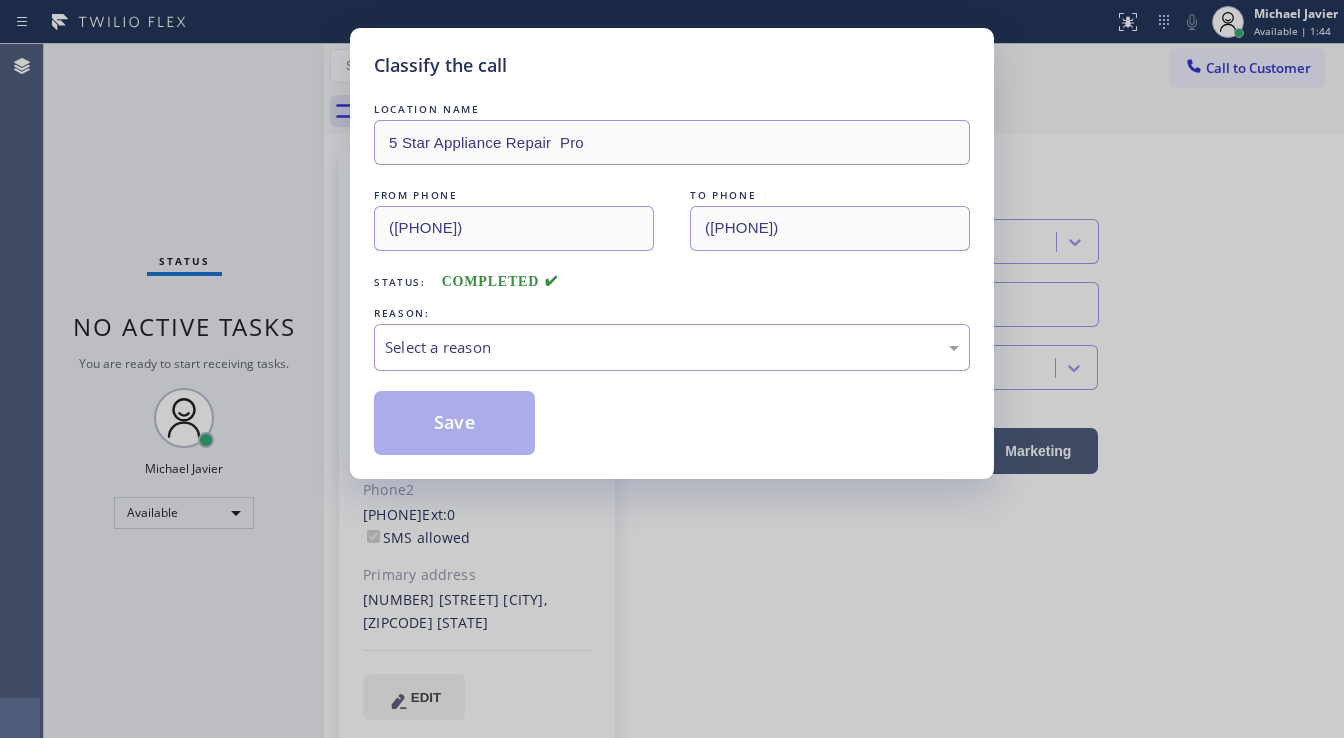 click on "REASON:" at bounding box center [672, 313] 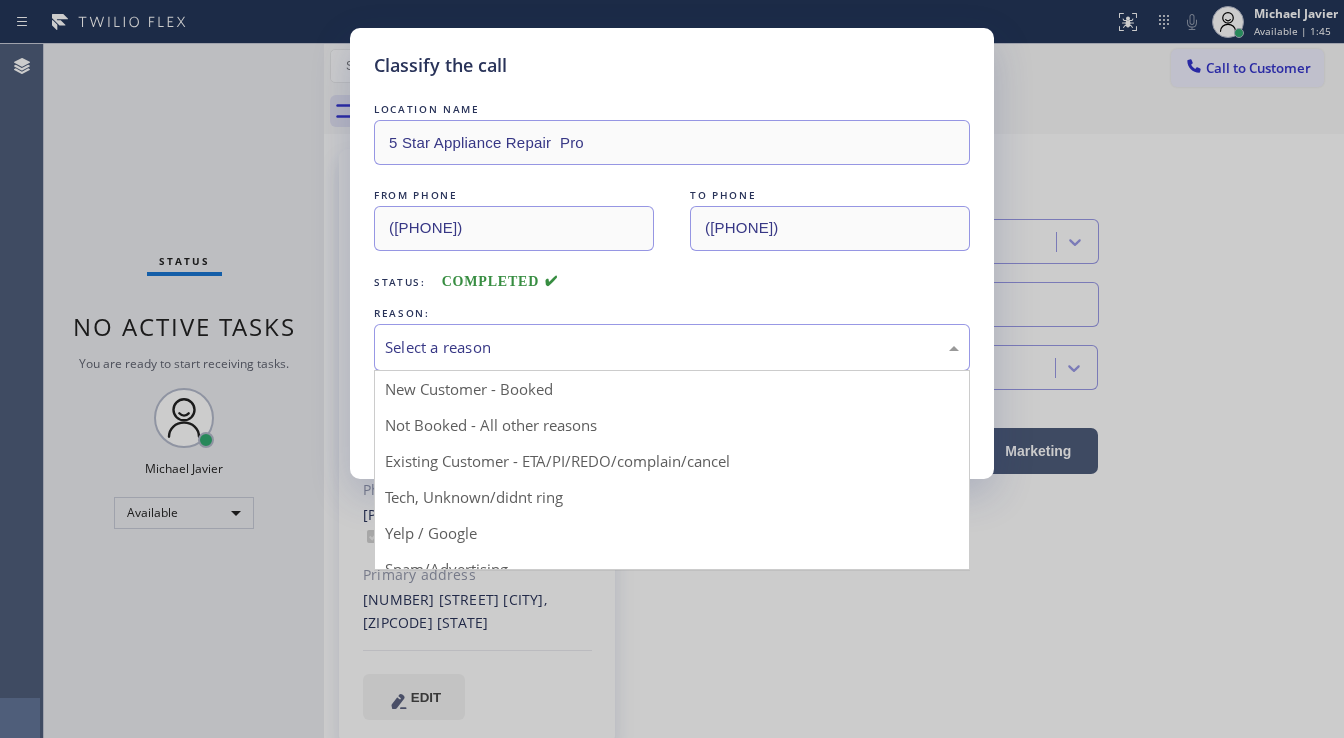 click on "Select a reason" at bounding box center [672, 347] 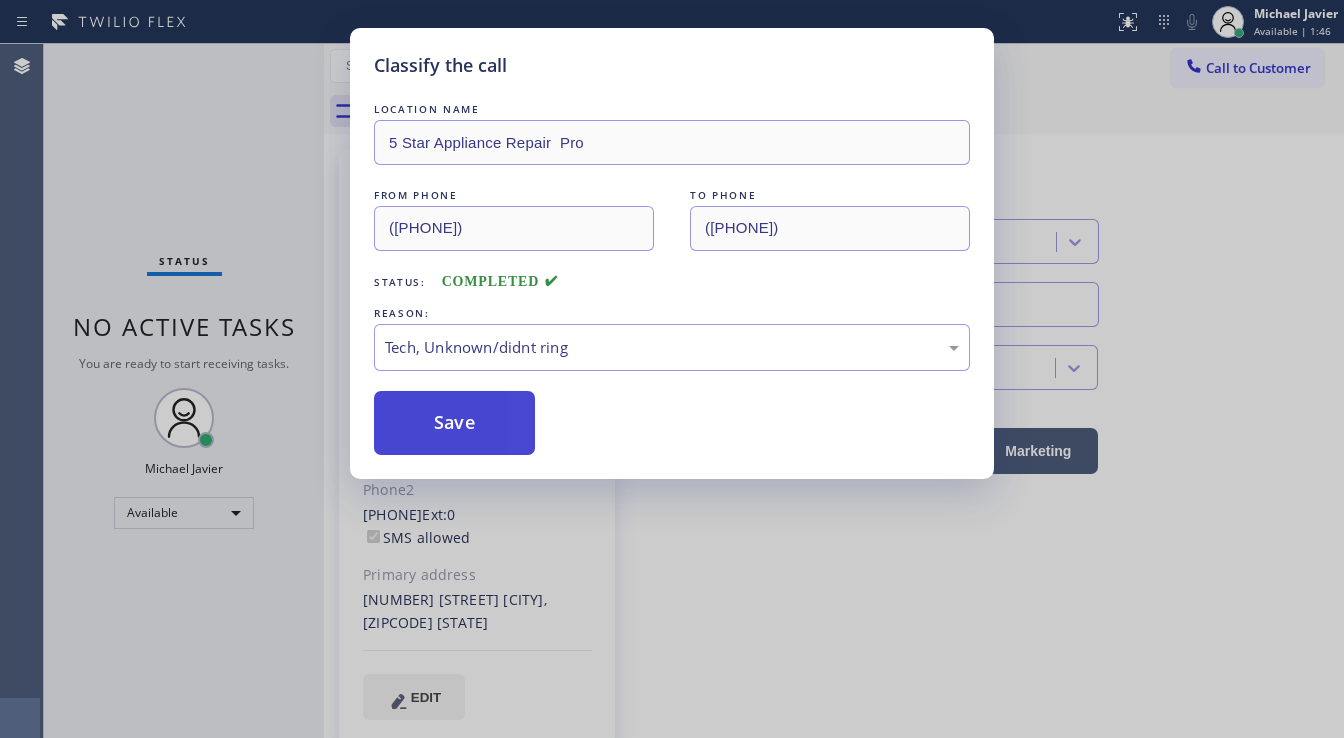 click on "Save" at bounding box center (454, 423) 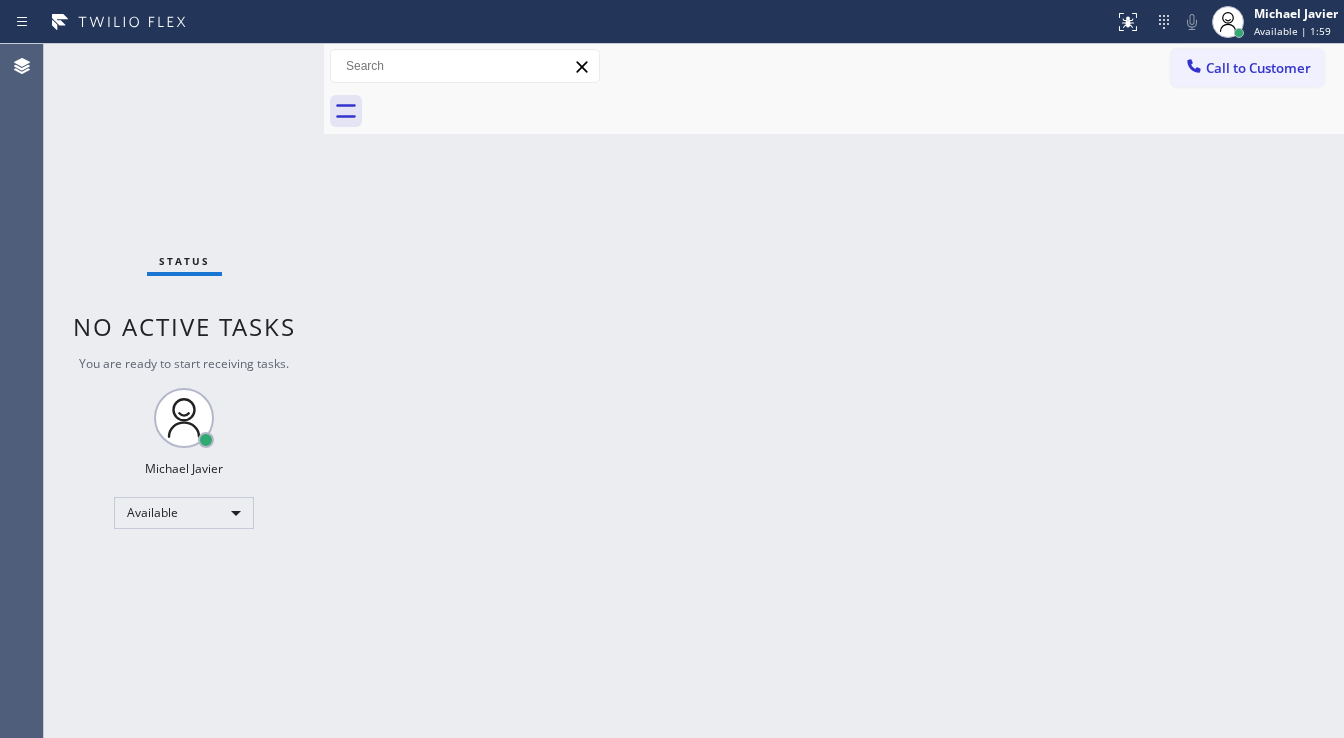 click on "Status   No active tasks     You are ready to start receiving tasks.   Michael Javier Available" at bounding box center (184, 391) 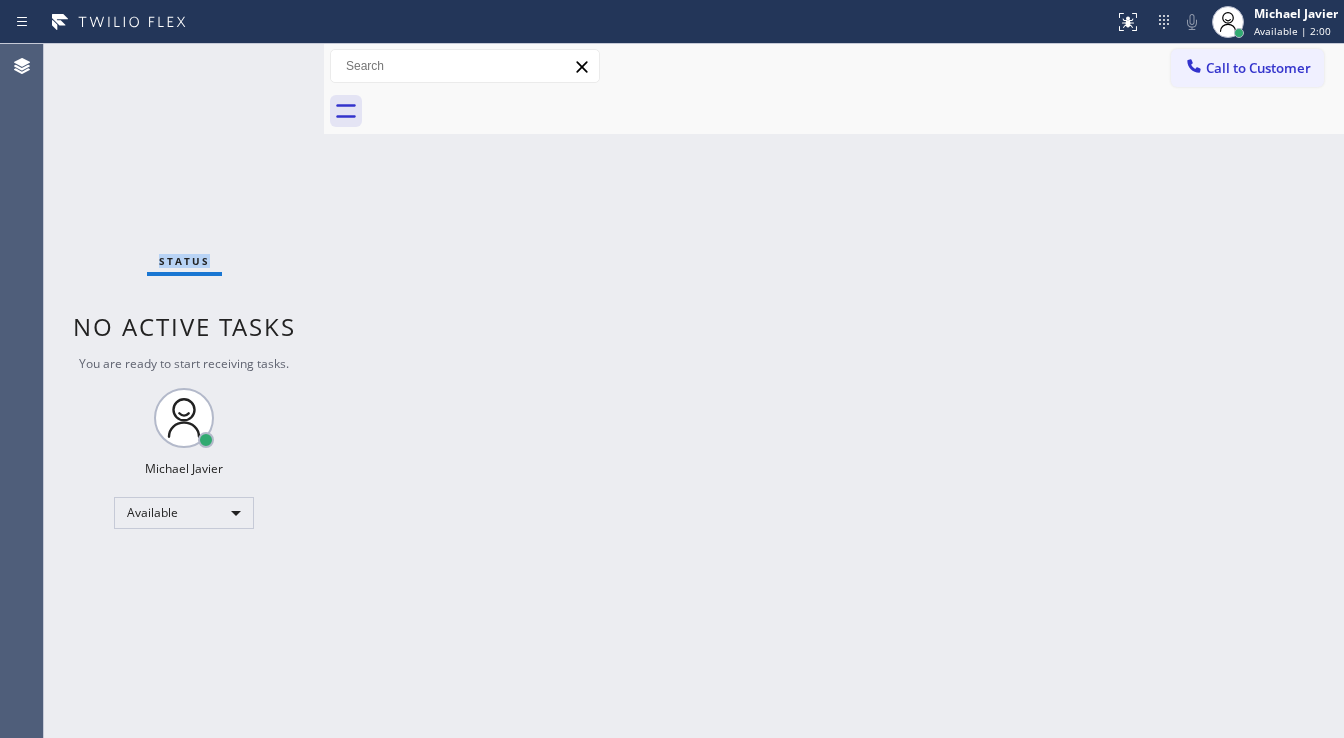 click on "Status   No active tasks     You are ready to start receiving tasks.   Michael Javier Available" at bounding box center (184, 391) 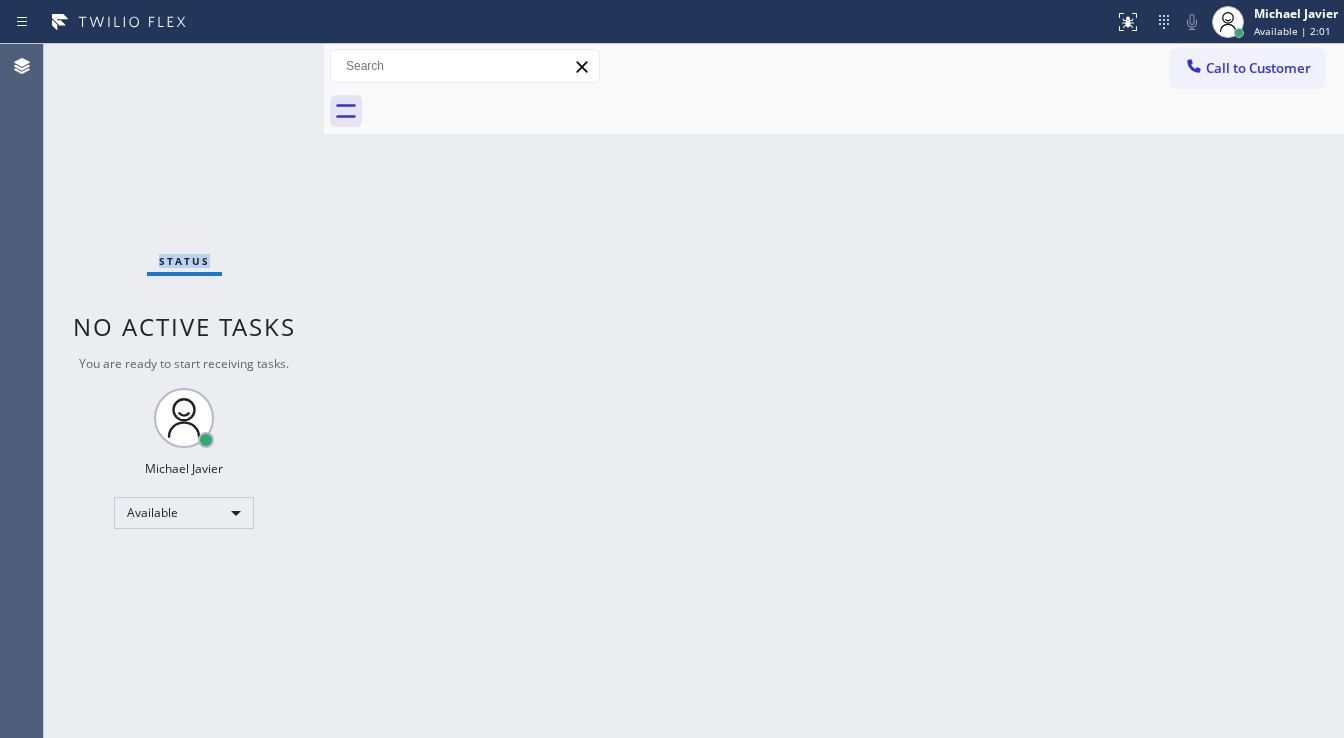 click on "Status   No active tasks     You are ready to start receiving tasks.   Michael Javier Available" at bounding box center [184, 391] 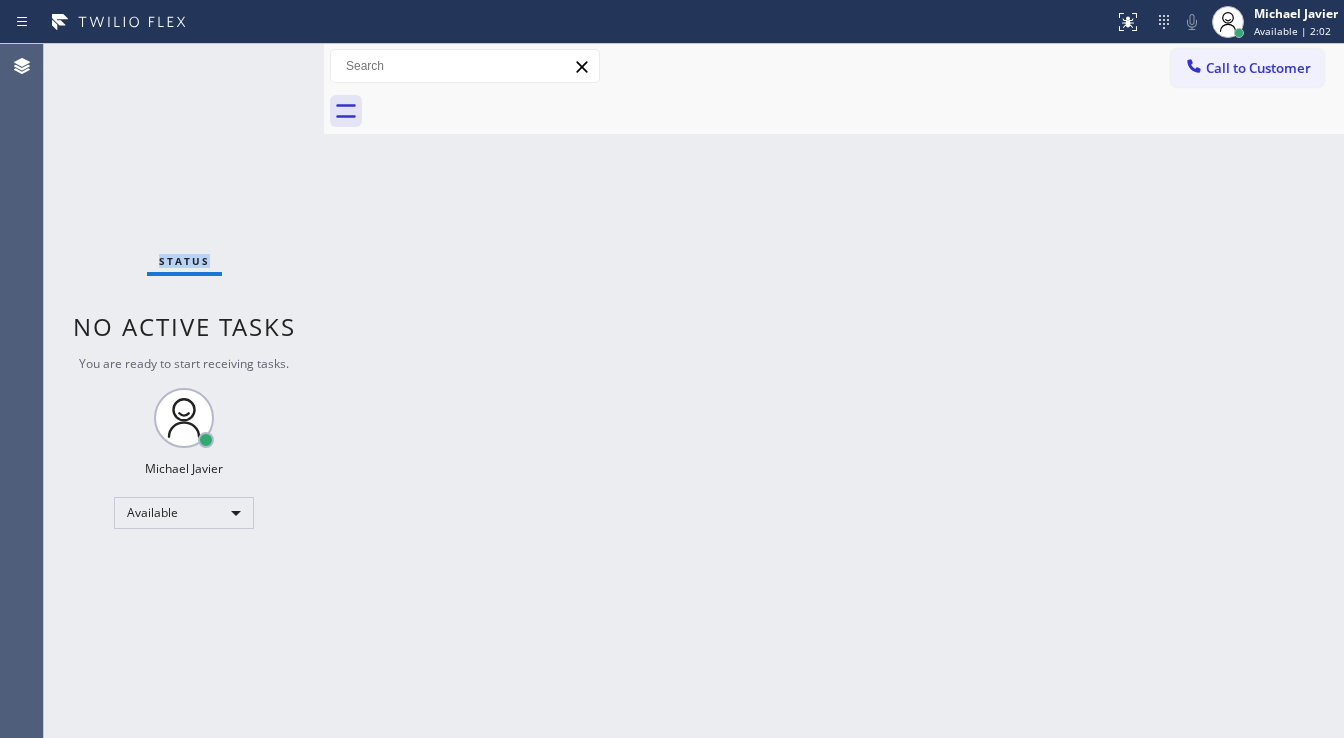 click on "Status   No active tasks     You are ready to start receiving tasks.   Michael Javier Available" at bounding box center [184, 391] 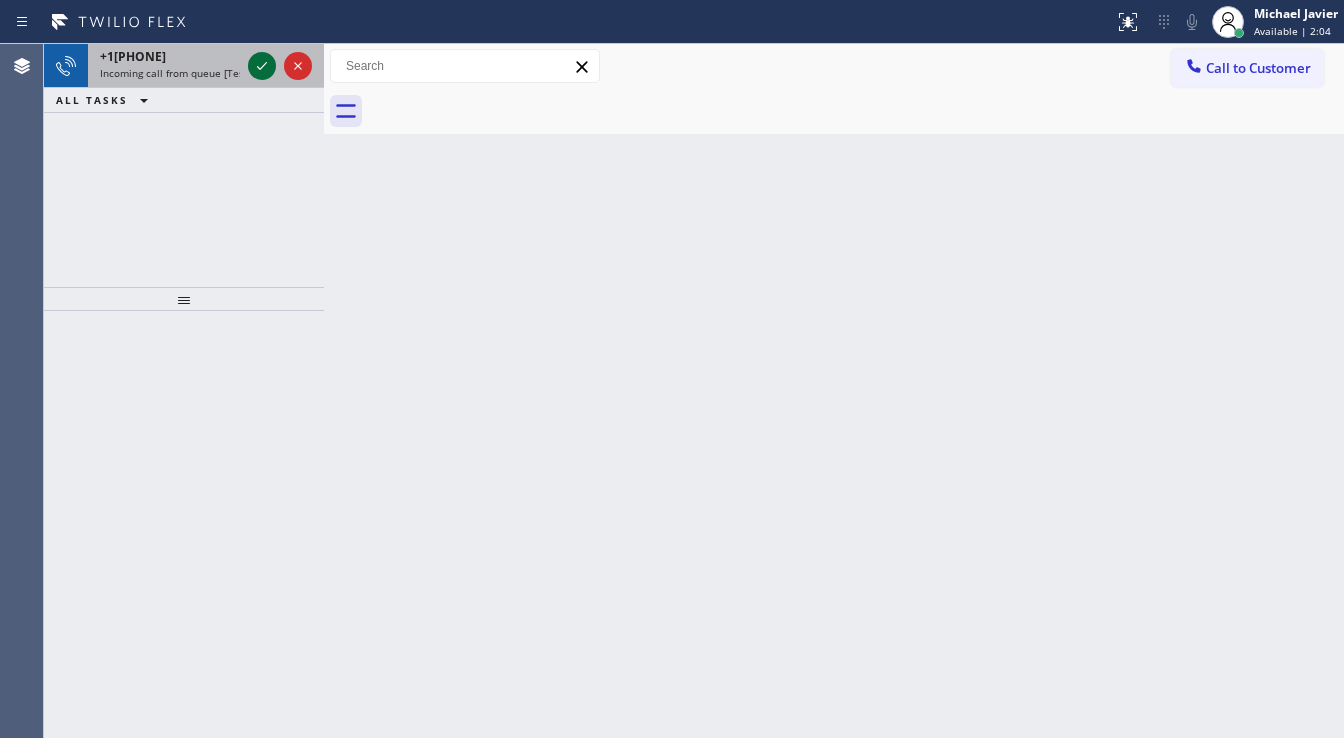click 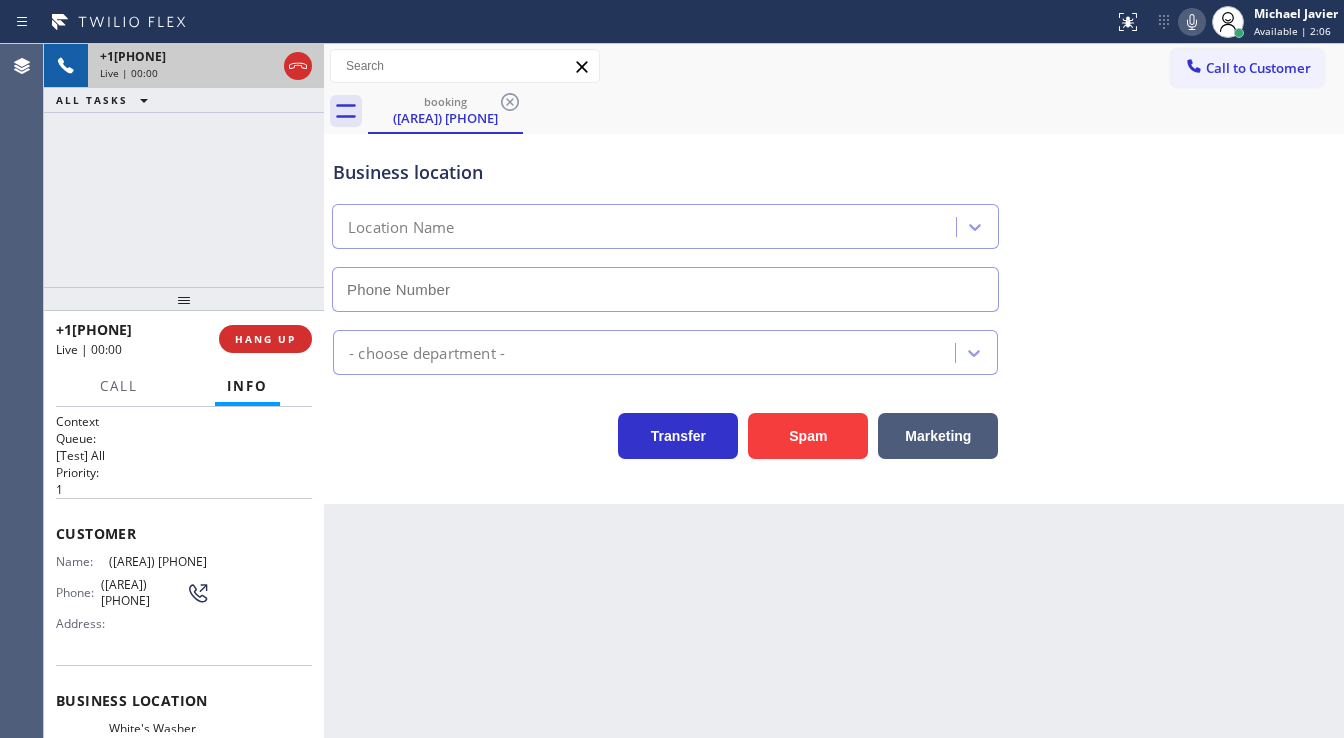 type on "([AREA]) [PHONE]" 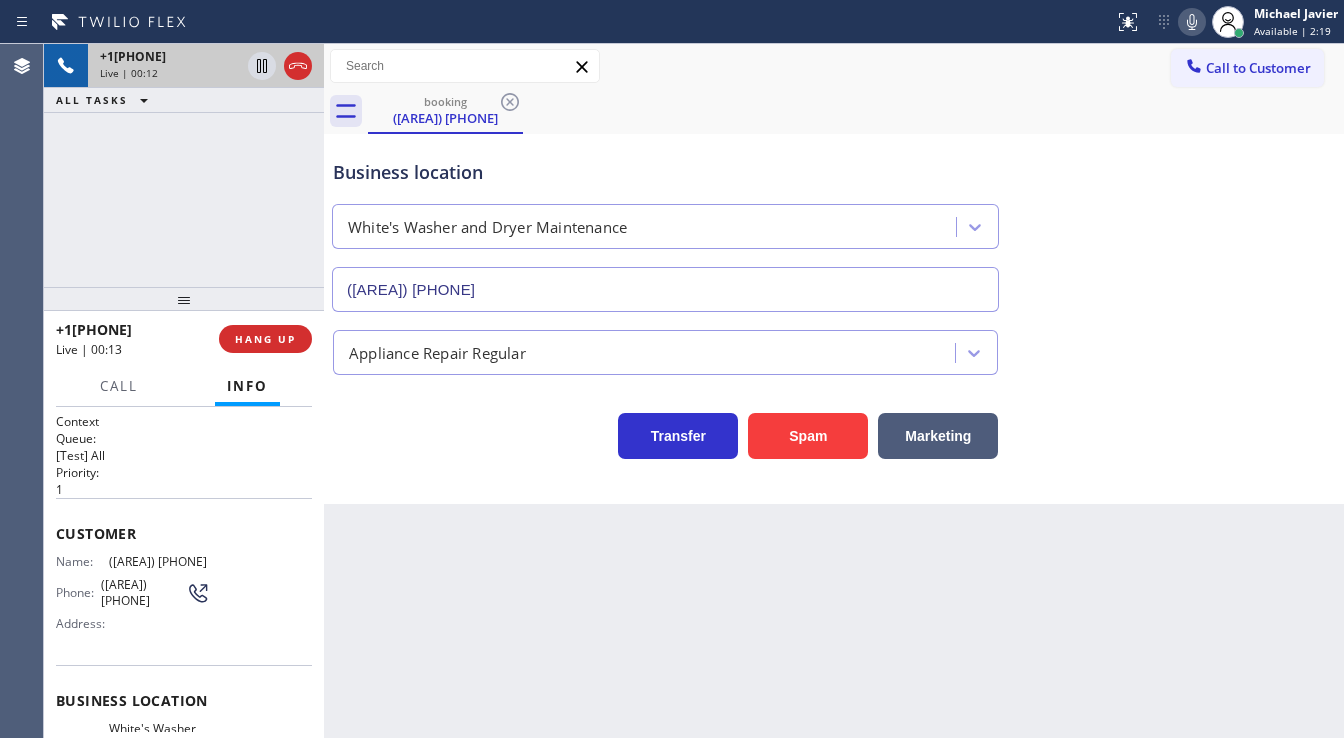 drag, startPoint x: 792, startPoint y: 551, endPoint x: 825, endPoint y: 460, distance: 96.79876 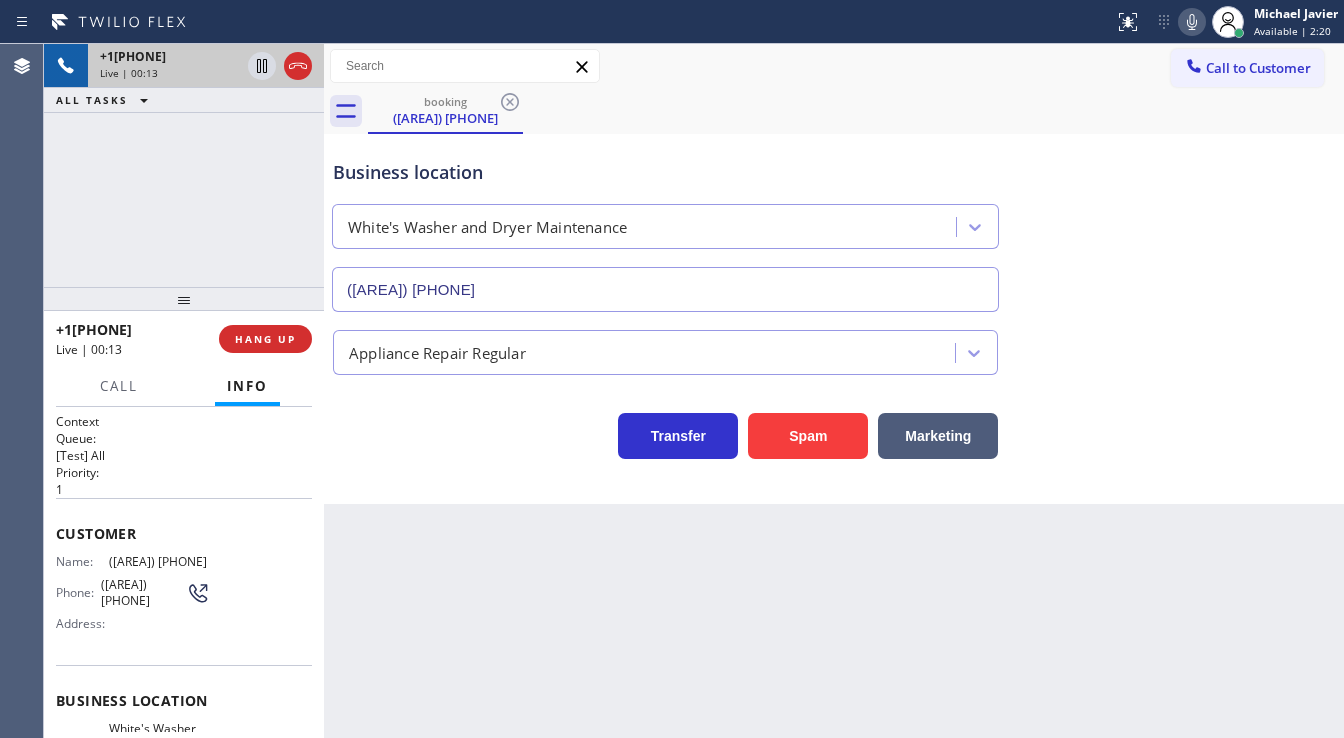 drag, startPoint x: 825, startPoint y: 460, endPoint x: 786, endPoint y: 464, distance: 39.20459 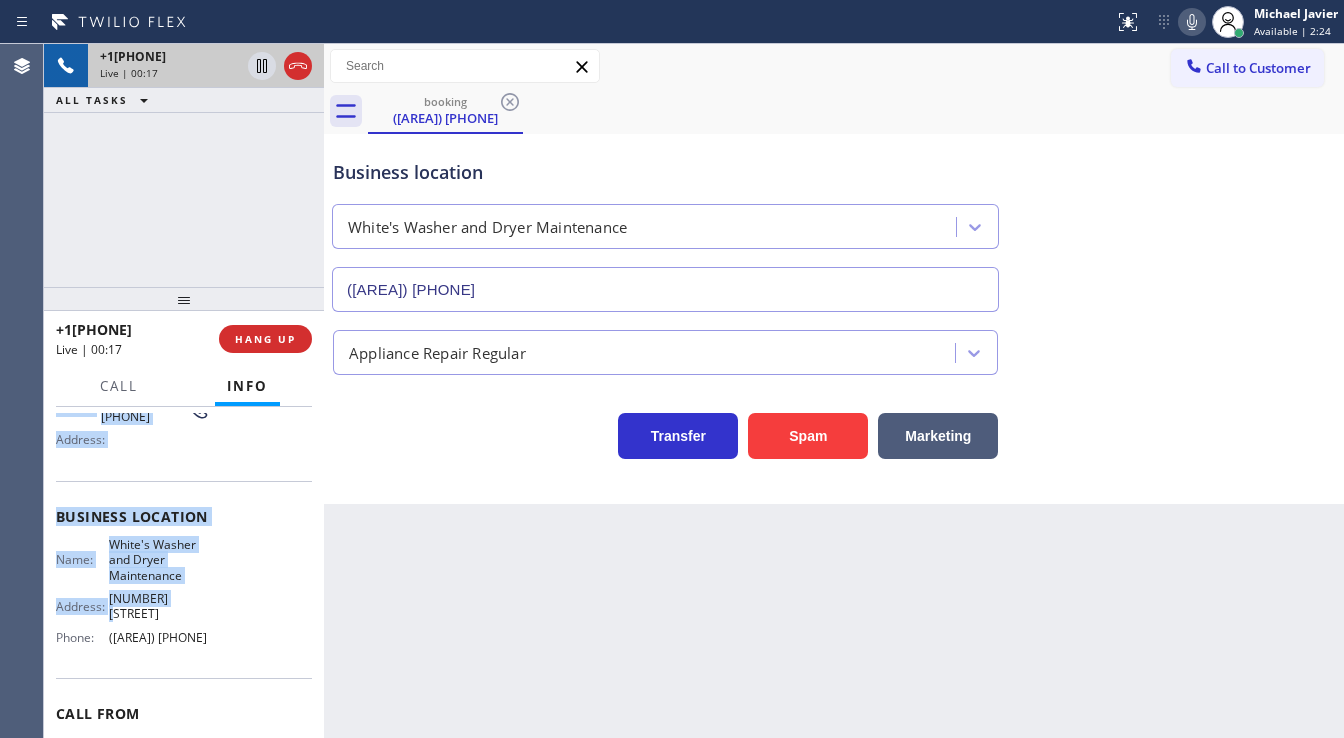 scroll, scrollTop: 240, scrollLeft: 0, axis: vertical 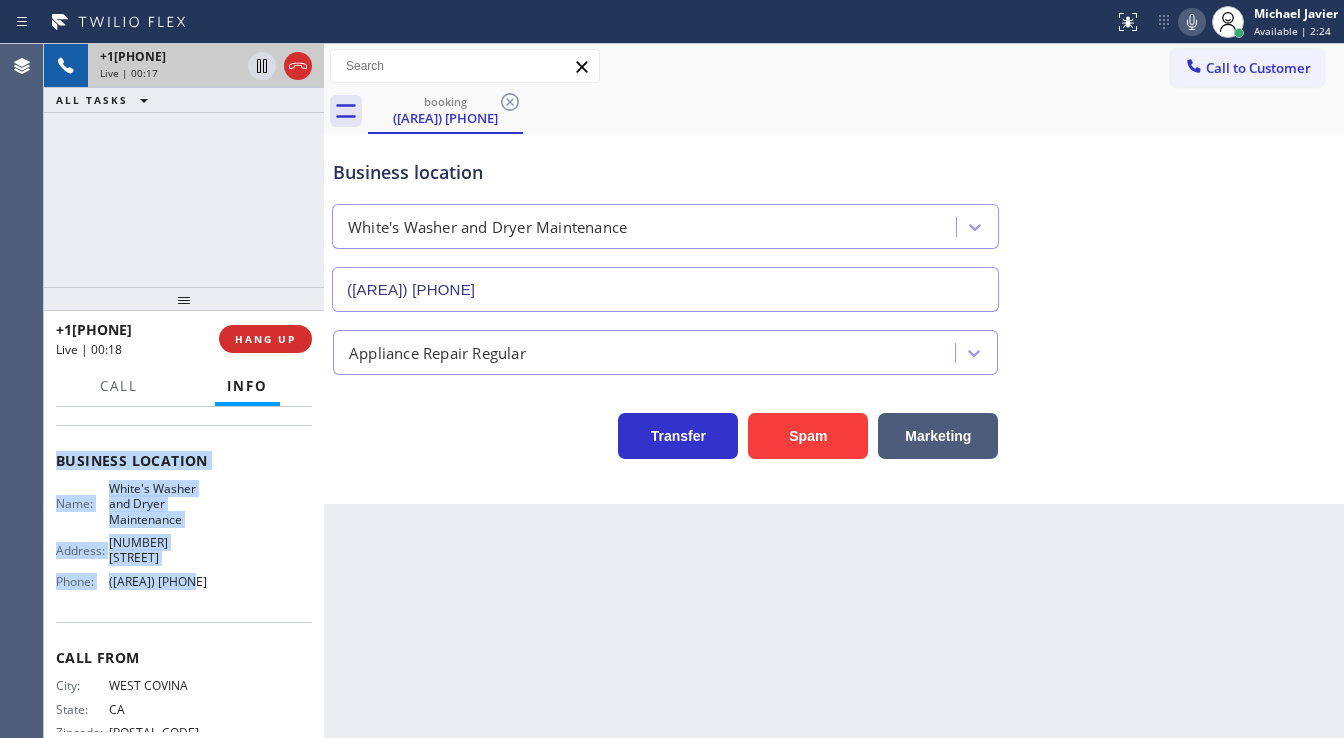 drag, startPoint x: 48, startPoint y: 526, endPoint x: 206, endPoint y: 568, distance: 163.487 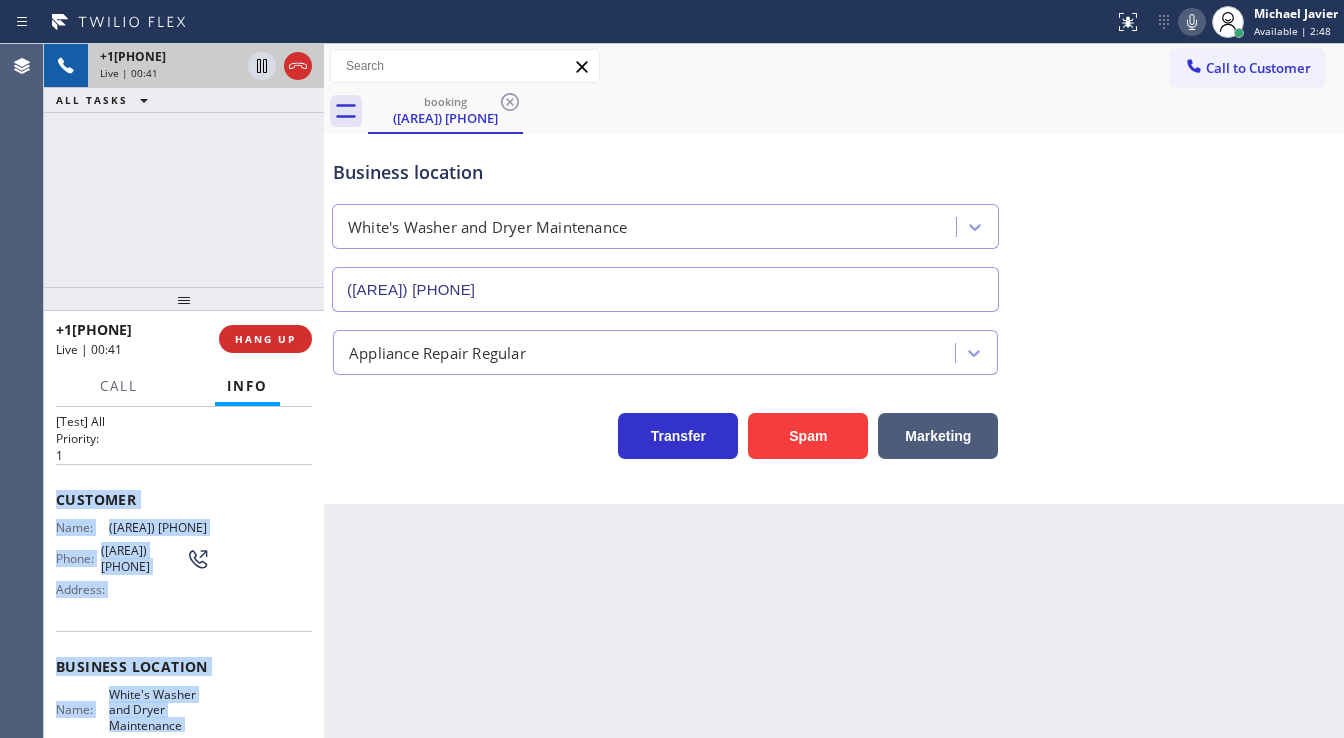 scroll, scrollTop: 0, scrollLeft: 0, axis: both 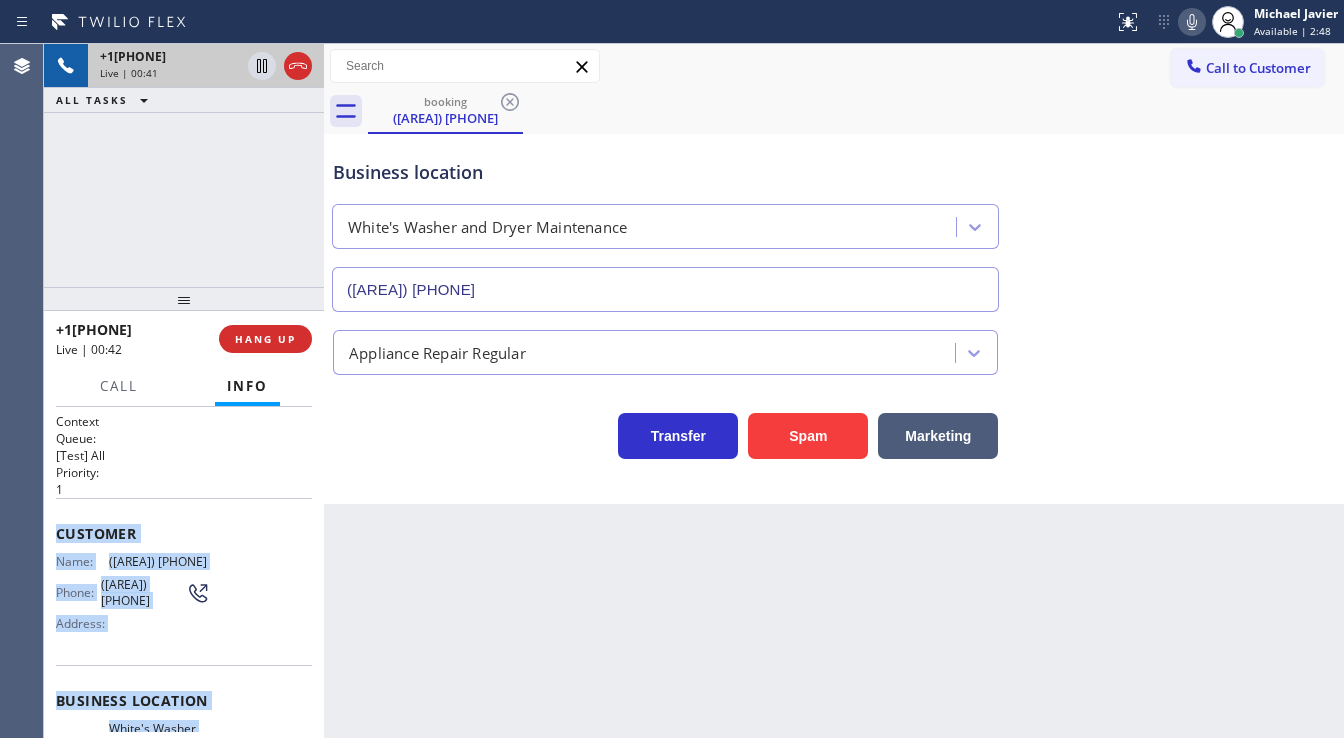 copy on "Customer Name: ([AREA]) [PHONE] Phone: ([AREA]) [PHONE] Address: Business location Name: White's Washer and Dryer Maintenance Address: [NUMBER] [STREET]  Phone: ([AREA]) [PHONE]" 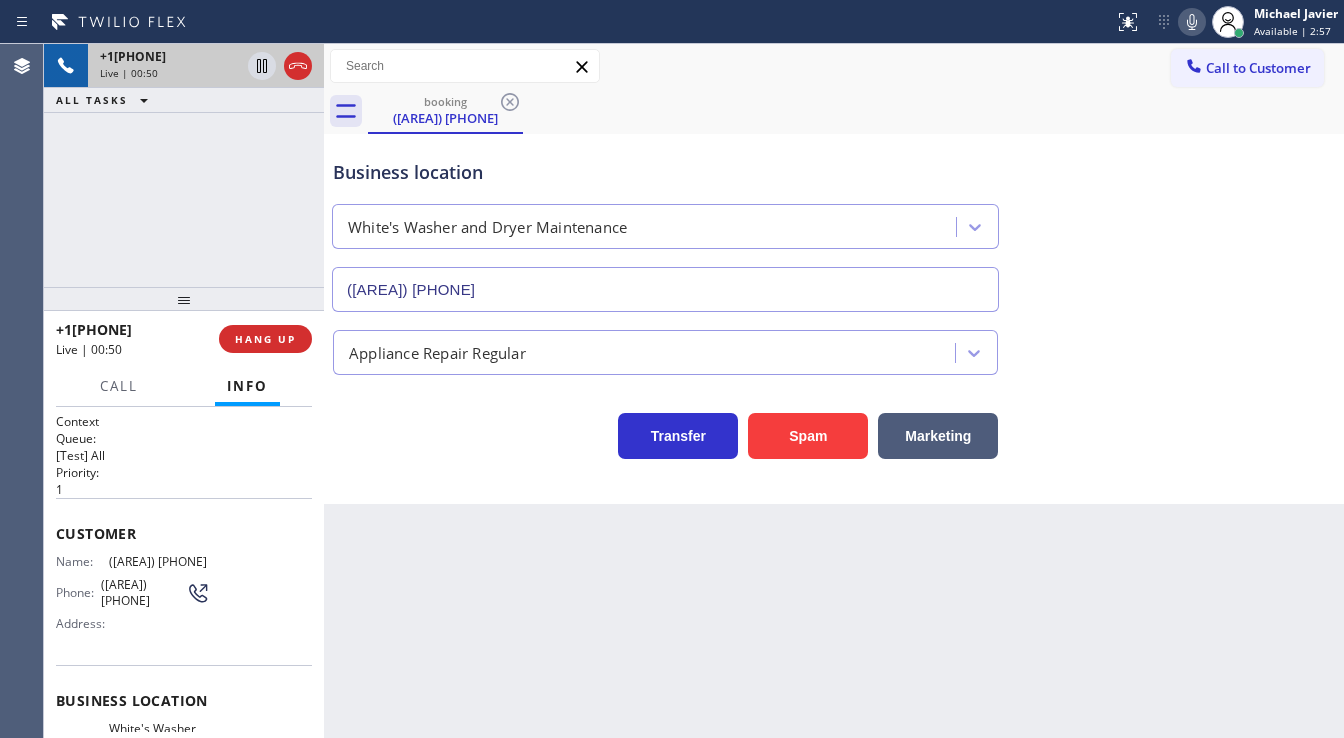 click on "[PHONE] Live | 00:50 ALL TASKS ALL TASKS ACTIVE TASKS TASKS IN WRAP UP" at bounding box center (184, 165) 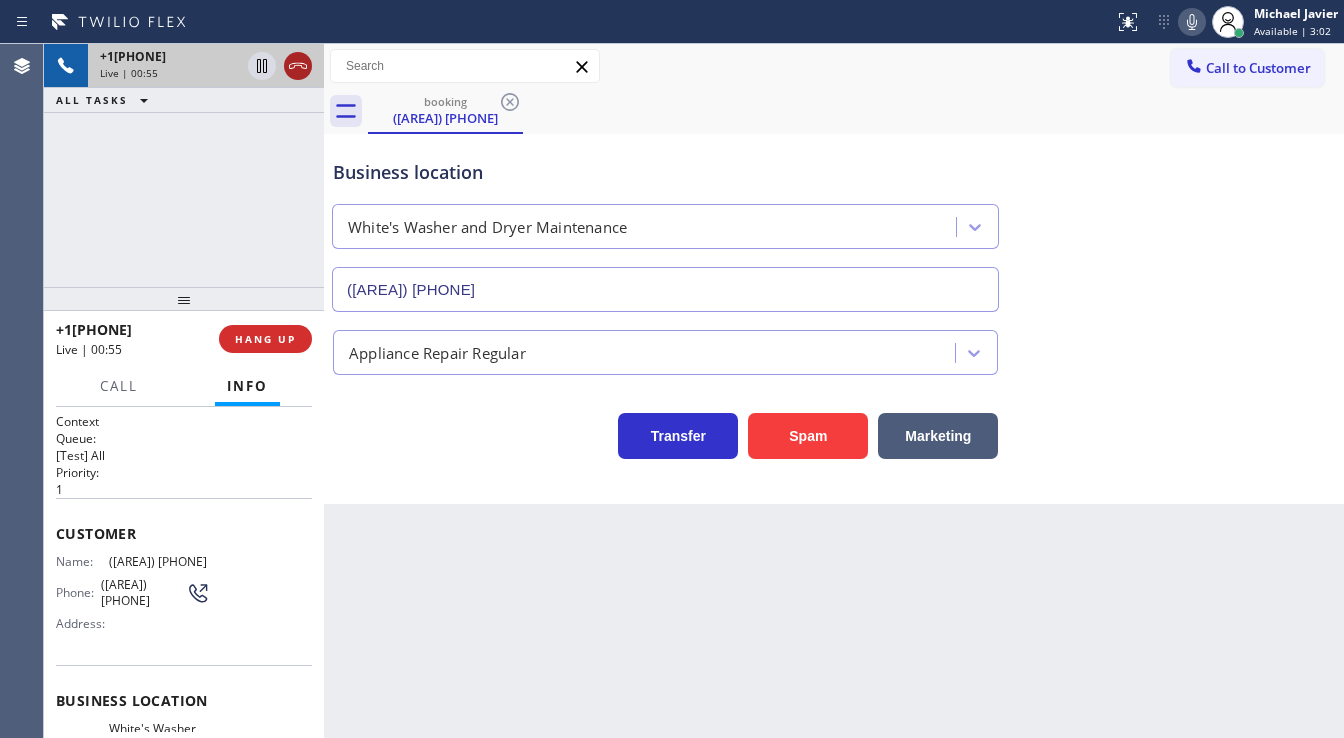 click 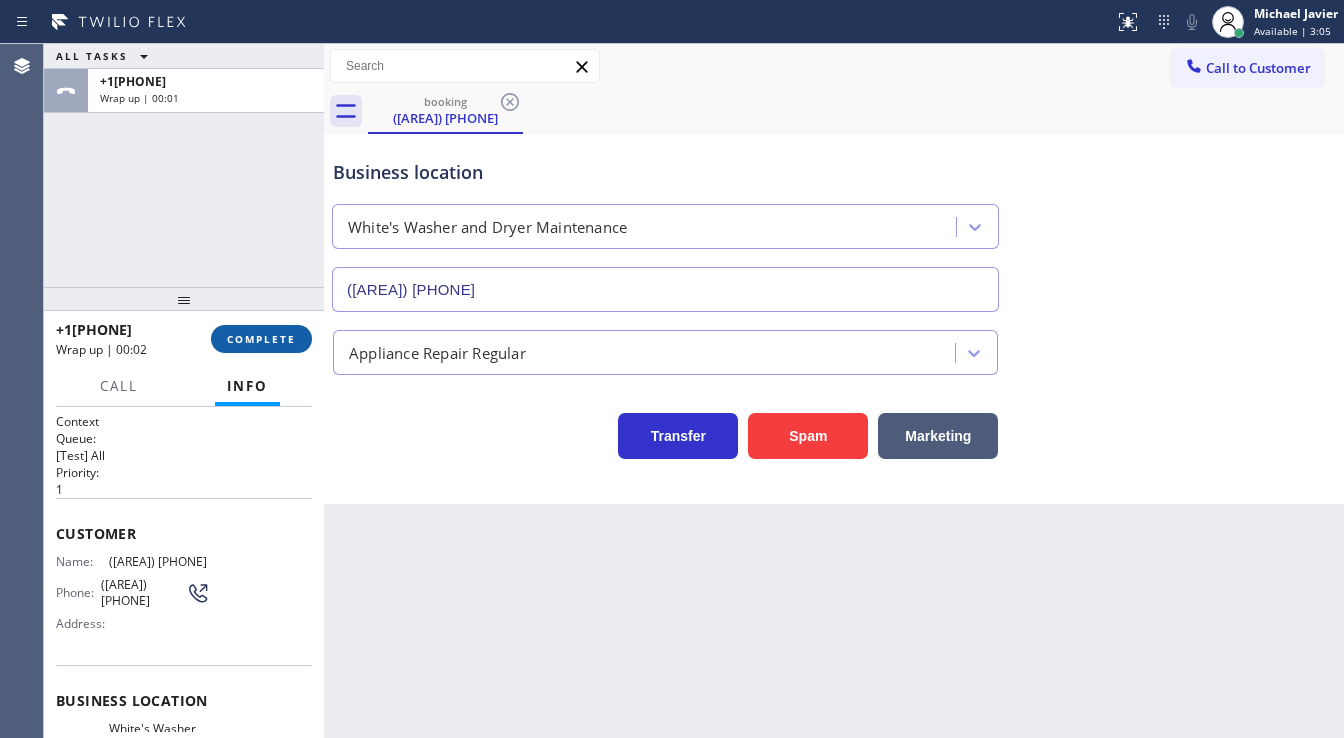 click on "COMPLETE" at bounding box center [261, 339] 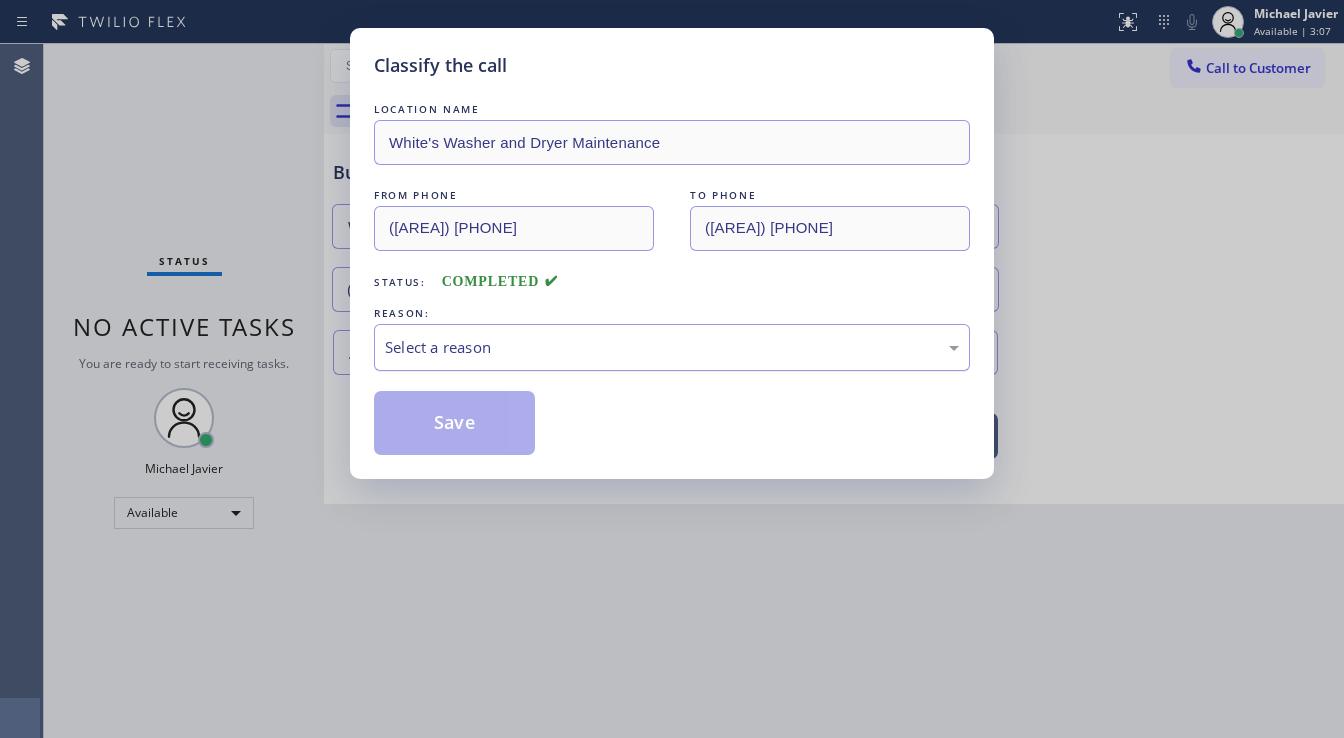 click on "LOCATION NAME White's Washer and Dryer Maintenance FROM PHONE ([PHONE]) TO PHONE ([PHONE]) Status: COMPLETED REASON: Select a reason Save" at bounding box center (672, 277) 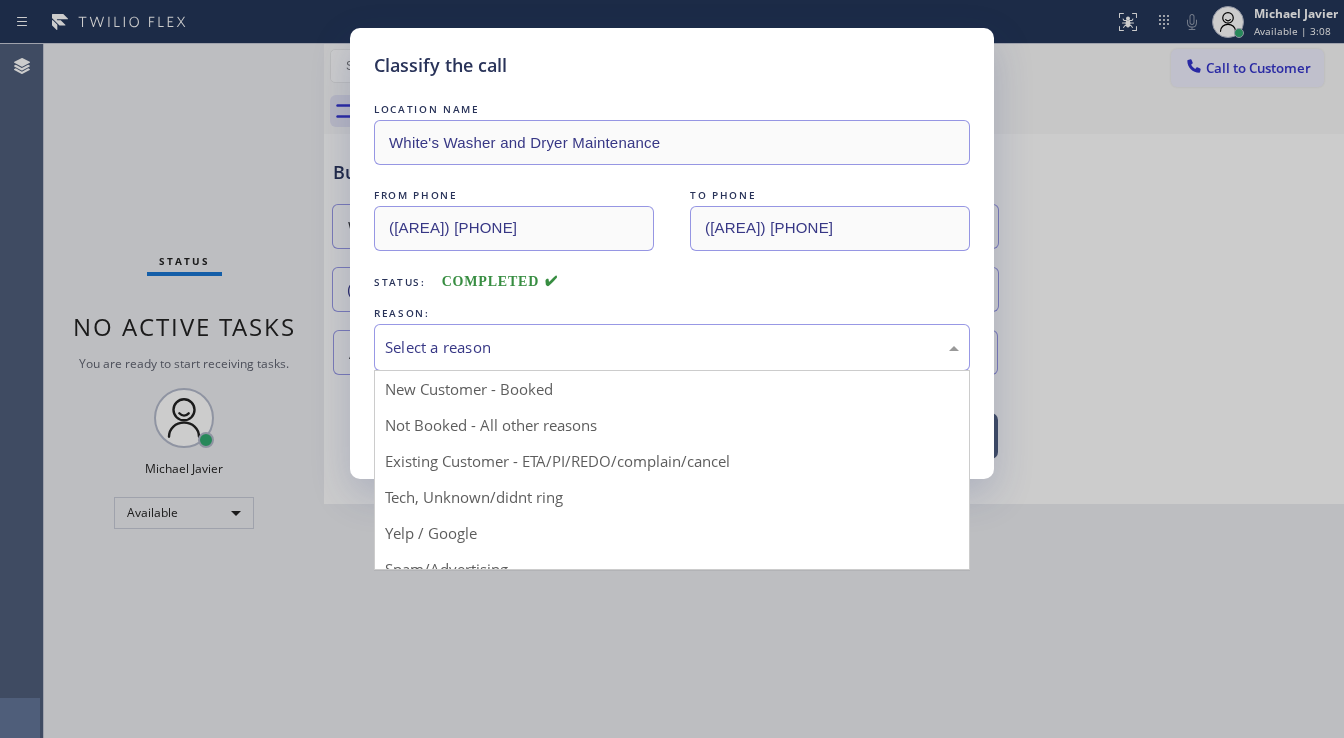 click on "Select a reason" at bounding box center (672, 347) 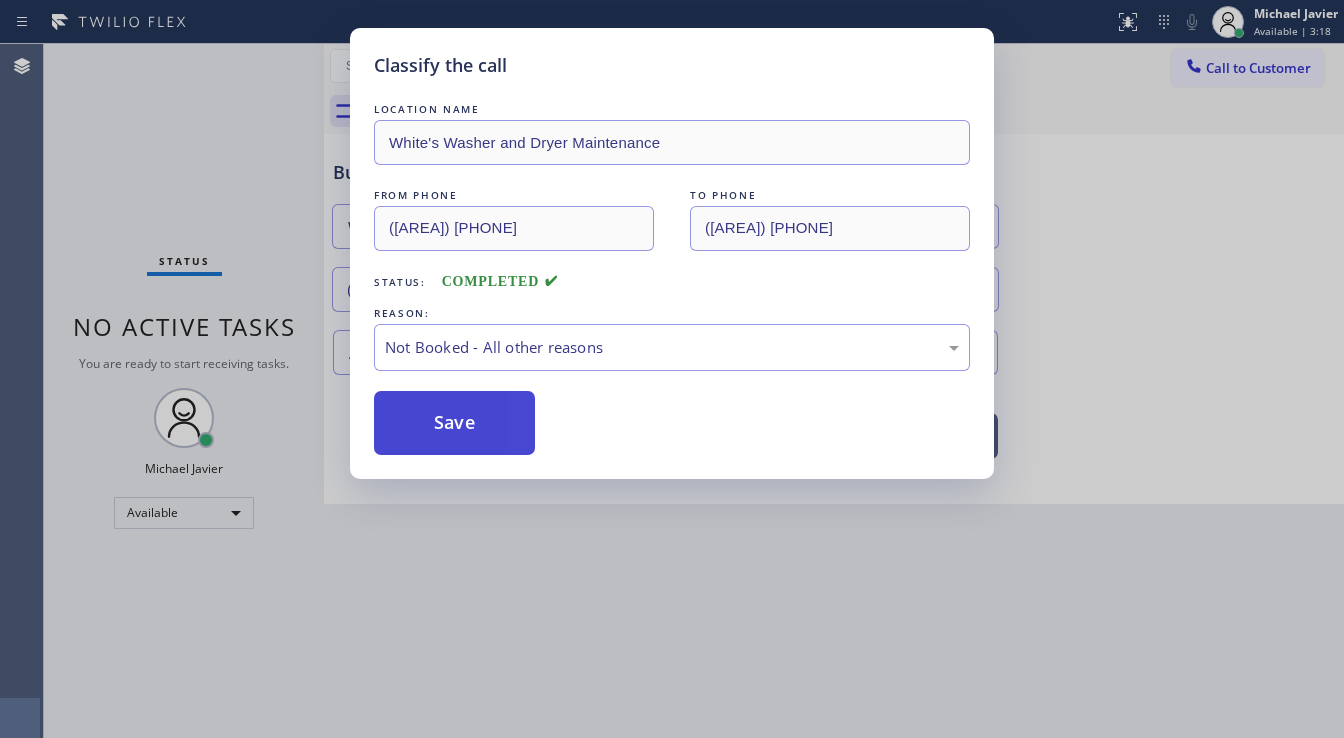 click on "Save" at bounding box center (454, 423) 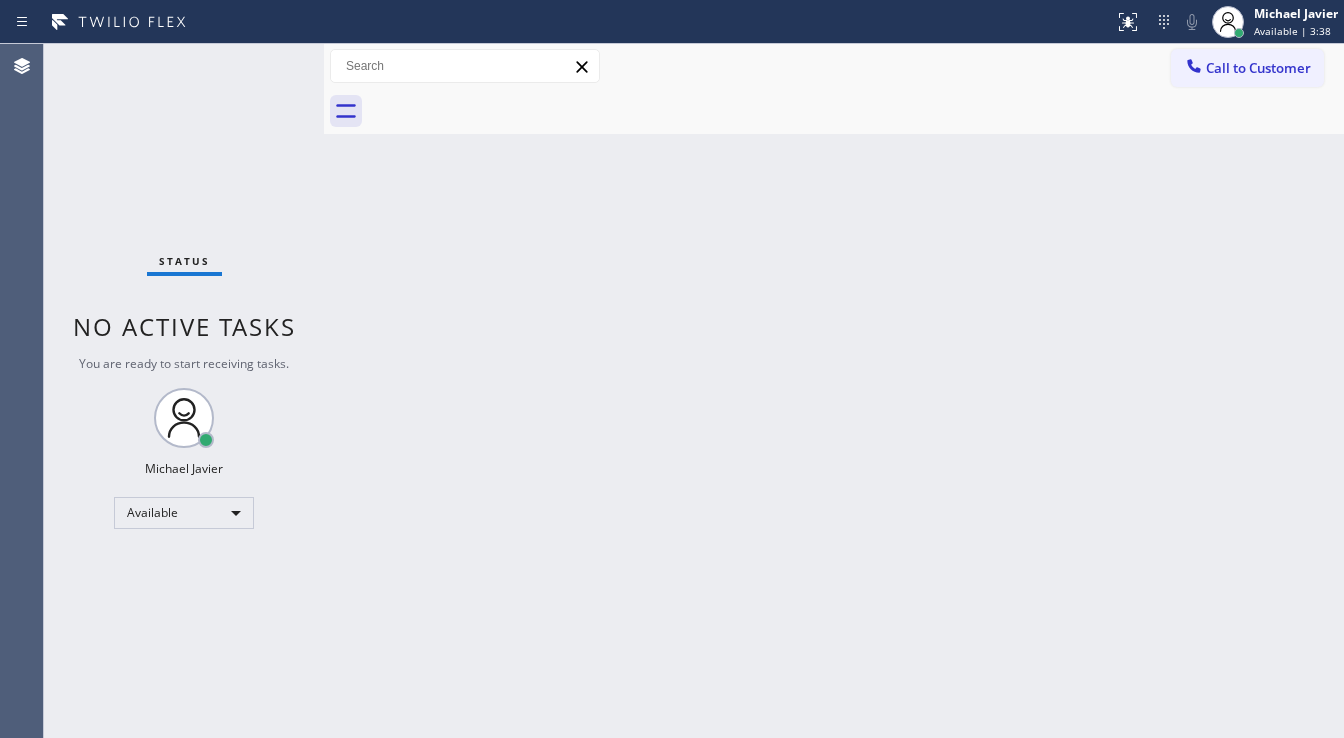 click on "Agent Desktop" at bounding box center [21, 391] 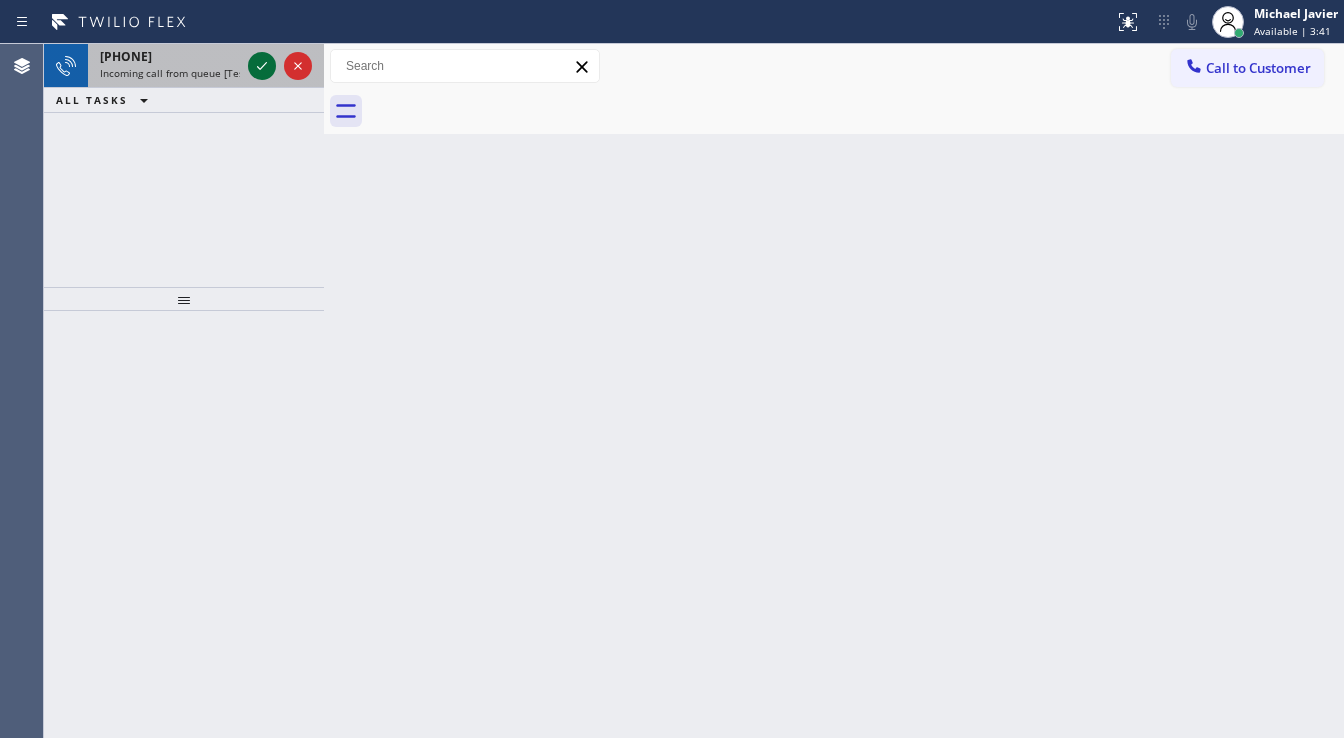 click 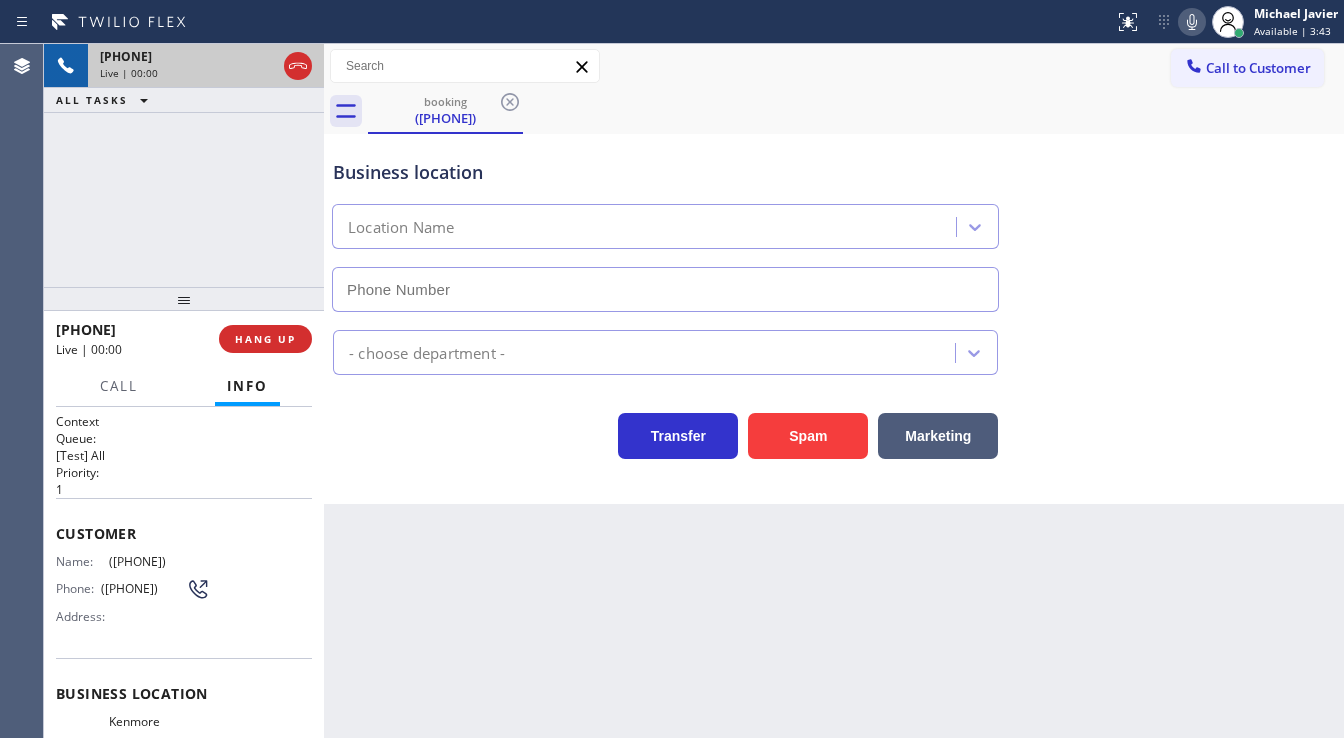 type on "([PHONE])" 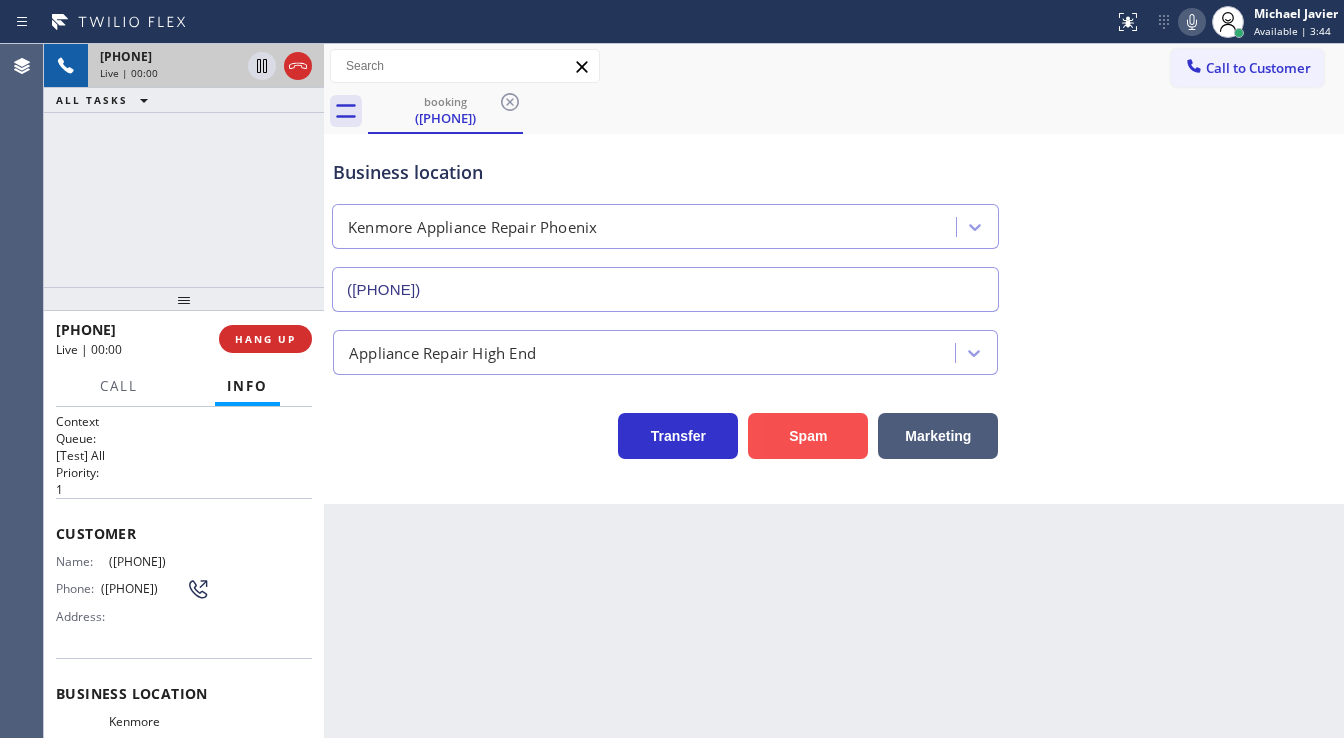 click on "Spam" at bounding box center [808, 436] 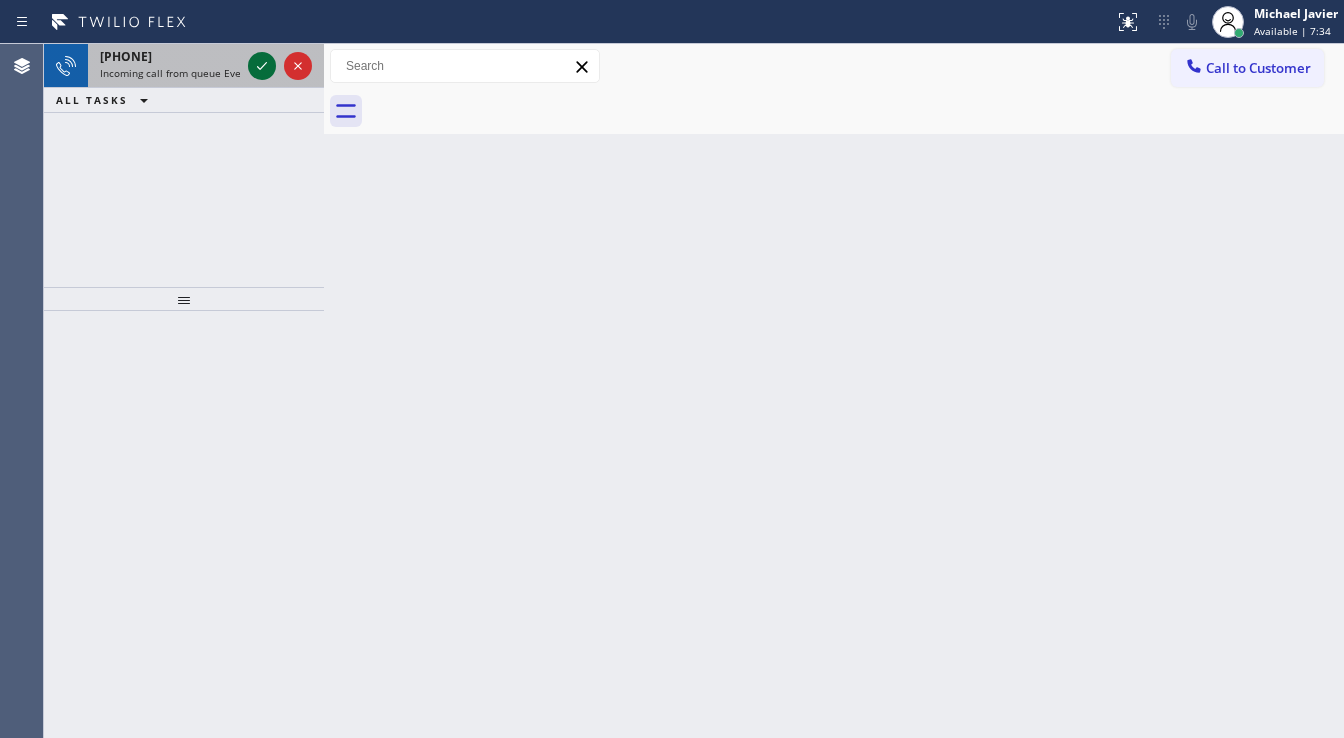 click 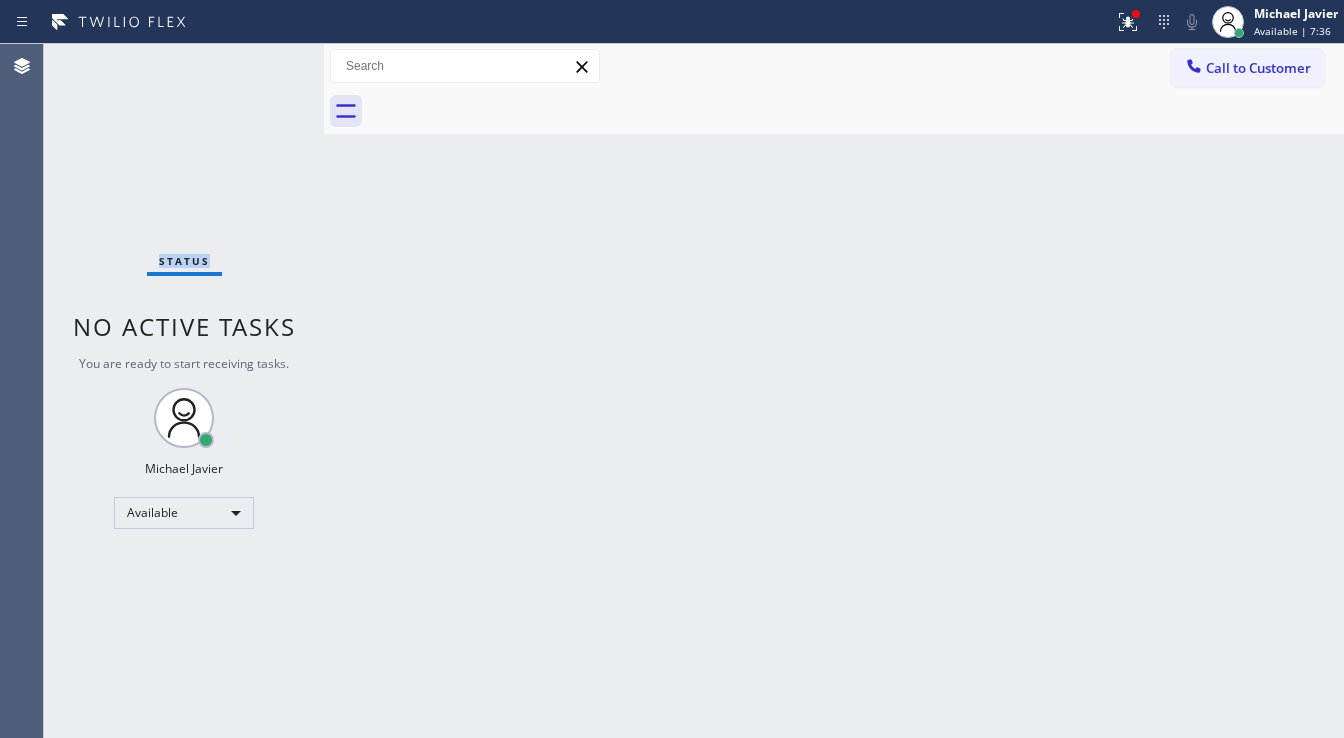 click on "Status   No active tasks     You are ready to start receiving tasks.   Michael Javier Available" at bounding box center [184, 391] 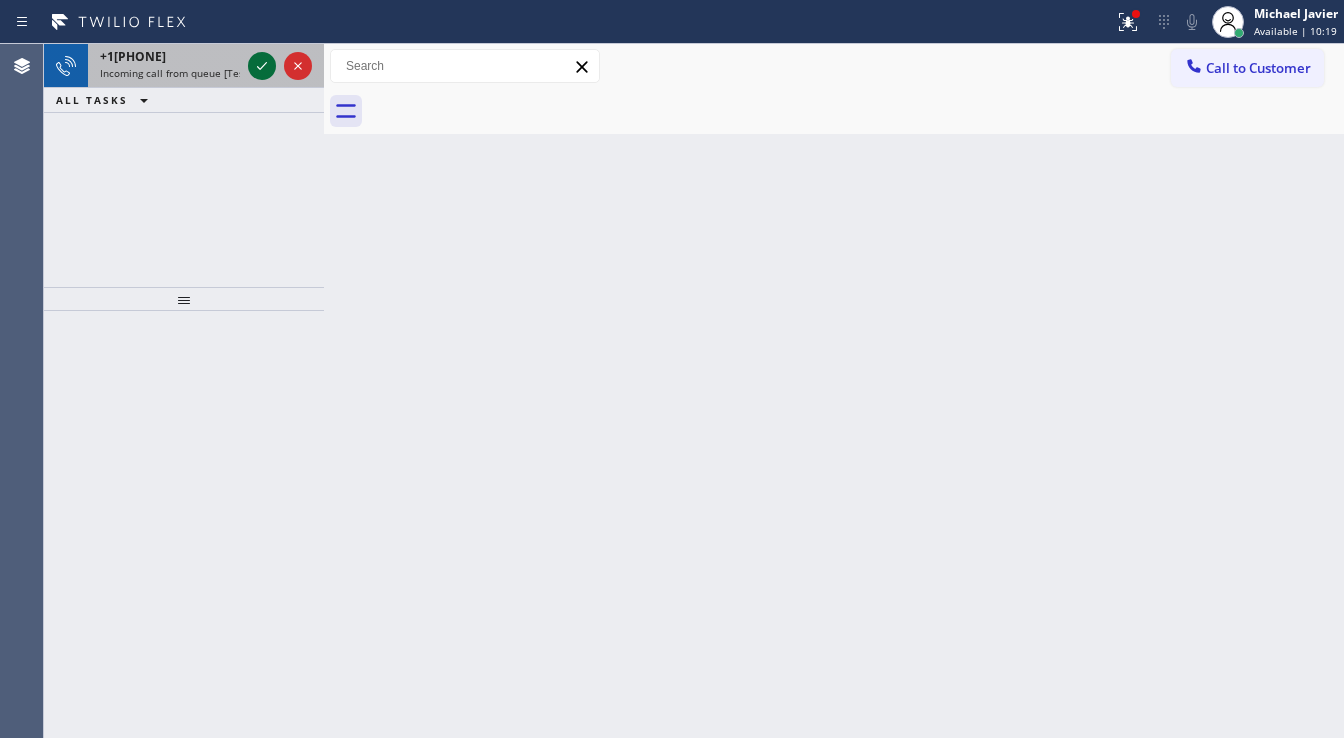 click at bounding box center (262, 66) 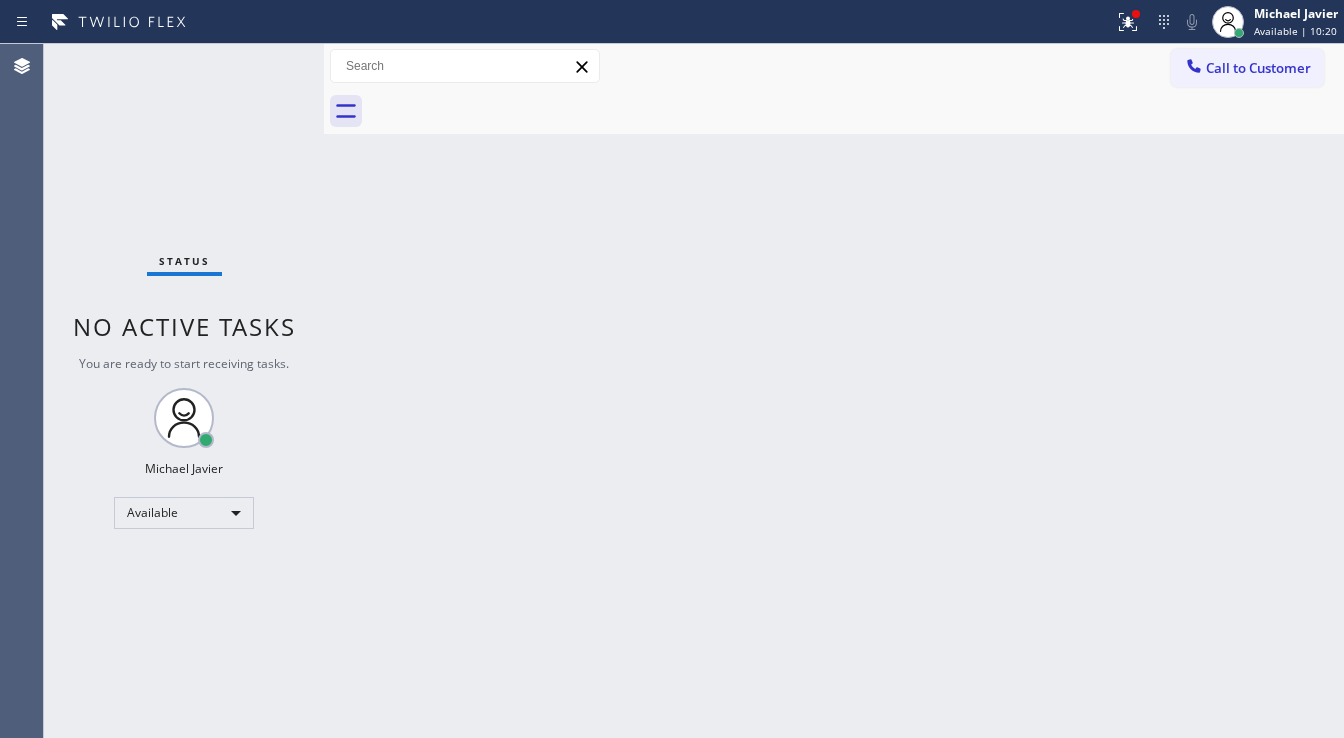 click on "Status   No active tasks     You are ready to start receiving tasks.   Michael Javier Available" at bounding box center (184, 391) 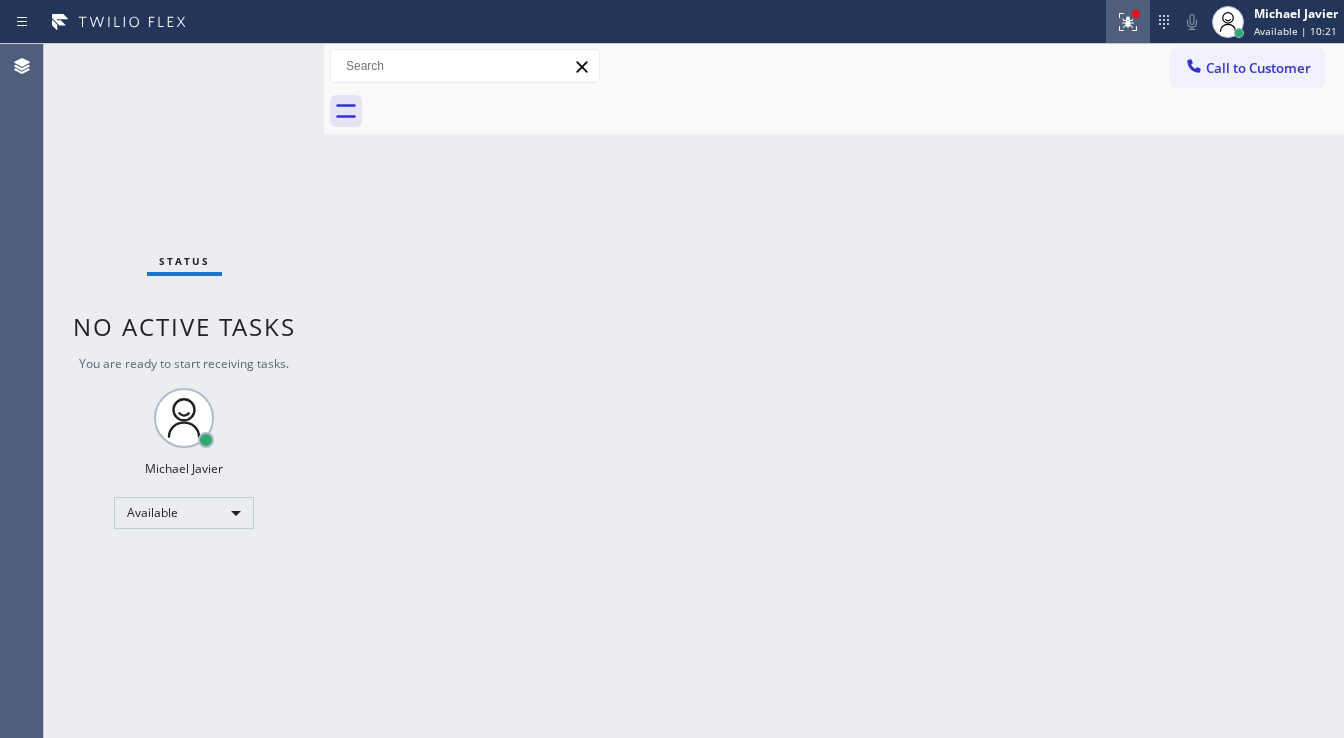 click at bounding box center (1128, 22) 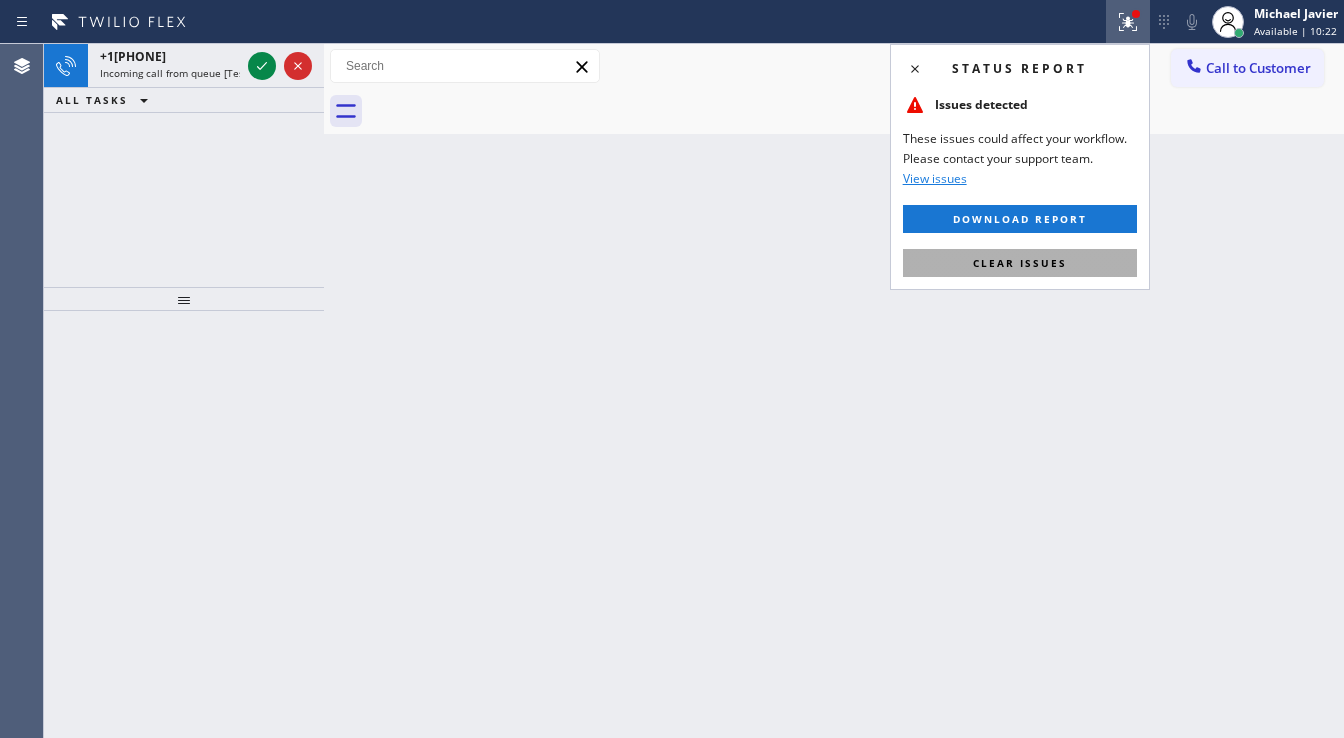 click on "Clear issues" at bounding box center [1020, 263] 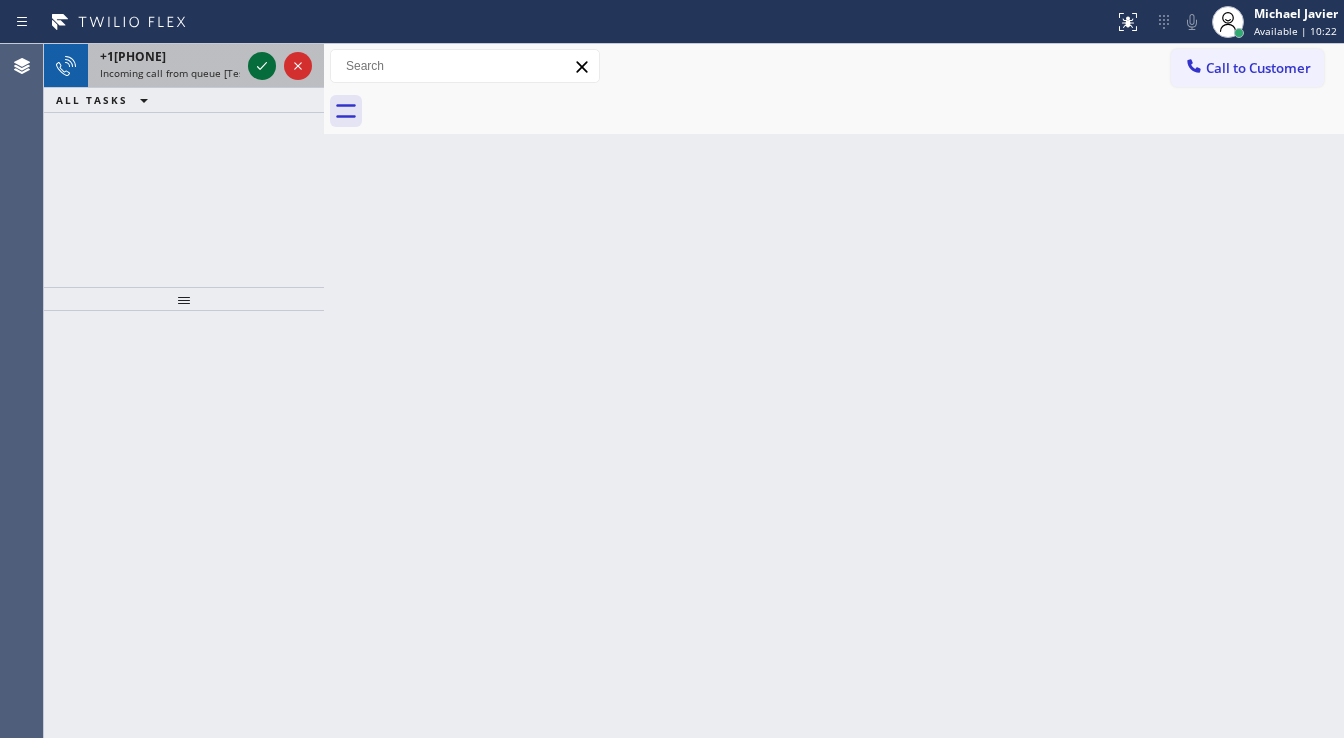 click at bounding box center (262, 66) 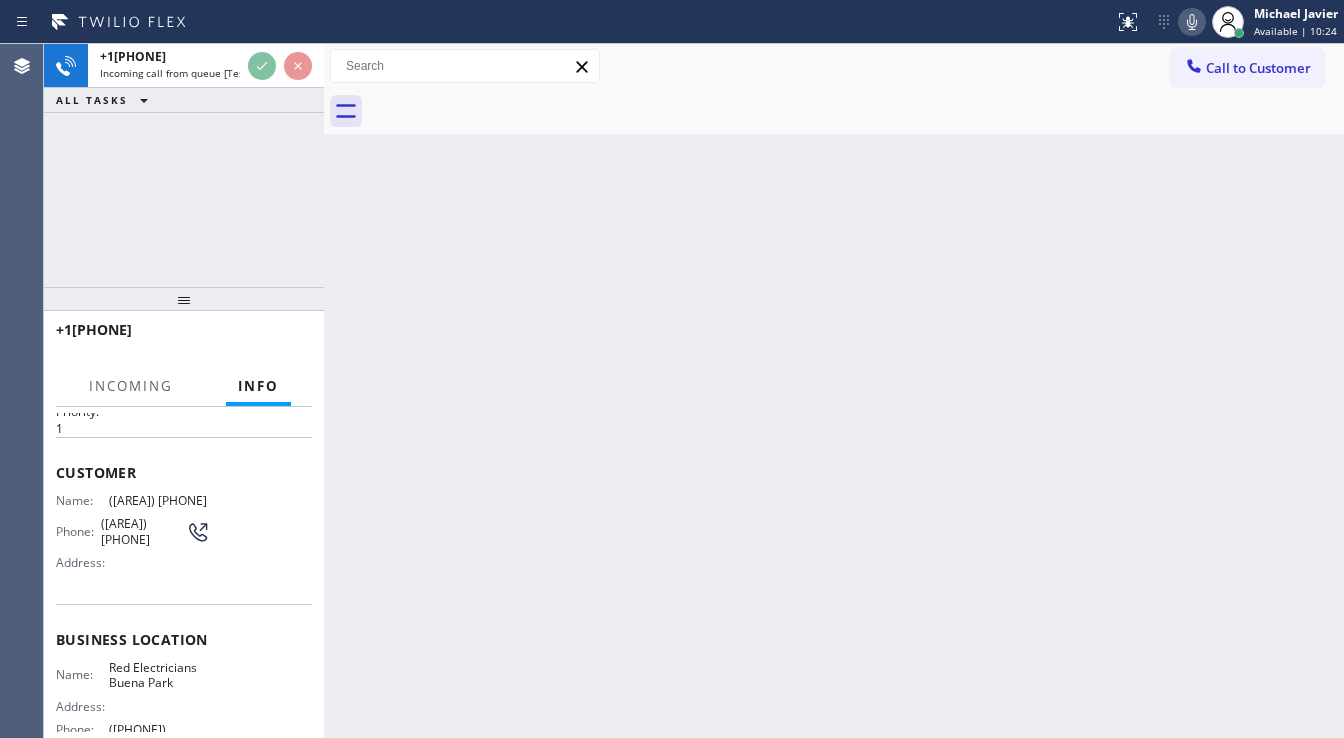 scroll, scrollTop: 80, scrollLeft: 0, axis: vertical 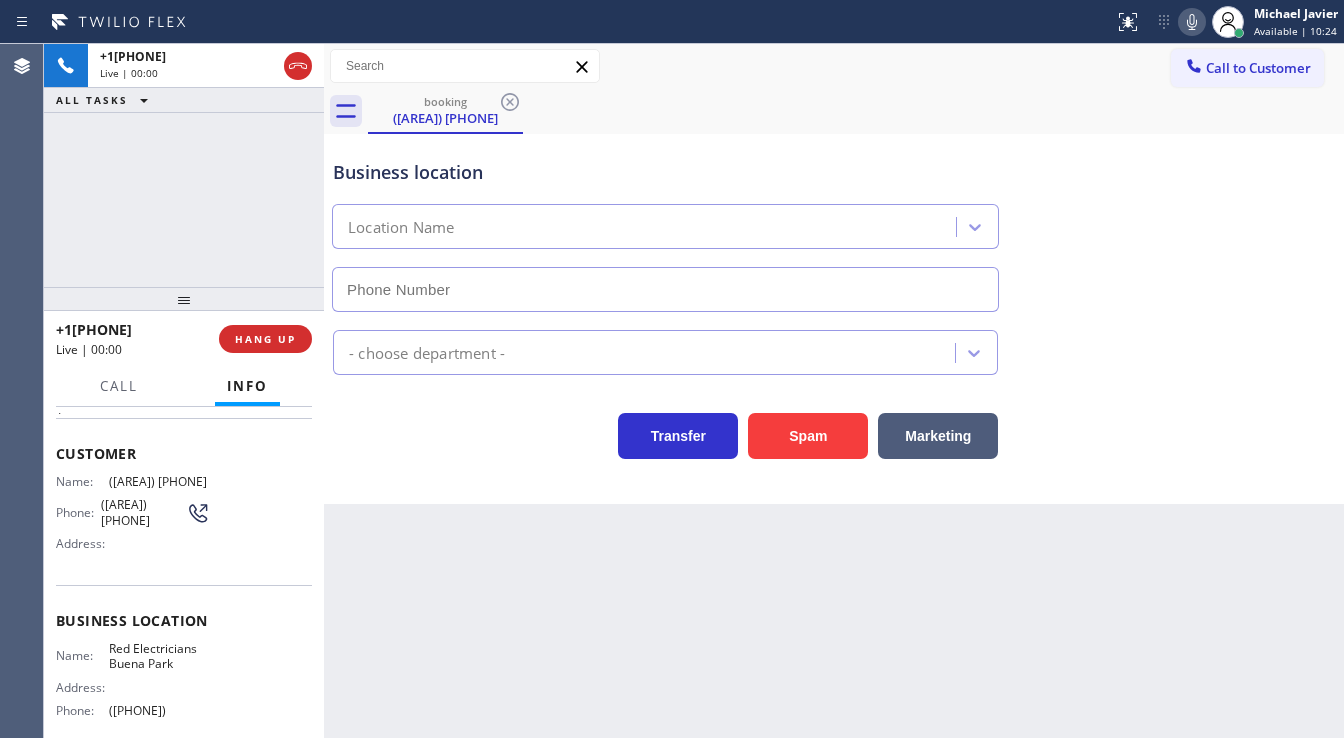 type on "([PHONE])" 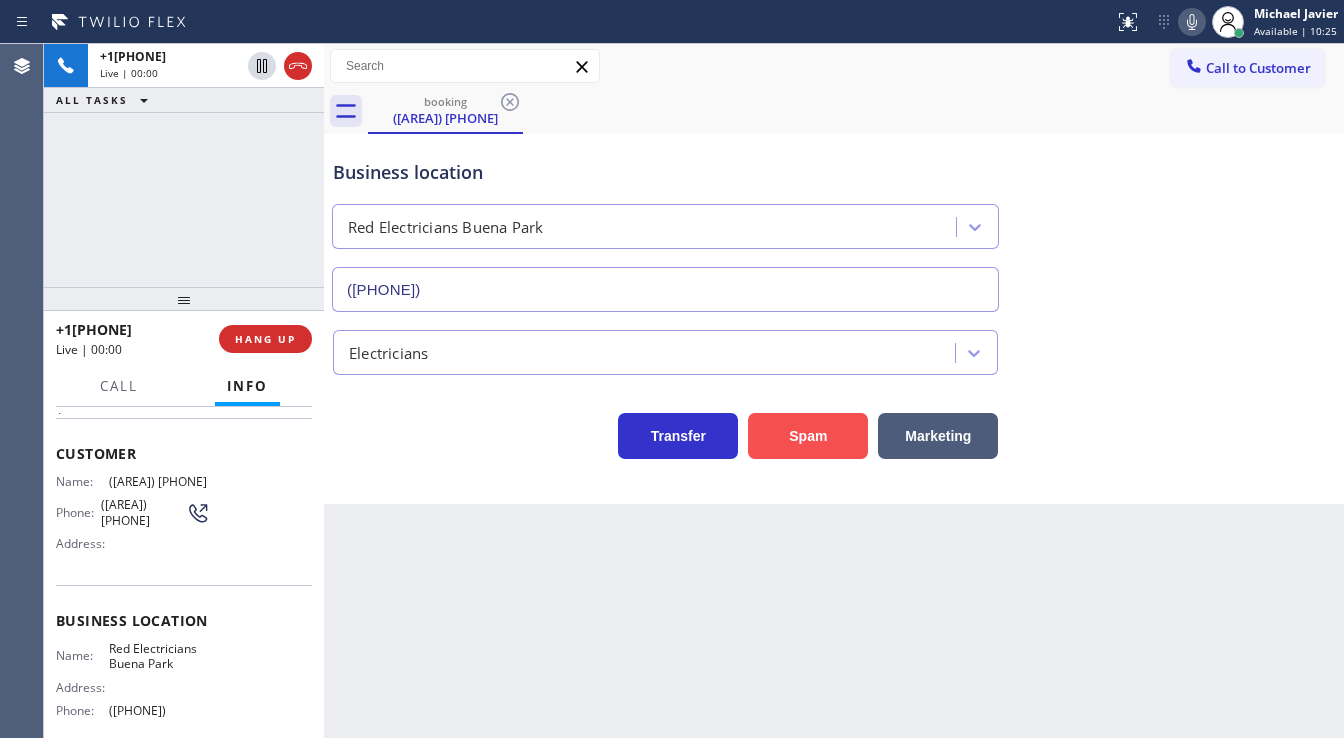 click on "Spam" at bounding box center [808, 436] 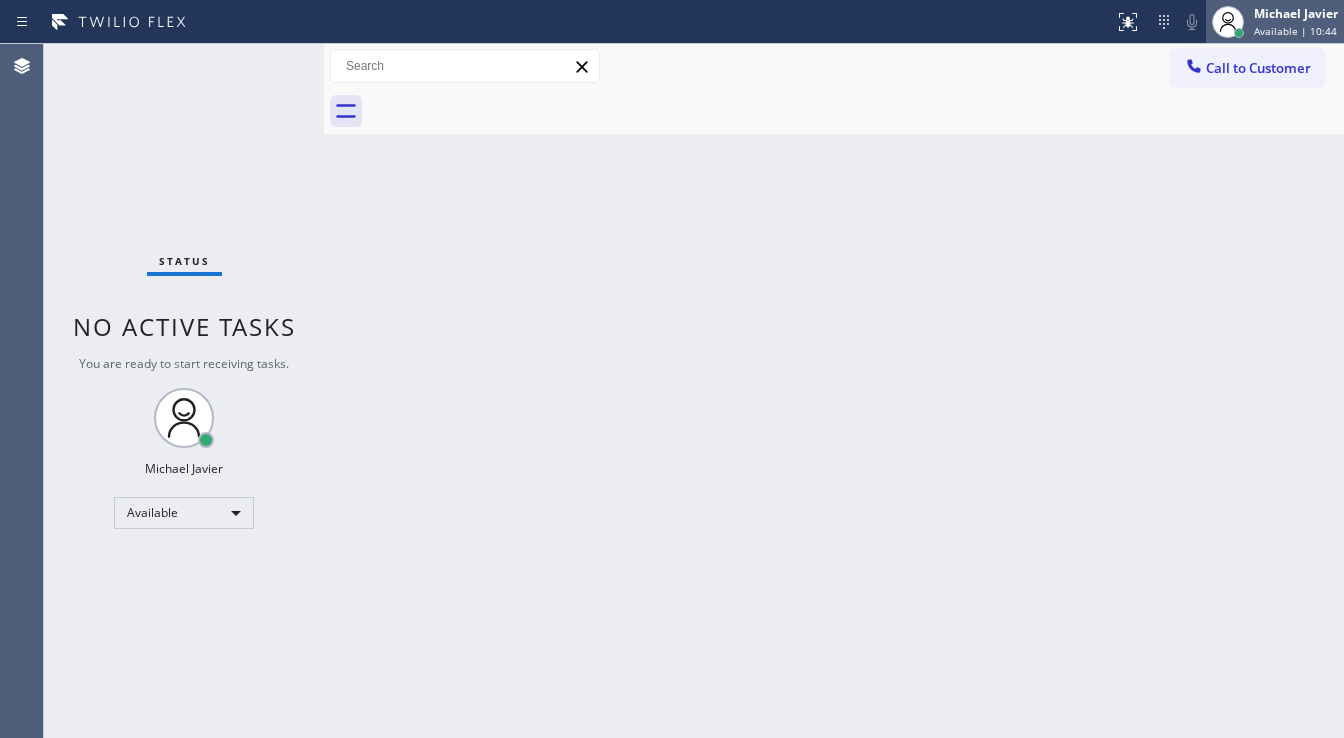 click on "Michael Javier" at bounding box center (1296, 13) 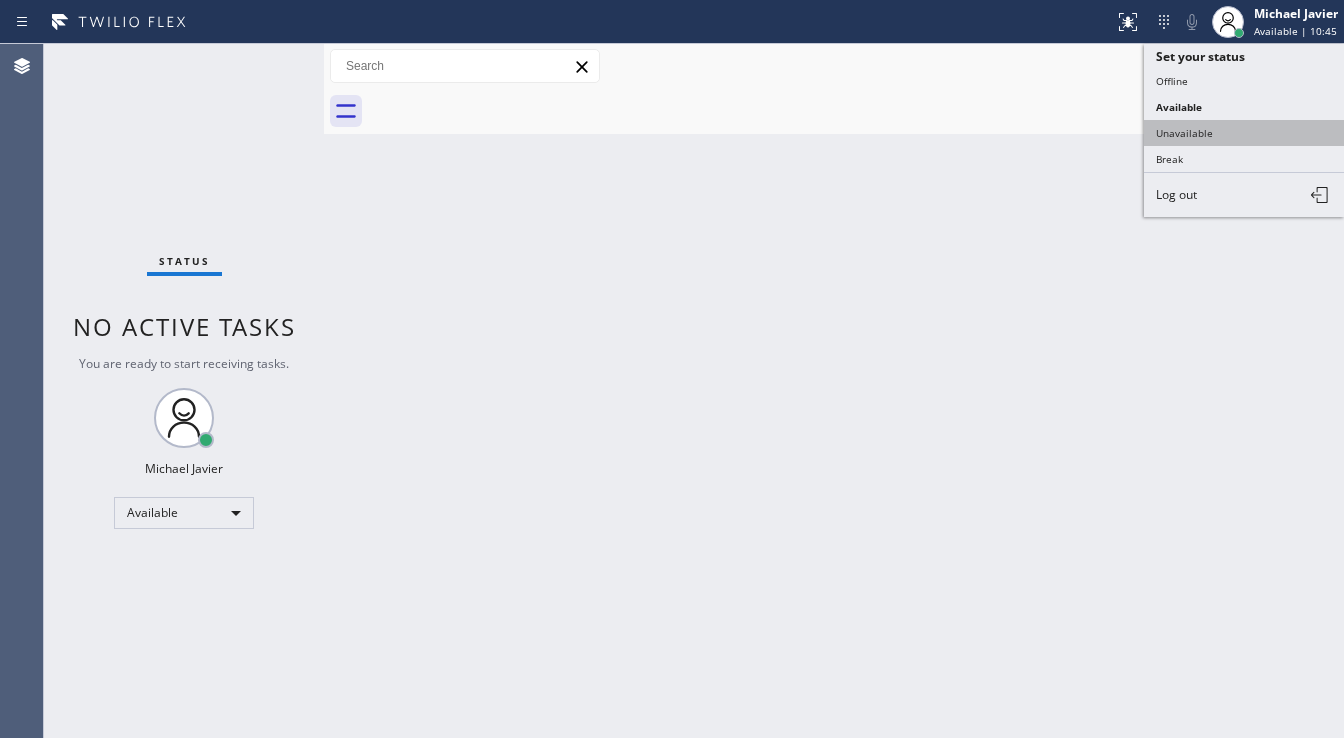 click on "Unavailable" at bounding box center [1244, 133] 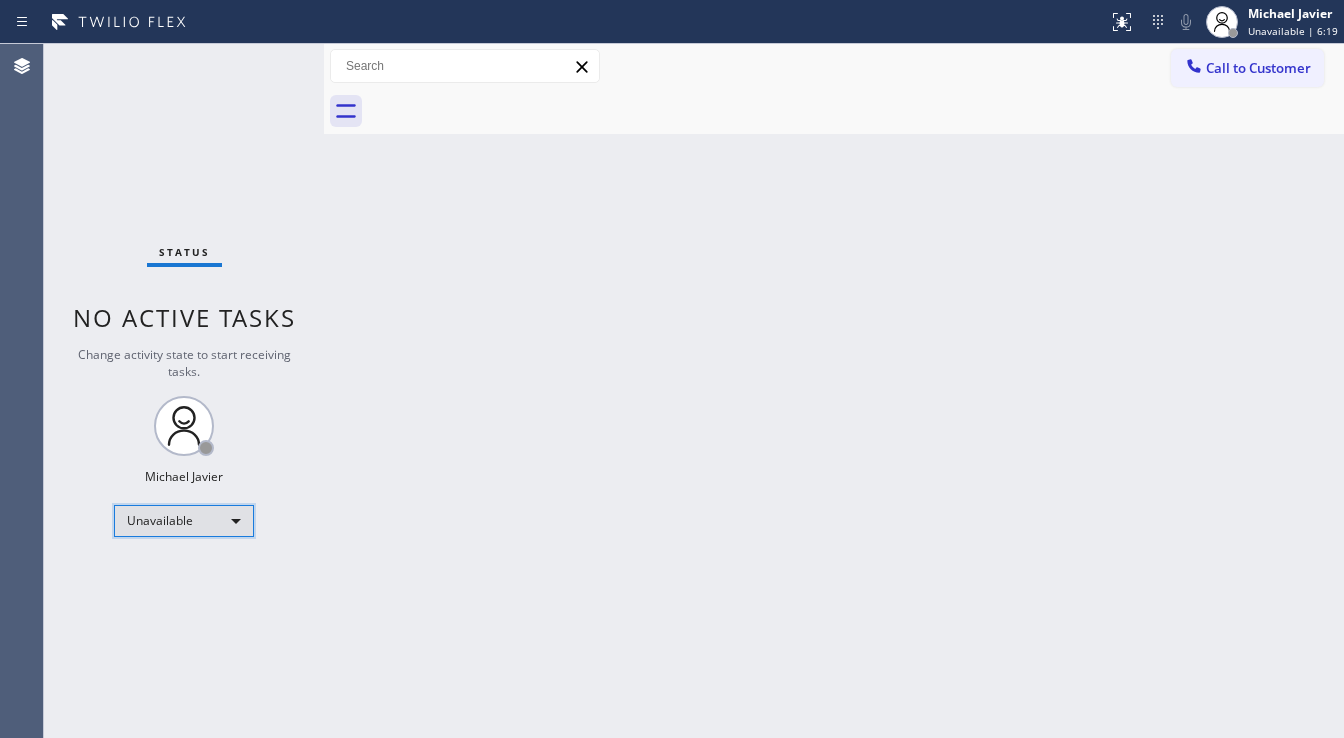 click on "Unavailable" at bounding box center [184, 521] 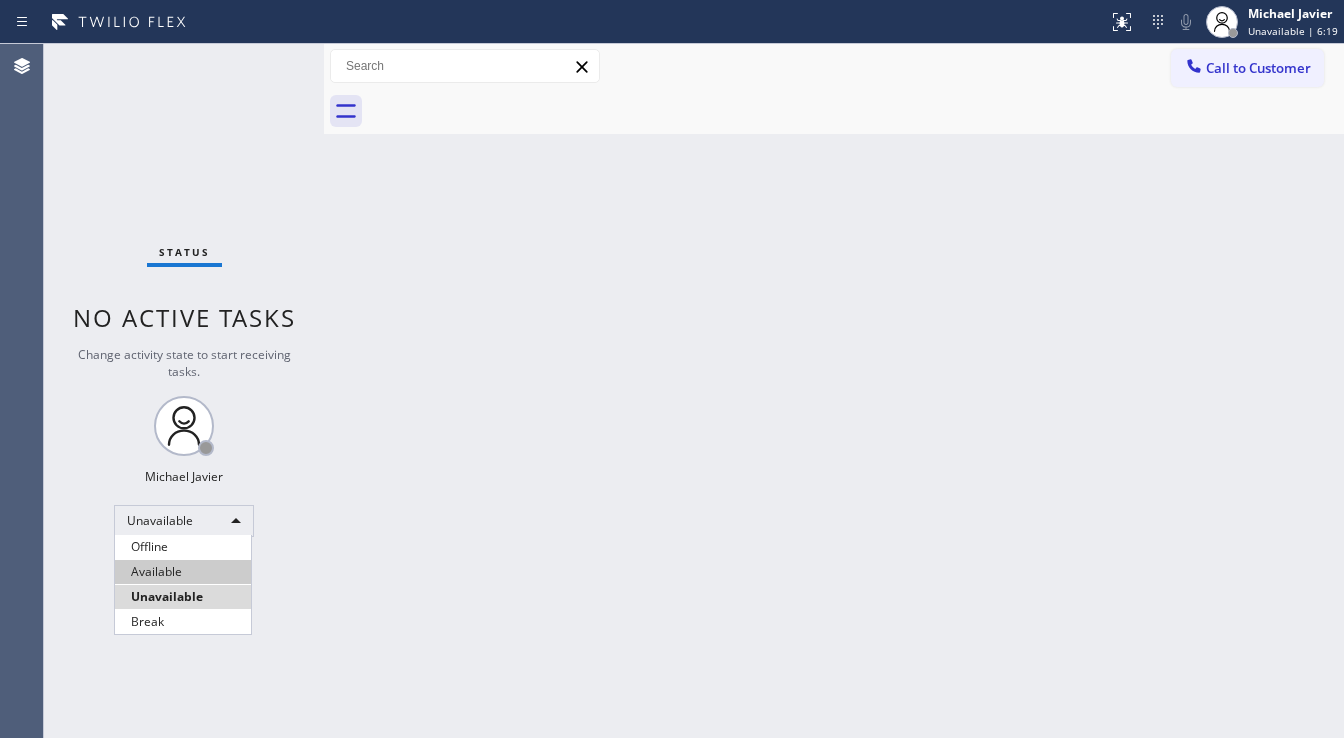 click on "Available" at bounding box center (183, 572) 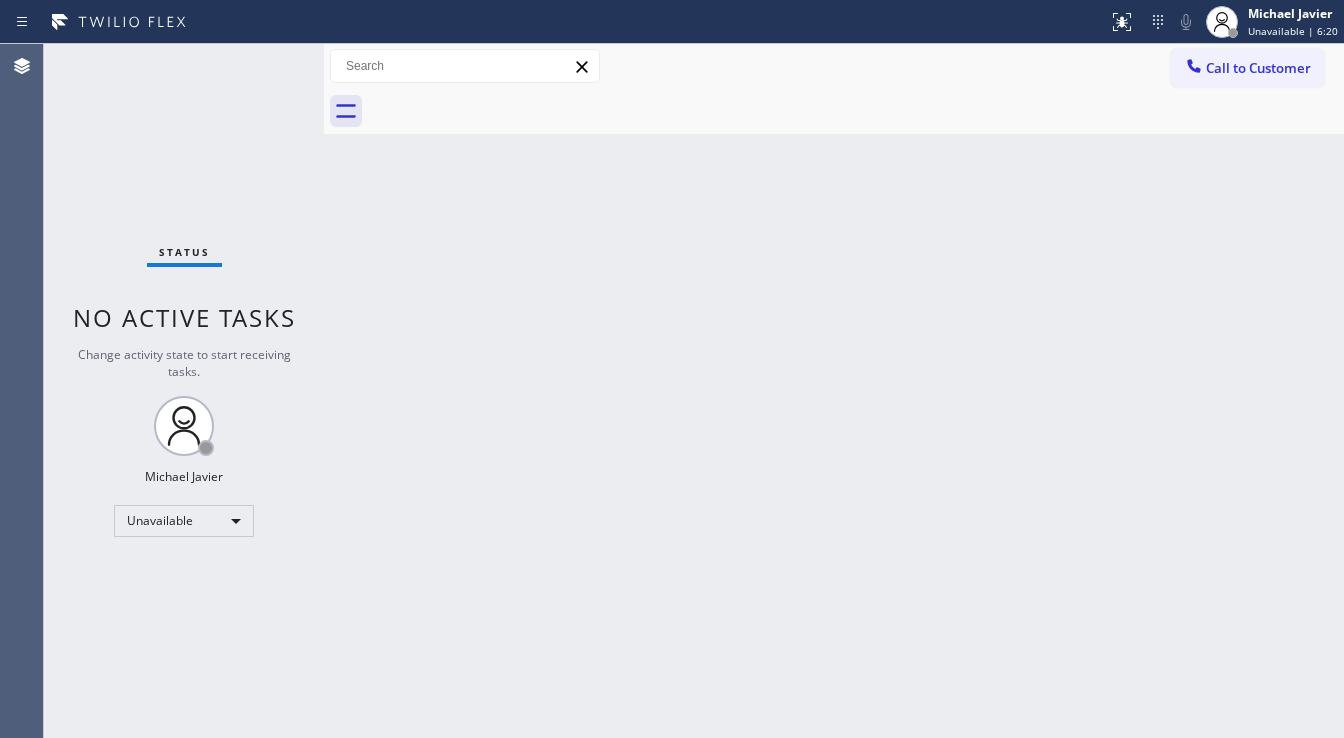 drag, startPoint x: 643, startPoint y: 524, endPoint x: 643, endPoint y: 488, distance: 36 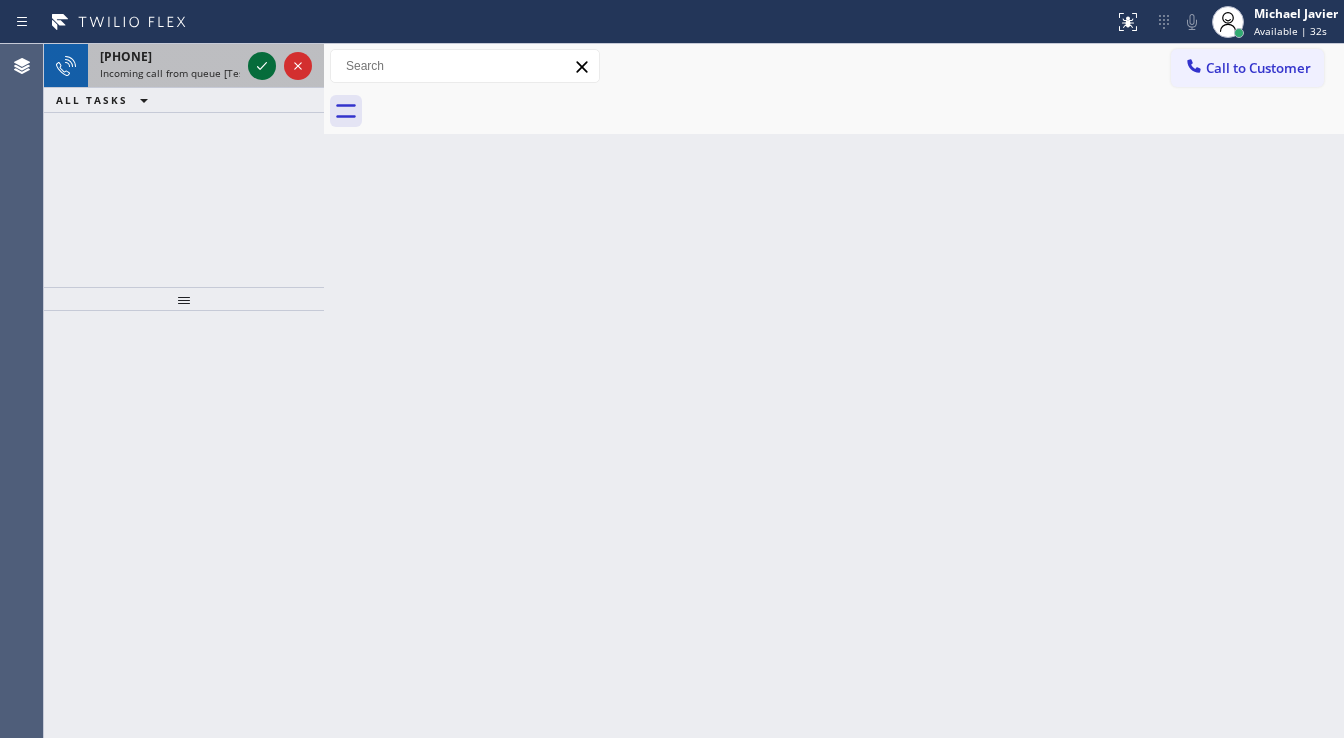 click 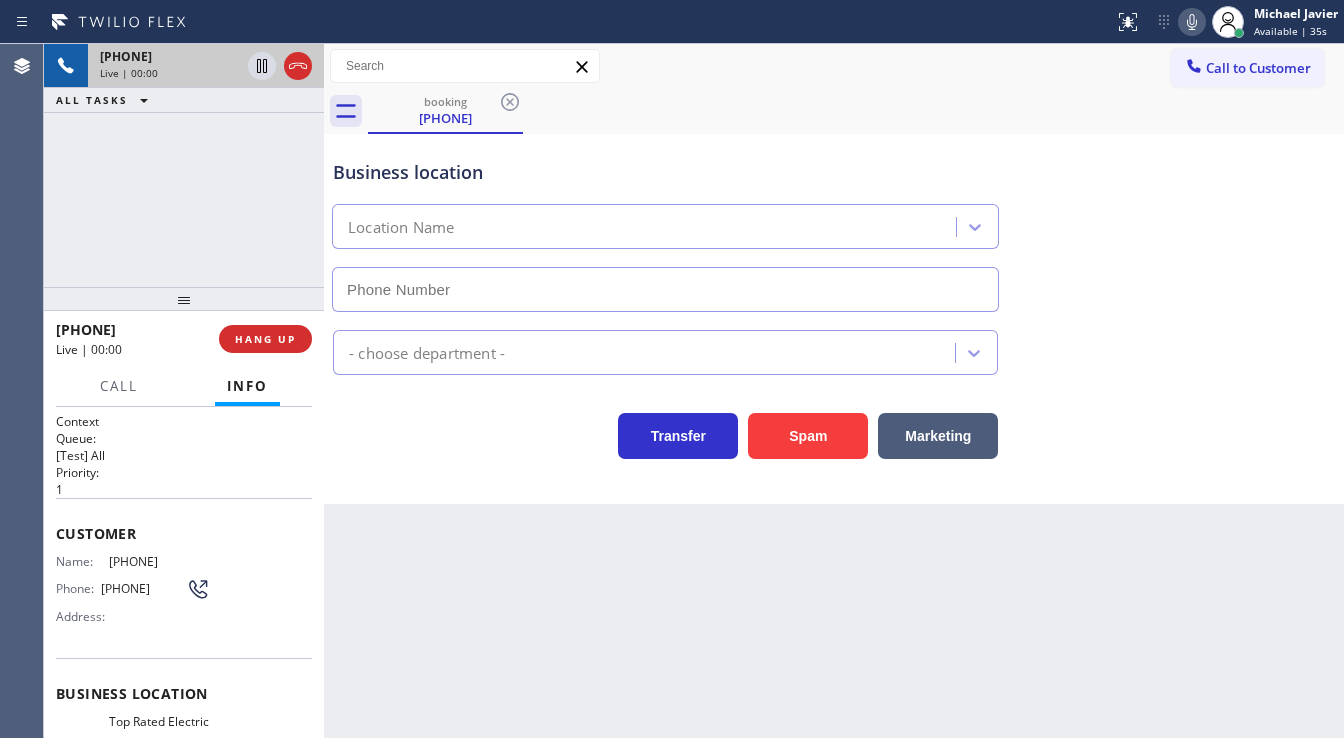 type on "([PHONE])" 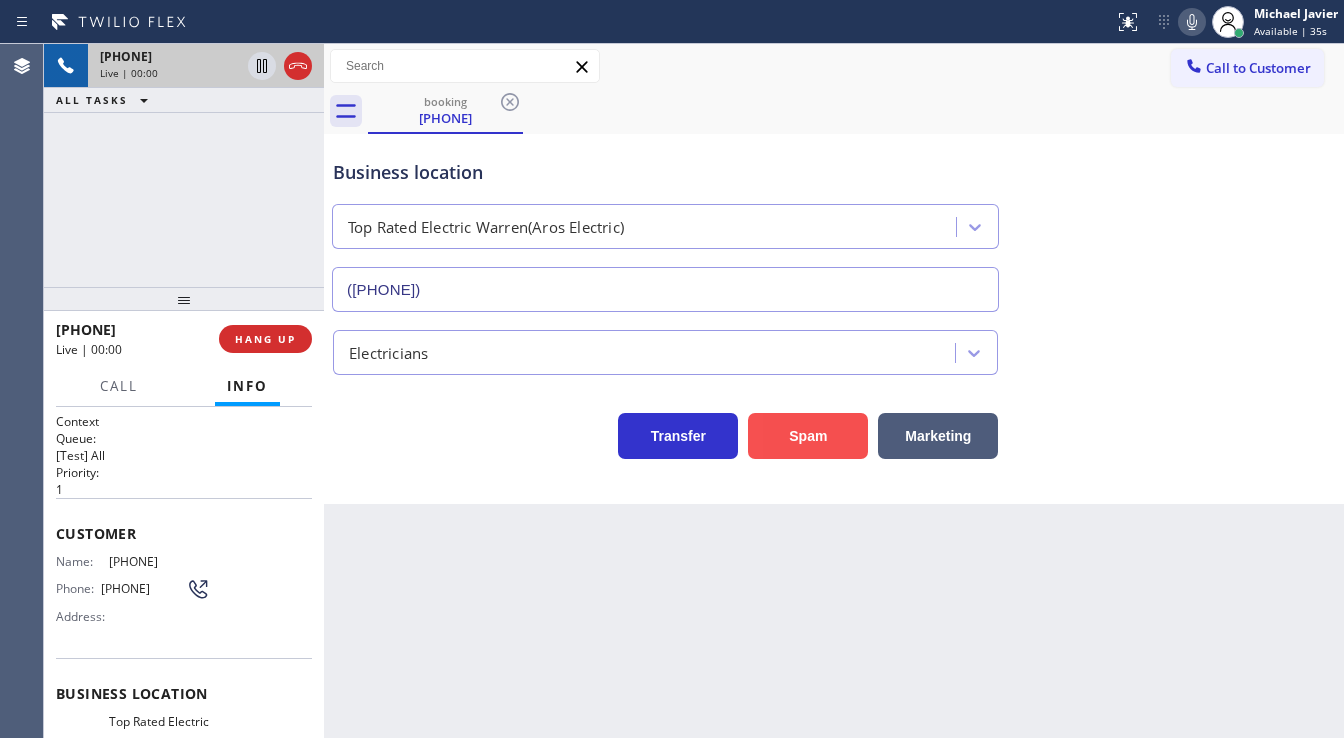 click on "Marketing" at bounding box center (933, 431) 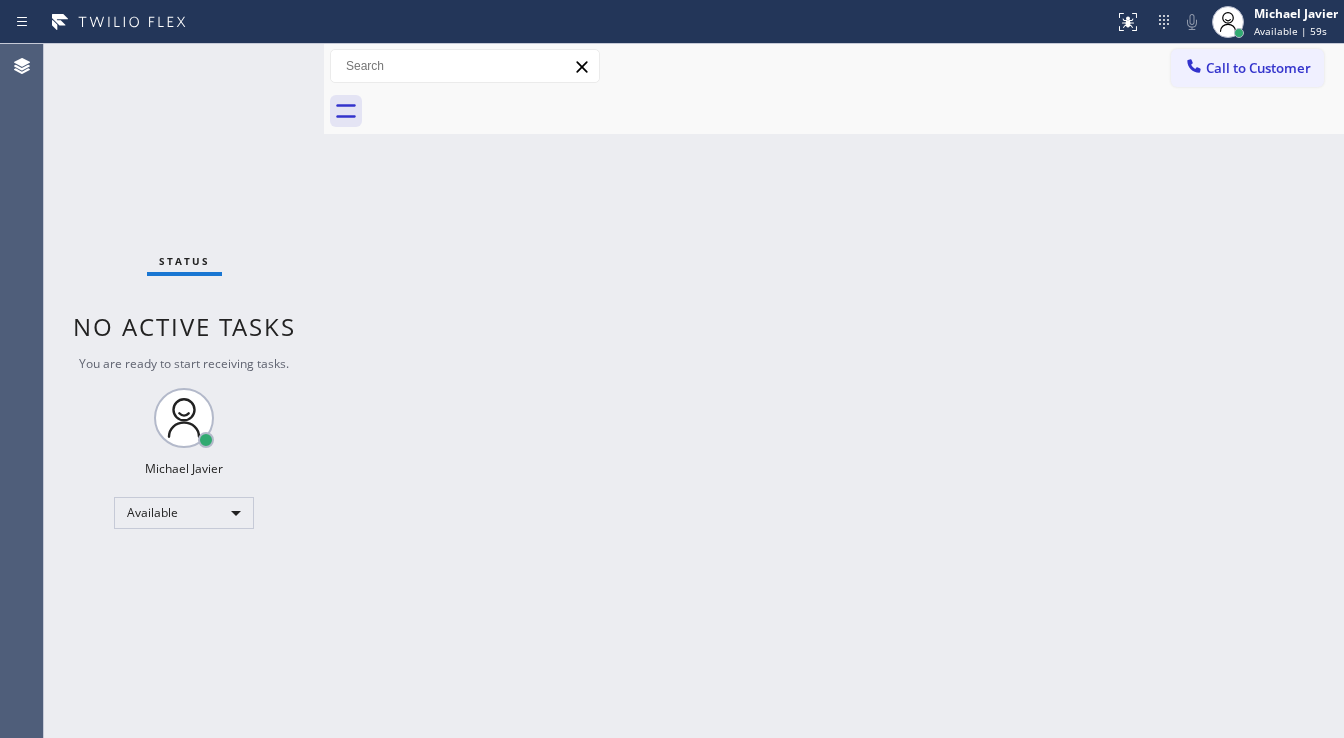 click on "Status   No active tasks     You are ready to start receiving tasks.   Michael Javier Available" at bounding box center (184, 391) 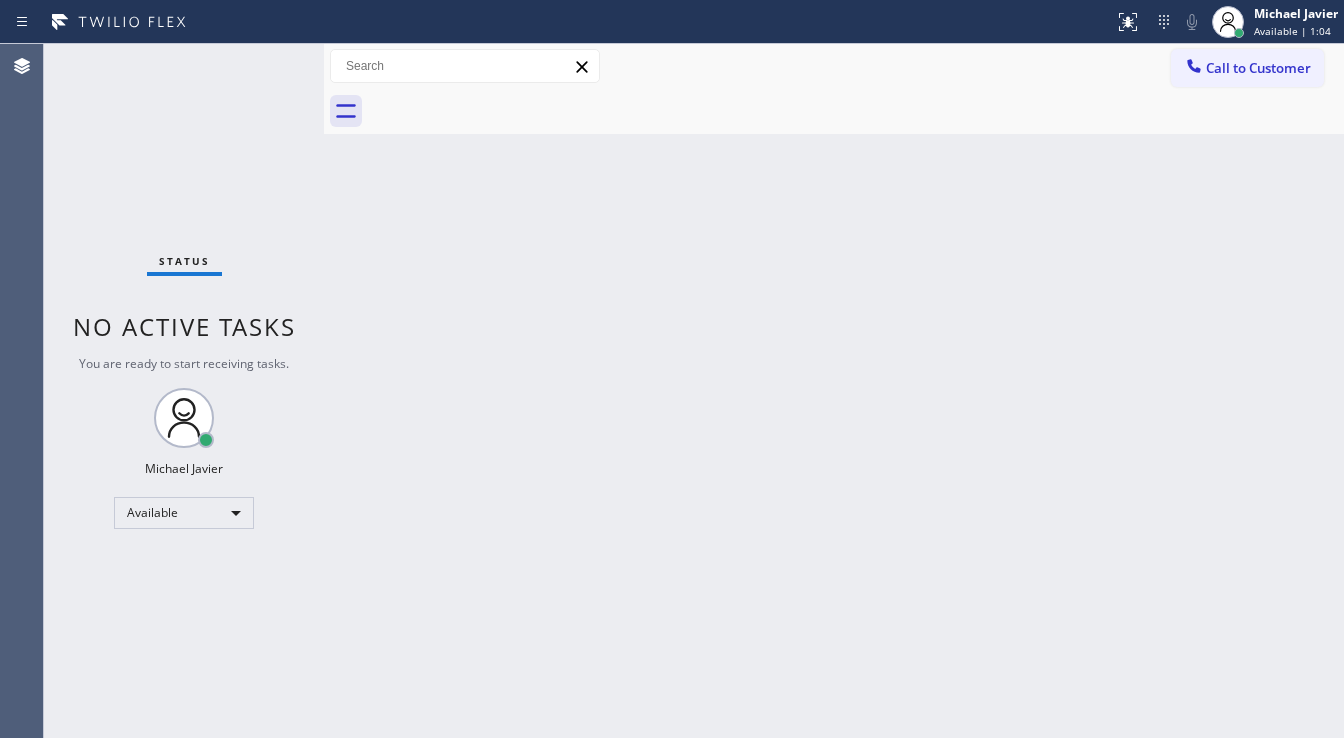 click on "Status   No active tasks     You are ready to start receiving tasks.   Michael Javier Available" at bounding box center (184, 391) 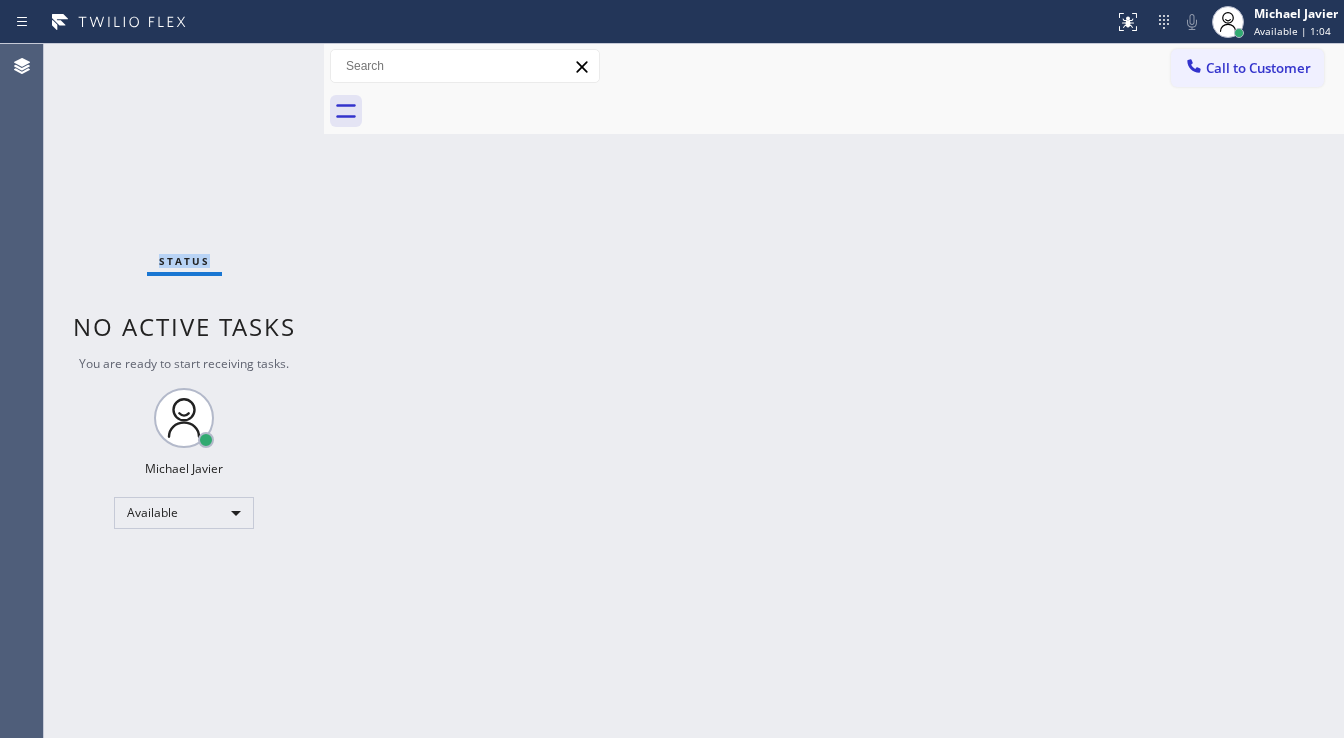 click on "Status   No active tasks     You are ready to start receiving tasks.   Michael Javier Available" at bounding box center [184, 391] 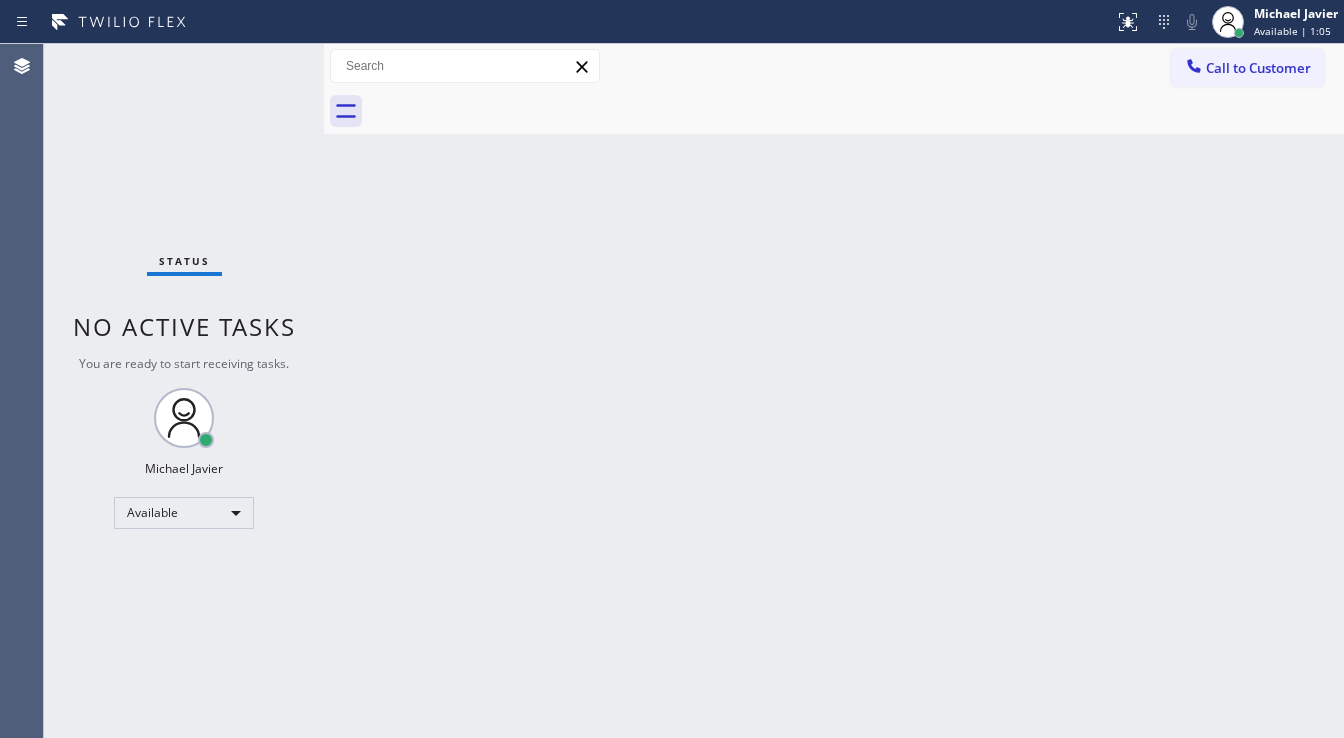 click on "Status   No active tasks     You are ready to start receiving tasks.   Michael Javier Available" at bounding box center (184, 391) 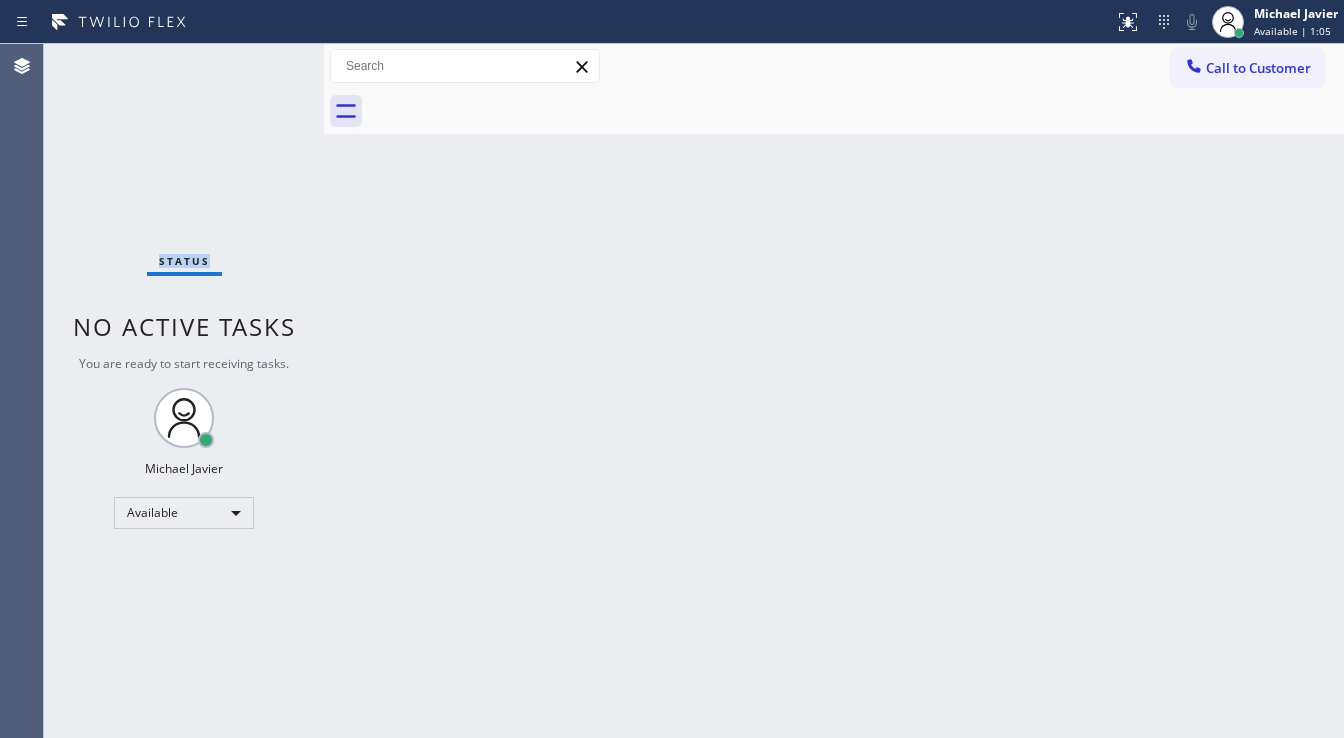 click on "Status   No active tasks     You are ready to start receiving tasks.   Michael Javier Available" at bounding box center (184, 391) 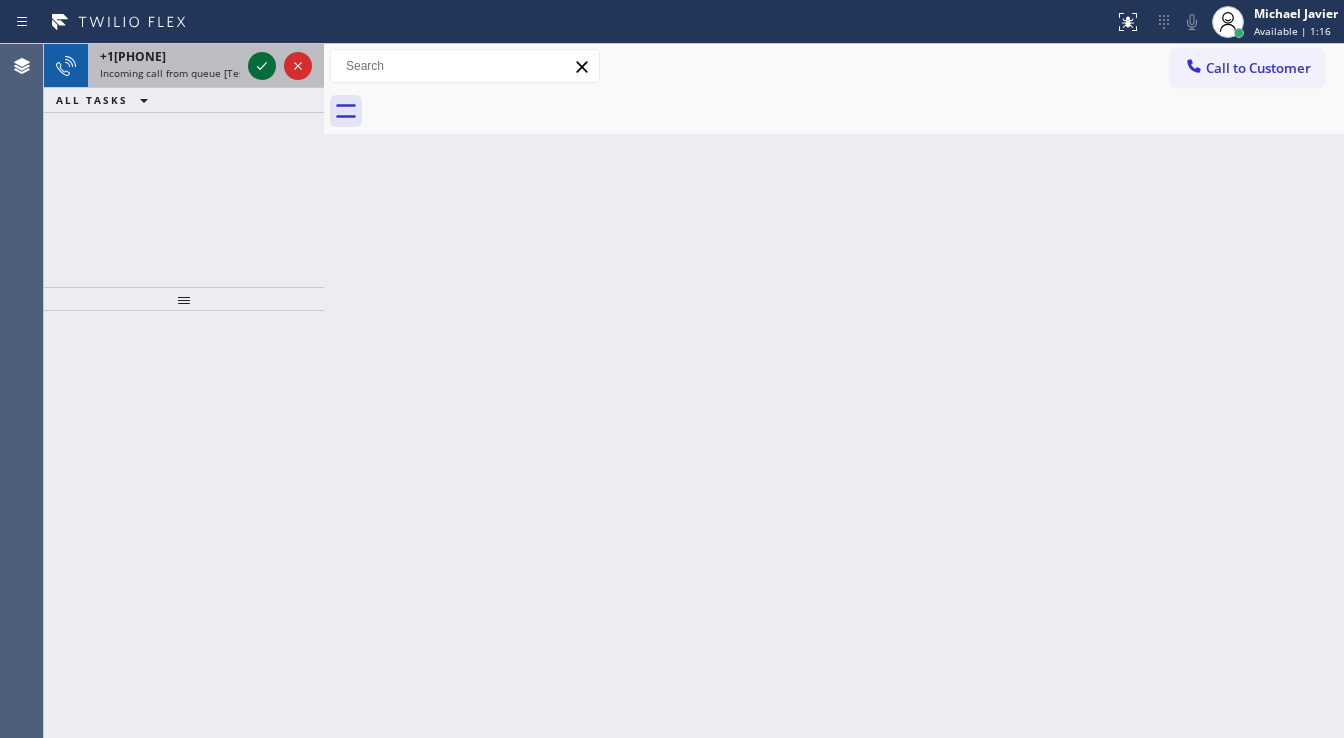 click 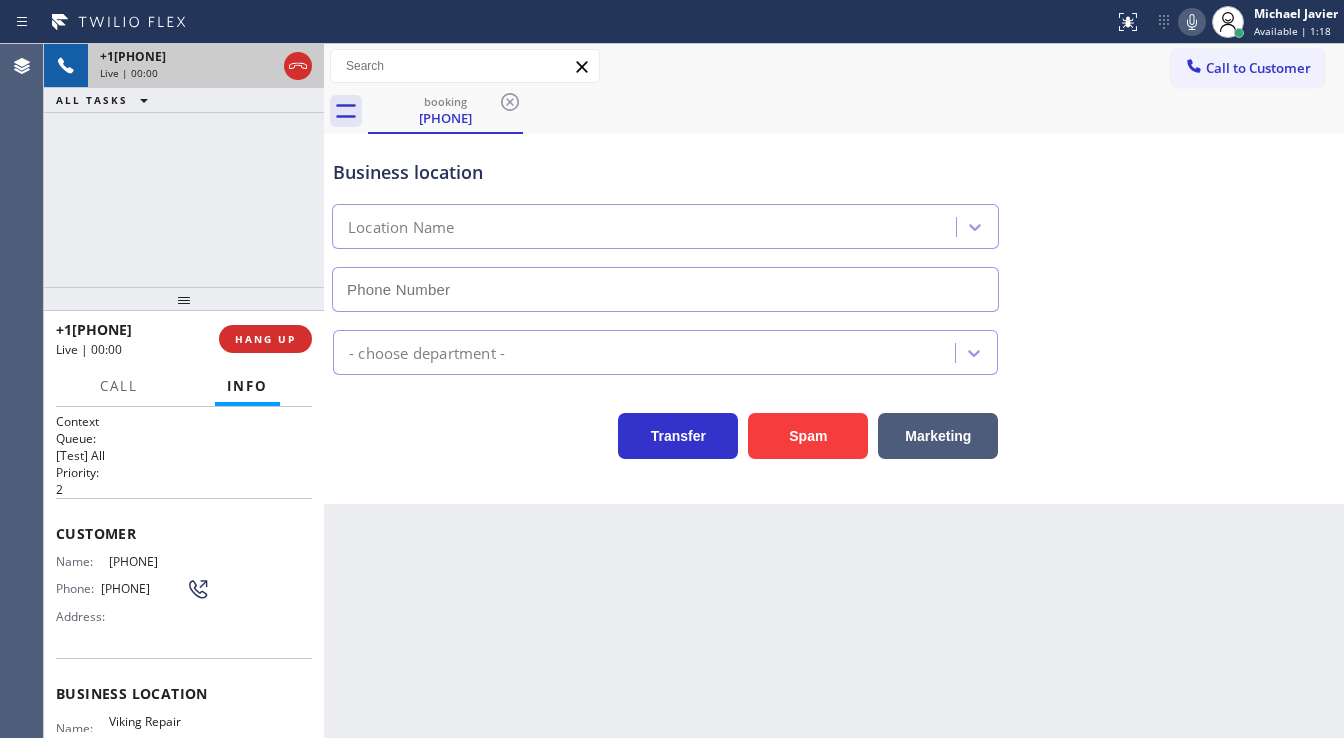 type on "([PHONE])" 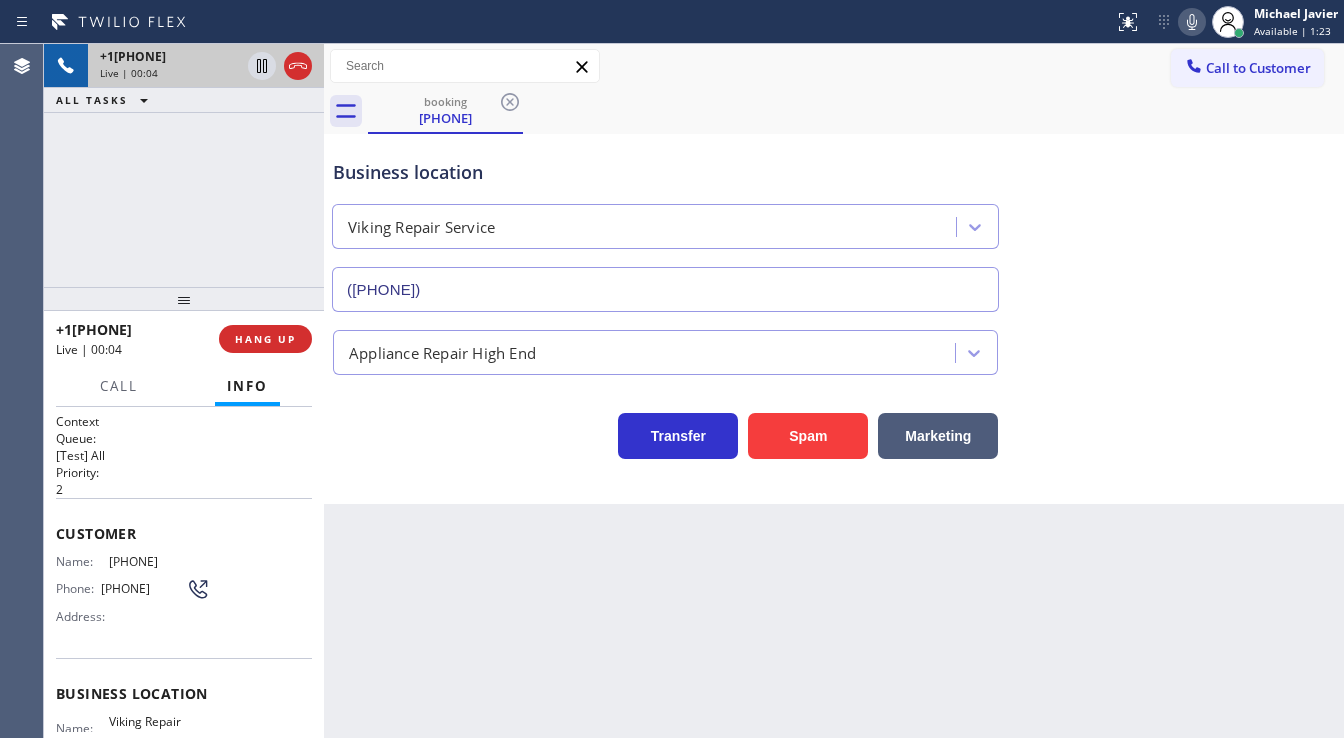 click on "Customer" at bounding box center (184, 533) 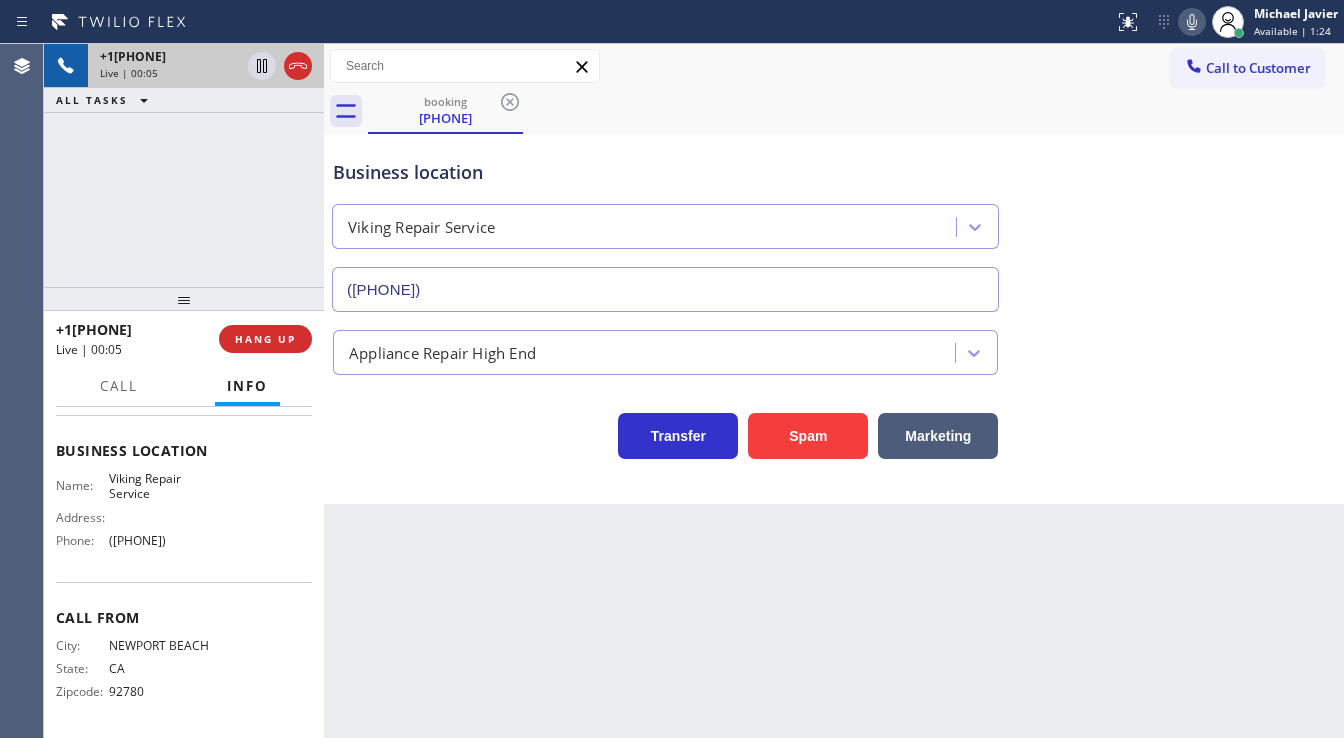scroll, scrollTop: 260, scrollLeft: 0, axis: vertical 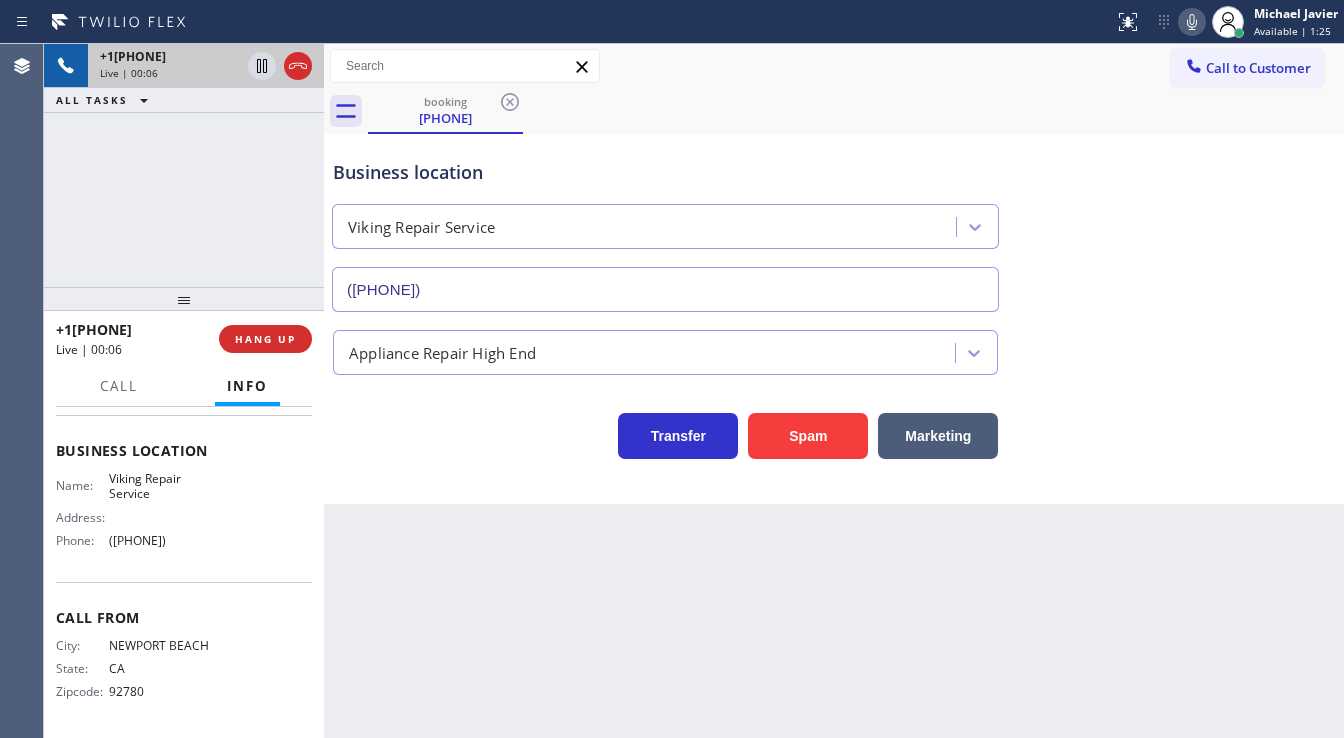 drag, startPoint x: 57, startPoint y: 528, endPoint x: 204, endPoint y: 544, distance: 147.86818 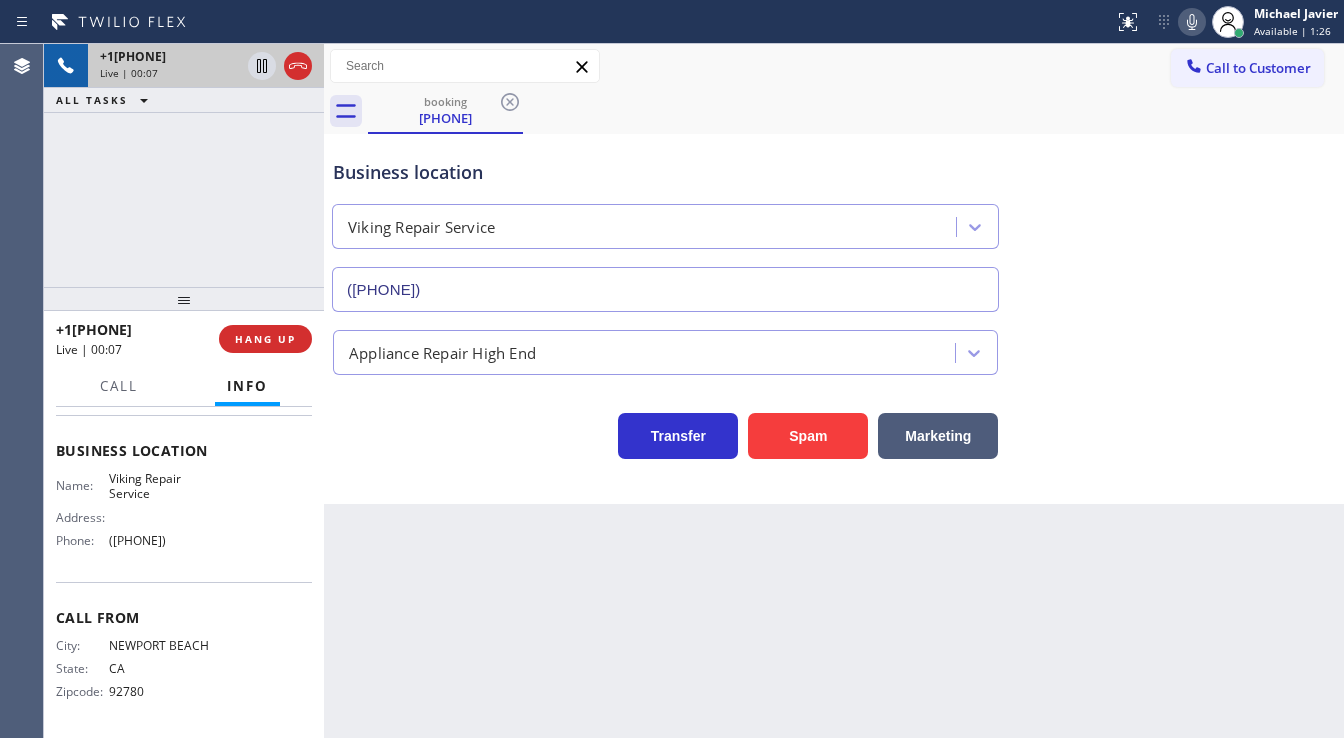 copy on "Customer Name: [PHONE] Phone: [PHONE] Address: Business location Name: Viking Repair Service Address: Phone: [PHONE]" 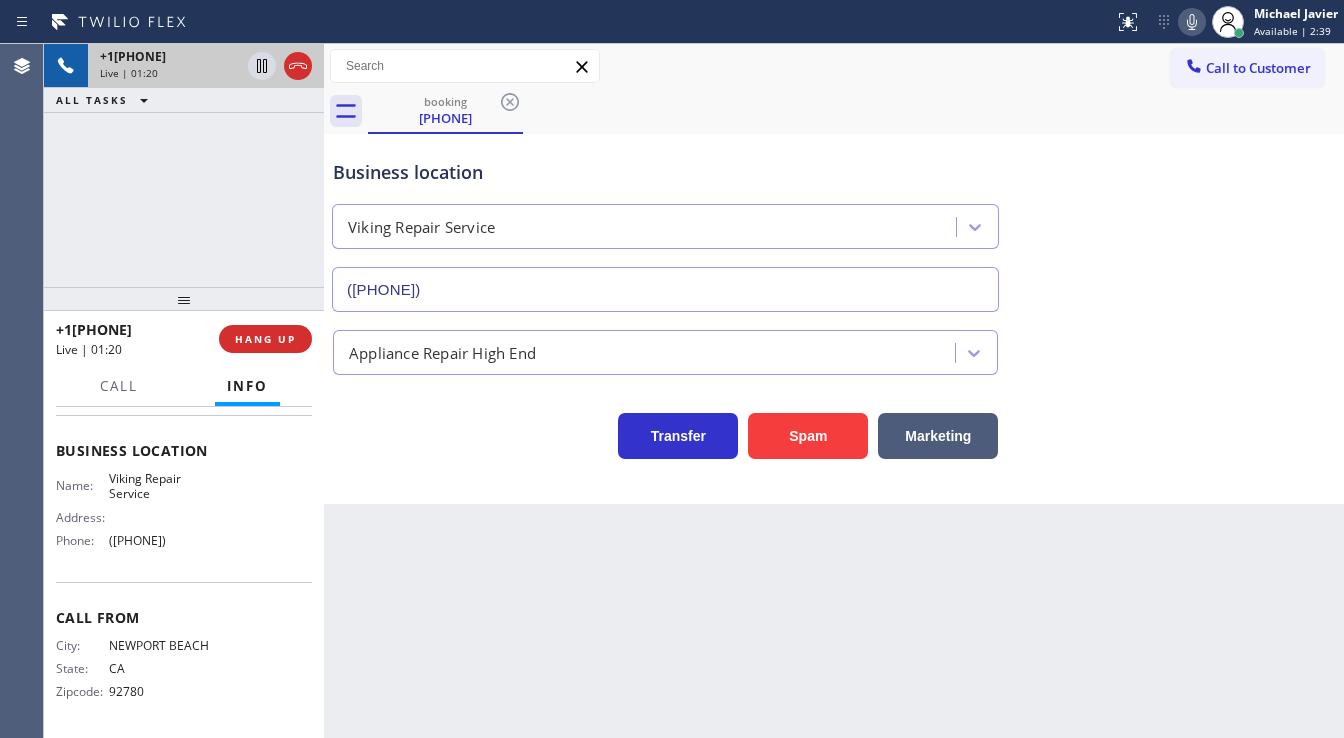click on "+1[PHONE] Live | 01:20 ALL TASKS ALL TASKS ACTIVE TASKS TASKS IN WRAP UP" at bounding box center [184, 165] 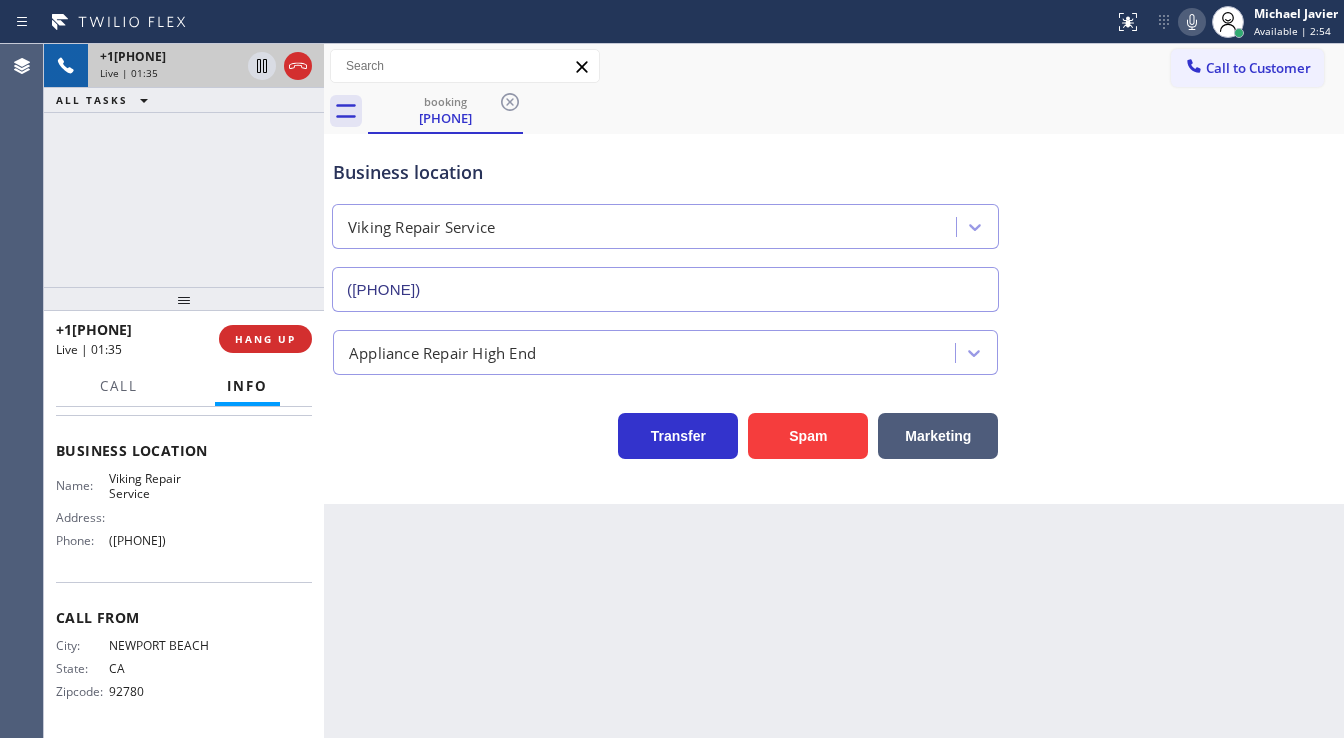 click on "+1[PHONE] Live | 01:35 ALL TASKS ALL TASKS ACTIVE TASKS TASKS IN WRAP UP" at bounding box center (184, 165) 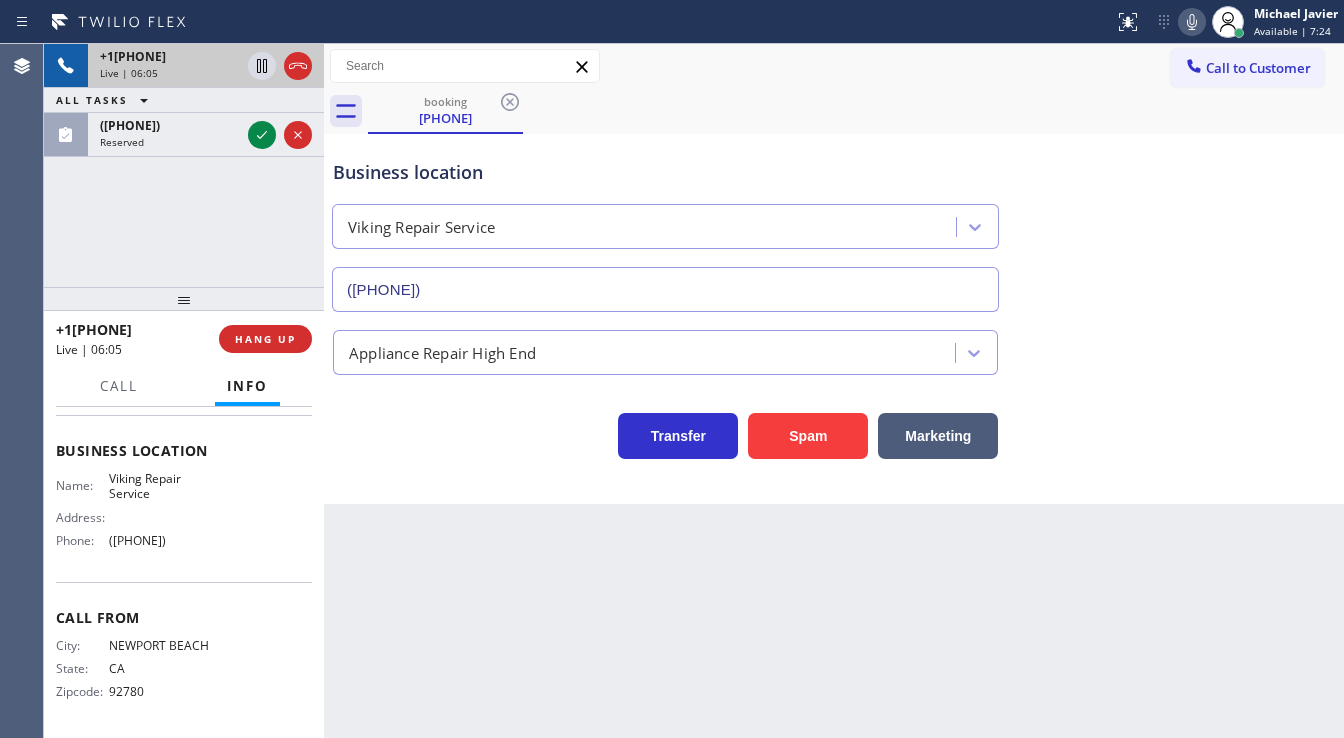 click on "+1[PHONE] Live | 06:05 ALL TASKS ALL TASKS ACTIVE TASKS TASKS IN WRAP UP ([AREA]) [PHONE] Reserved" at bounding box center (184, 165) 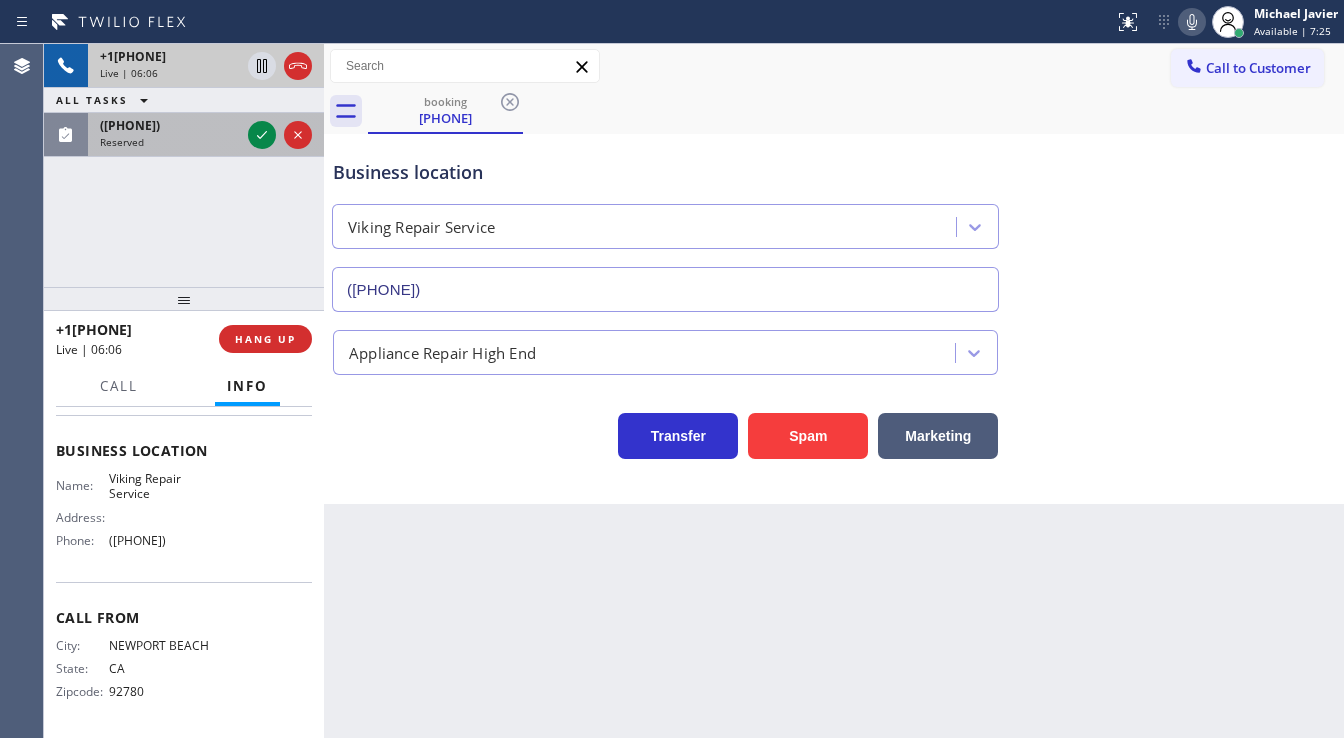 click on "Reserved" at bounding box center [170, 142] 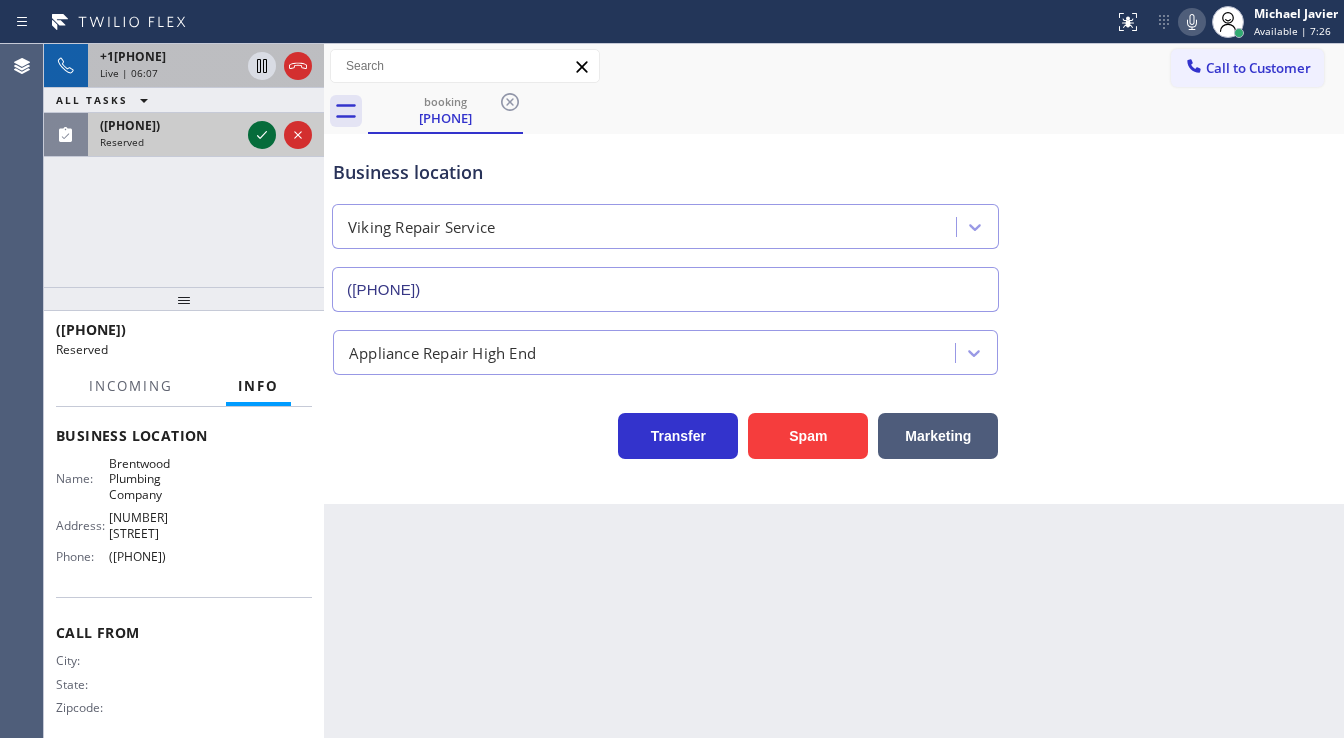 click 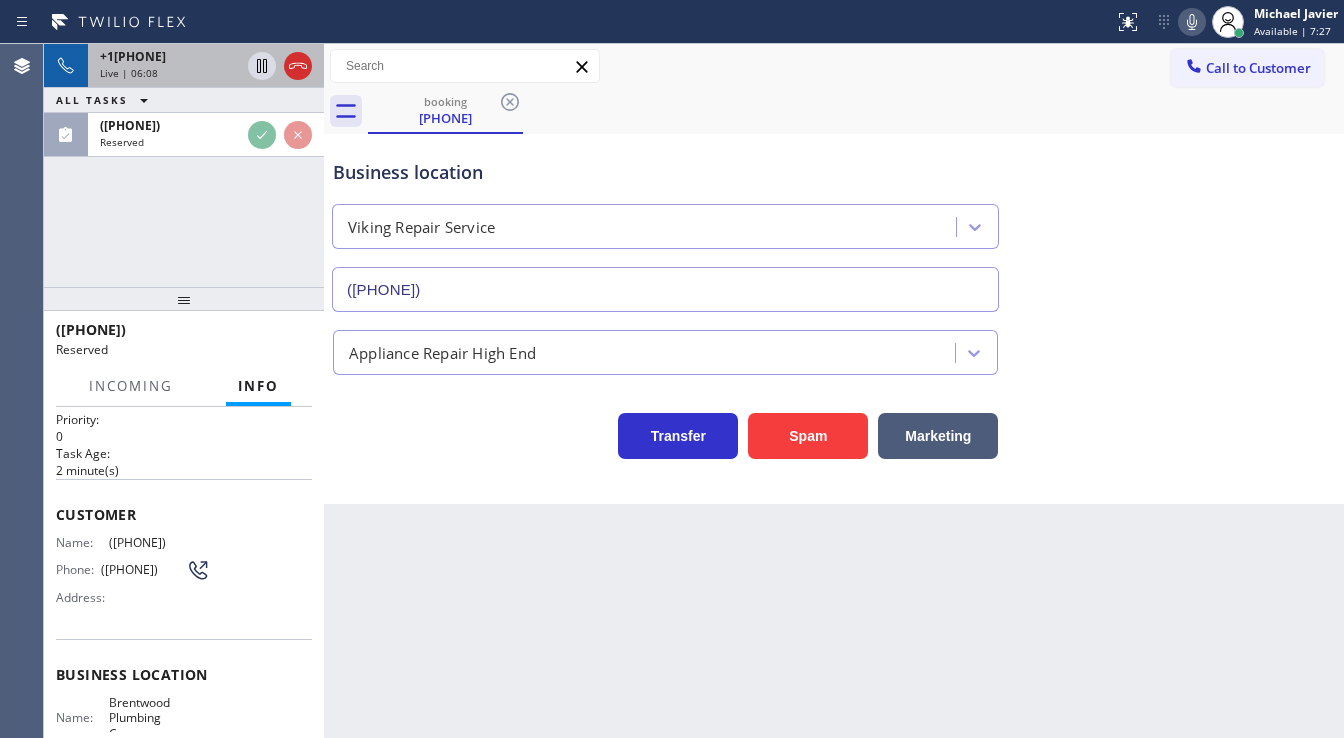 scroll, scrollTop: 52, scrollLeft: 0, axis: vertical 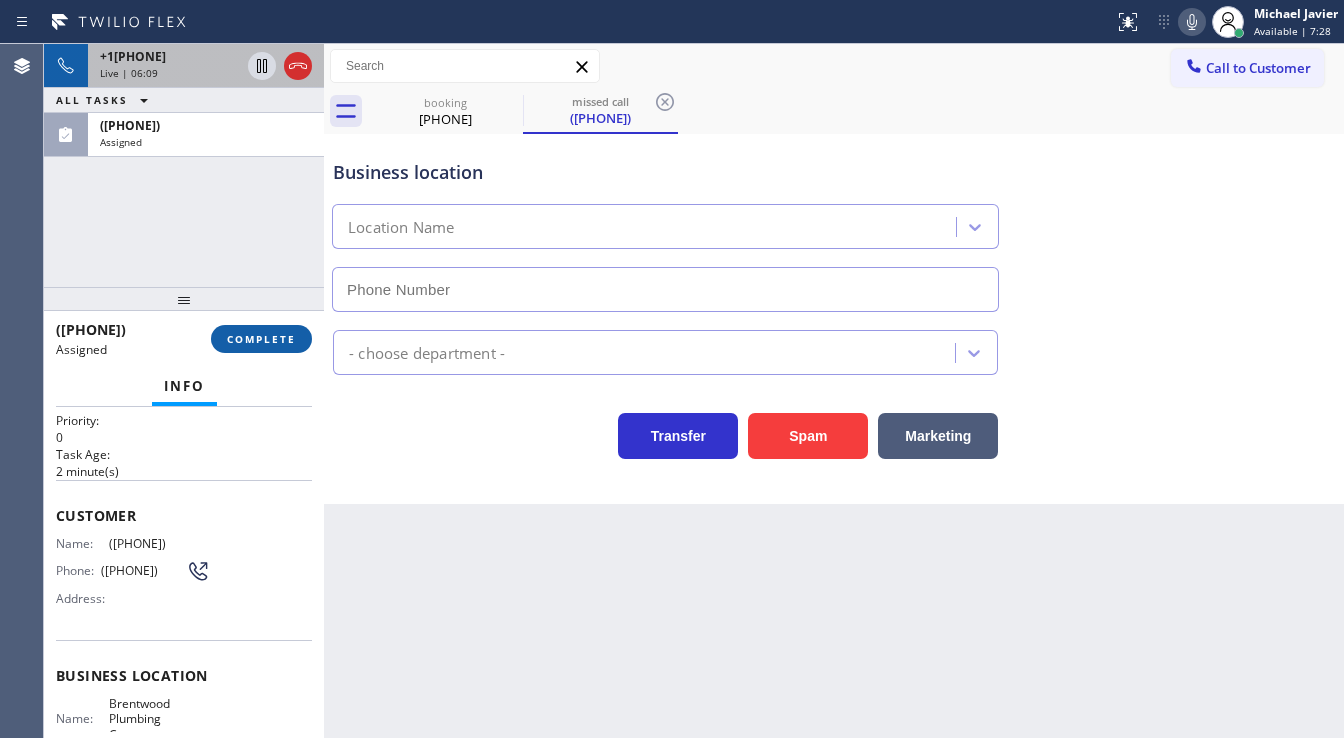 type on "([PHONE])" 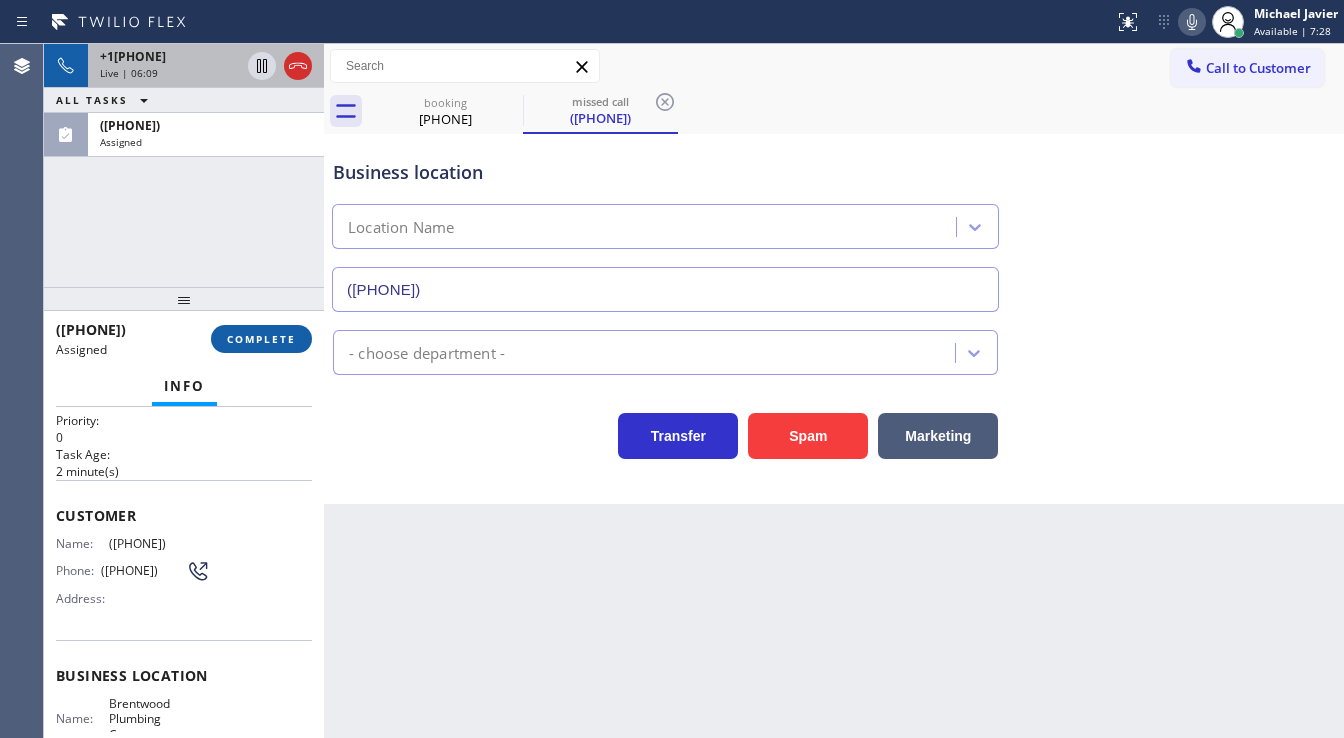 click on "COMPLETE" at bounding box center [261, 339] 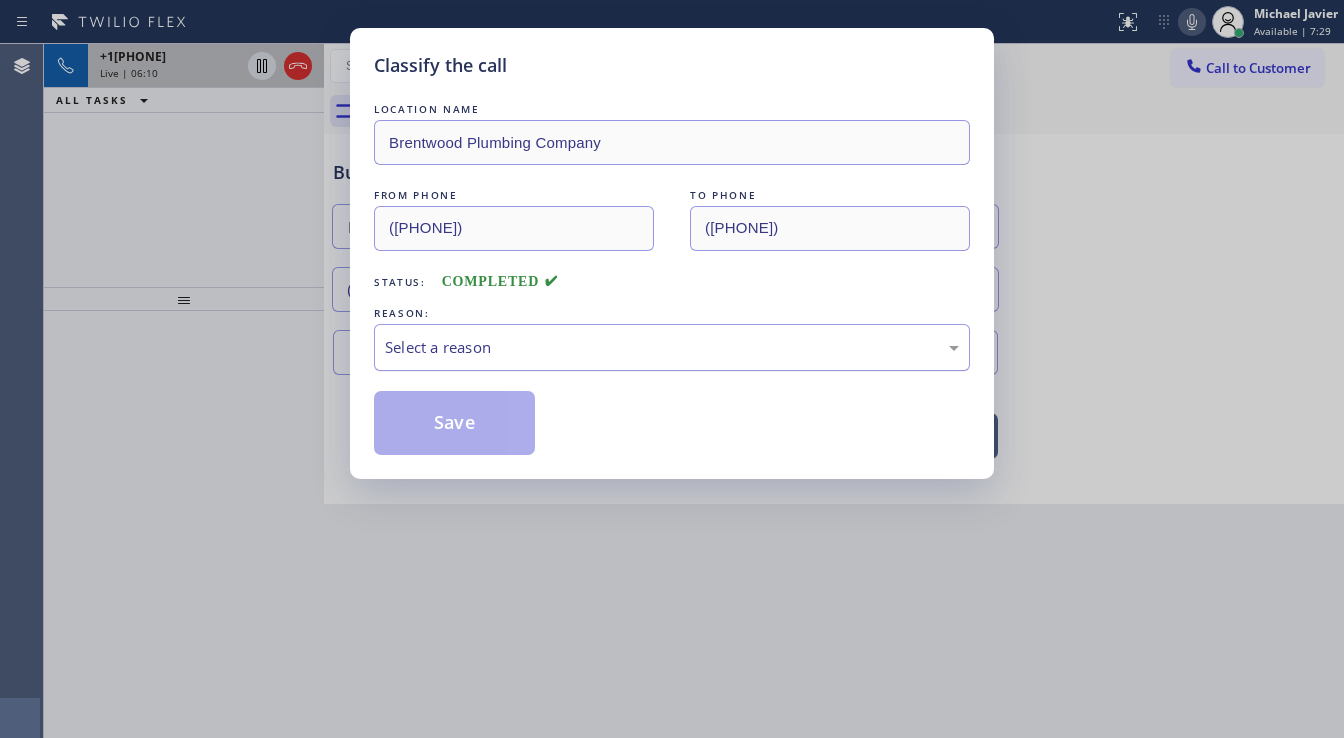 drag, startPoint x: 483, startPoint y: 358, endPoint x: 498, endPoint y: 366, distance: 17 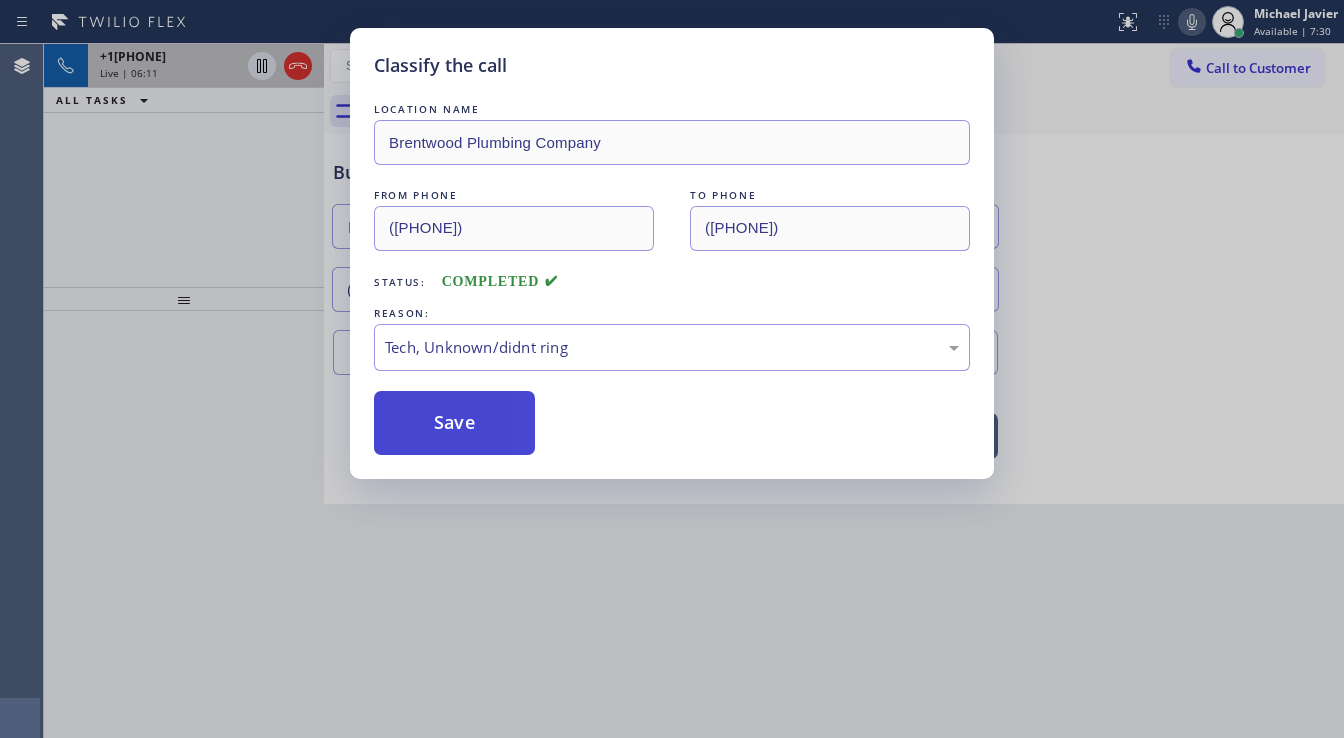 click on "Save" at bounding box center (454, 423) 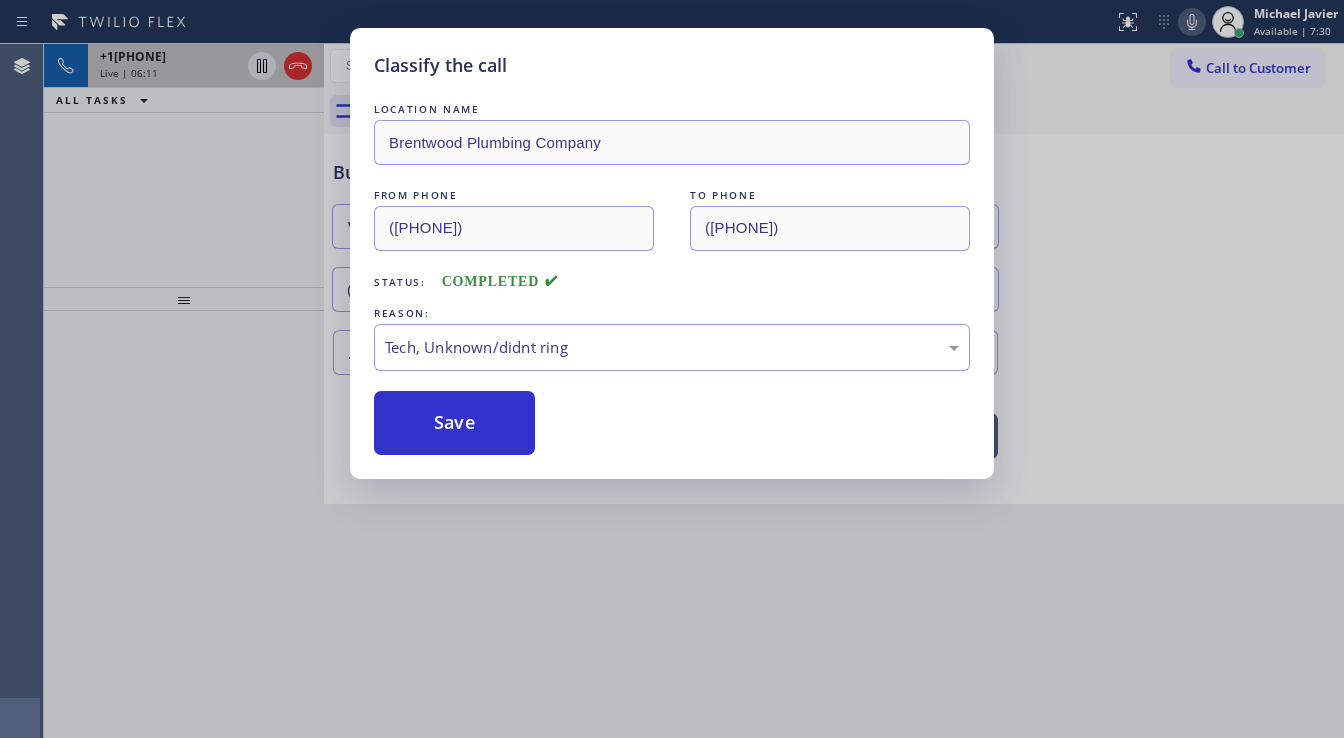 click on "Classify the call LOCATION NAME Brentwood Plumbing Company FROM PHONE ([AREA]) [PHONE] TO PHONE ([AREA]) [PHONE] Status: COMPLETED REASON: Tech, Unknown/didnt ring Save" at bounding box center (672, 369) 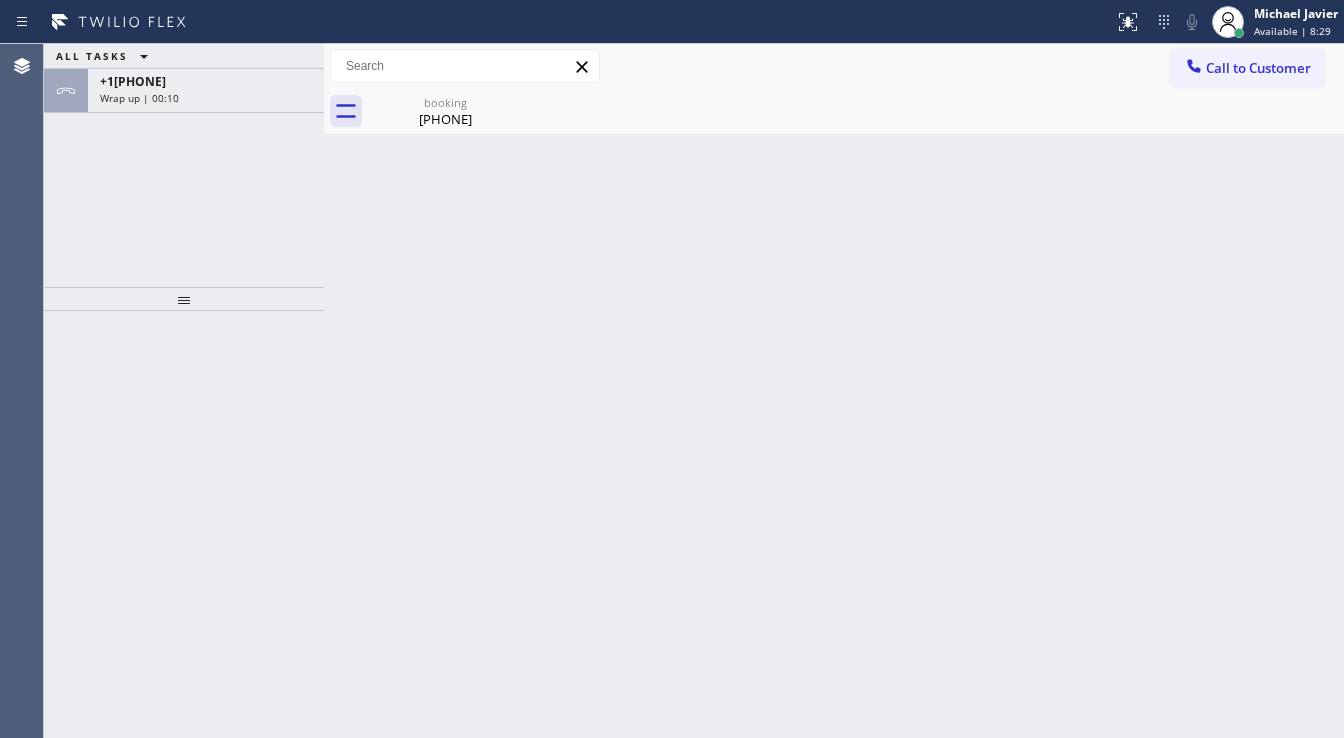 click on "ALL TASKS ALL TASKS ACTIVE TASKS TASKS IN WRAP UP [PHONE] Wrap up | 00:10" at bounding box center (184, 165) 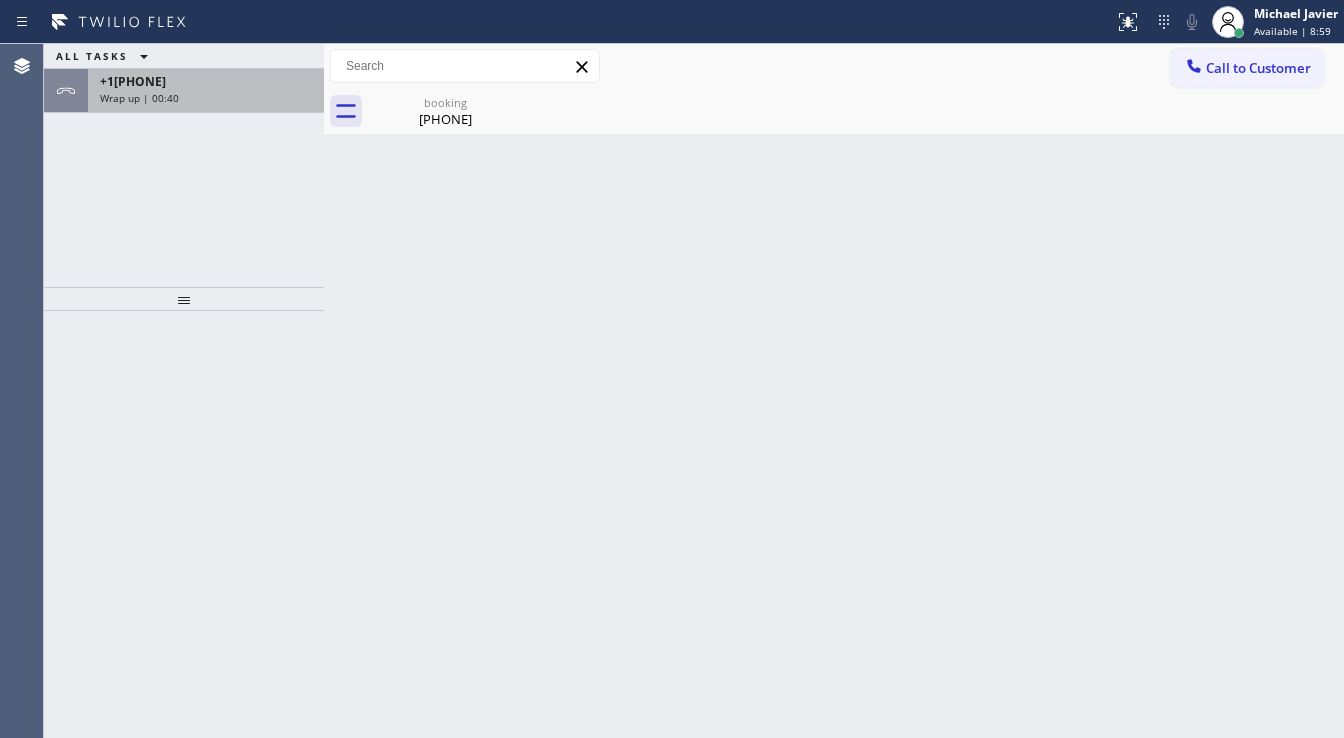 click on "+1[PHONE]" at bounding box center (206, 81) 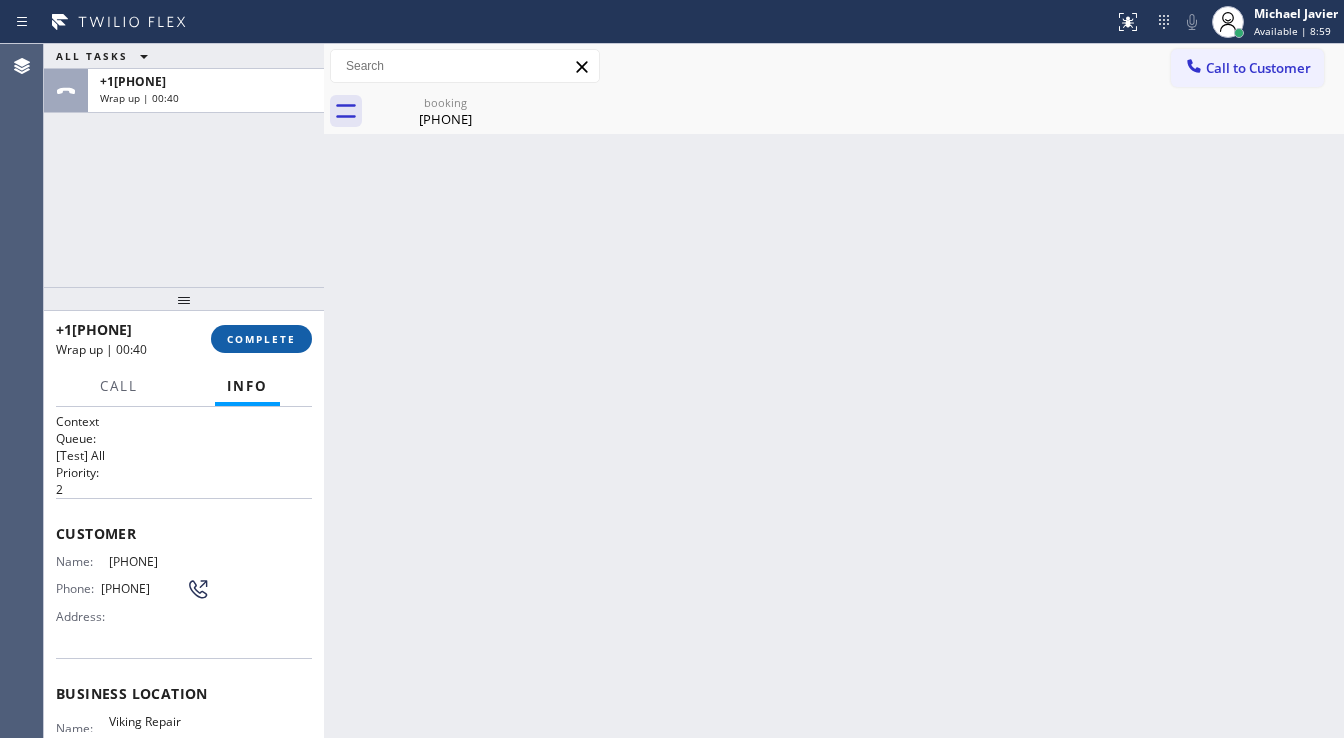 click on "COMPLETE" at bounding box center [261, 339] 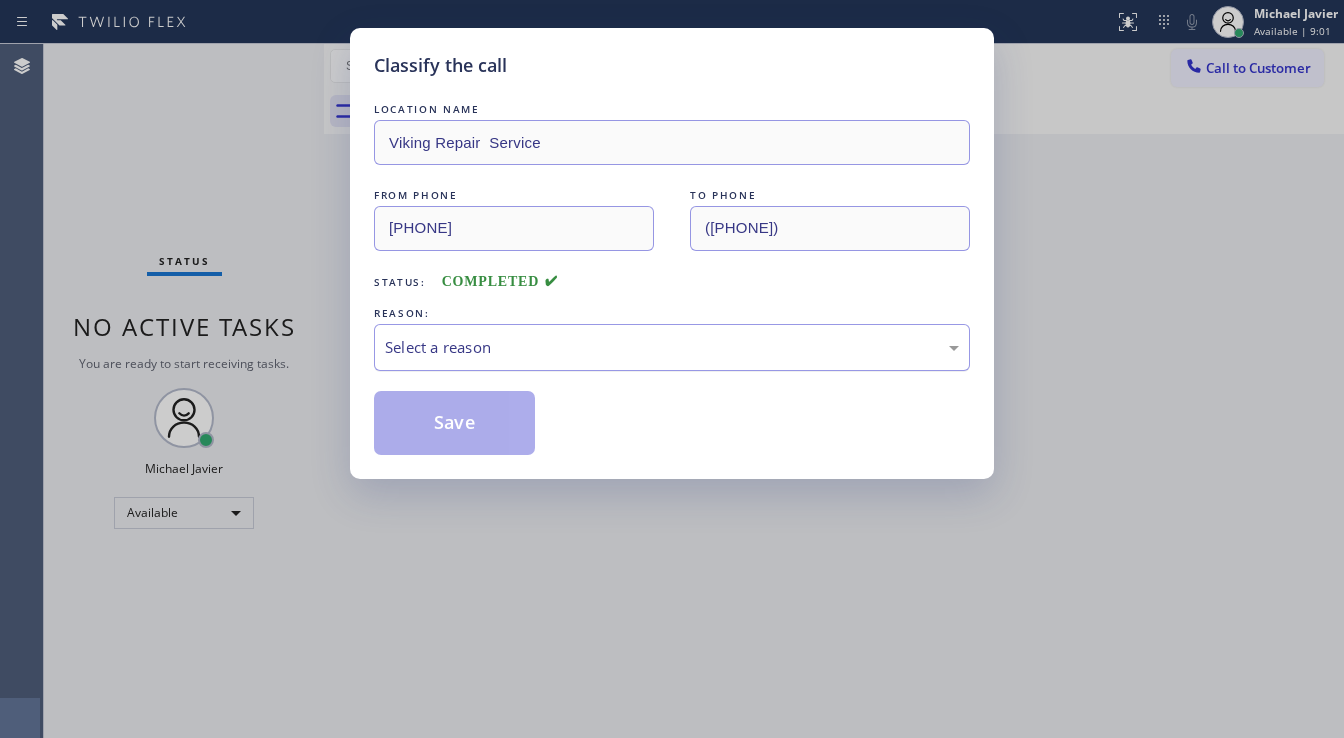 click on "Select a reason" at bounding box center (672, 347) 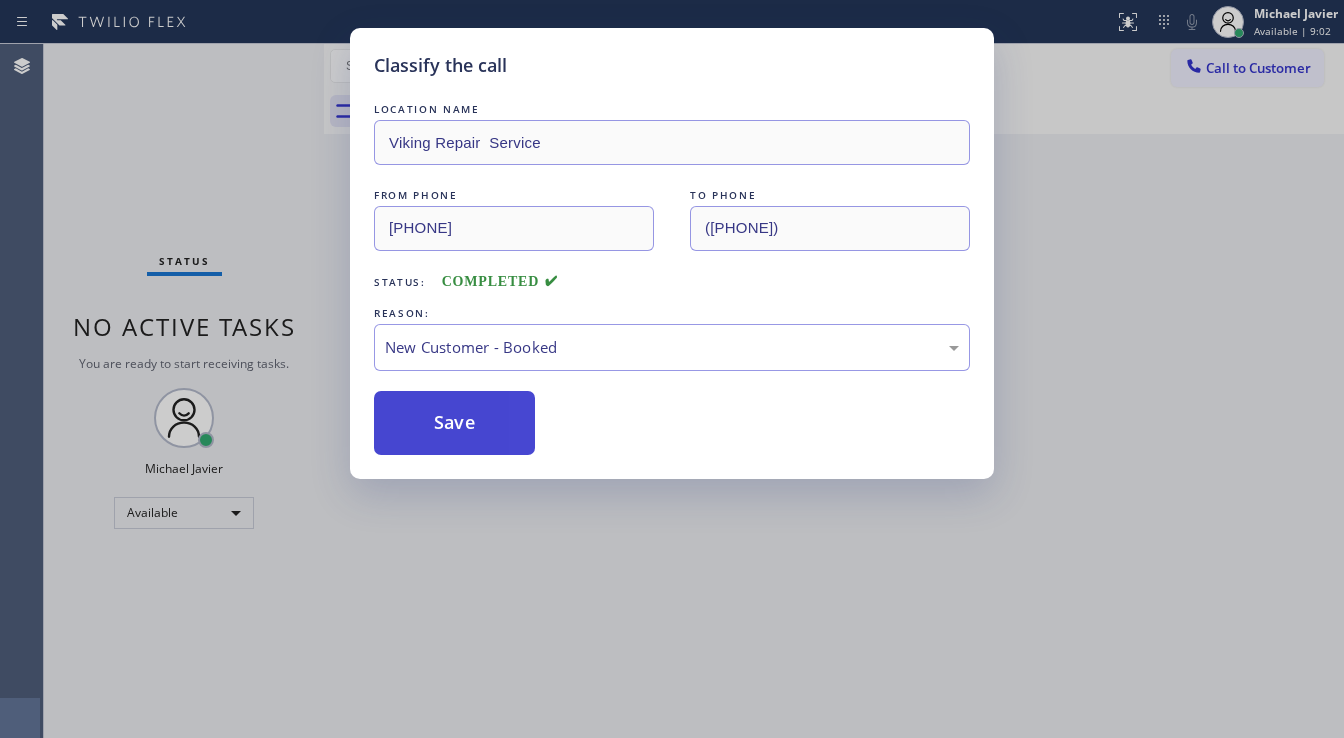 click on "Save" at bounding box center (454, 423) 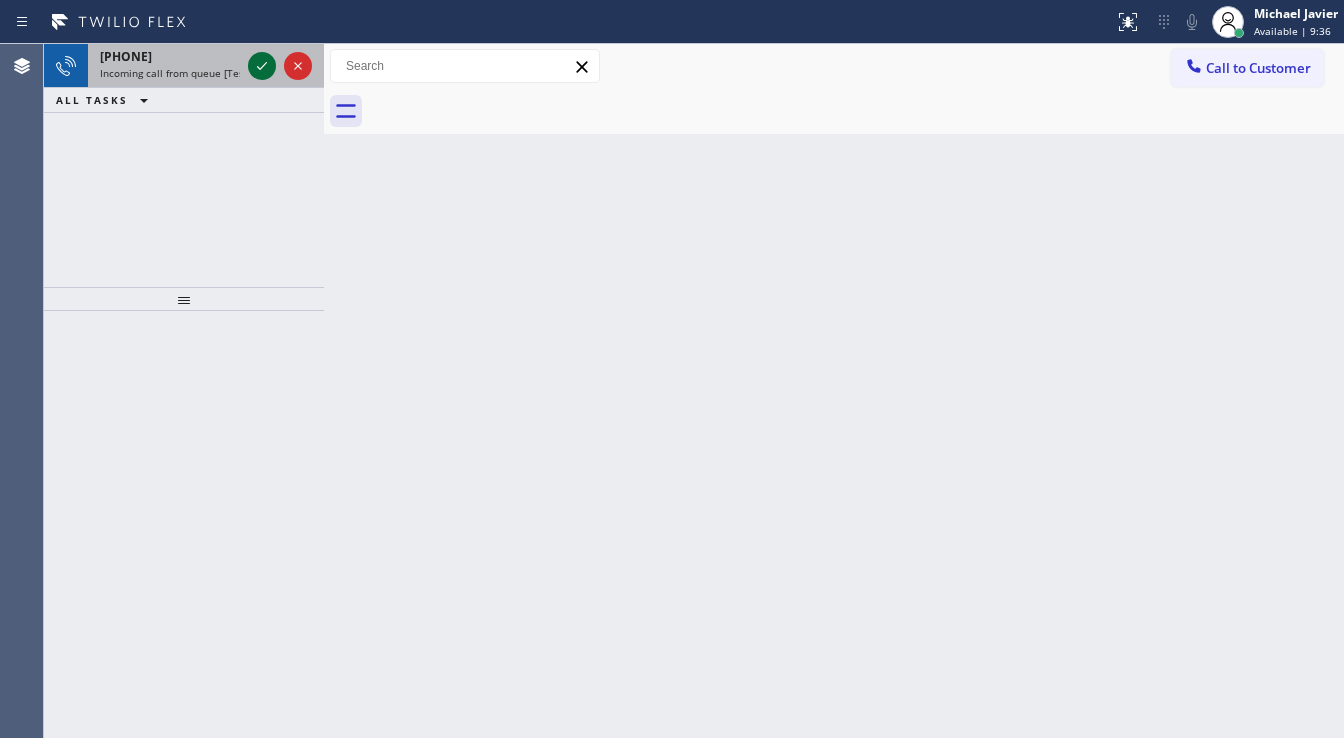 click 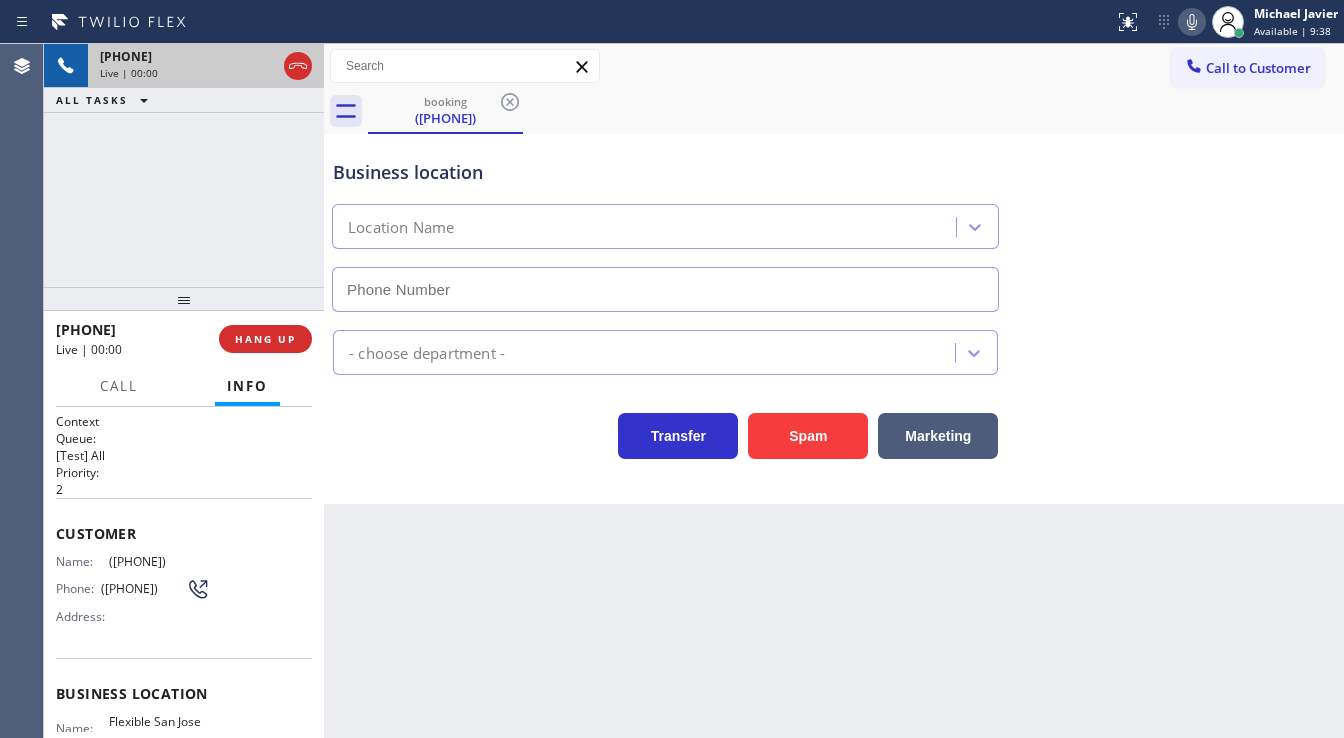 type on "([PHONE])" 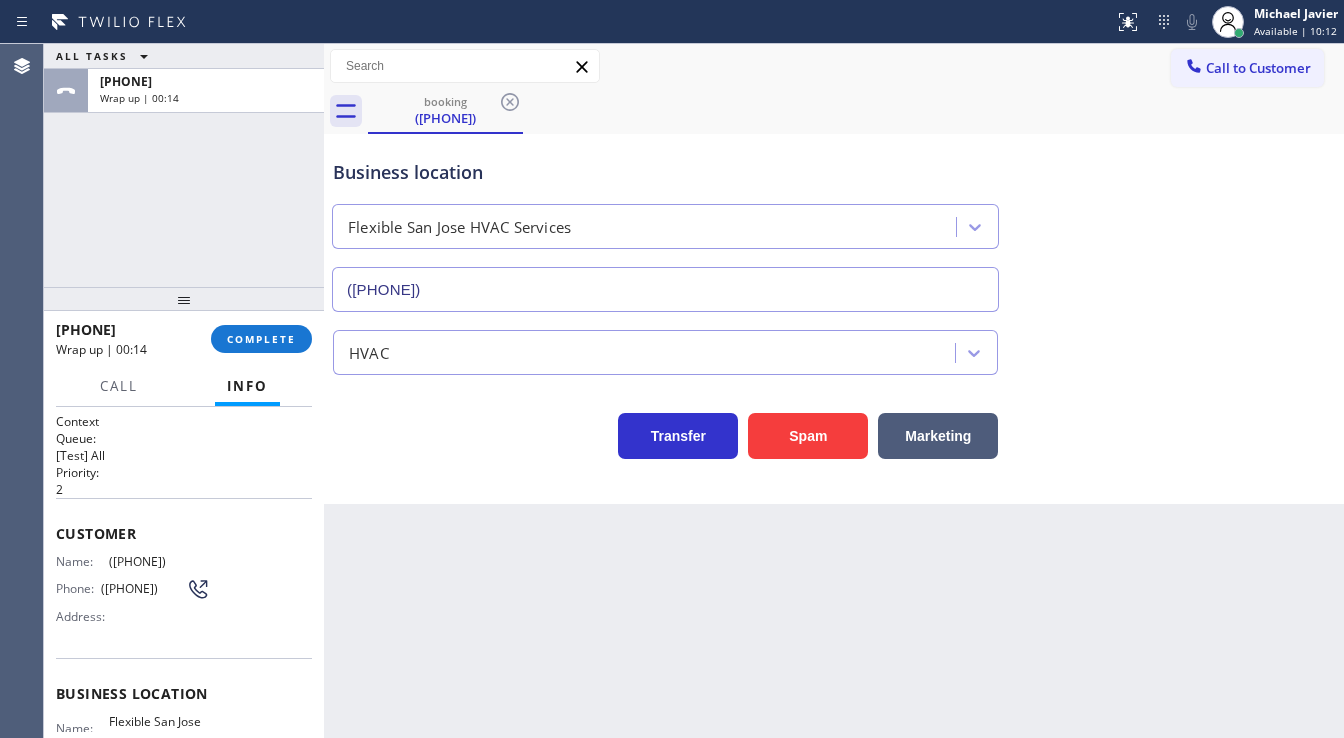drag, startPoint x: 135, startPoint y: 219, endPoint x: 149, endPoint y: 224, distance: 14.866069 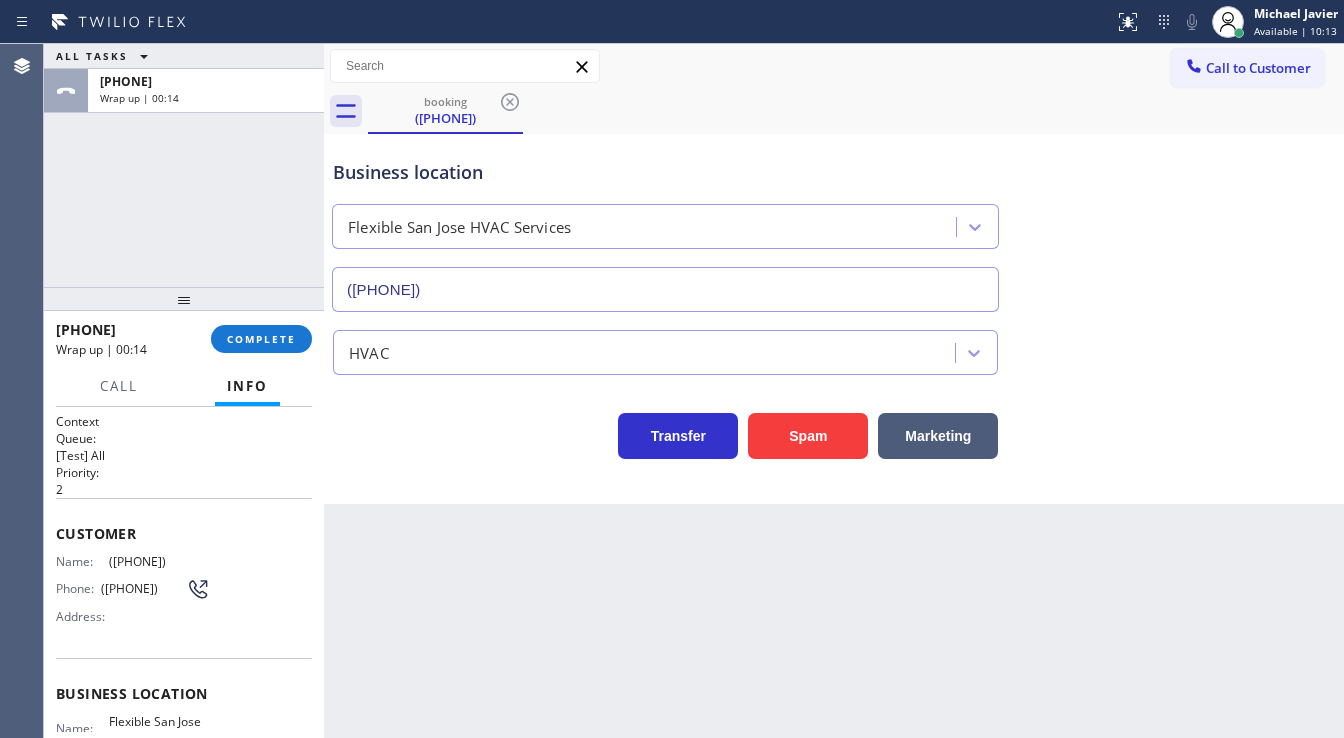 click on "[PHONE] Wrap up | 00:14 COMPLETE" at bounding box center (184, 339) 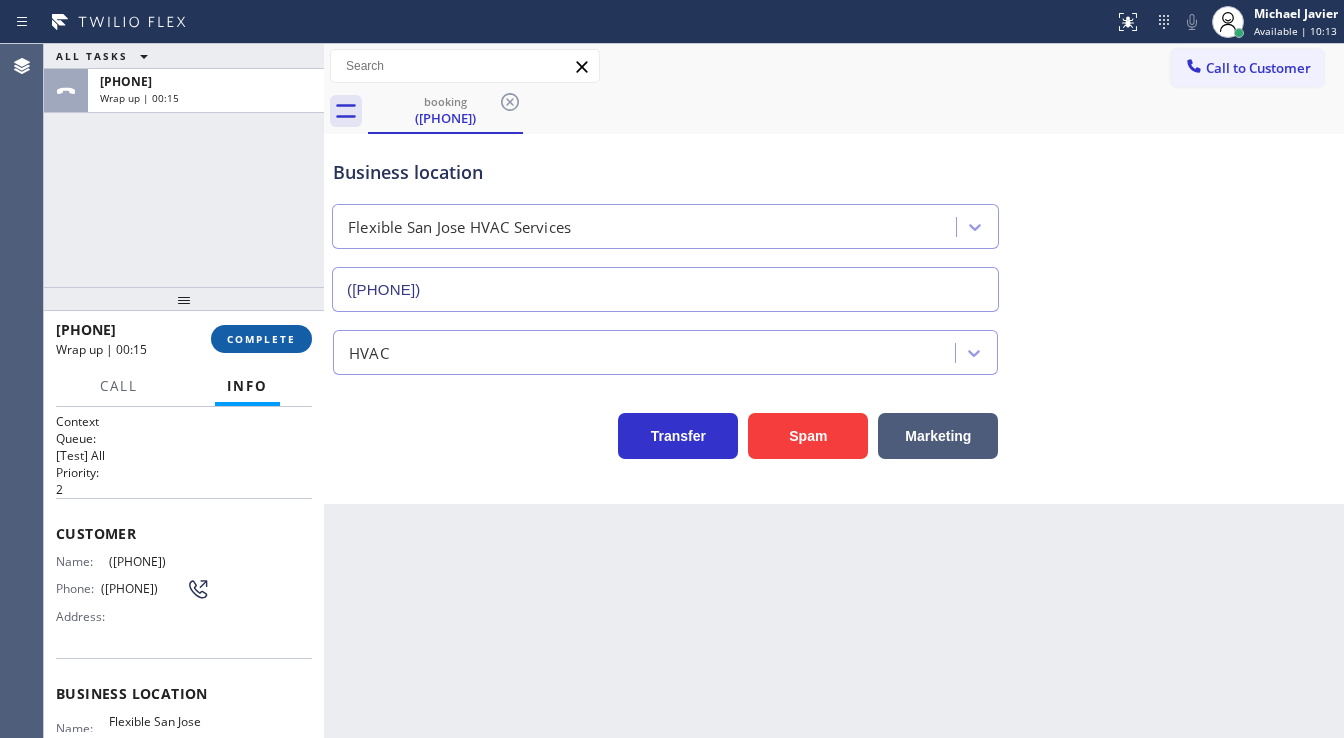 click on "COMPLETE" at bounding box center [261, 339] 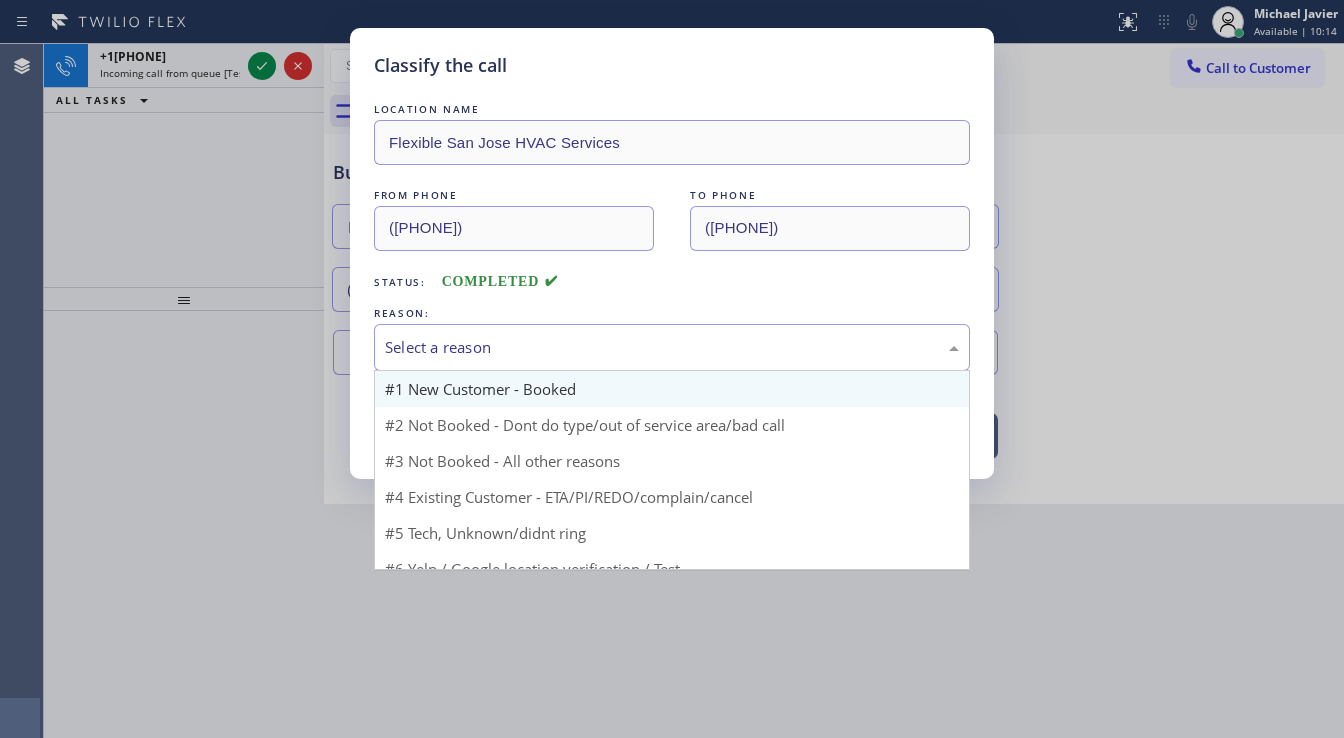 drag, startPoint x: 441, startPoint y: 336, endPoint x: 448, endPoint y: 372, distance: 36.67424 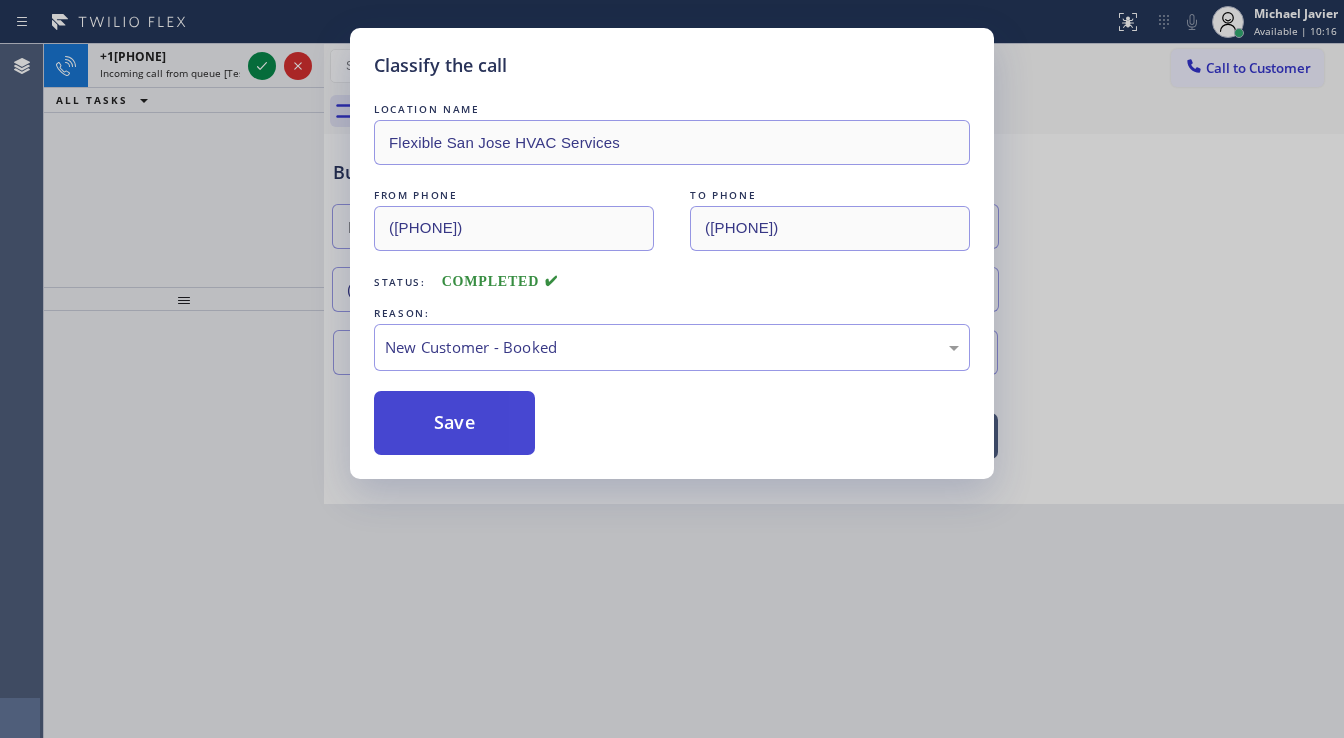 click on "Save" at bounding box center [454, 423] 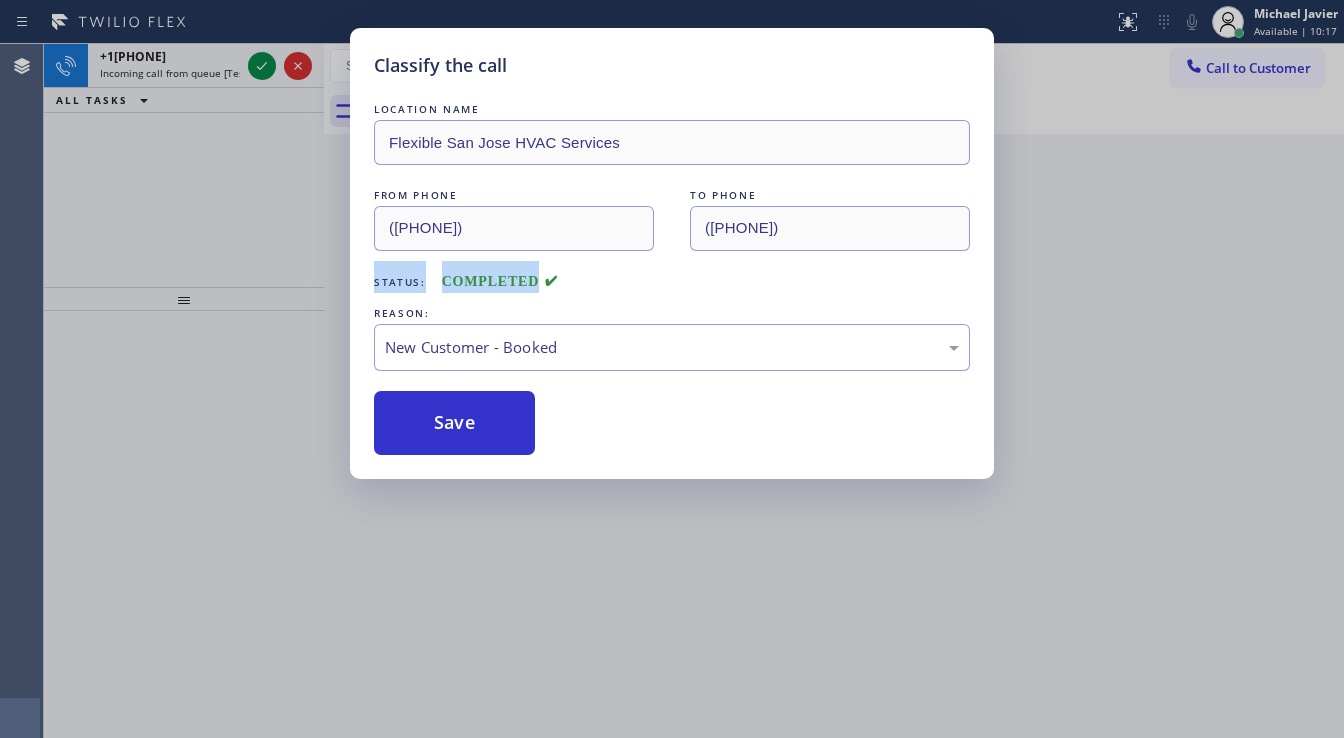 drag, startPoint x: 161, startPoint y: 292, endPoint x: 211, endPoint y: 183, distance: 119.92081 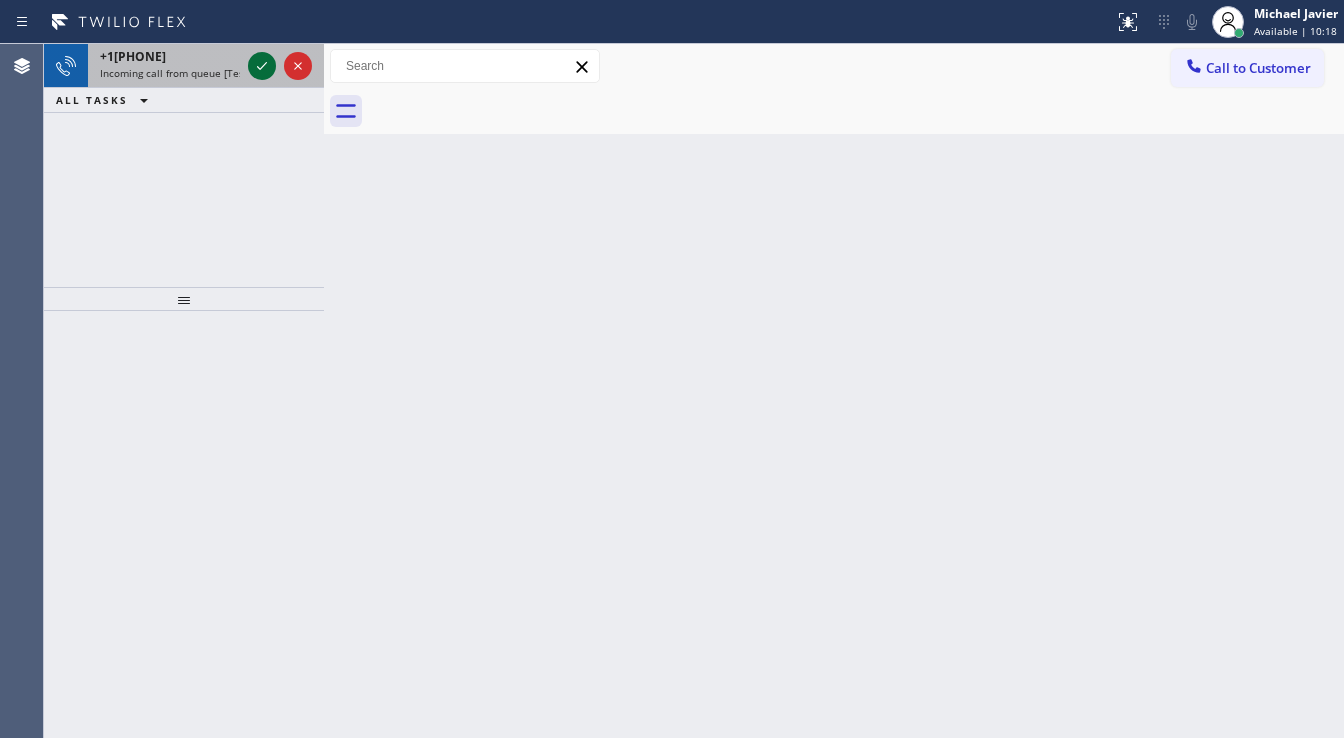 click 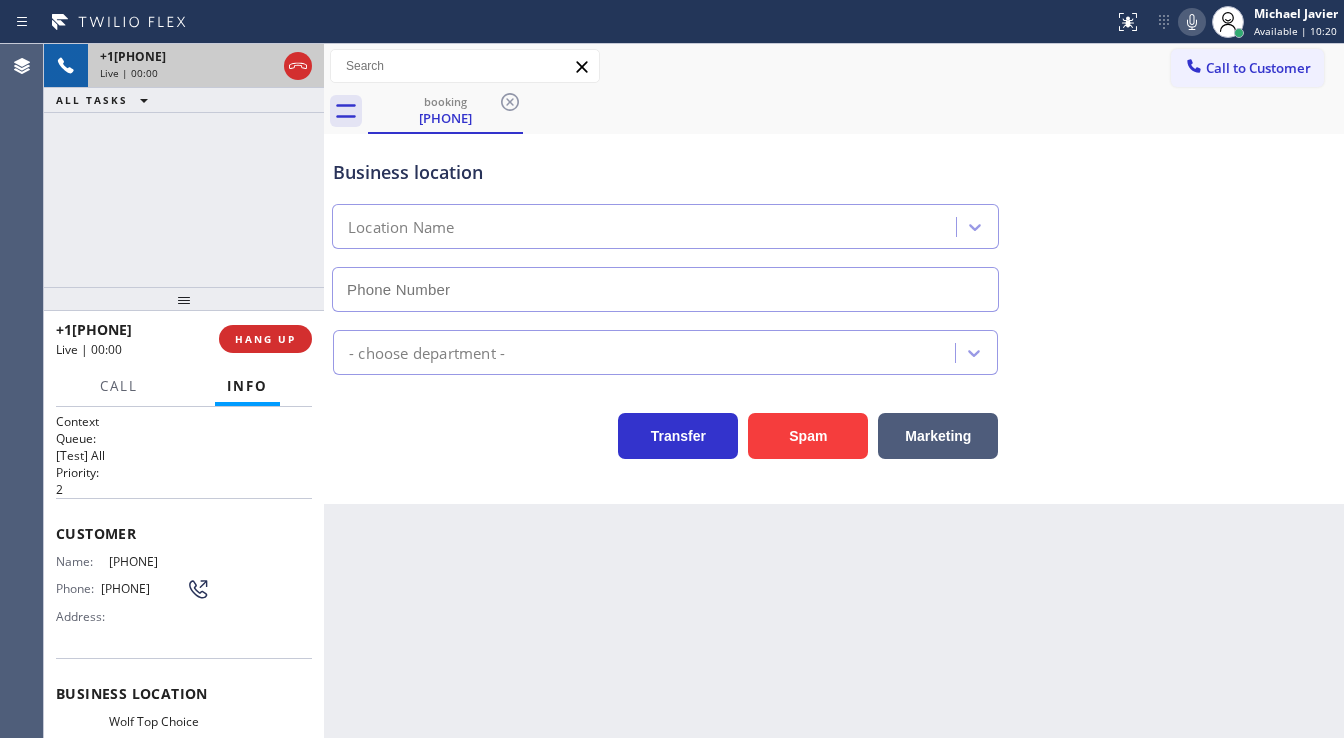 type on "[PHONE]" 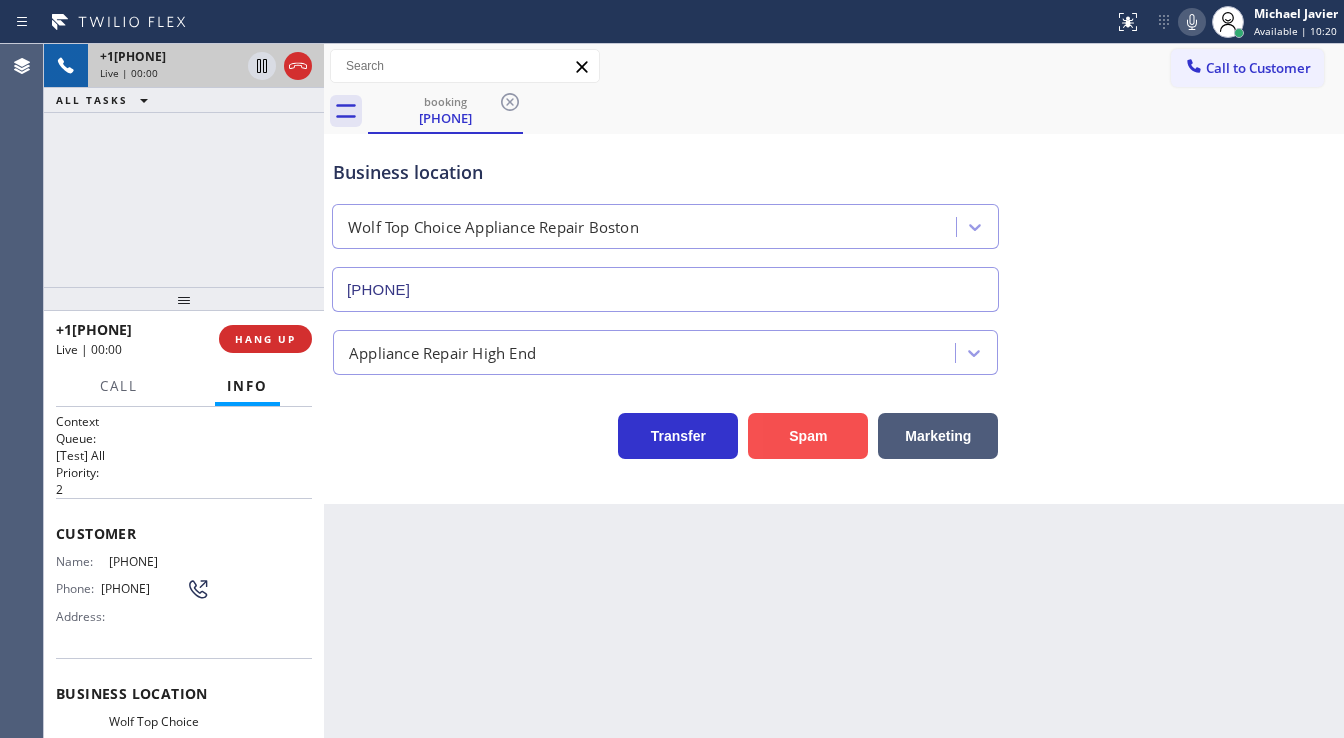 click on "Spam" at bounding box center [808, 436] 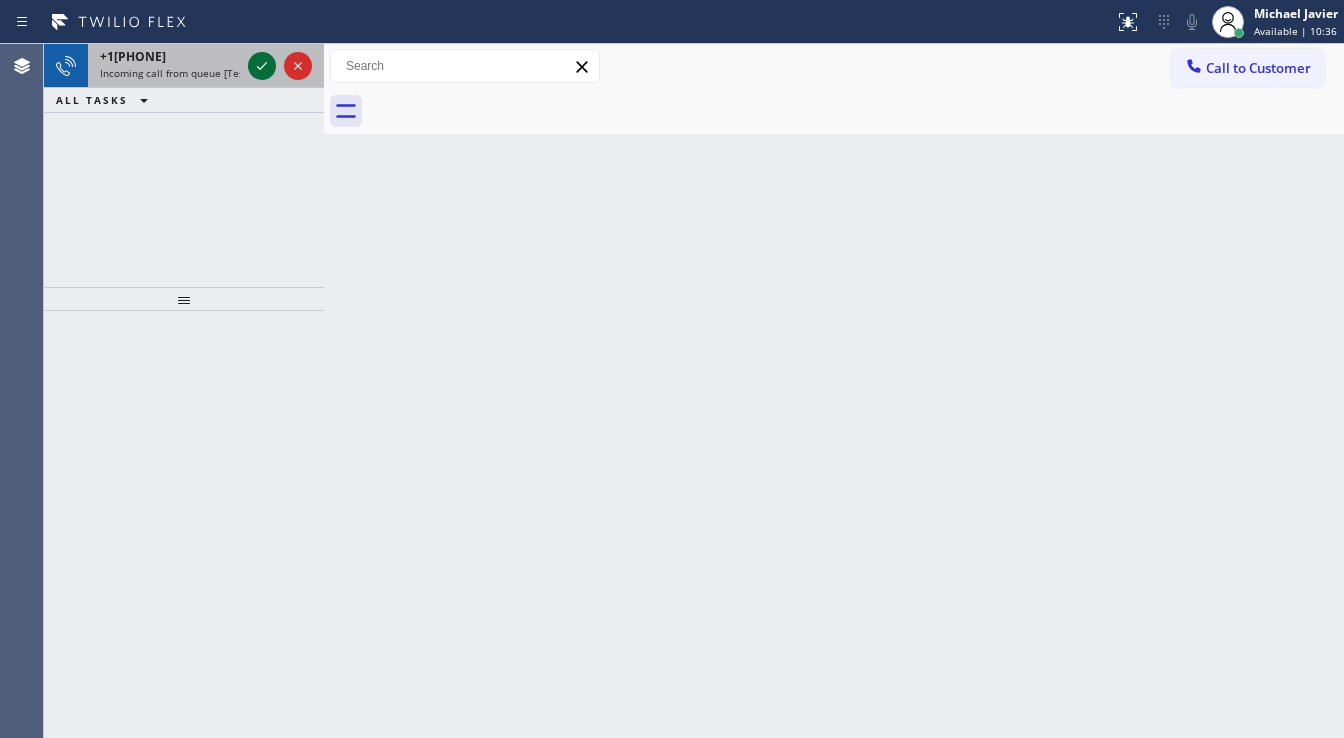 click 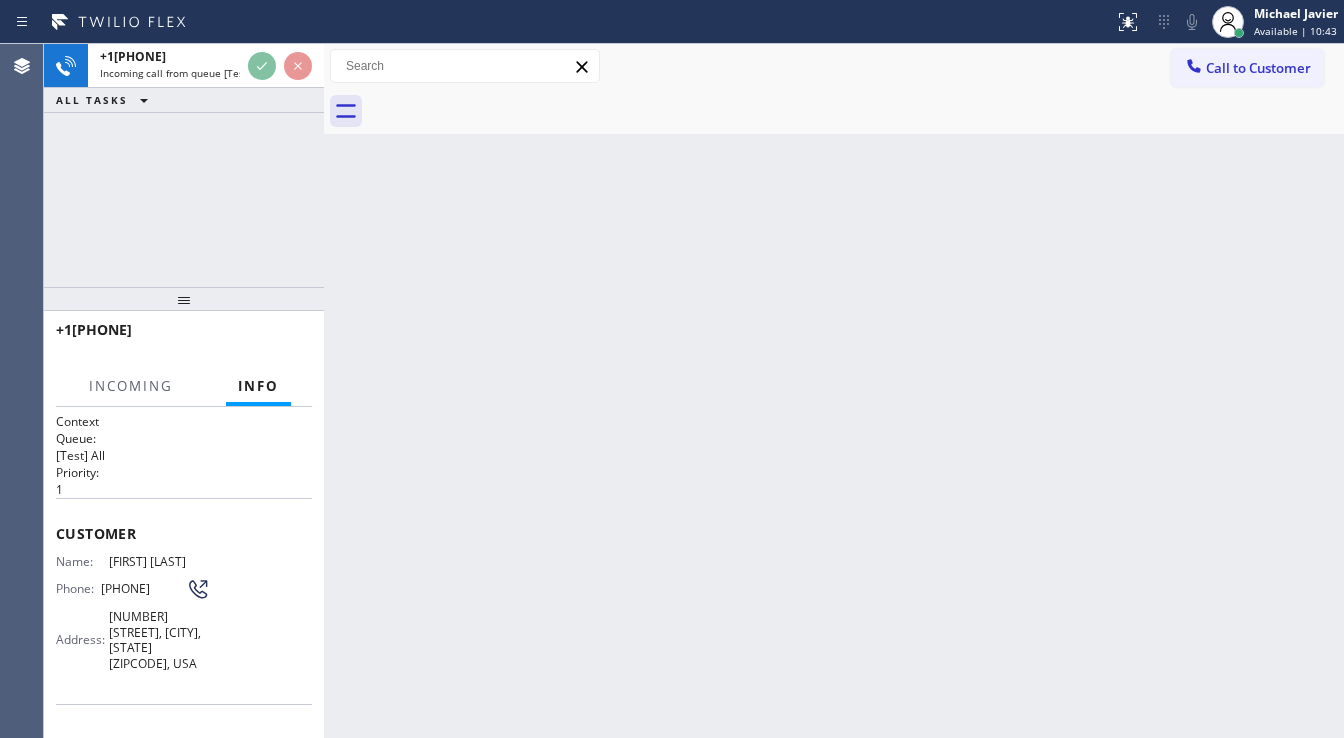 click on "+1[PHONE] Incoming call from queue [Test] All ALL TASKS ALL TASKS ACTIVE TASKS TASKS IN WRAP UP" at bounding box center (184, 165) 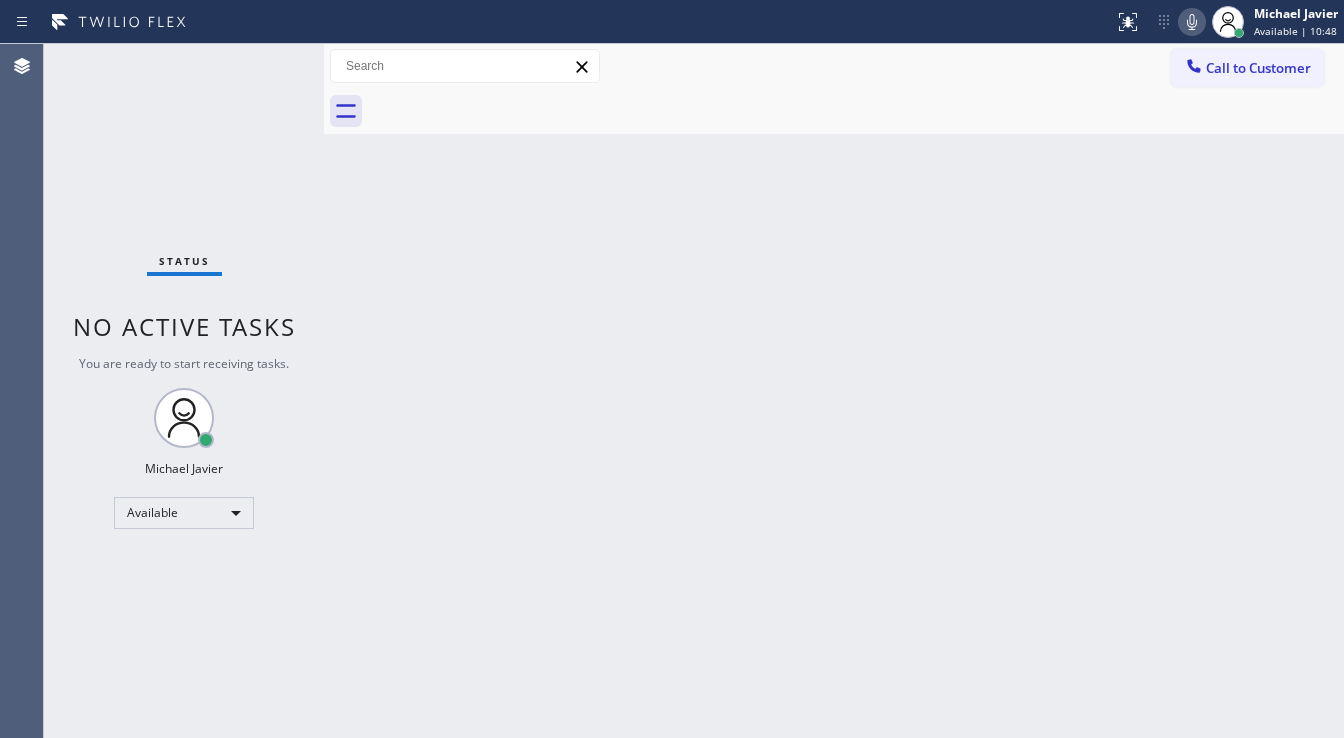 click on "Status   No active tasks     You are ready to start receiving tasks.   Michael Javier Available" at bounding box center [184, 391] 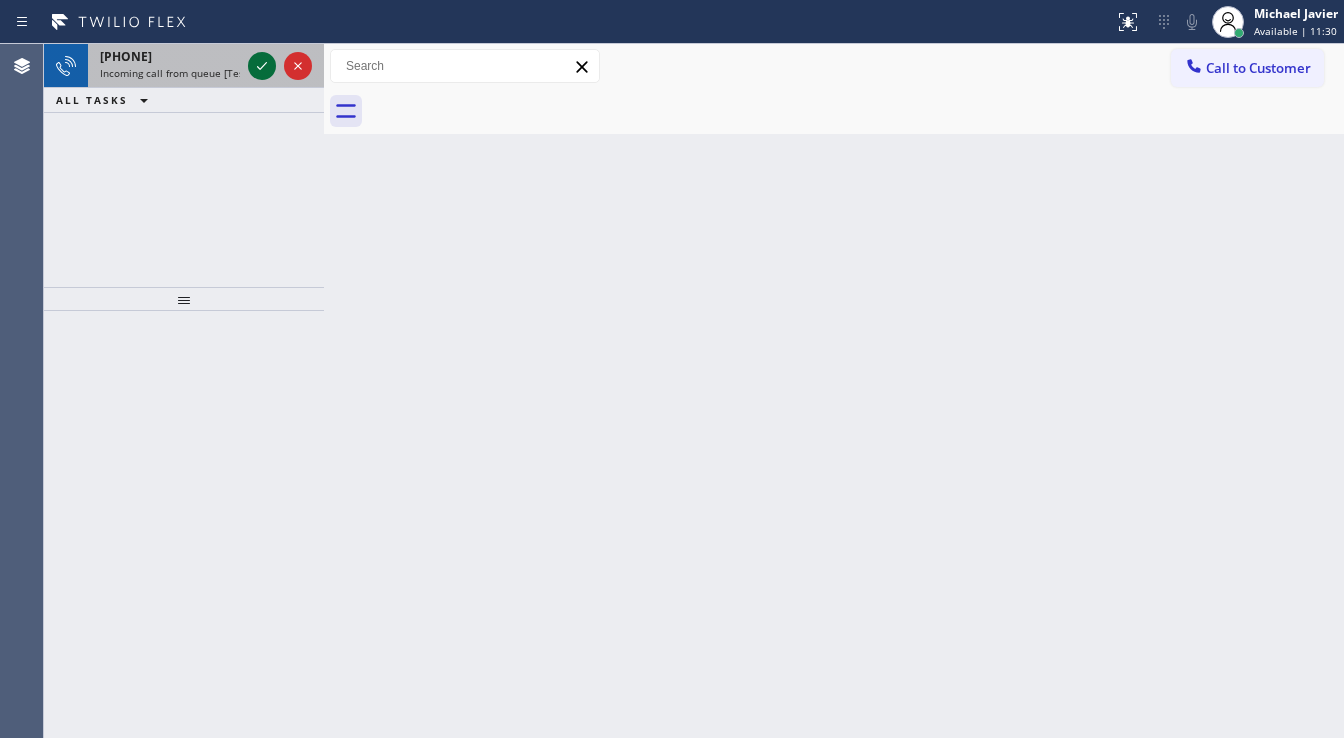 click 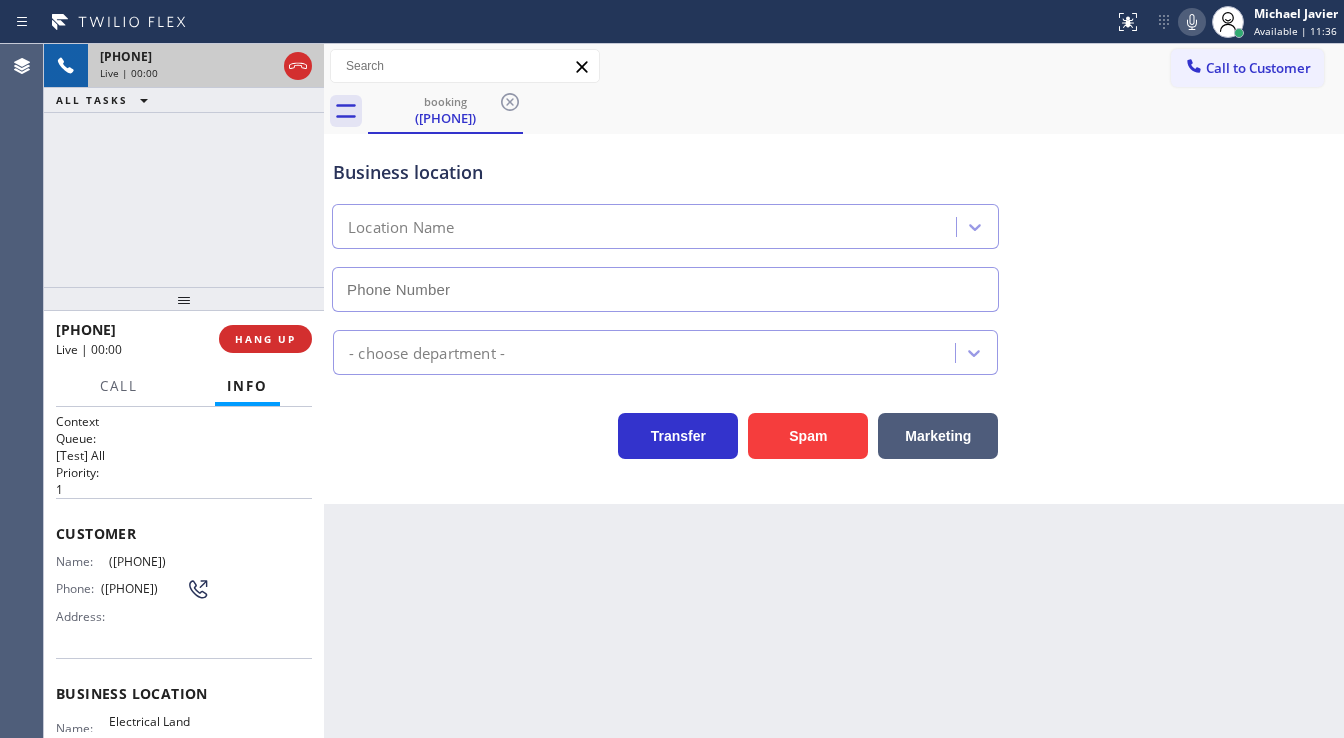 click on "+1[PHONE] Live | 00:00 ALL TASKS ALL TASKS ACTIVE TASKS TASKS IN WRAP UP" at bounding box center (184, 165) 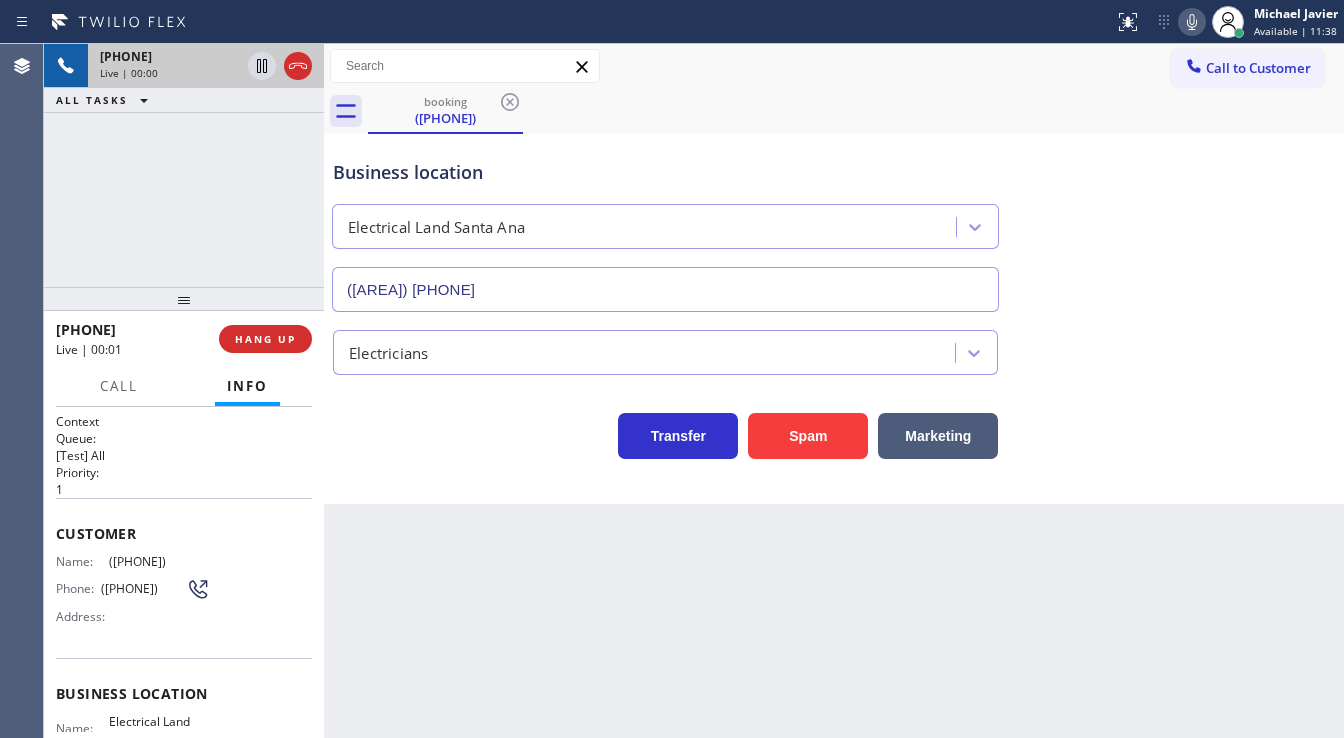 click 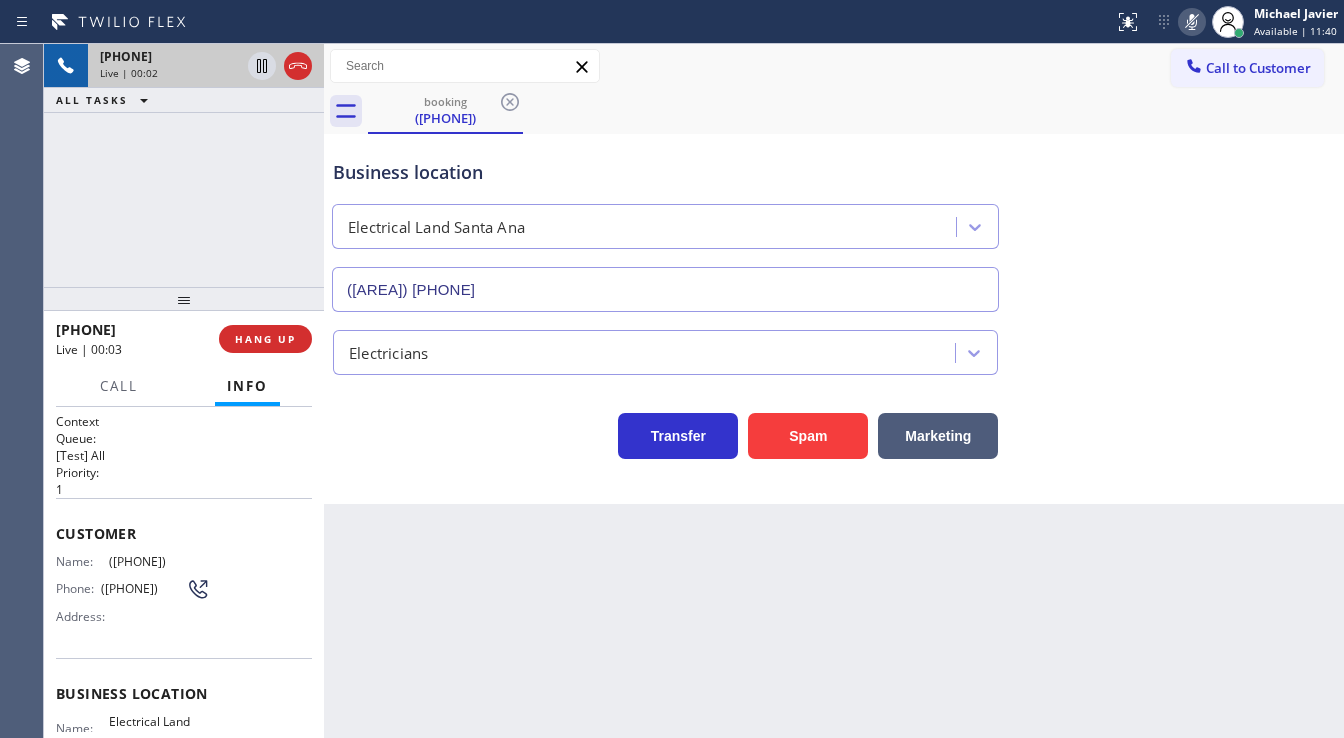click 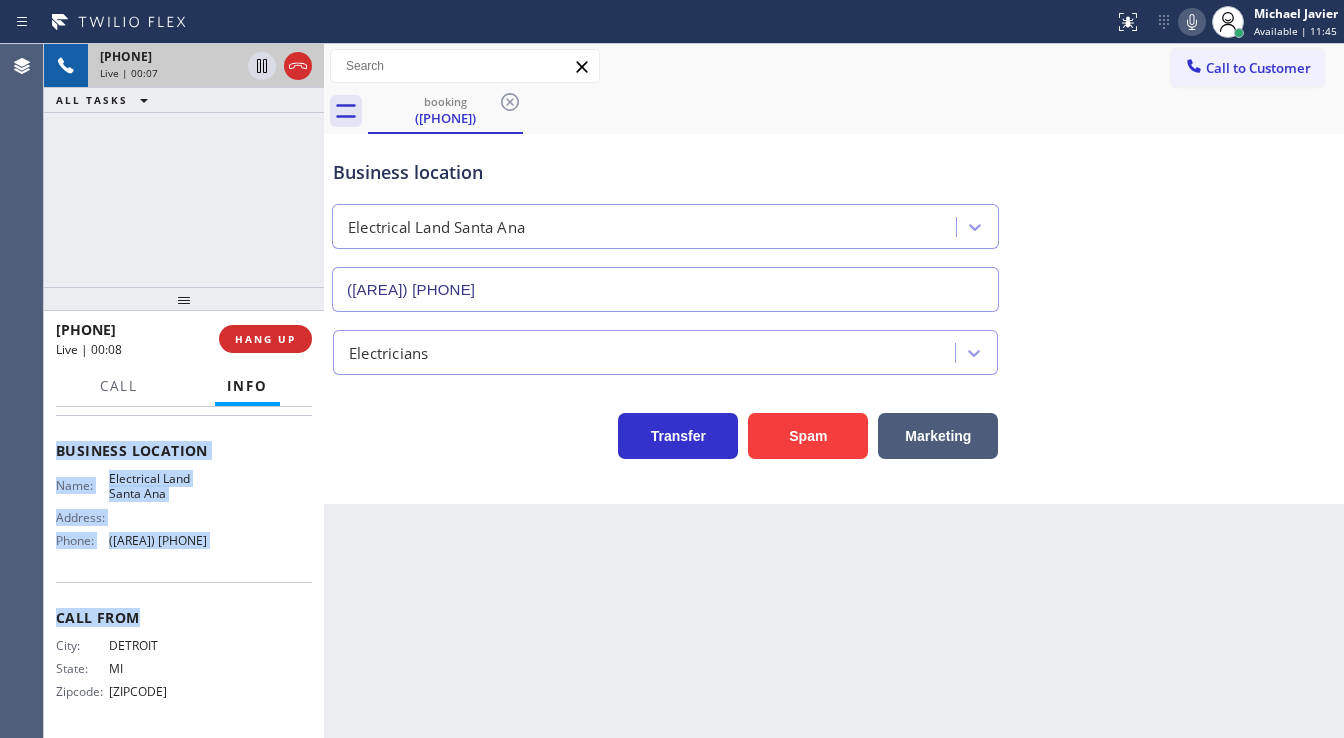 scroll, scrollTop: 245, scrollLeft: 0, axis: vertical 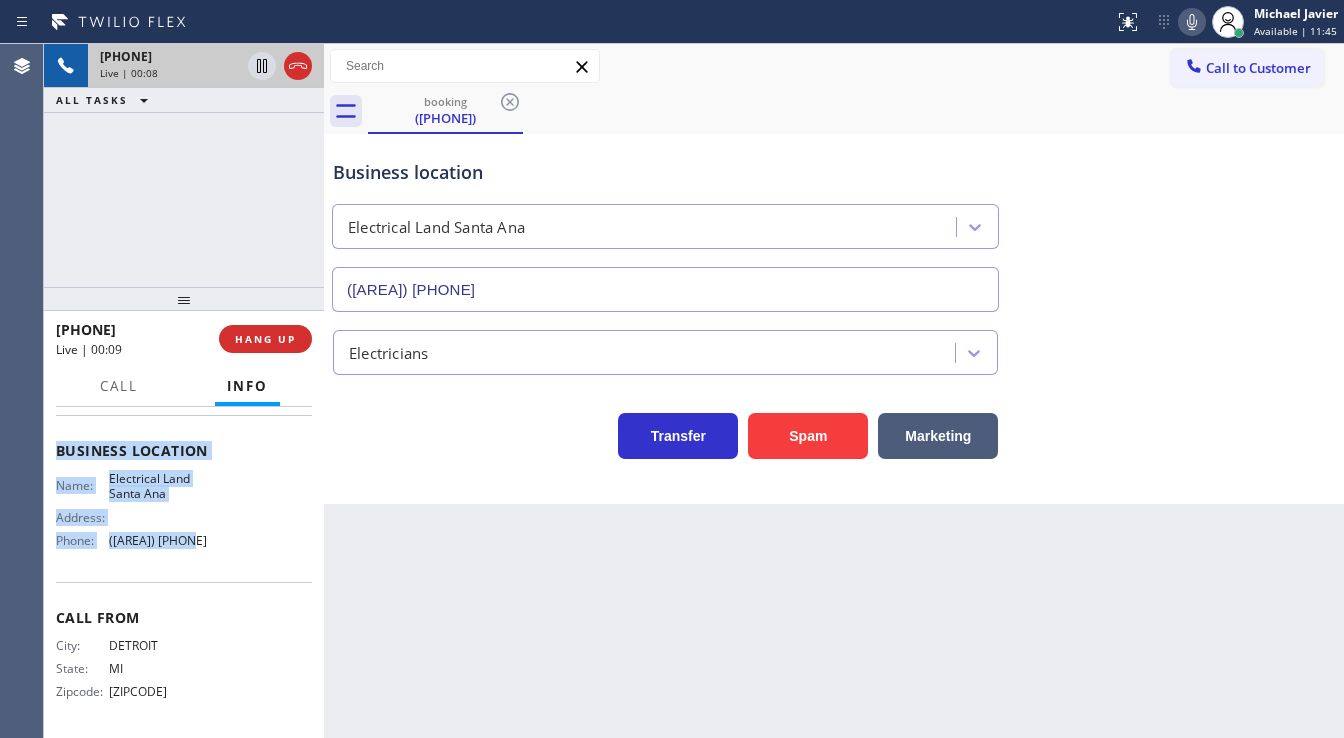 drag, startPoint x: 54, startPoint y: 527, endPoint x: 244, endPoint y: 575, distance: 195.96939 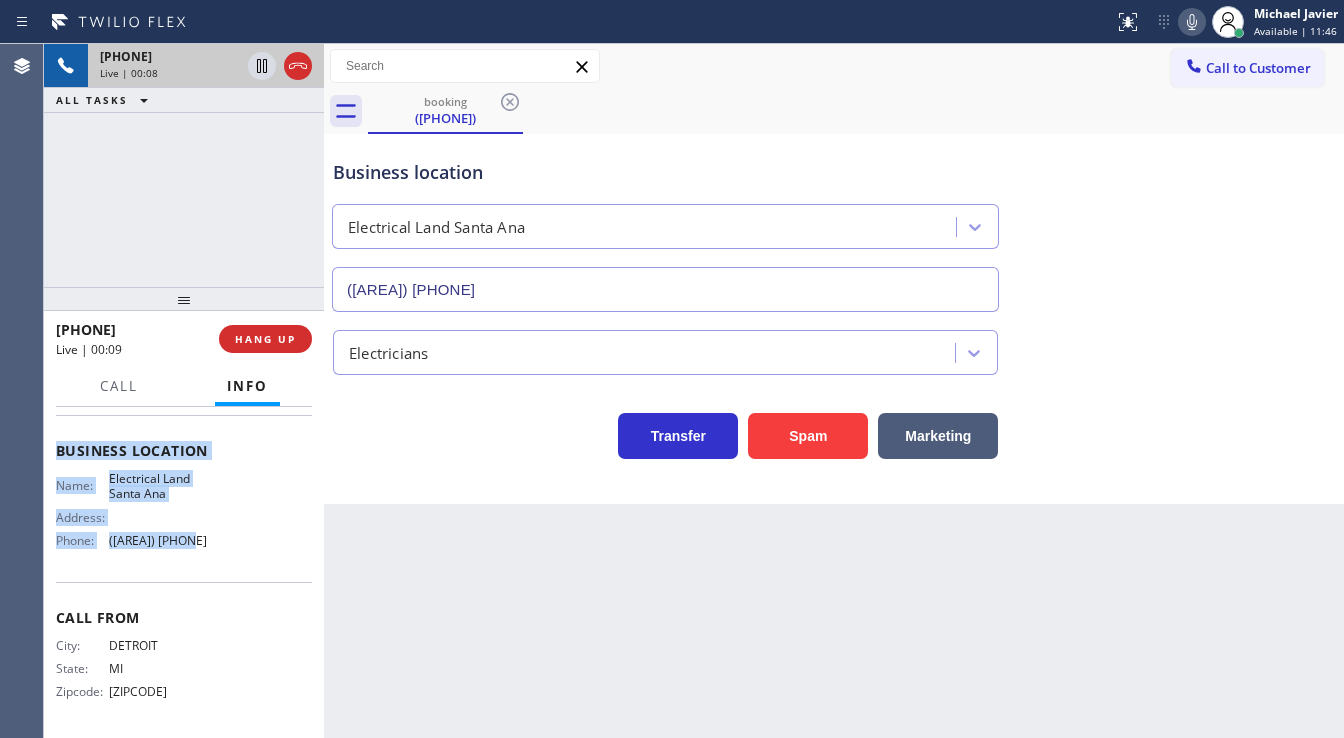 copy on "Customer Name: [PHONE] Phone: [PHONE] Address: Business location Name: Electrical Land Santa Ana Address:   Phone: [PHONE]" 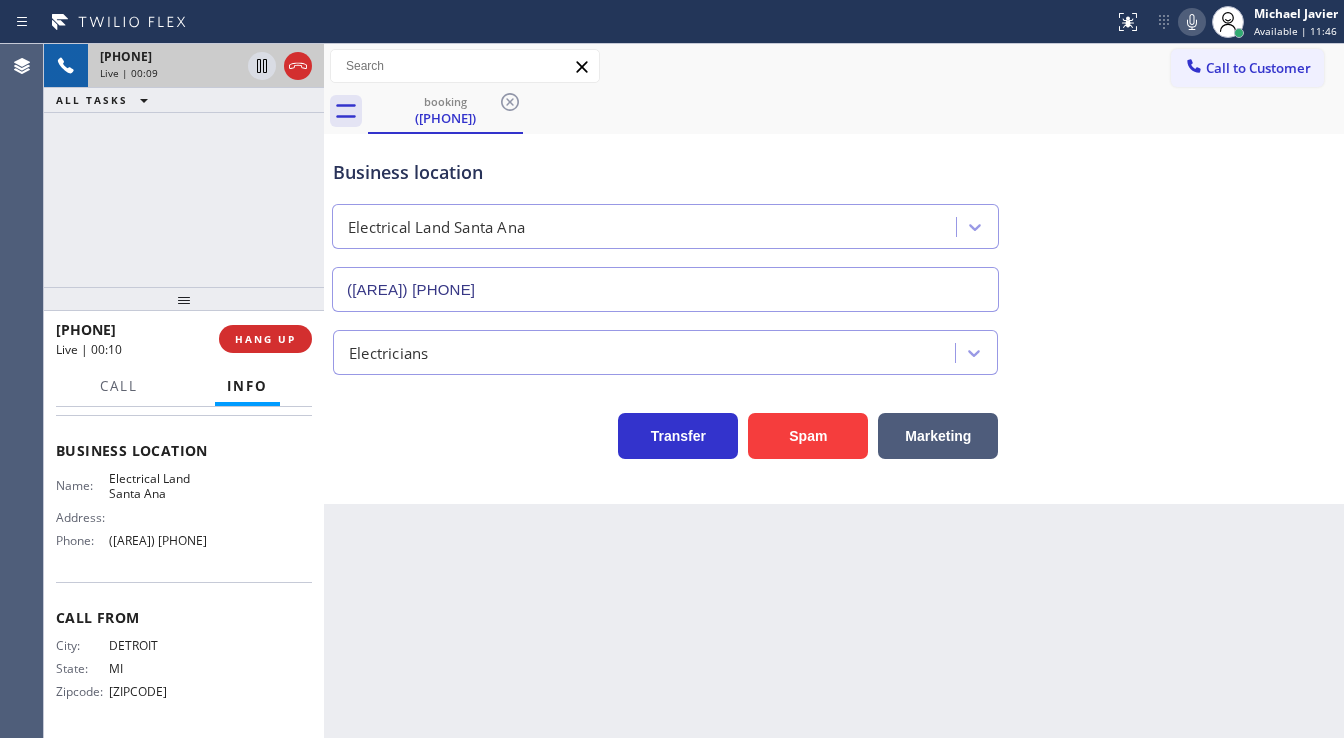 click on "+1[PHONE] Live | 00:09 ALL TASKS ALL TASKS ACTIVE TASKS TASKS IN WRAP UP" at bounding box center (184, 165) 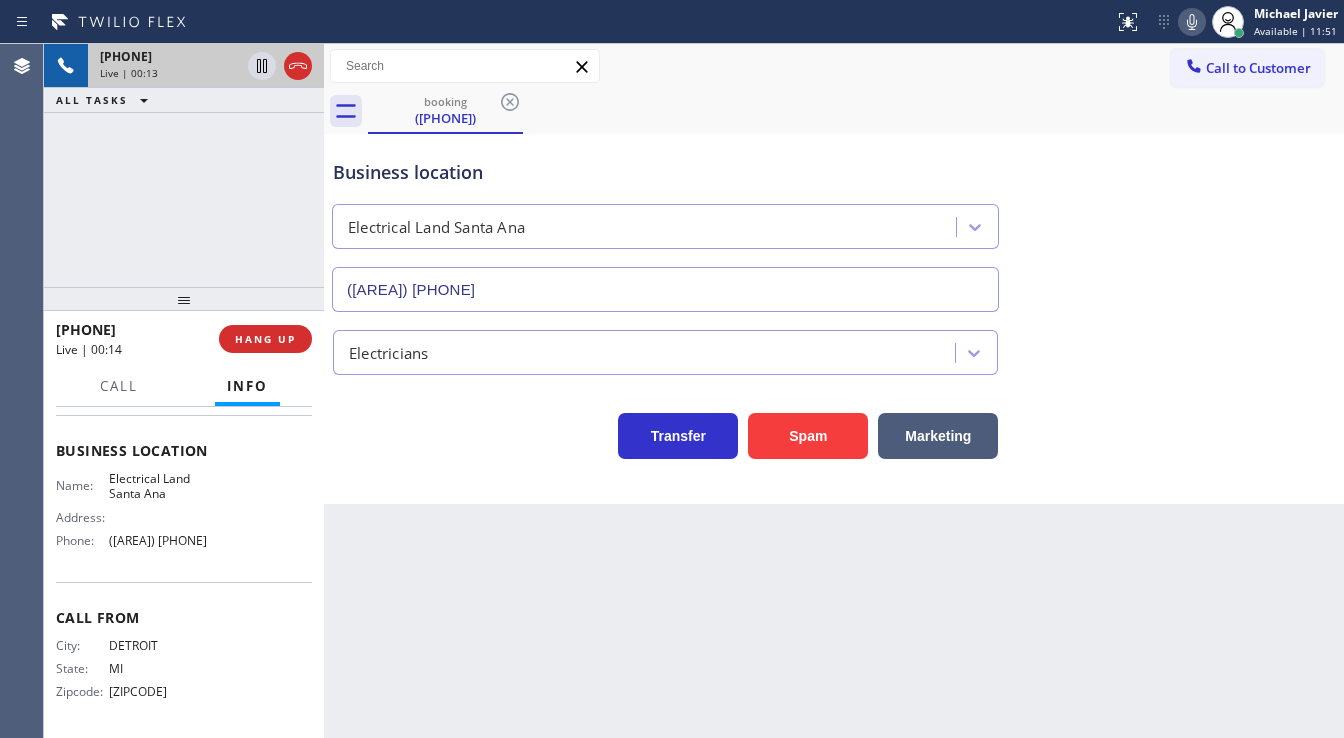 click on "+1[PHONE] Live | 00:13 ALL TASKS ALL TASKS ACTIVE TASKS TASKS IN WRAP UP" at bounding box center (184, 165) 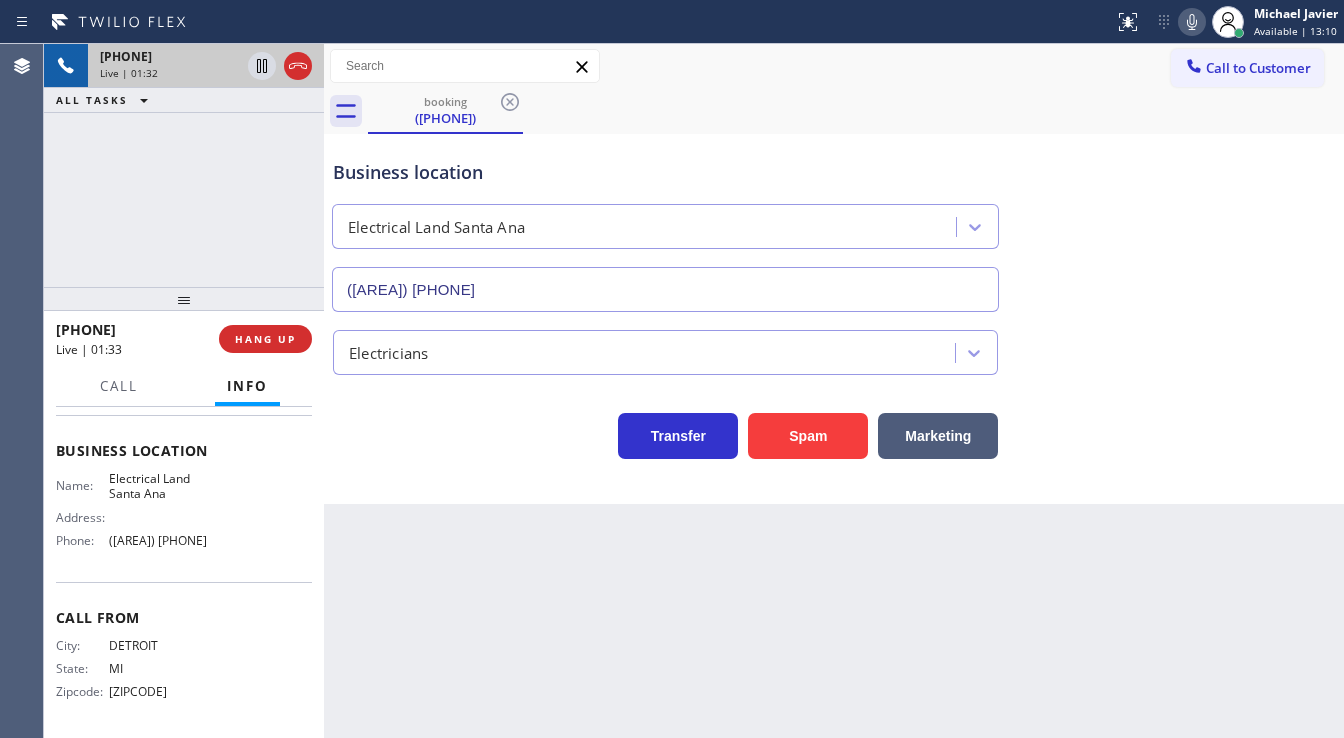 click 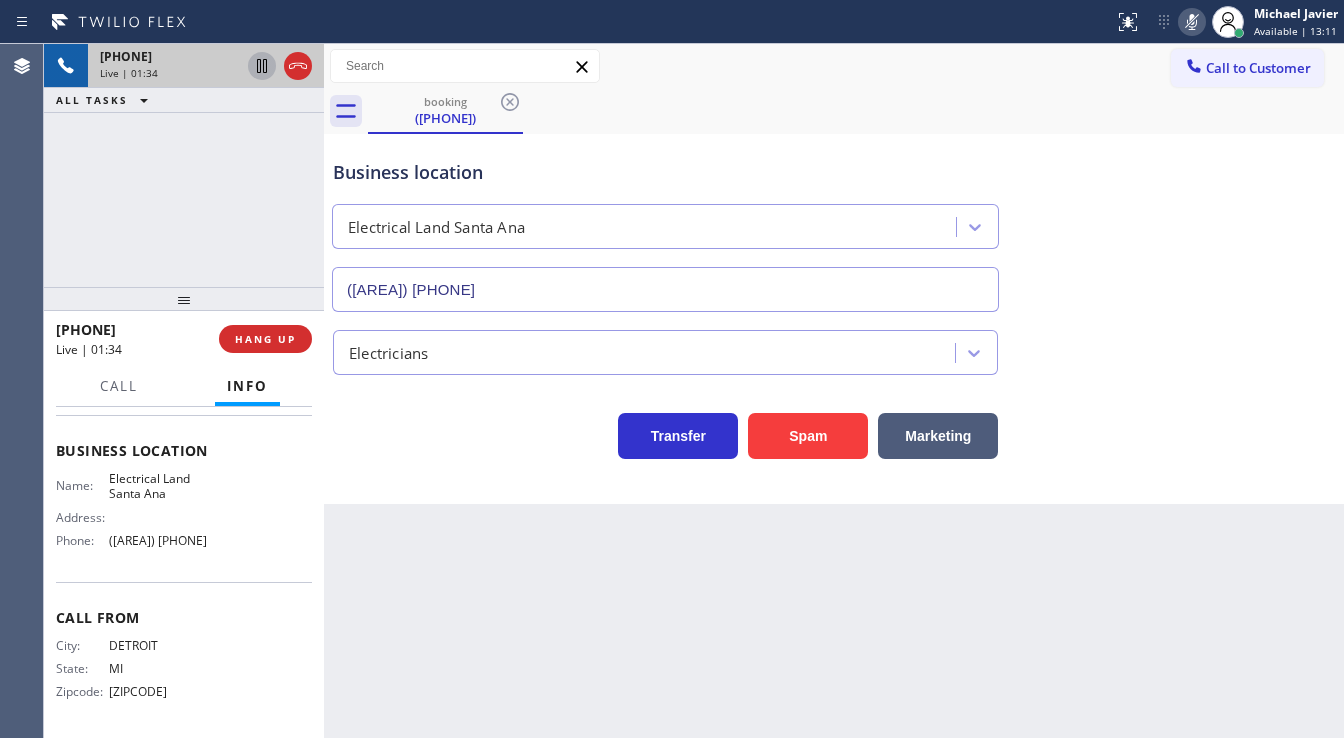 click 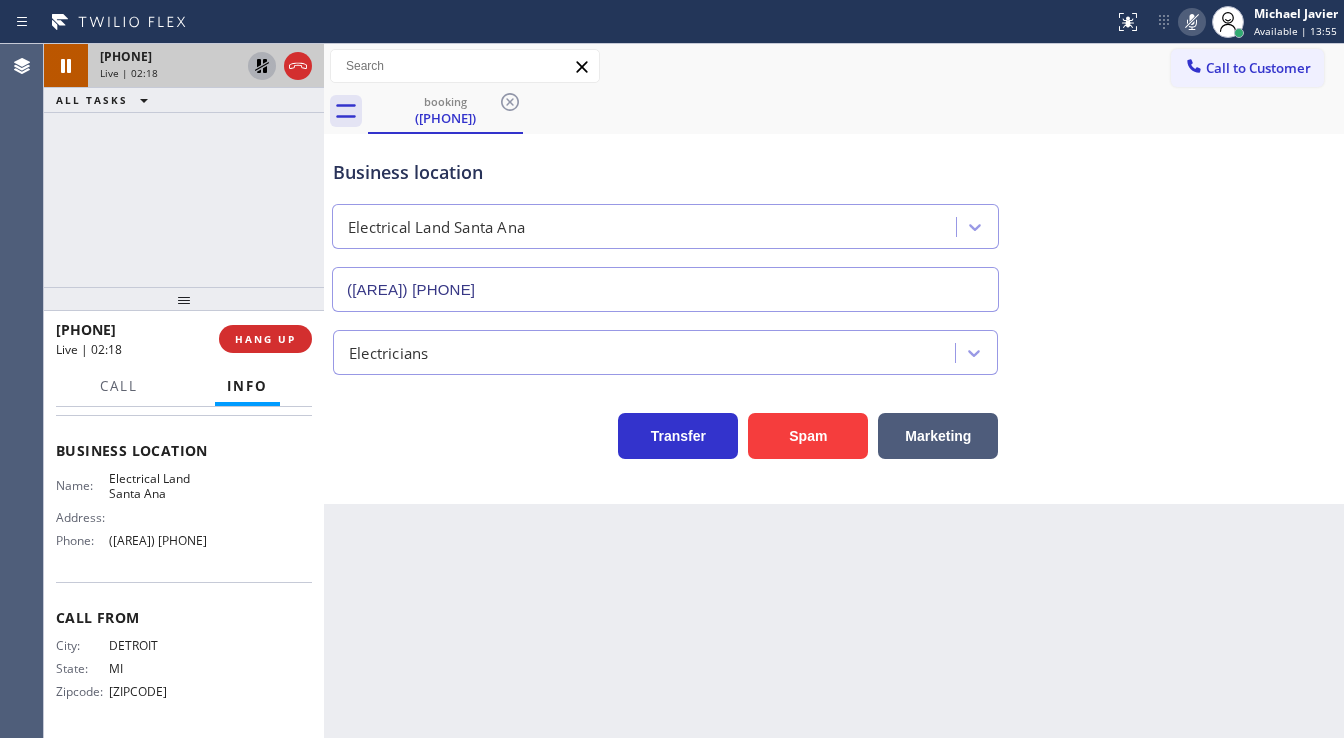drag, startPoint x: 254, startPoint y: 71, endPoint x: 268, endPoint y: 68, distance: 14.3178215 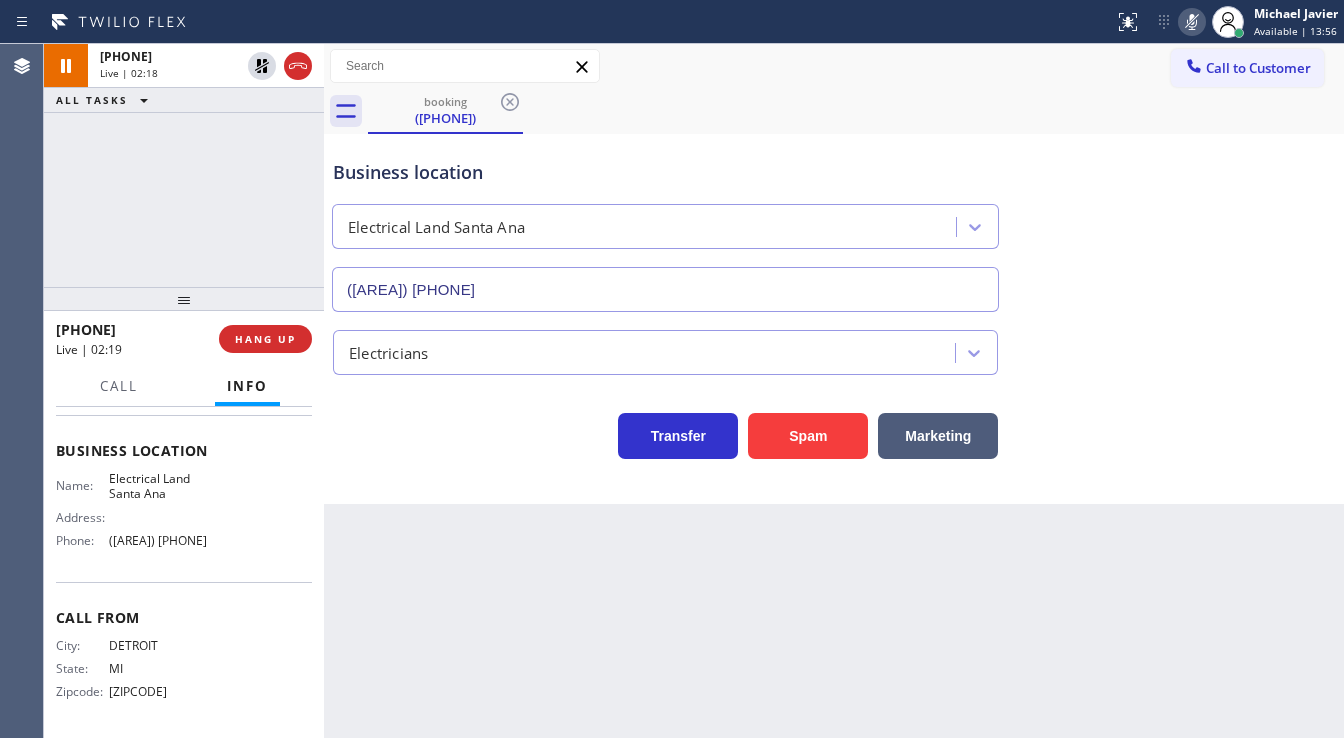 click 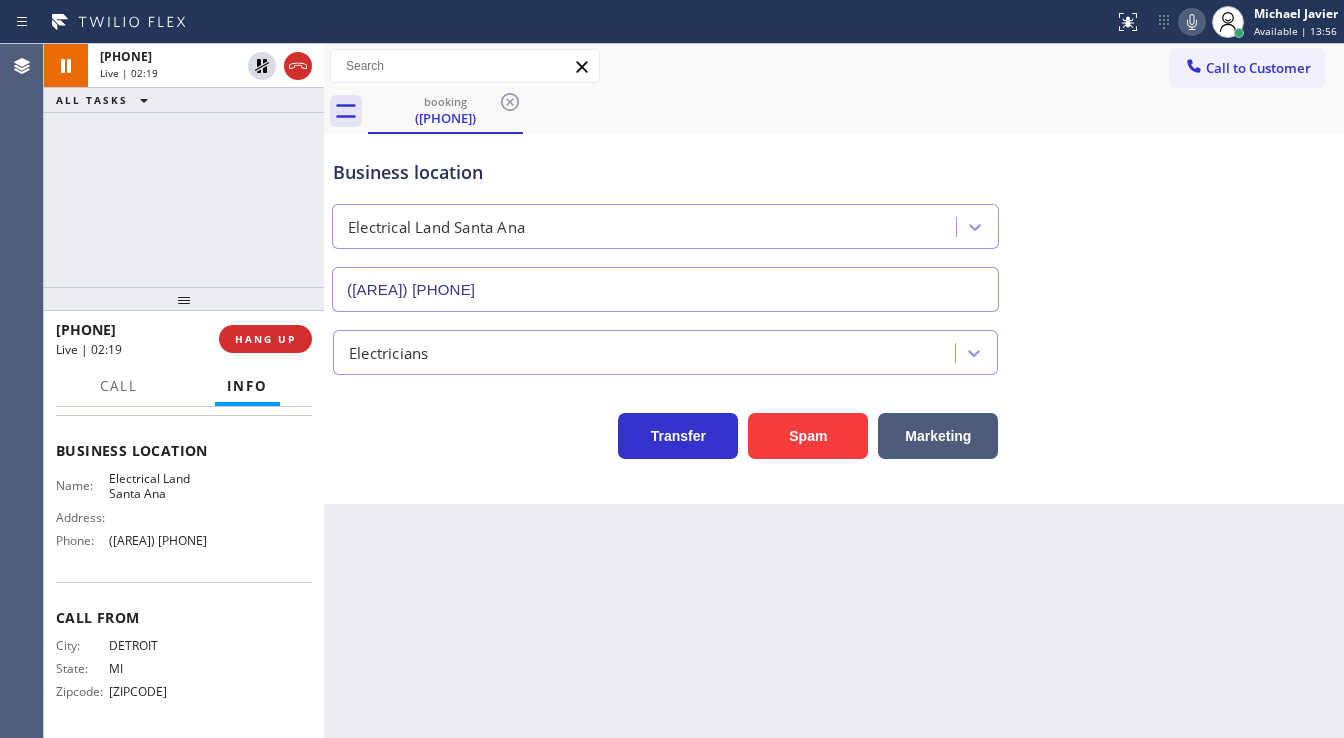 click on "booking [PHONE]" at bounding box center (856, 111) 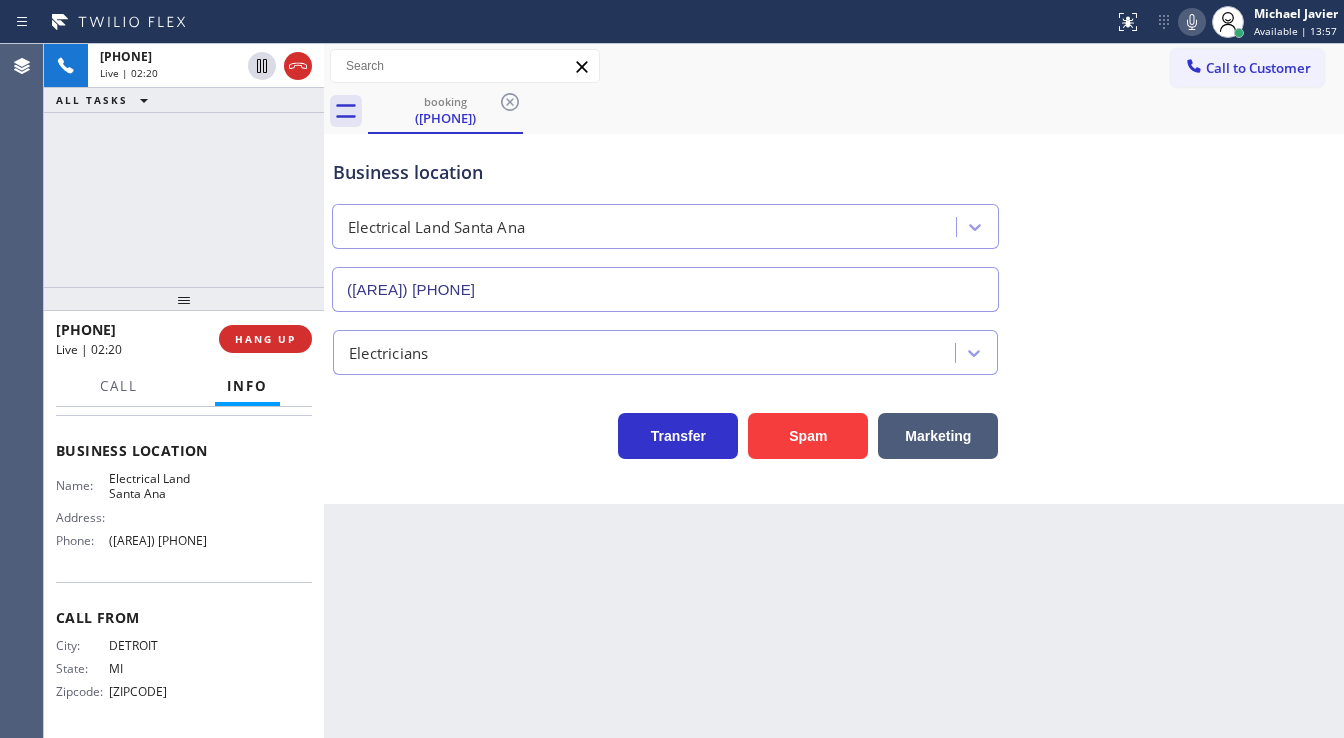 click on "+1[PHONE] Live | 02:20 ALL TASKS ALL TASKS ACTIVE TASKS TASKS IN WRAP UP" at bounding box center [184, 165] 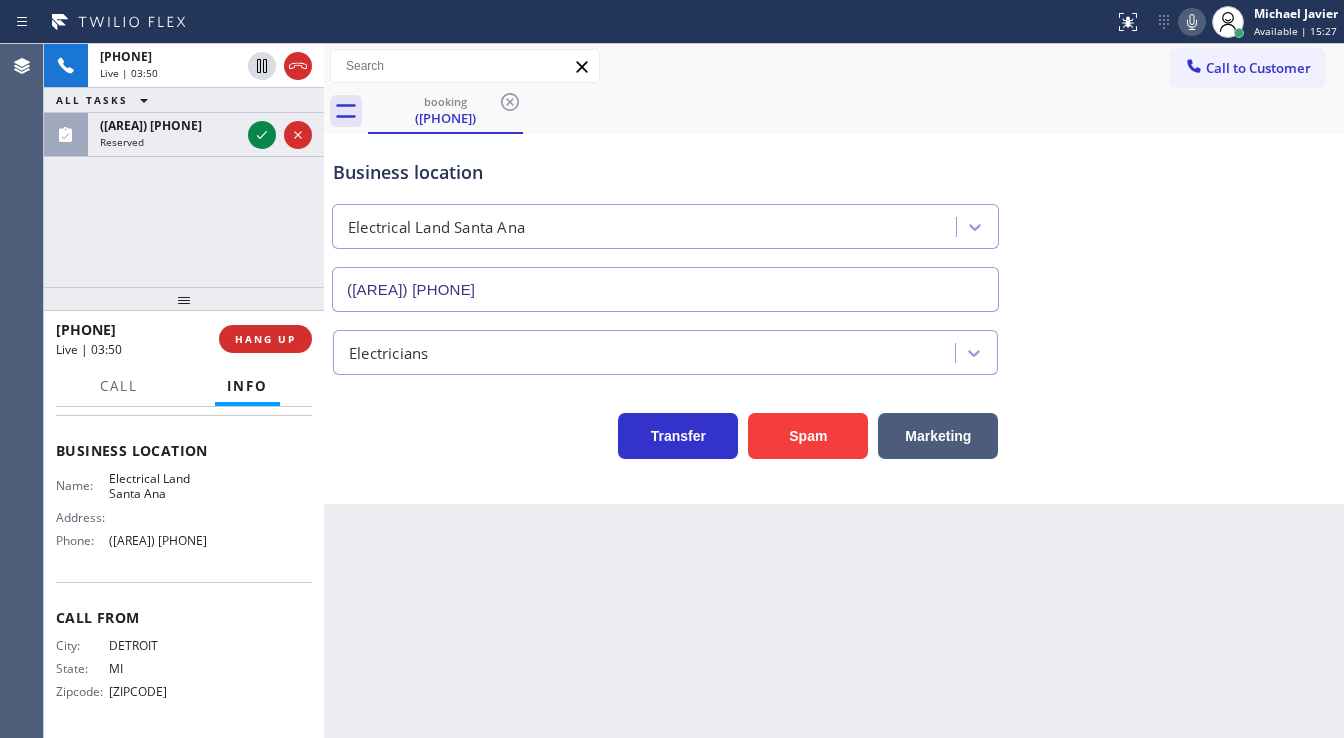 click on "[PHONE] Live | 03:50 ALL TASKS ALL TASKS ACTIVE TASKS TASKS IN WRAP UP [PHONE] Reserved" at bounding box center [184, 165] 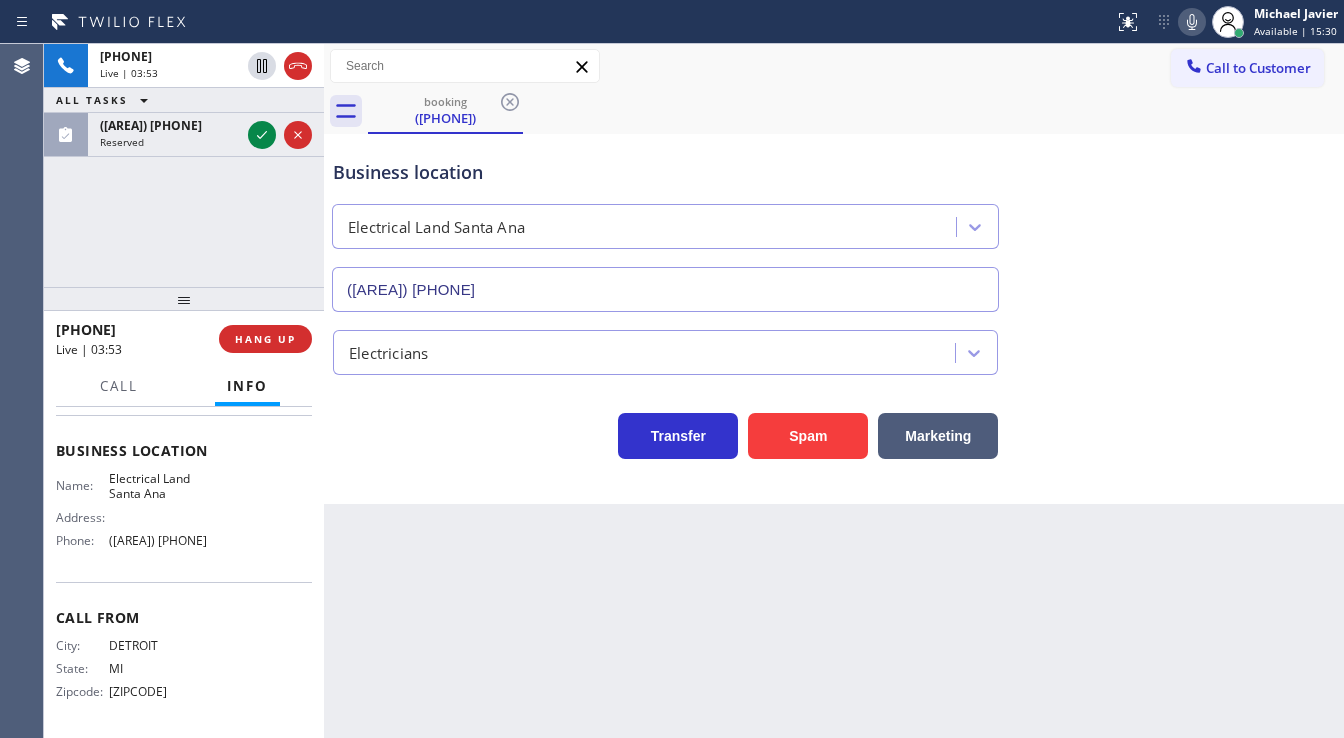click on "+1[PHONE] Live | 03:53 ALL TASKS ALL TASKS ACTIVE TASKS TASKS IN WRAP UP ([AREA]) [PHONE] Reserved" at bounding box center [184, 165] 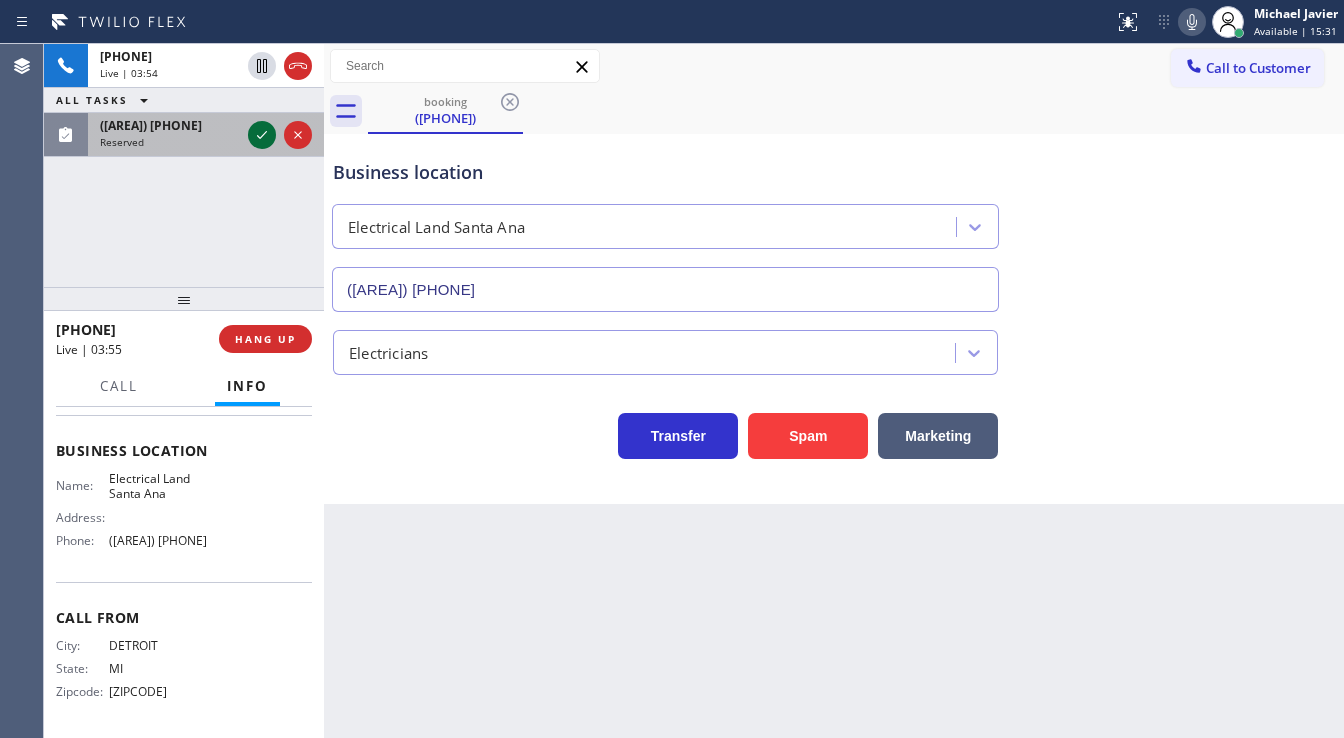 click 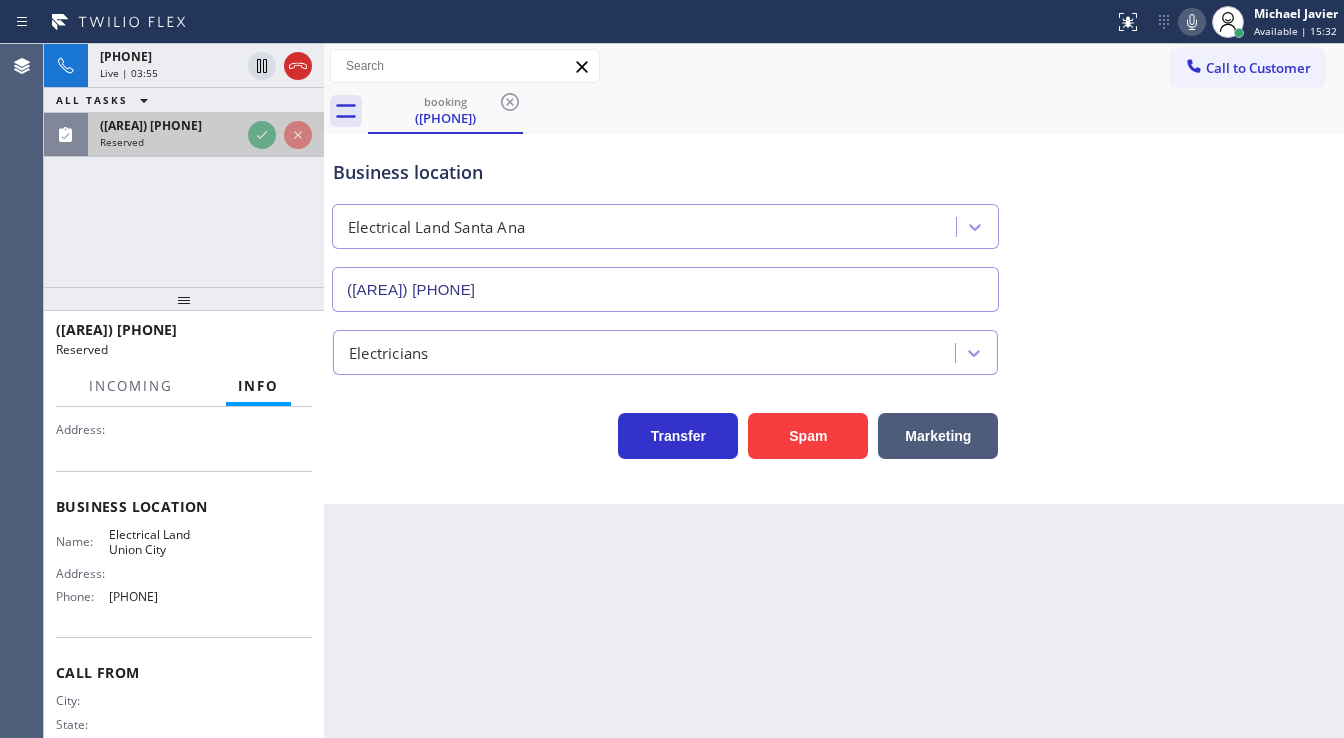 scroll, scrollTop: 277, scrollLeft: 0, axis: vertical 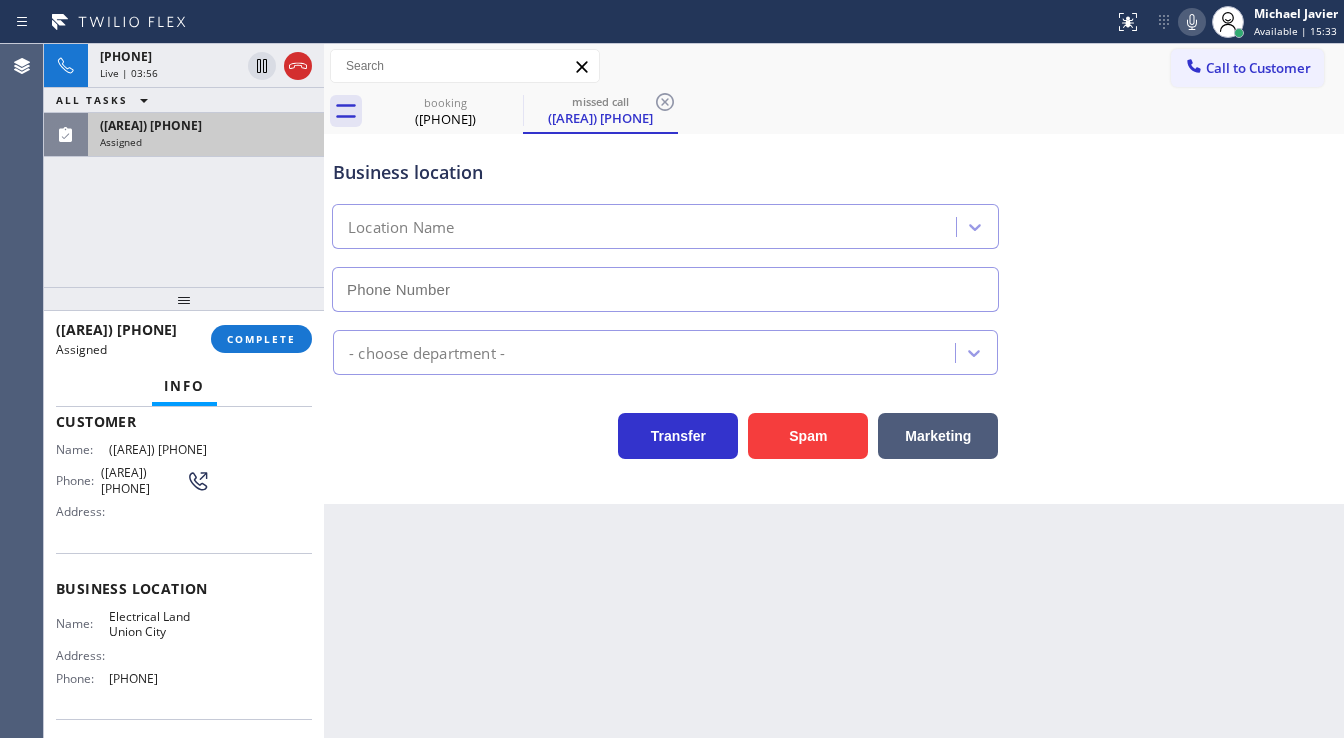 type on "[PHONE]" 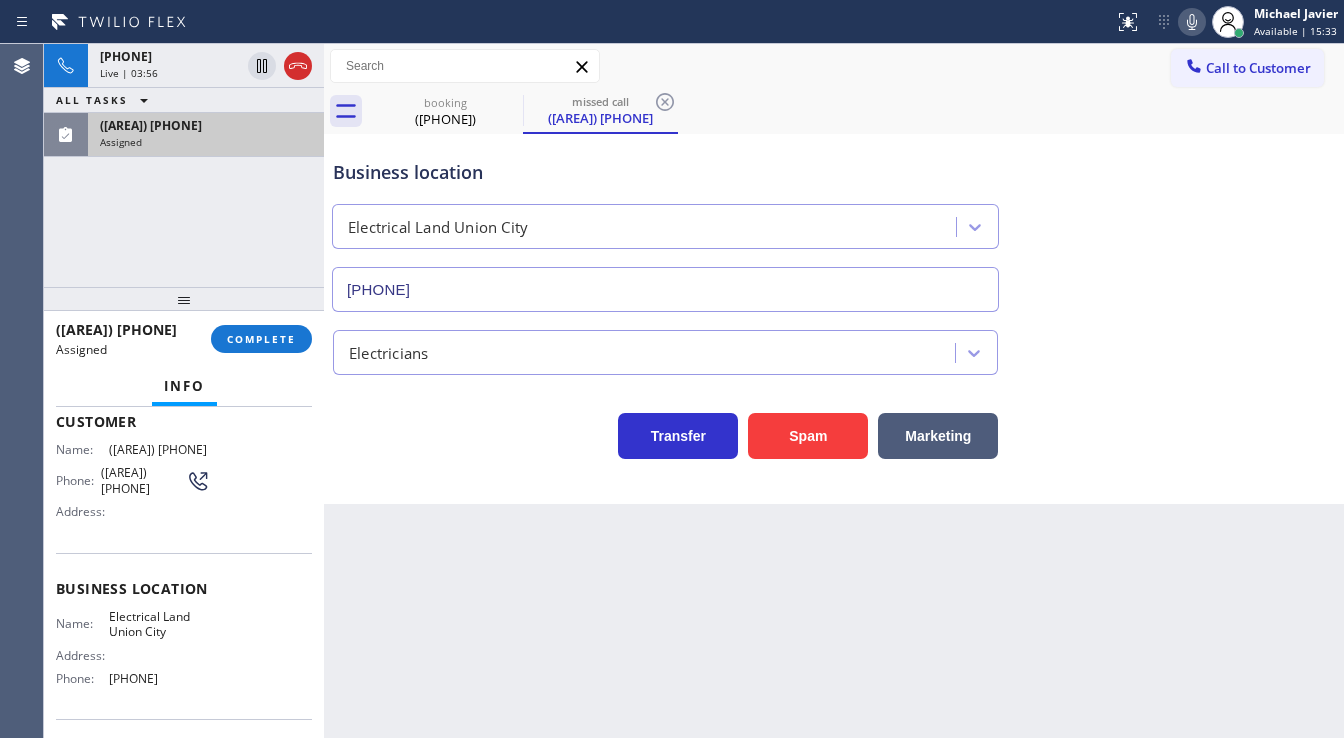 scroll, scrollTop: 117, scrollLeft: 0, axis: vertical 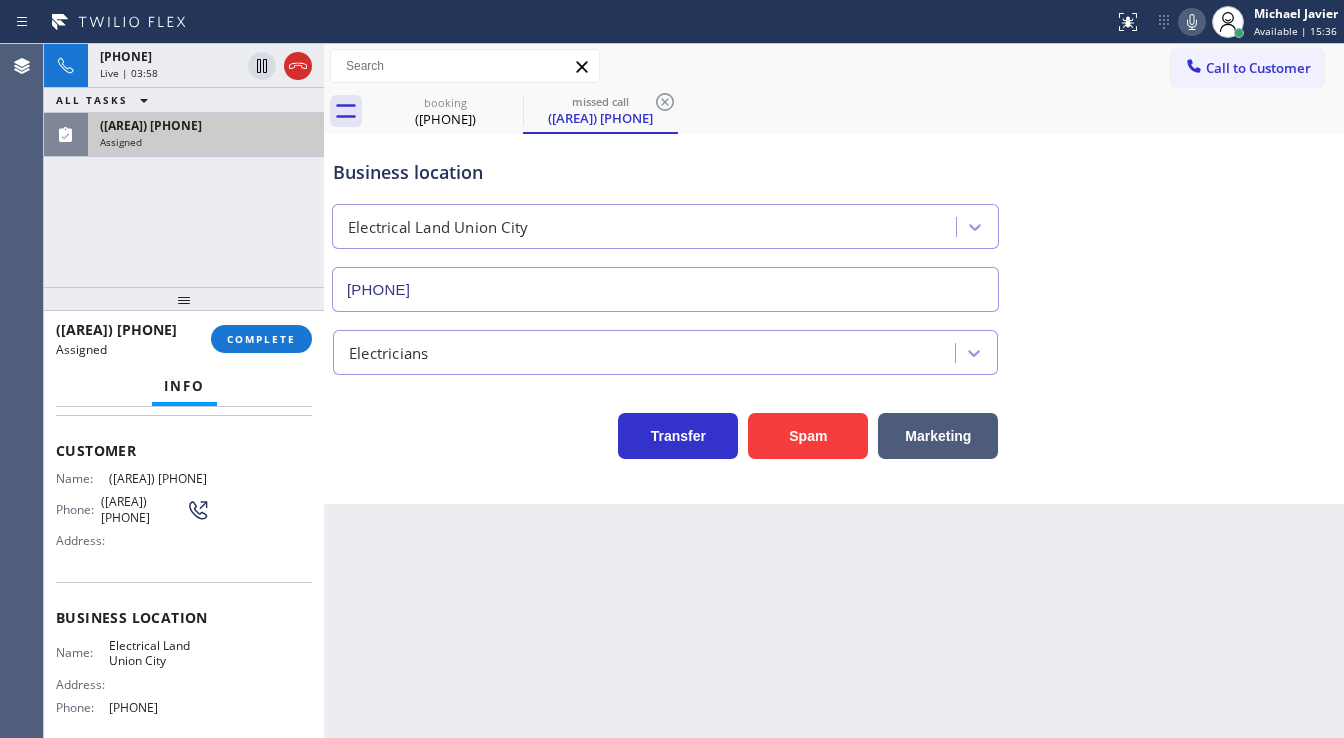 click on "+1[PHONE] Live | 03:58 ALL TASKS ALL TASKS ACTIVE TASKS TASKS IN WRAP UP ([AREA]) [PHONE] Assigned" at bounding box center [184, 165] 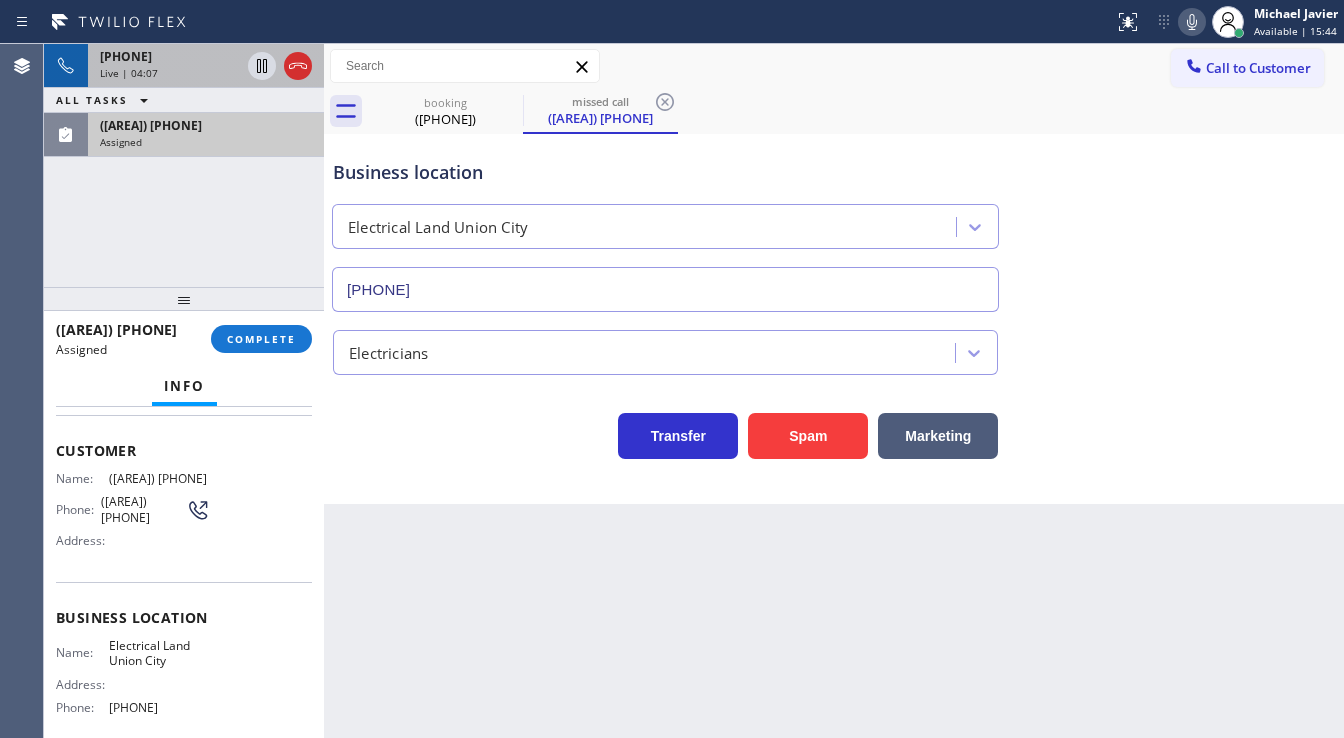 click on "[PHONE]" at bounding box center [170, 56] 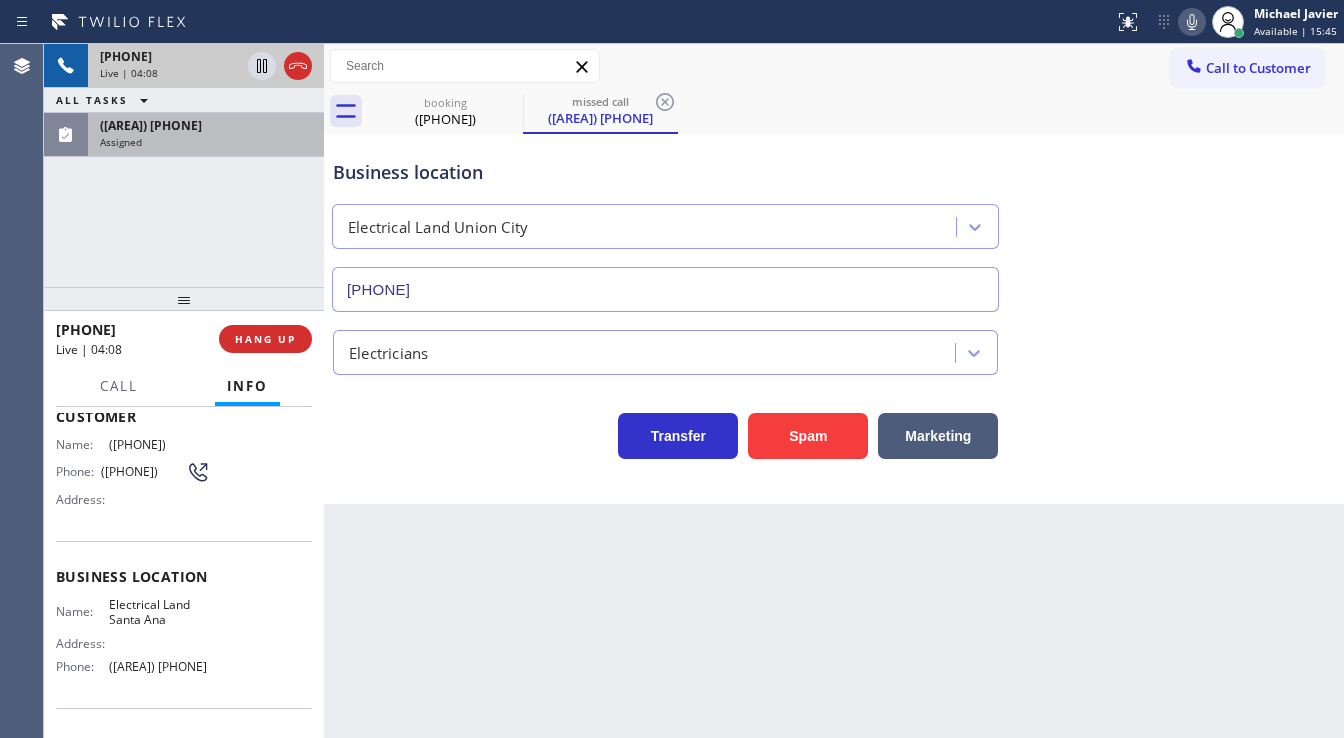 scroll, scrollTop: 85, scrollLeft: 0, axis: vertical 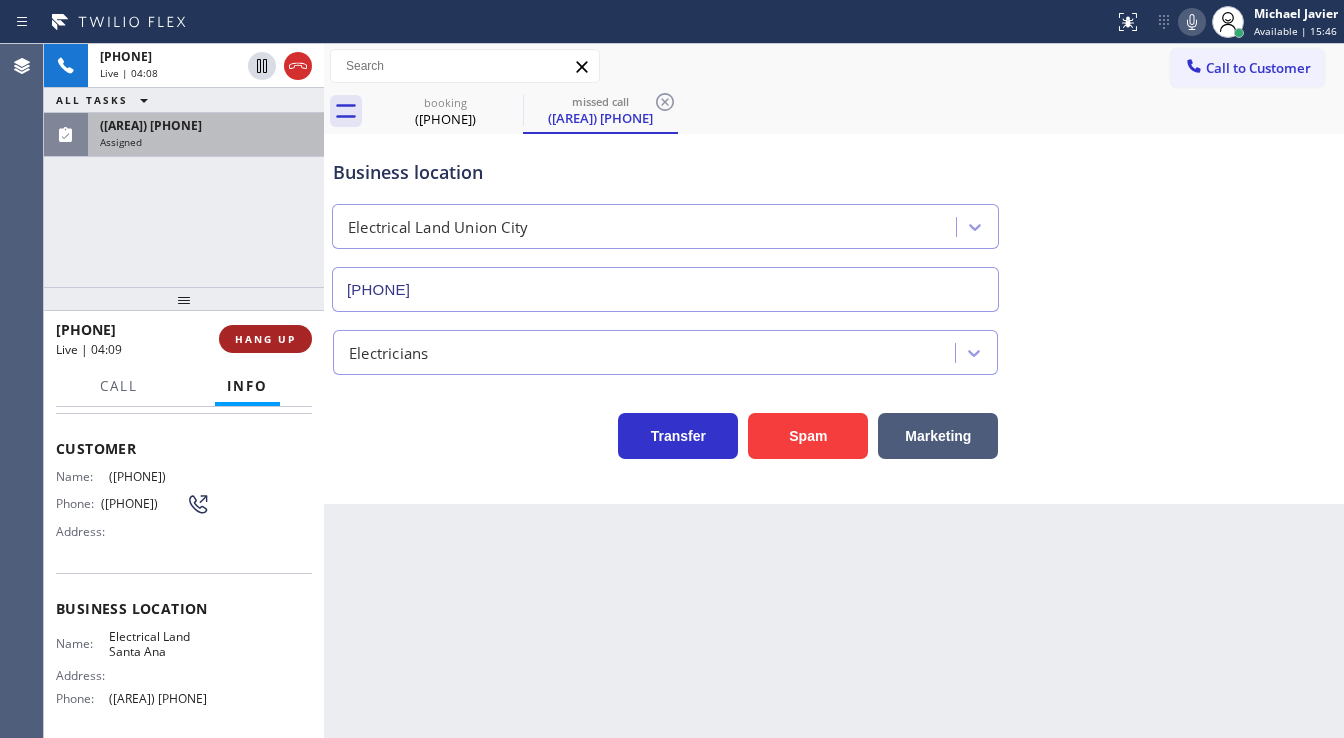 click on "HANG UP" at bounding box center [265, 339] 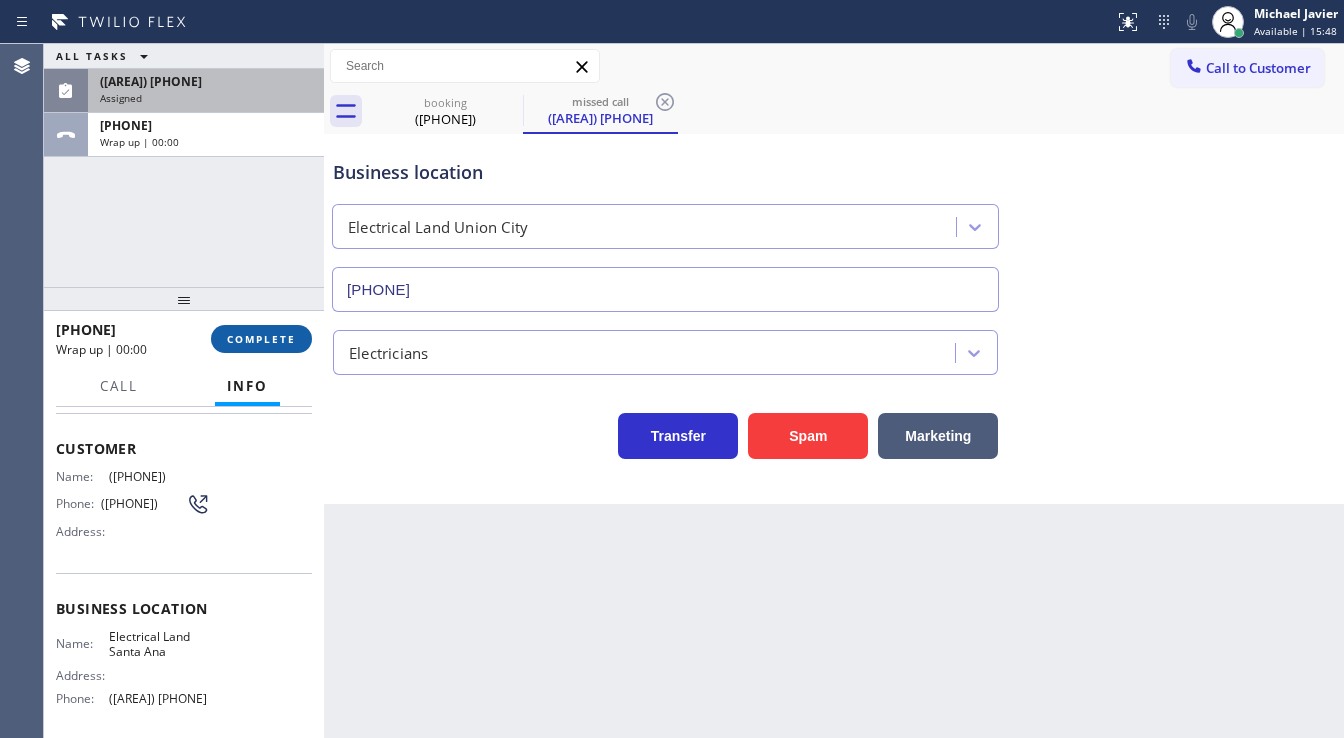 click on "COMPLETE" at bounding box center (261, 339) 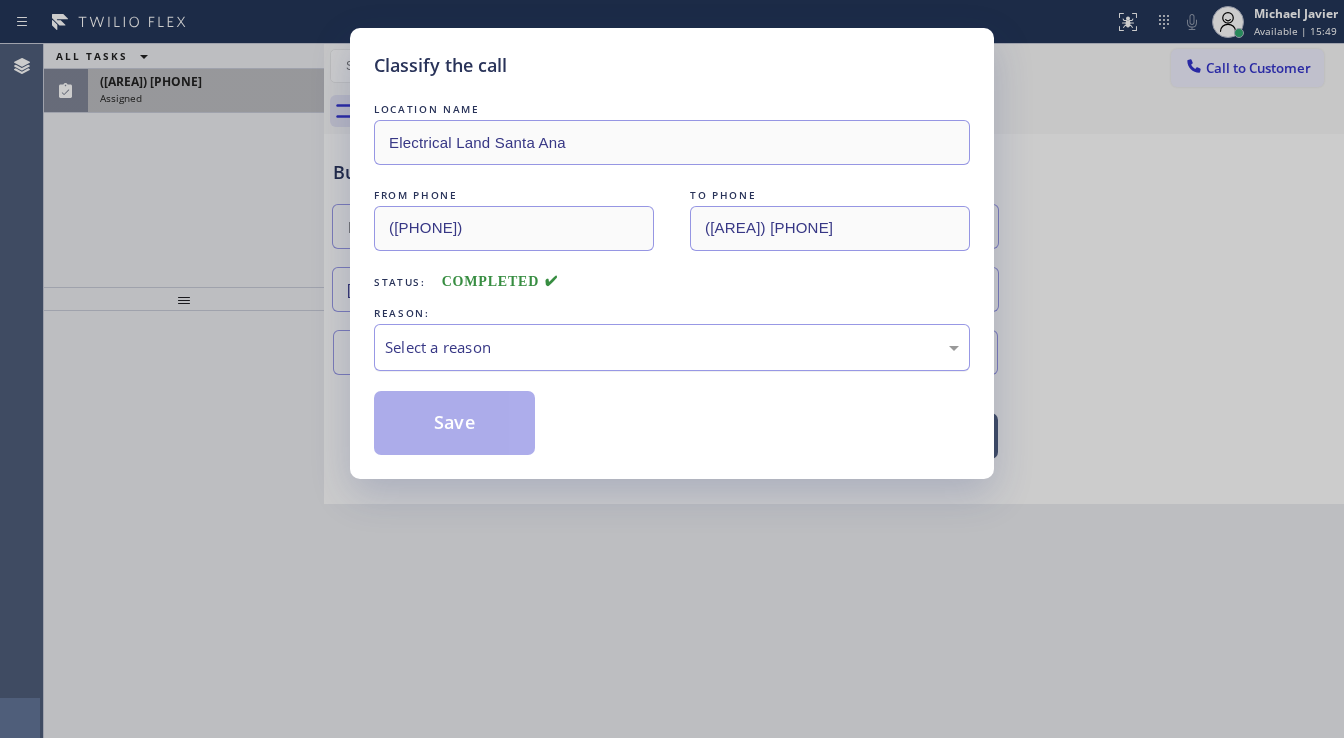 click on "Select a reason" at bounding box center [672, 347] 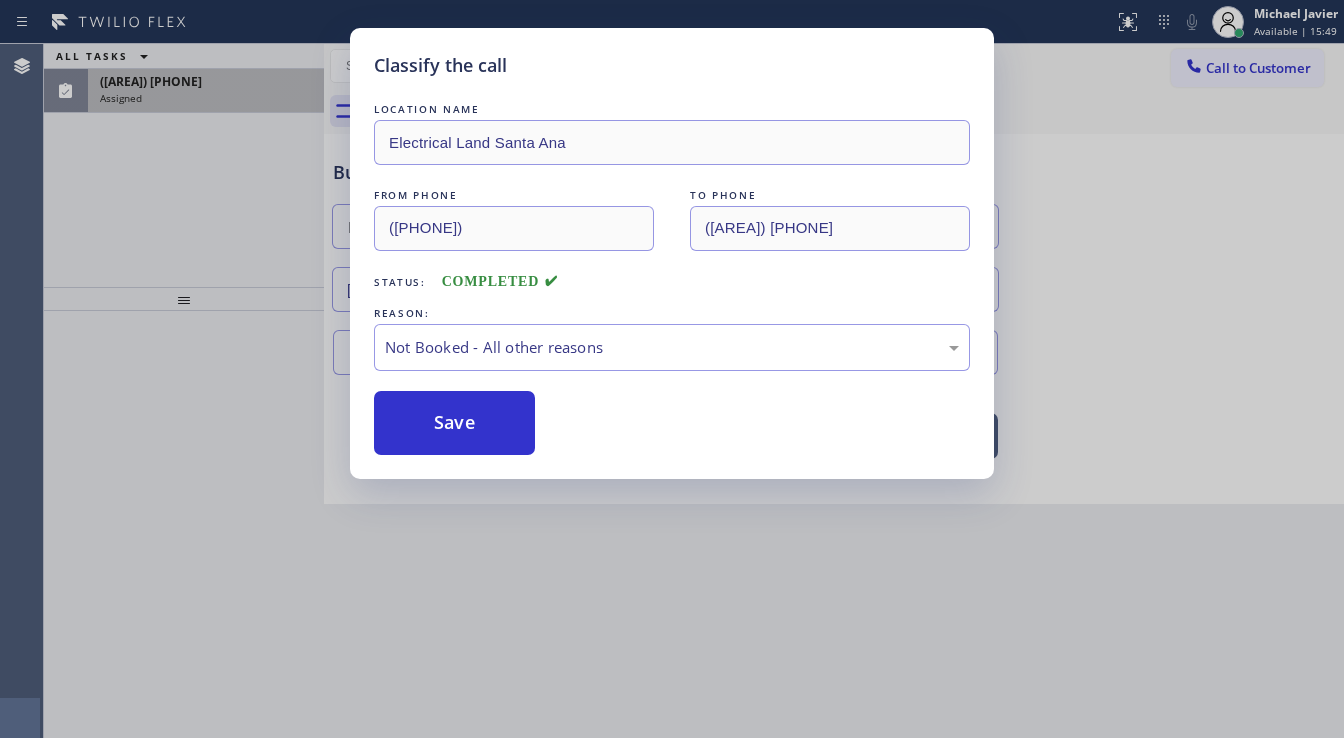 click on "Save" at bounding box center [454, 423] 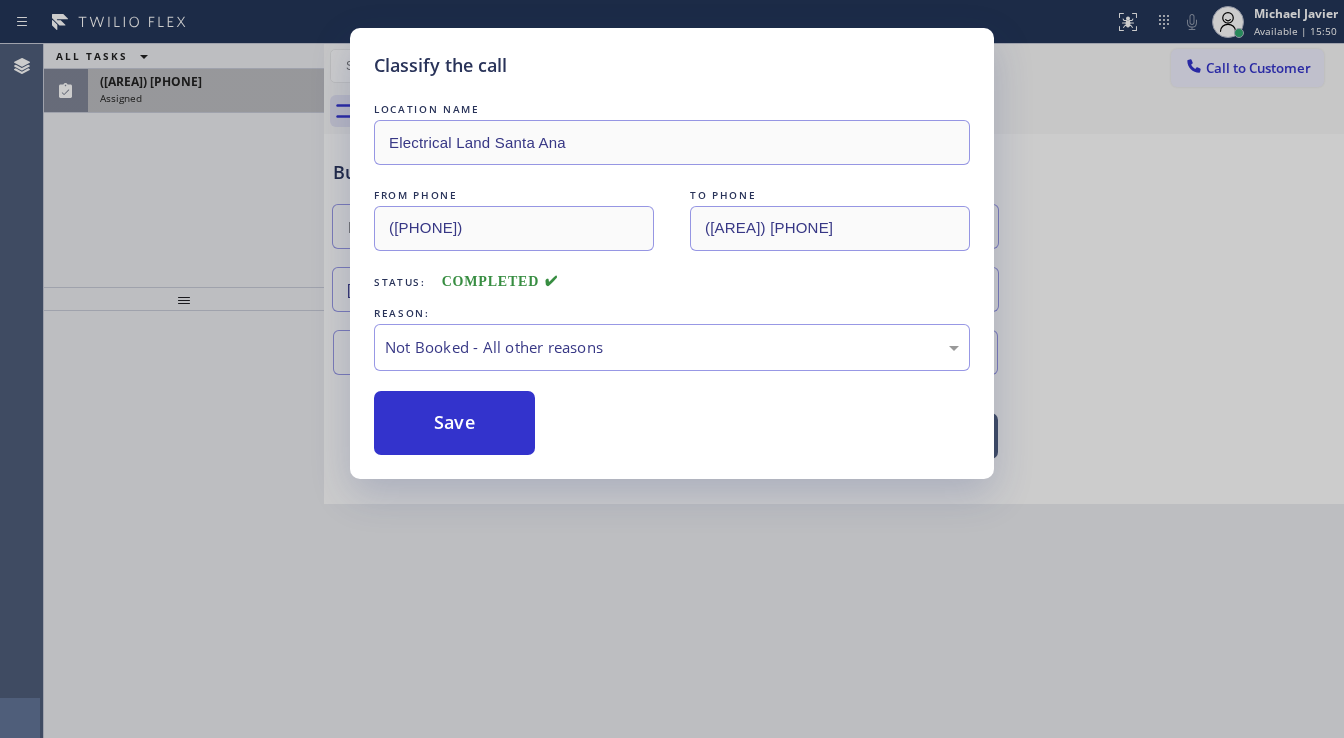 click on "Save" at bounding box center (454, 423) 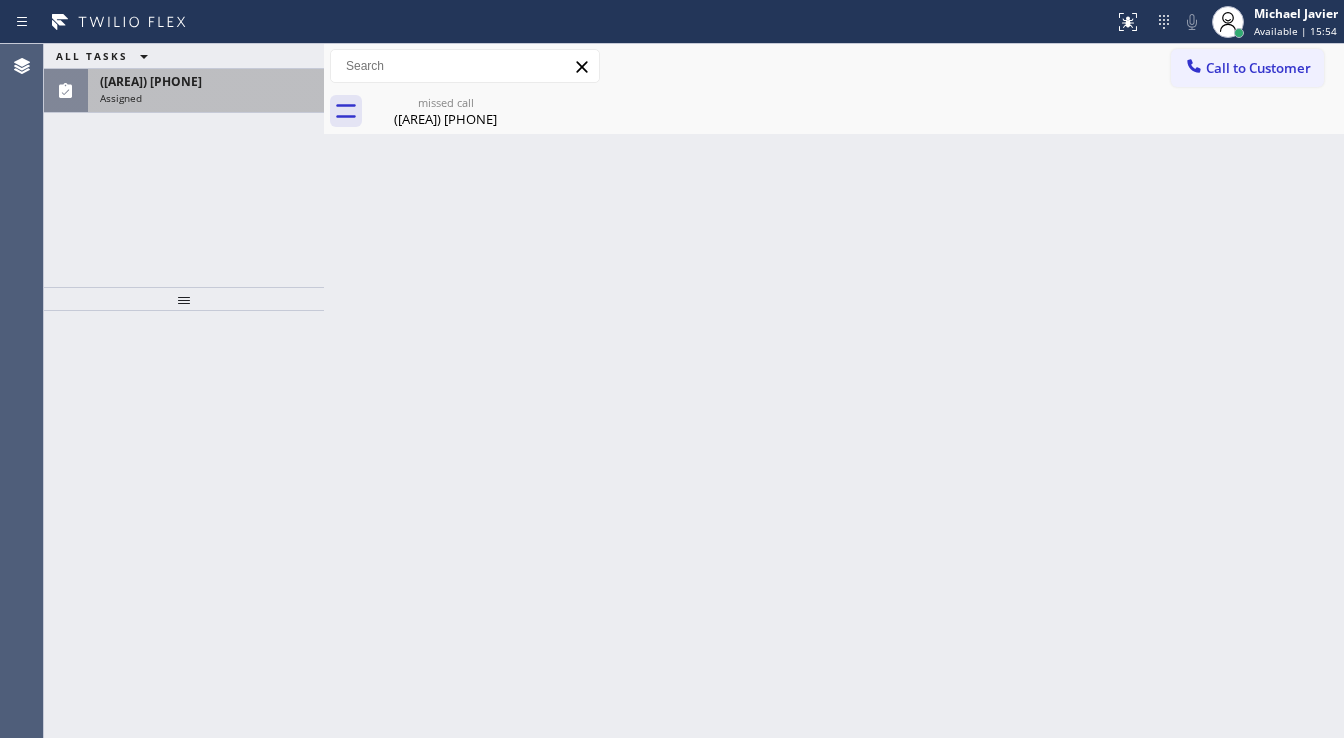 click on "ALL TASKS ALL TASKS ACTIVE TASKS TASKS IN WRAP UP ([PHONE]) Assigned" at bounding box center (184, 165) 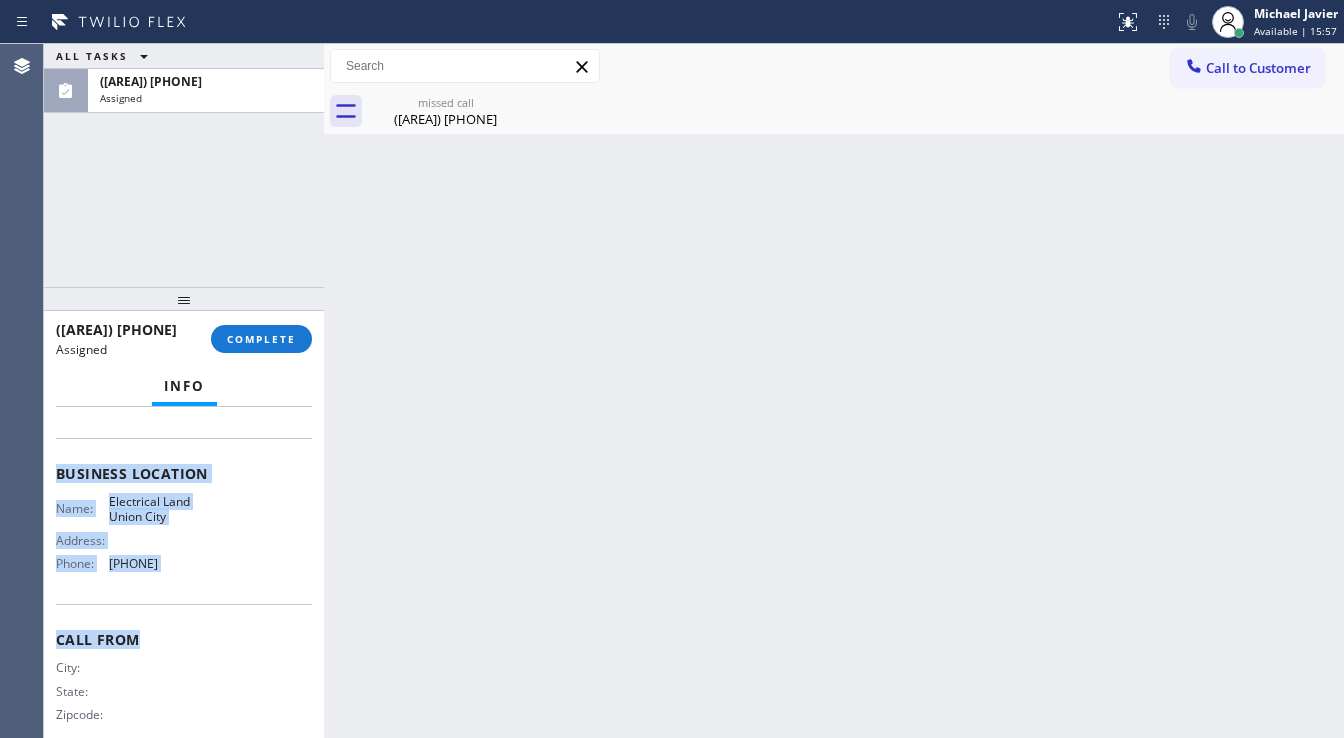 scroll, scrollTop: 277, scrollLeft: 0, axis: vertical 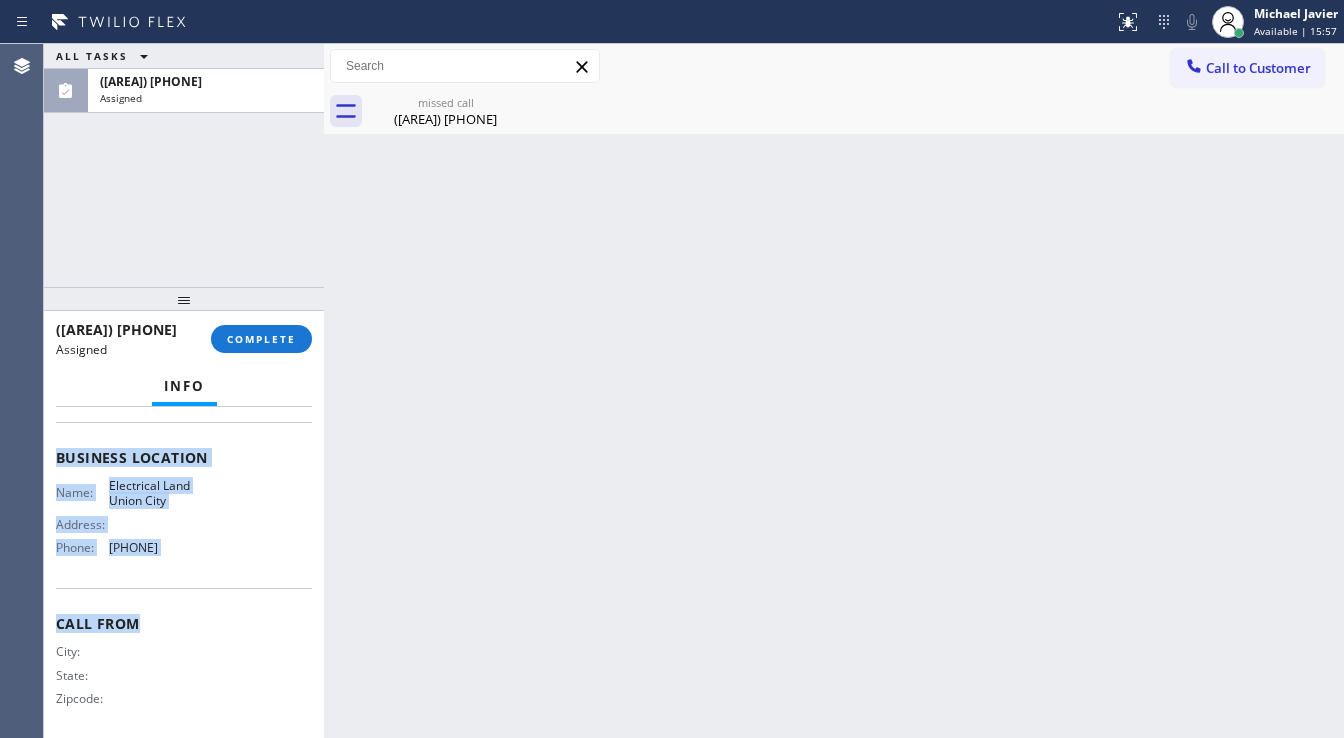 drag, startPoint x: 50, startPoint y: 556, endPoint x: 221, endPoint y: 568, distance: 171.42053 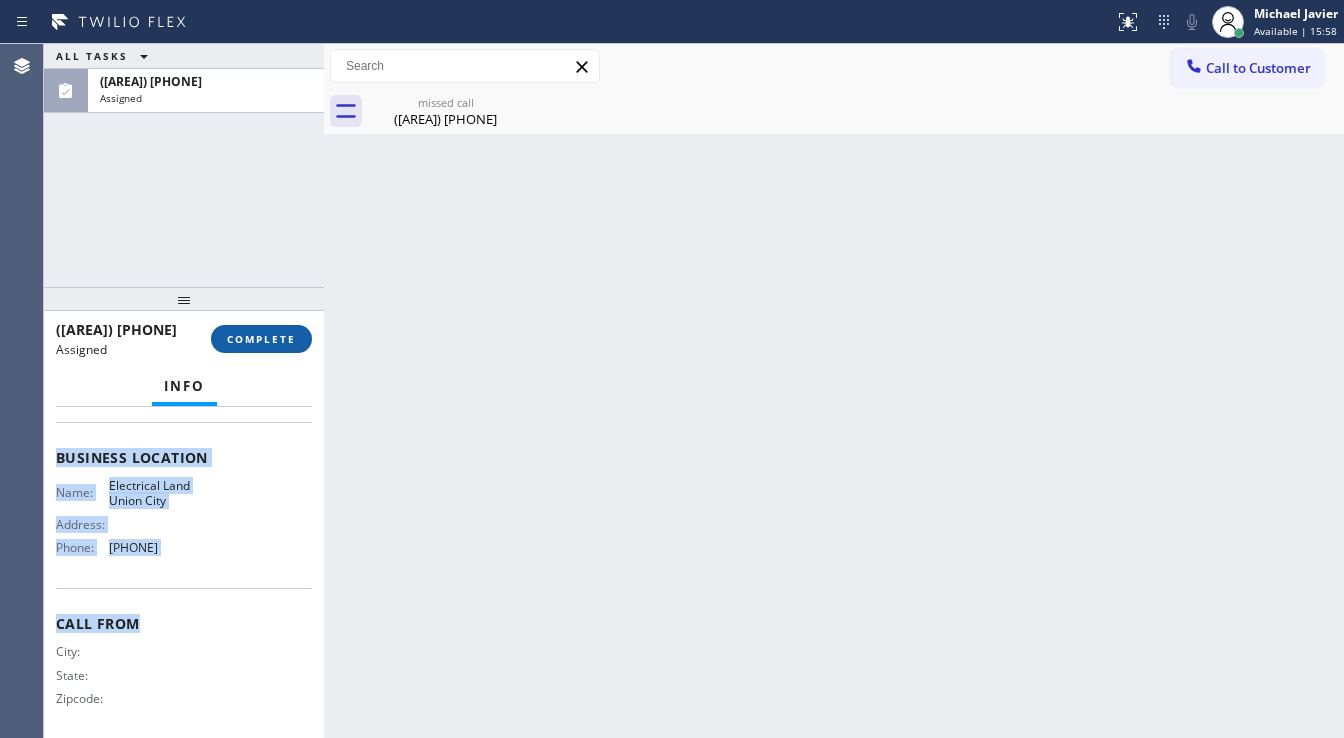 copy on "Customer Name: ([PHONE]) Phone: ([PHONE]) Address: Business location Name: Electrical Land Union City Address:   Phone: ([PHONE])" 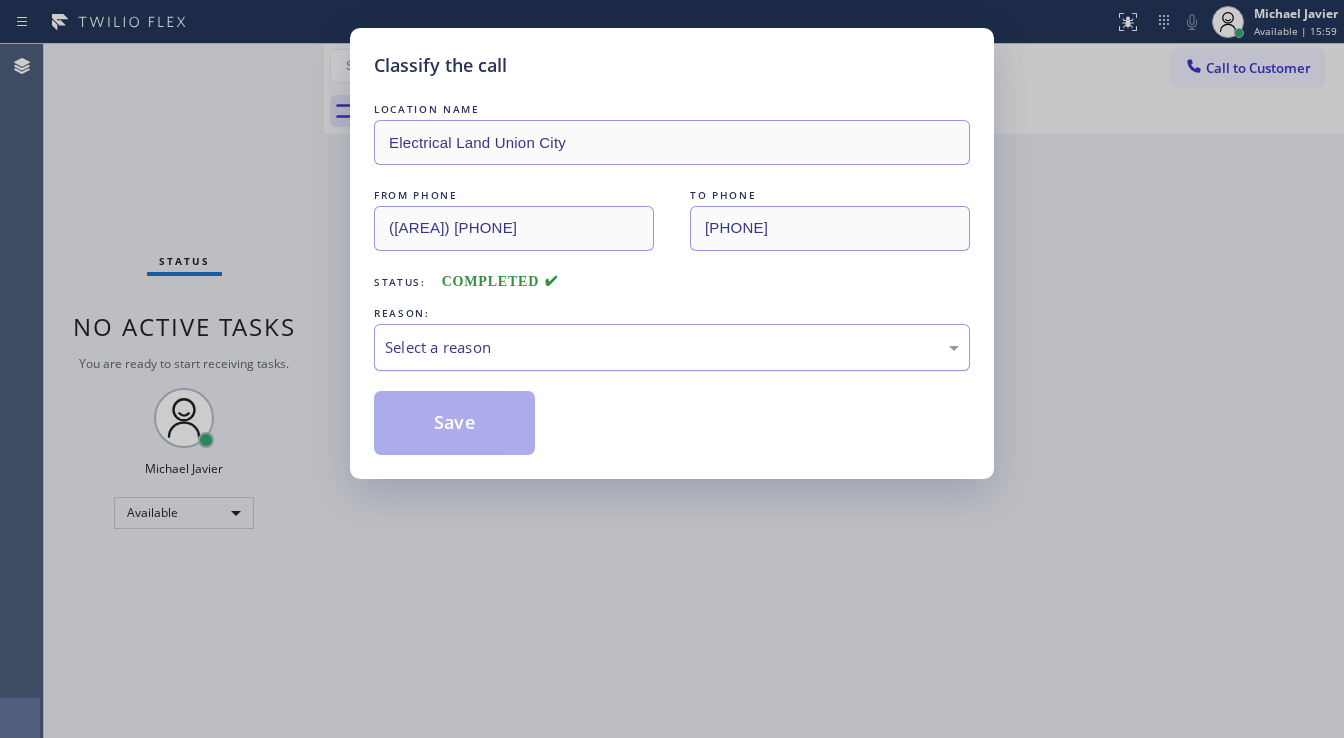 click on "Select a reason" at bounding box center [672, 347] 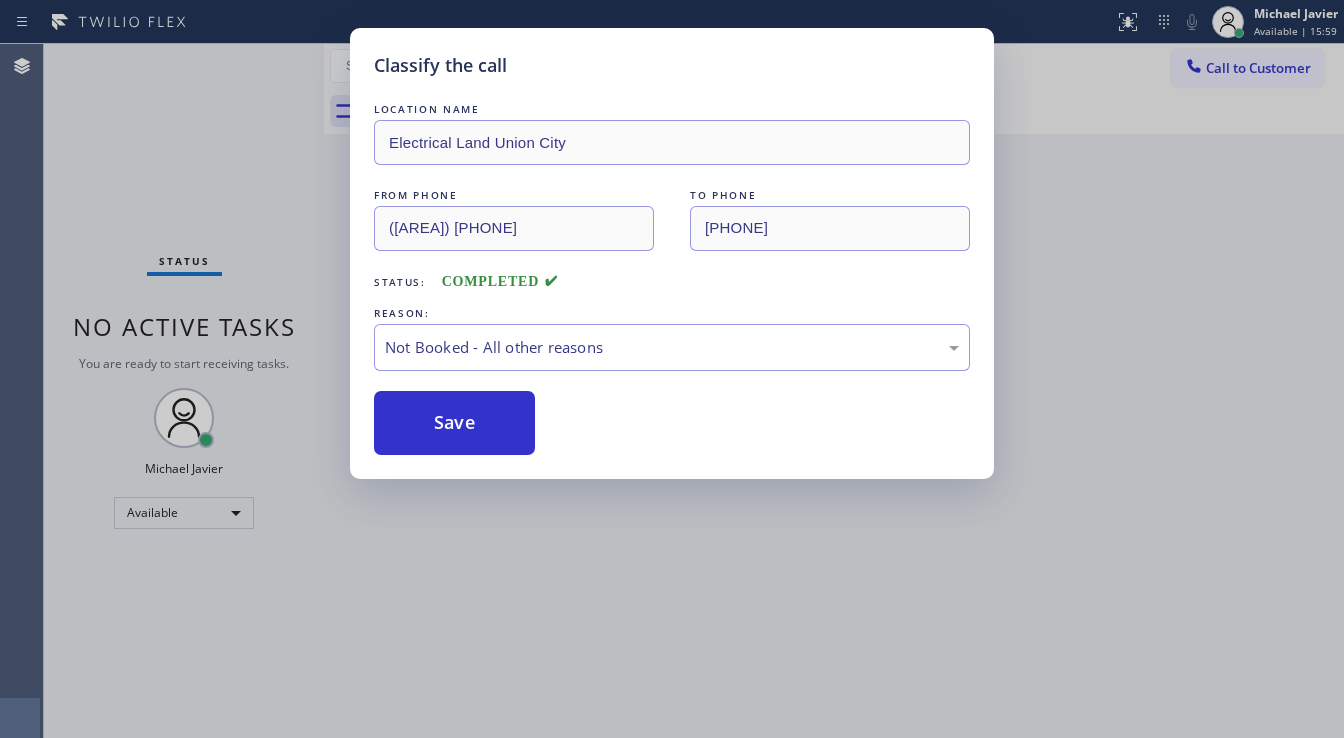 click on "Save" at bounding box center (454, 423) 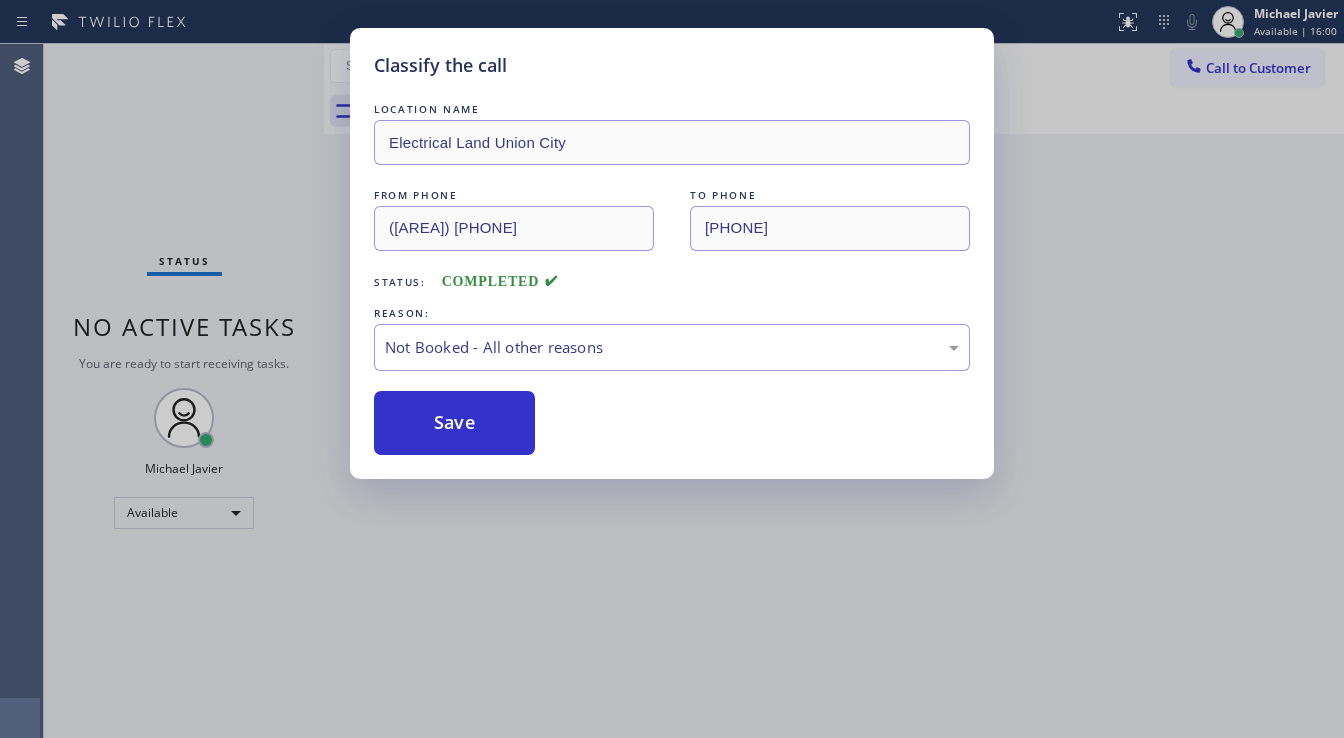 click on "Save" at bounding box center [454, 423] 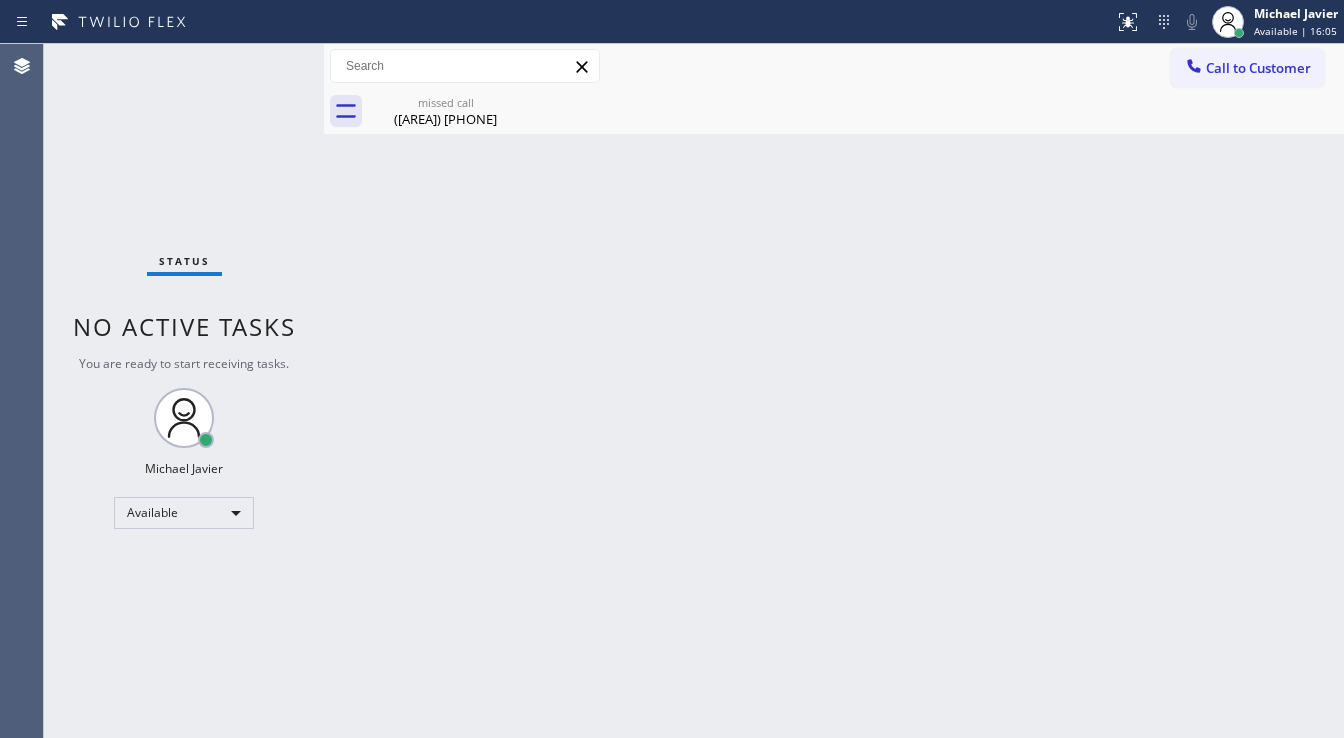 drag, startPoint x: 188, startPoint y: 84, endPoint x: 191, endPoint y: 46, distance: 38.118237 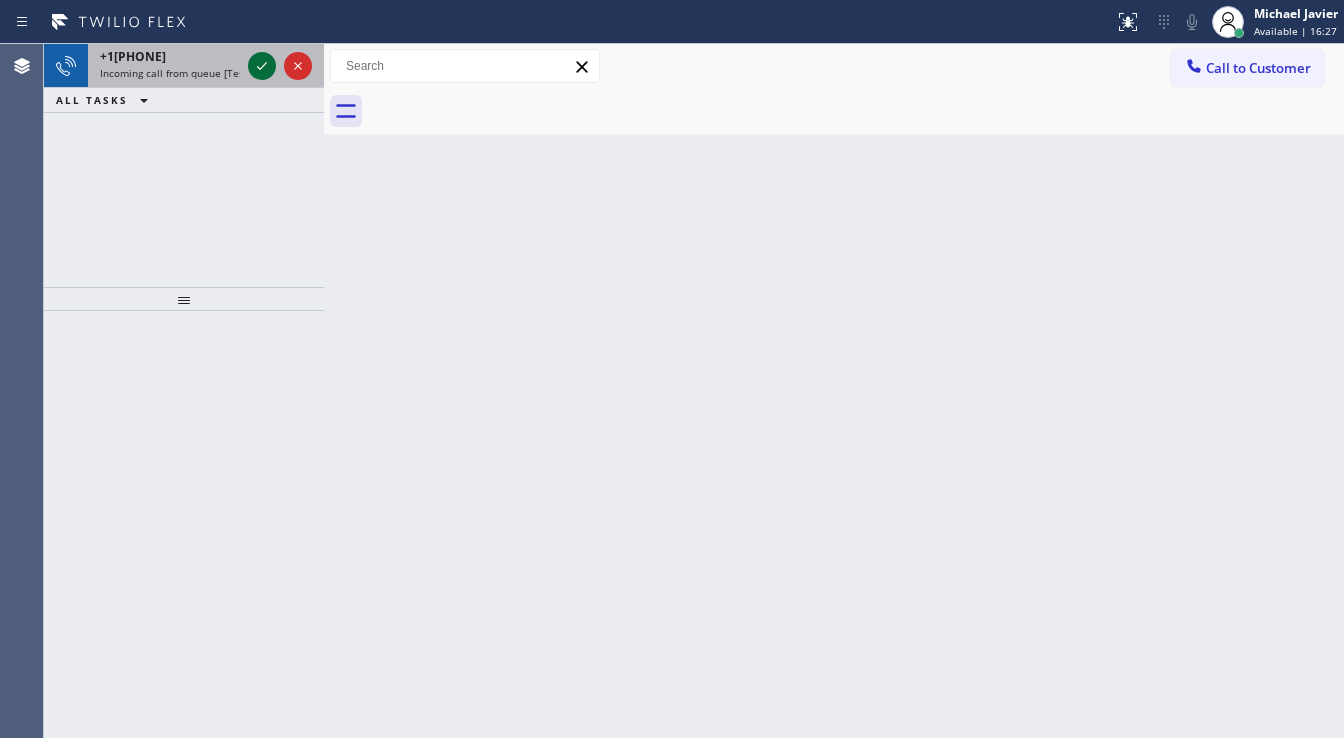 click 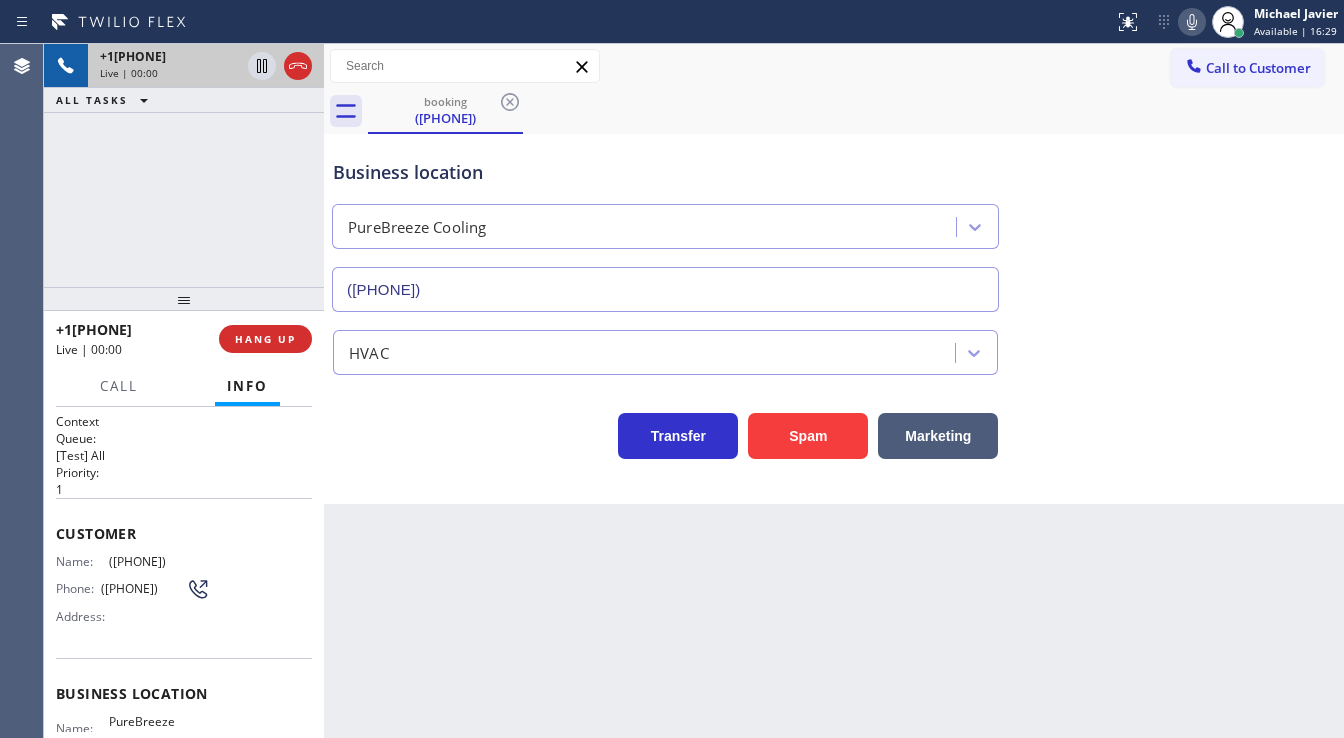 type on "([PHONE])" 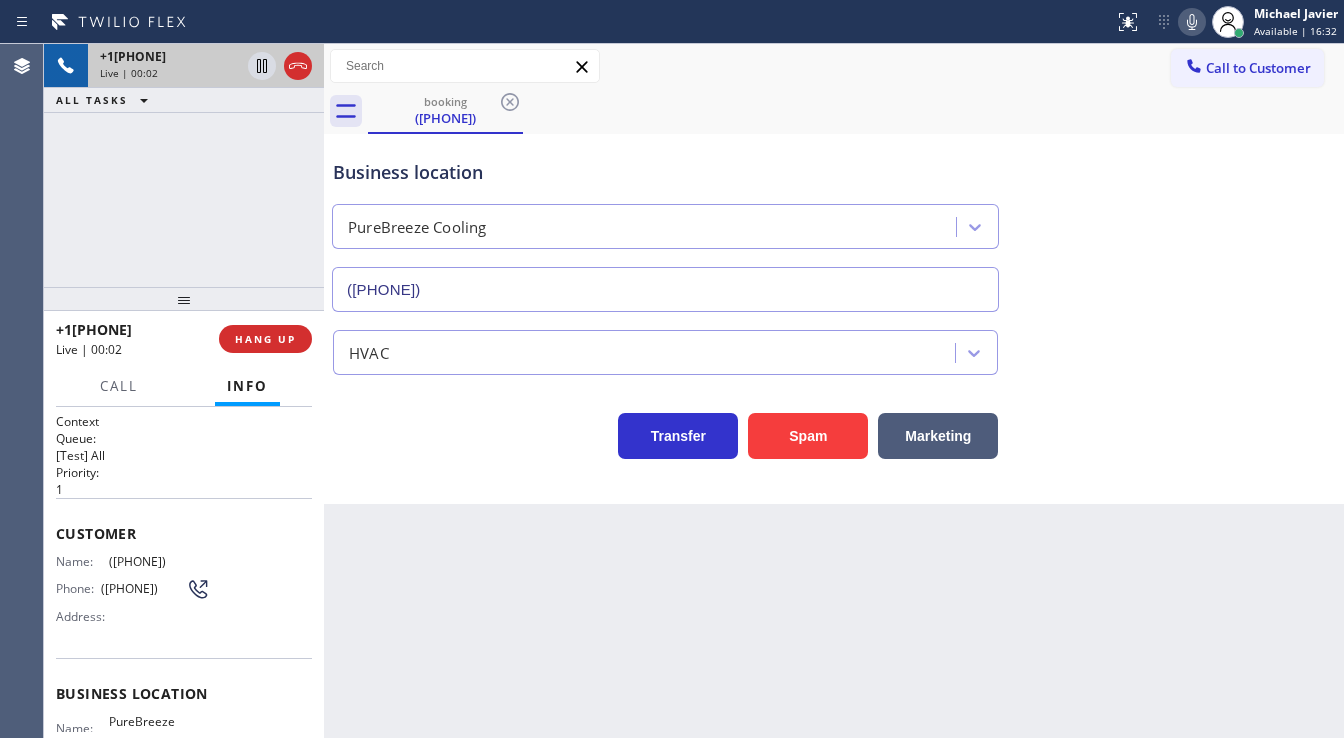 click on "+1[PHONE] Live | 00:02 ALL TASKS ALL TASKS ACTIVE TASKS TASKS IN WRAP UP" at bounding box center [184, 165] 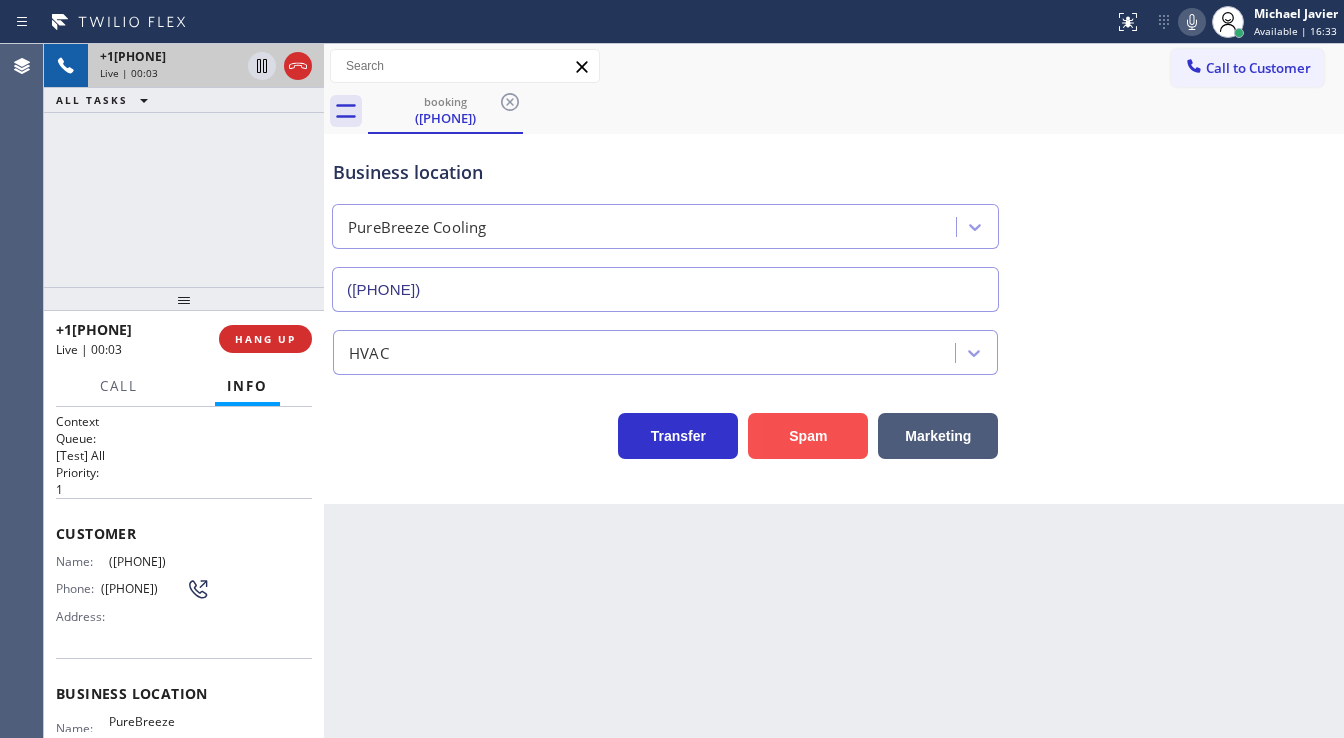 click on "Spam" at bounding box center [808, 436] 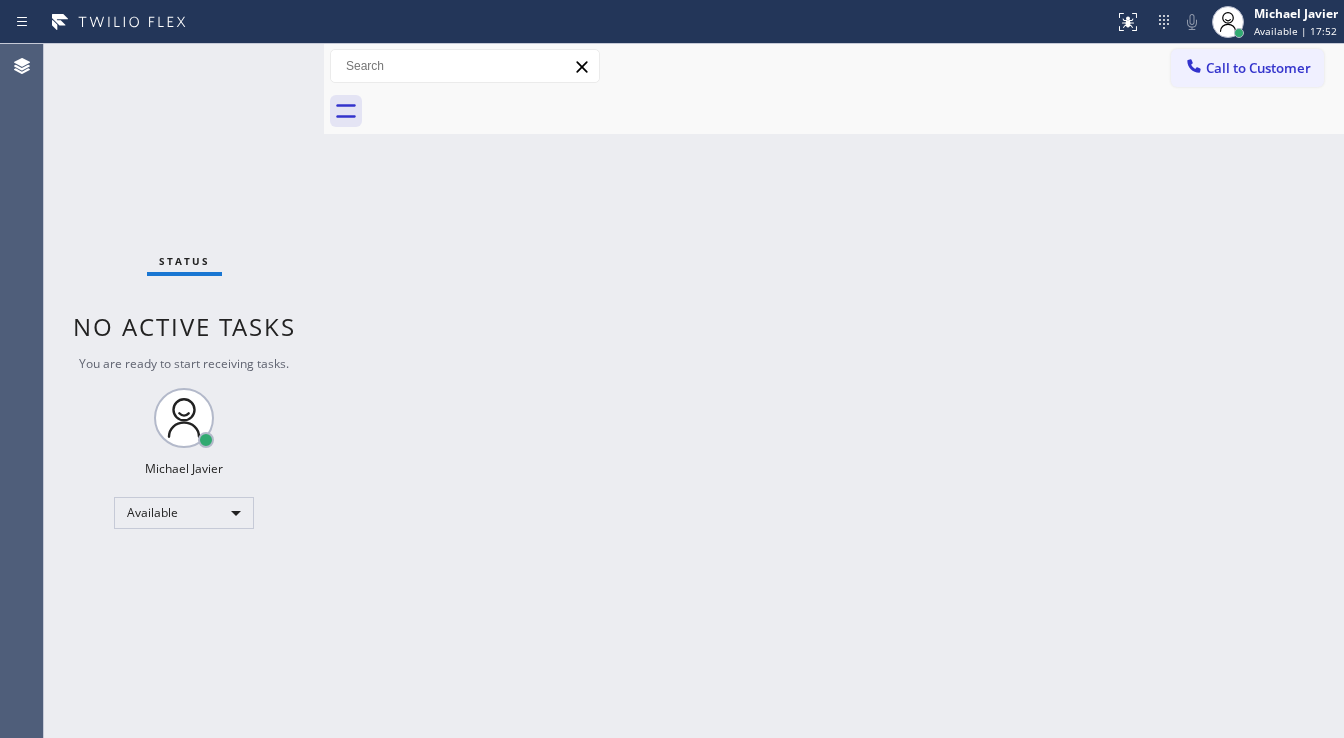 click on "Status   No active tasks     You are ready to start receiving tasks.   Michael Javier Available" at bounding box center (184, 391) 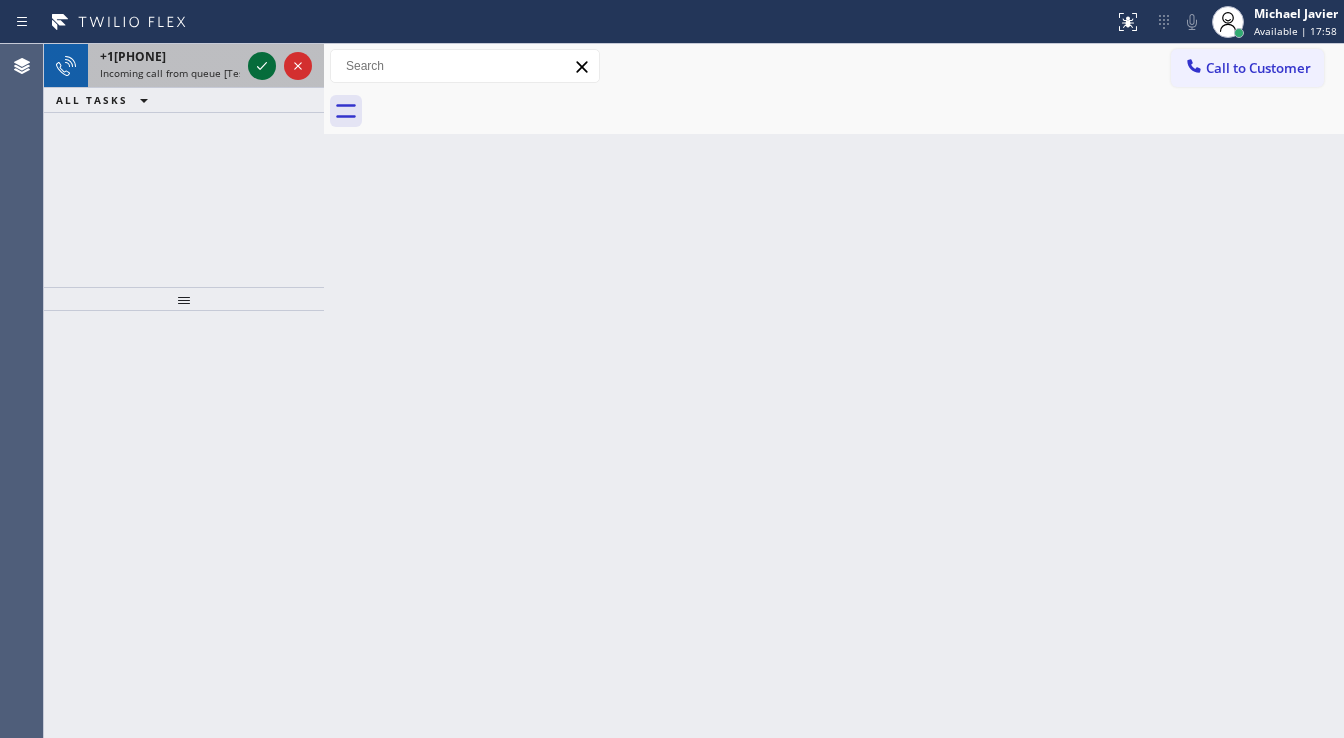 click 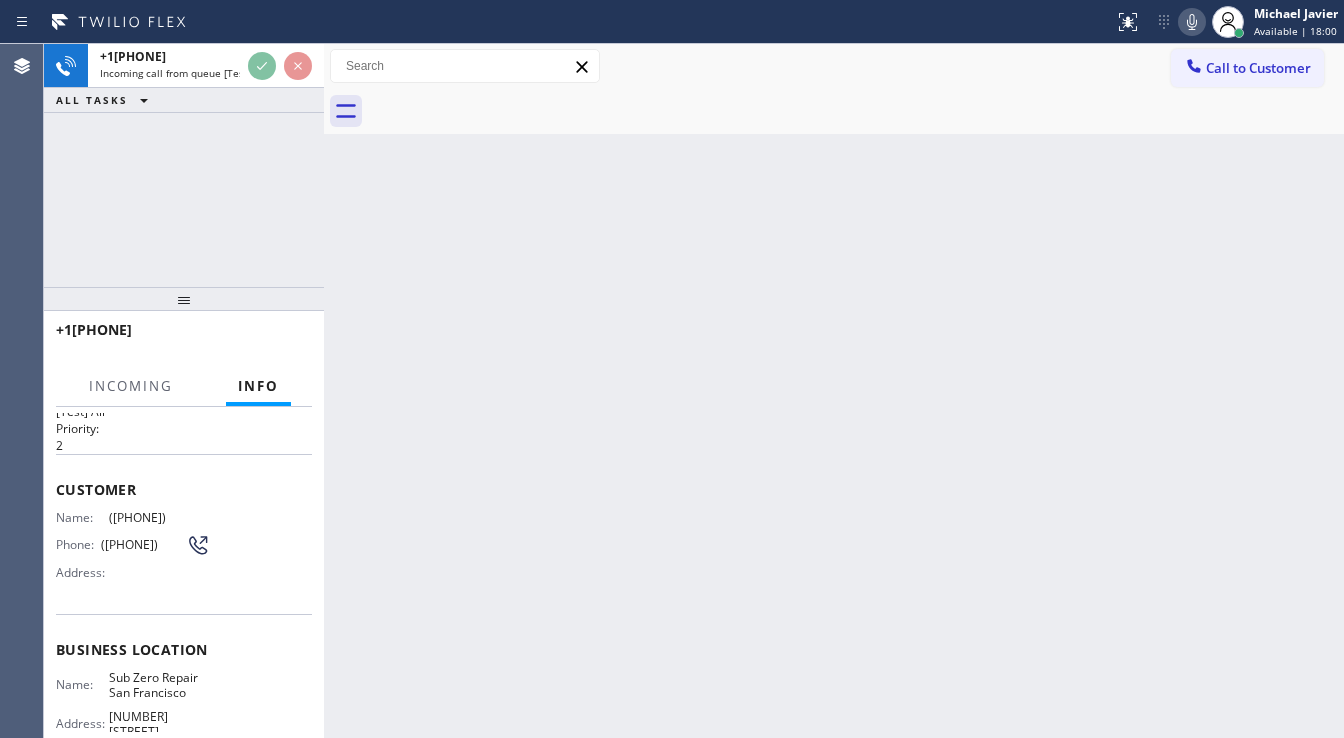 scroll, scrollTop: 80, scrollLeft: 0, axis: vertical 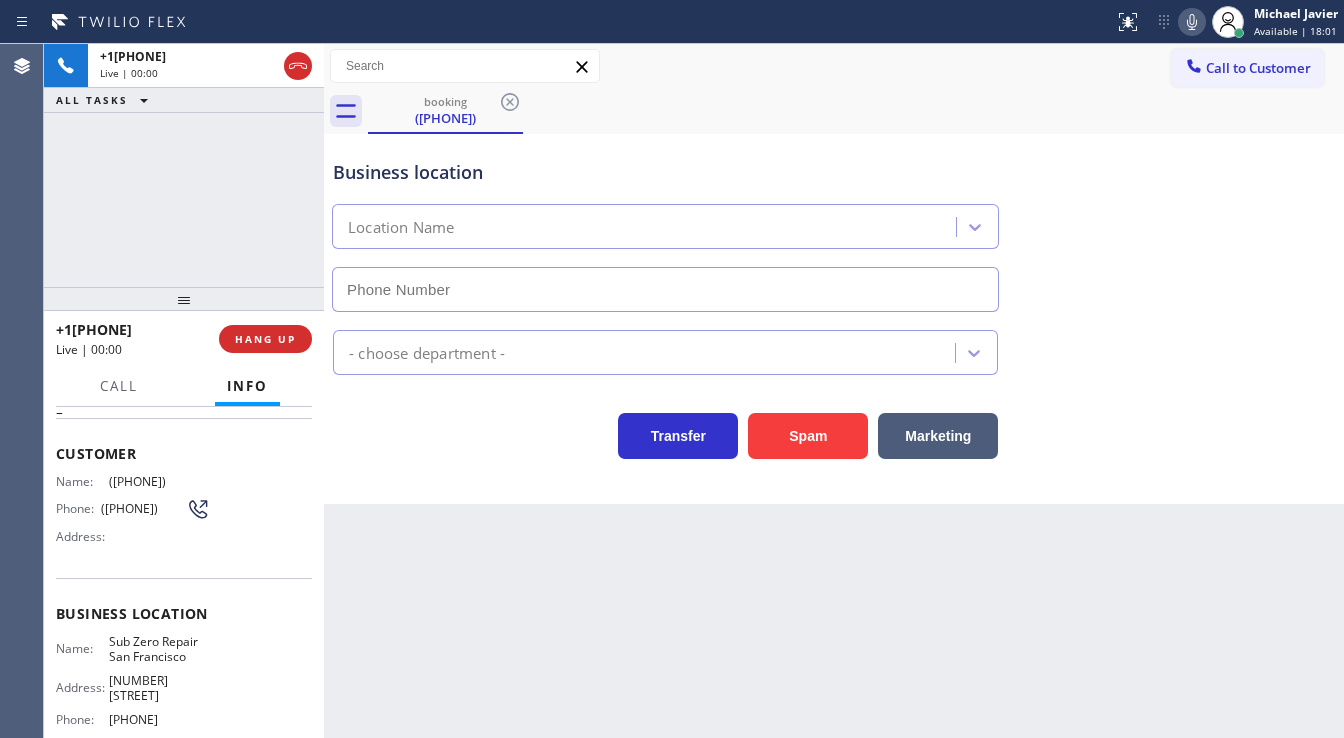 type on "[PHONE]" 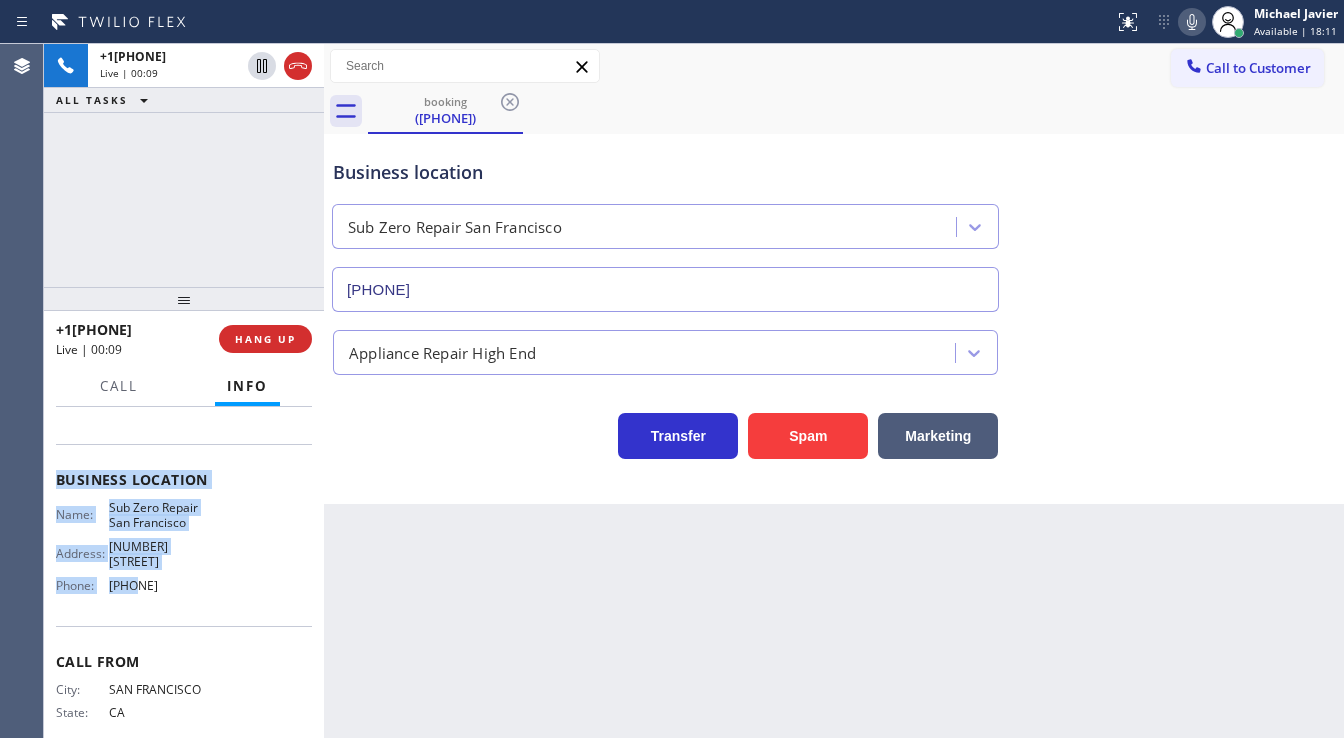 scroll, scrollTop: 245, scrollLeft: 0, axis: vertical 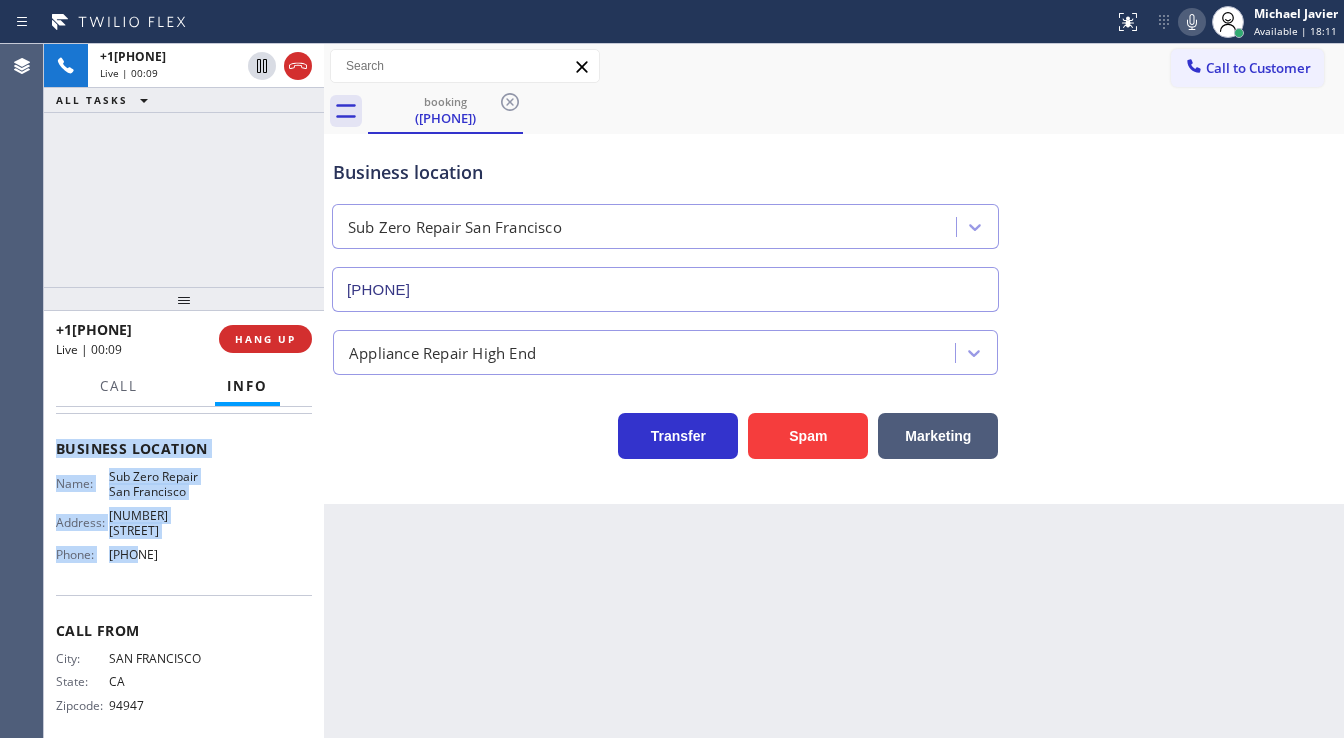 drag, startPoint x: 51, startPoint y: 445, endPoint x: 212, endPoint y: 552, distance: 193.31322 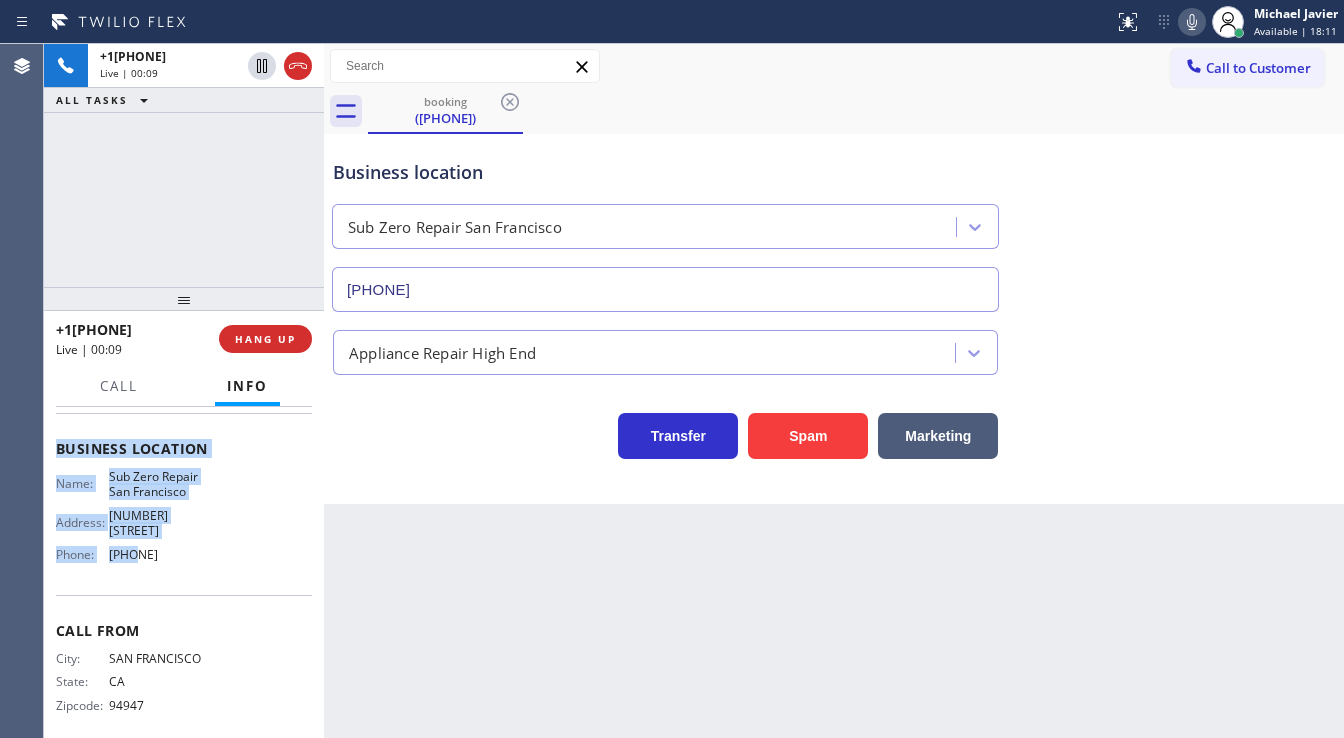click on "Context Queue: [Test] All Priority: 2 Customer Name: [PHONE] Phone: [PHONE] Address: Business location Name: Sub Zero Repair San Francisco Address: [NUMBER] [STREET]  Phone: [PHONE] Call From City: SAN FRANCISCO State: CA Zipcode: 94947 Outbound call Location Sub Zero Repair San Francisco Your caller id phone number [PHONE] Customer number [PHONE] Call" at bounding box center [184, 573] 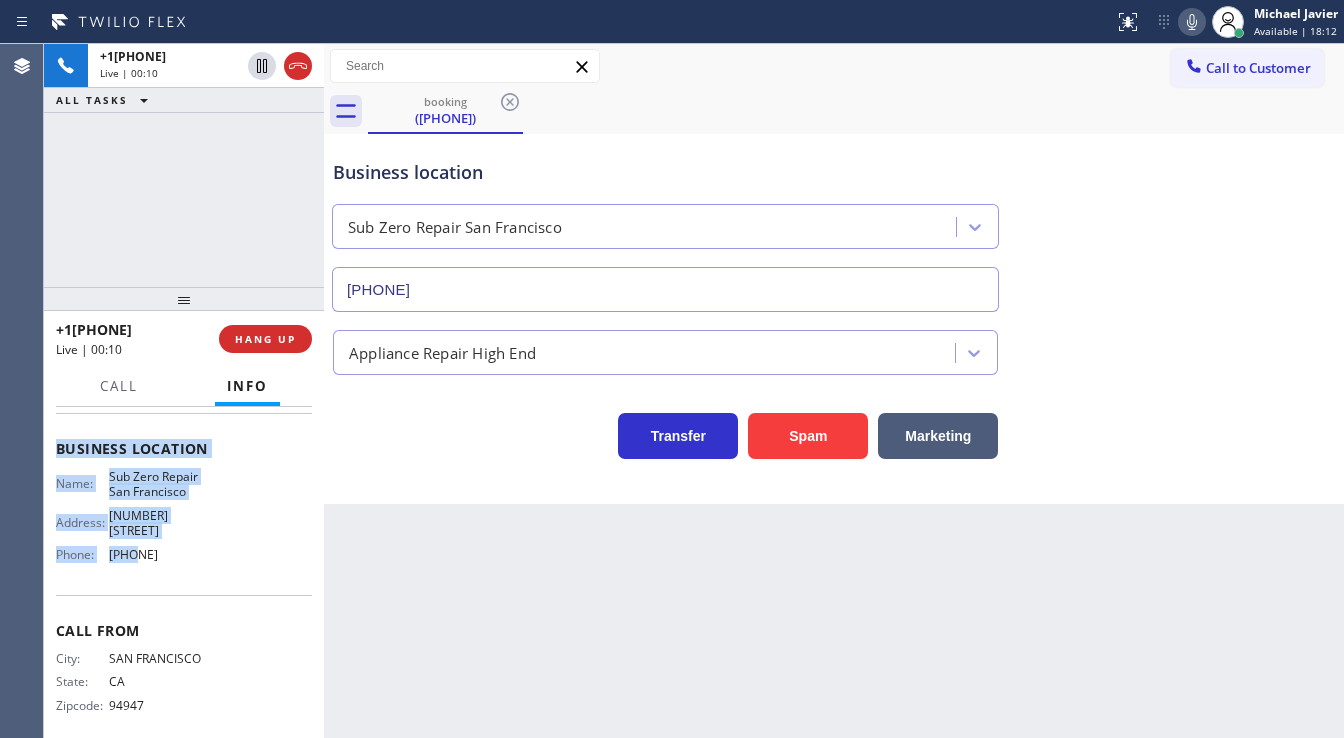 copy on "Customer Name: [PHONE] Phone: [PHONE] Address: Business location Name: Sub Zero Repair San Francisco Address: [NUMBER] [STREET] Phone: [PHONE]" 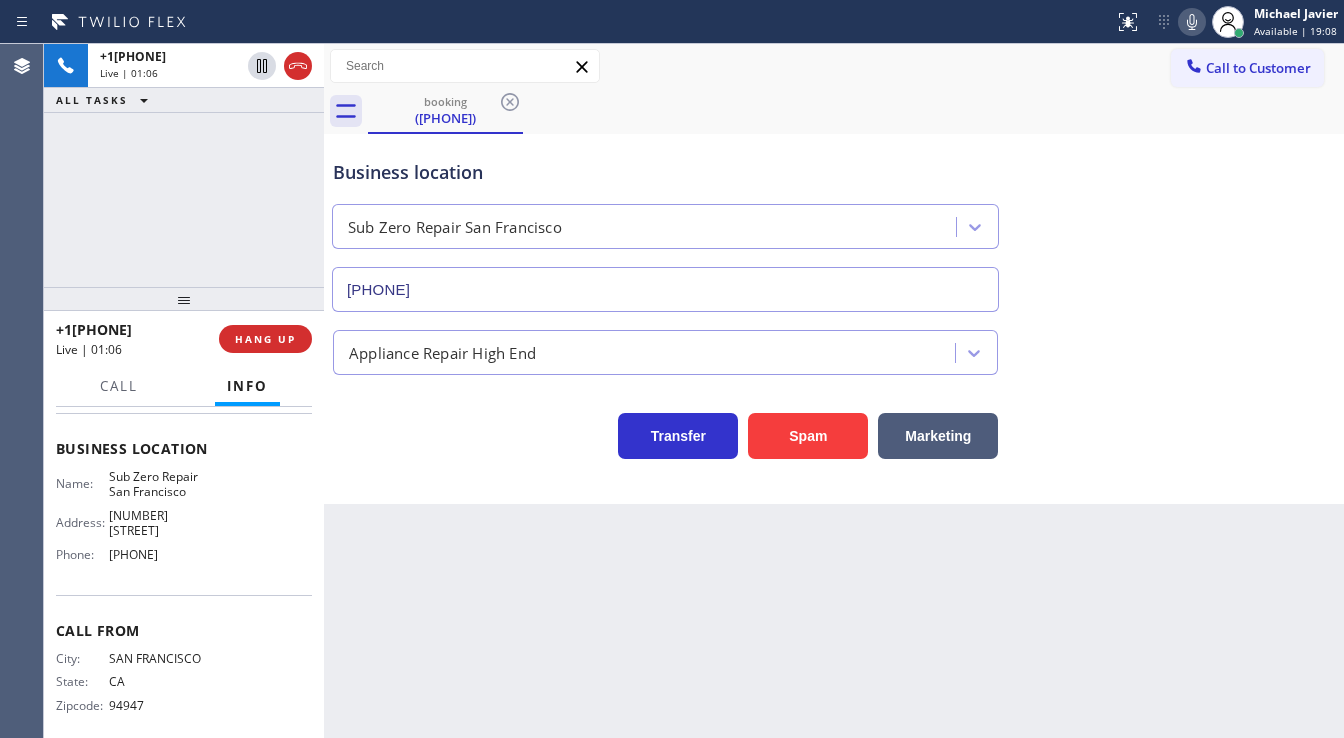 click on "[PHONE] Live | 01:06 ALL TASKS ALL TASKS ACTIVE TASKS TASKS IN WRAP UP" at bounding box center (184, 165) 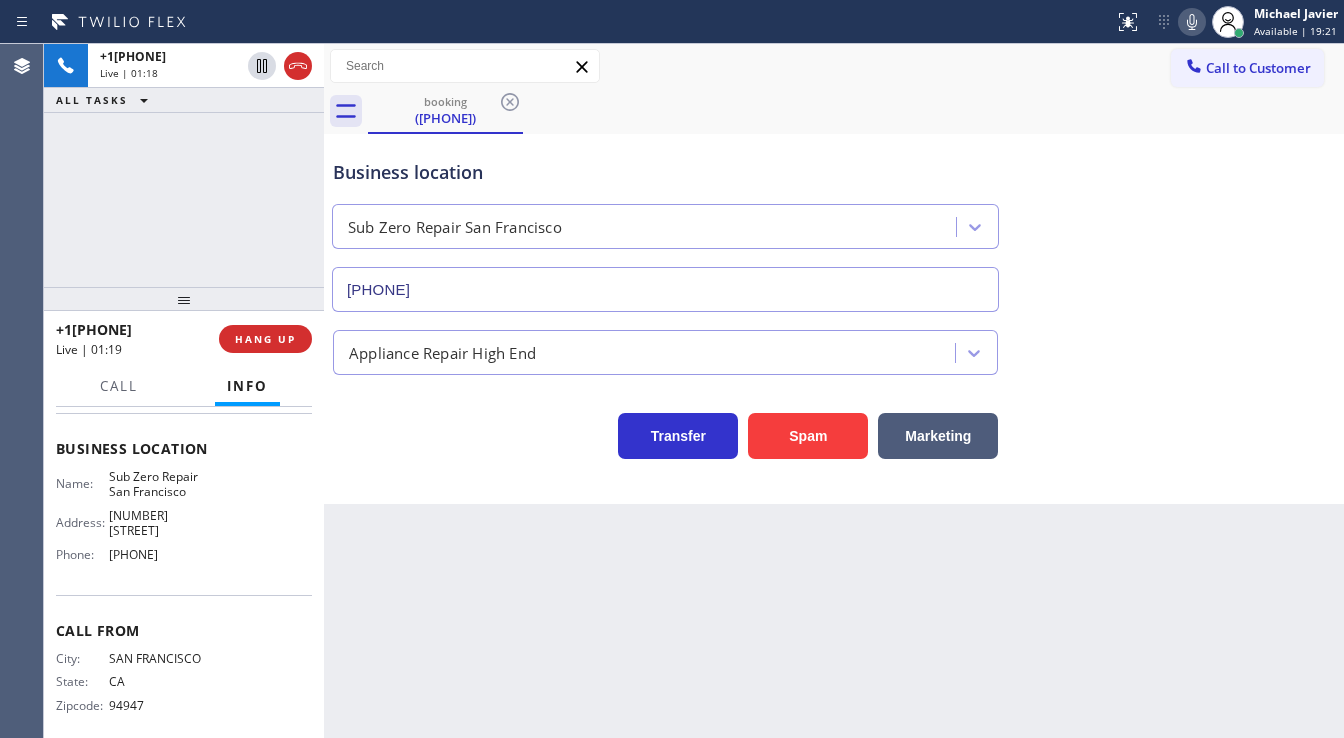 click on "[PHONE] Live | 01:18 ALL TASKS ALL TASKS ACTIVE TASKS TASKS IN WRAP UP" at bounding box center [184, 165] 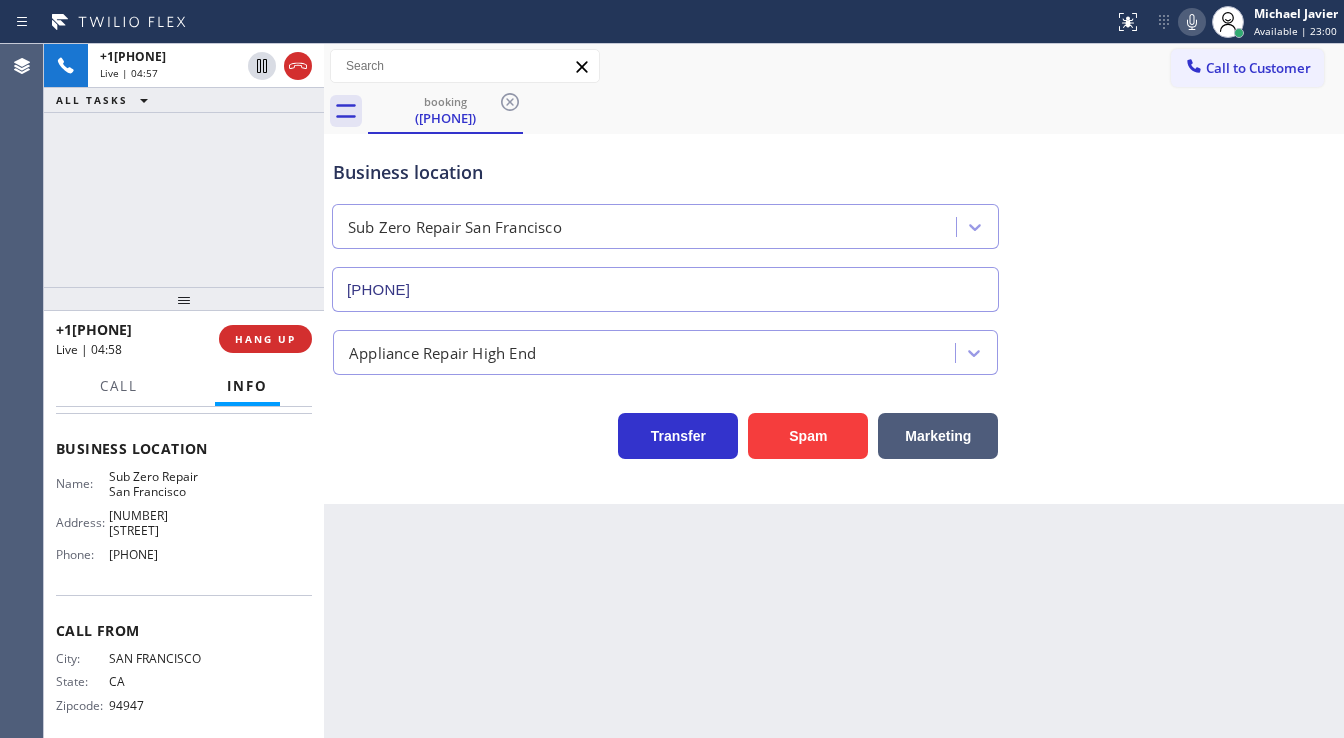 click on "+1[PHONE] Live | 04:57 ALL TASKS ALL TASKS ACTIVE TASKS TASKS IN WRAP UP" at bounding box center [184, 165] 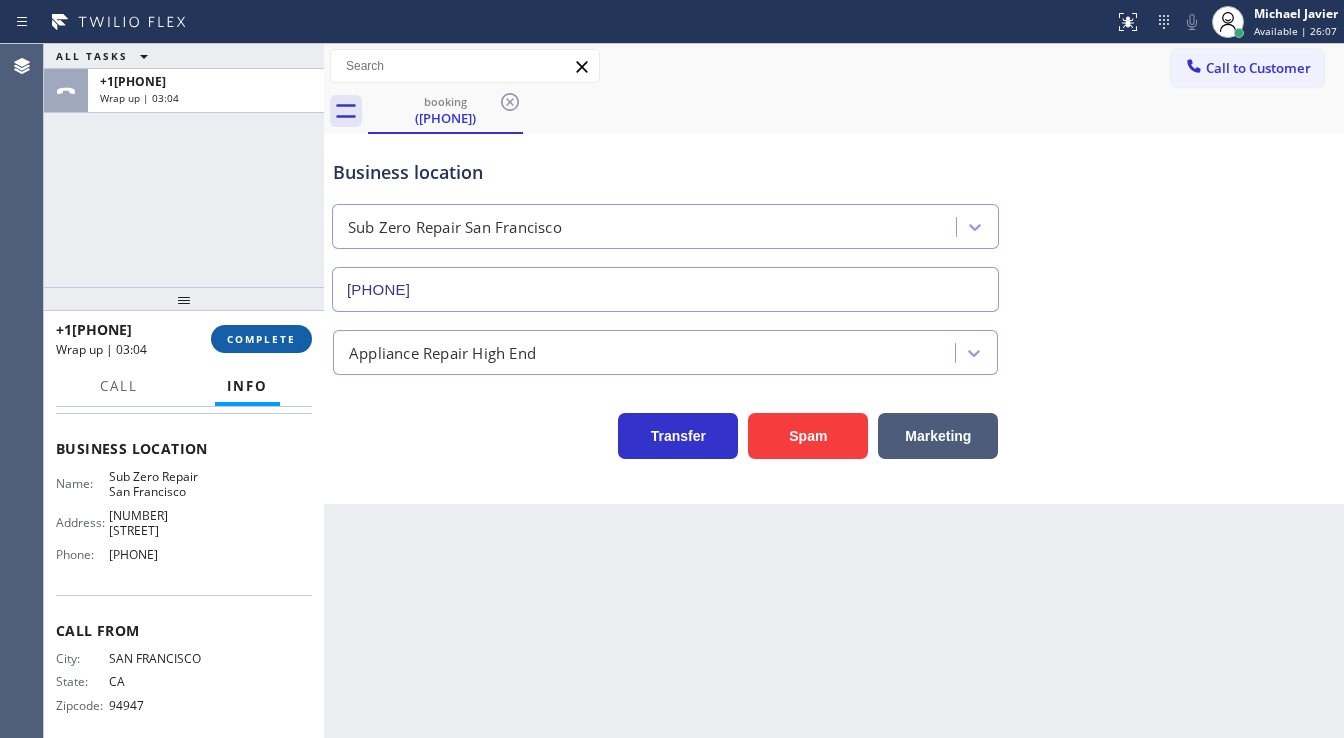 click on "COMPLETE" at bounding box center [261, 339] 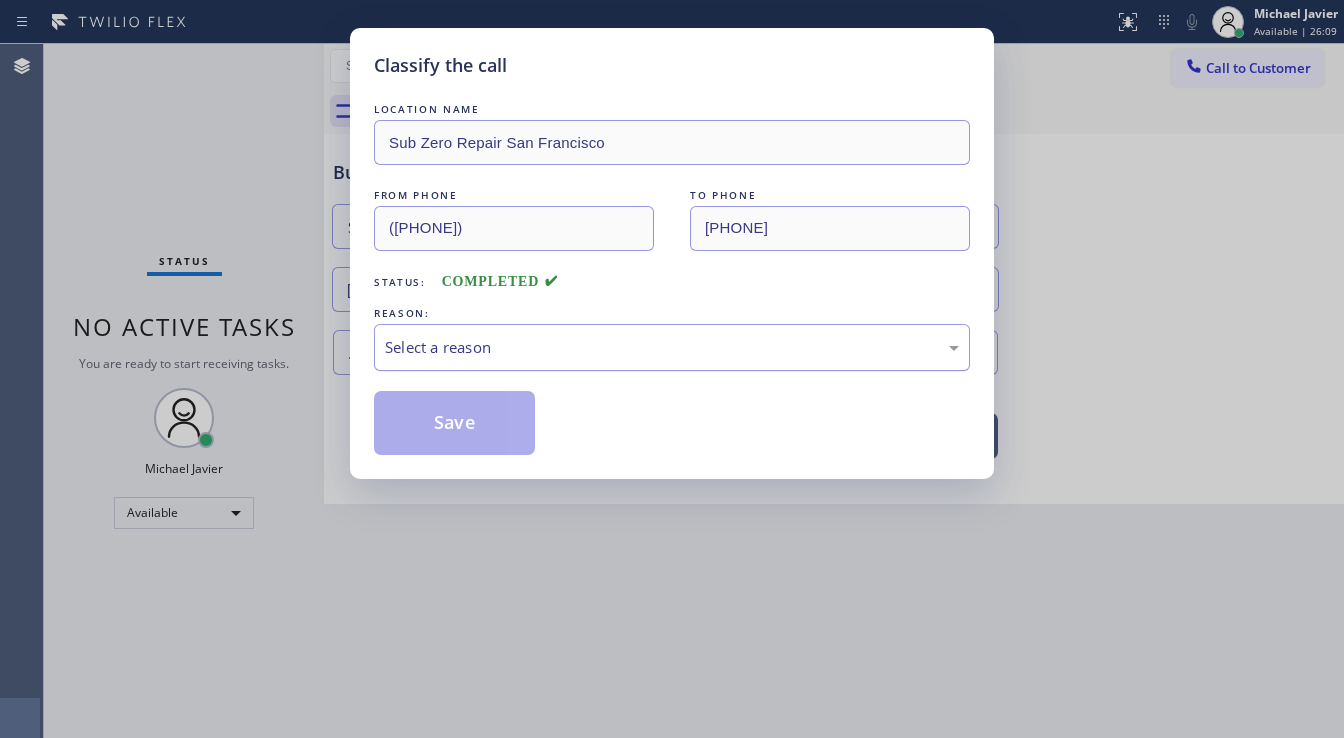 click on "Select a reason" at bounding box center [672, 347] 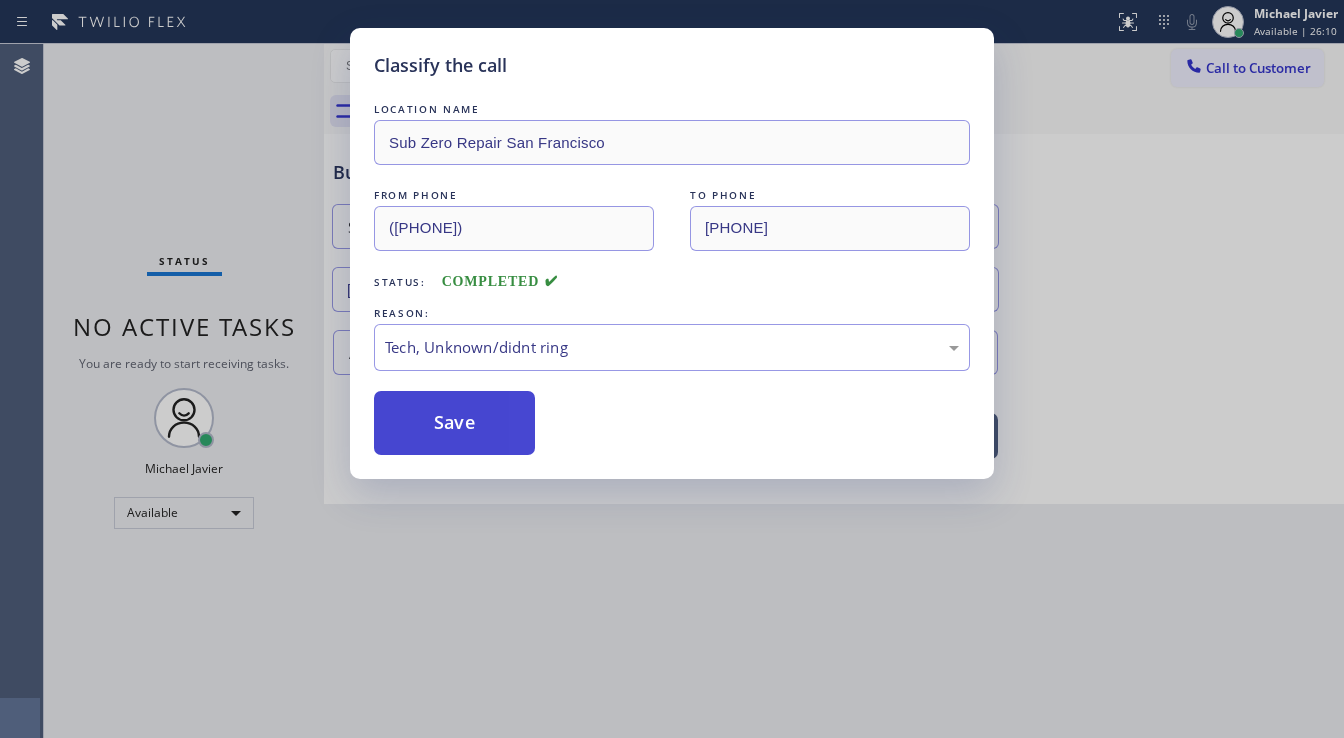 click on "Save" at bounding box center [454, 423] 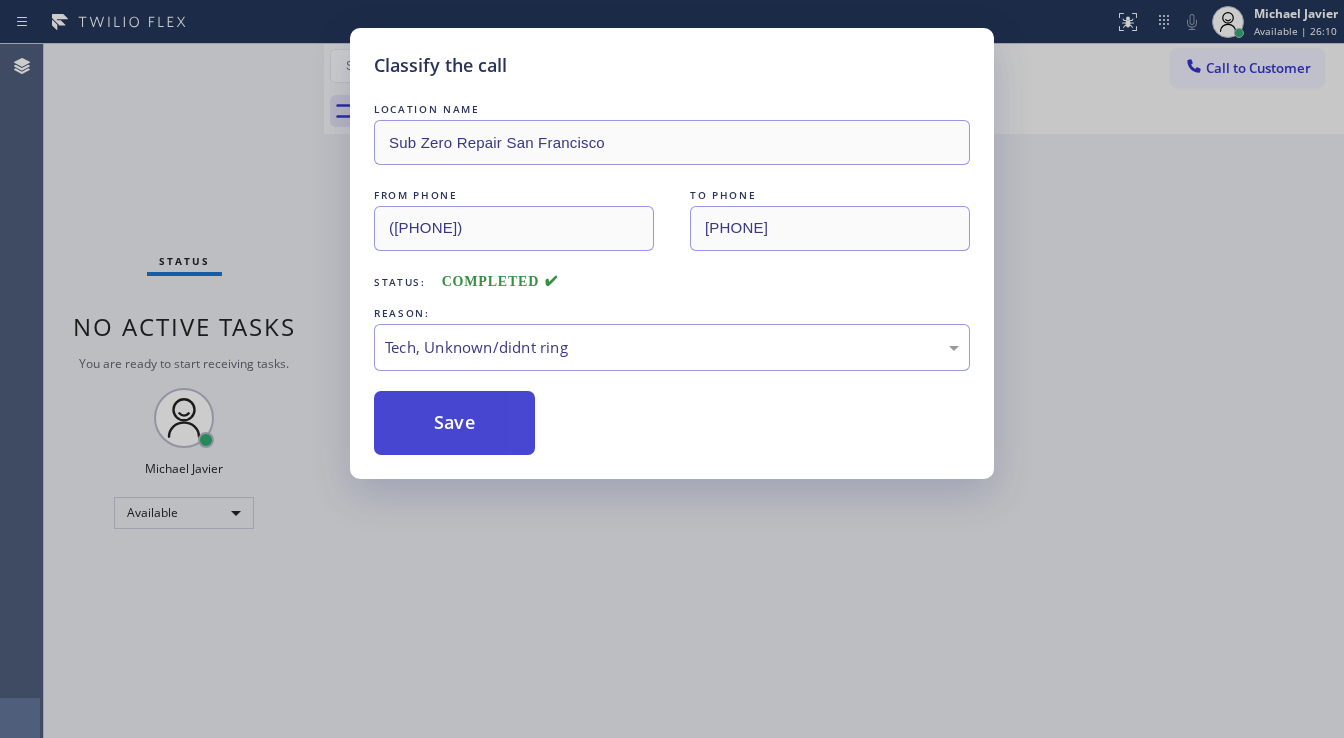 click on "Save" at bounding box center [454, 423] 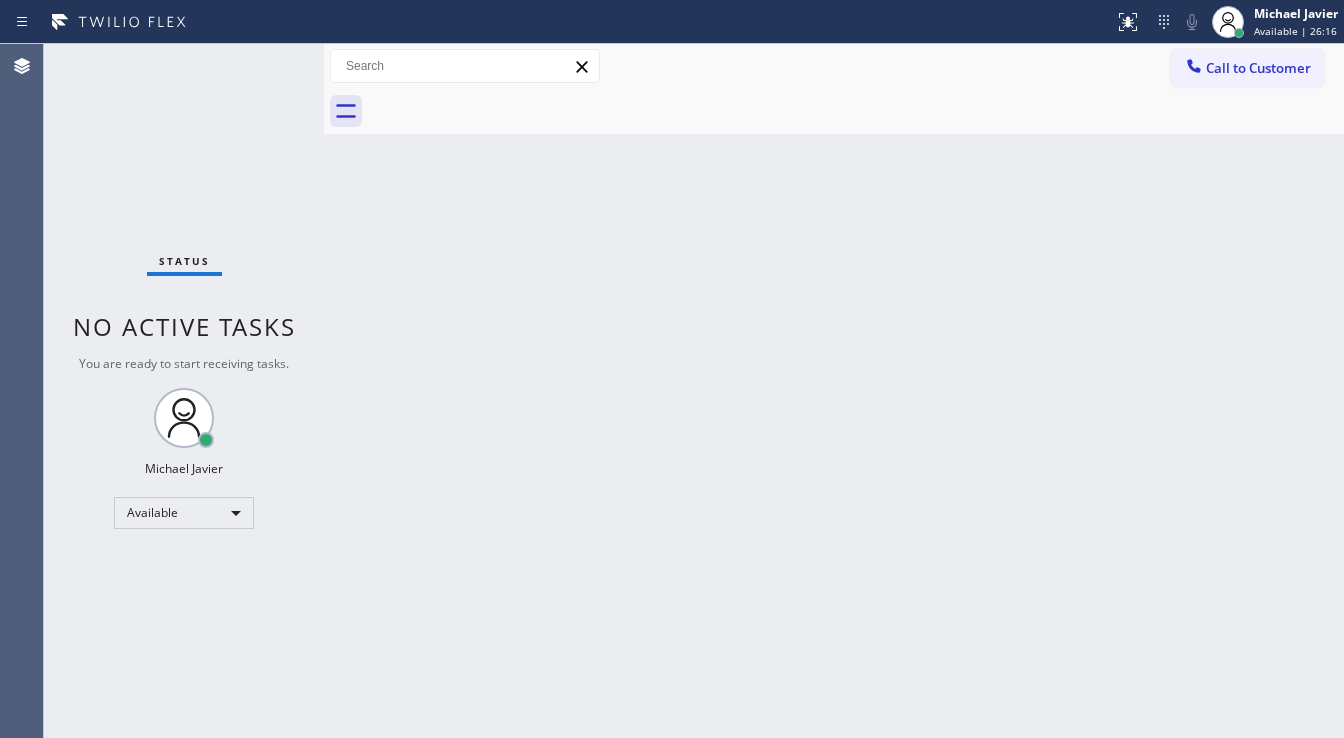 drag, startPoint x: 36, startPoint y: 272, endPoint x: 201, endPoint y: 438, distance: 234.0534 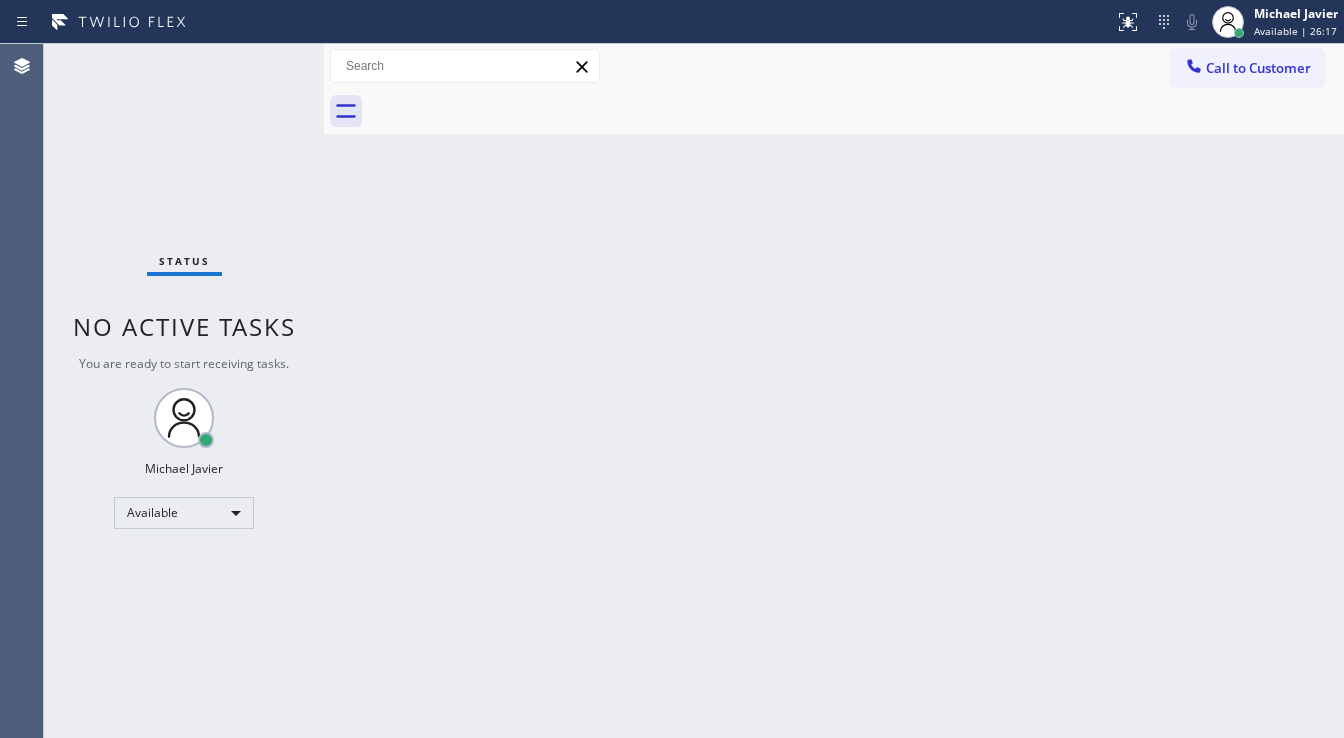 click on "Back to Dashboard Change Sender ID Customers Technicians Select a contact Outbound call Technician Search Technician Your caller id phone number Your caller id phone number Call Technician info Name   Phone none Address none Change Sender ID HVAC +18559994417 5 Star Appliance +18557314952 Appliance Repair +18554611149 Plumbing +18889090120 Air Duct Cleaning +18006865038  Electricians +18005688664 Cancel Change Check personal SMS Reset Change No tabs Call to Customer Outbound call Location Search location Your caller id phone number Customer number Call Outbound call Technician Search Technician Your caller id phone number Your caller id phone number Call" at bounding box center (834, 391) 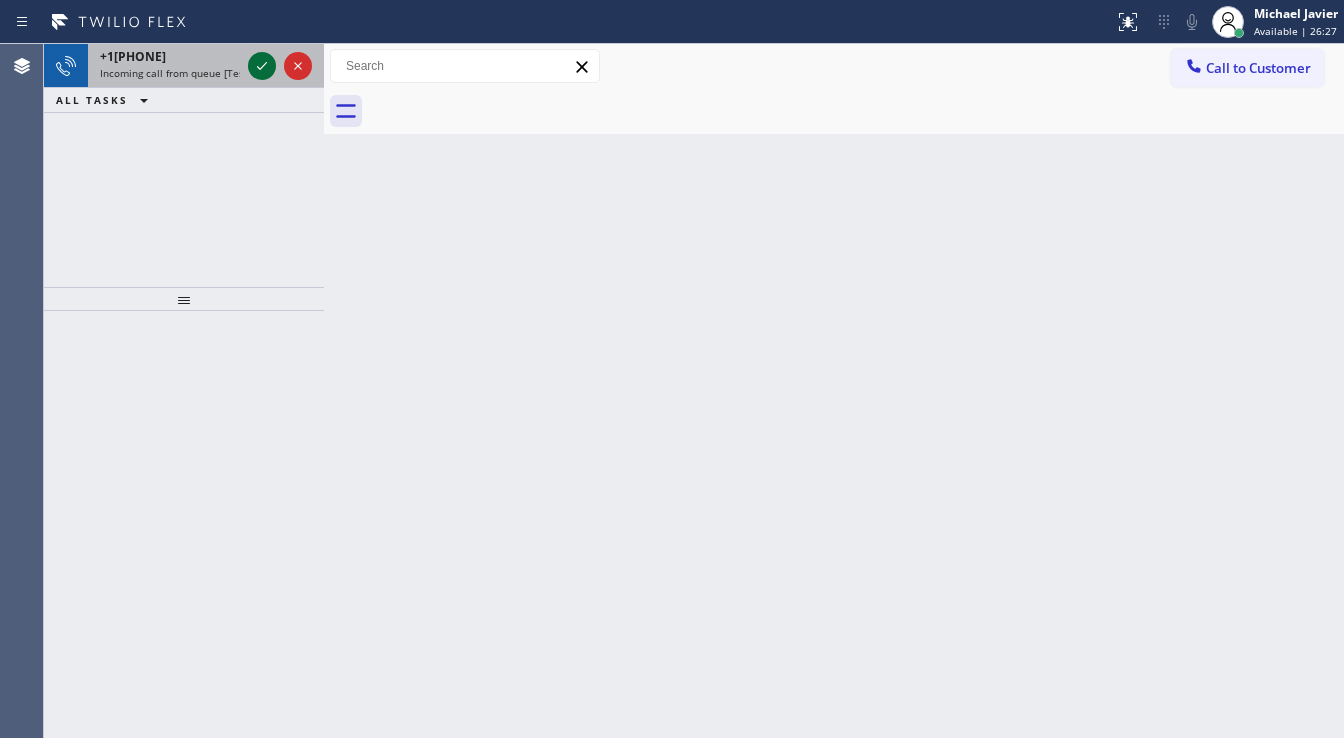 click 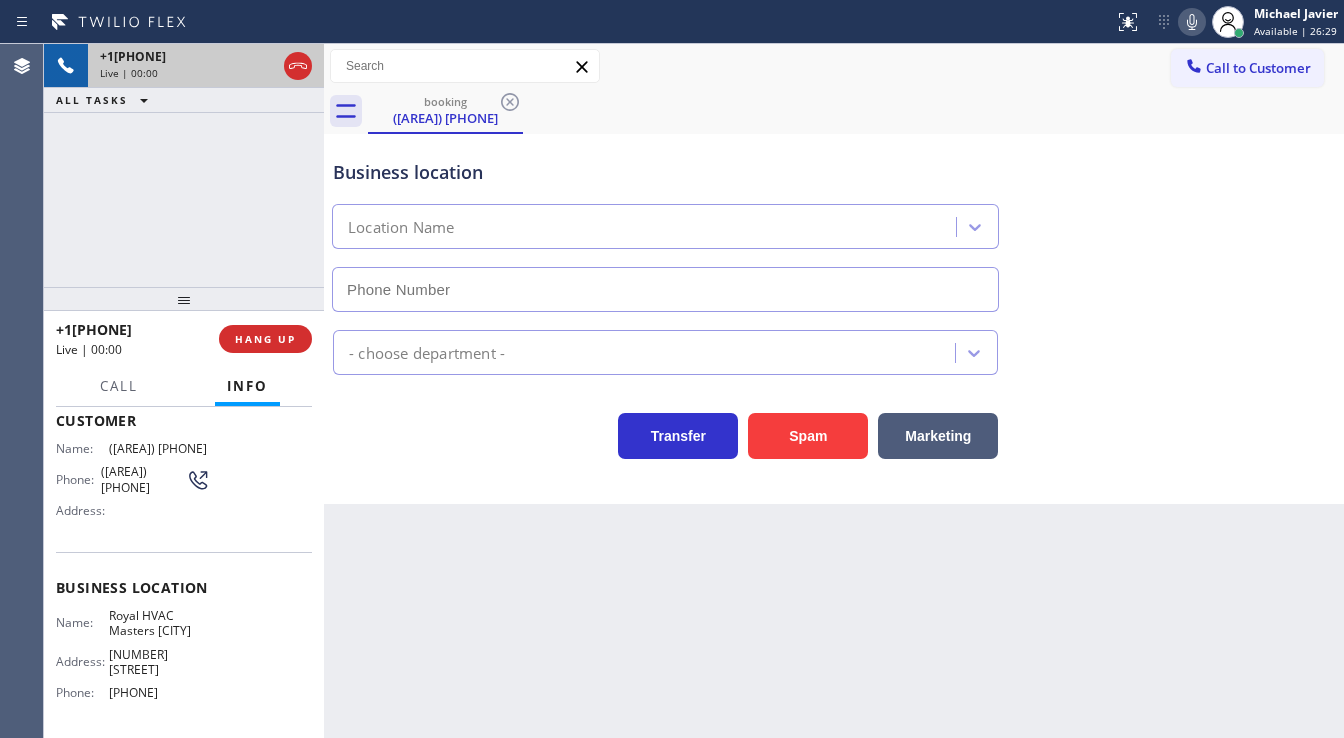 scroll, scrollTop: 160, scrollLeft: 0, axis: vertical 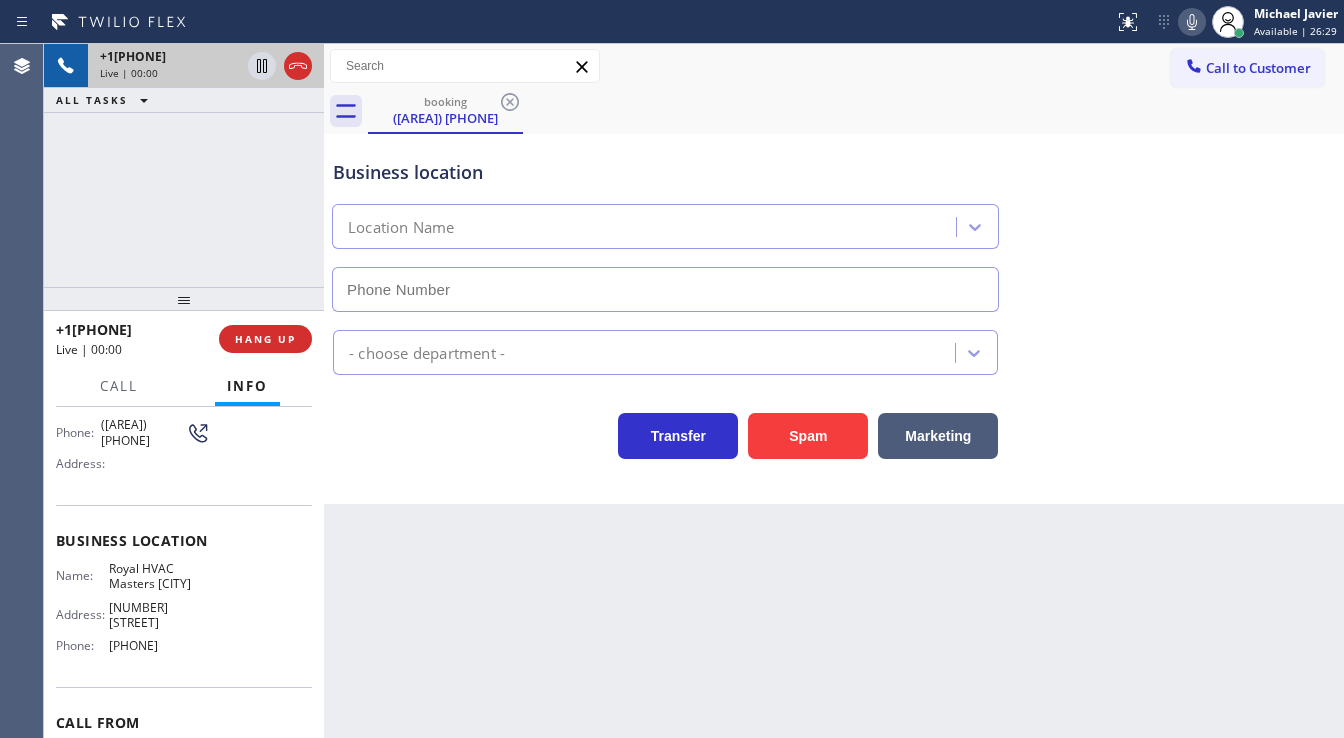 type on "[PHONE]" 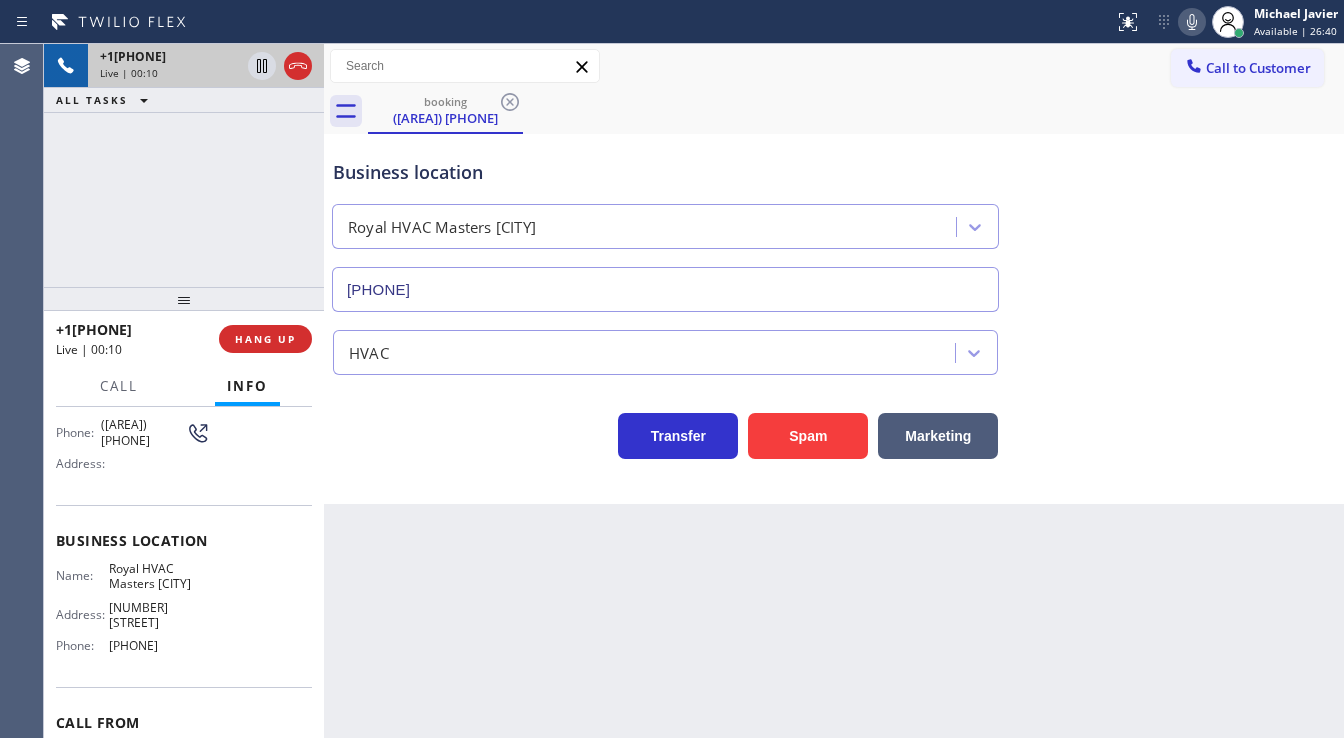 scroll, scrollTop: 80, scrollLeft: 0, axis: vertical 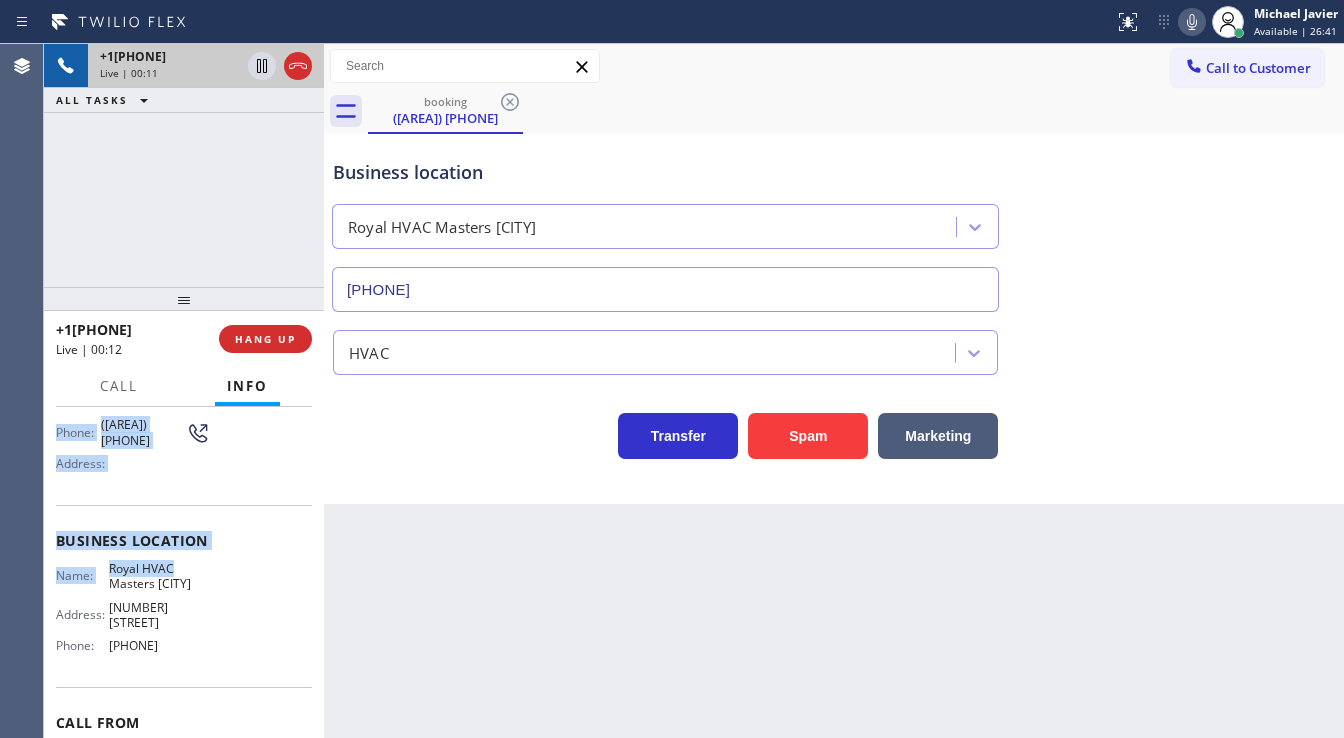 drag, startPoint x: 56, startPoint y: 444, endPoint x: 248, endPoint y: 562, distance: 225.36194 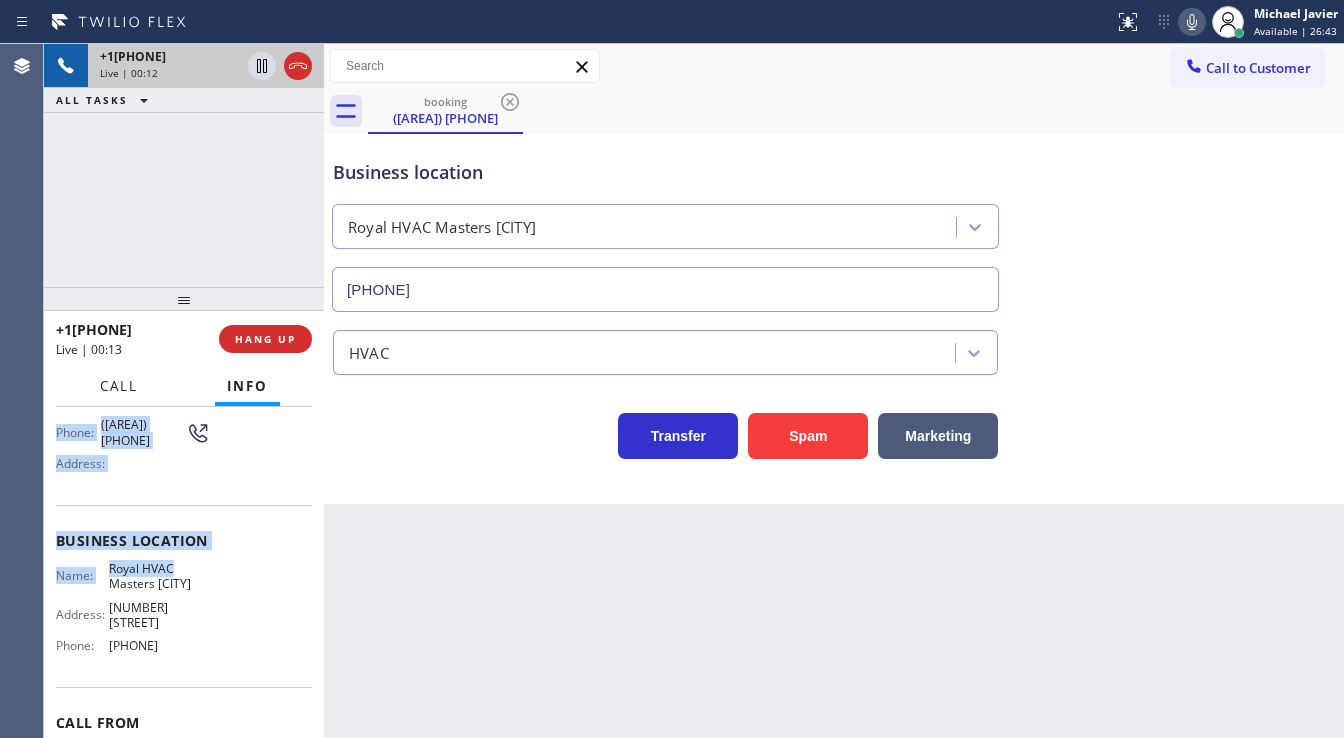 click on "Call" at bounding box center (119, 386) 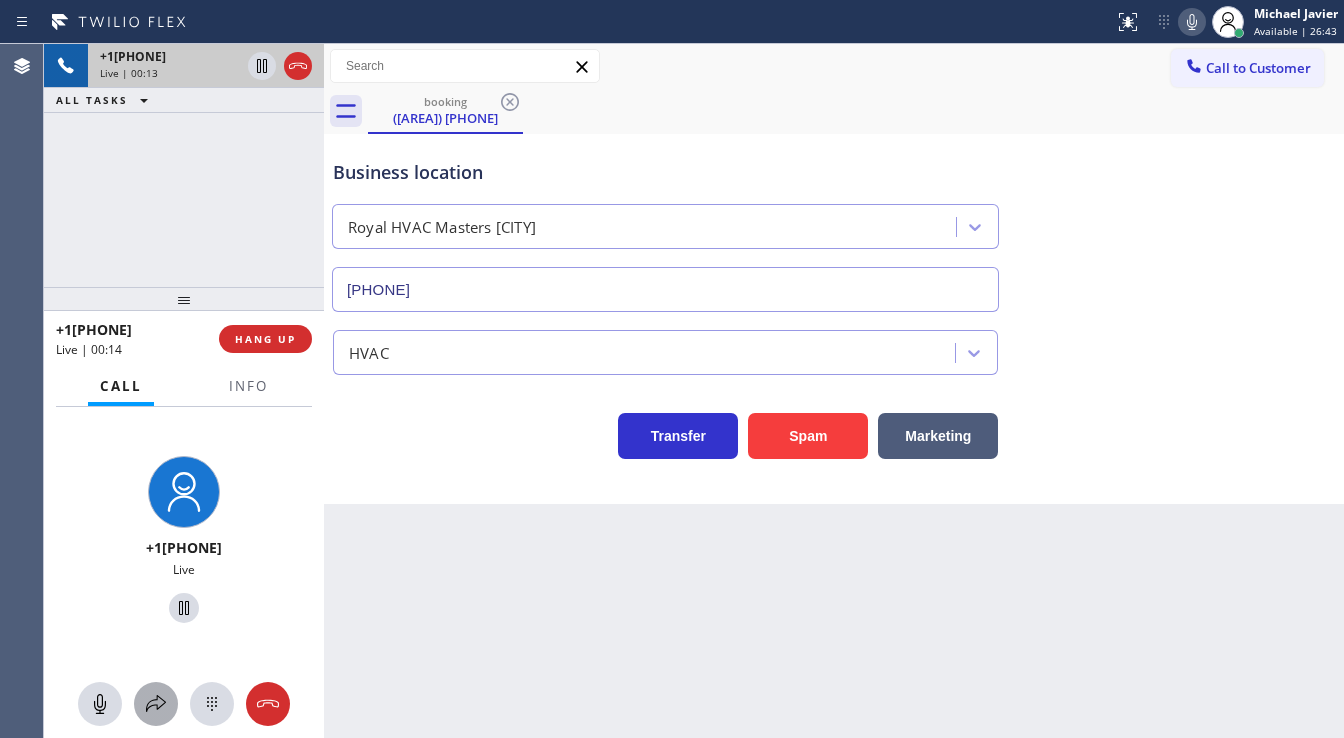 click 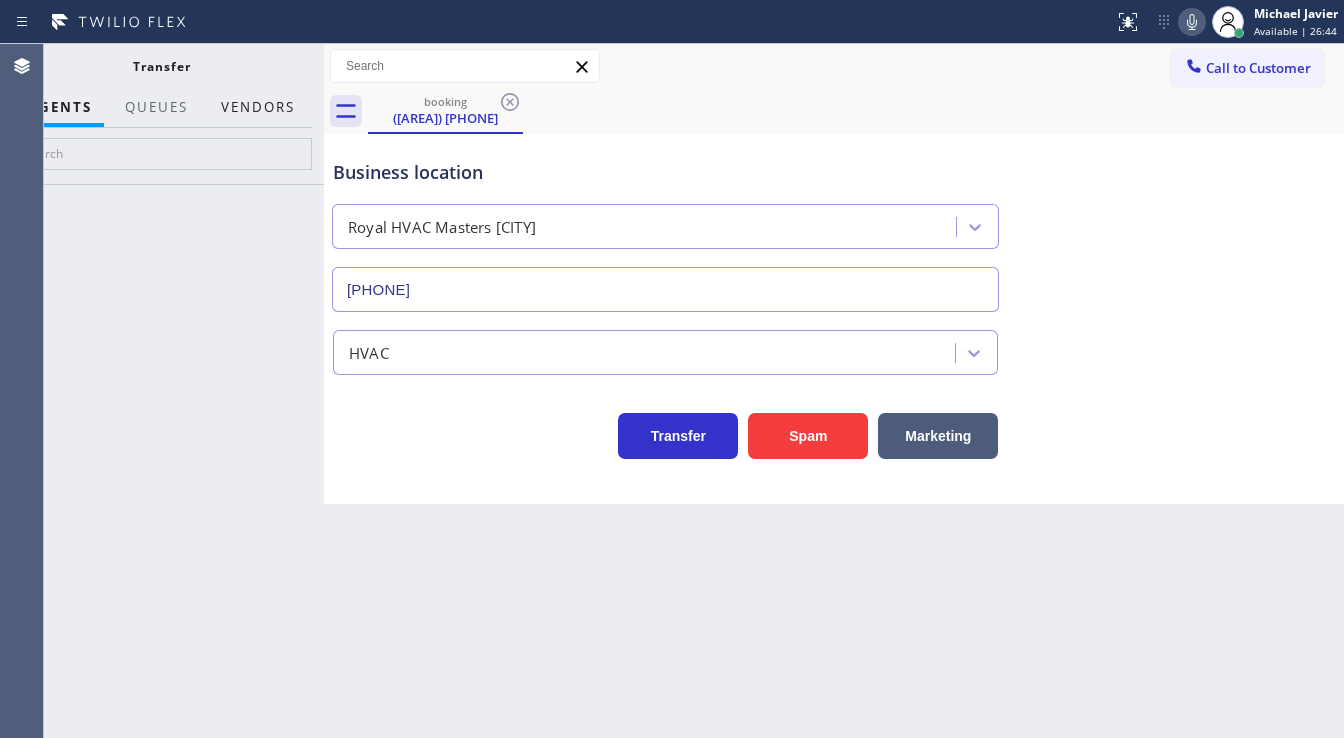 click on "Vendors" at bounding box center [258, 107] 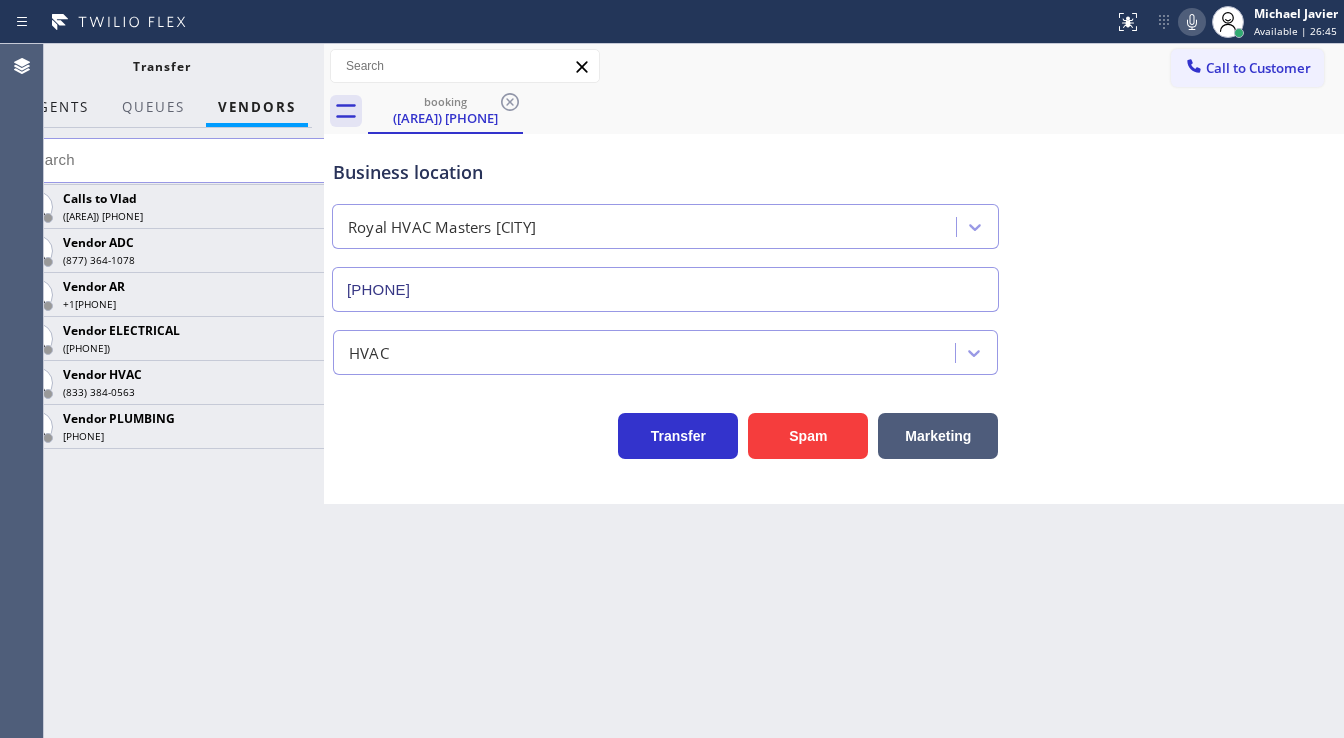 click on "AGENTS" at bounding box center (58, 107) 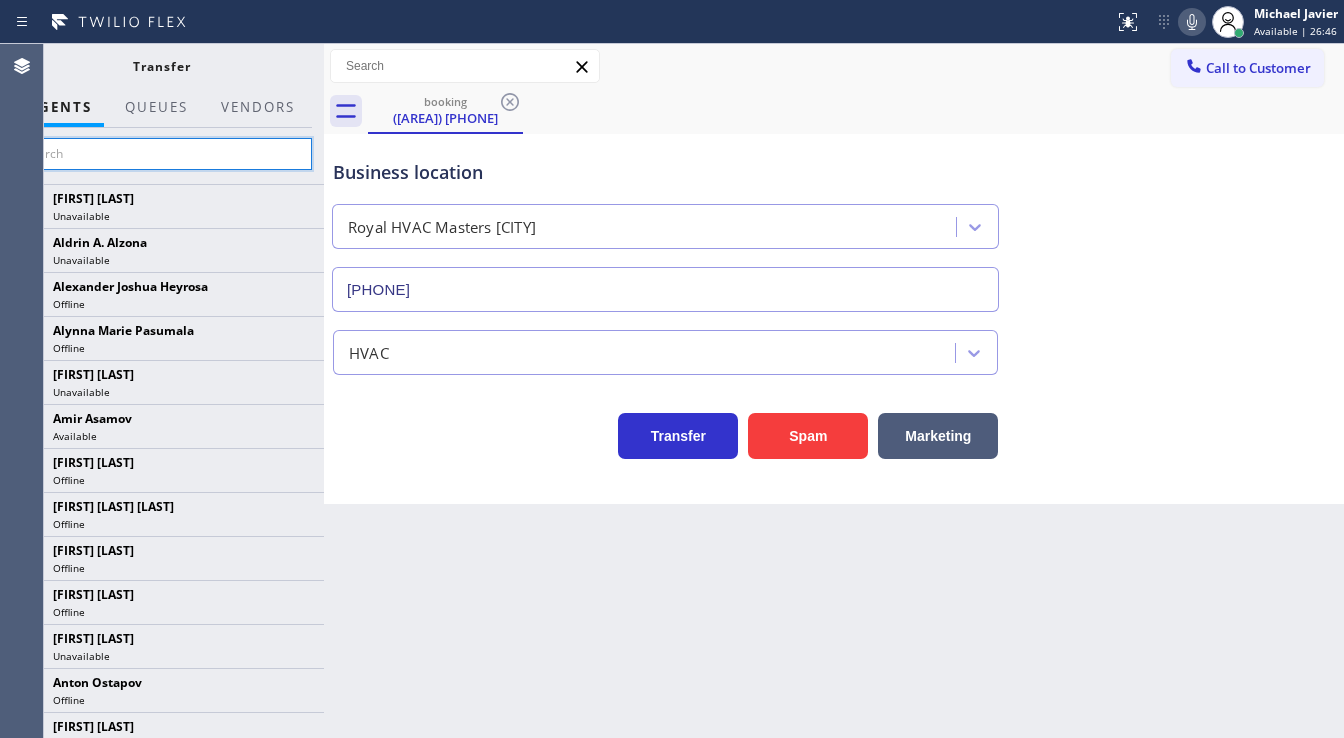 click at bounding box center [161, 154] 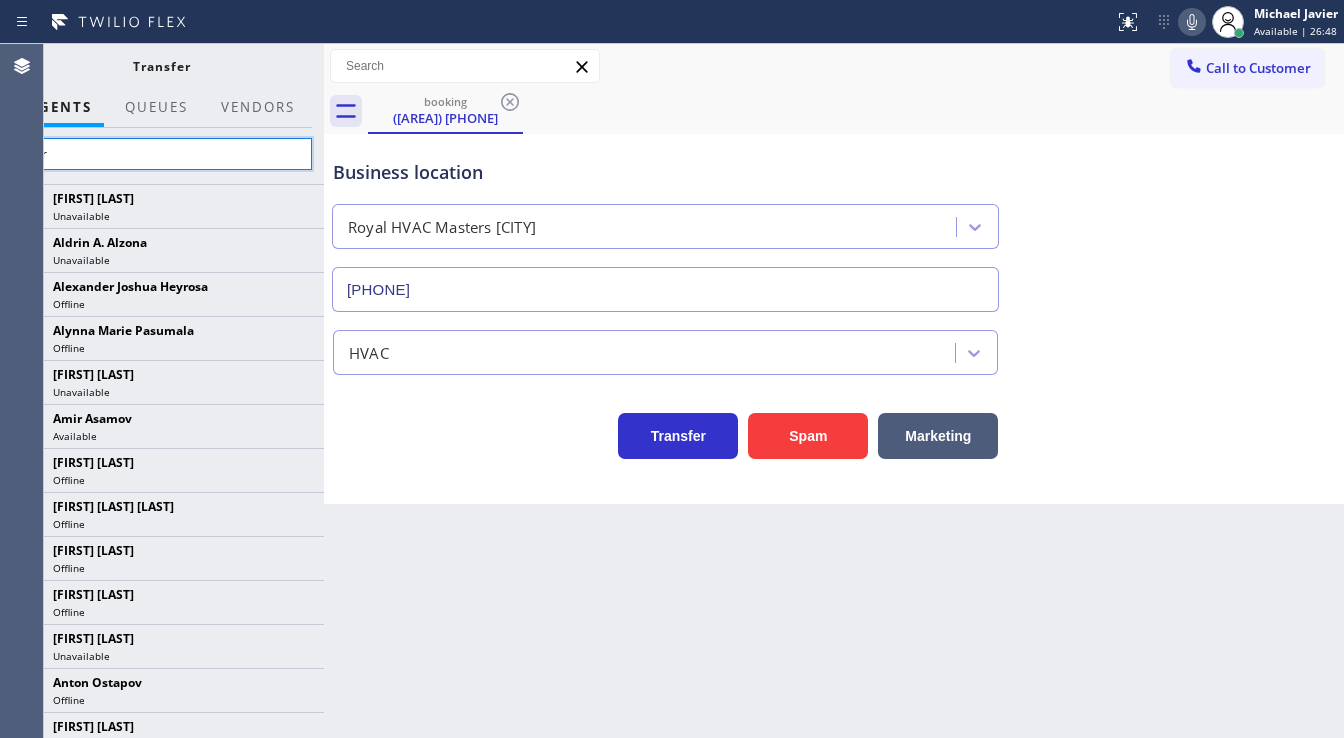 type on "Mark" 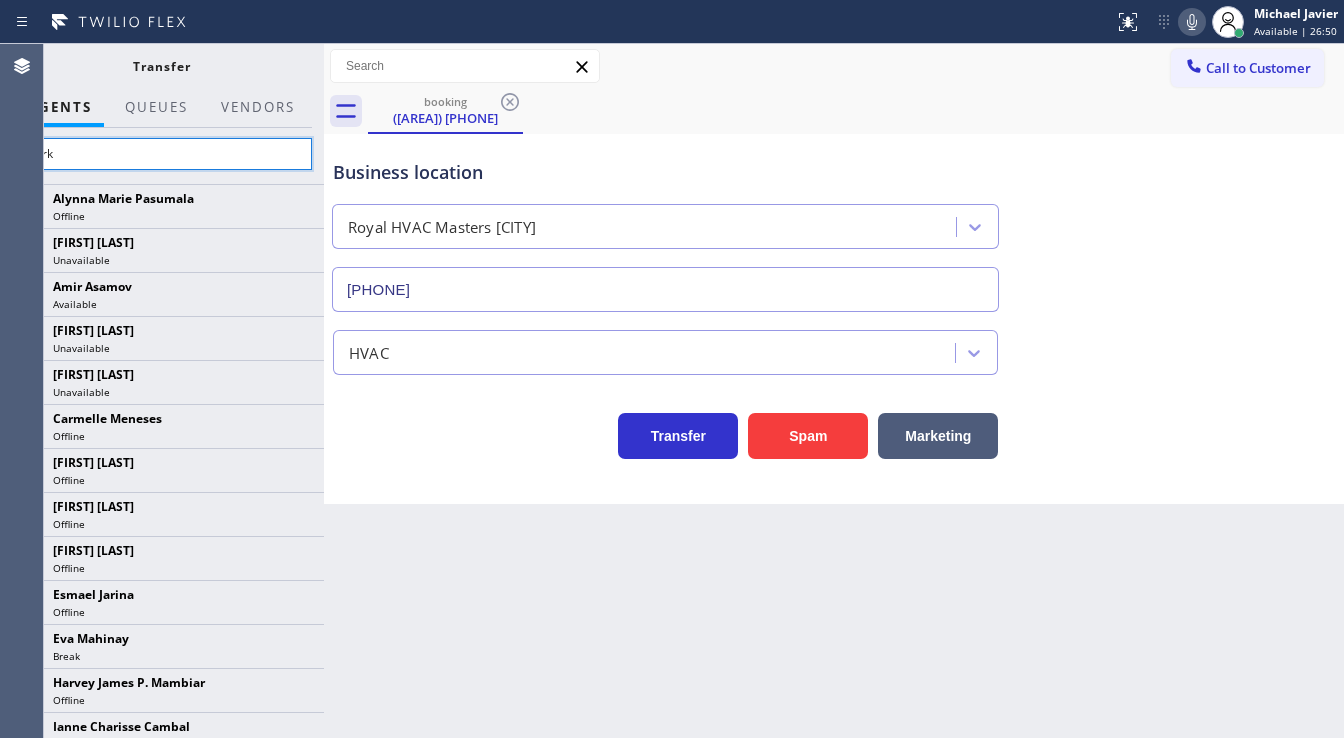 type 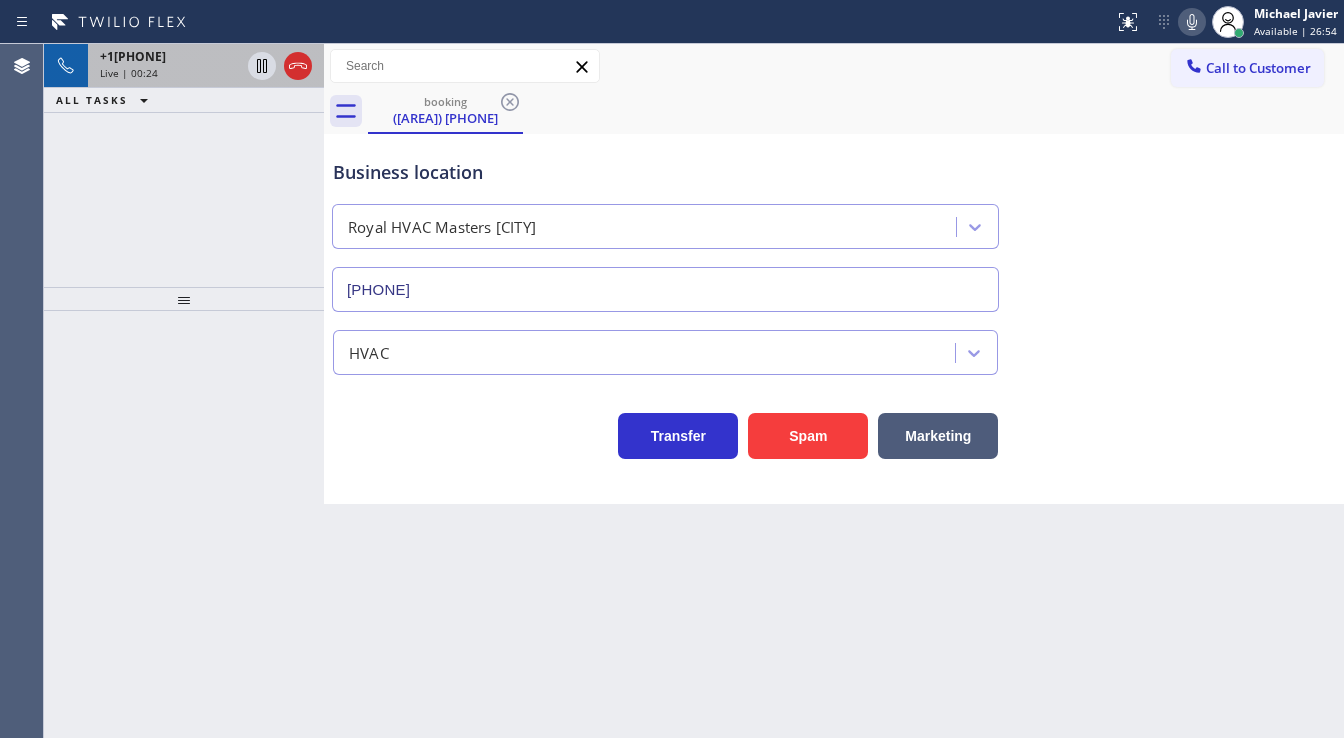 click on "+1[PHONE] Live | 00:24" at bounding box center (166, 66) 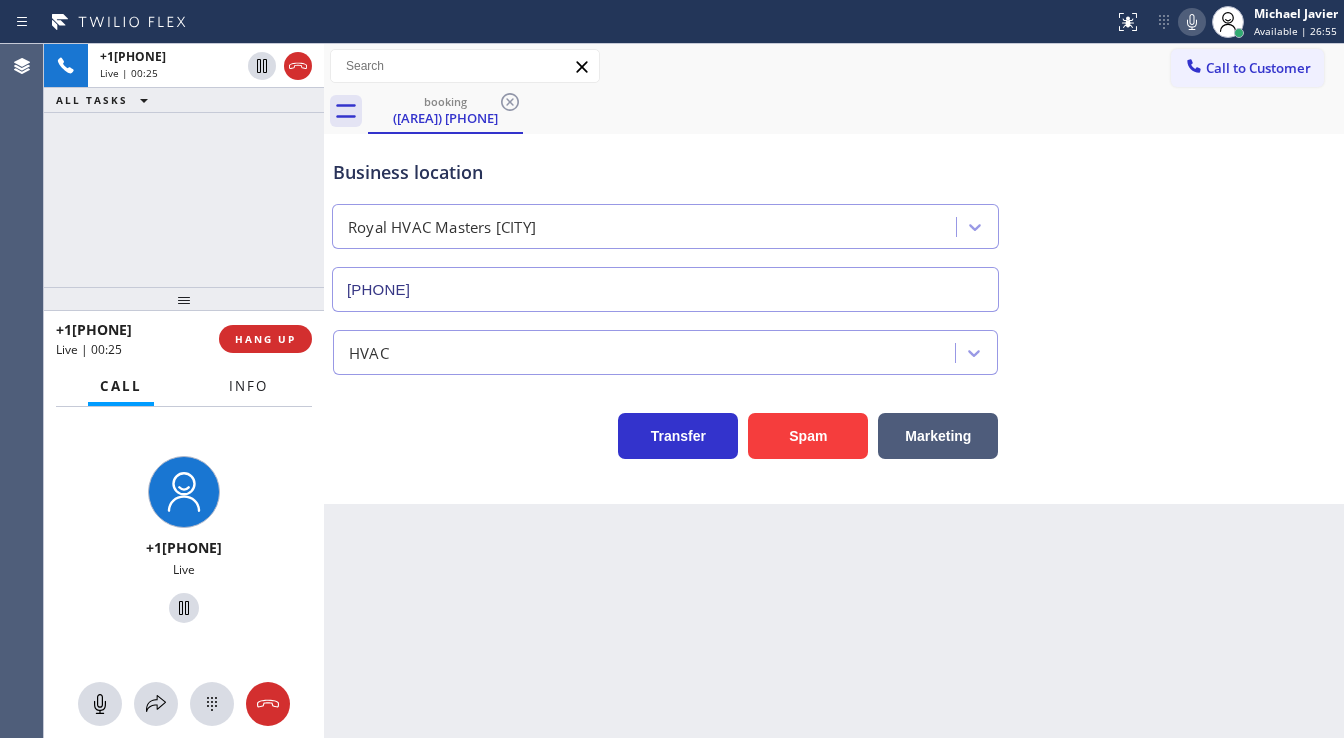 click on "Info" at bounding box center [248, 386] 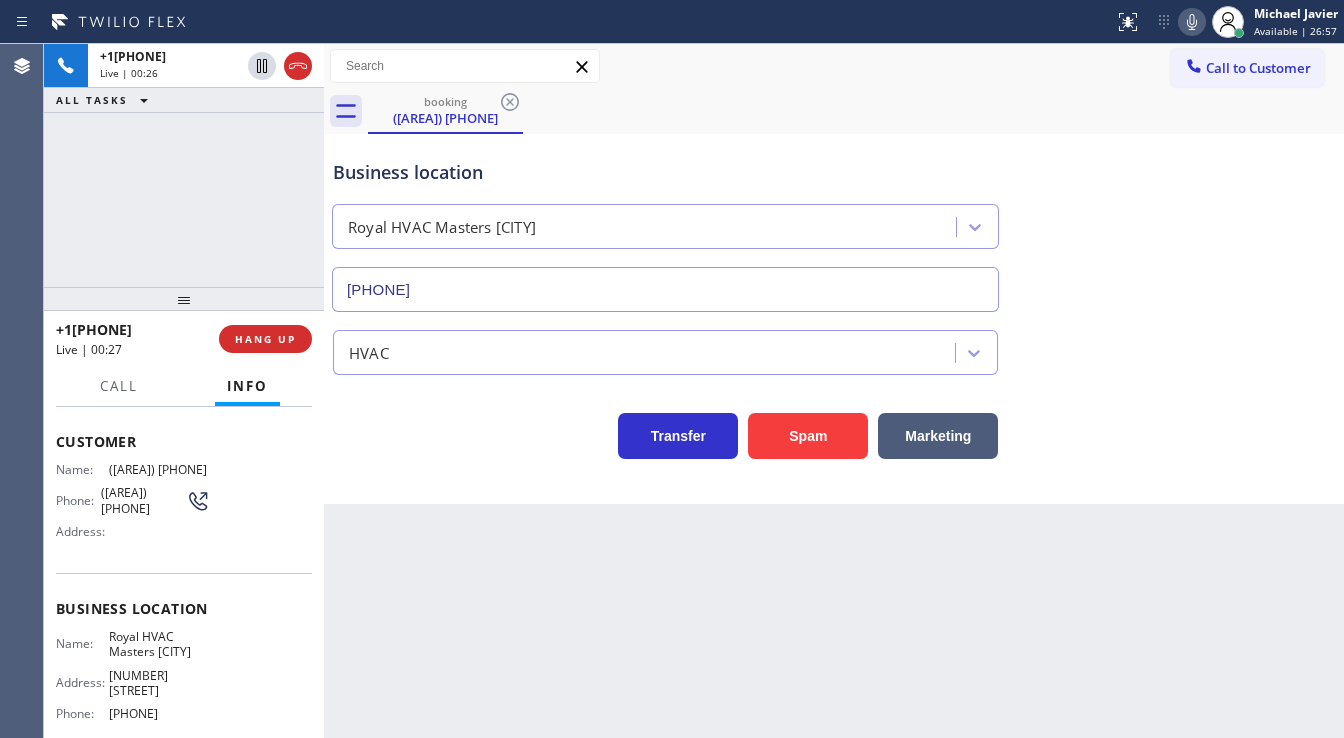 scroll, scrollTop: 260, scrollLeft: 0, axis: vertical 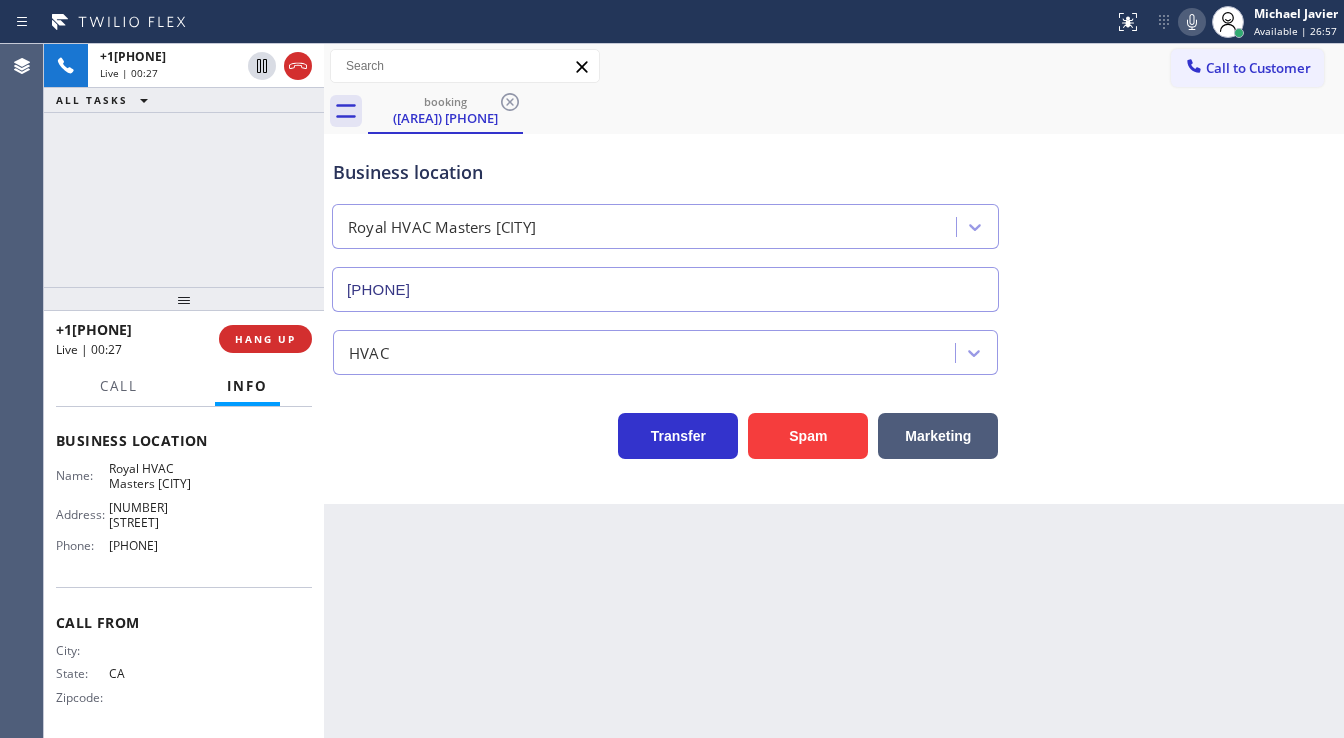 drag, startPoint x: 56, startPoint y: 524, endPoint x: 204, endPoint y: 560, distance: 152.31546 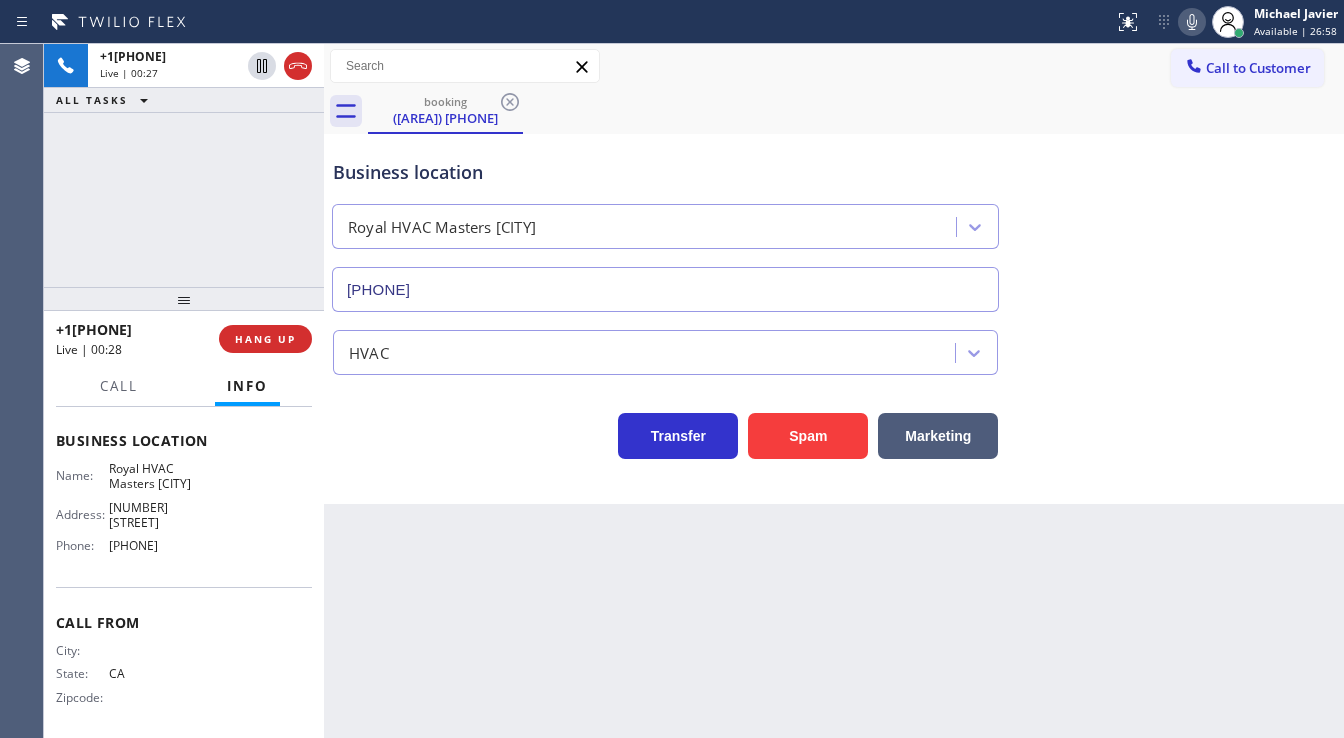 copy on "Customer Name: ([PHONE]) Phone: ([PHONE]) Address: Business location Name: Royal HVAC Masters Torrance Address: [NUMBER] [STREET]  Phone: ([PHONE])" 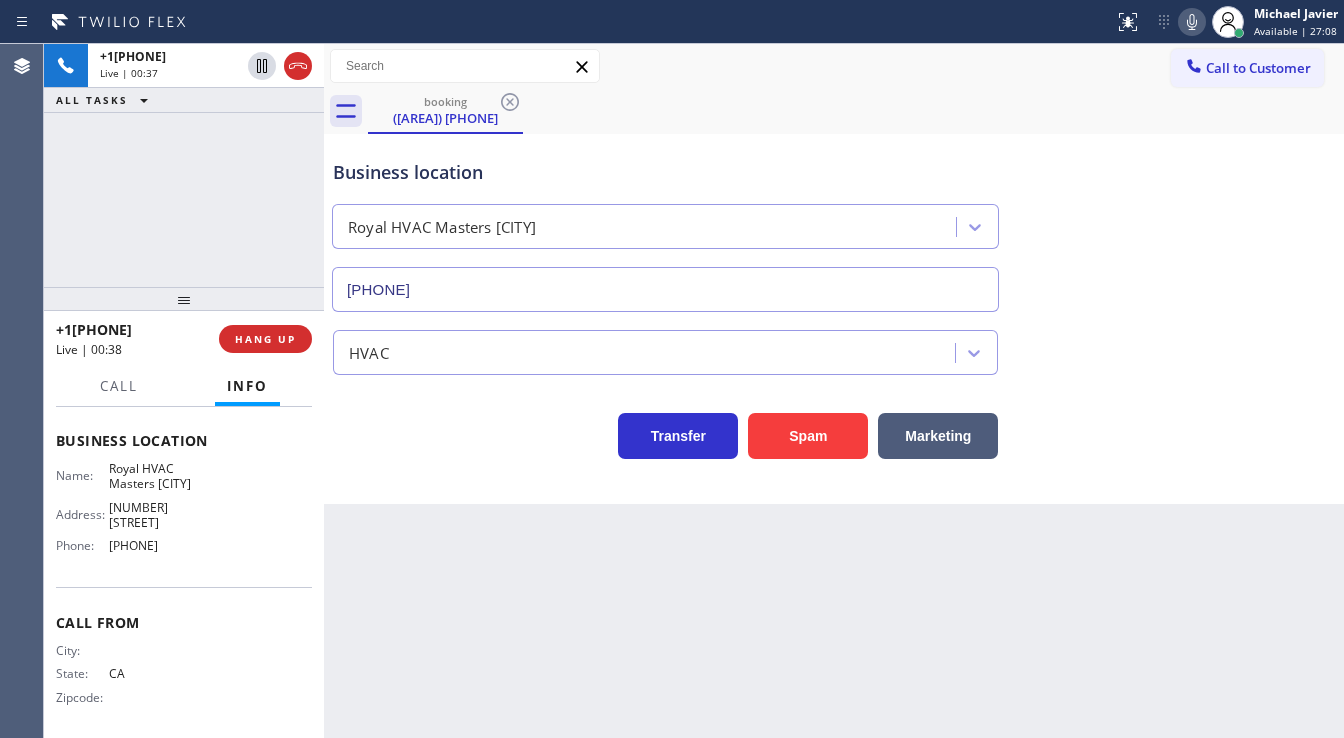click on "+1[PHONE] Live | 00:37 ALL TASKS ALL TASKS ACTIVE TASKS TASKS IN WRAP UP" at bounding box center (184, 165) 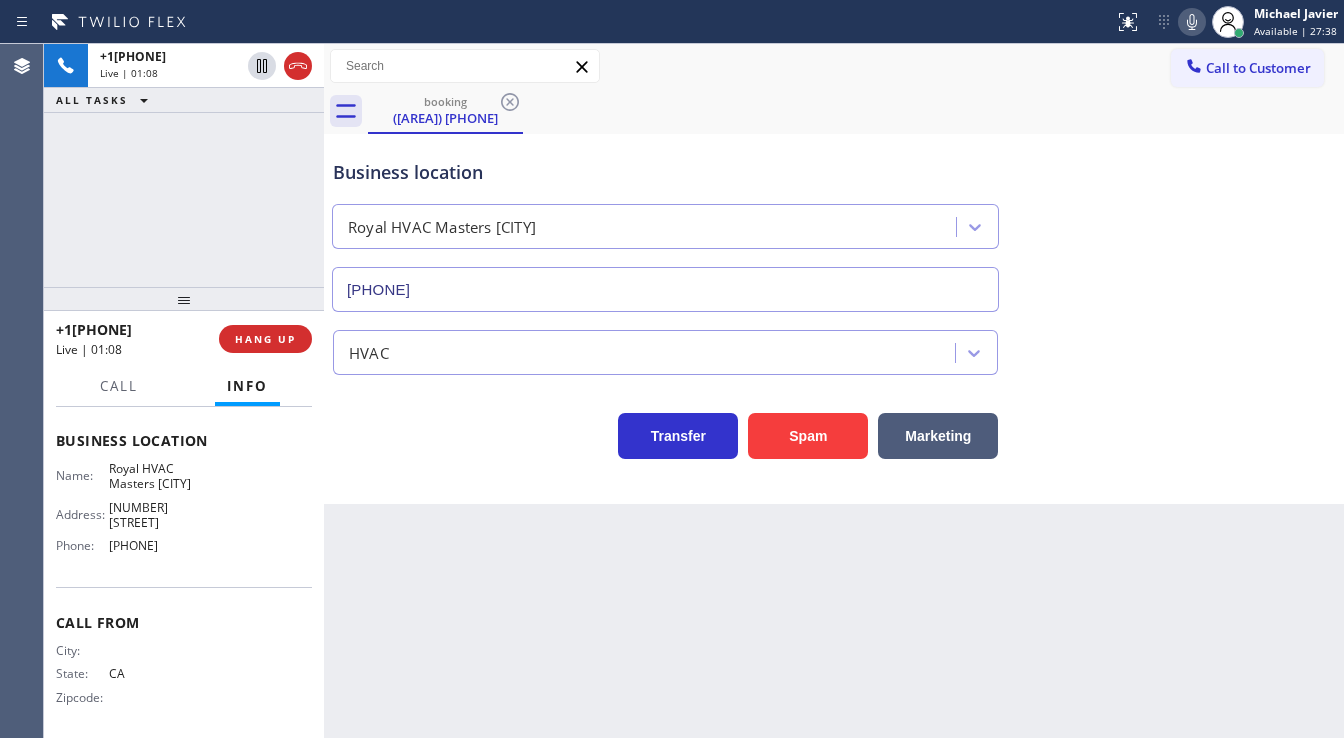 click on "+1[PHONE] Live | 01:08 ALL TASKS ALL TASKS ACTIVE TASKS TASKS IN WRAP UP" at bounding box center [184, 165] 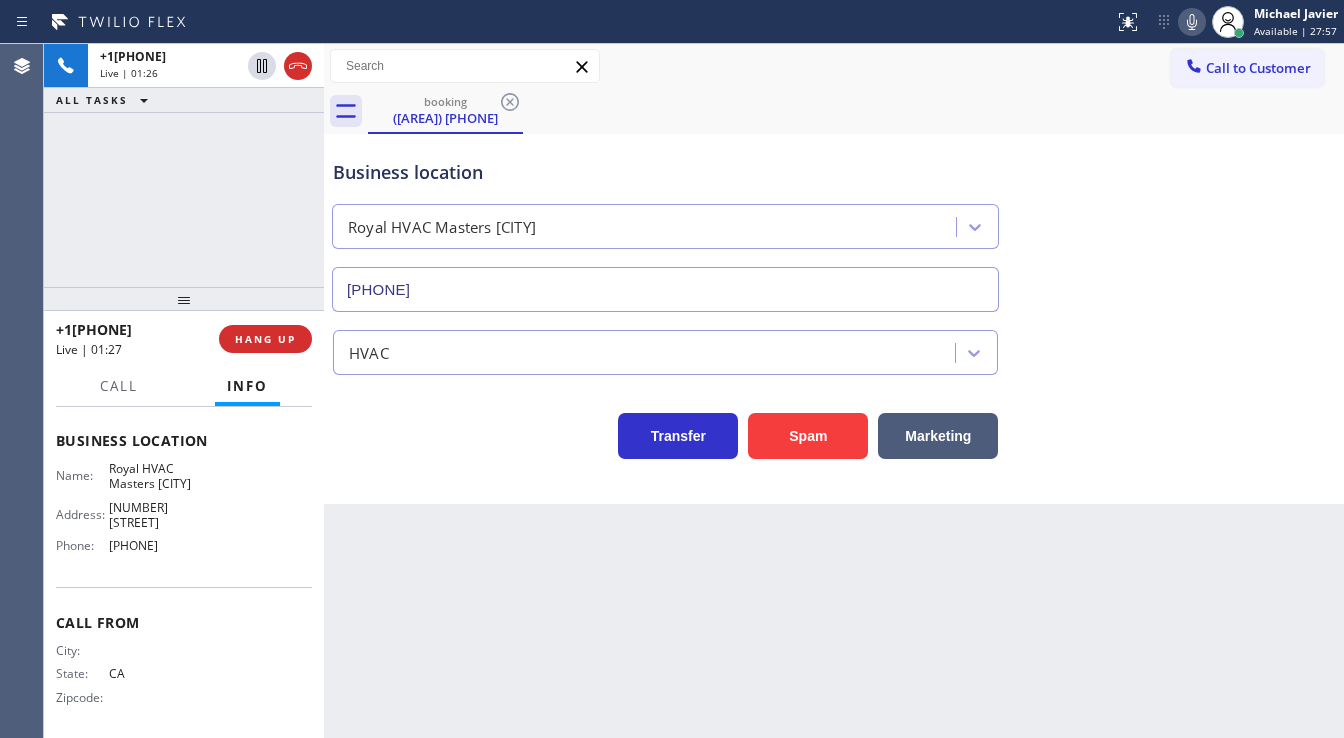 click on "+1[PHONE] Live | 01:26 ALL TASKS ALL TASKS ACTIVE TASKS TASKS IN WRAP UP" at bounding box center (184, 165) 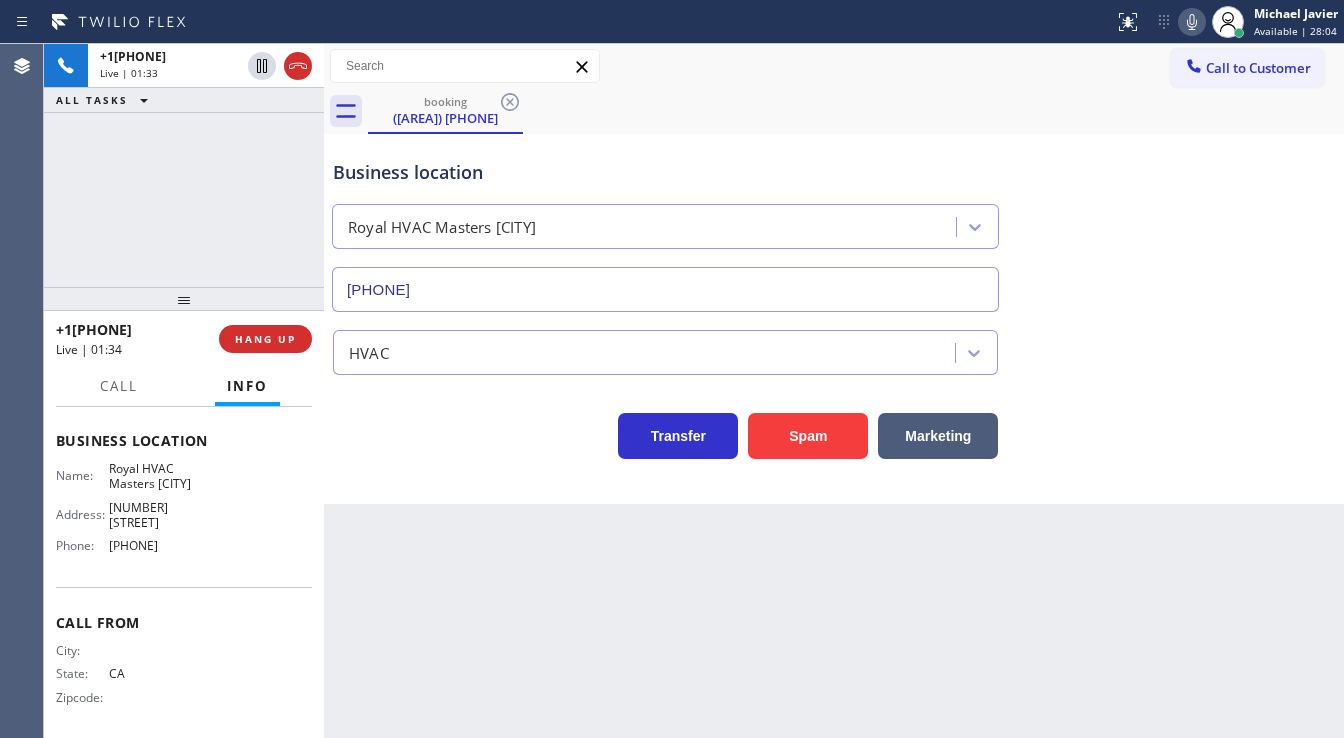 click on "Name: Royal HVAC Masters Torrance Address: [NUMBER] [STREET]  Phone: ([PHONE])" at bounding box center [184, 511] 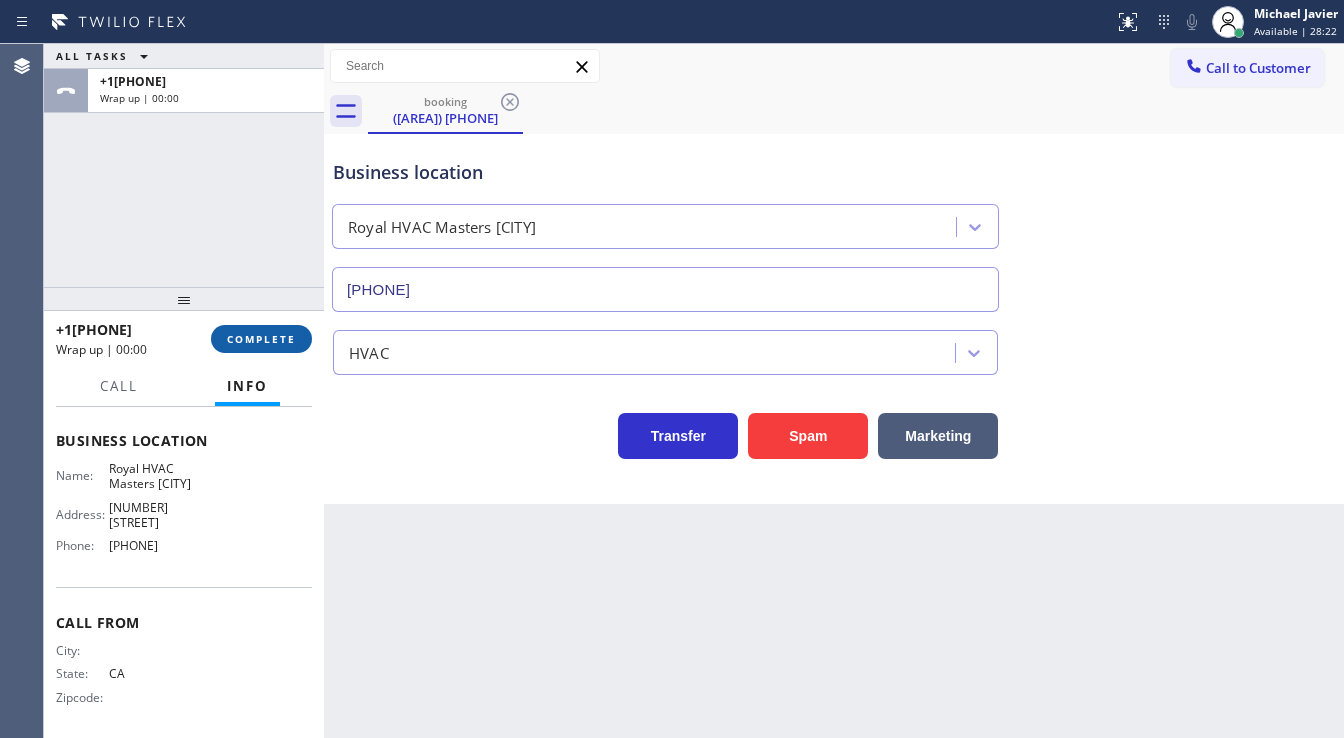 click on "COMPLETE" at bounding box center [261, 339] 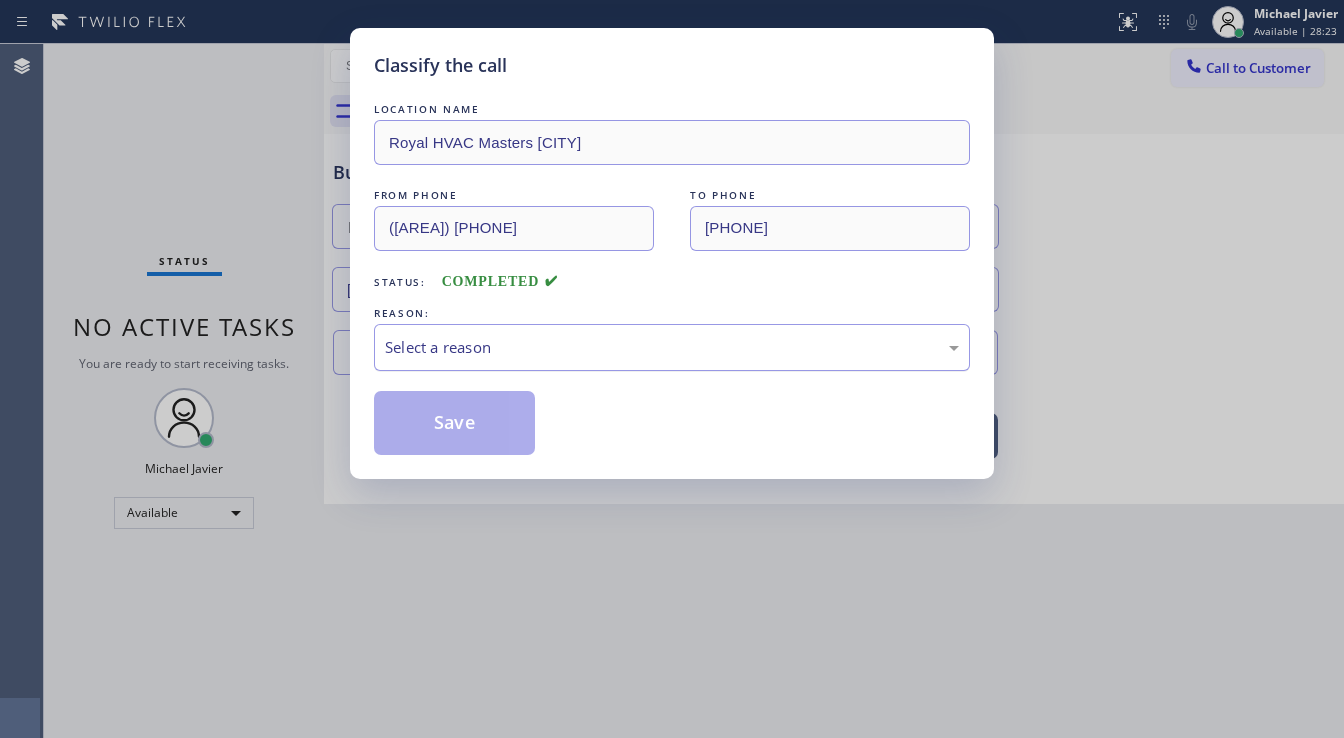 click on "Select a reason" at bounding box center [672, 347] 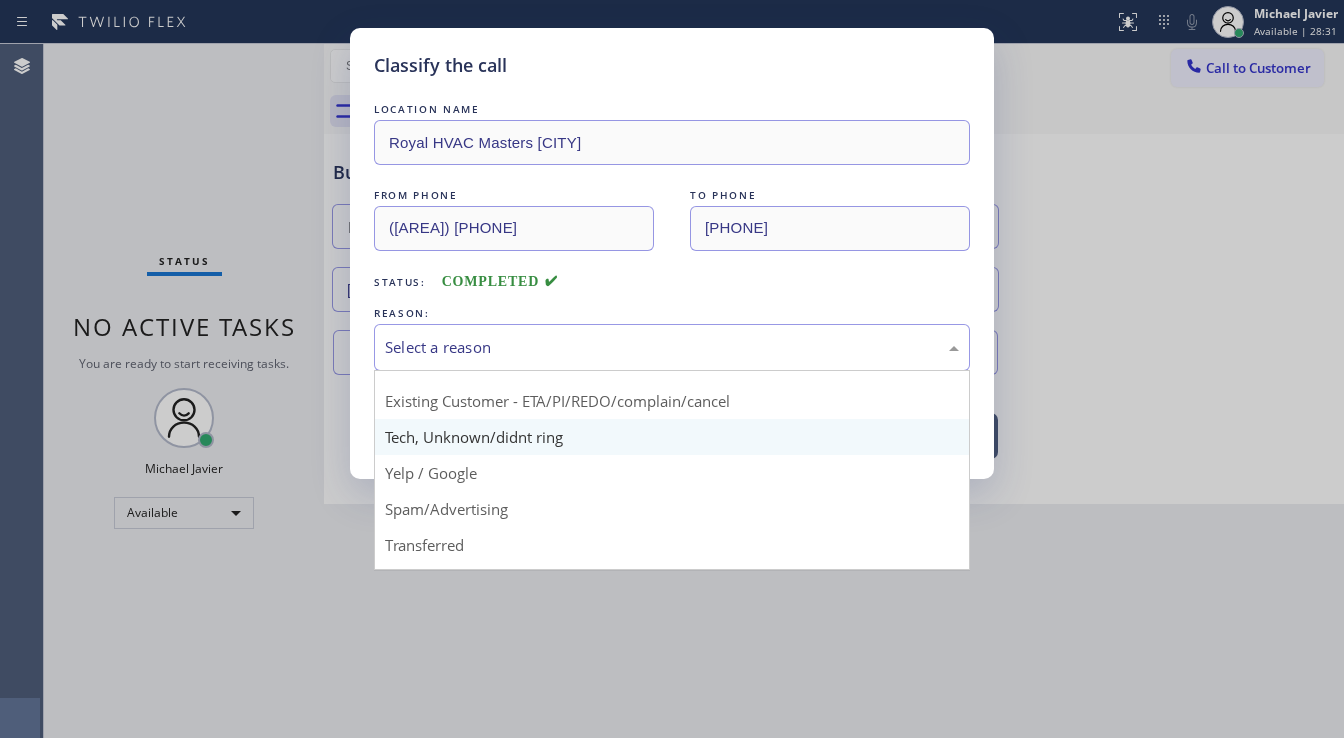 scroll, scrollTop: 125, scrollLeft: 0, axis: vertical 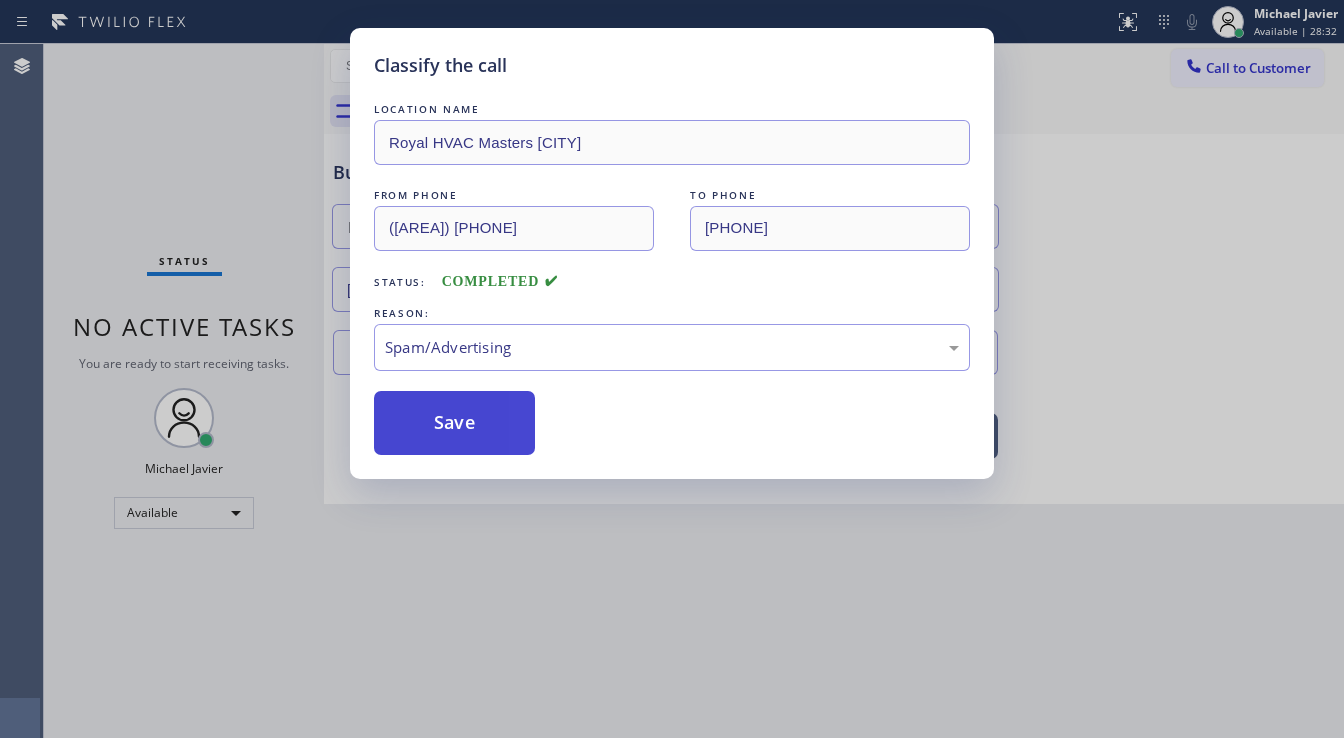 click on "Save" at bounding box center [454, 423] 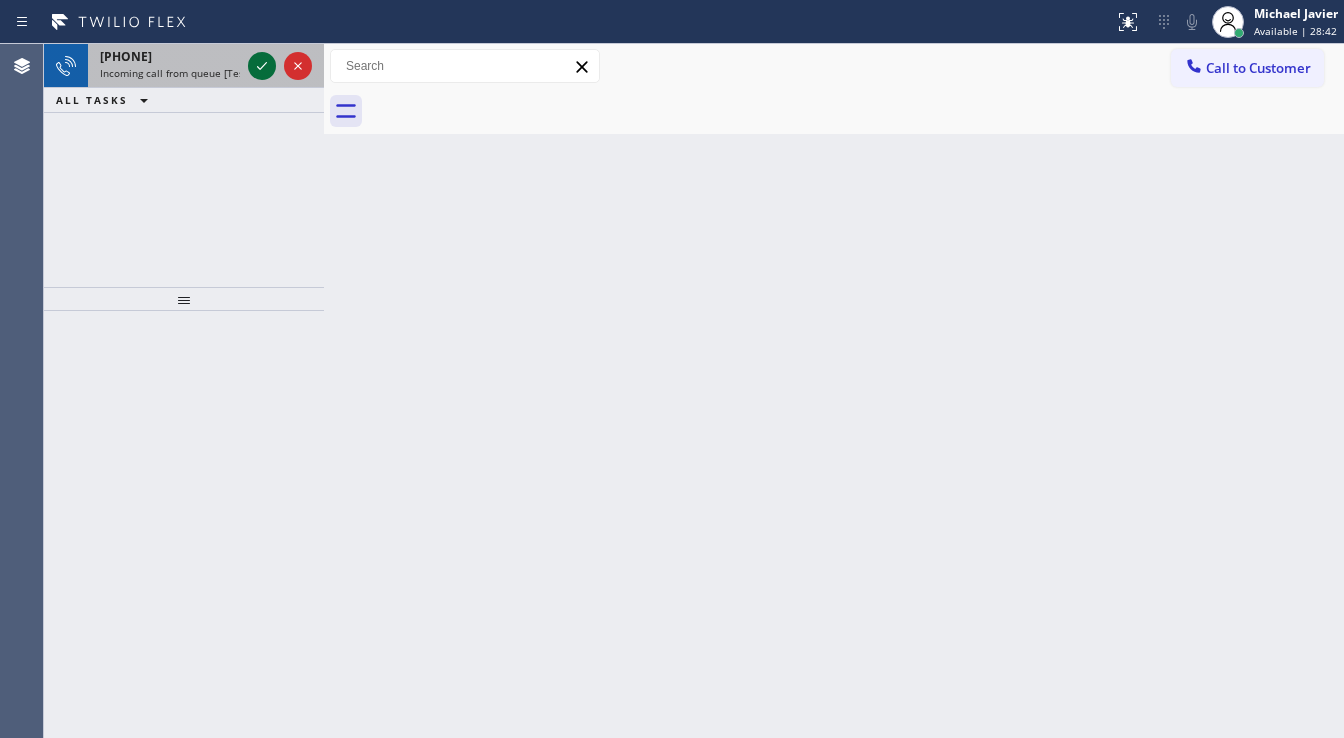 click 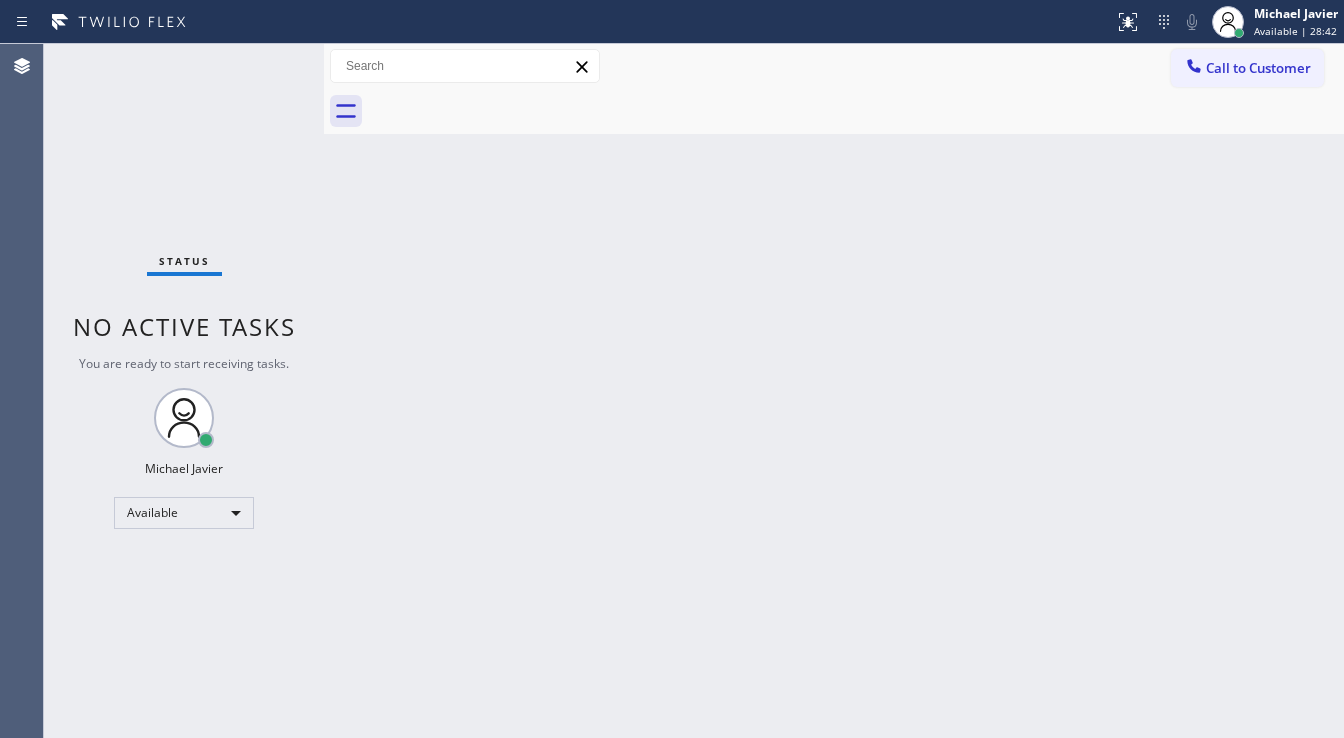 click on "Status   No active tasks     You are ready to start receiving tasks.   Michael Javier Available" at bounding box center (184, 391) 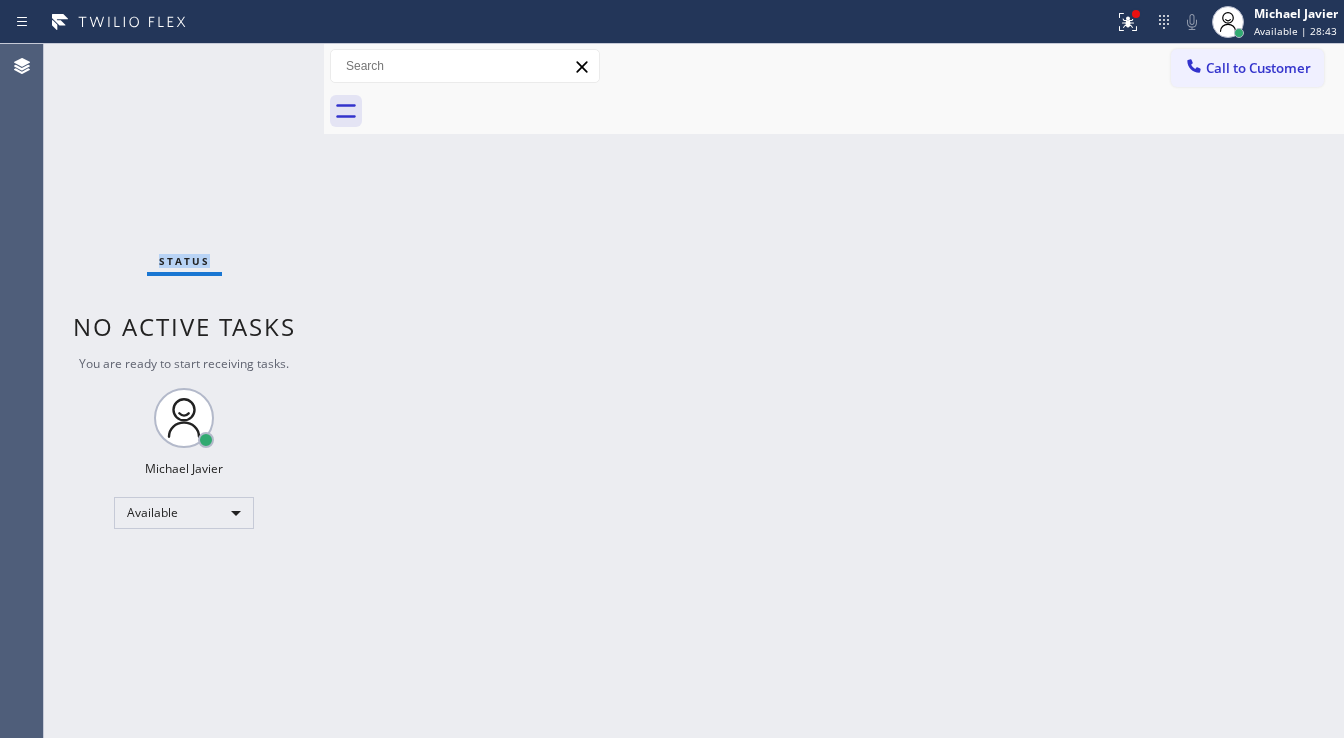 click on "Status   No active tasks     You are ready to start receiving tasks.   Michael Javier Available" at bounding box center (184, 391) 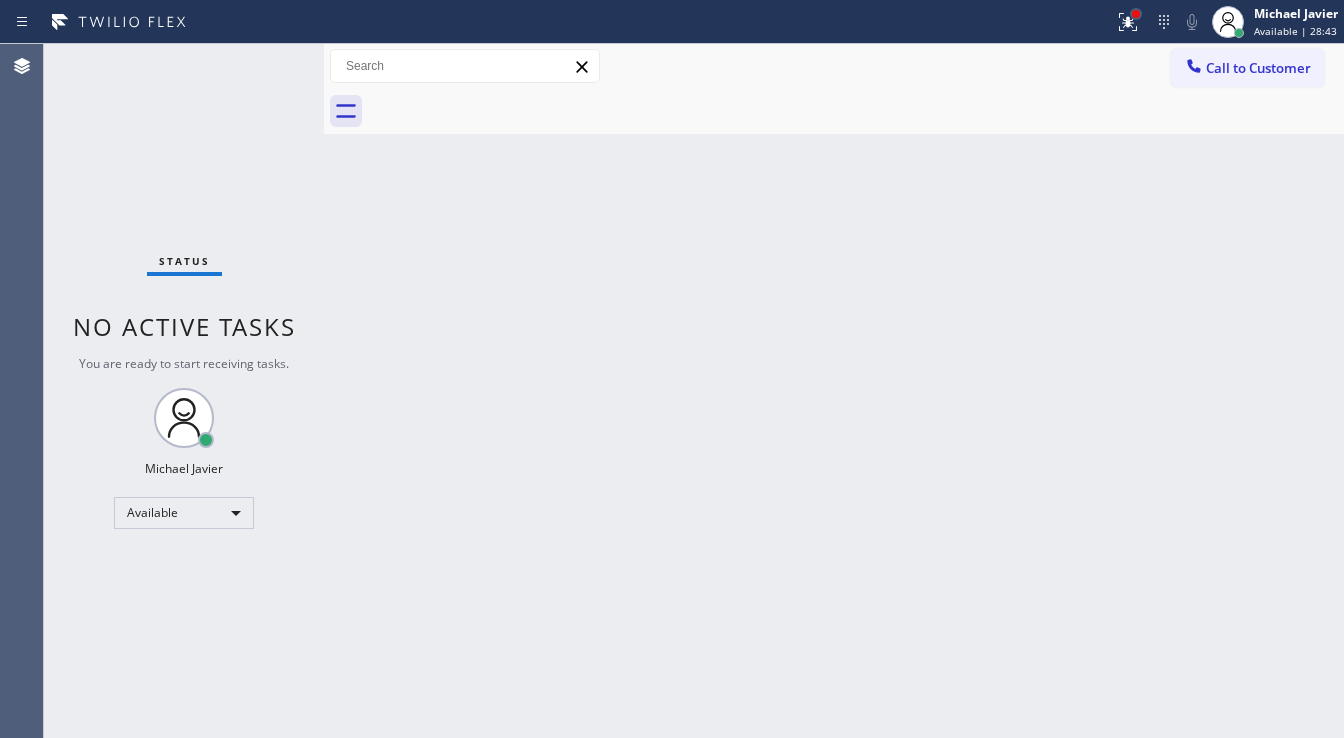 click at bounding box center (1136, 14) 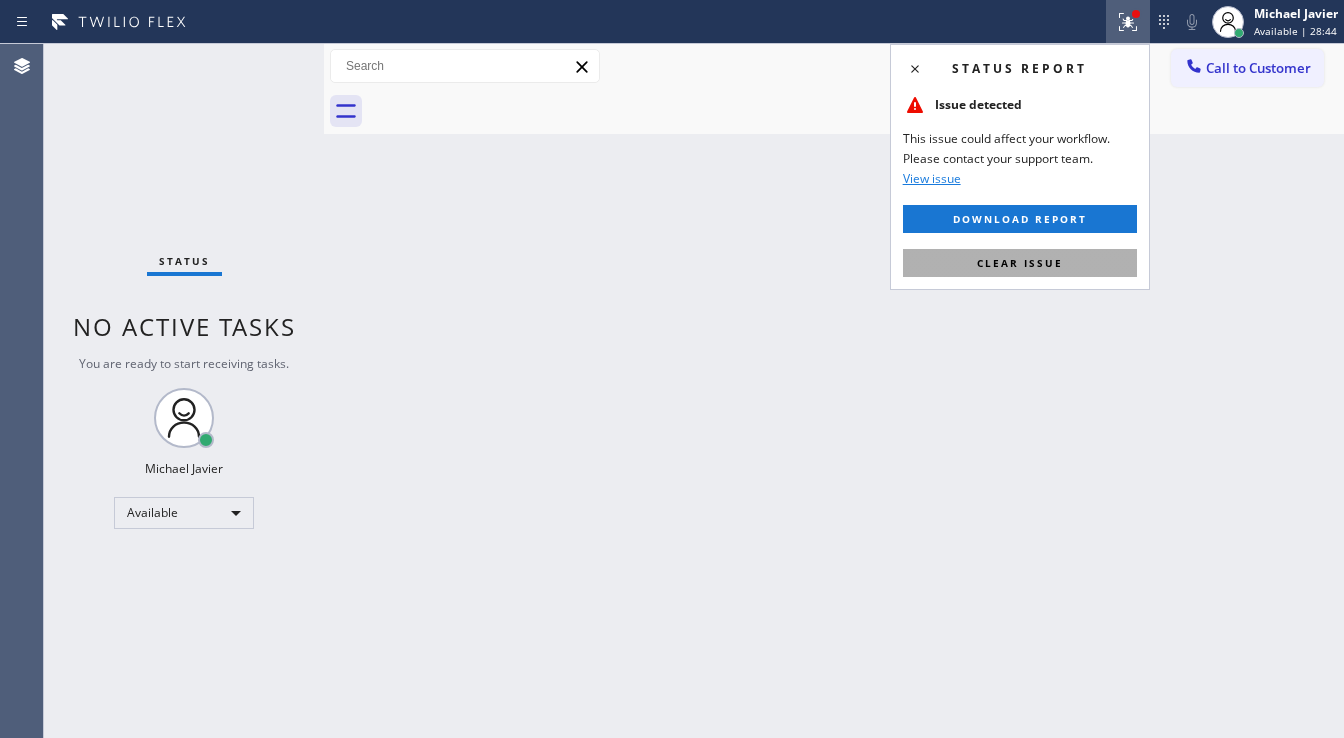 click on "Clear issue" at bounding box center [1020, 263] 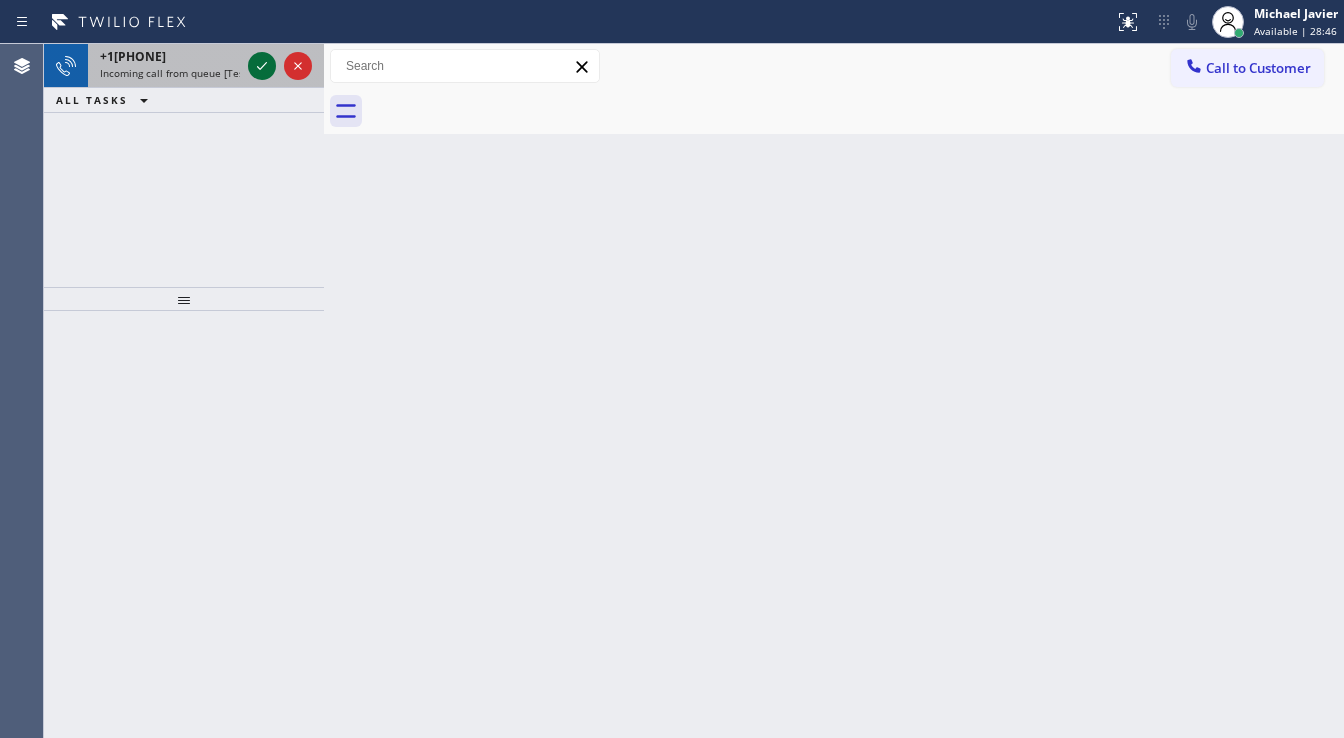 click 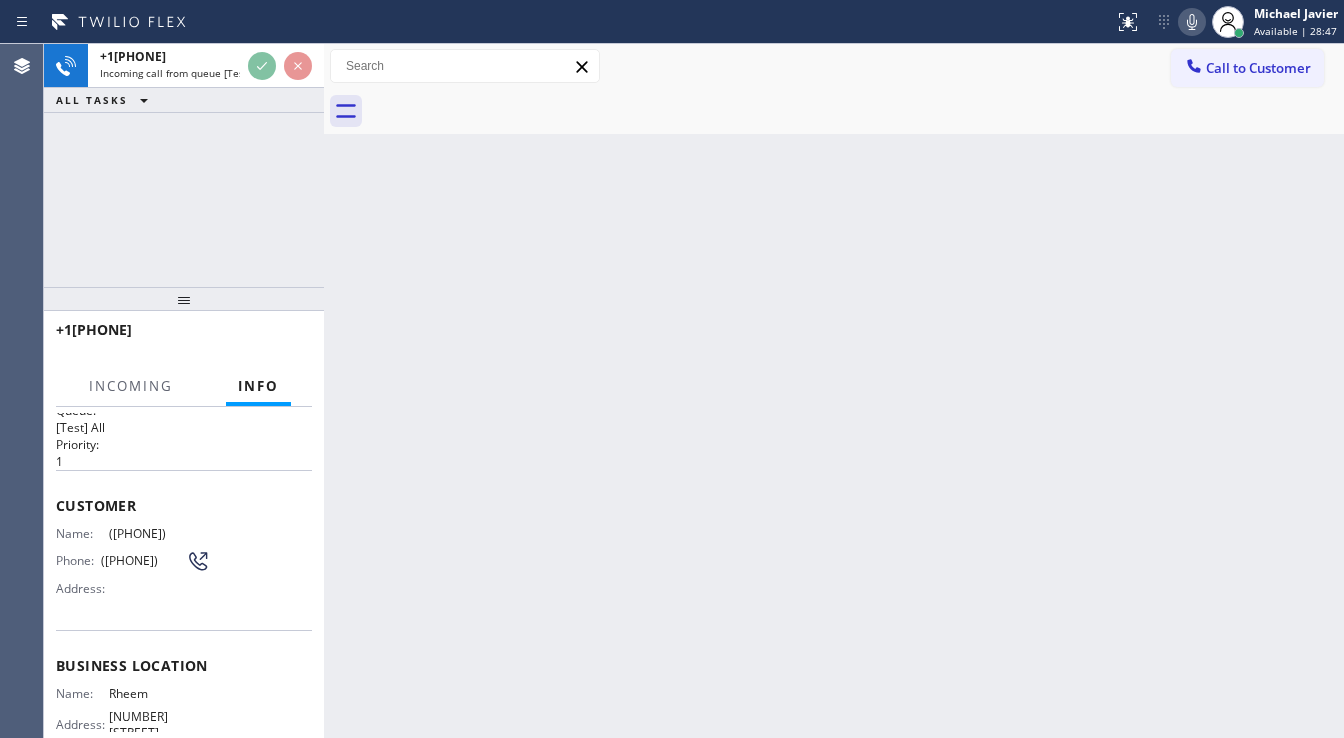 scroll, scrollTop: 80, scrollLeft: 0, axis: vertical 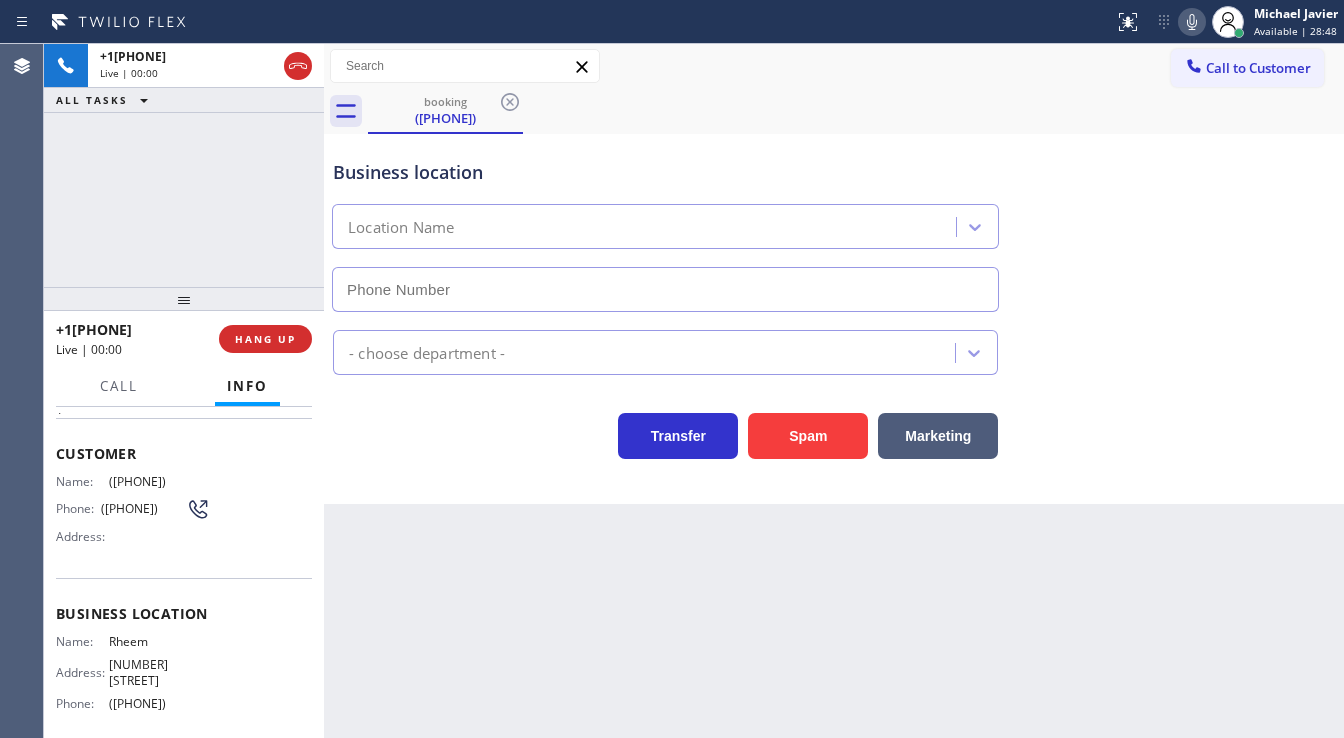 type on "([PHONE])" 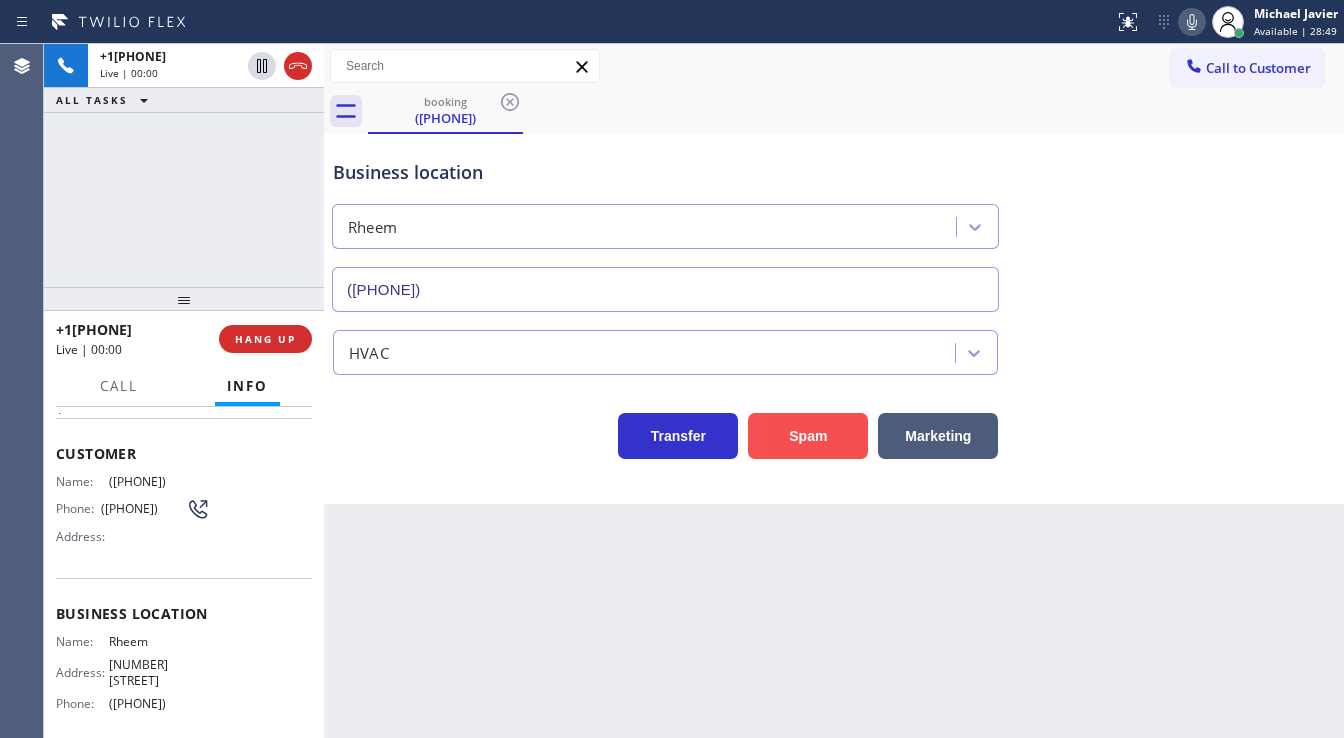 click on "Spam" at bounding box center [808, 436] 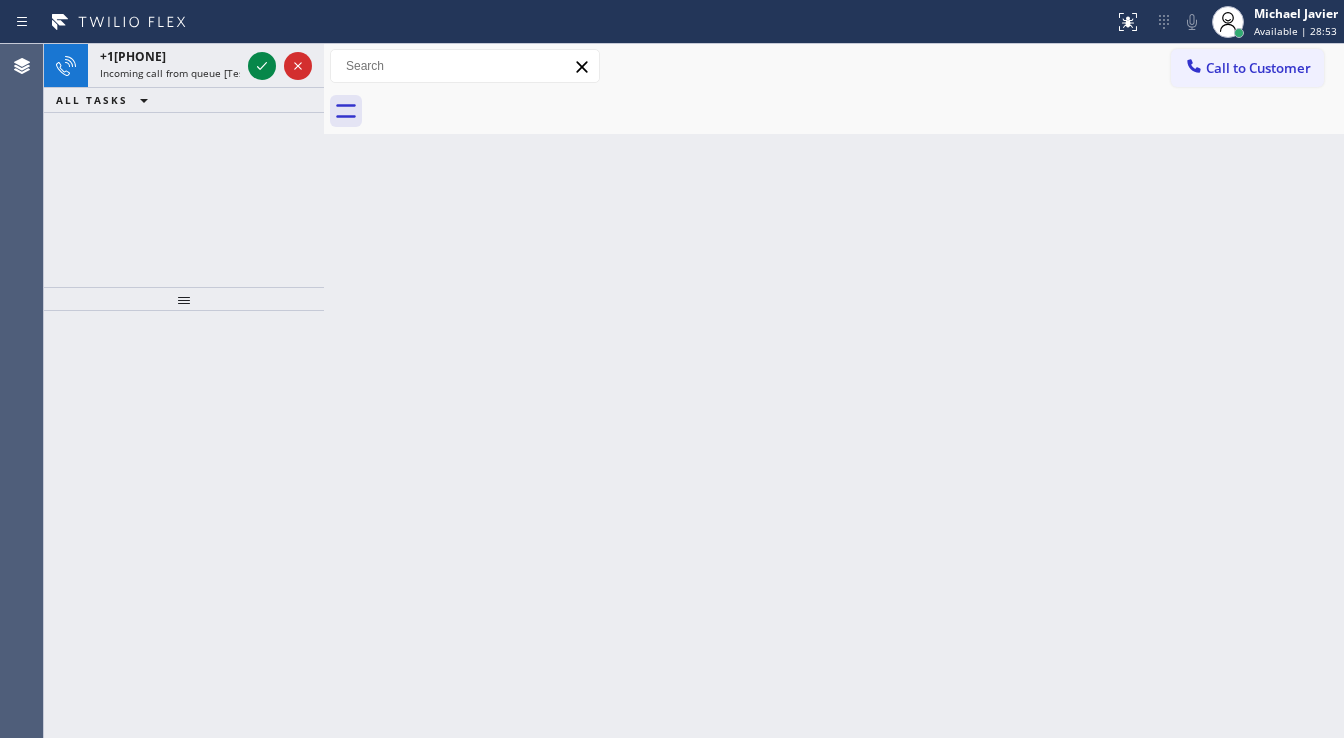 click 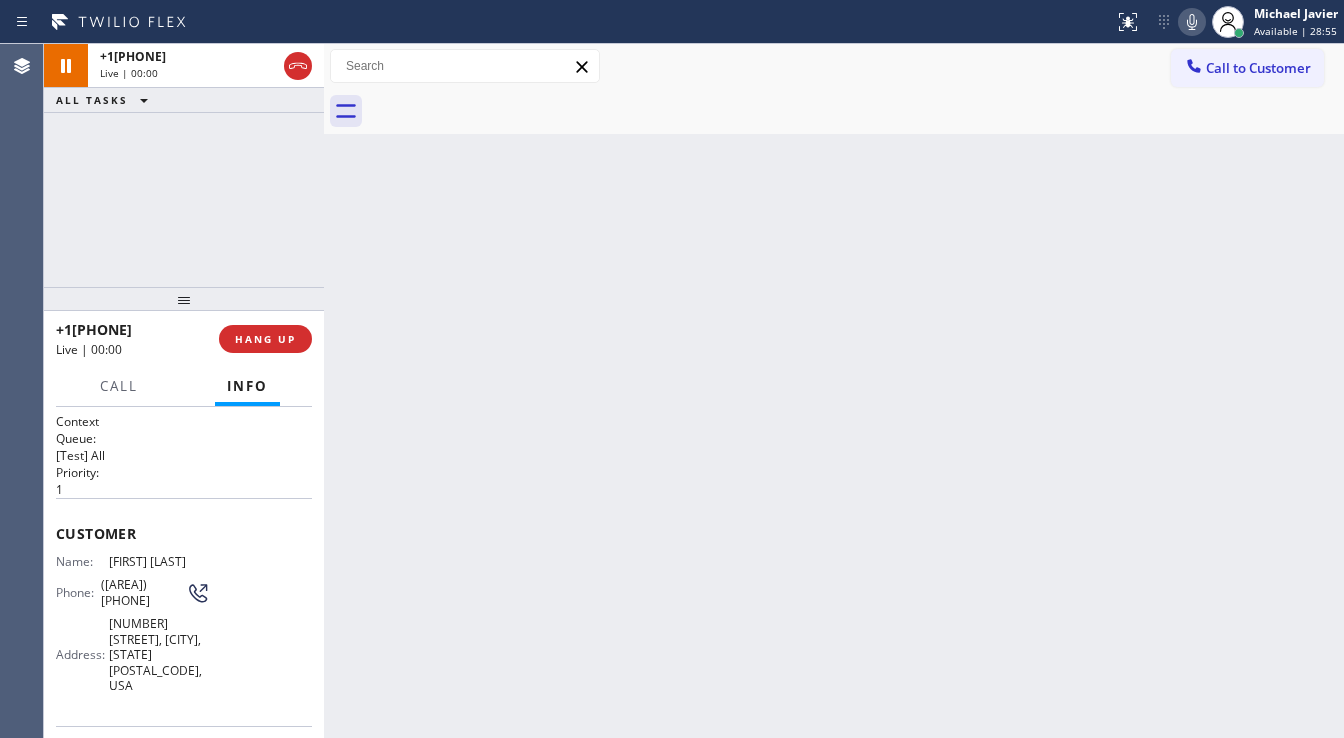 scroll, scrollTop: 80, scrollLeft: 0, axis: vertical 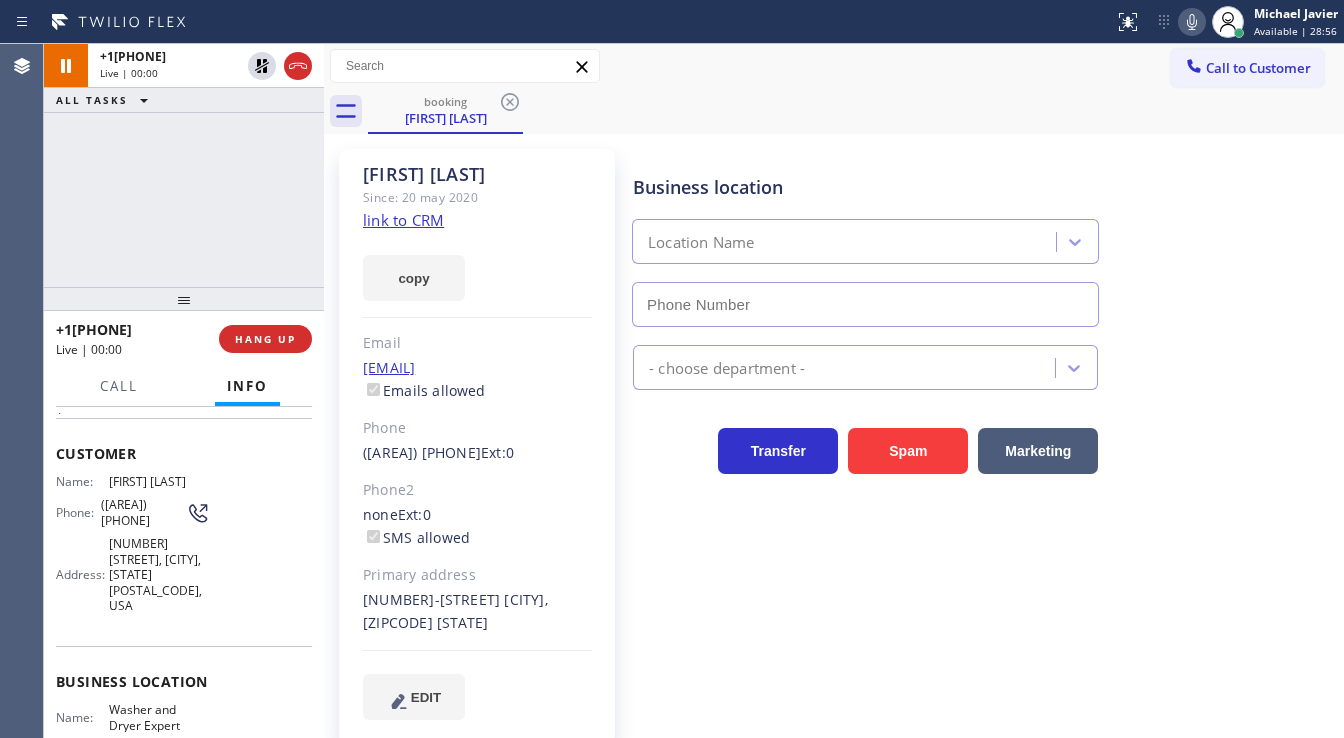 type on "([PHONE])" 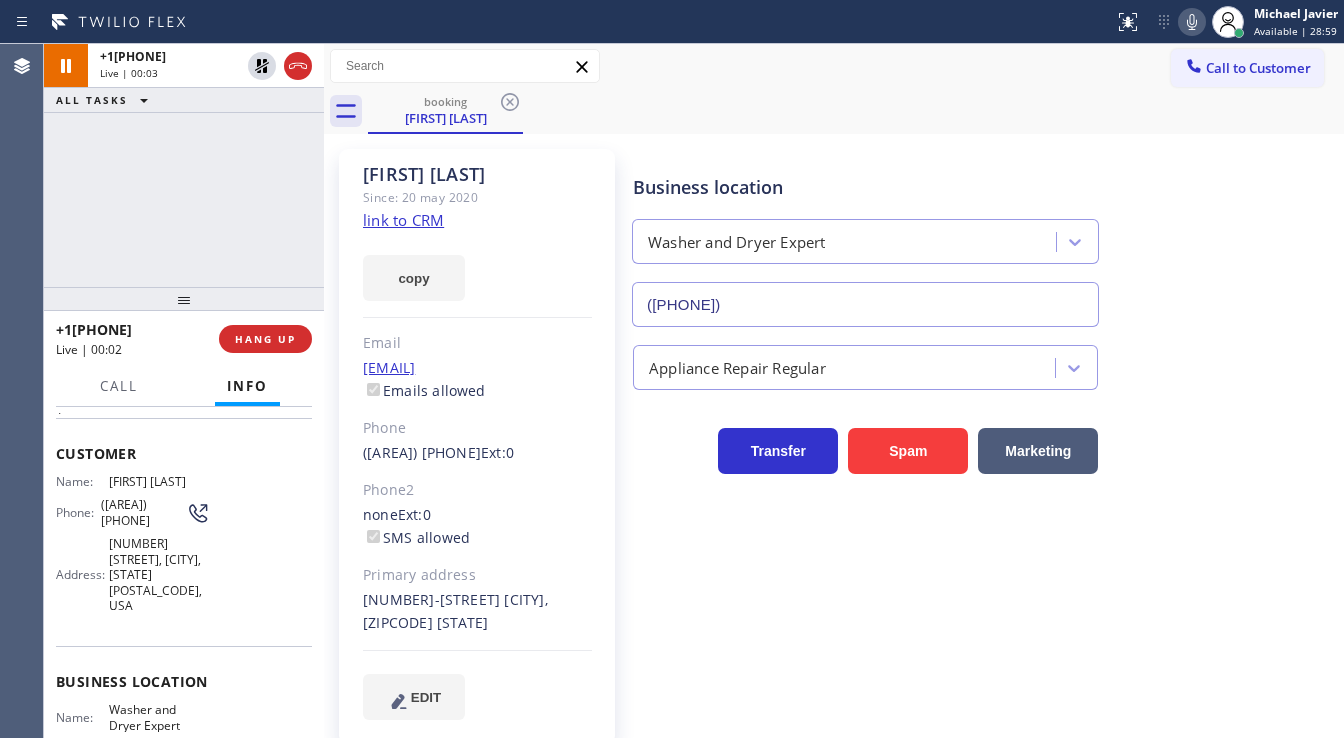 click on "link to CRM" 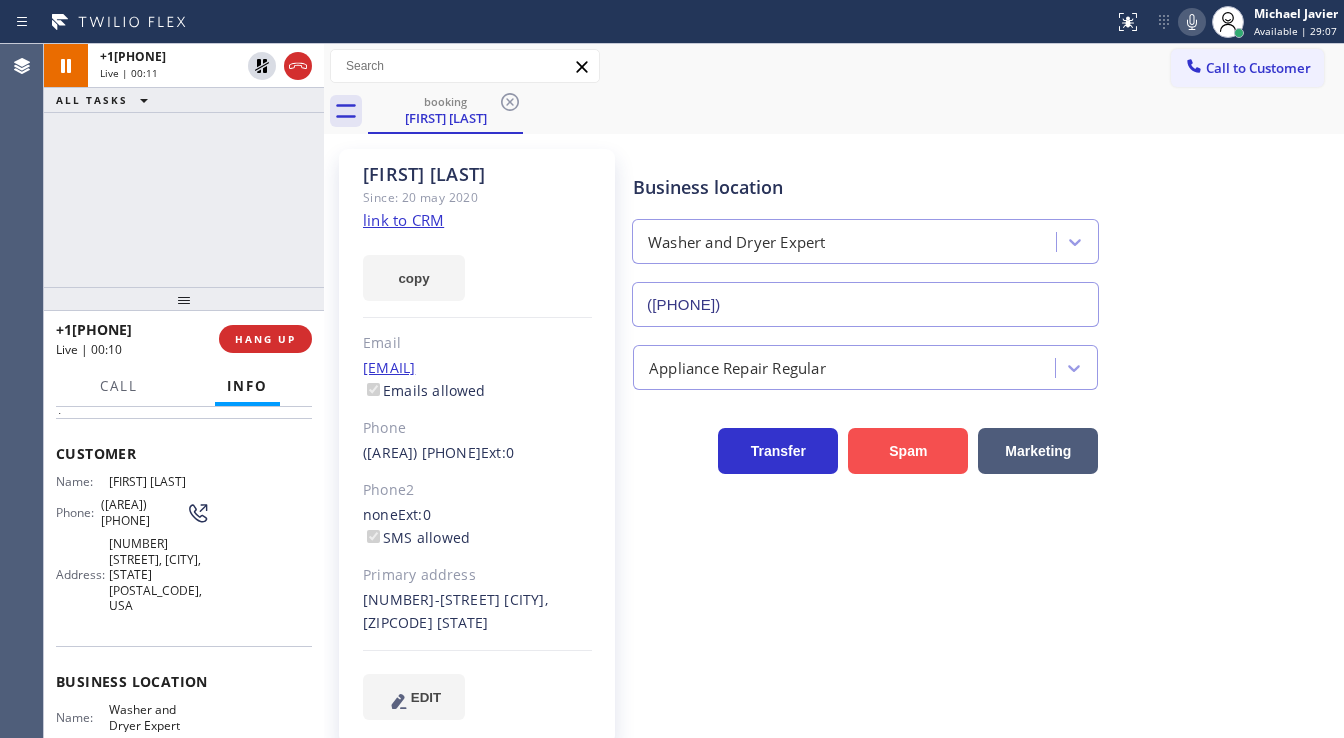 click on "Spam" at bounding box center (908, 451) 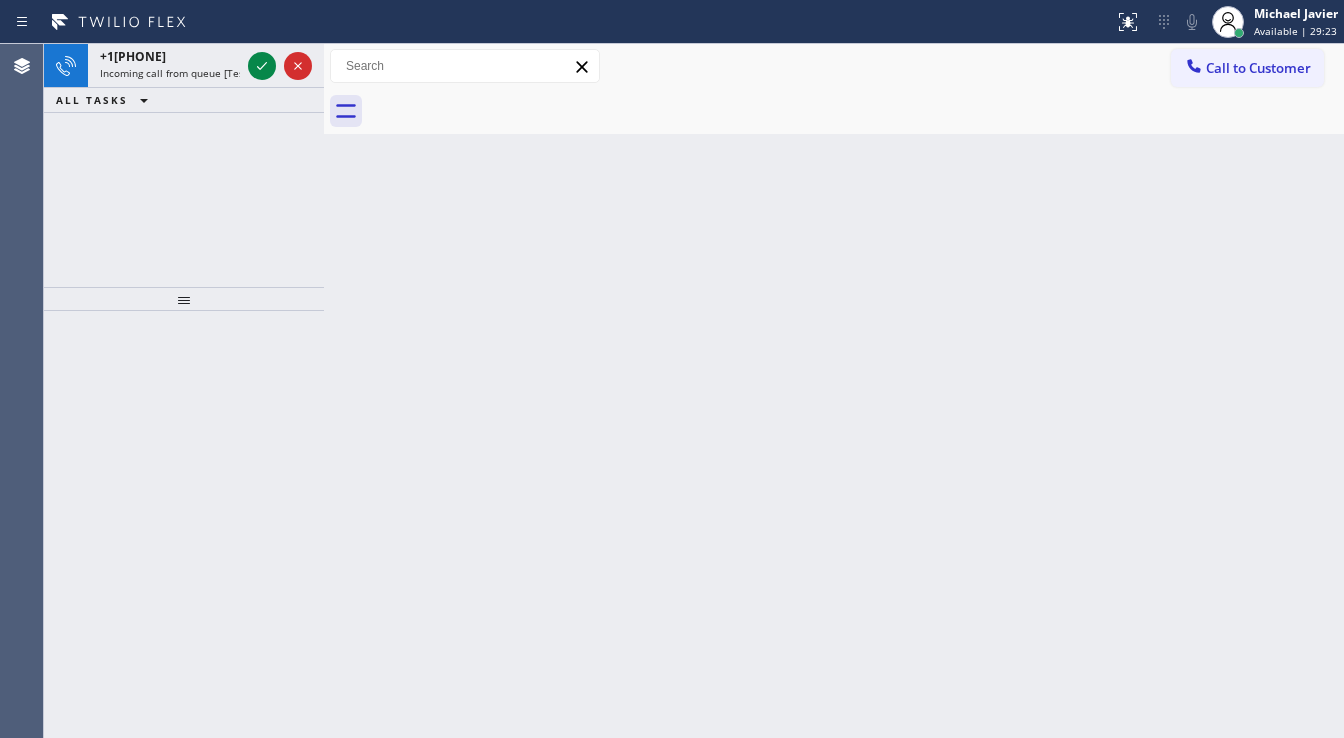 click on "+1[PHONE]" at bounding box center [170, 56] 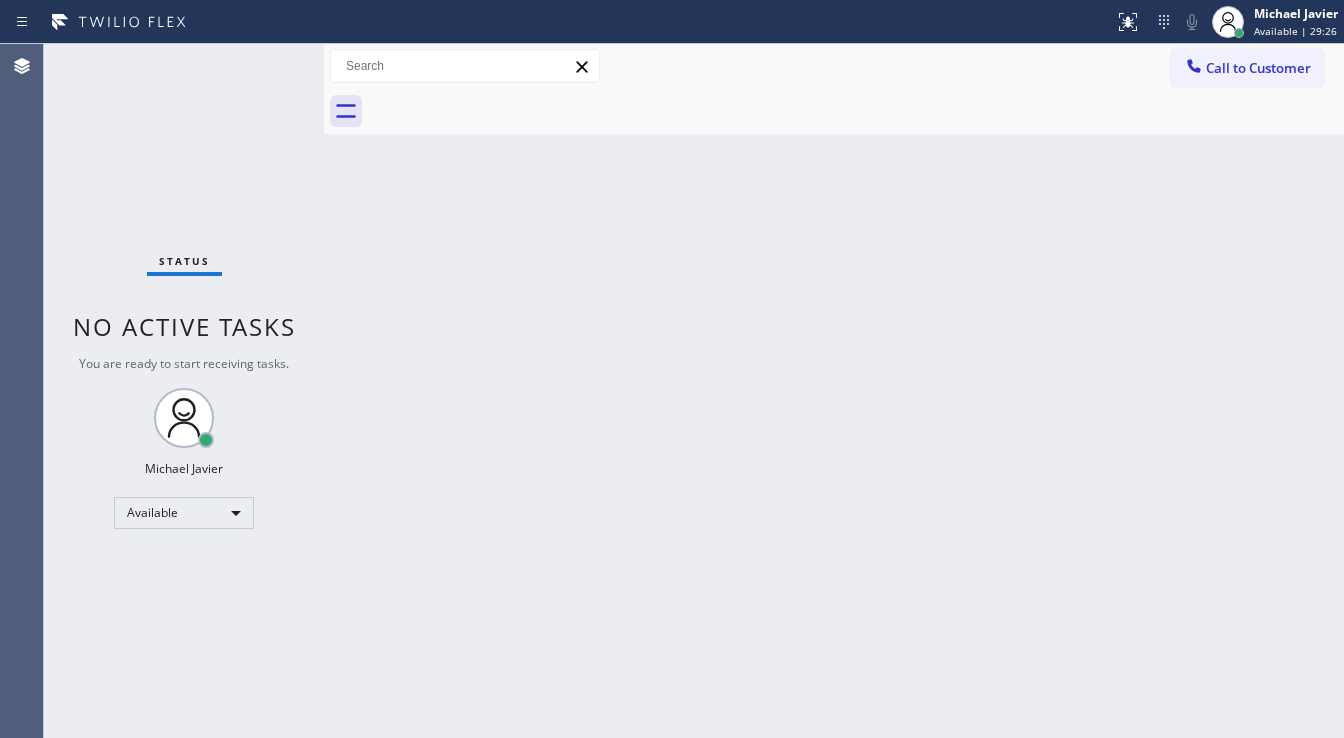 drag, startPoint x: 267, startPoint y: 72, endPoint x: 240, endPoint y: 198, distance: 128.86038 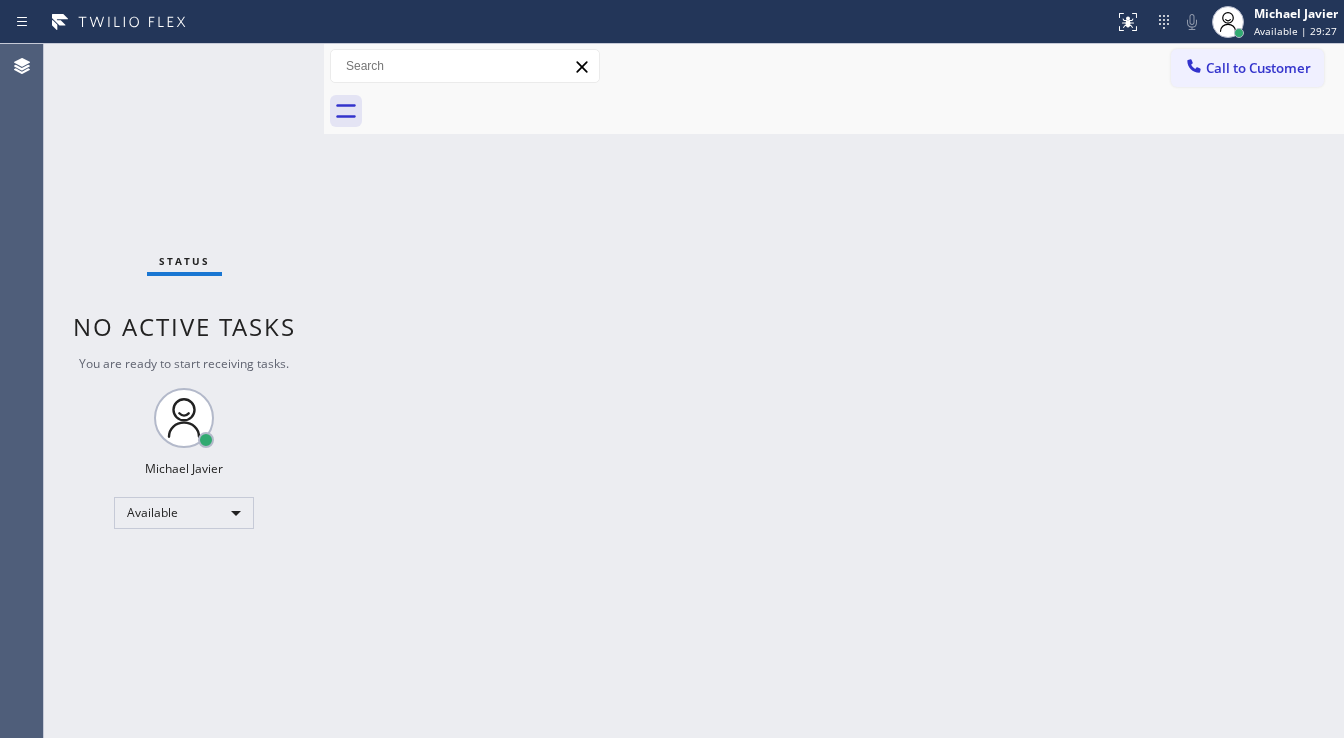 drag, startPoint x: 270, startPoint y: 181, endPoint x: 297, endPoint y: 180, distance: 27.018513 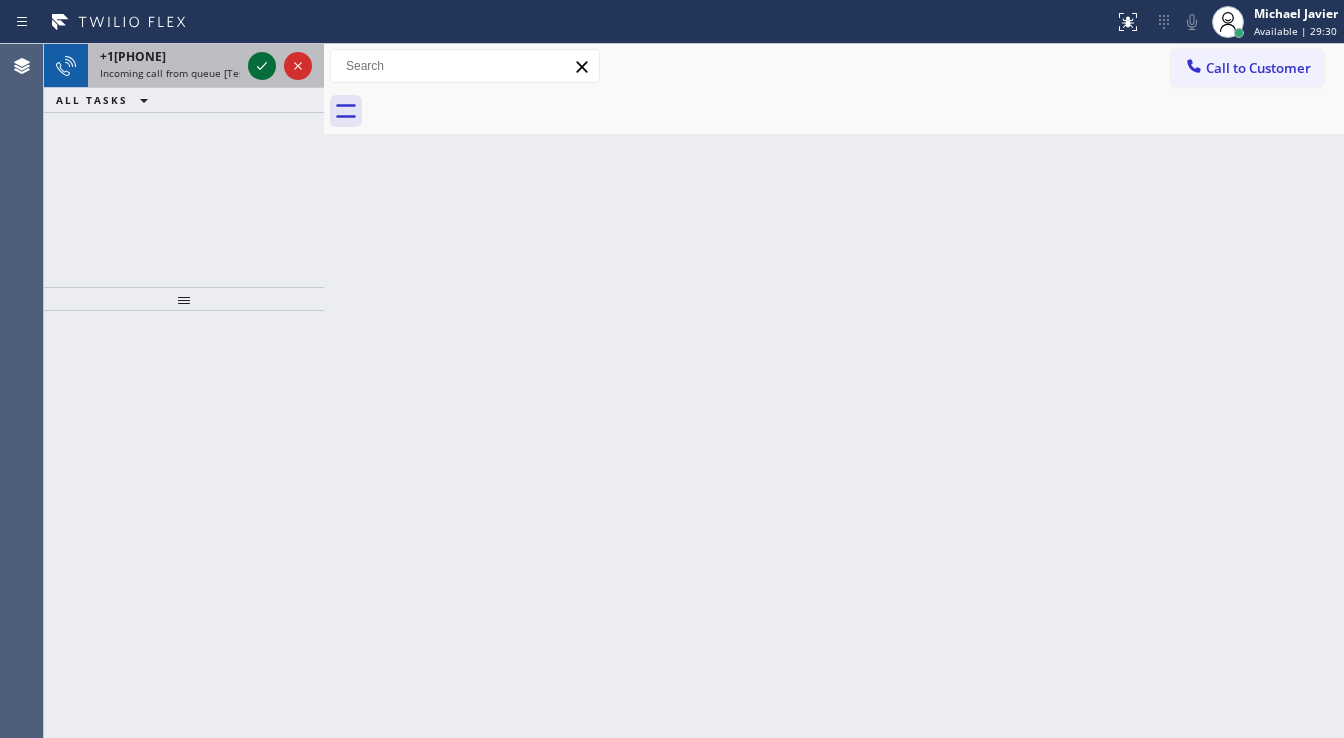 drag, startPoint x: 134, startPoint y: 64, endPoint x: 251, endPoint y: 66, distance: 117.01709 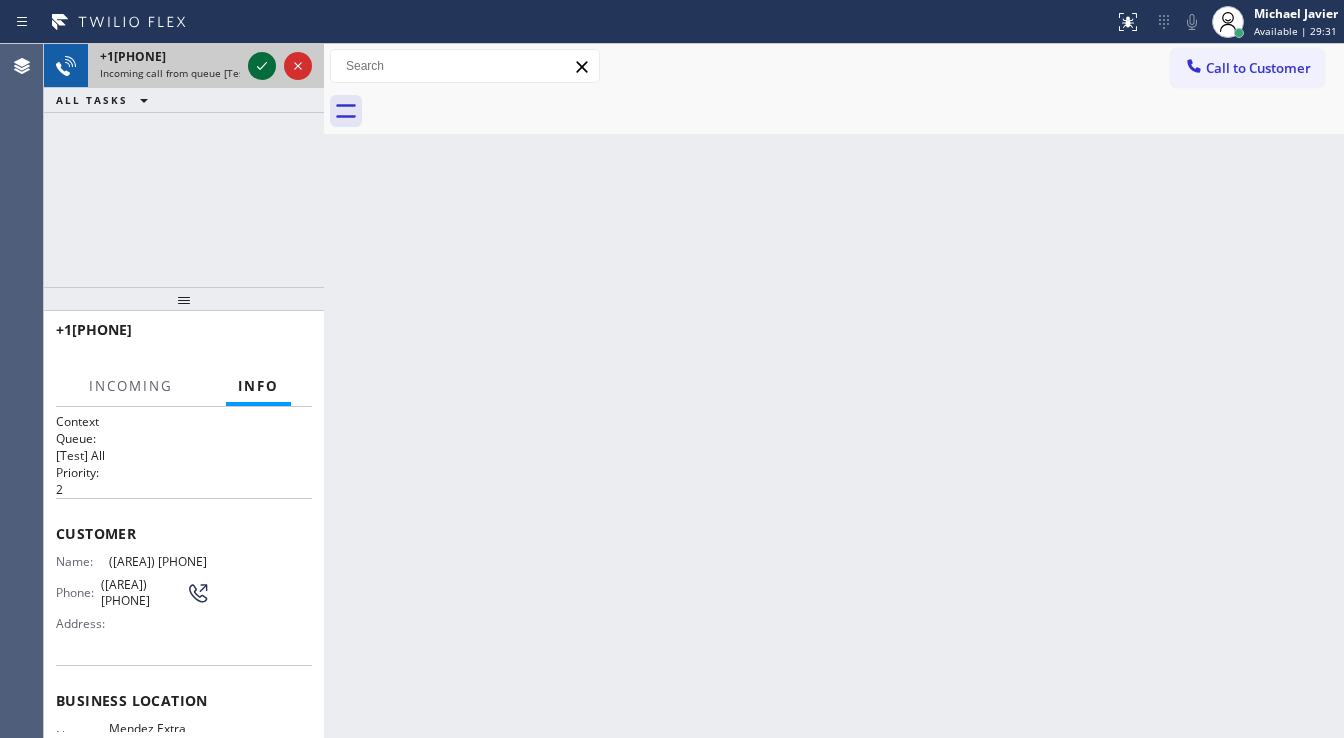 click 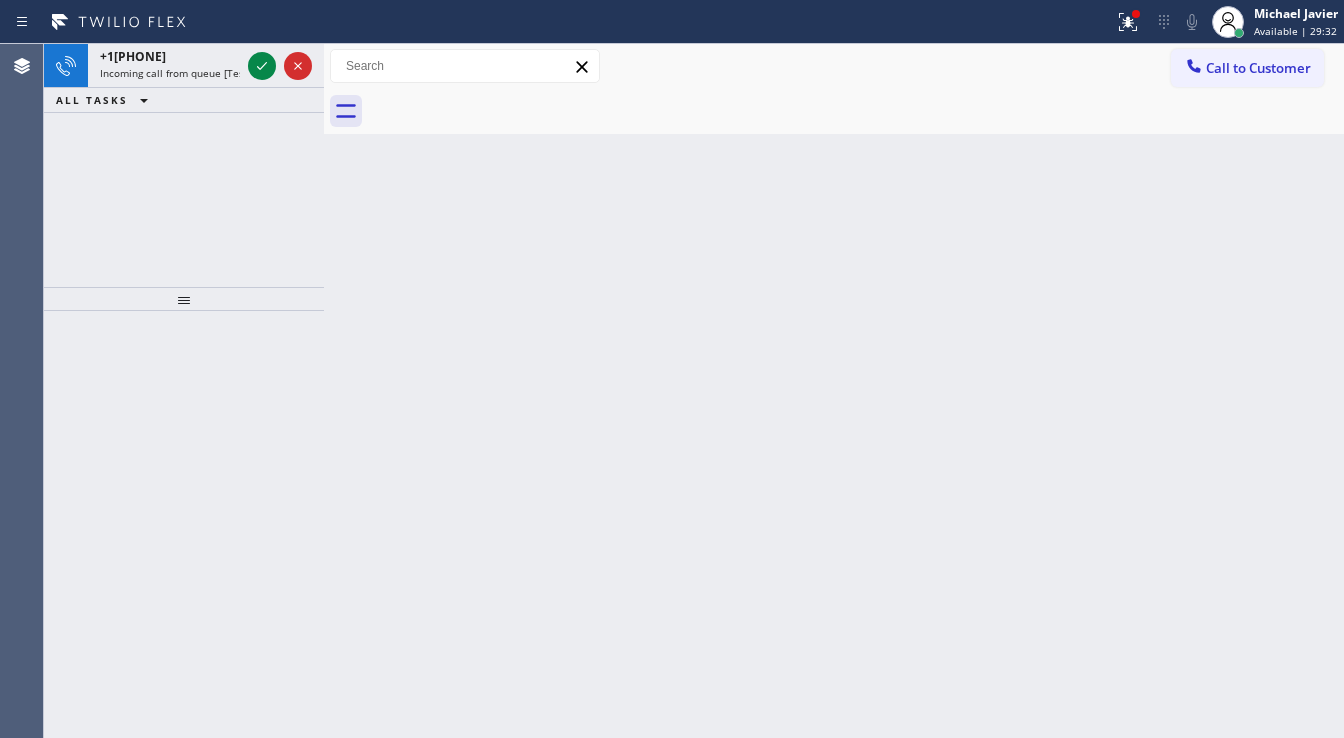 click 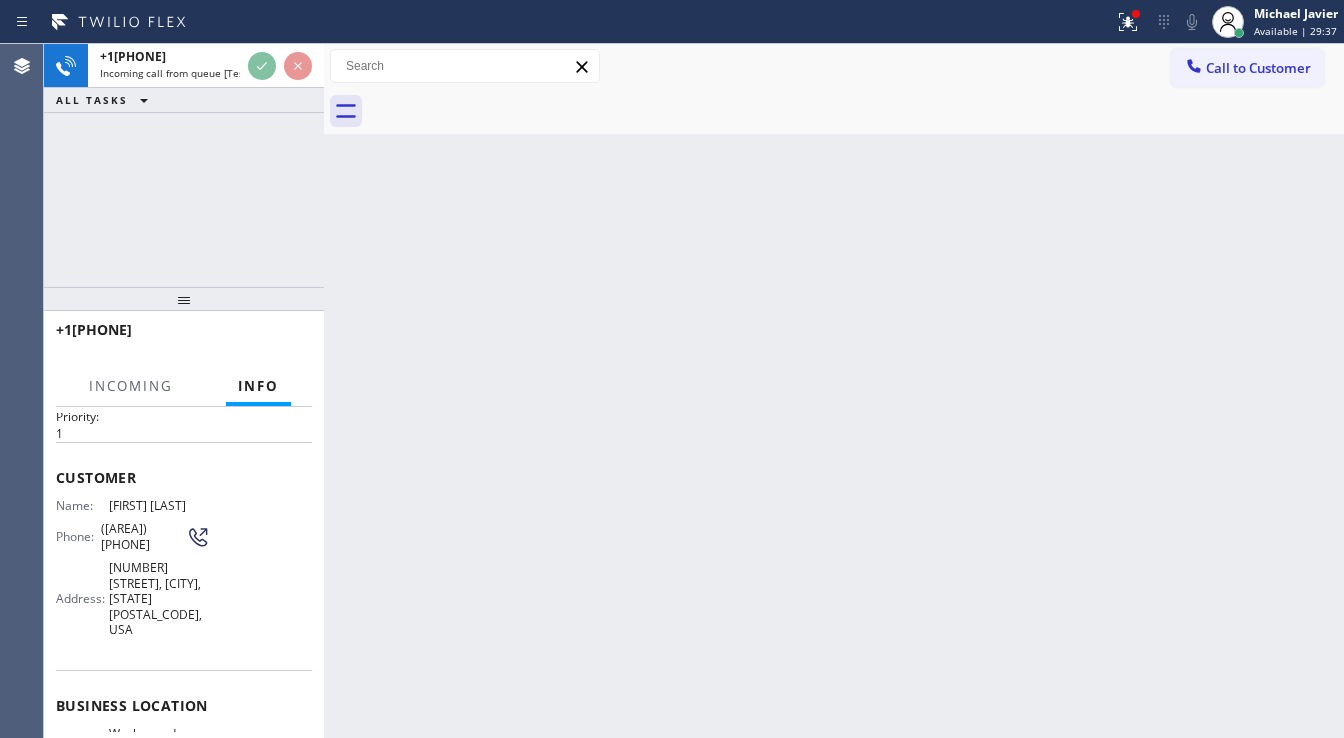 scroll, scrollTop: 160, scrollLeft: 0, axis: vertical 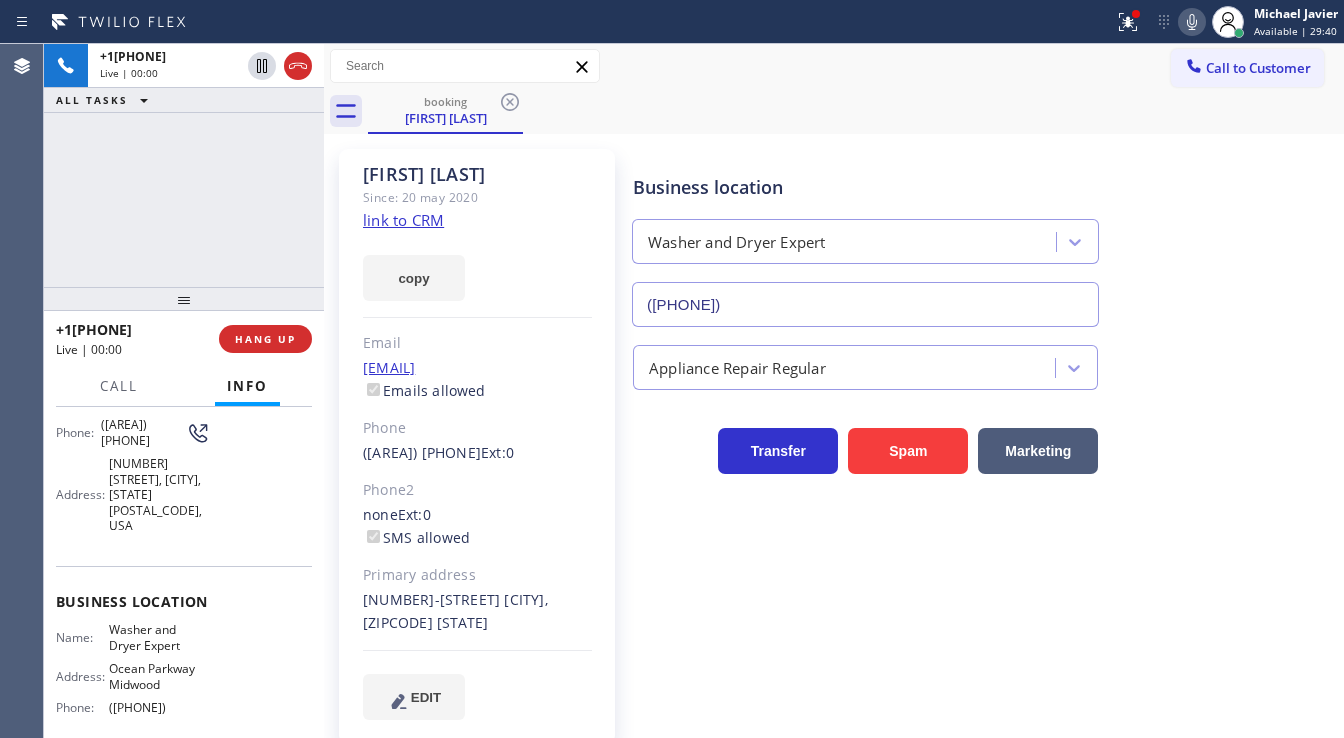 type on "([PHONE])" 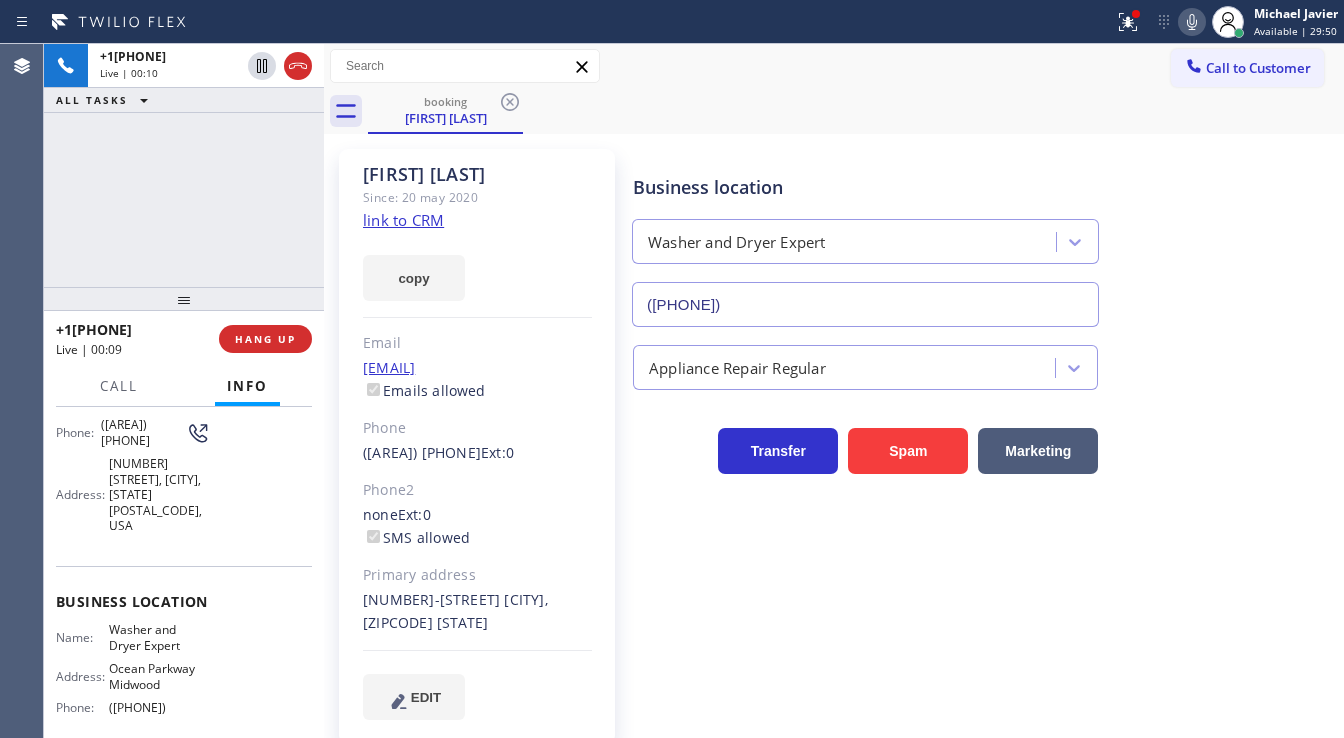click on "+1[PHONE] Live | 00:10 ALL TASKS ALL TASKS ACTIVE TASKS TASKS IN WRAP UP" at bounding box center [184, 165] 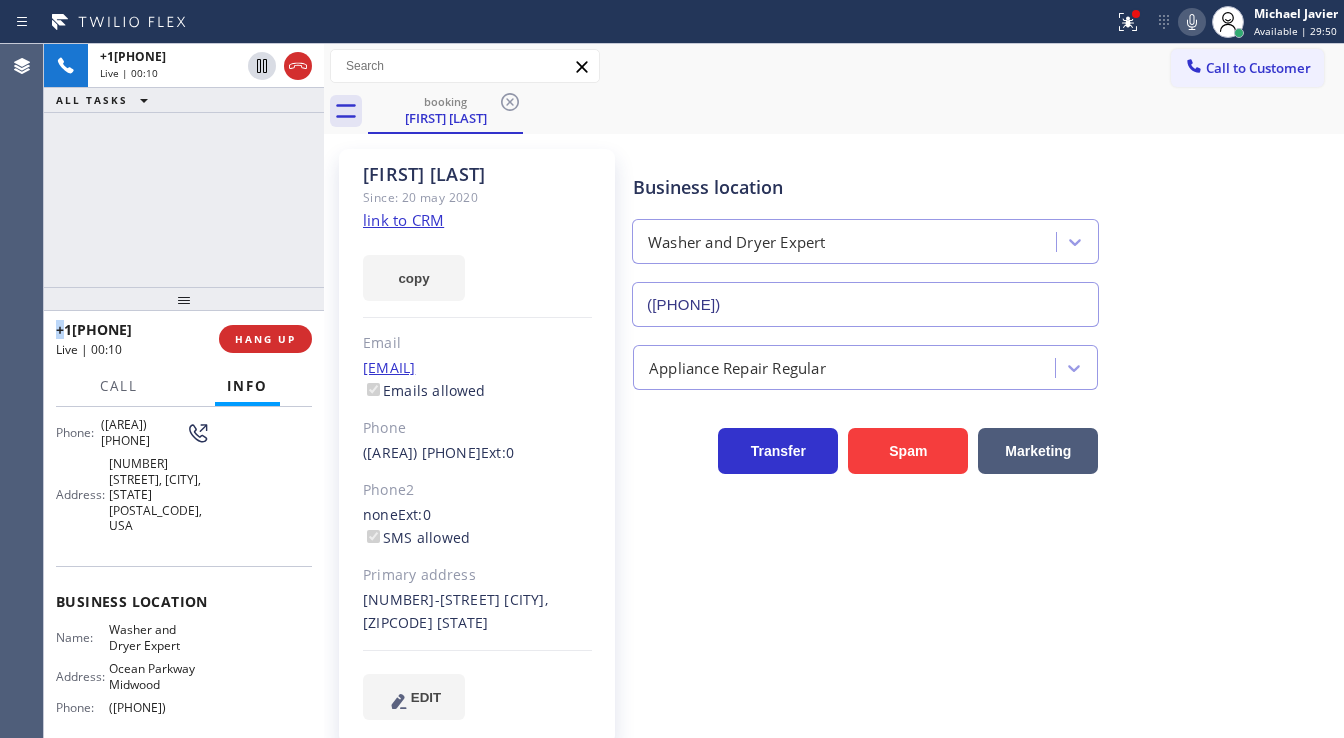 click on "+1[PHONE] Live | 00:10 ALL TASKS ALL TASKS ACTIVE TASKS TASKS IN WRAP UP" at bounding box center [184, 165] 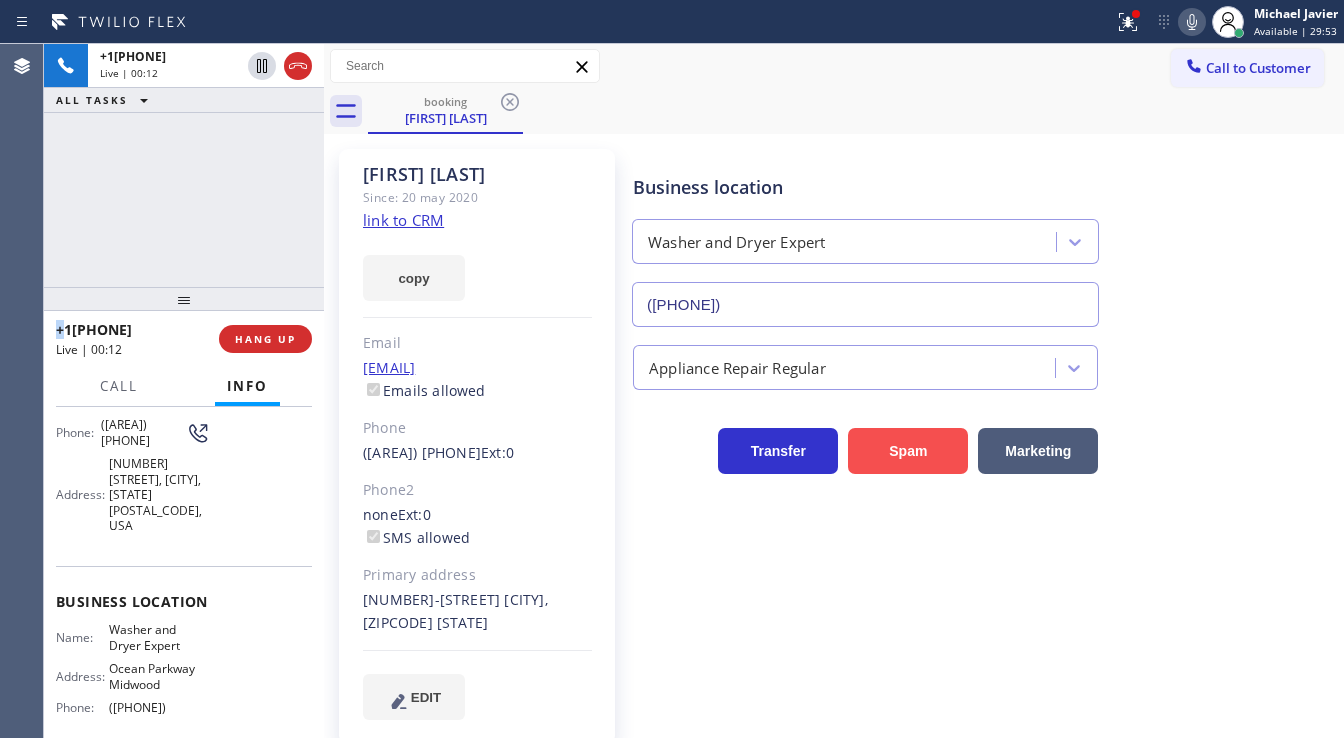 click on "Spam" at bounding box center (908, 451) 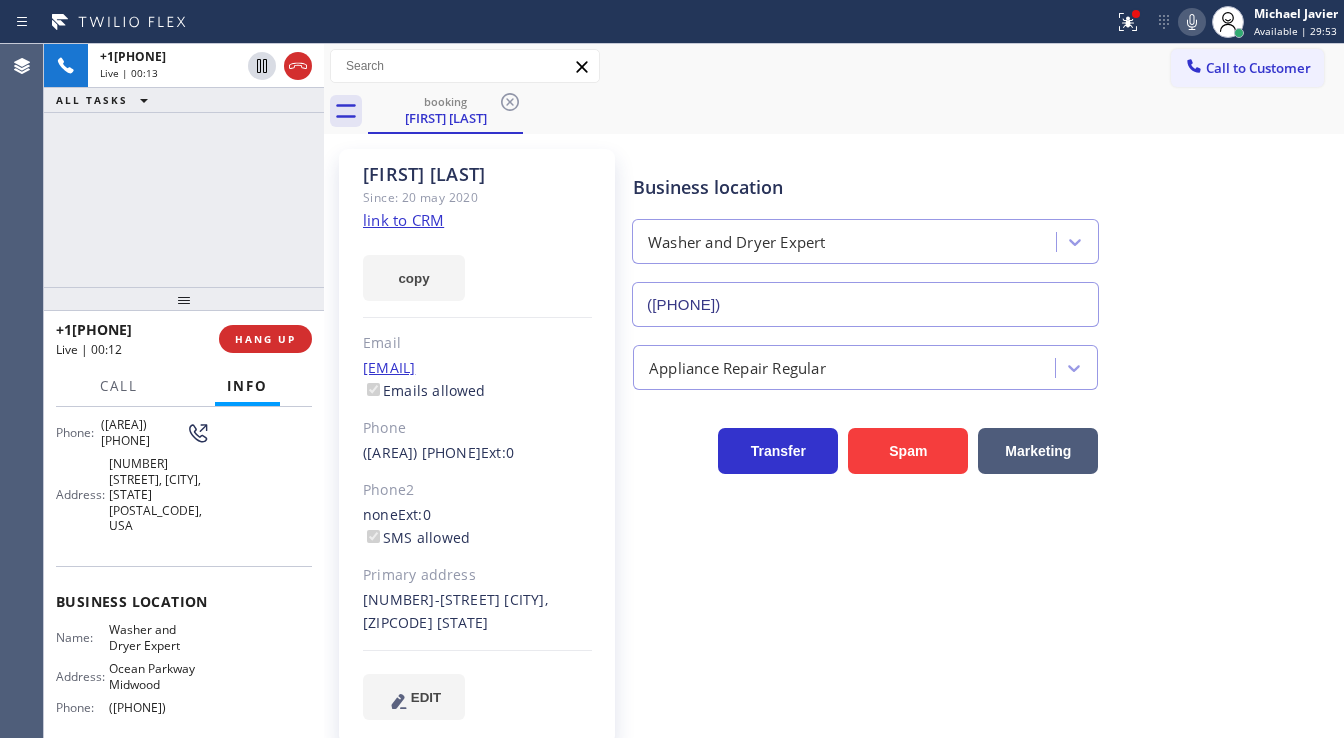 click on "[FIRST]    [LAST] Since: 20 may 2020 link to CRM copy Email [EMAIL]  Emails allowed Phone ([PHONE])  Ext:  0 Phone2 none  Ext:  0  SMS allowed Primary address  [NUMBER]-[NUMBER] [STREET] [CITY], [ZIPCODE] [STATE] EDIT" at bounding box center [477, 446] 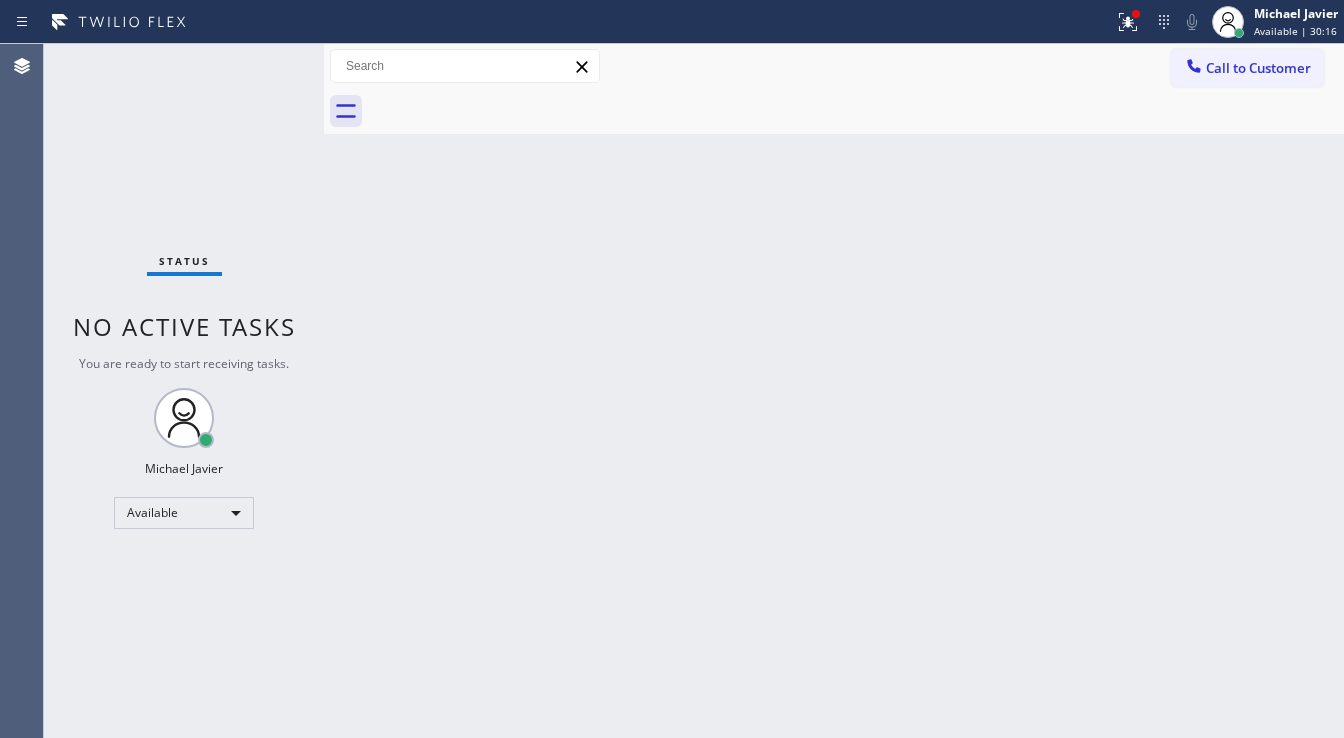 click on "Status   No active tasks     You are ready to start receiving tasks.   Michael Javier Available" at bounding box center (184, 391) 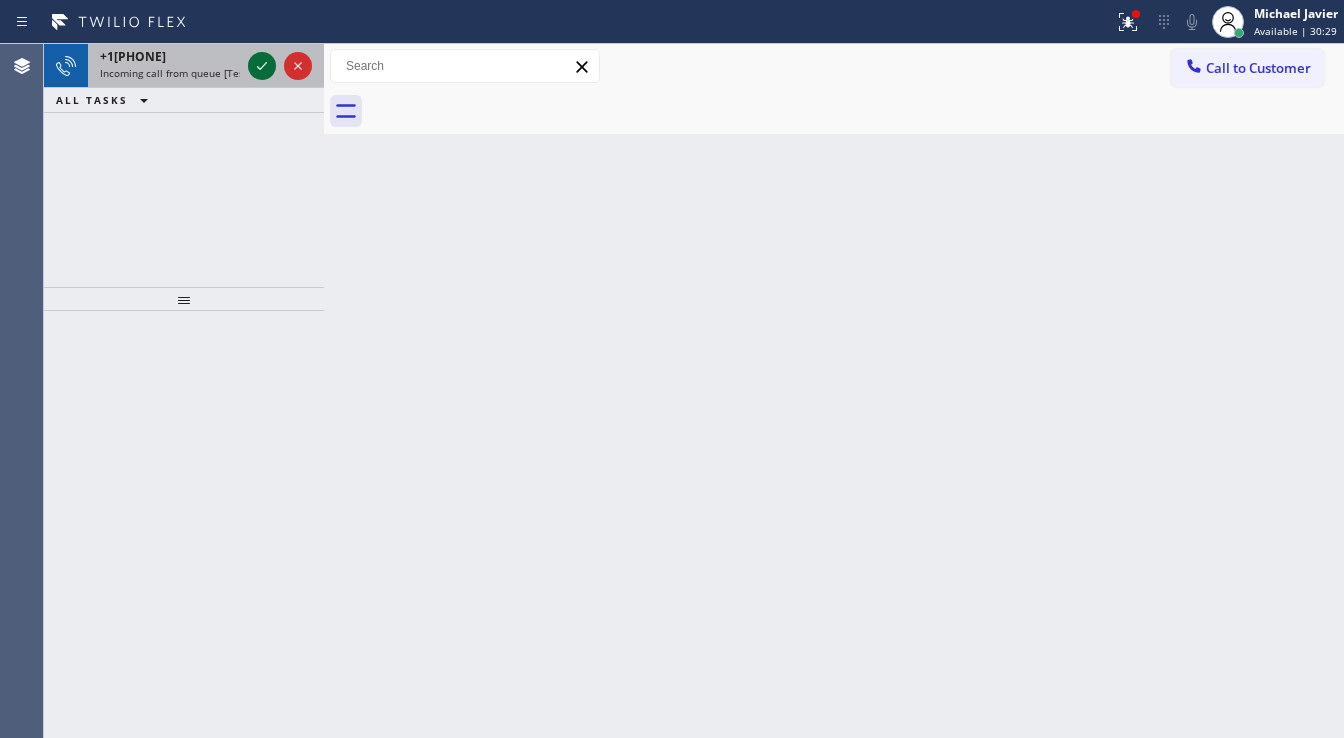 click 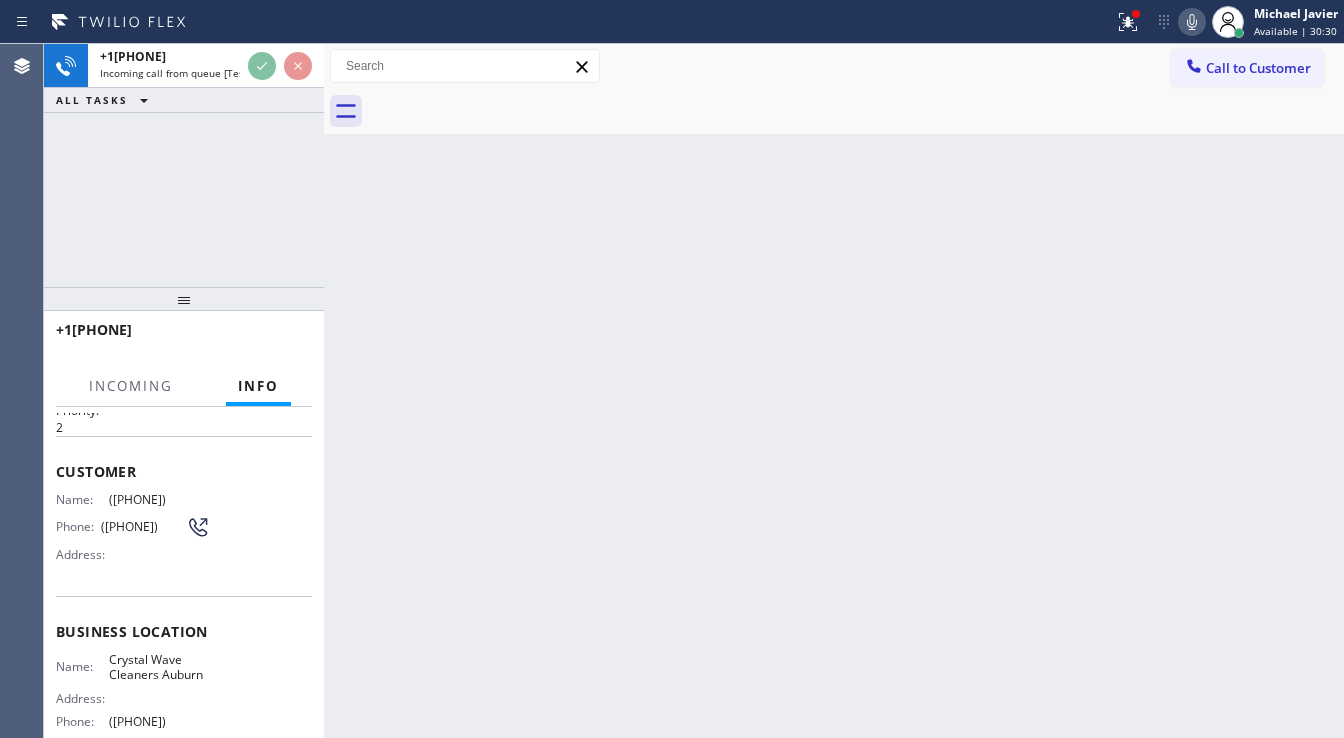 scroll, scrollTop: 80, scrollLeft: 0, axis: vertical 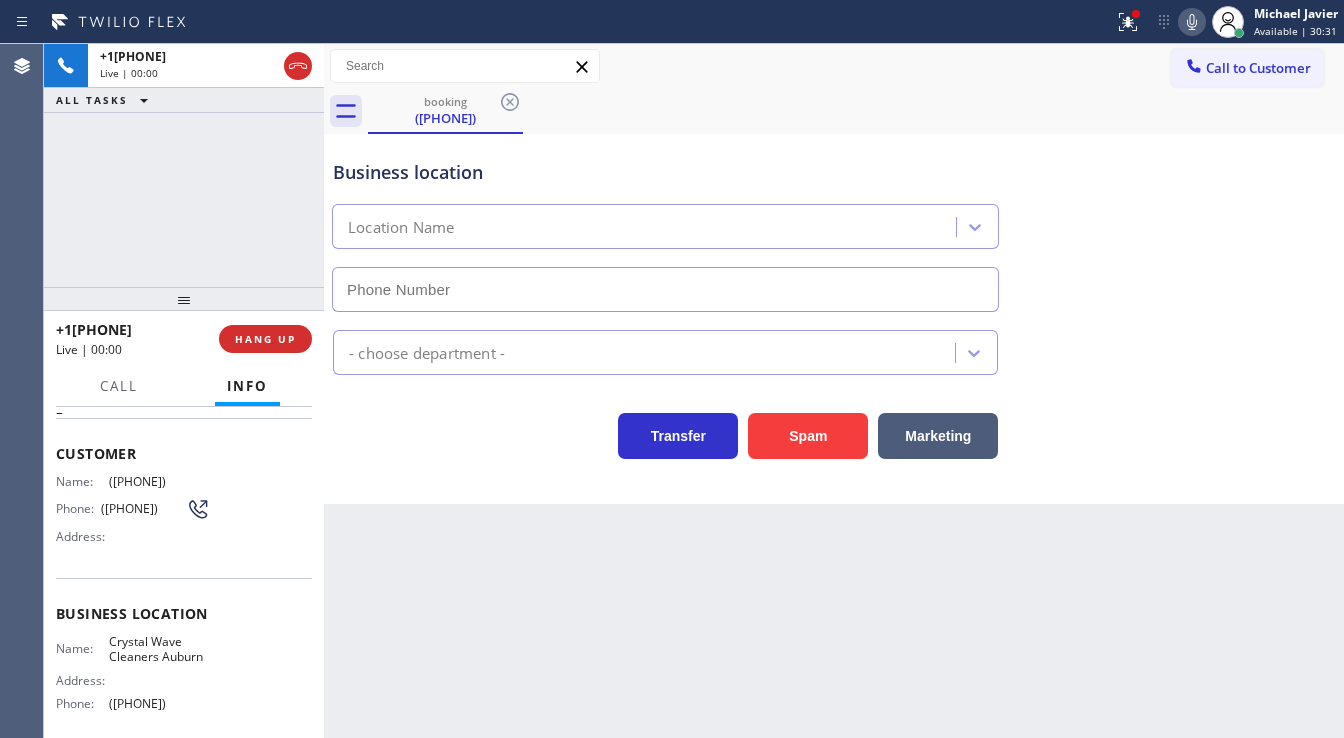 type on "([PHONE])" 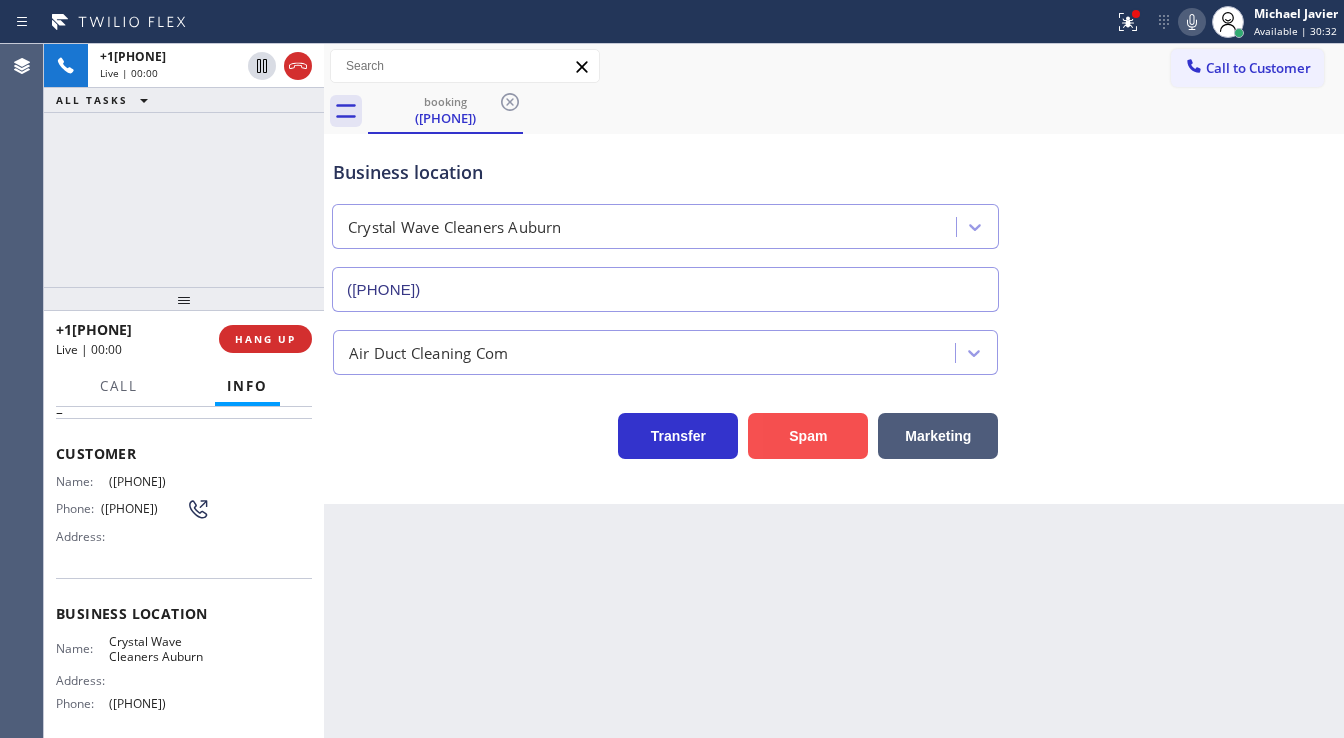 click on "Spam" at bounding box center [808, 436] 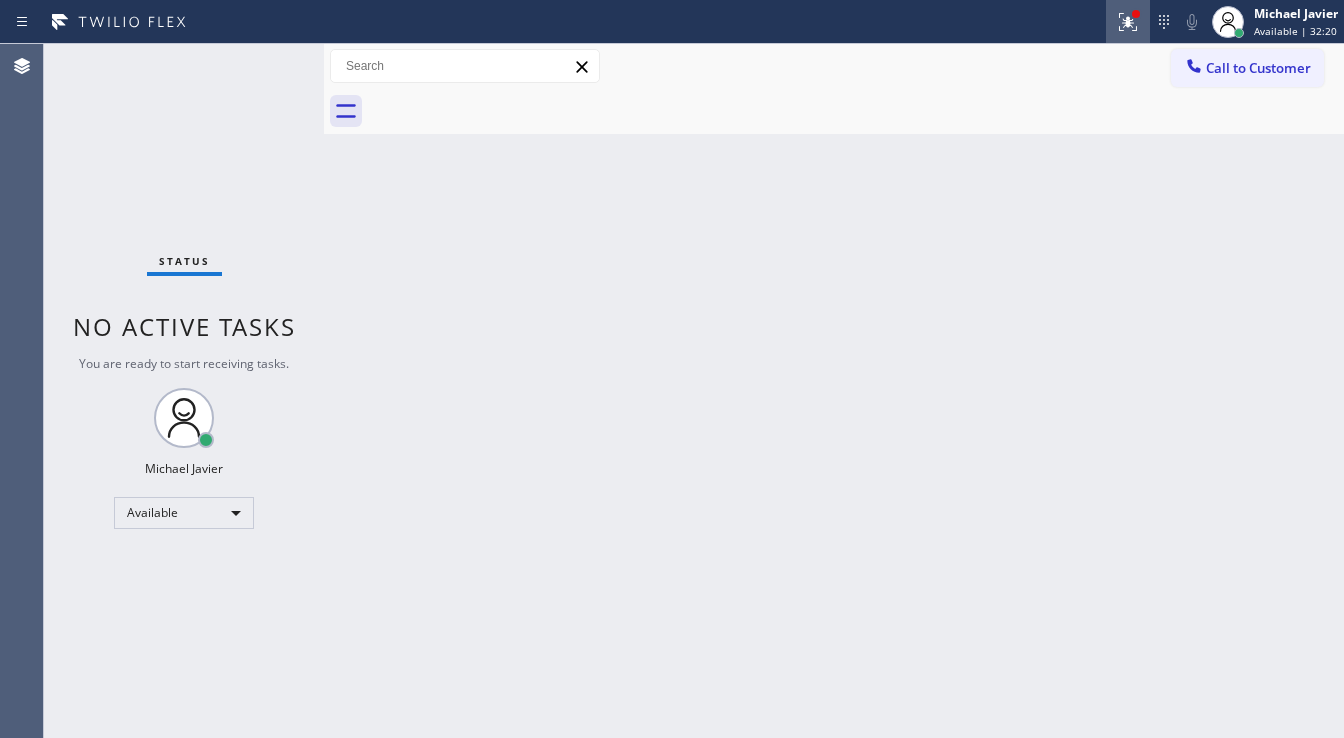 click at bounding box center (1128, 22) 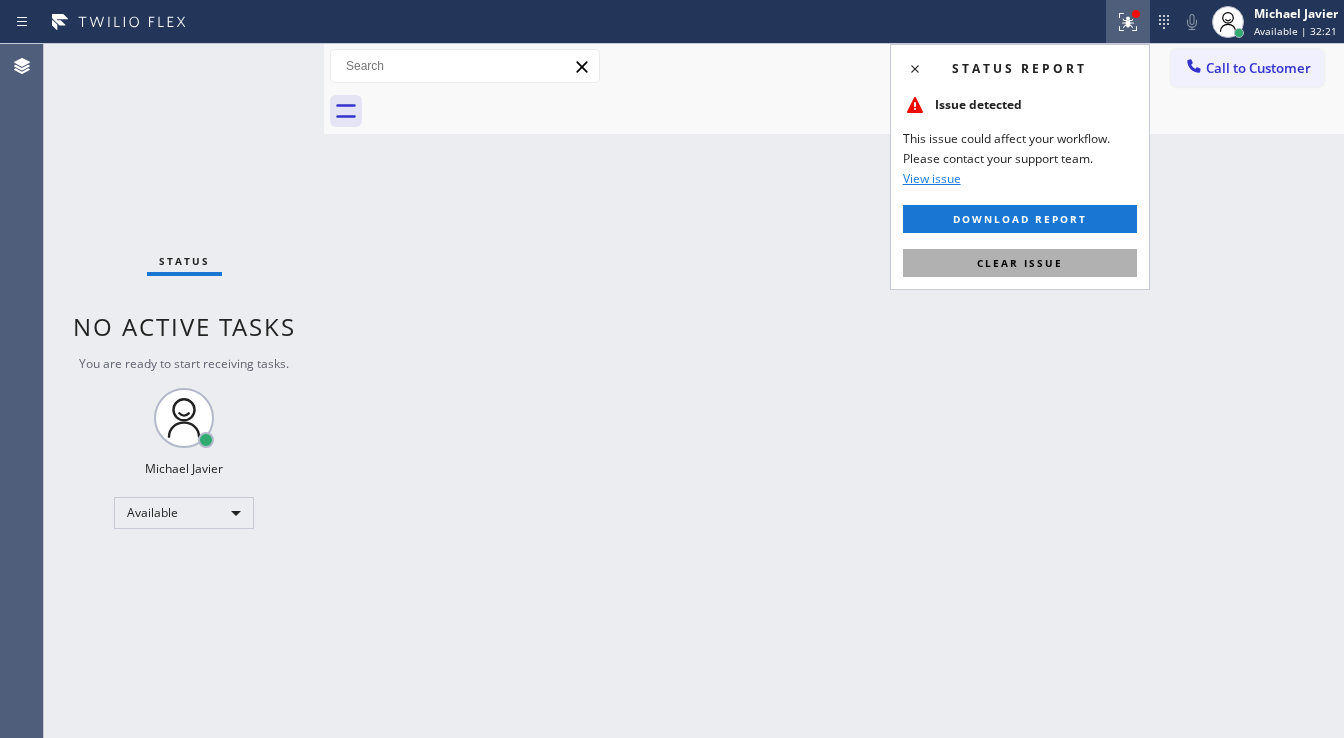 click on "Clear issue" at bounding box center (1020, 263) 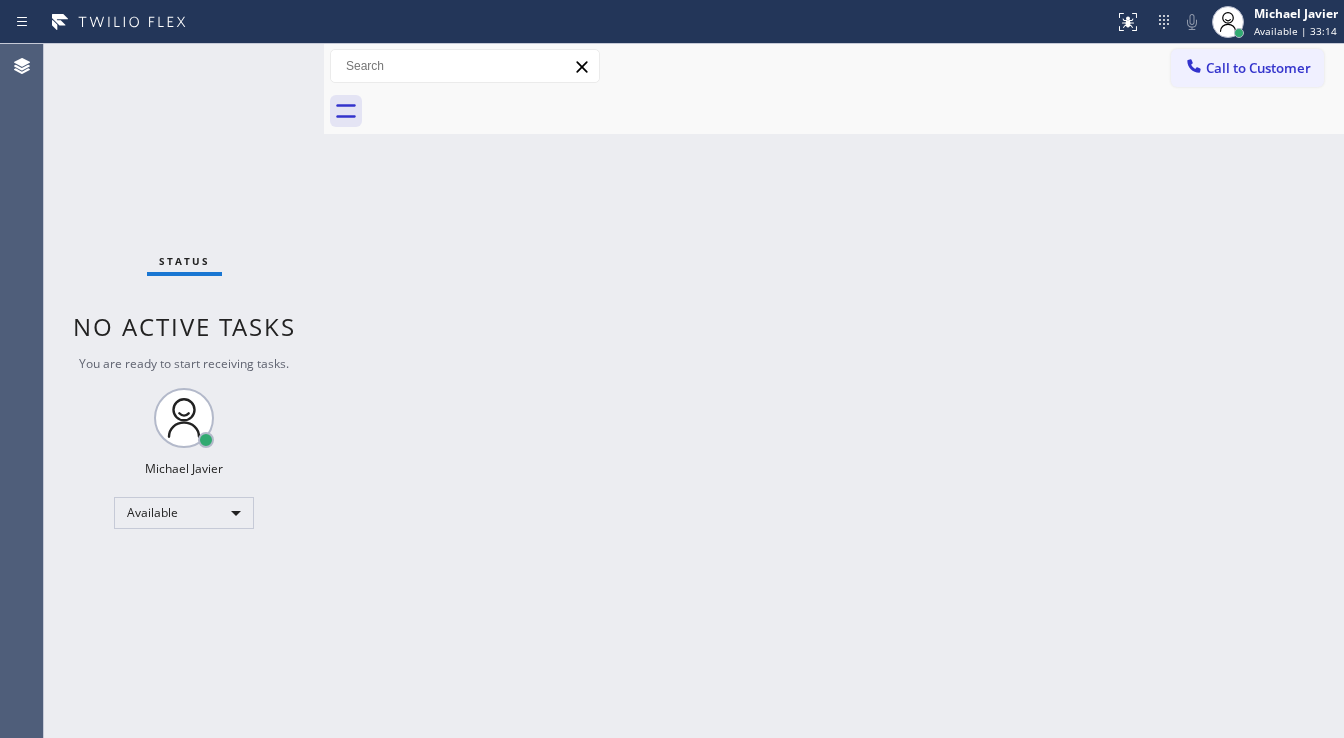 drag, startPoint x: 106, startPoint y: 244, endPoint x: 229, endPoint y: 322, distance: 145.64684 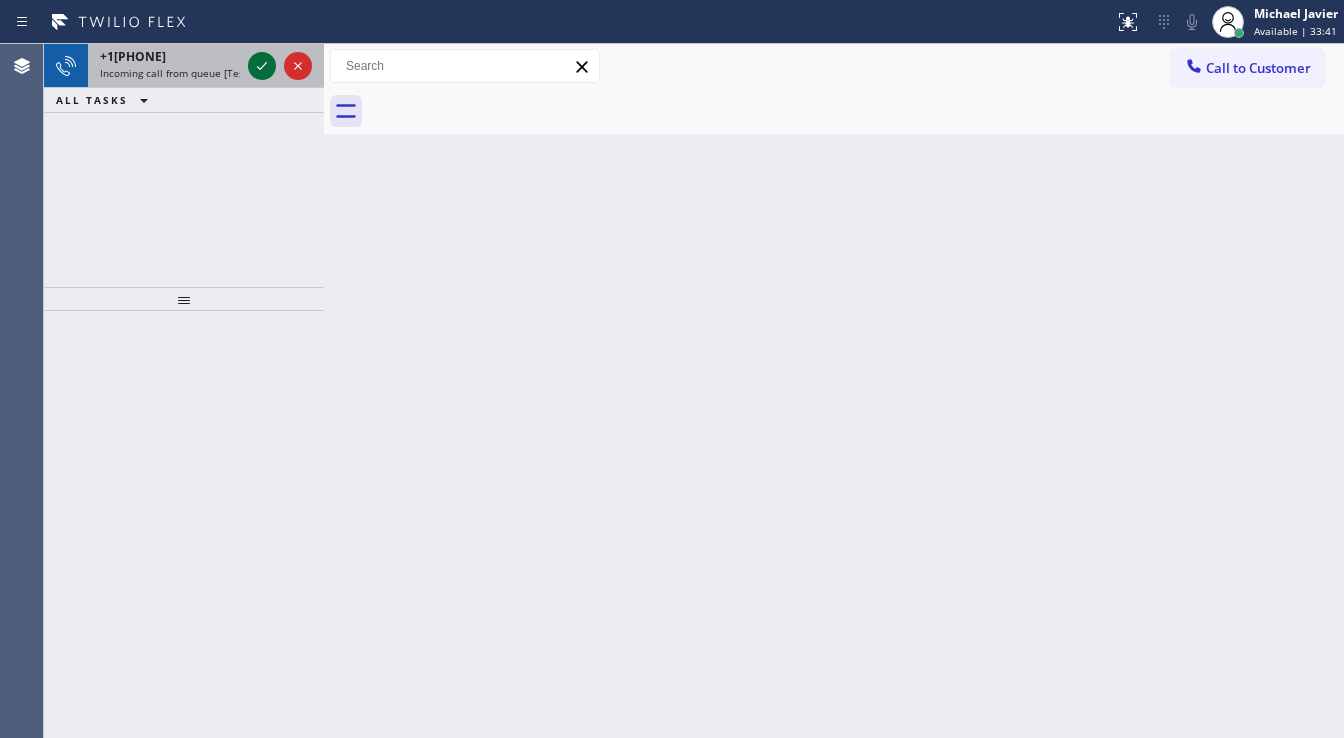 click 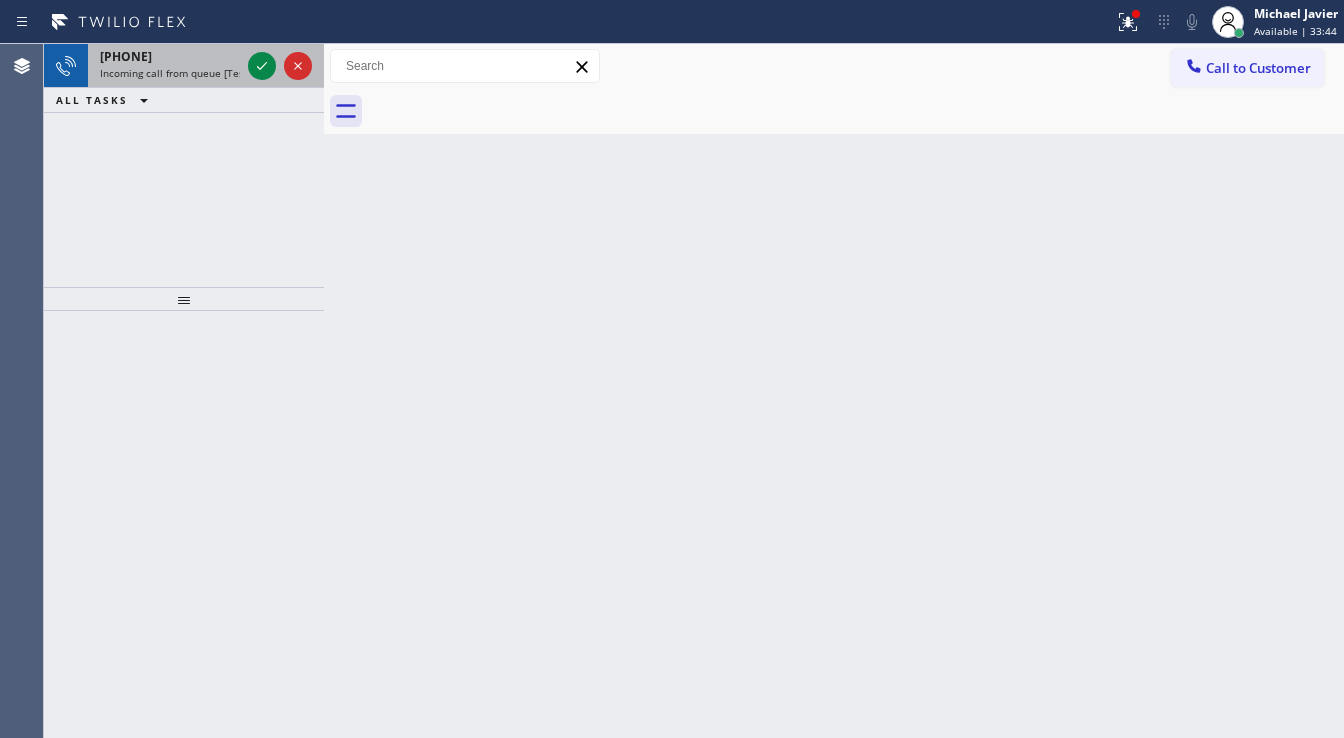 click on "[PHONE]" at bounding box center (170, 56) 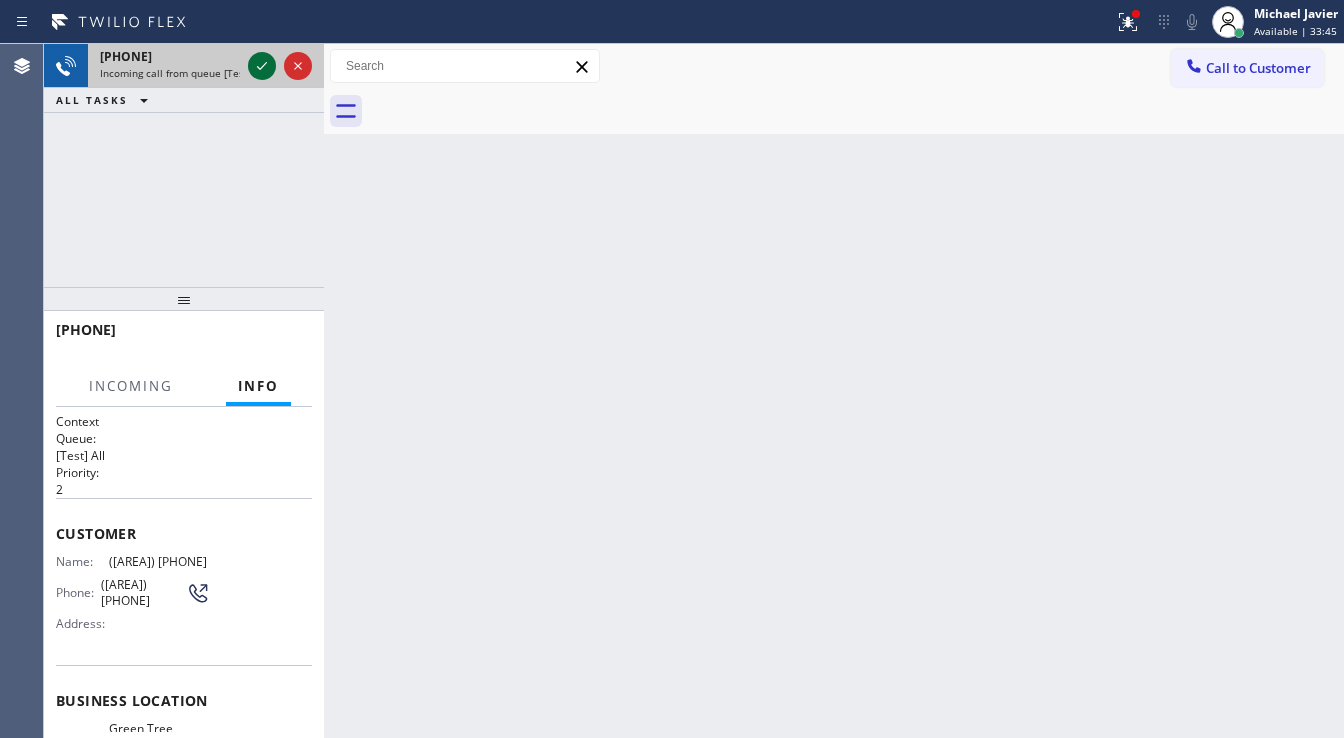 click 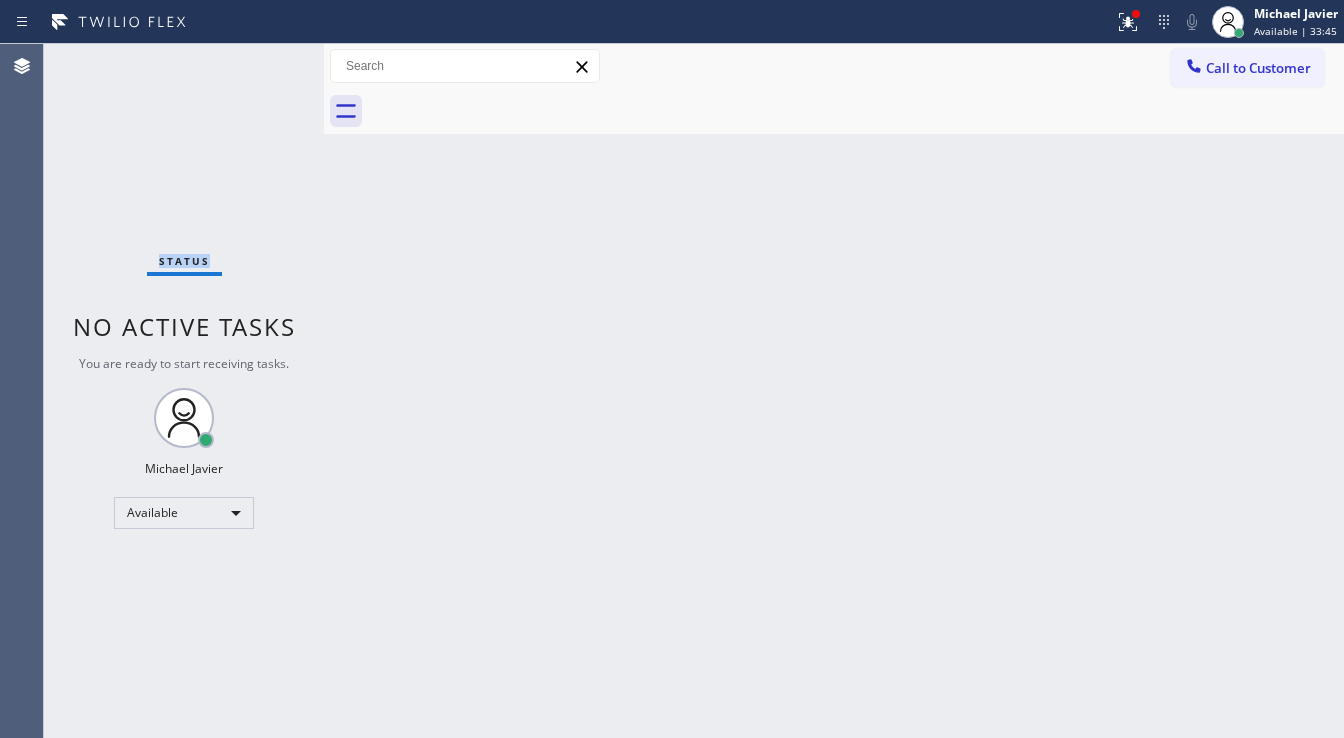 click on "Status   No active tasks     You are ready to start receiving tasks.   Michael Javier Available" at bounding box center (184, 391) 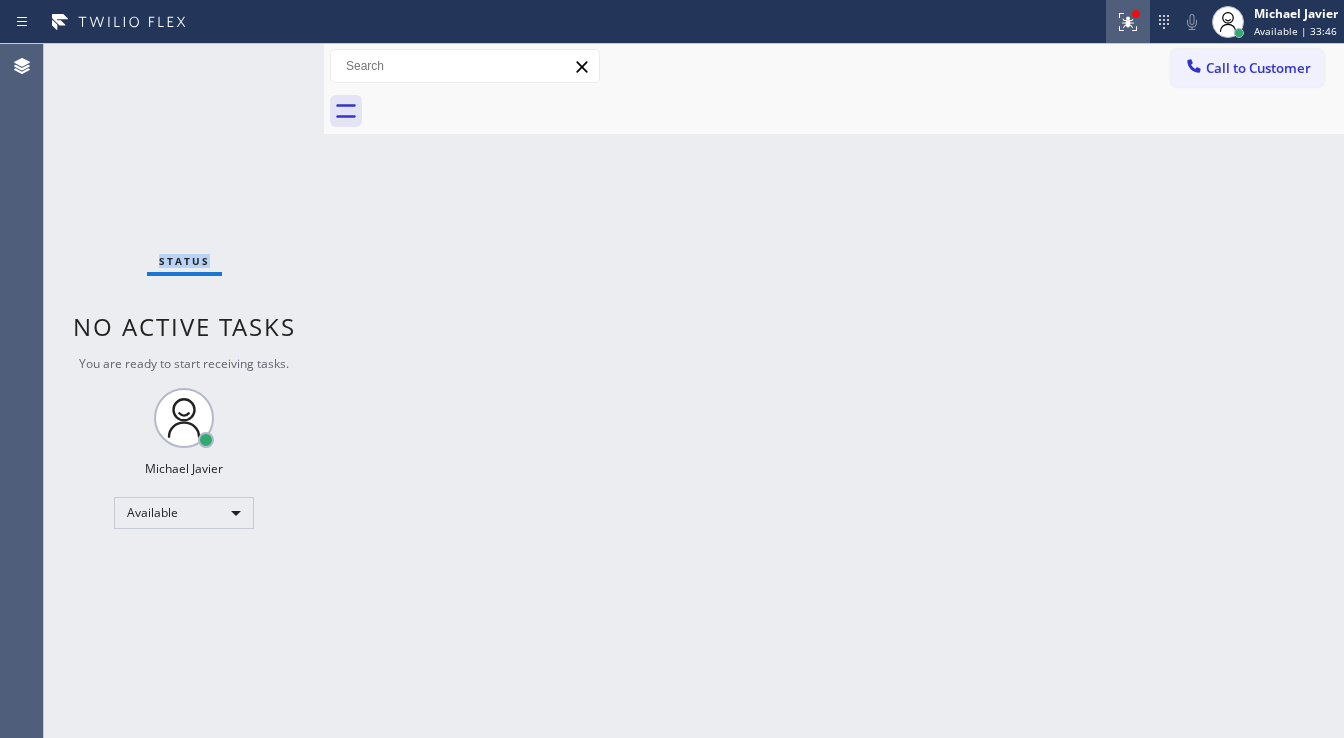 click 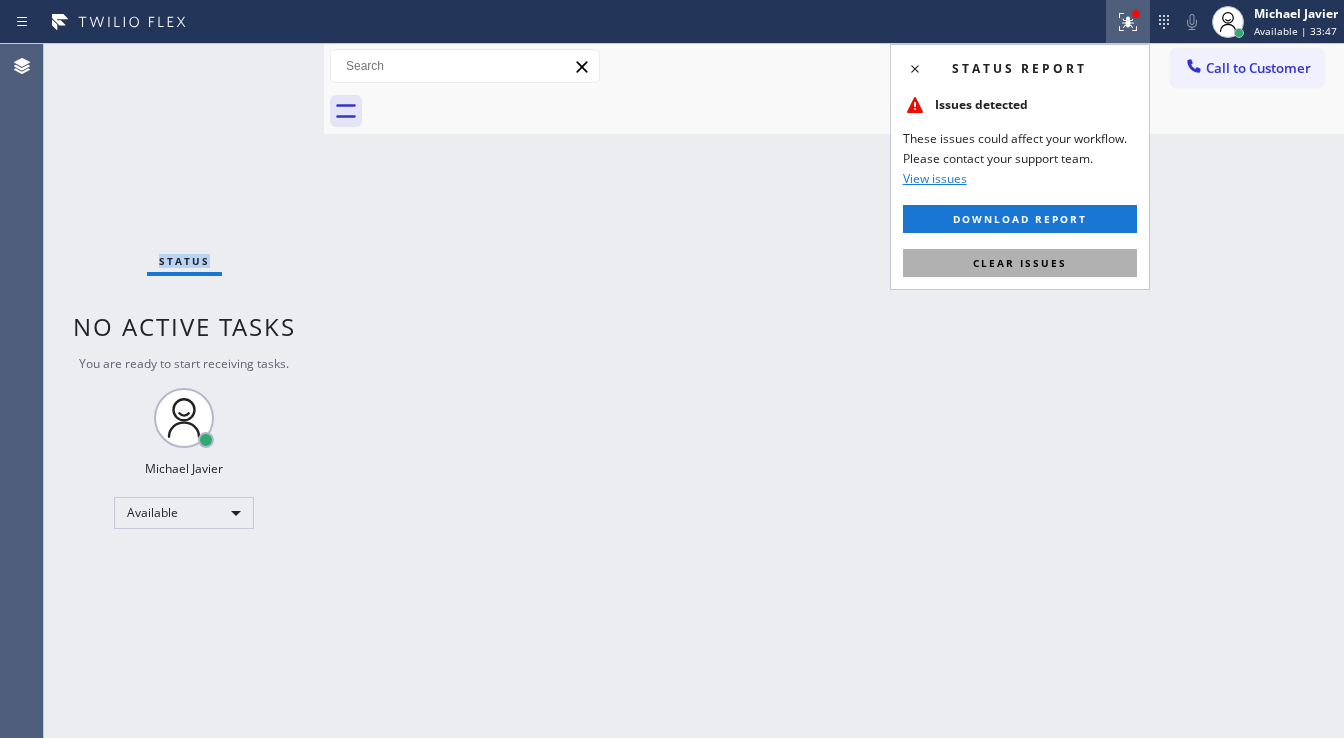 click on "Clear issues" at bounding box center [1020, 263] 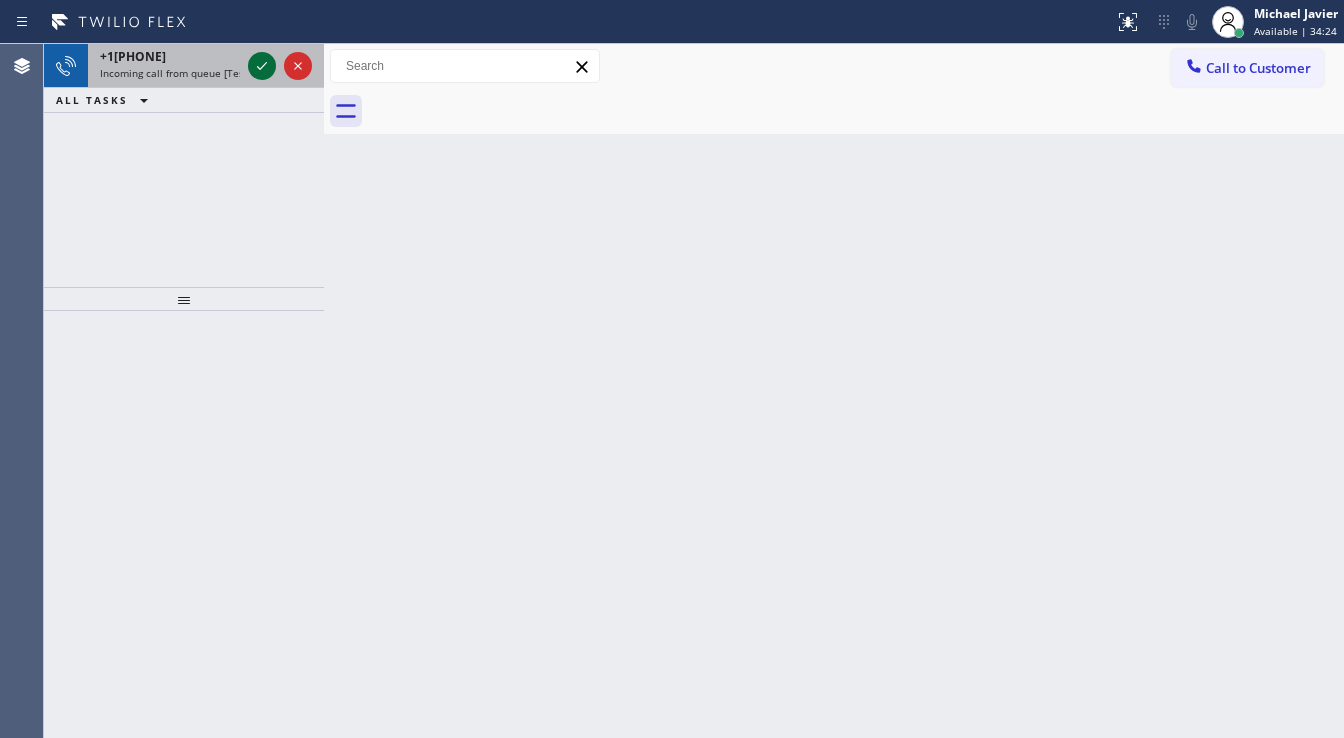 click 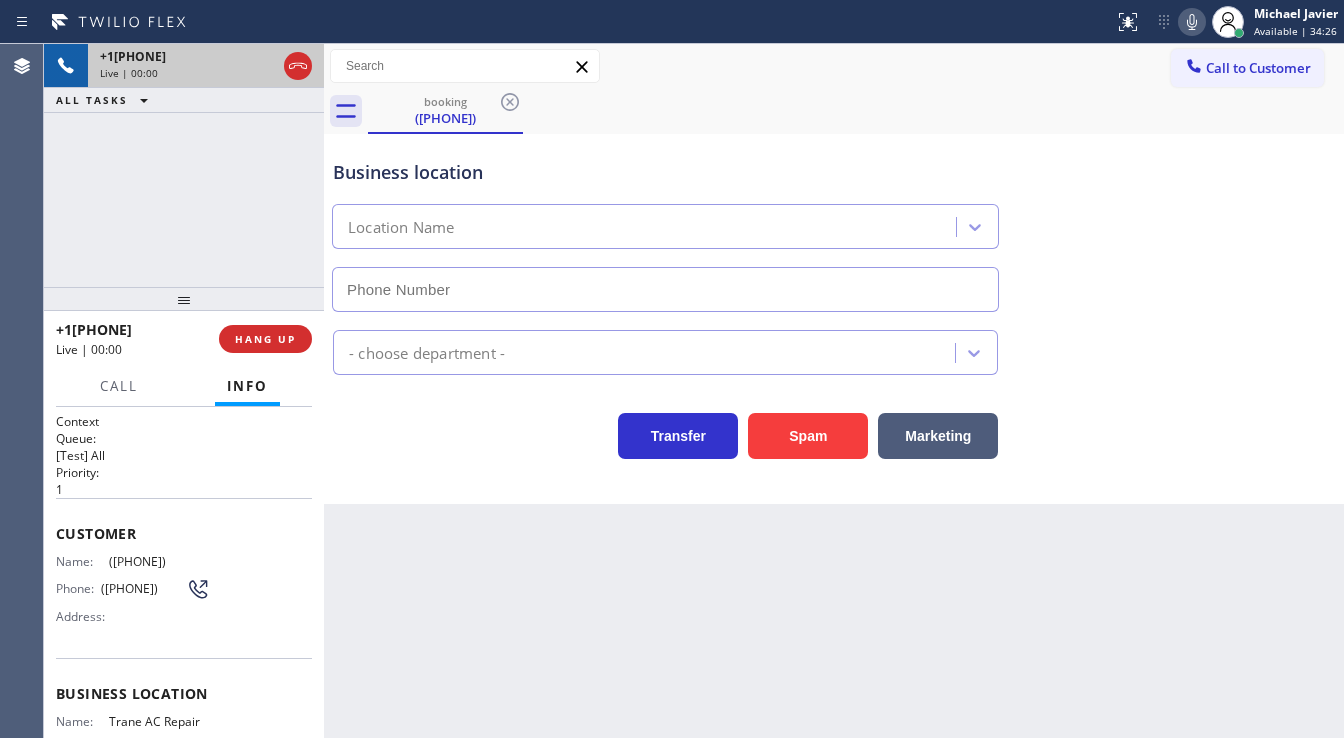 type on "([PHONE])" 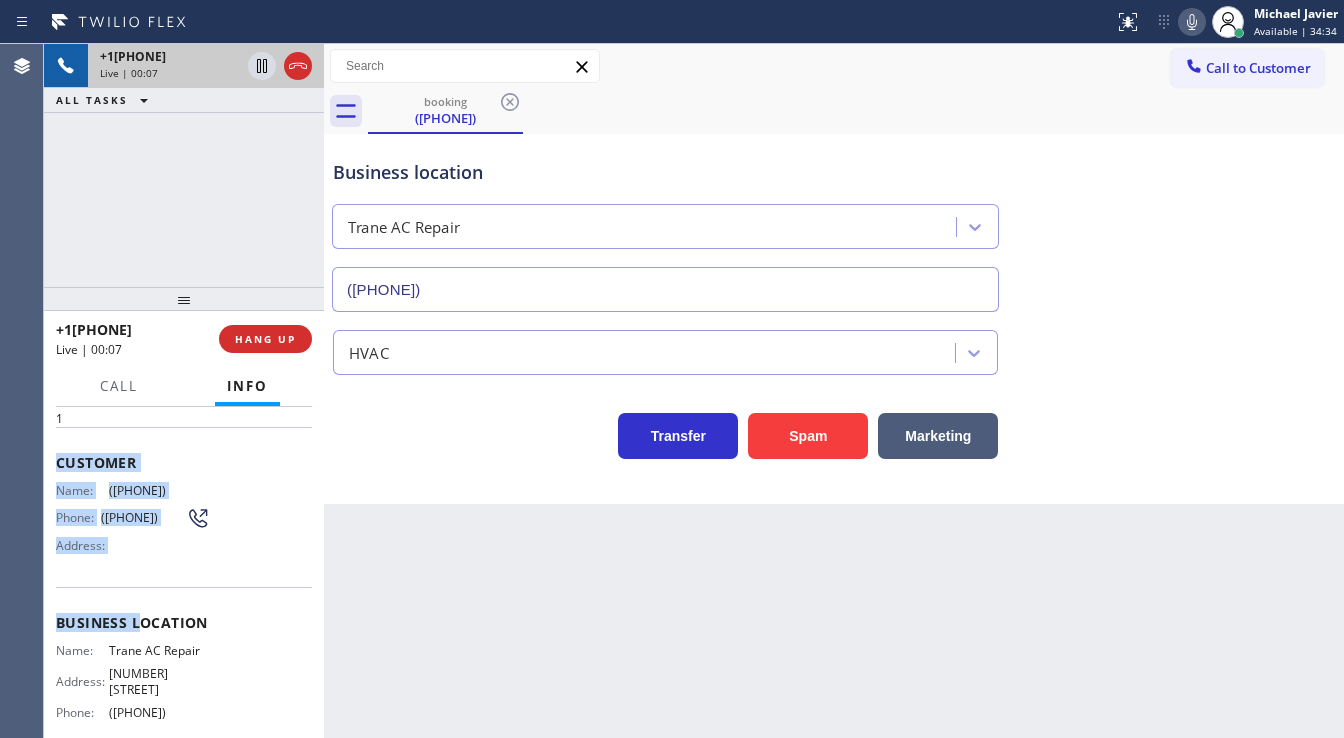 scroll, scrollTop: 160, scrollLeft: 0, axis: vertical 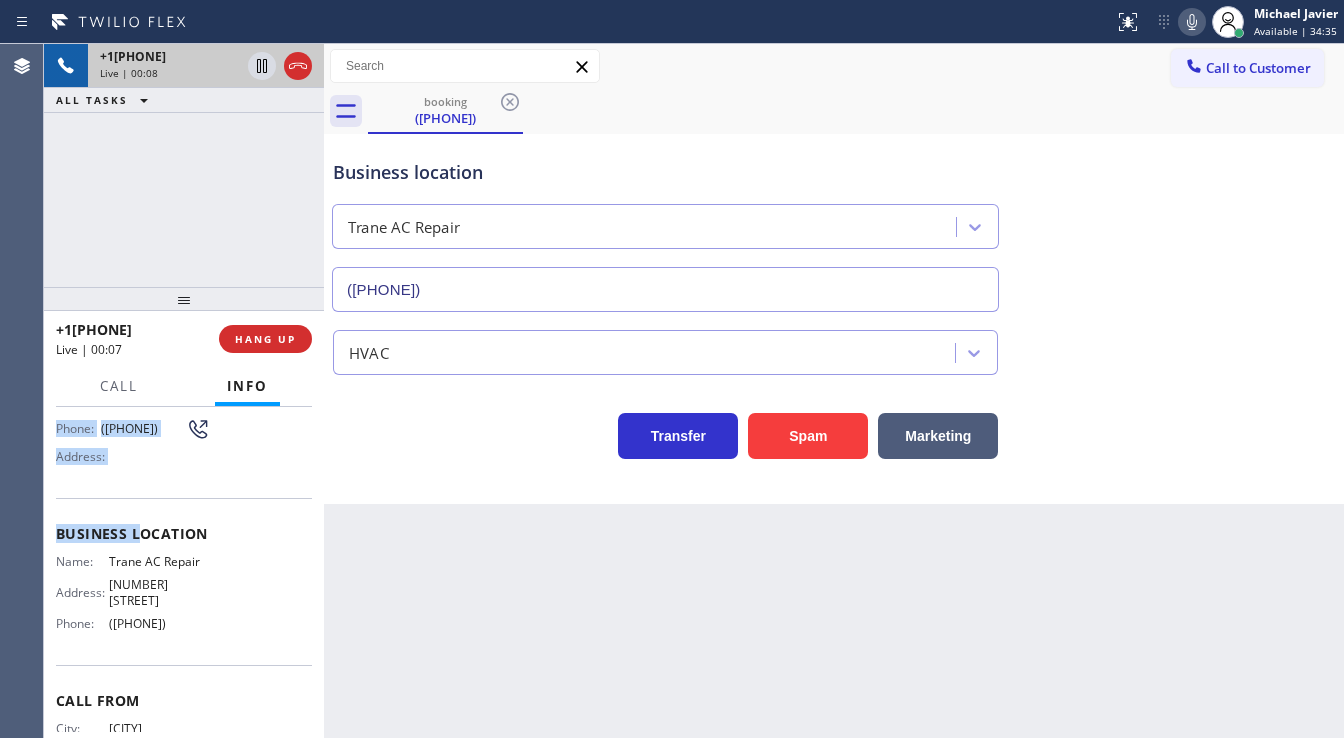 drag, startPoint x: 52, startPoint y: 529, endPoint x: 207, endPoint y: 602, distance: 171.3301 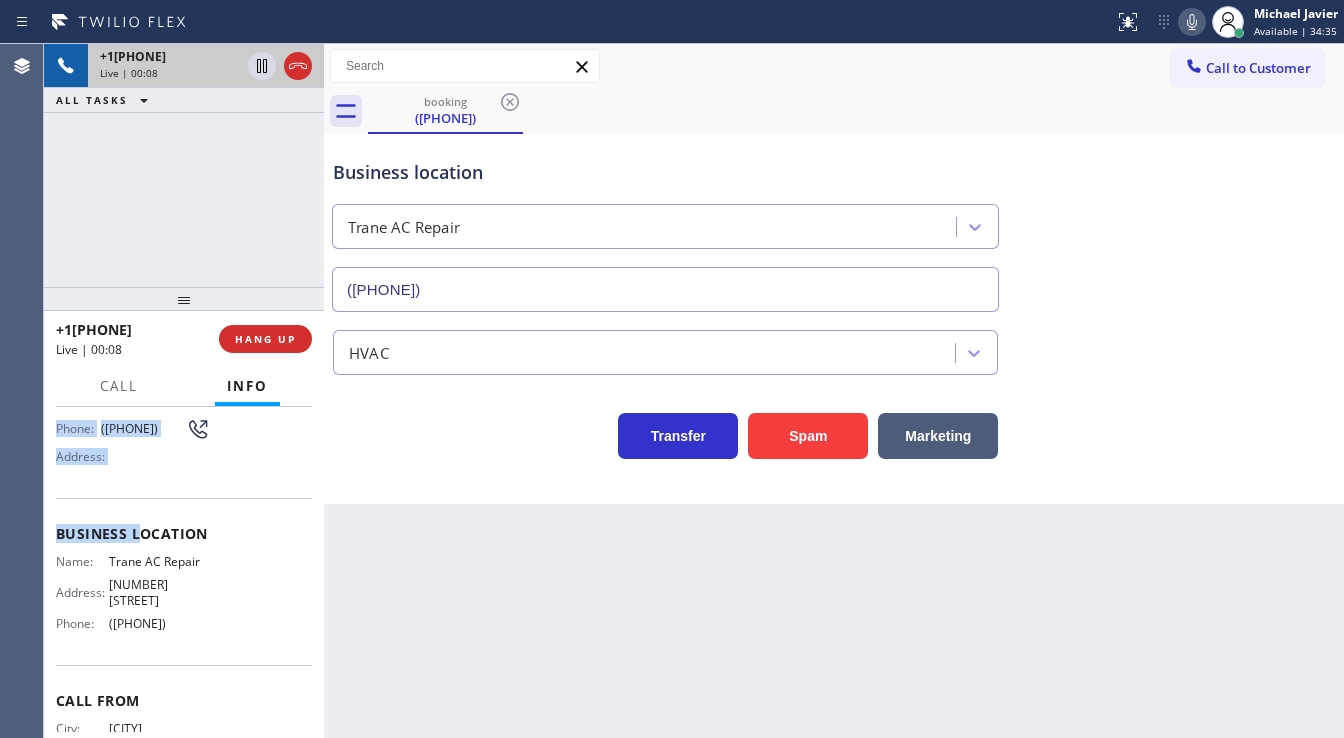 copy on "Customer Name: ([AREA]) [PHONE] Phone: ([AREA]) [PHONE] Address: Business location Name: Trane AC Repair Address: [NUMBER] [STREET]  Phone: ([AREA]) [PHONE]" 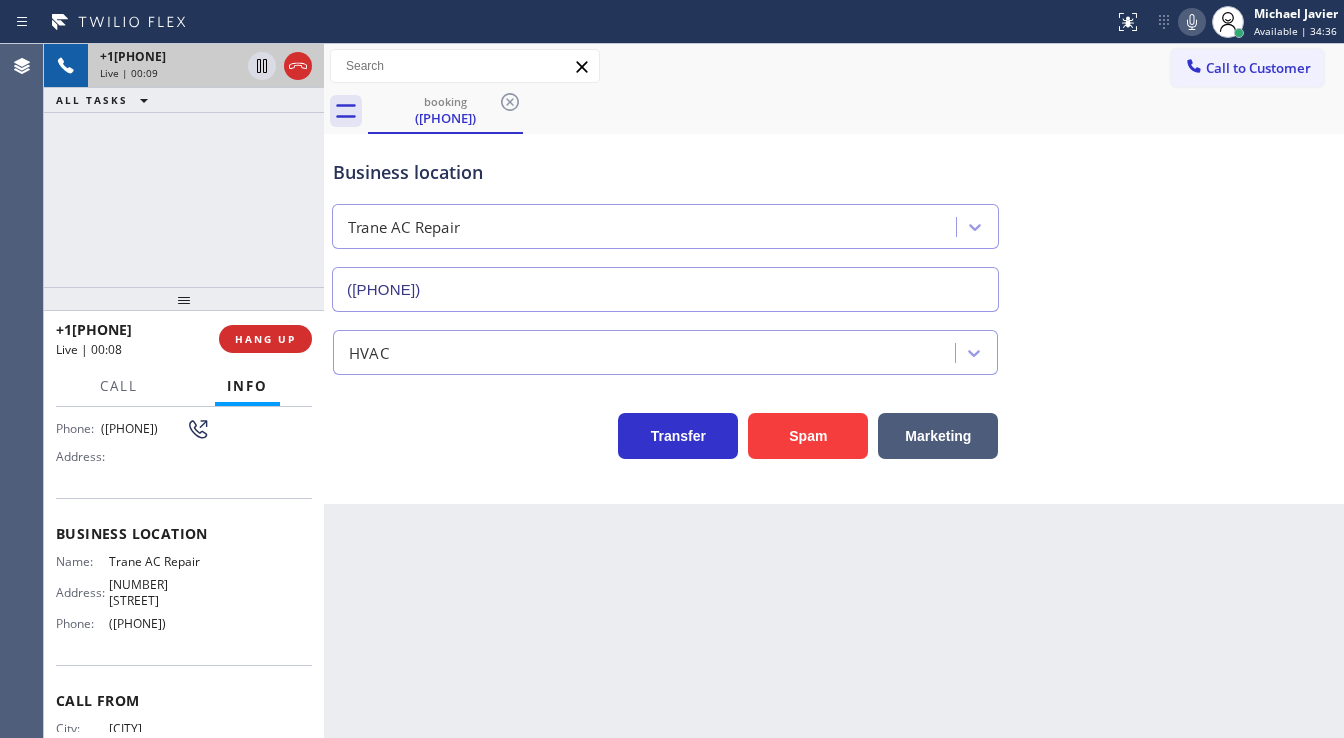 click on "+1[PHONE] Live | 00:09 ALL TASKS ALL TASKS ACTIVE TASKS TASKS IN WRAP UP" at bounding box center (184, 165) 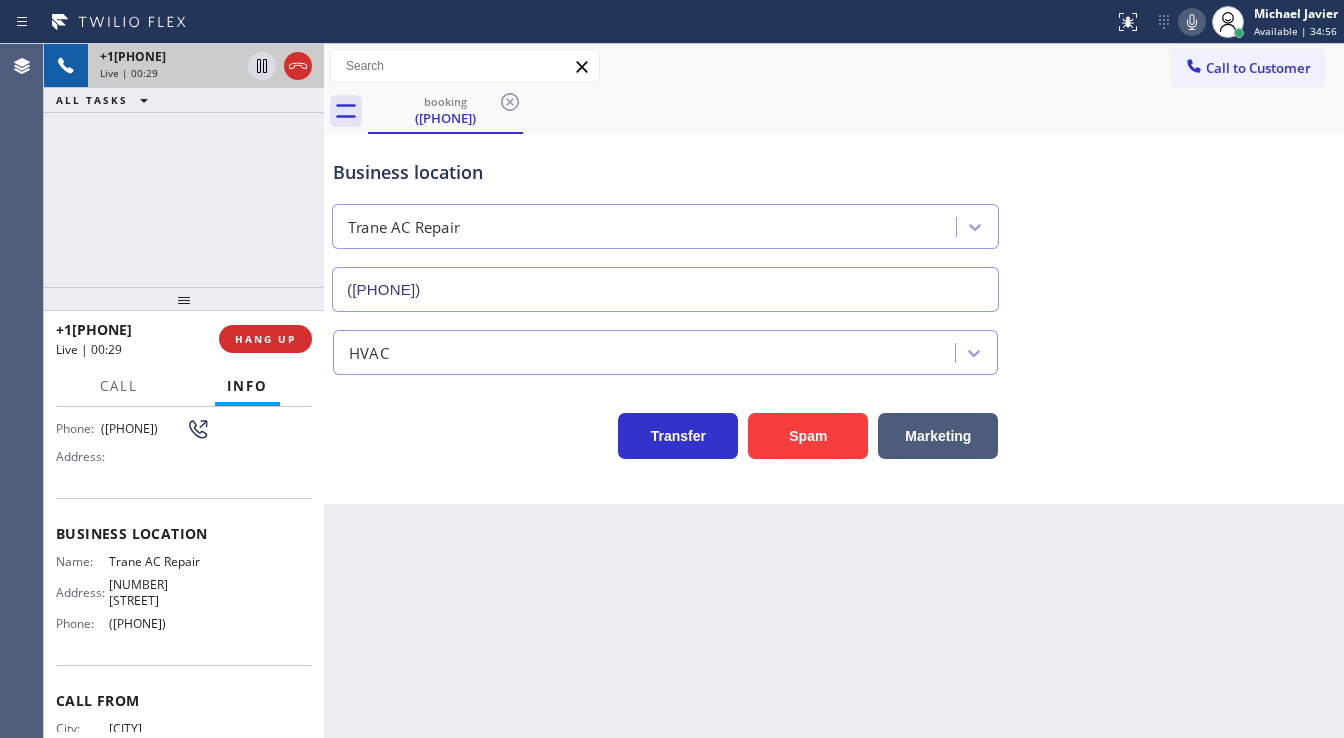 click on "booking ([PHONE])" at bounding box center [856, 111] 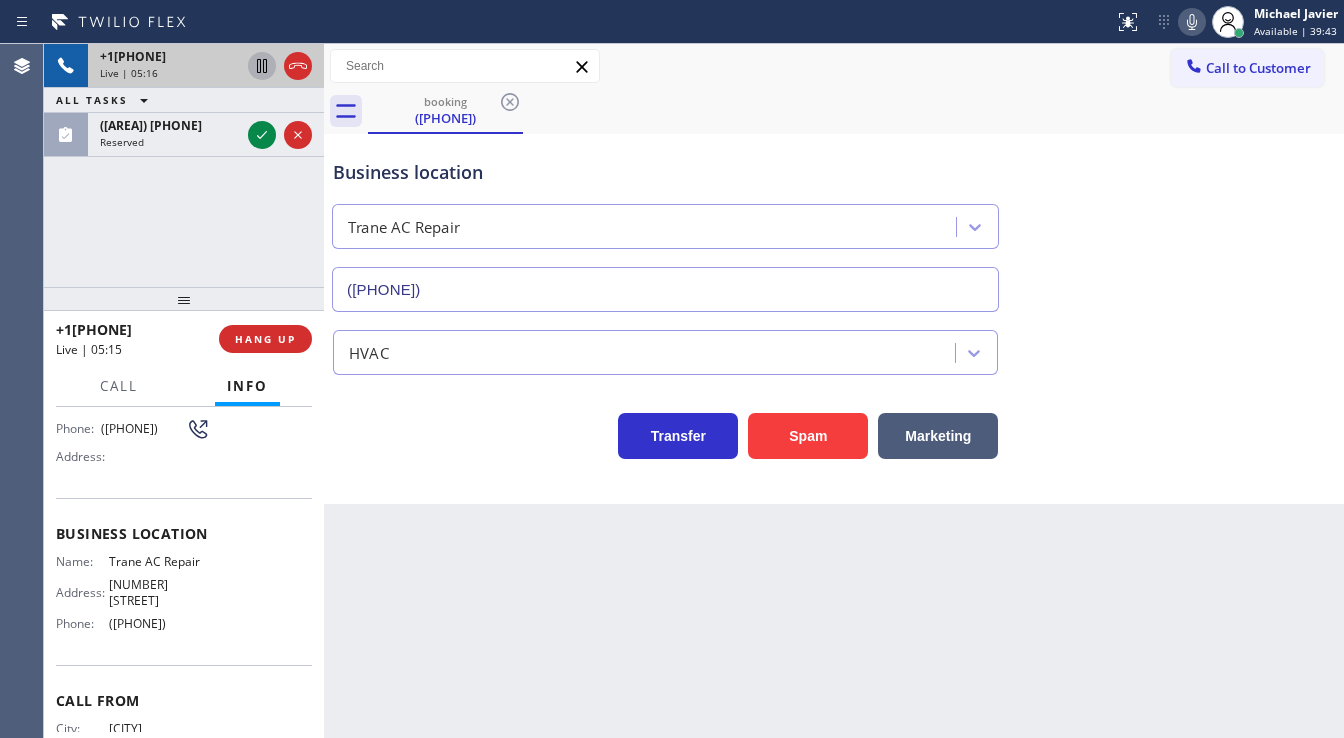 click 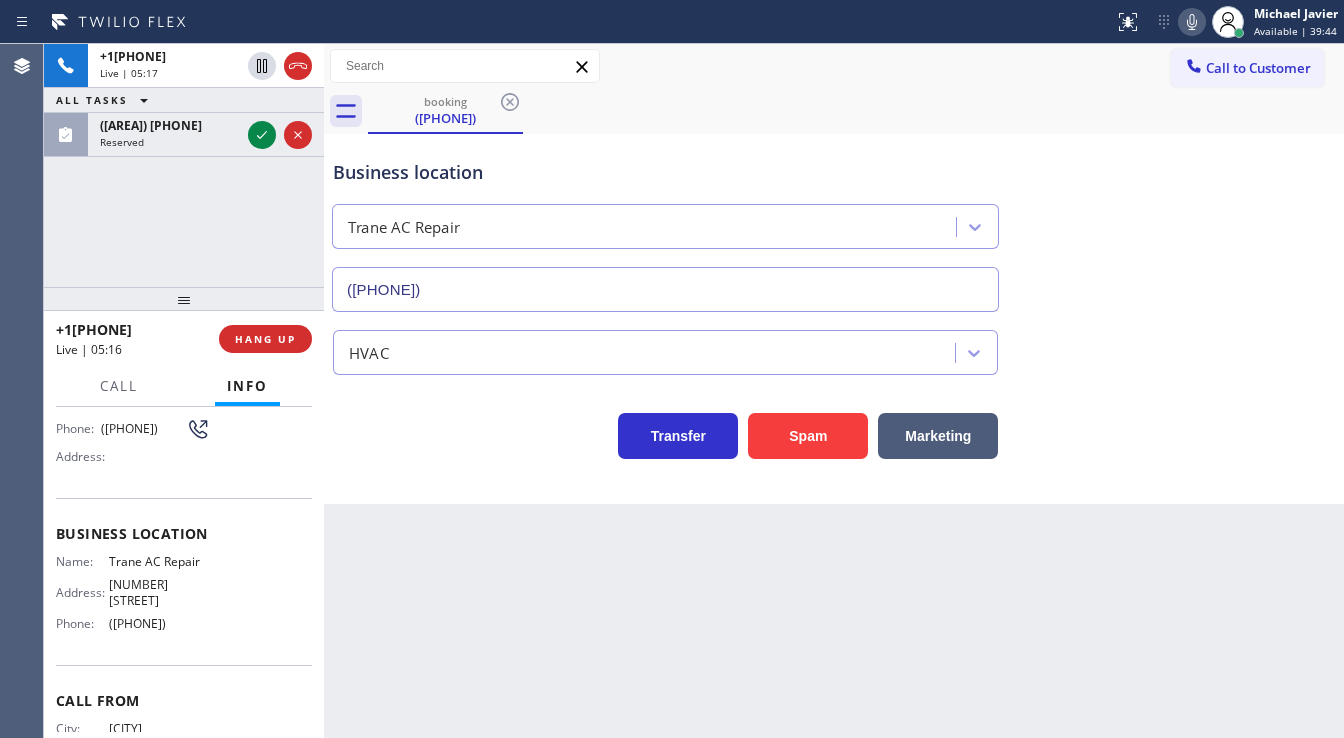 click 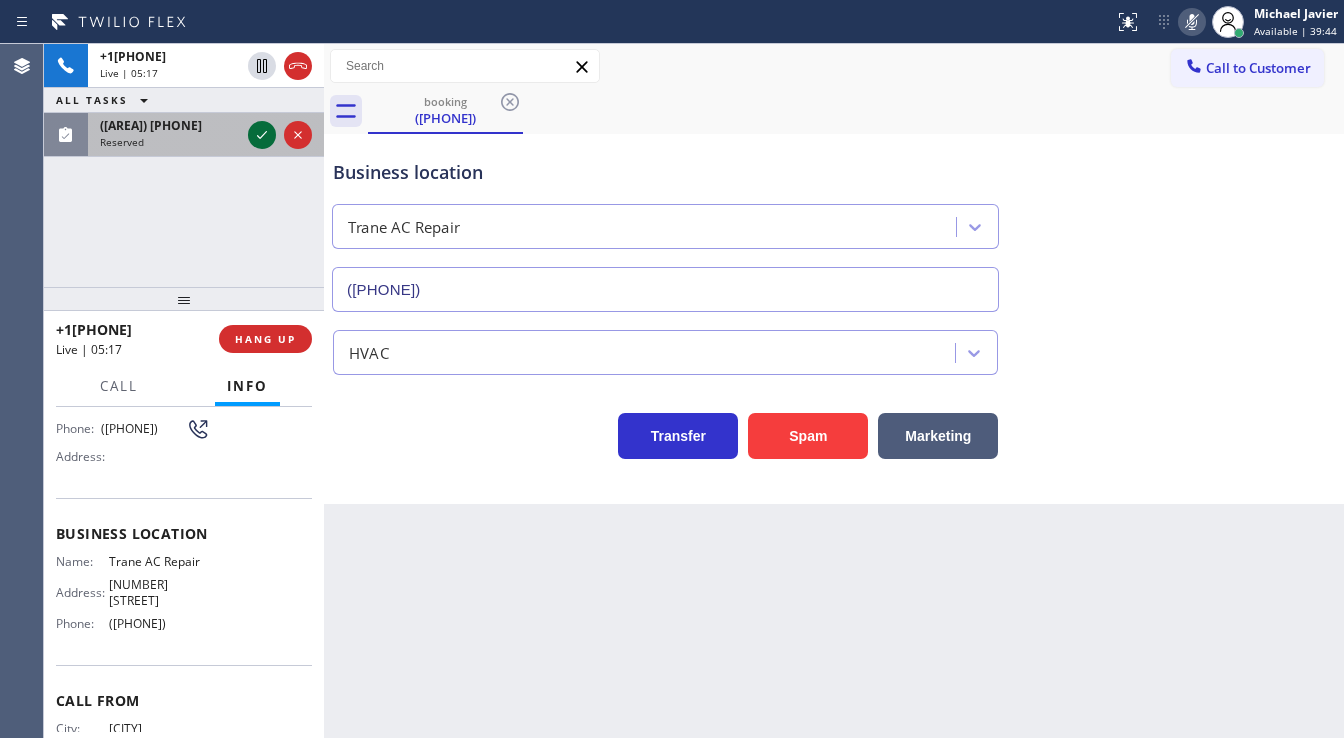 drag, startPoint x: 250, startPoint y: 132, endPoint x: 264, endPoint y: 134, distance: 14.142136 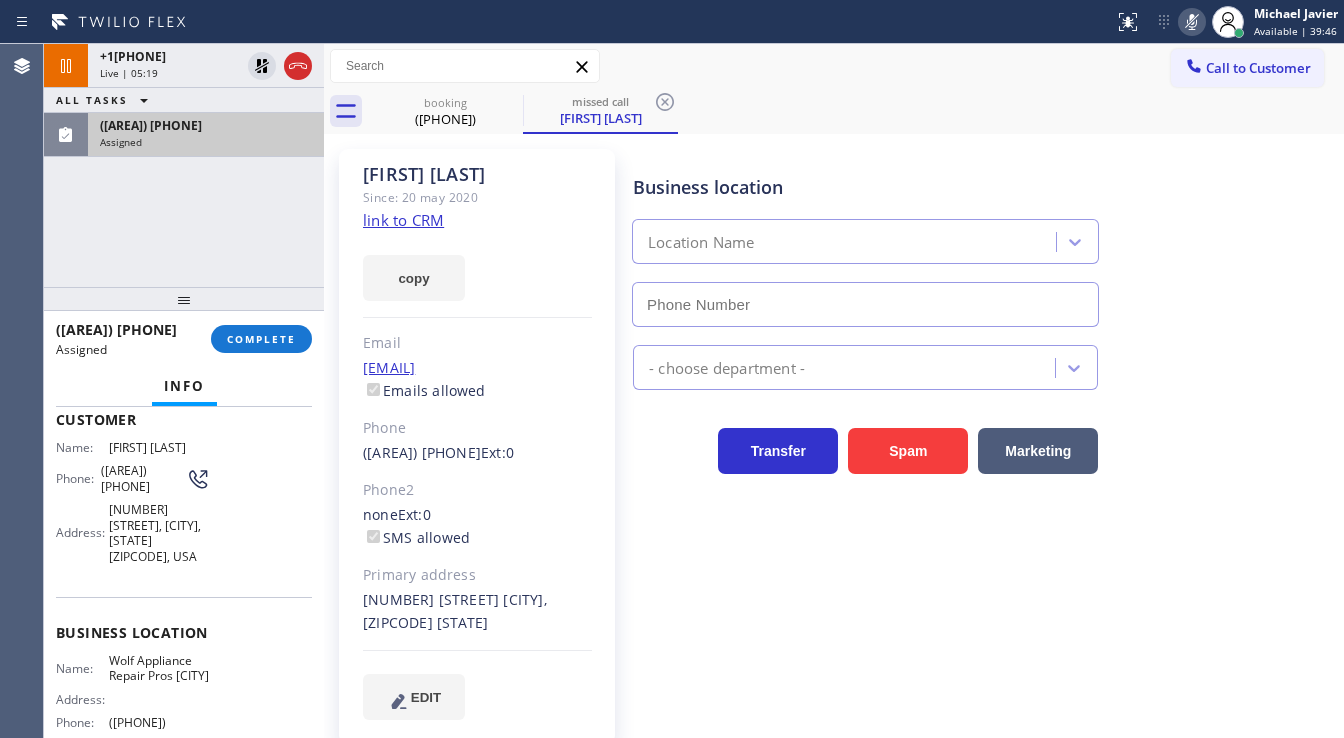 scroll, scrollTop: 112, scrollLeft: 0, axis: vertical 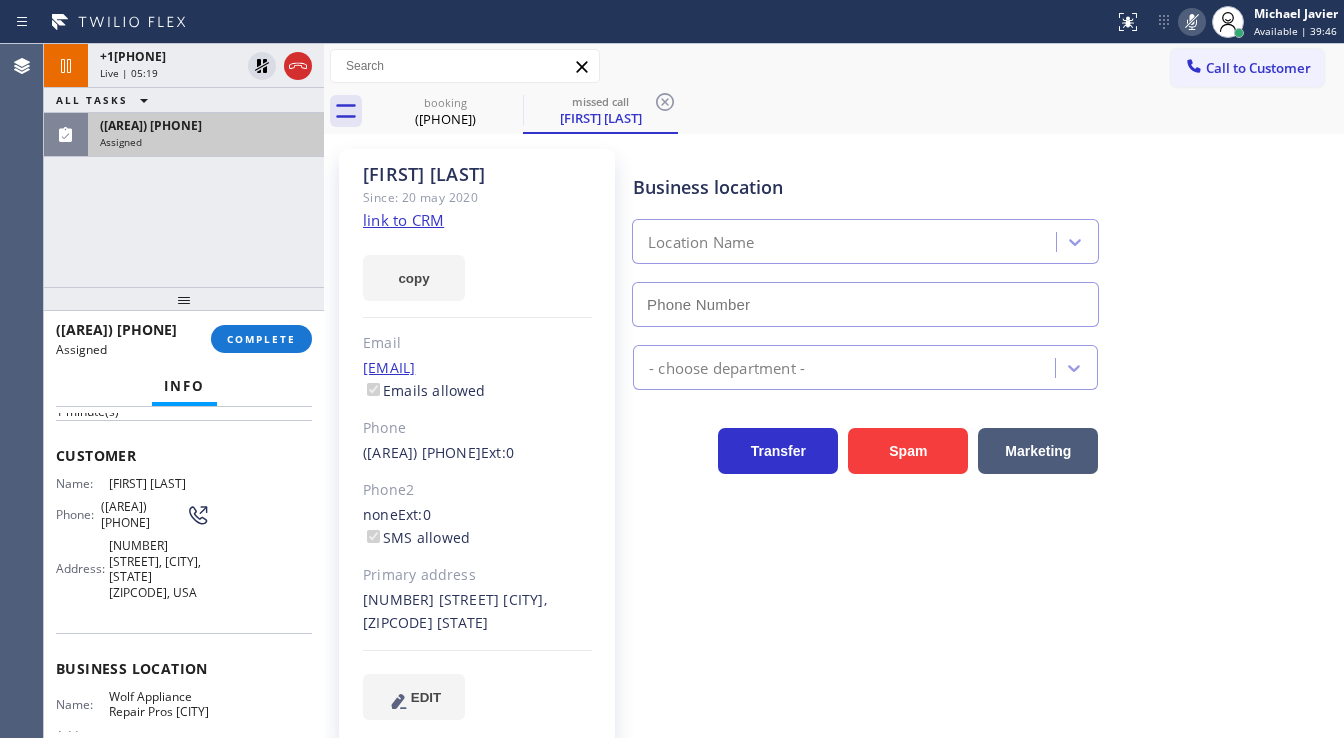 type on "([PHONE])" 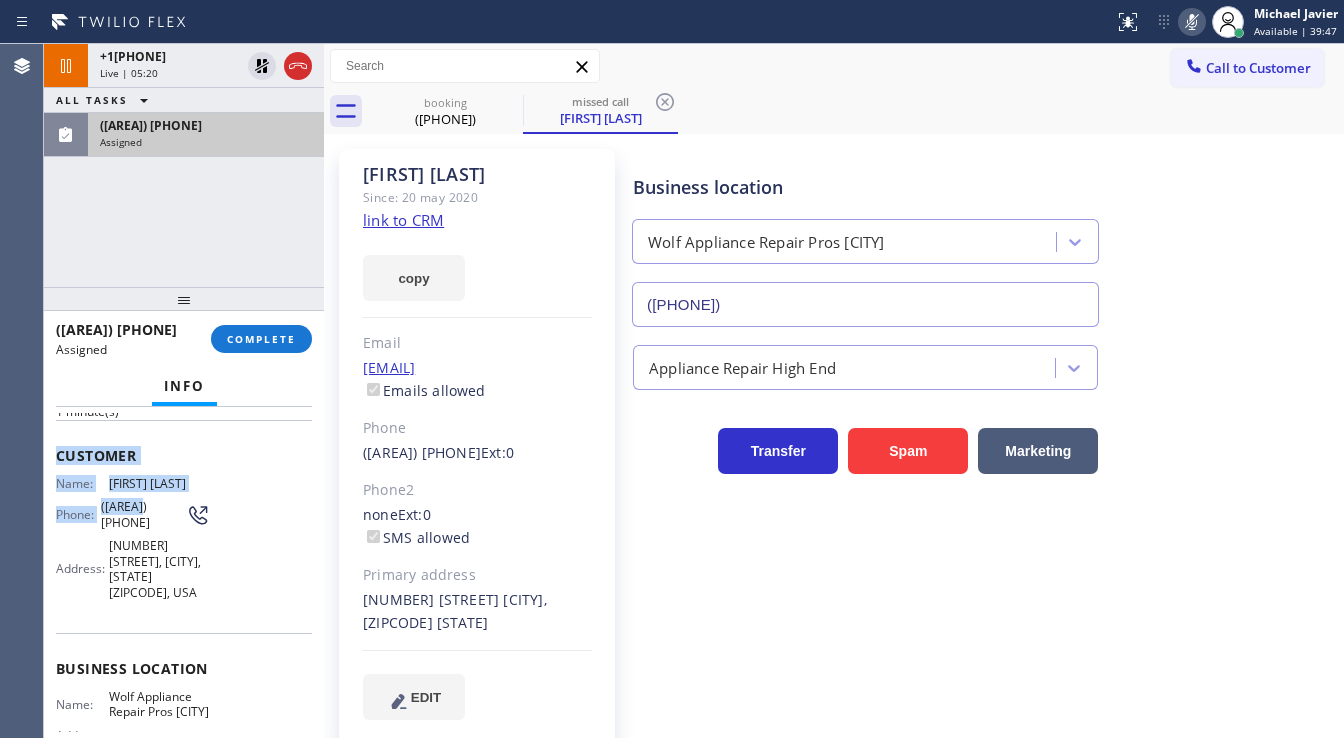 drag, startPoint x: 54, startPoint y: 444, endPoint x: 139, endPoint y: 507, distance: 105.801704 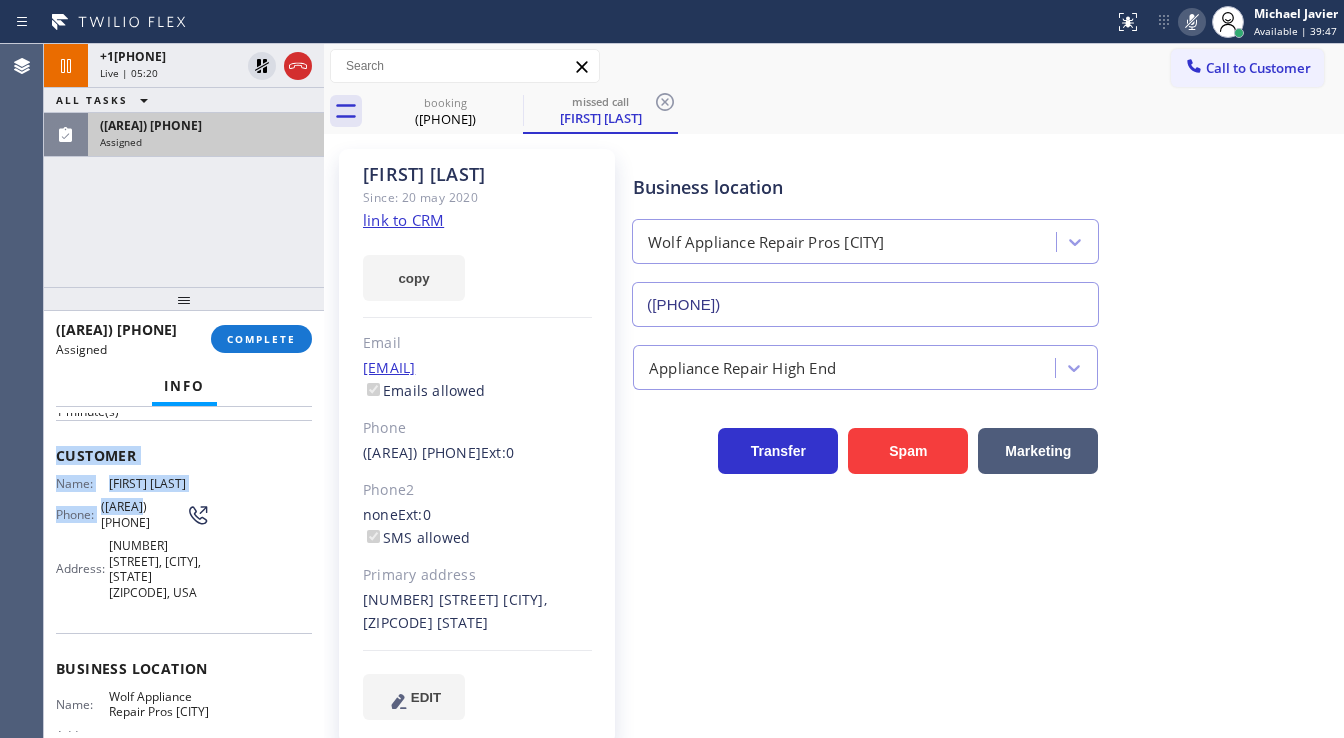 click on "Context Queue: Appliance Repair High End Priority: 0 Task Age:  1 minute(s)  Customer Name: [FIRST] [LAST]  Phone: ([PHONE]) Address: [NUMBER] [STREET], [CITY], [STATE] [ZIPCODE], USA Business location Name: Wolf Appliance Repair Pros Wallingford Address:   Phone: ([PHONE]) Call From City: State: Zipcode: Outbound call Location Search location Your caller id phone number ([PHONE]) Customer number ([PHONE]) Call" at bounding box center (184, 573) 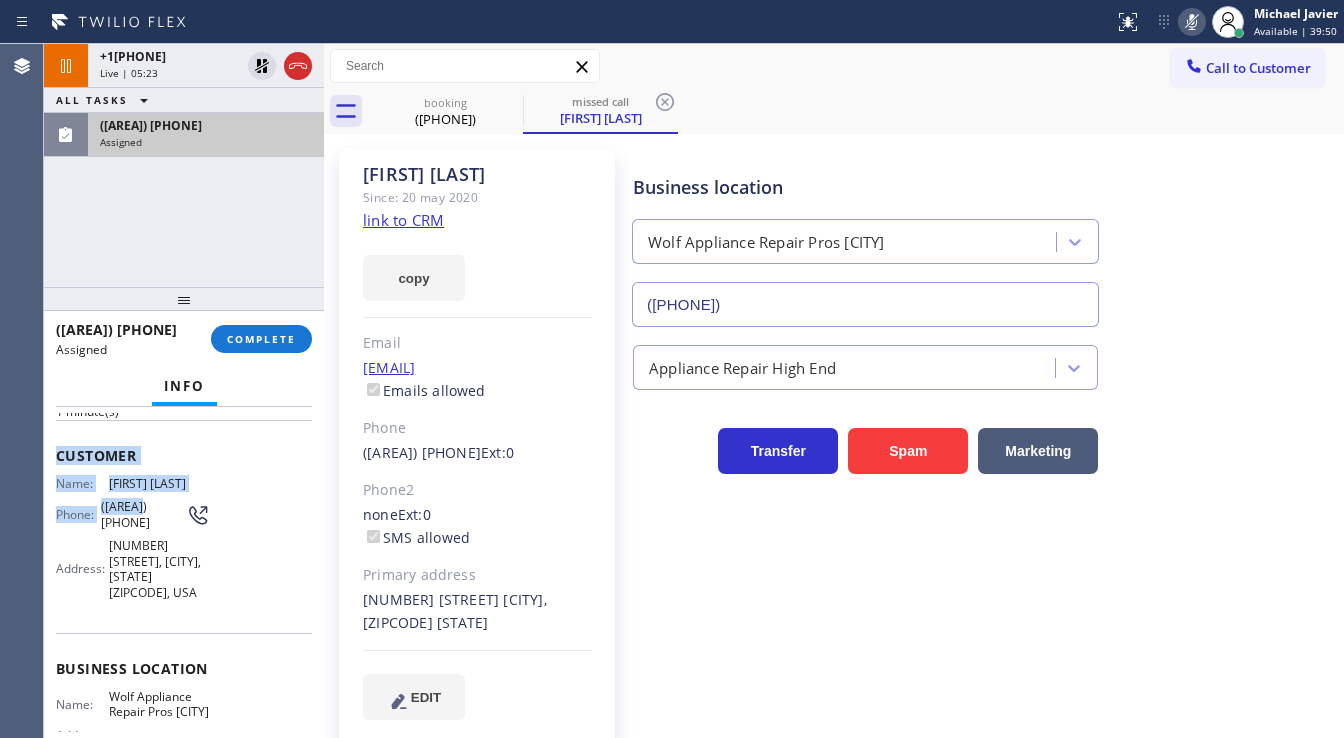 click on "link to CRM" 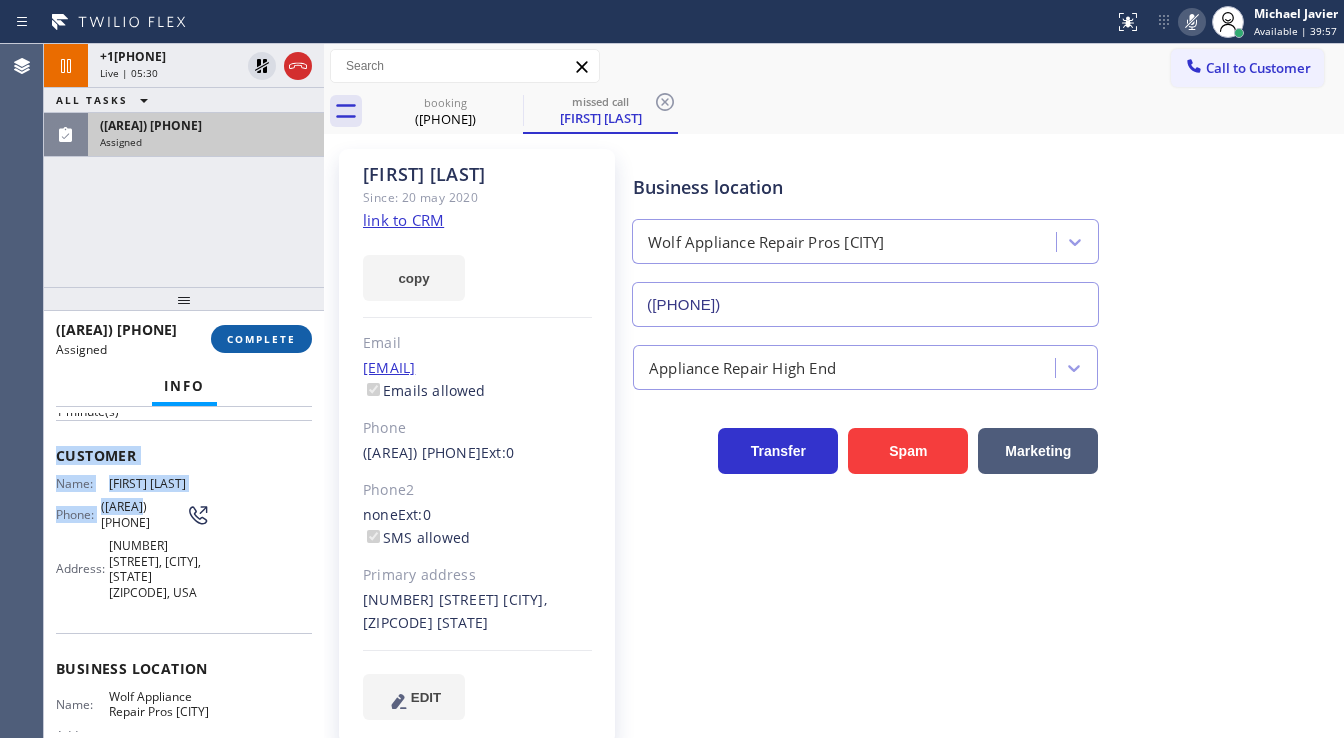 click on "COMPLETE" at bounding box center [261, 339] 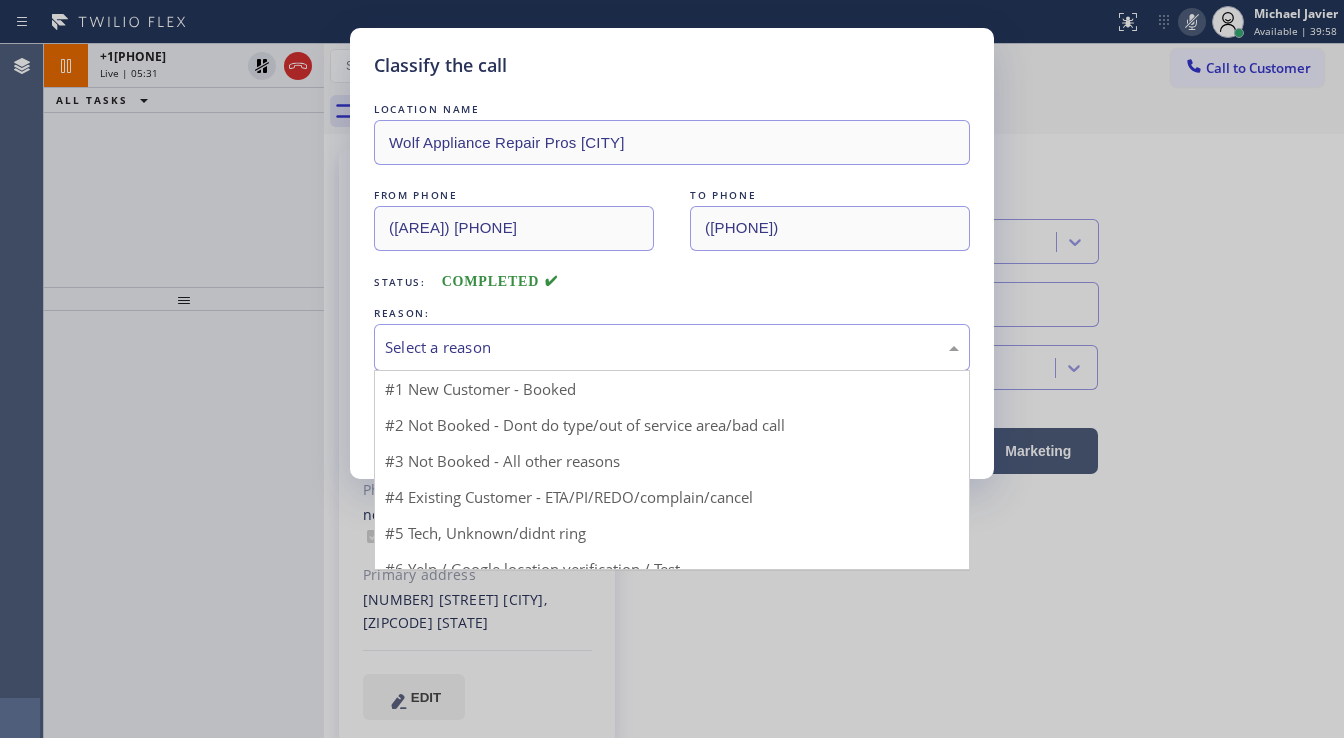 click on "Select a reason" at bounding box center (672, 347) 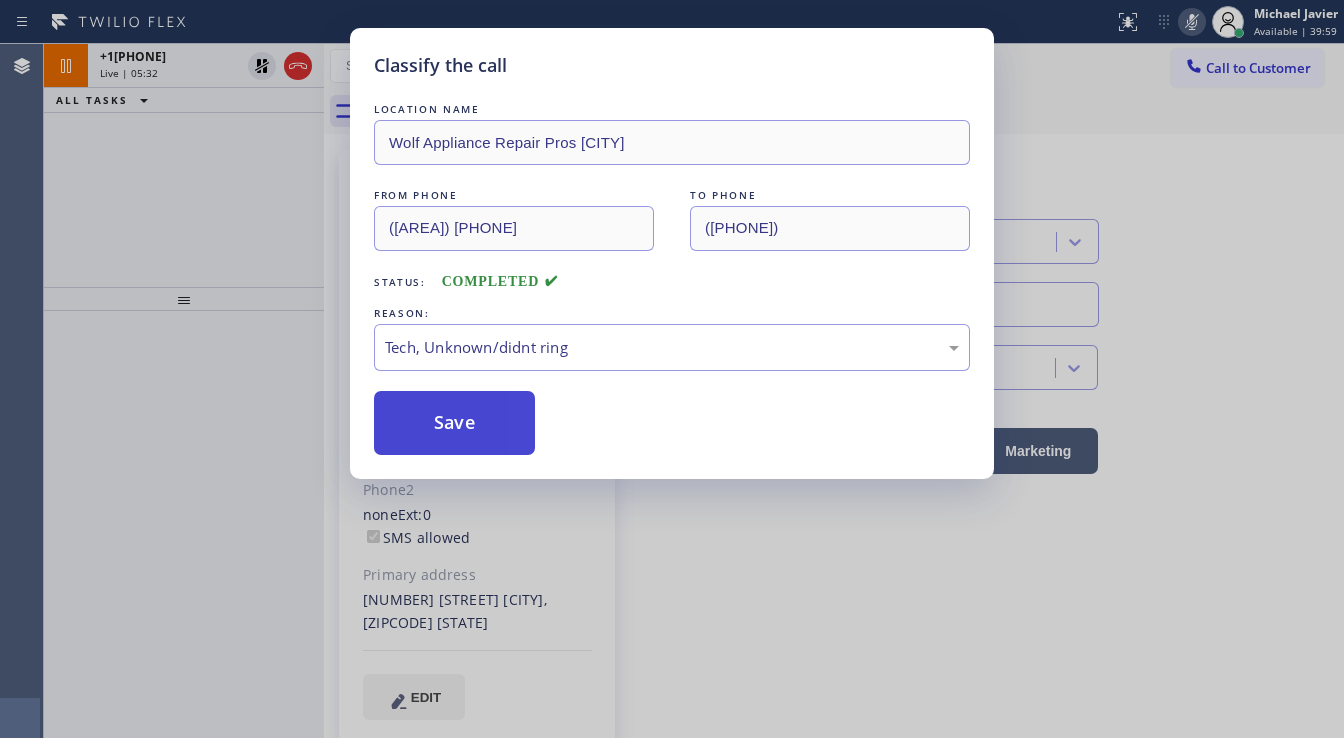 click on "Save" at bounding box center [454, 423] 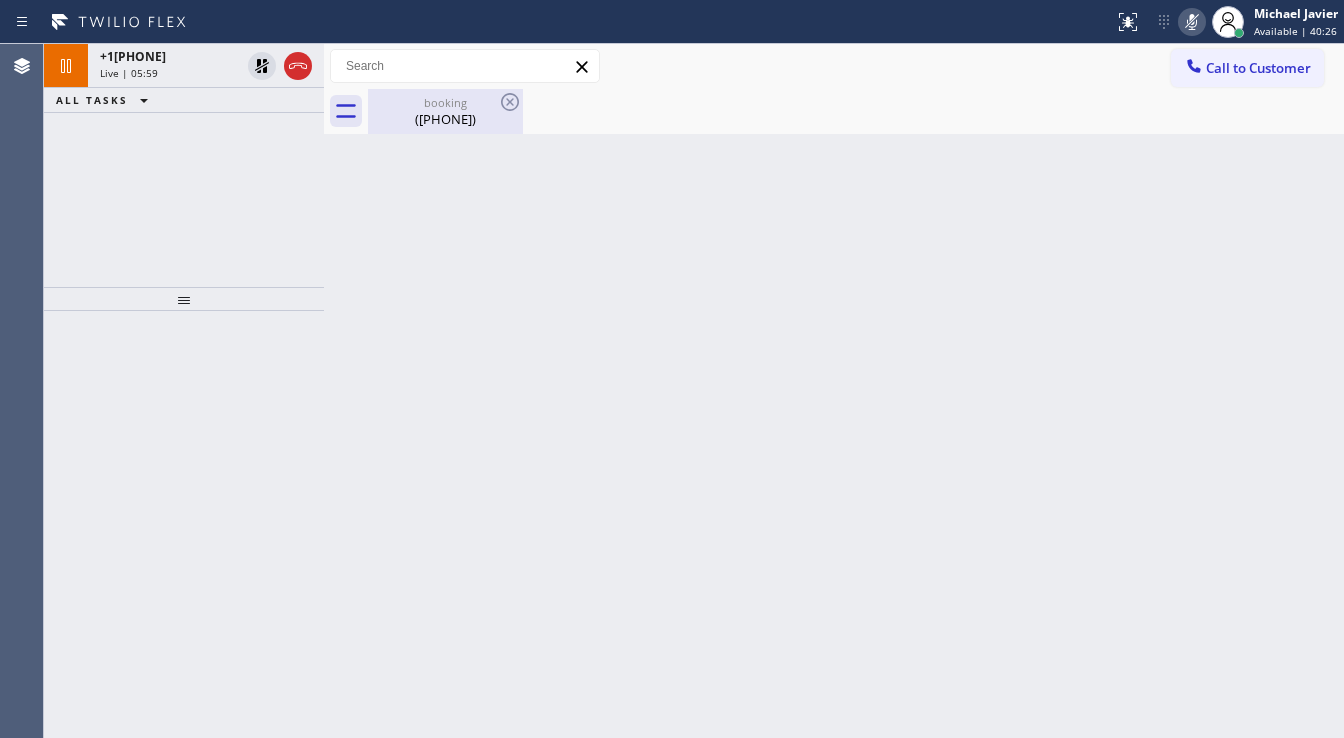 click on "([PHONE])" at bounding box center [445, 119] 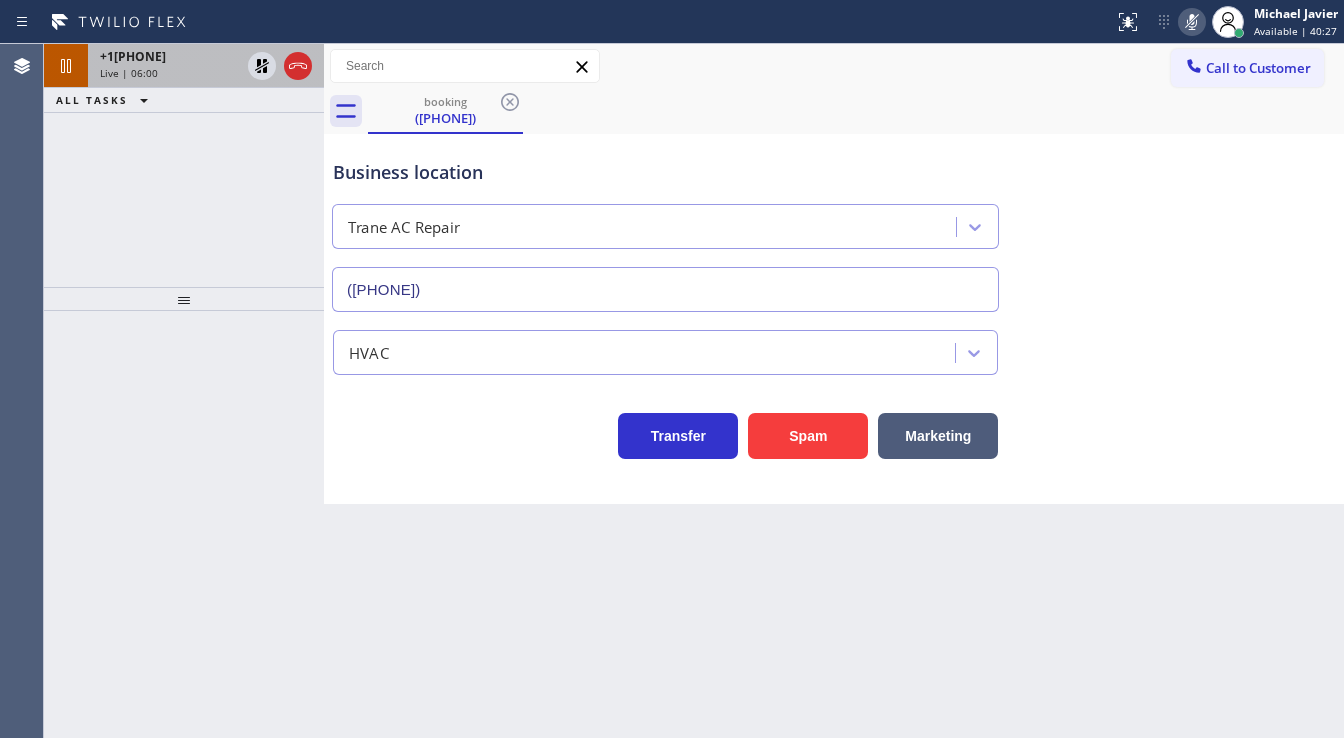 click on "[PHONE] Live | 06:00" at bounding box center [166, 66] 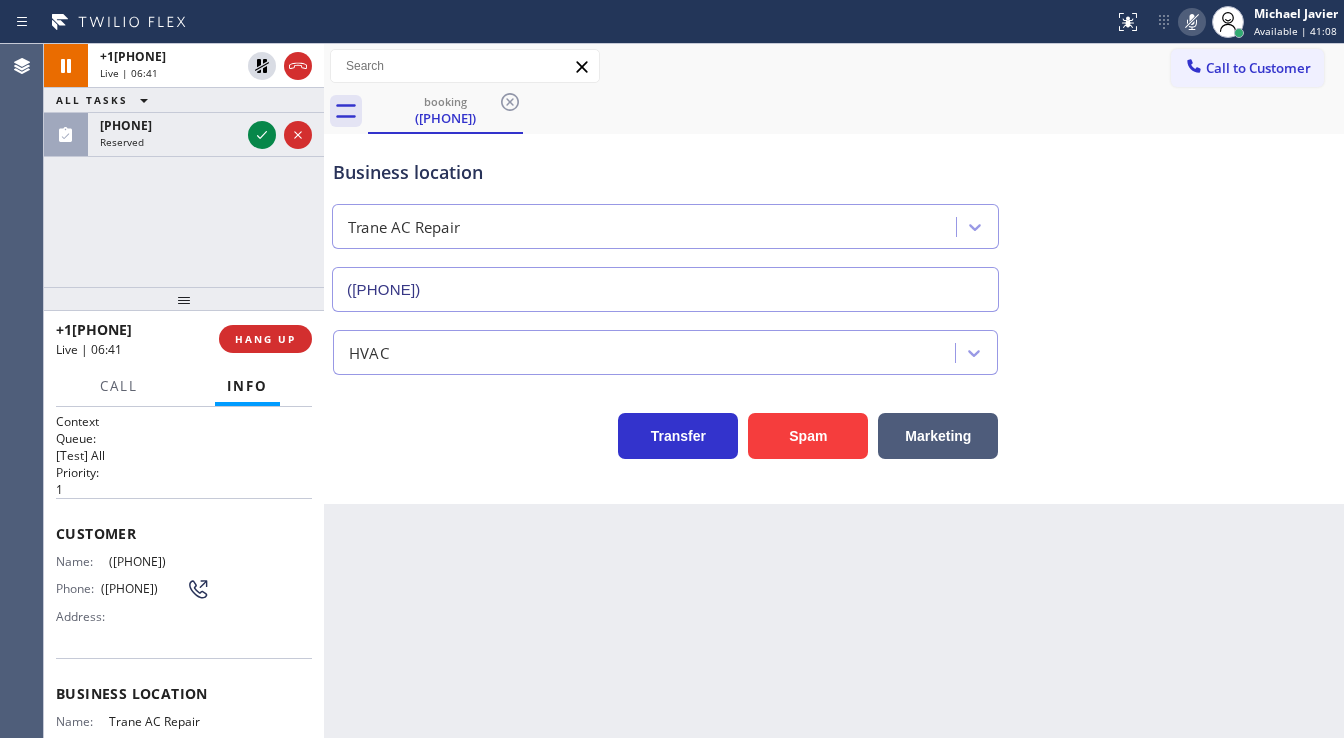 click 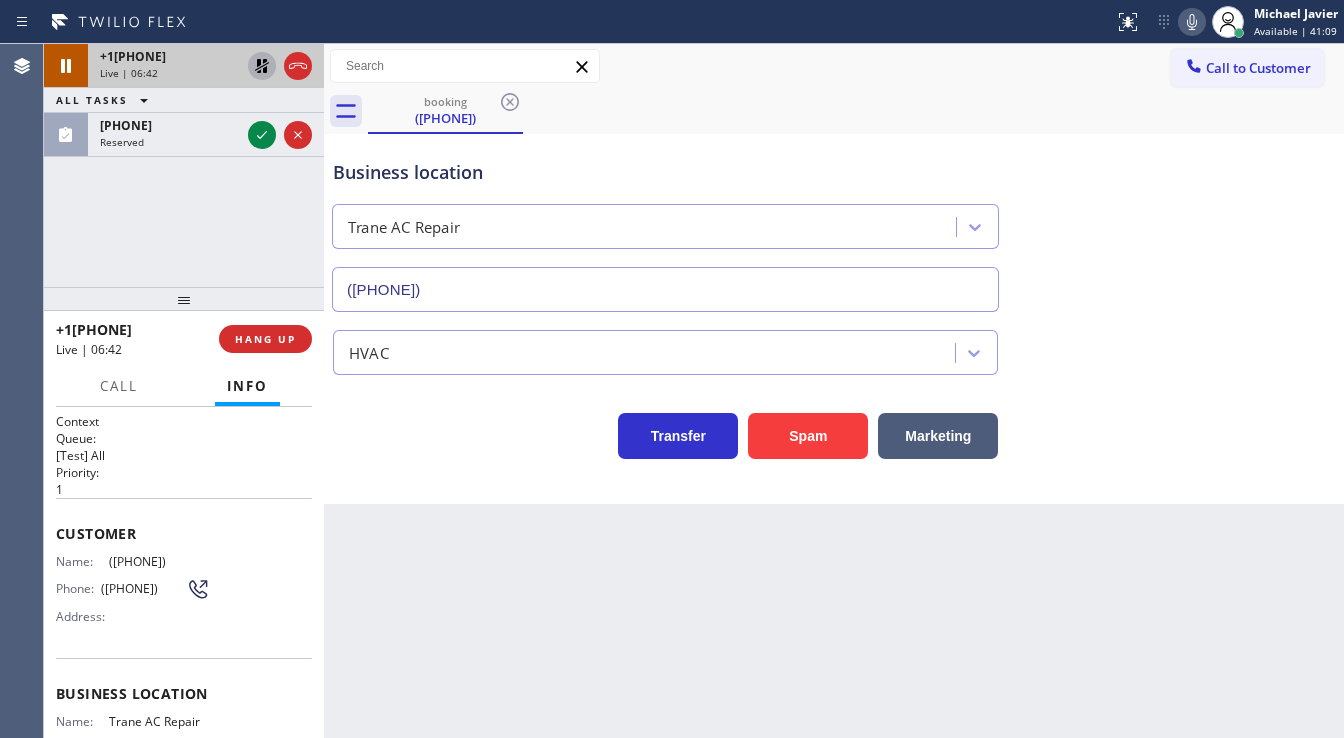 click 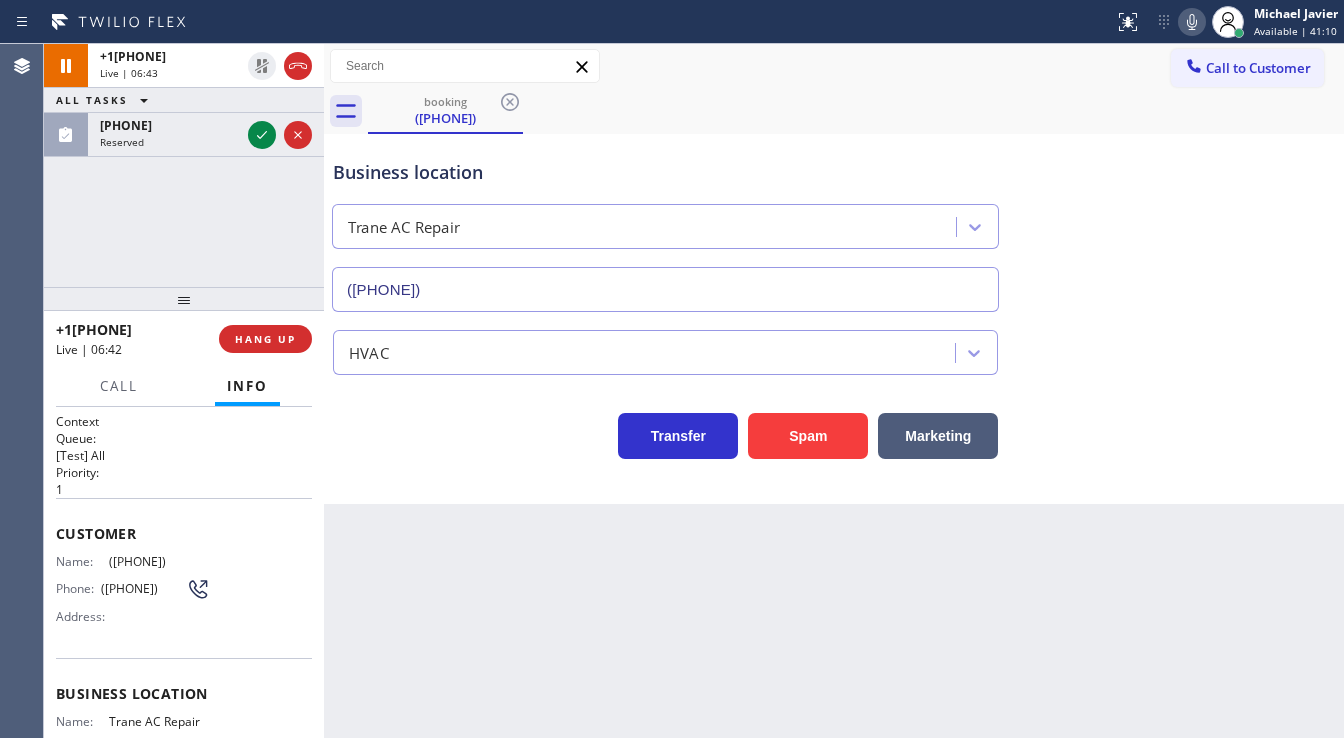 click on "+1[PHONE] Live | 06:43 ALL TASKS ALL TASKS ACTIVE TASKS ALL TASKS IN WRAP UP ([PHONE]) Reserved" at bounding box center [184, 165] 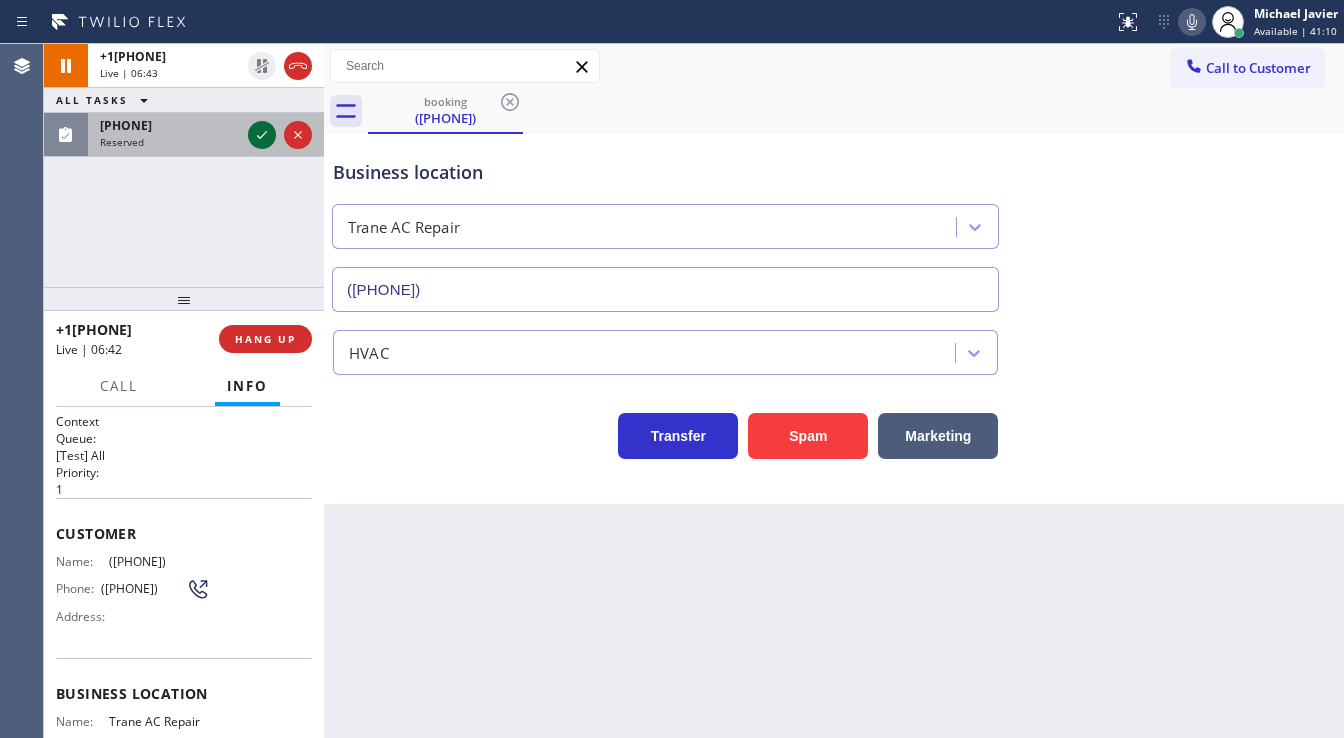 click at bounding box center (262, 135) 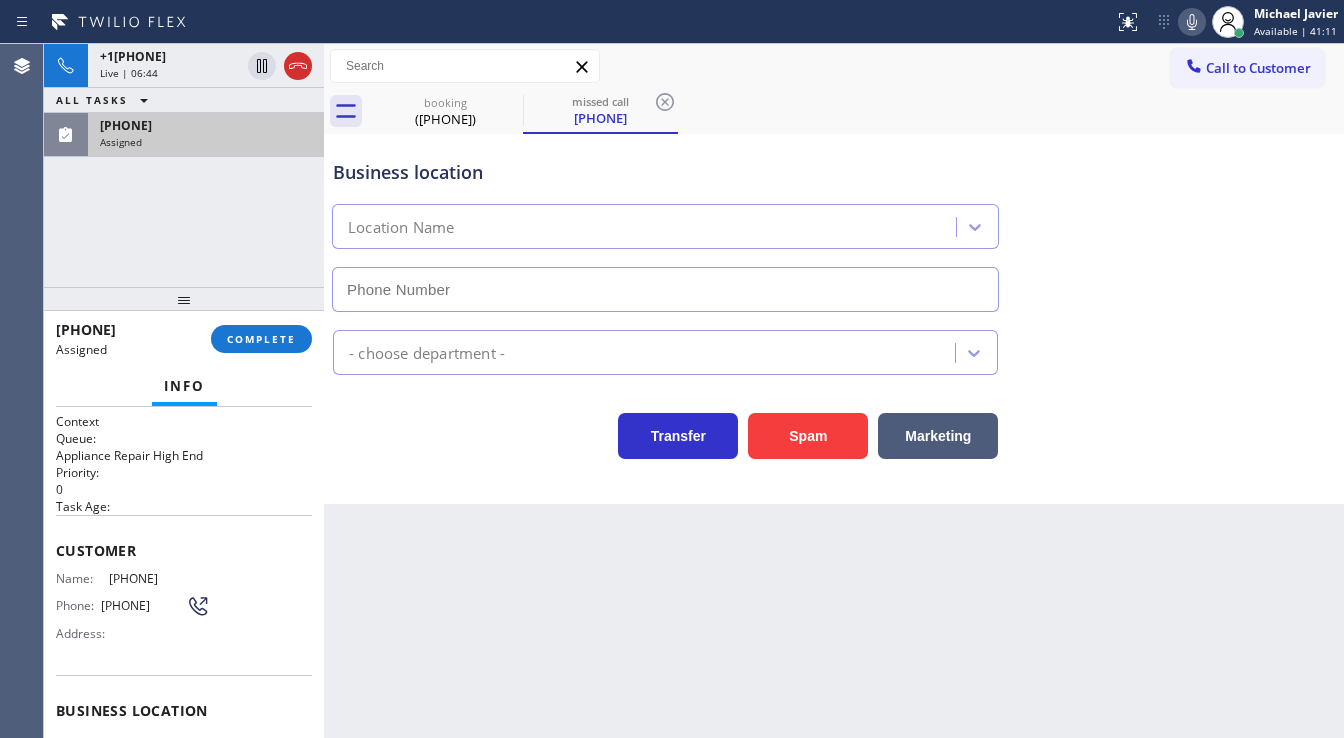 type on "([PHONE])" 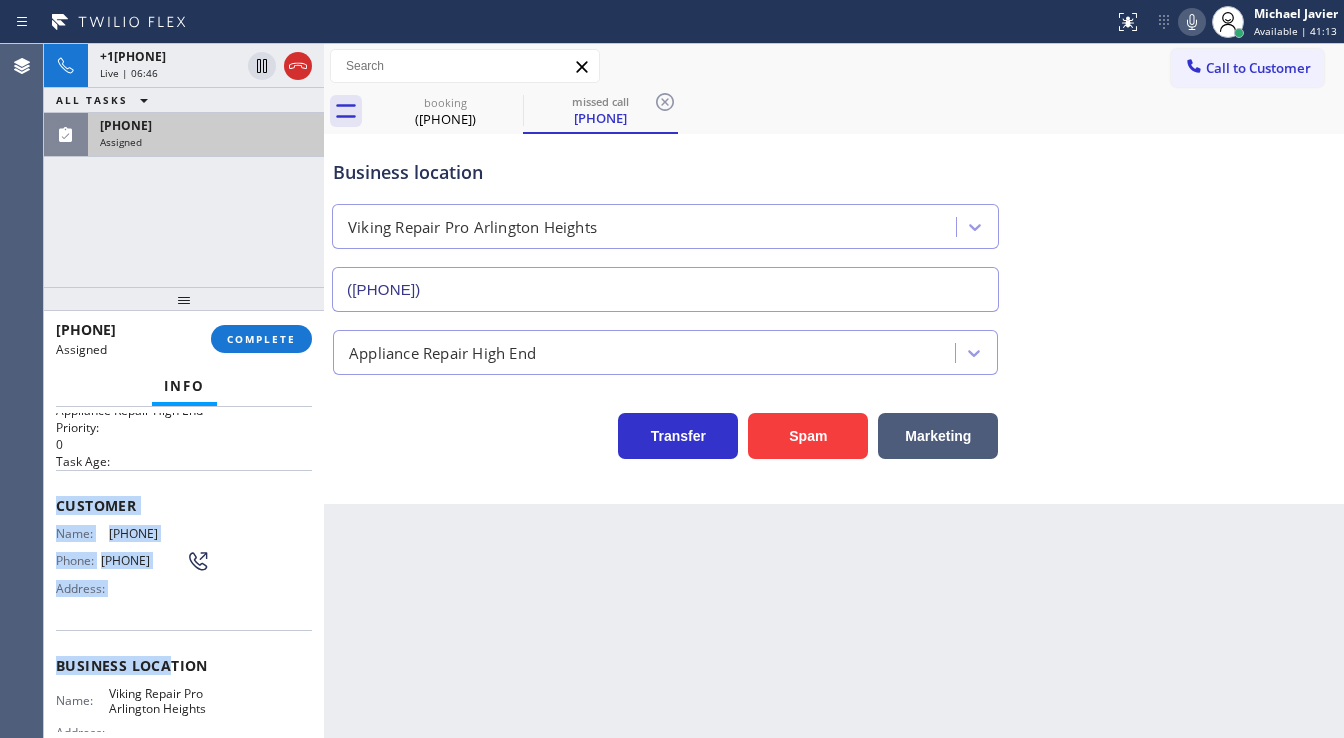 scroll, scrollTop: 240, scrollLeft: 0, axis: vertical 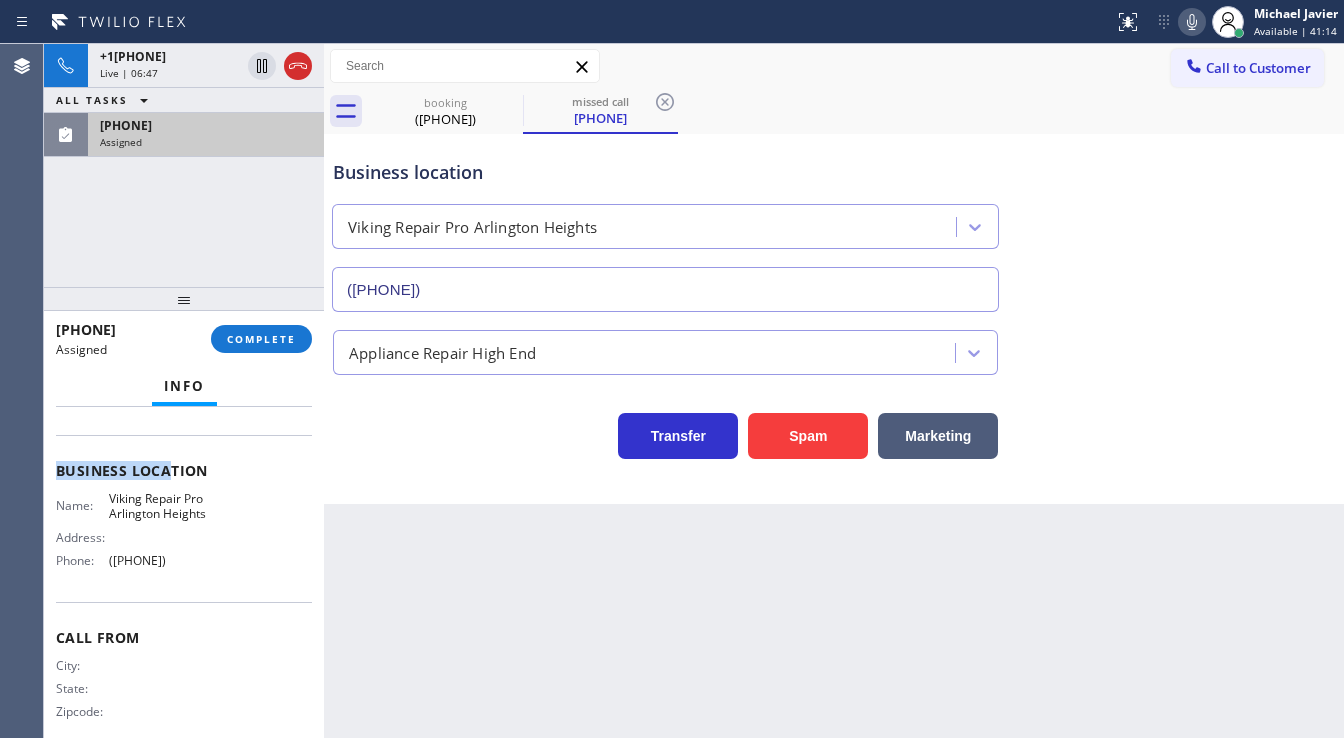 drag, startPoint x: 56, startPoint y: 528, endPoint x: 210, endPoint y: 572, distance: 160.16241 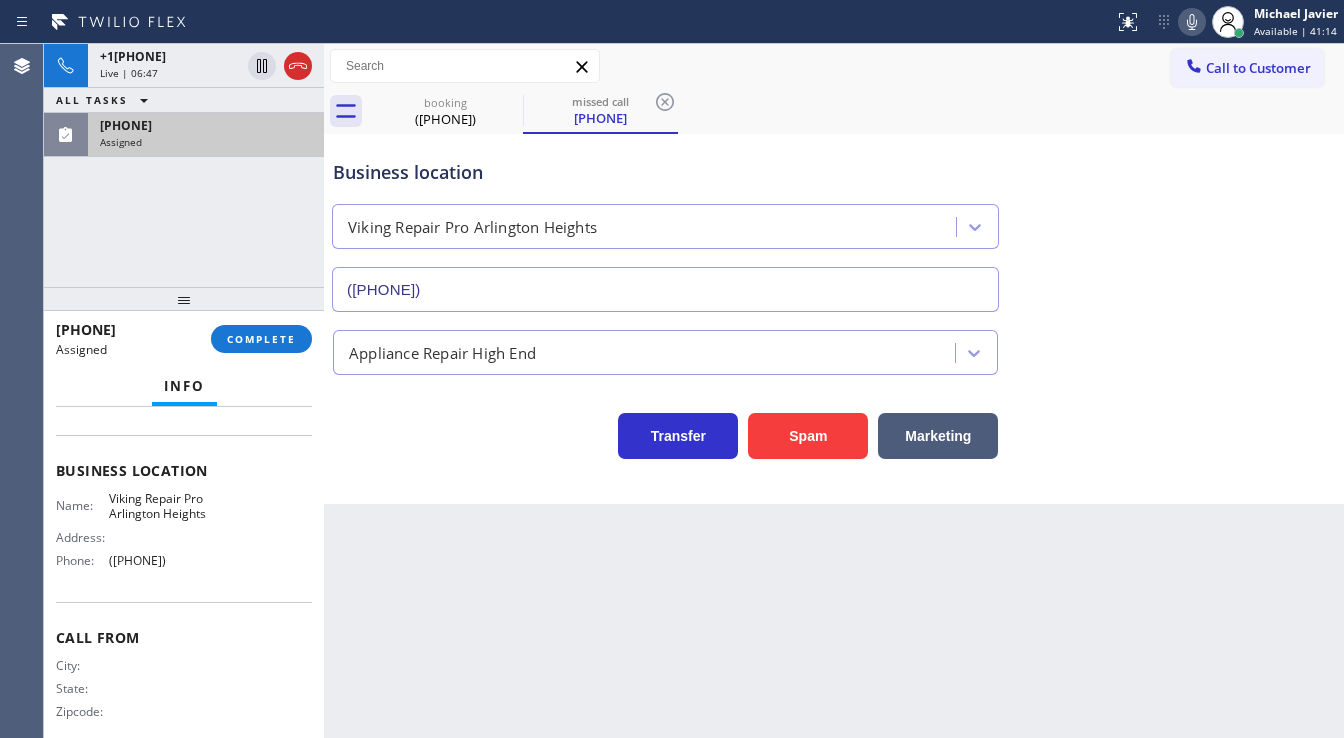 click on "([AREA]) [PHONE] Assigned COMPLETE" at bounding box center (184, 339) 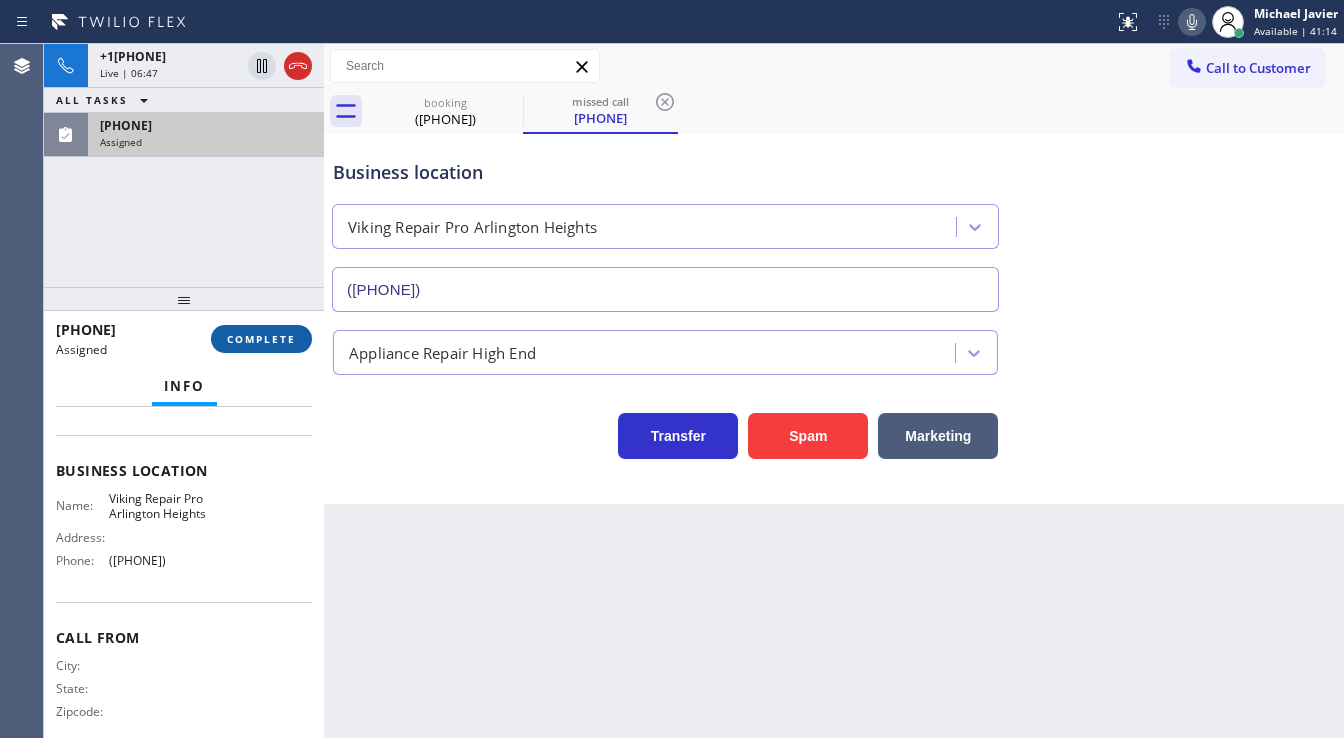 click on "COMPLETE" at bounding box center [261, 339] 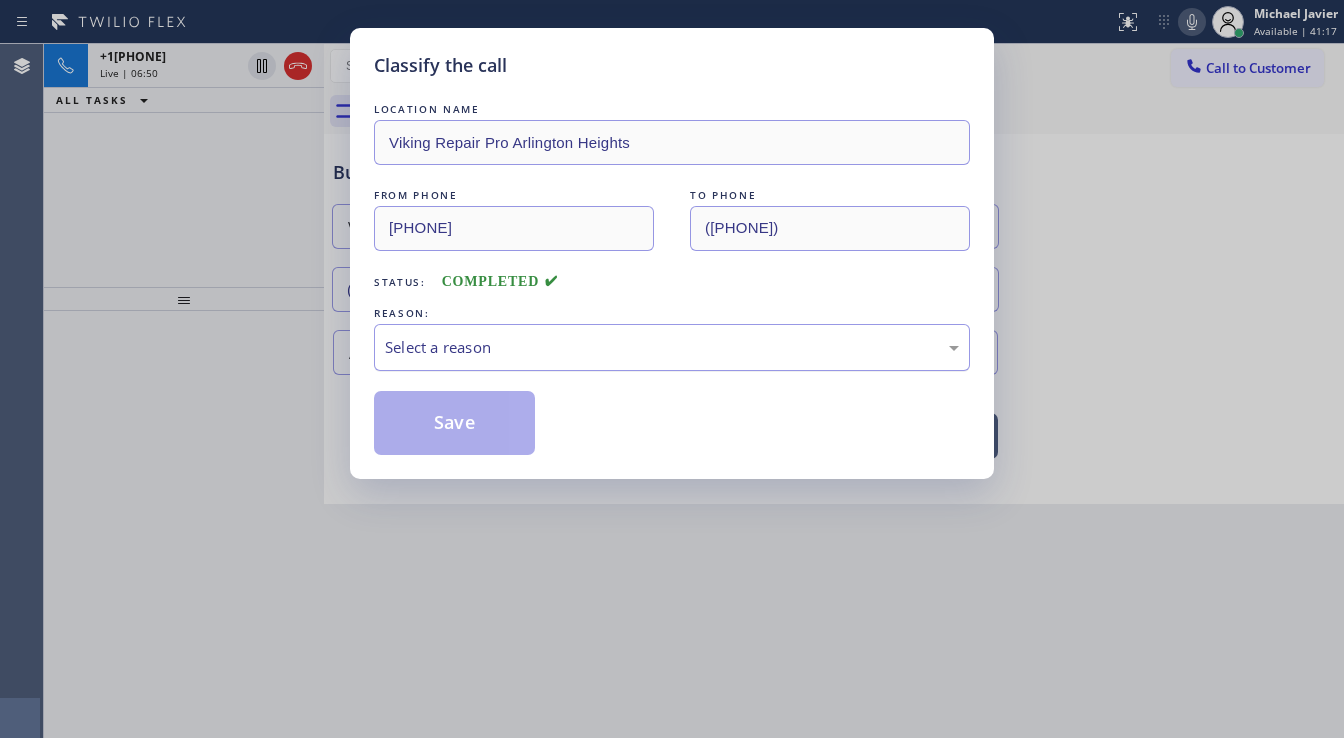 drag, startPoint x: 439, startPoint y: 352, endPoint x: 448, endPoint y: 361, distance: 12.727922 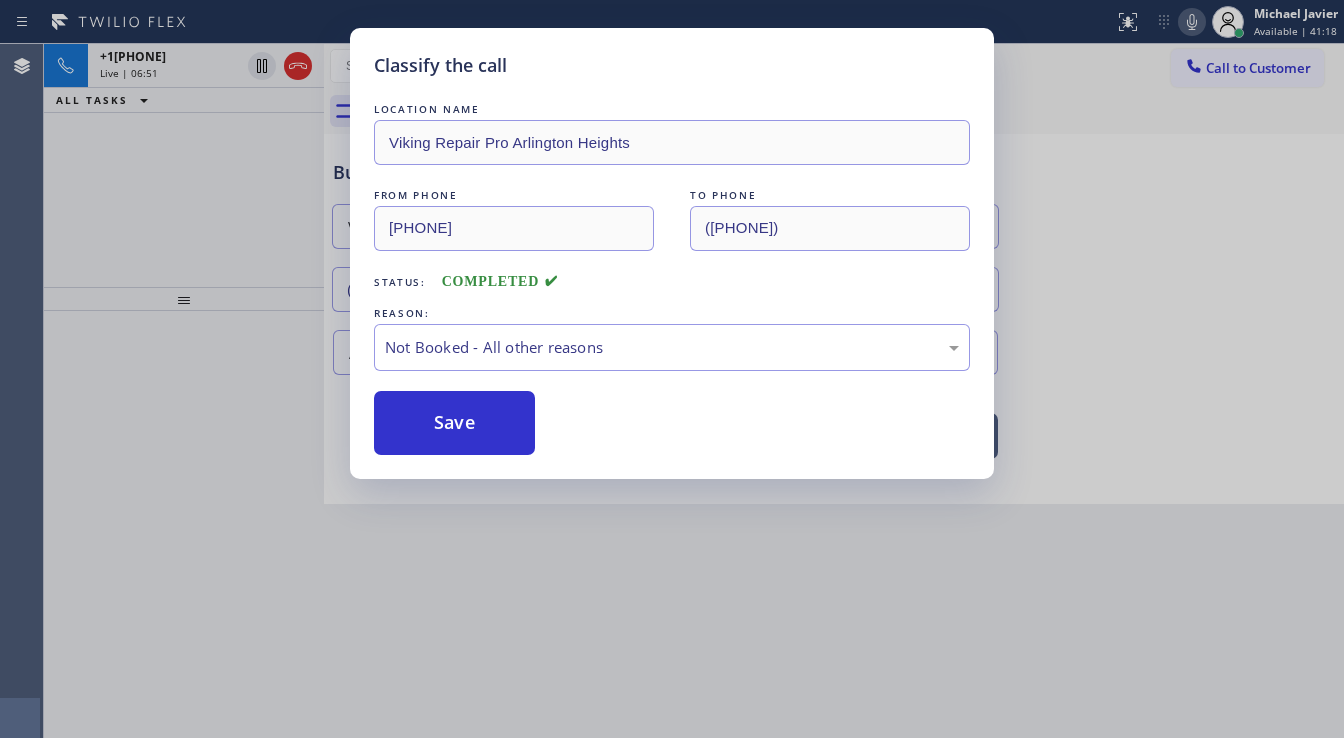 click on "Save" at bounding box center [454, 423] 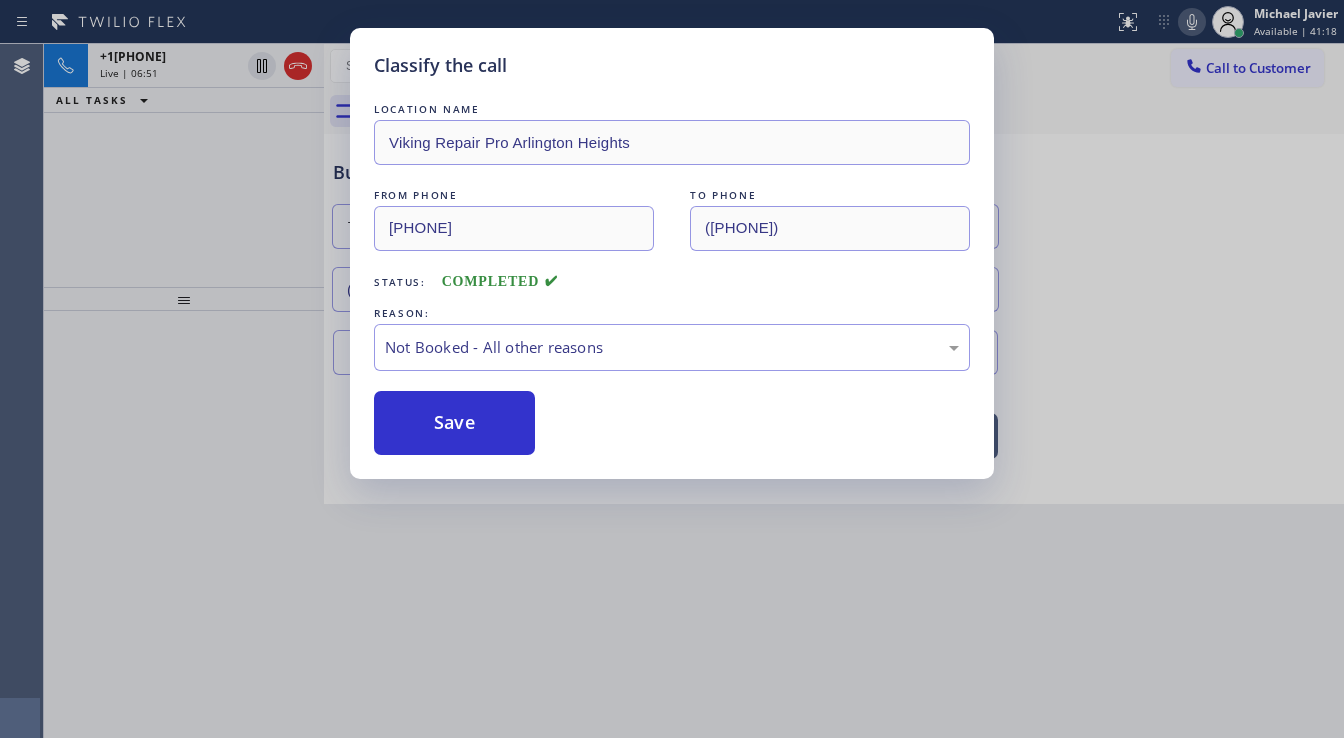 type 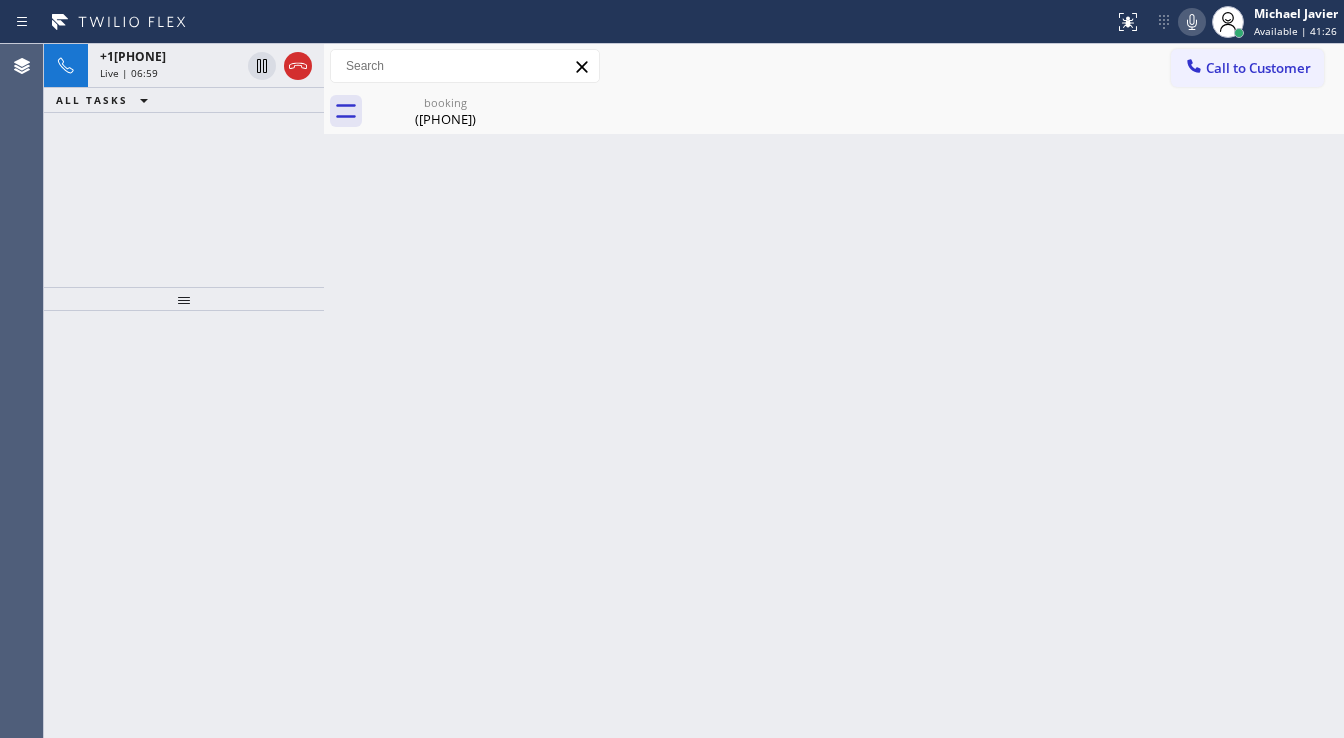 click on "+1[PHONE] Live | 06:59 ALL TASKS ALL TASKS ACTIVE TASKS TASKS IN WRAP UP" at bounding box center [184, 165] 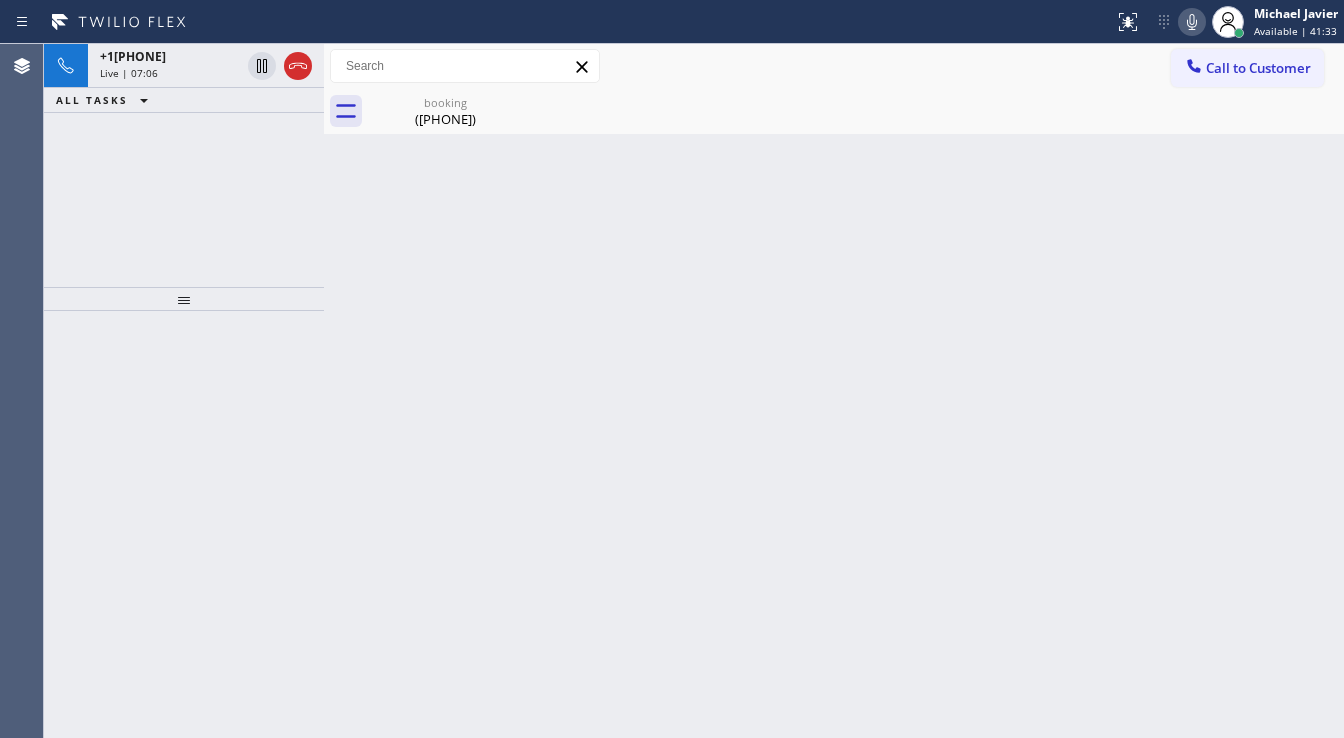 click on "Call to Customer Outbound call Location Search location Your caller id phone number Customer number Call Outbound call Technician Search Technician Your caller id phone number Your caller id phone number Call" at bounding box center (834, 66) 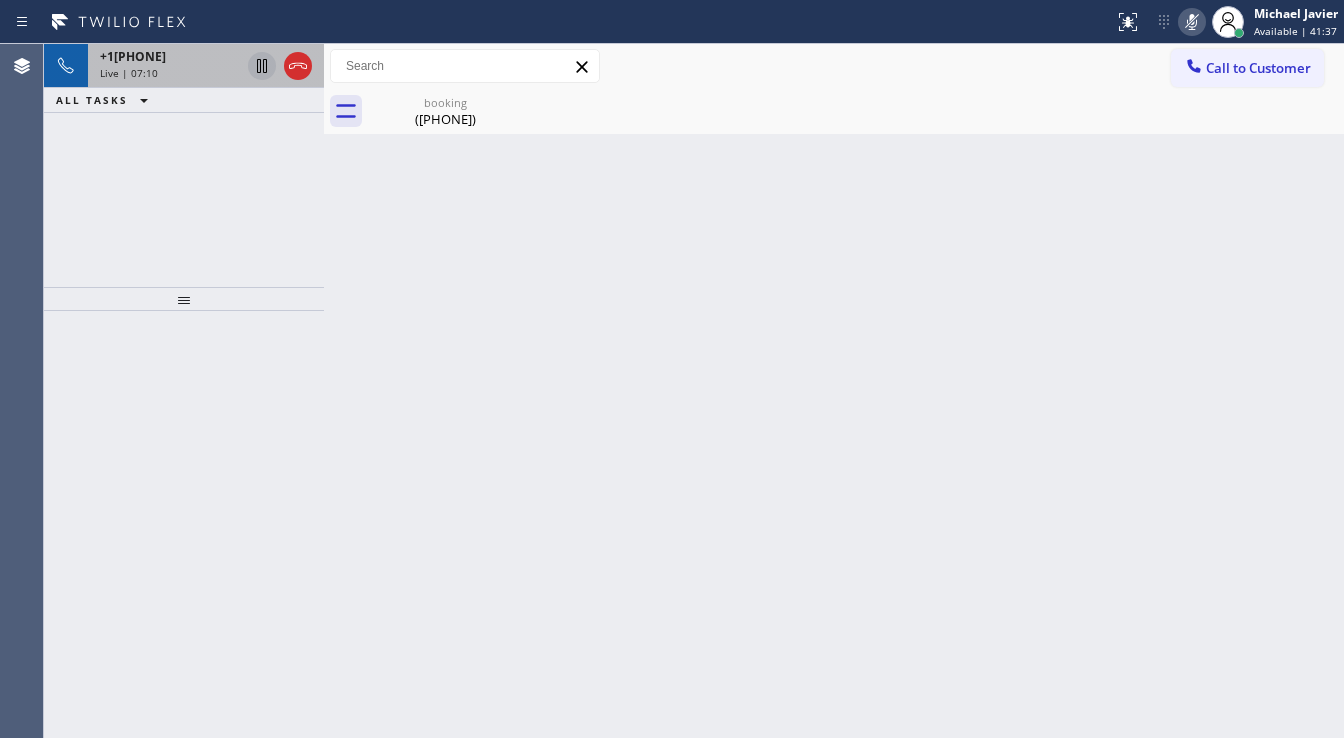 click 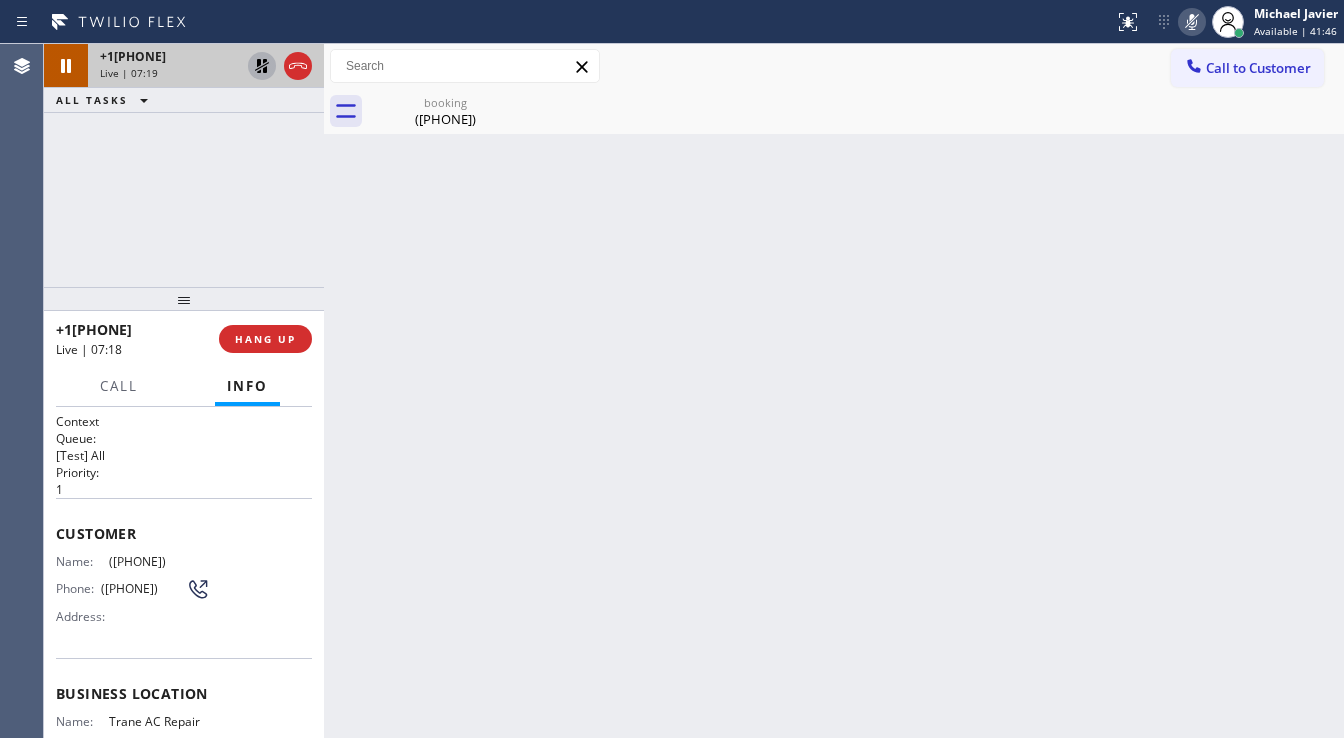 click on "+1[PHONE] Live | 07:19 ALL TASKS ALL TASKS ACTIVE TASKS TASKS IN WRAP UP" at bounding box center [184, 165] 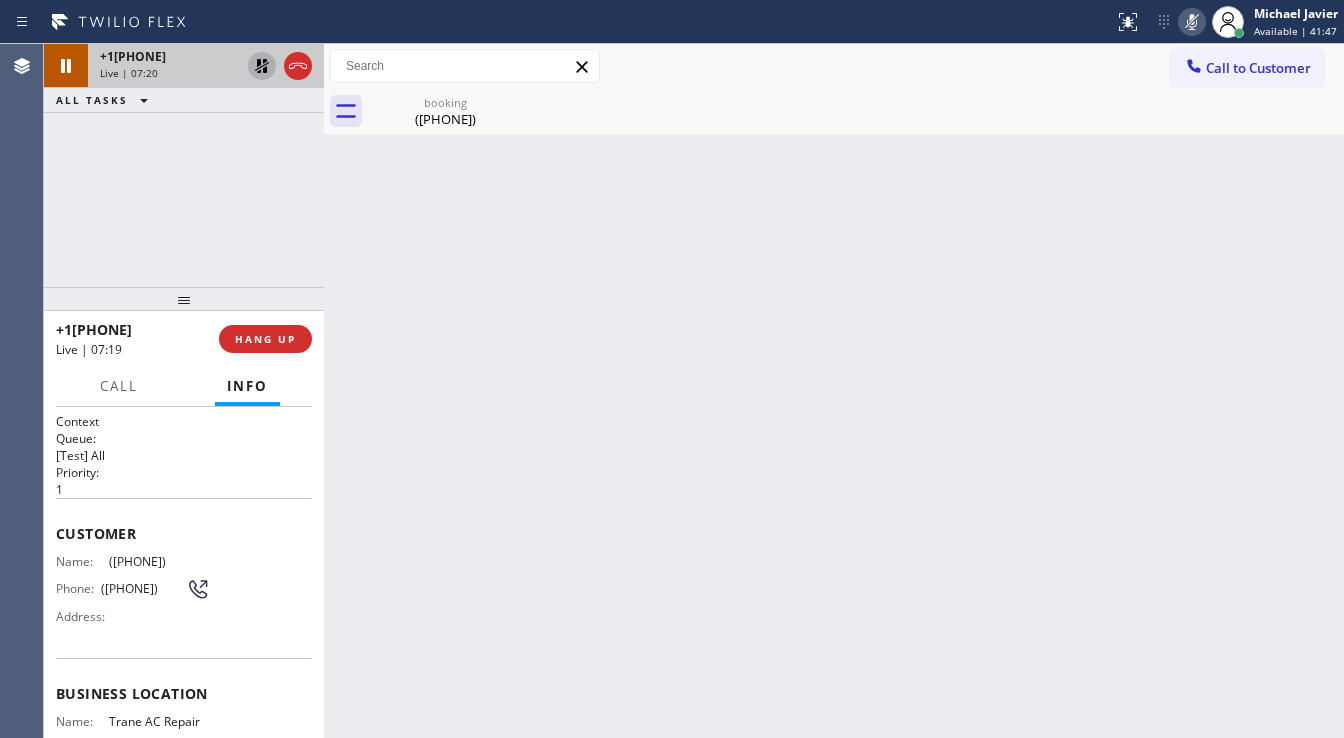 click 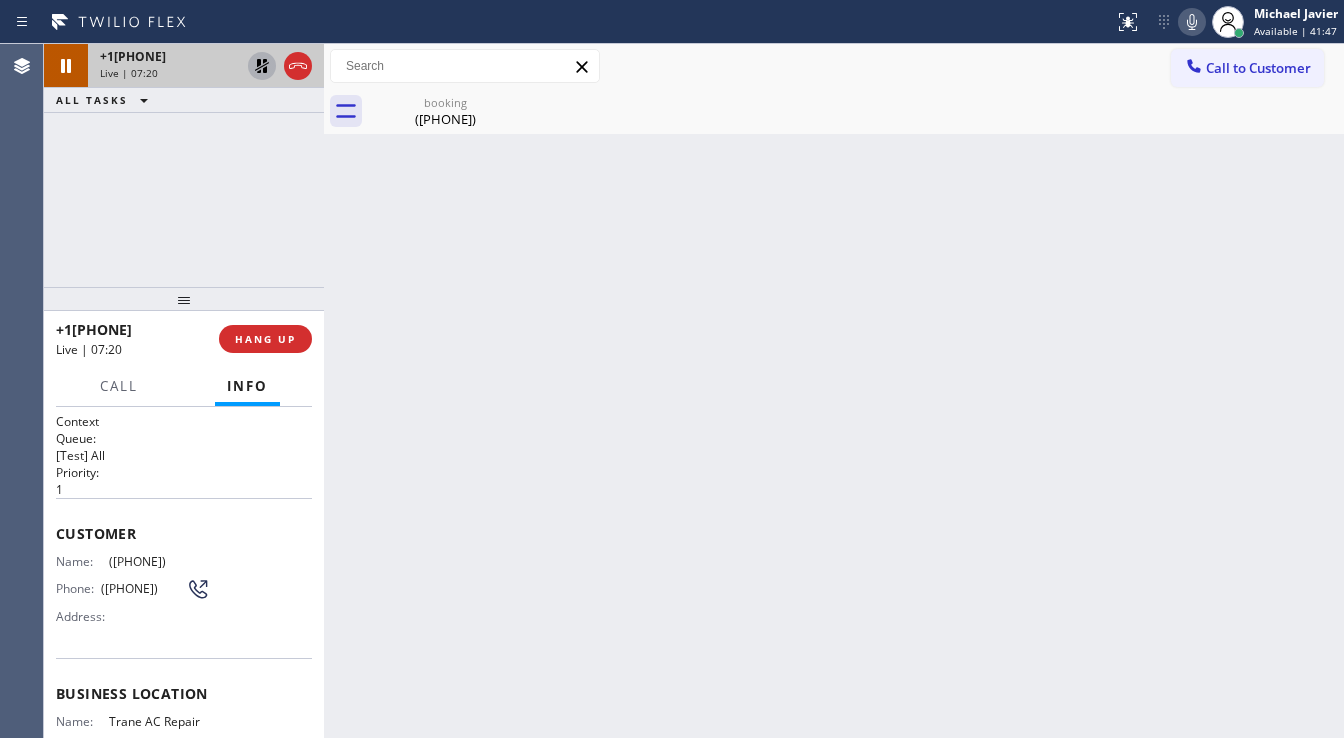 click 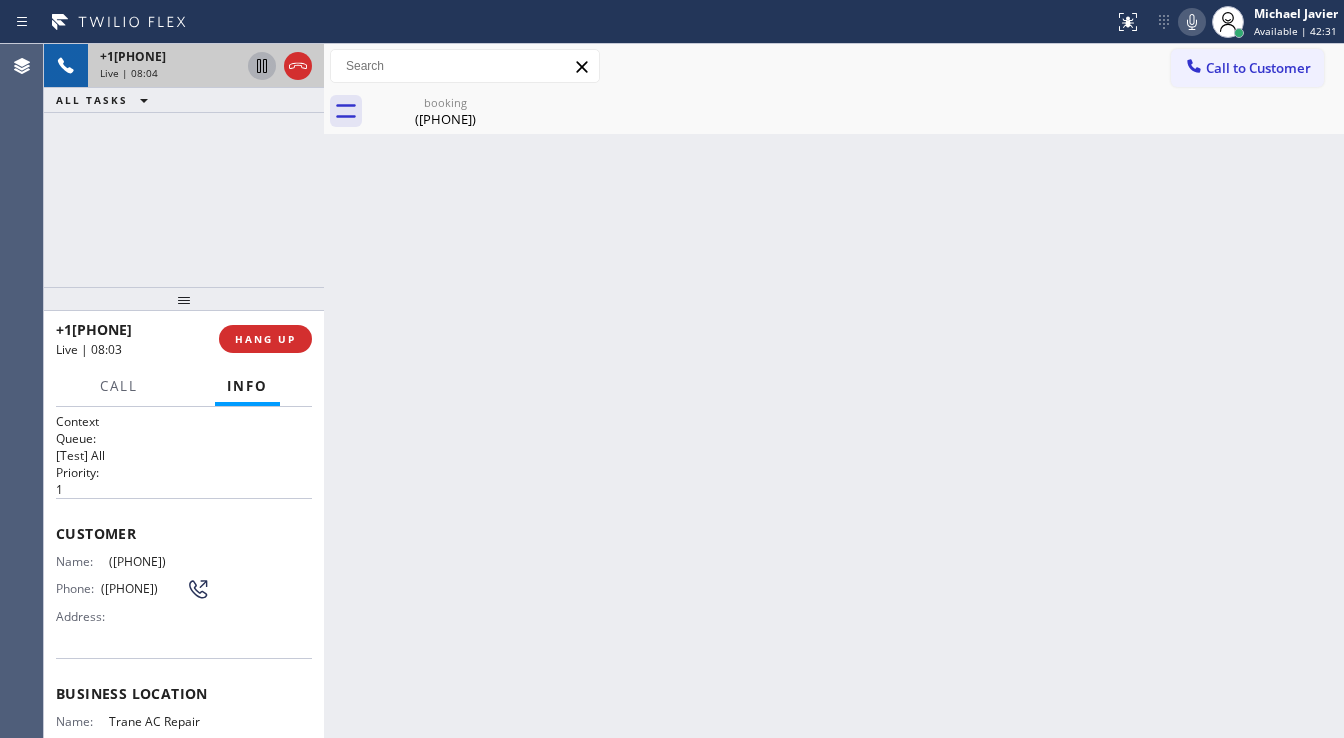 click on "+1[PHONE] Live | 08:04 ALL TASKS ALL TASKS ACTIVE TASKS ALL TASKS IN WRAP UP" at bounding box center [184, 165] 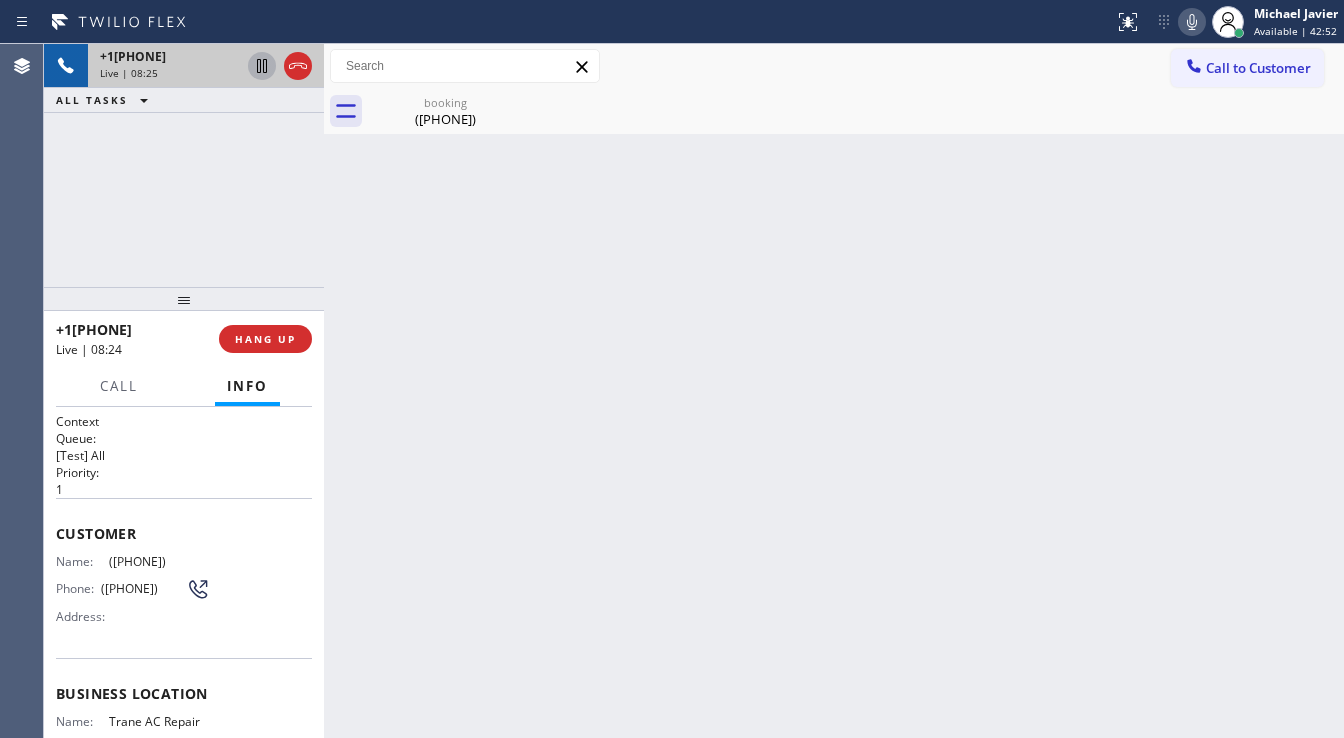 click at bounding box center [557, 22] 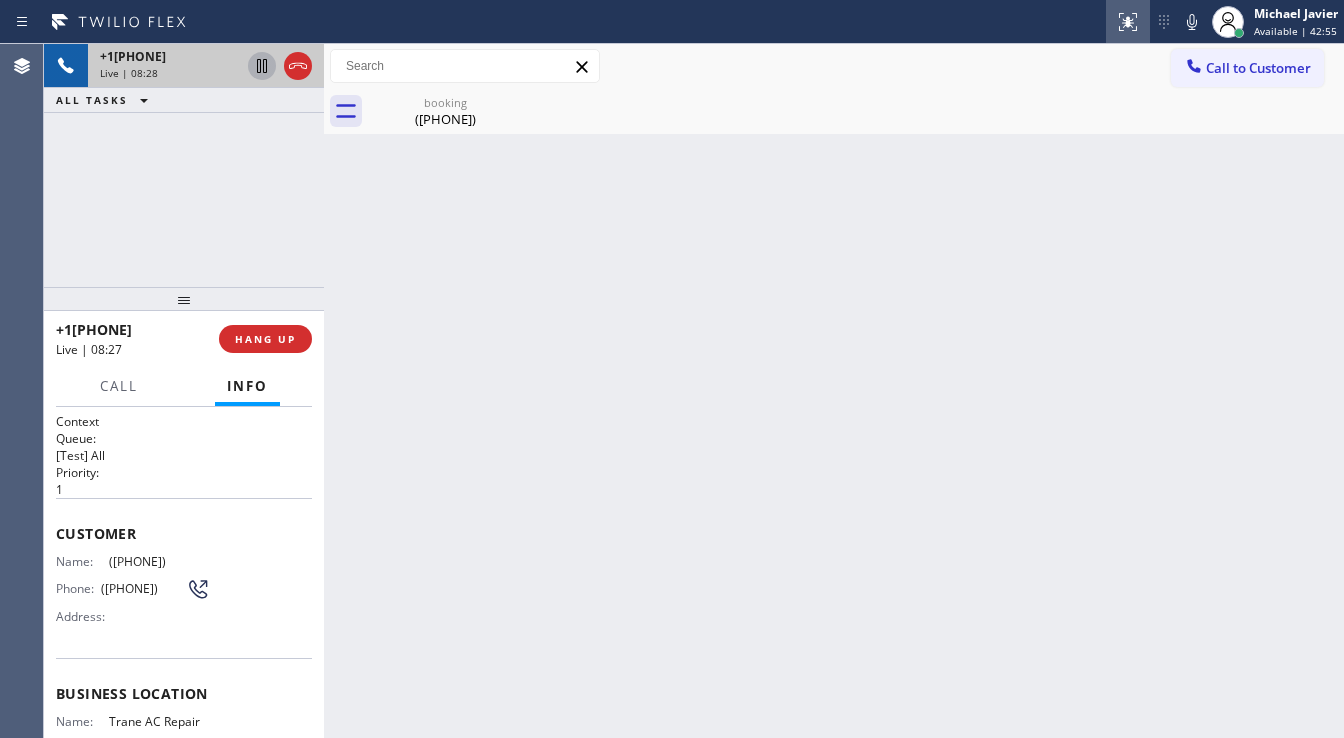 drag, startPoint x: 1192, startPoint y: 24, endPoint x: 1136, endPoint y: 28, distance: 56.142673 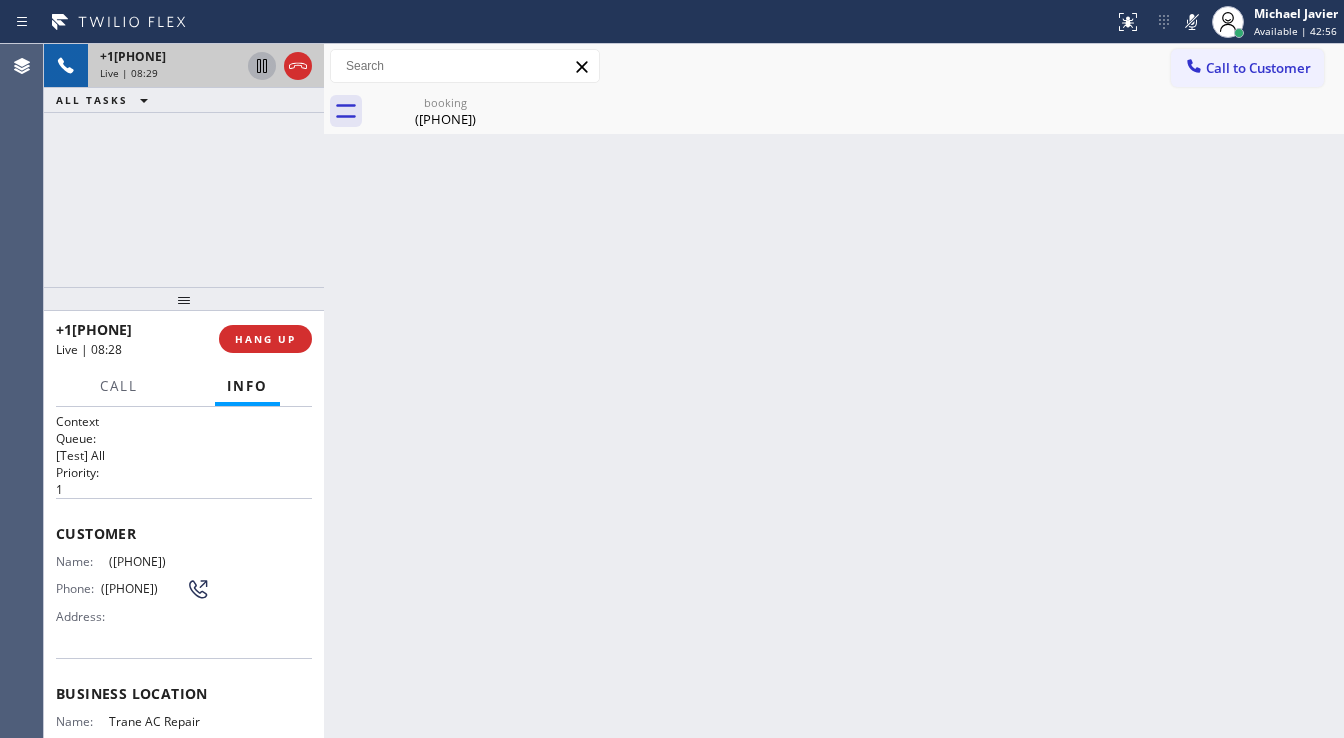 click 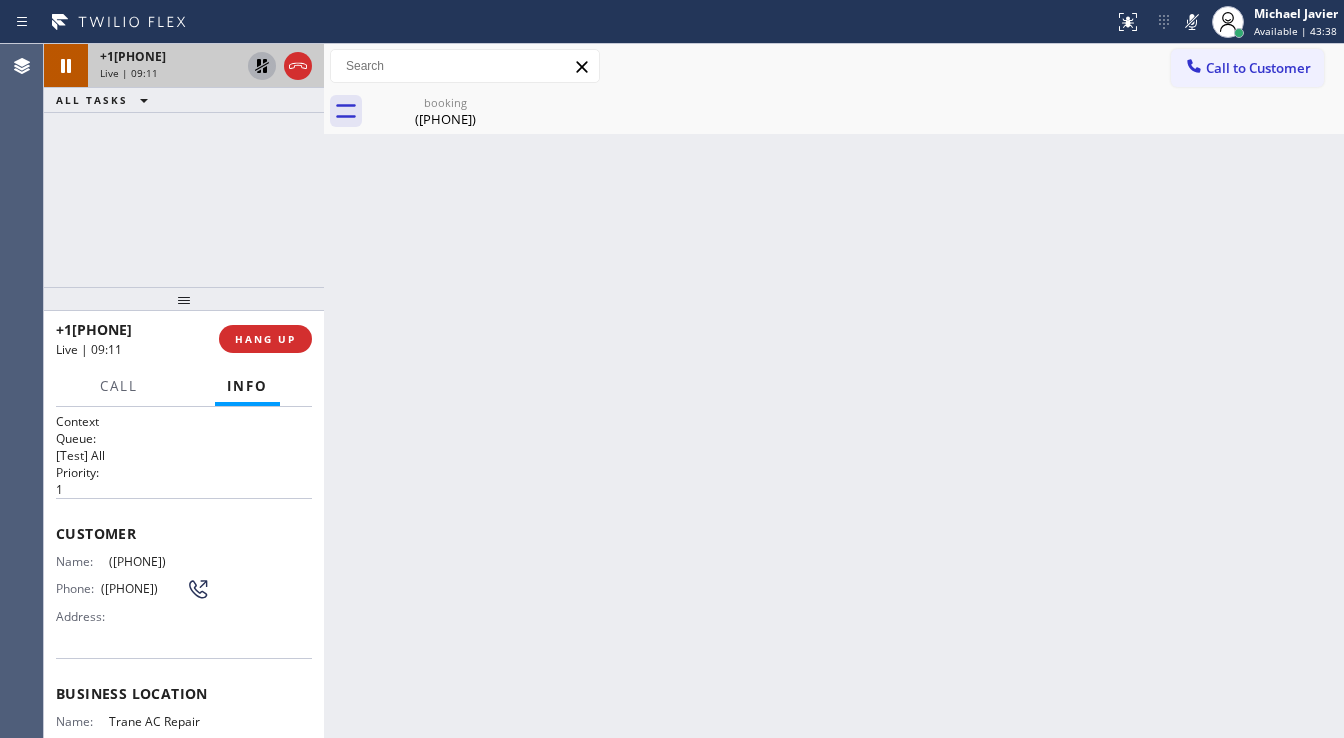 click 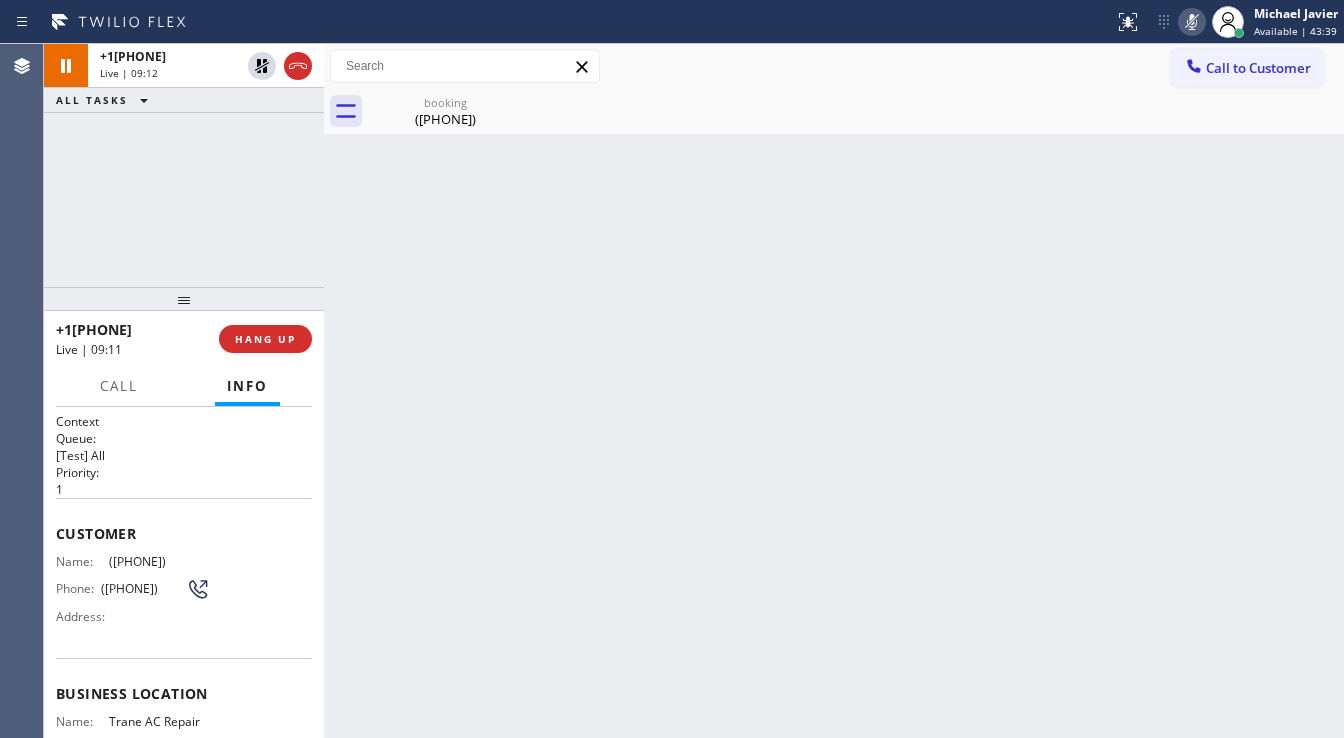 click 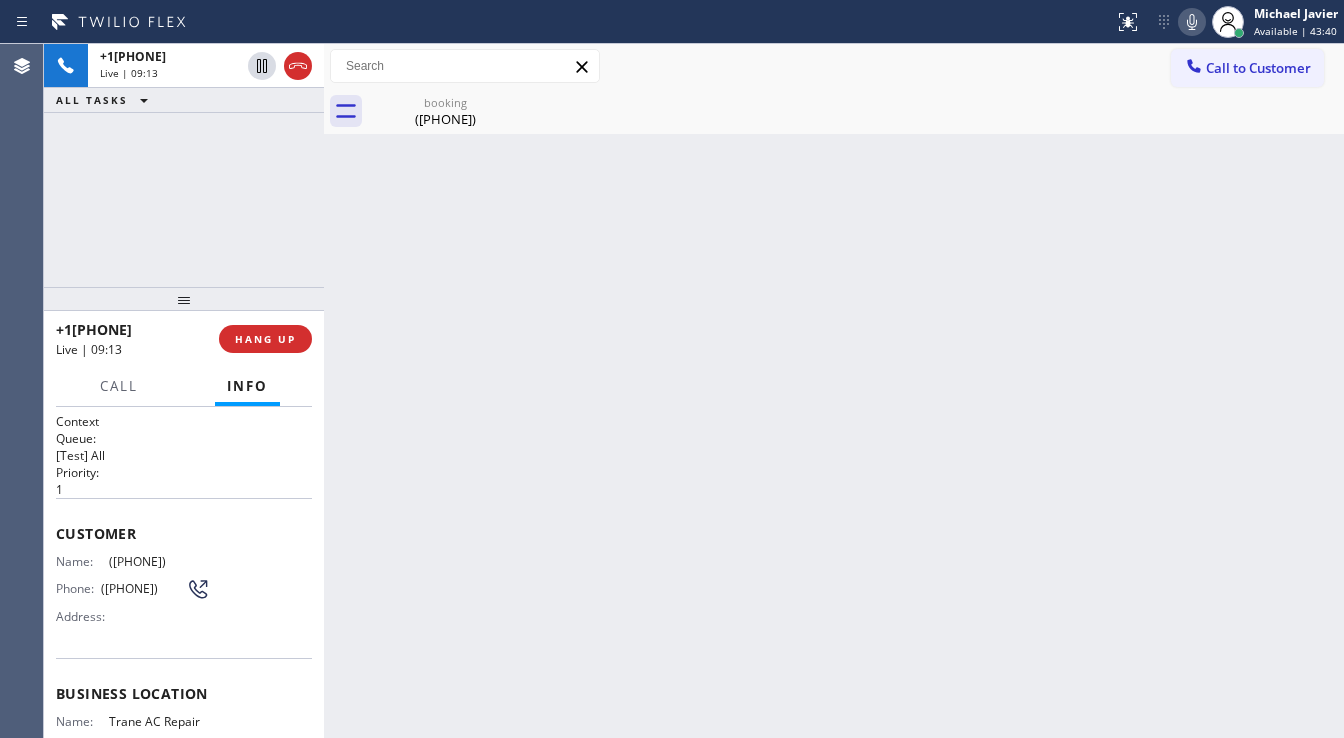 click on "+1[PHONE] Live | 09:13 ALL TASKS ALL TASKS ACTIVE TASKS TASKS IN WRAP UP" at bounding box center (184, 165) 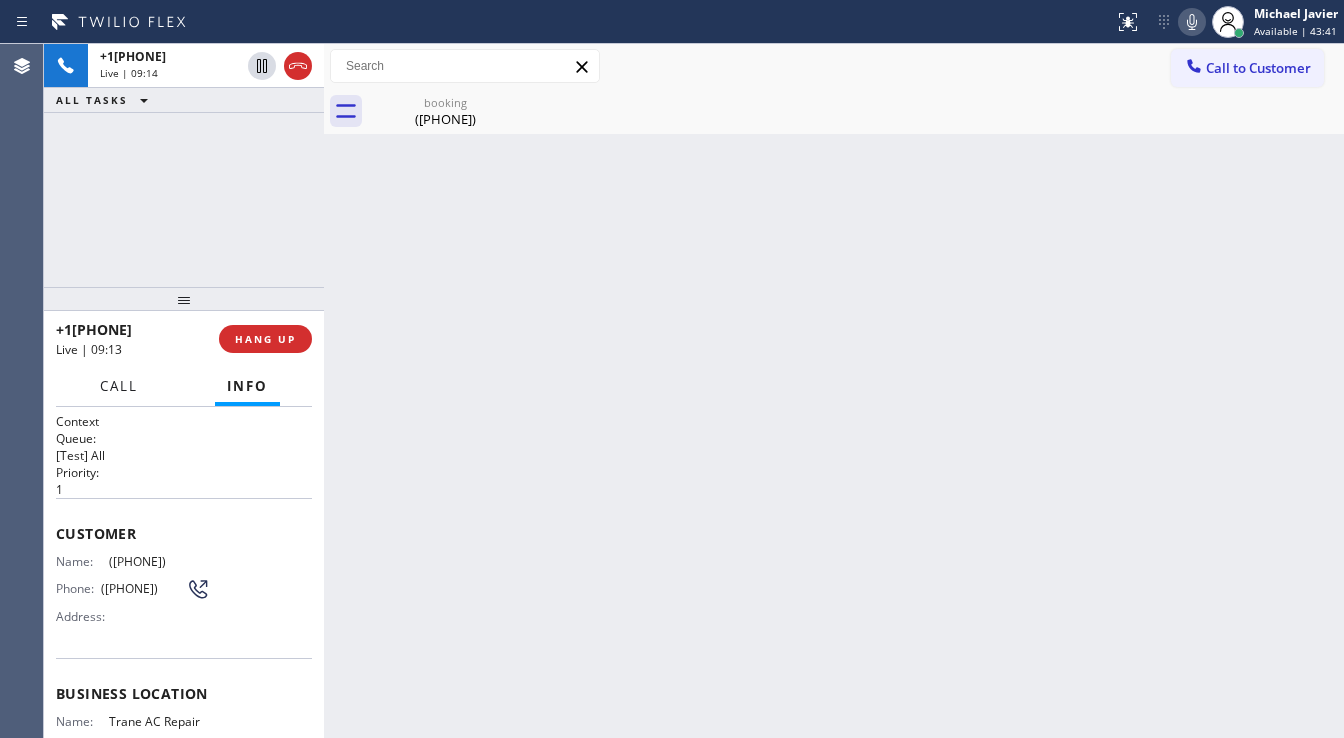 drag, startPoint x: 119, startPoint y: 379, endPoint x: 148, endPoint y: 417, distance: 47.801674 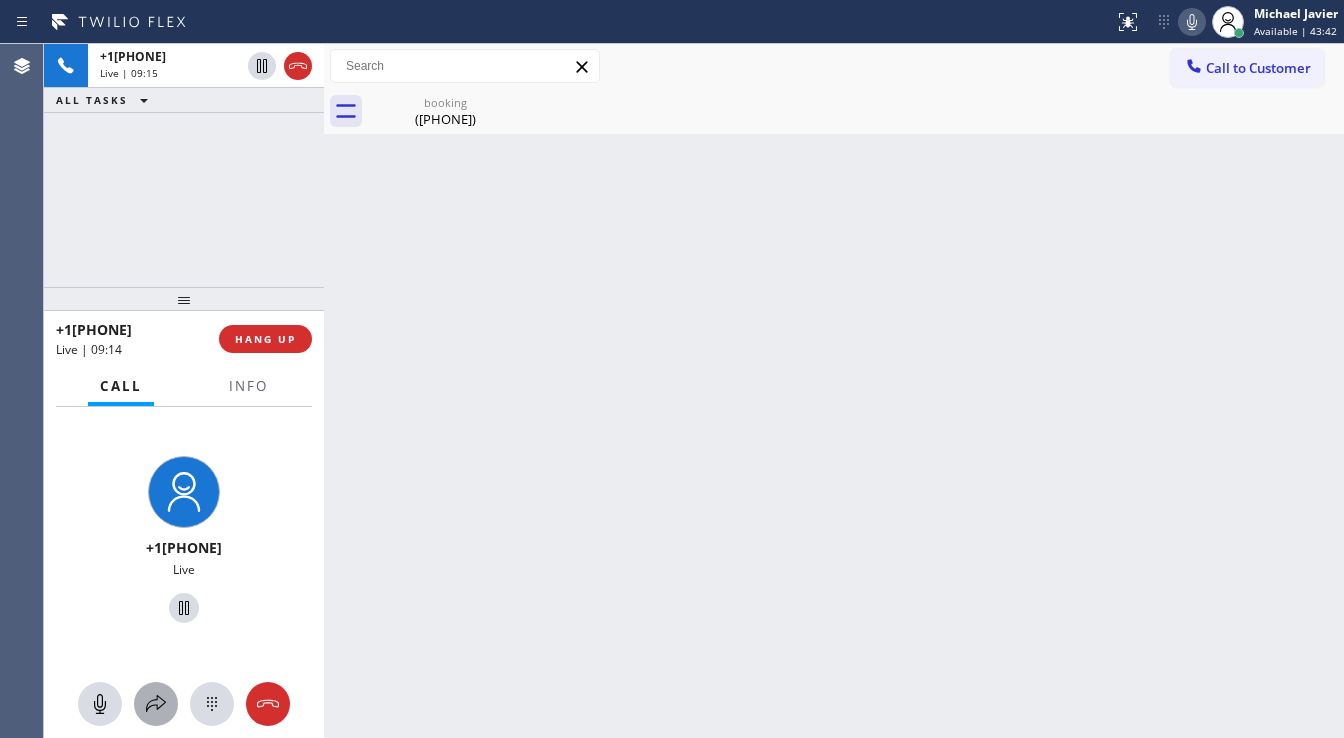 click 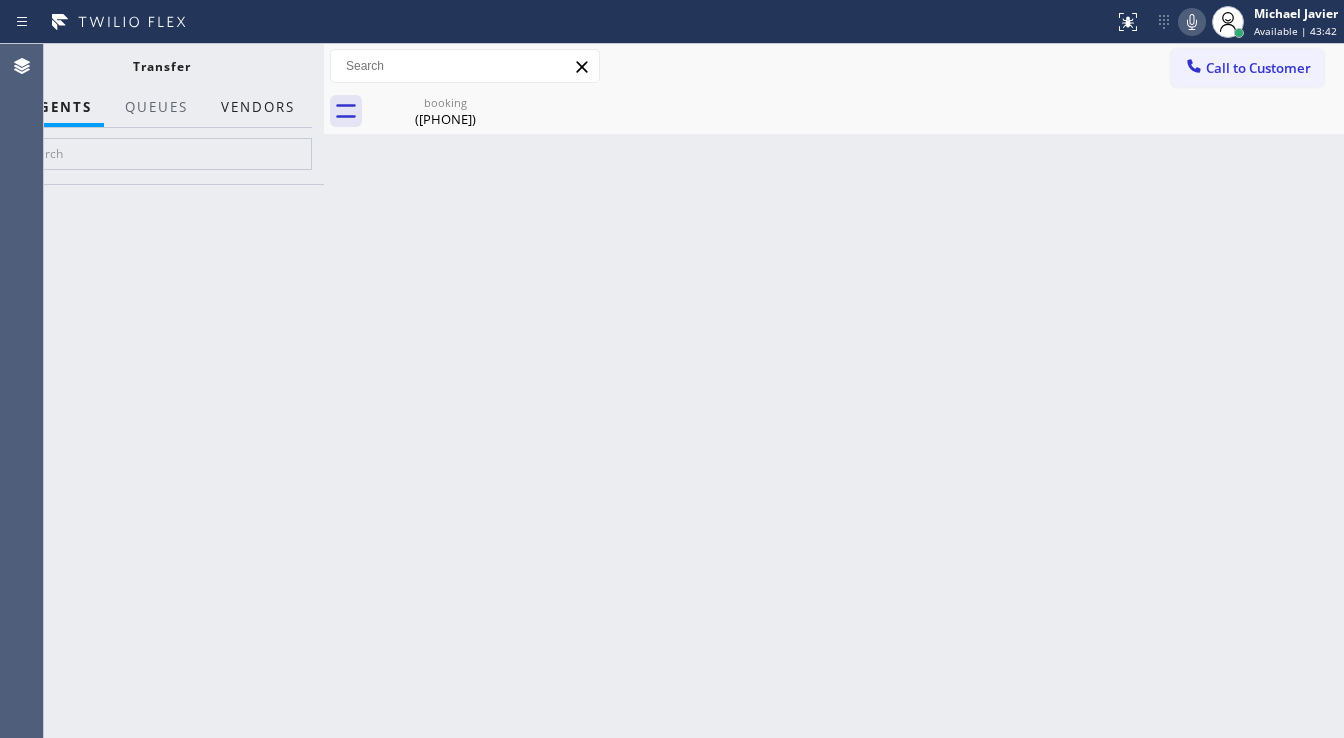 click on "Vendors" at bounding box center (258, 107) 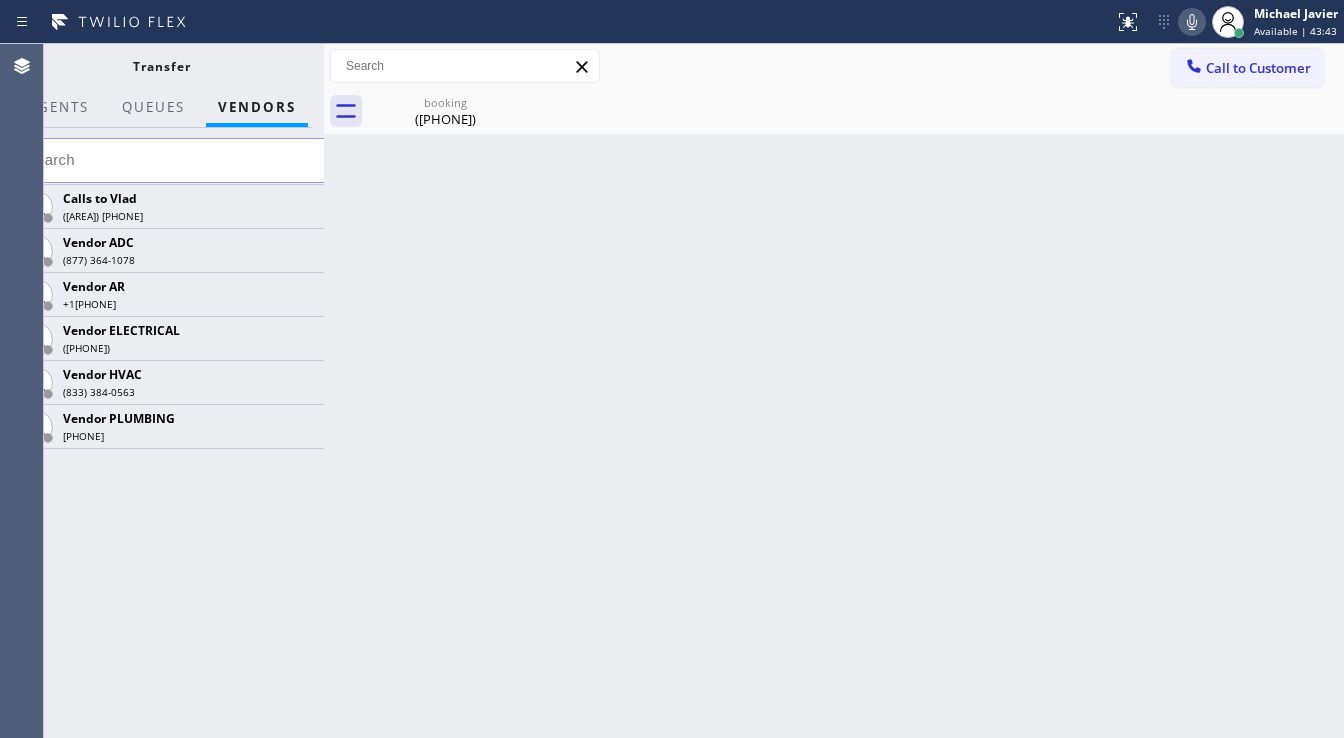 type 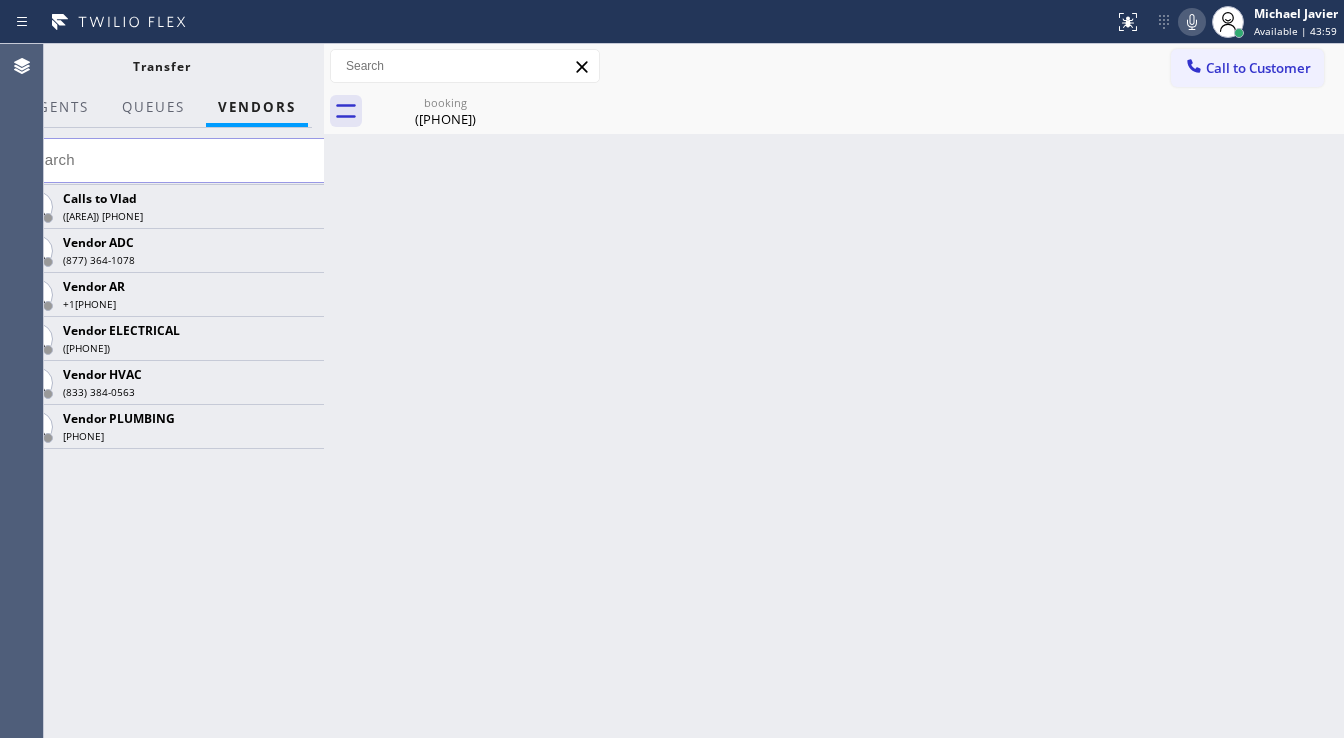 click at bounding box center [173, 160] 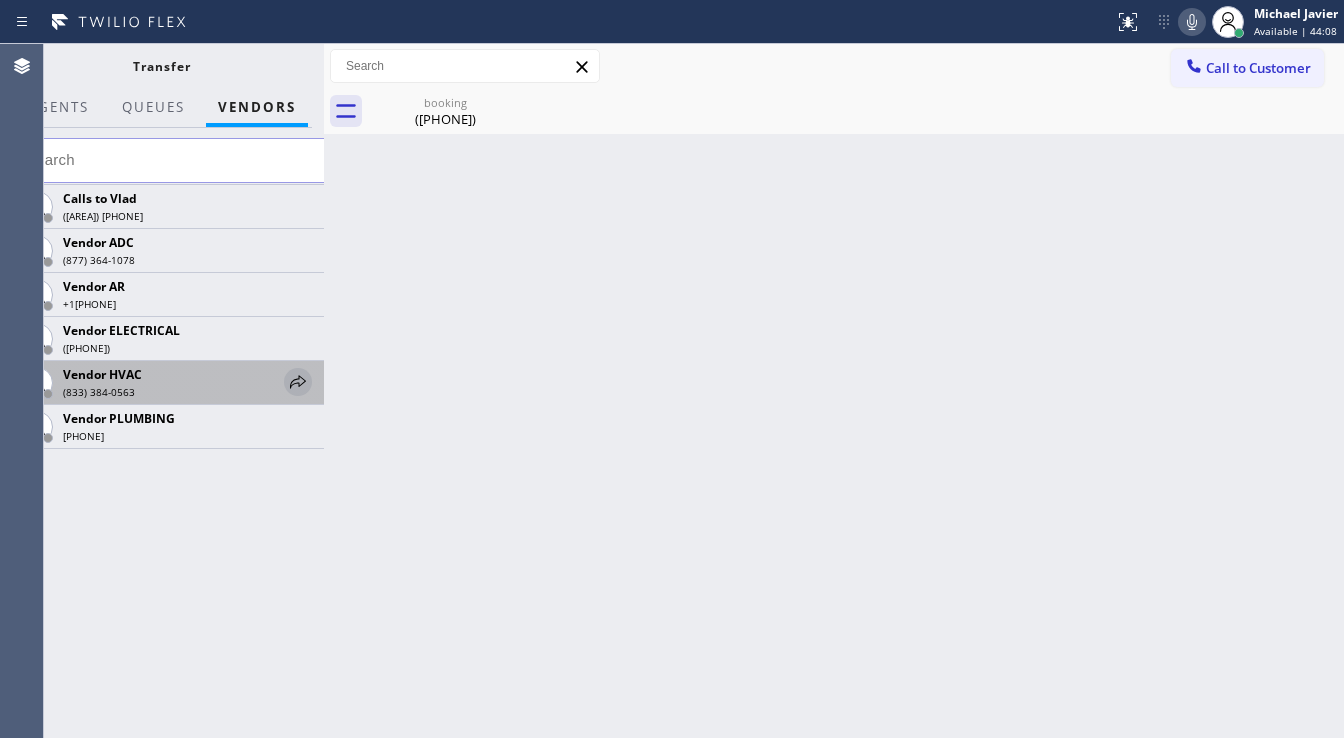 click 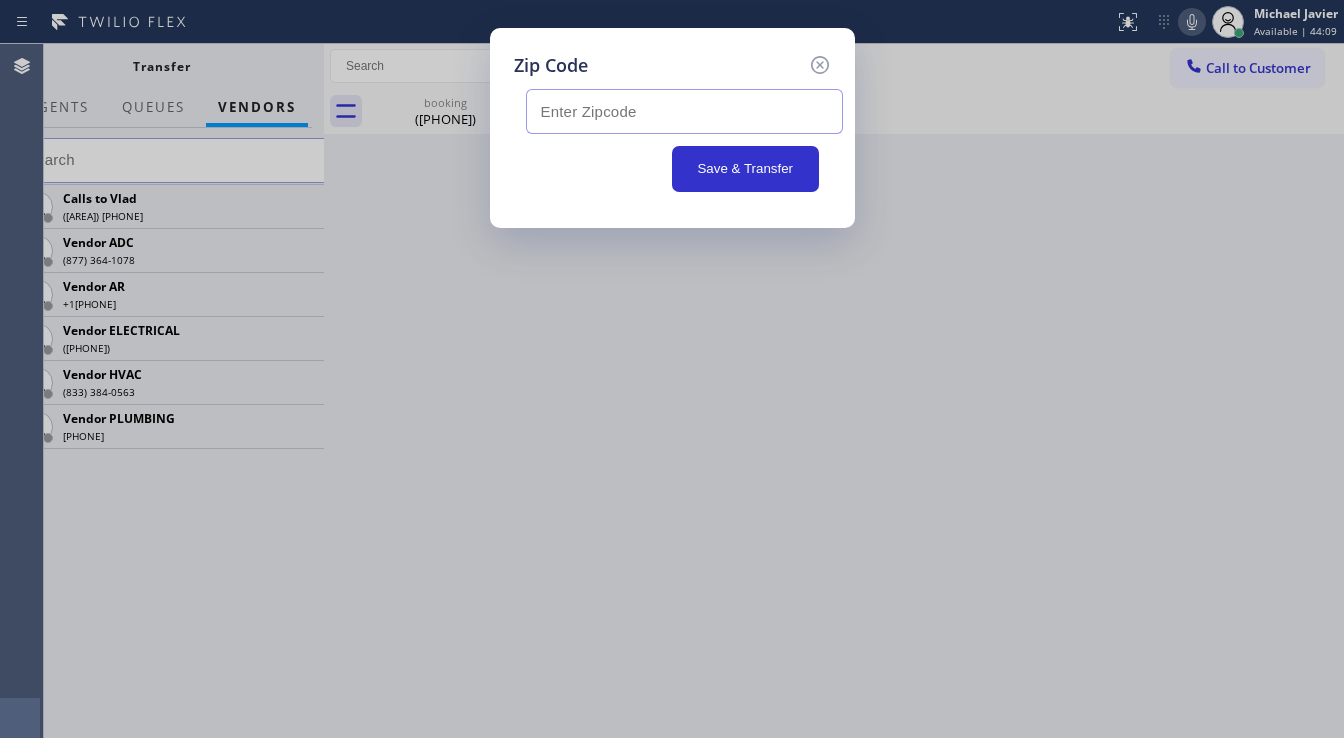 click at bounding box center [684, 111] 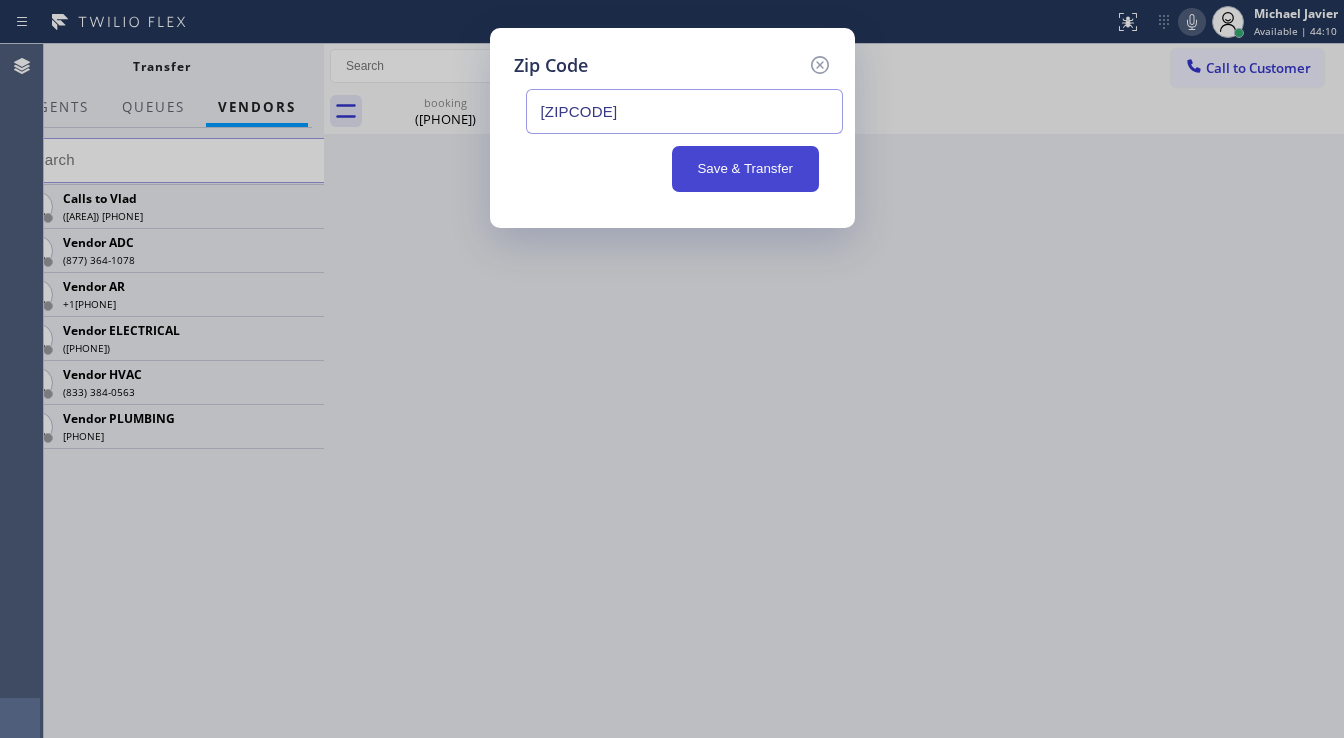 type on "[ZIPCODE]" 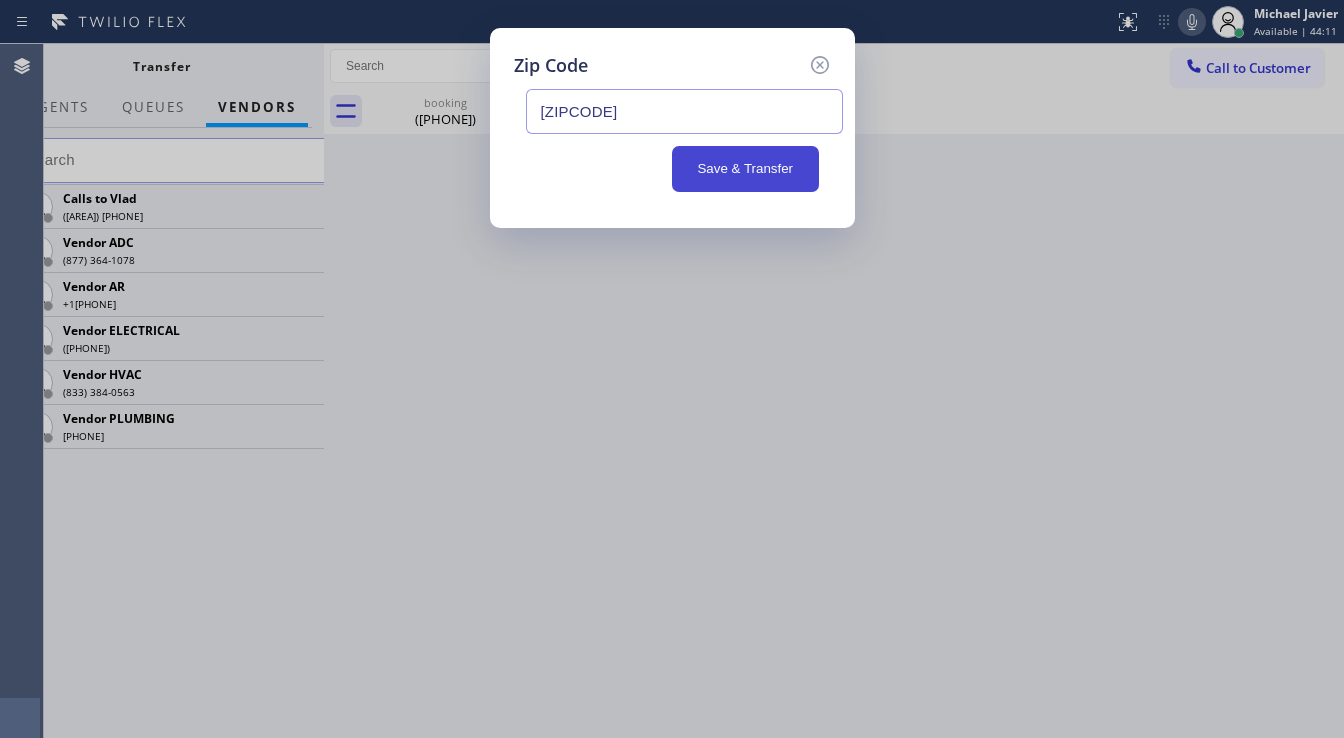 click on "Save & Transfer" at bounding box center (745, 169) 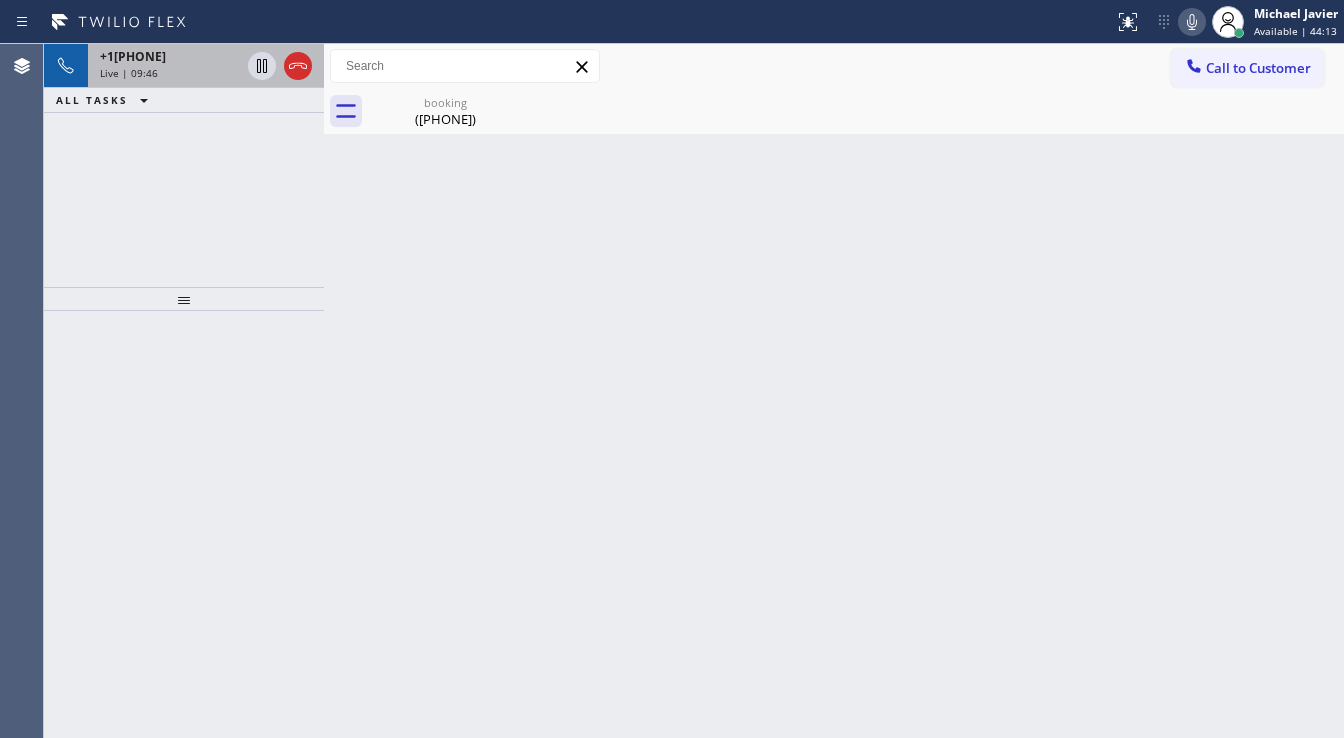 click on "Live | 09:46" at bounding box center [129, 73] 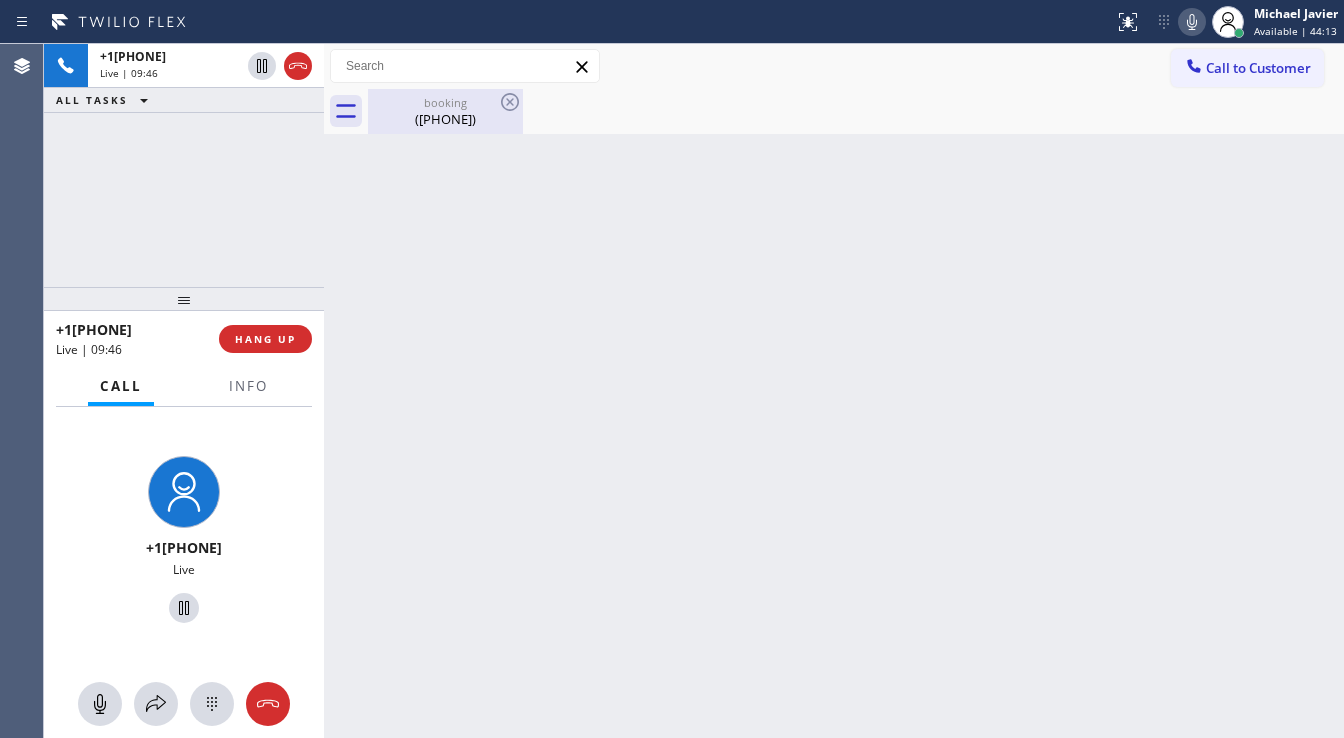 click on "([PHONE])" at bounding box center [445, 119] 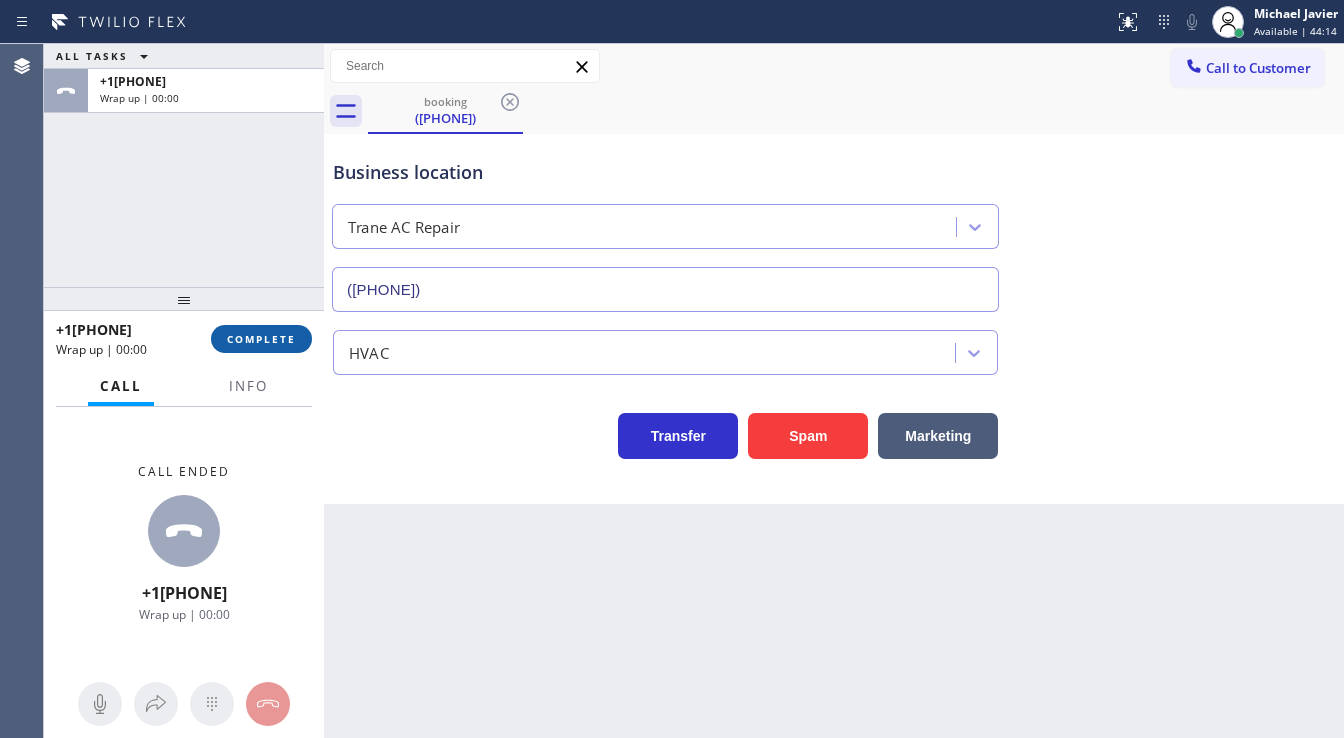click on "COMPLETE" at bounding box center (261, 339) 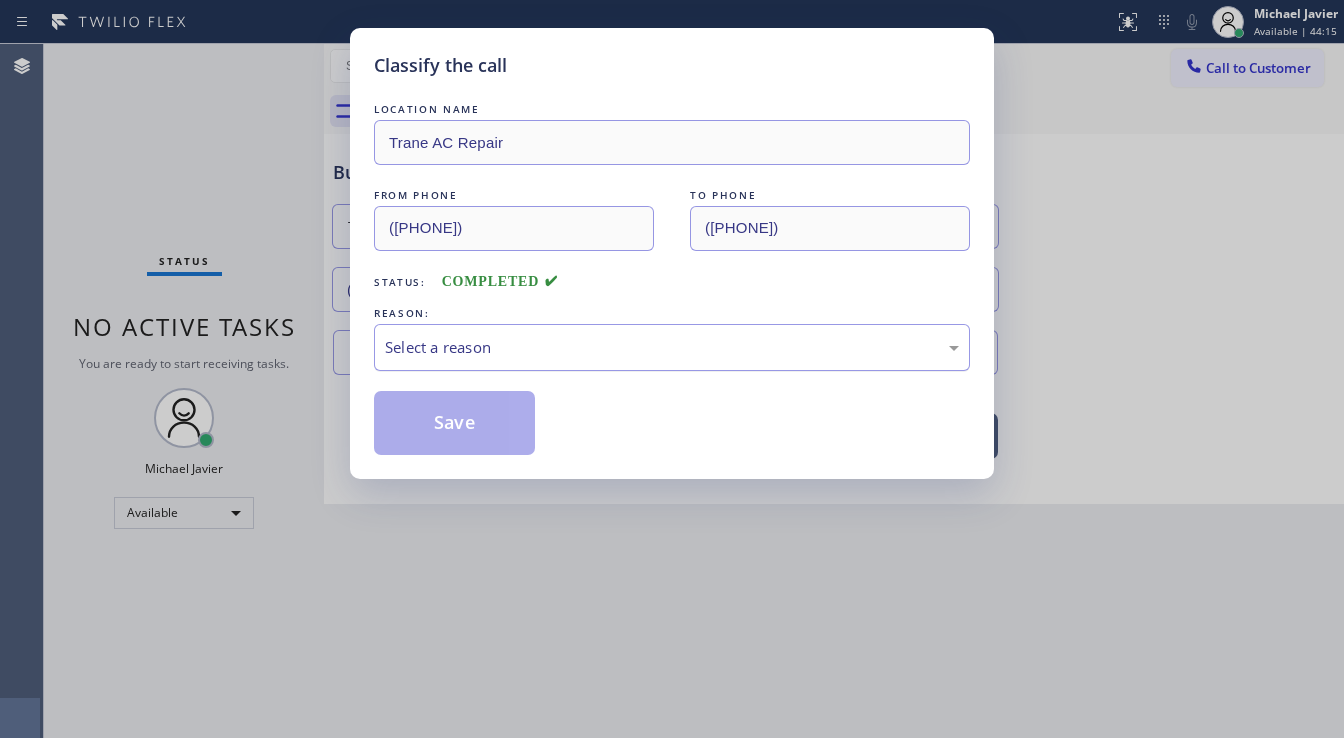 drag, startPoint x: 491, startPoint y: 356, endPoint x: 504, endPoint y: 364, distance: 15.264338 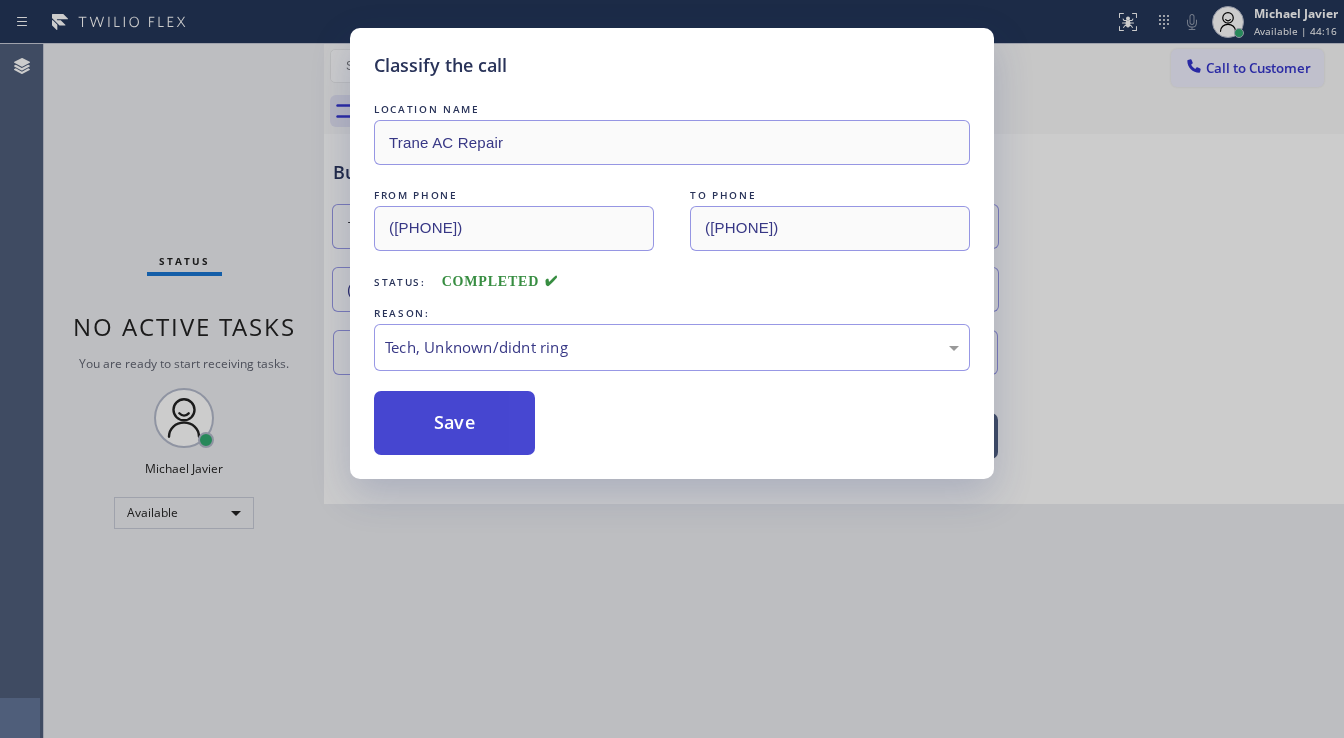 click on "Save" at bounding box center (454, 423) 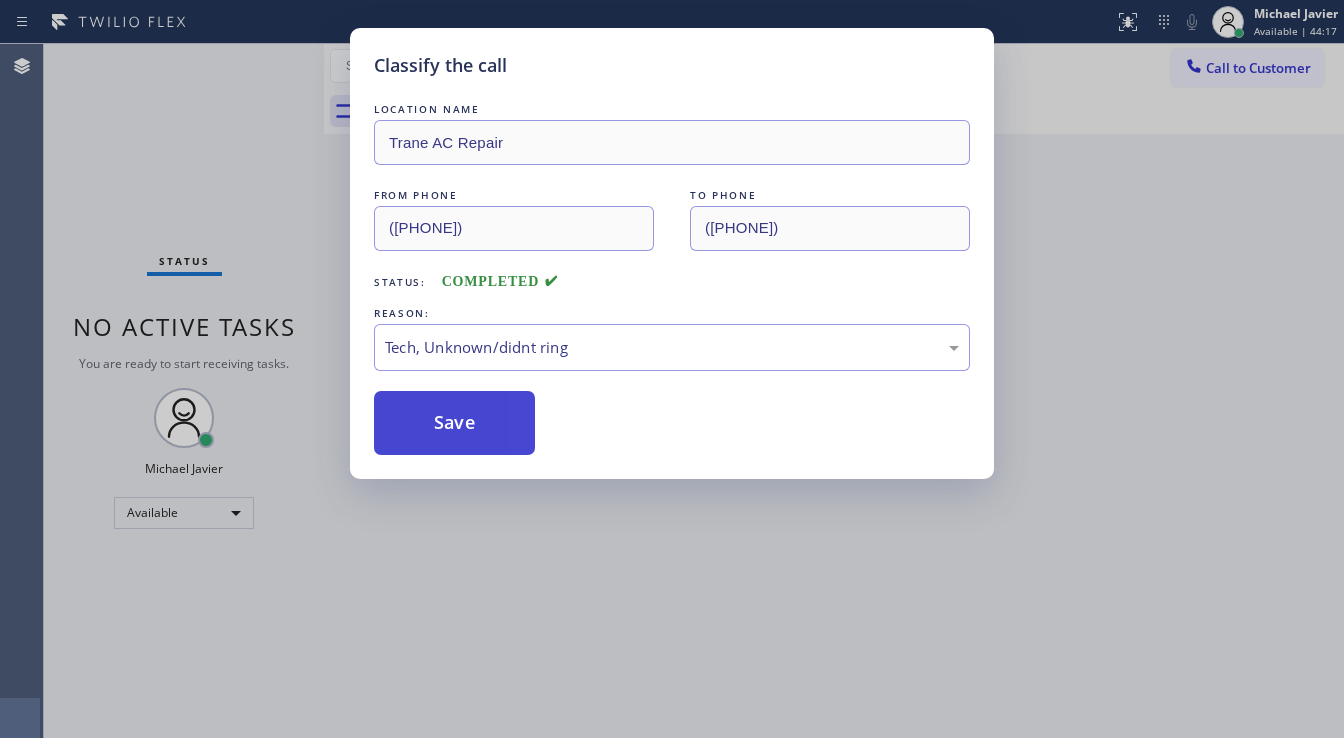 type 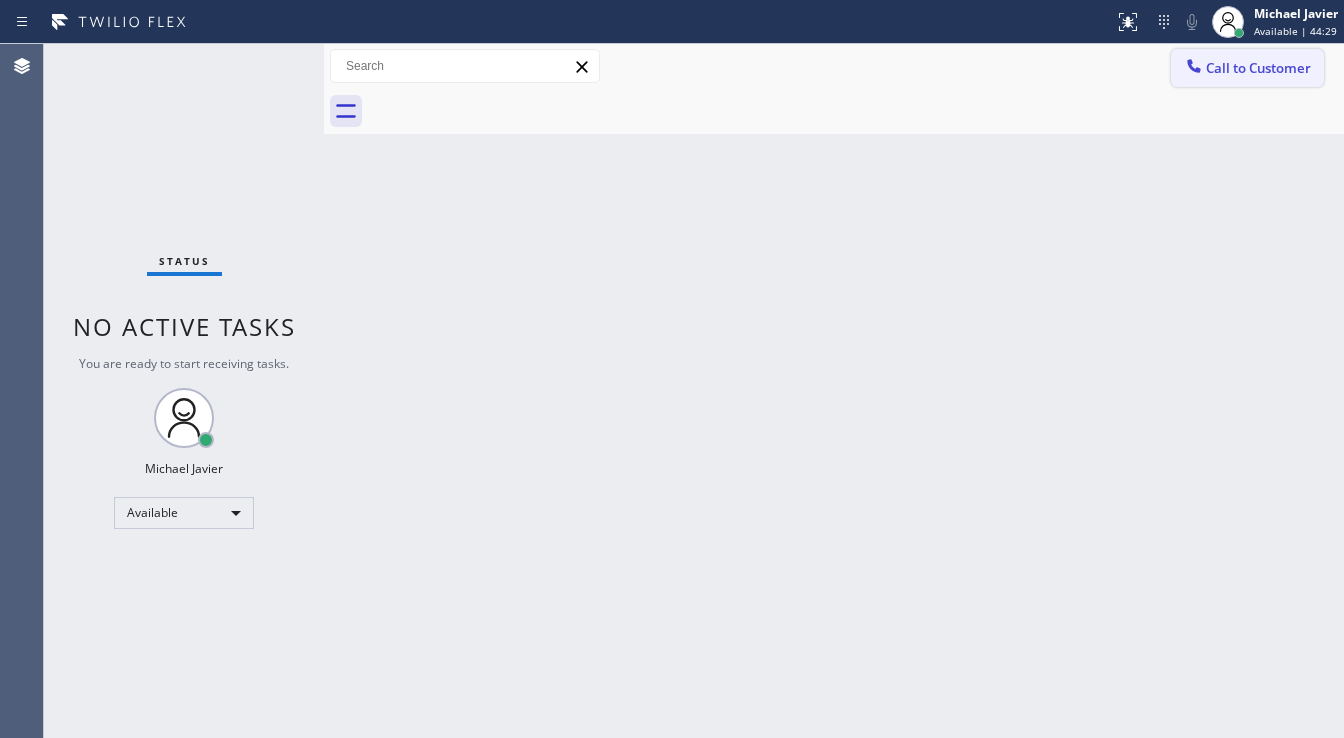click on "Call to Customer" at bounding box center [1258, 68] 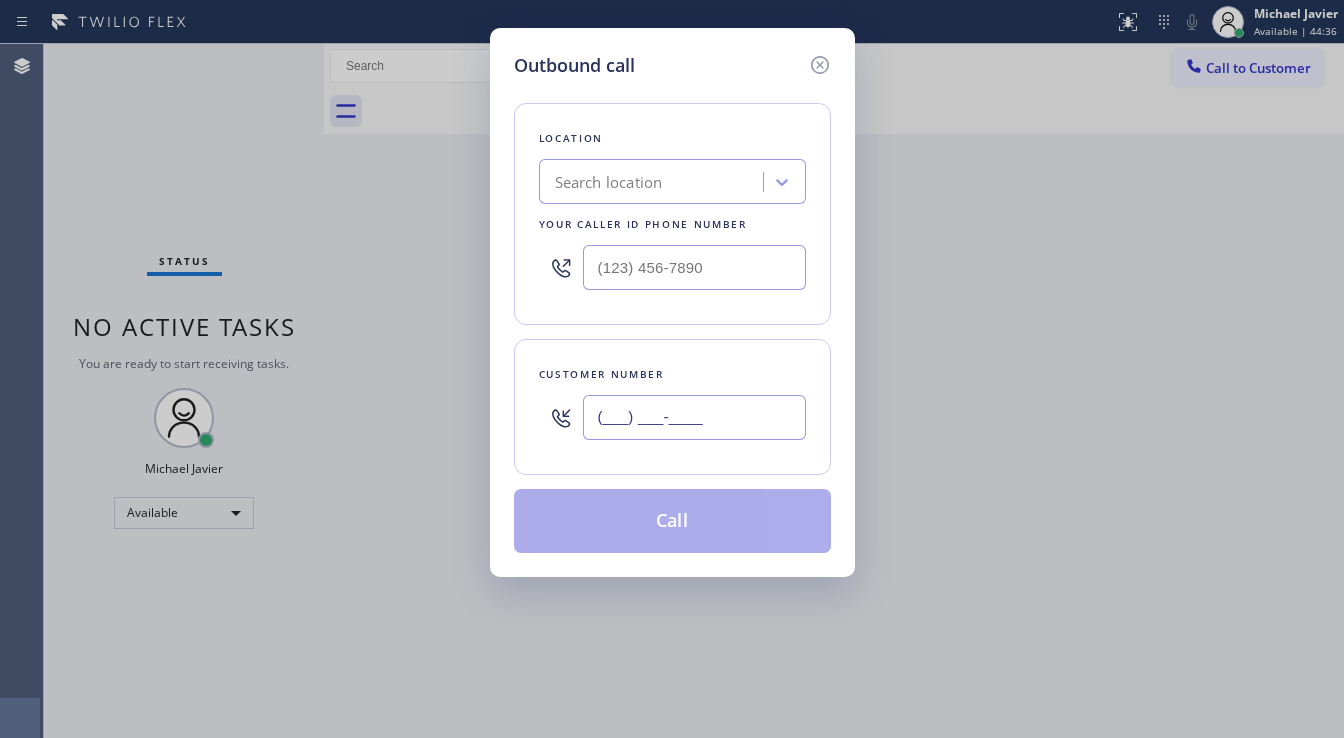 click on "(___) ___-____" at bounding box center (694, 417) 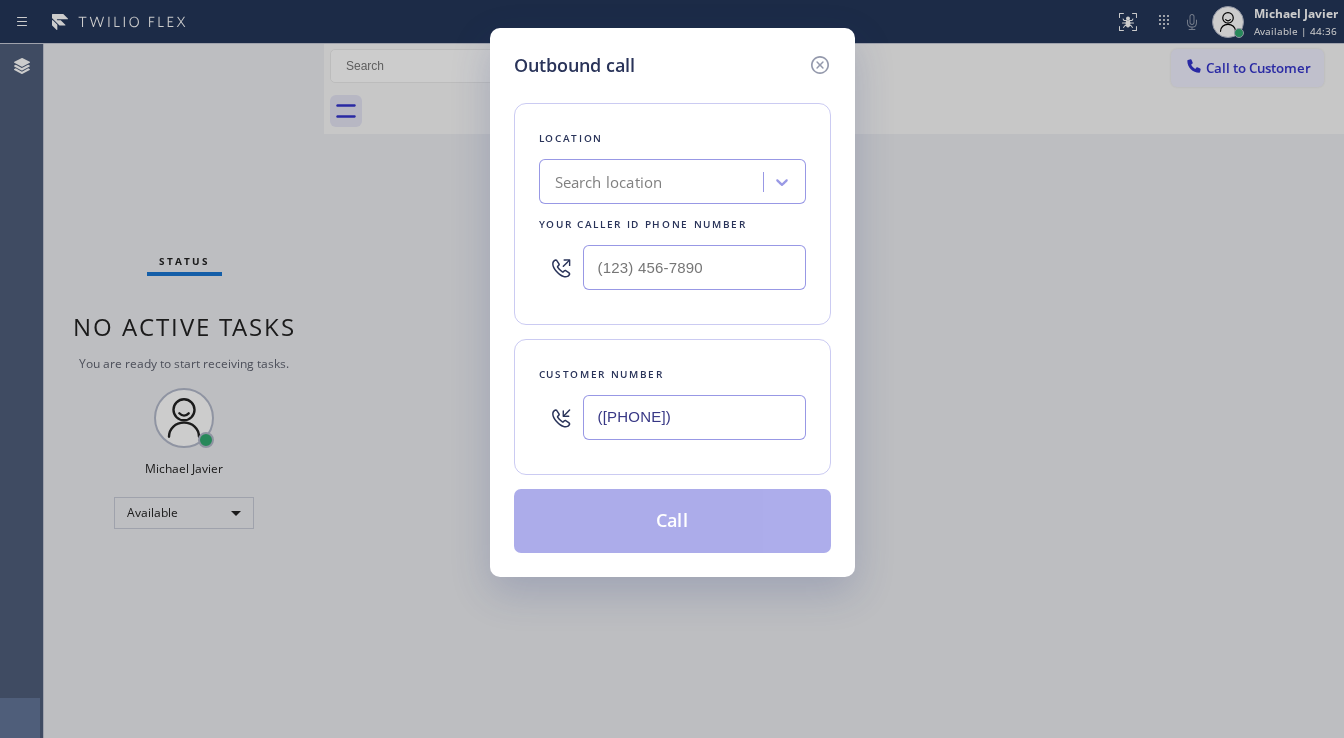 type on "([PHONE])" 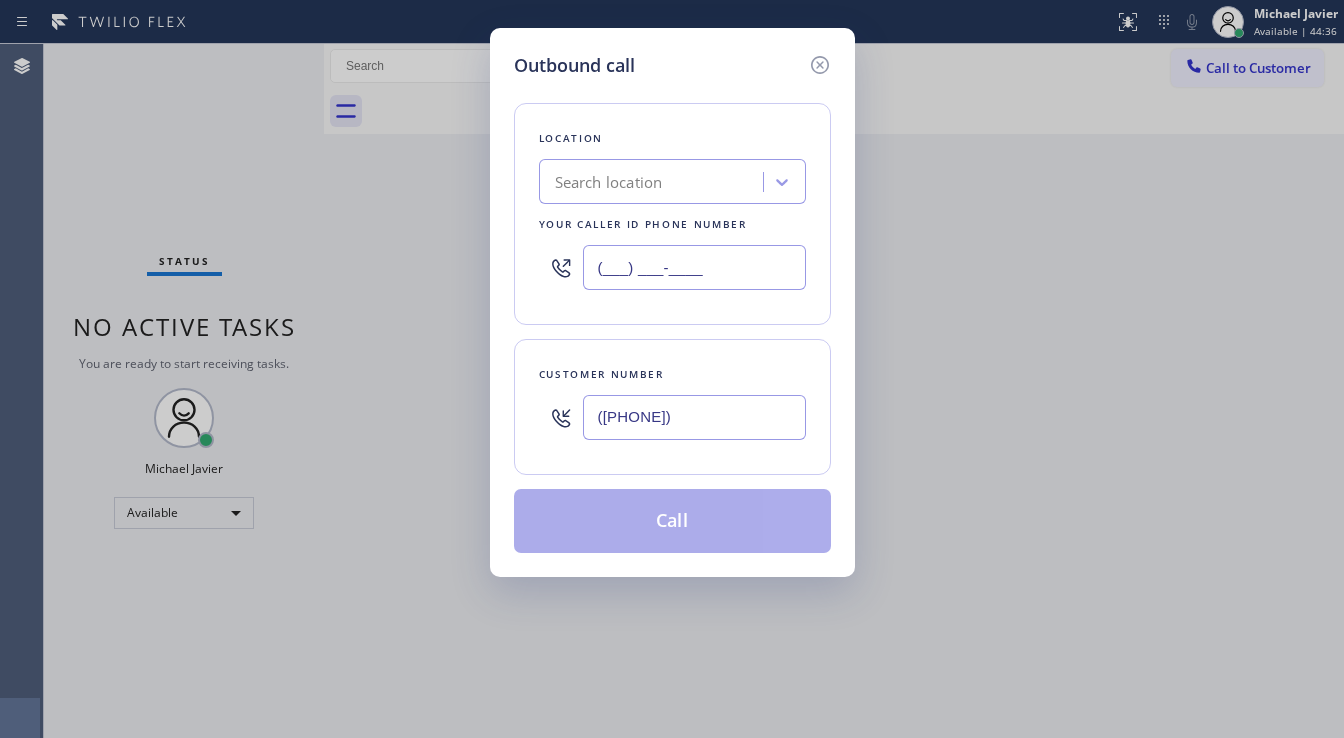 click on "(___) ___-____" at bounding box center (694, 267) 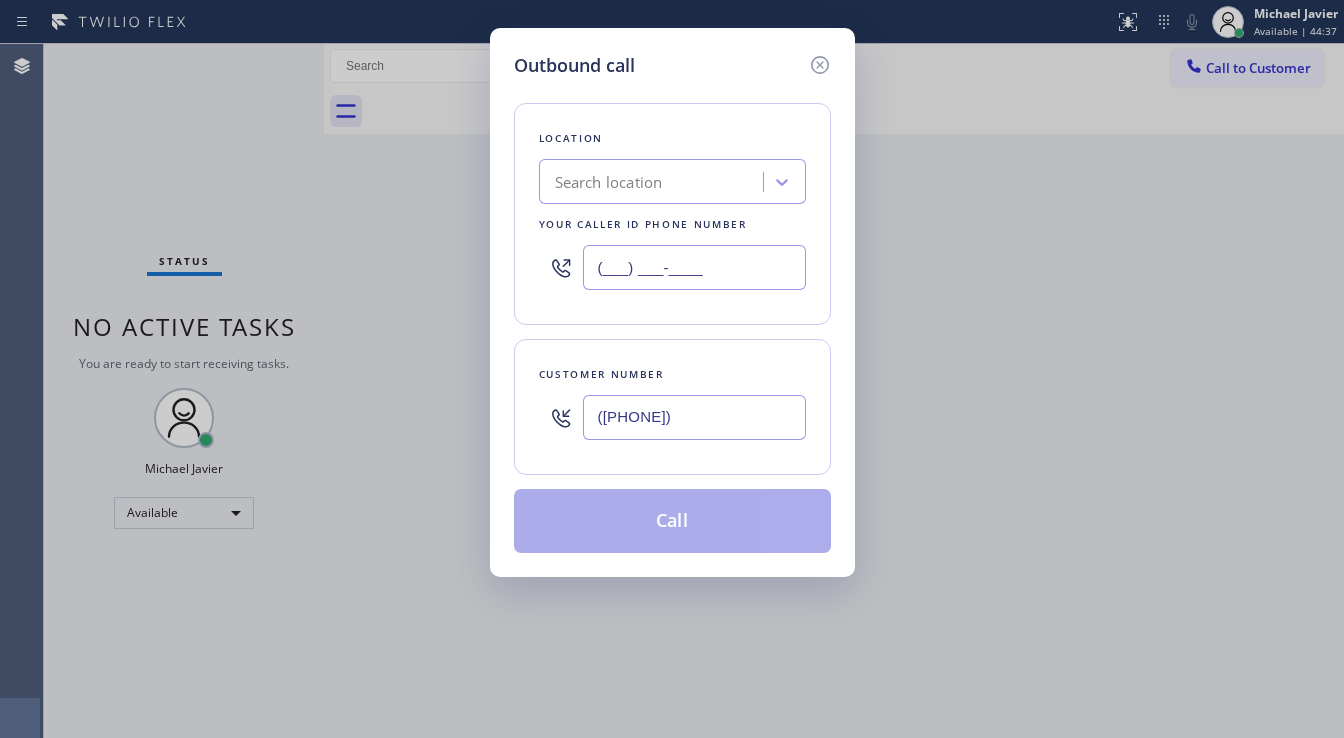 paste on "([AREA]) [PHONE]" 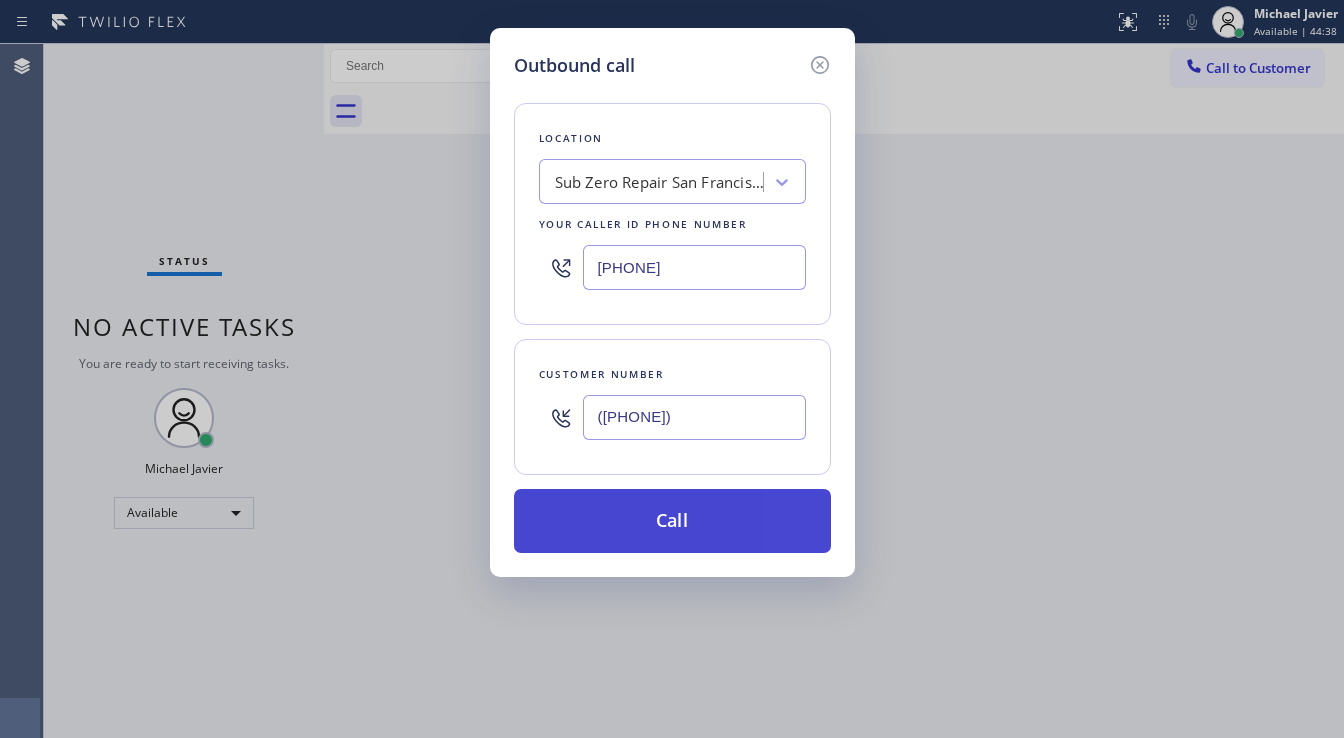 type on "[PHONE]" 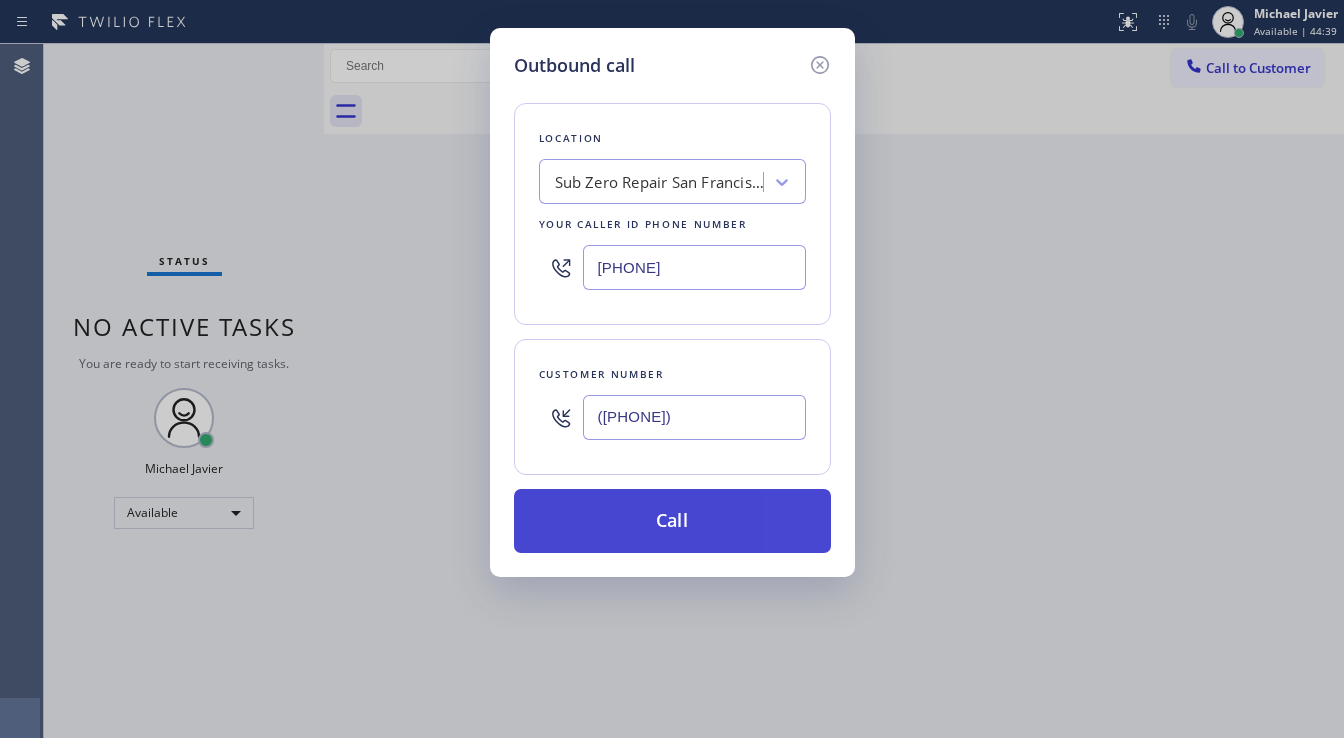 type 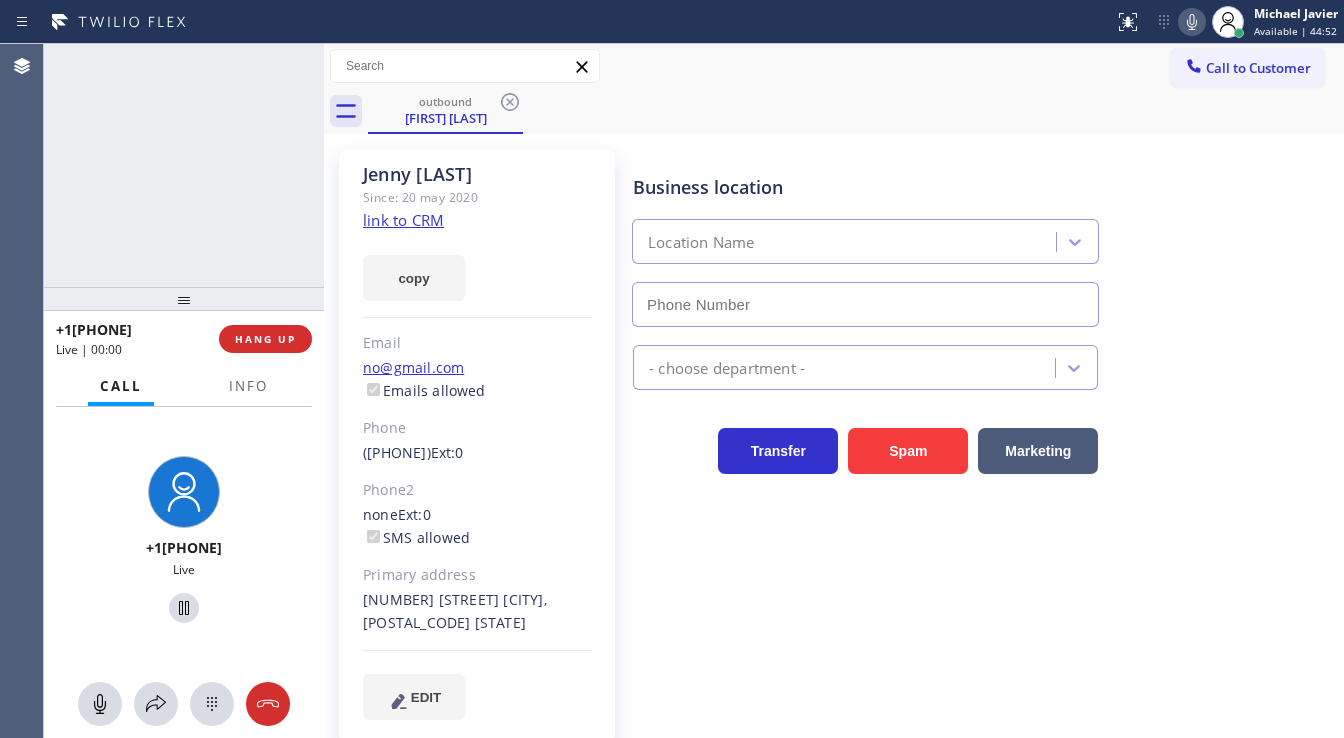 type on "[PHONE]" 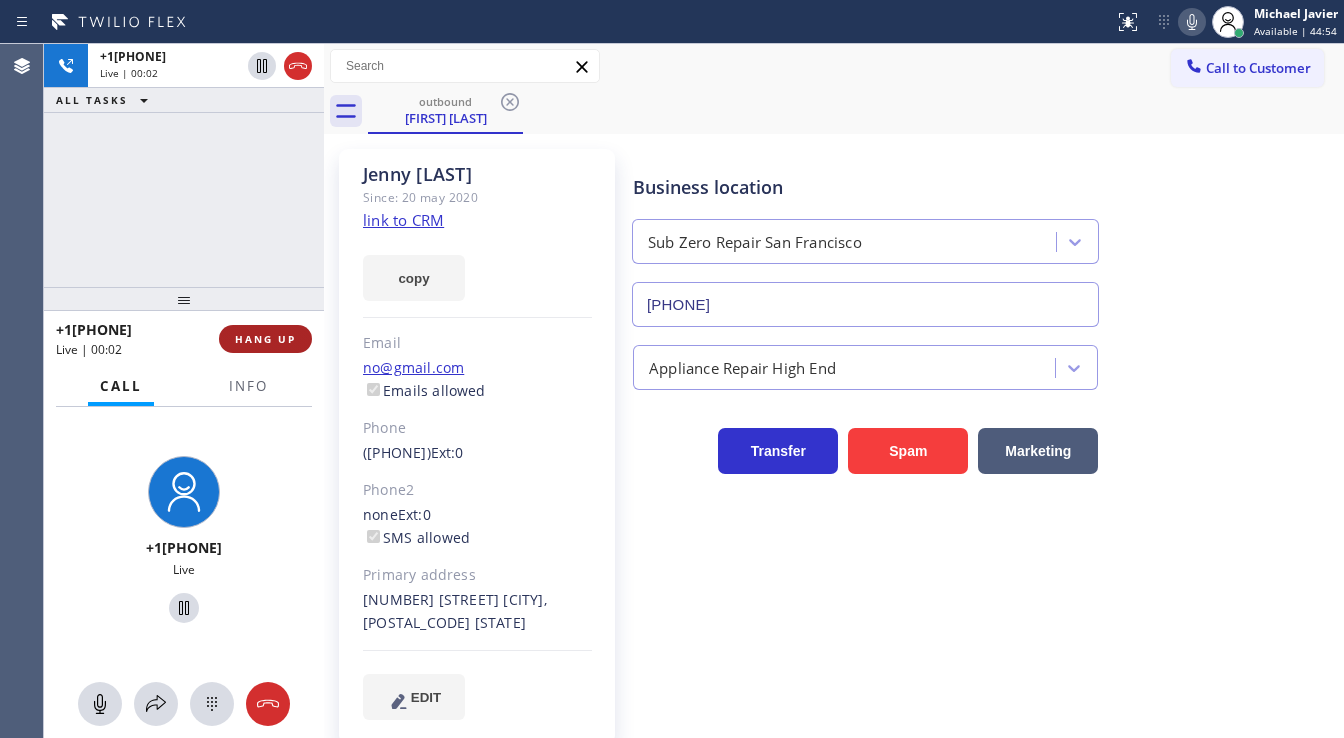 click on "HANG UP" at bounding box center (265, 339) 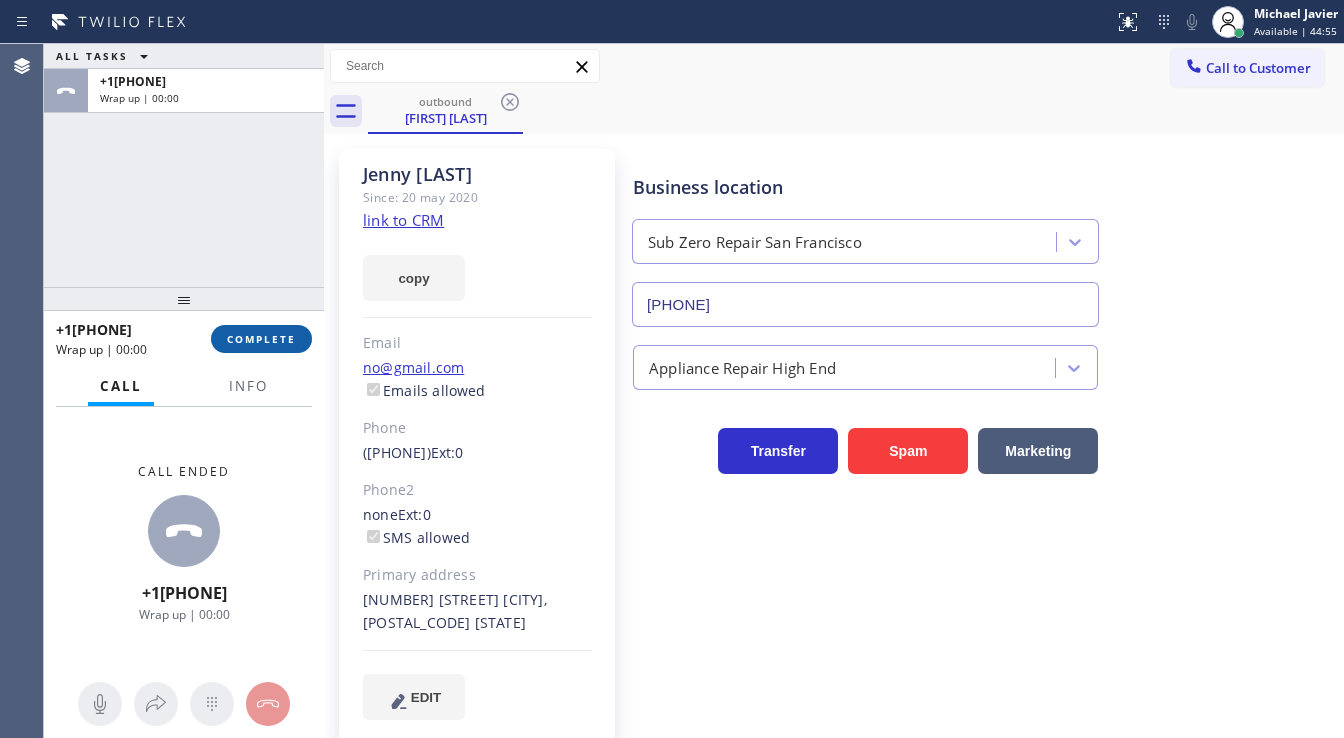 click on "COMPLETE" at bounding box center (261, 339) 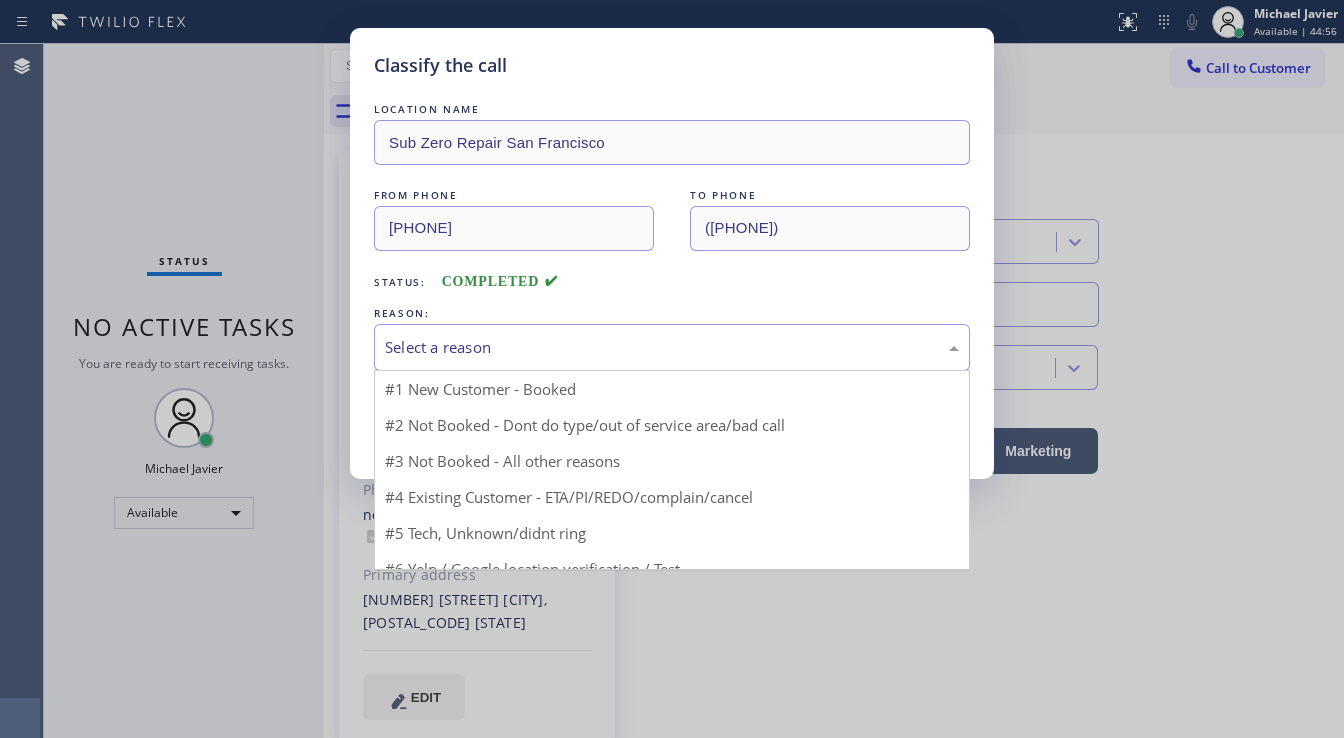click on "Select a reason" at bounding box center [672, 347] 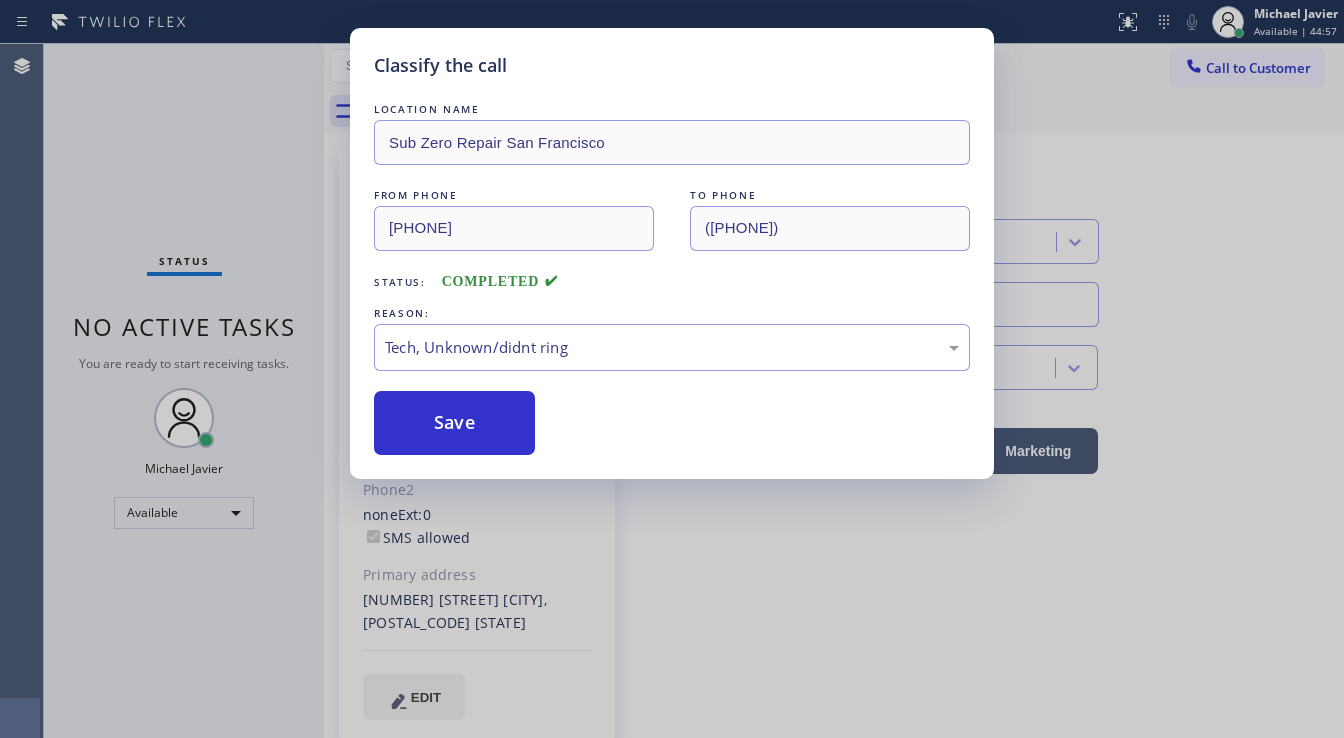 click on "Save" at bounding box center (454, 423) 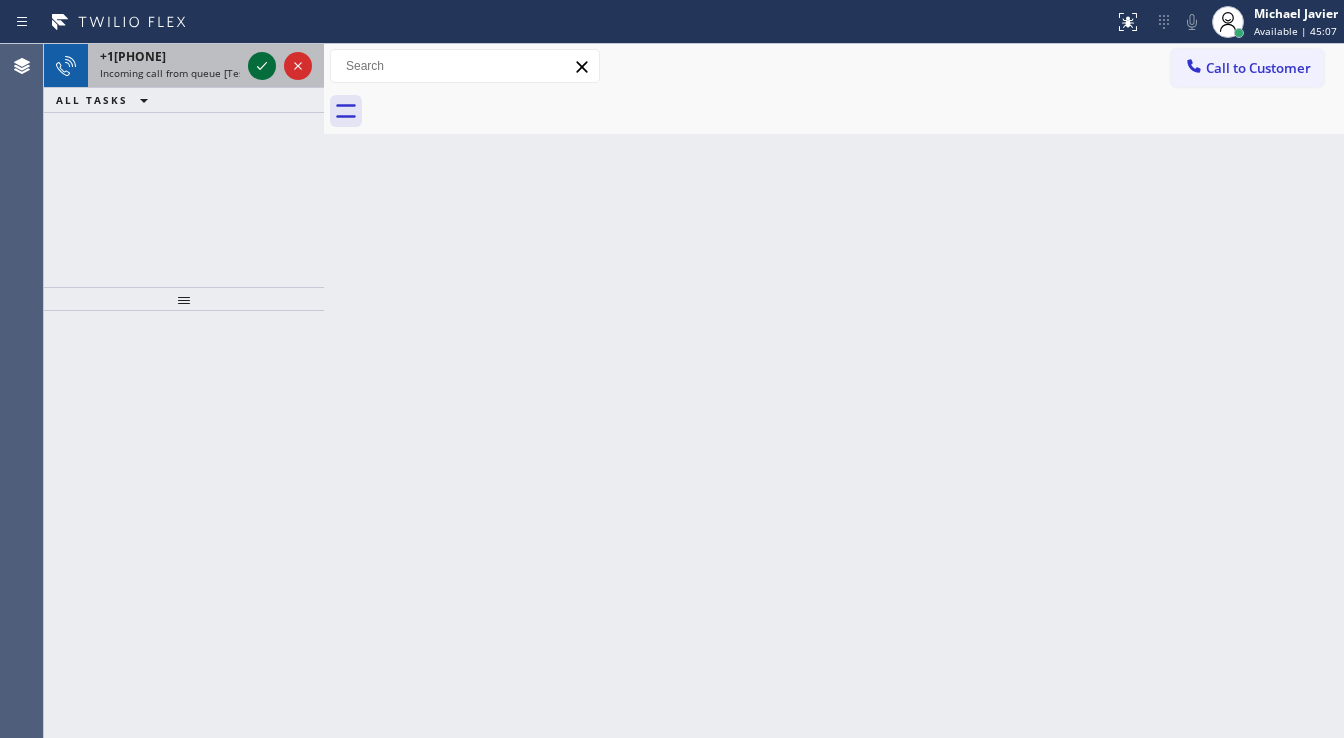 click 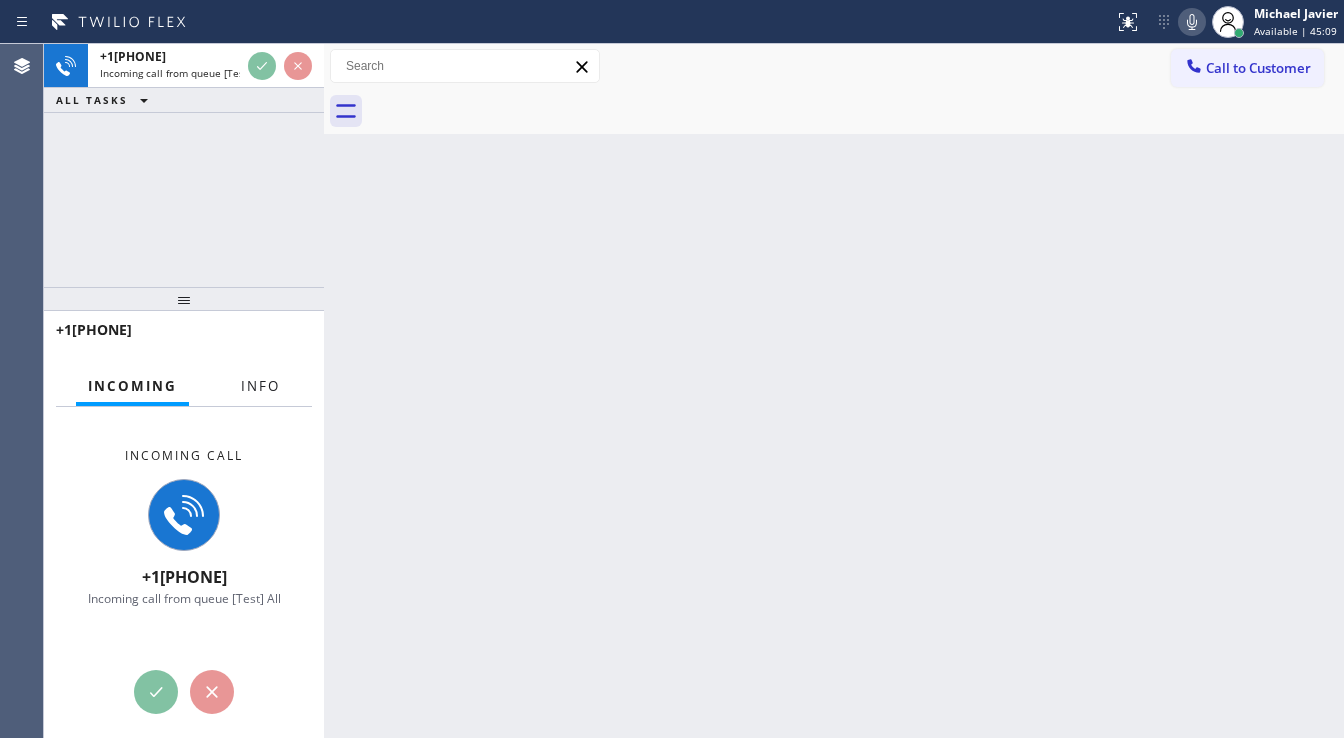click on "Info" at bounding box center (260, 386) 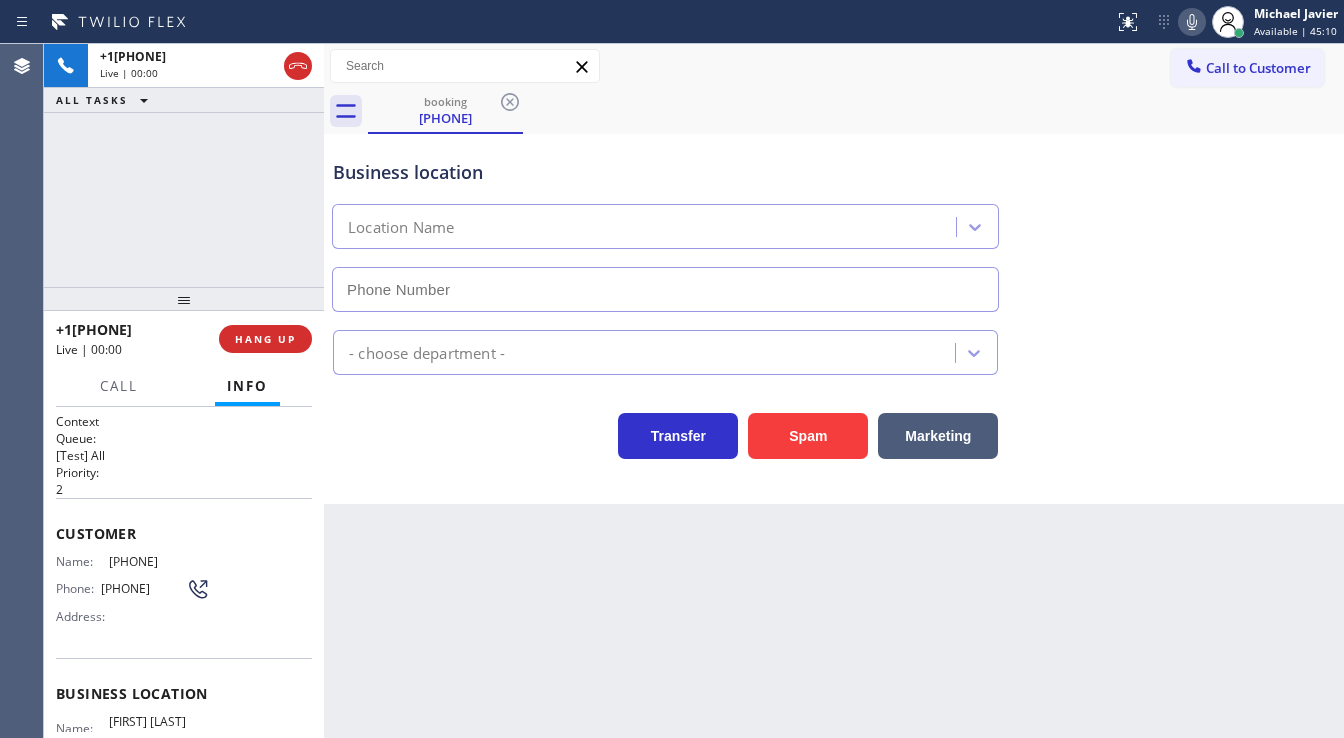 type on "([AREA]) [PHONE]" 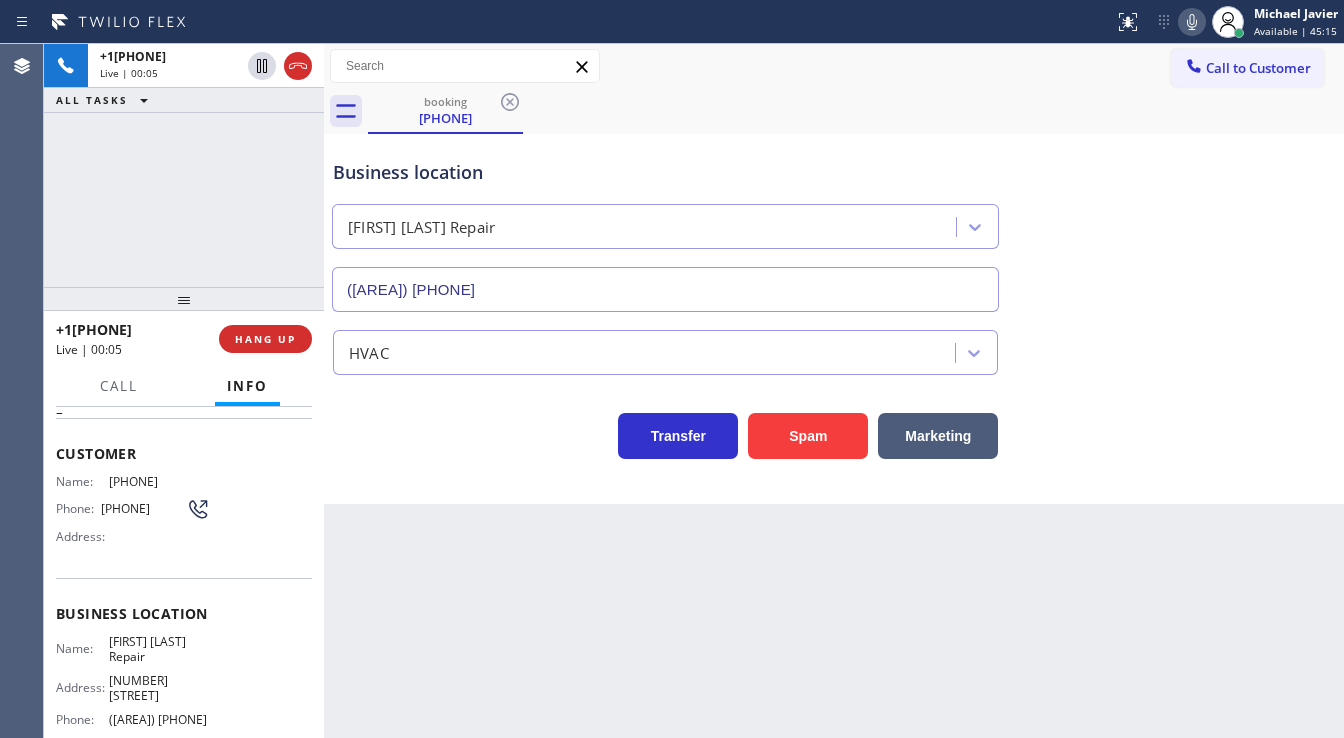 click on "+1[PHONE] Live | 00:05 ALL TASKS ALL TASKS ACTIVE TASKS TASKS IN WRAP UP" at bounding box center (184, 165) 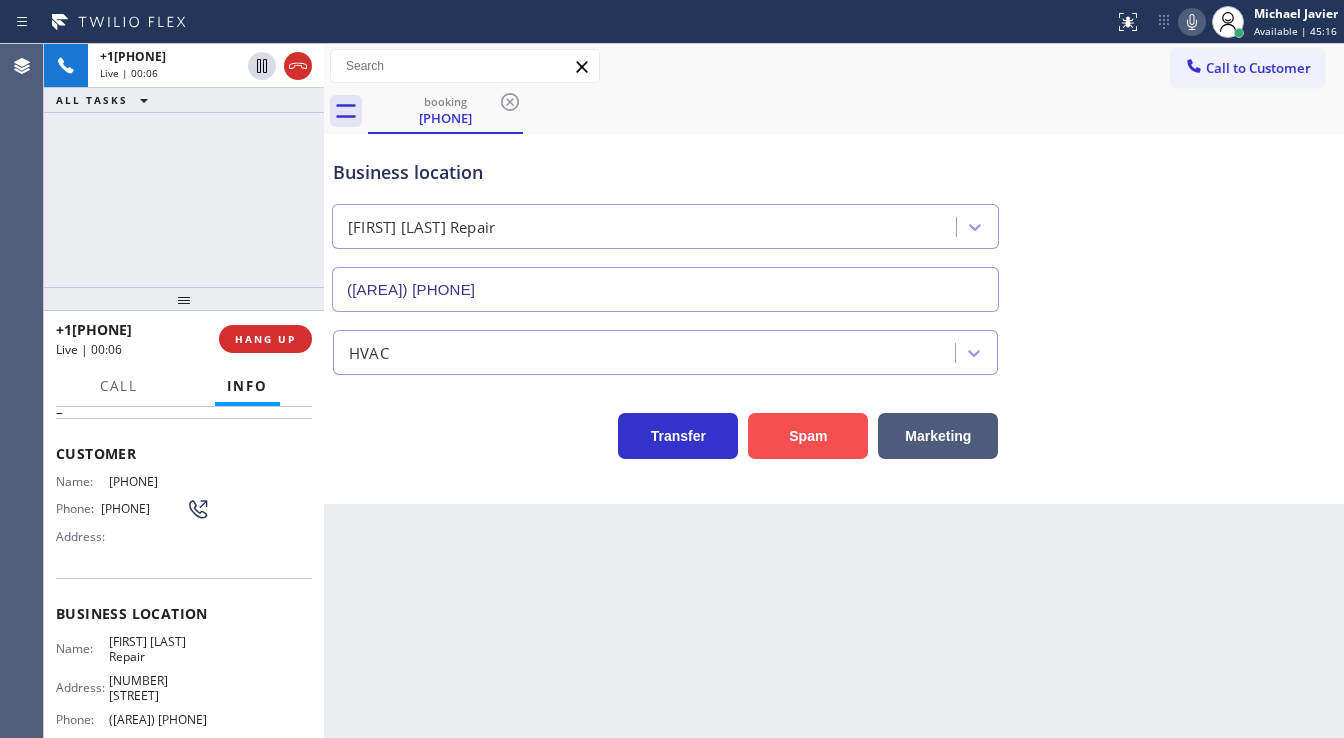 drag, startPoint x: 798, startPoint y: 433, endPoint x: 660, endPoint y: 658, distance: 263.94885 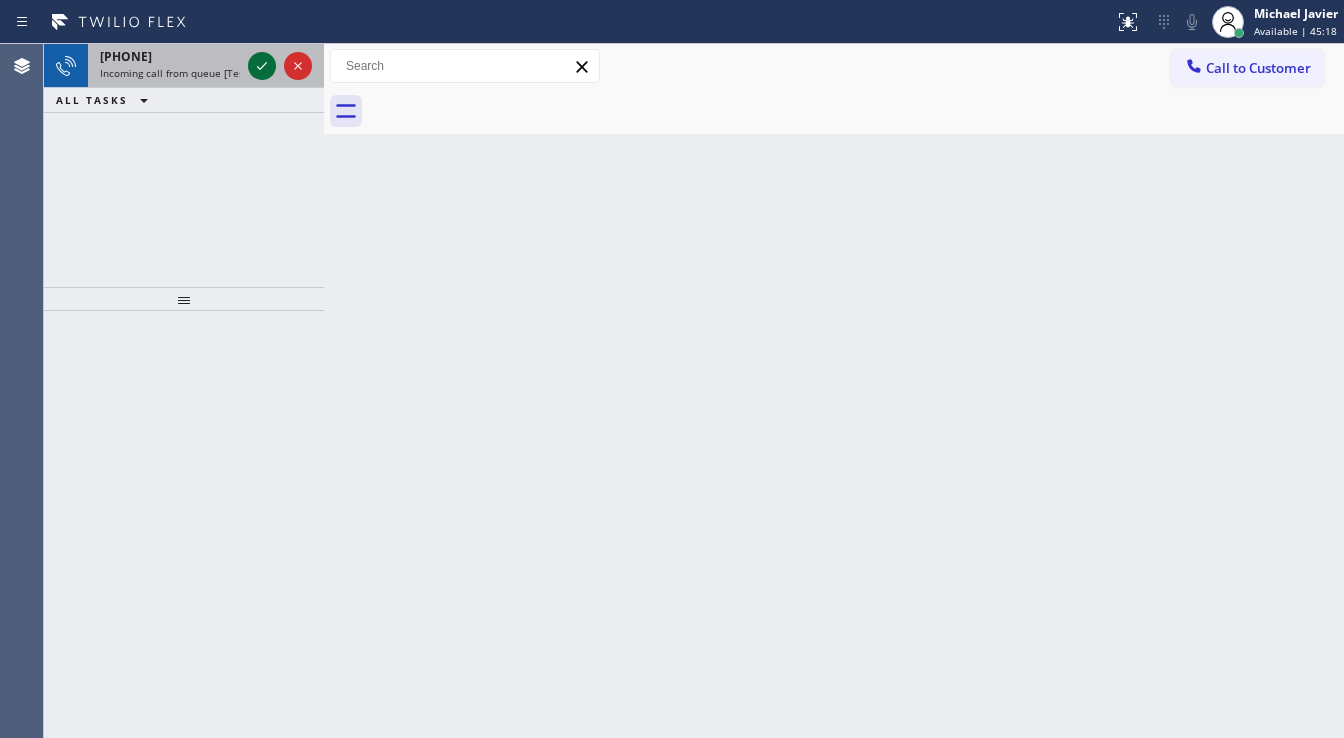 click 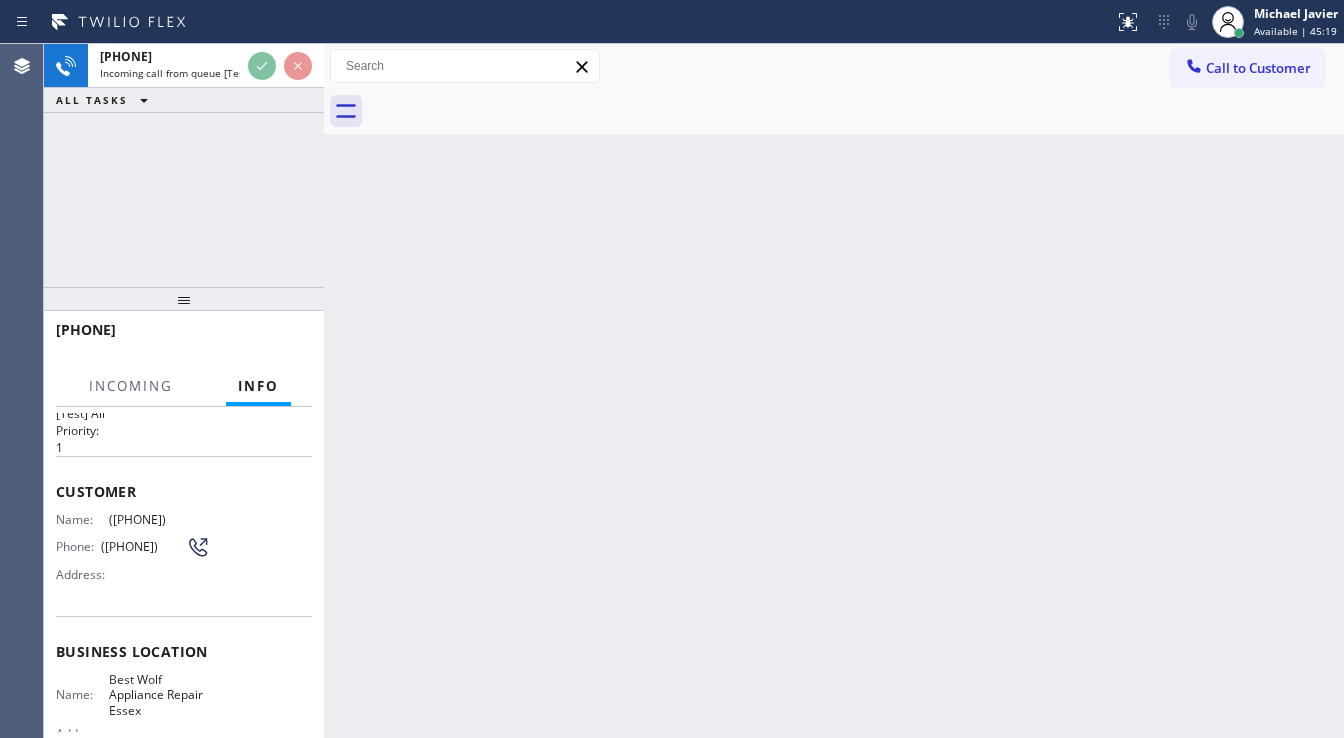 scroll, scrollTop: 80, scrollLeft: 0, axis: vertical 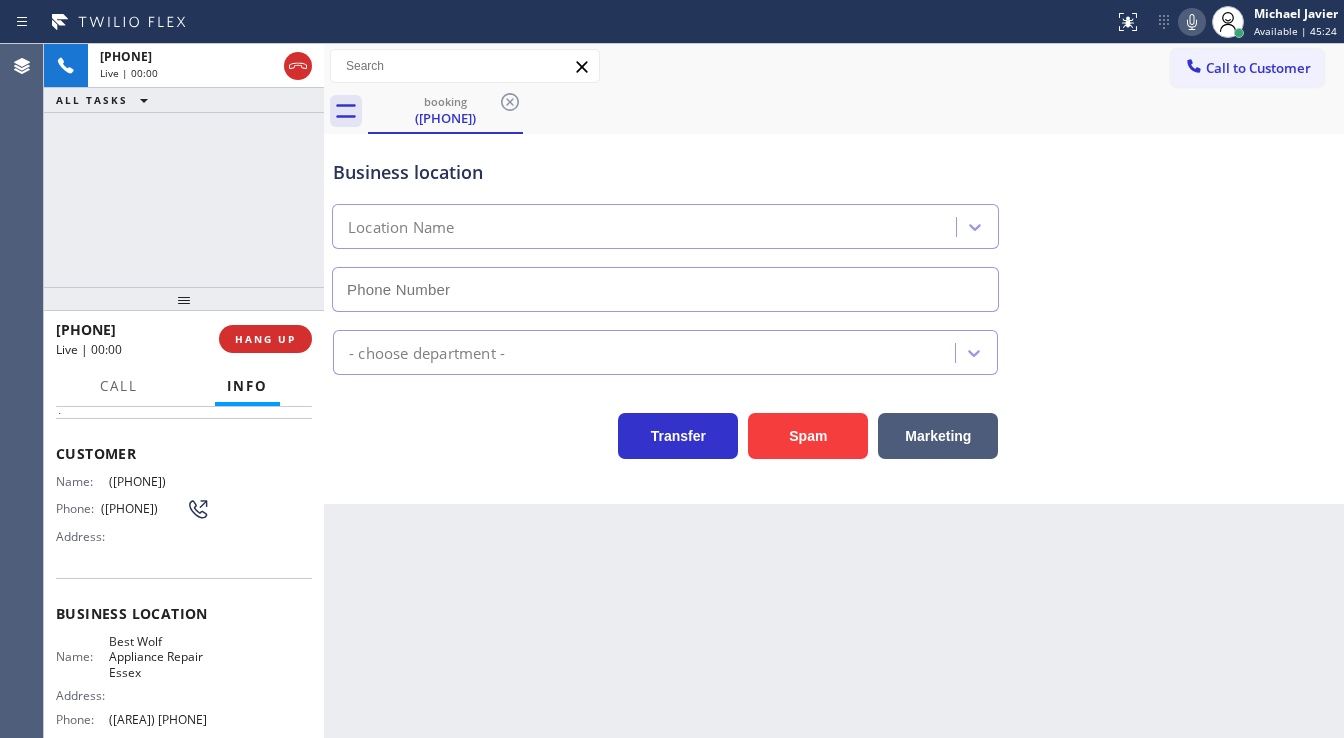 type on "([AREA]) [PHONE]" 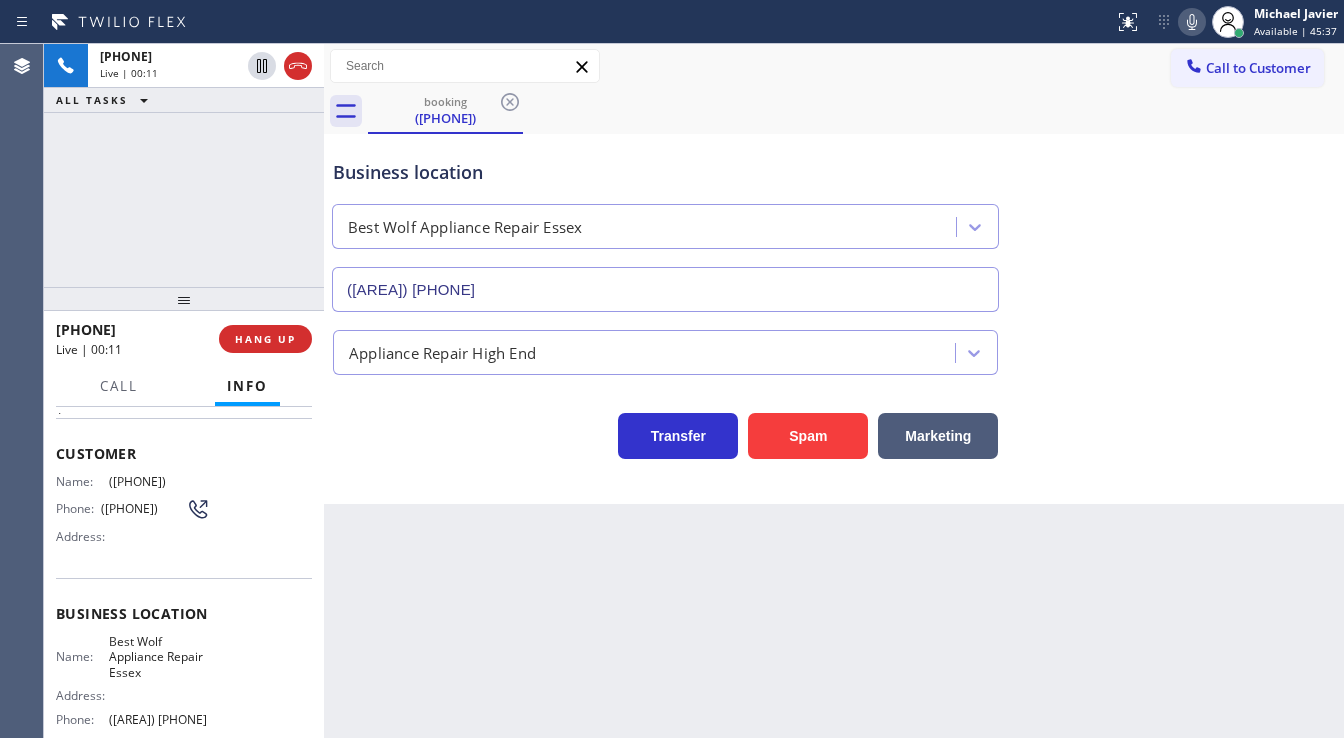 click on "+1[PHONE] Live | 00:11 ALL TASKS ALL TASKS ACTIVE TASKS TASKS IN WRAP UP" at bounding box center [184, 165] 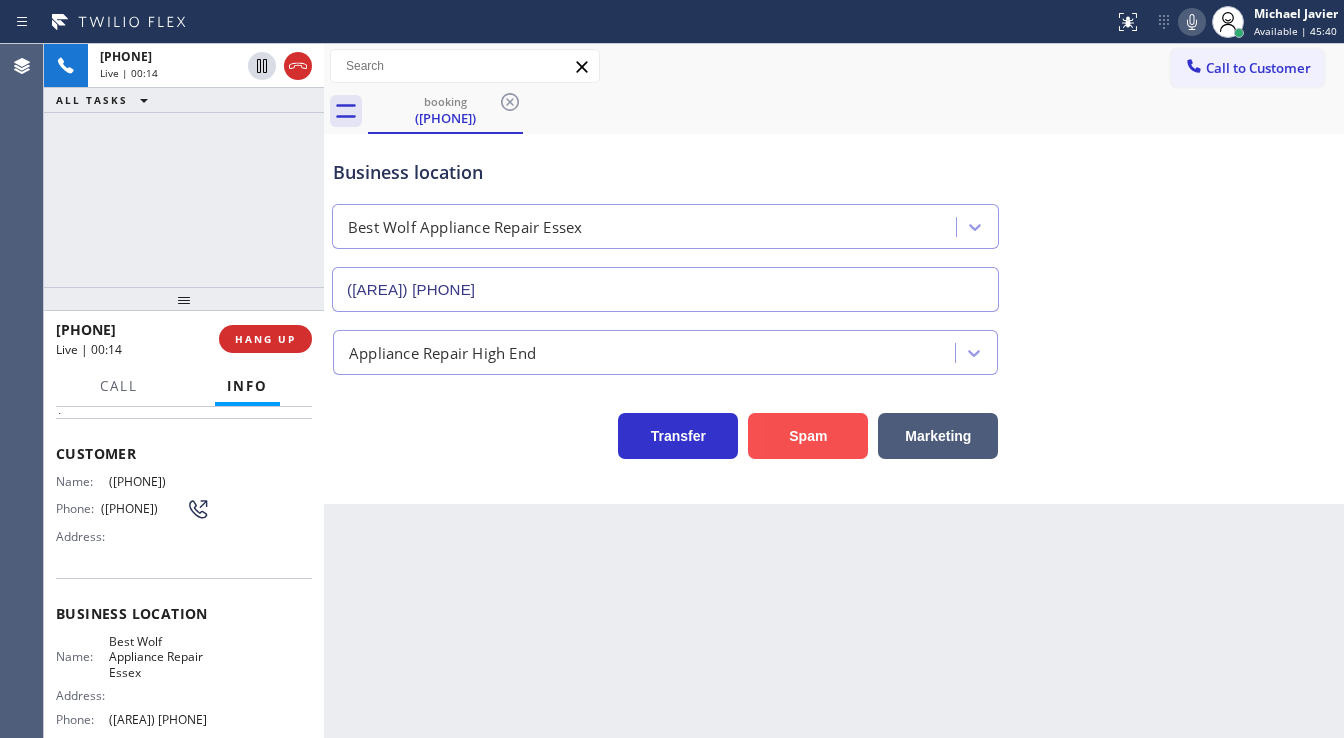 click on "Spam" at bounding box center (808, 436) 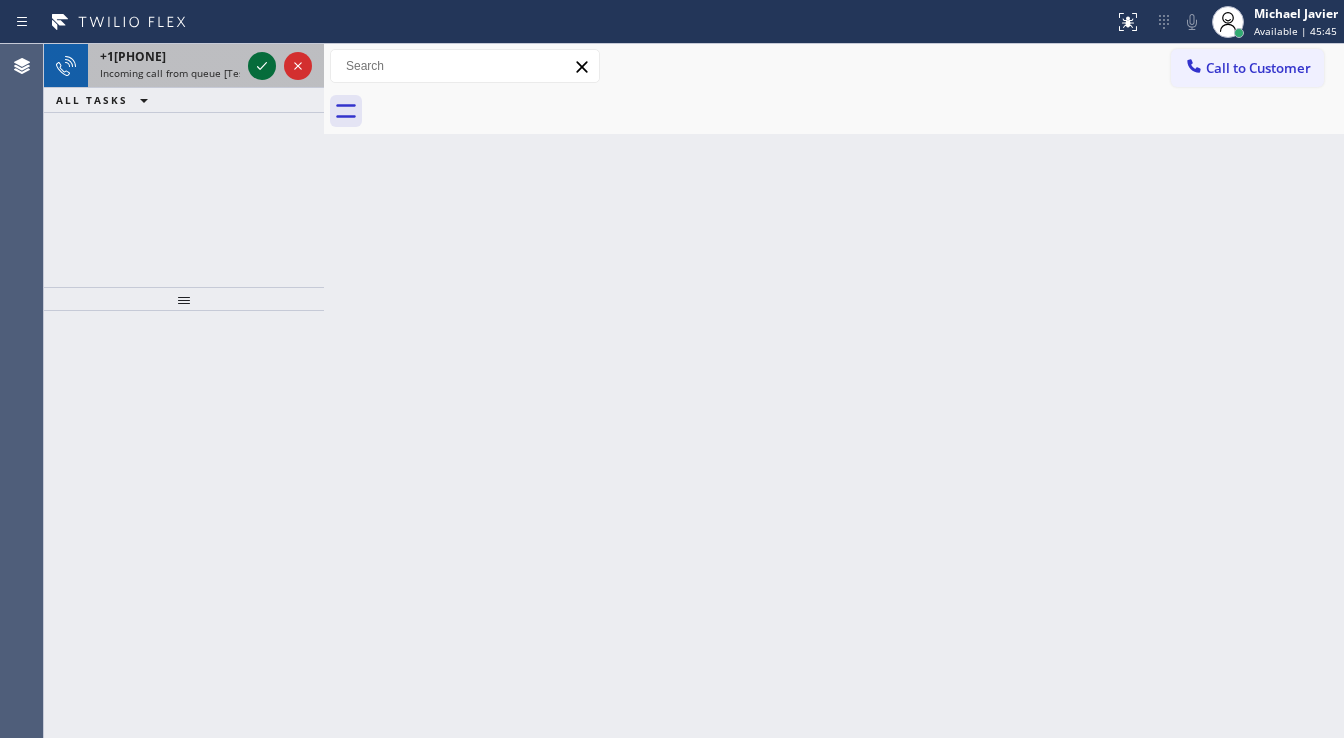 click 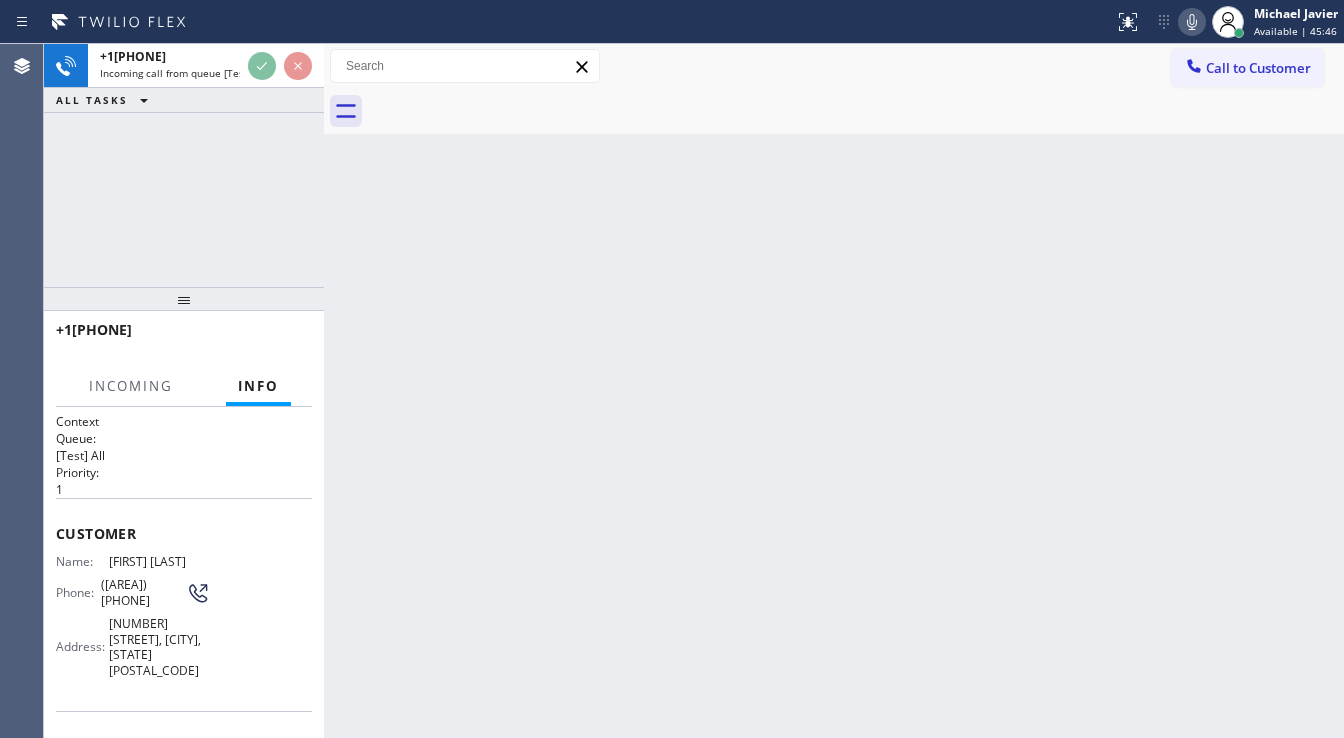 scroll, scrollTop: 80, scrollLeft: 0, axis: vertical 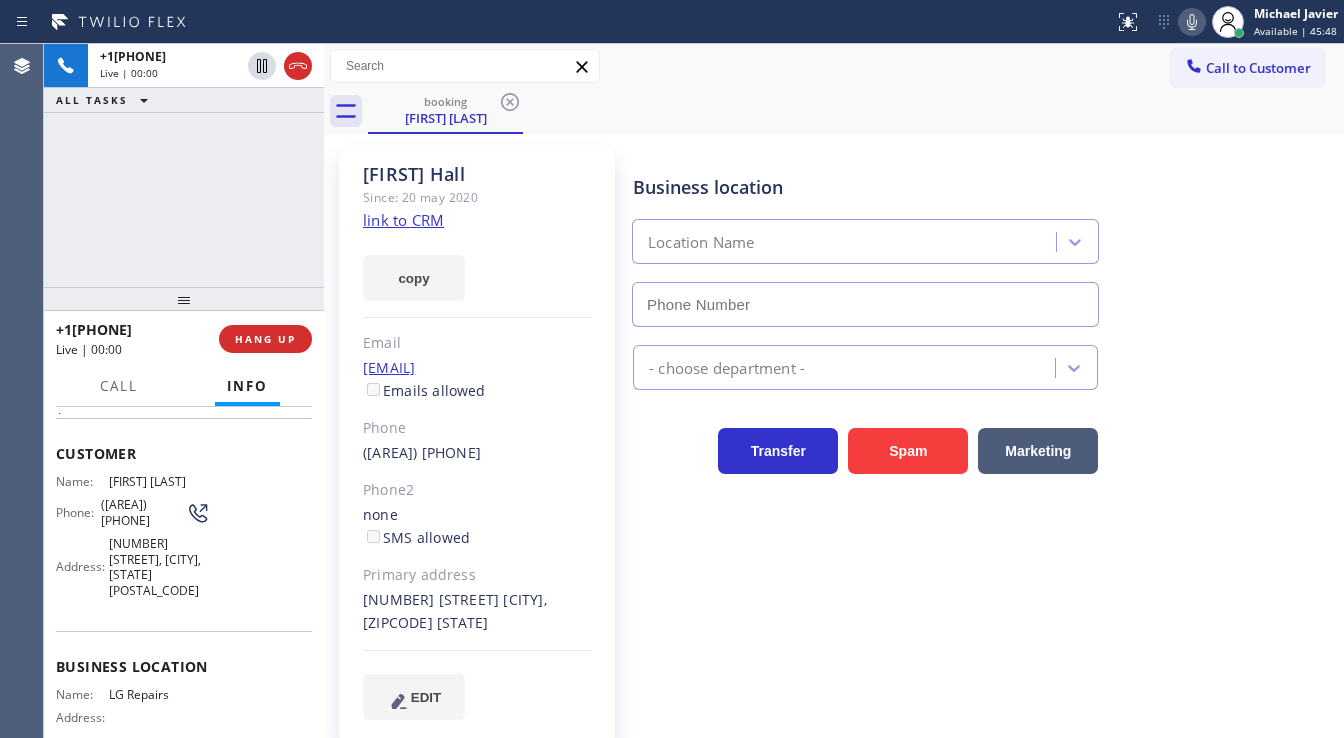 type on "([PHONE])" 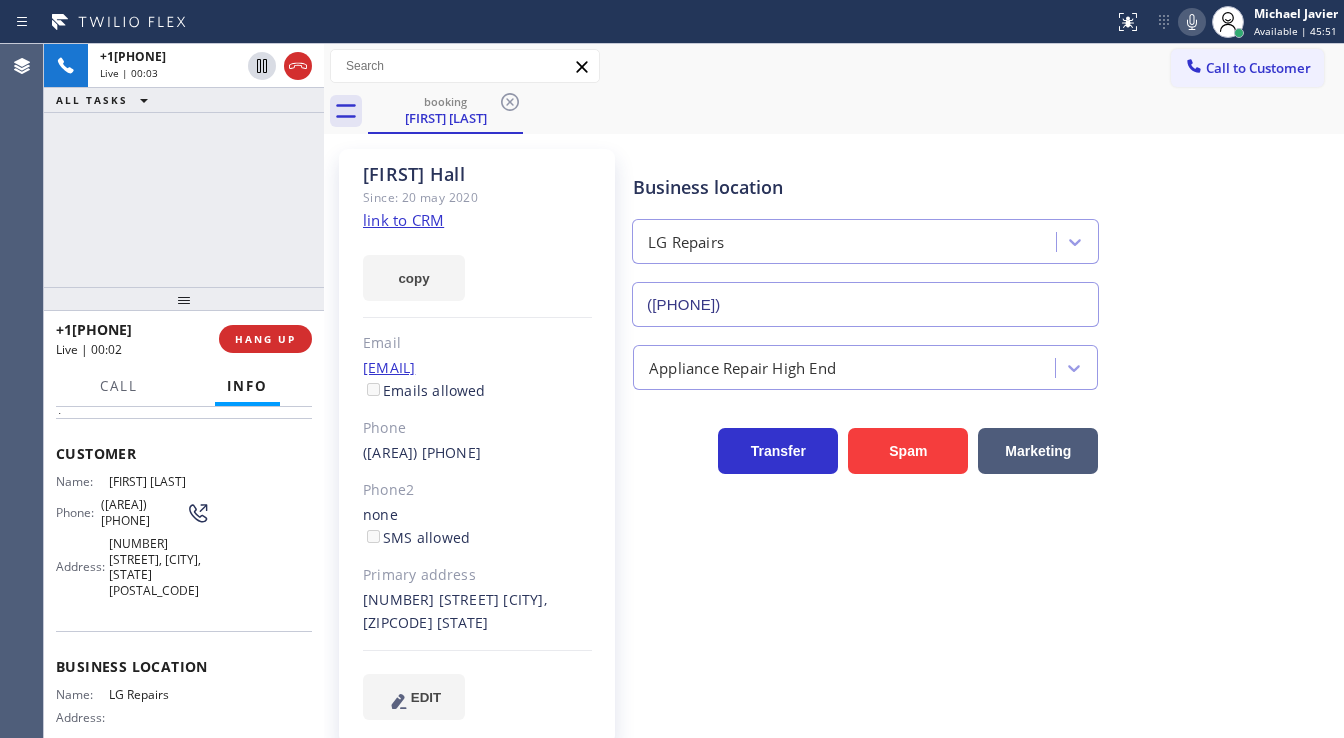 click on "link to CRM" 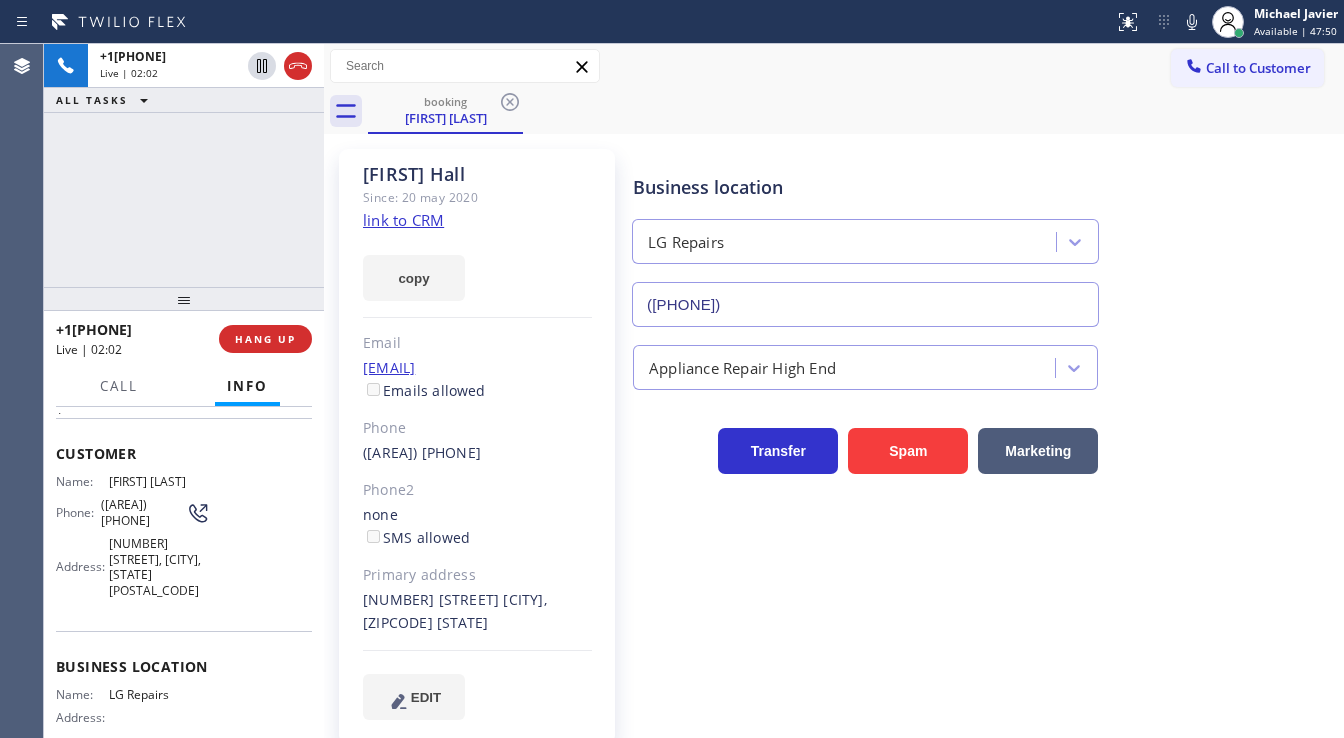 drag, startPoint x: 1186, startPoint y: 26, endPoint x: 1096, endPoint y: 55, distance: 94.55686 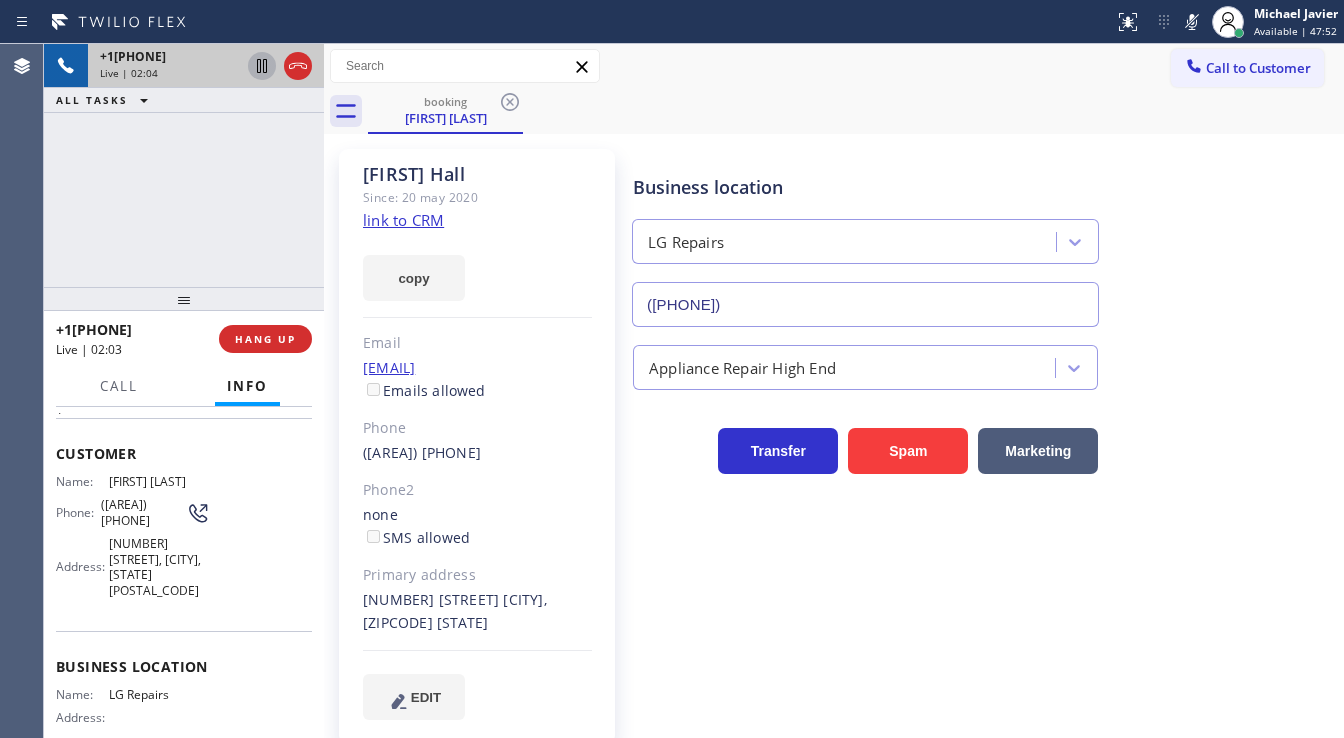 click 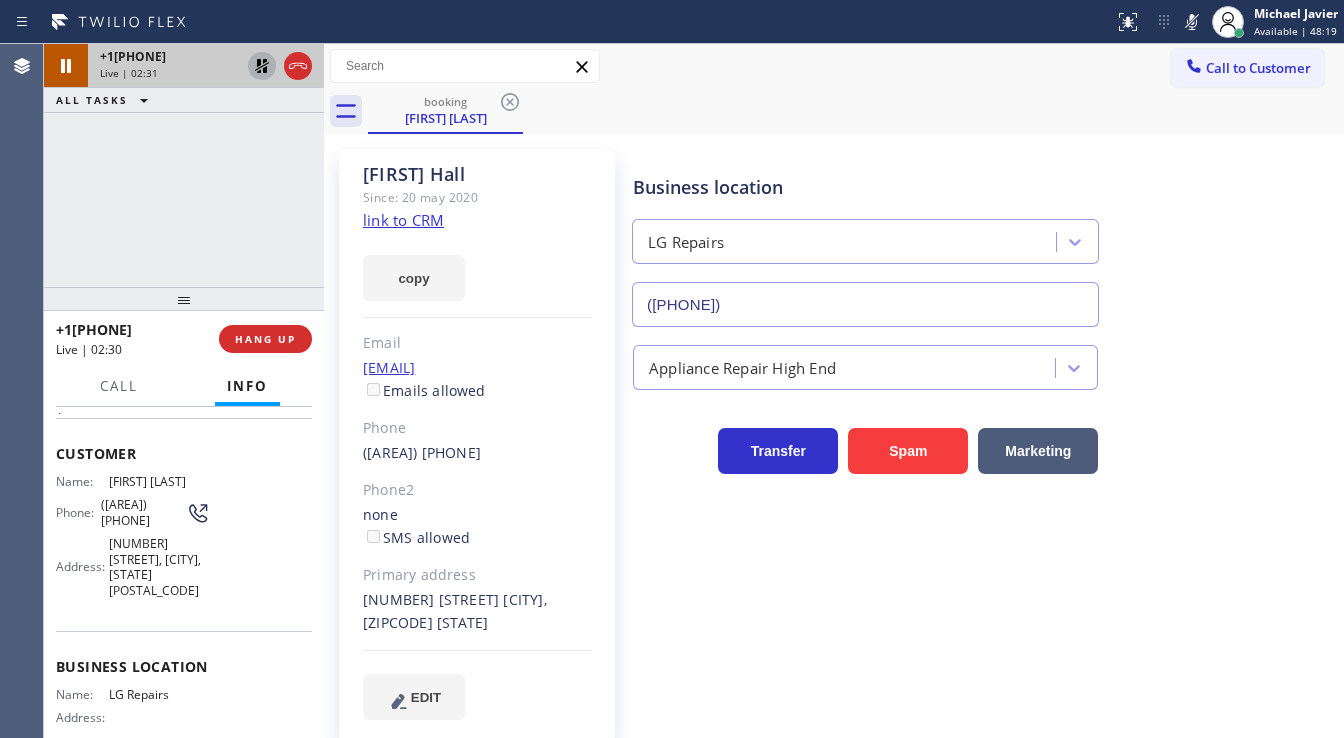click 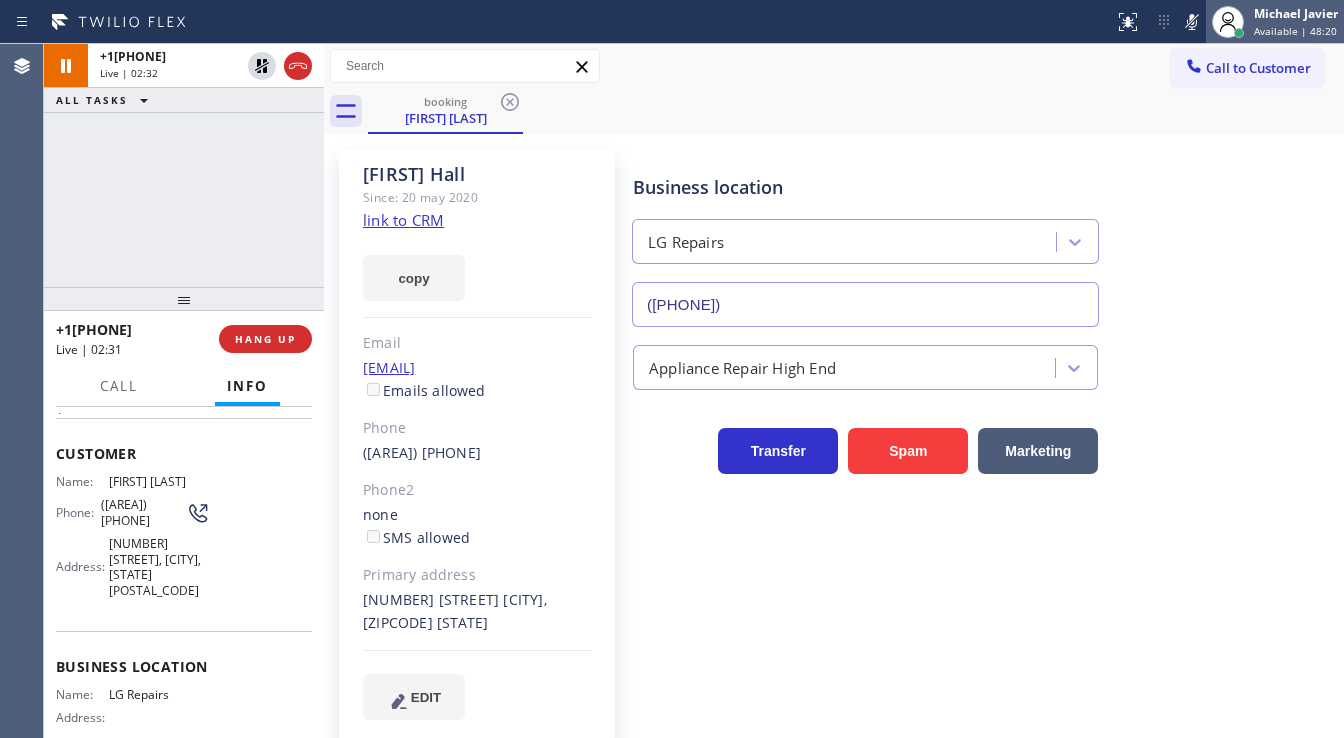 click at bounding box center [1228, 22] 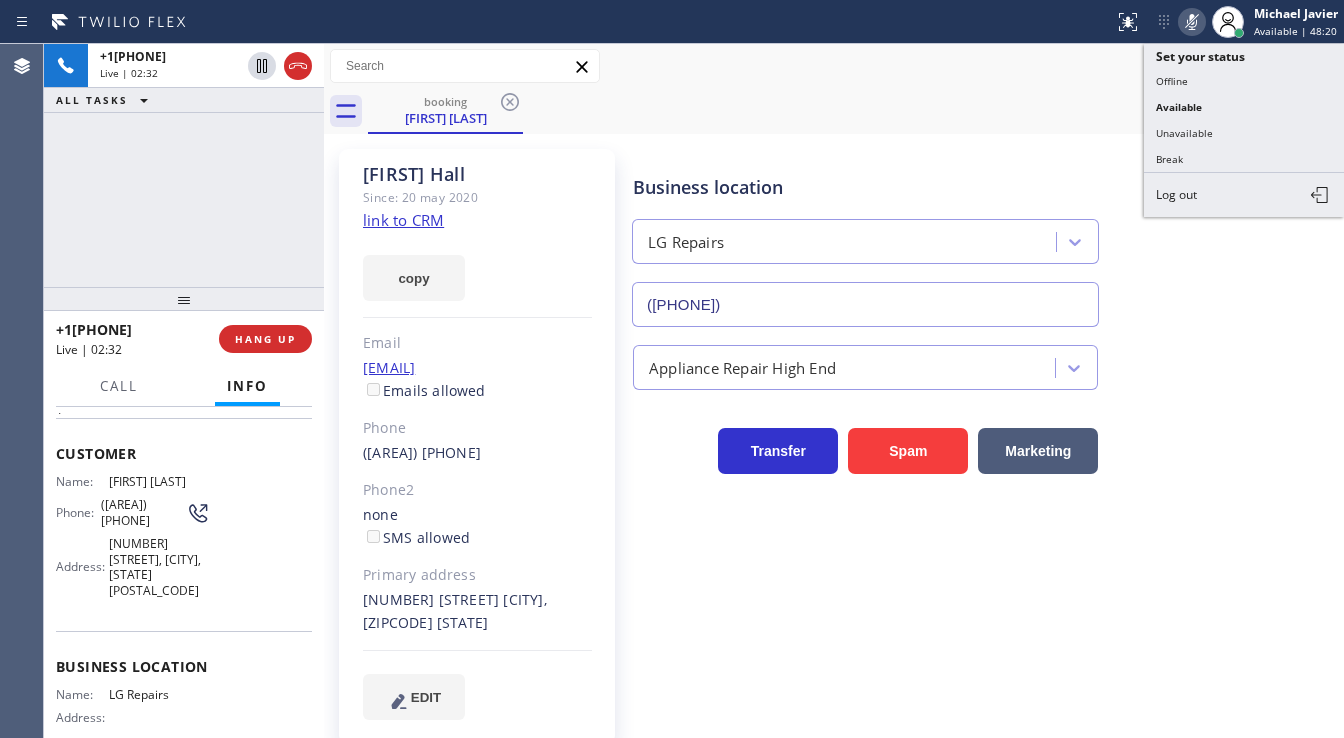 click 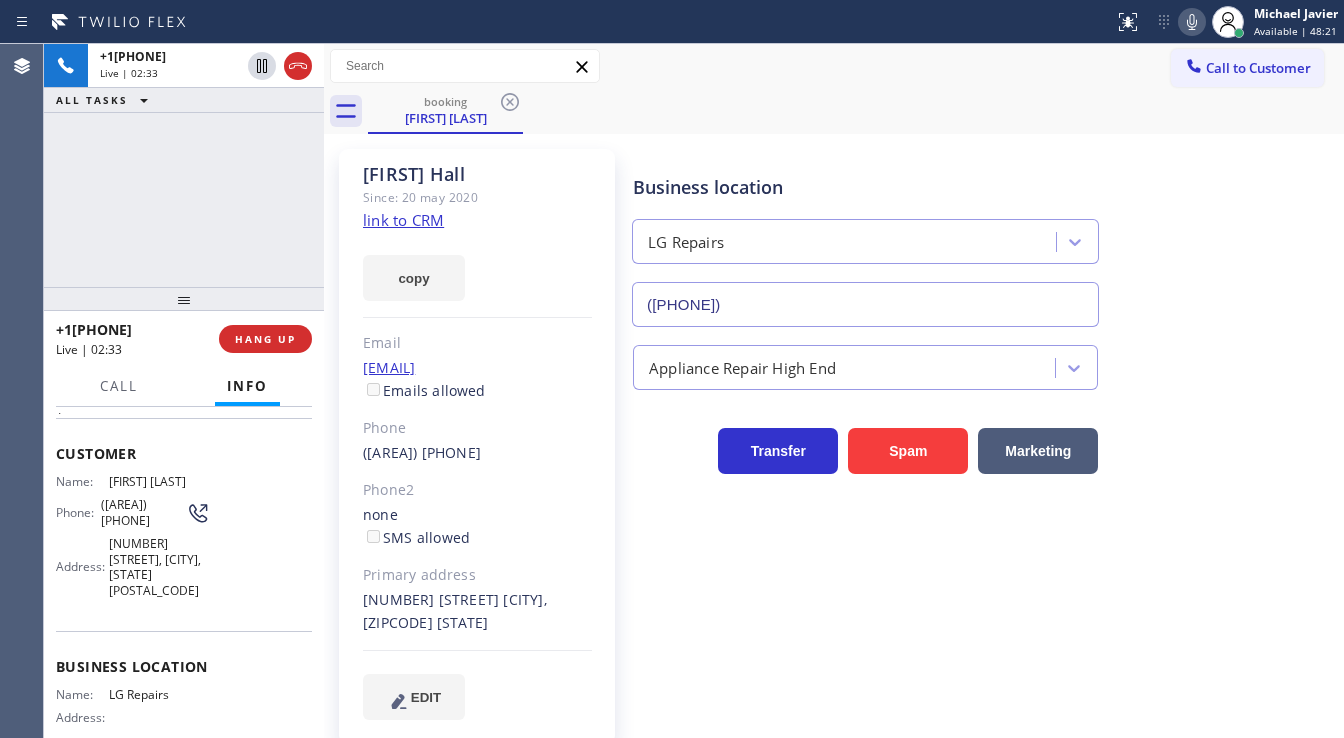 click on "+1[PHONE] Live | 02:33 ALL TASKS ALL TASKS ACTIVE TASKS TASKS IN WRAP UP" at bounding box center [184, 165] 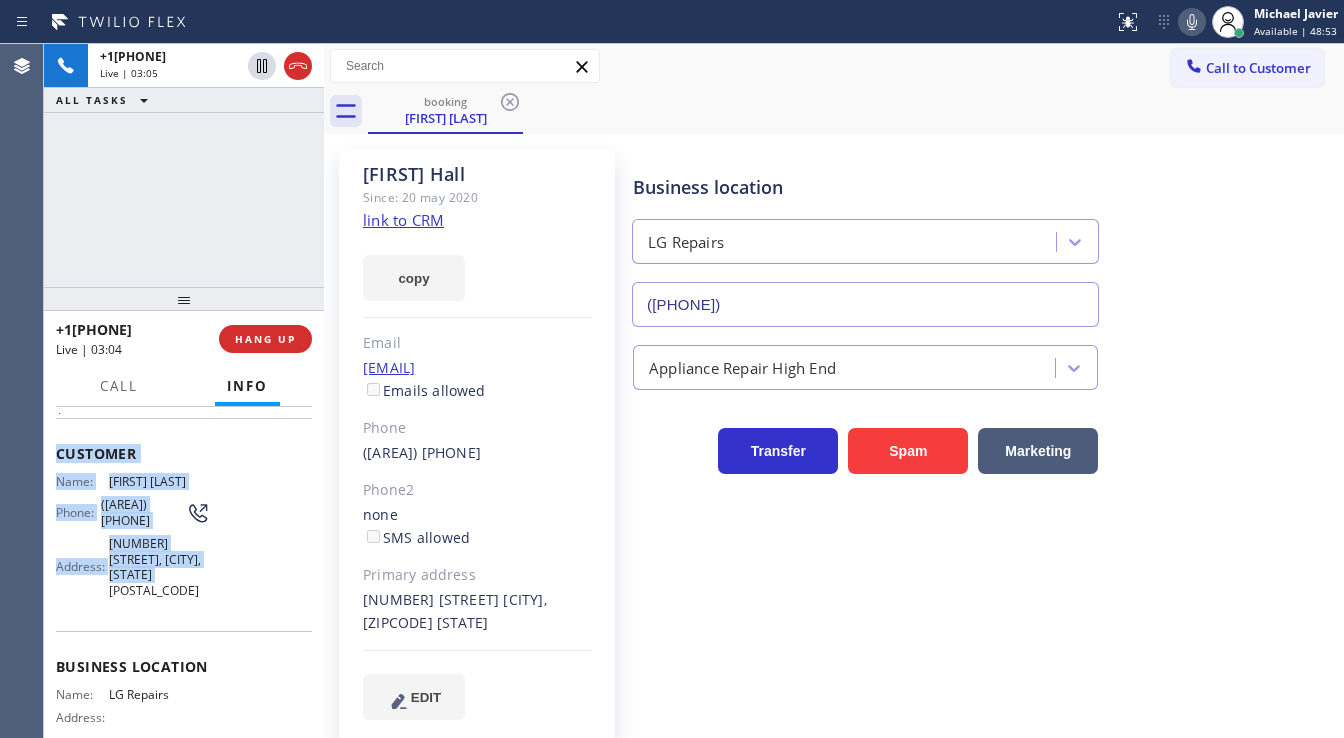 scroll, scrollTop: 260, scrollLeft: 0, axis: vertical 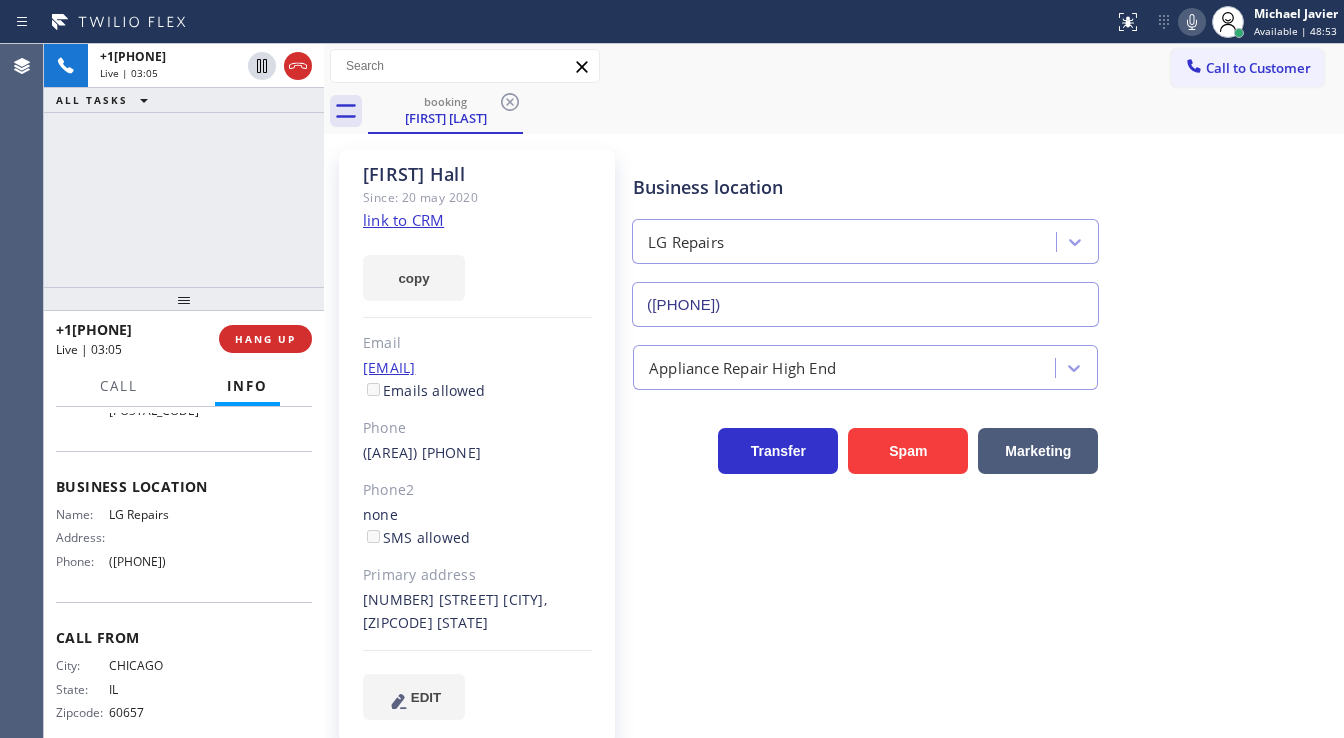 drag, startPoint x: 54, startPoint y: 446, endPoint x: 219, endPoint y: 553, distance: 196.65706 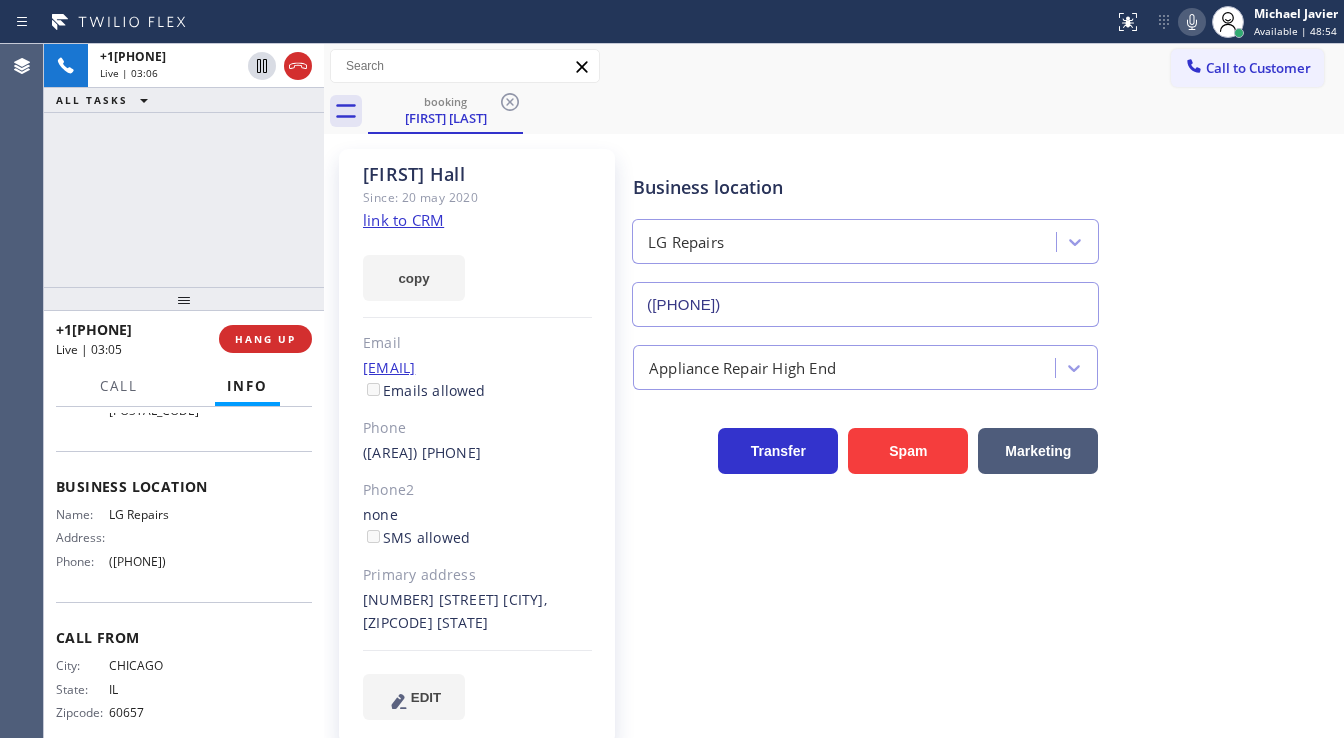 click on "+1[PHONE] Live | 03:06 ALL TASKS ALL TASKS ACTIVE TASKS TASKS IN WRAP UP" at bounding box center [184, 165] 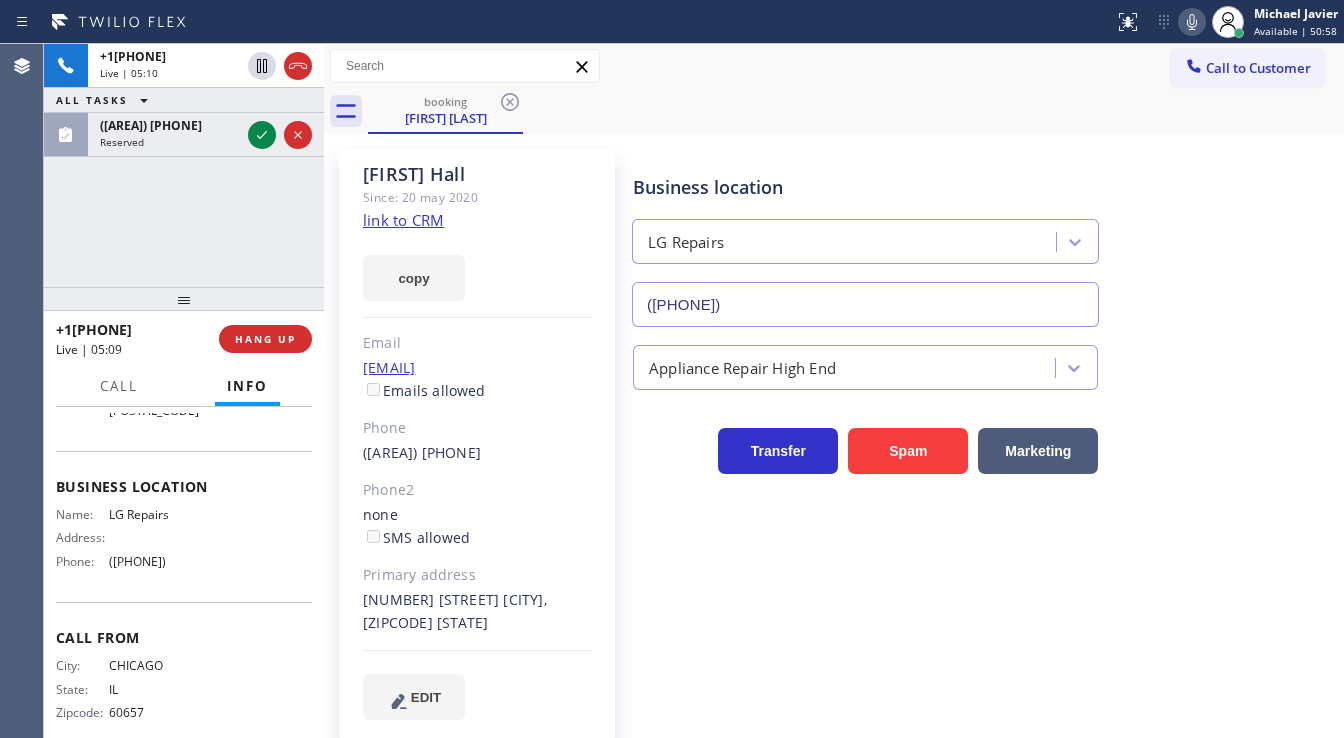 click on "+1[PHONE] Live | 05:10 ALL TASKS ALL TASKS ACTIVE TASKS ALL TASKS IN WRAP UP ([PHONE]) Reserved" at bounding box center [184, 165] 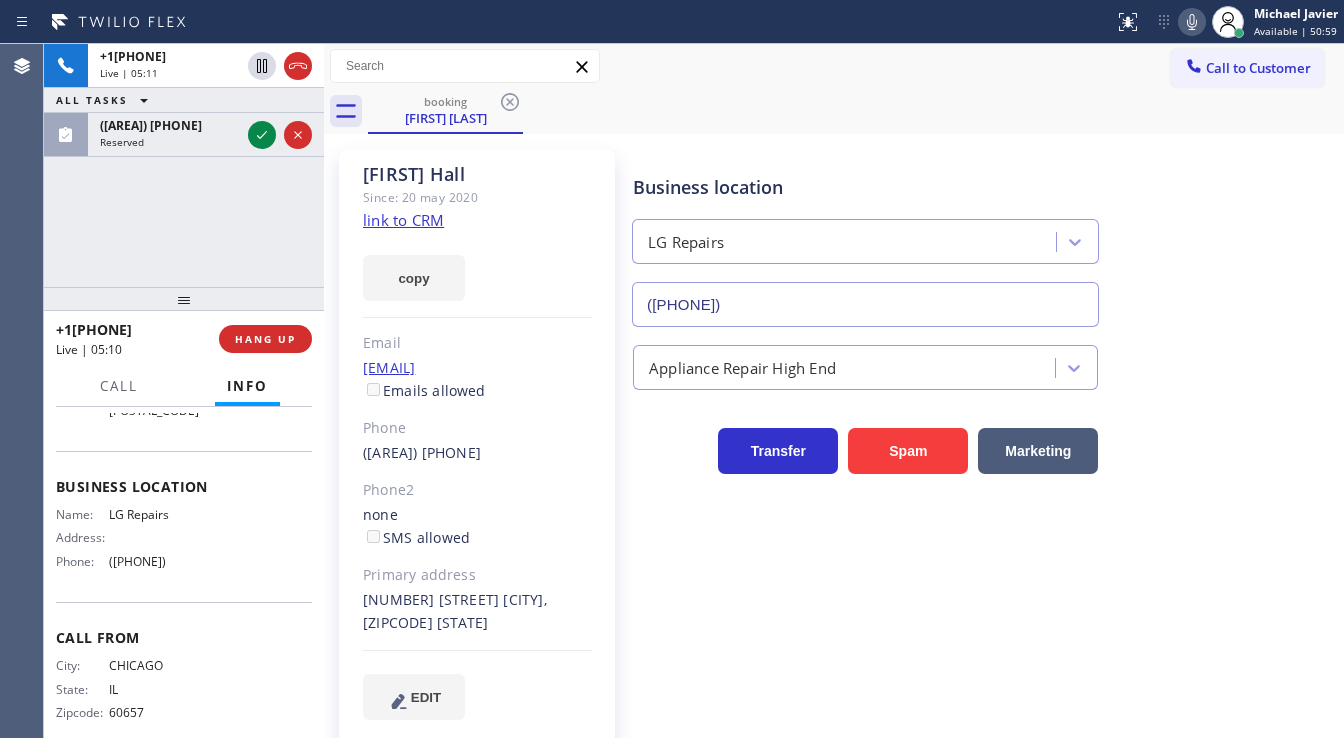 click on "+1[PHONE] Live | 05:11 ALL TASKS ALL TASKS ACTIVE TASKS TASKS IN WRAP UP ([AREA]) [PHONE] Reserved" at bounding box center (184, 165) 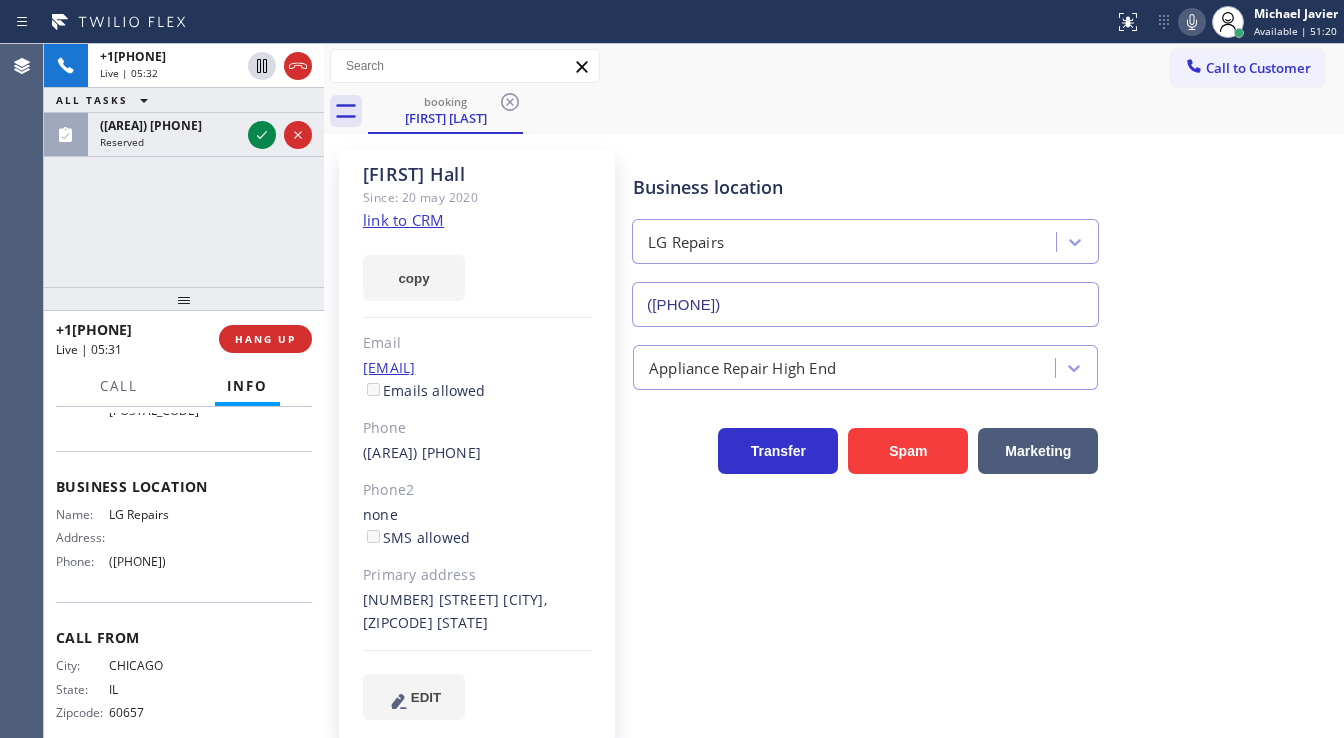 click on "[PHONE] Live | 05:32 ALL TASKS ALL TASKS ACTIVE TASKS TASKS IN WRAP UP [PHONE] Reserved" at bounding box center (184, 165) 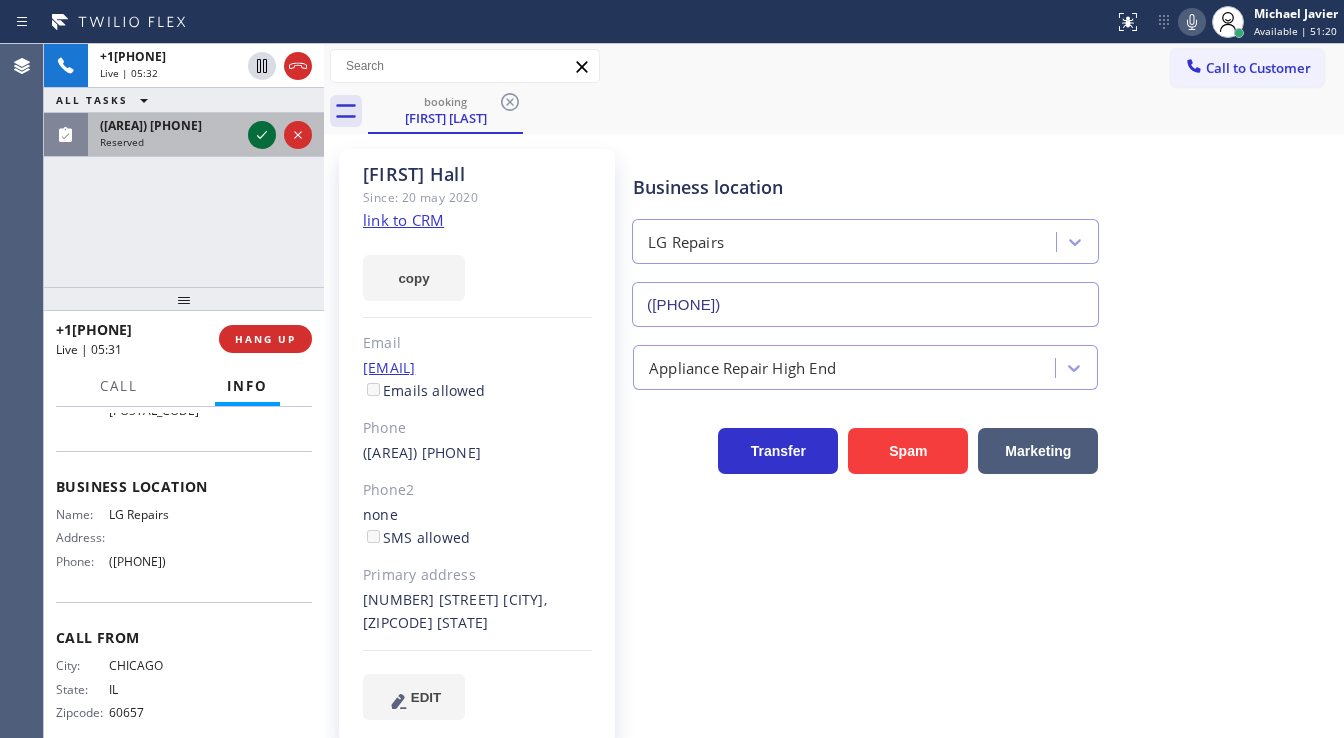 click 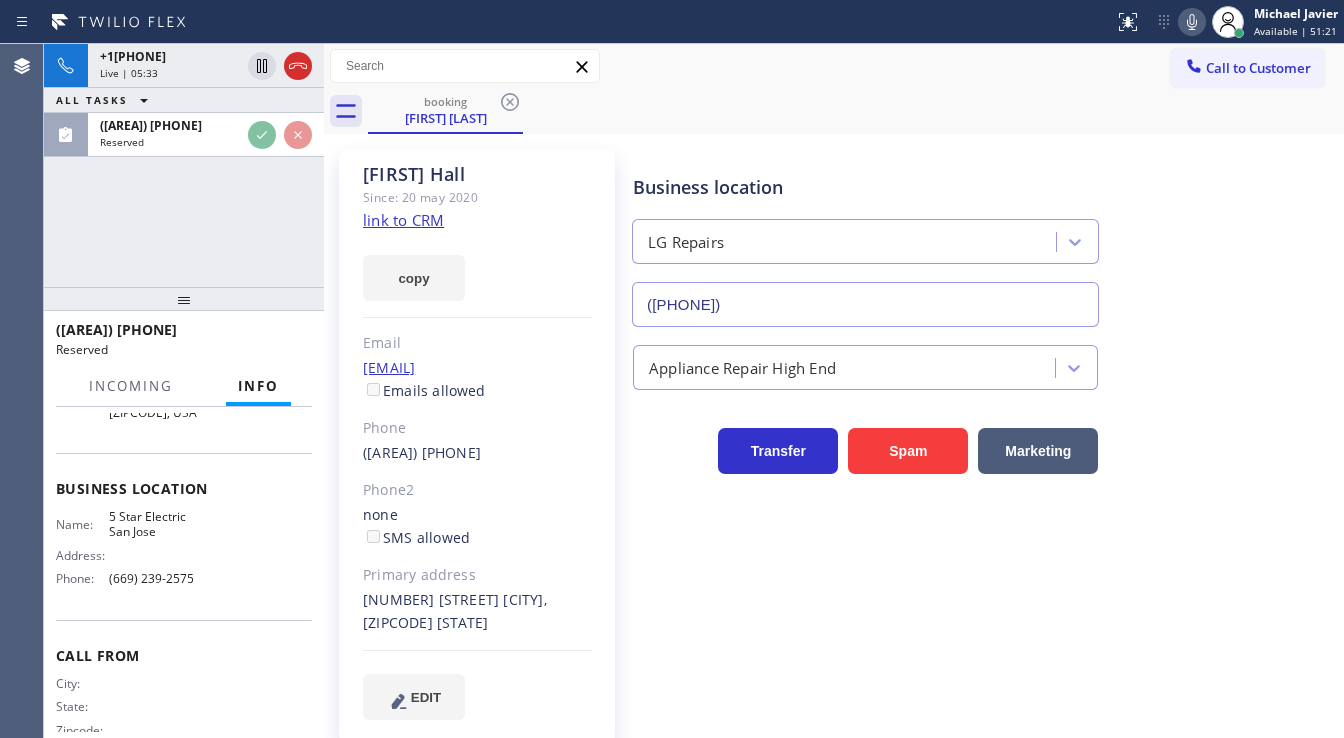 scroll, scrollTop: 276, scrollLeft: 0, axis: vertical 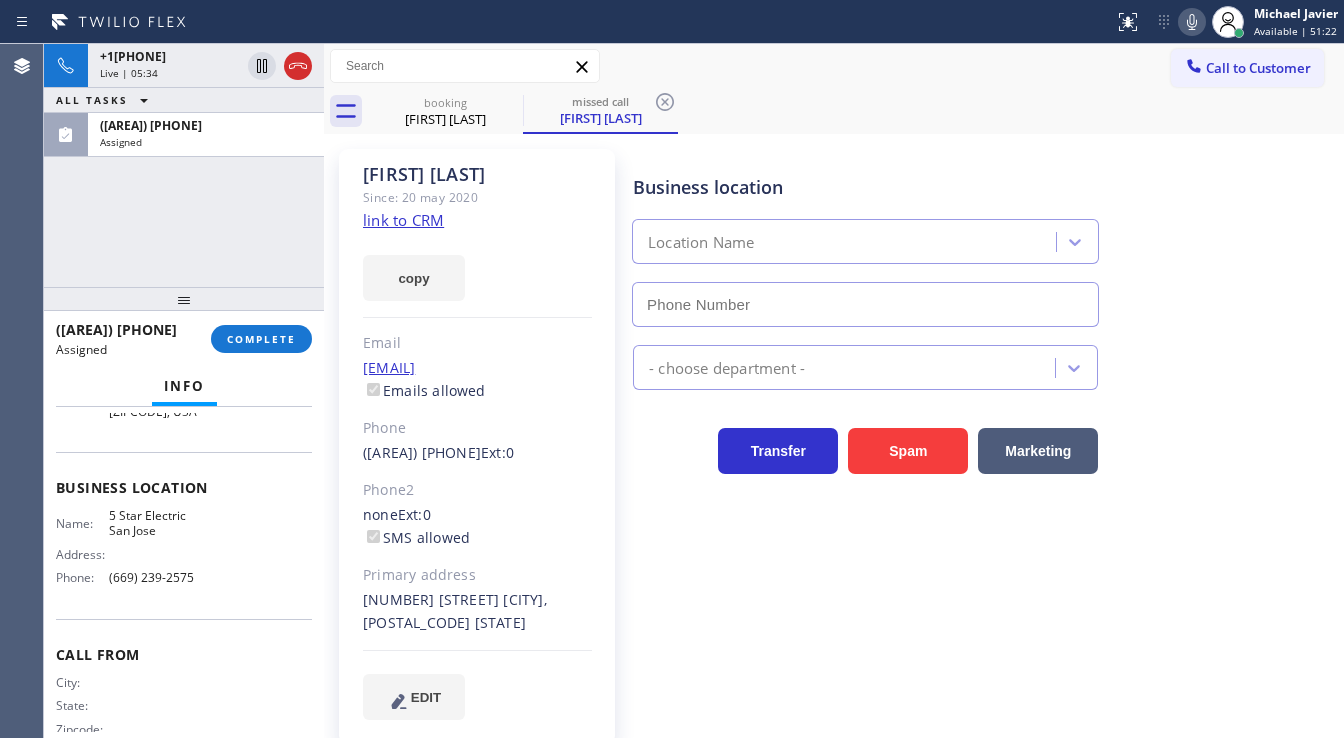 type on "(669) 239-2575" 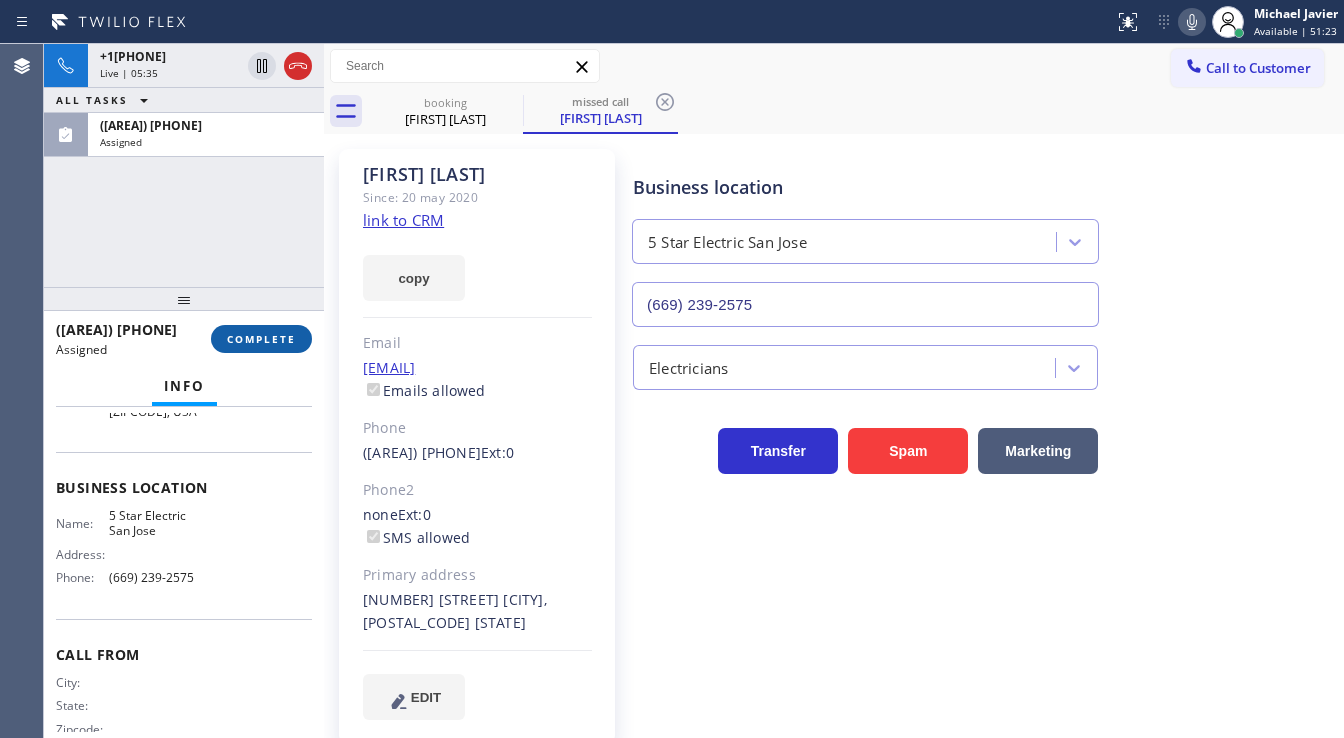 click on "COMPLETE" at bounding box center [261, 339] 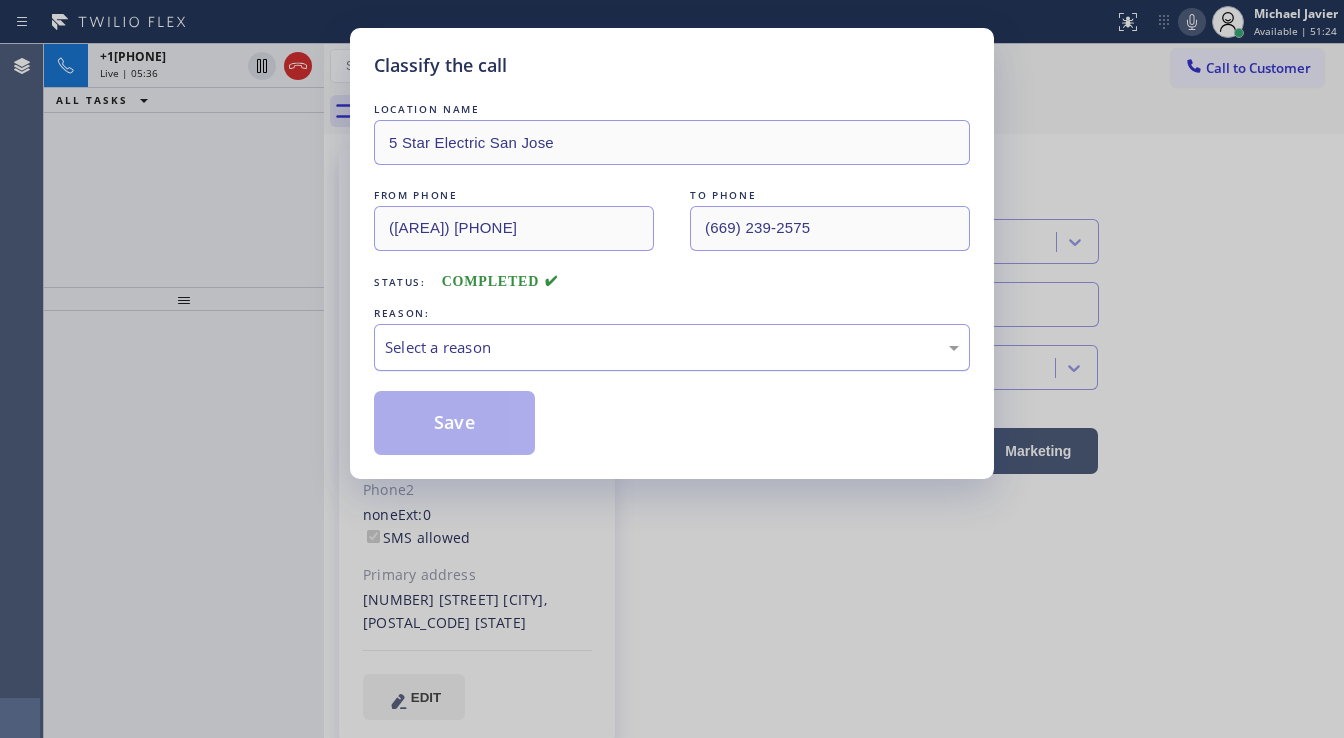 click on "Select a reason" at bounding box center (672, 347) 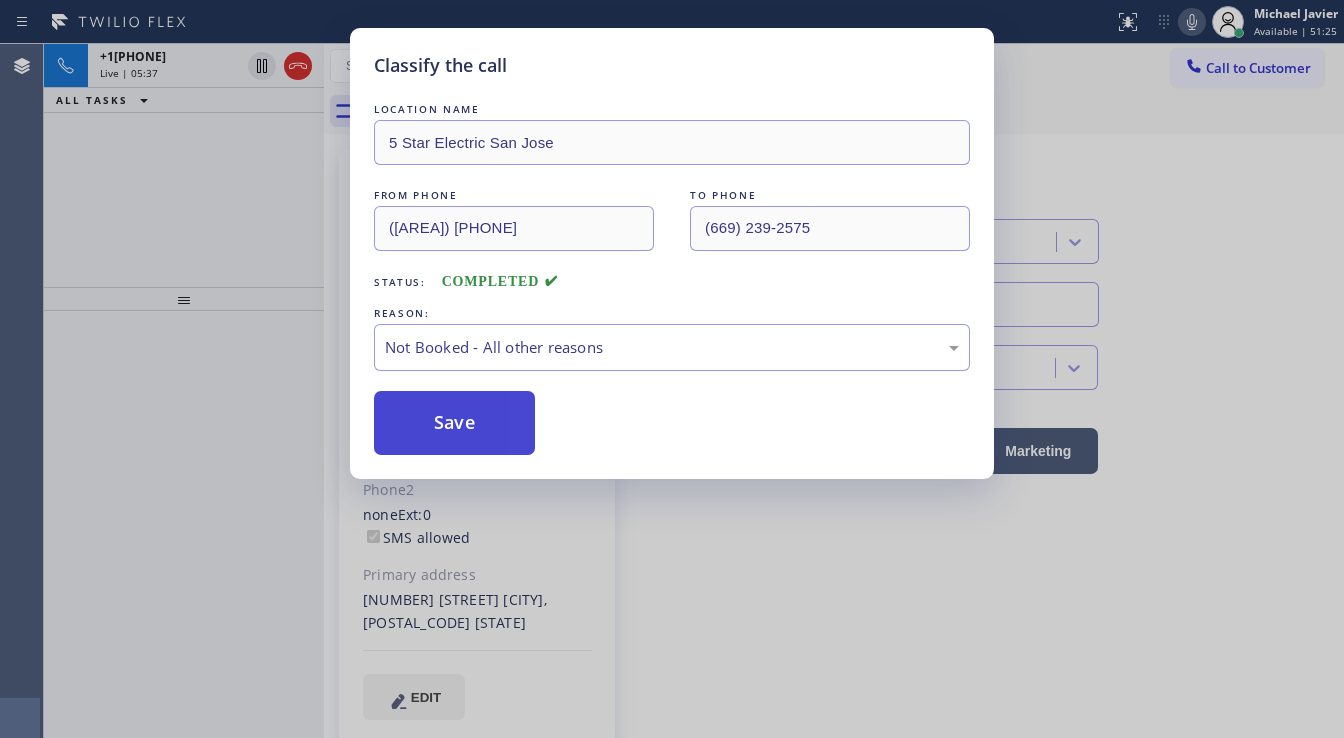 click on "Save" at bounding box center [454, 423] 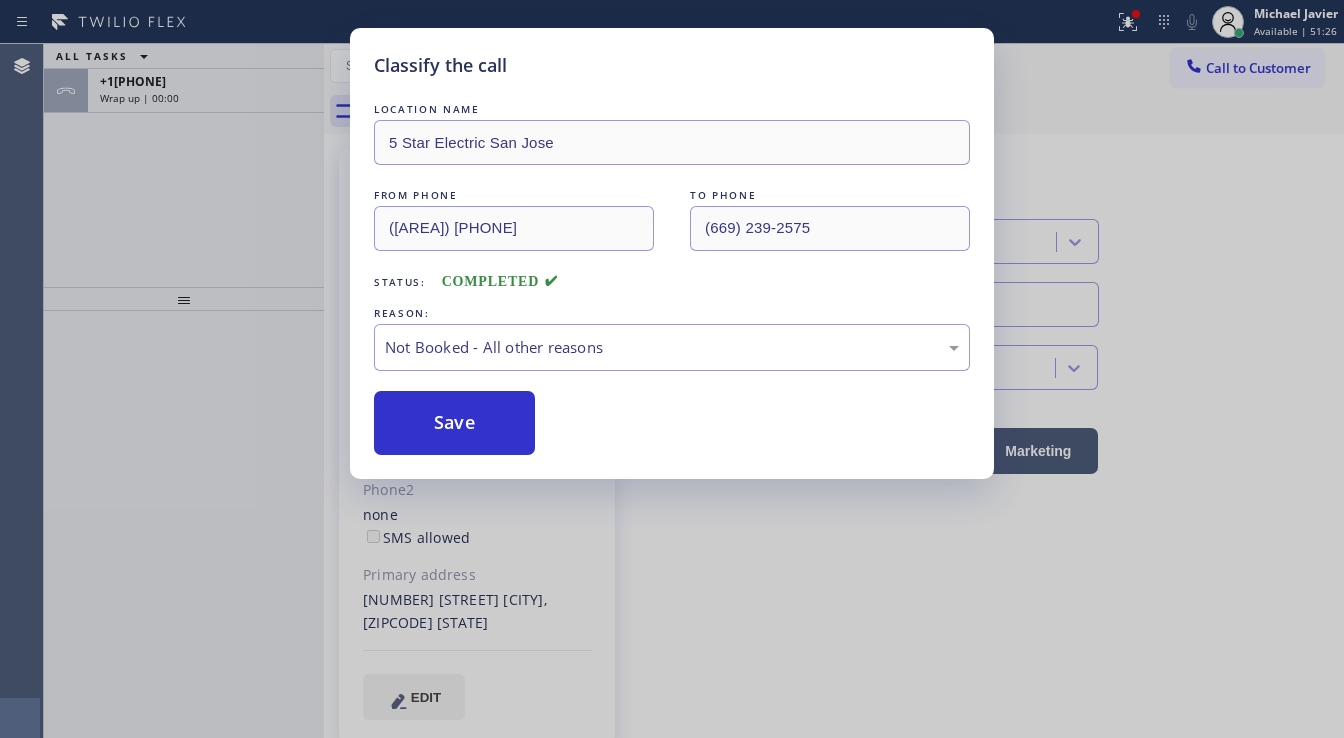 click on "Classify the call LOCATION NAME 5 Star Electric San Jose FROM PHONE [PHONE] TO PHONE [PHONE] Status: COMPLETED REASON: Not Booked - All other reasons Save" at bounding box center (672, 369) 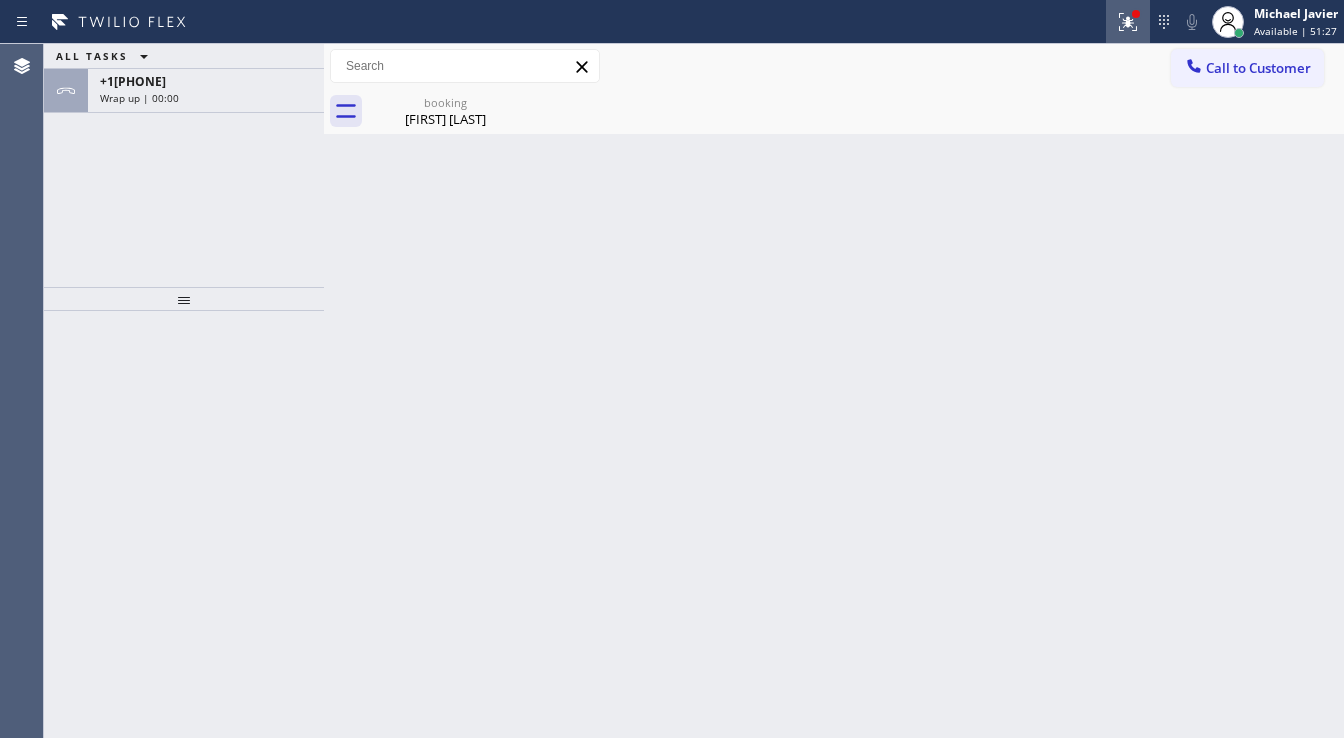 click 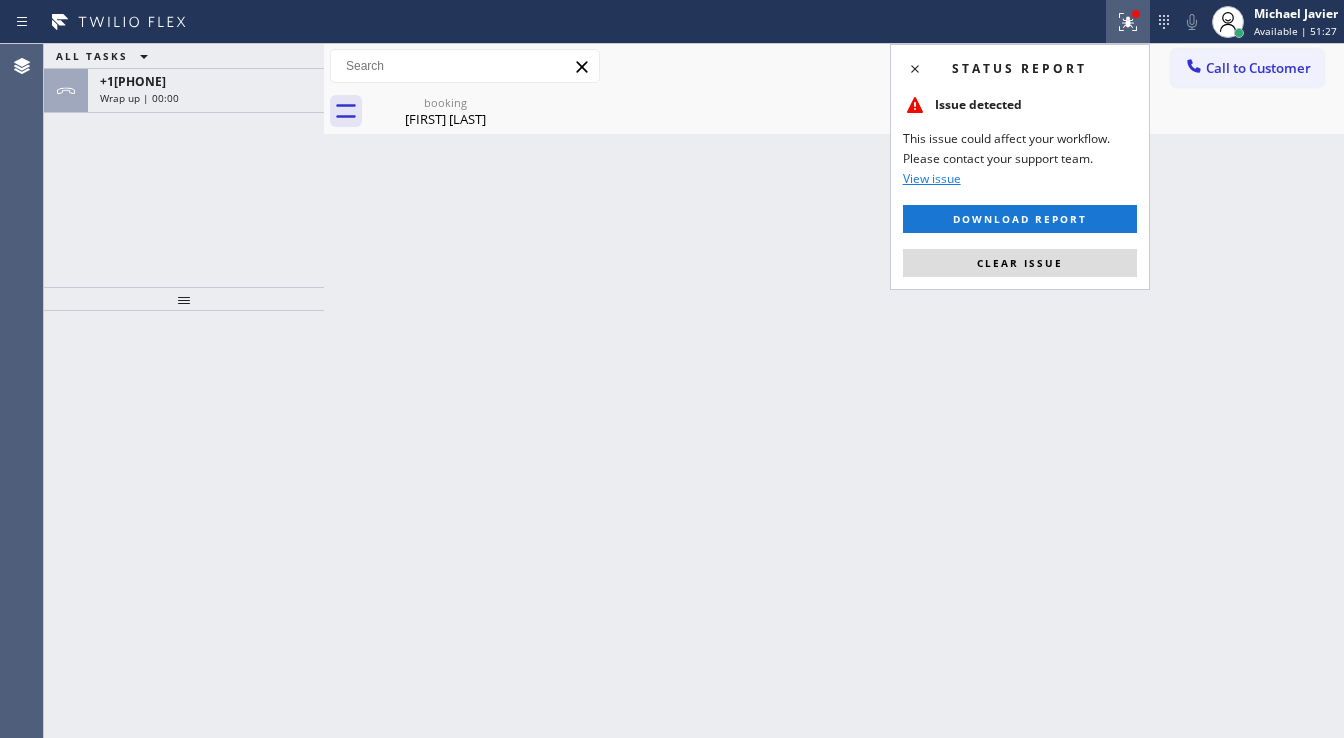 drag, startPoint x: 1071, startPoint y: 277, endPoint x: 1083, endPoint y: 263, distance: 18.439089 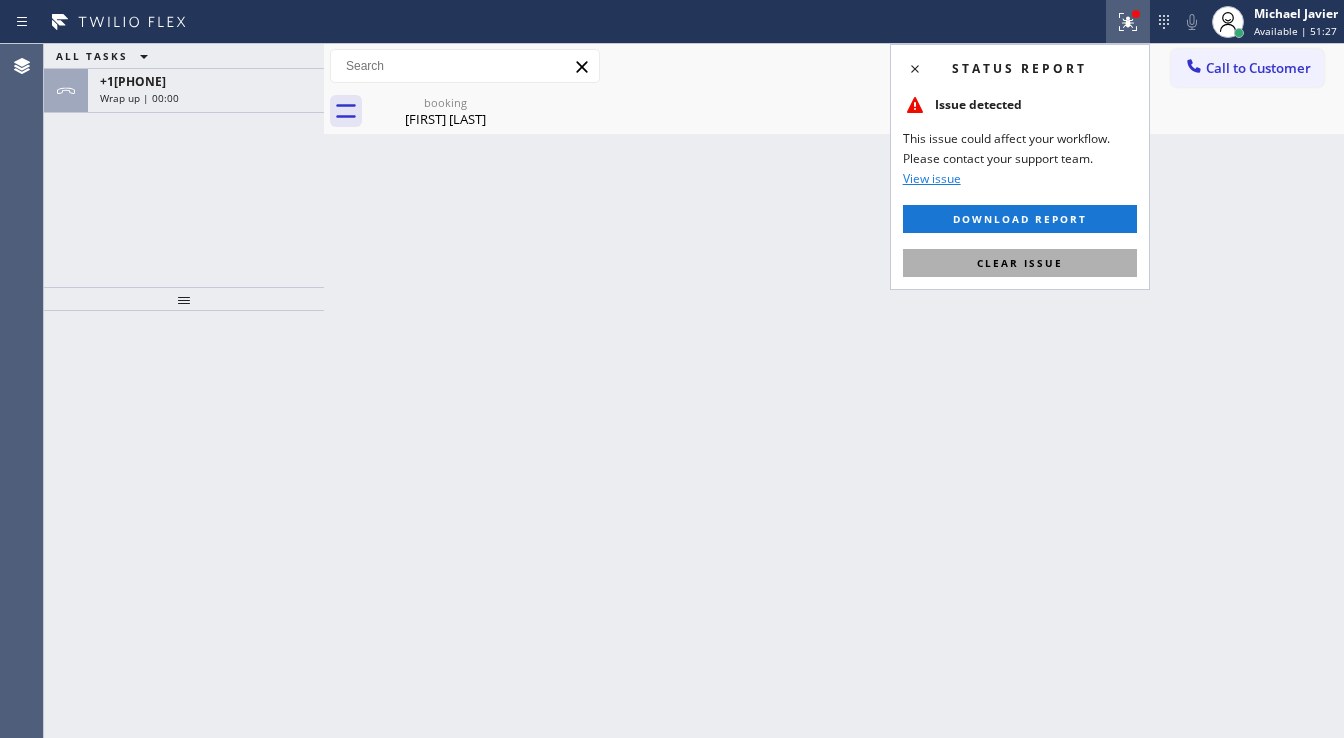 click on "Status report Issue detected This issue could affect your workflow. Please contact your support team. View issue Download report Clear issue" at bounding box center (1020, 167) 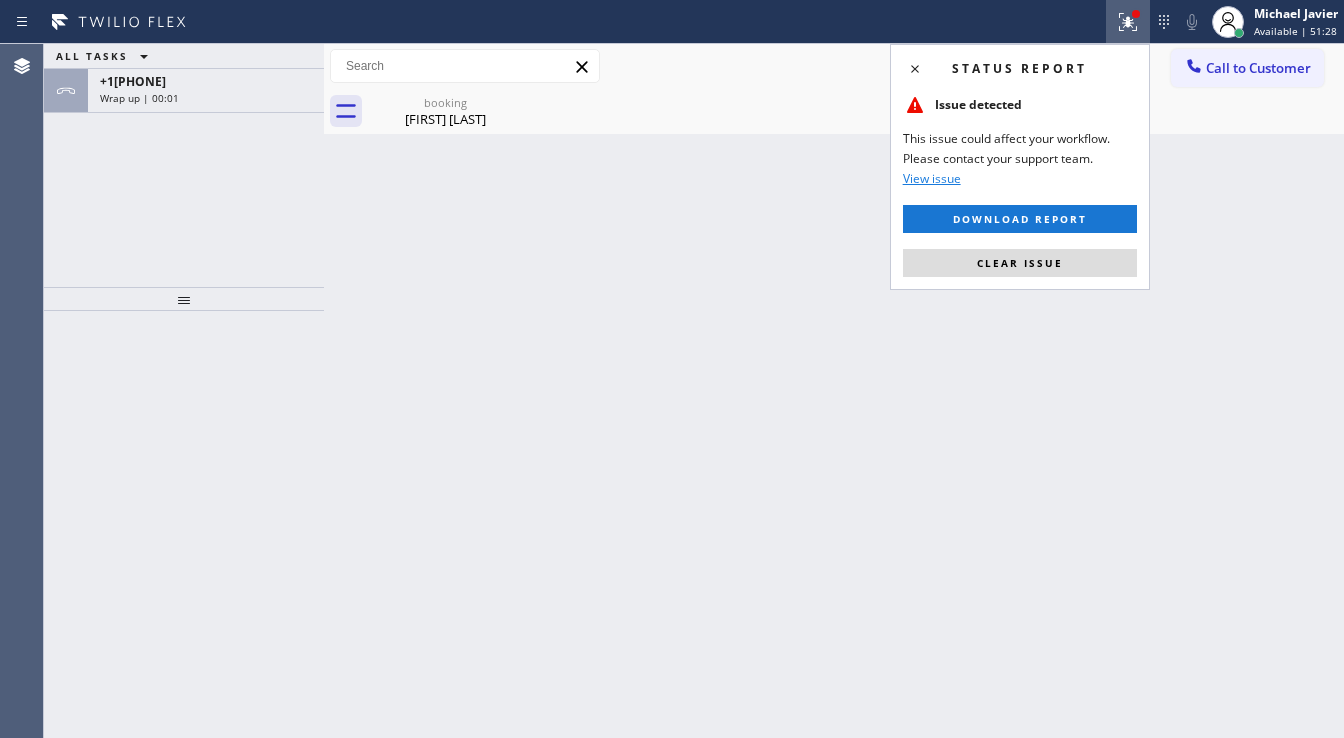 click on "Status report Issue detected This issue could affect your workflow. Please contact your support team. View issue Download report Clear issue" at bounding box center (1020, 167) 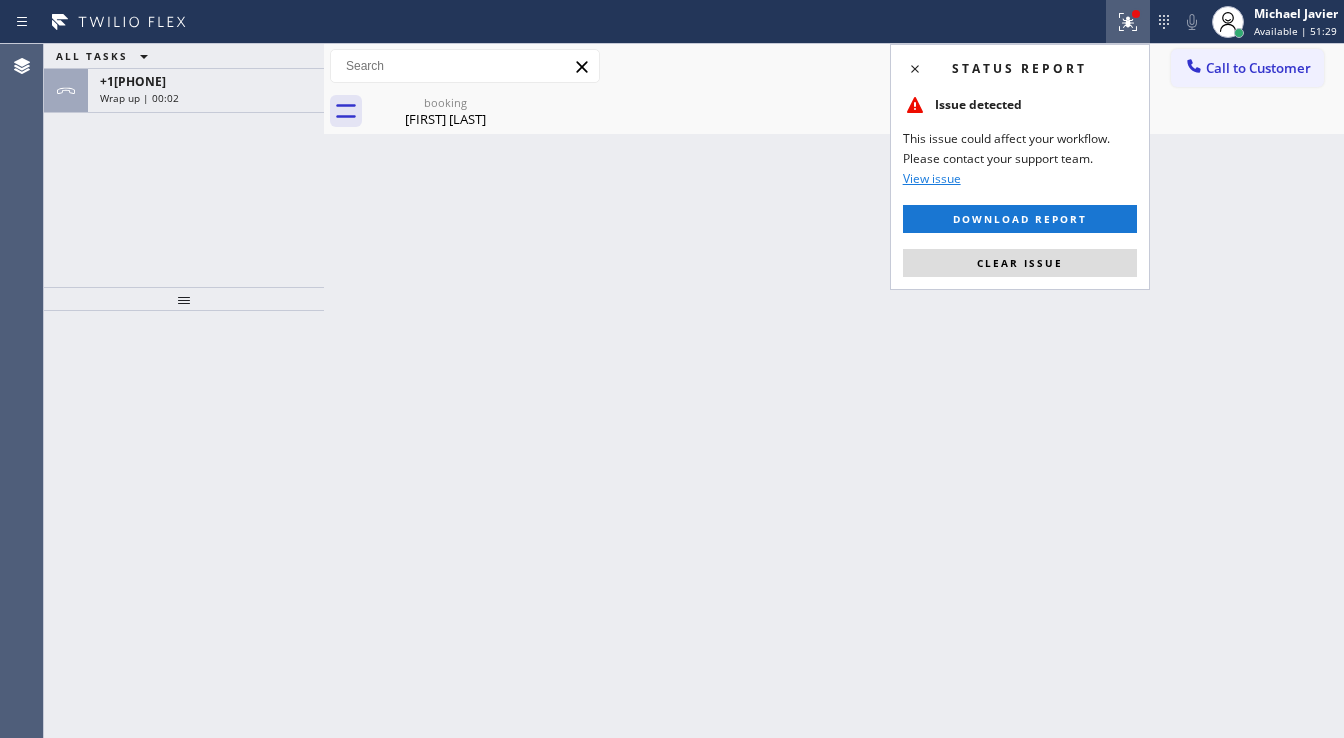 drag, startPoint x: 1091, startPoint y: 263, endPoint x: 1233, endPoint y: 89, distance: 224.58852 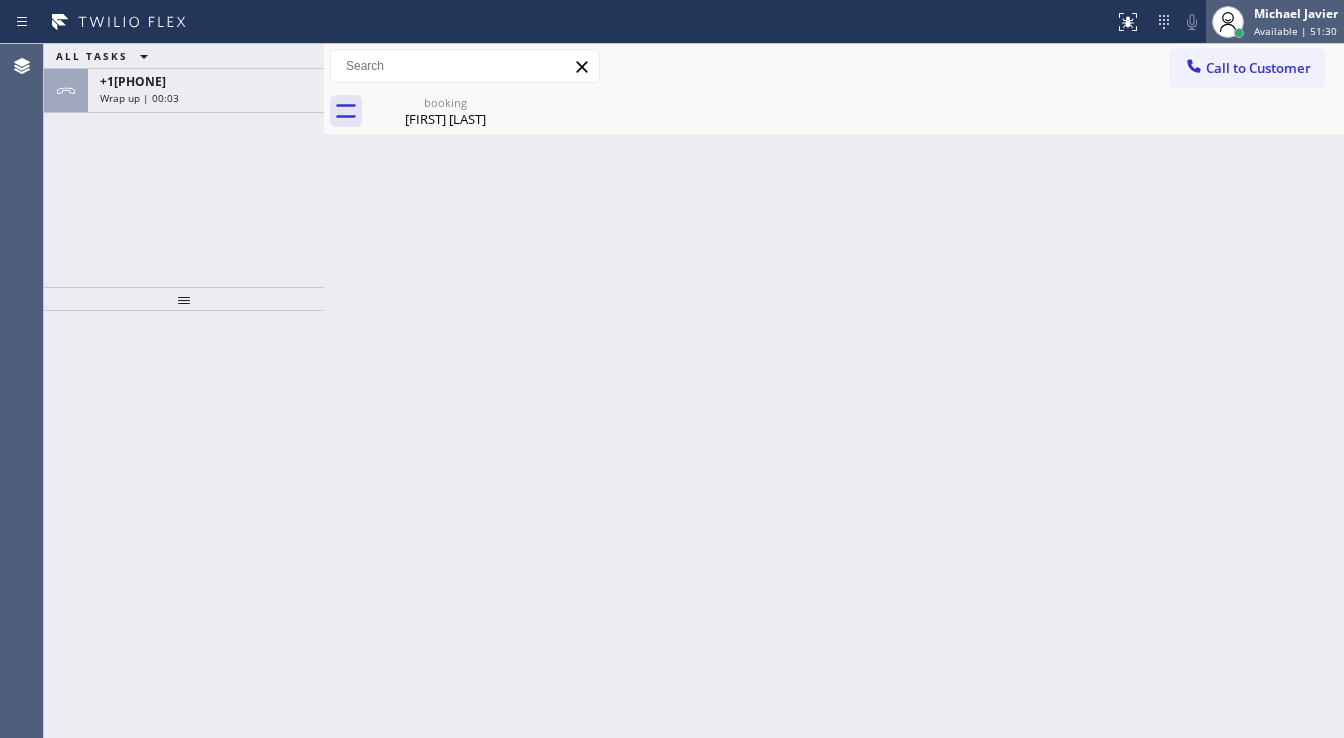 click on "Available | 51:30" at bounding box center (1295, 31) 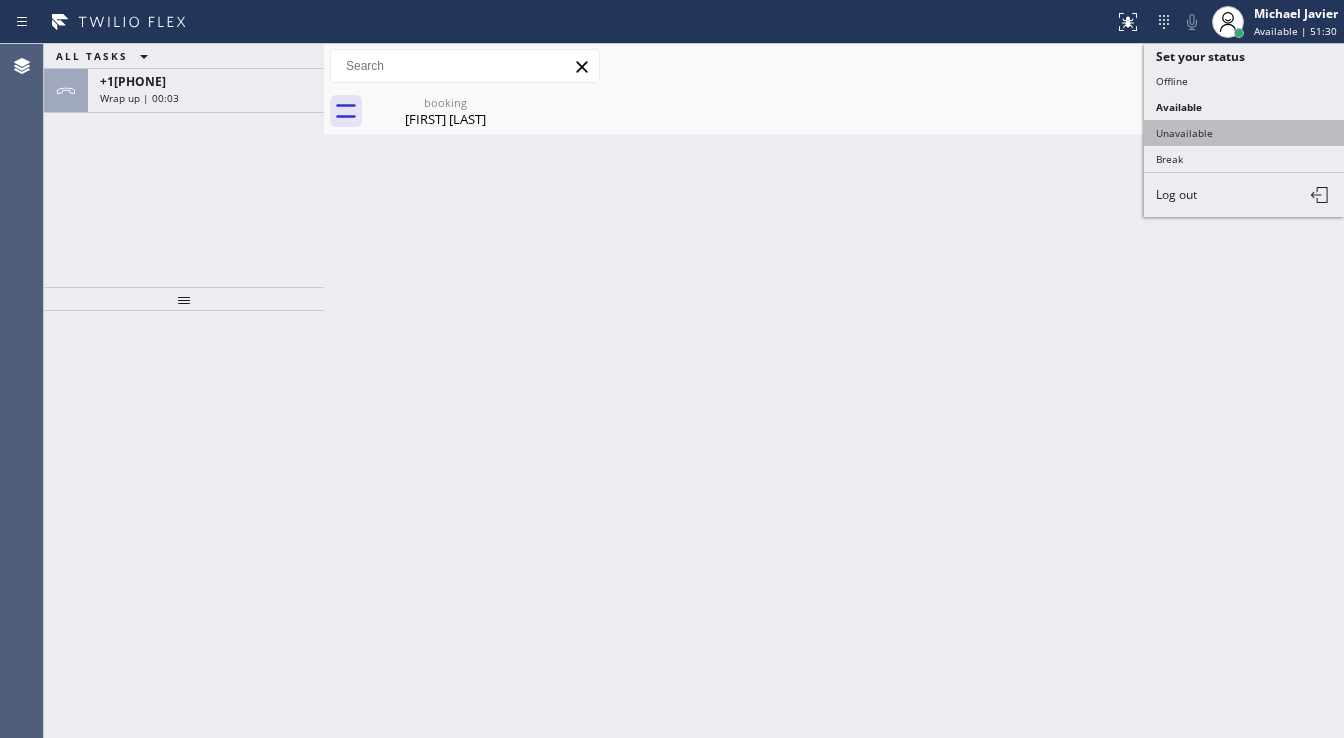 click on "Unavailable" at bounding box center (1244, 133) 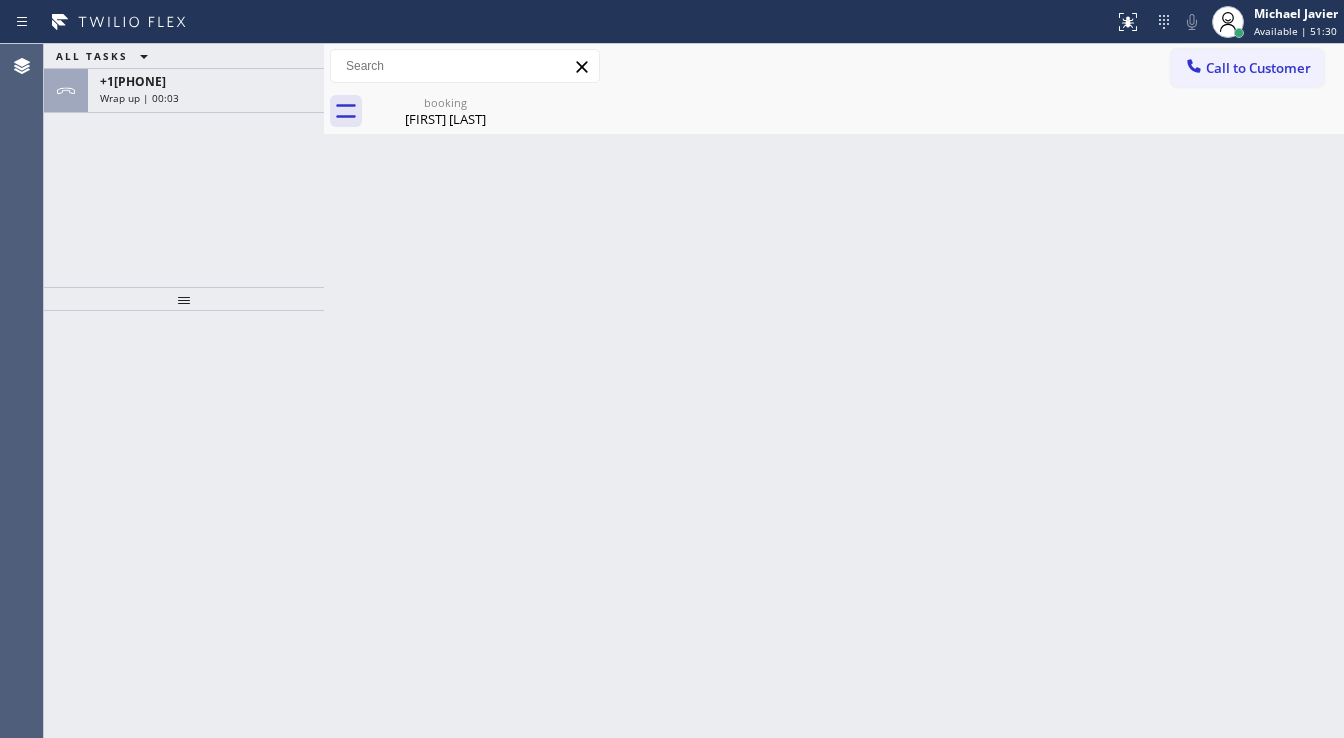 click on "Back to Dashboard Change Sender ID Customers Technicians Select a contact Outbound call Technician Search Technician Your caller id phone number Your caller id phone number Call Technician info Name   Phone none Address none Change Sender ID HVAC [PHONE] 5 Star Appliance [PHONE] Appliance Repair [PHONE] Plumbing [PHONE] Air Duct Cleaning [PHONE]  Electricians [PHONE] Cancel Change Check personal SMS Reset Change booking [FIRST] [LAST] Call to Customer Outbound call Location Sub Zero Repair San Francisco Your caller id phone number [PHONE] Customer number Call Outbound call Technician Search Technician Your caller id phone number Your caller id phone number Call booking [FIRST]   [LAST] Since: 20 may 2020 link to CRM copy Email gingersnap58@[EXAMPLE.COM]  Emails allowed Phone [PHONE] Phone2 none  SMS allowed Primary address  [NUMBER] [STREET] [CITY], [ZIPCODE] [STATE] EDIT Outbound call Location LG Repairs Your caller id phone number [PHONE] Customer number Call Benefits" at bounding box center [834, 391] 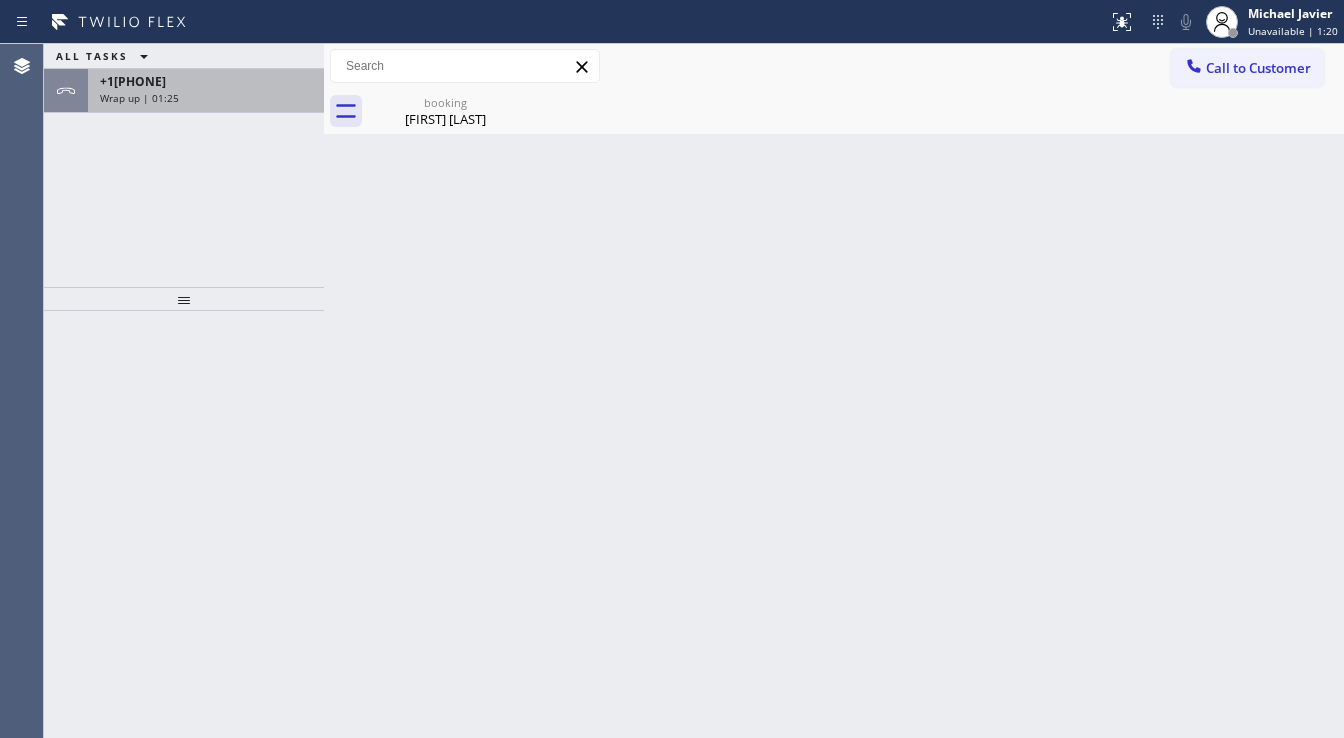 click on "+1[PHONE]" at bounding box center (206, 81) 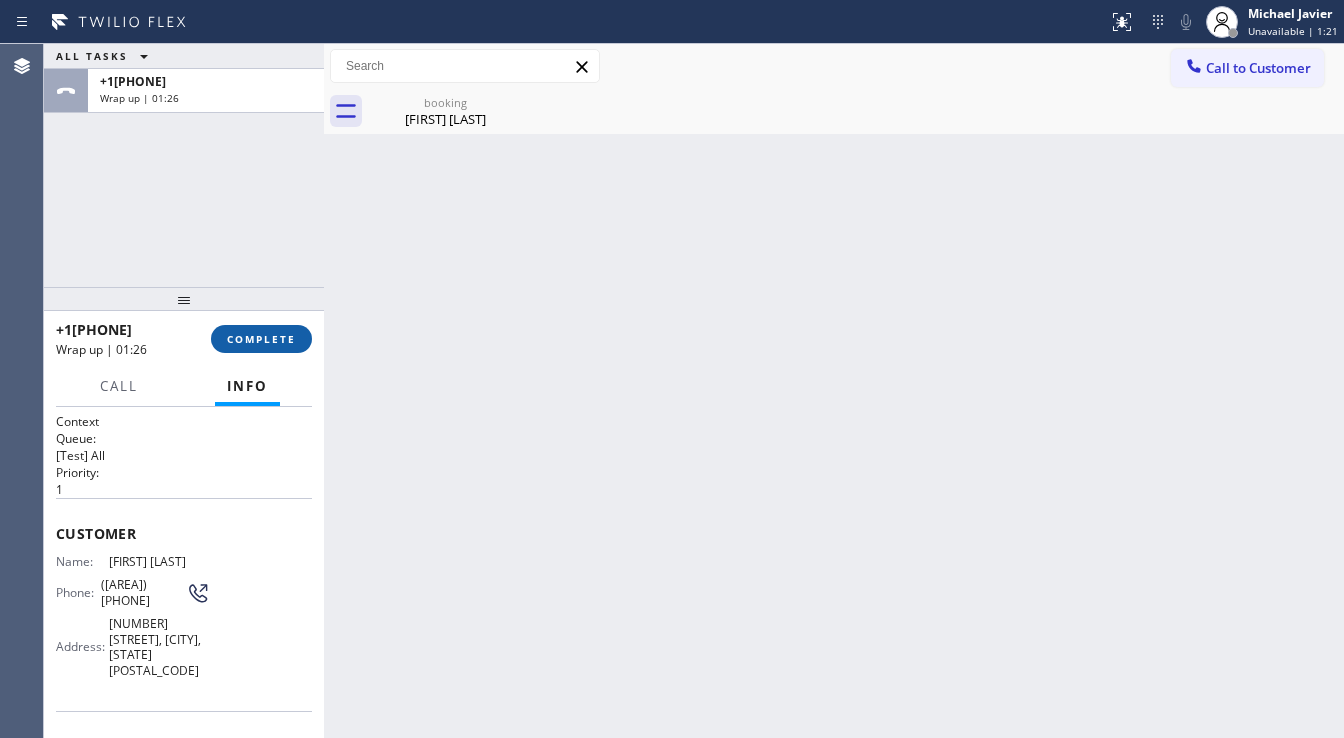 click on "COMPLETE" at bounding box center (261, 339) 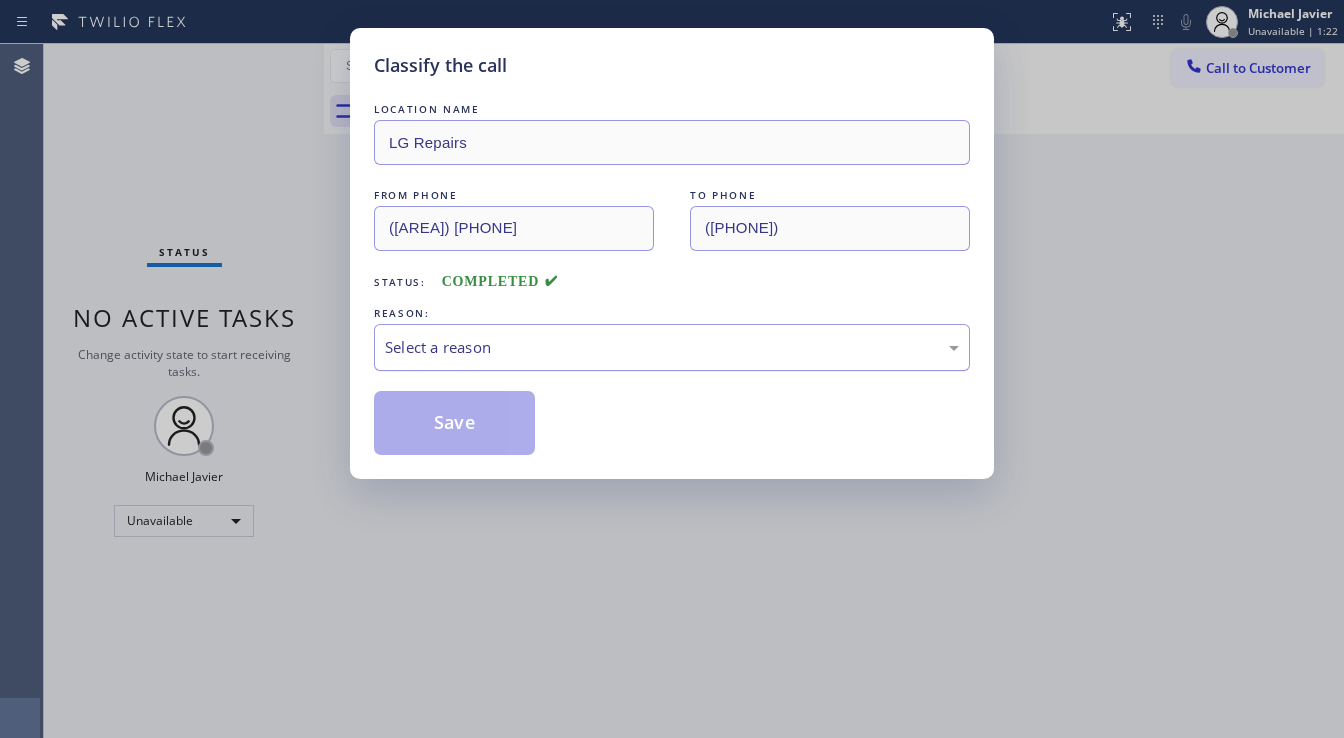 click on "Select a reason" at bounding box center [672, 347] 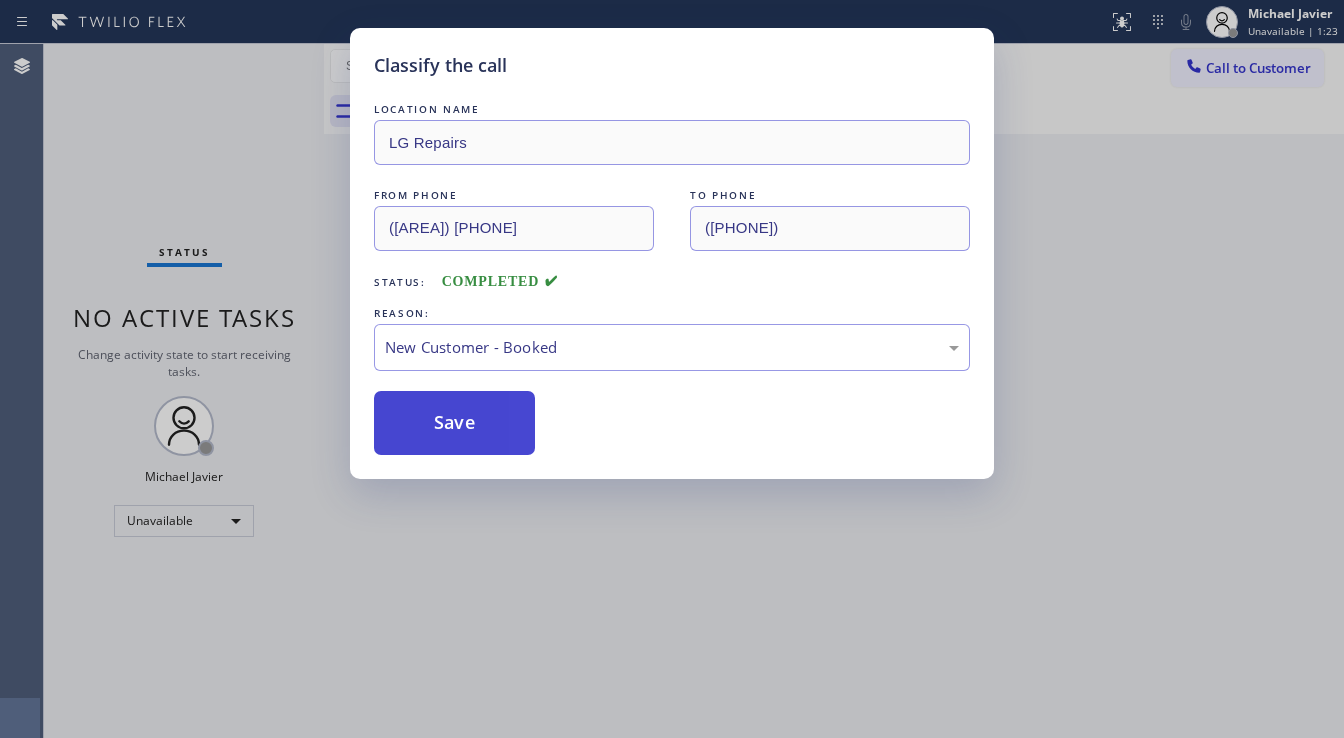 click on "Save" at bounding box center (454, 423) 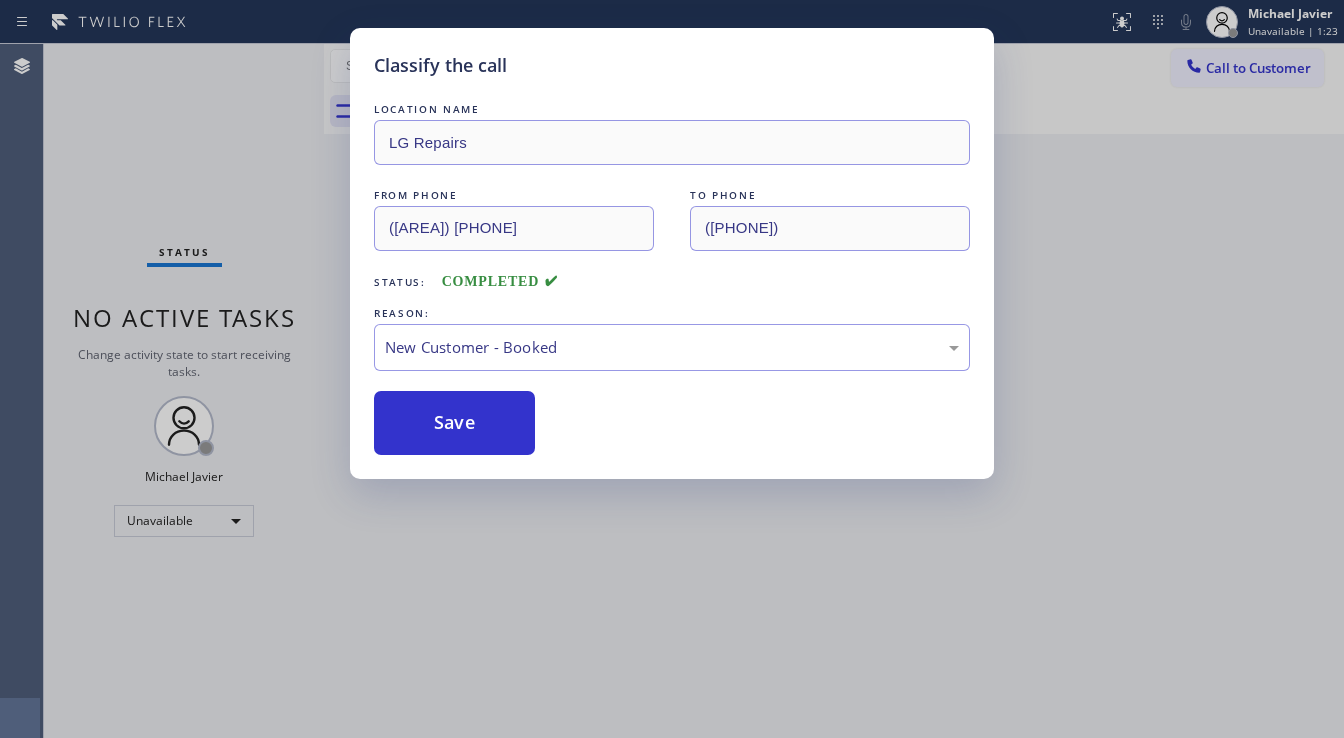 type 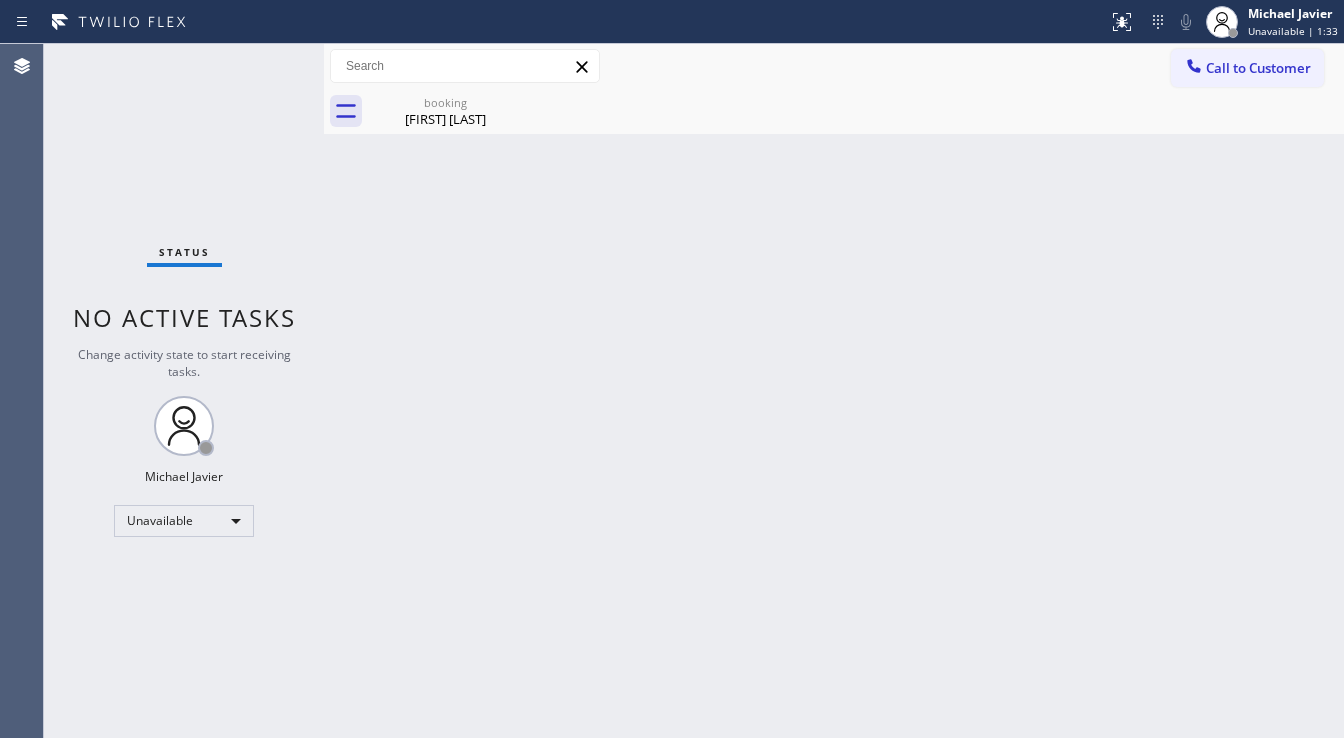 click on "Status   No active tasks     Change activity state to start receiving tasks.   [FIRST] [LAST] Unavailable" at bounding box center (184, 391) 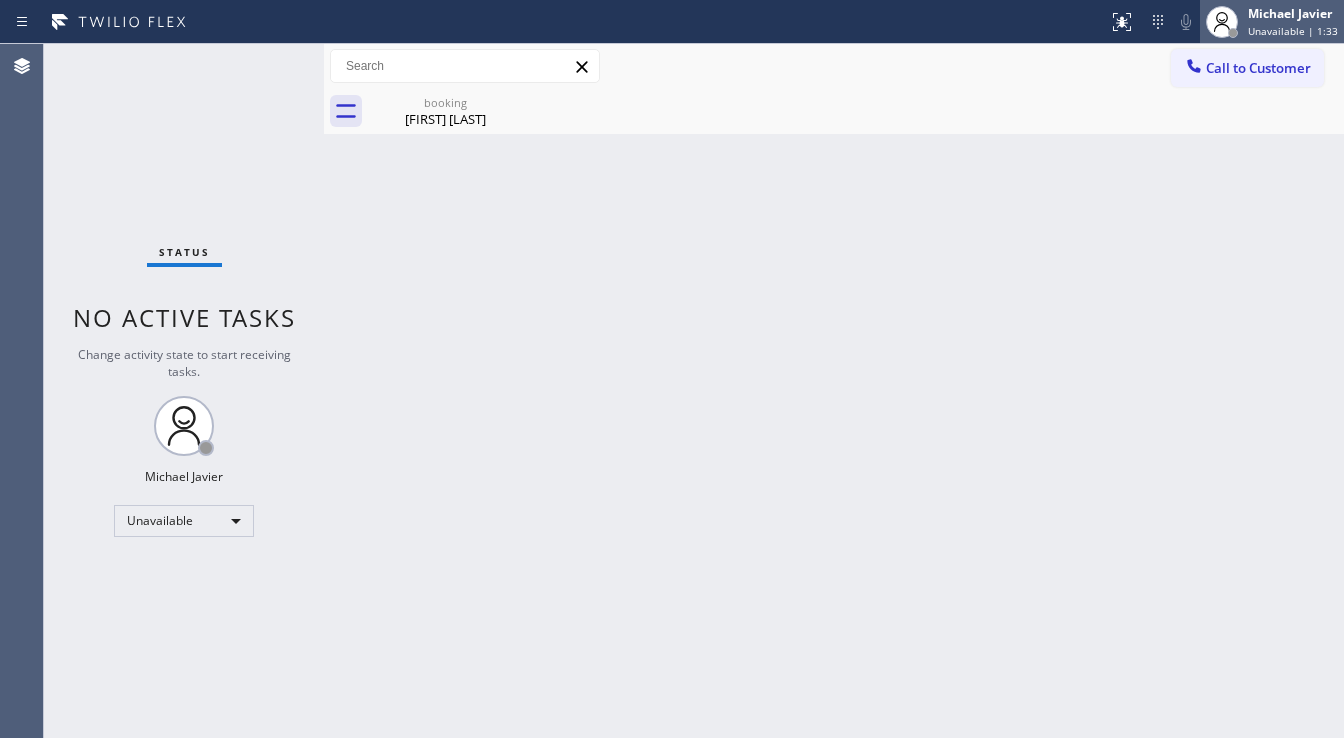 click on "Unavailable | 1:33" at bounding box center (1293, 31) 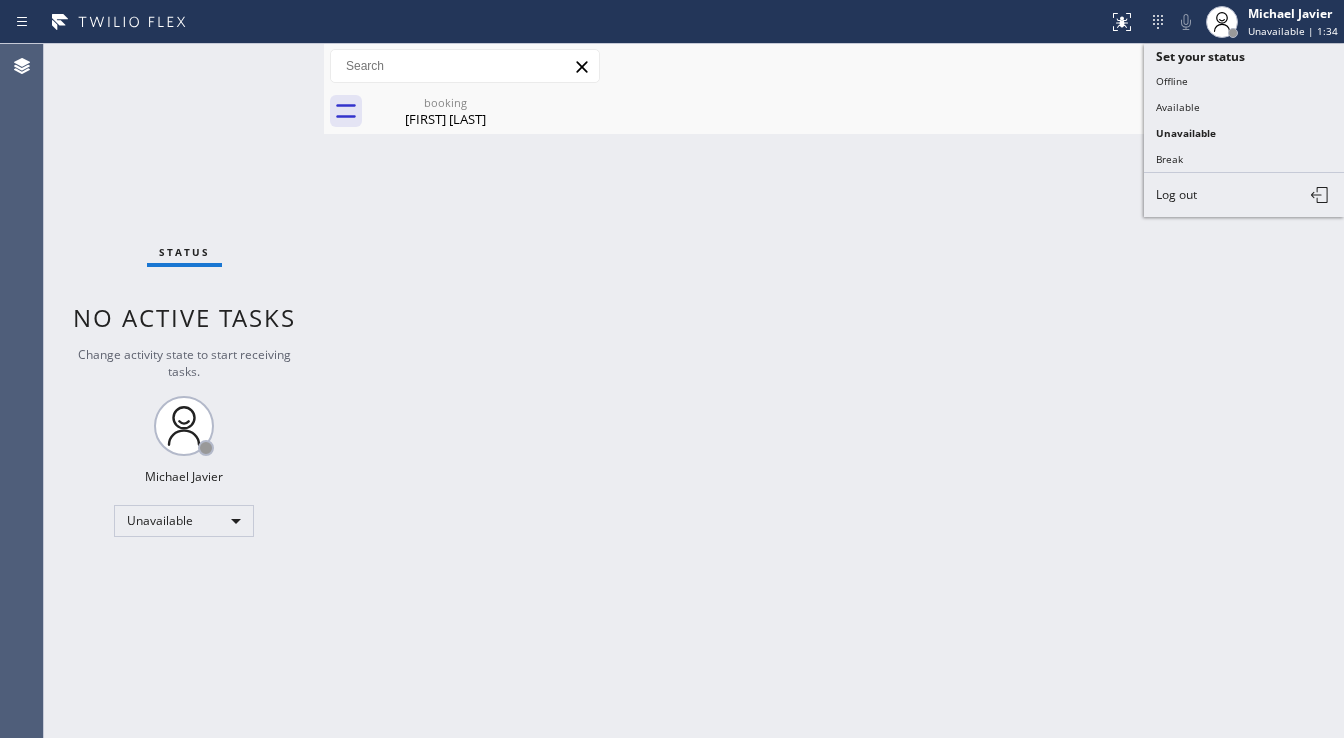drag, startPoint x: 1220, startPoint y: 111, endPoint x: 1068, endPoint y: 137, distance: 154.20766 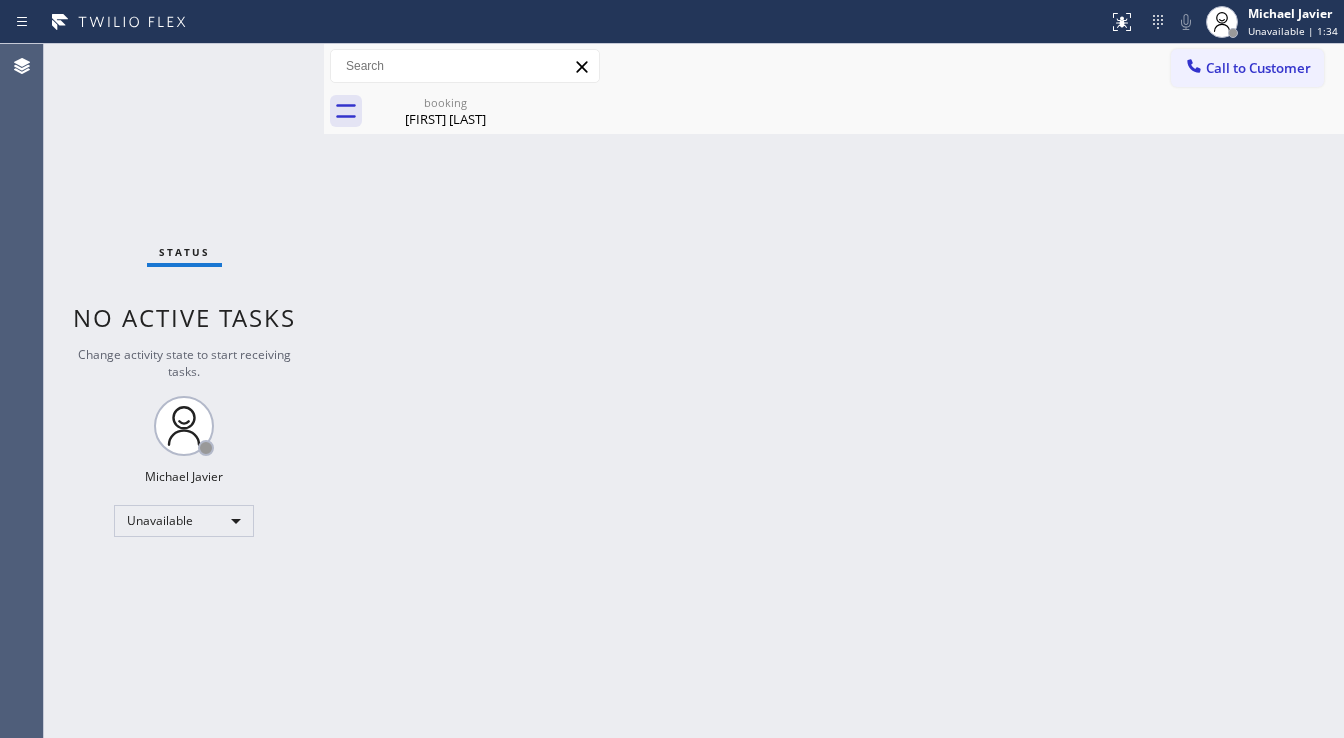 click on "Back to Dashboard Change Sender ID Customers Technicians Select a contact Outbound call Technician Search Technician Your caller id phone number Your caller id phone number Call Technician info Name   Phone none Address none Change Sender ID HVAC +1[PHONE] 5 Star Appliance +1[PHONE] Appliance Repair +1[PHONE] Plumbing +1[PHONE] Air Duct Cleaning +1[PHONE]  Electricians +1[PHONE]  Cancel Change Check personal SMS Reset Change booking [FIRST] [LAST] Call to Customer Outbound call Location Sub Zero Repair San Francisco Your caller id phone number ([PHONE]) Customer number Call Outbound call Technician Search Technician Your caller id phone number Your caller id phone number Call booking [FIRST] [LAST]" at bounding box center [834, 391] 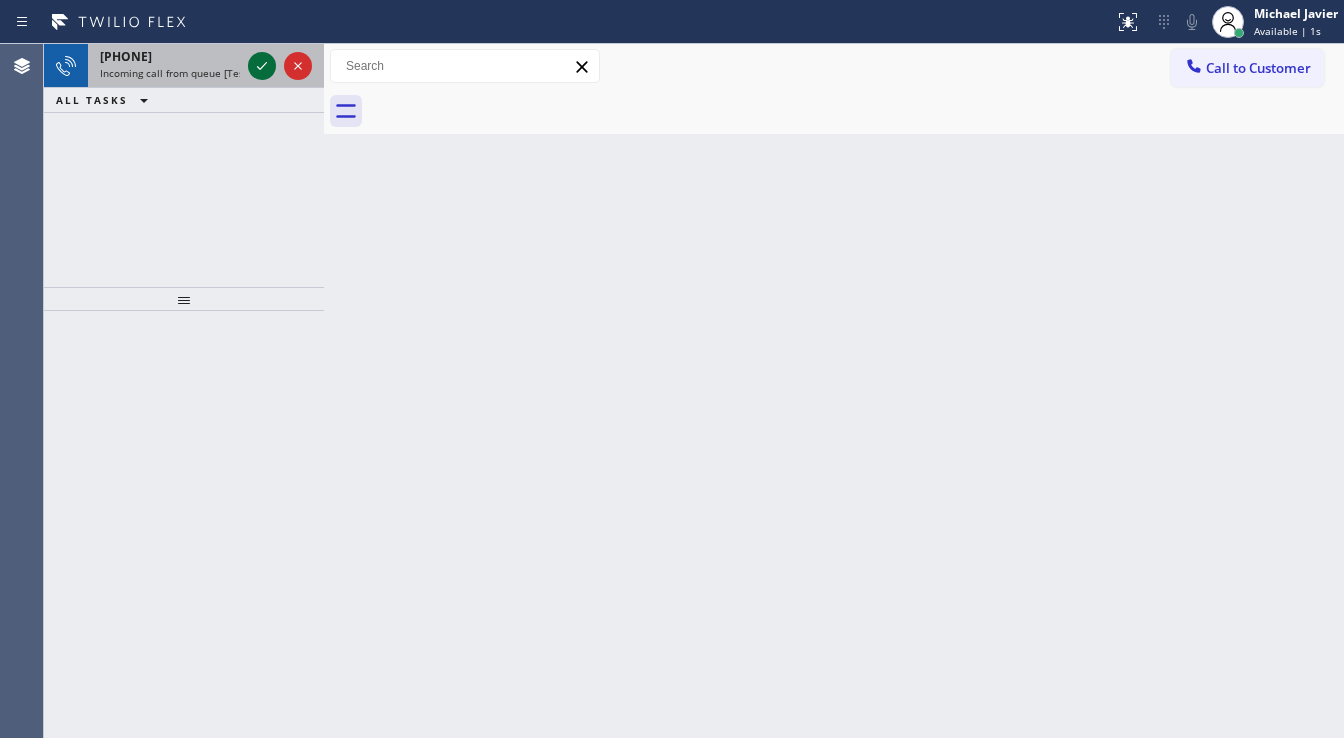 click 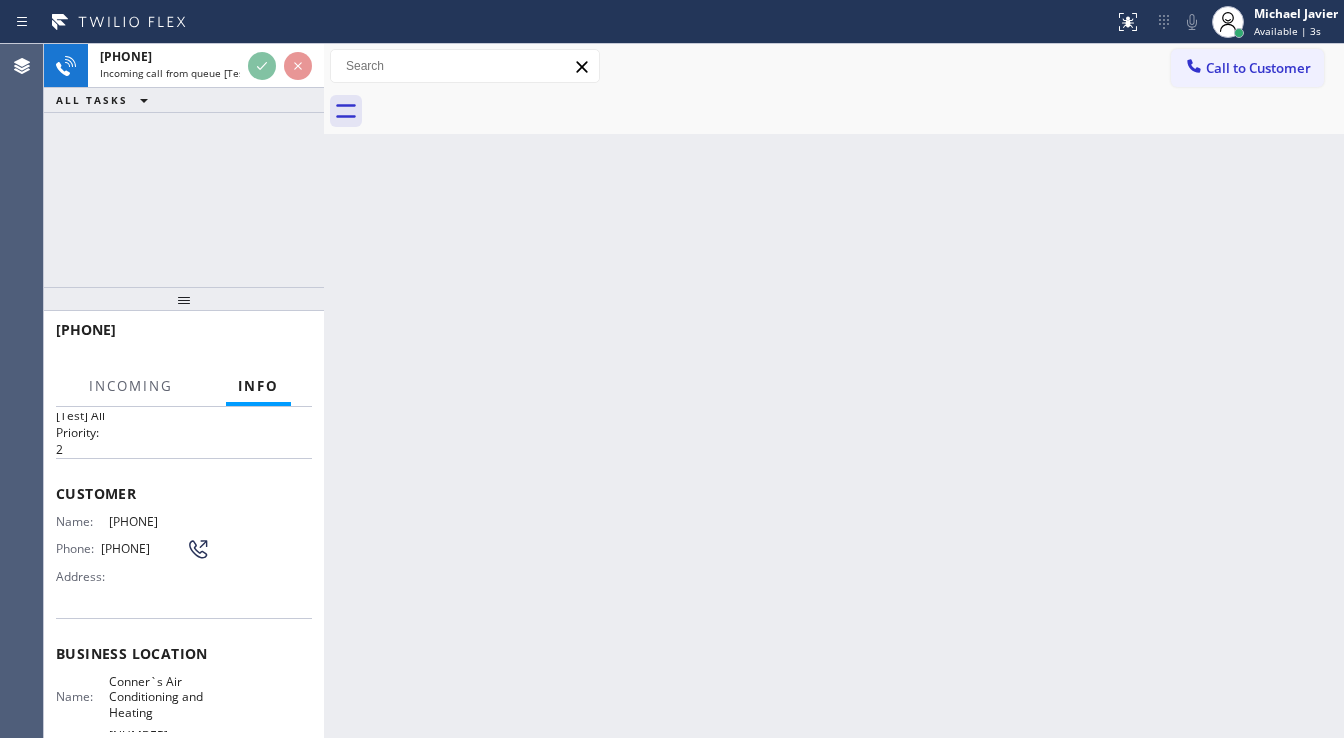 scroll, scrollTop: 80, scrollLeft: 0, axis: vertical 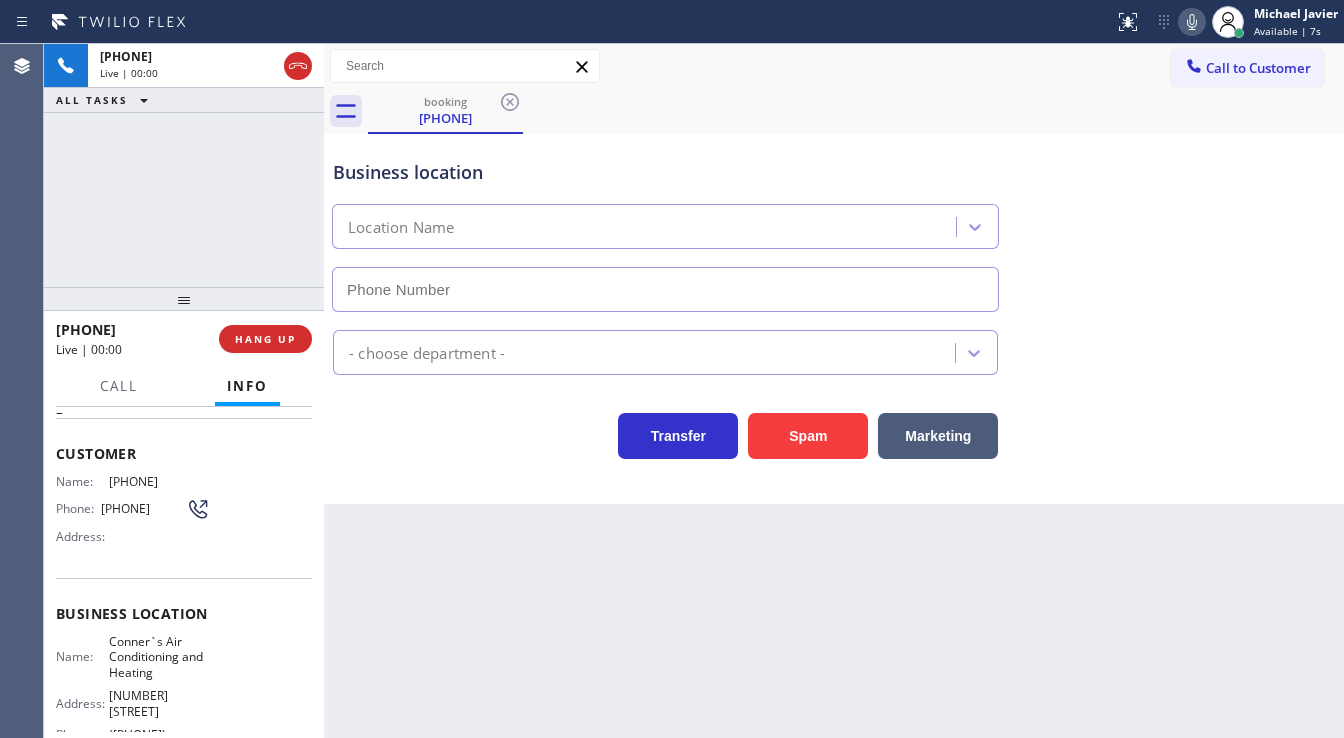 type on "([PHONE])" 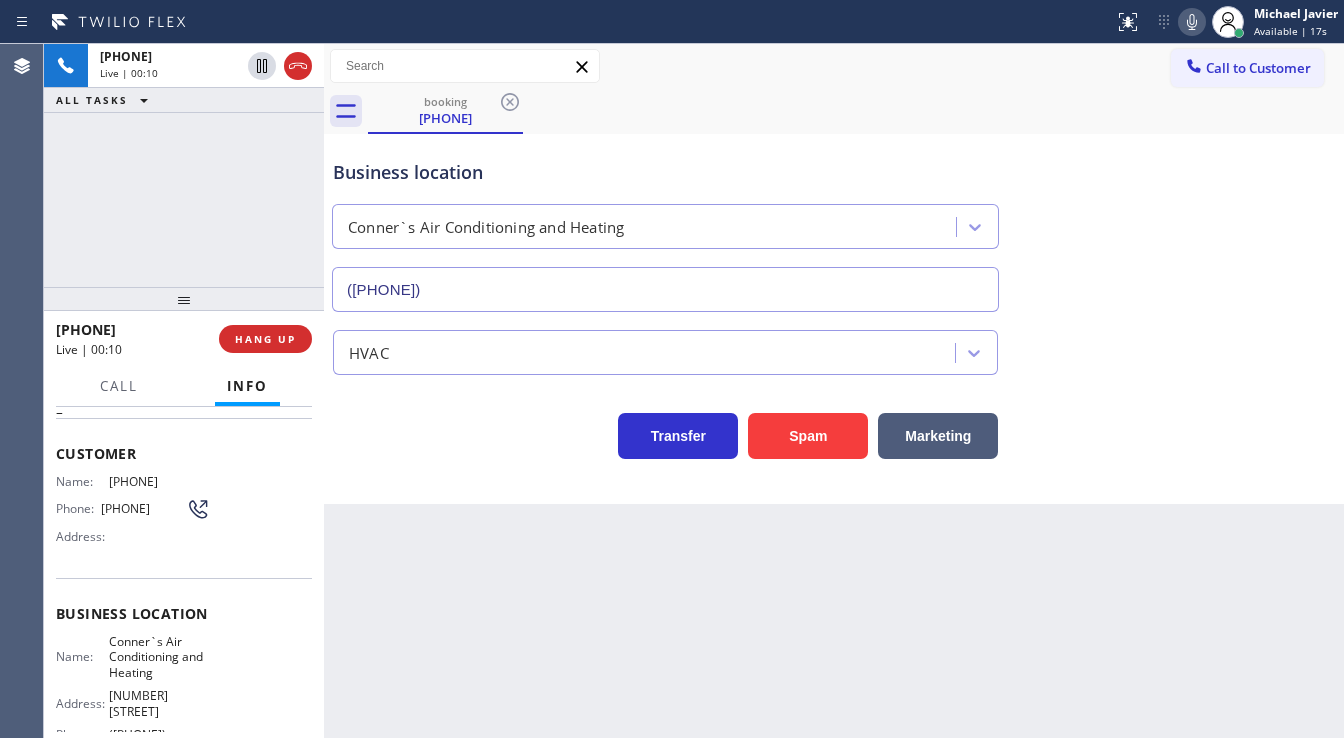 click on "Name: ([PHONE]) Phone: ([PHONE]) Address:" at bounding box center (184, 513) 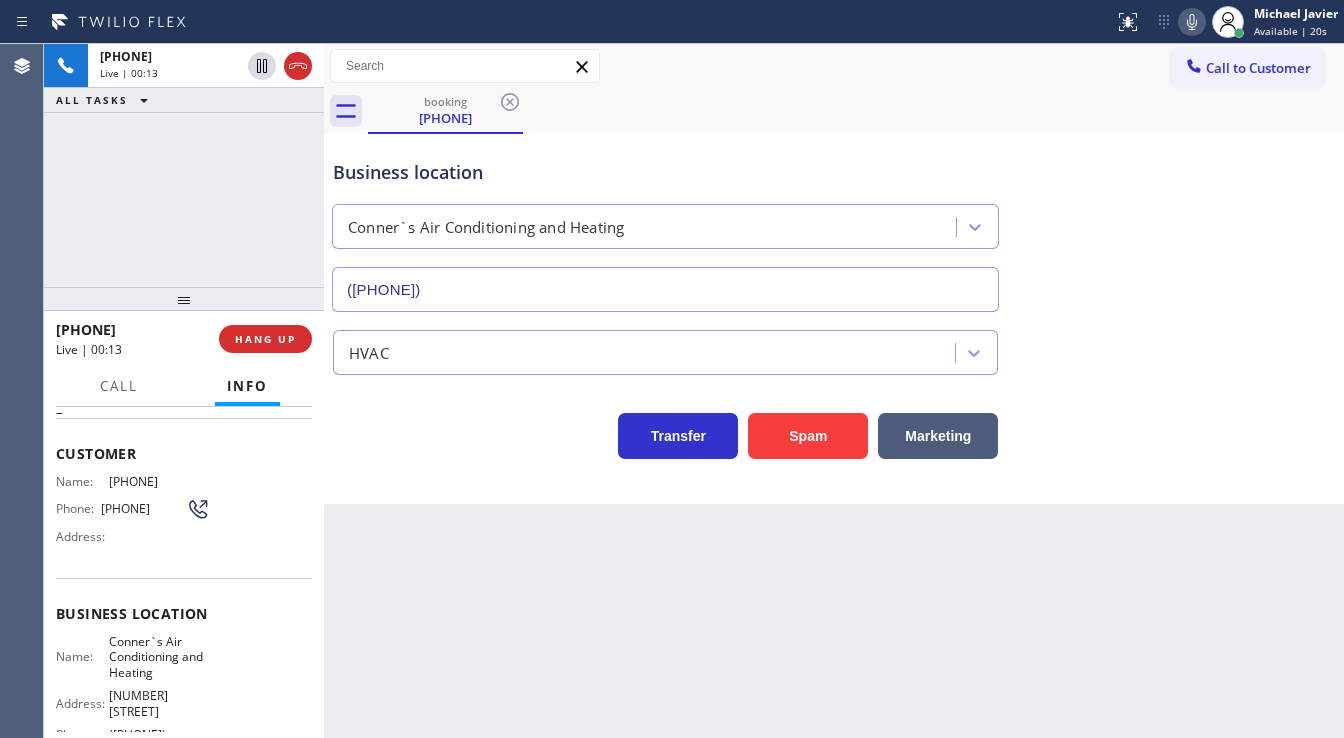 click on "Back to Dashboard Change Sender ID Customers Technicians Select a contact Outbound call Technician Search Technician Your caller id phone number Your caller id phone number Call Technician info Name   Phone none Address none Change Sender ID HVAC +1[PHONE] 5 Star Appliance +1[PHONE] Appliance Repair +1[PHONE] Plumbing +1[PHONE] Air Duct Cleaning +1[PHONE]  Electricians +1[PHONE] Cancel Change Check personal SMS Reset Change booking ([AREA]) [PHONE] Call to Customer Outbound call Location Sub Zero Repair [CITY] Your caller id phone number ([AREA]) [PHONE] Customer number Call Outbound call Technician Search Technician Your caller id phone number Your caller id phone number Call booking ([AREA]) [PHONE] Business location Conner`s Air Conditioning and Heating ([AREA]) [PHONE] HVAC Transfer Spam Marketing" at bounding box center (834, 391) 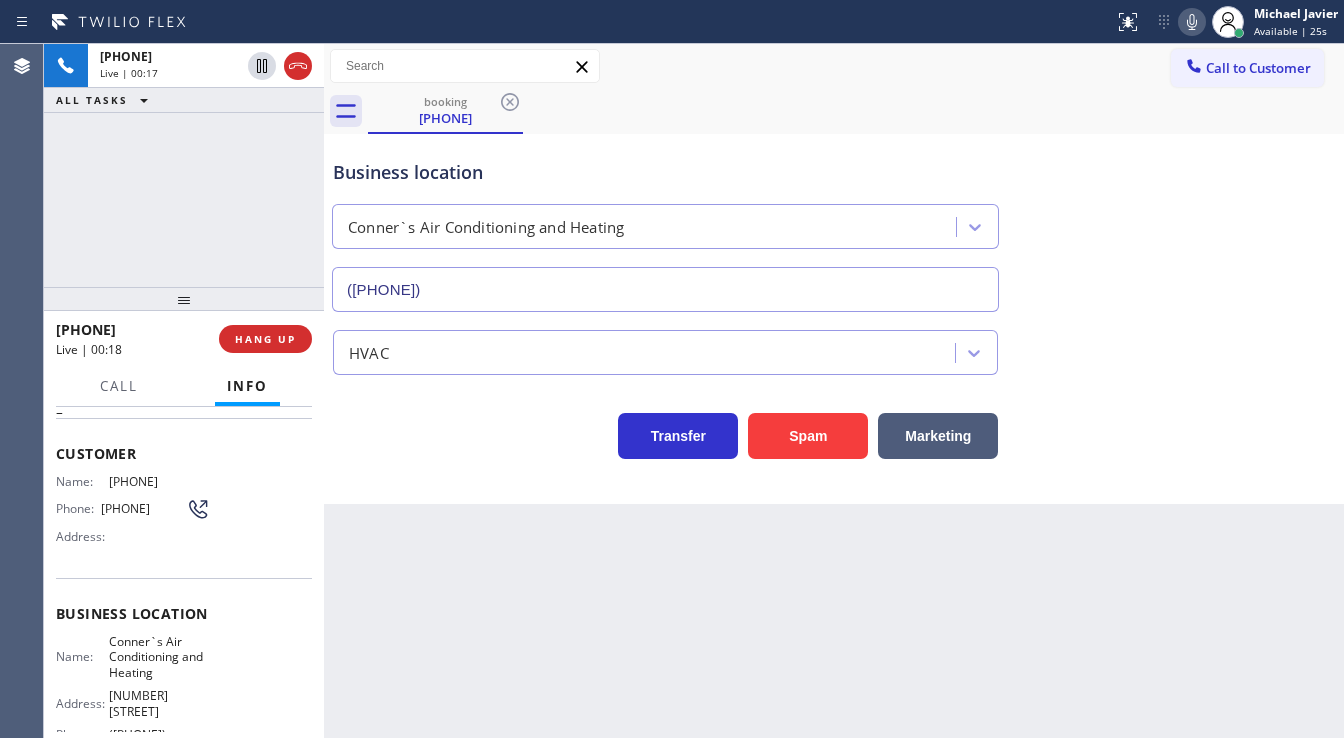 click on "Customer" at bounding box center [184, 453] 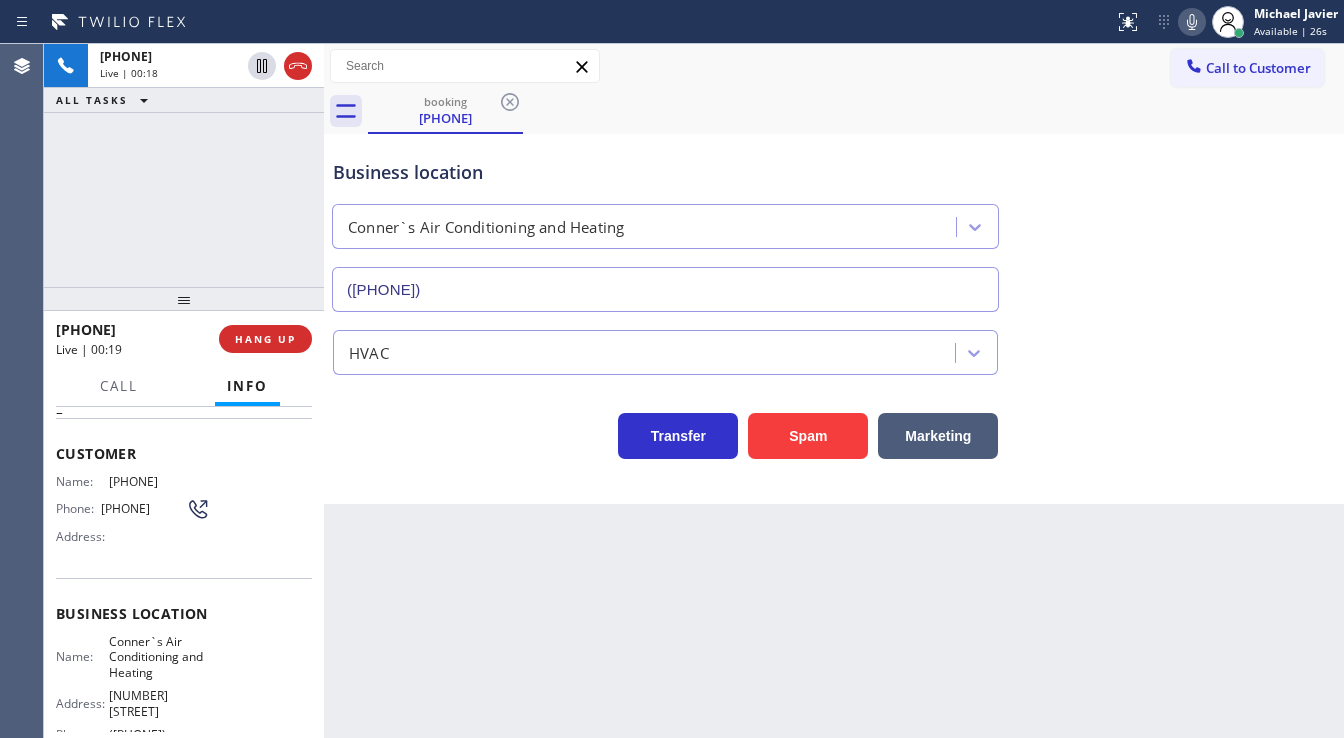 click on "+1[PHONE] Live | 00:19" at bounding box center (137, 339) 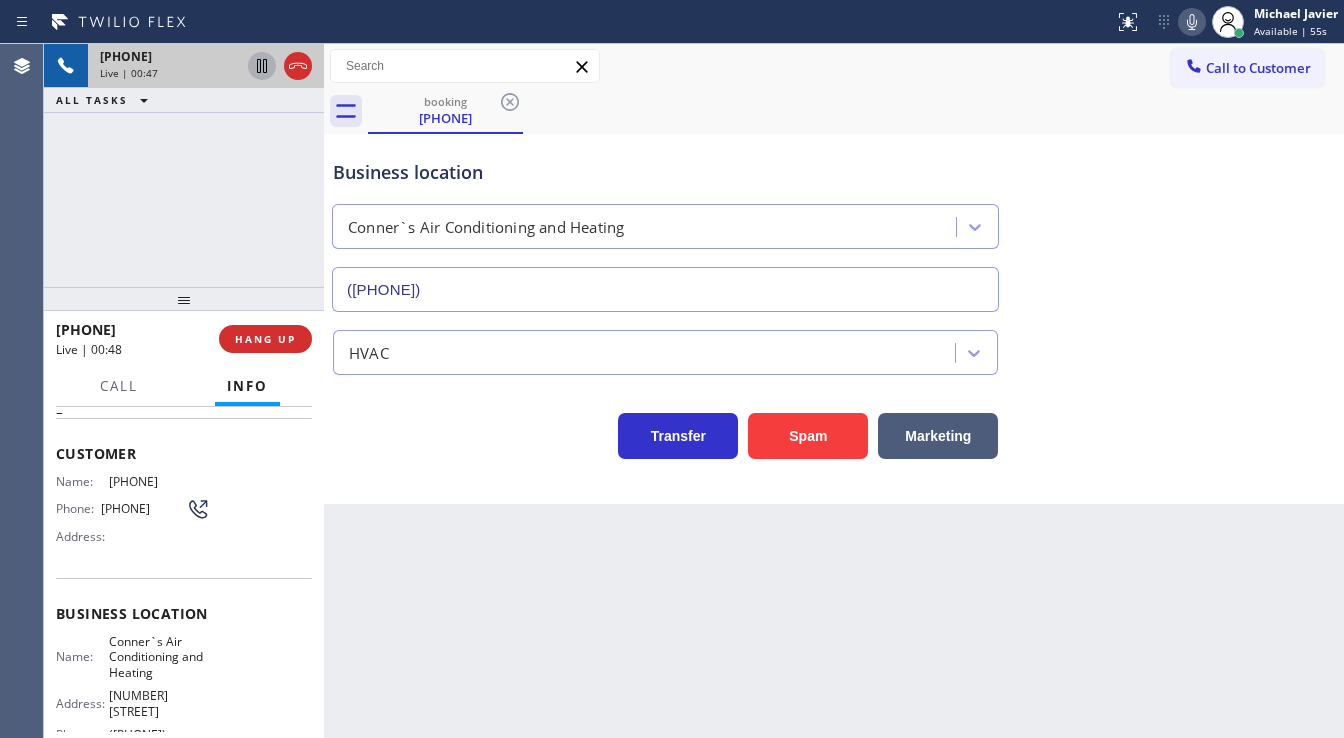 click 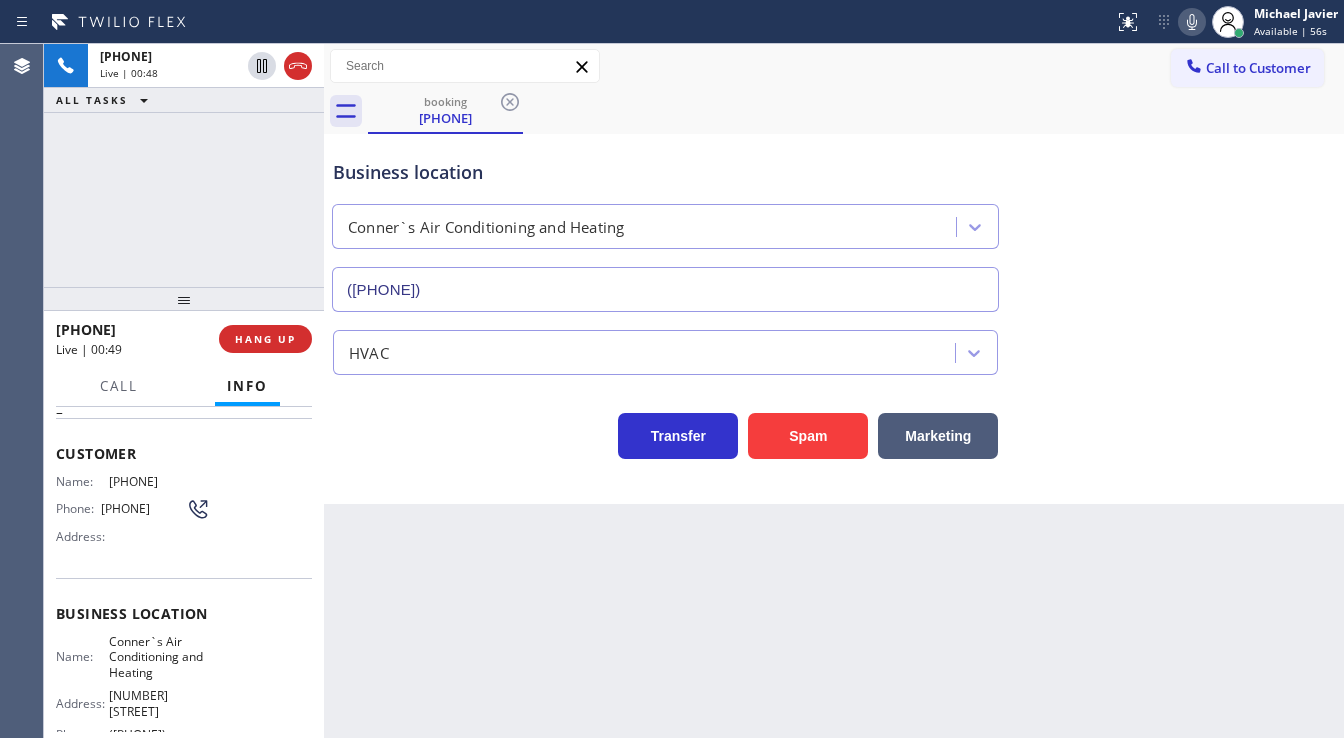 click 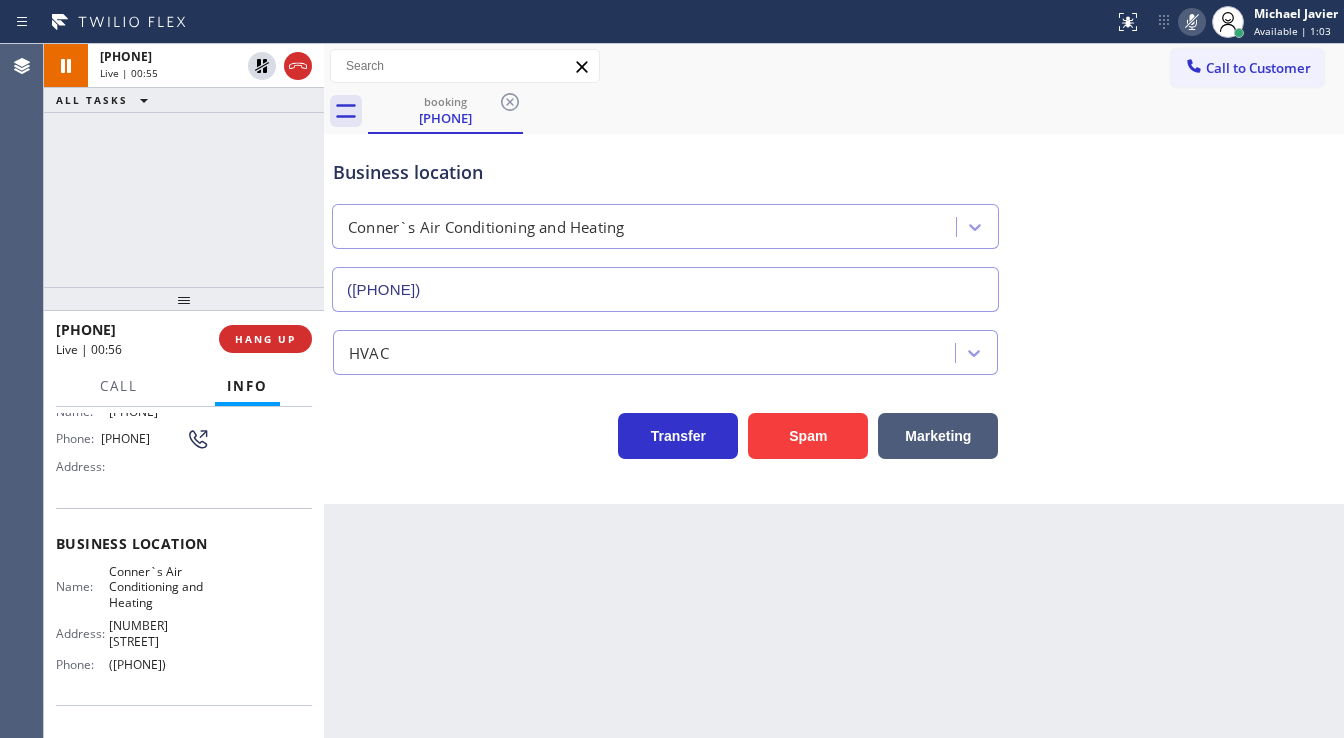 scroll, scrollTop: 240, scrollLeft: 0, axis: vertical 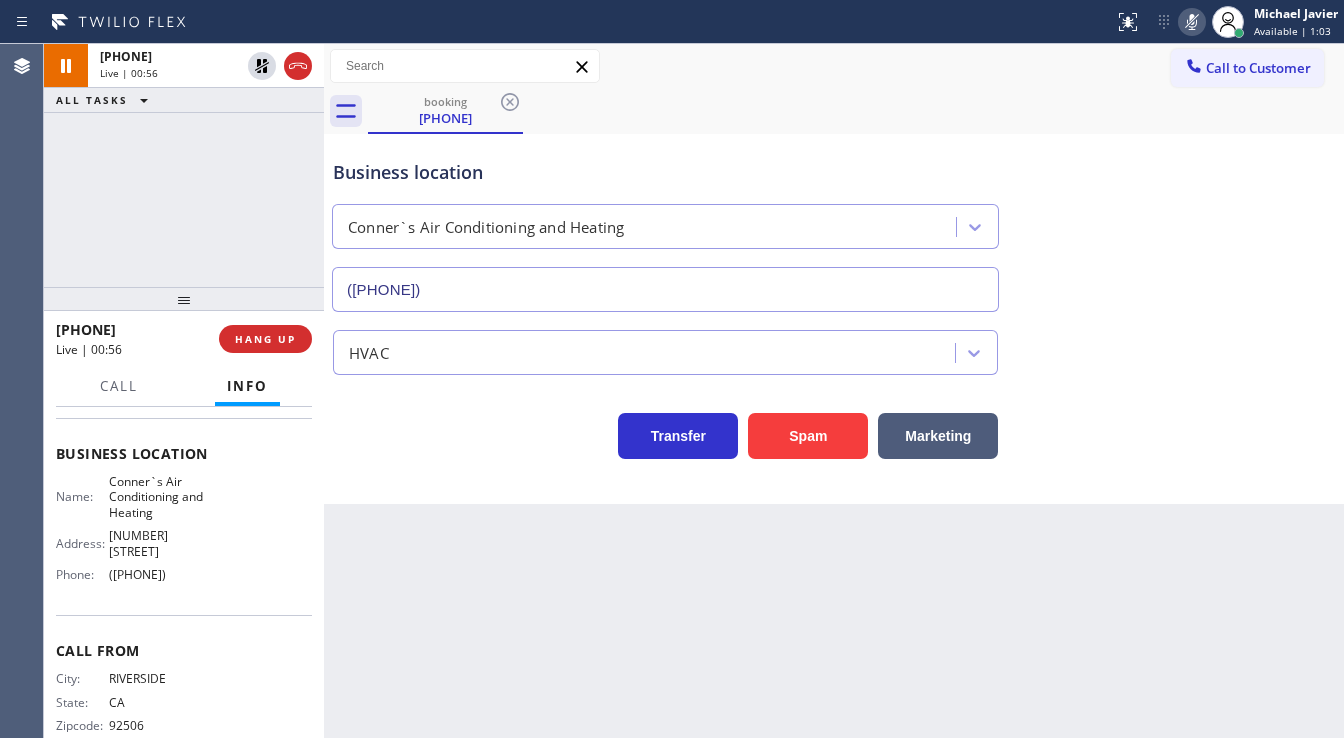 drag, startPoint x: 64, startPoint y: 452, endPoint x: 192, endPoint y: 260, distance: 230.75528 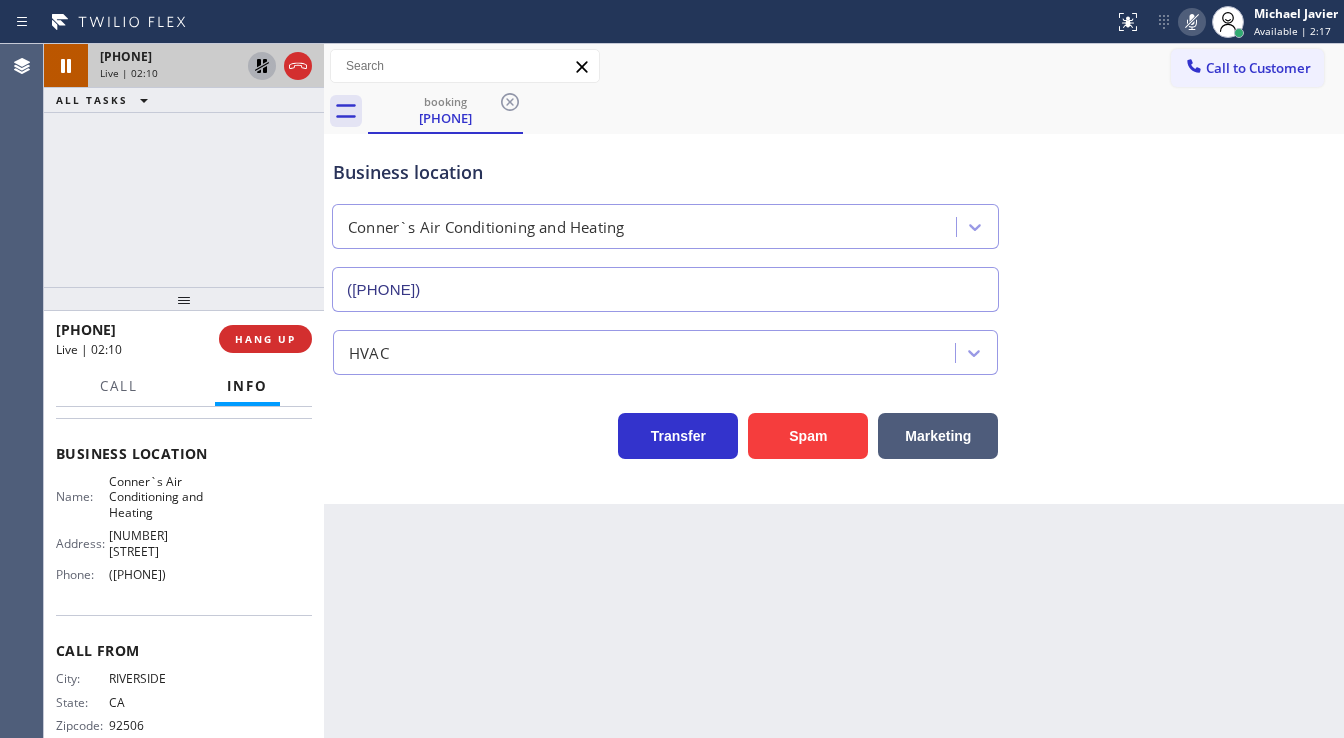 click 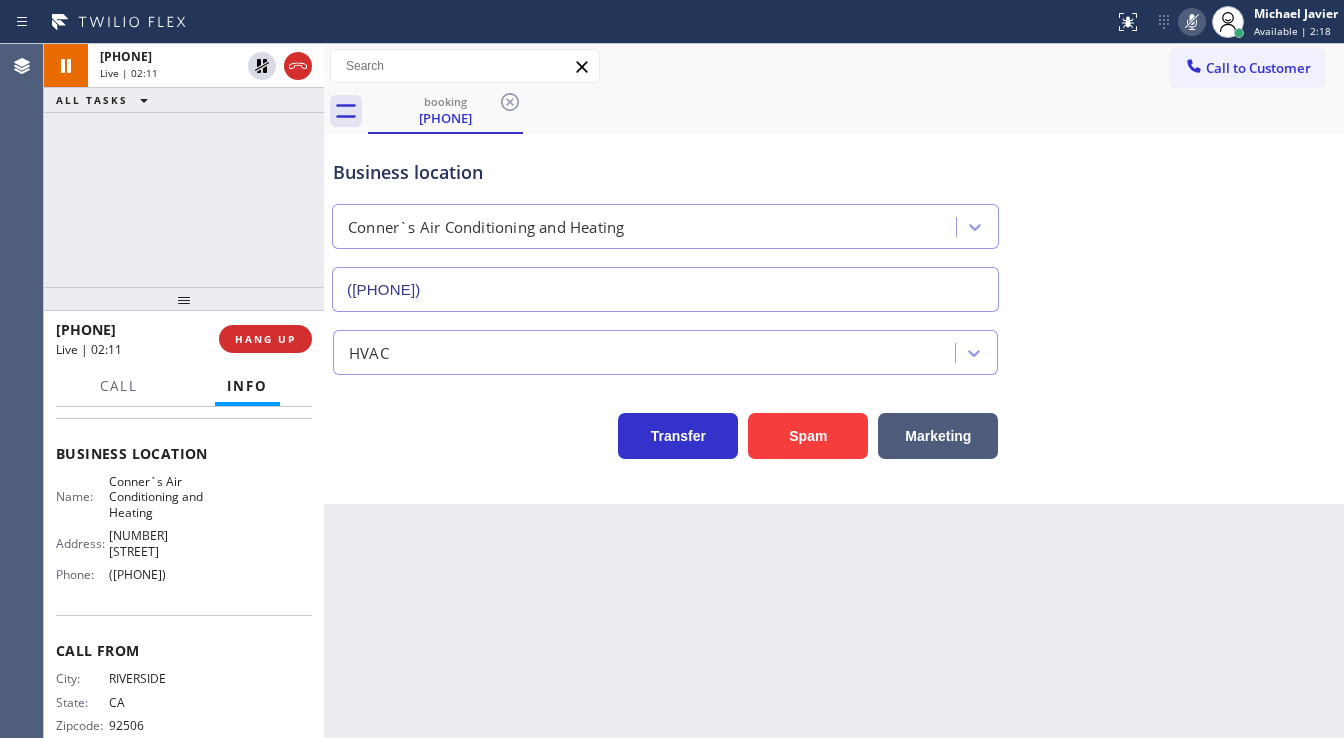 click 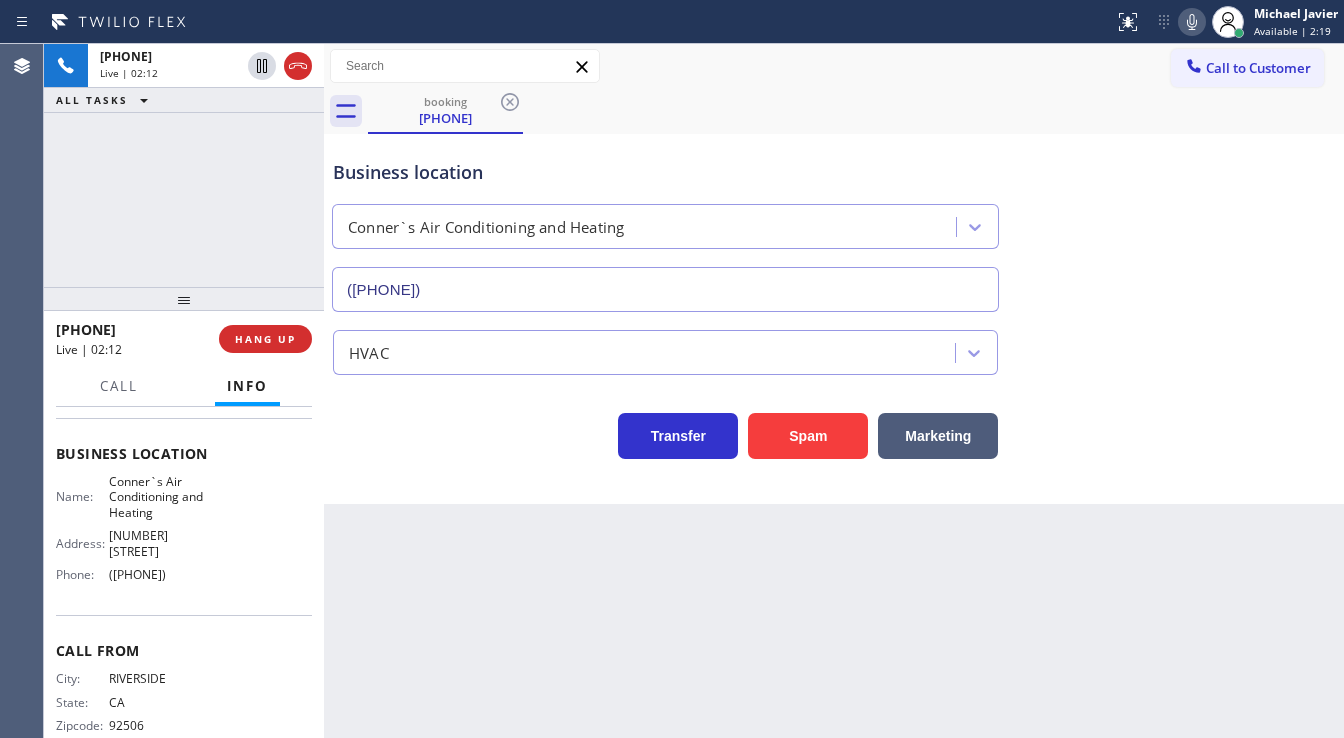 drag, startPoint x: 310, startPoint y: 156, endPoint x: 298, endPoint y: 155, distance: 12.0415945 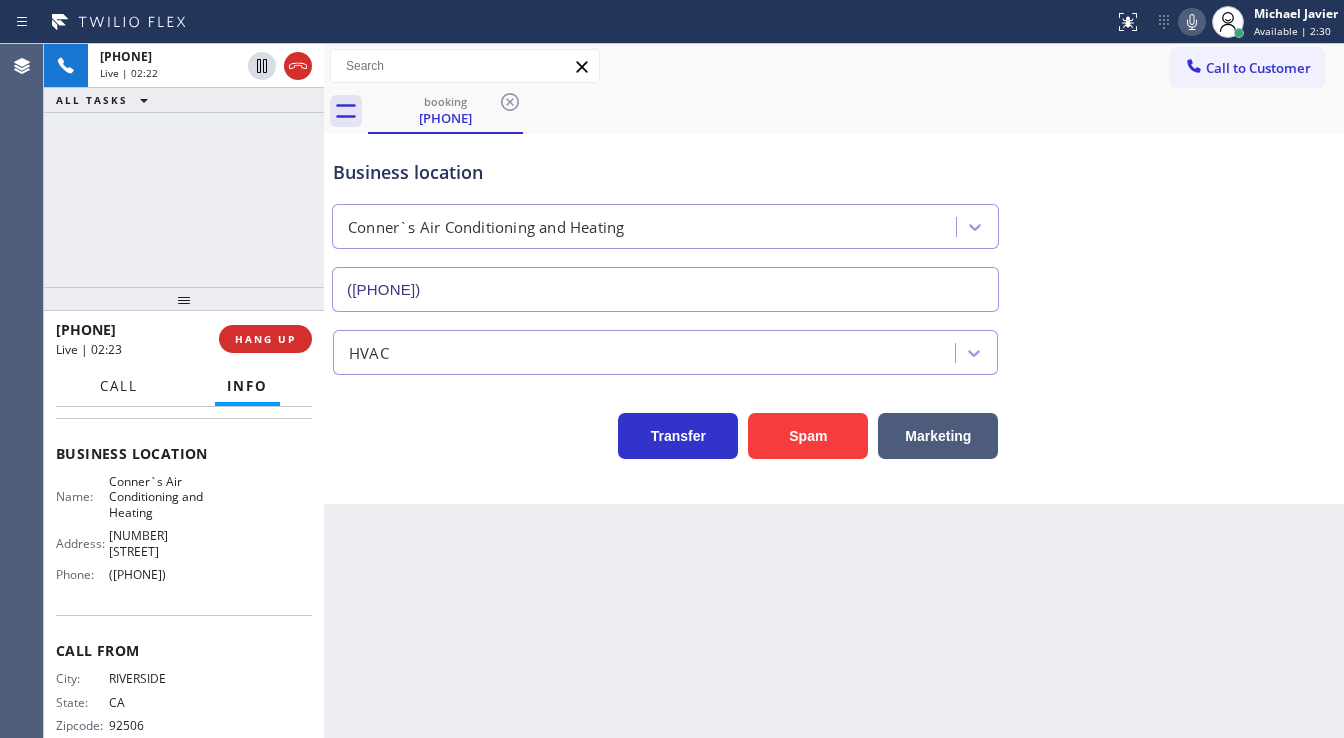 click on "Call" at bounding box center [119, 386] 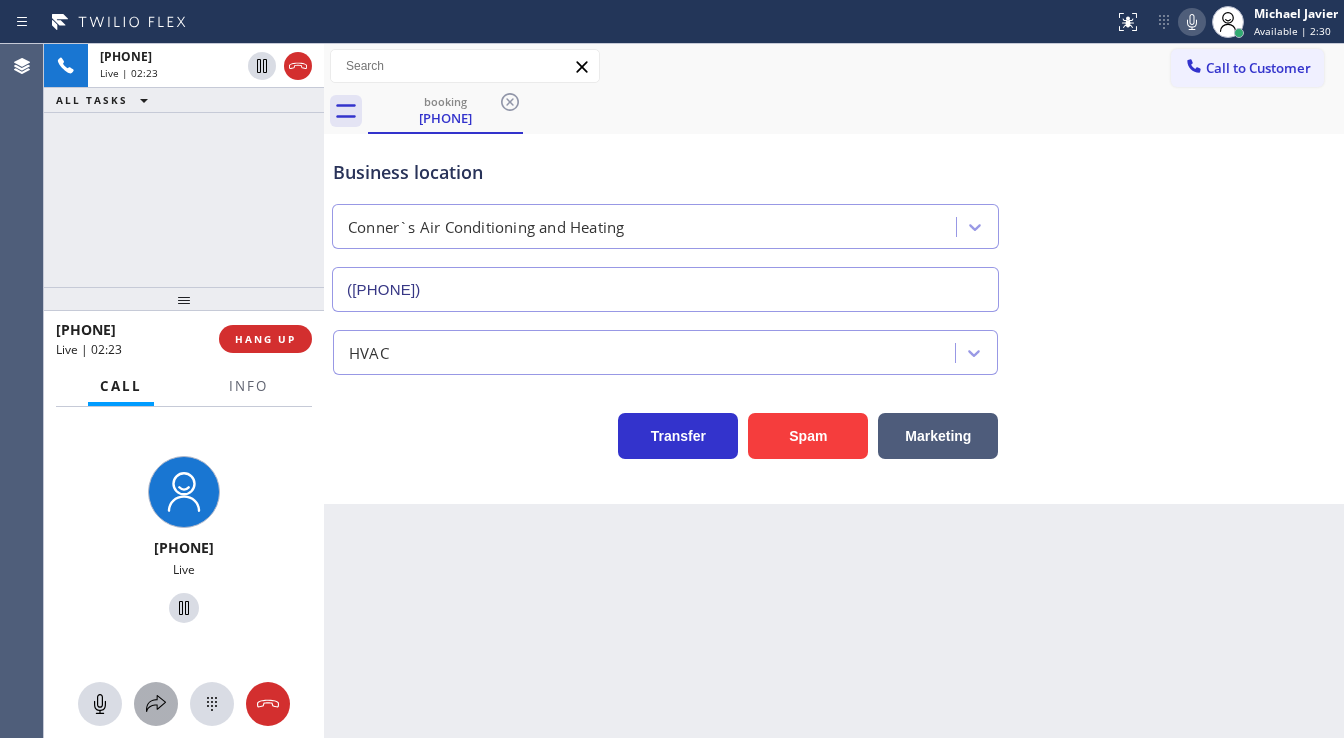 click 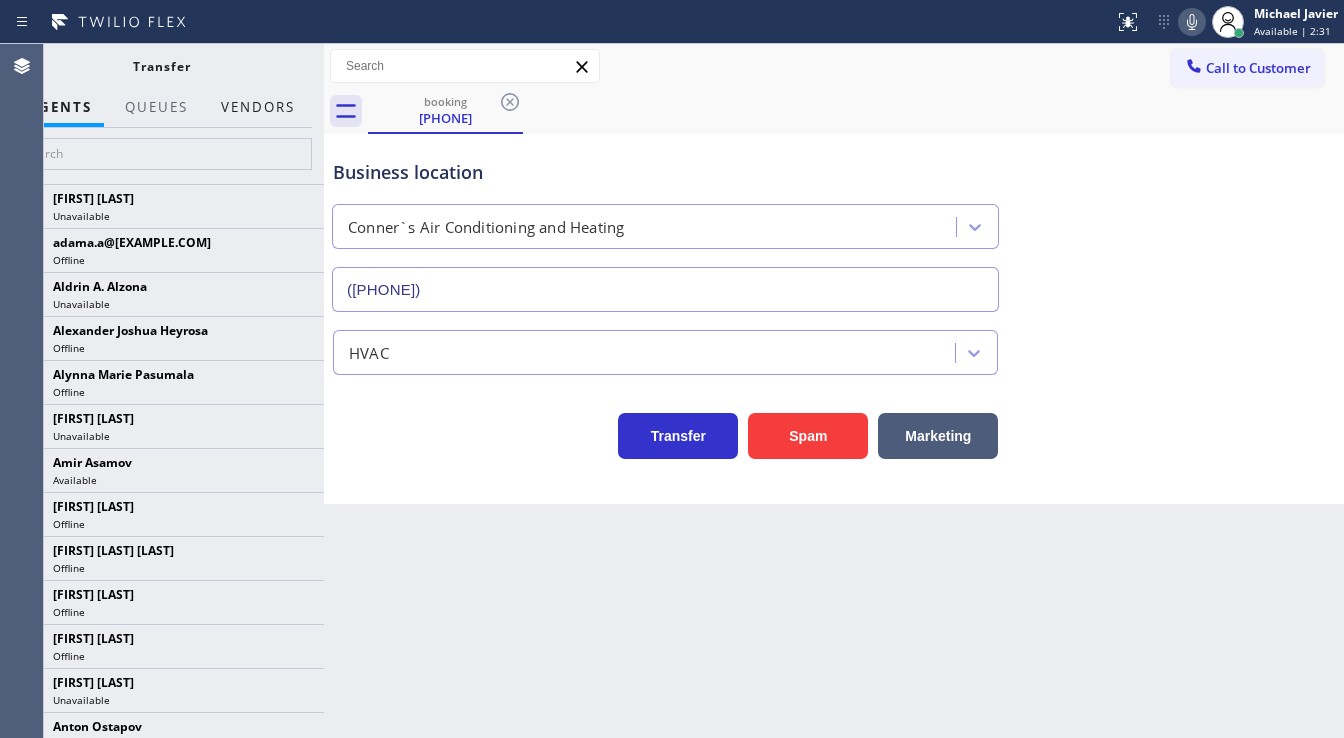 click on "Vendors" at bounding box center [258, 107] 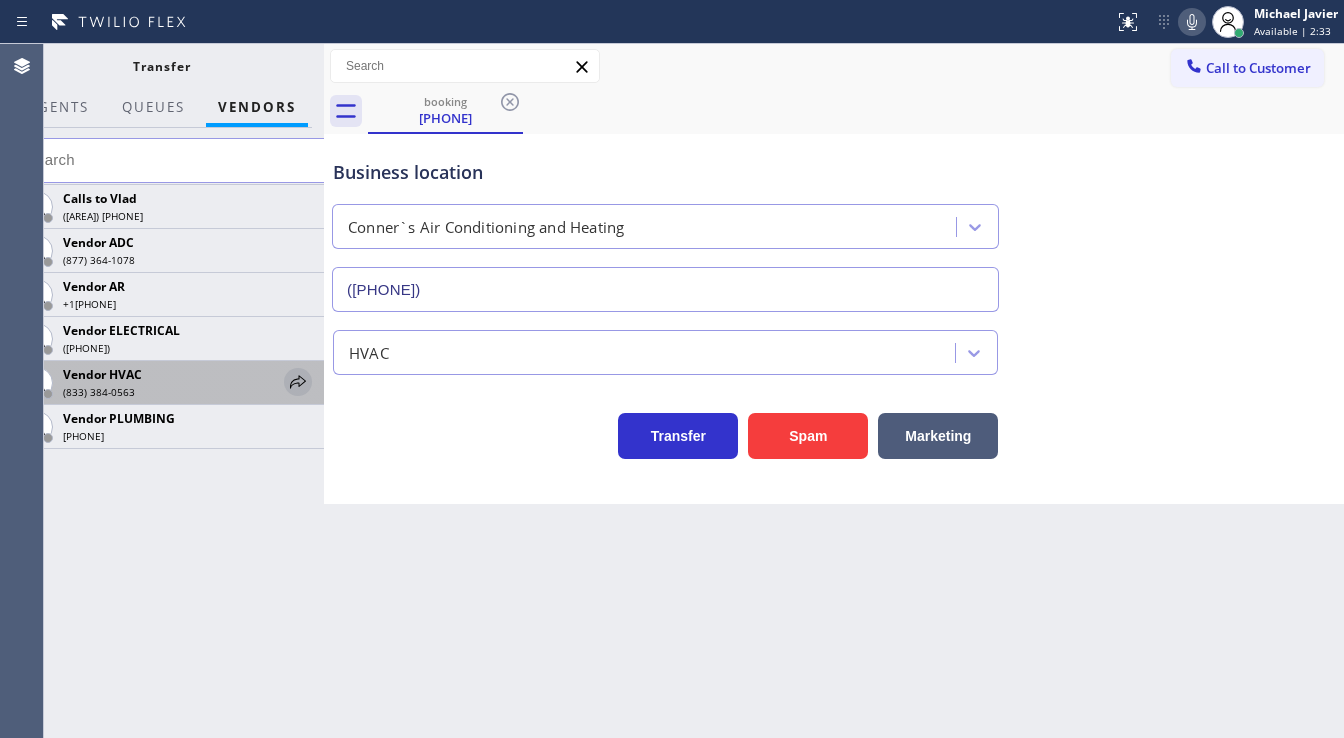 click on "Vendor HVAC ([PHONE])" at bounding box center (161, 383) 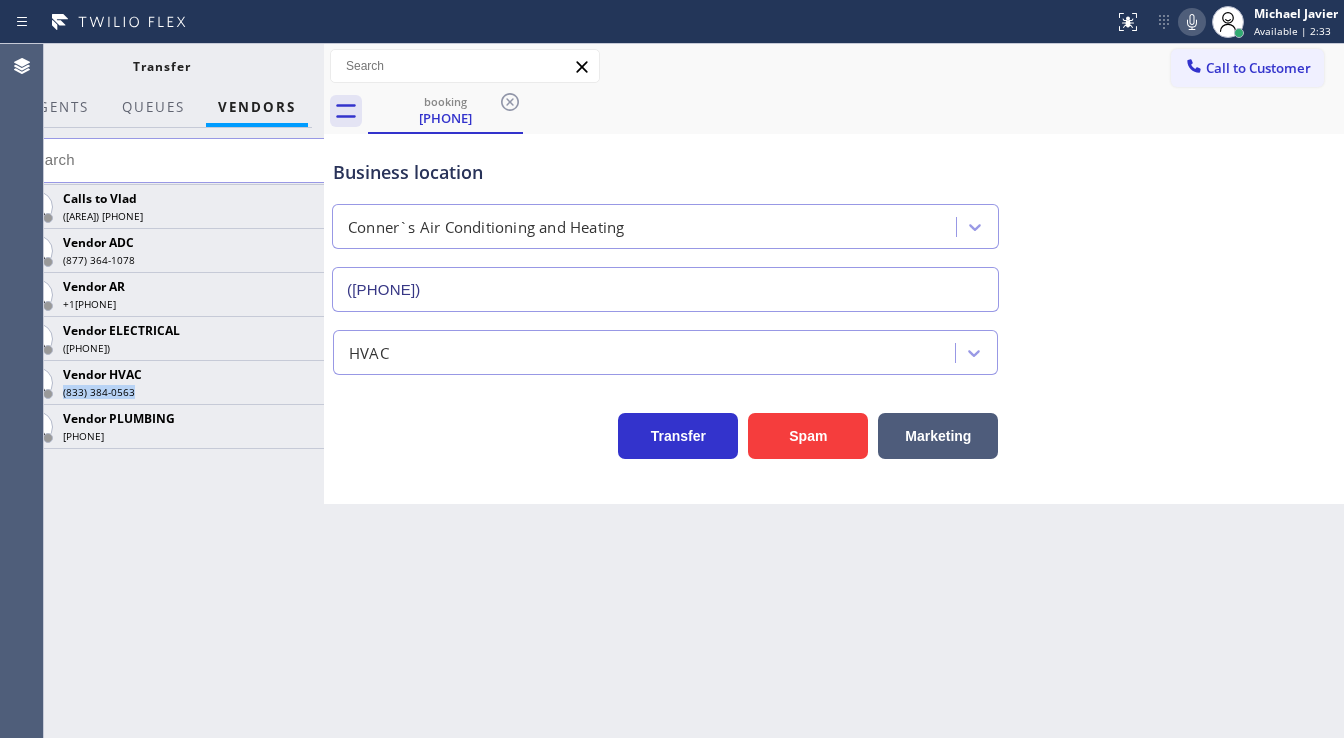 click 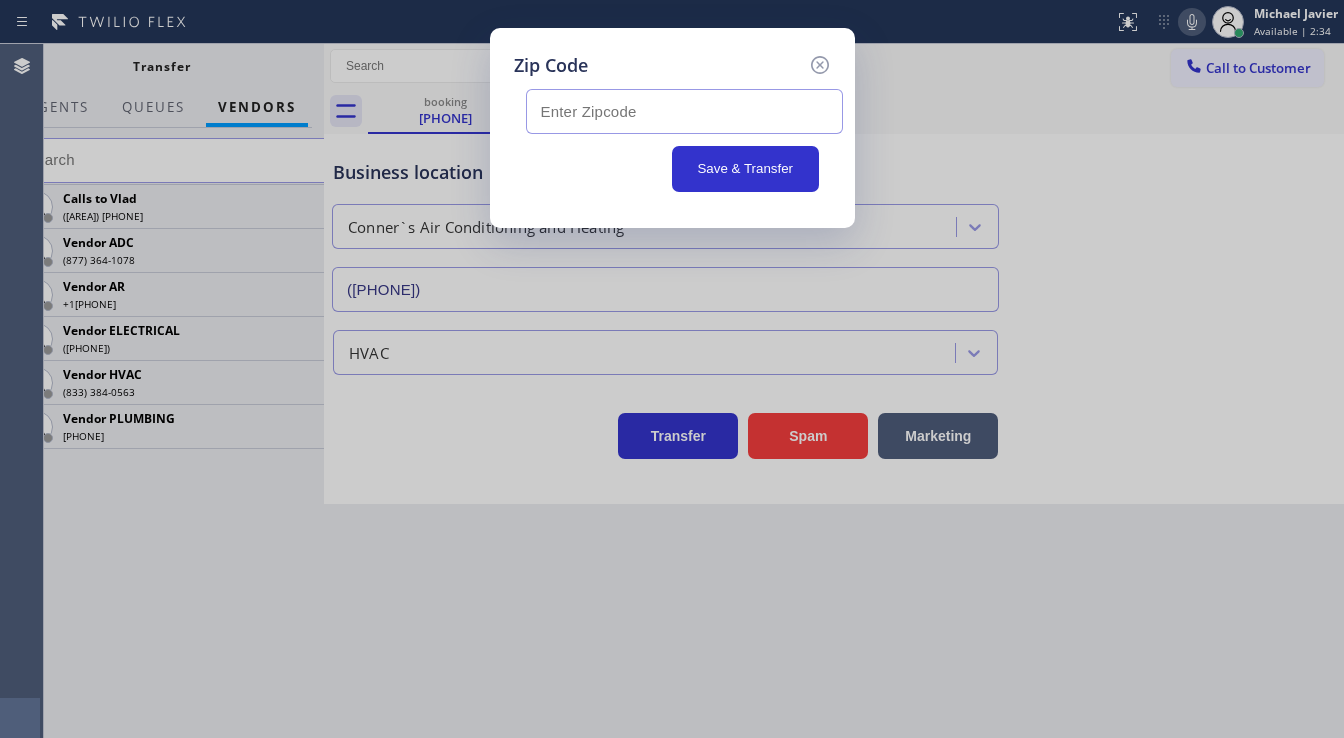 click at bounding box center (684, 111) 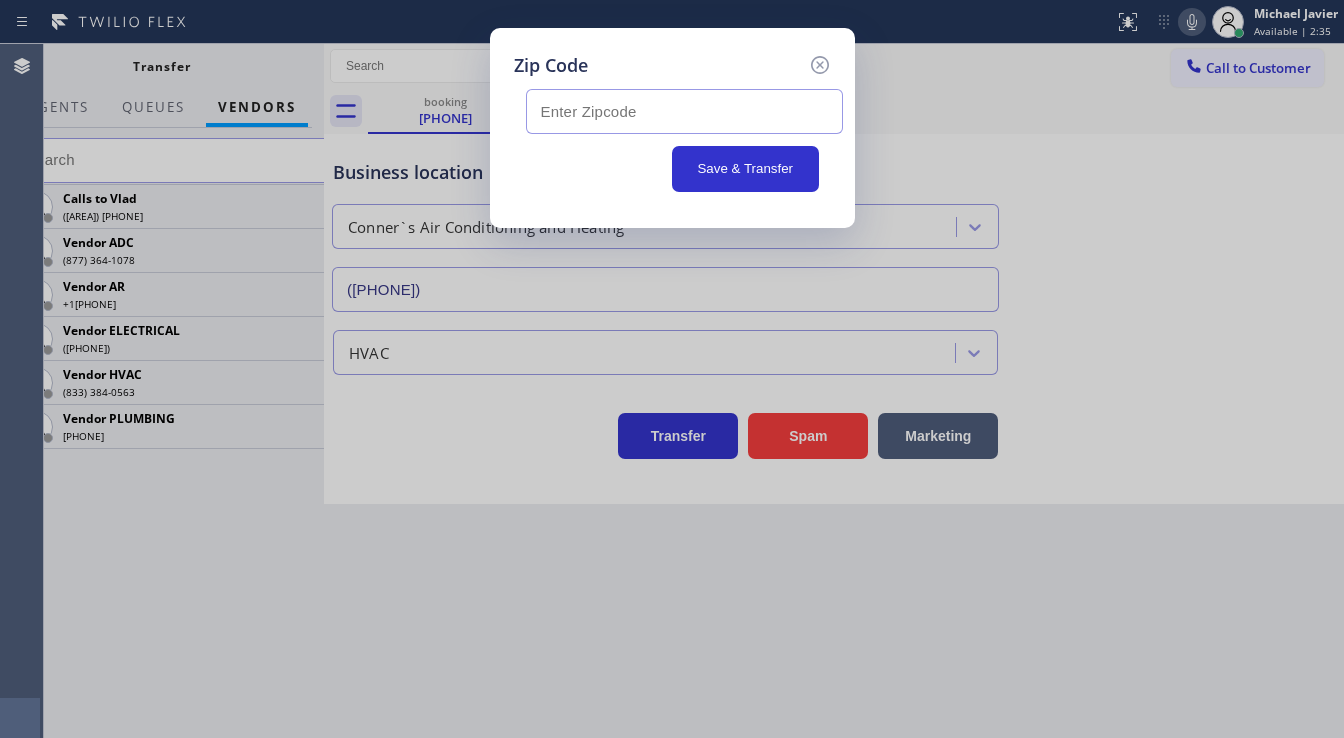 paste on "[POSTAL_CODE]" 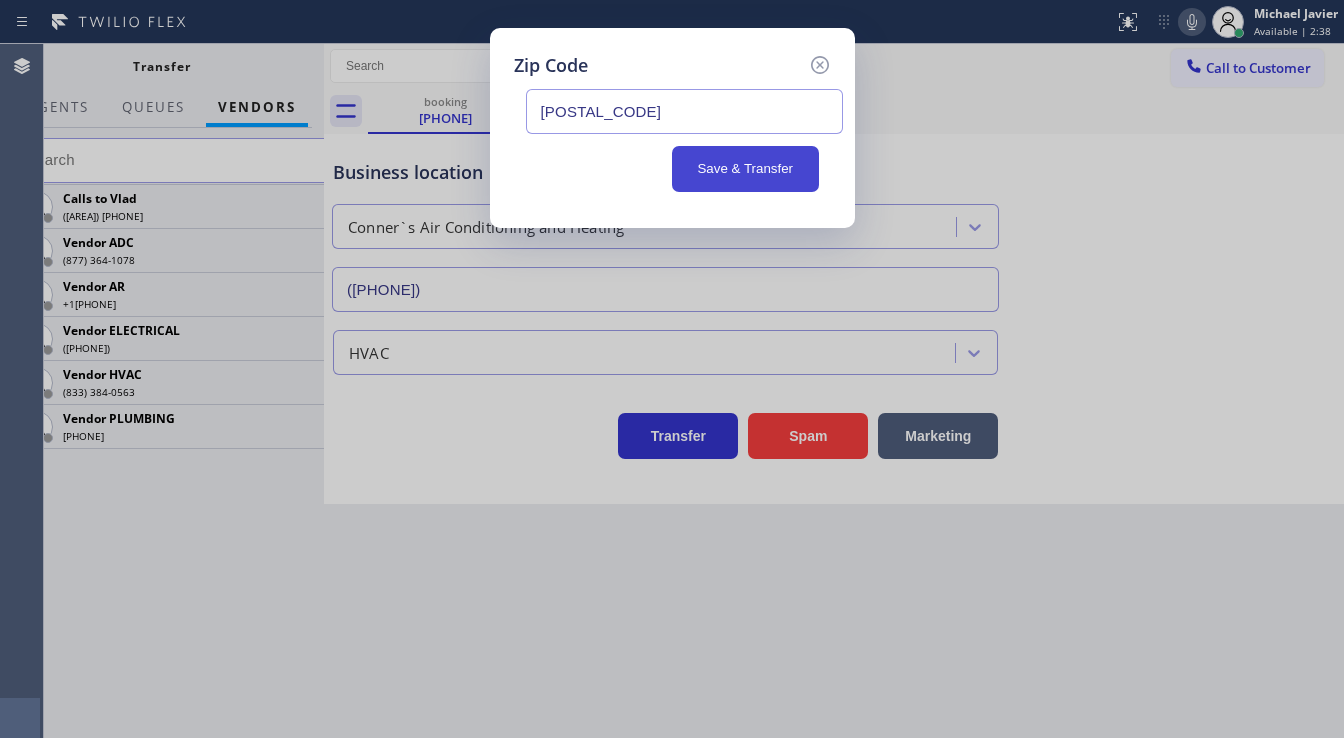 type on "[POSTAL_CODE]" 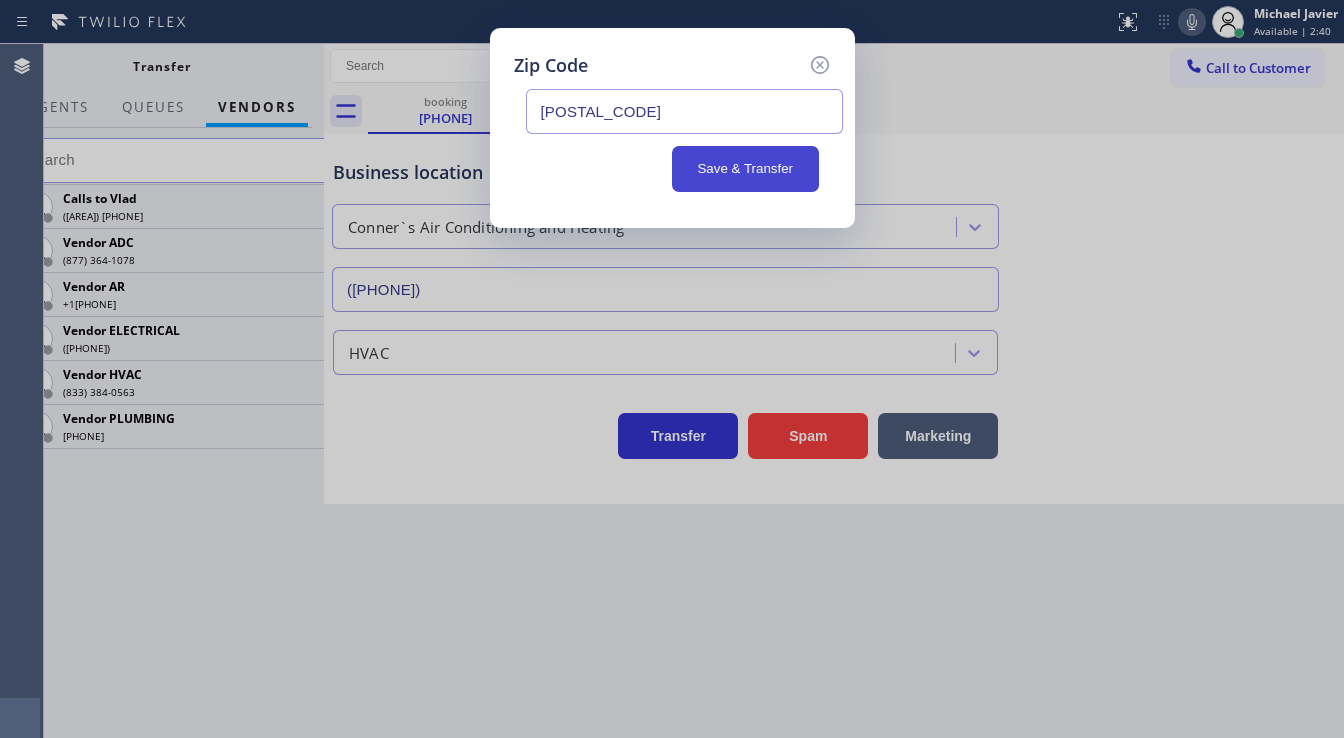 click on "Save & Transfer" at bounding box center [745, 169] 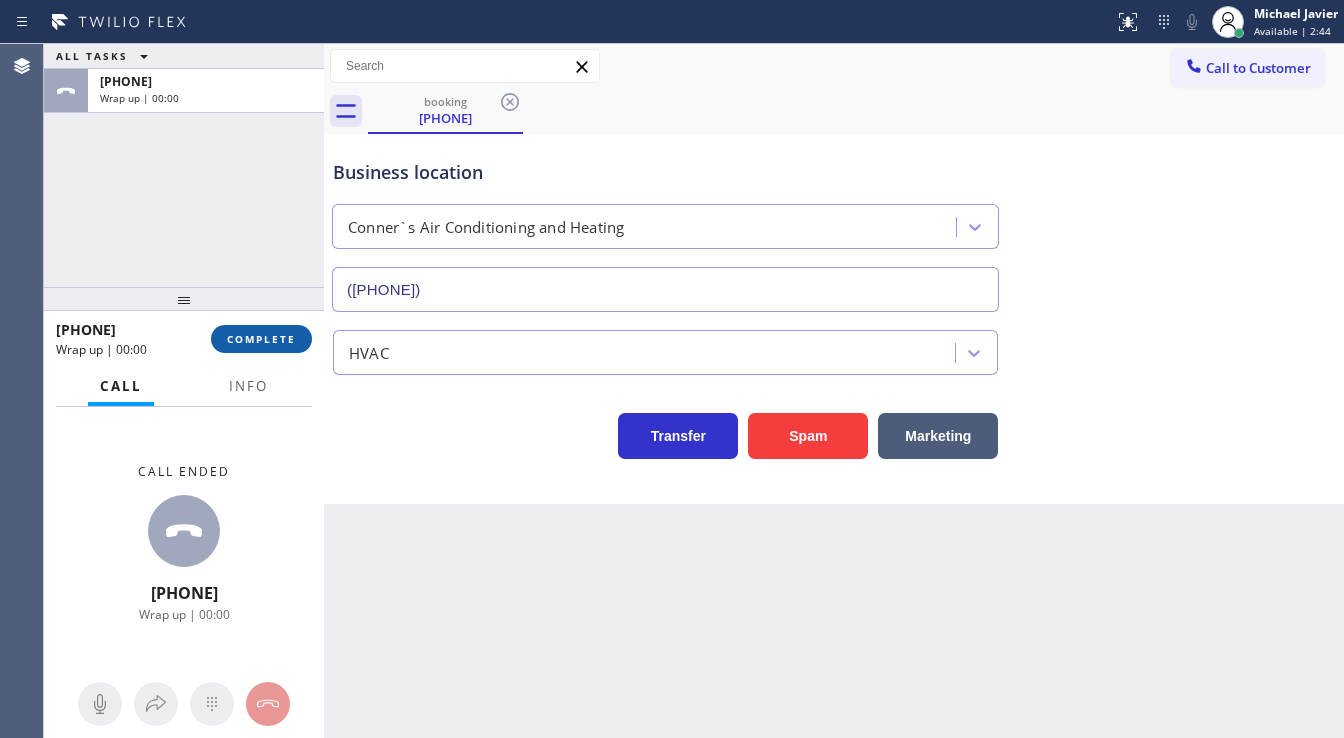 click on "COMPLETE" at bounding box center (261, 339) 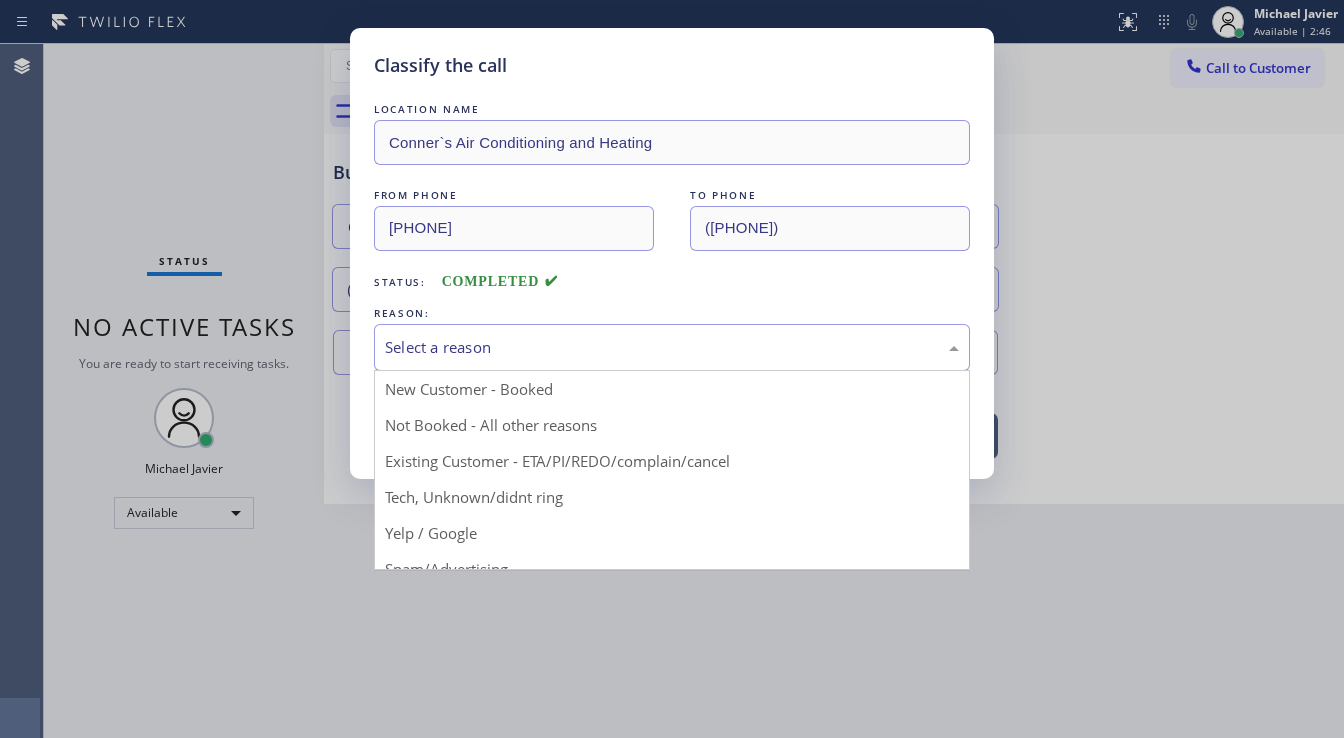 click on "Select a reason" at bounding box center (672, 347) 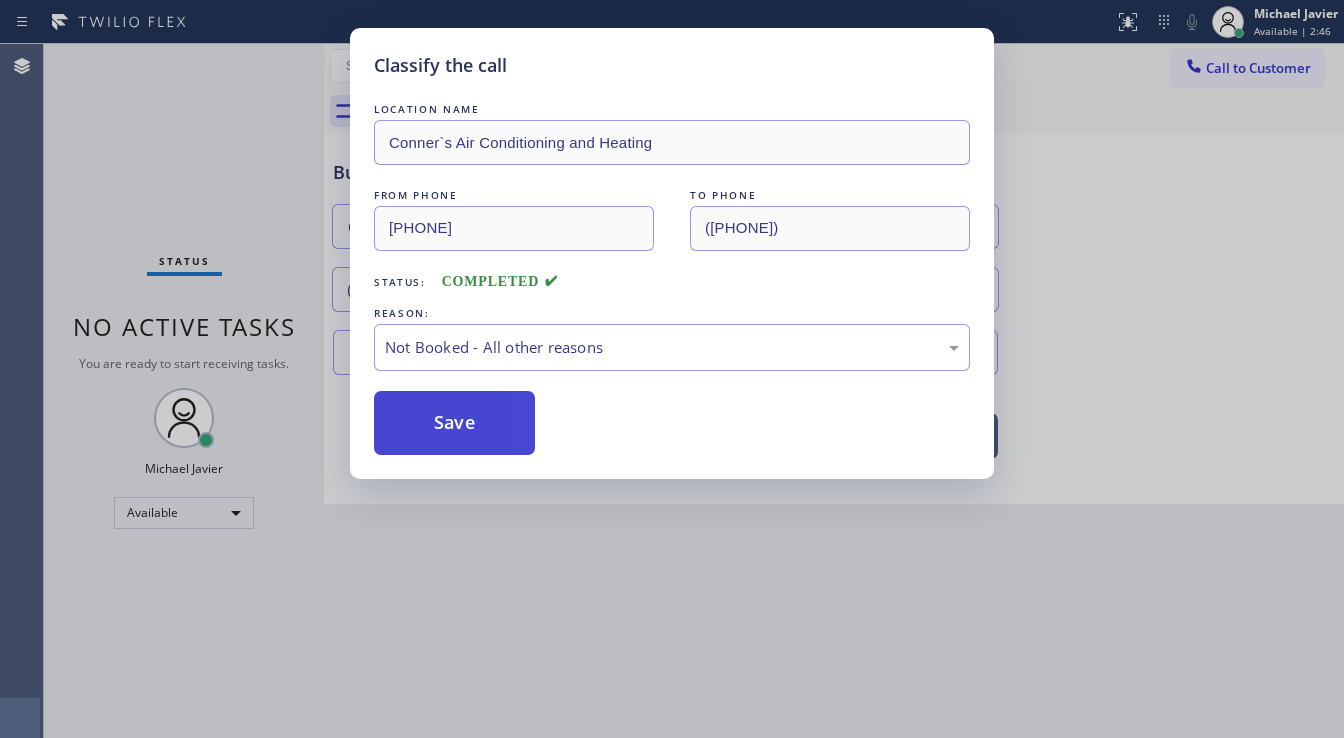 click on "Save" at bounding box center [454, 423] 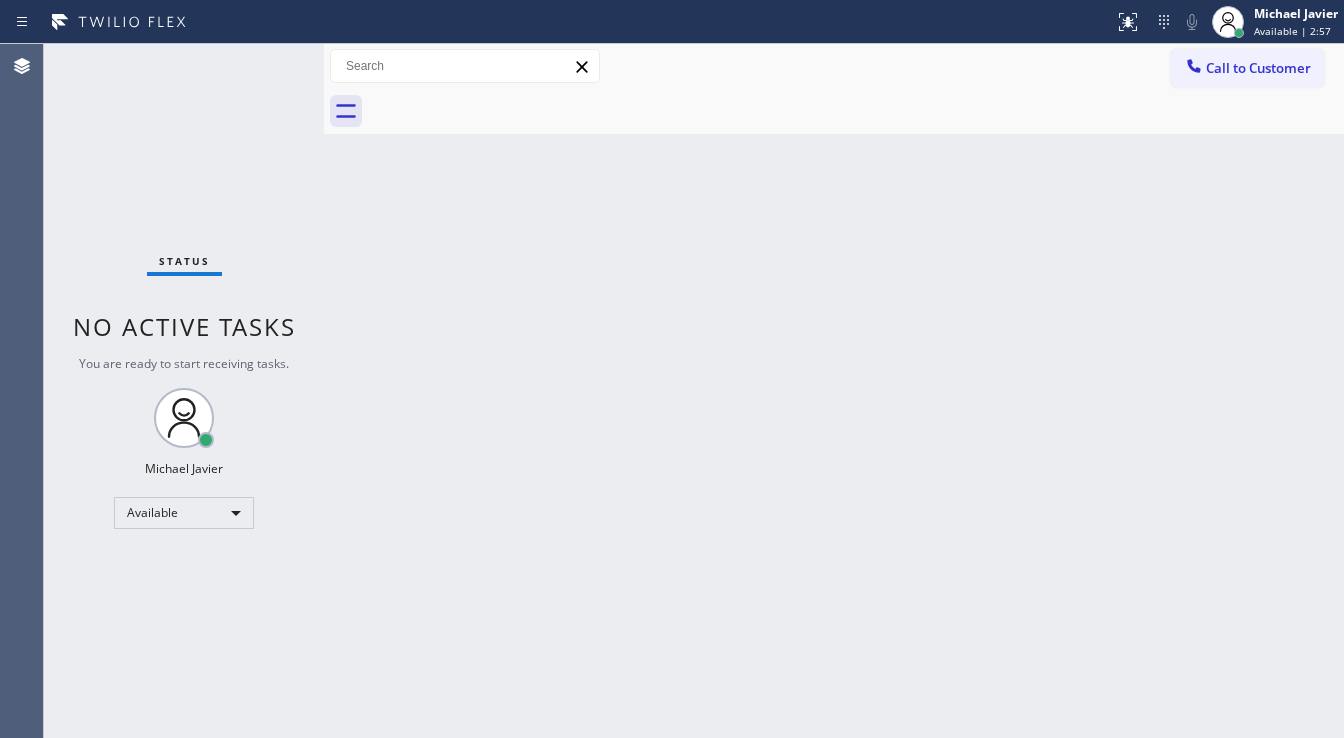 click on "Back to Dashboard Change Sender ID Customers Technicians Select a contact Outbound call Technician Search Technician Your caller id phone number Your caller id phone number Call Technician info Name   Phone none Address none Change Sender ID HVAC +1[PHONE] 5 Star Appliance +1[PHONE] Appliance Repair +1[PHONE] Plumbing +1[PHONE] Air Duct Cleaning +1[PHONE]  Electricians +1[PHONE]  Cancel Change Check personal SMS Reset Change No tabs Call to Customer Outbound call Location Sub Zero Repair San Francisco Your caller id phone number ([PHONE]) Customer number Call Outbound call Technician Search Technician Your caller id phone number Your caller id phone number Call" at bounding box center [834, 391] 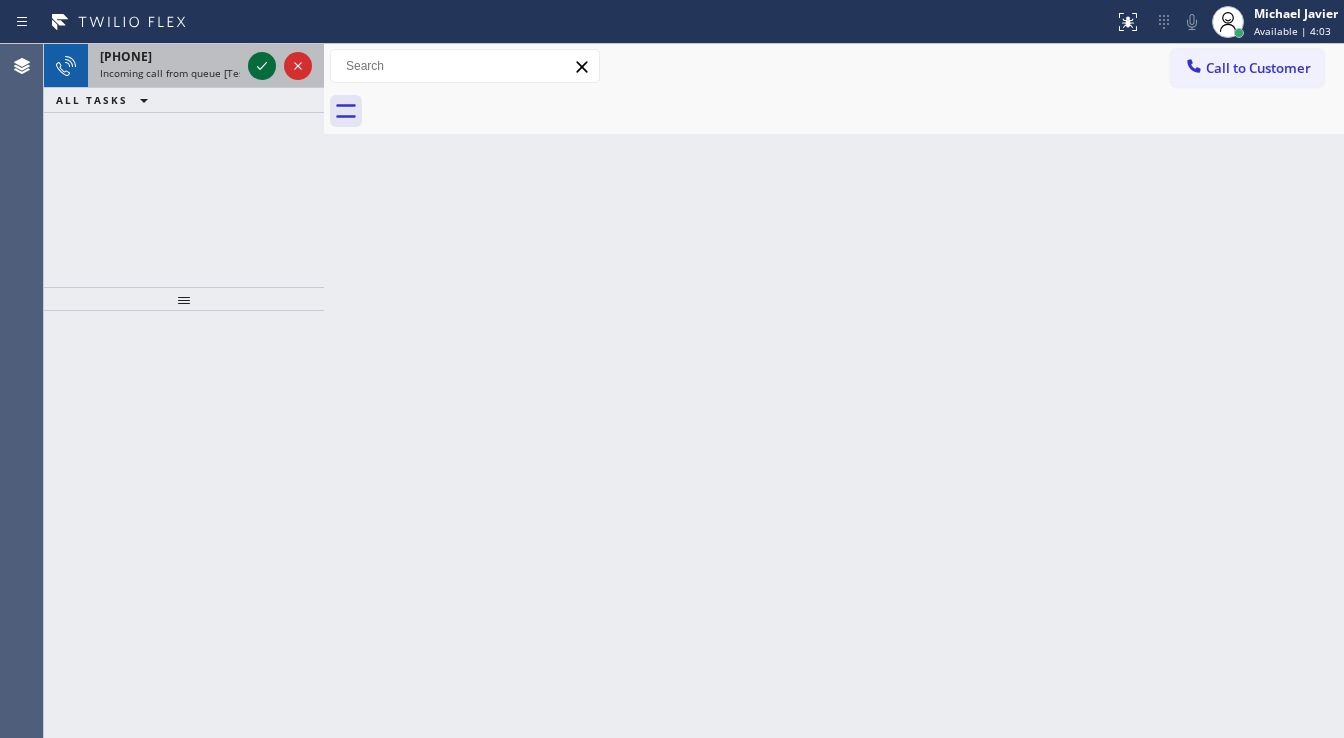 click 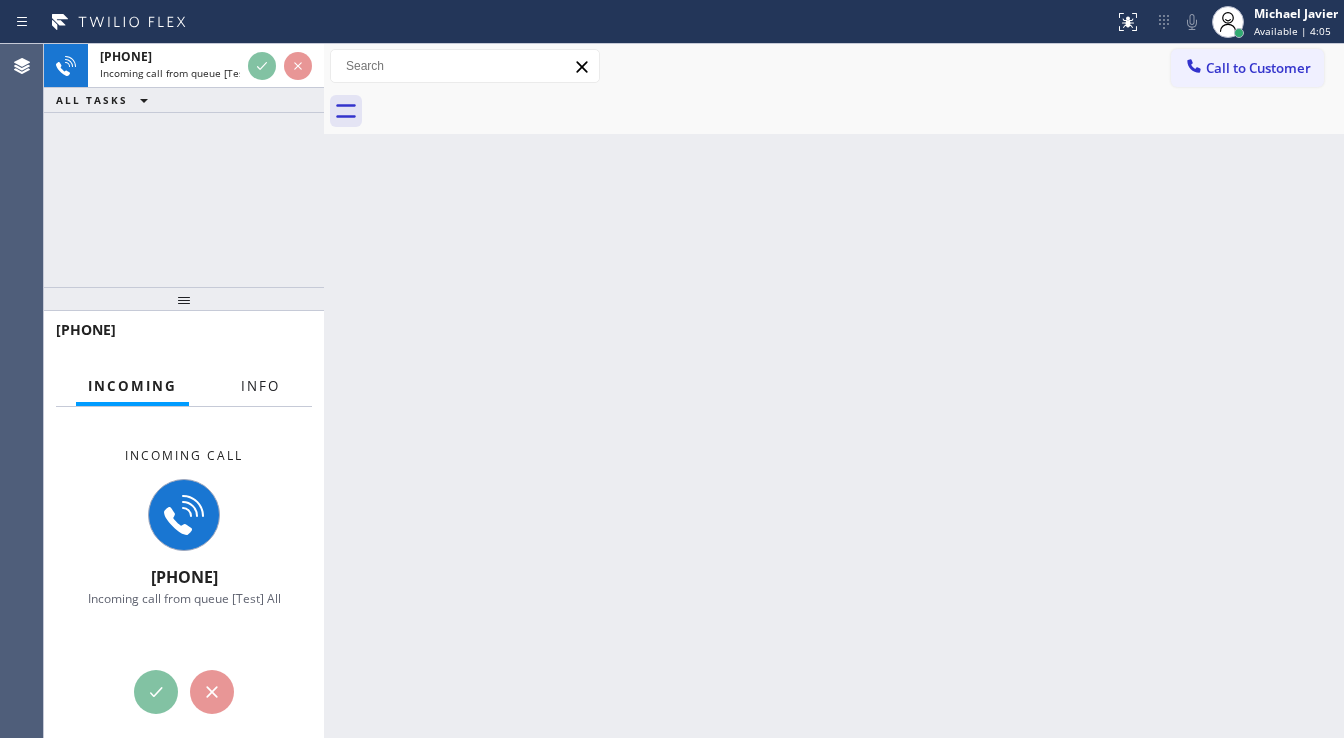click on "Info" at bounding box center (260, 386) 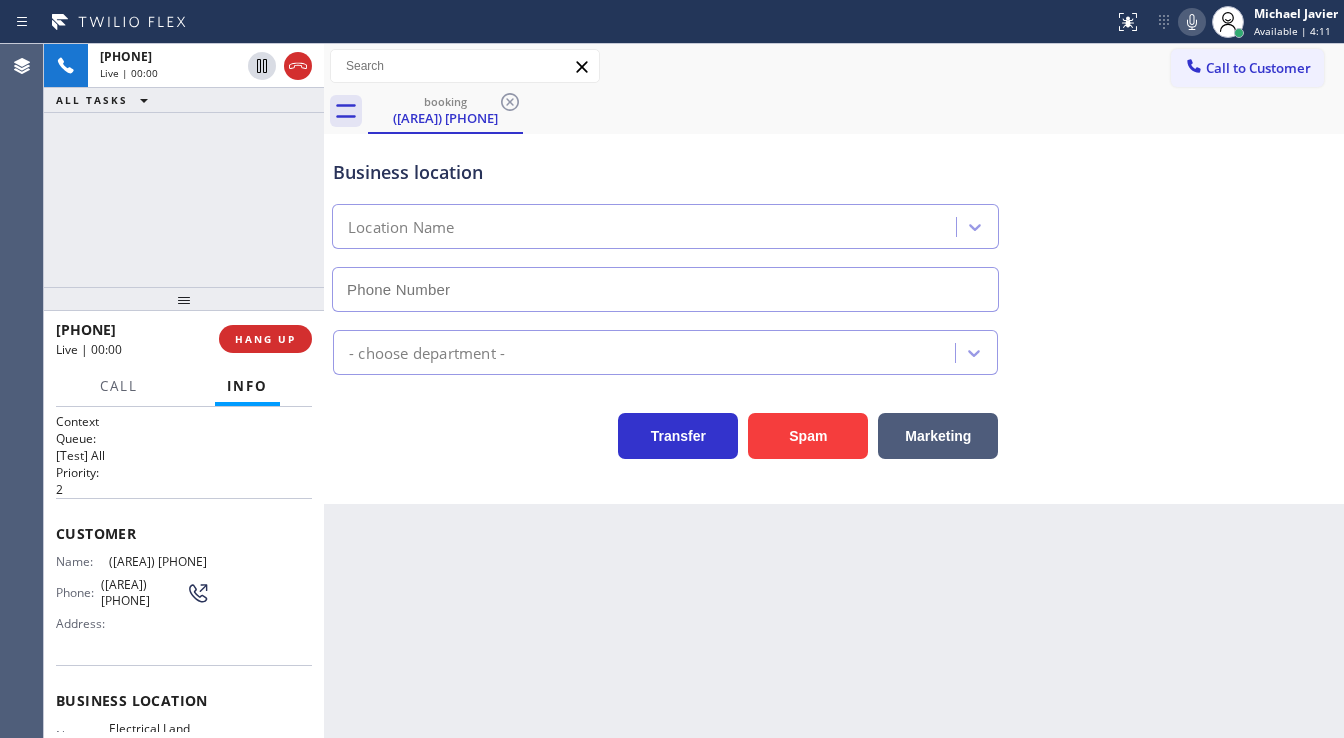 type on "([AREA]) [PHONE]" 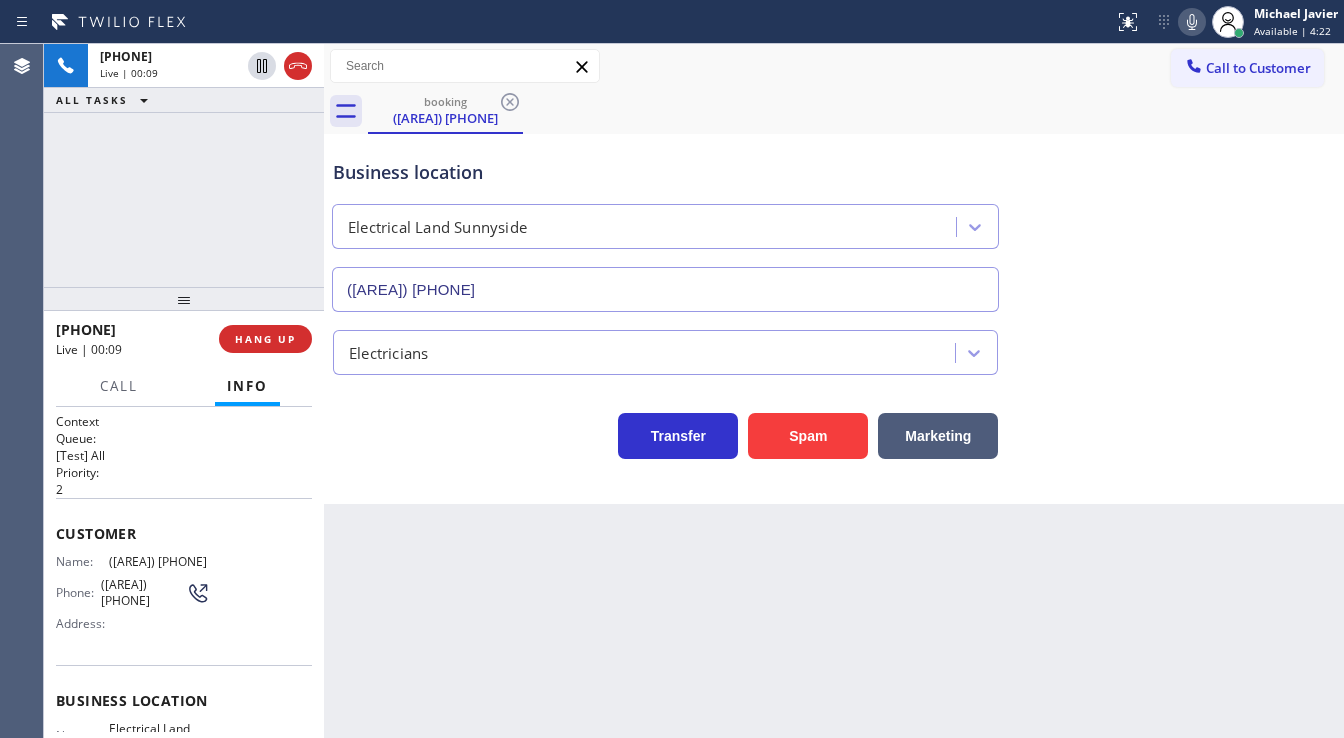 click on "Business location" at bounding box center [665, 172] 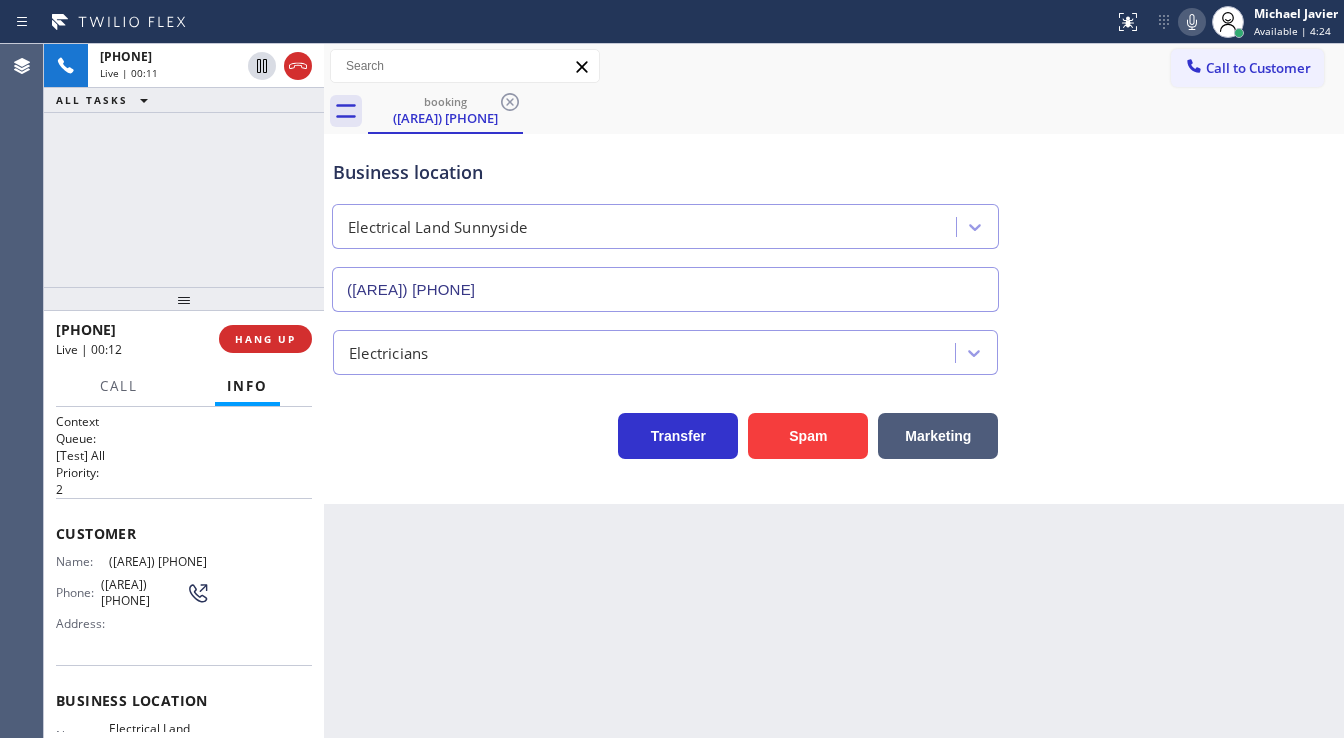 click on "[PHONE] Live | 00:11 ALL TASKS ALL TASKS ACTIVE TASKS TASKS IN WRAP UP" at bounding box center (184, 165) 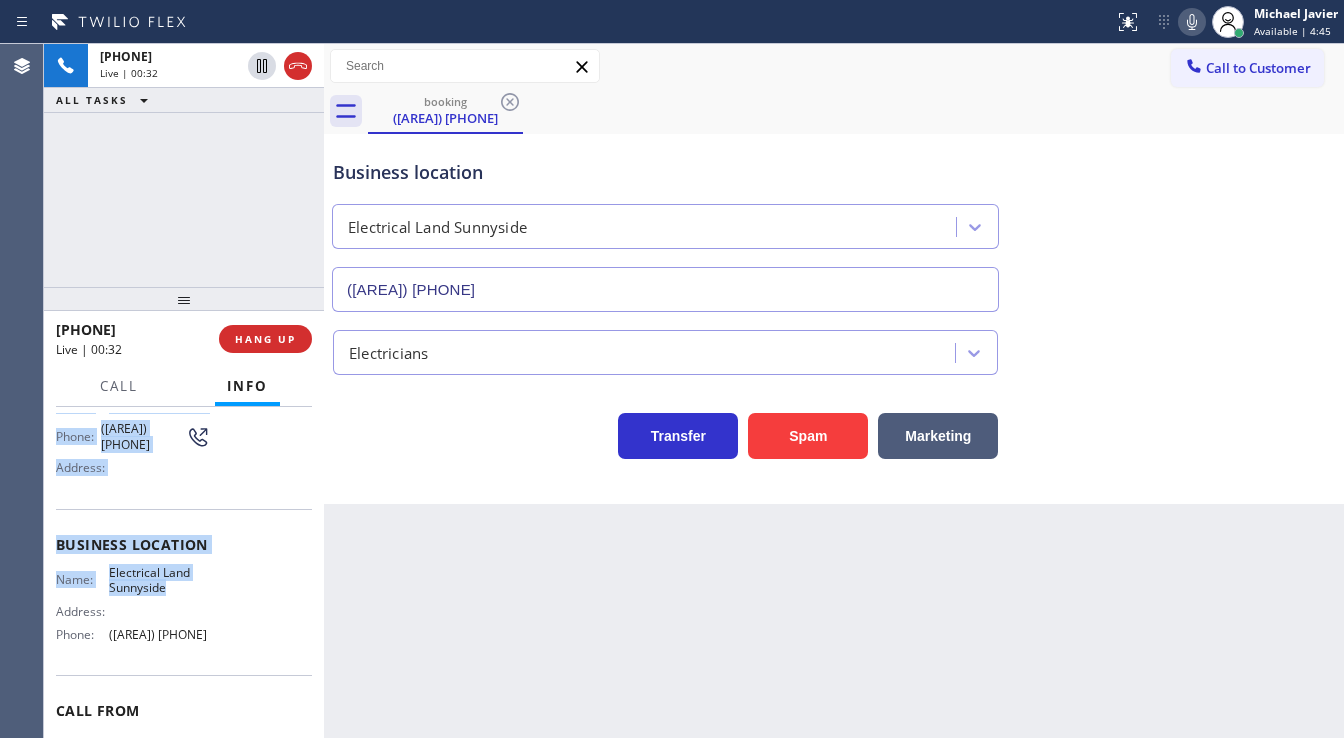 scroll, scrollTop: 160, scrollLeft: 0, axis: vertical 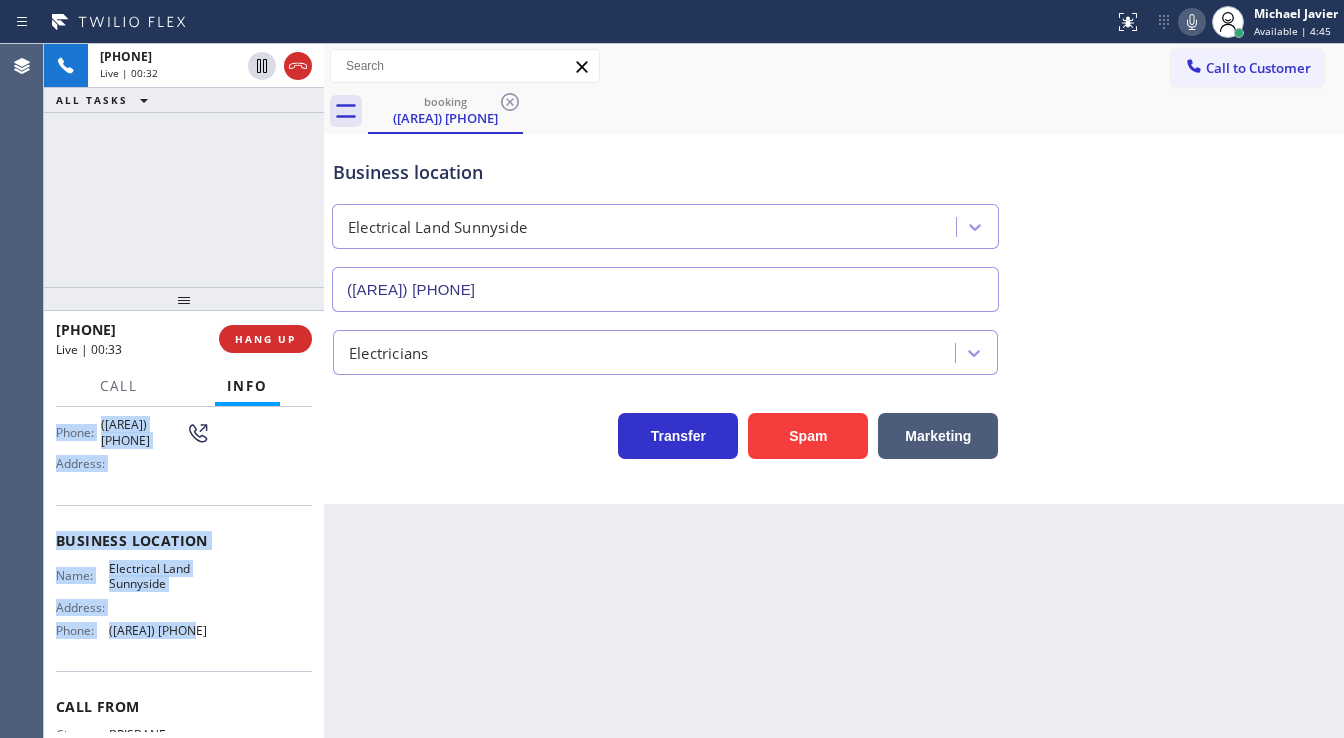drag, startPoint x: 53, startPoint y: 527, endPoint x: 233, endPoint y: 636, distance: 210.43051 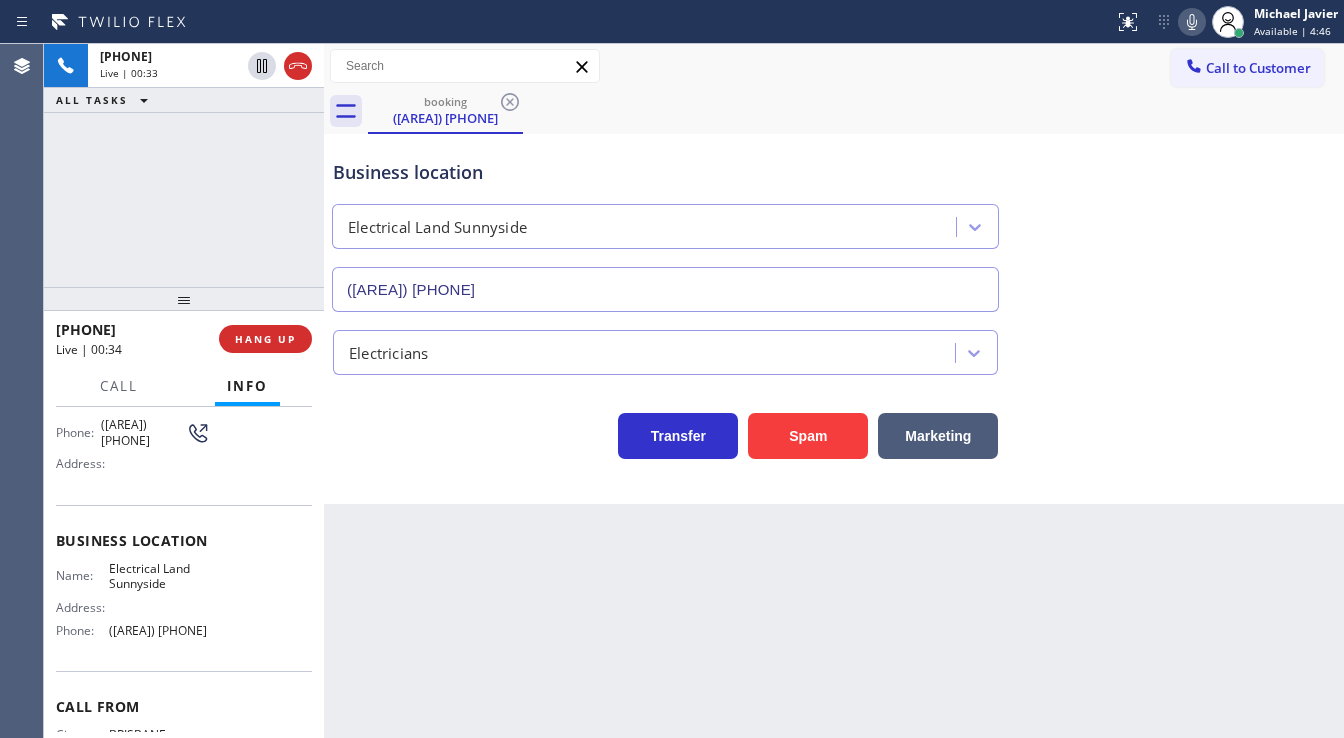 click on "+1[PHONE] Live | 00:33 ALL TASKS ALL TASKS ACTIVE TASKS TASKS IN WRAP UP" at bounding box center [184, 165] 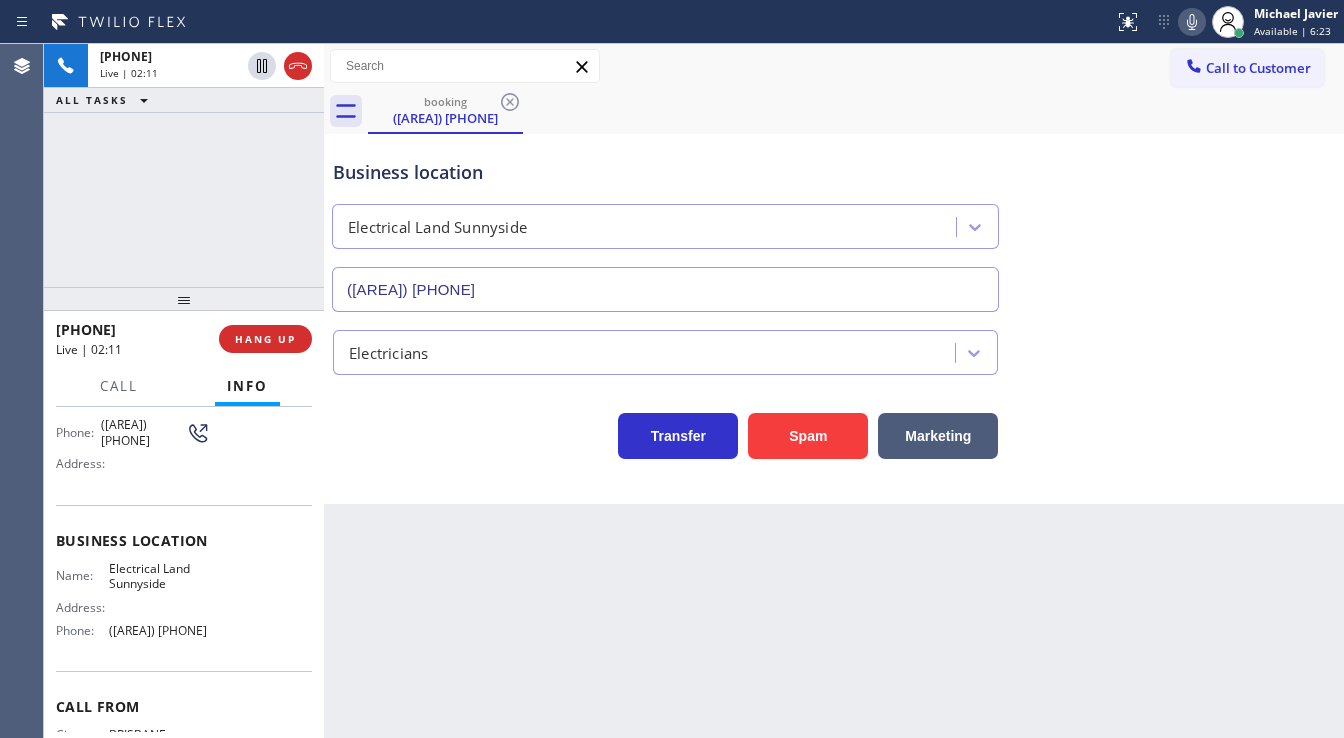 click 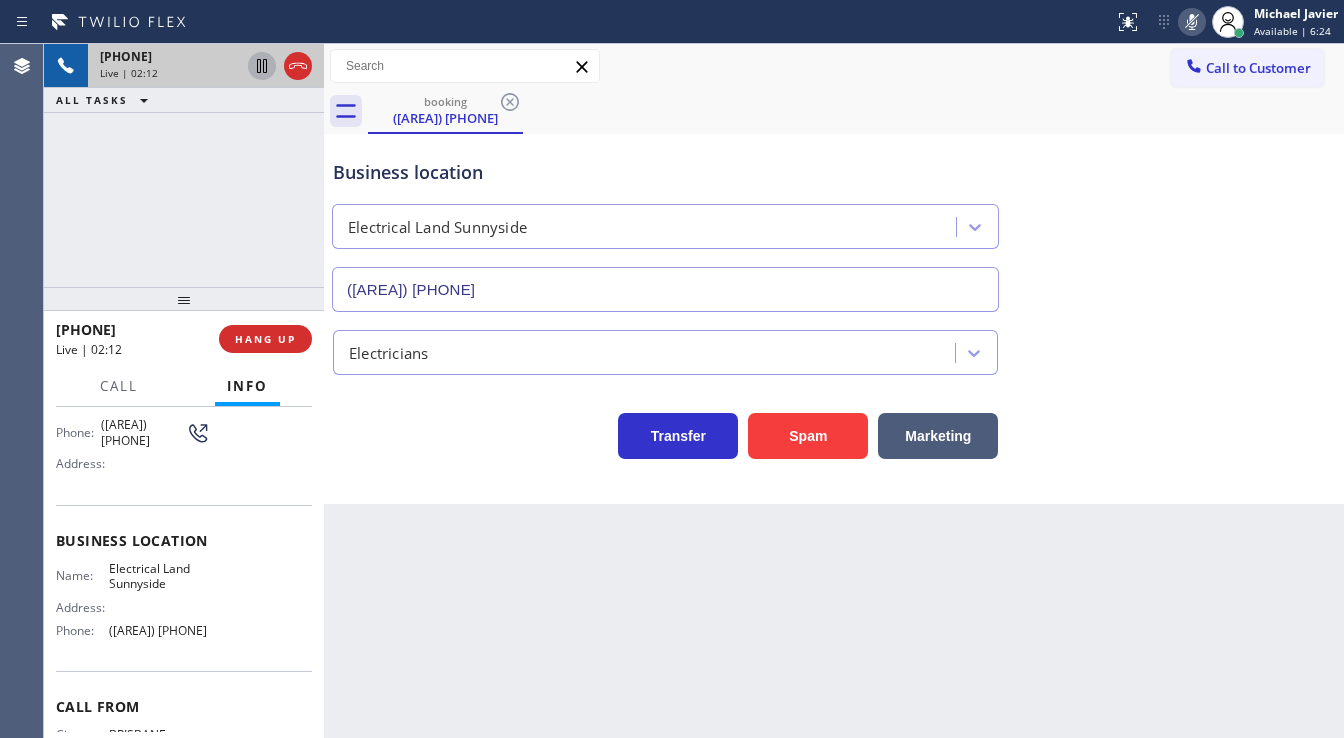 click 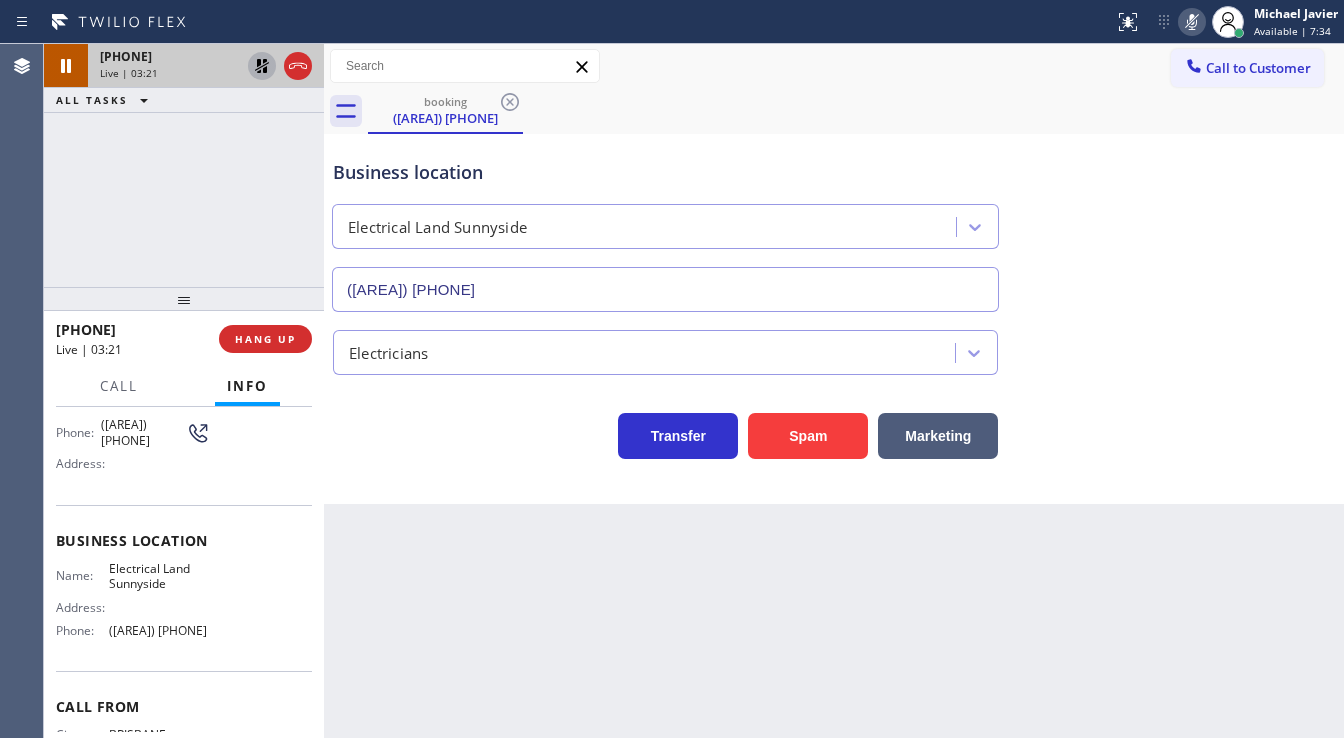click 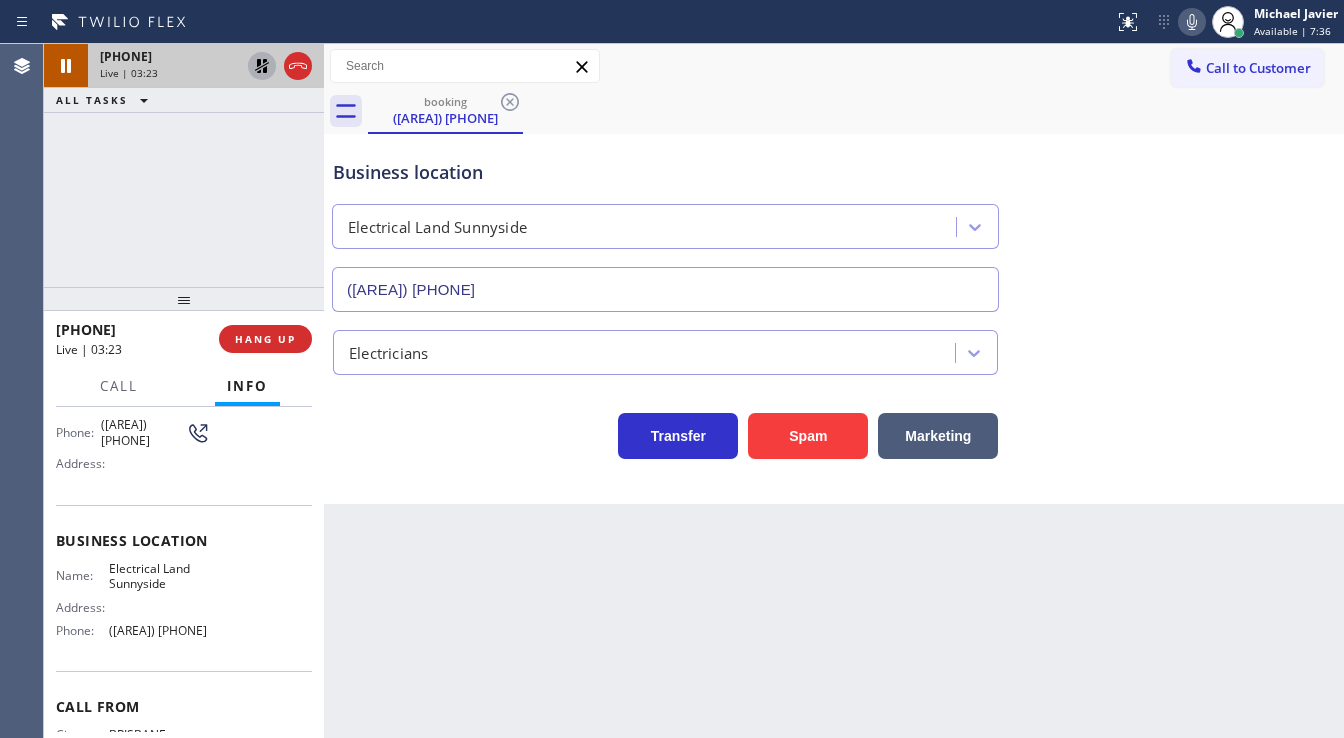 click 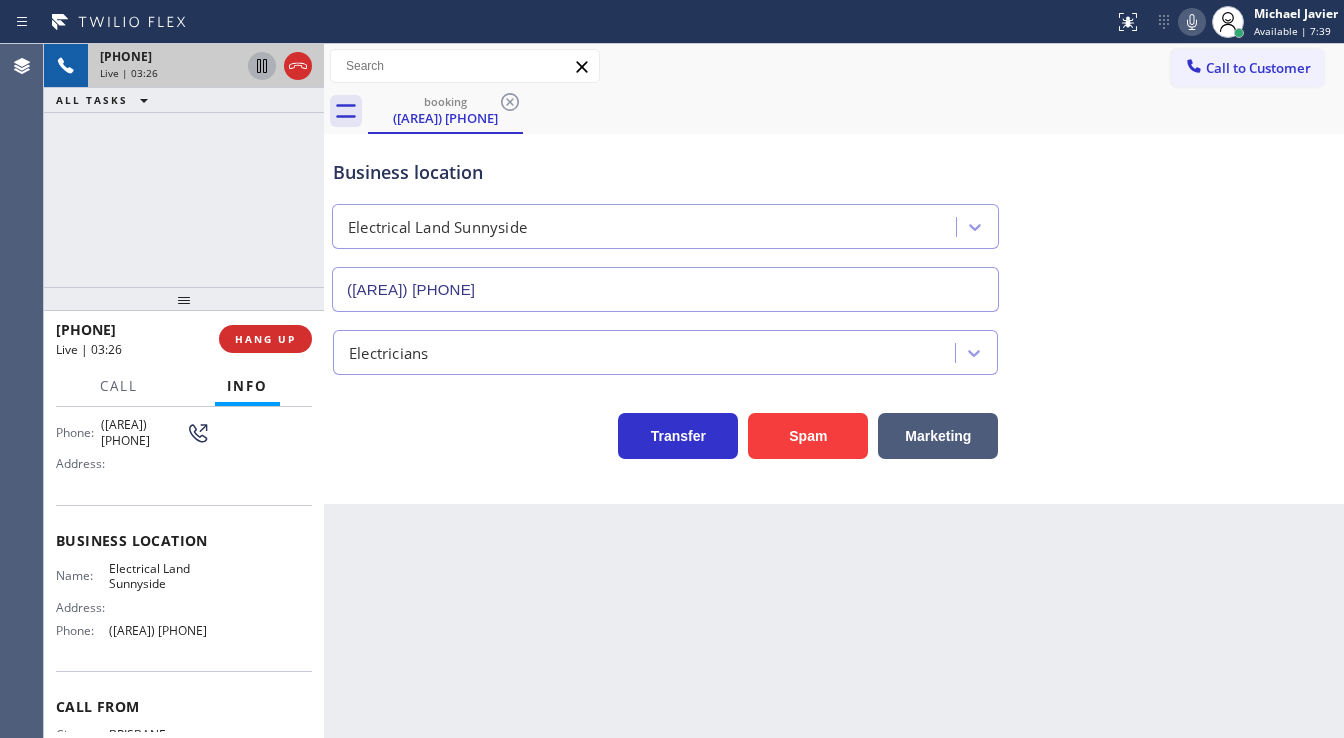 drag, startPoint x: 242, startPoint y: 199, endPoint x: 262, endPoint y: 232, distance: 38.587563 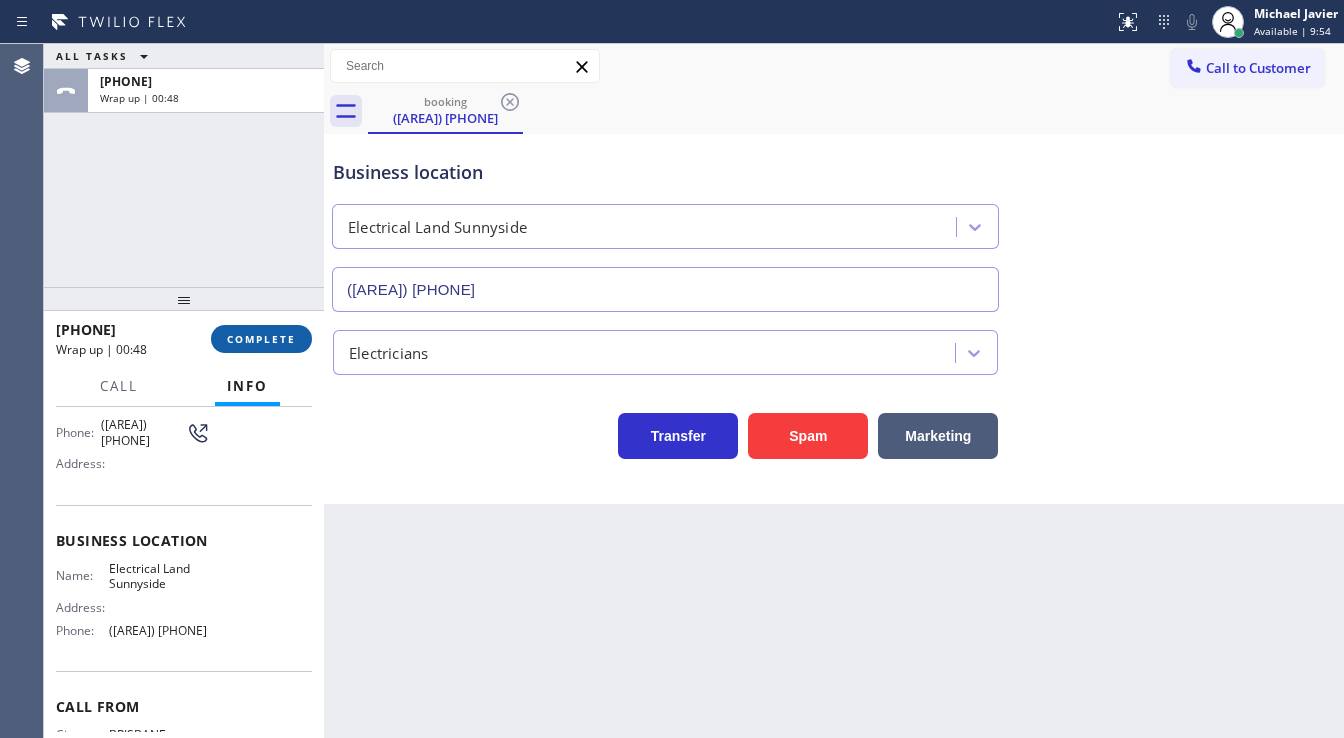 click on "COMPLETE" at bounding box center [261, 339] 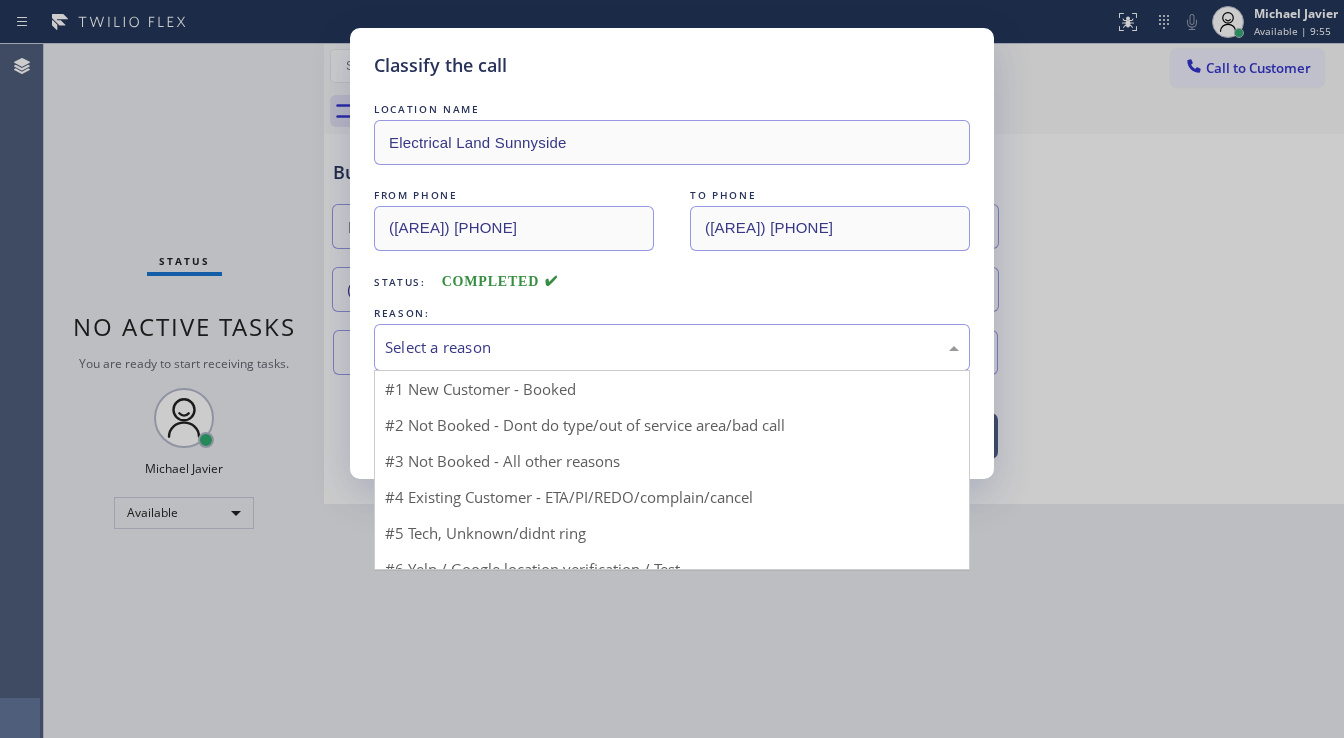 click on "Select a reason" at bounding box center [672, 347] 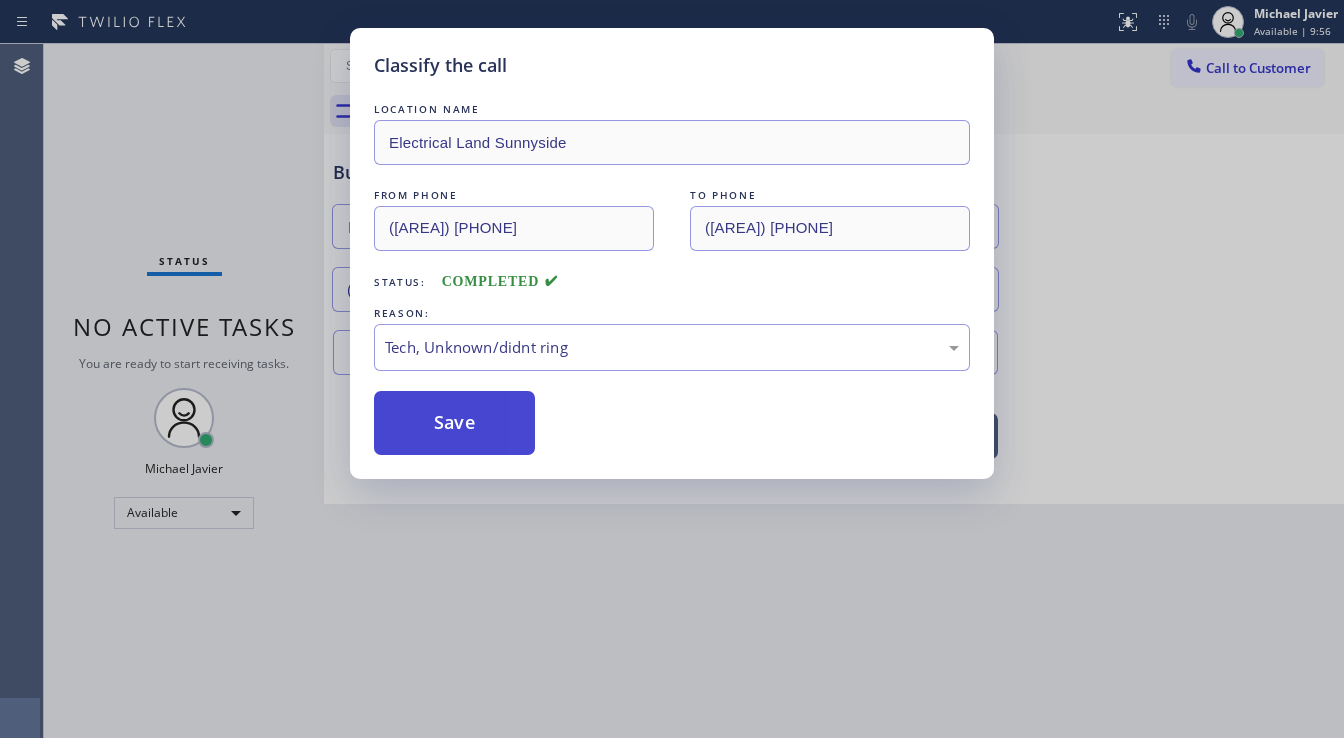 click on "Save" at bounding box center (454, 423) 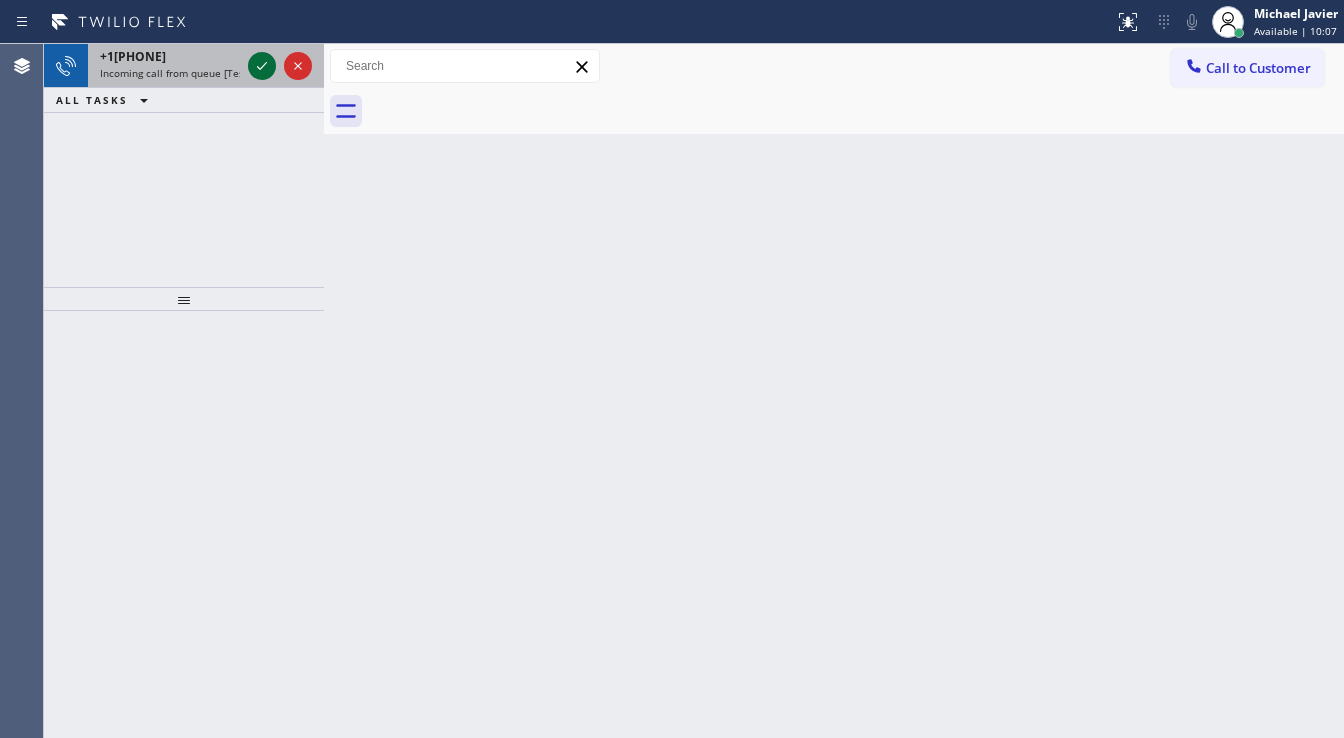 click 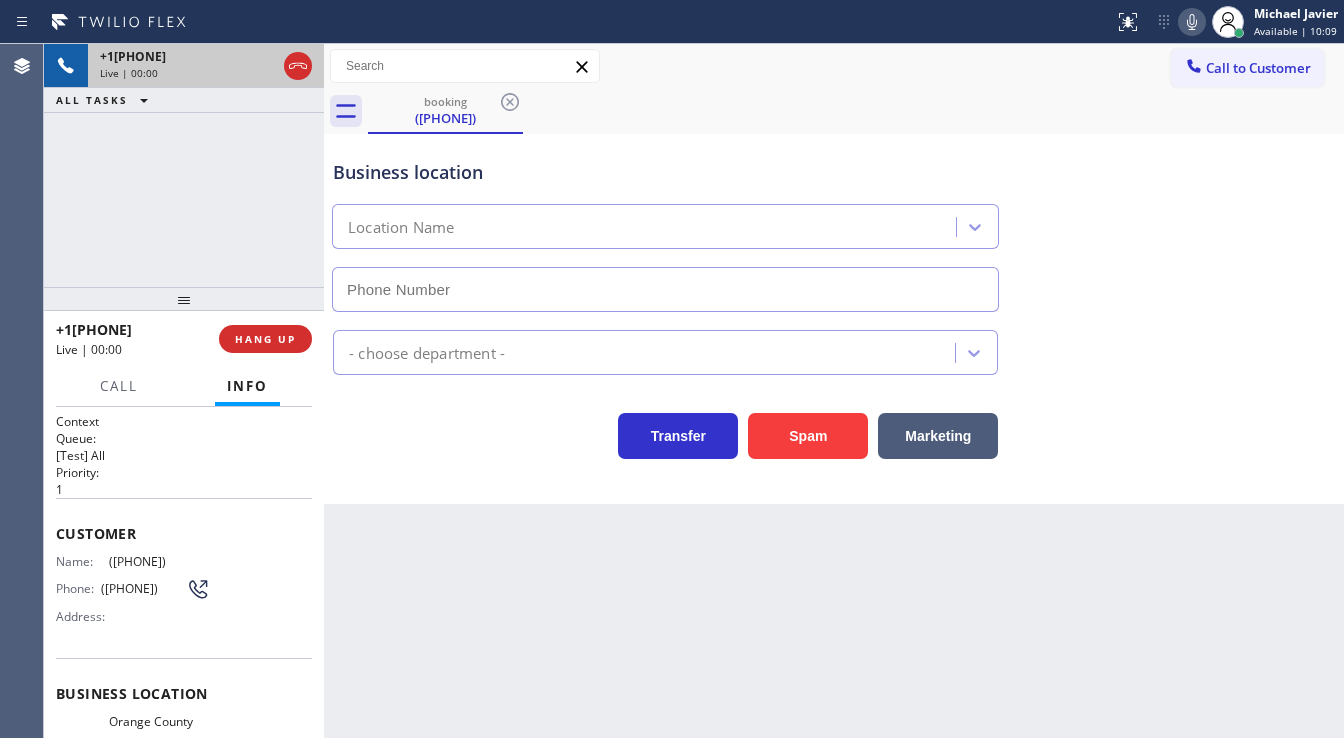 type on "([PHONE])" 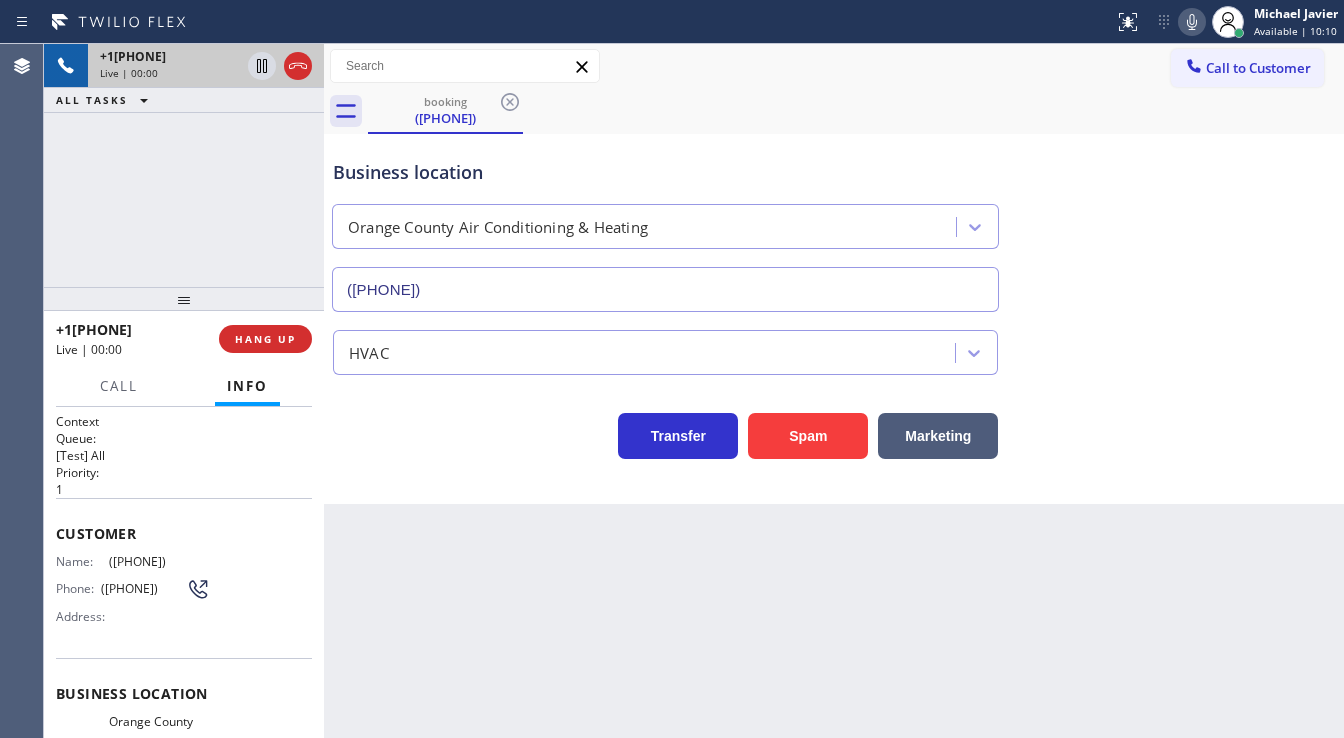 click on "+1[PHONE] Live | 00:00 ALL TASKS ALL TASKS ACTIVE TASKS TASKS IN WRAP UP" at bounding box center [184, 165] 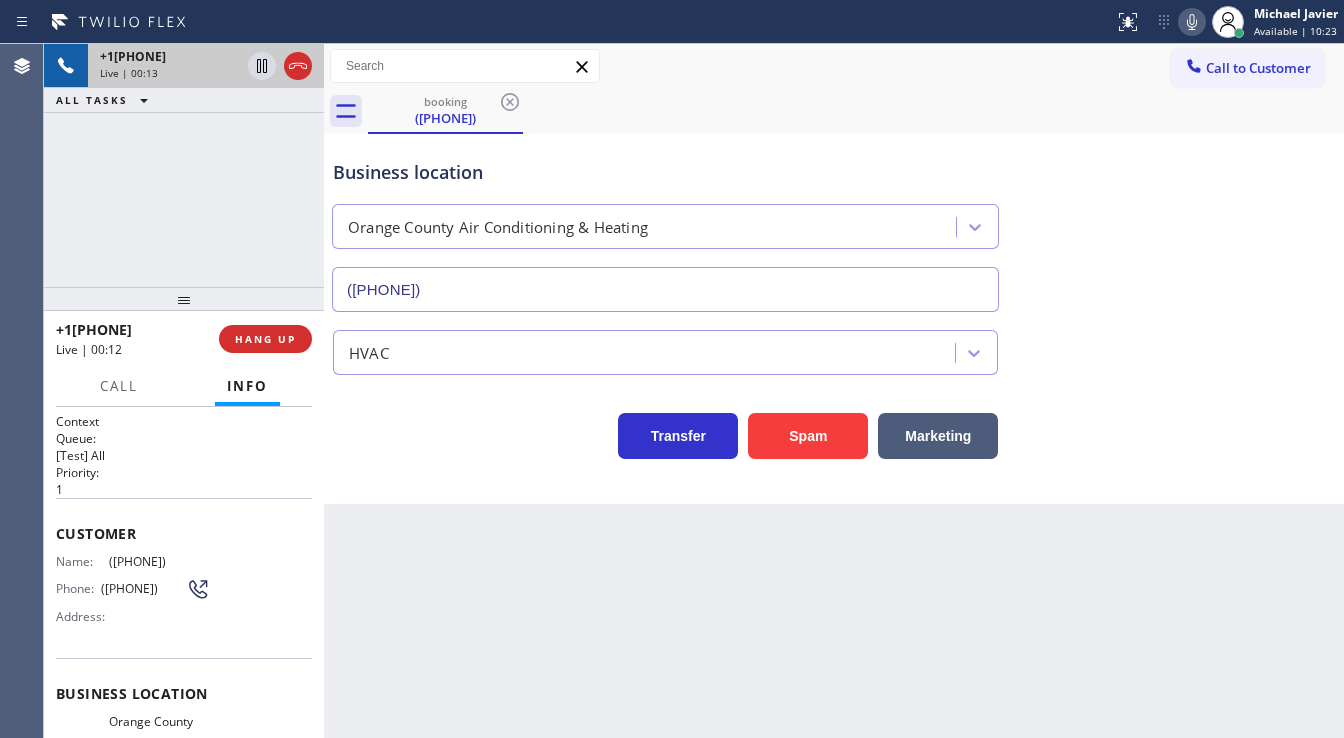 click on "+1[PHONE] Live | 00:13 ALL TASKS ALL TASKS ACTIVE TASKS TASKS IN WRAP UP" at bounding box center [184, 165] 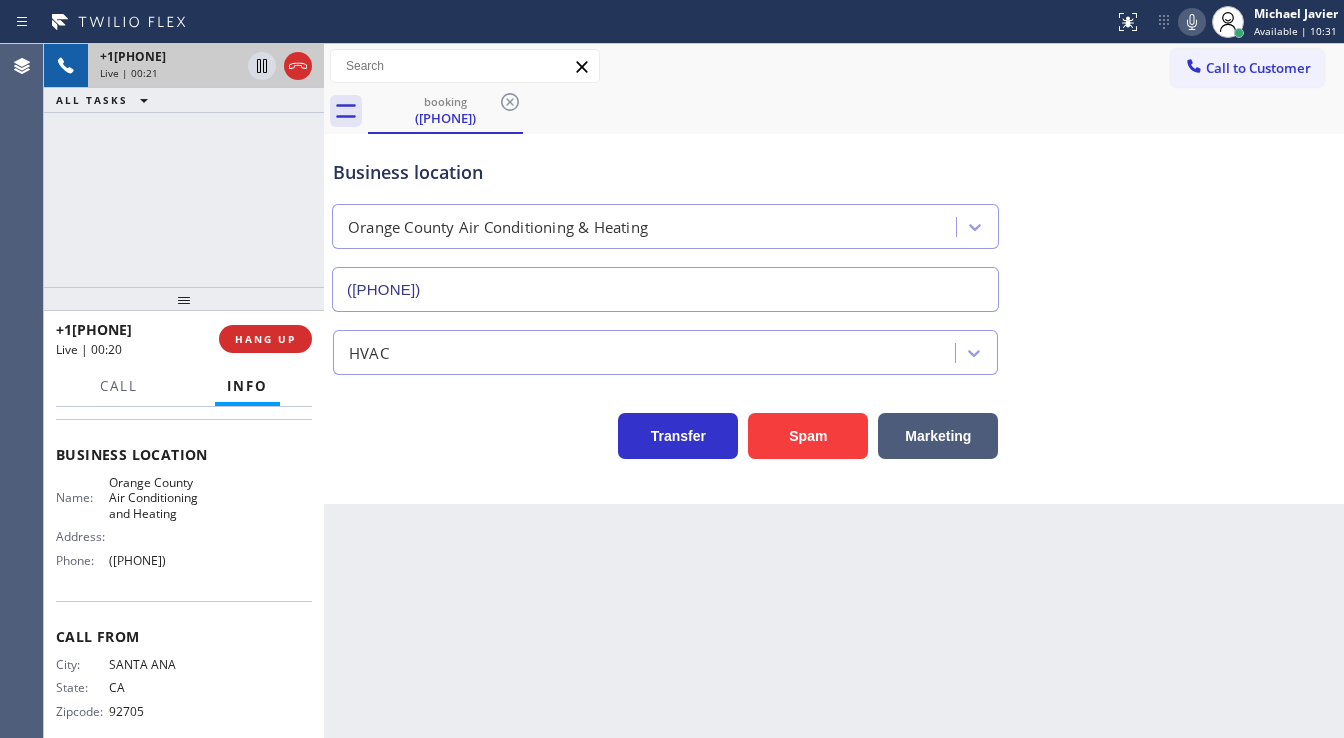 scroll, scrollTop: 240, scrollLeft: 0, axis: vertical 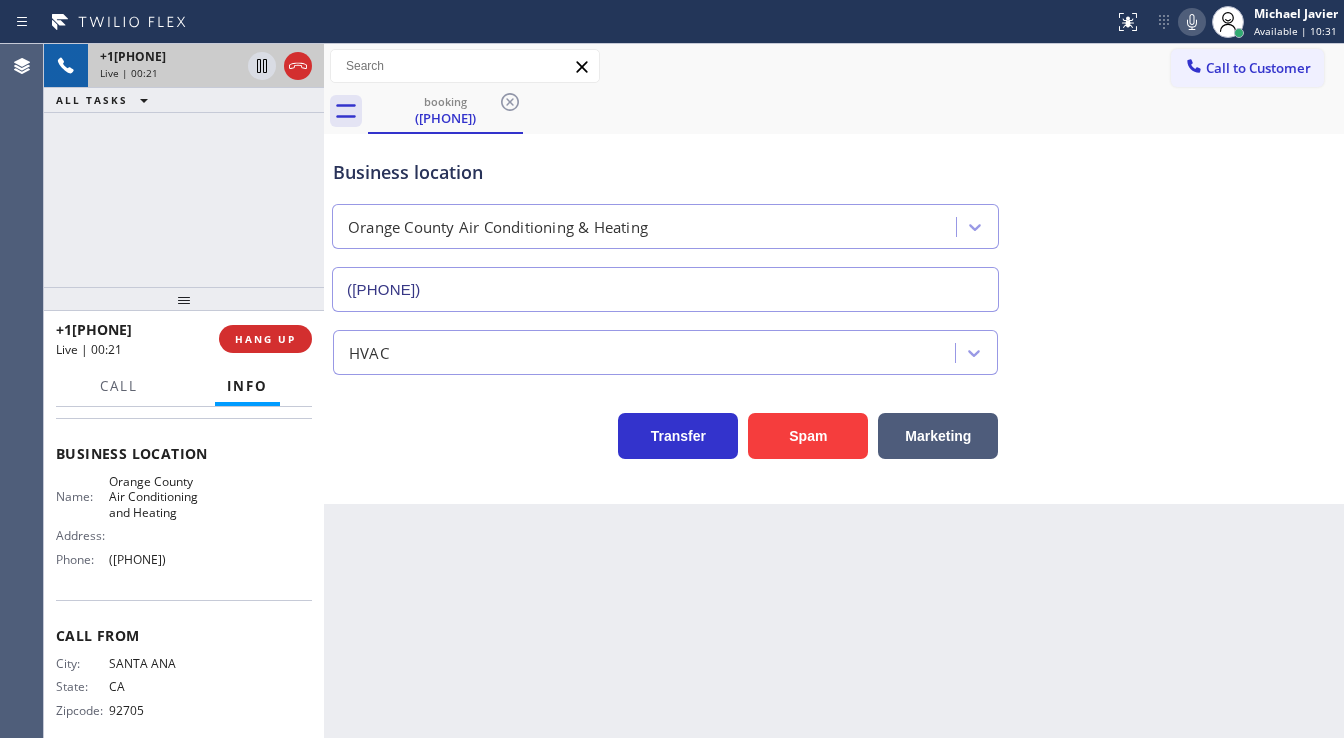 drag, startPoint x: 56, startPoint y: 528, endPoint x: 204, endPoint y: 363, distance: 221.65062 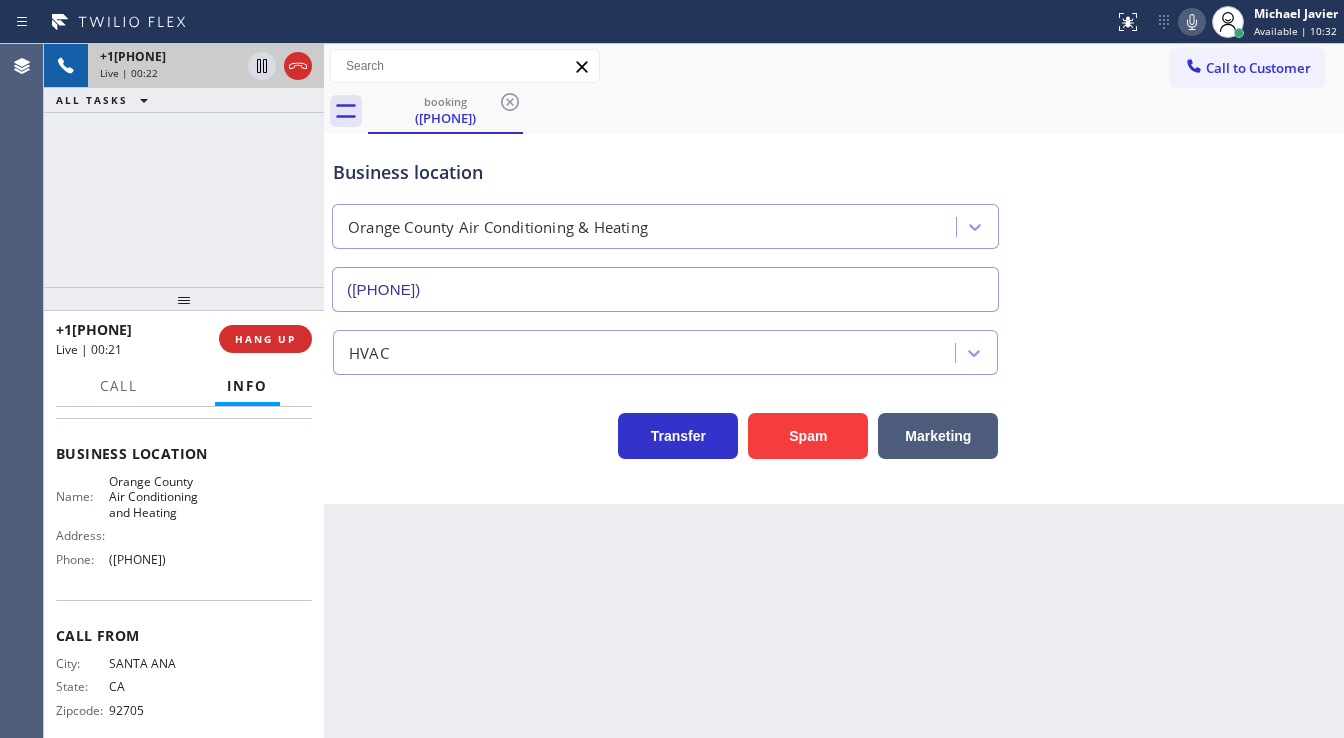 click on "+1[PHONE] Live | 00:22 ALL TASKS ALL TASKS ACTIVE TASKS TASKS IN WRAP UP" at bounding box center (184, 165) 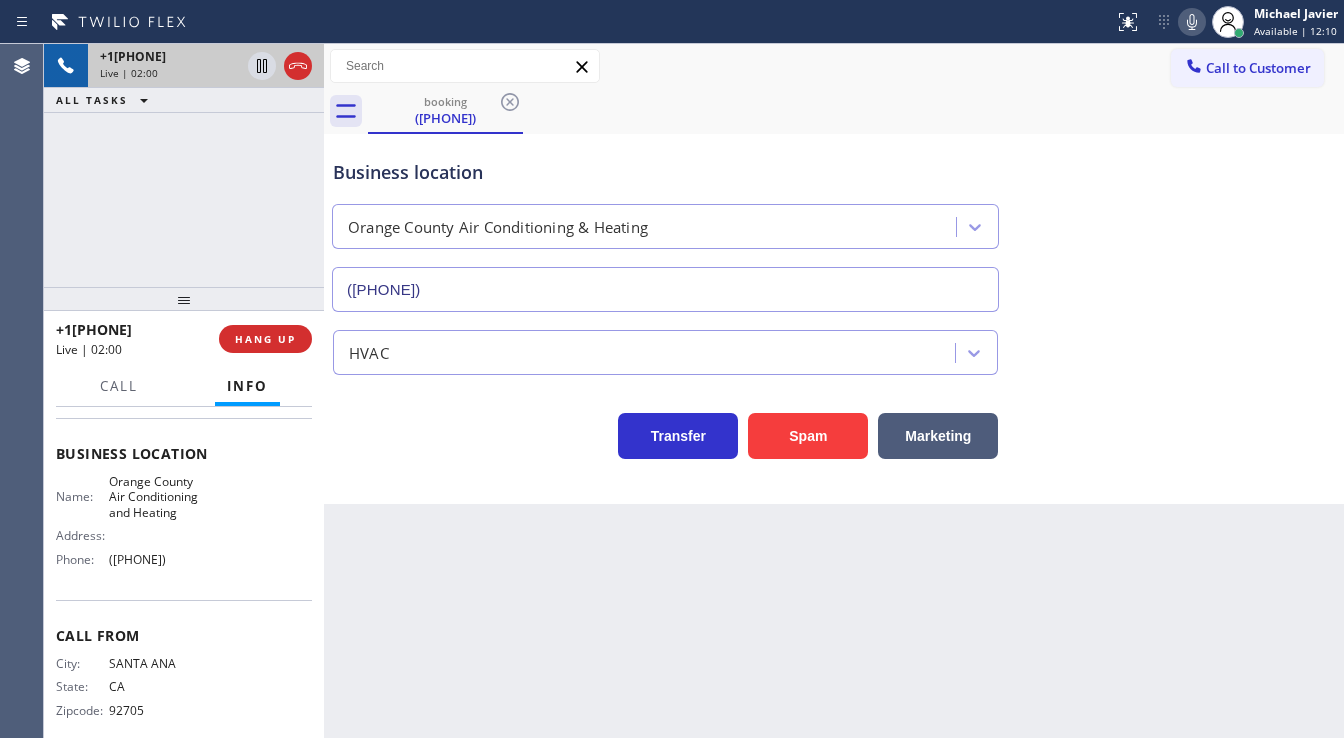 click on "+1[PHONE] Live | 02:00 ALL TASKS ALL TASKS ACTIVE TASKS TASKS IN WRAP UP" at bounding box center (184, 165) 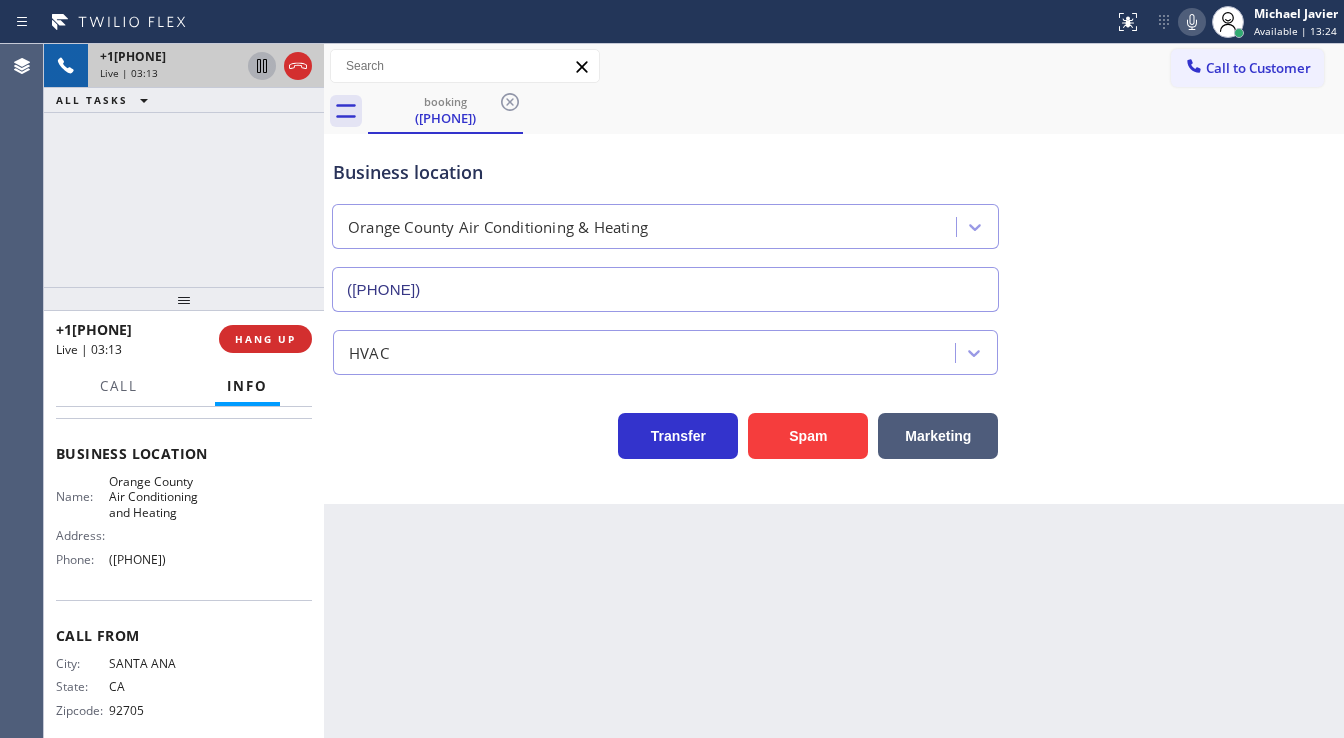 click 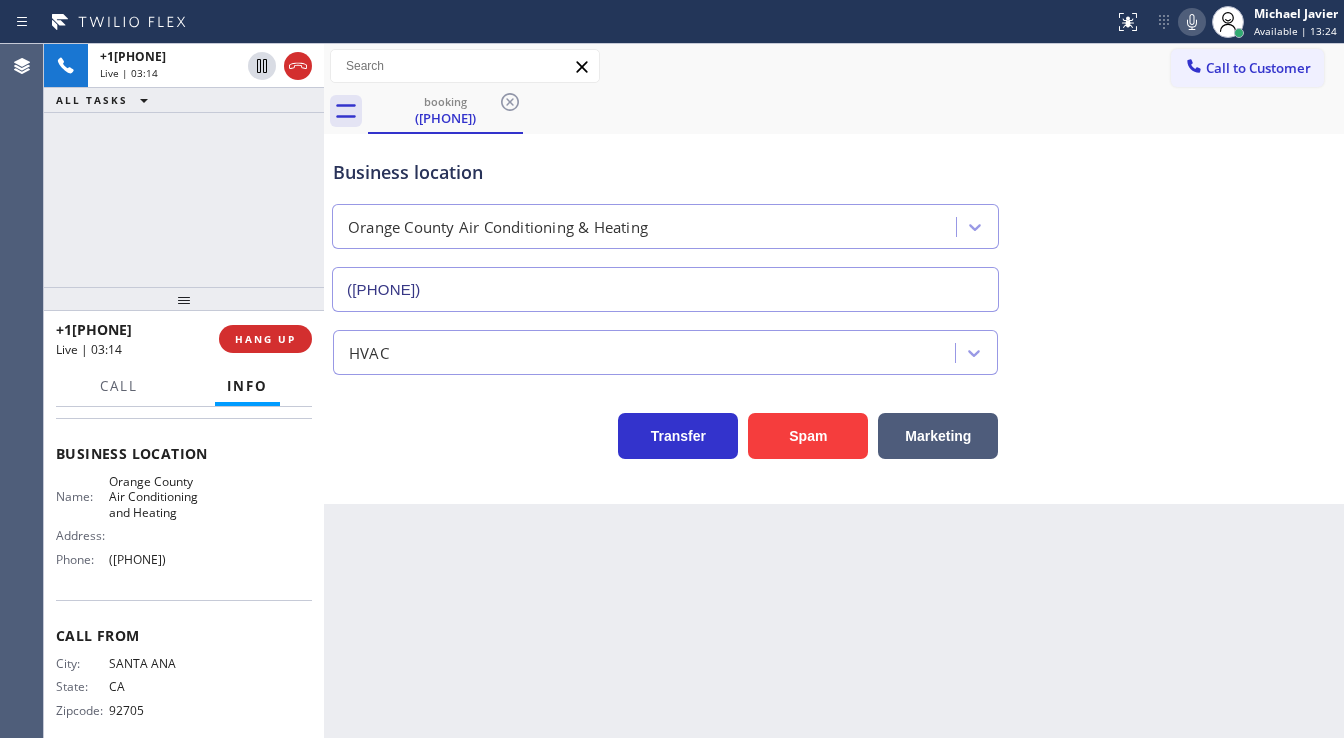 click 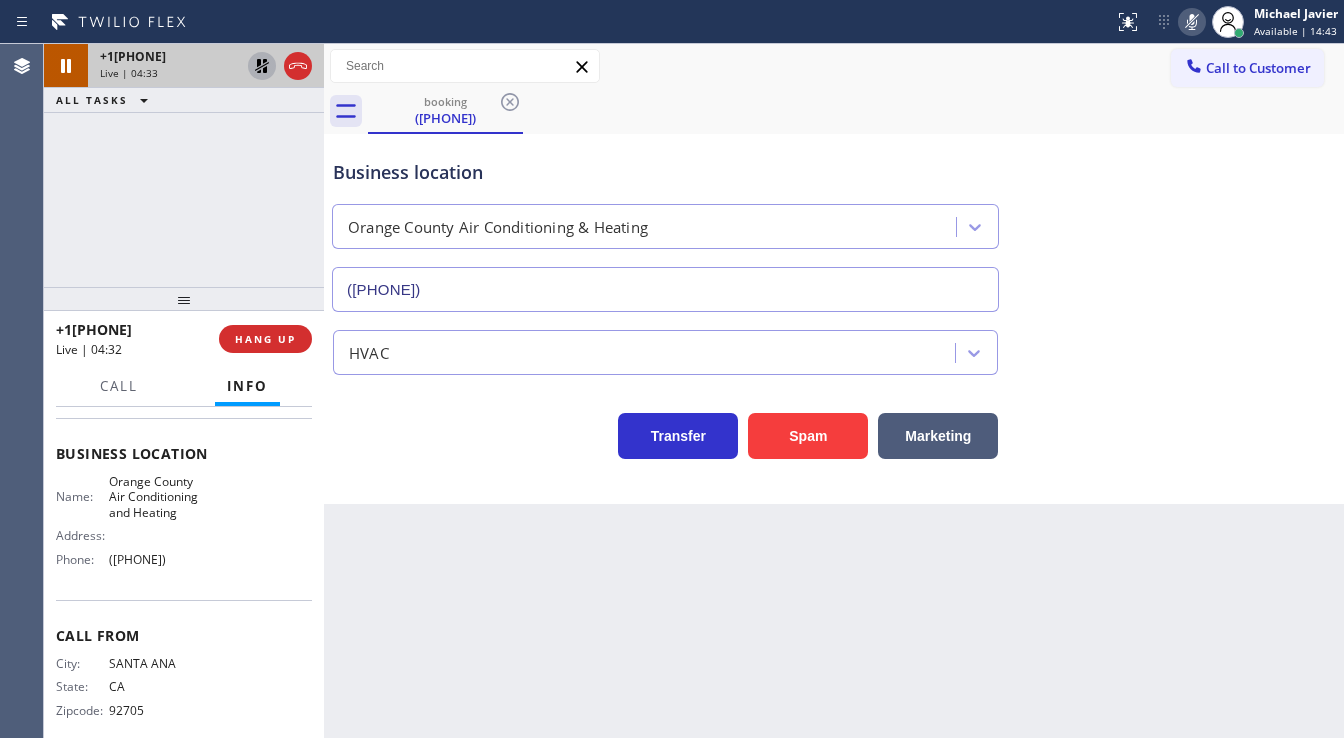 click at bounding box center [262, 66] 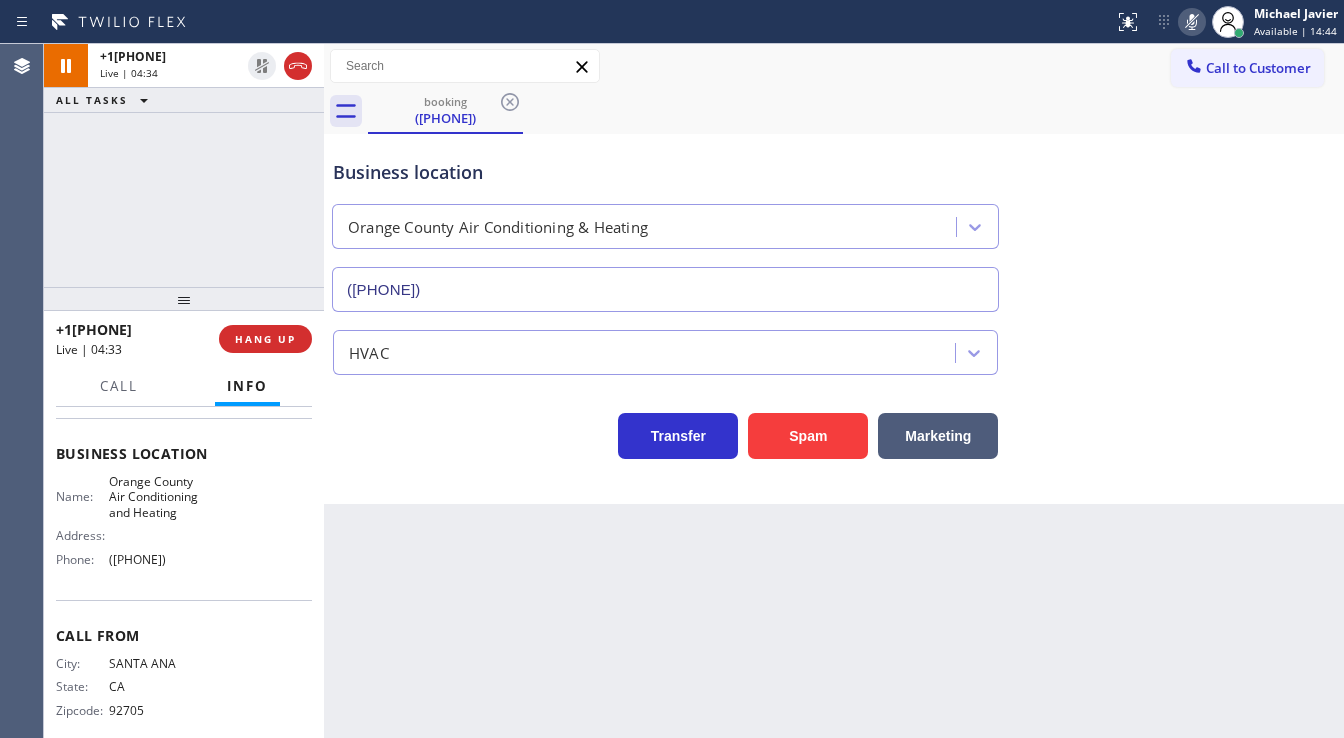 drag, startPoint x: 1196, startPoint y: 18, endPoint x: 1196, endPoint y: 34, distance: 16 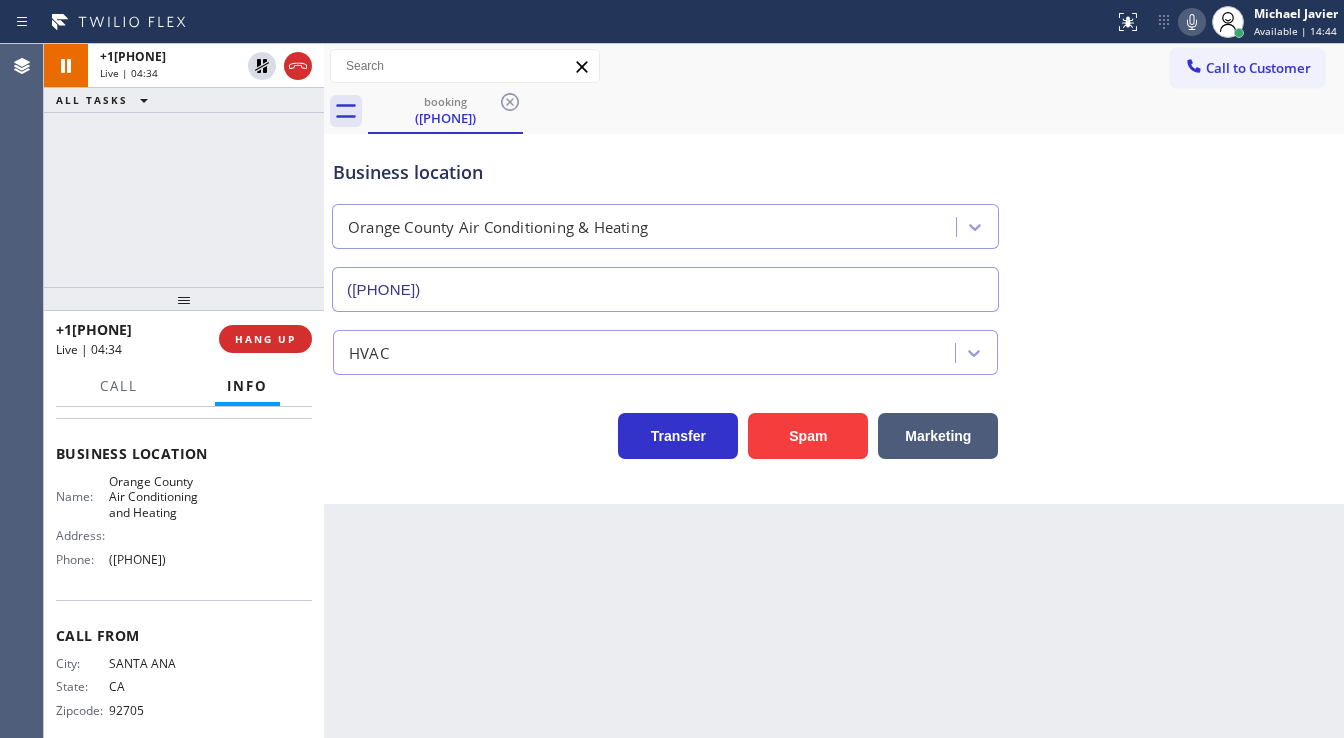 click on "Business location Orange County Air Conditioning & Heating ([PHONE])" at bounding box center (834, 221) 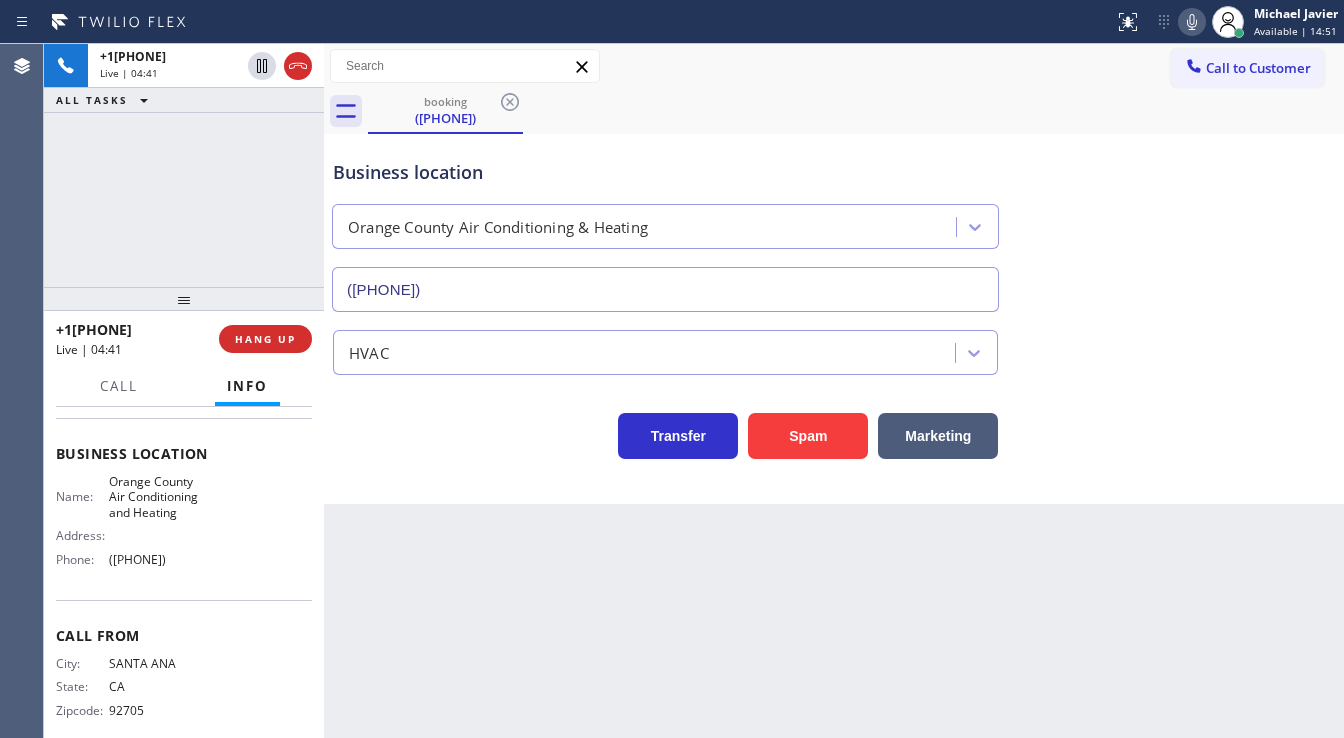click on "+1[PHONE] Live | 04:41 ALL TASKS ALL TASKS ACTIVE TASKS TASKS IN WRAP UP" at bounding box center [184, 165] 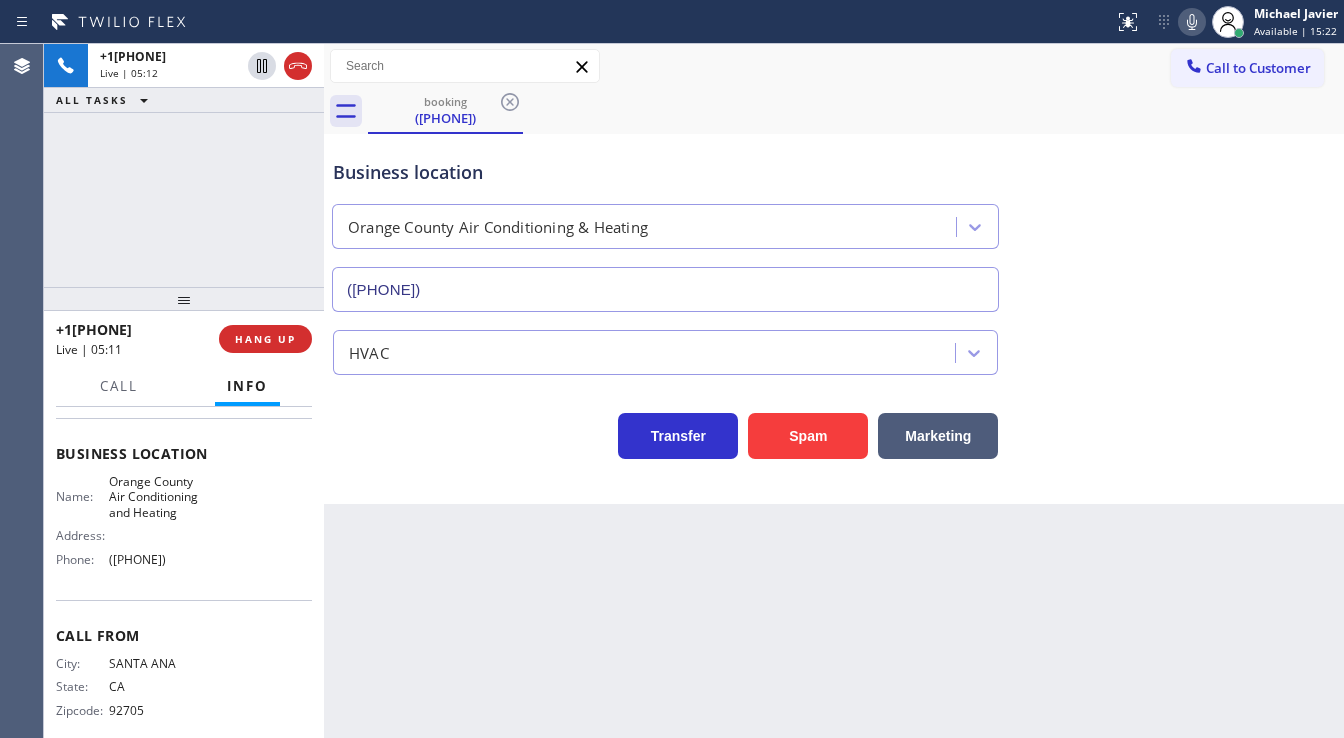 click 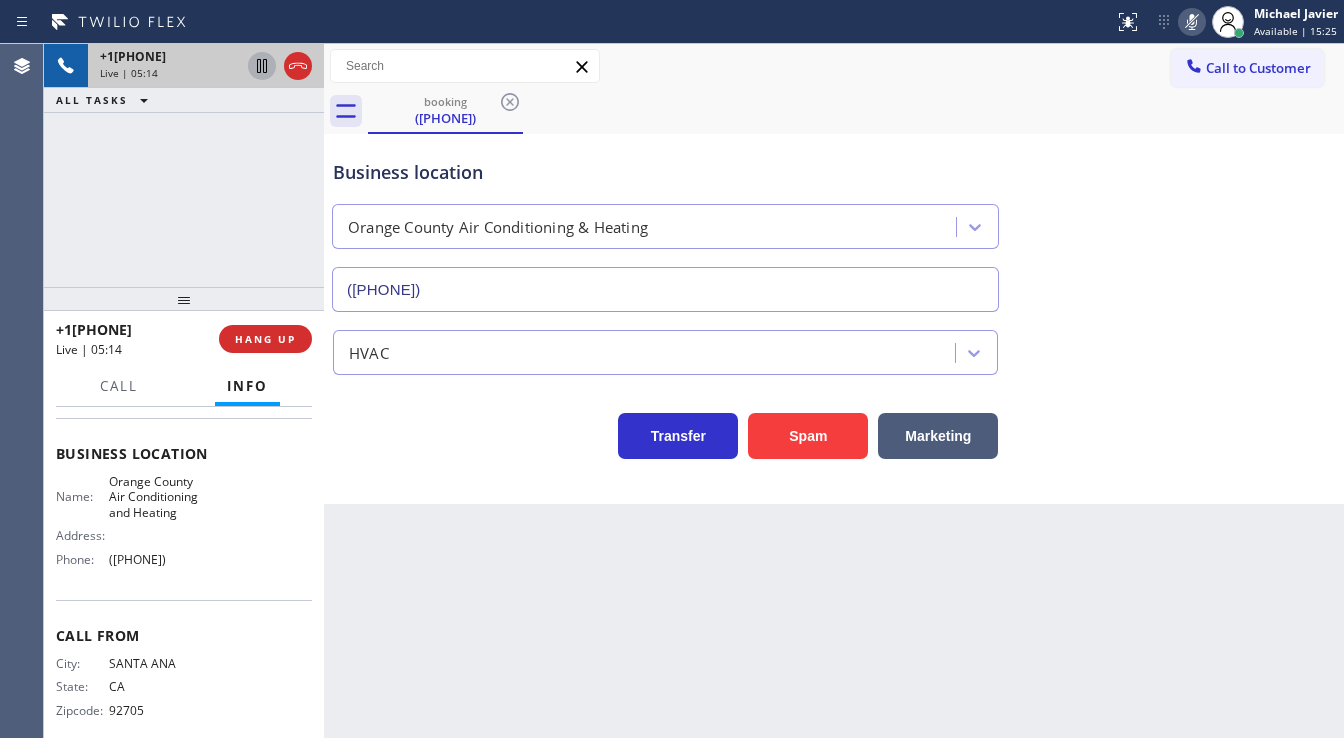 click 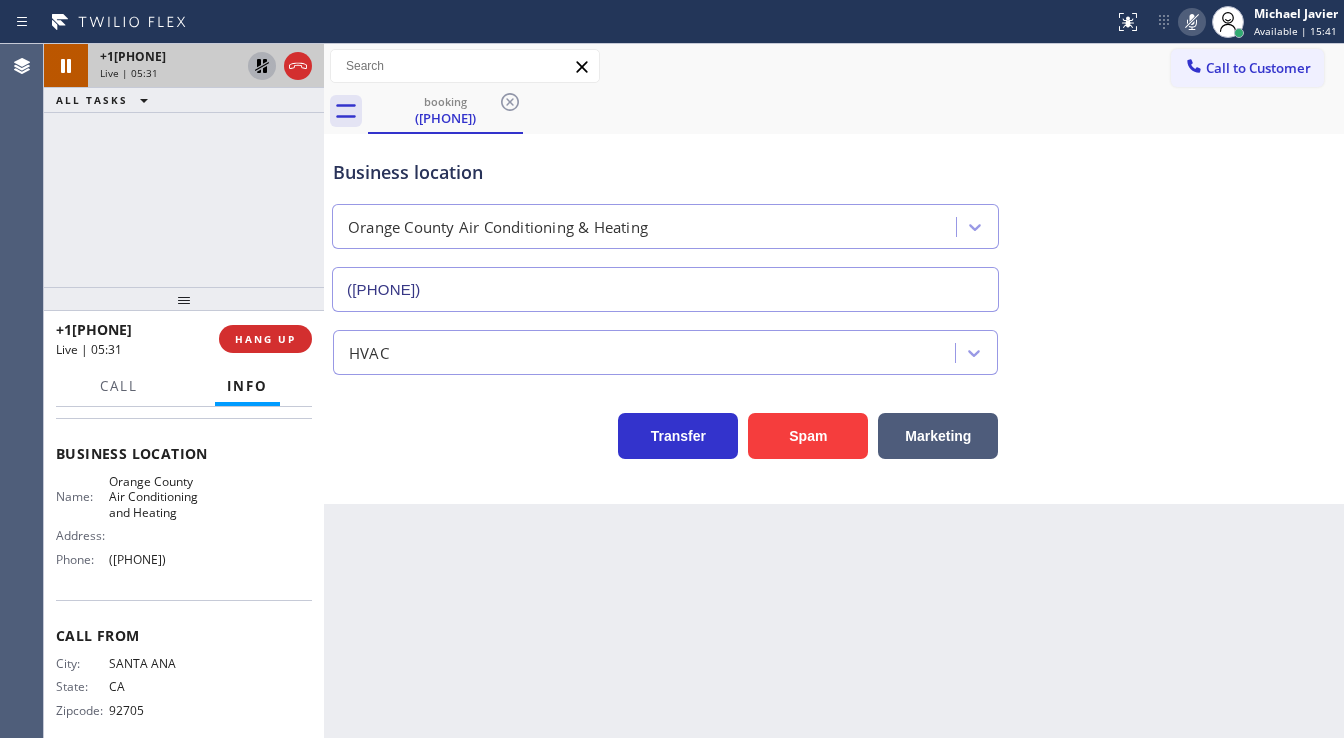 click on "[PHONE] Live | 05:31 ALL TASKS ALL TASKS ACTIVE TASKS TASKS IN WRAP UP" at bounding box center [184, 165] 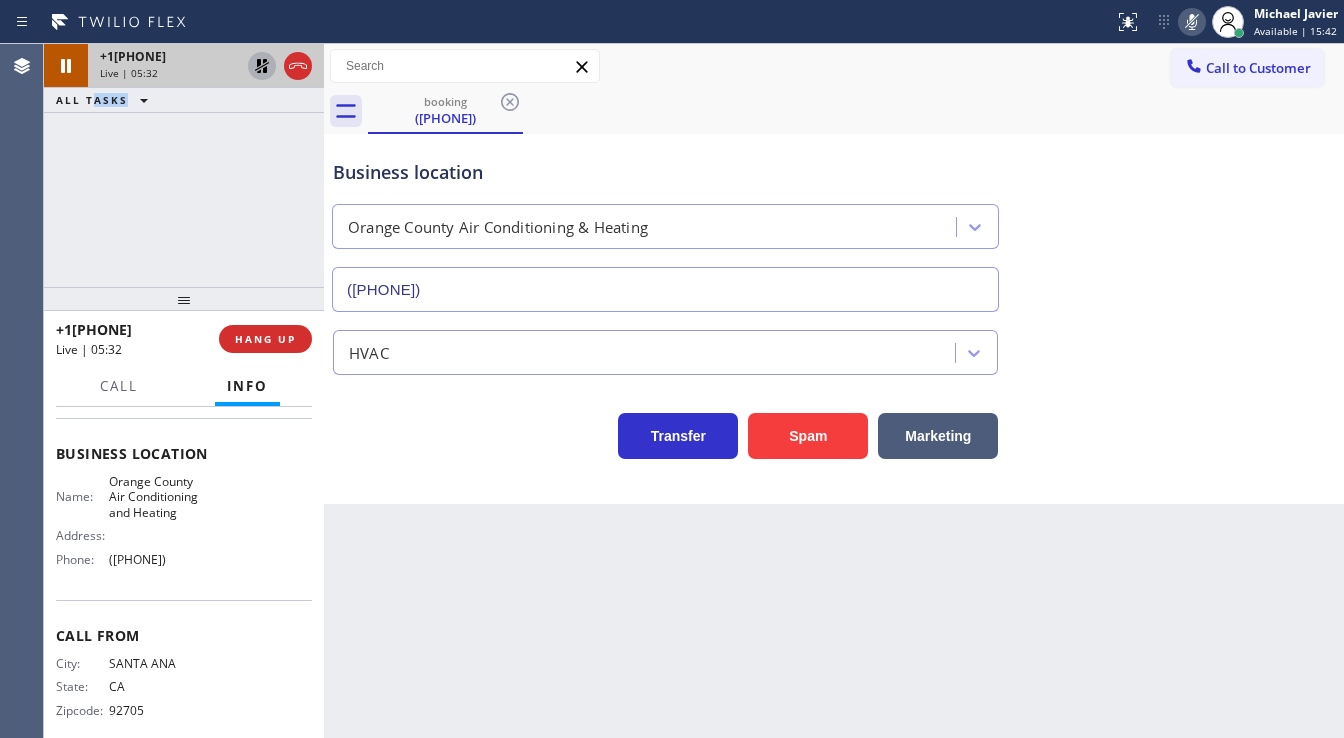 click 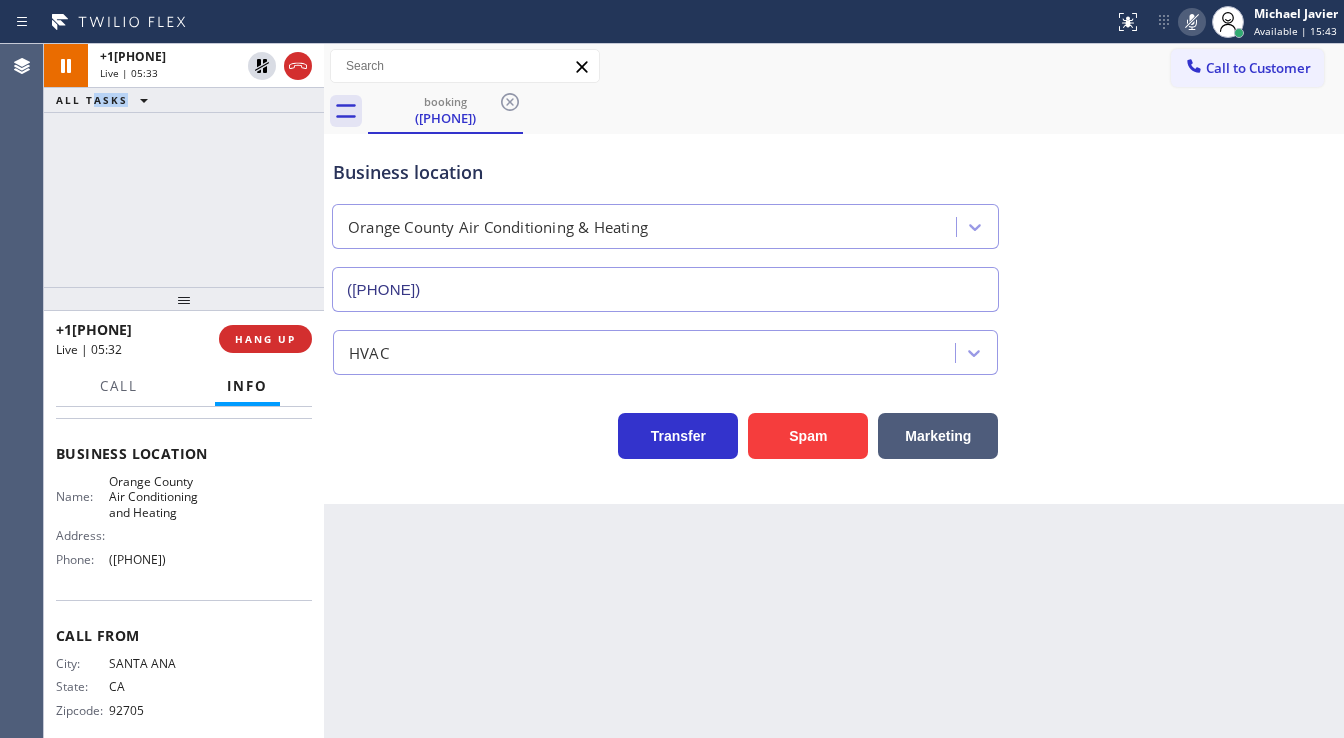 click 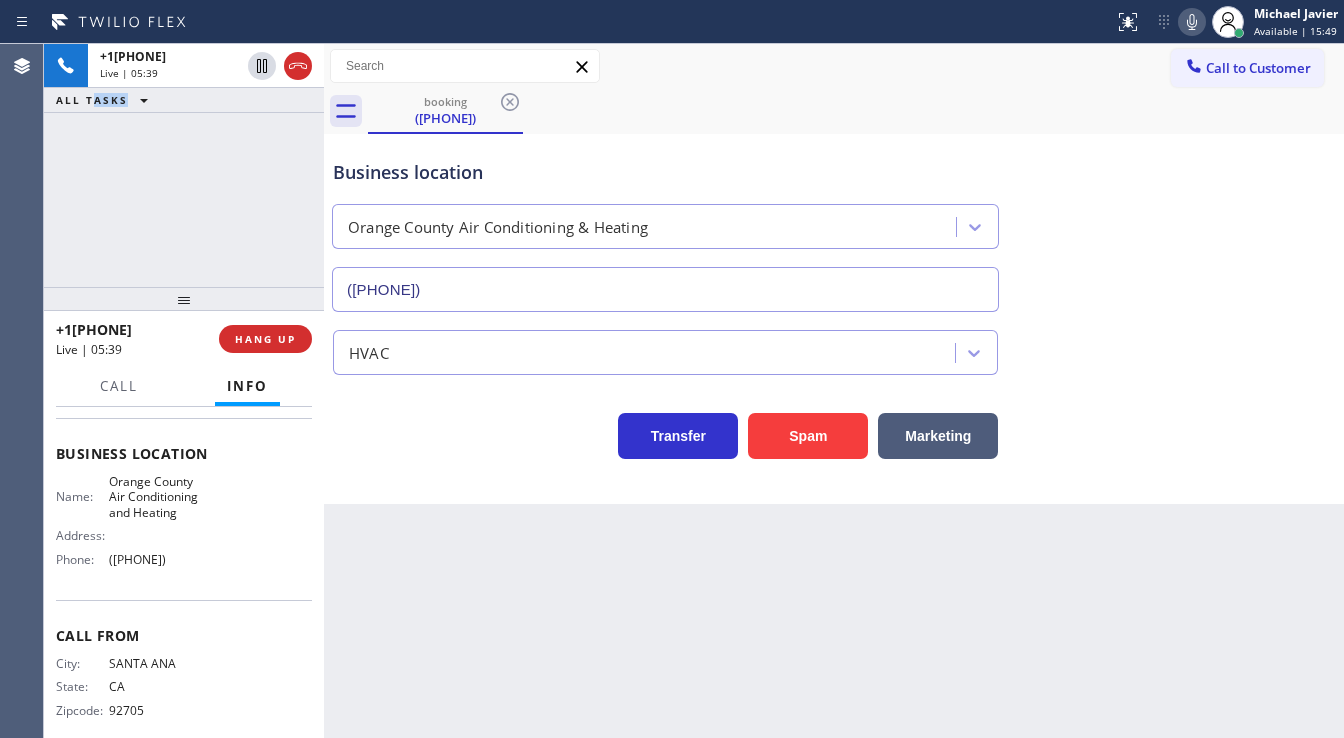 click on "[PHONE] Live | 05:39 ALL TASKS ALL TASKS ACTIVE TASKS TASKS IN WRAP UP" at bounding box center (184, 165) 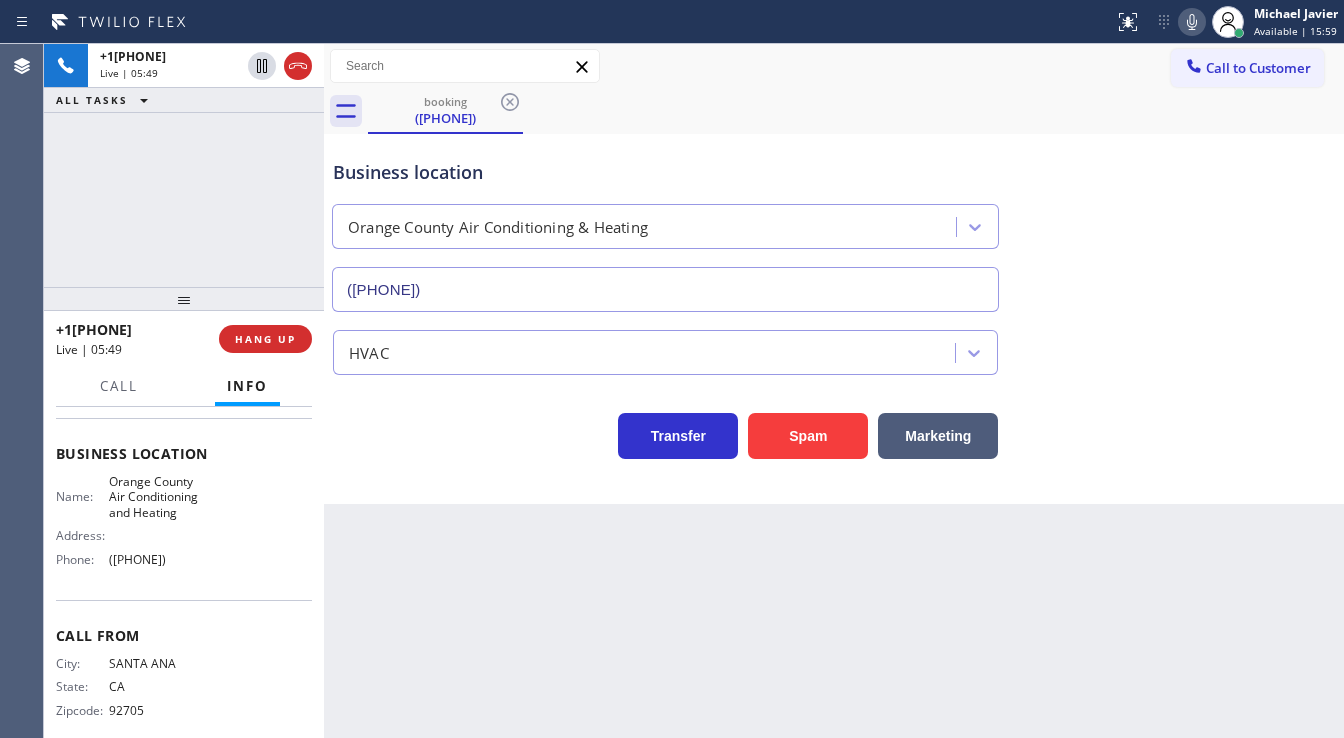 click on "[PHONE] Live | 05:49 ALL TASKS ALL TASKS ACTIVE TASKS TASKS IN WRAP UP" at bounding box center (184, 165) 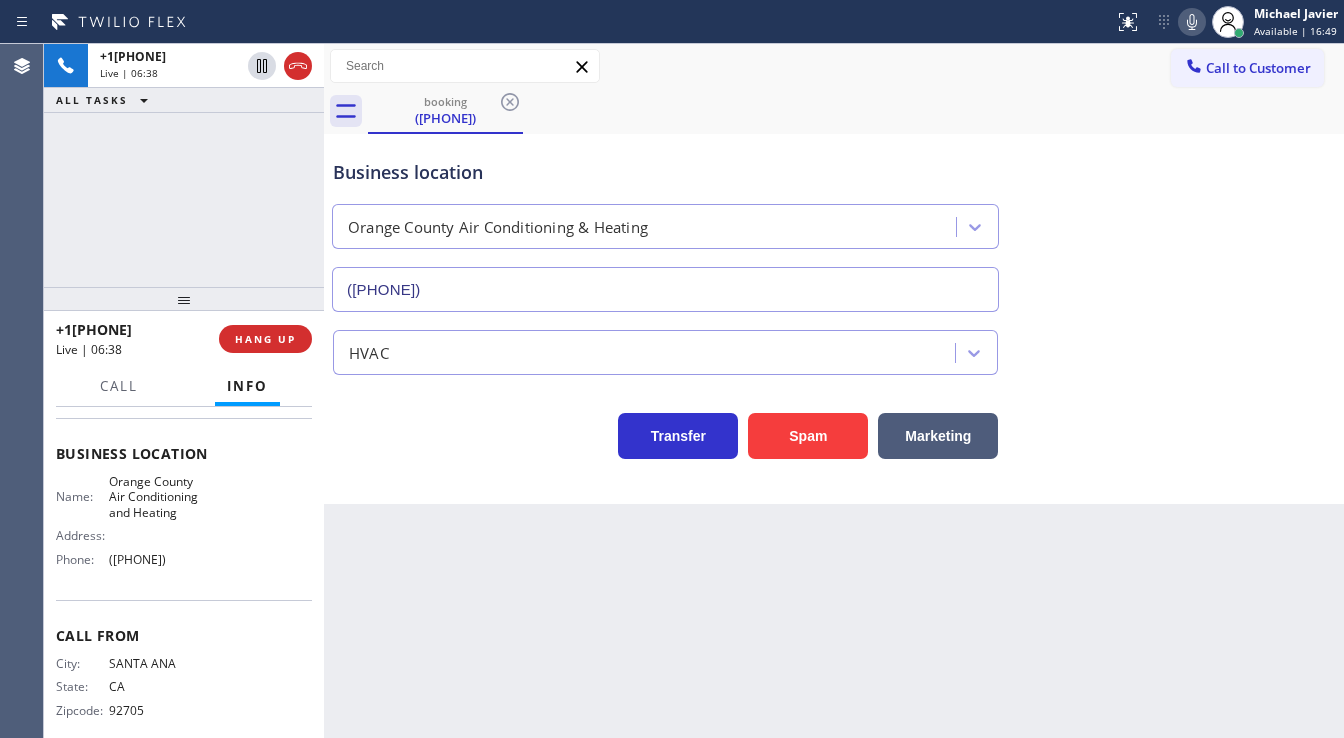 click on "+1[PHONE] Live | 06:38 ALL TASKS ALL TASKS ACTIVE TASKS TASKS IN WRAP UP" at bounding box center (184, 165) 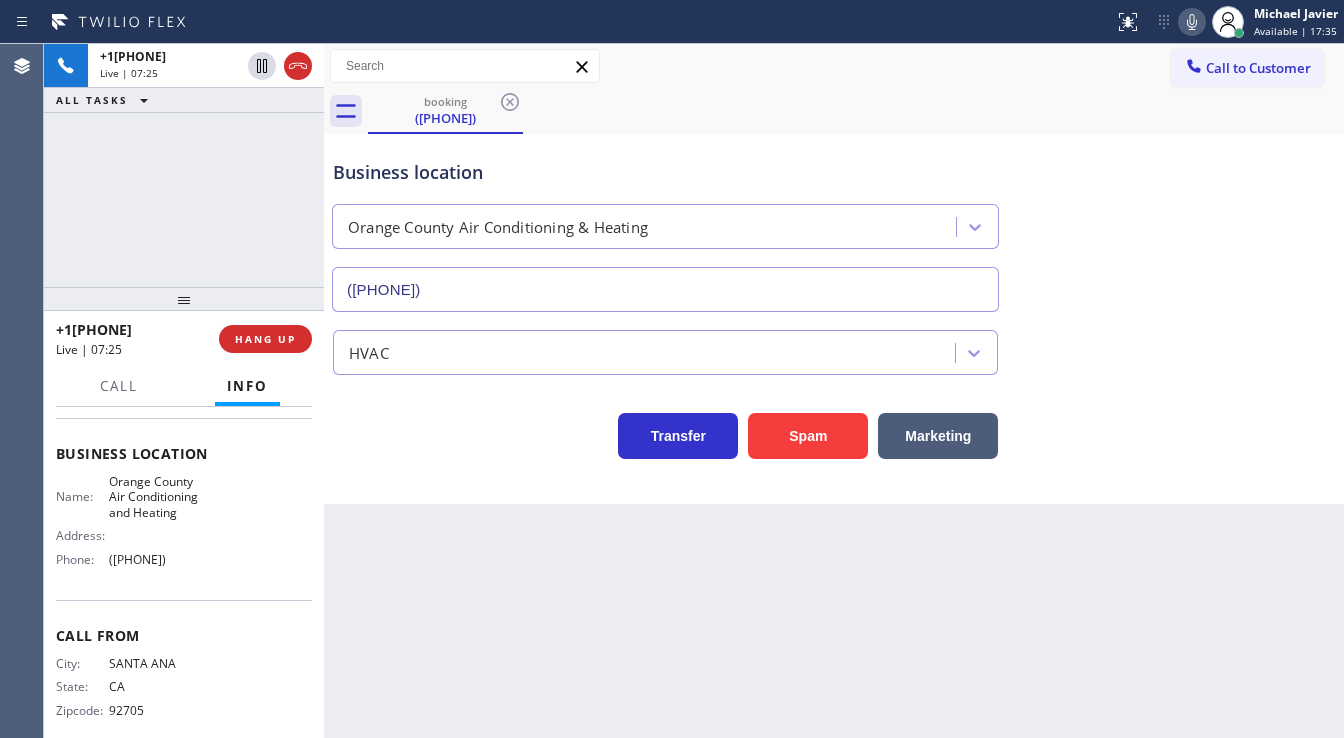 click 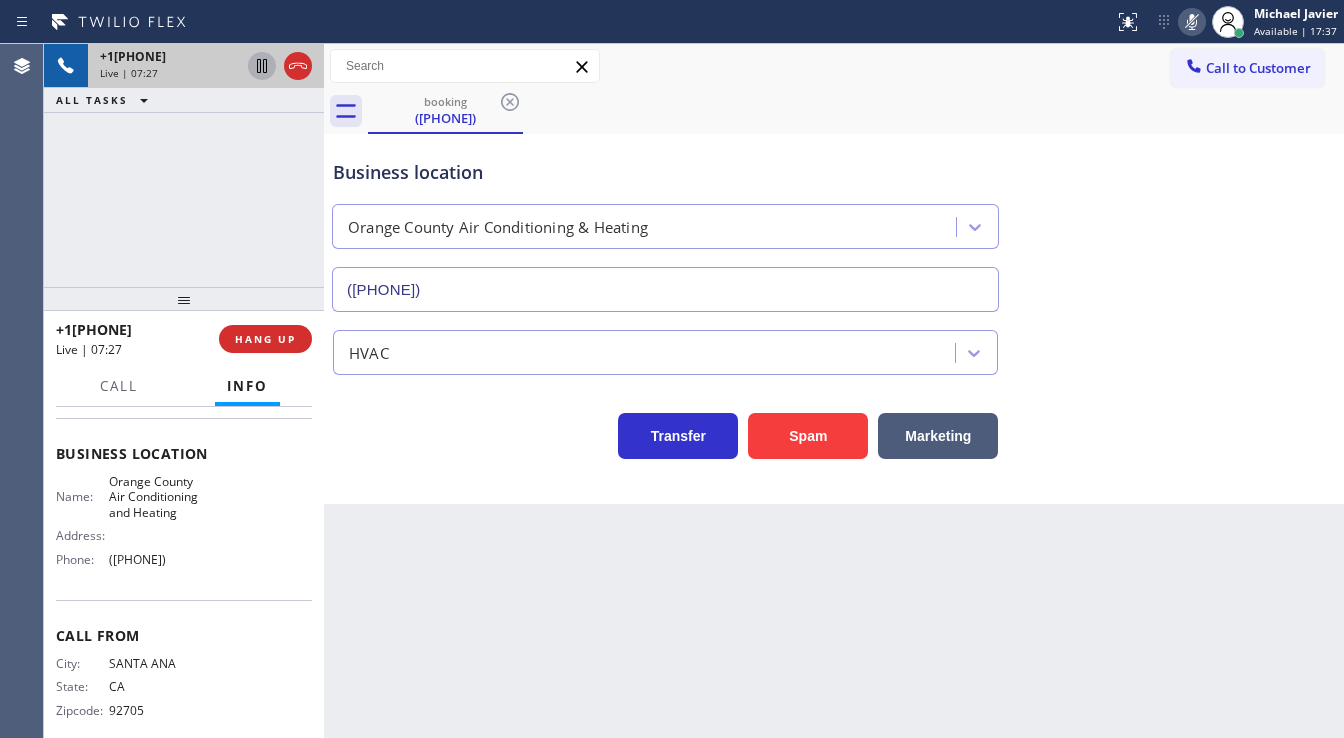 click 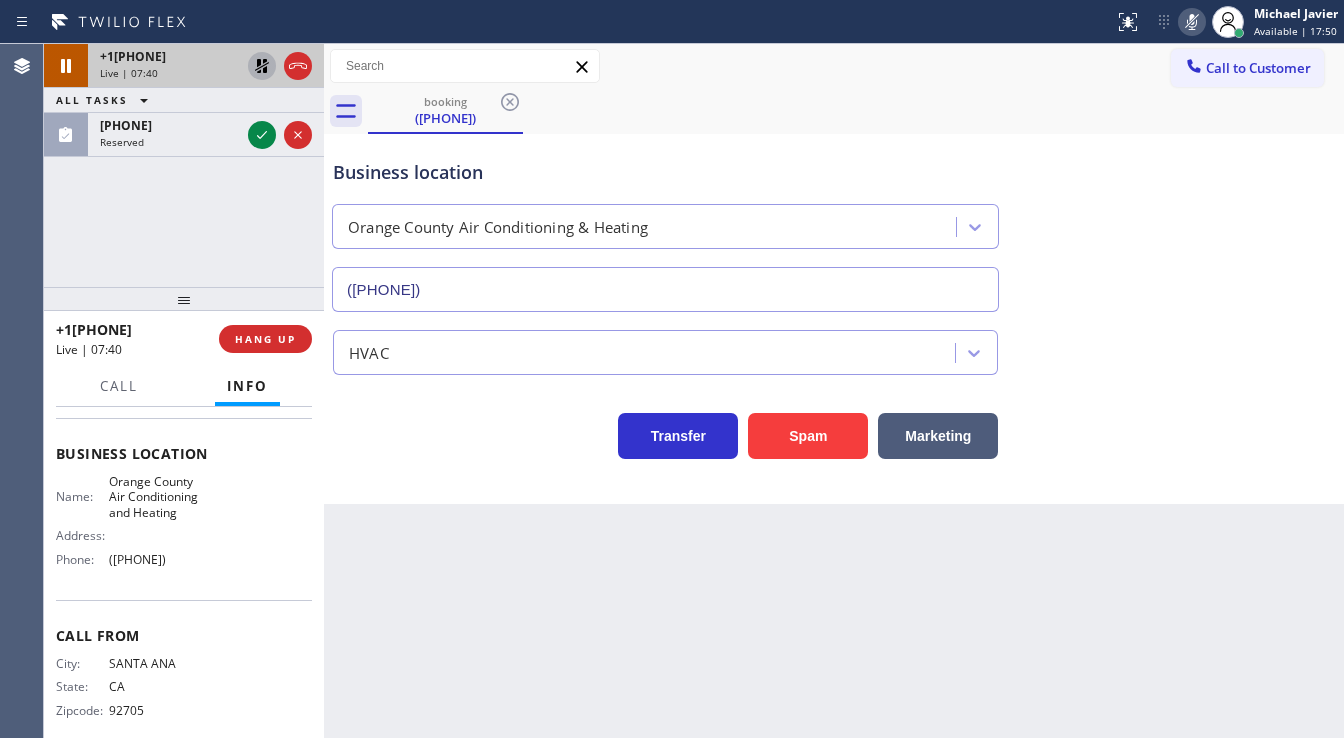 click on "[PHONE] Live | 07:40 ALL TASKS ALL TASKS ACTIVE TASKS TASKS IN WRAP UP [PHONE] Reserved" at bounding box center [184, 165] 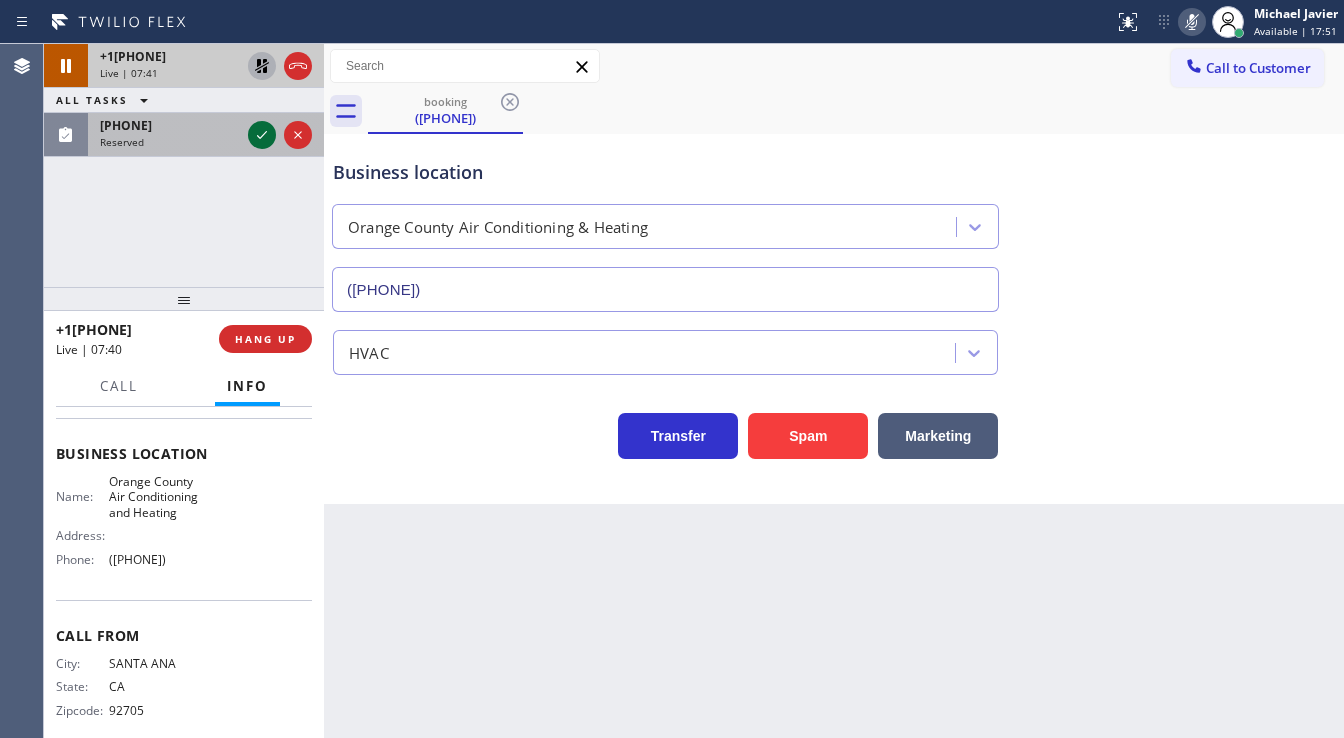 click 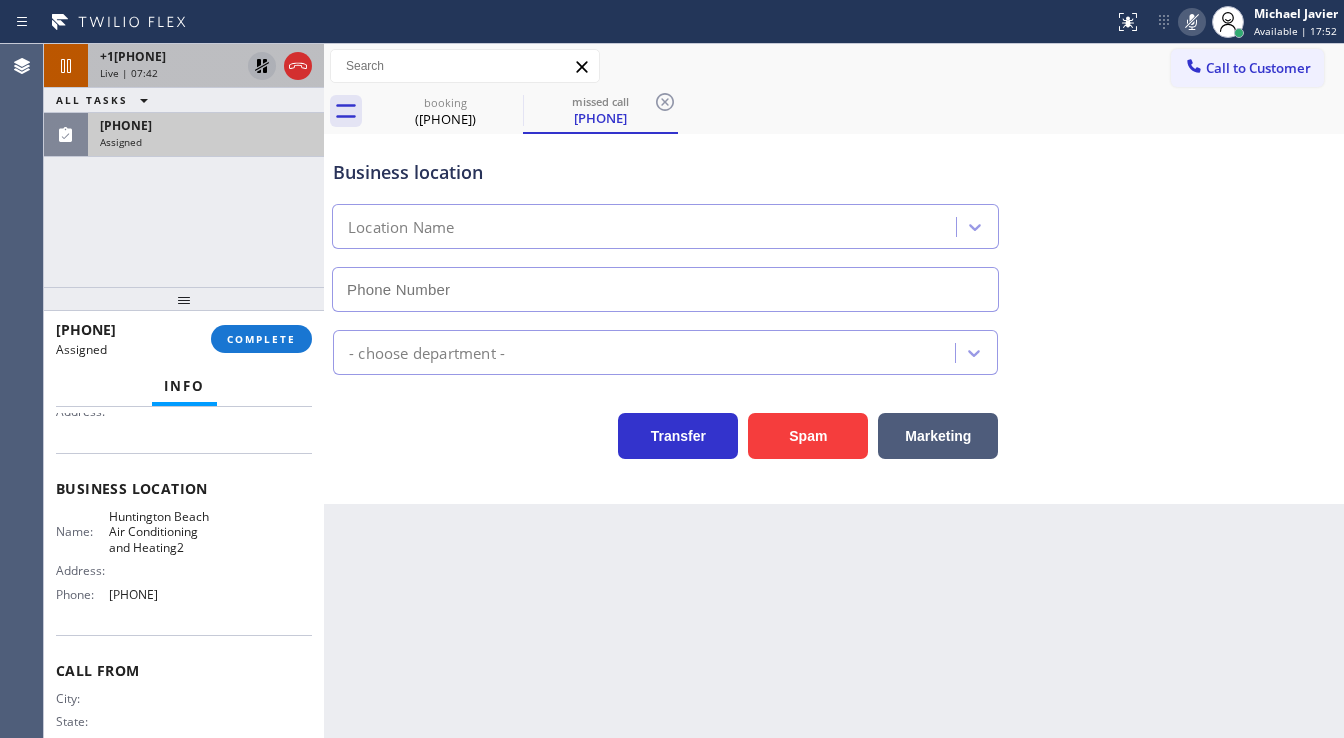 type on "[PHONE]" 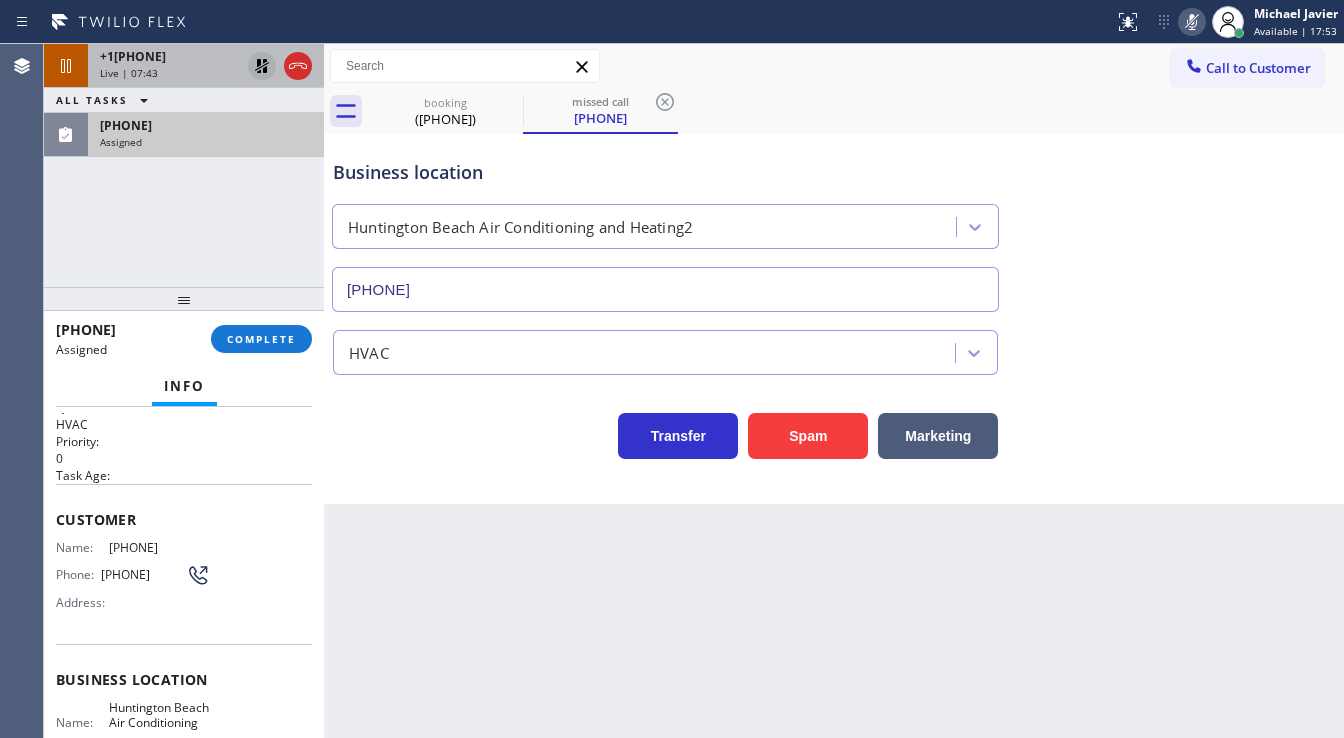 scroll, scrollTop: 0, scrollLeft: 0, axis: both 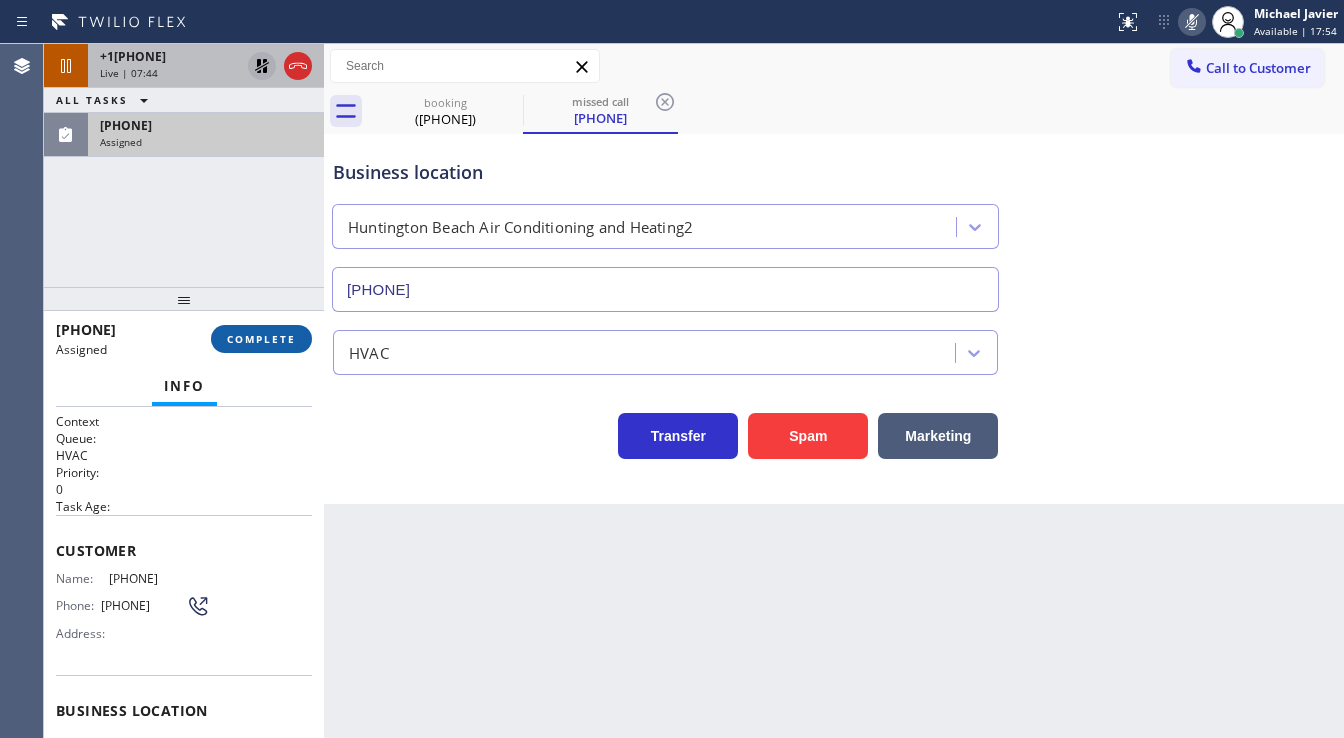 click on "COMPLETE" at bounding box center [261, 339] 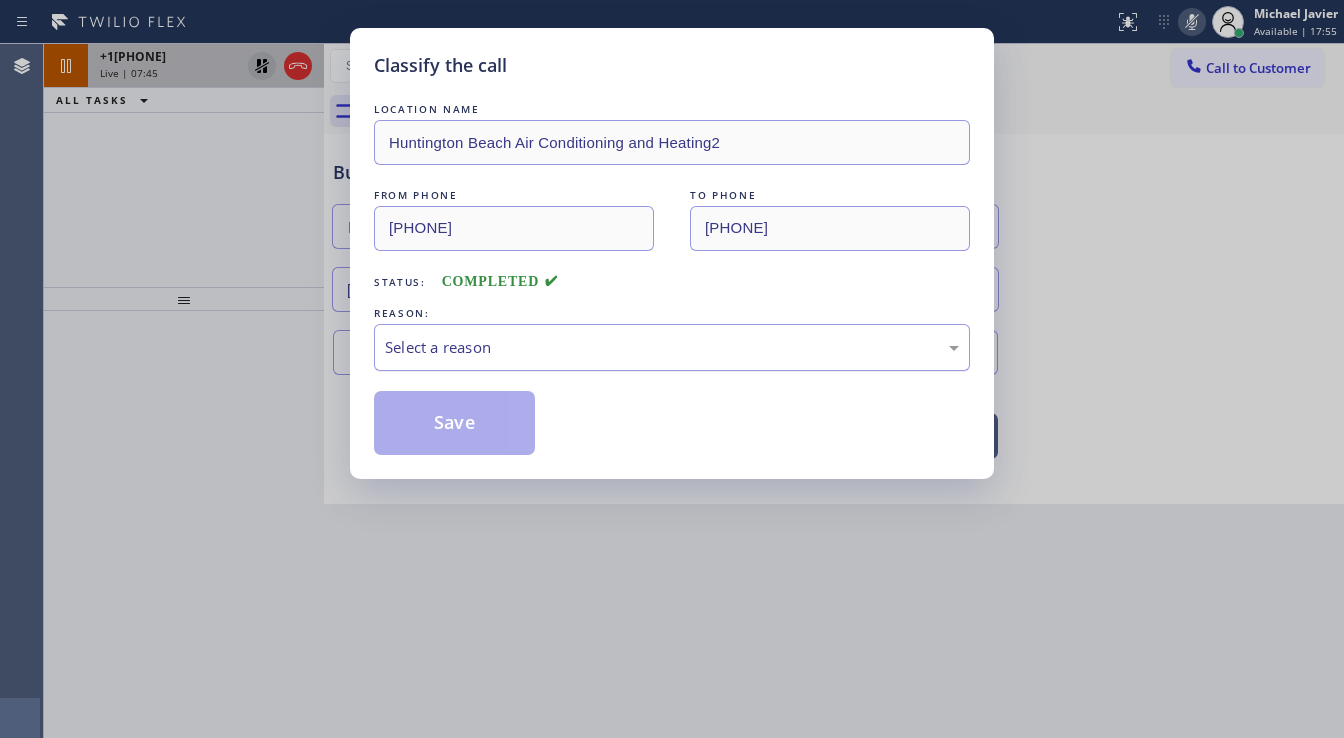 click on "Select a reason" at bounding box center [672, 347] 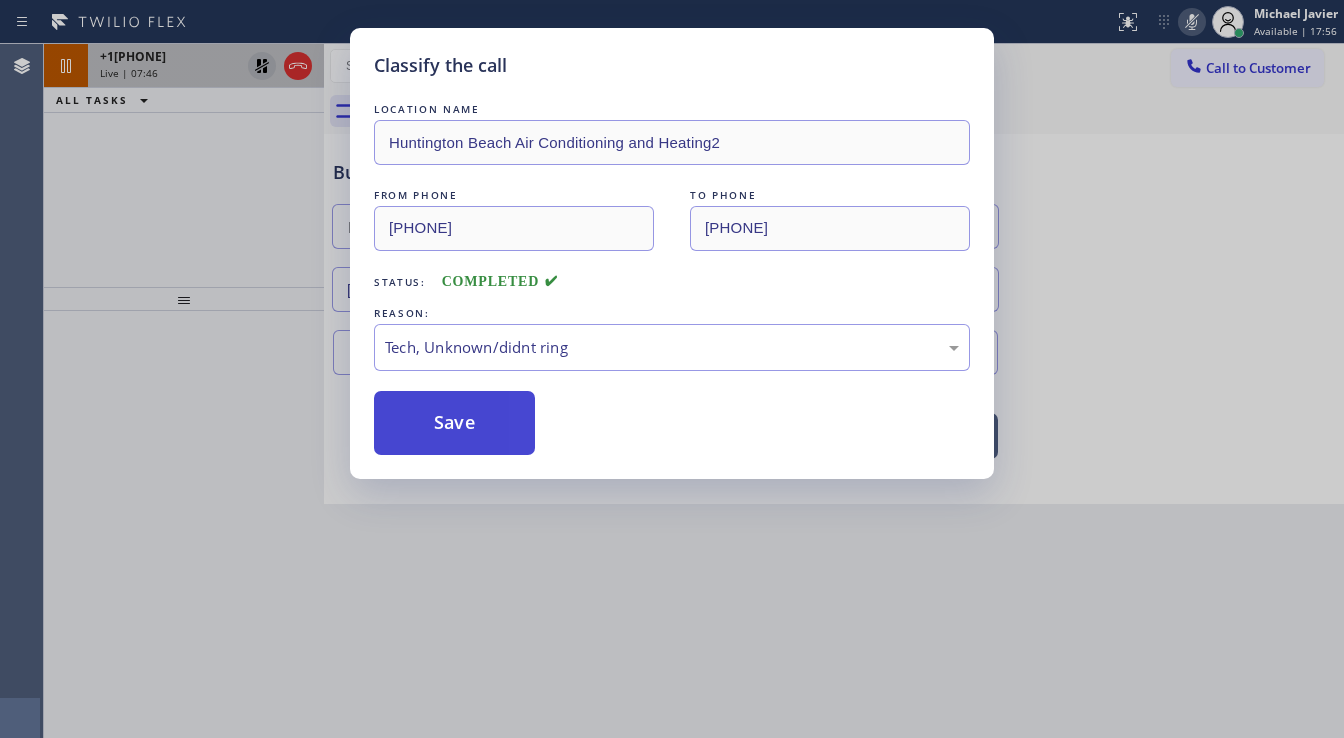 click on "Save" at bounding box center (454, 423) 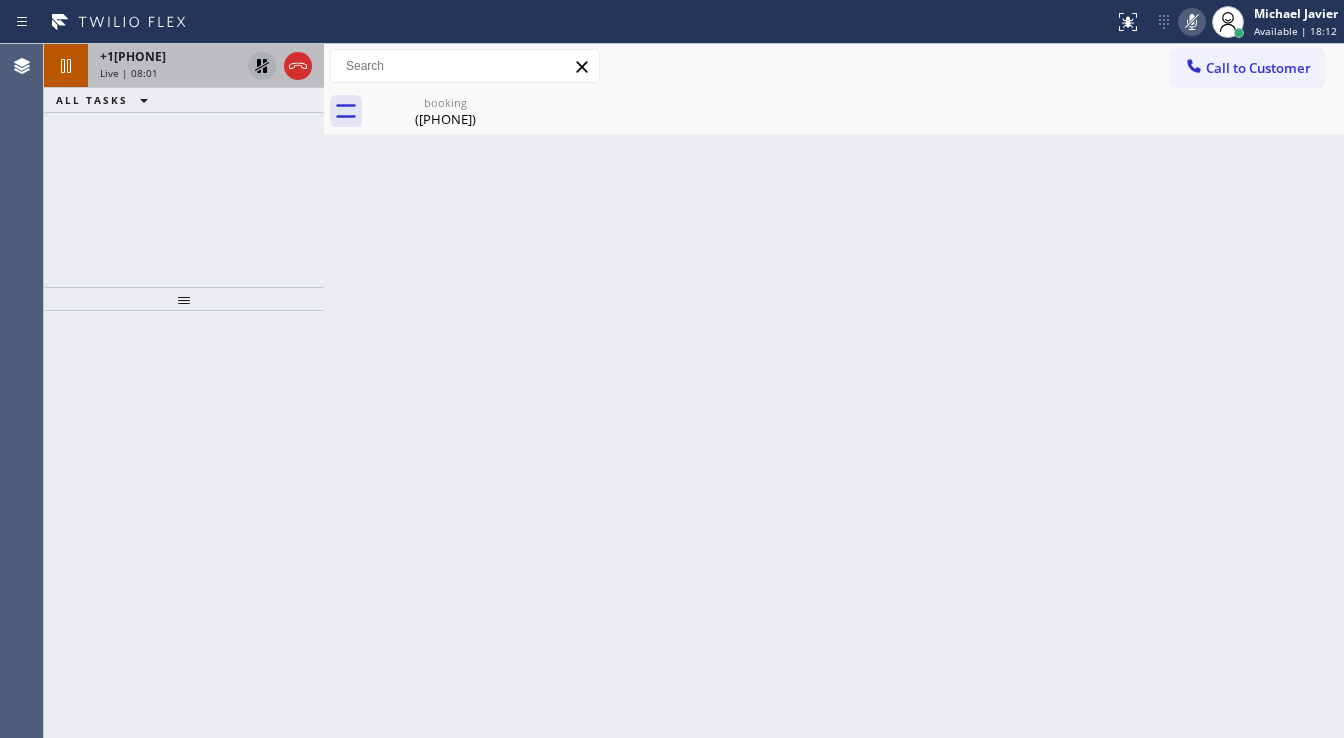 click 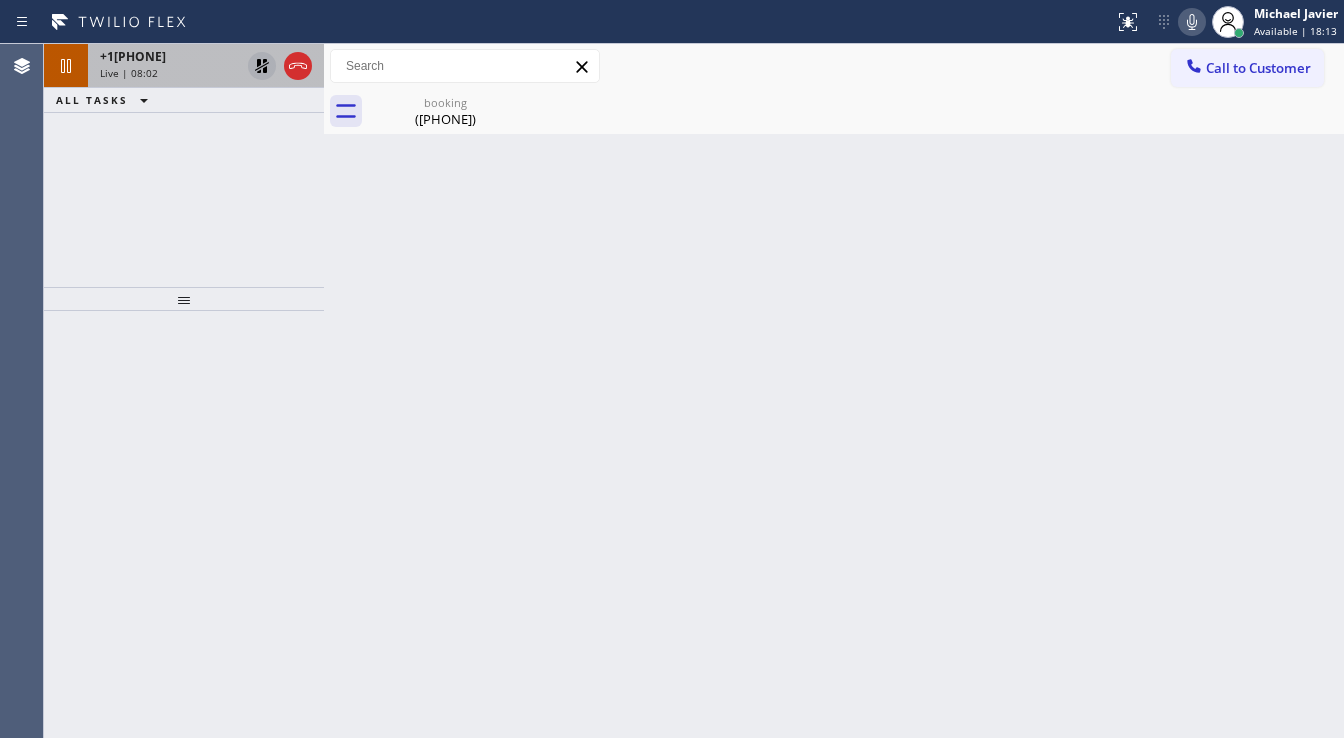click 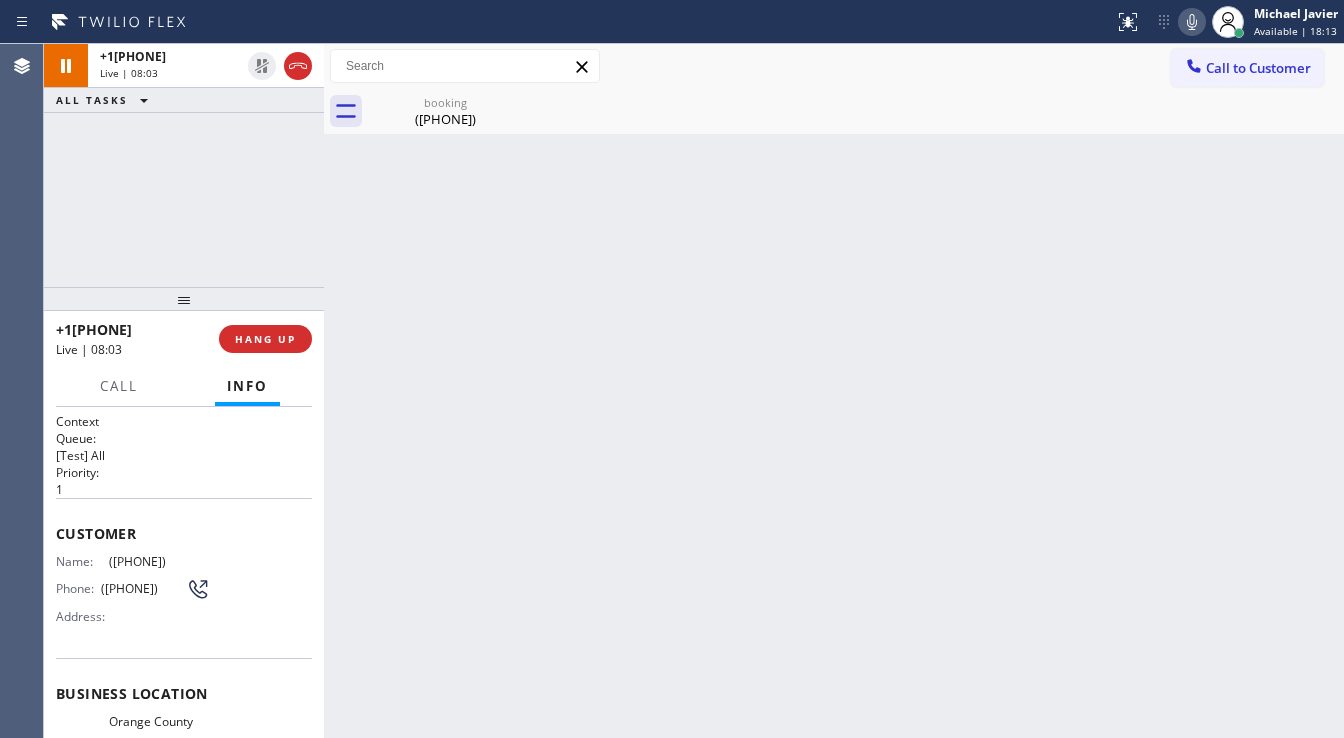click on "[PHONE] Live | 08:03 ALL TASKS ALL TASKS ACTIVE TASKS TASKS IN WRAP UP" at bounding box center [184, 165] 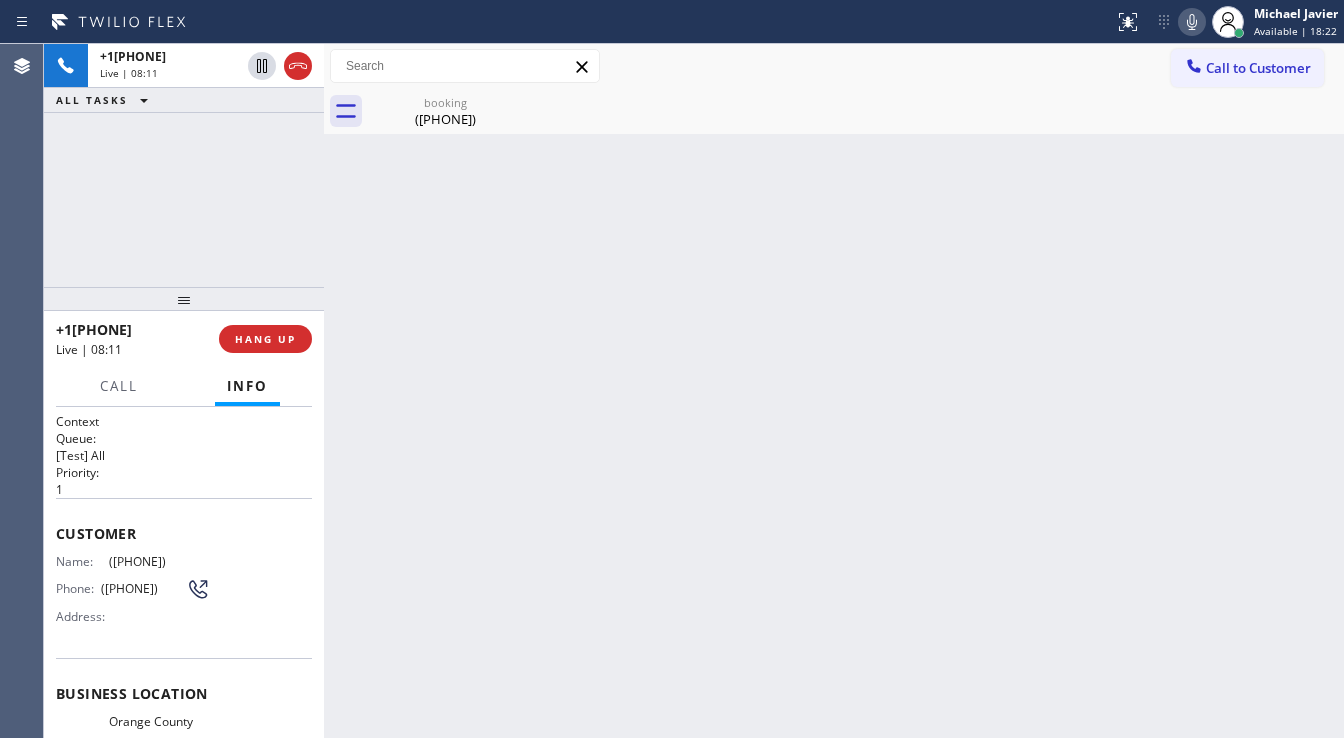 drag, startPoint x: 88, startPoint y: 207, endPoint x: 320, endPoint y: 283, distance: 244.13112 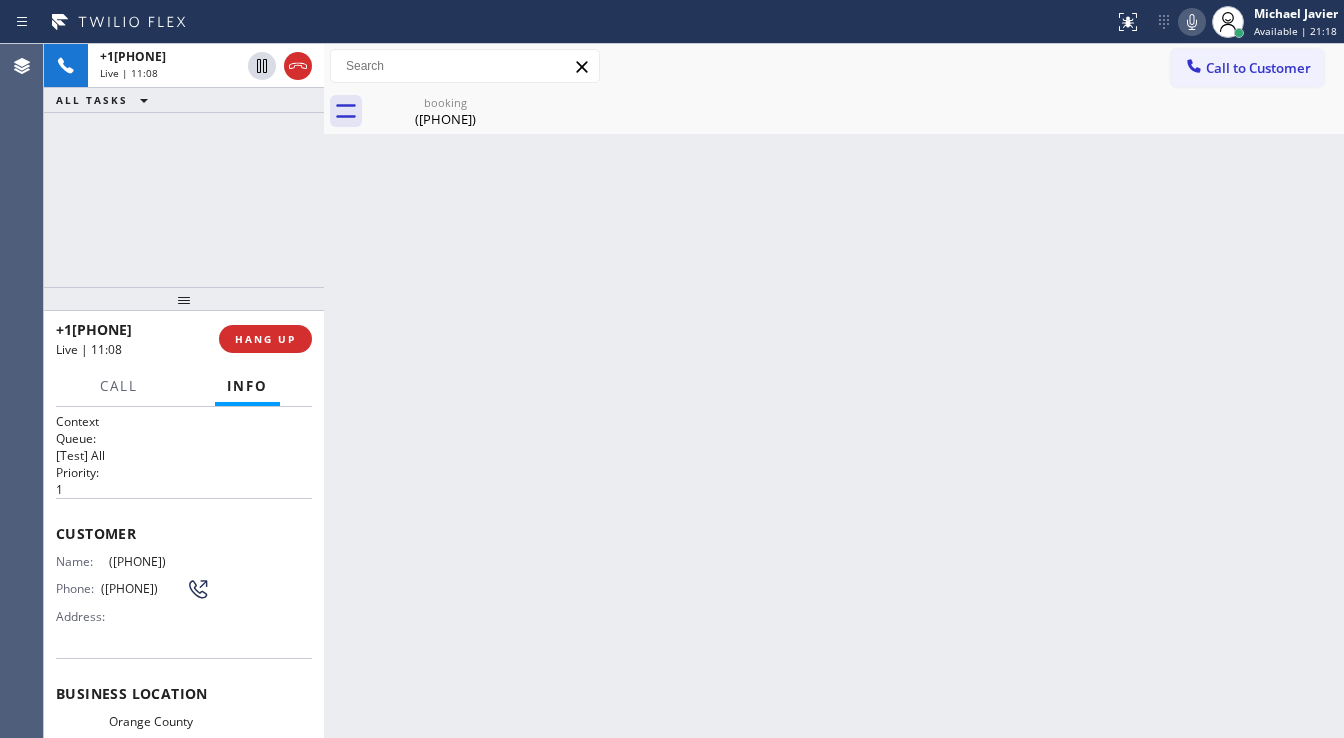 click on "[PHONE] Live | 11:08 ALL TASKS ALL TASKS ACTIVE TASKS TASKS IN WRAP UP" at bounding box center (184, 165) 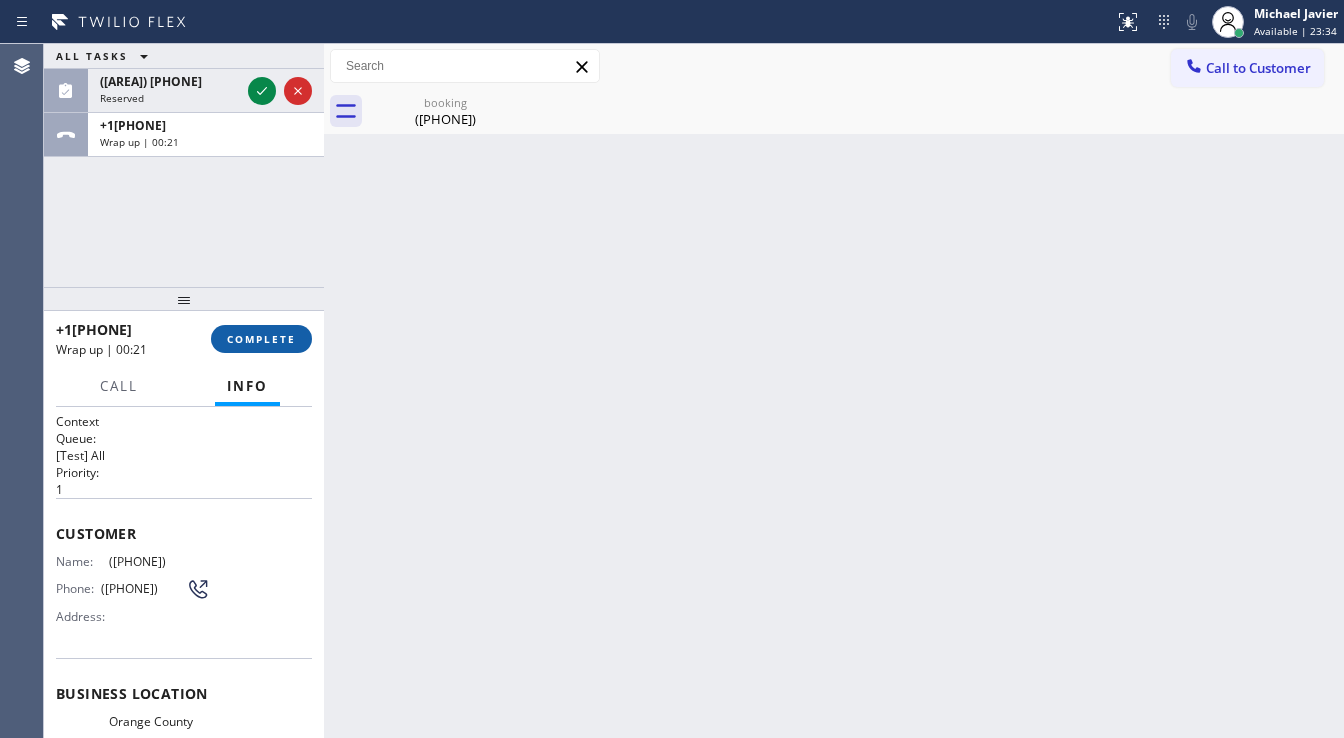 click on "COMPLETE" at bounding box center (261, 339) 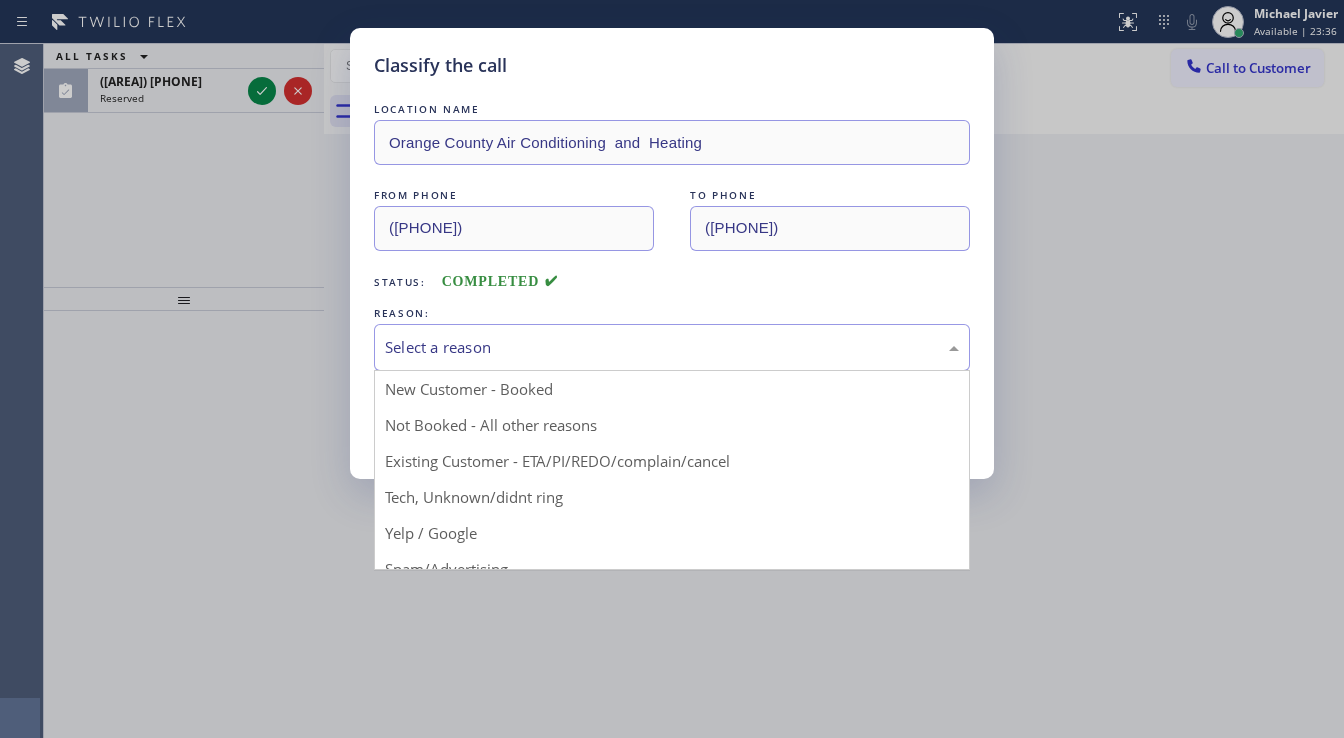 click on "Select a reason" at bounding box center [672, 347] 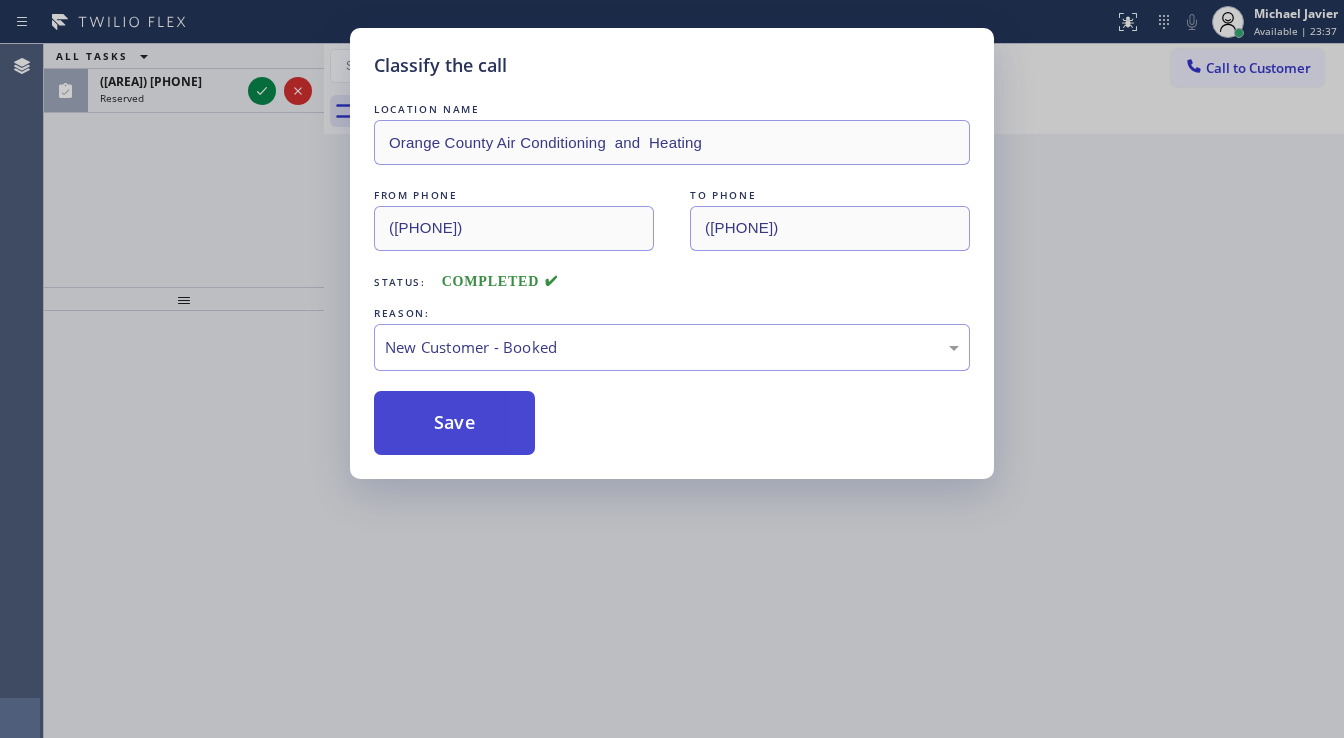 click on "Save" at bounding box center [454, 423] 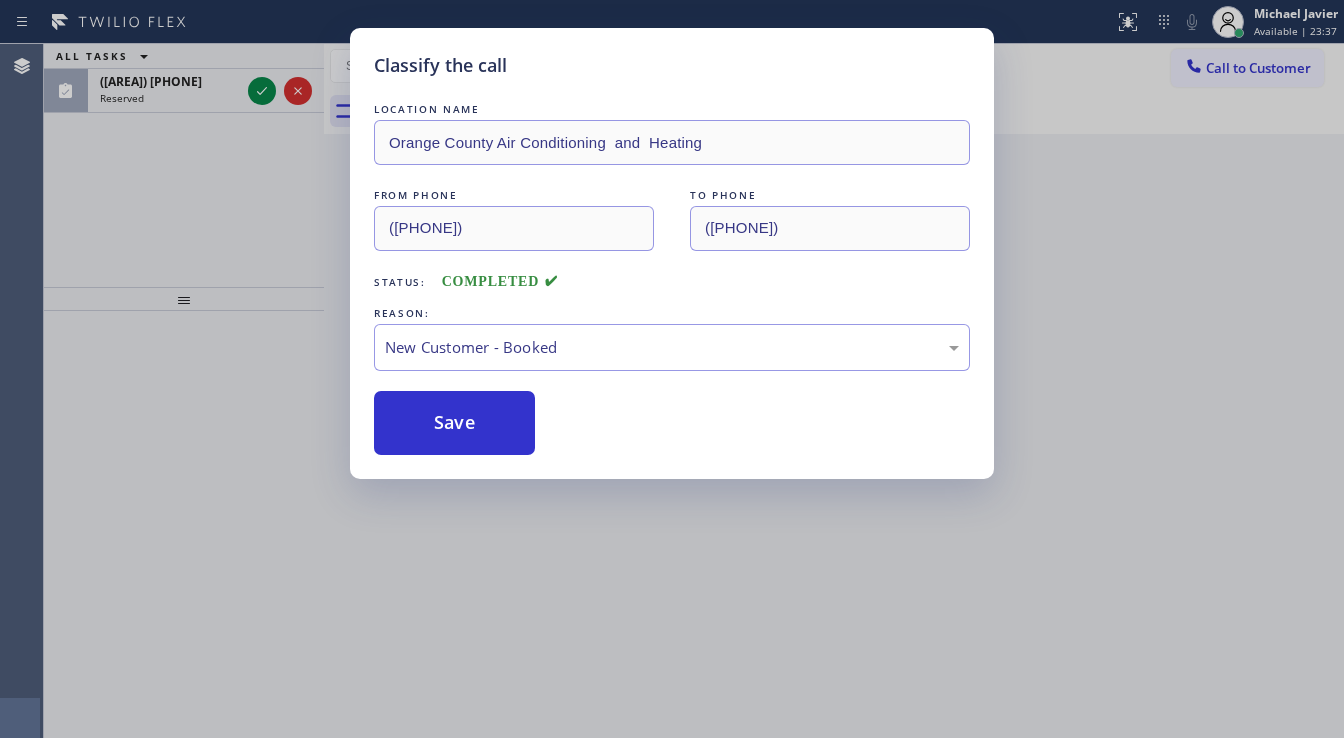 drag, startPoint x: 289, startPoint y: 260, endPoint x: 264, endPoint y: 241, distance: 31.400637 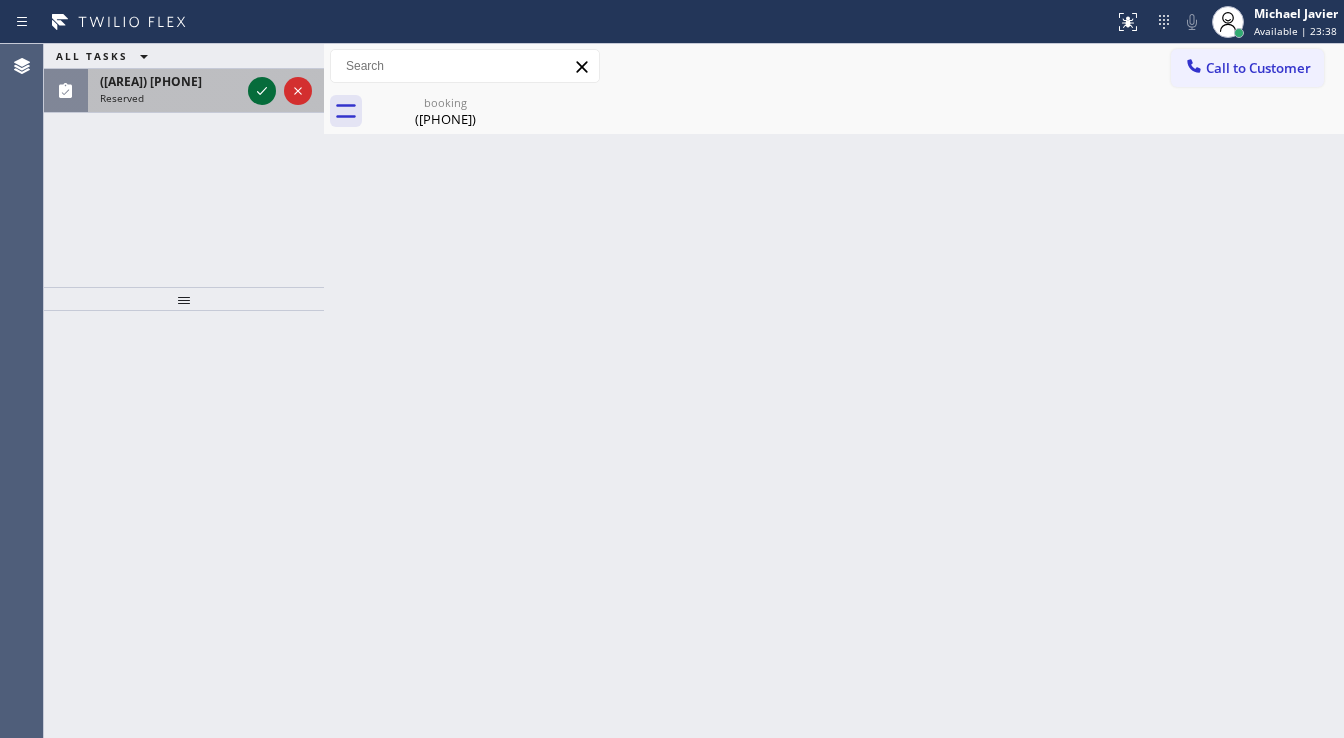 click 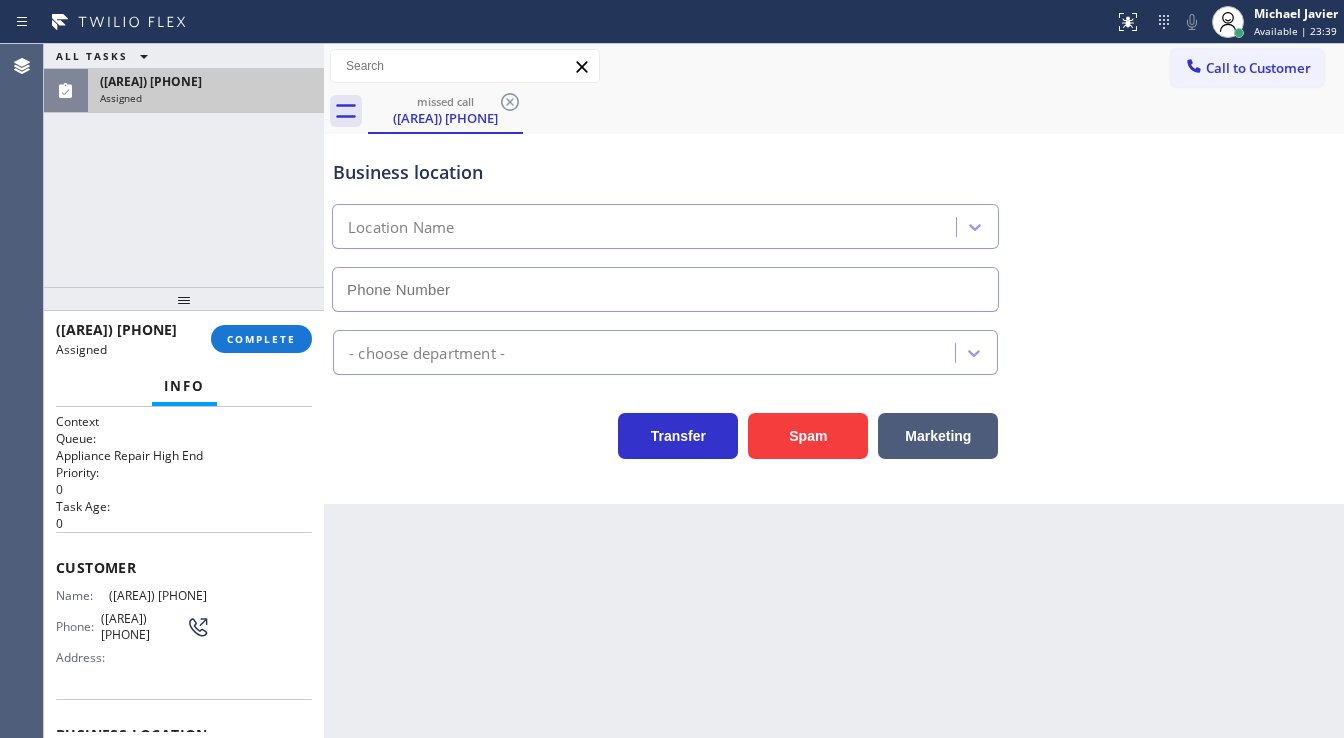 scroll, scrollTop: 80, scrollLeft: 0, axis: vertical 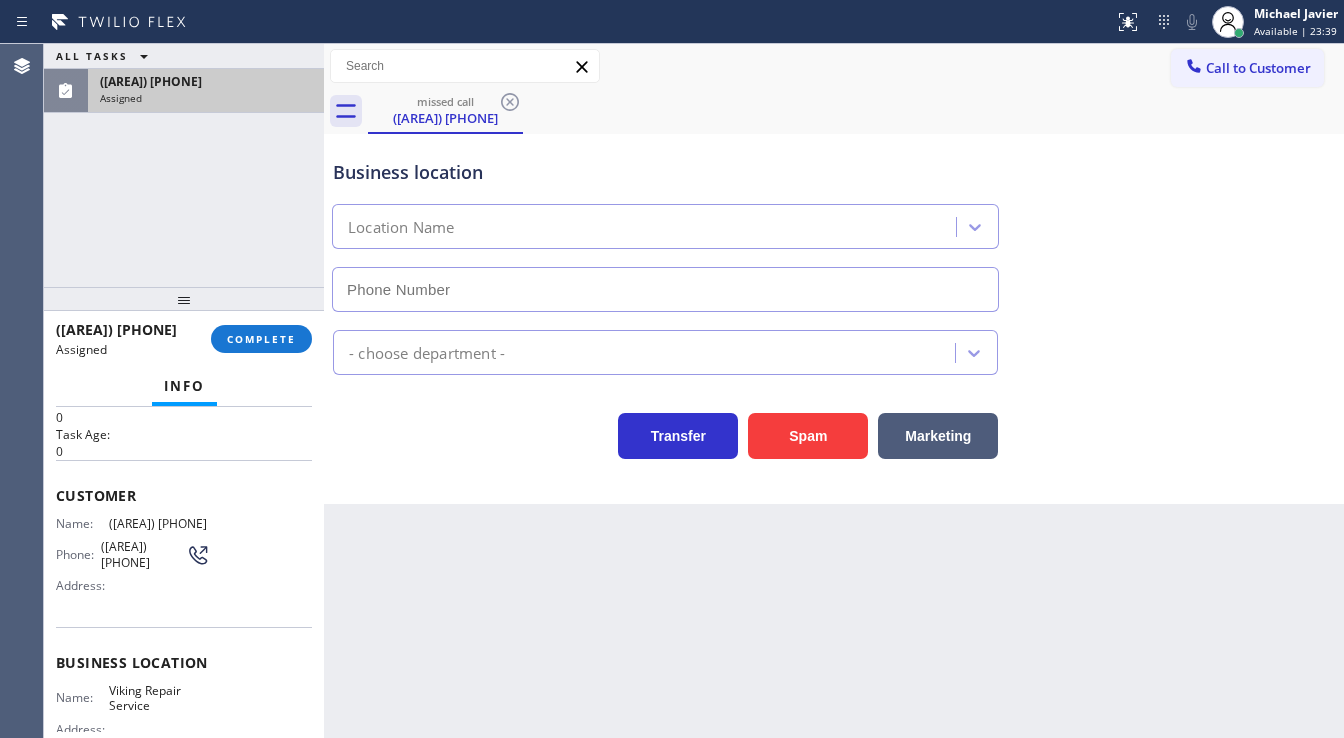 type on "[PHONE]" 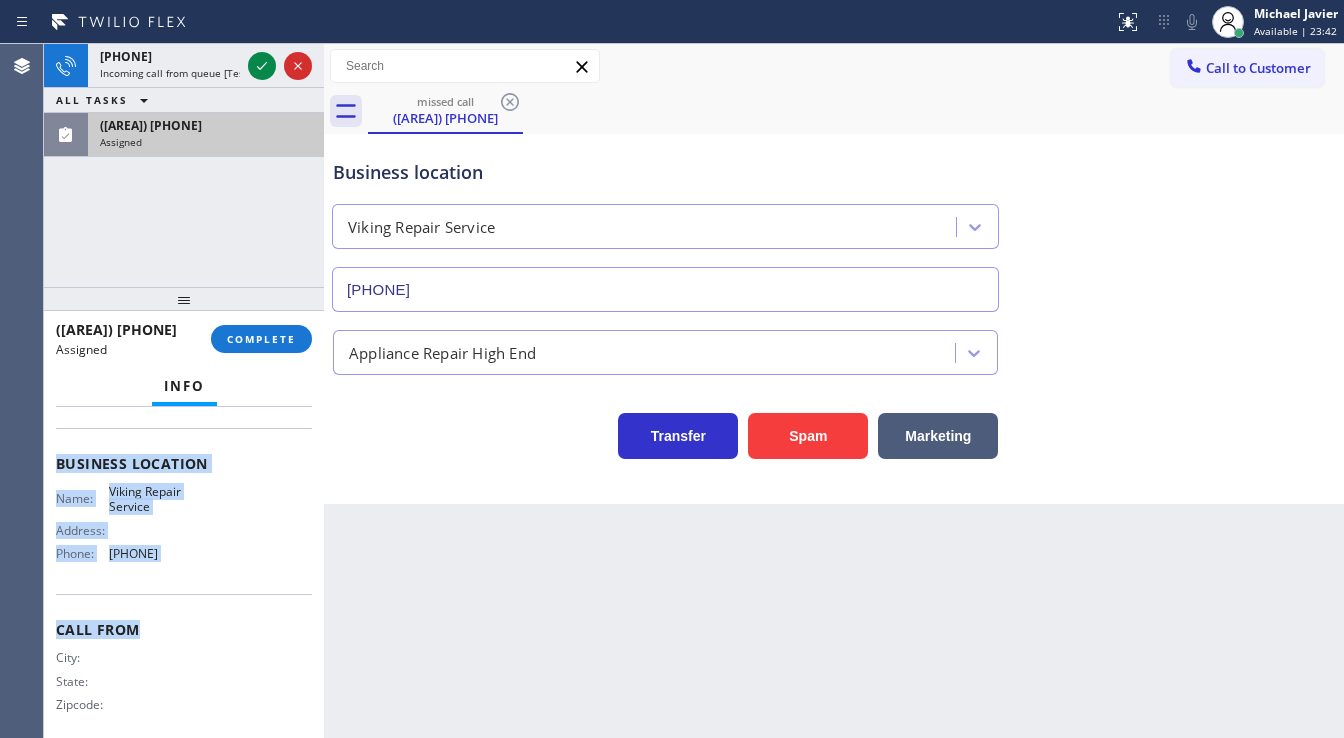 scroll, scrollTop: 277, scrollLeft: 0, axis: vertical 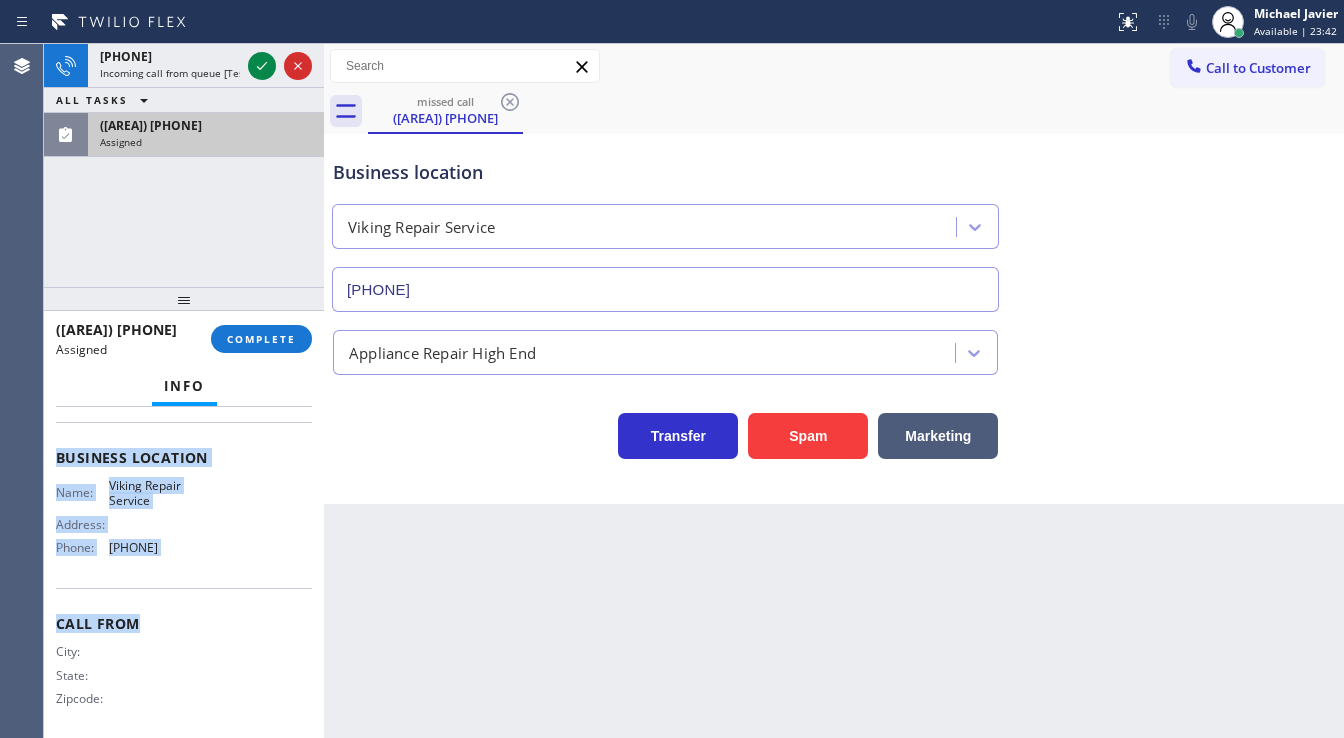 drag, startPoint x: 52, startPoint y: 475, endPoint x: 192, endPoint y: 556, distance: 161.74362 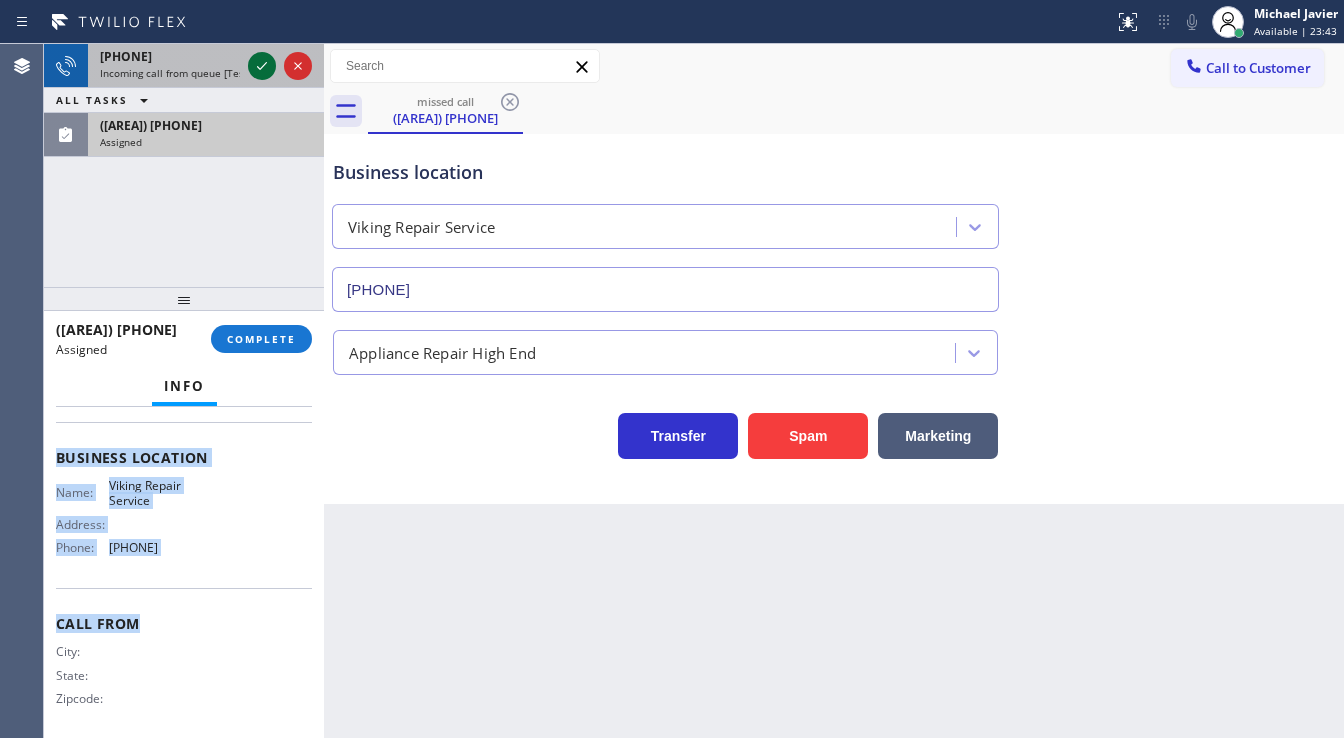 click 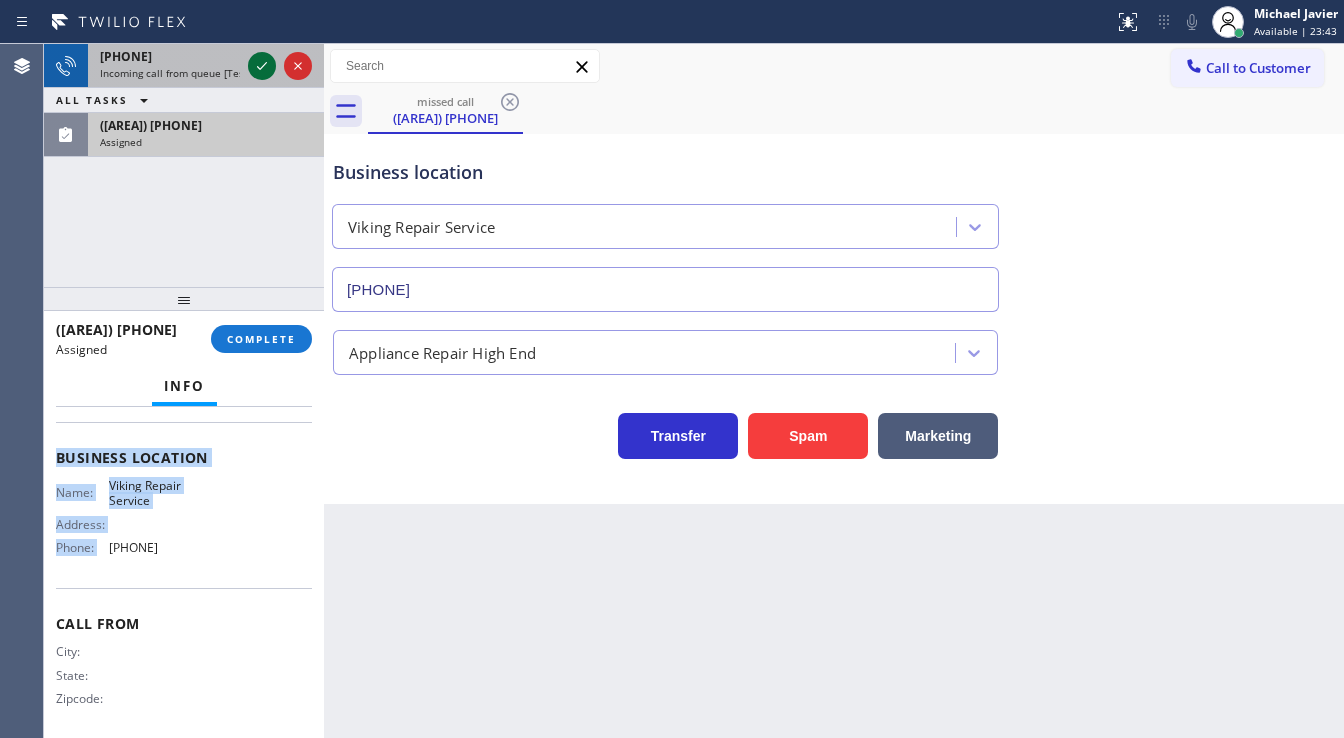 scroll, scrollTop: 245, scrollLeft: 0, axis: vertical 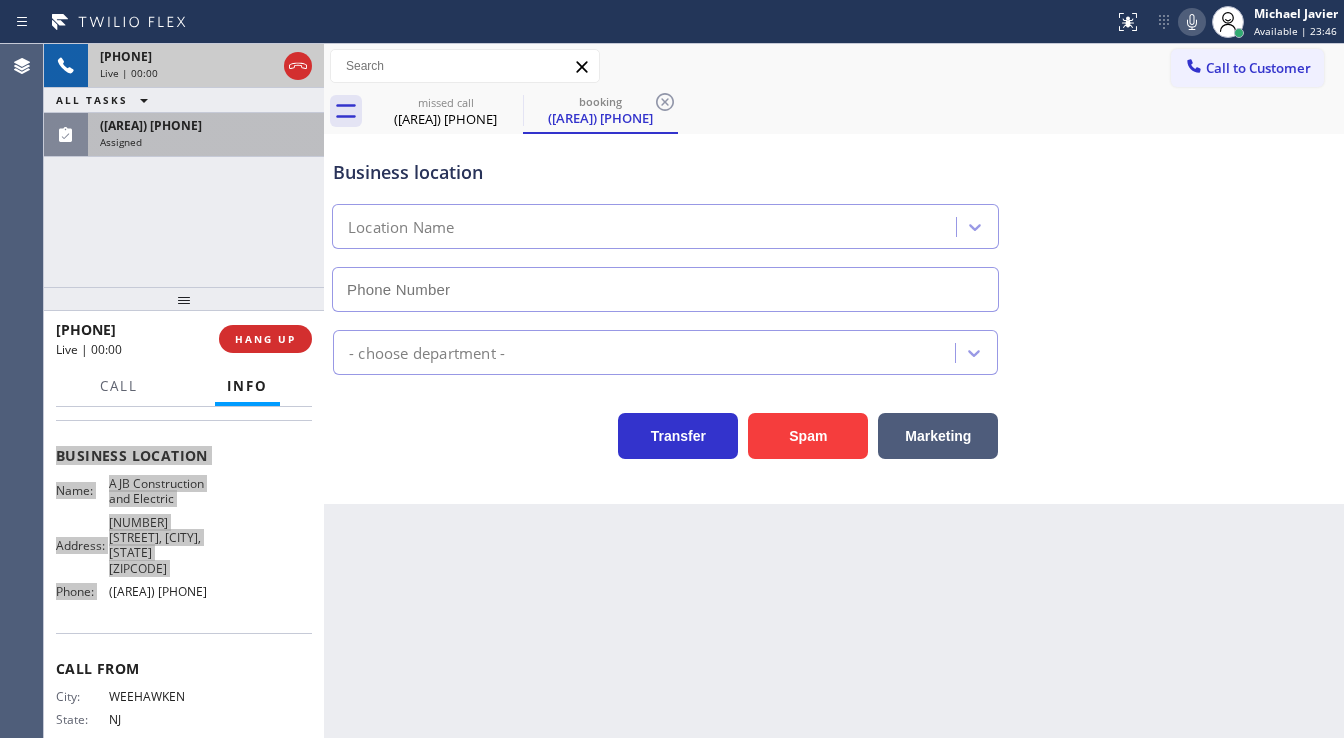type on "([AREA]) [PHONE]" 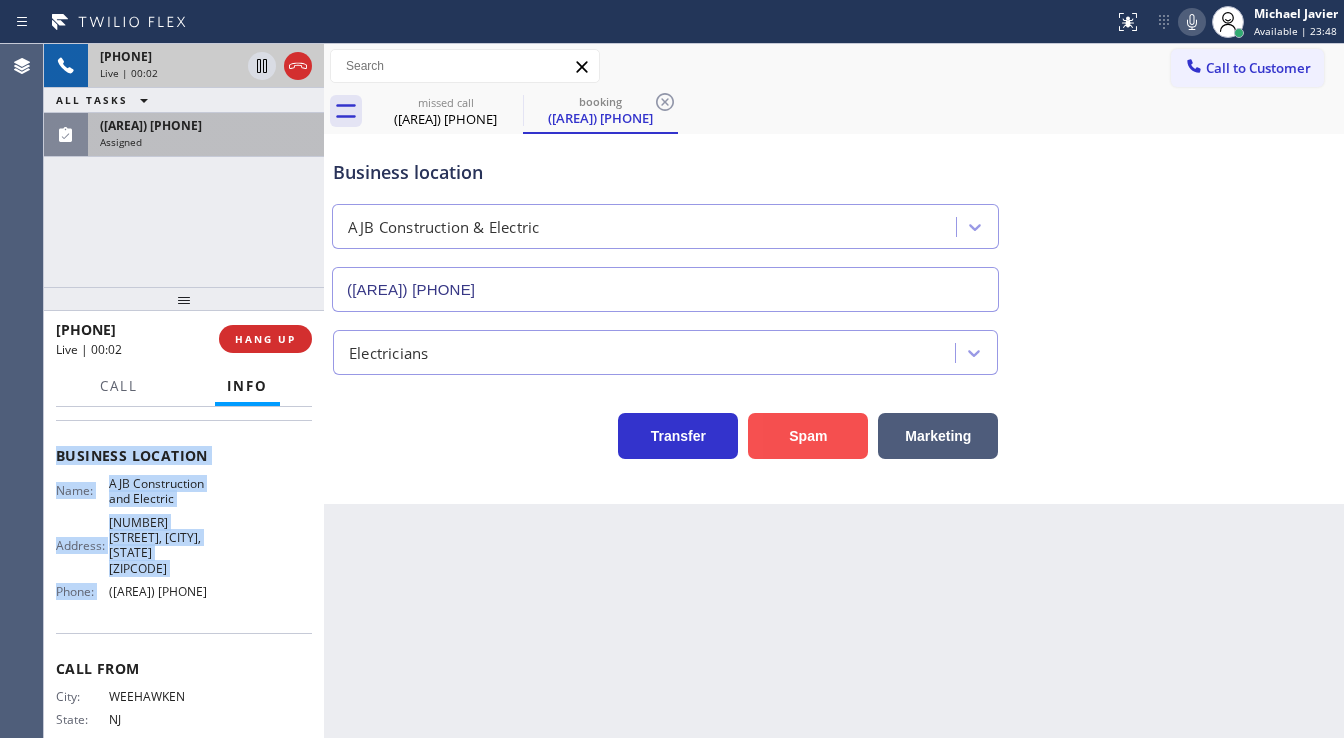 click on "Spam" at bounding box center [808, 436] 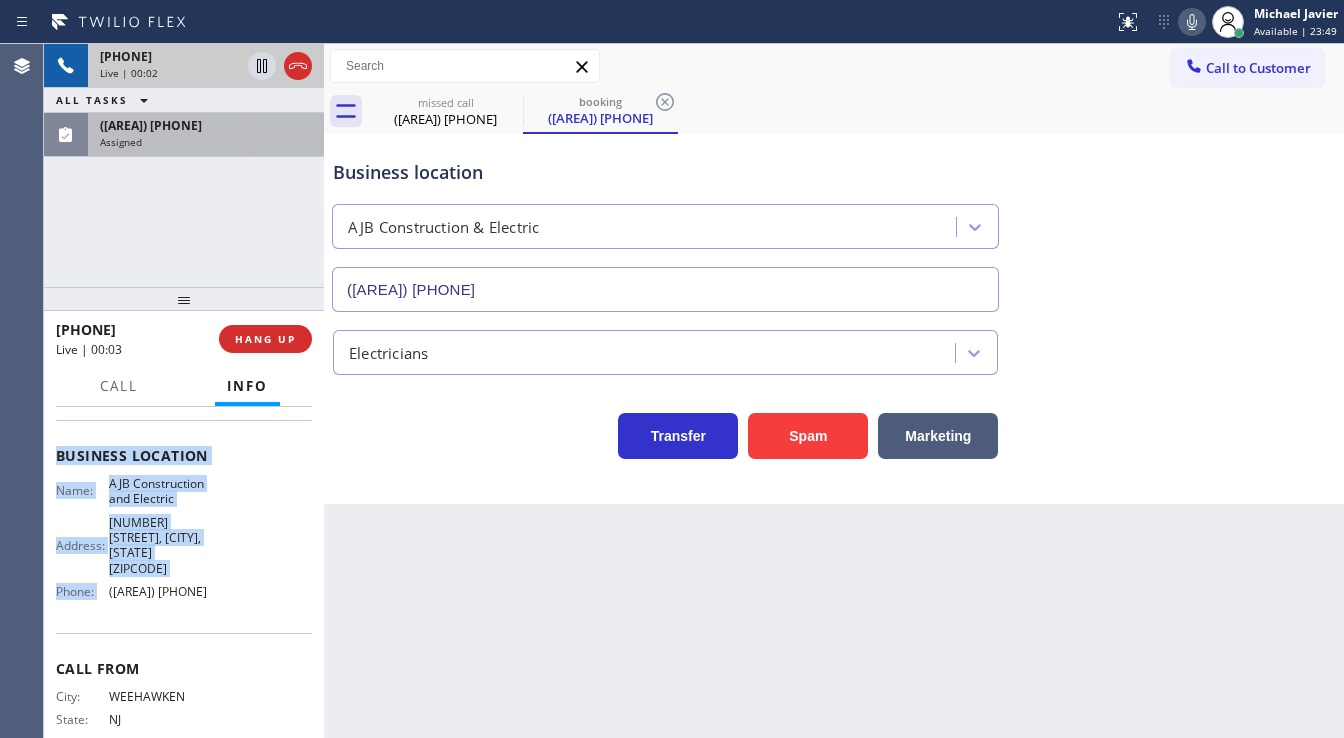 type 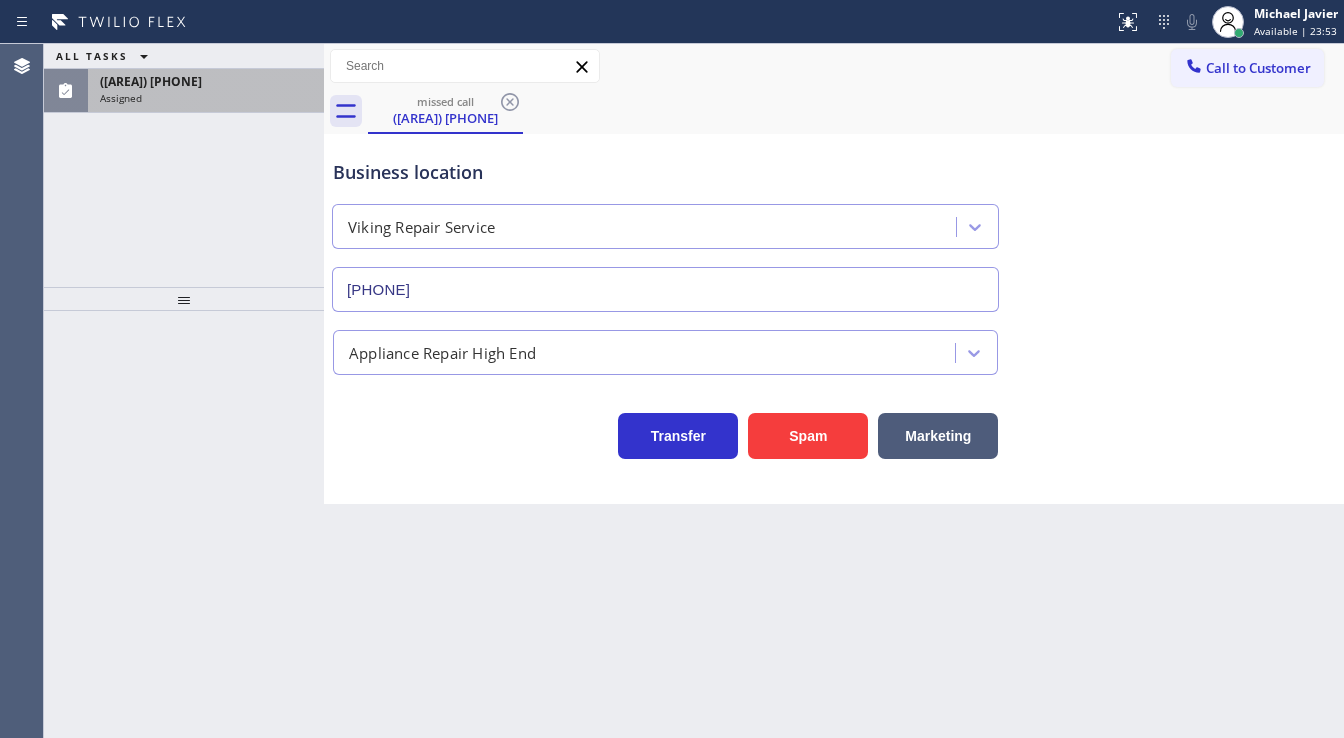 click on "Assigned" at bounding box center (206, 98) 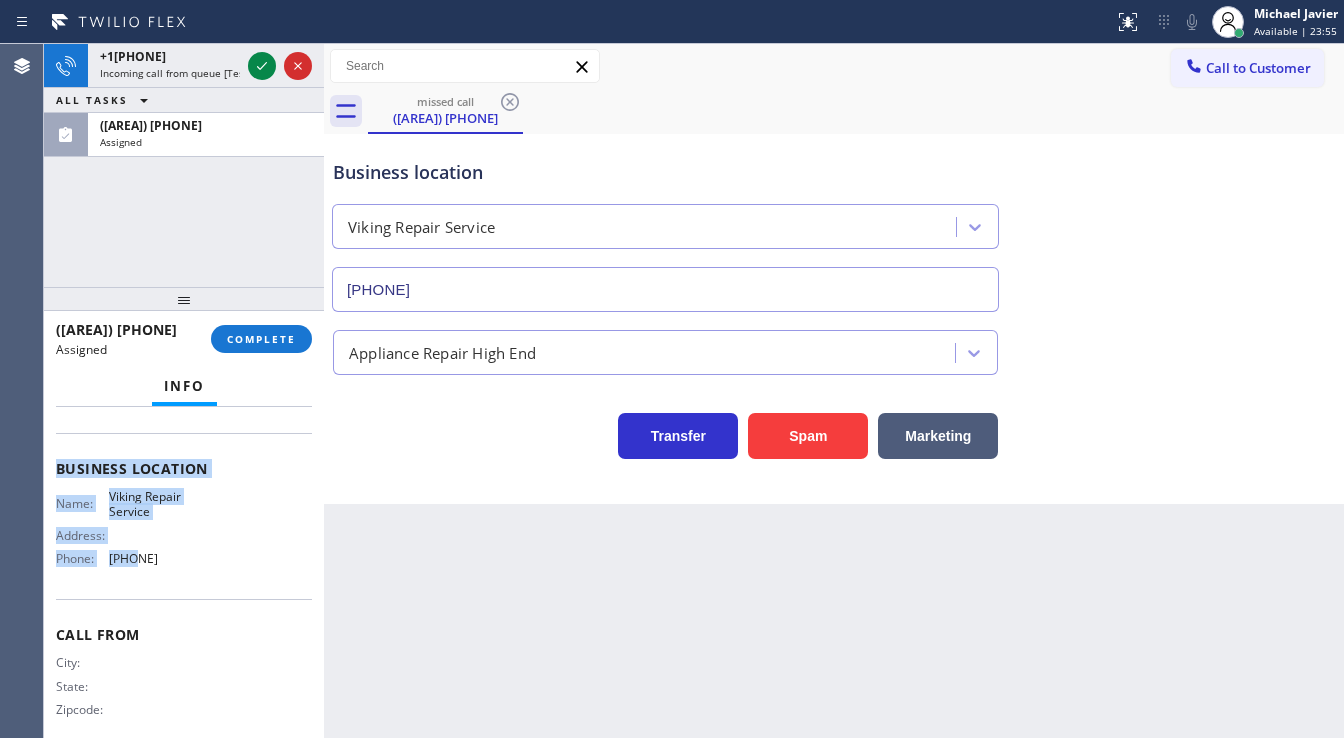 scroll, scrollTop: 277, scrollLeft: 0, axis: vertical 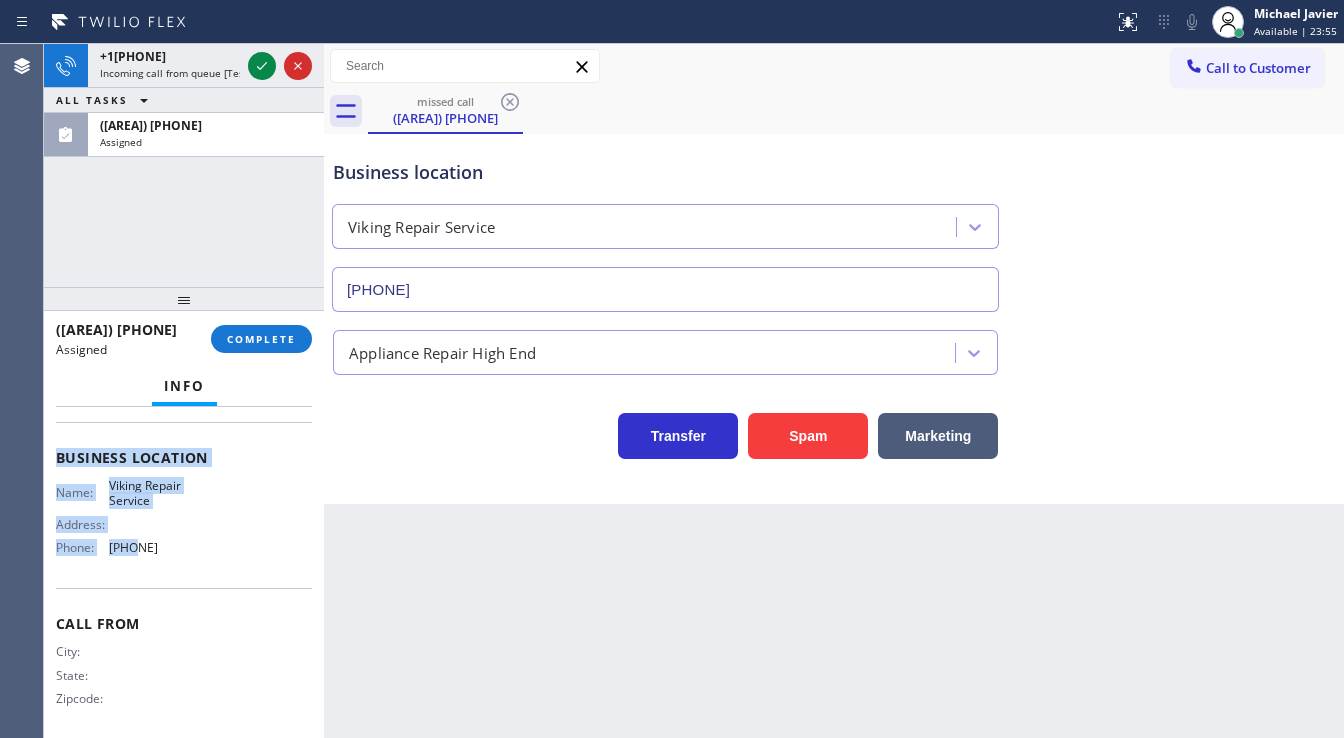 drag, startPoint x: 53, startPoint y: 558, endPoint x: 204, endPoint y: 557, distance: 151.00331 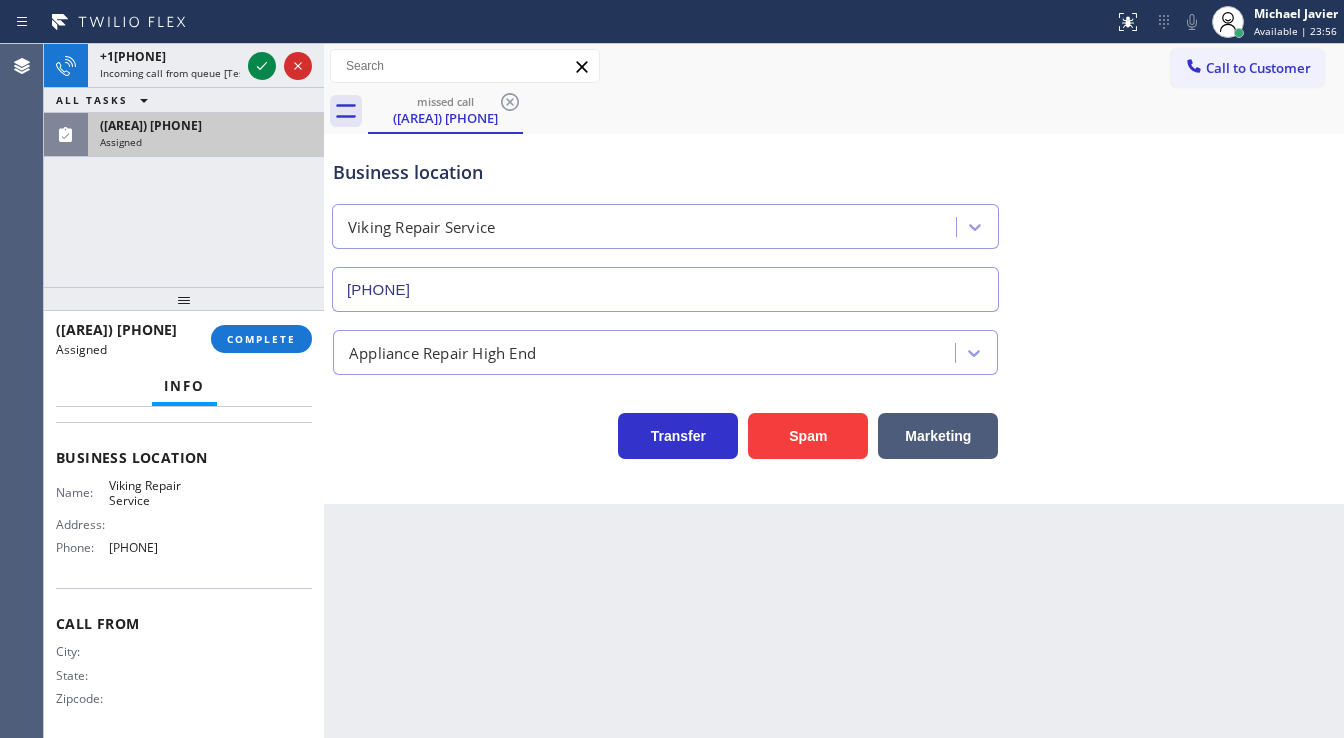 drag, startPoint x: 206, startPoint y: 225, endPoint x: 250, endPoint y: 122, distance: 112.00446 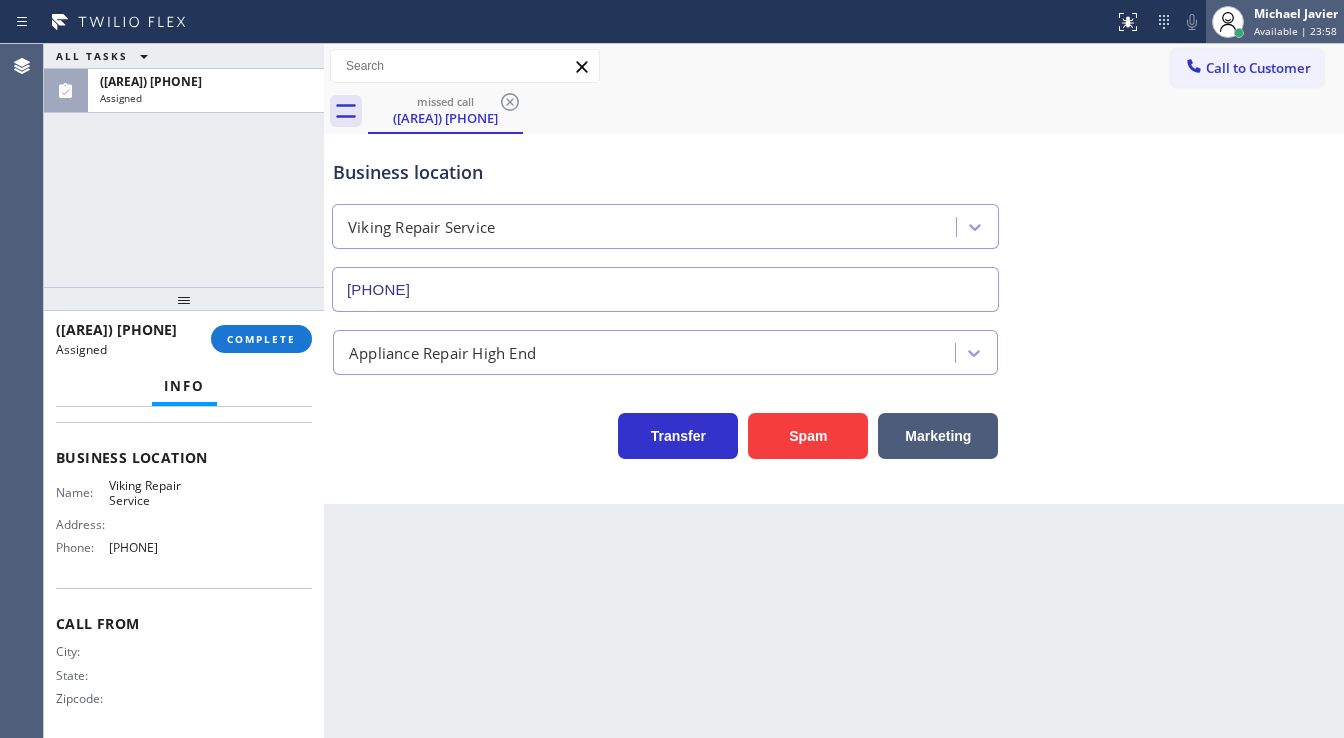 click on "Available | 23:58" at bounding box center [1295, 31] 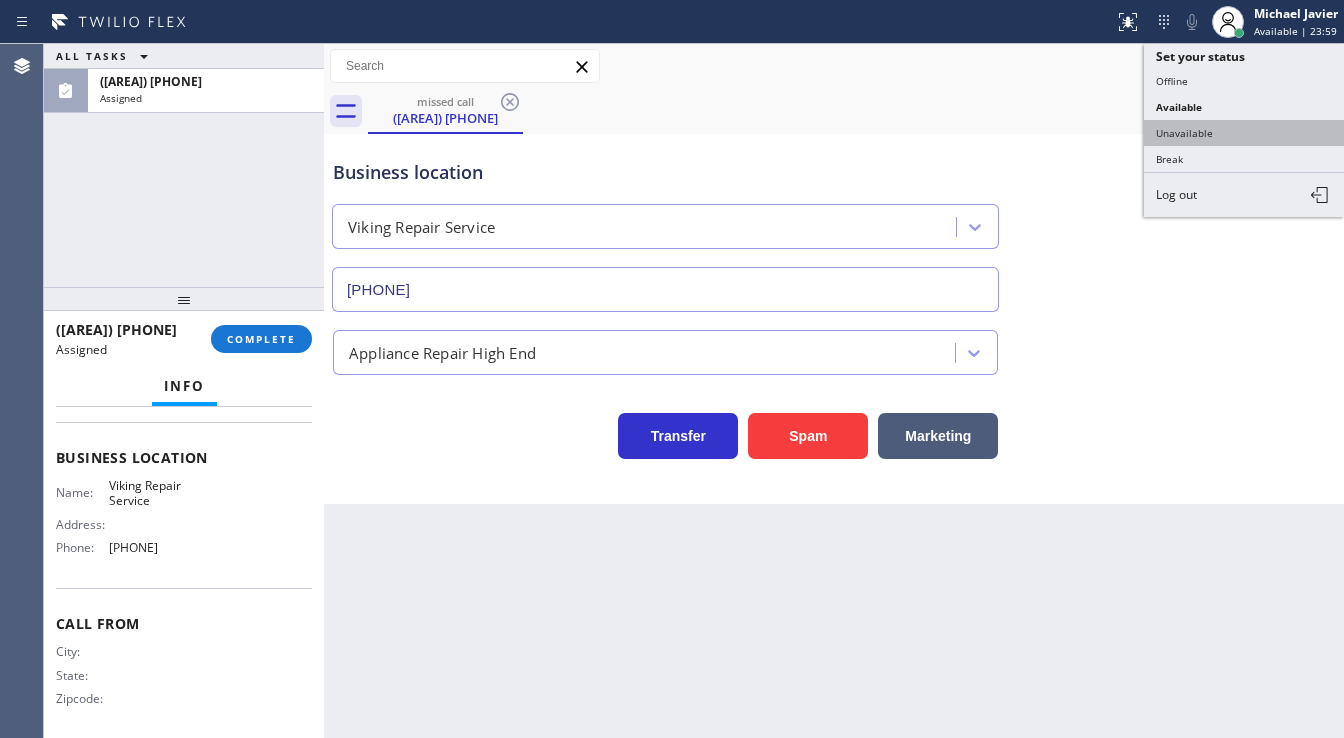 click on "Unavailable" at bounding box center (1244, 133) 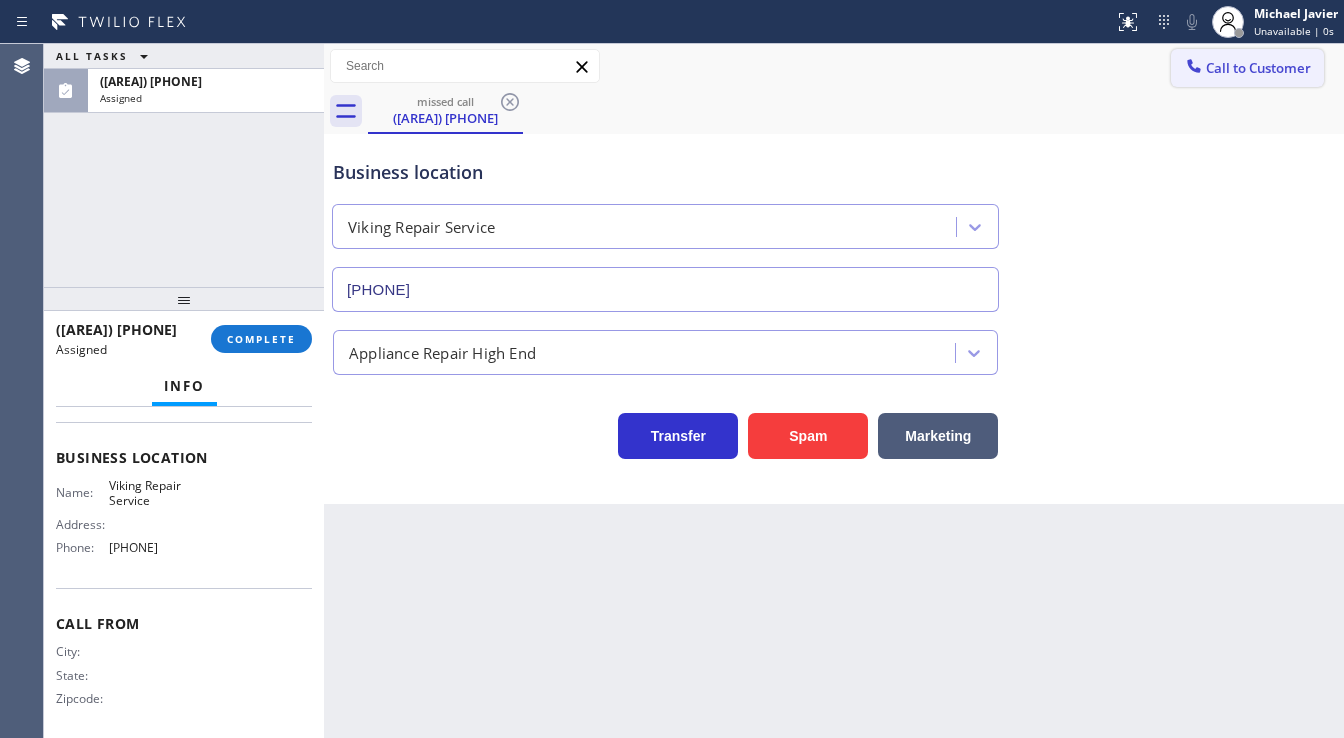 click on "Call to Customer" at bounding box center (1258, 68) 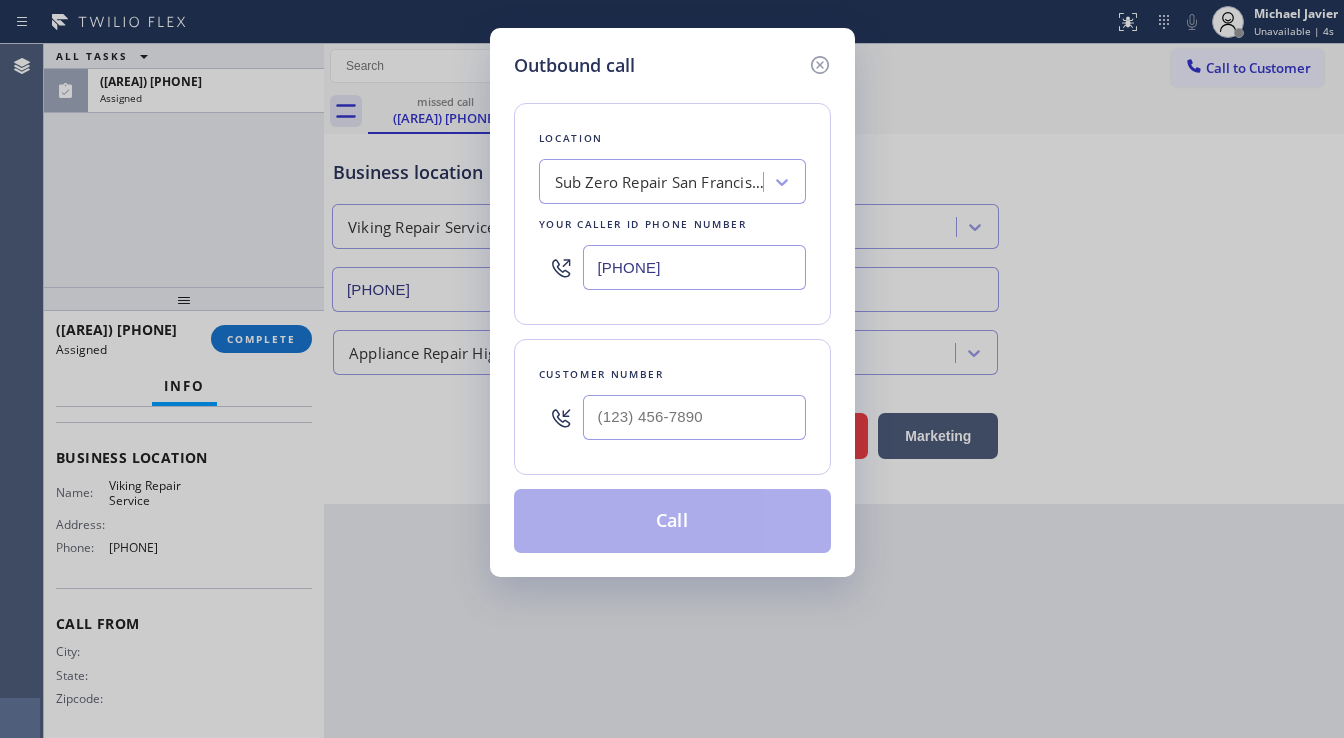 drag, startPoint x: 661, startPoint y: 44, endPoint x: 672, endPoint y: 66, distance: 24.596748 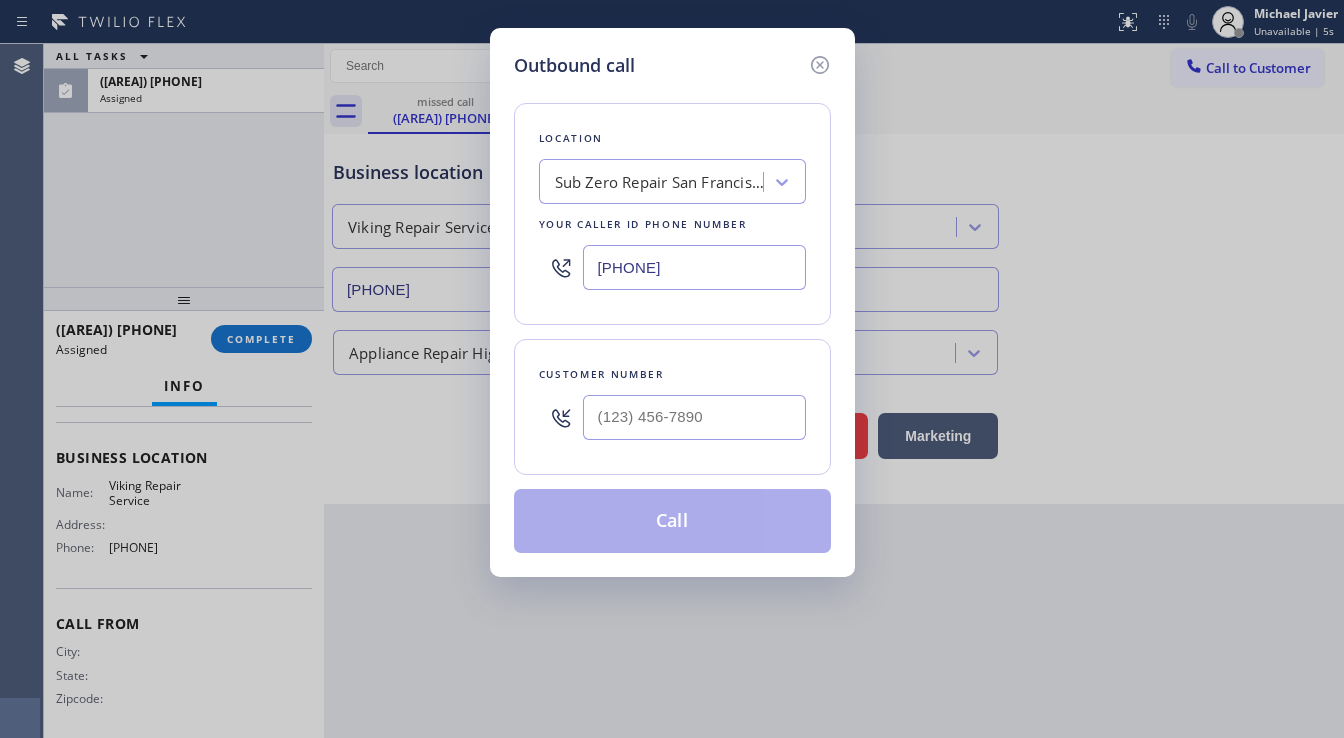 drag, startPoint x: 657, startPoint y: 382, endPoint x: 657, endPoint y: 403, distance: 21 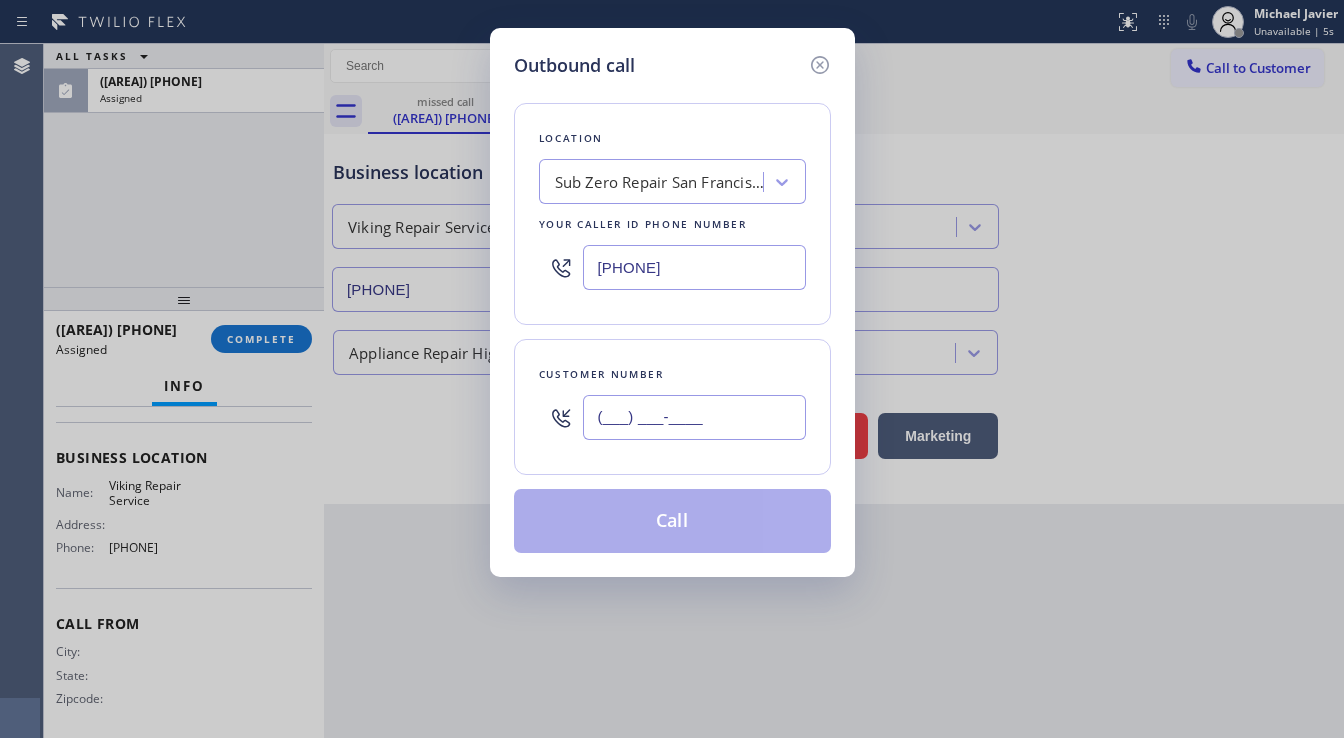 click on "(___) ___-____" at bounding box center [694, 417] 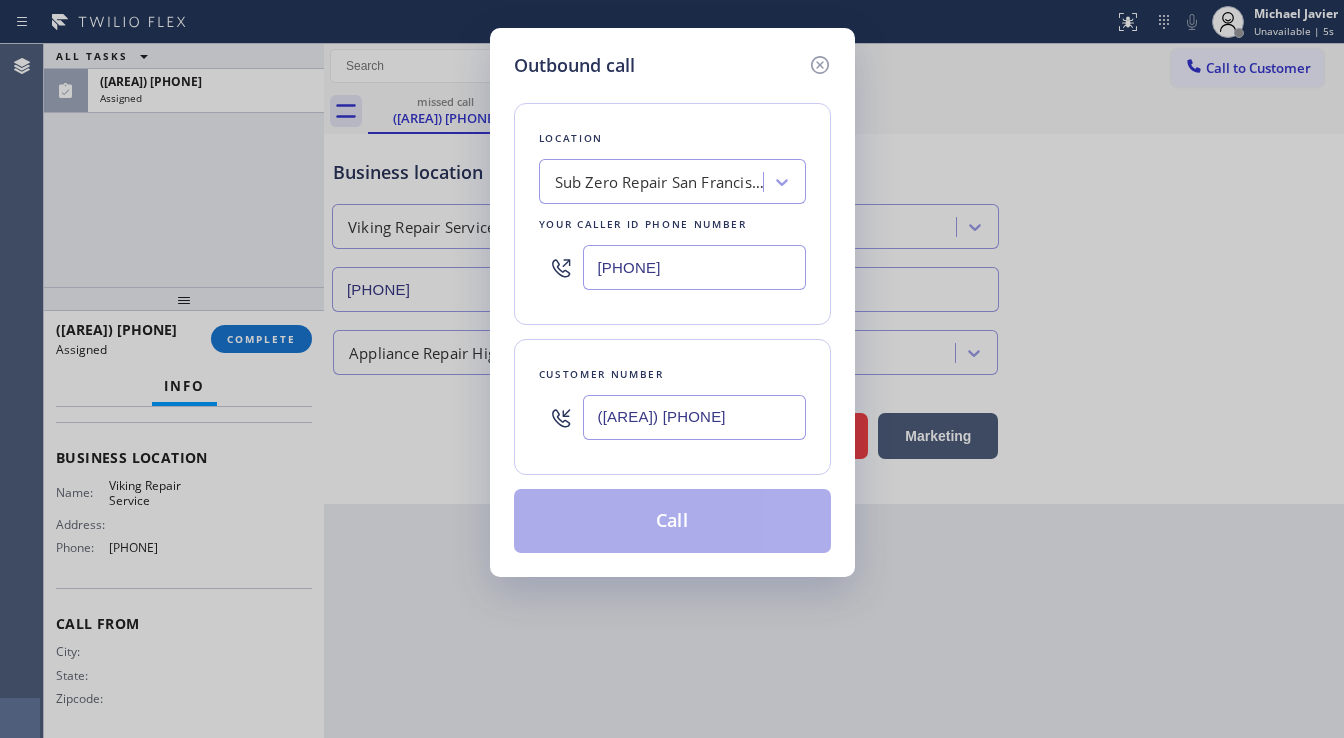 type on "([AREA]) [PHONE]" 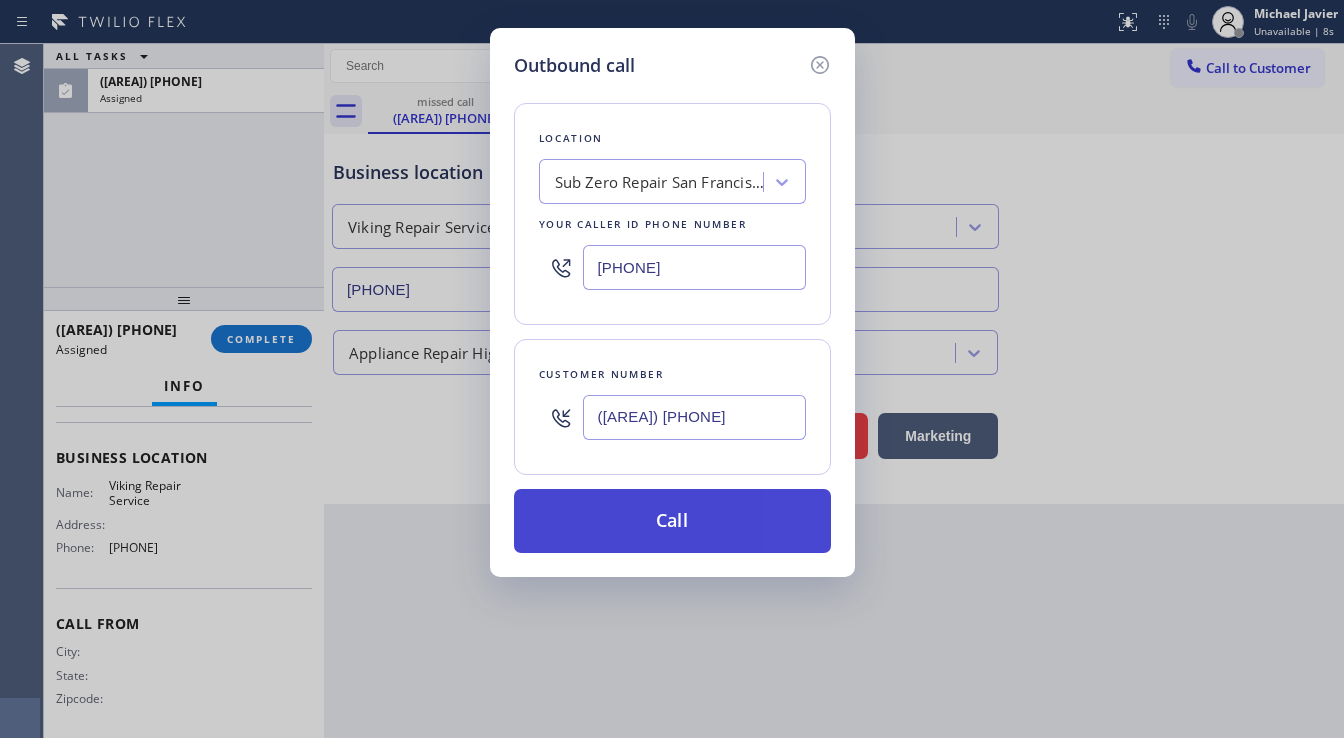 paste on "([PHONE])" 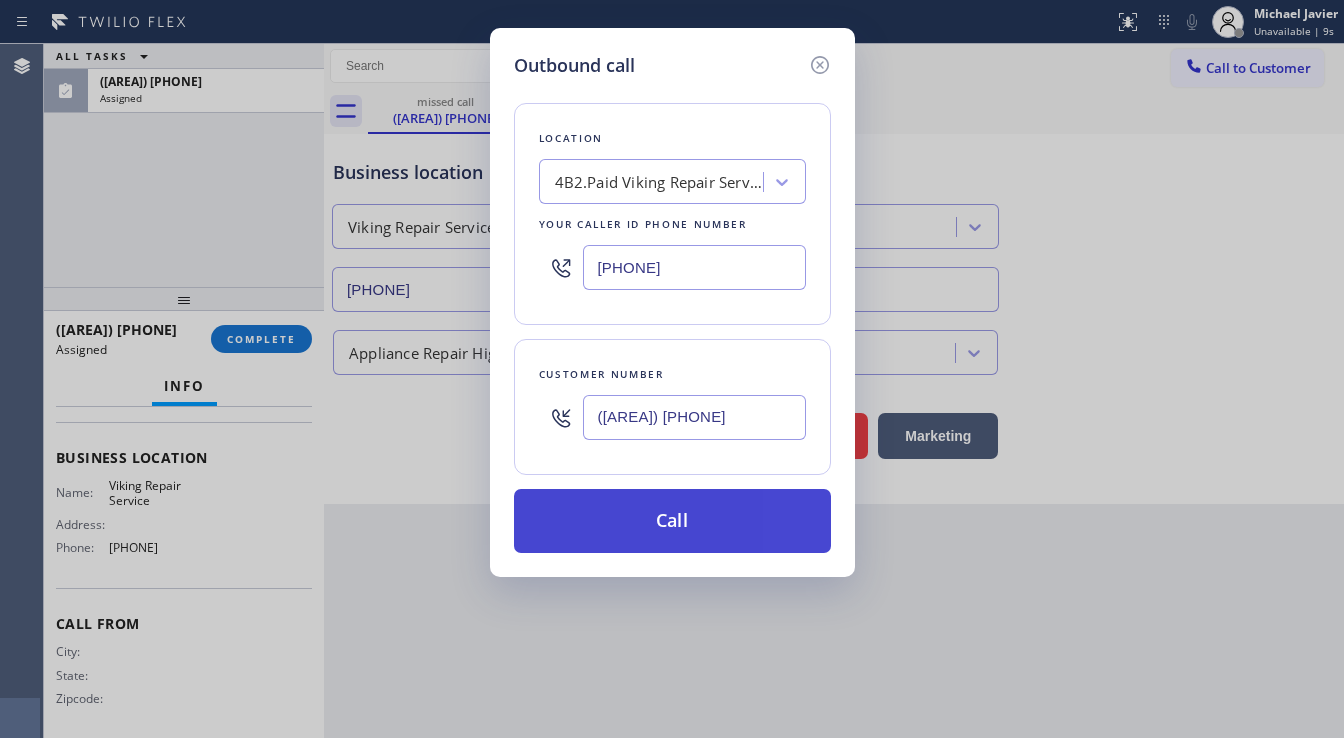 type on "[PHONE]" 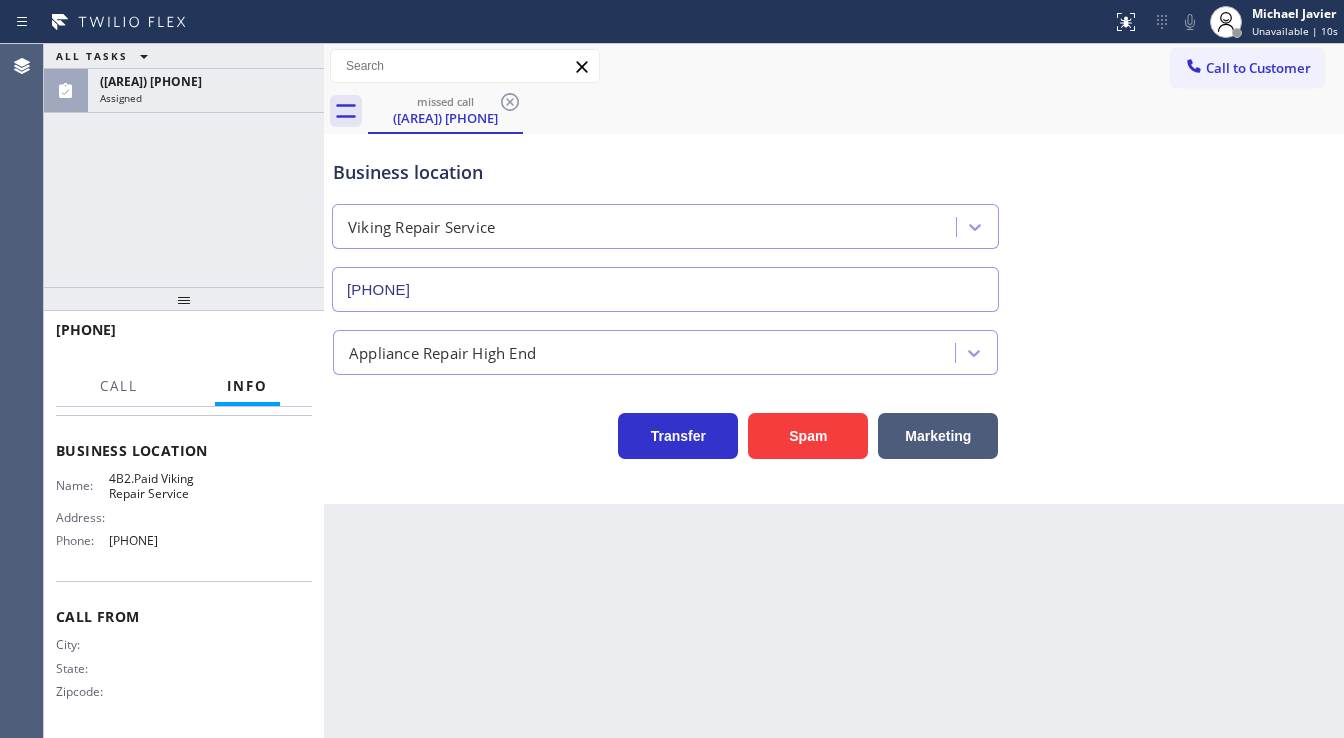 scroll, scrollTop: 245, scrollLeft: 0, axis: vertical 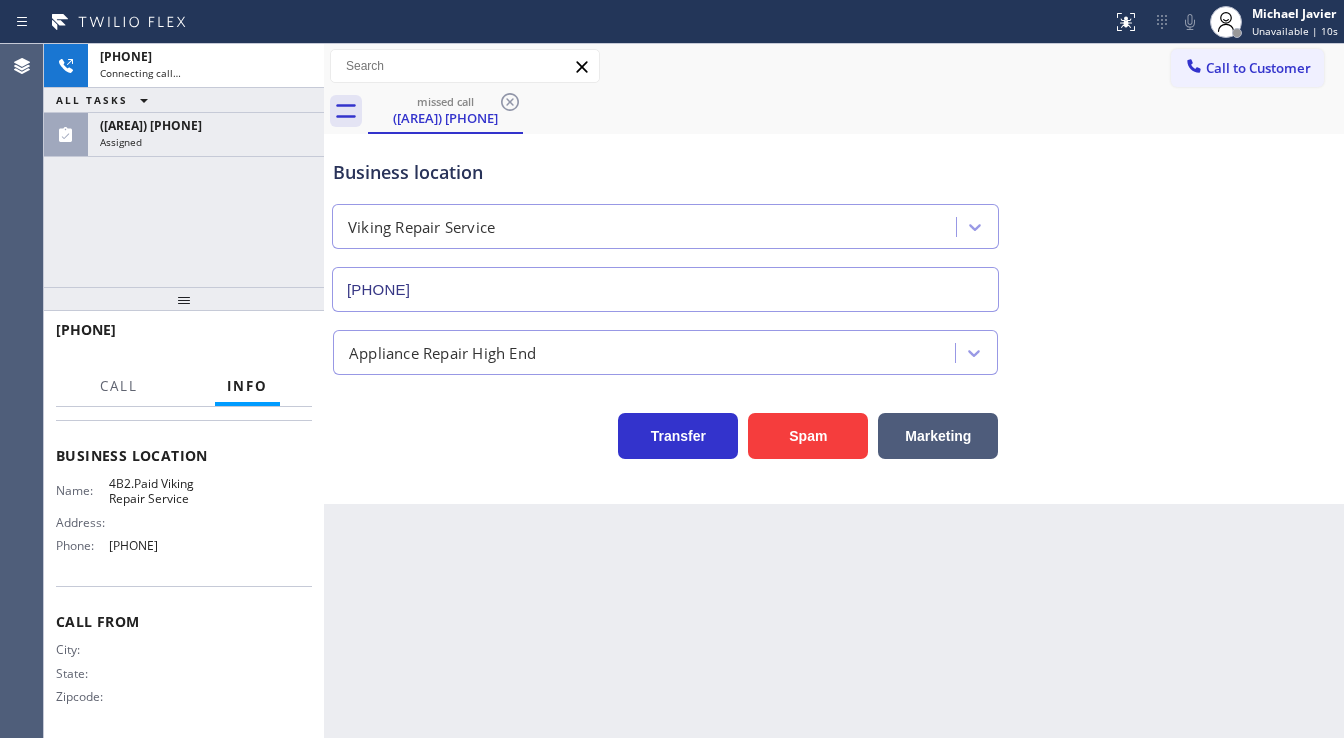 click on "[PHONE] Connecting call… ALL TASKS ALL TASKS ACTIVE TASKS TASKS IN WRAP UP [PHONE] Assigned" at bounding box center [184, 165] 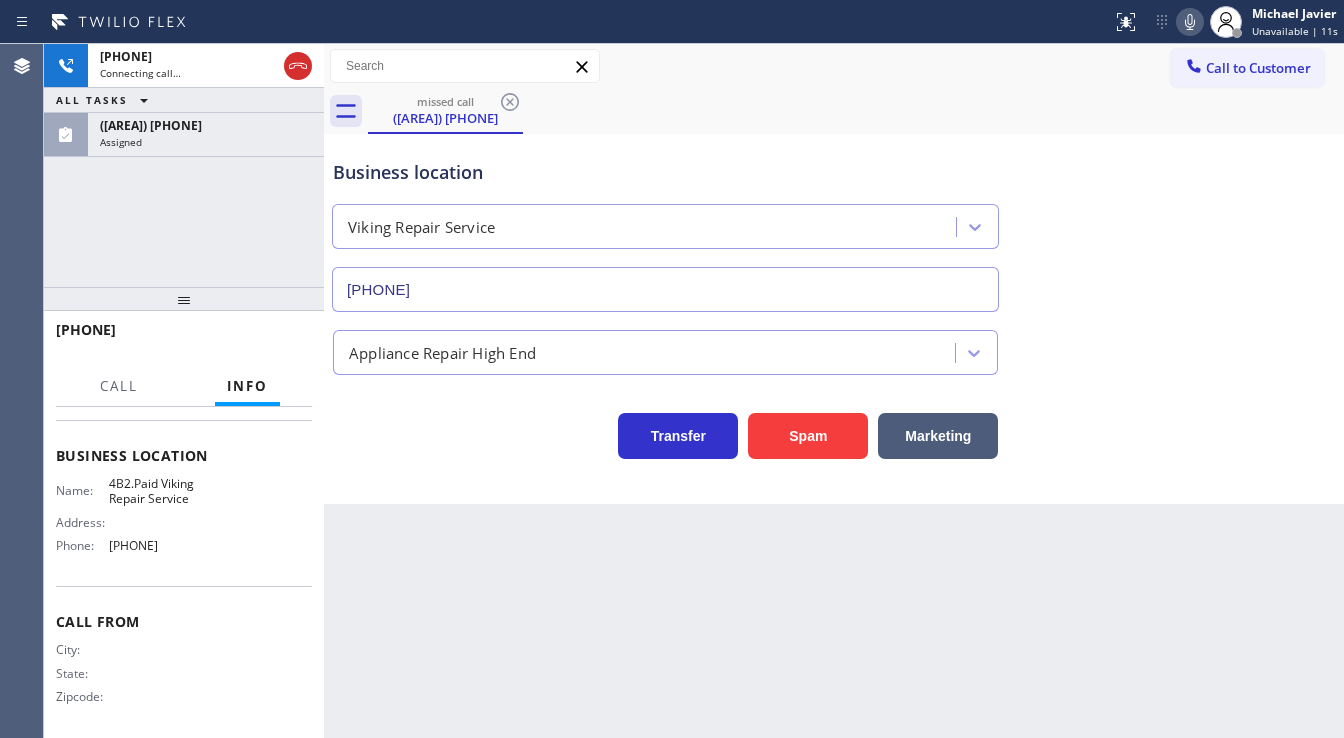 click on "Assigned" at bounding box center [206, 142] 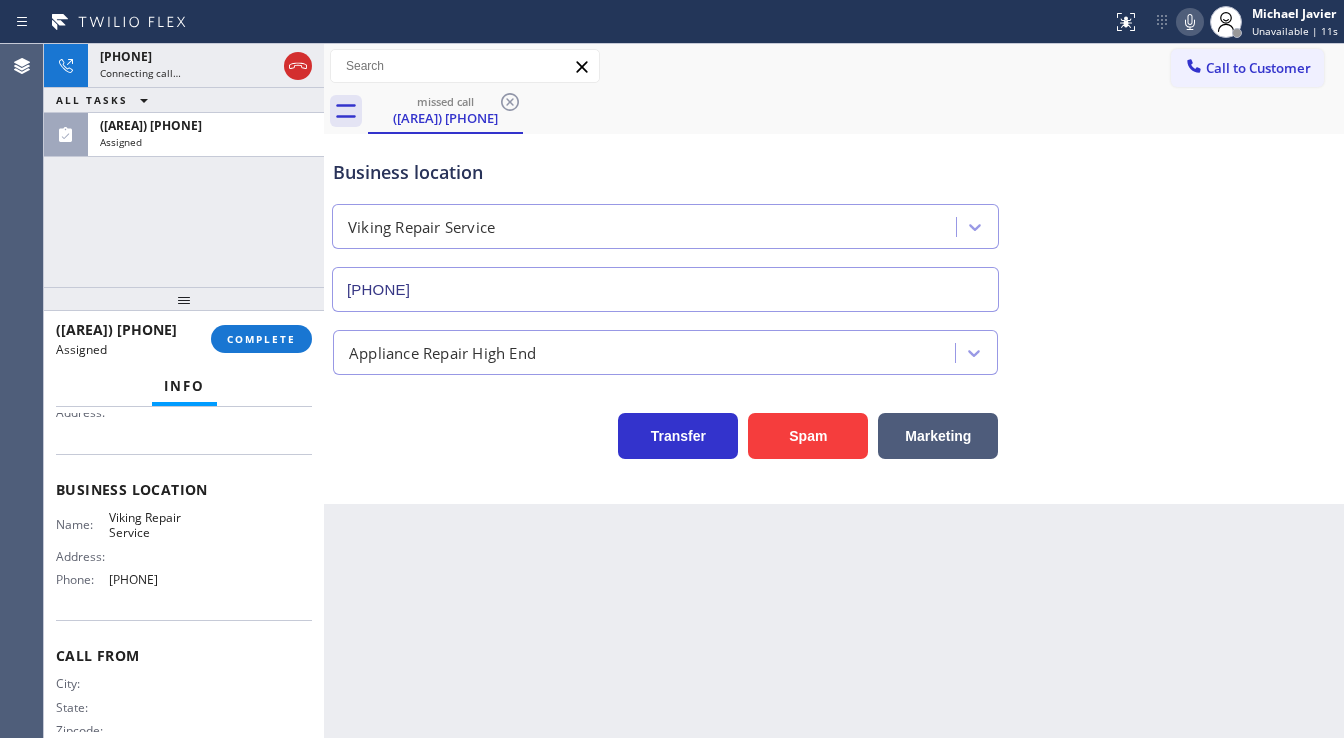 scroll, scrollTop: 277, scrollLeft: 0, axis: vertical 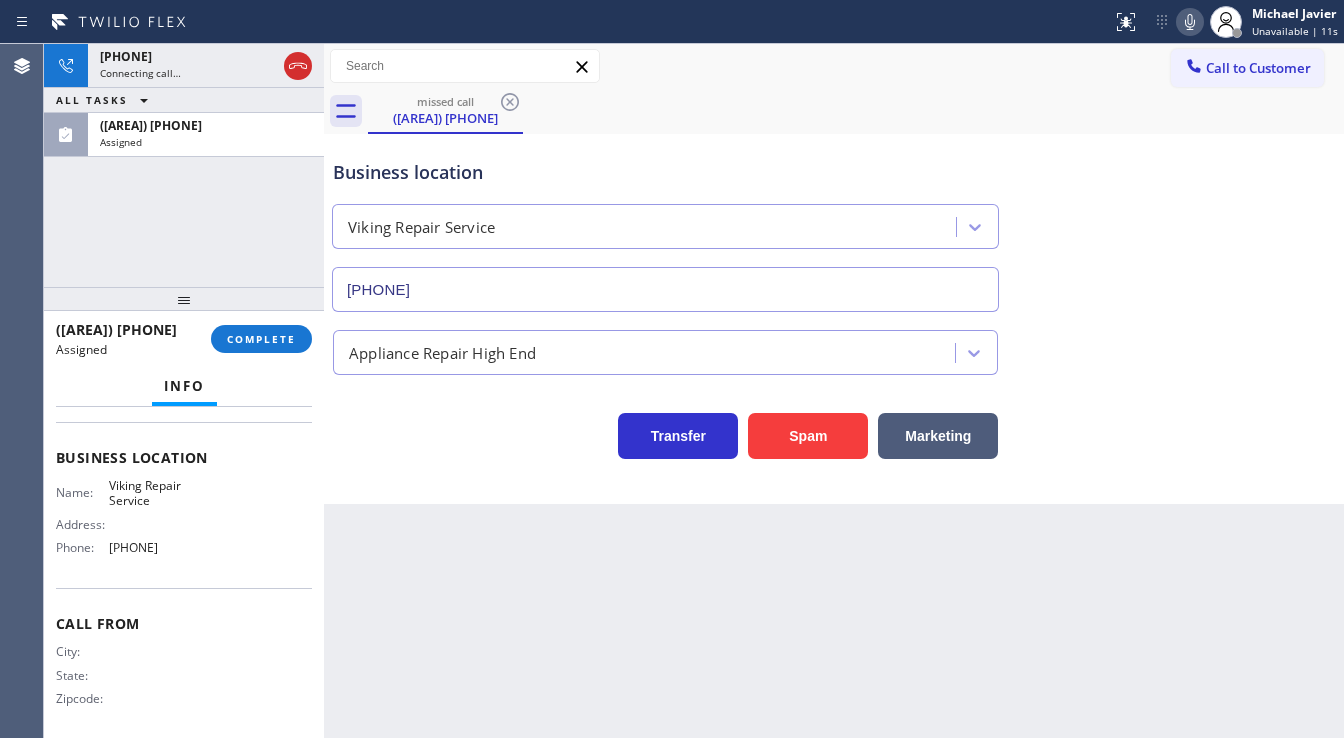 click on "([AREA]) [PHONE] Assigned COMPLETE" at bounding box center [184, 339] 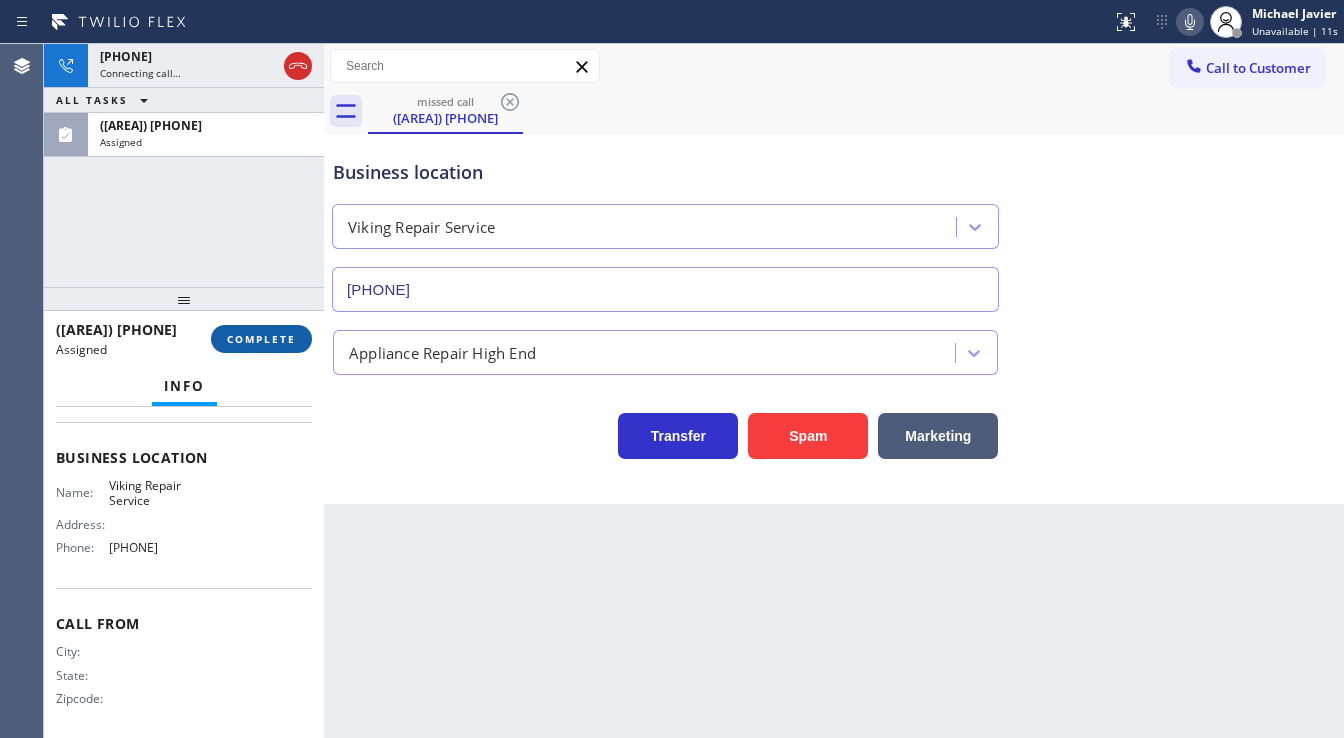 click on "COMPLETE" at bounding box center (261, 339) 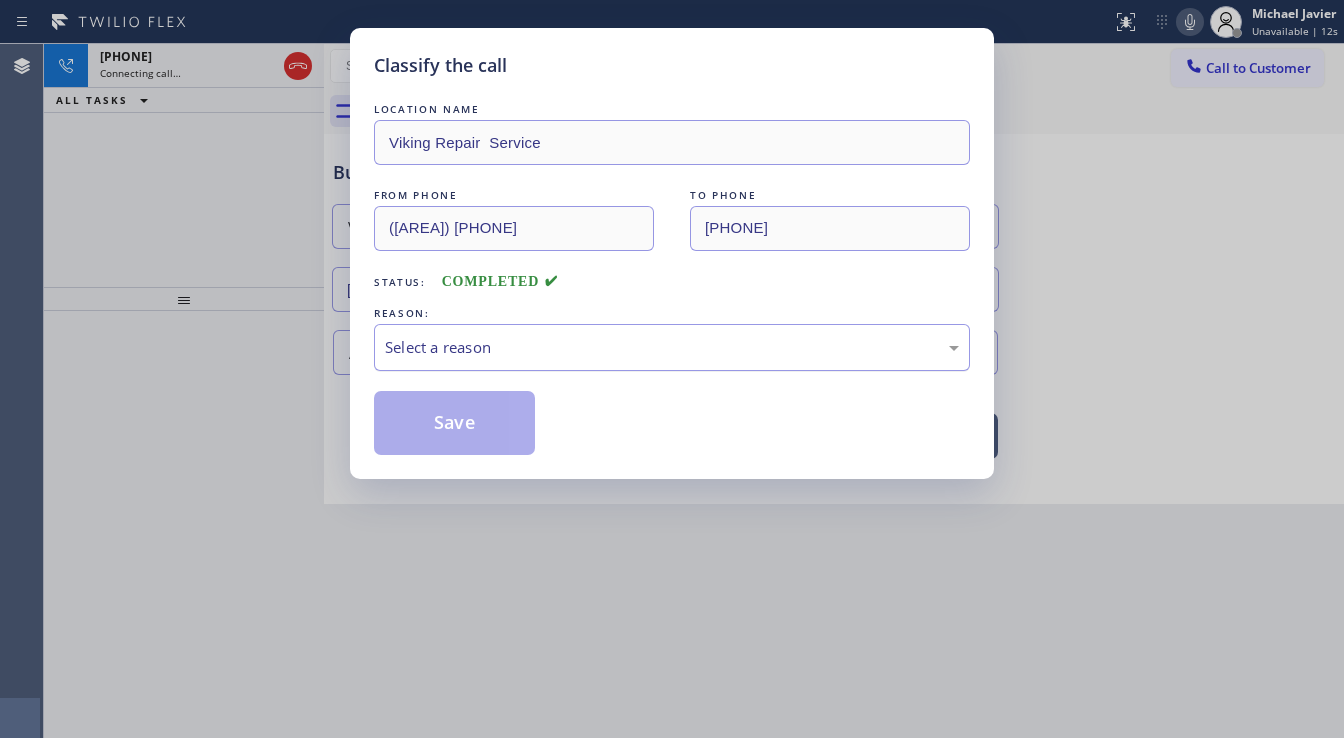 click on "Select a reason" at bounding box center [672, 347] 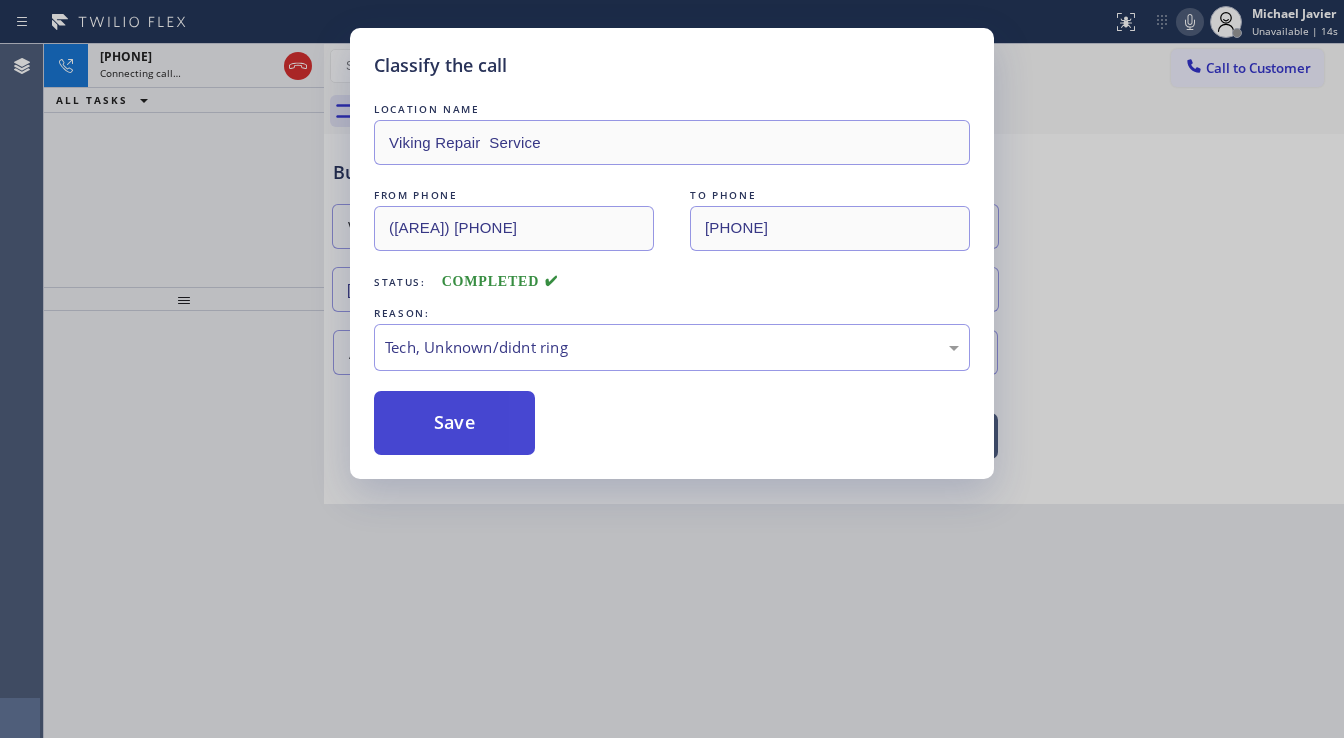 click on "Save" at bounding box center [454, 423] 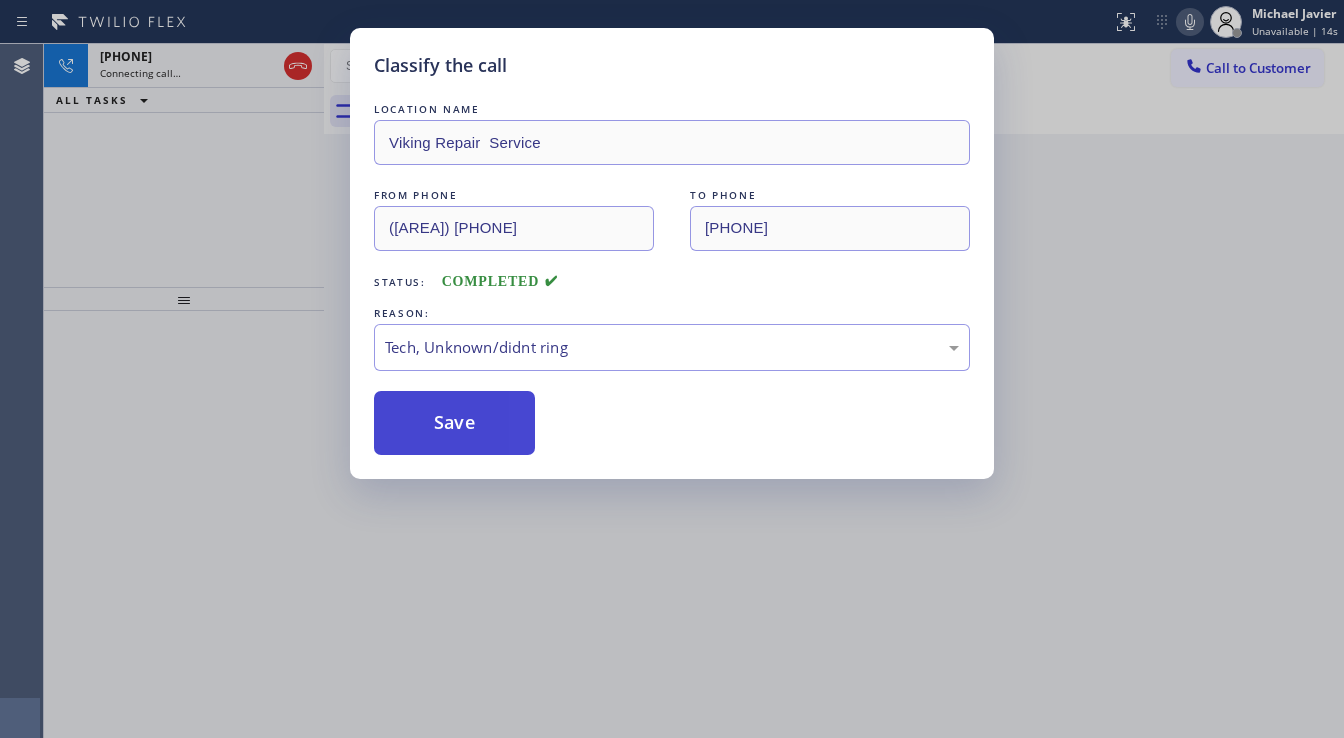 type 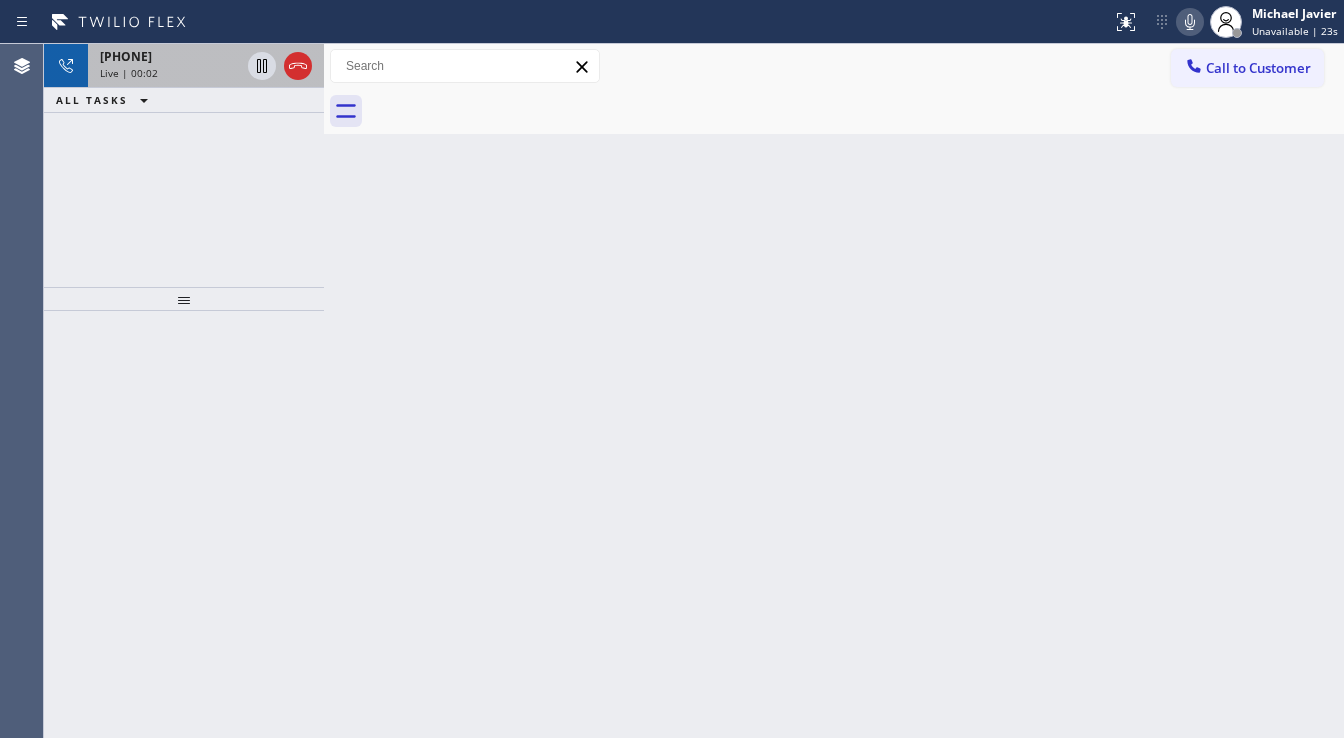 click on "[PHONE]" at bounding box center (126, 56) 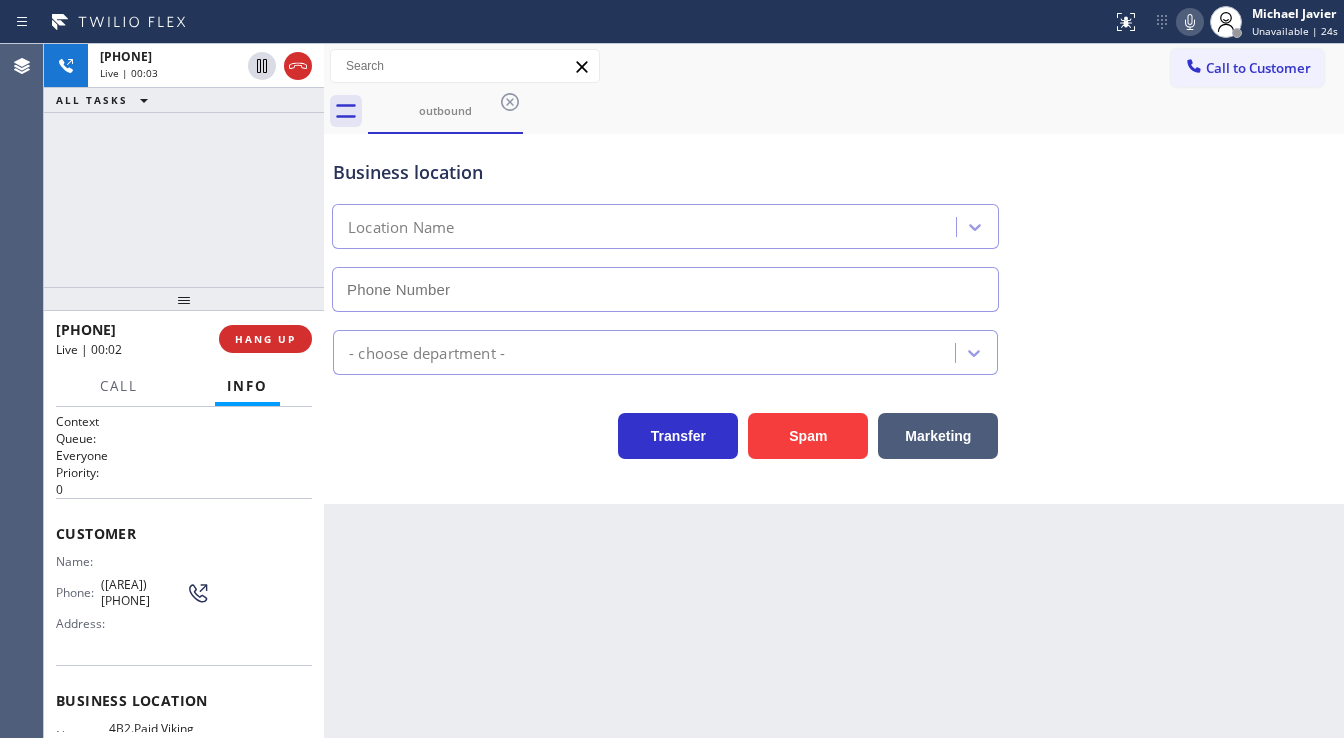 type on "[PHONE]" 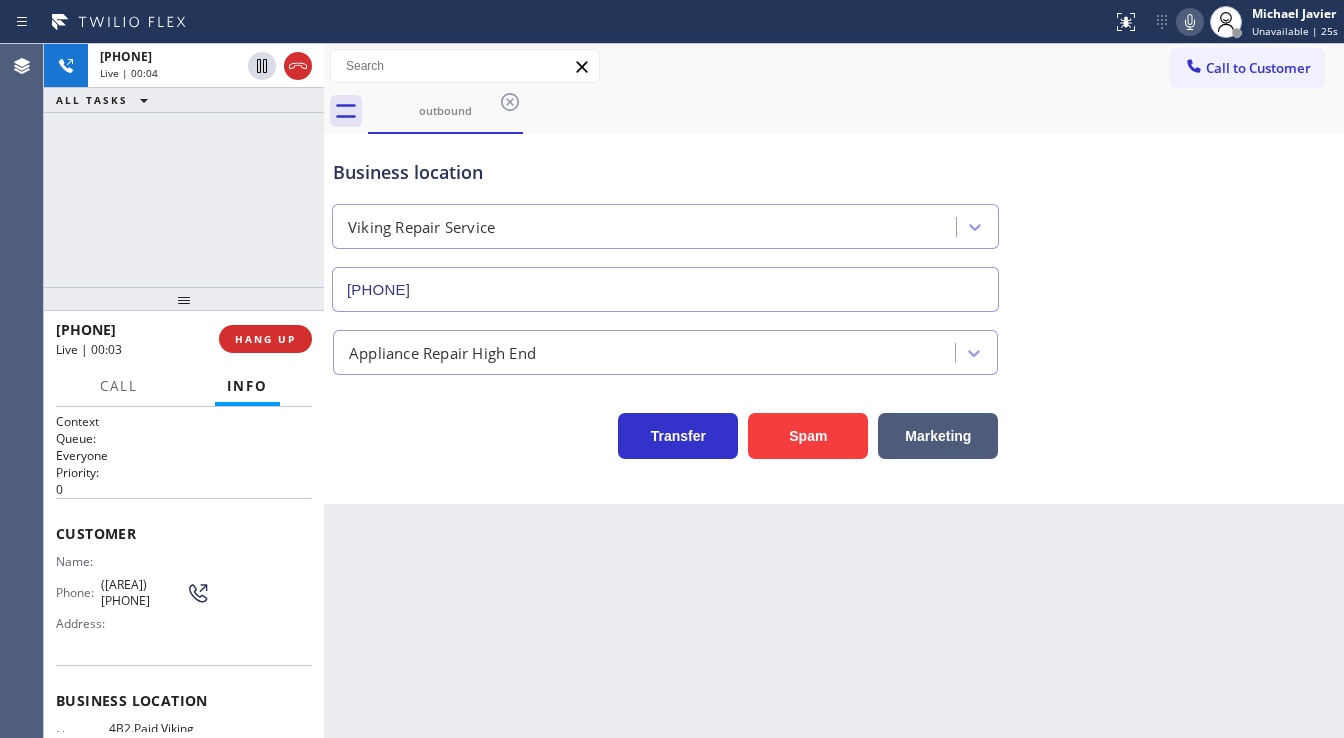 click on "+1[PHONE] Live | 00:04 ALL TASKS ALL TASKS ACTIVE TASKS TASKS IN WRAP UP" at bounding box center [184, 165] 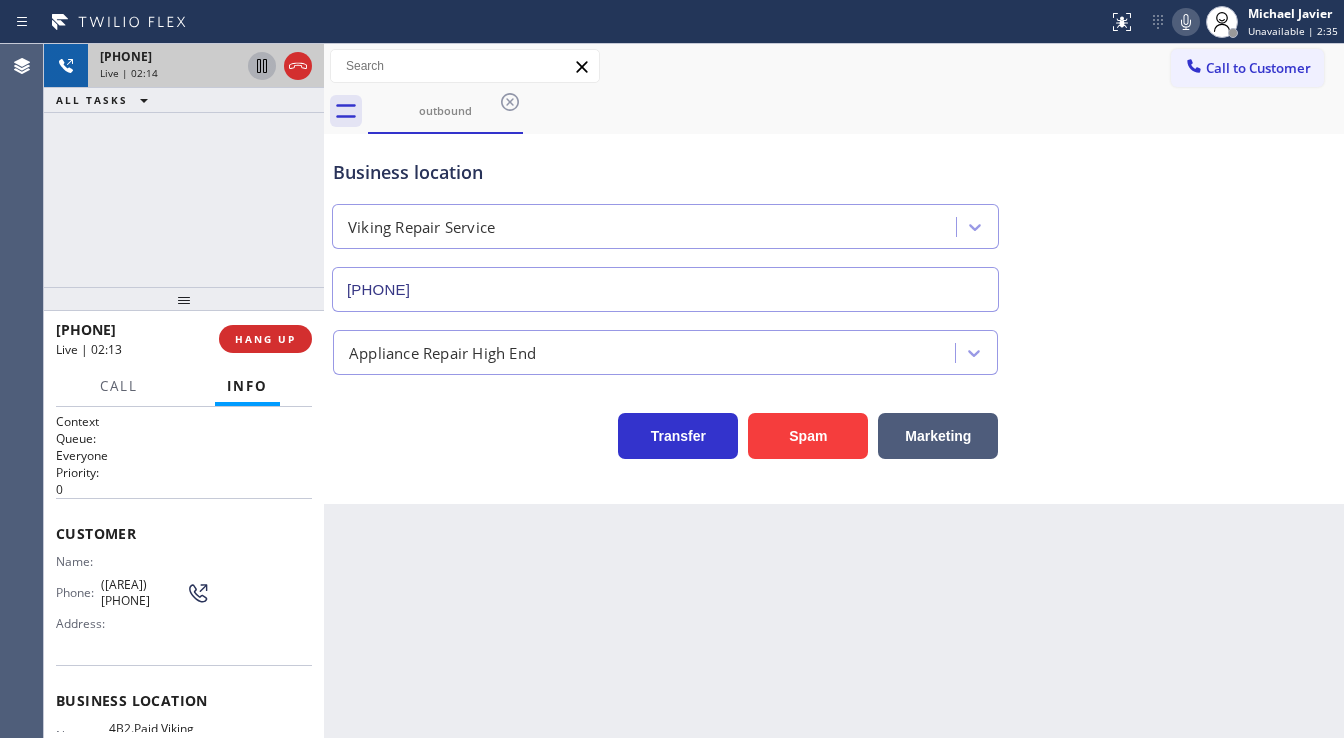 click 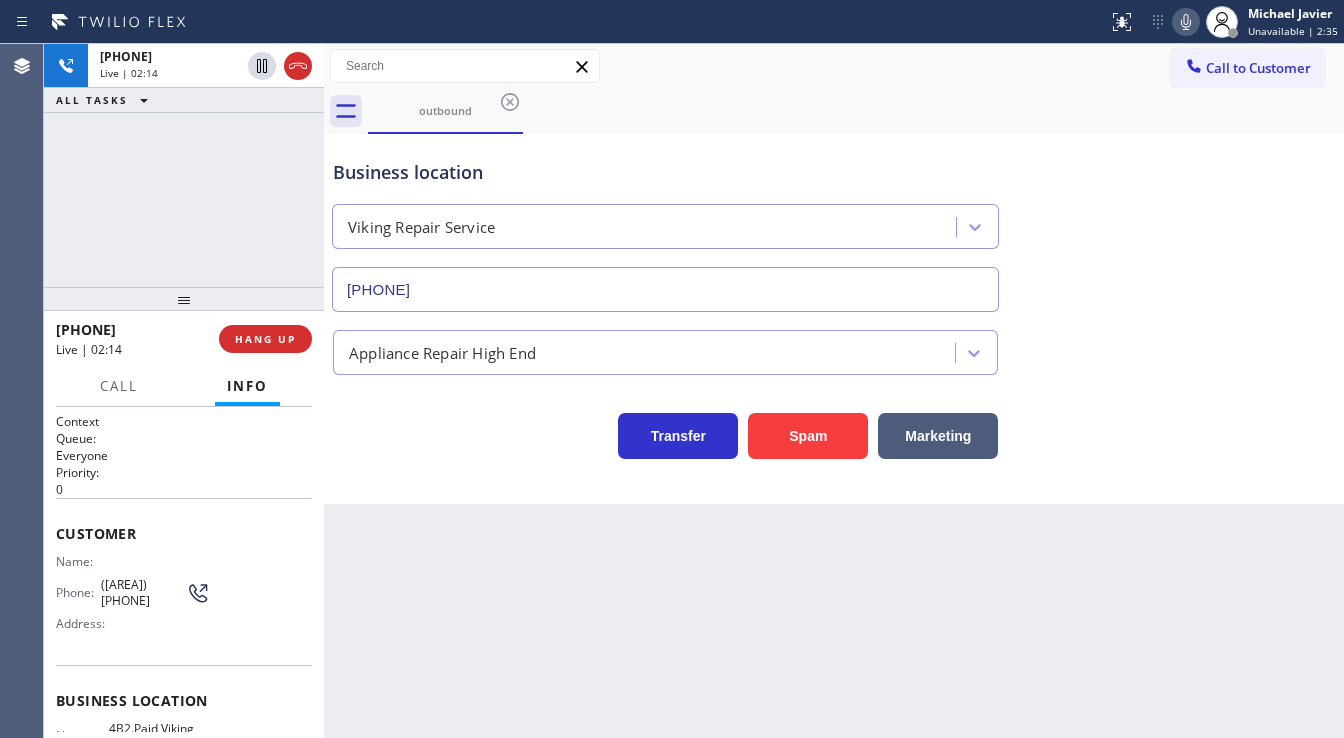 click 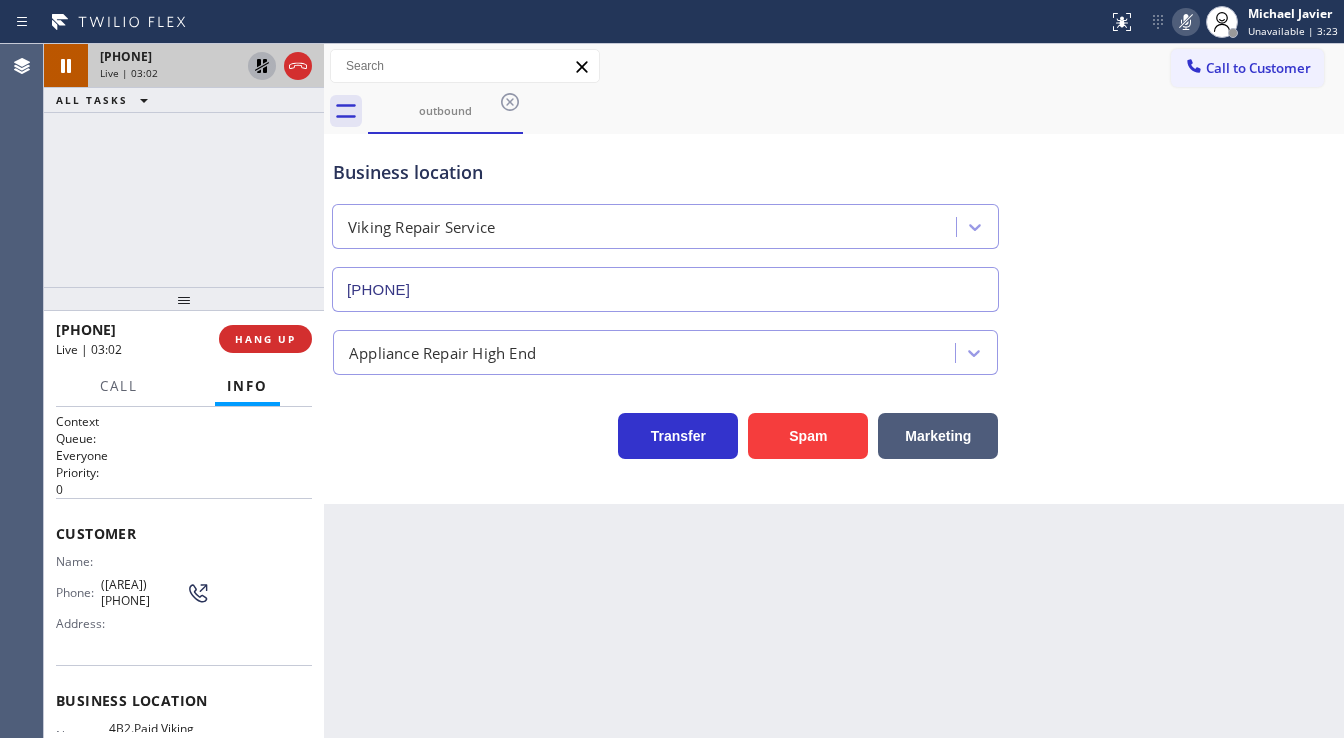 click 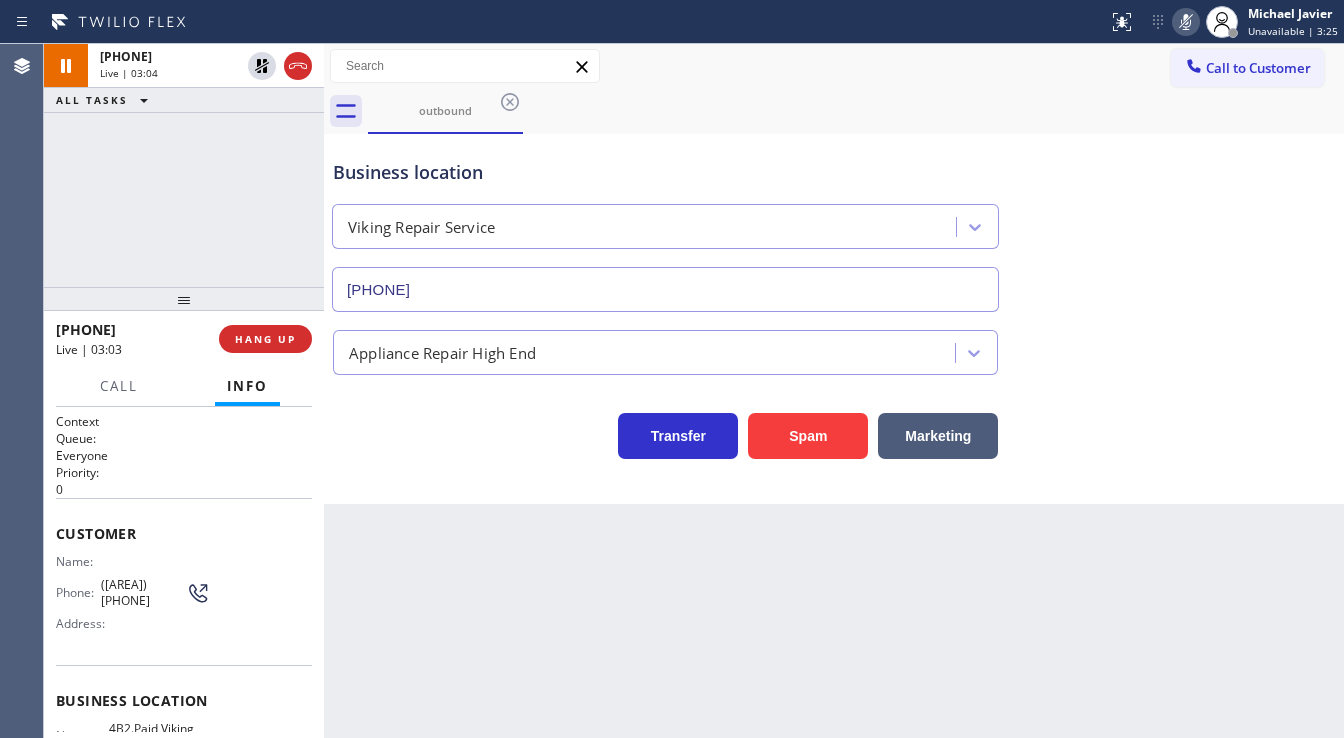 click 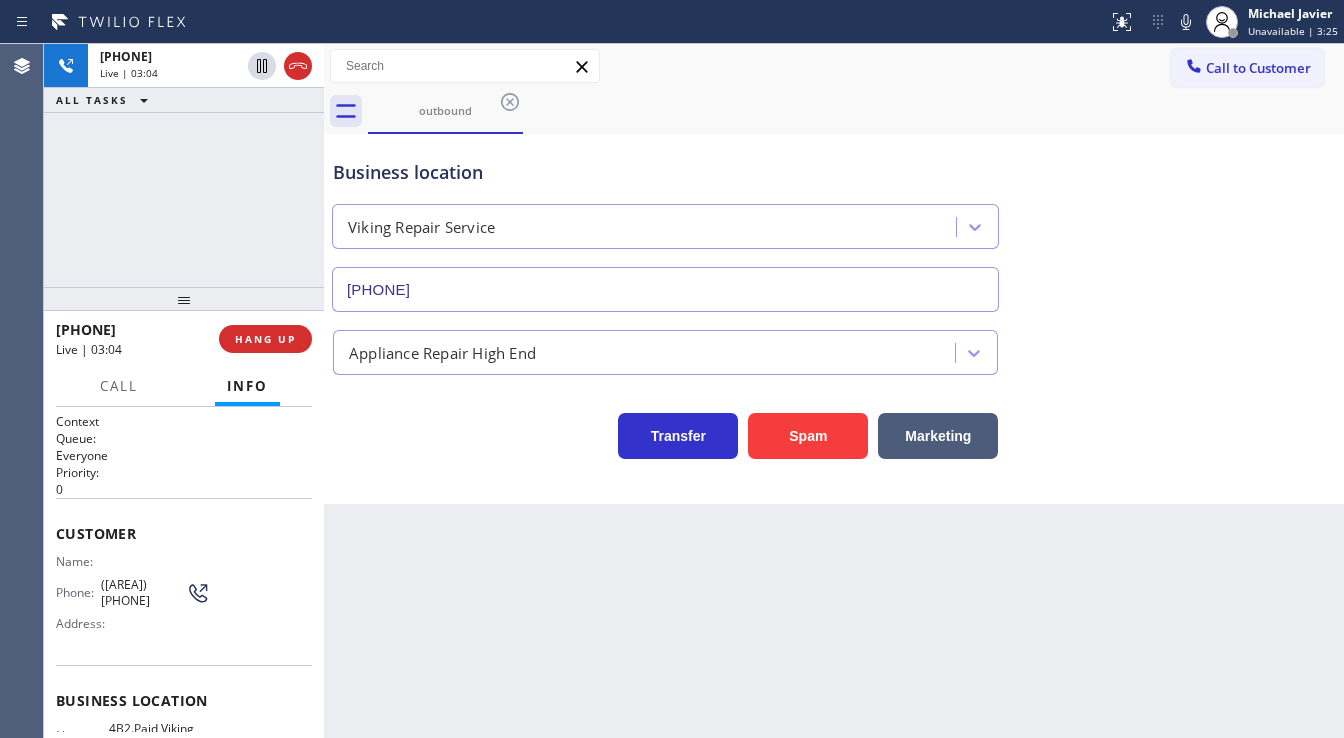click on "Business location Viking Repair  Service ([AREA]) [PHONE]" at bounding box center (834, 221) 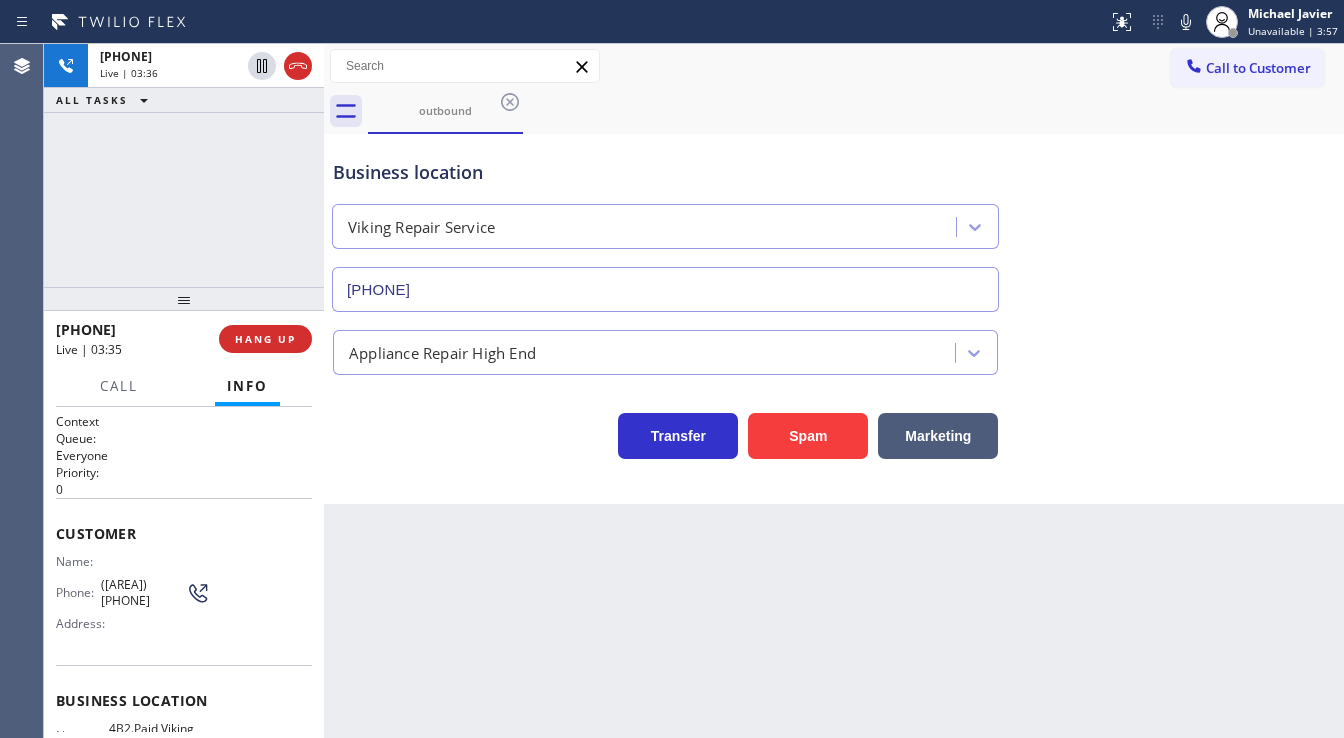 click on "+1[PHONE] Live | 03:36 ALL TASKS ALL TASKS ACTIVE TASKS TASKS IN WRAP UP" at bounding box center (184, 165) 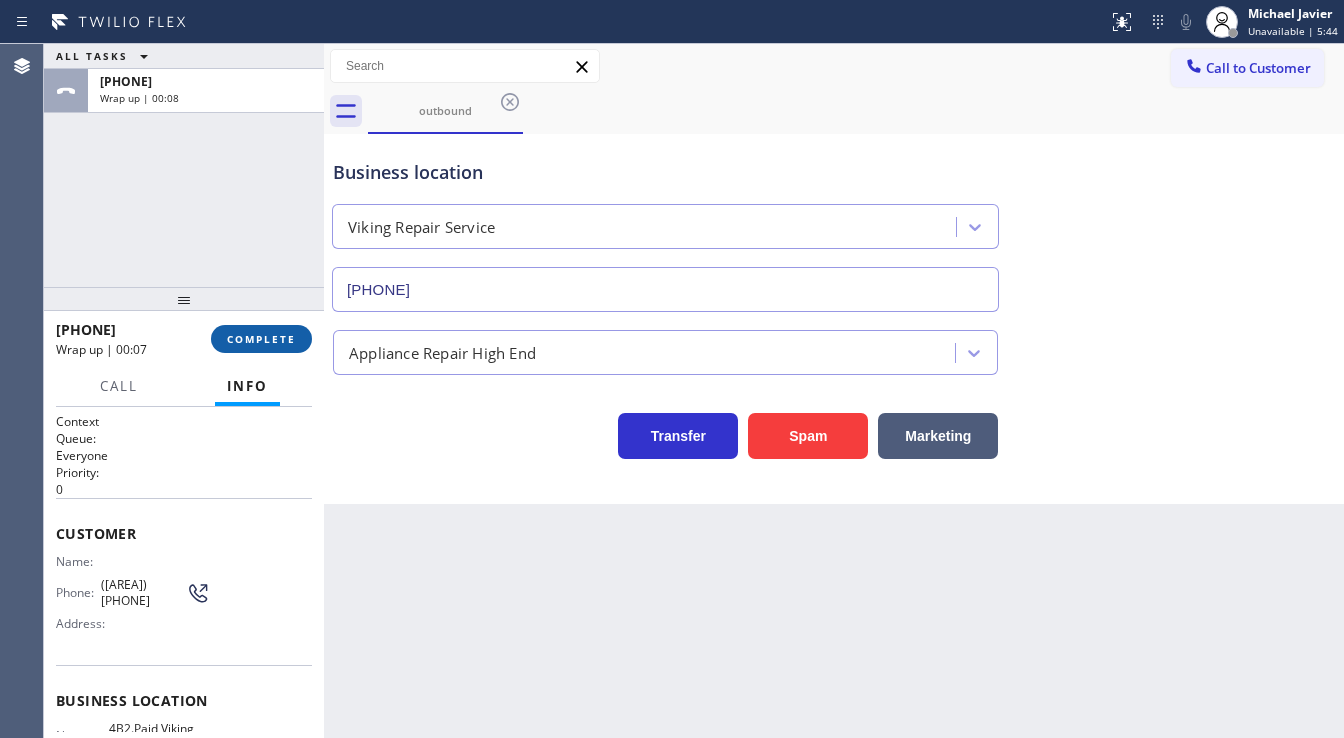 click on "COMPLETE" at bounding box center [261, 339] 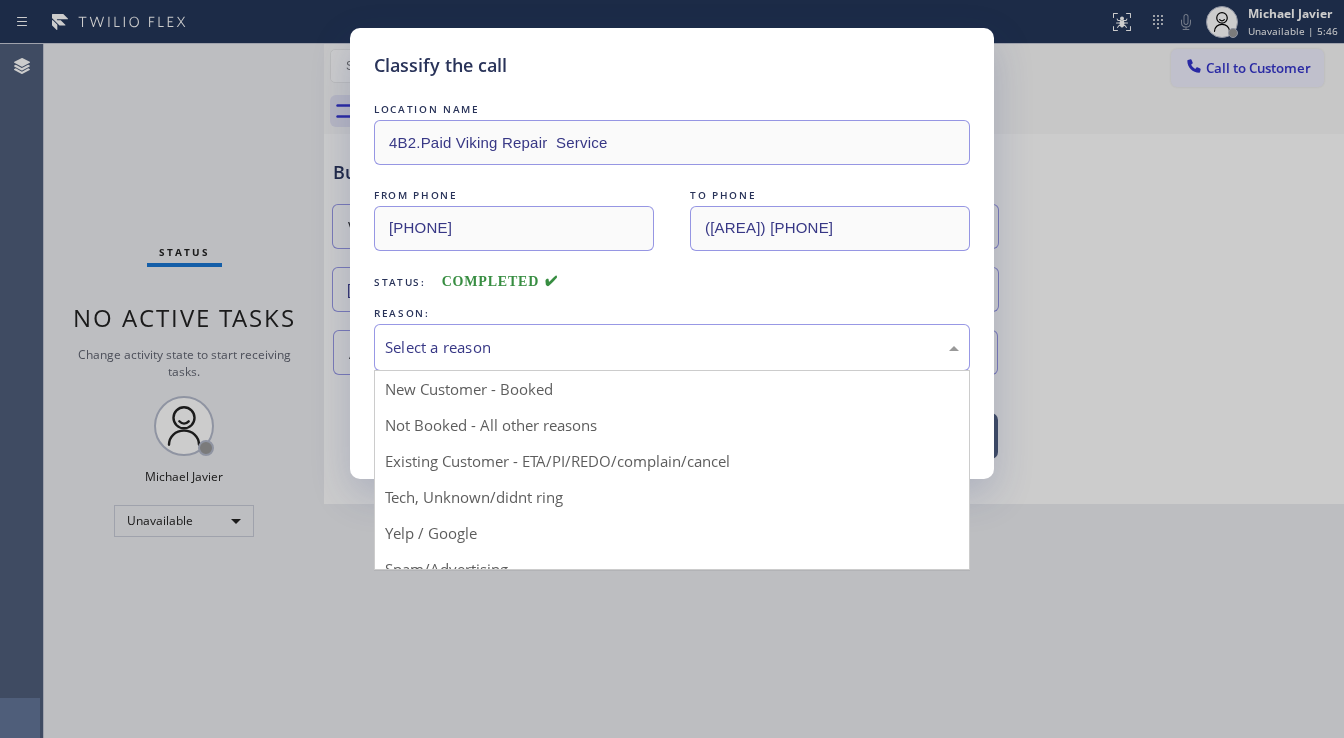 click on "Select a reason" at bounding box center (672, 347) 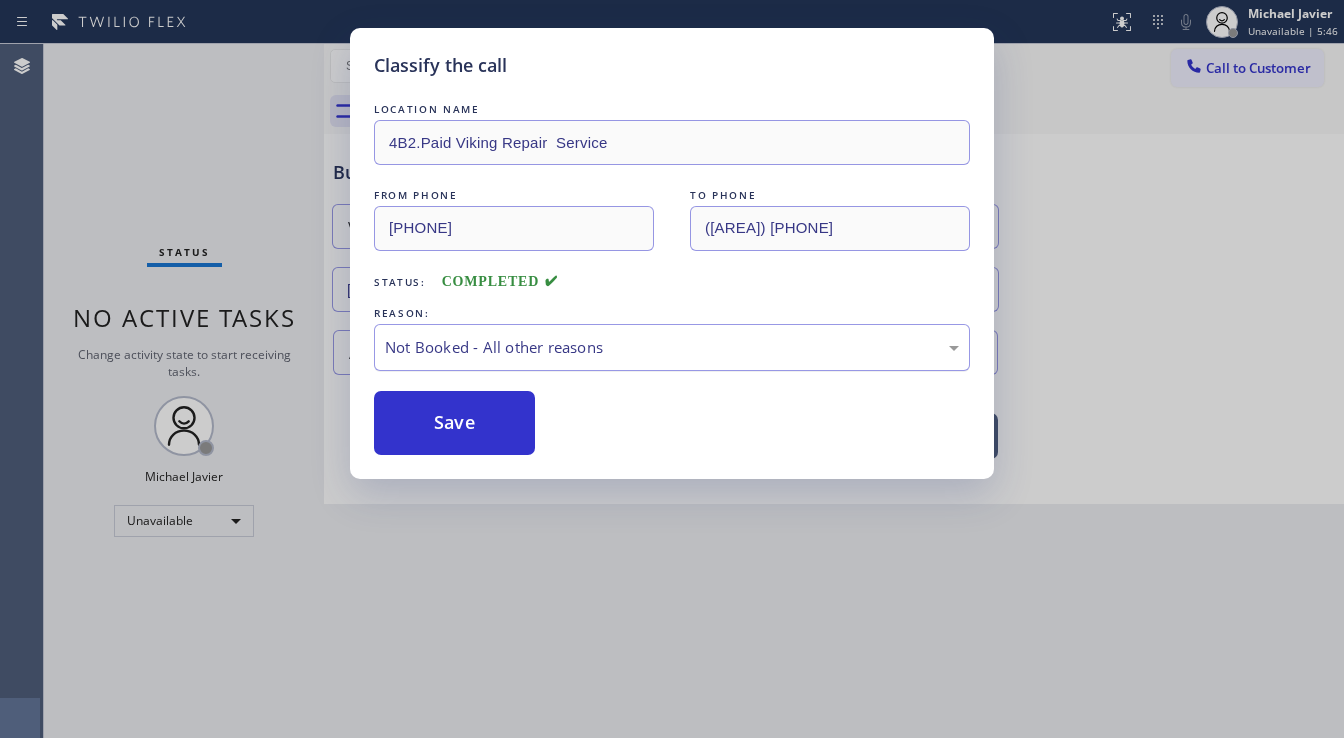click on "Not Booked - All other reasons" at bounding box center [672, 347] 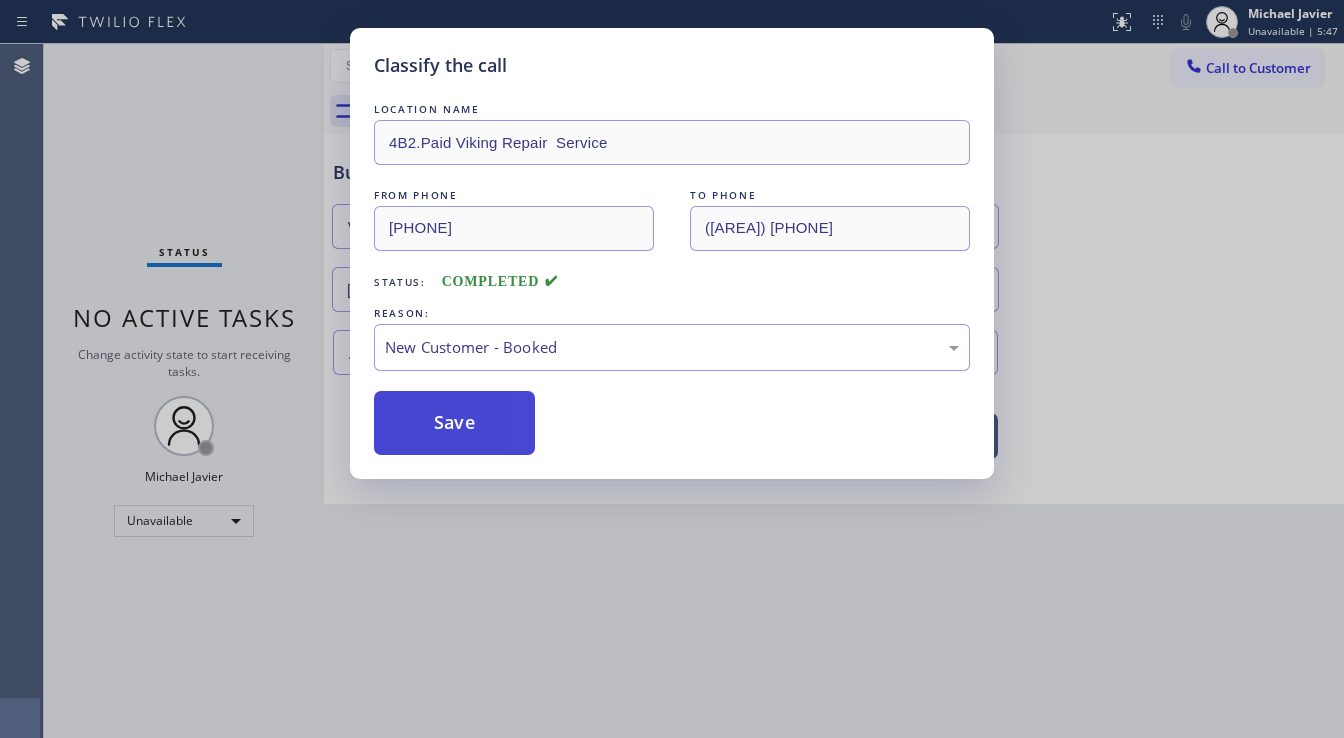 click on "Save" at bounding box center [454, 423] 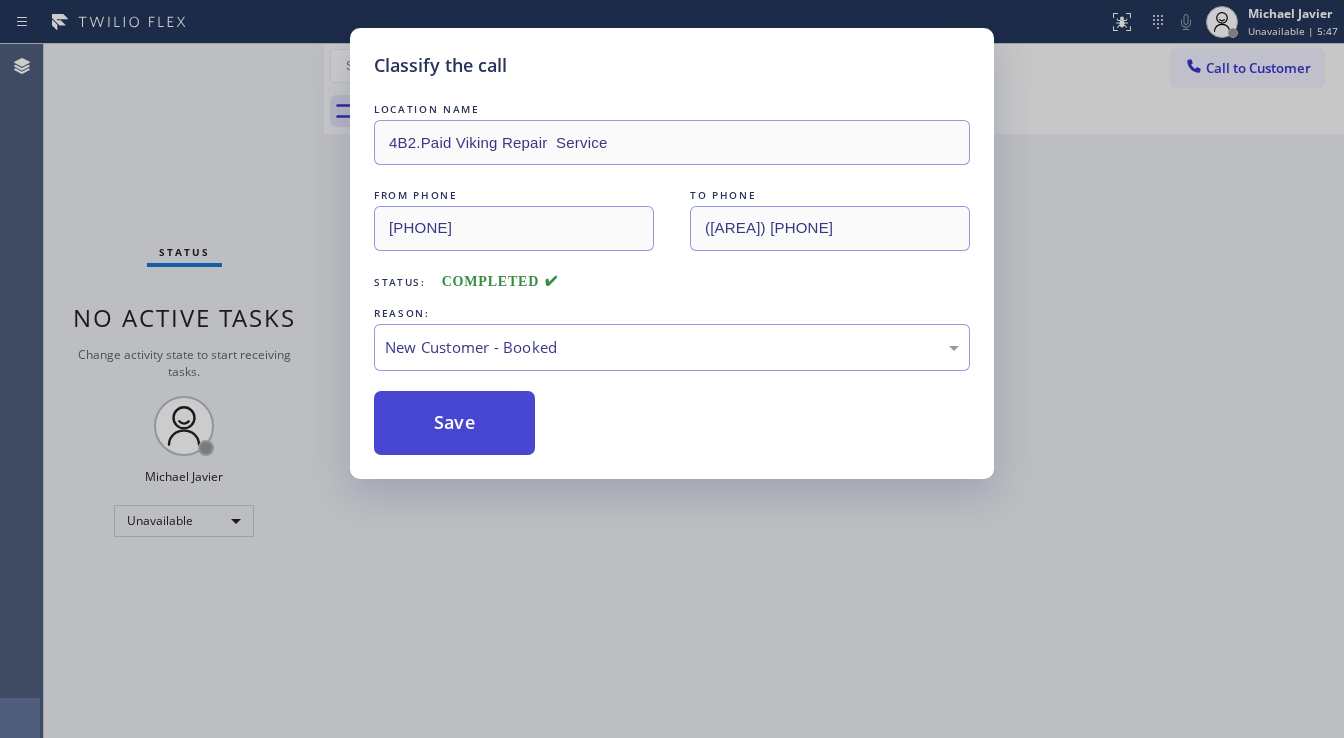 click on "Save" at bounding box center [454, 423] 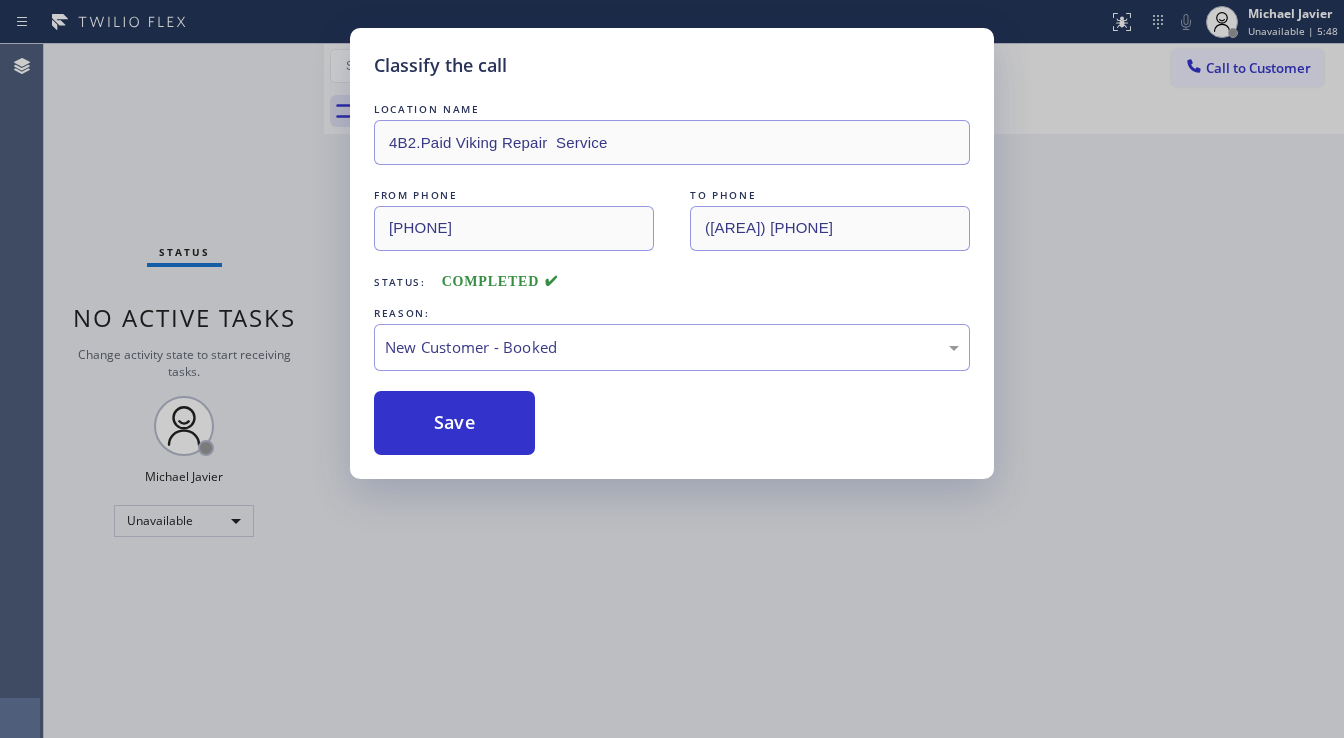 click on "Classify the call LOCATION NAME 4B2.Paid Viking Repair  Service FROM PHONE ([PHONE]) TO PHONE ([PHONE]) Status: COMPLETED REASON: New Customer - Booked Save" at bounding box center (672, 369) 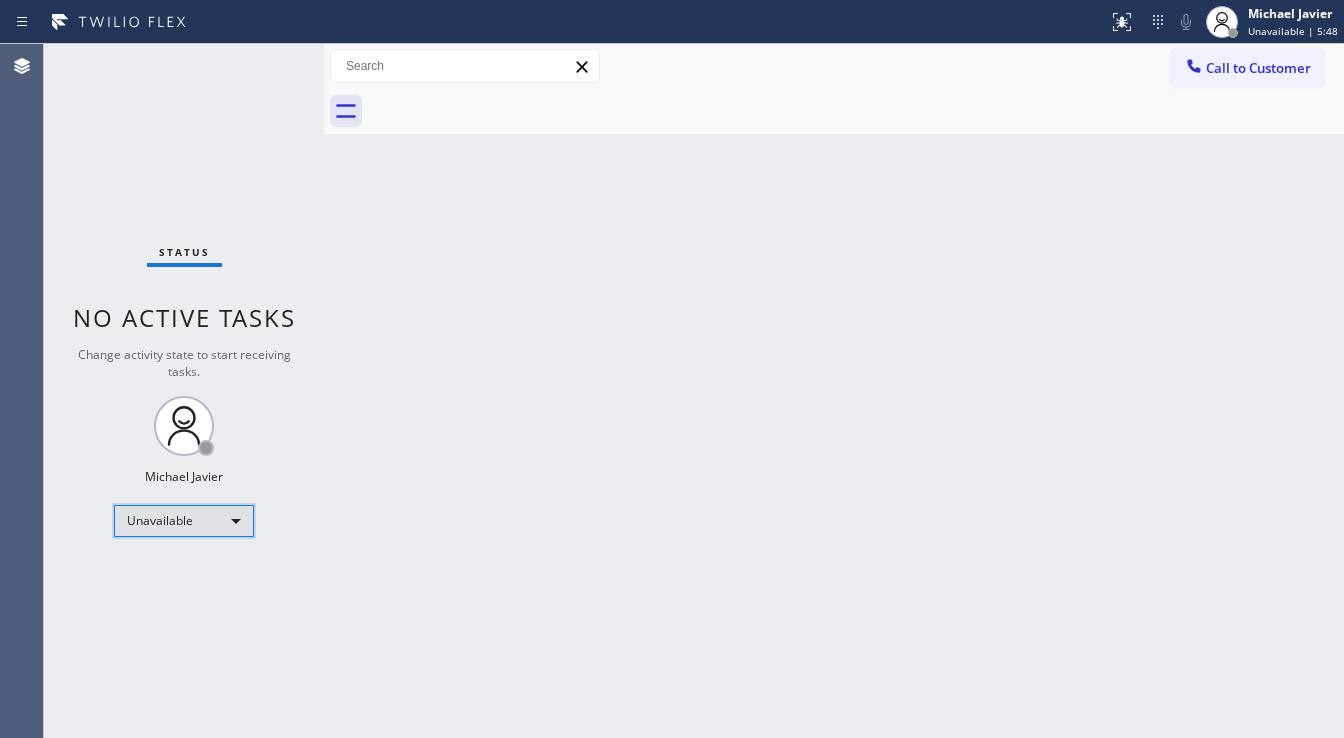 click on "Unavailable" at bounding box center (184, 521) 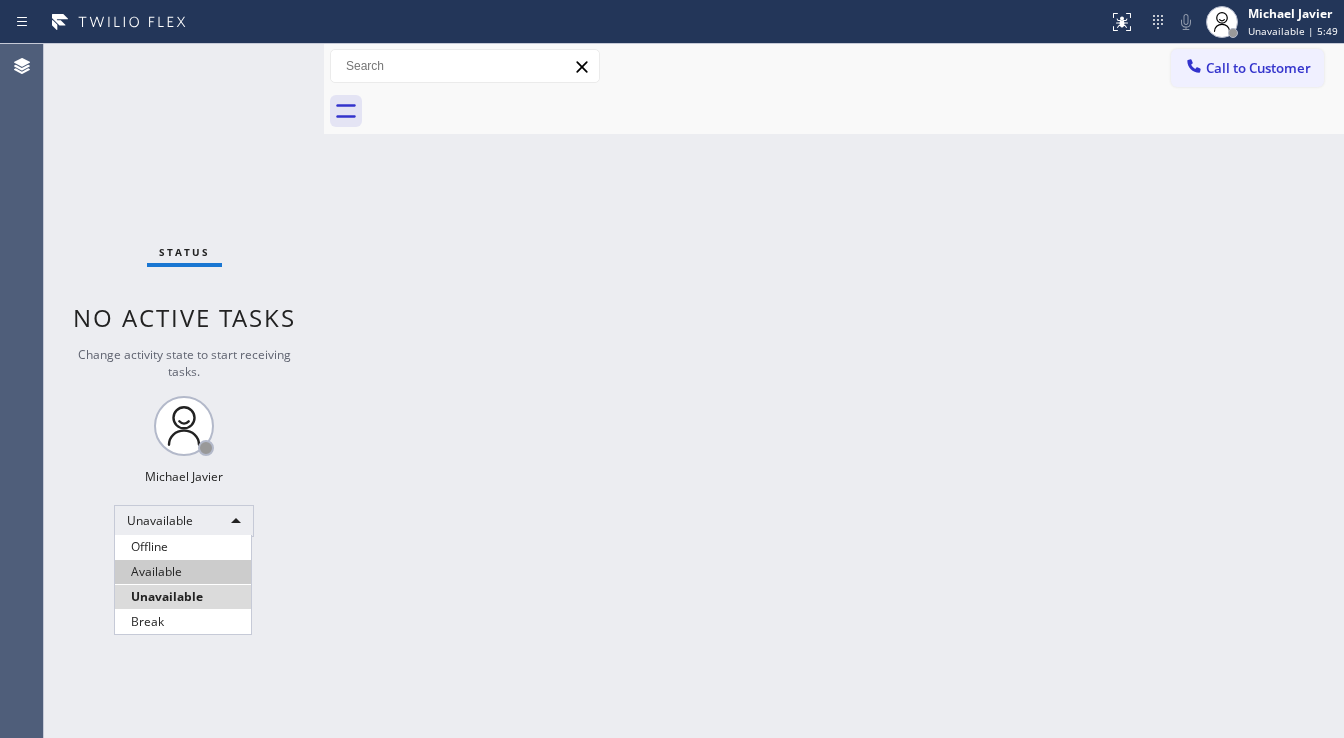 click on "Available" at bounding box center (183, 572) 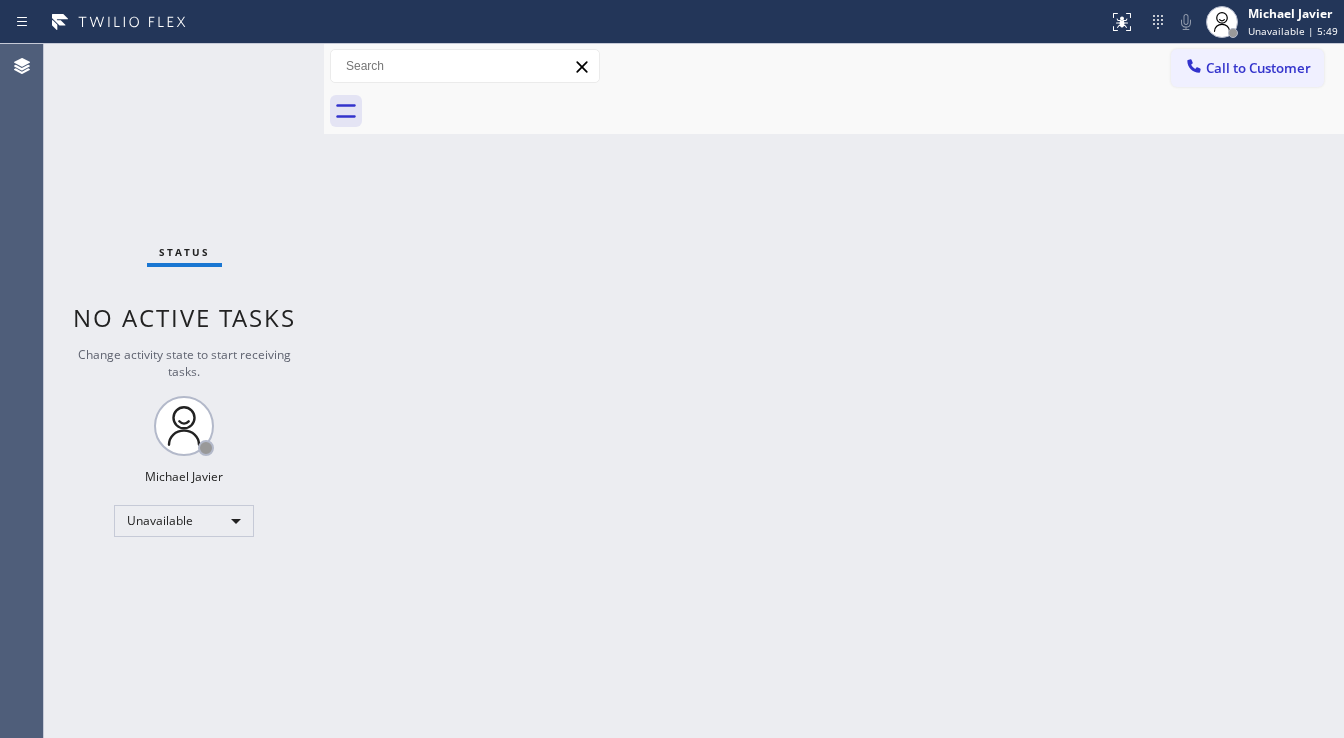drag, startPoint x: 406, startPoint y: 426, endPoint x: 419, endPoint y: 410, distance: 20.615528 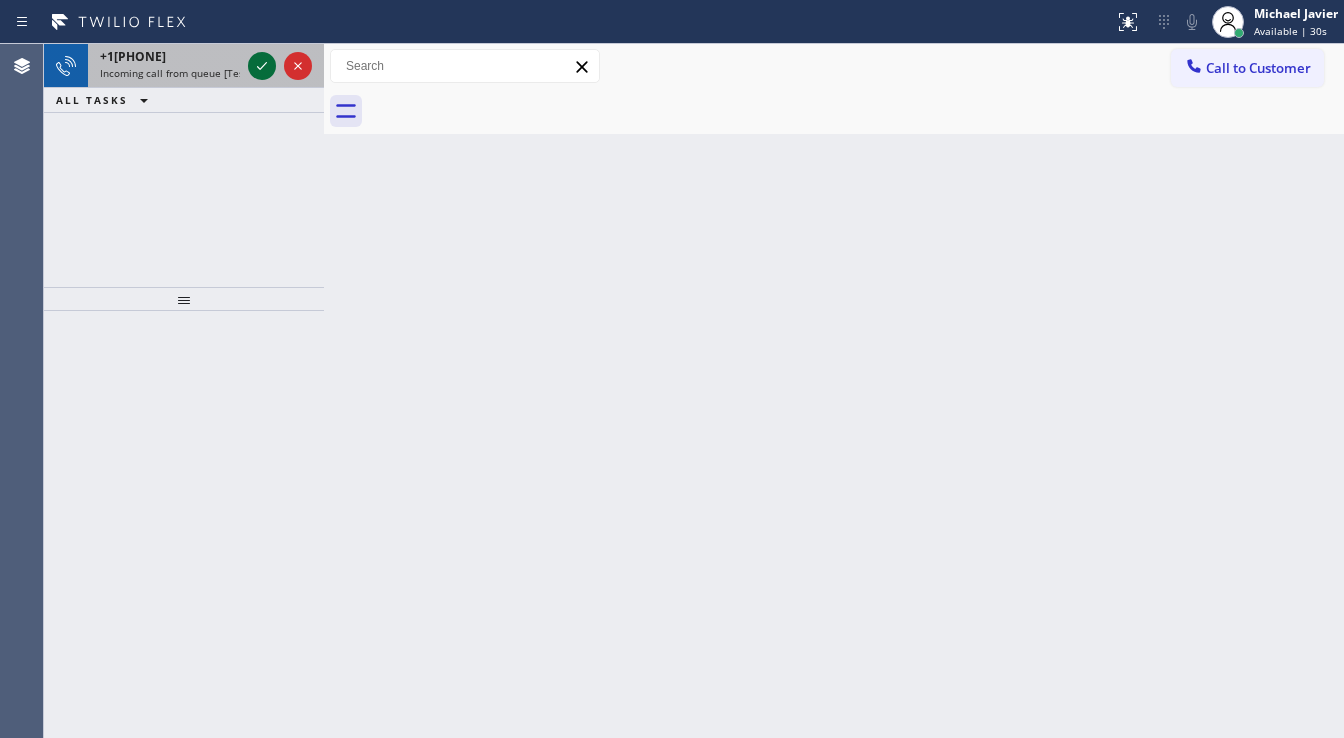 click 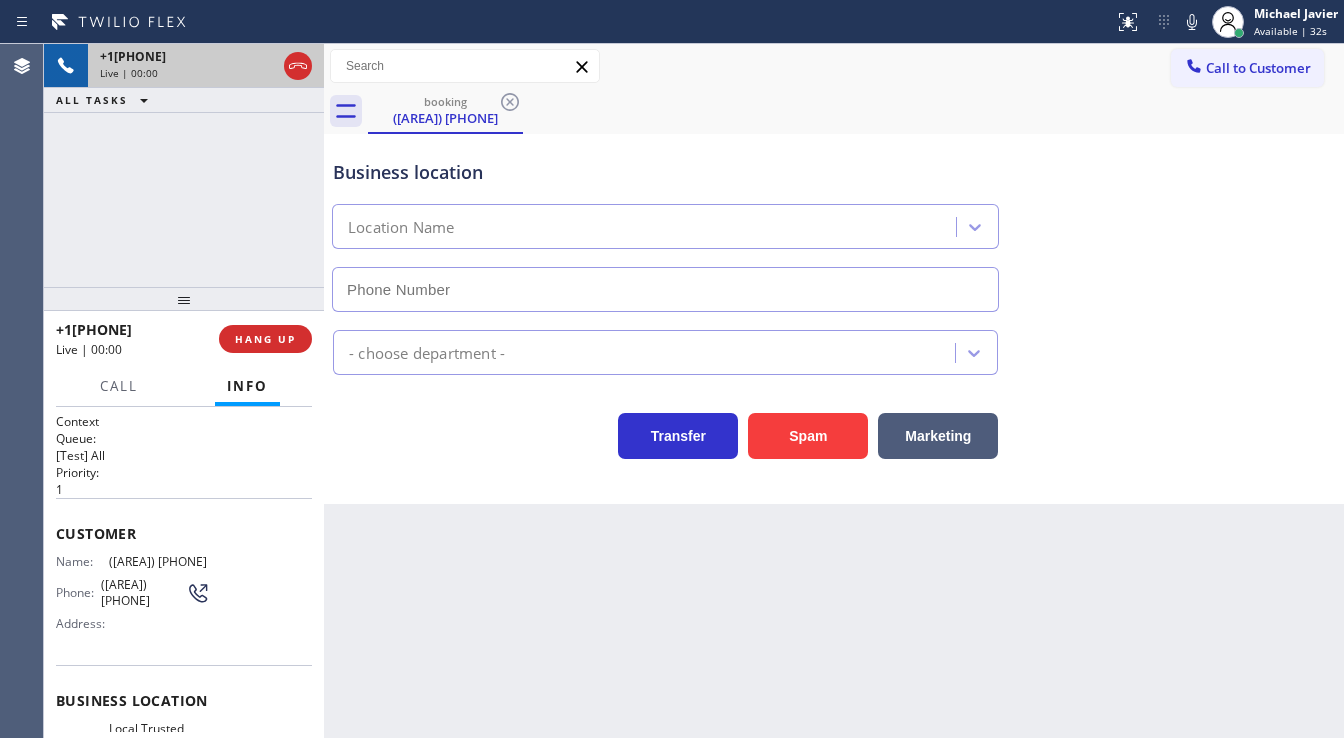 click on "+1[PHONE] Live | 00:00 ALL TASKS ALL TASKS ACTIVE TASKS TASKS IN WRAP UP" at bounding box center (184, 165) 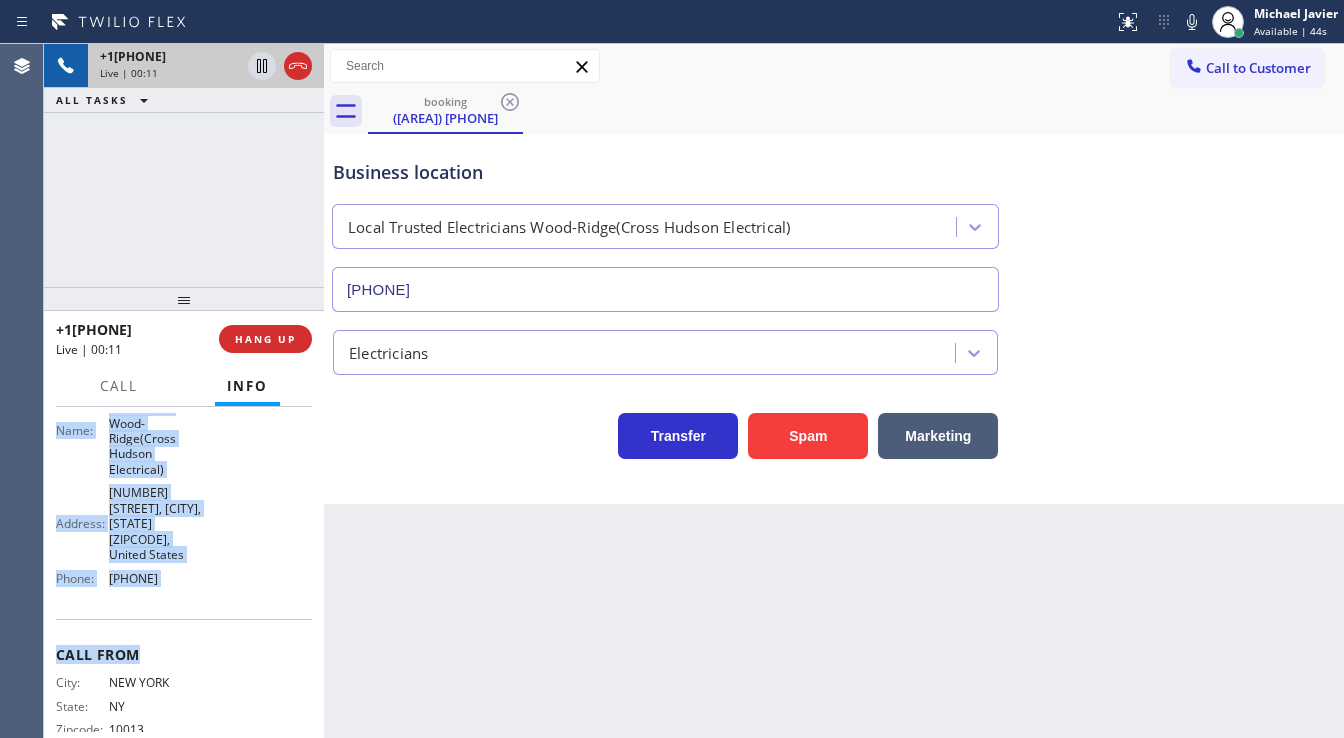 scroll, scrollTop: 353, scrollLeft: 0, axis: vertical 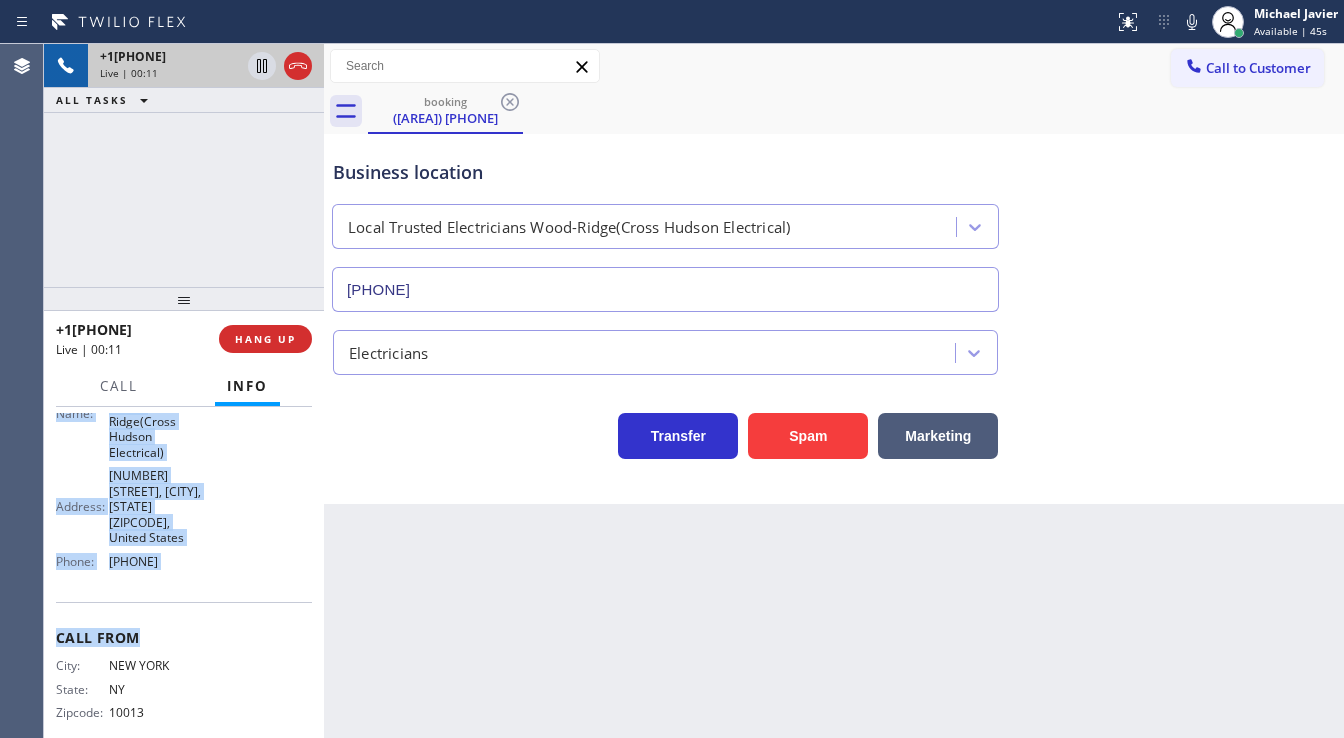 drag, startPoint x: 55, startPoint y: 528, endPoint x: 211, endPoint y: 556, distance: 158.4929 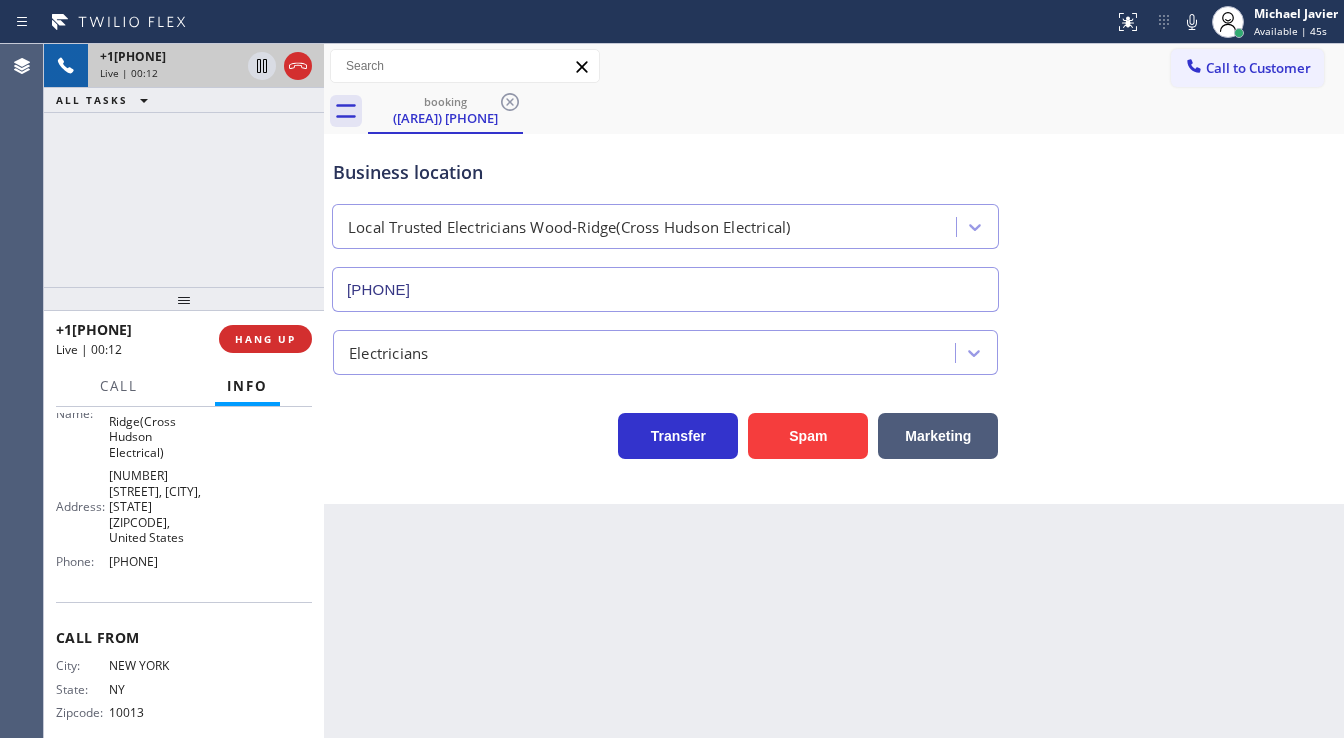 click on "+1[PHONE] Live | 00:12 ALL TASKS ALL TASKS ACTIVE TASKS TASKS IN WRAP UP" at bounding box center (184, 165) 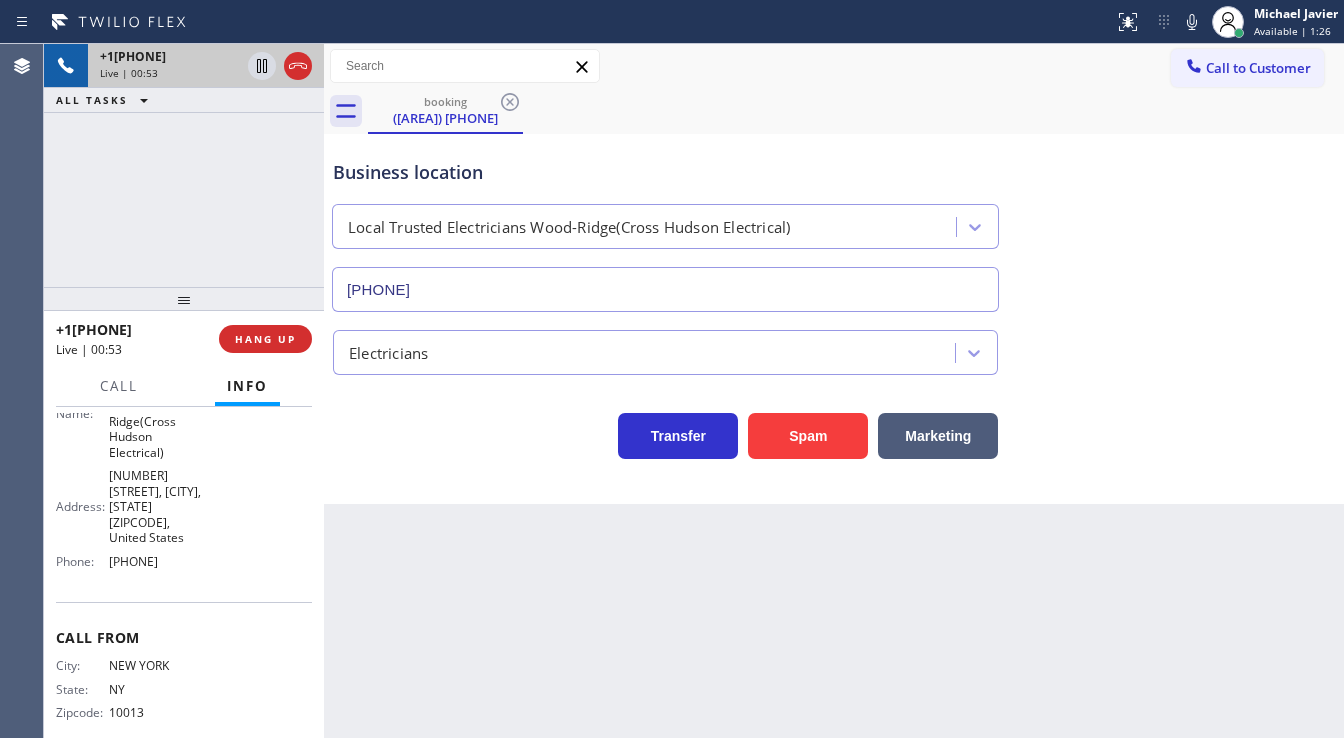 click on "[PHONE] Live | 00:53 ALL TASKS ALL TASKS ACTIVE TASKS TASKS IN WRAP UP" at bounding box center [184, 165] 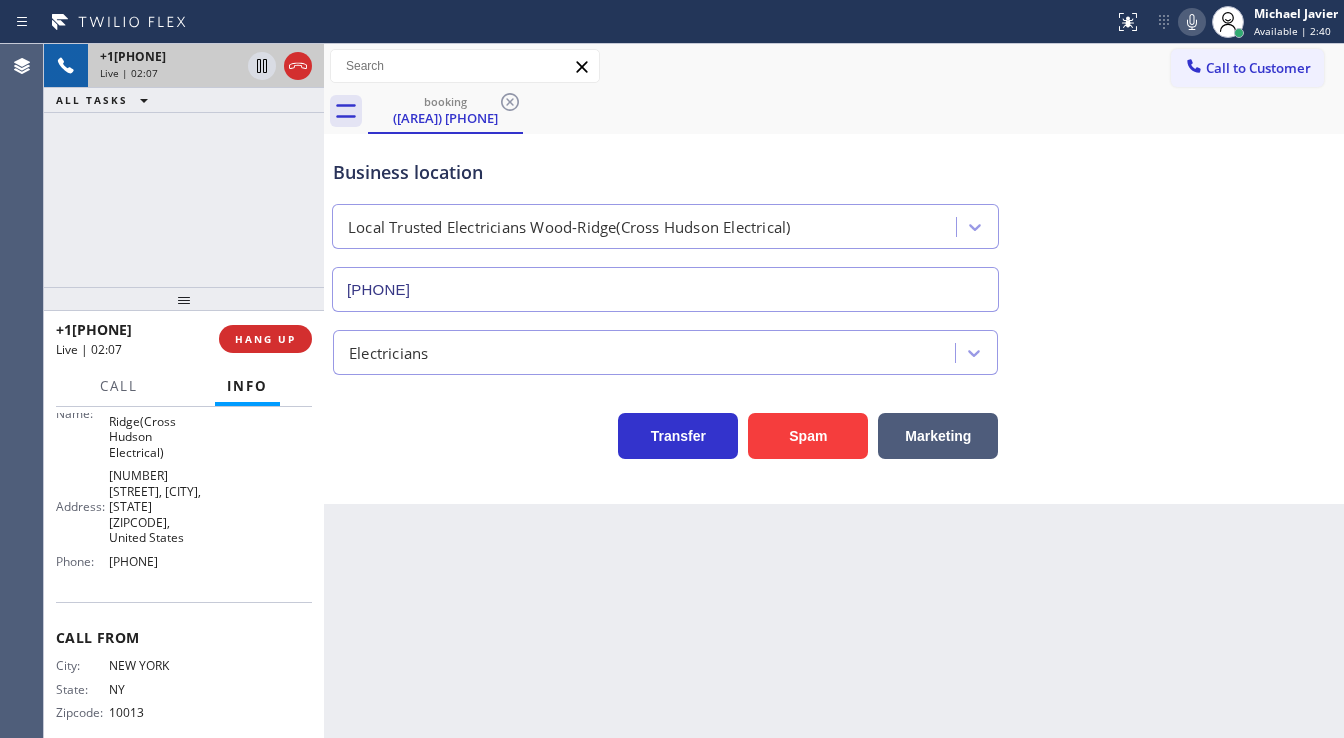 click 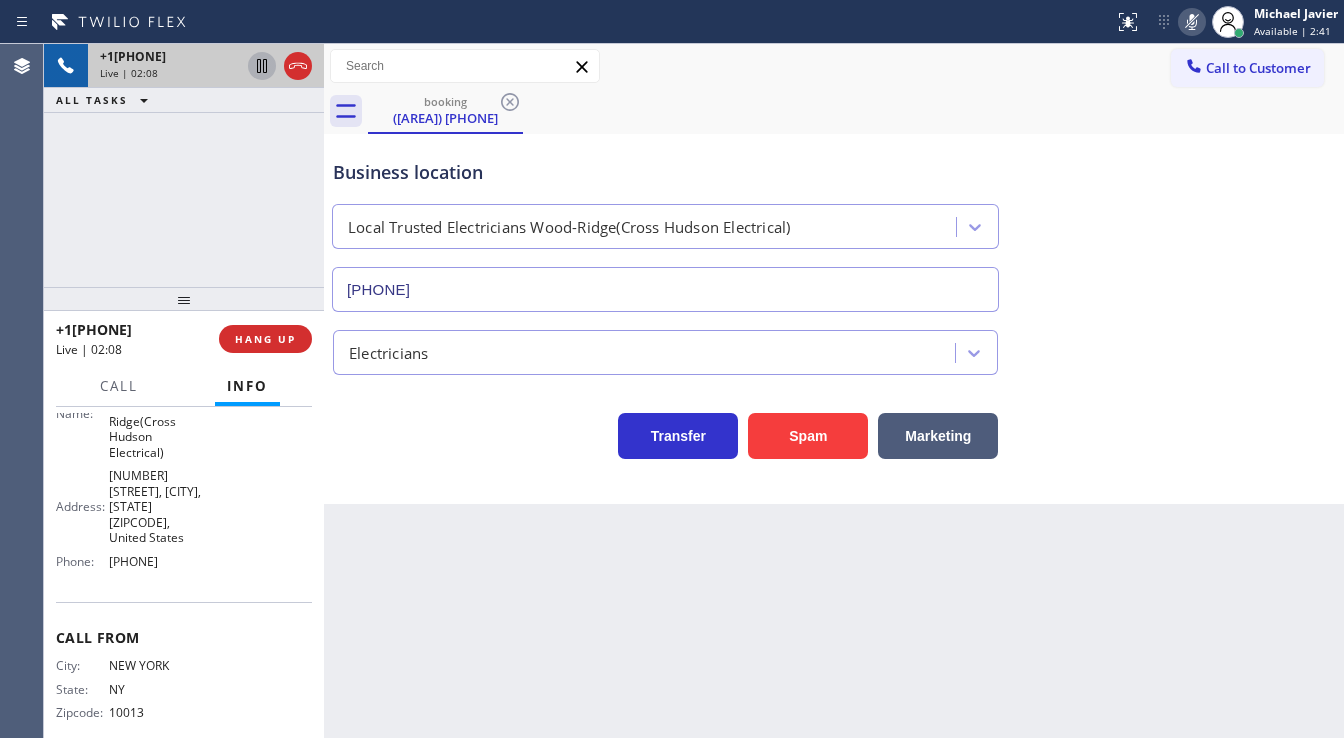 click 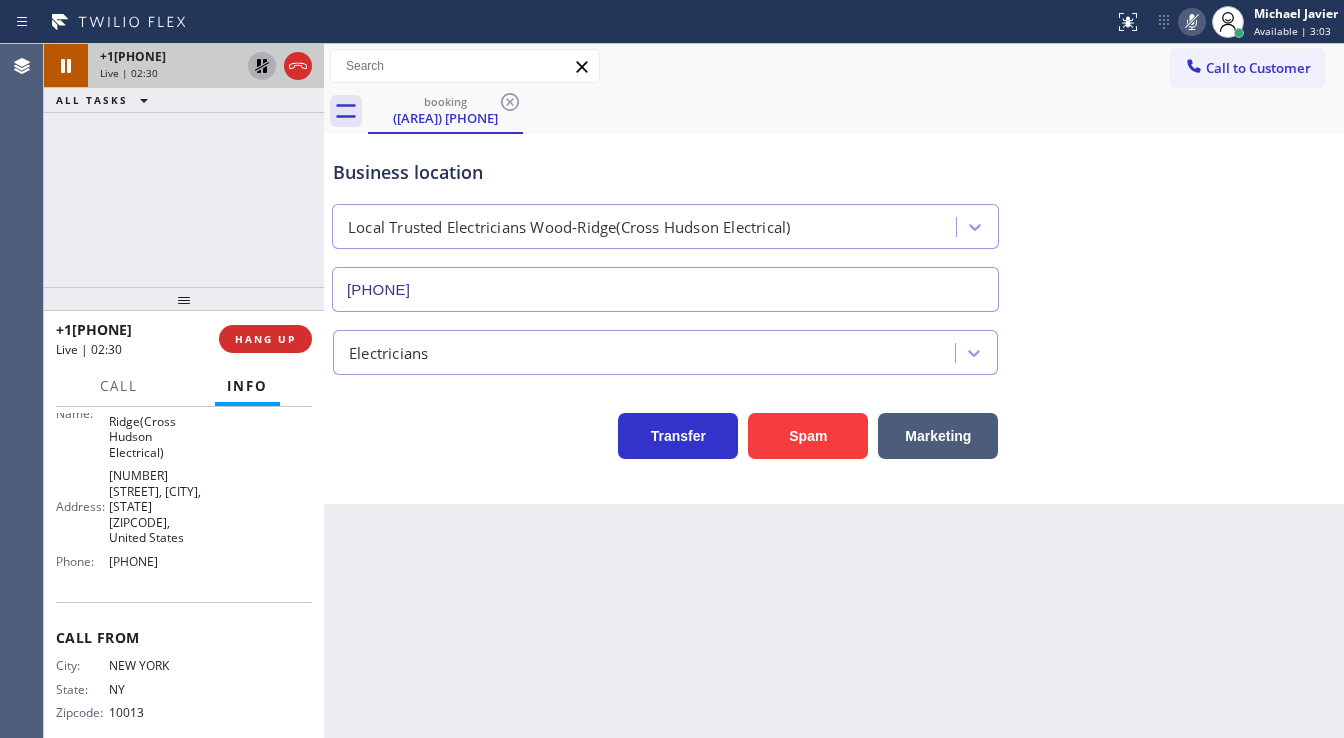click on "[PHONE] Live | 02:30 ALL TASKS ALL TASKS ACTIVE TASKS TASKS IN WRAP UP" at bounding box center (184, 165) 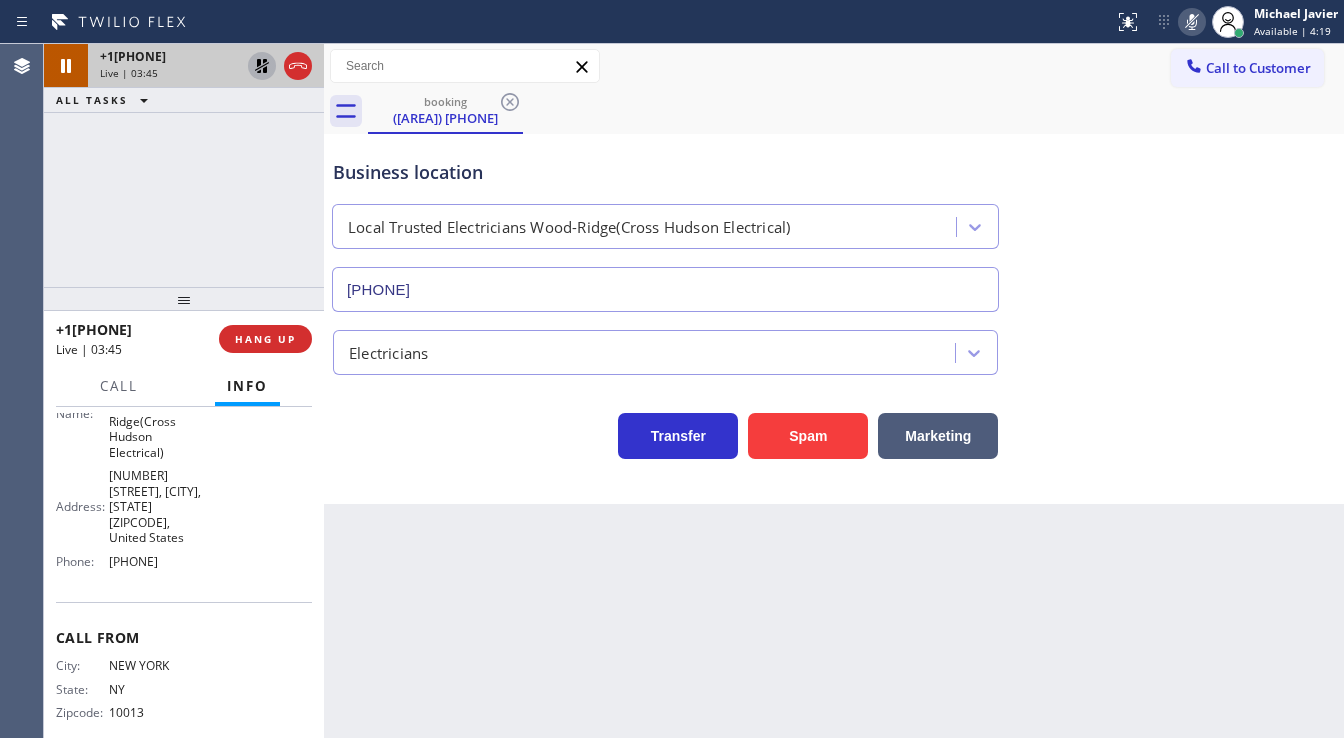 click 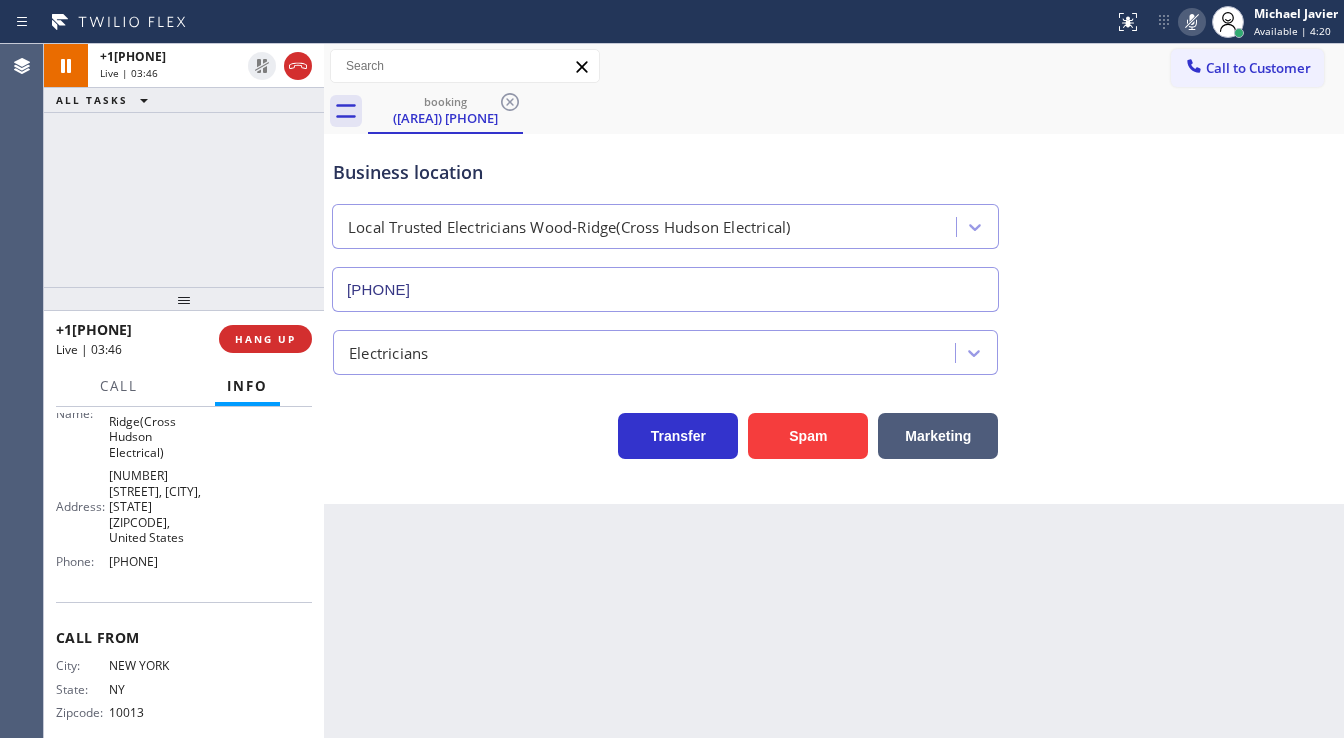 click at bounding box center [1192, 22] 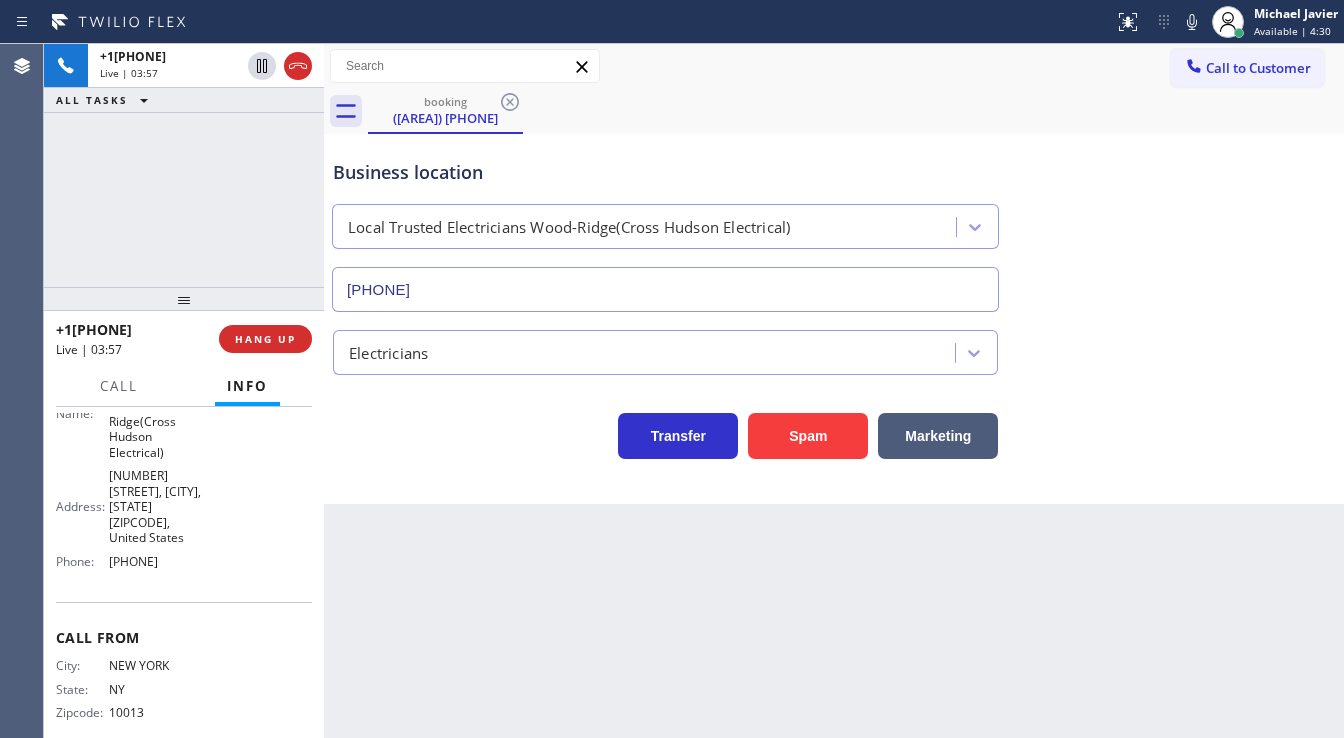 click on "+1[PHONE] Live | 03:57 ALL TASKS ALL TASKS ACTIVE TASKS TASKS IN WRAP UP" at bounding box center (184, 165) 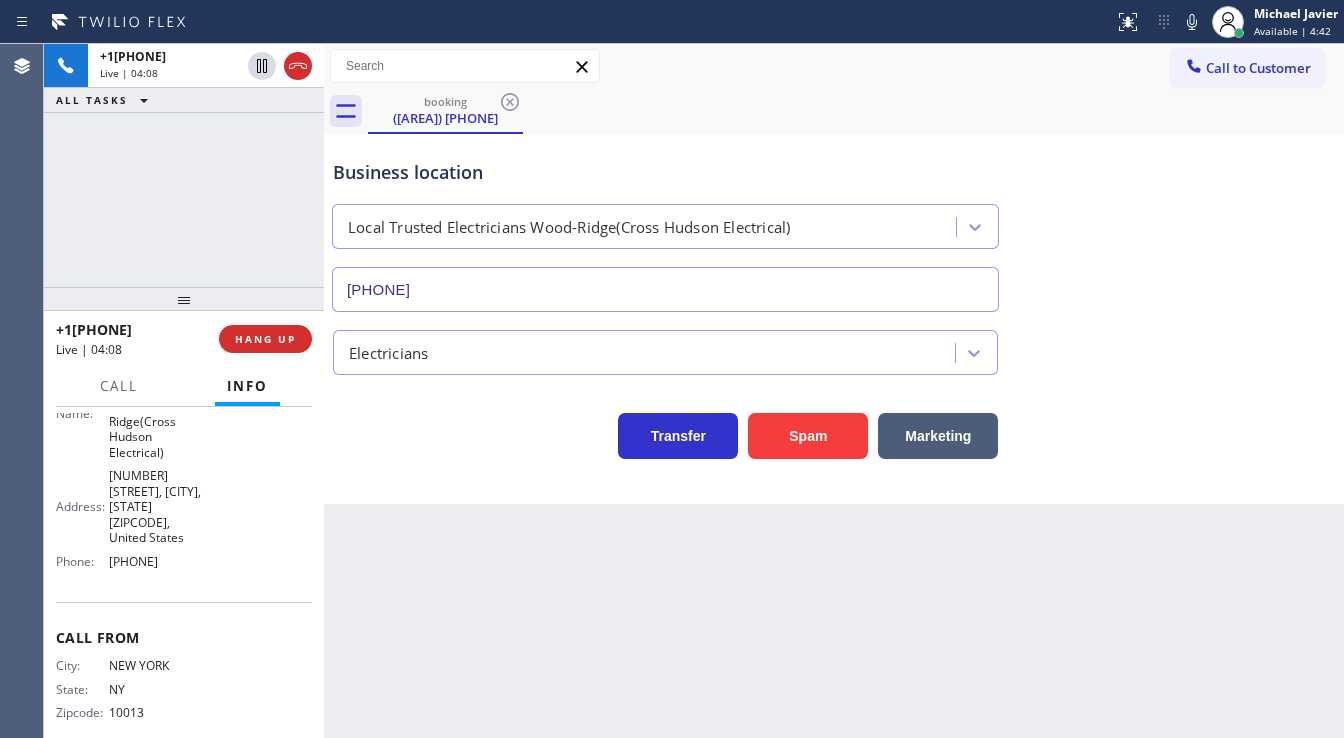 click on "[PHONE] Live | 04:08 ALL TASKS ALL TASKS ACTIVE TASKS TASKS IN WRAP UP" at bounding box center [184, 165] 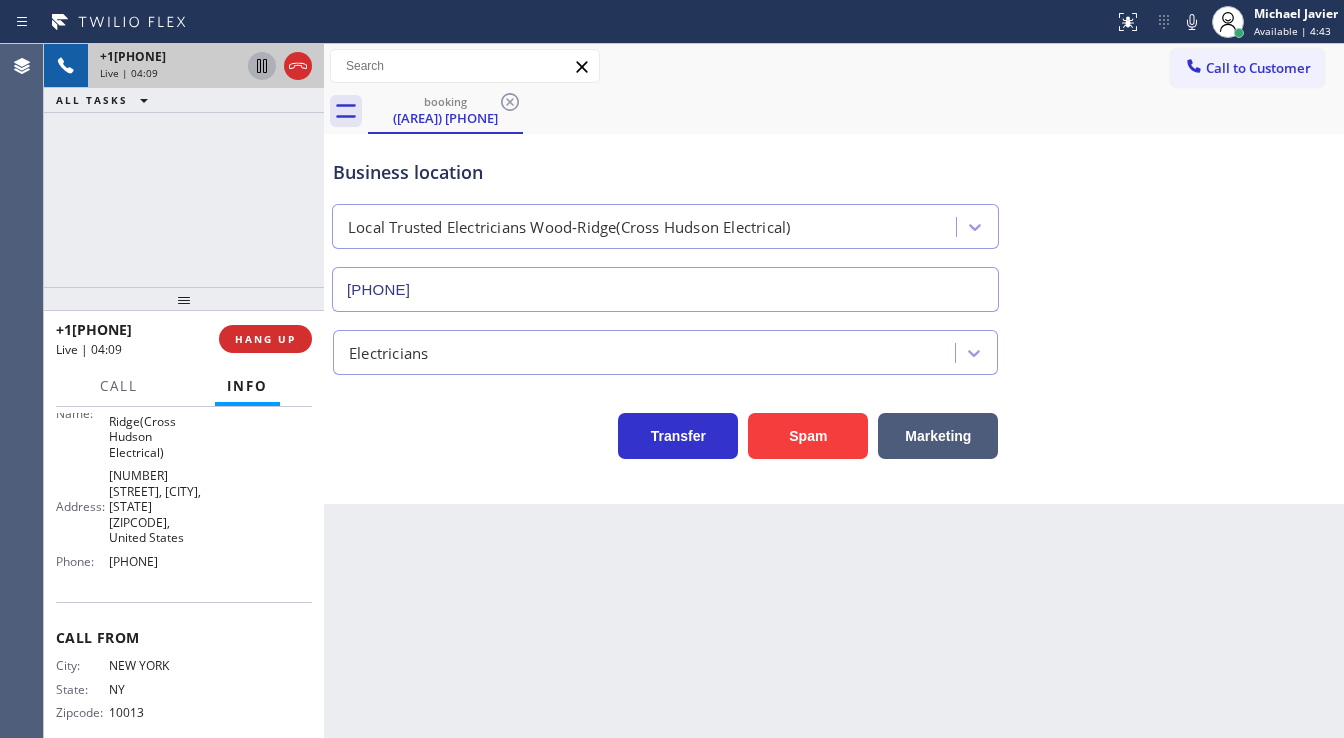 click 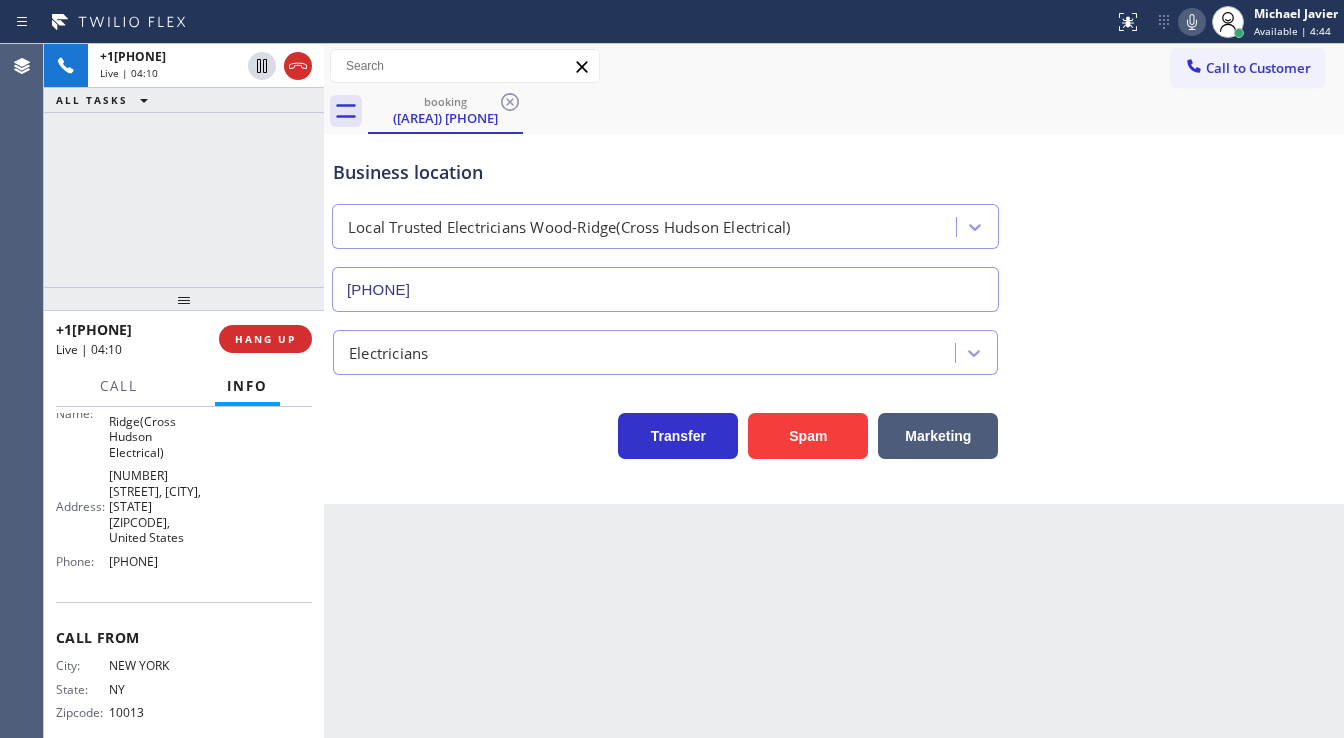 click 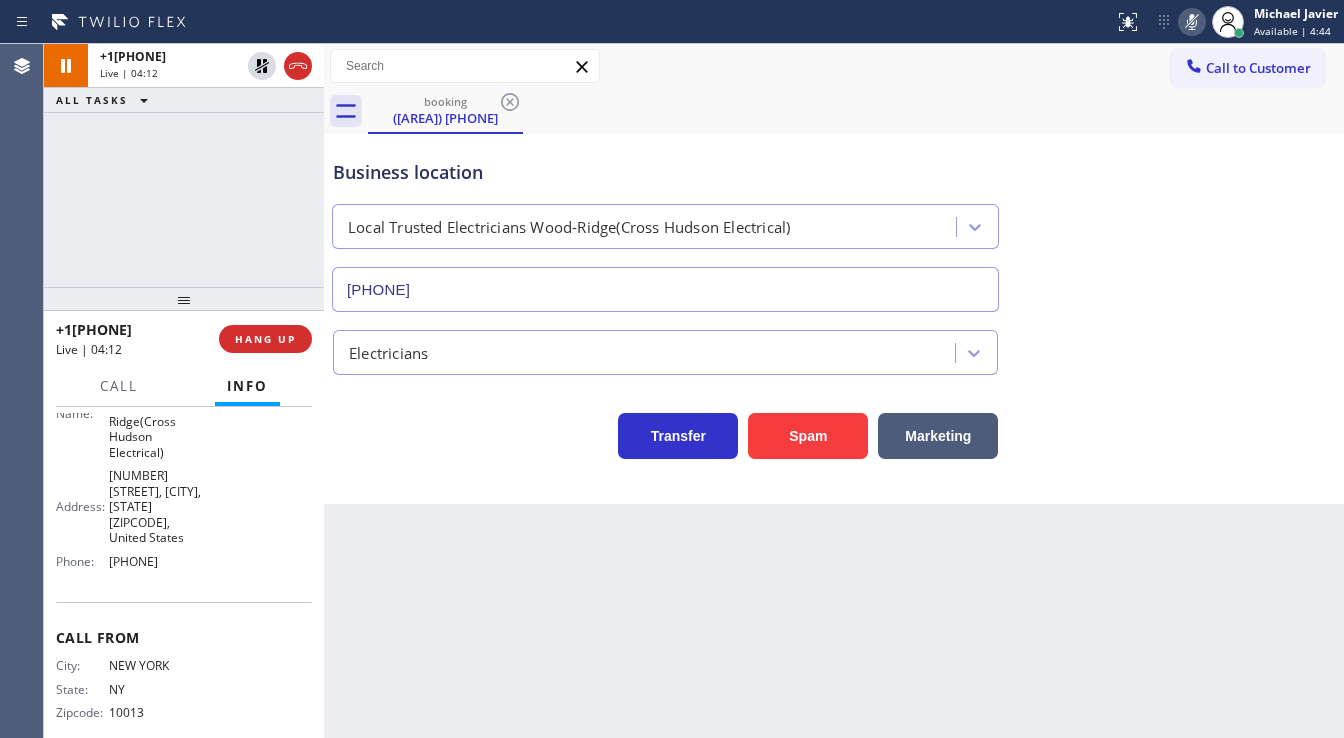 click on "Business location Local Trusted Electricians Wood-Ridge(Cross Hudson Electrical) ([AREA]) [PHONE]" at bounding box center [834, 221] 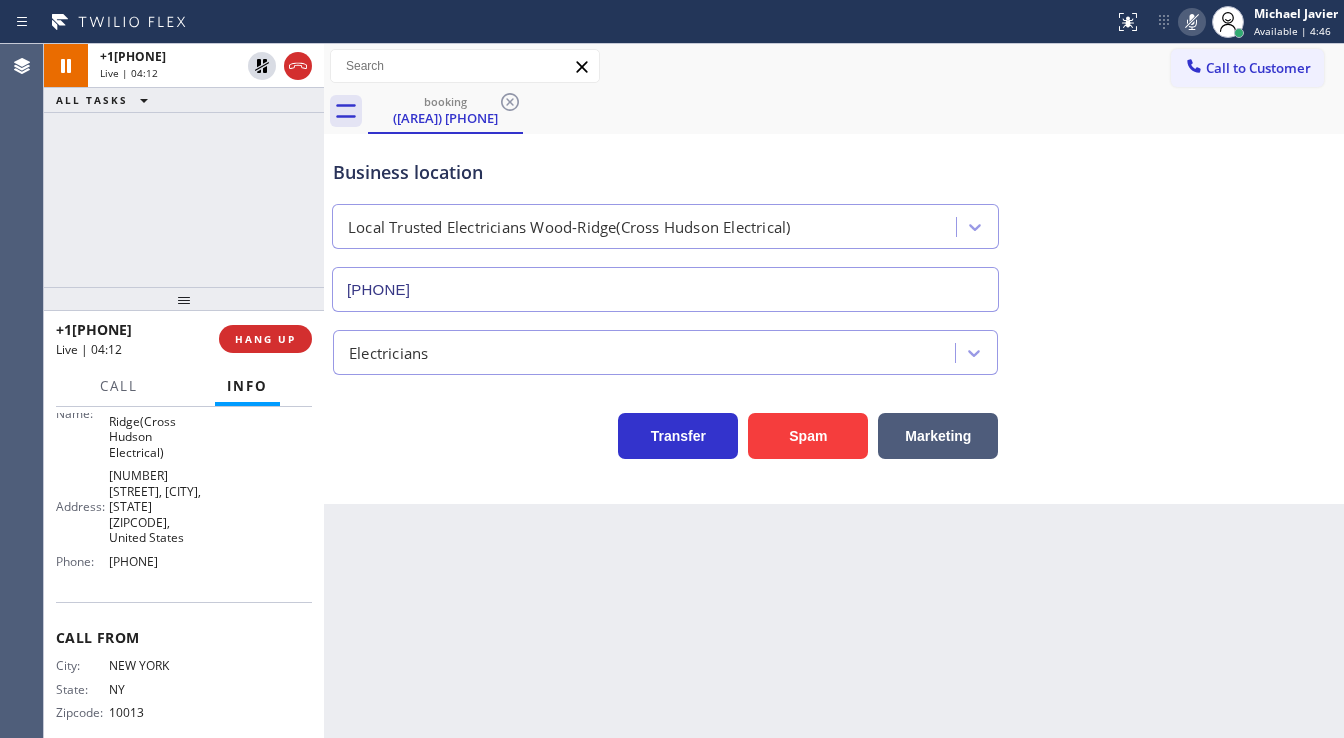 drag, startPoint x: 273, startPoint y: 204, endPoint x: 268, endPoint y: 192, distance: 13 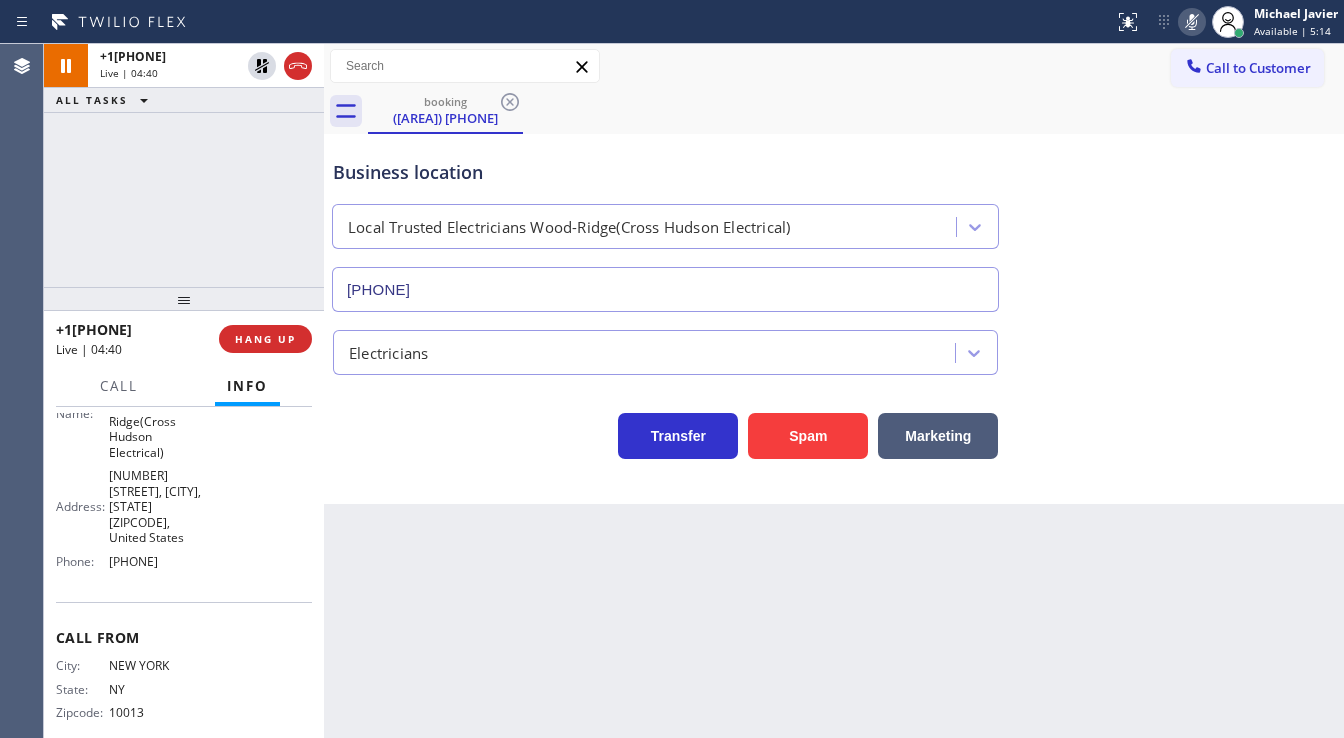 click on "[PHONE] Live | 04:40 ALL TASKS ALL TASKS ACTIVE TASKS TASKS IN WRAP UP" at bounding box center [184, 165] 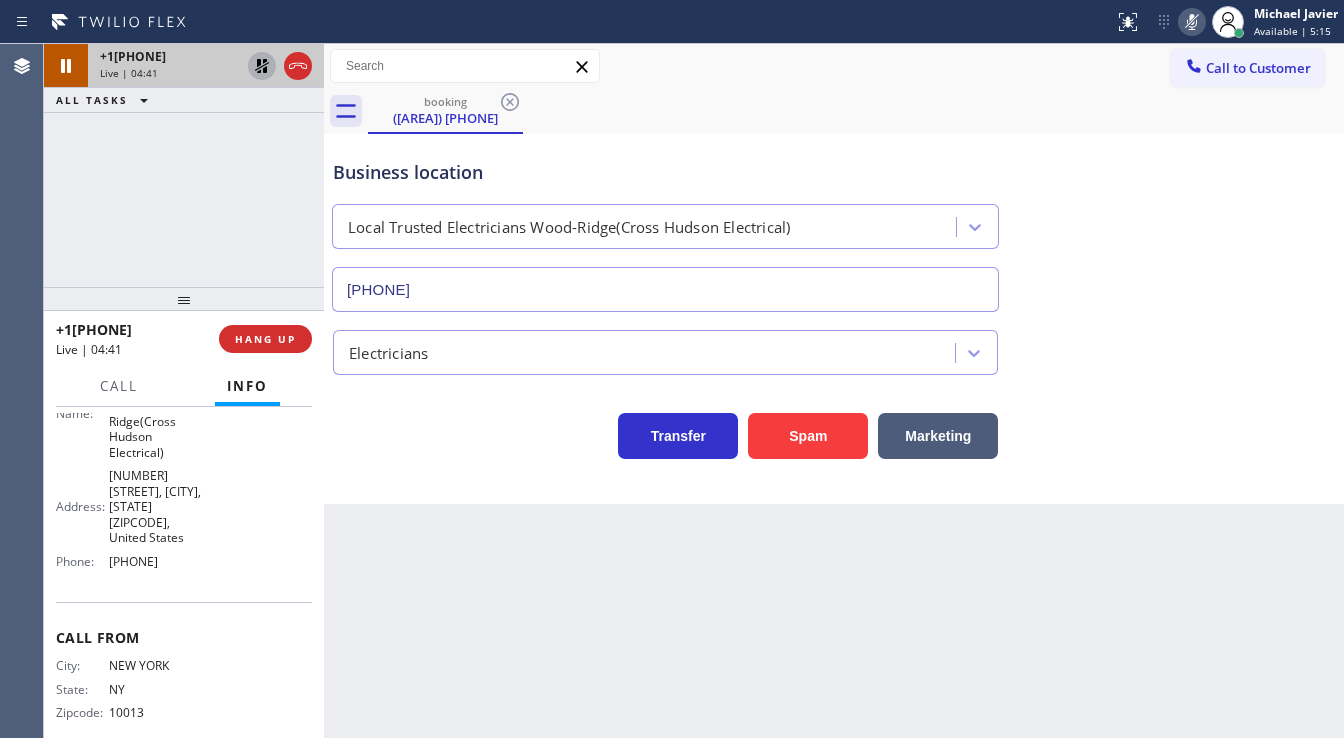 click 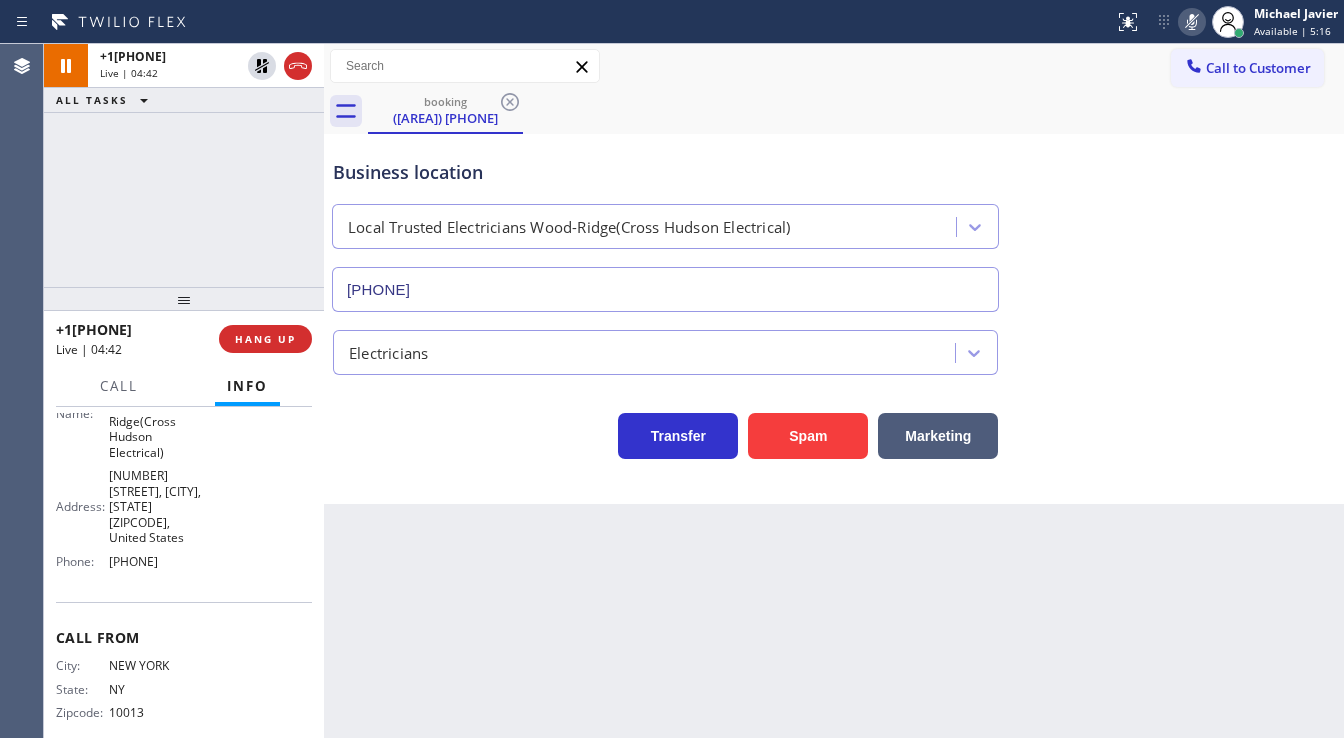 click 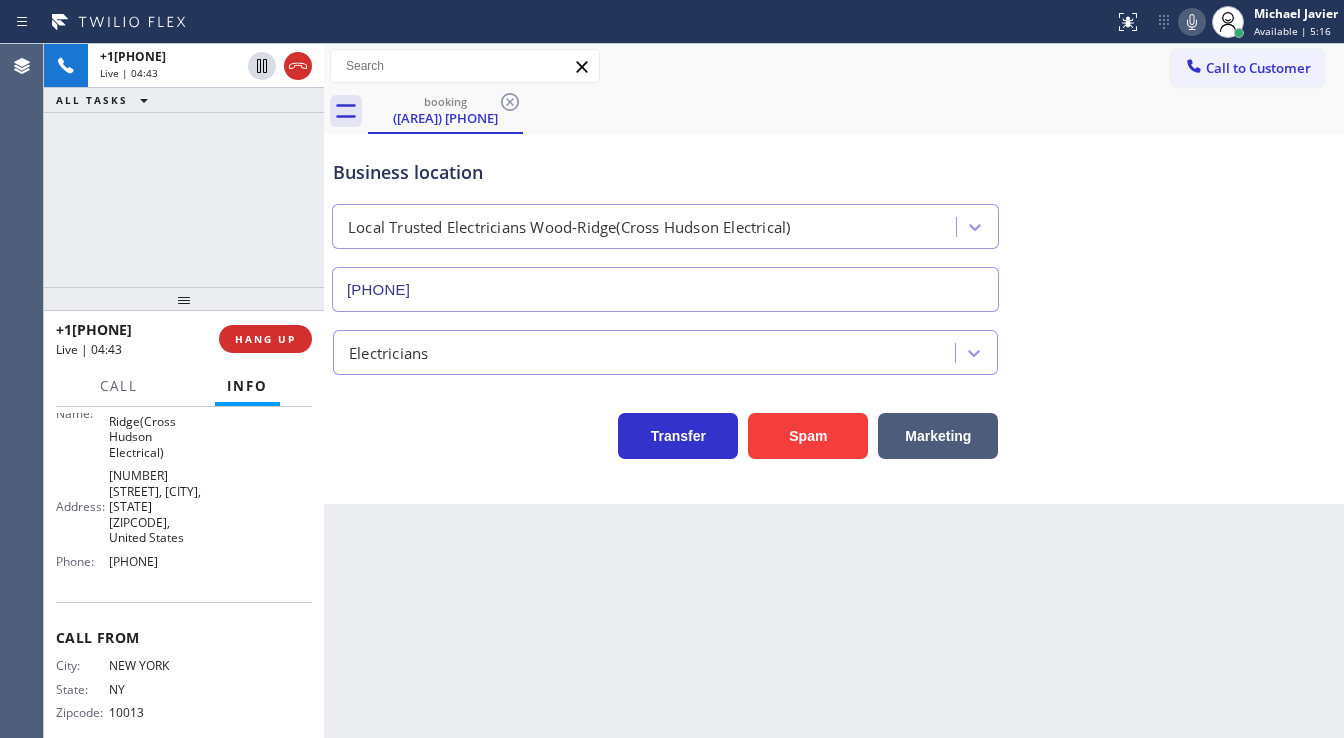 click on "+1[PHONE] Live | 04:43 ALL TASKS ALL TASKS ACTIVE TASKS TASKS IN WRAP UP" at bounding box center [184, 165] 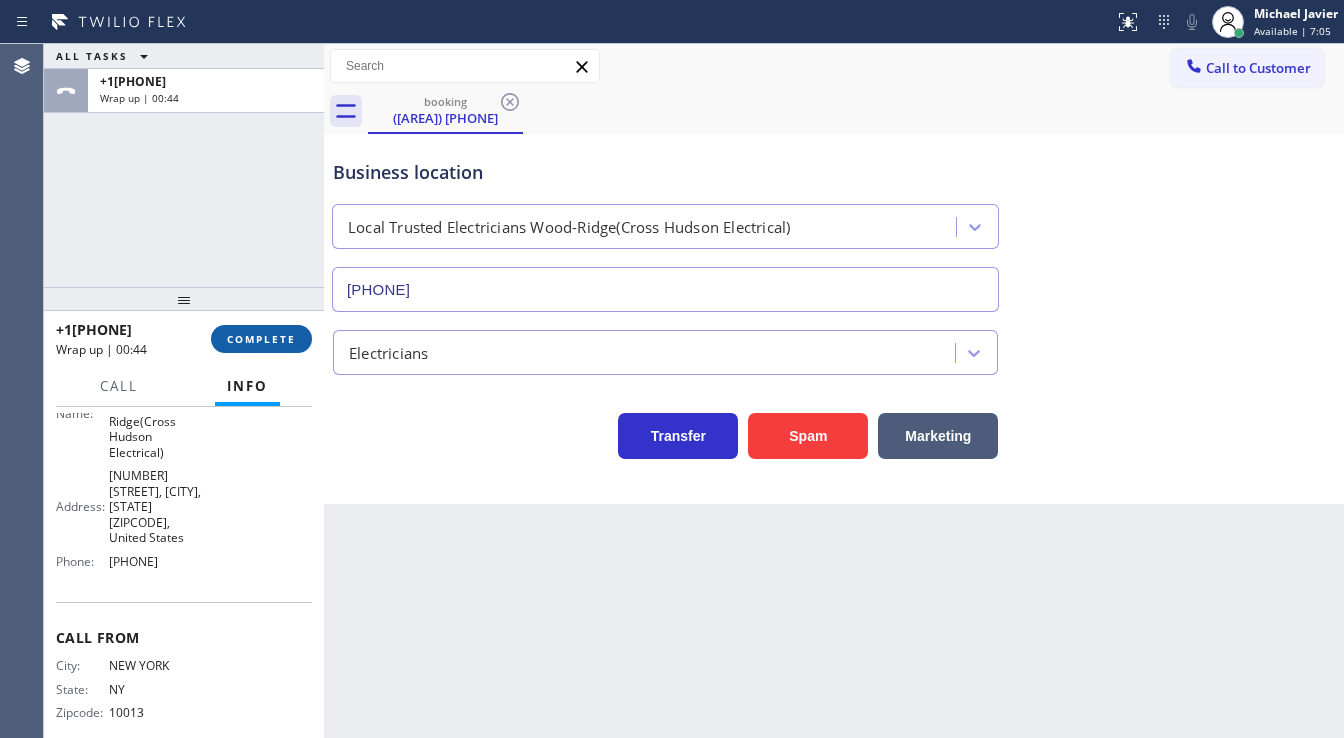 click on "COMPLETE" at bounding box center [261, 339] 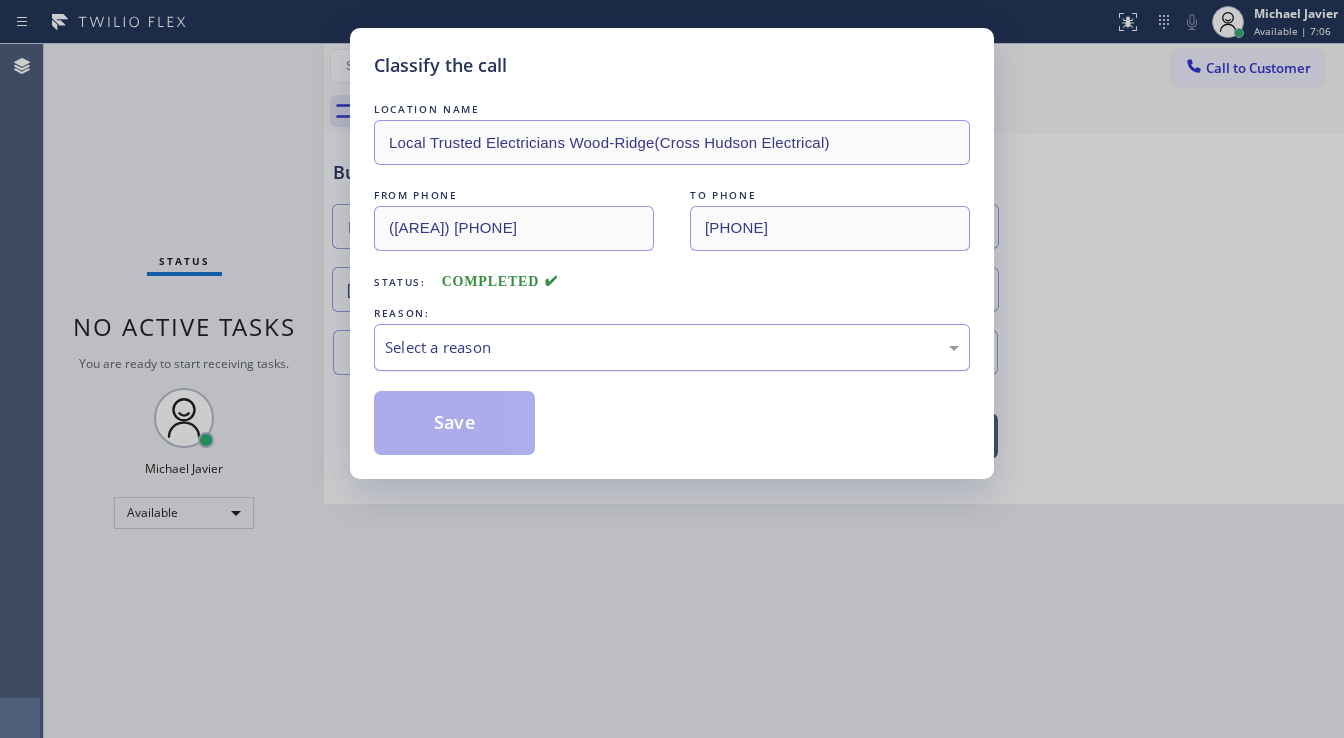 click on "Select a reason" at bounding box center [672, 347] 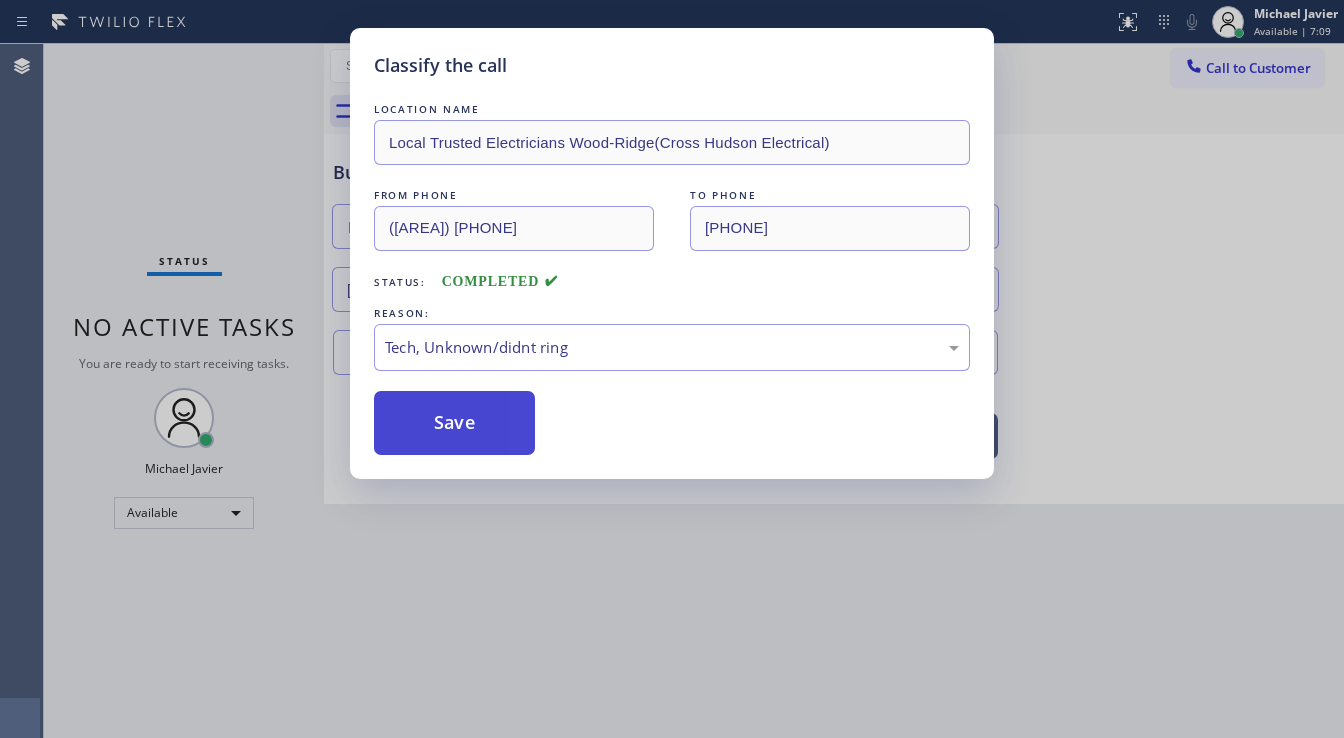 drag, startPoint x: 472, startPoint y: 413, endPoint x: 297, endPoint y: 70, distance: 385.06363 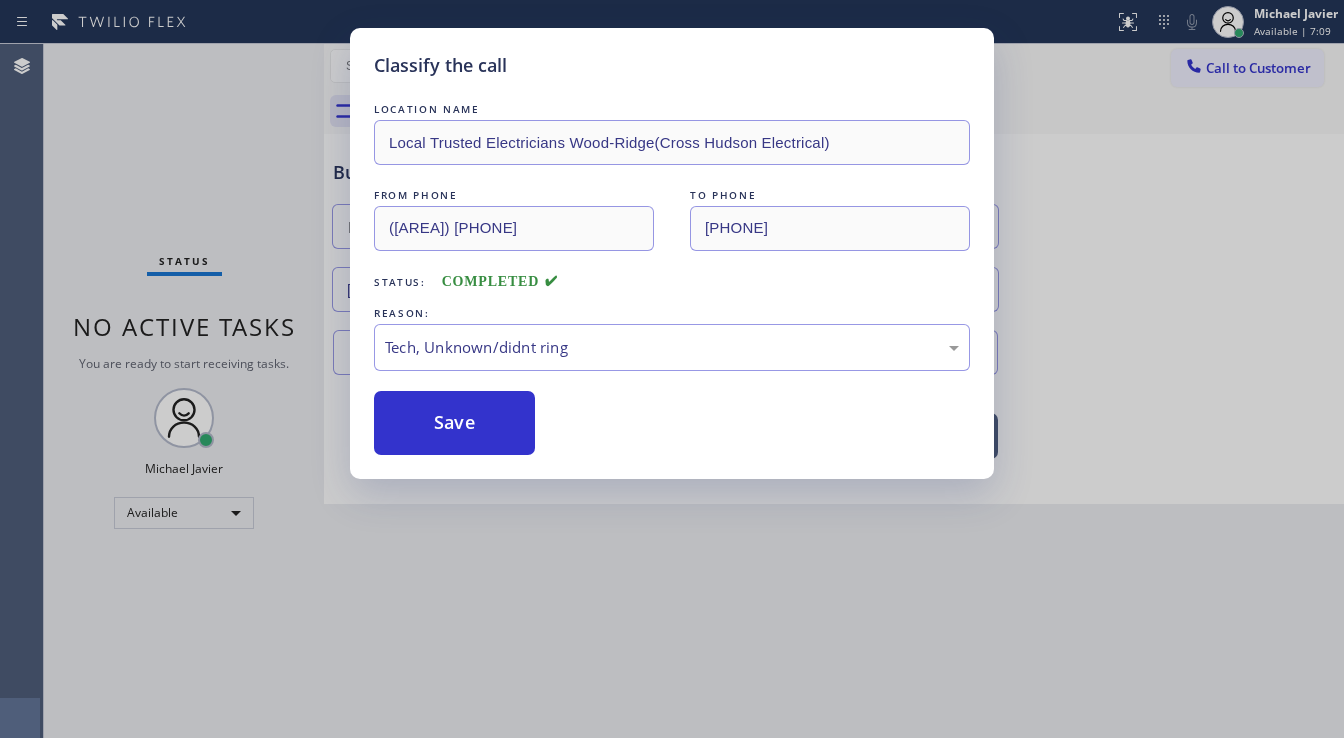 type 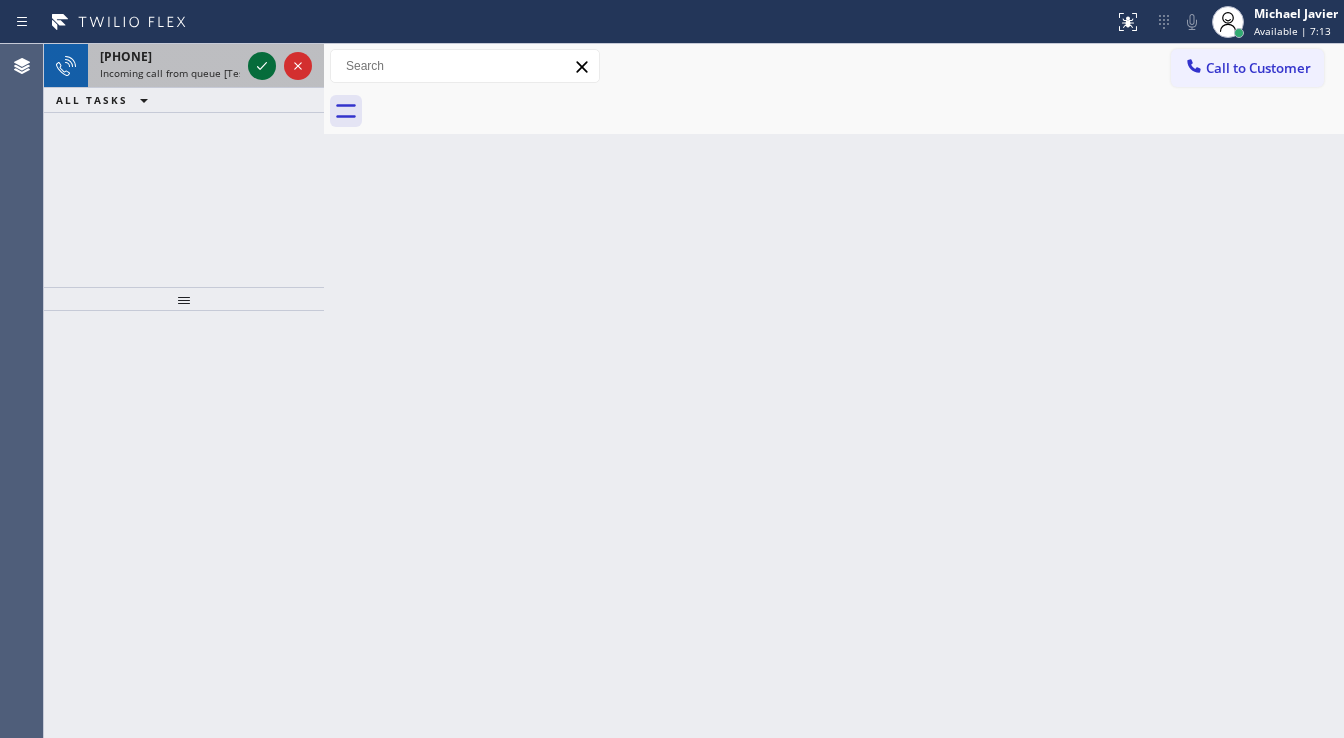 click 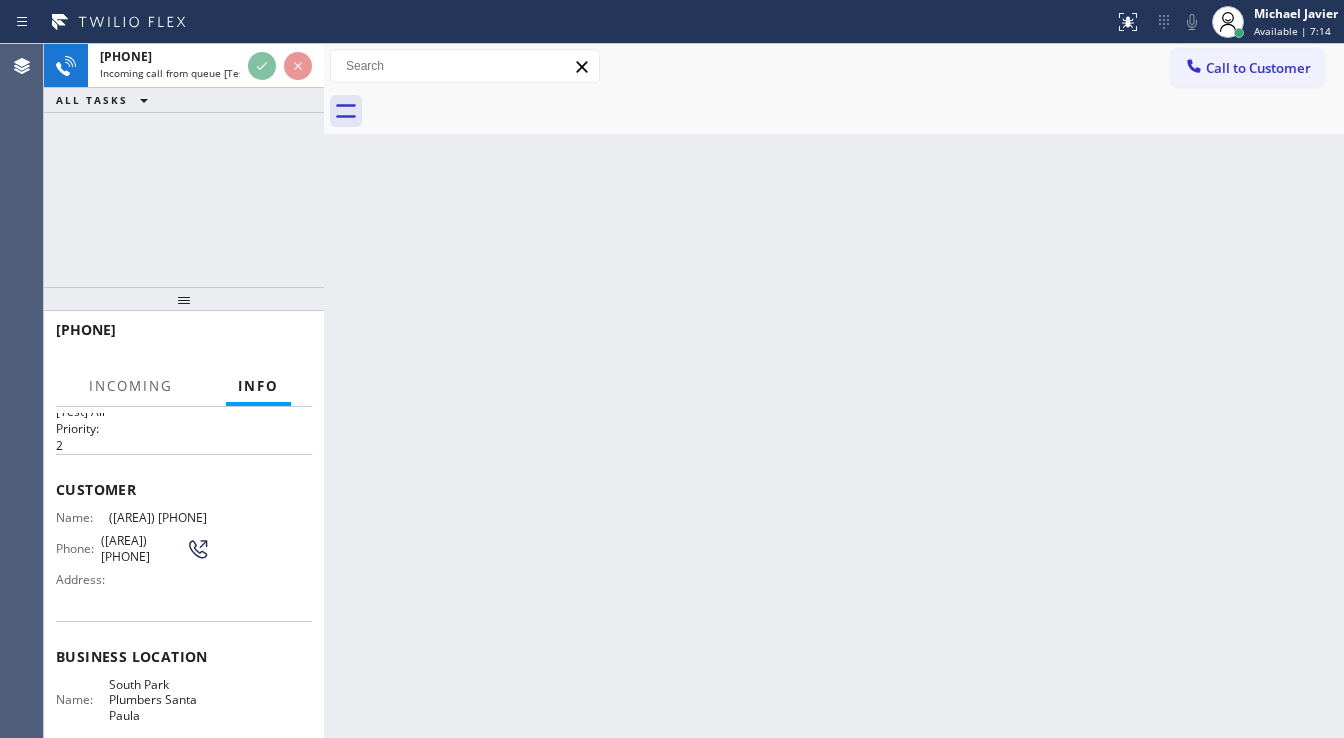 scroll, scrollTop: 80, scrollLeft: 0, axis: vertical 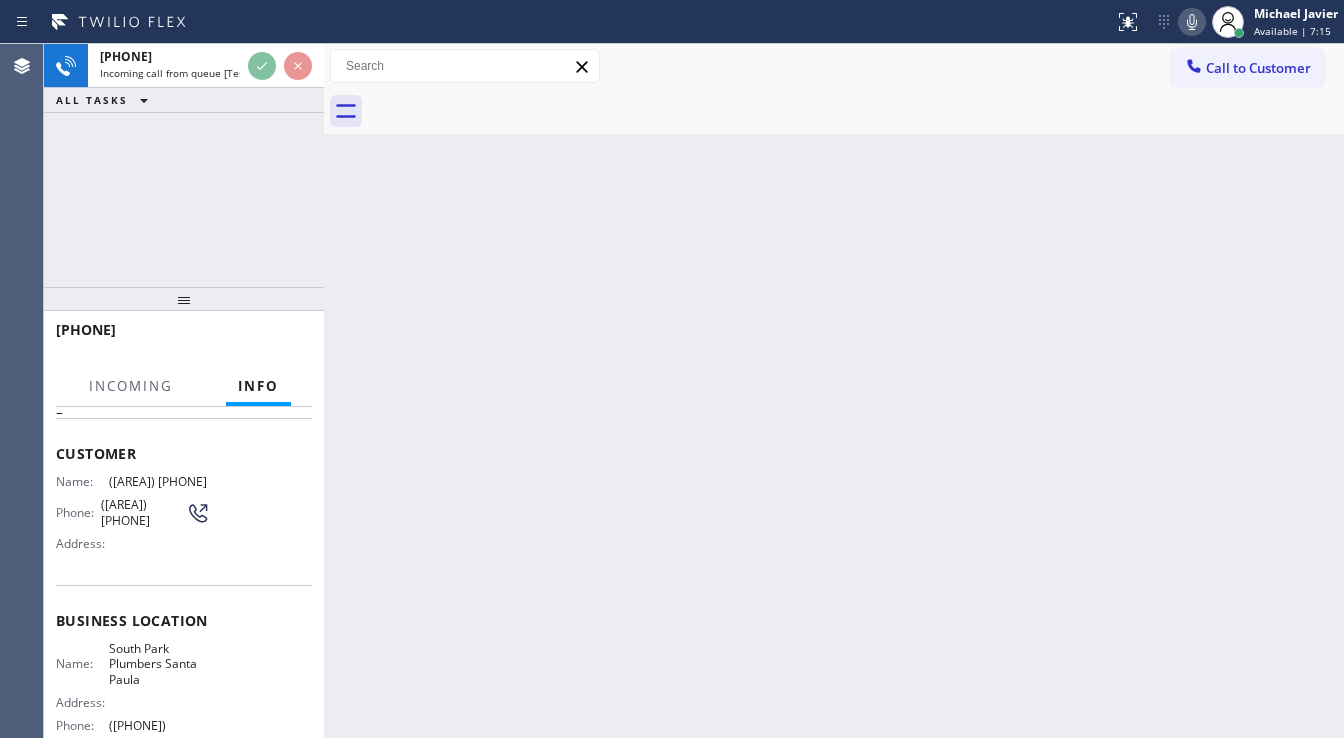 click on "[PHONE] Incoming call from queue [Test] All ALL TASKS ALL TASKS ACTIVE TASKS TASKS IN WRAP UP" at bounding box center (184, 165) 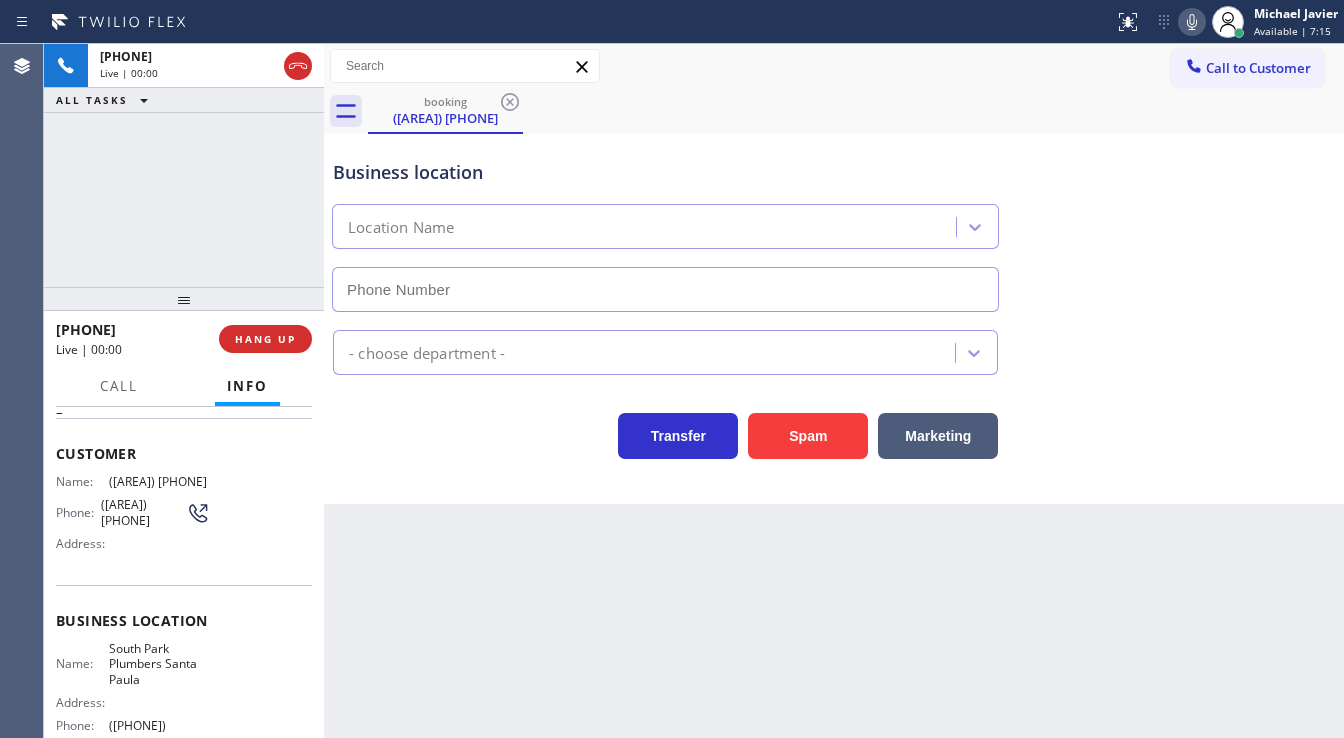 type on "([PHONE])" 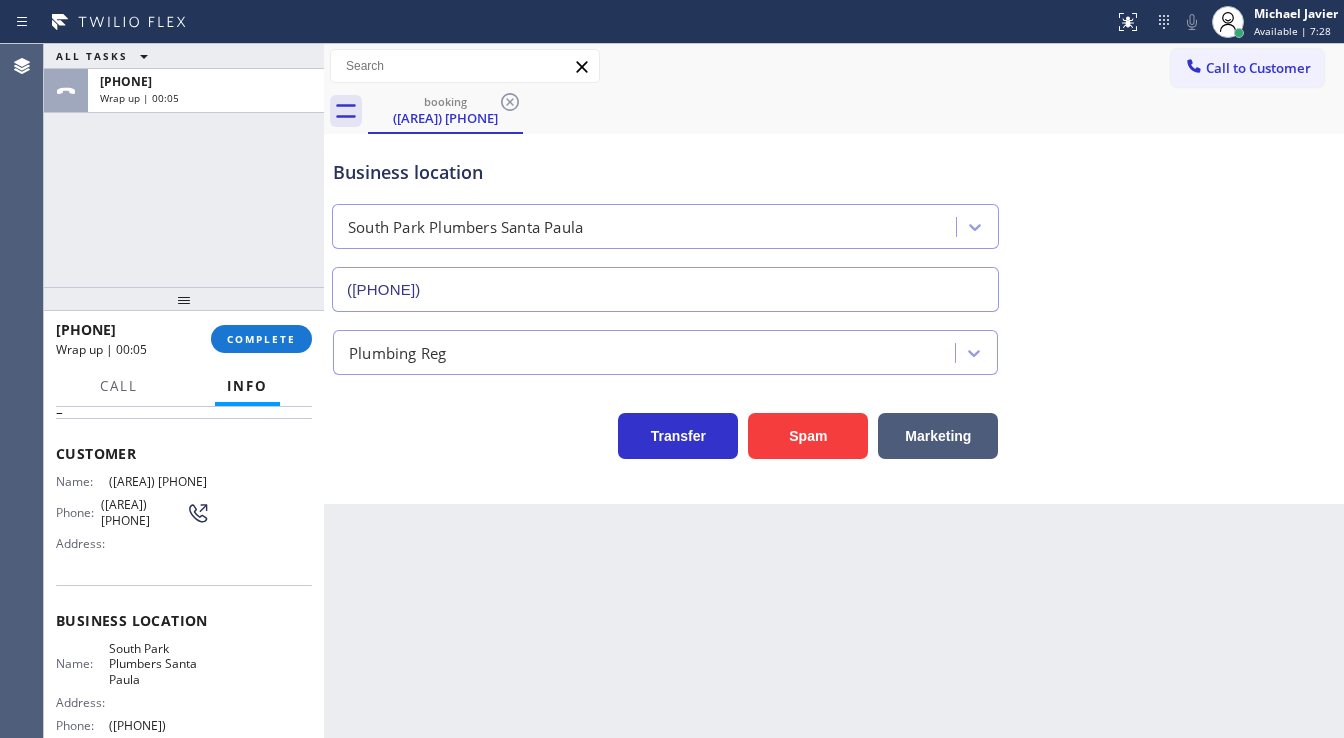 click on "ALL TASKS ALL TASKS ACTIVE TASKS TASKS IN WRAP UP [PHONE] Wrap up | 00:05" at bounding box center [184, 165] 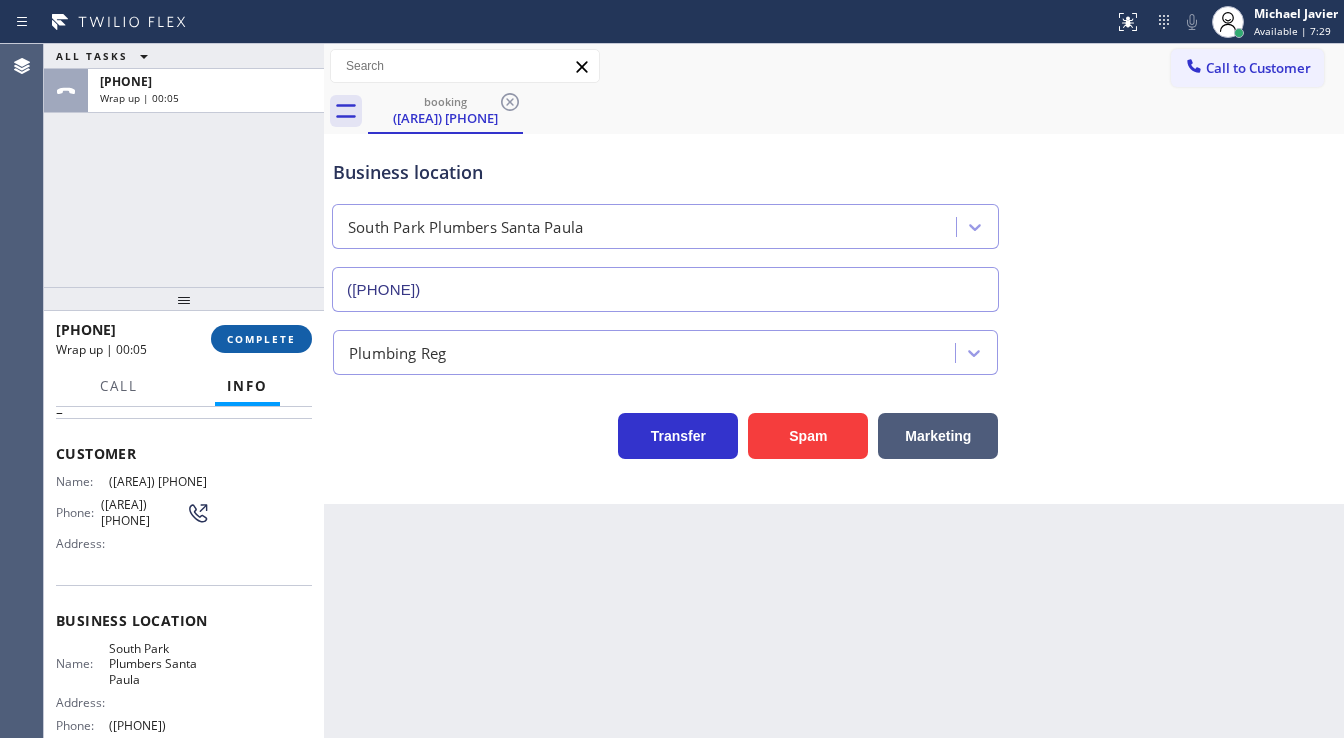 click on "COMPLETE" at bounding box center (261, 339) 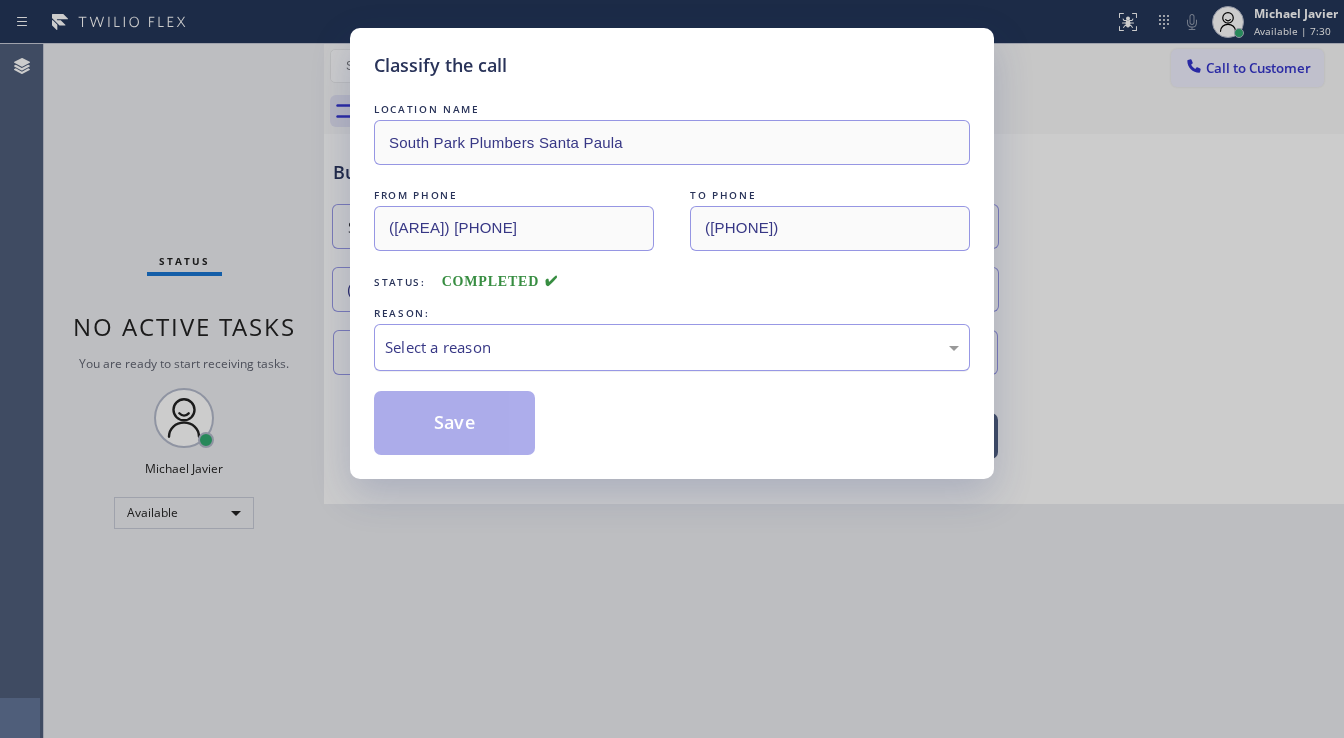 click on "Select a reason" at bounding box center [672, 347] 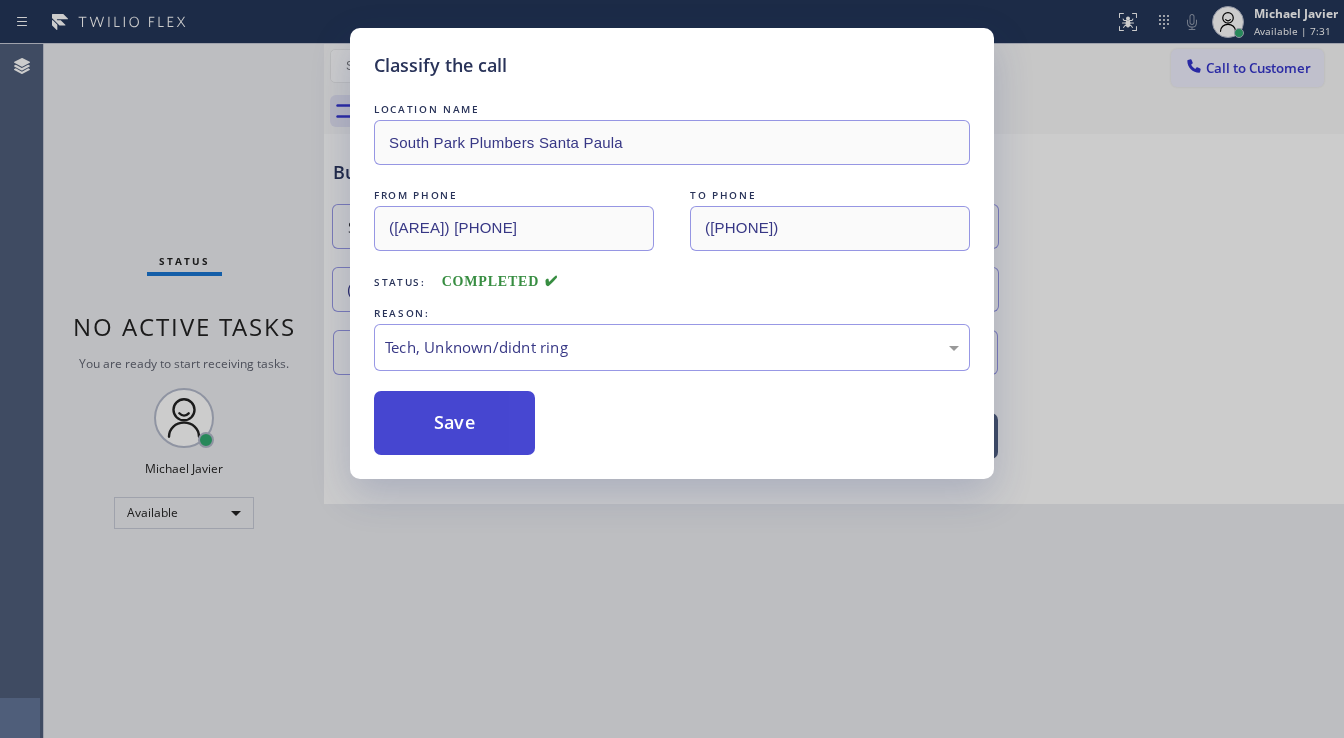 click on "Save" at bounding box center [454, 423] 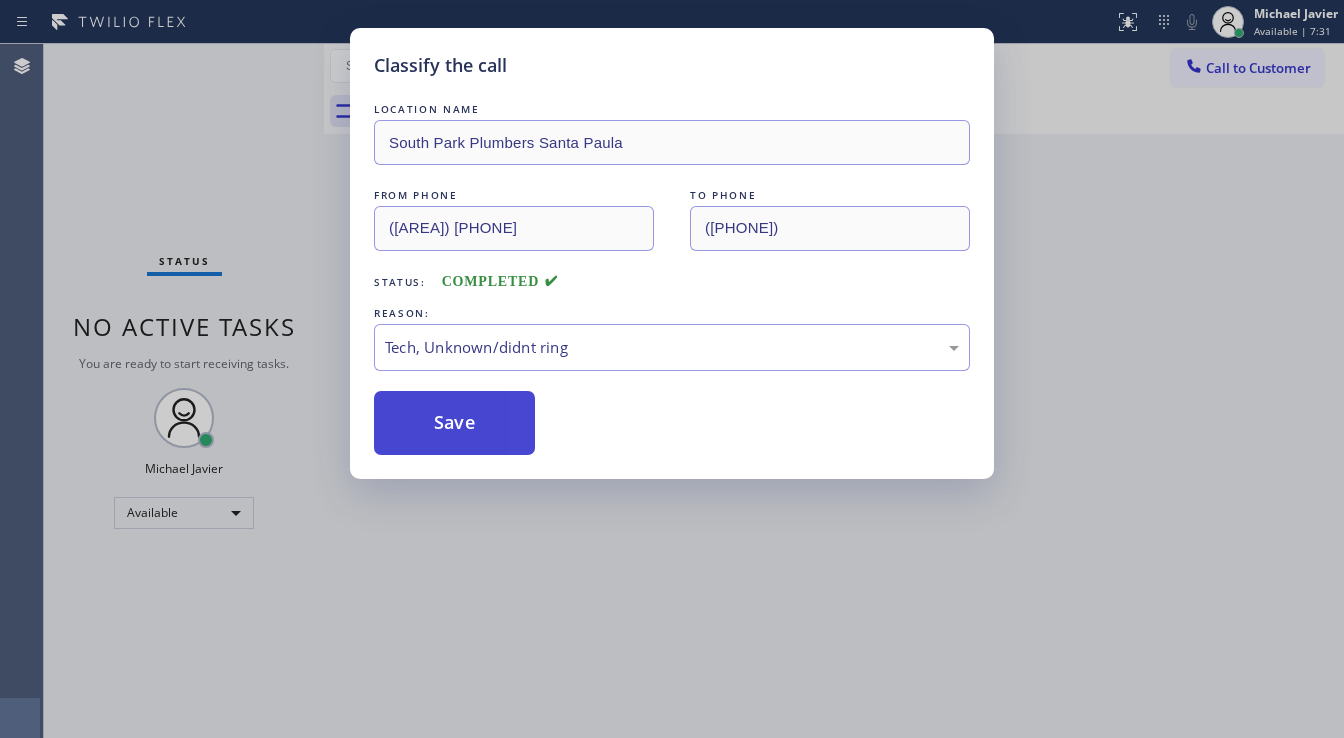 click on "Save" at bounding box center [454, 423] 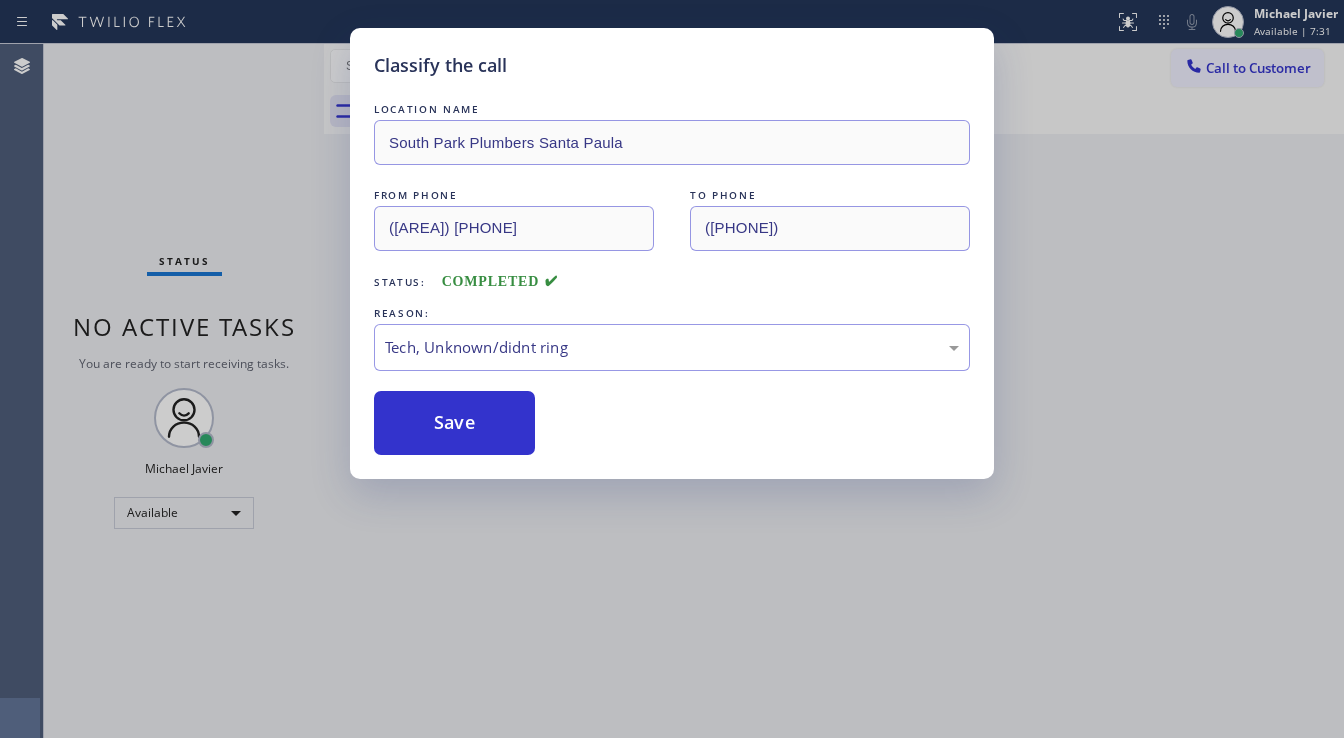click on "Classify the call LOCATION NAME South Park Plumbers [CITY] FROM PHONE ([AREA]) [PHONE] TO PHONE ([AREA]) [PHONE] Status: COMPLETED REASON: Tech, Unknown/didnt ring Save" at bounding box center (672, 369) 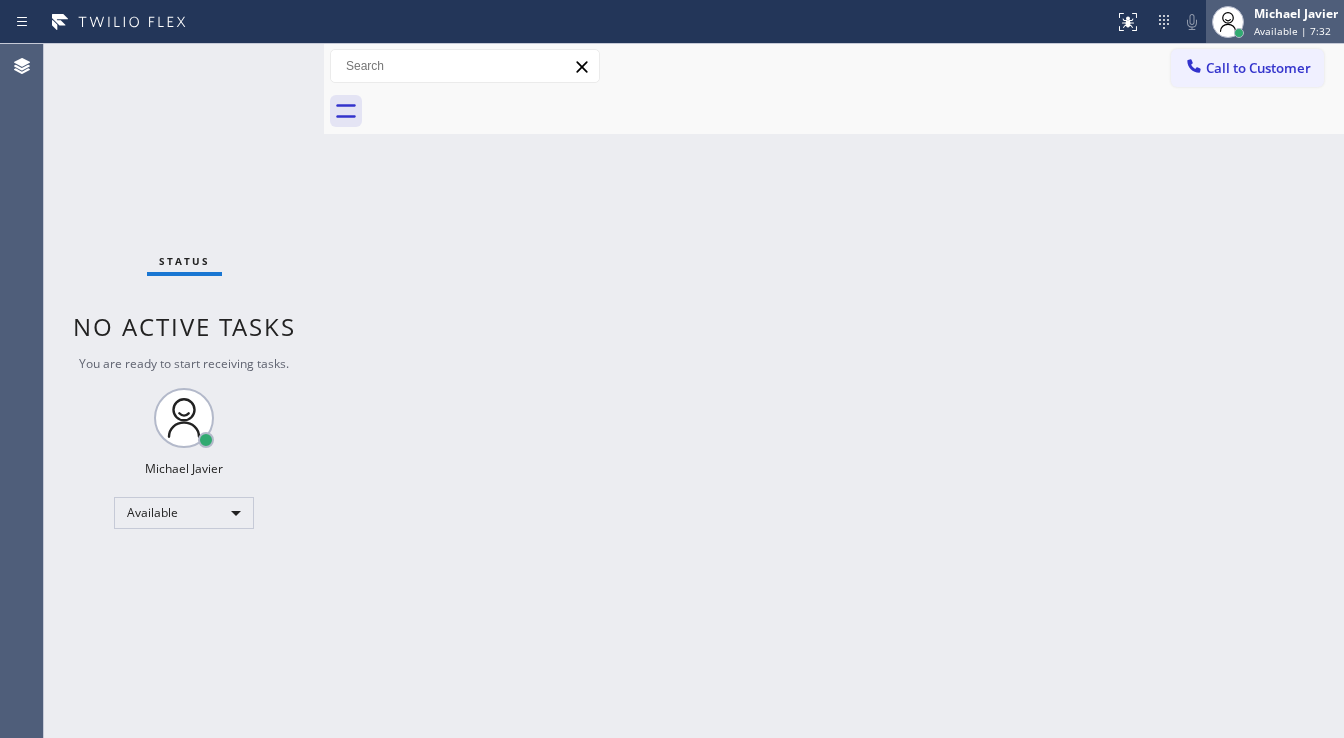click on "Available | 7:32" at bounding box center [1292, 31] 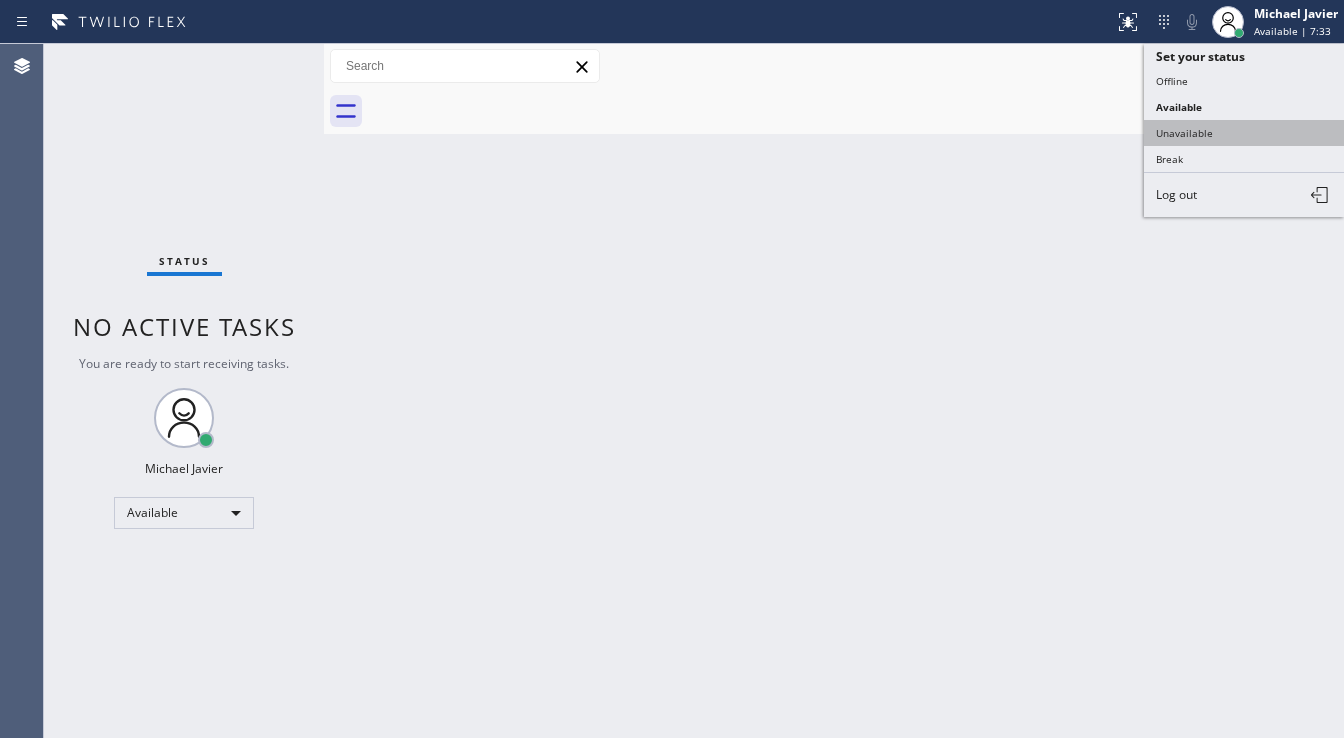 click on "Unavailable" at bounding box center (1244, 133) 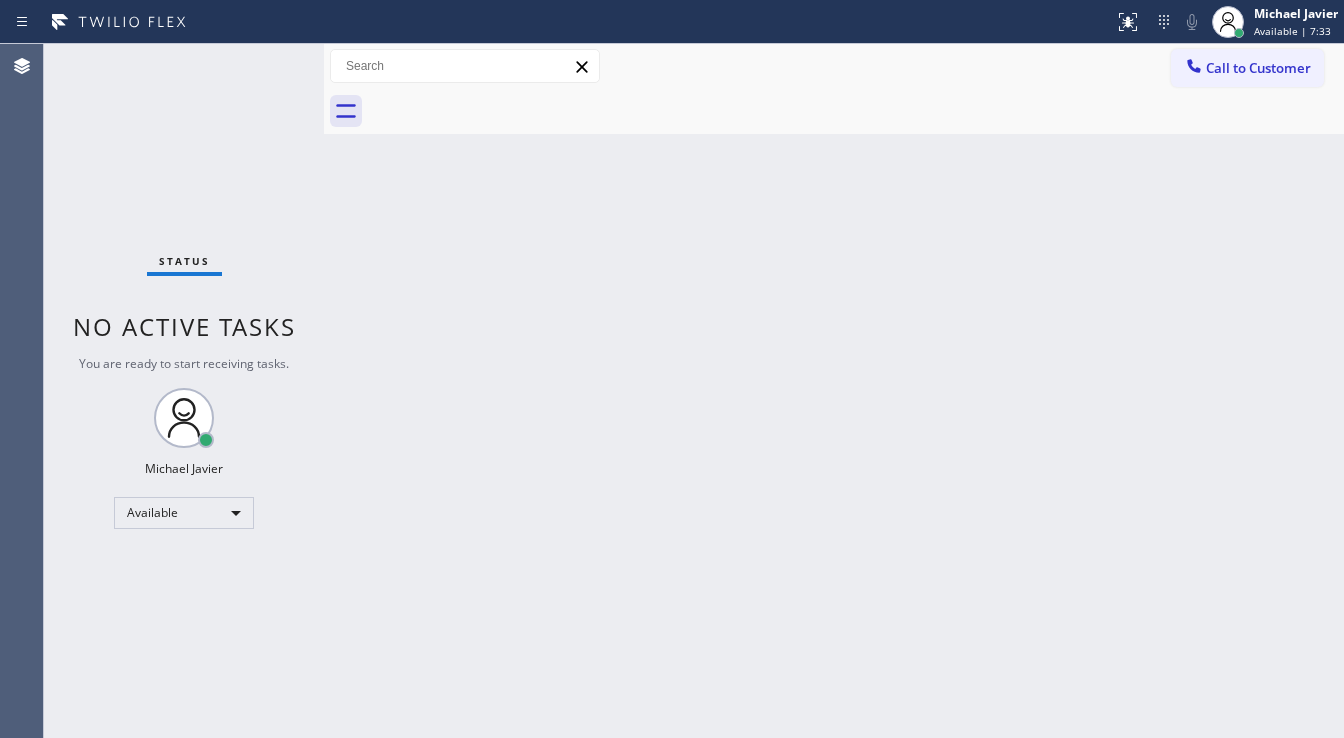 drag, startPoint x: 911, startPoint y: 332, endPoint x: 703, endPoint y: 590, distance: 331.40308 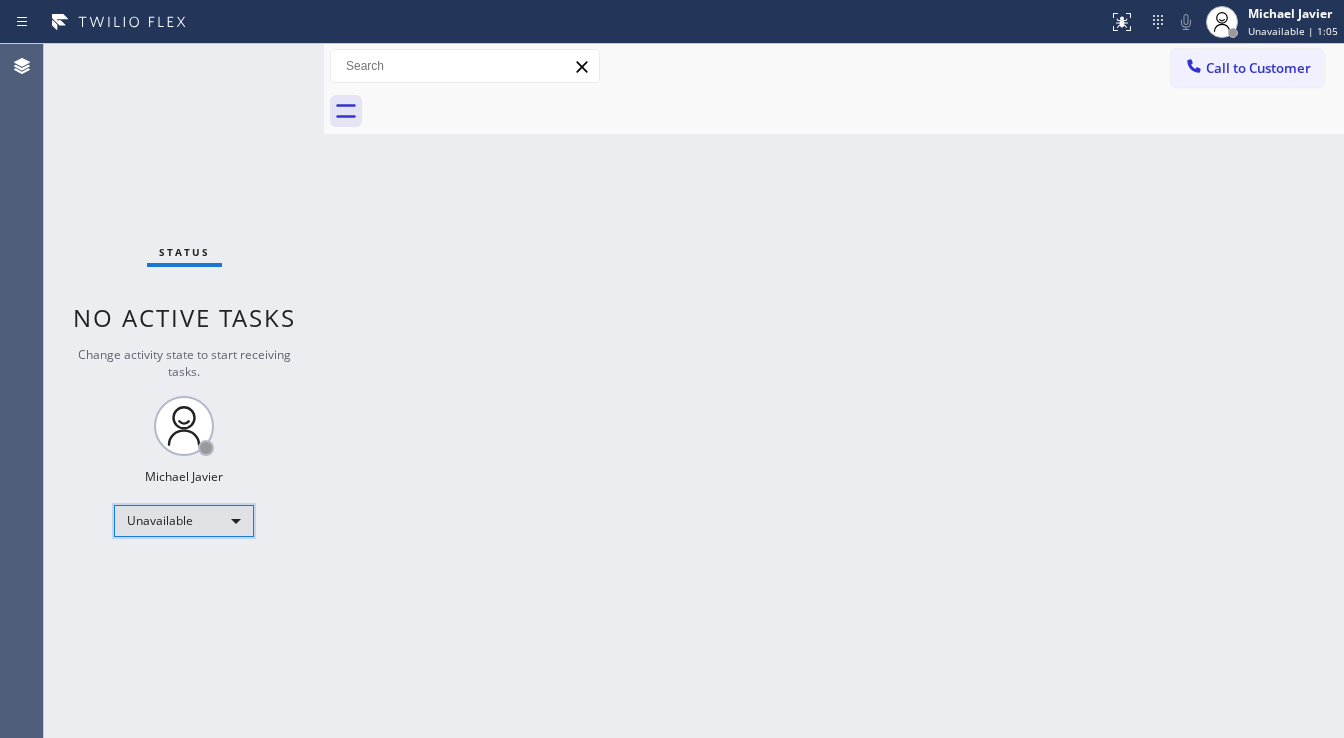 click on "Unavailable" at bounding box center [184, 521] 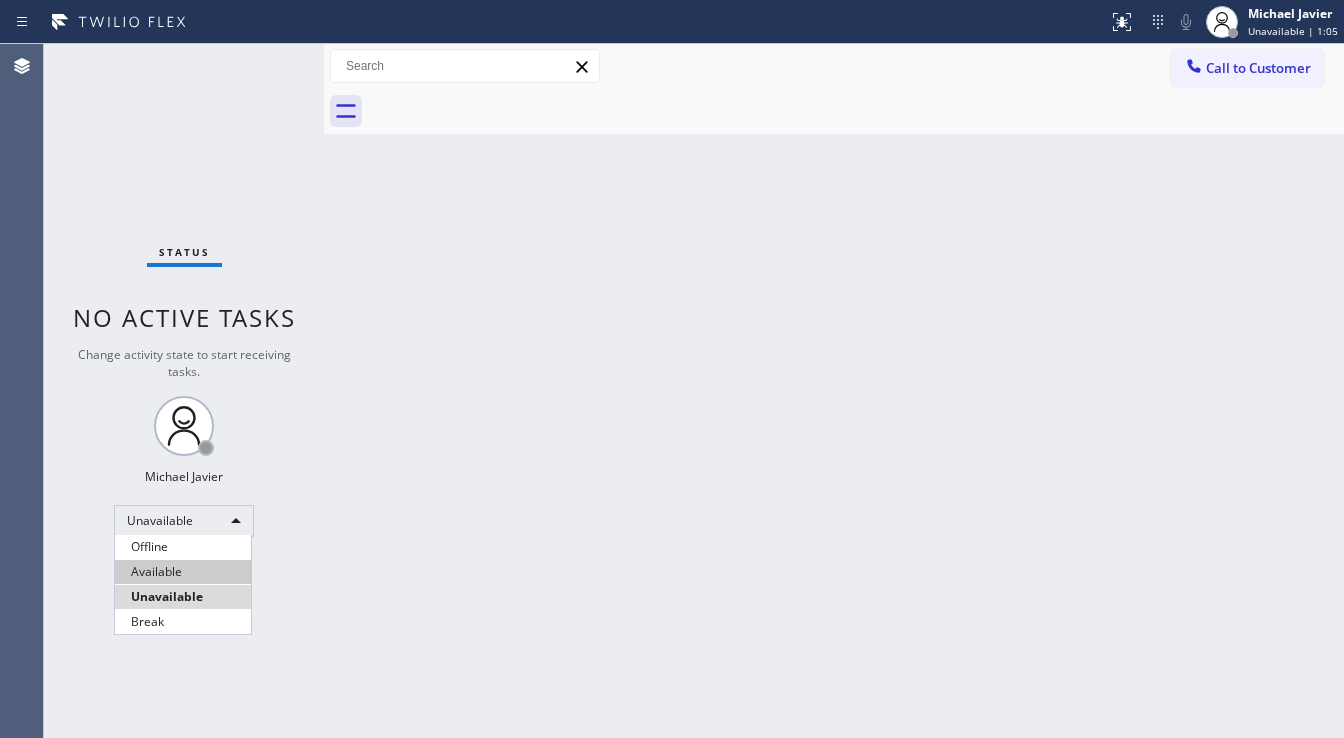 click on "Available" at bounding box center (183, 572) 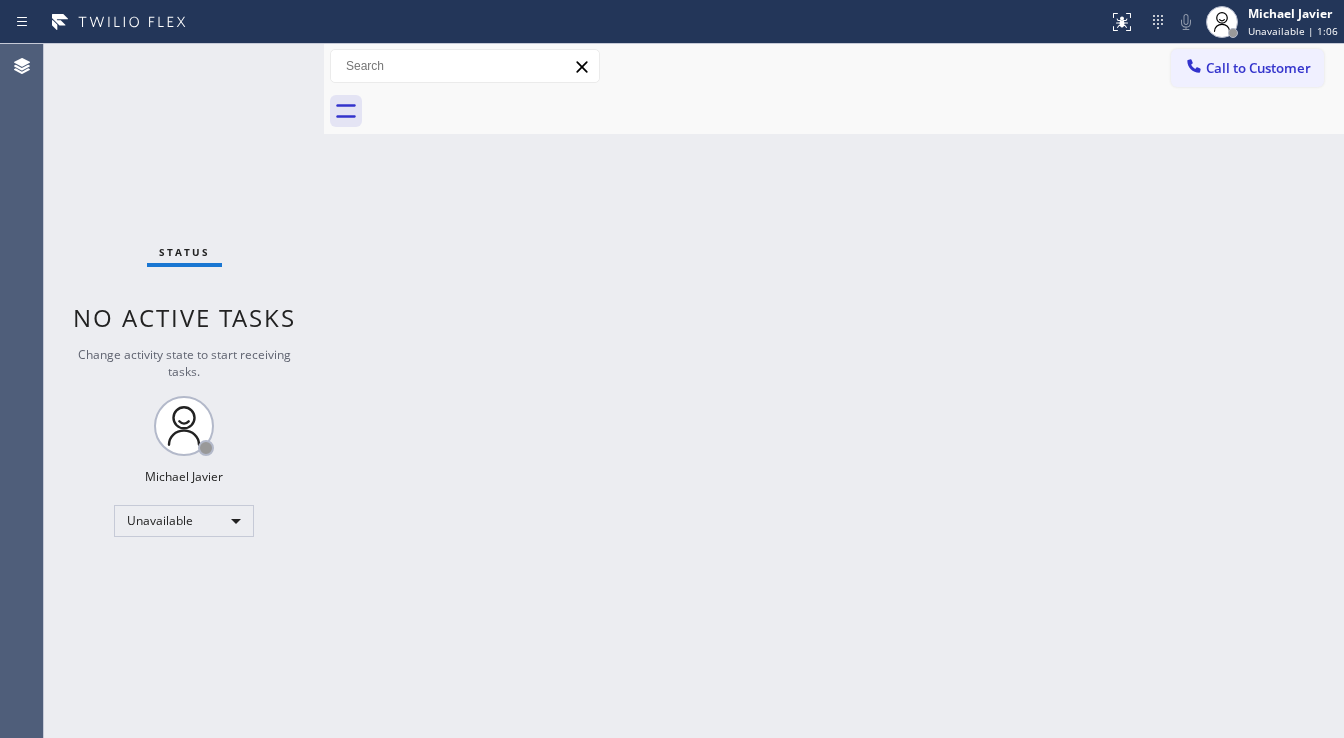 click on "Back to Dashboard Change Sender ID Customers Technicians Select a contact Outbound call Technician Search Technician Your caller id phone number Your caller id phone number Call Technician info Name   Phone none Address none Change Sender ID HVAC +1[PHONE] 5 Star Appliance +1[PHONE] Appliance Repair +1[PHONE] Plumbing +1[PHONE] Air Duct Cleaning +1[PHONE]  Electricians +1[PHONE] Cancel Change Check personal SMS Reset Change No tabs Call to Customer Outbound call Location Viking Repair  Service Your caller id phone number ([AREA]) [PHONE] Customer number Call Outbound call Technician Search Technician Your caller id phone number Your caller id phone number Call" at bounding box center [834, 391] 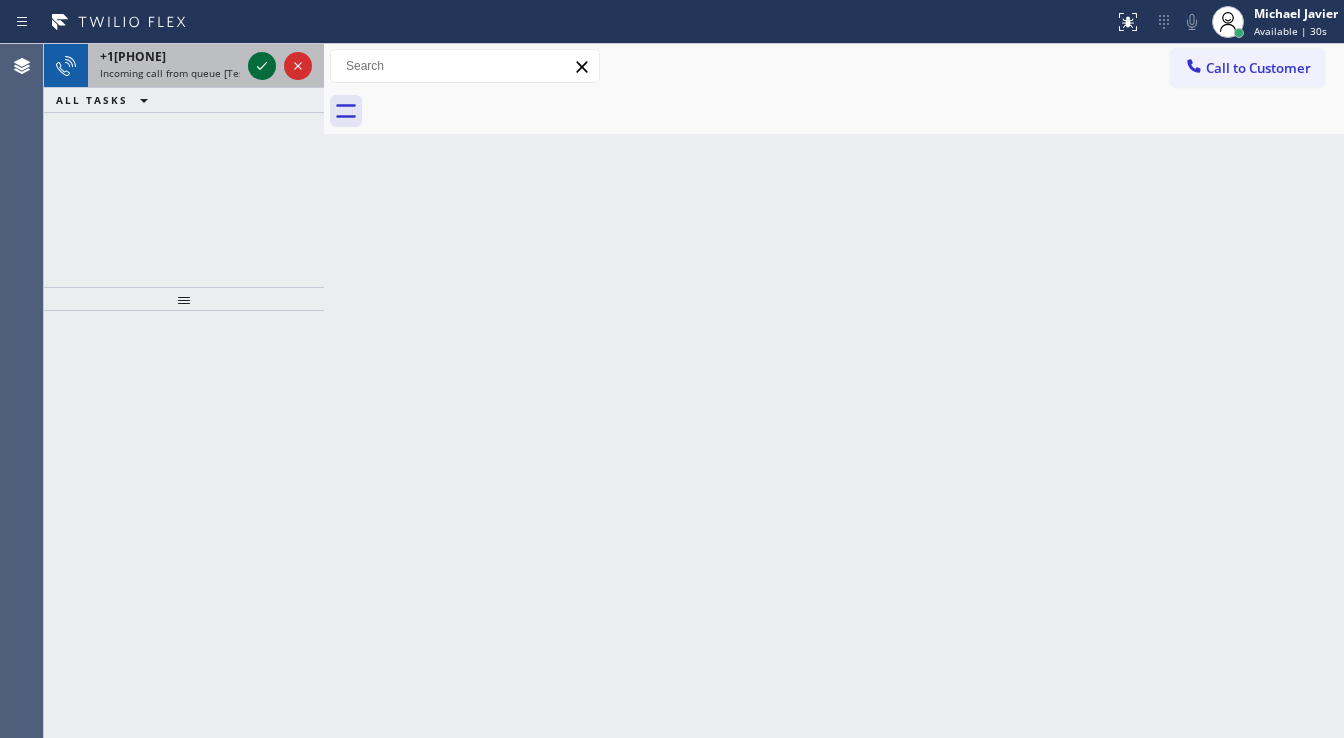 click 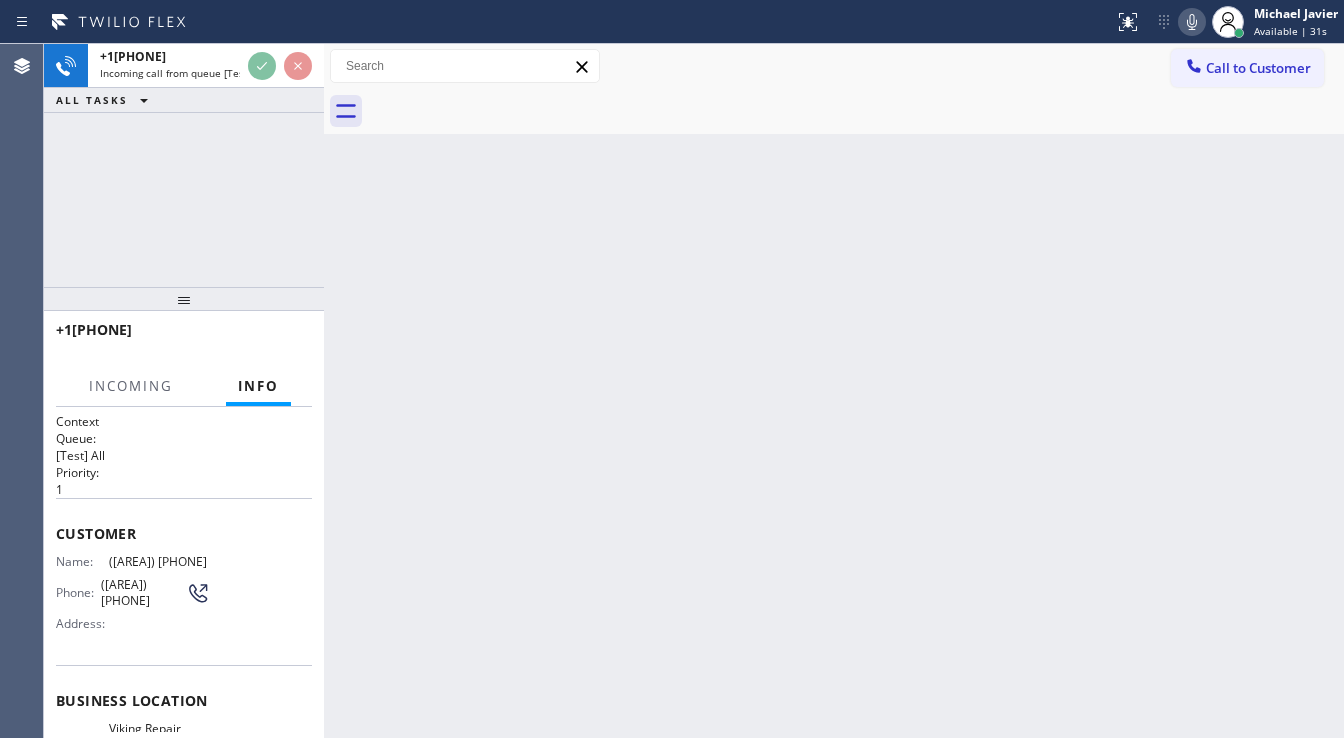 scroll, scrollTop: 80, scrollLeft: 0, axis: vertical 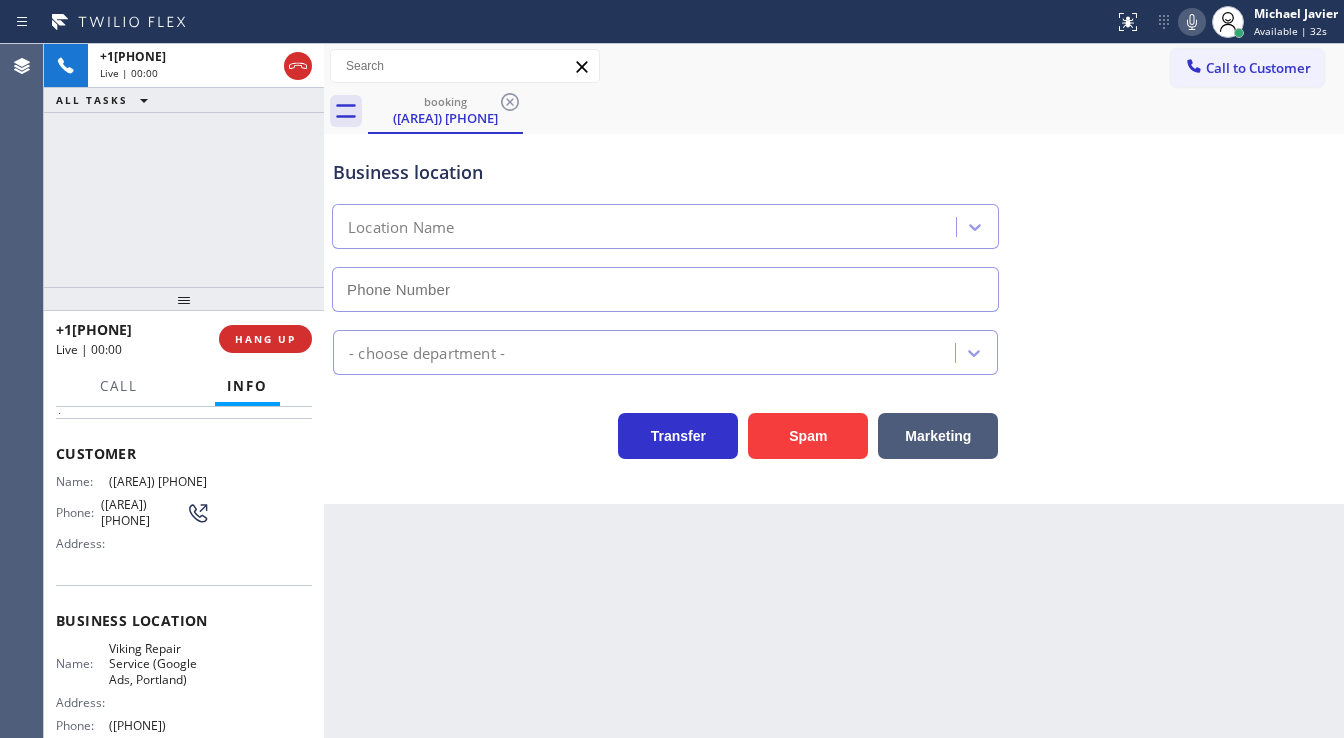 type on "([PHONE])" 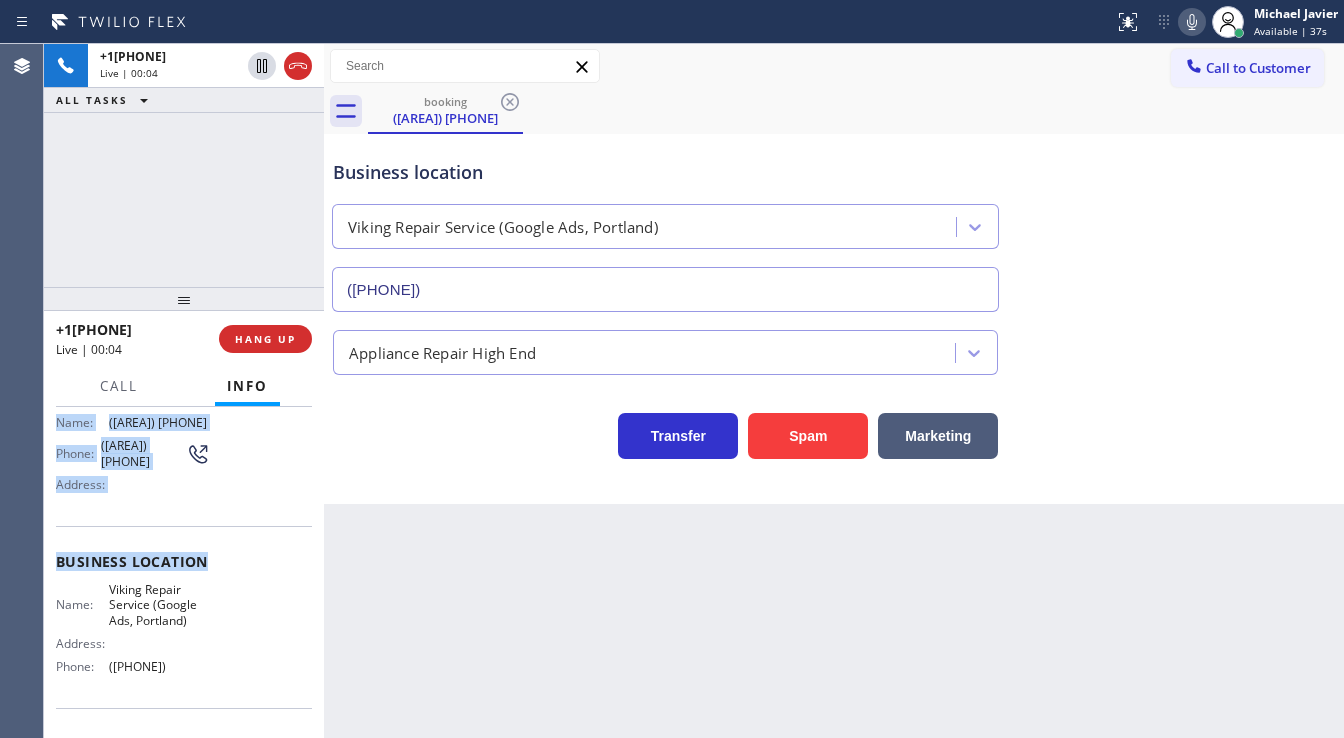 scroll, scrollTop: 240, scrollLeft: 0, axis: vertical 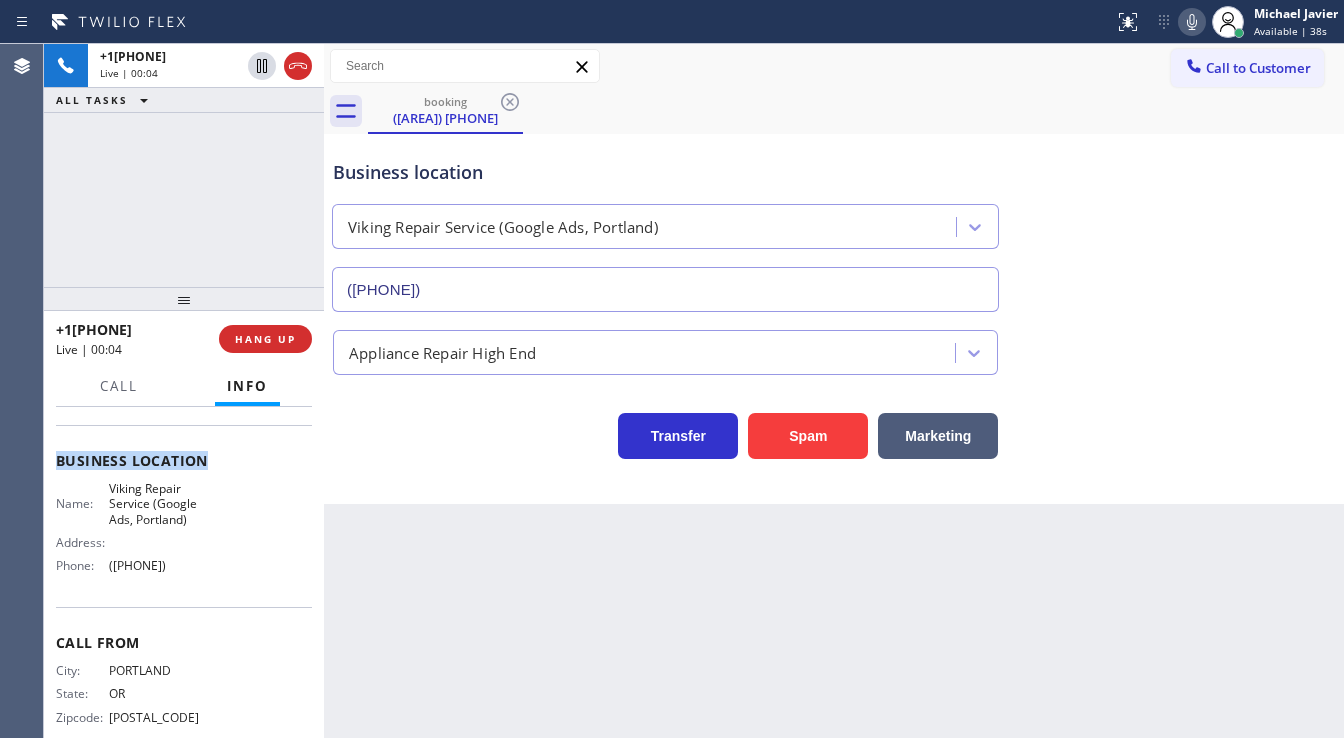 drag, startPoint x: 55, startPoint y: 444, endPoint x: 238, endPoint y: 556, distance: 214.55302 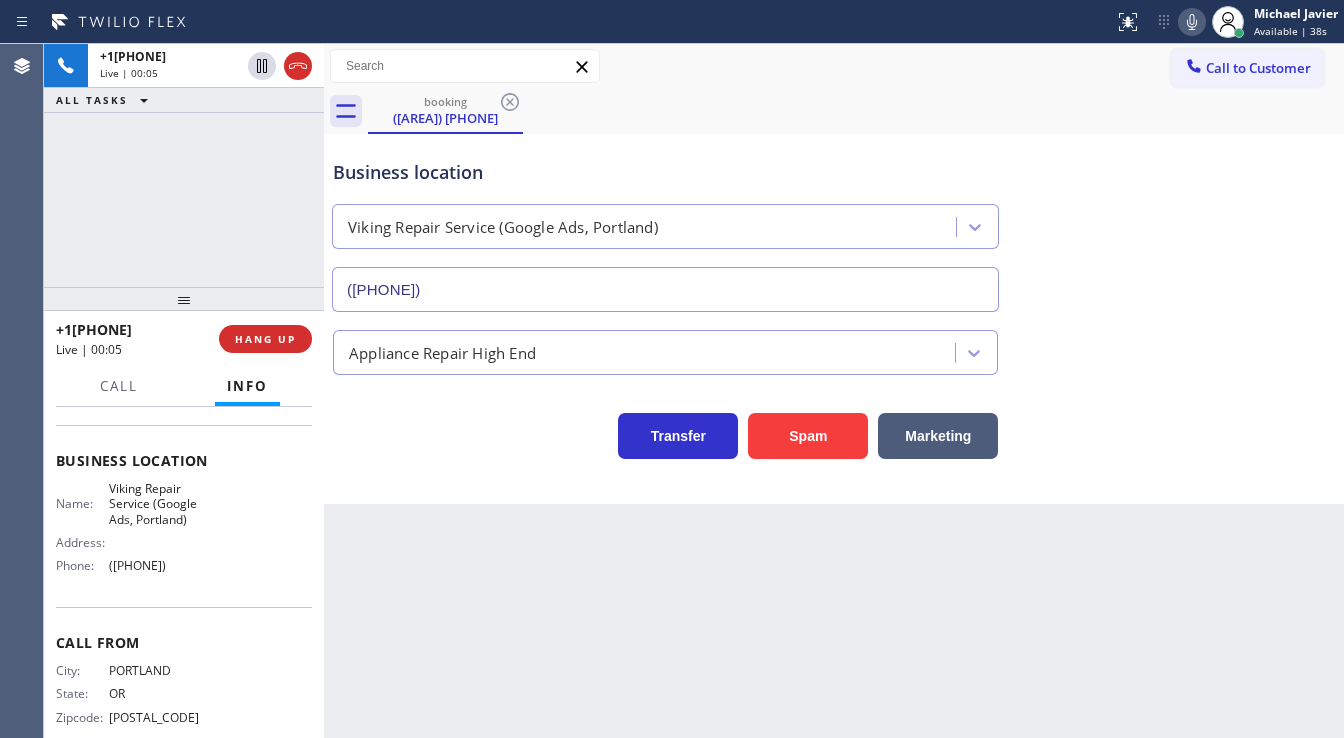 click on "+1[PHONE] Live | 00:05 ALL TASKS ALL TASKS ACTIVE TASKS TASKS IN WRAP UP" at bounding box center (184, 165) 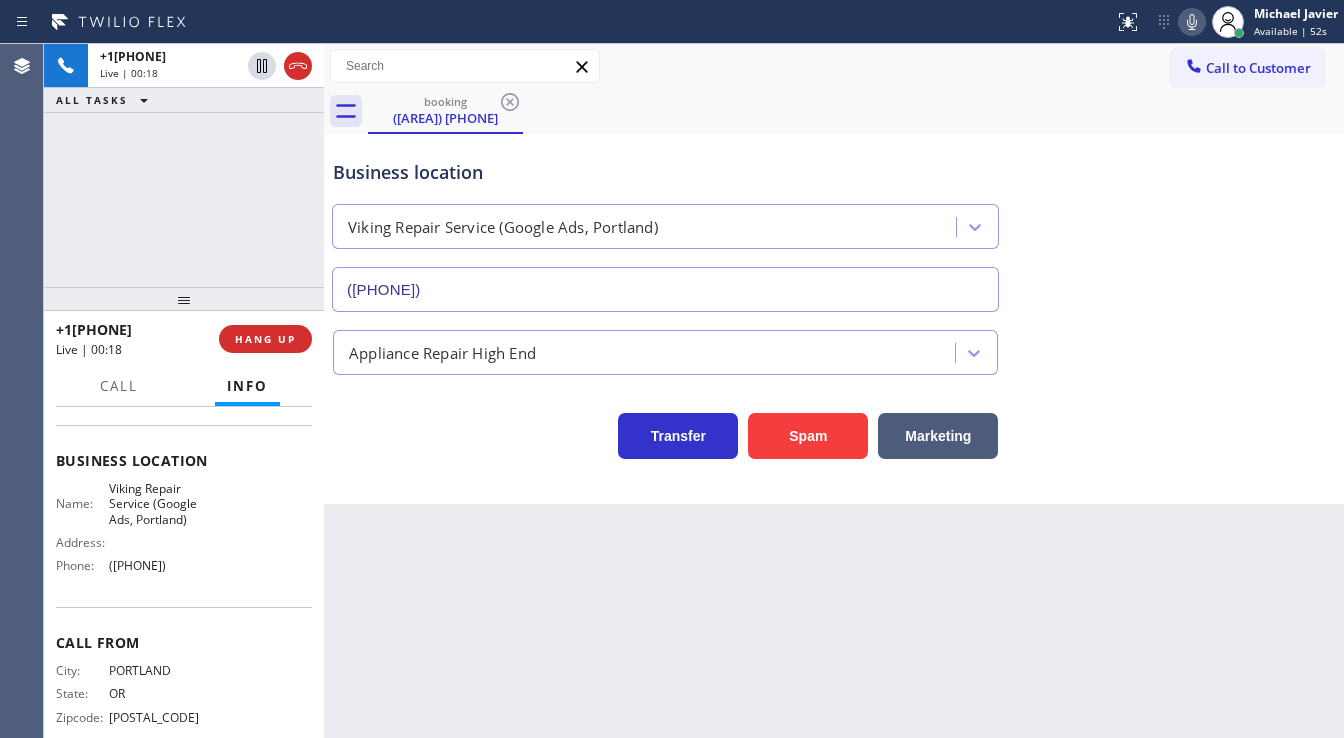 click on "+1[PHONE] Live | 00:18 ALL TASKS ALL TASKS ACTIVE TASKS TASKS IN WRAP UP" at bounding box center [184, 165] 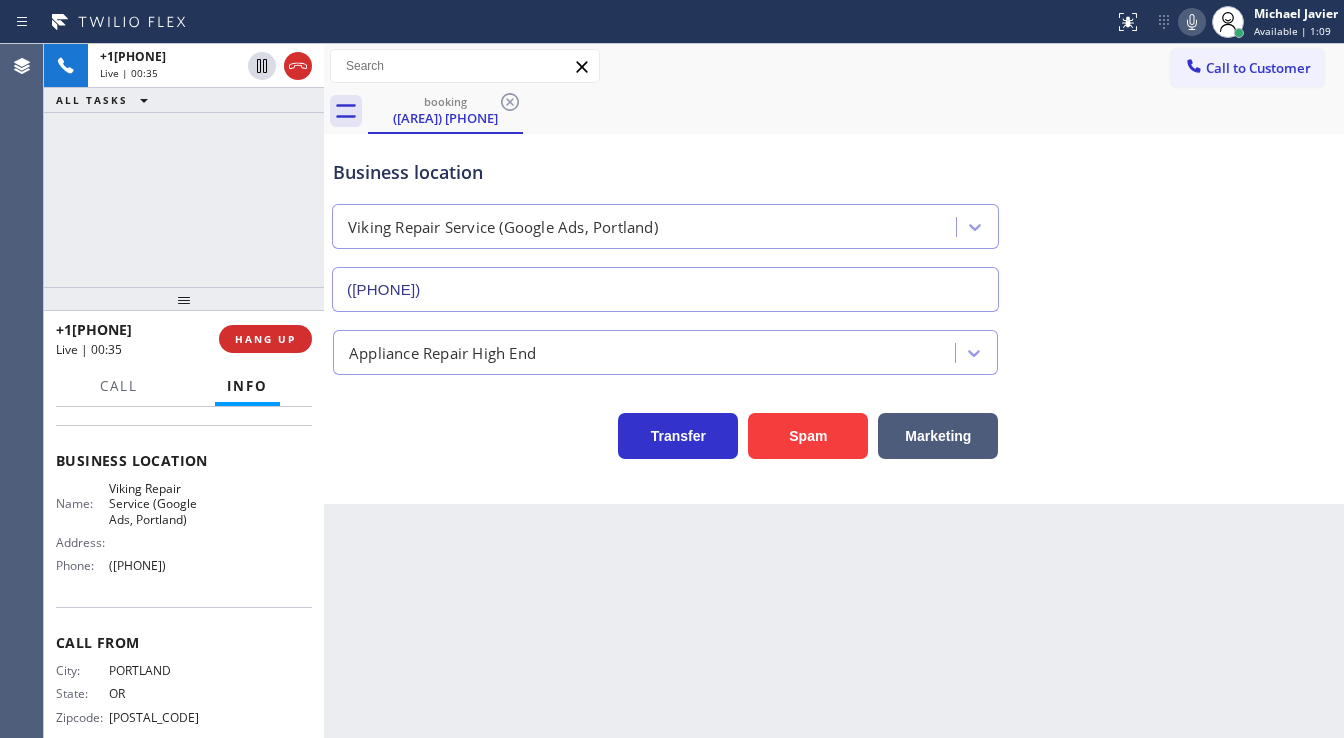 click on "[PHONE] Live | 00:35 ALL TASKS ALL TASKS ACTIVE TASKS TASKS IN WRAP UP" at bounding box center [184, 165] 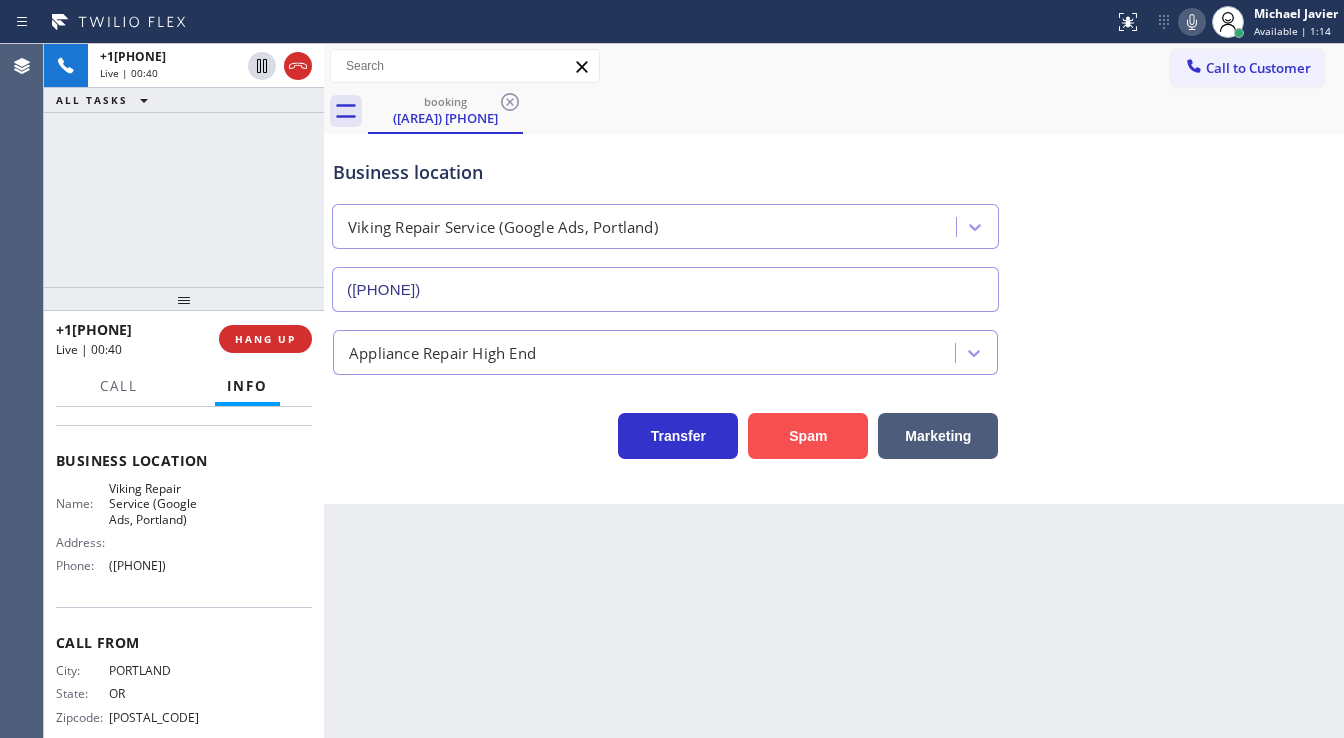 click on "Spam" at bounding box center (808, 436) 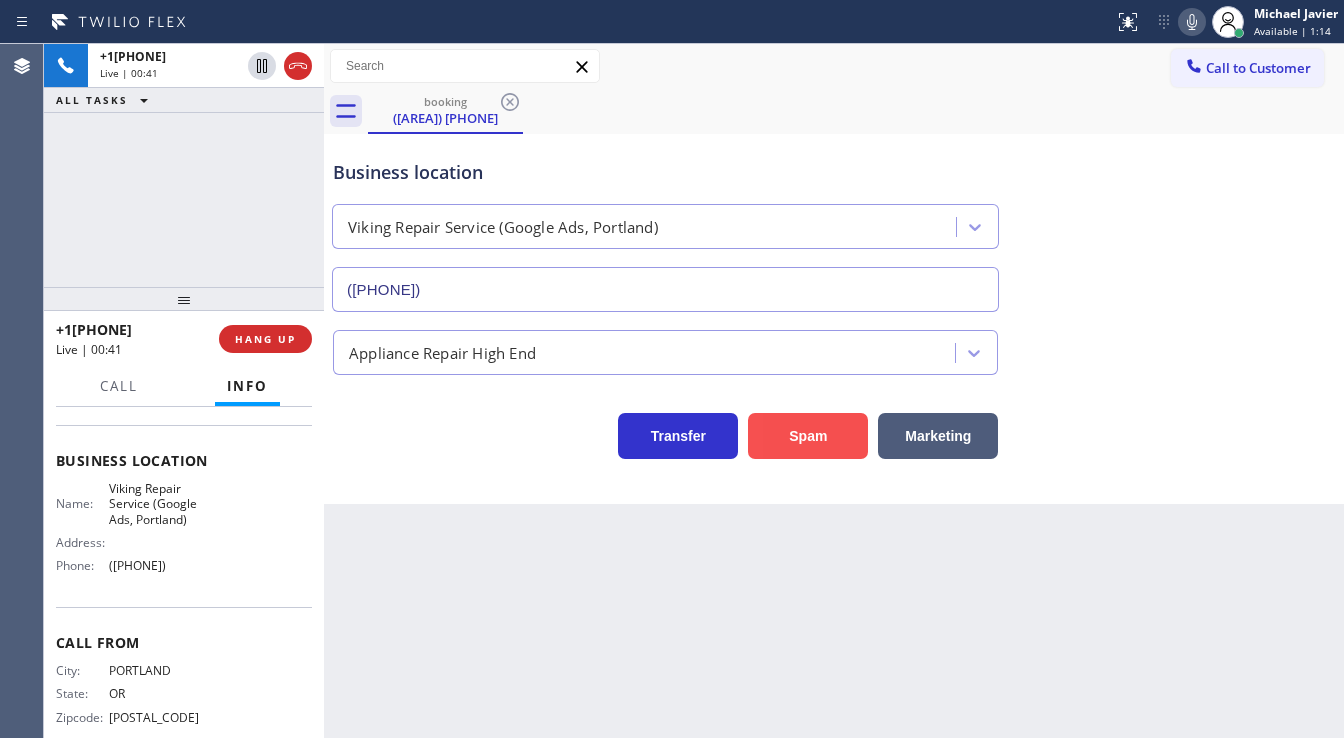 click on "Spam" at bounding box center (808, 436) 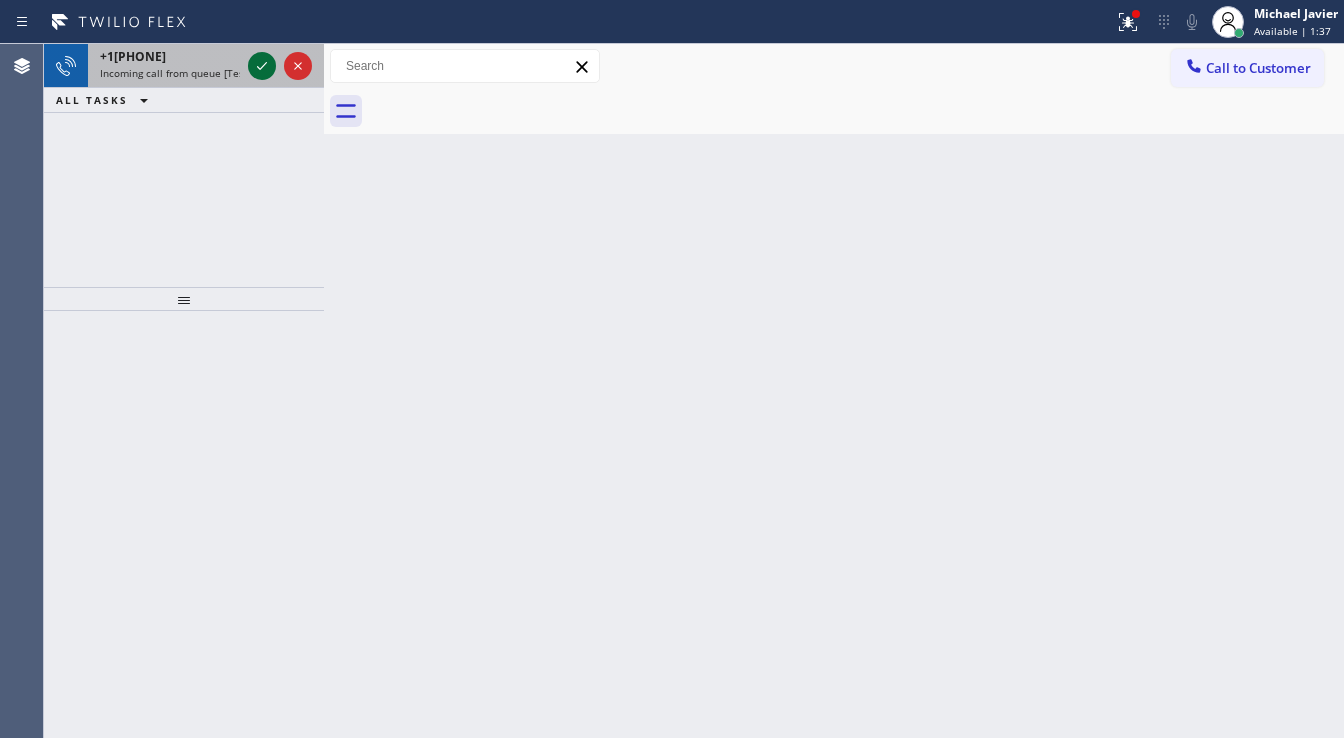 click 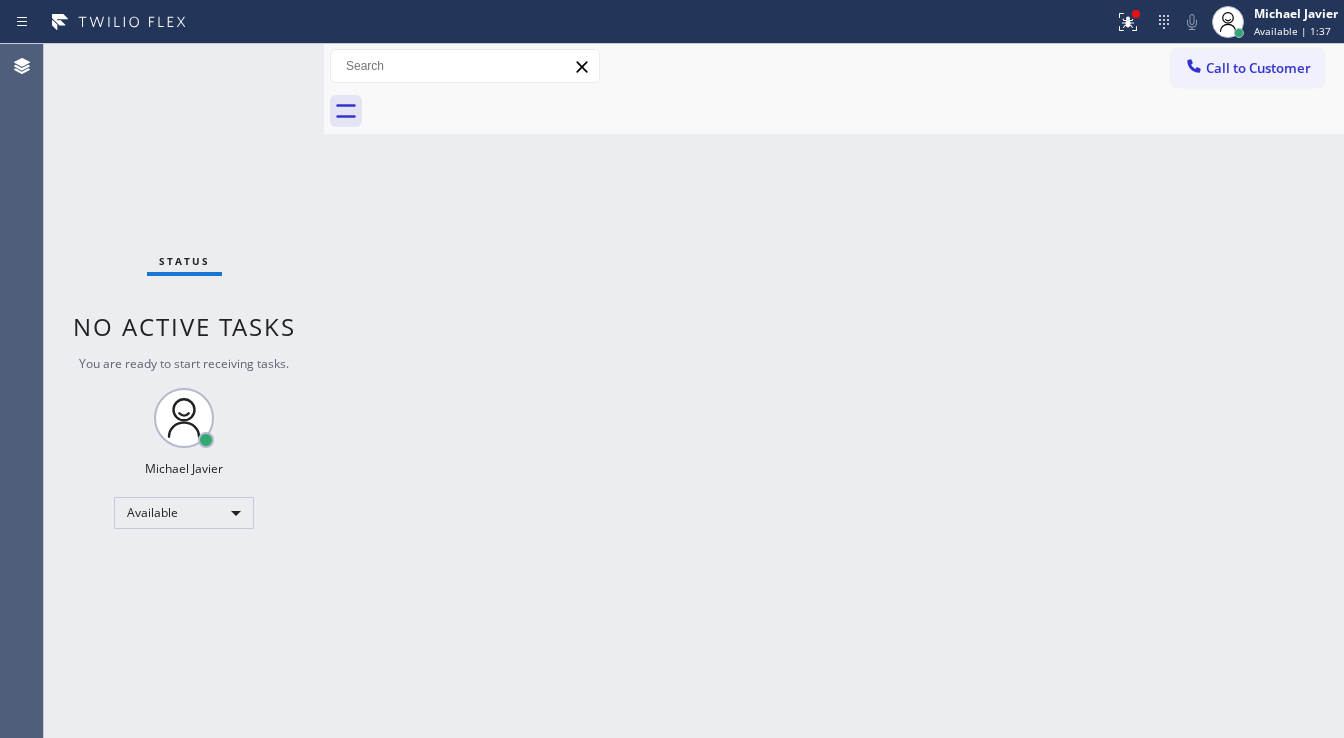click on "Status   No active tasks     You are ready to start receiving tasks.   Michael Javier Available" at bounding box center [184, 391] 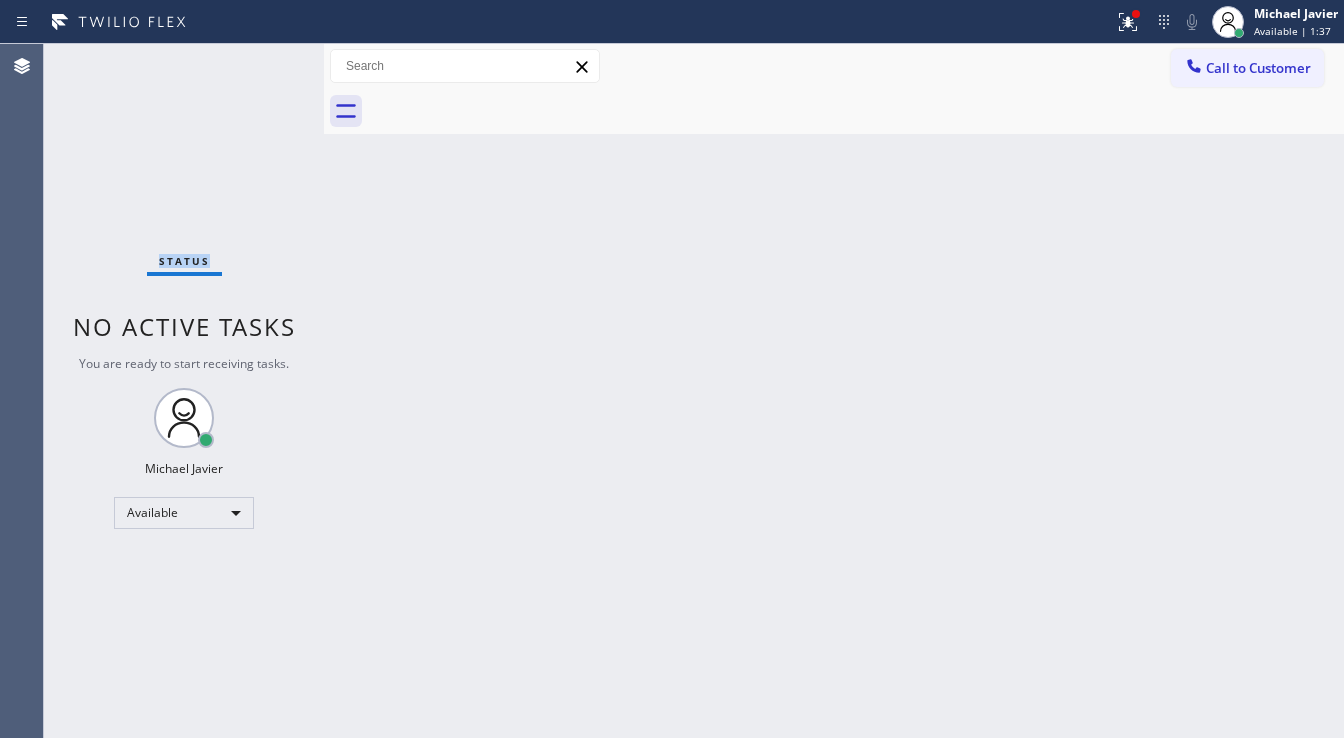 click on "Status   No active tasks     You are ready to start receiving tasks.   Michael Javier Available" at bounding box center (184, 391) 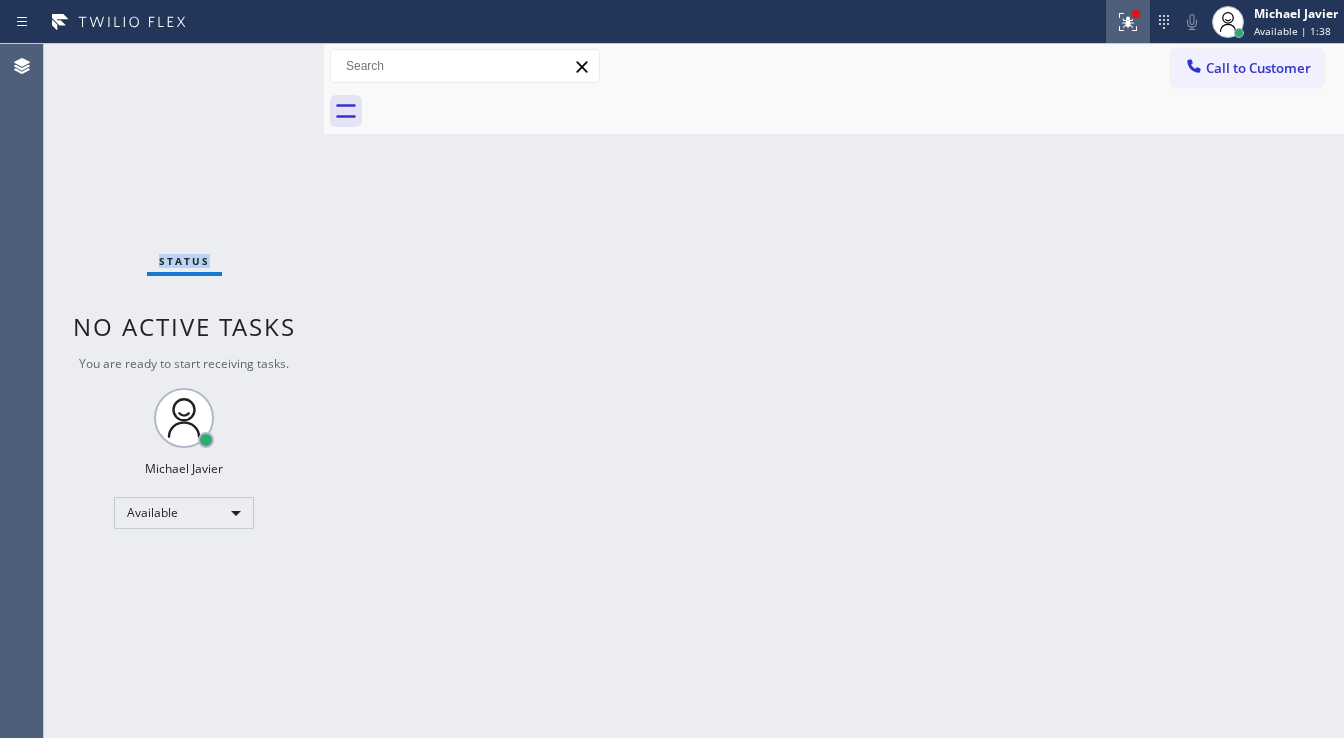 click 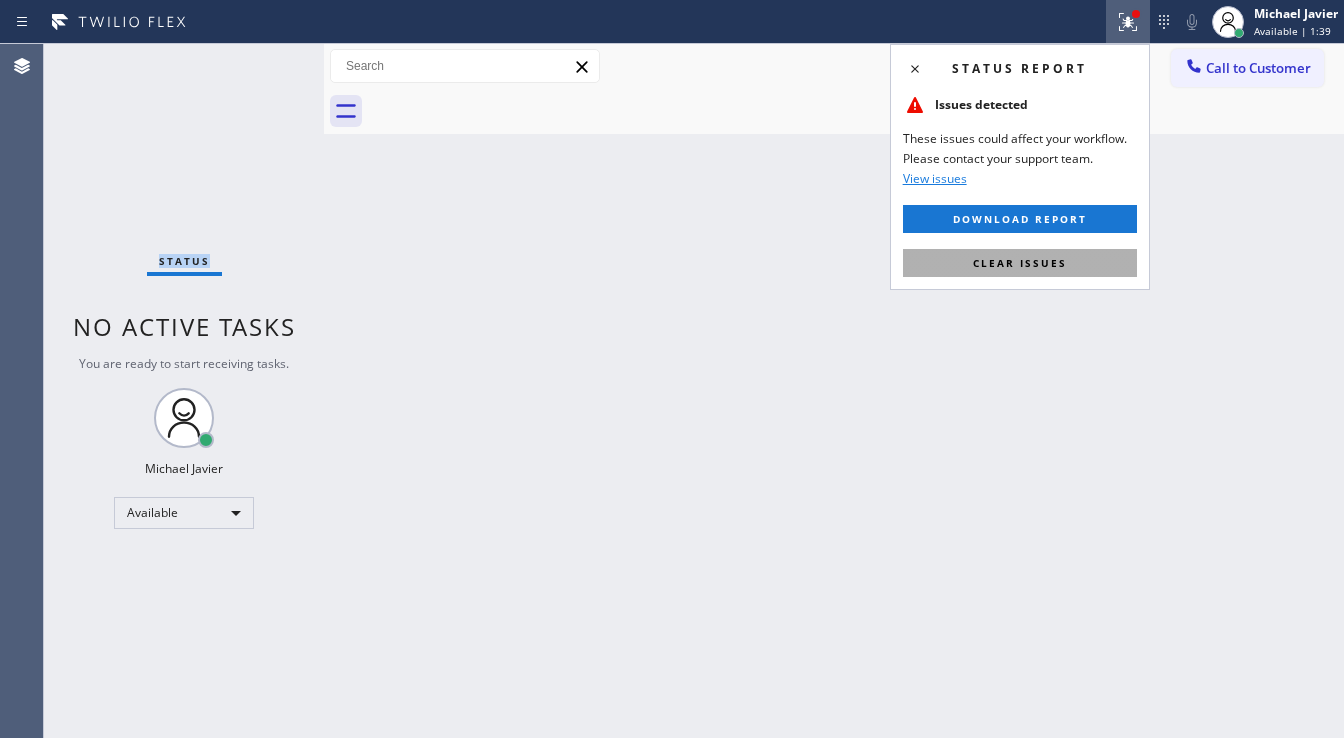 click on "Clear issues" at bounding box center (1020, 263) 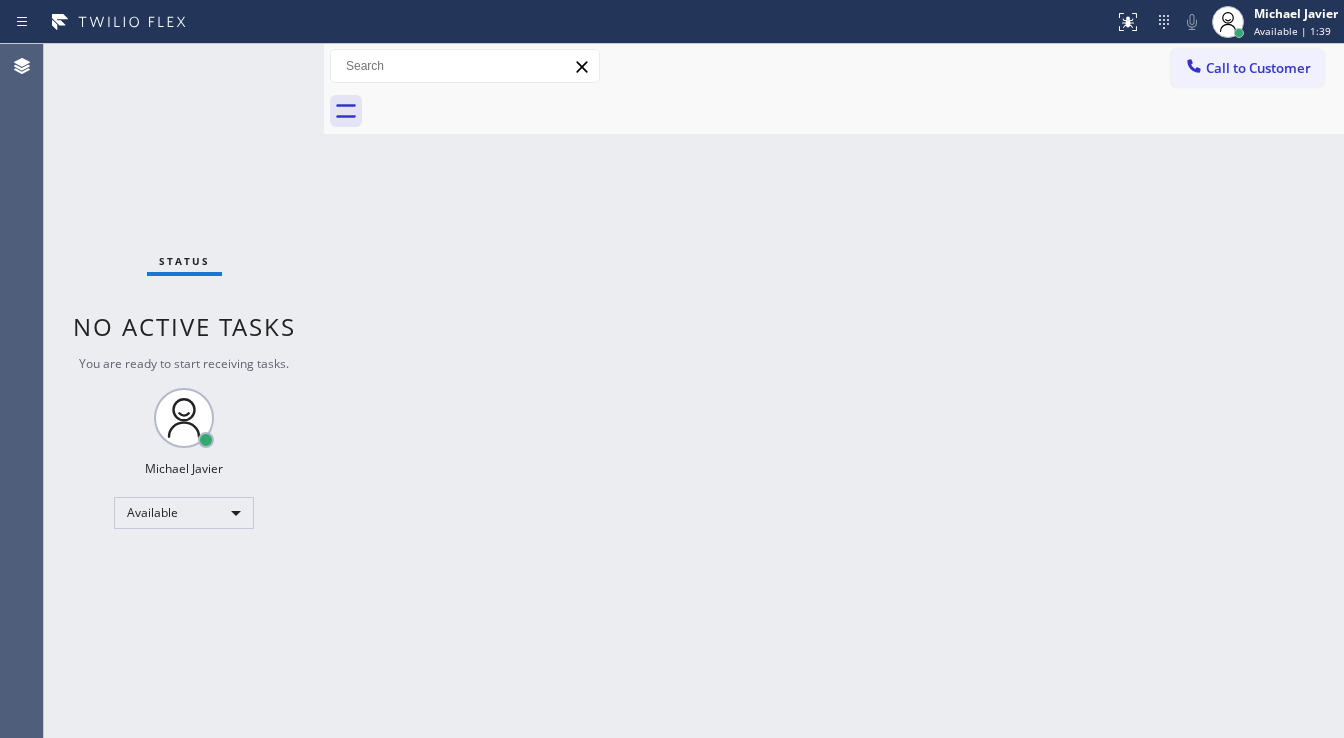 click on "Back to Dashboard Change Sender ID Customers Technicians Select a contact Outbound call Technician Search Technician Your caller id phone number Your caller id phone number Call Technician info Name   Phone none Address none Change Sender ID HVAC +1[PHONE] 5 Star Appliance +1[PHONE] Appliance Repair +1[PHONE] Plumbing +1[PHONE] Air Duct Cleaning +1[PHONE]  Electricians +1[PHONE] Cancel Change Check personal SMS Reset Change No tabs Call to Customer Outbound call Location Viking Repair  Service Your caller id phone number ([AREA]) [PHONE] Customer number Call Outbound call Technician Search Technician Your caller id phone number Your caller id phone number Call" at bounding box center (834, 391) 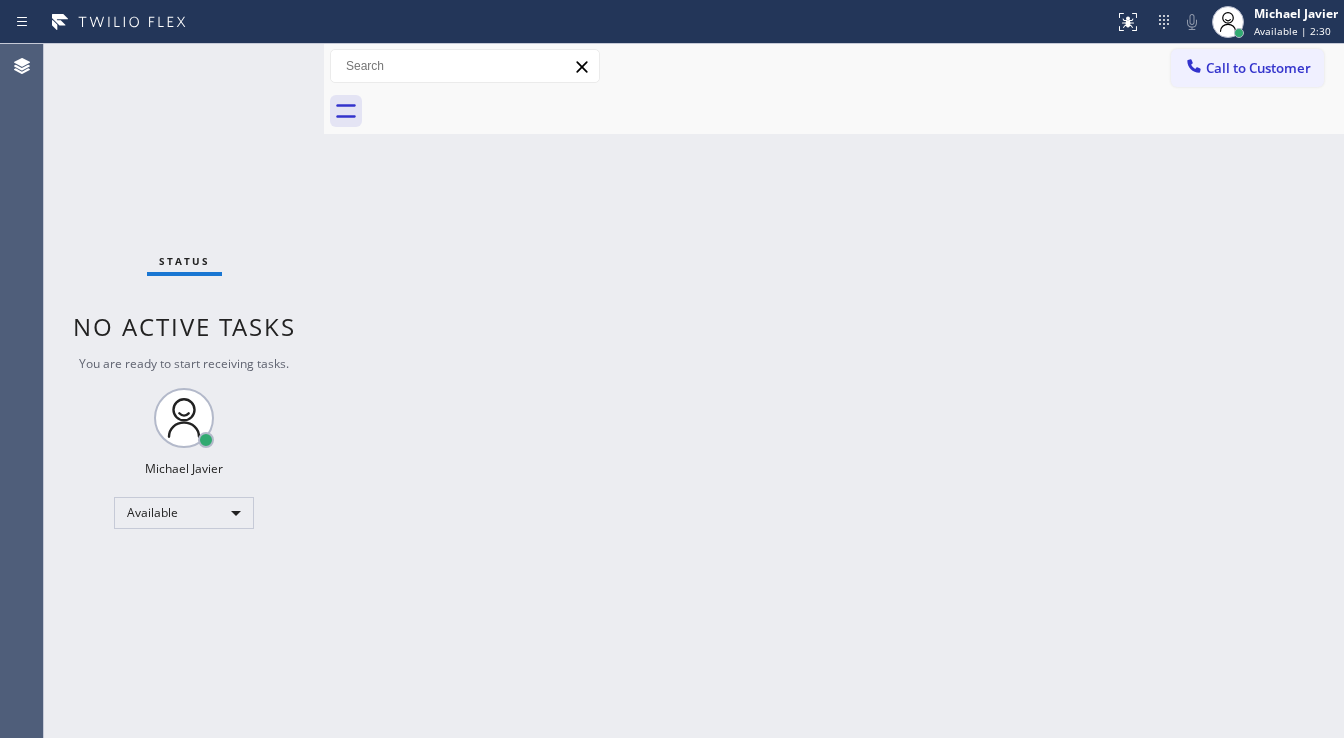 click on "Status   No active tasks     You are ready to start receiving tasks.   Michael Javier Available" at bounding box center (184, 391) 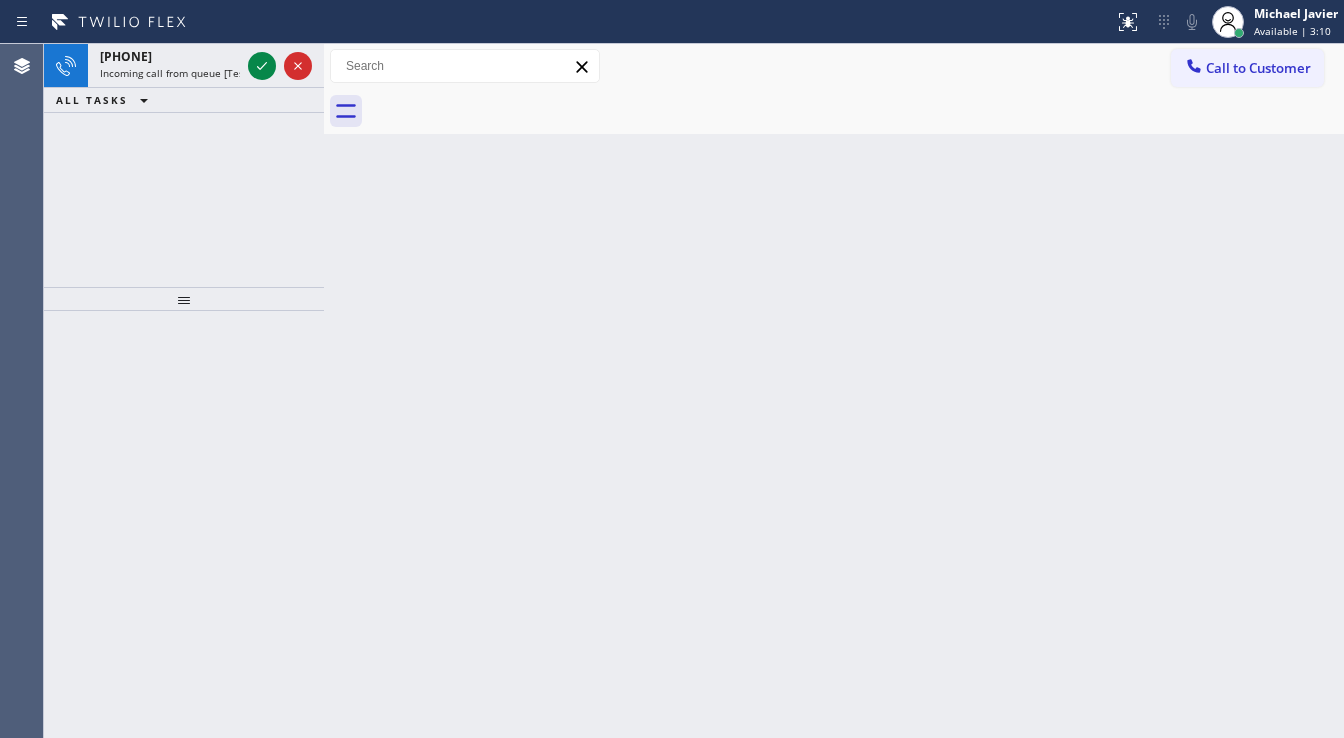 drag, startPoint x: 23, startPoint y: 112, endPoint x: 100, endPoint y: 118, distance: 77.23341 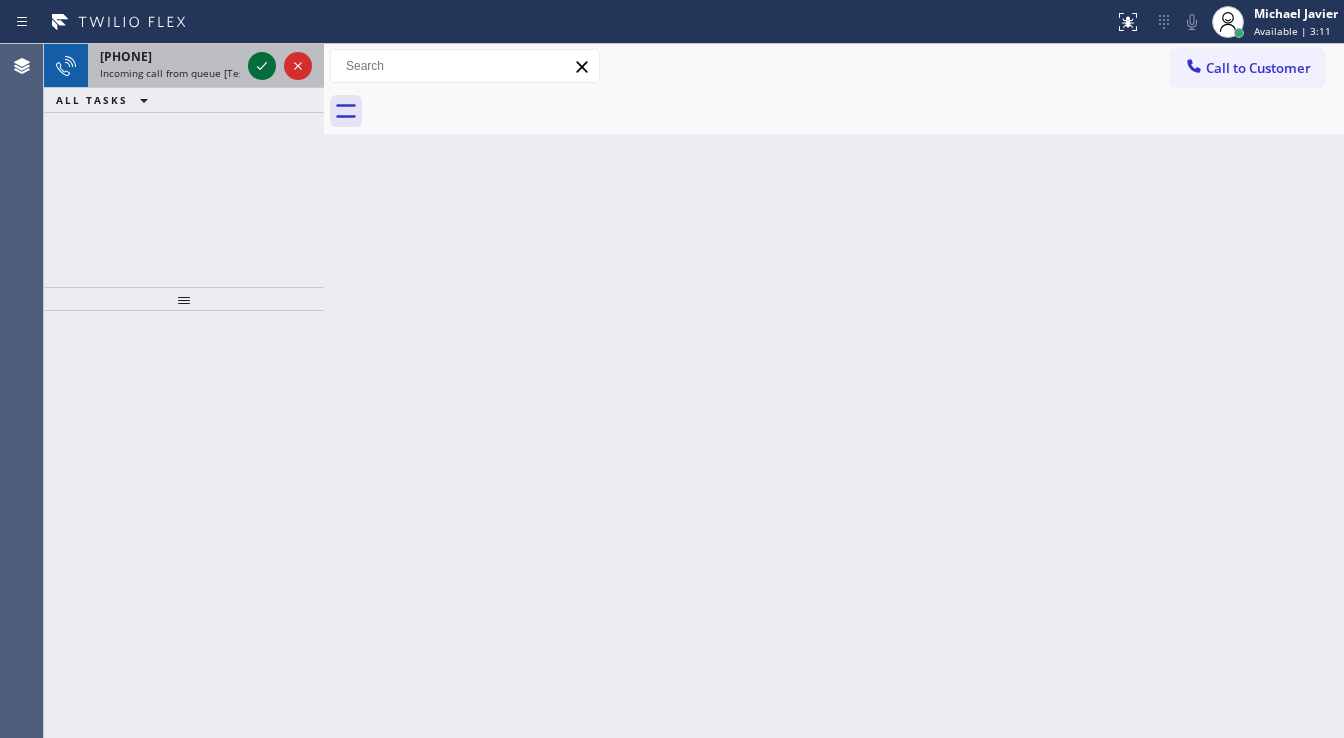 click at bounding box center [262, 66] 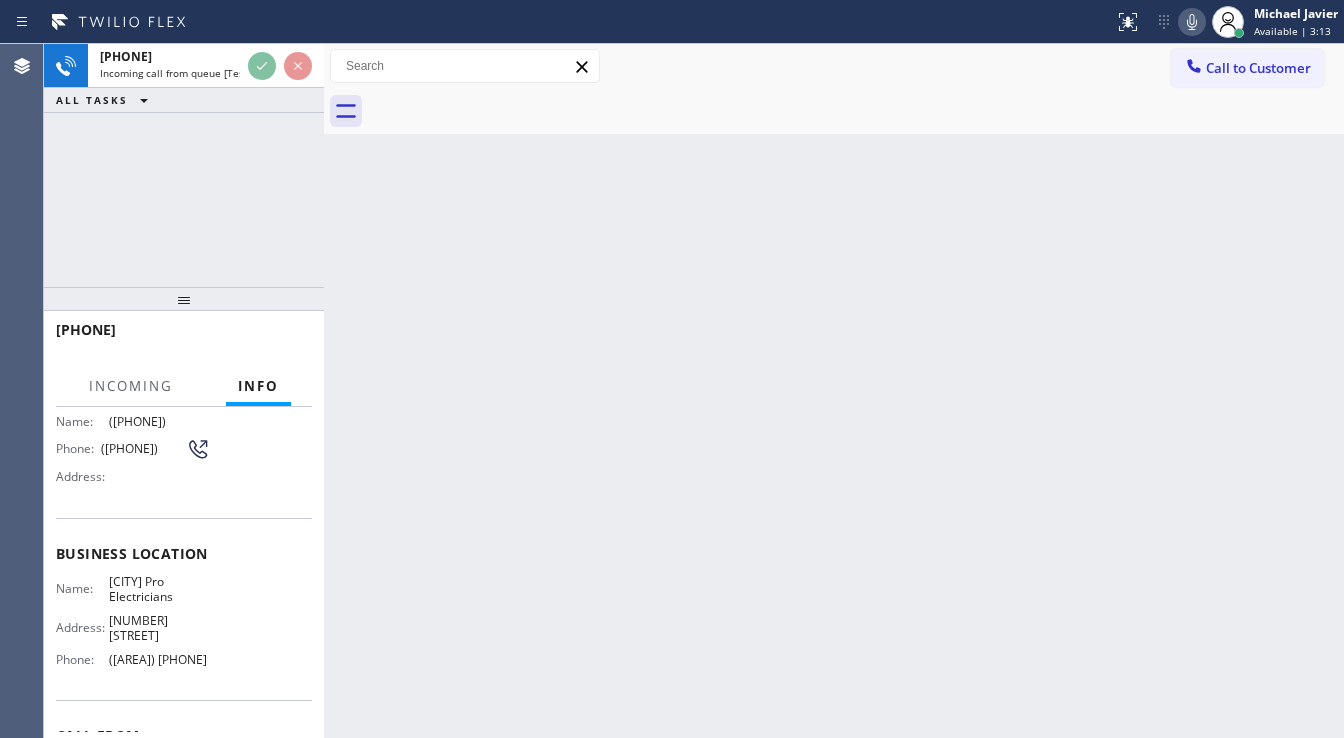 scroll, scrollTop: 160, scrollLeft: 0, axis: vertical 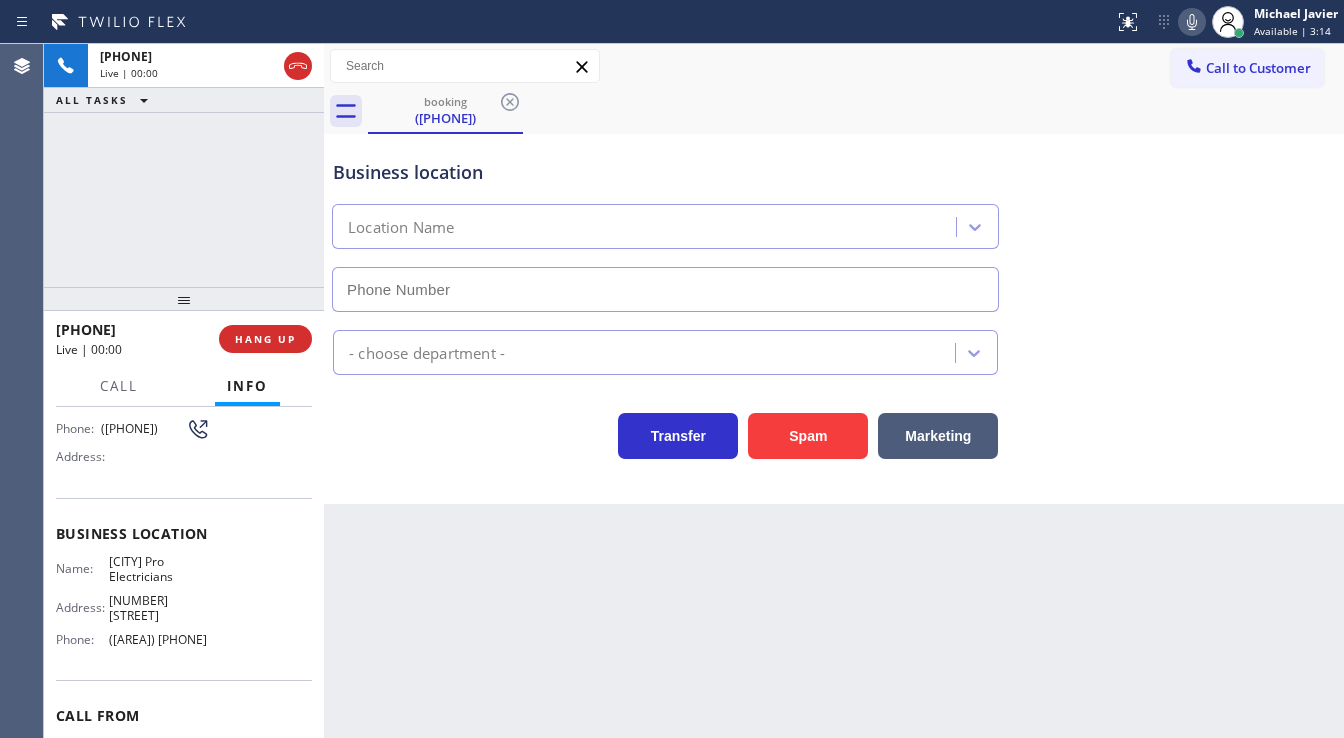 type on "([AREA]) [PHONE]" 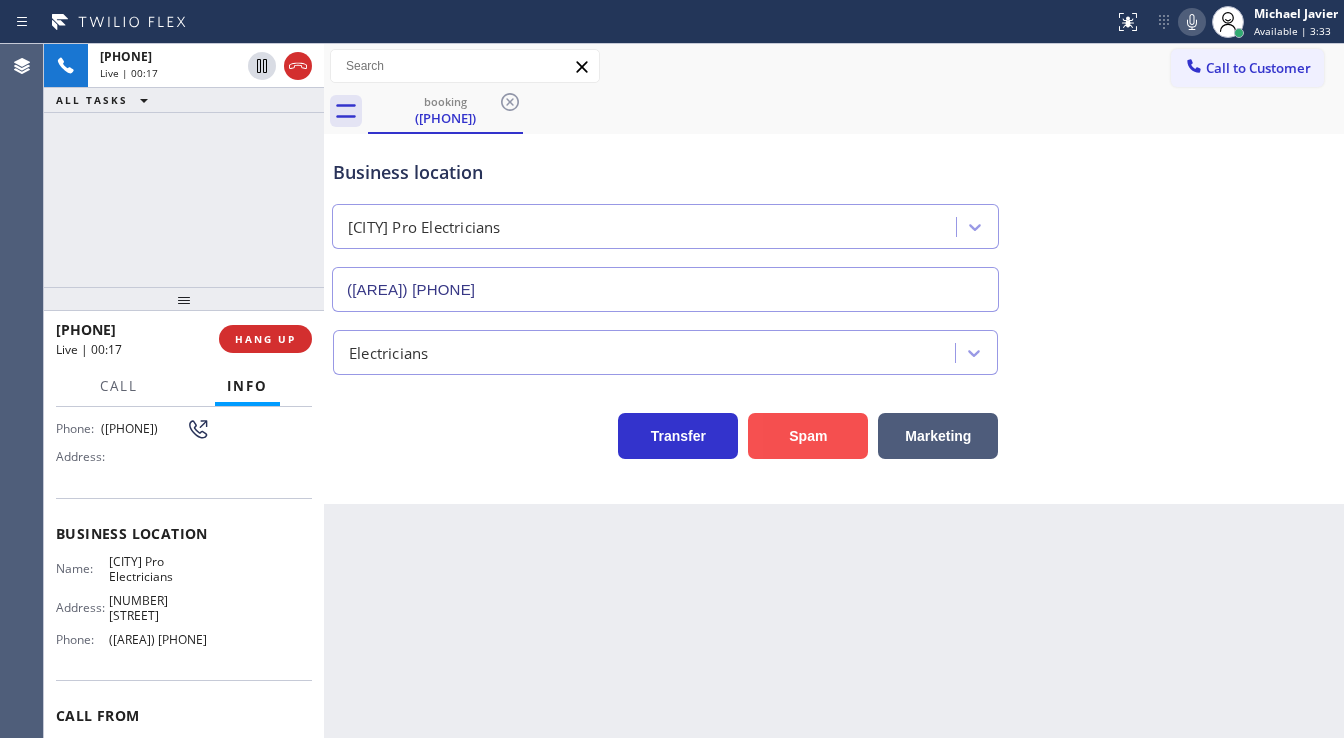 click on "Spam" at bounding box center (808, 436) 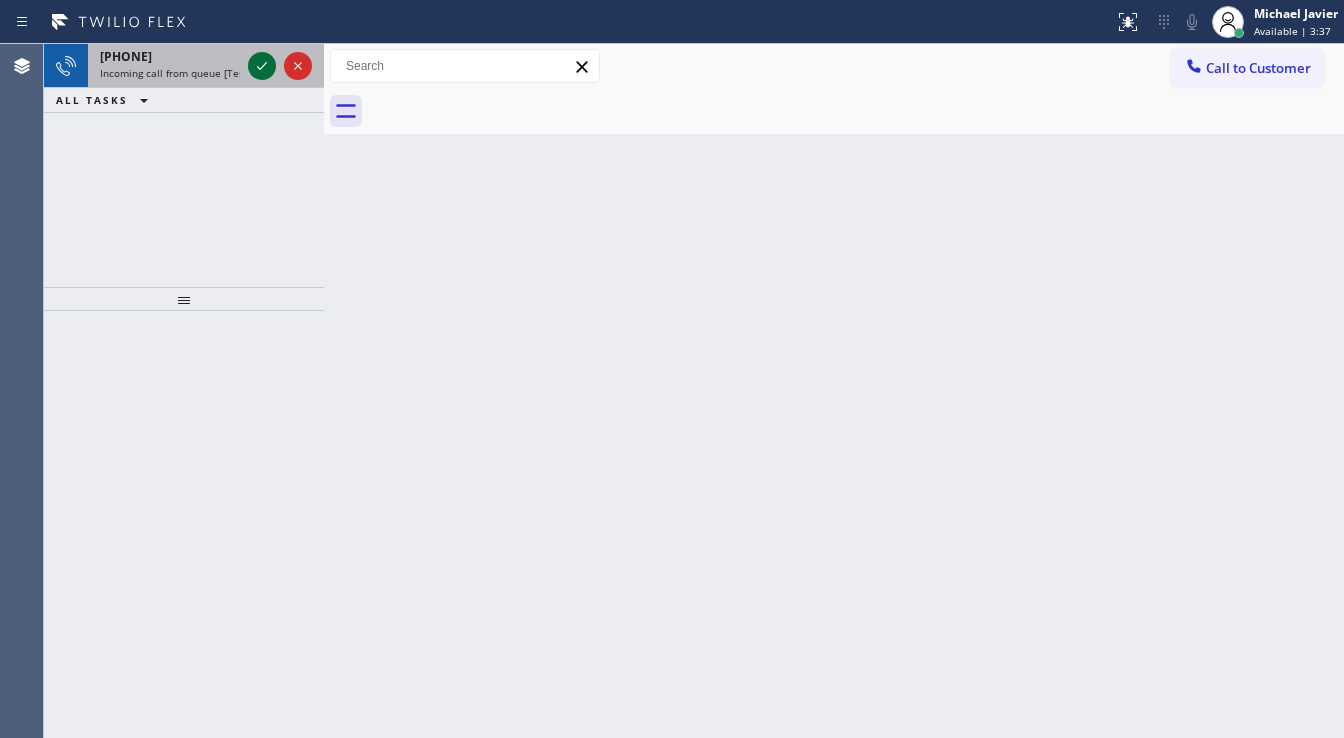 click 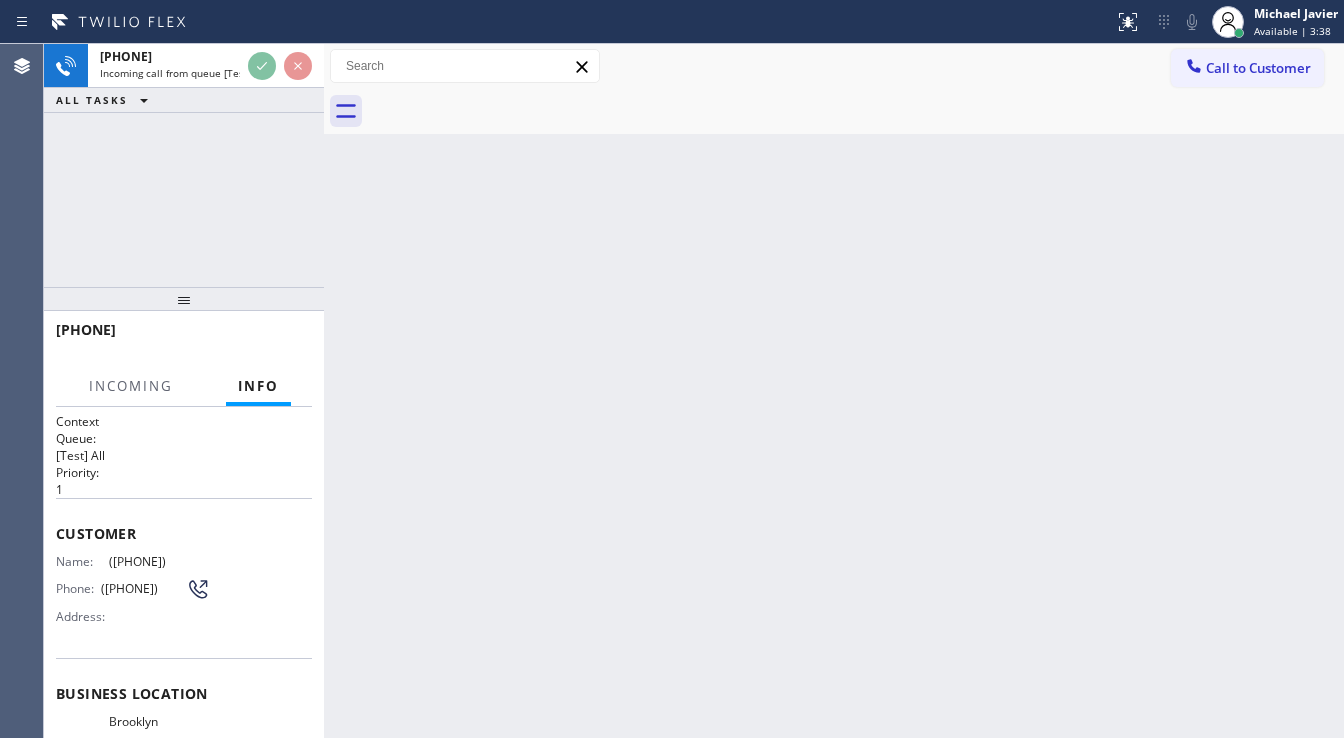 scroll, scrollTop: 80, scrollLeft: 0, axis: vertical 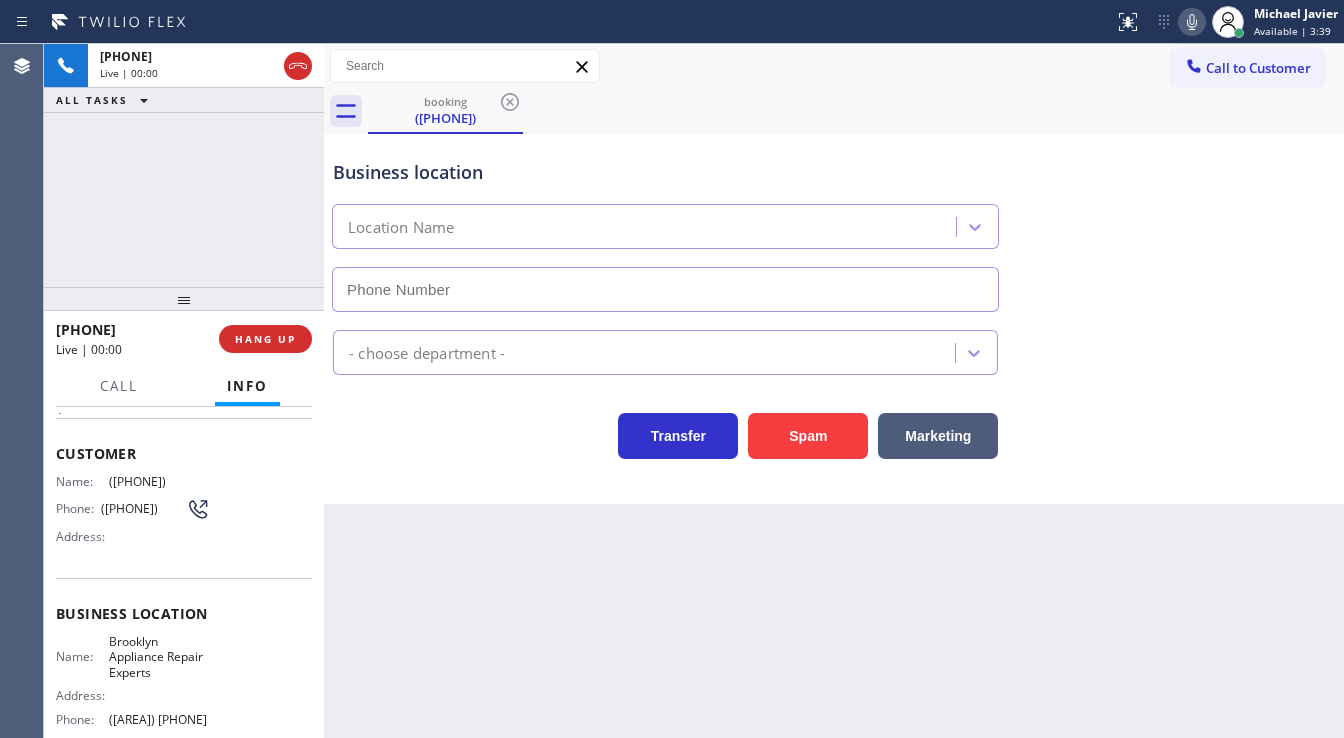 type on "([AREA]) [PHONE]" 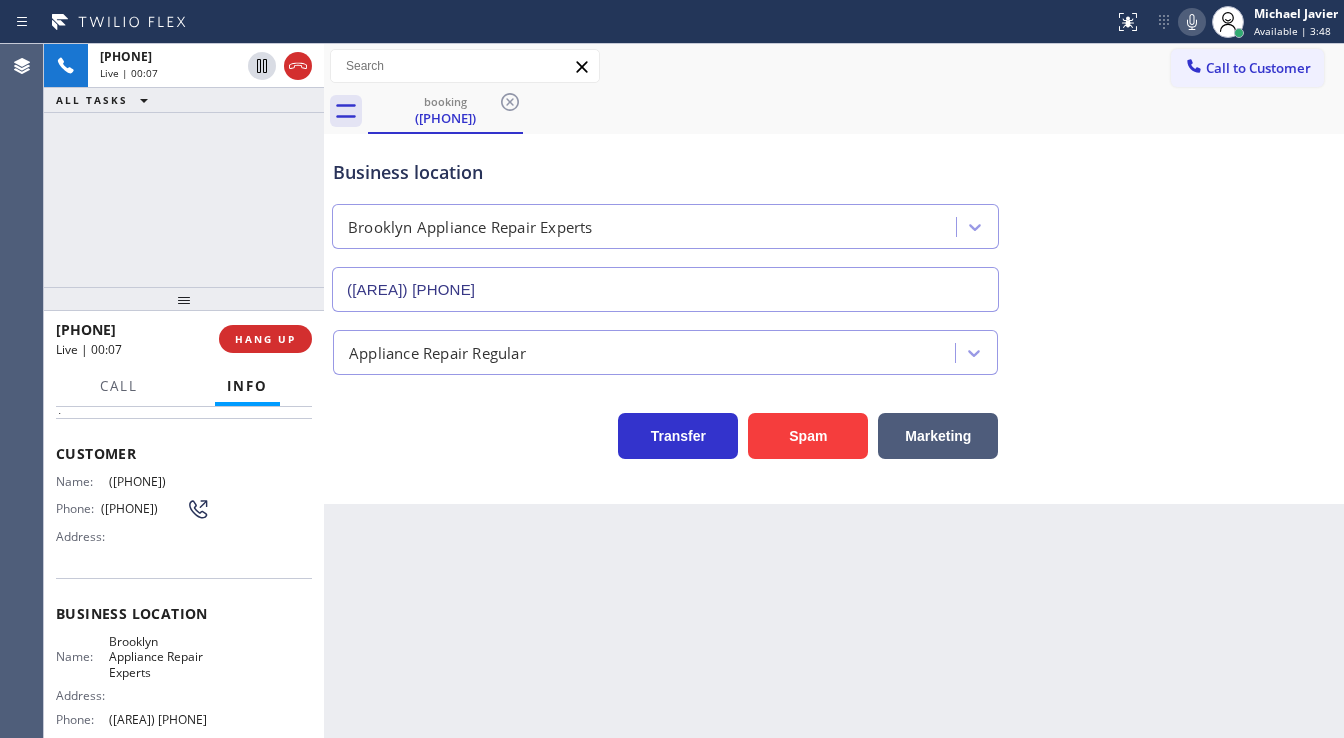 drag, startPoint x: 172, startPoint y: 215, endPoint x: 160, endPoint y: 266, distance: 52.392746 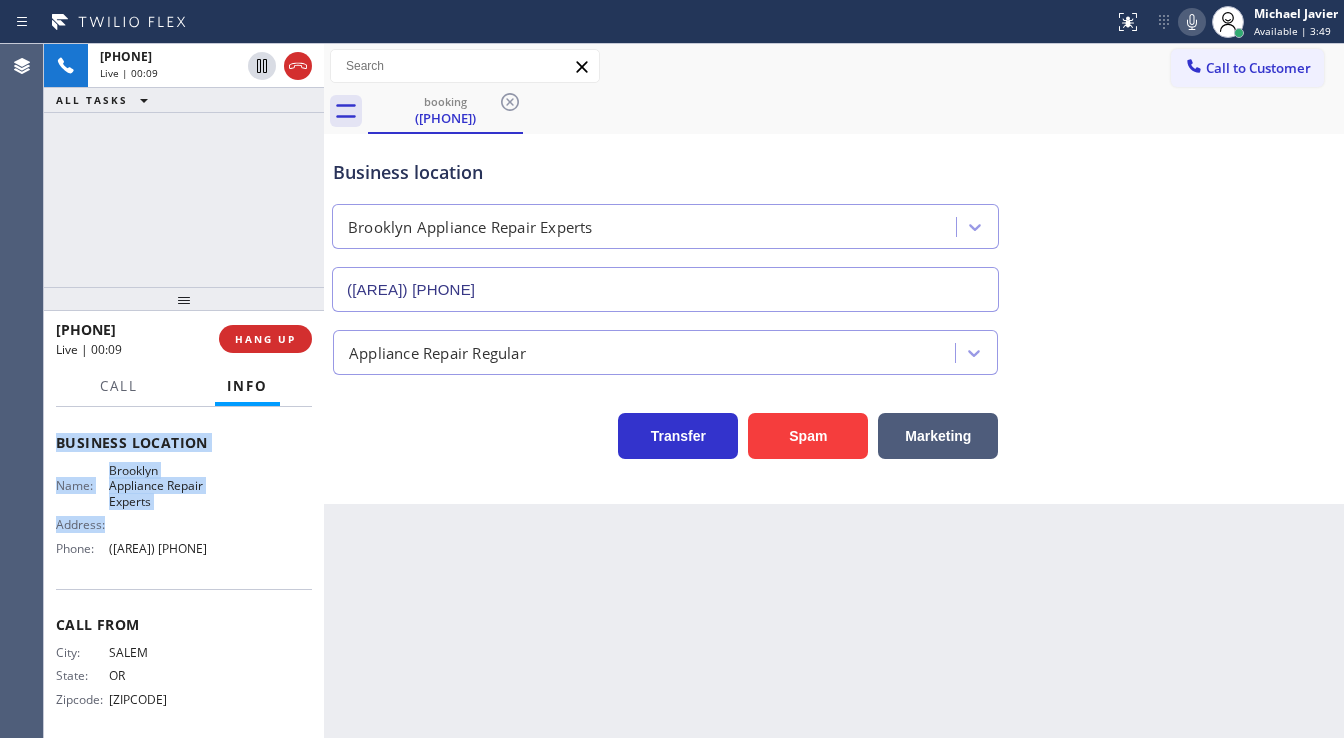 scroll, scrollTop: 260, scrollLeft: 0, axis: vertical 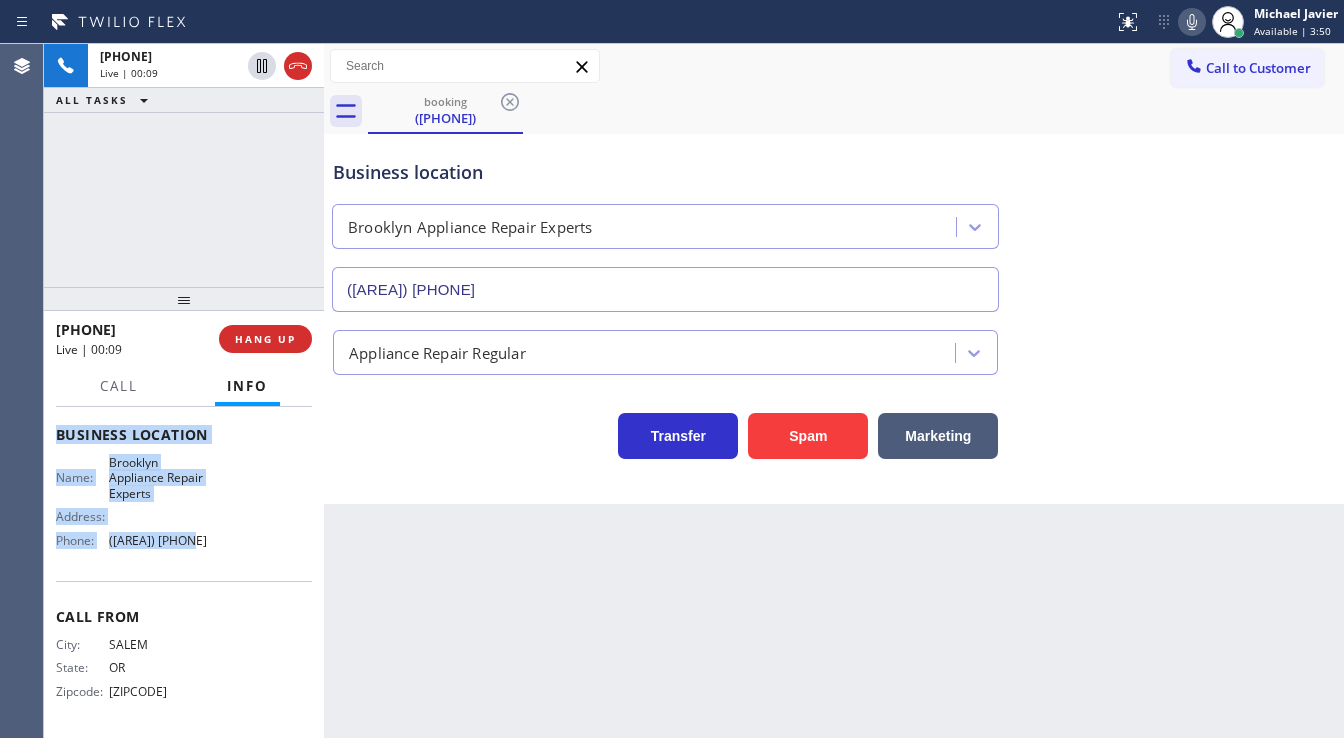 drag, startPoint x: 58, startPoint y: 444, endPoint x: 188, endPoint y: 533, distance: 157.54681 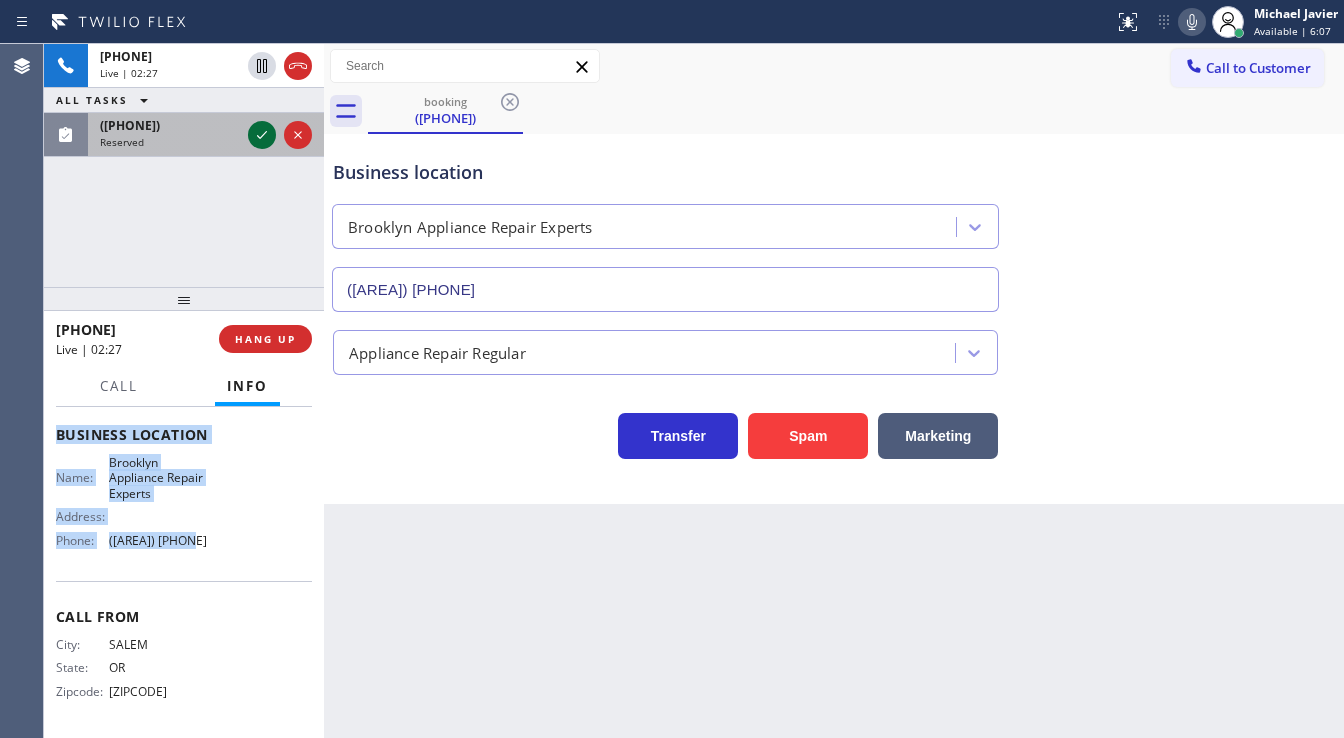 click 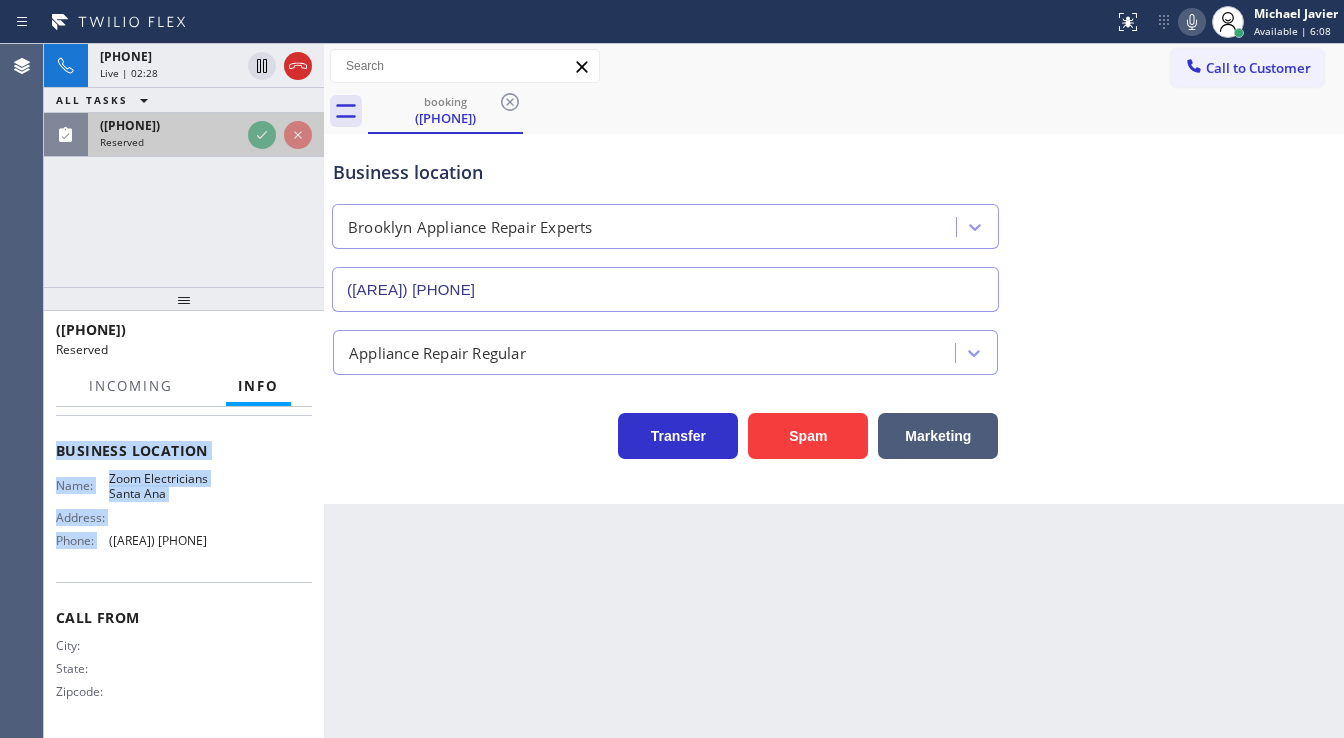 scroll, scrollTop: 276, scrollLeft: 0, axis: vertical 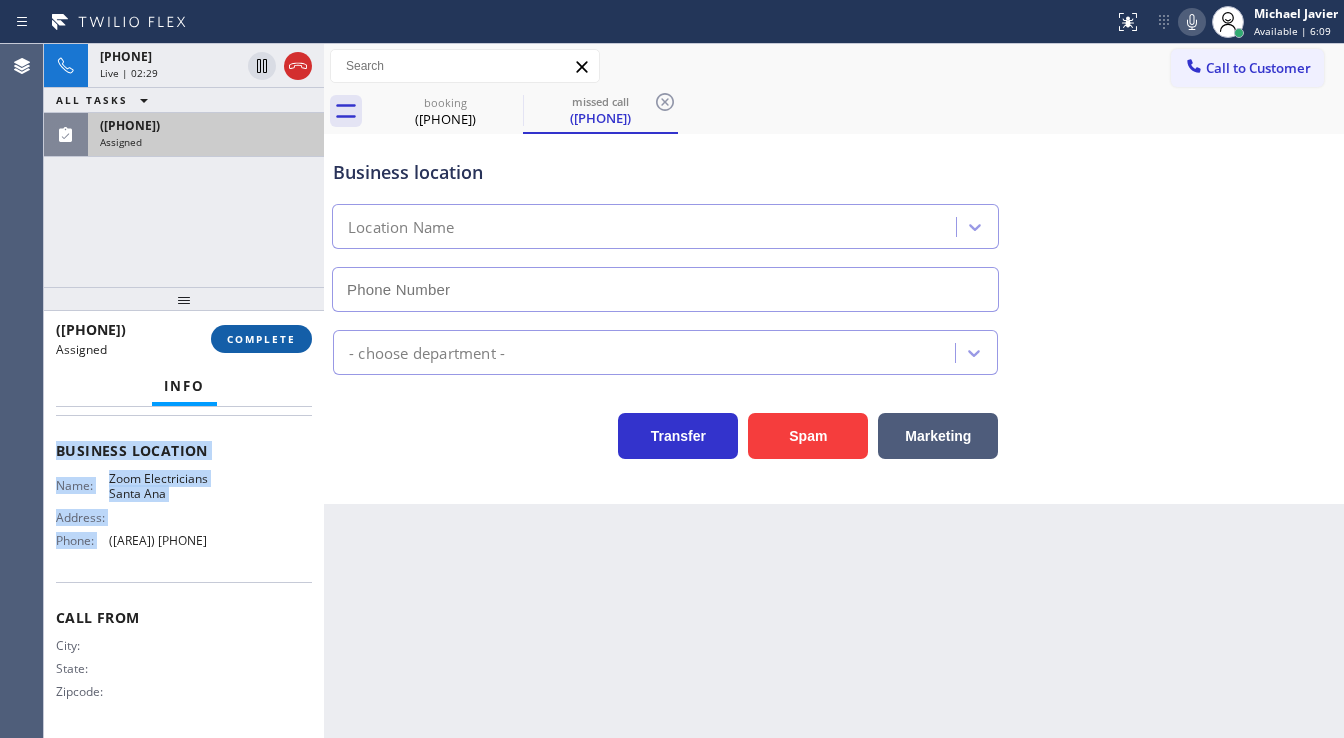 type on "([AREA]) [PHONE]" 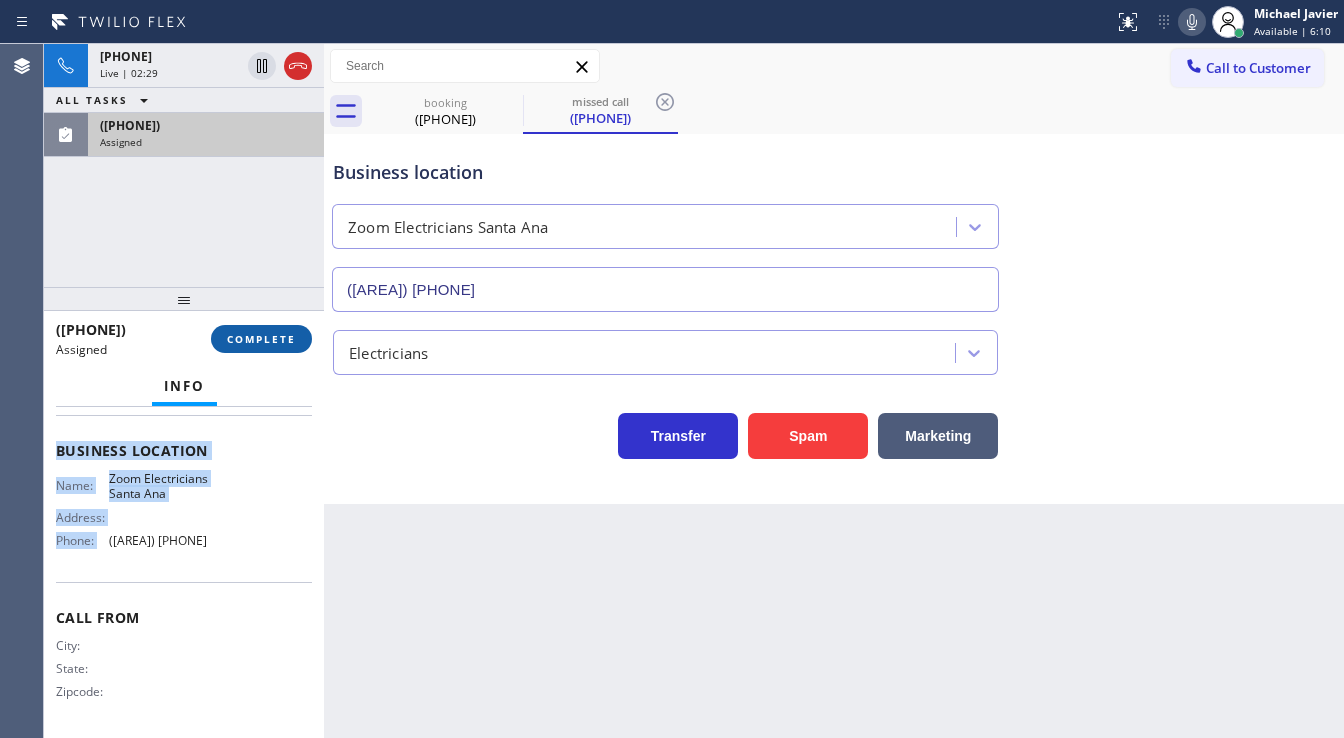 click on "COMPLETE" at bounding box center (261, 339) 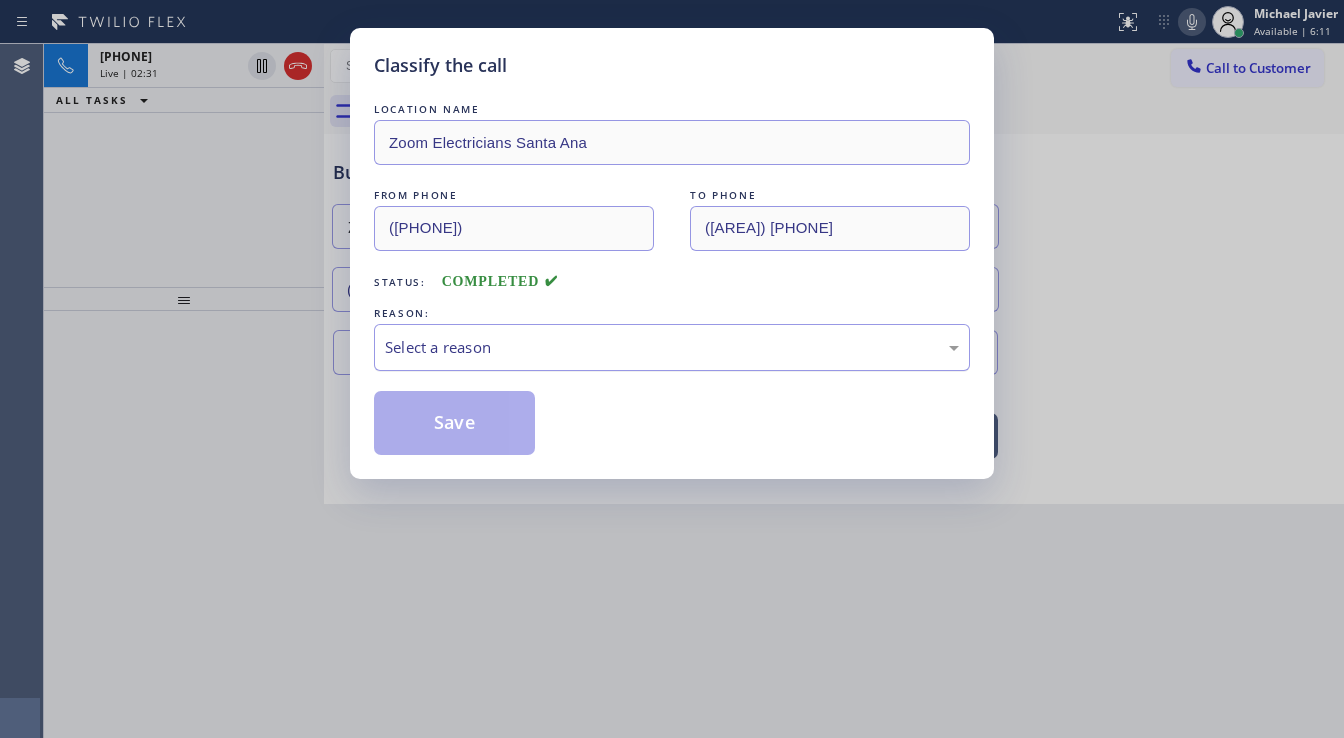 click on "Select a reason" at bounding box center [672, 347] 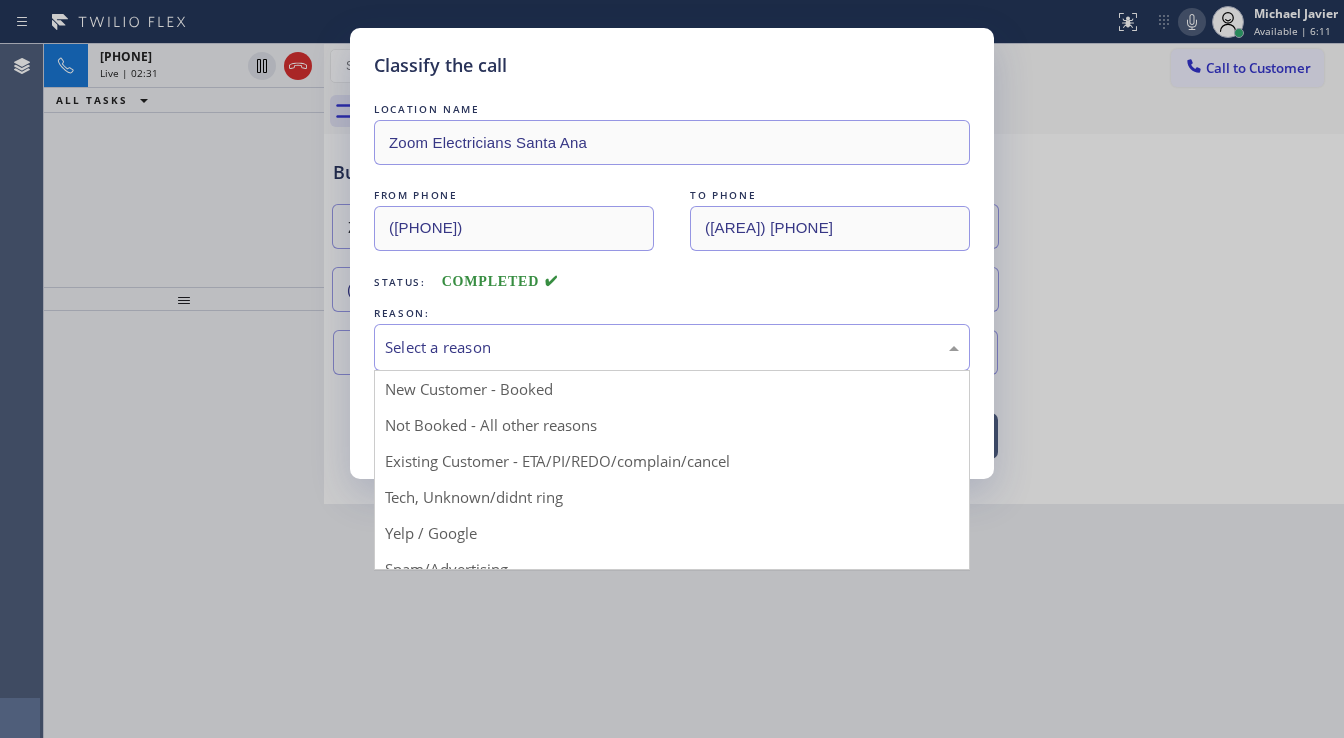 drag, startPoint x: 460, startPoint y: 499, endPoint x: 456, endPoint y: 473, distance: 26.305893 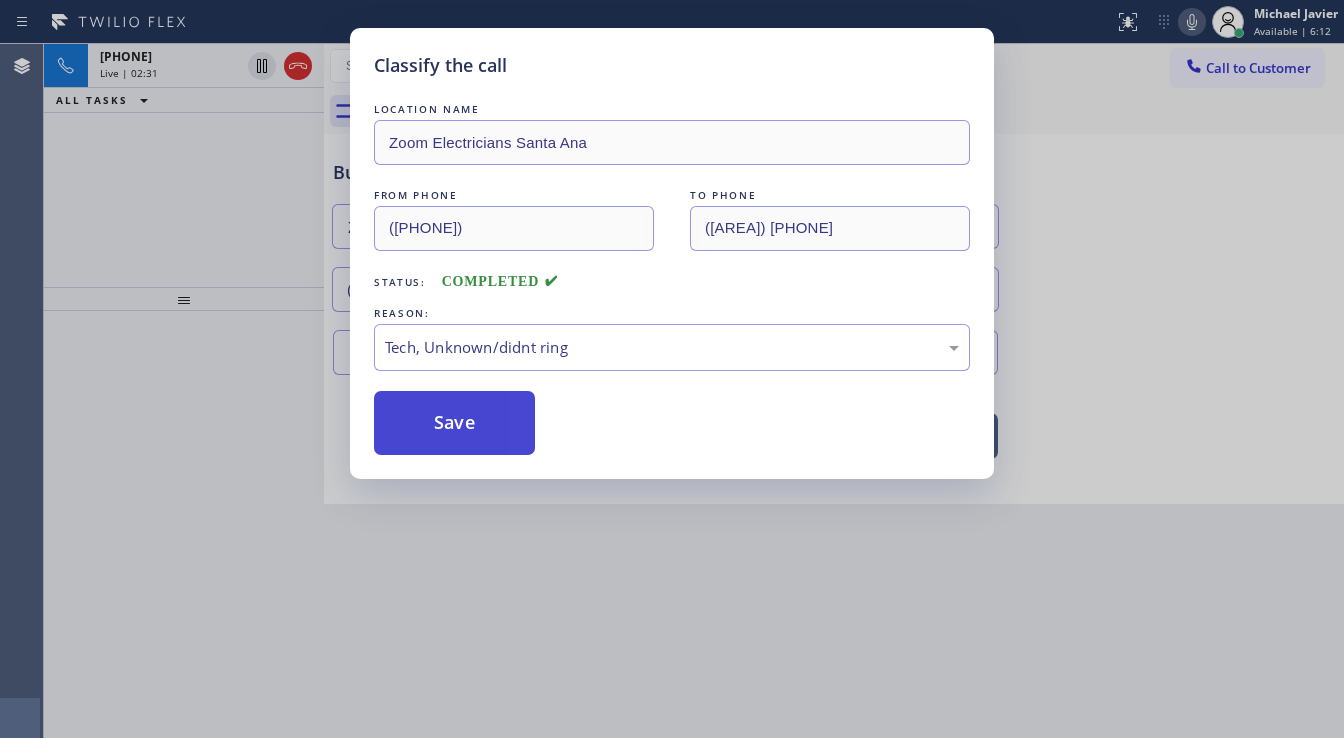 click on "Save" at bounding box center (454, 423) 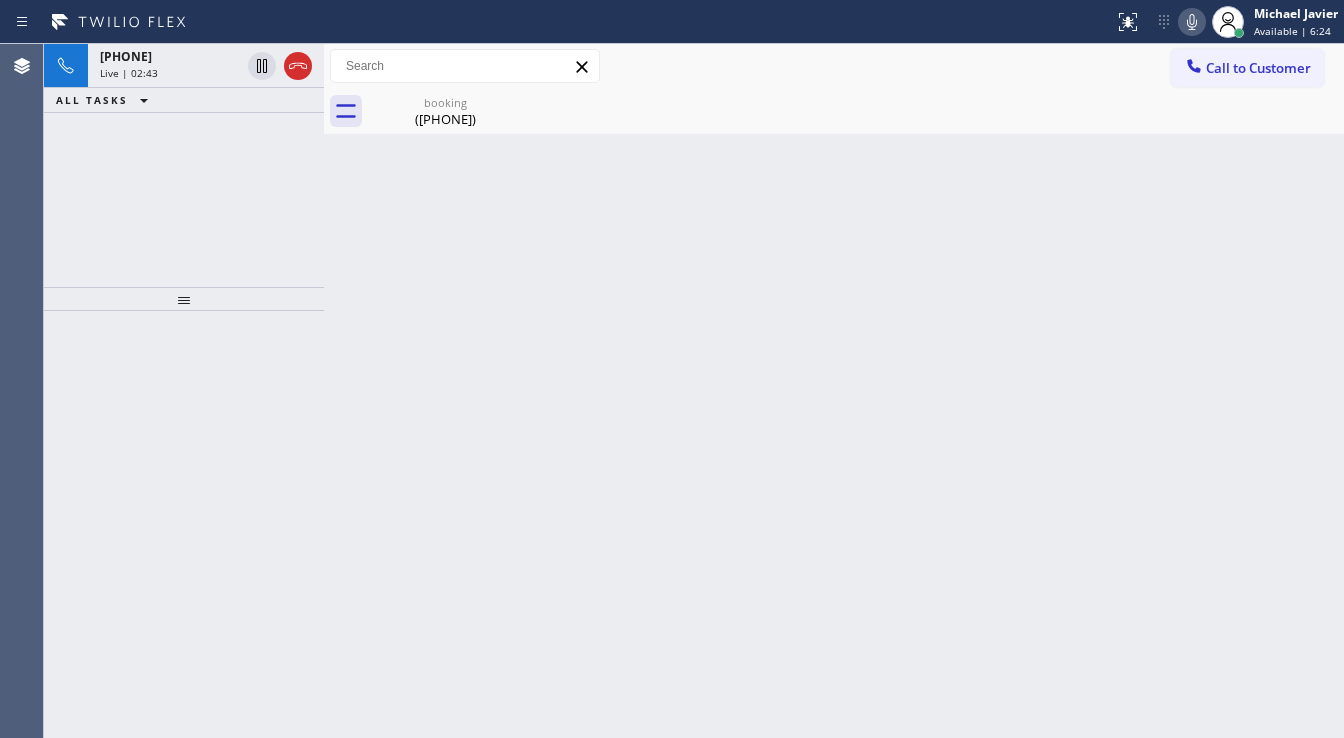 drag, startPoint x: 264, startPoint y: 244, endPoint x: 267, endPoint y: 100, distance: 144.03125 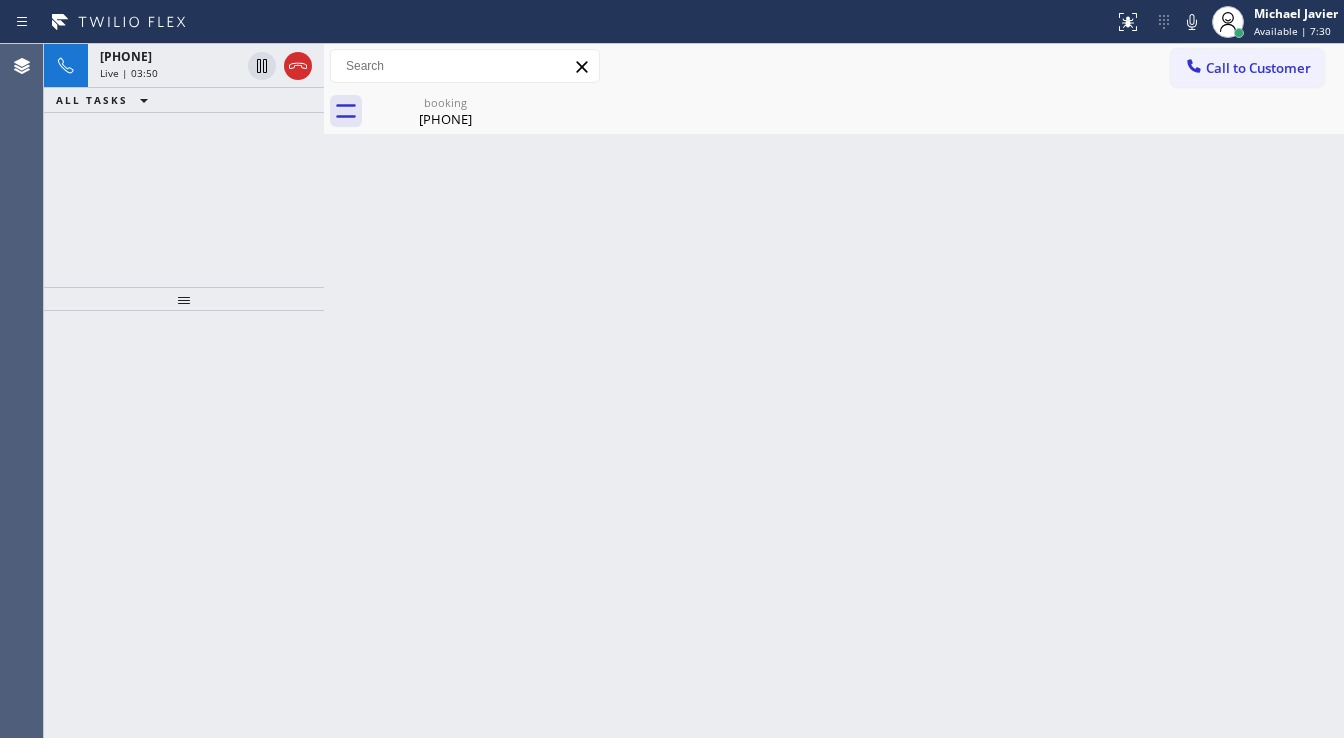 scroll, scrollTop: 0, scrollLeft: 0, axis: both 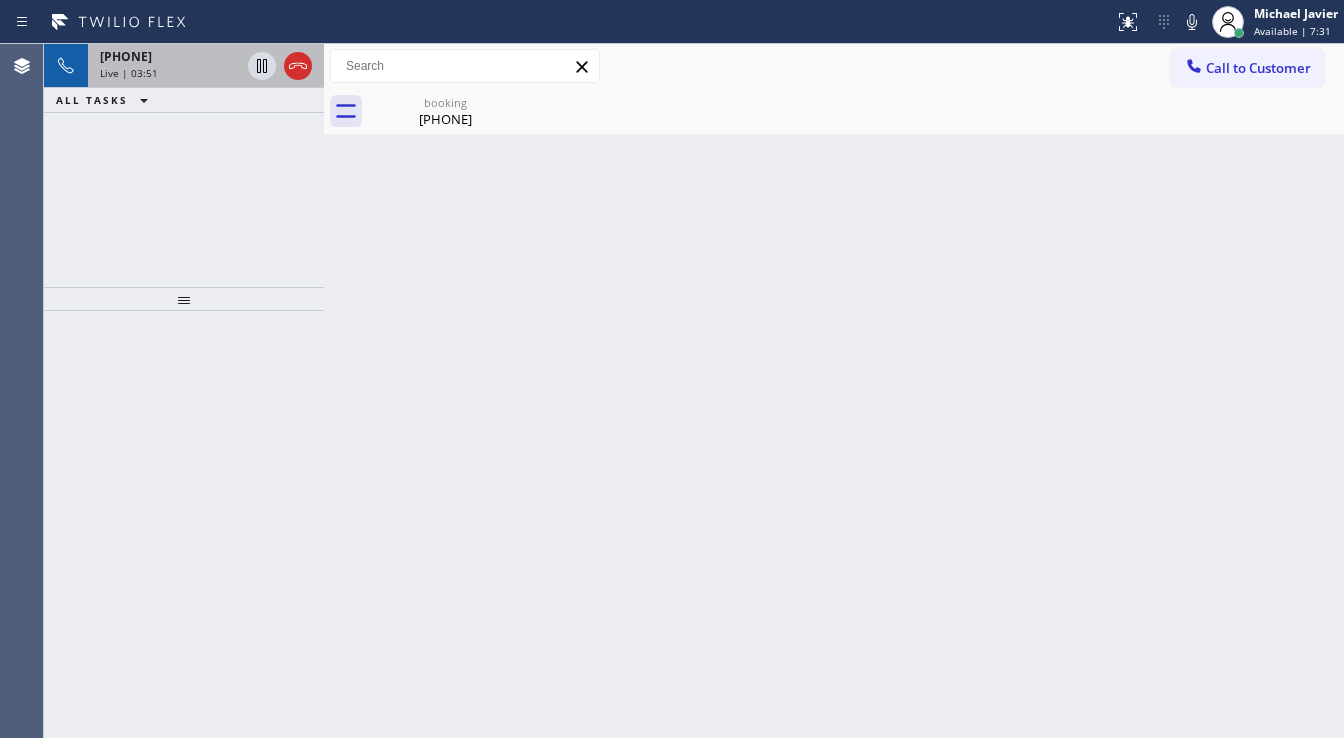 click on "Live | 03:51" at bounding box center [170, 73] 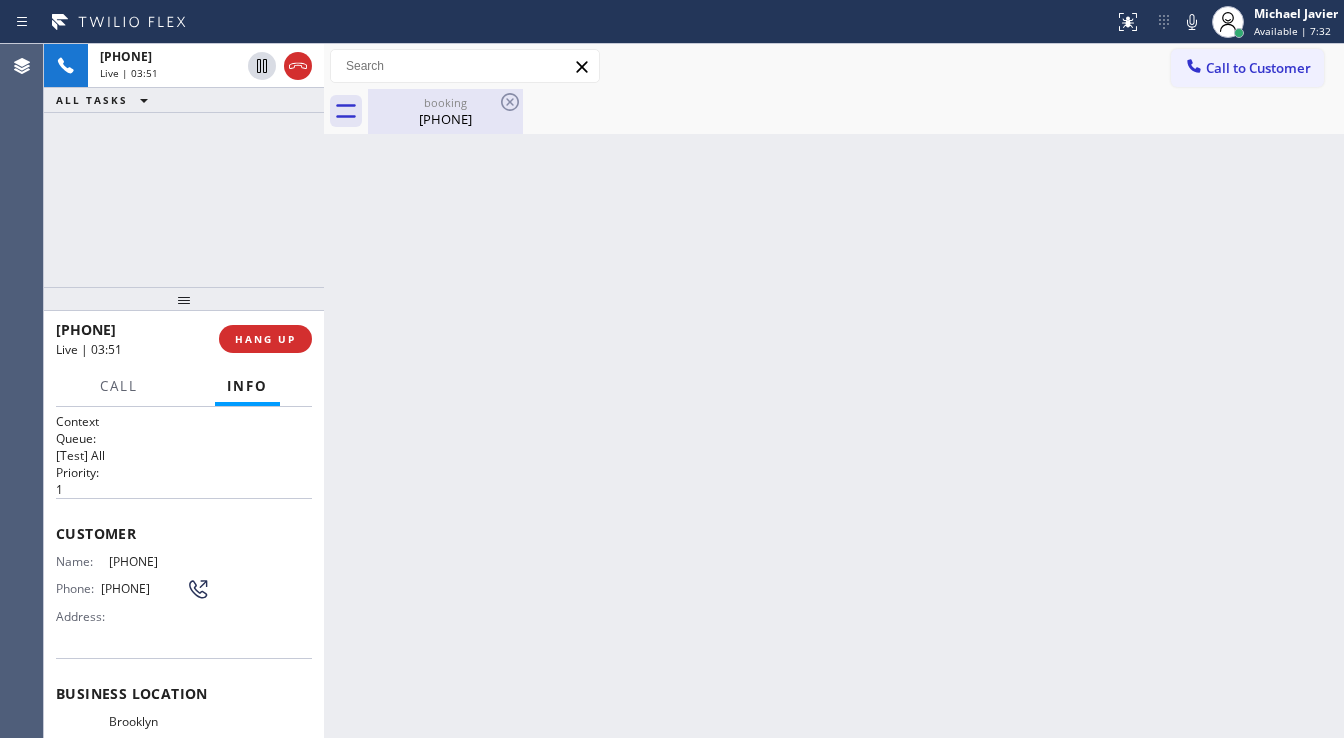 click on "[PHONE]" at bounding box center (445, 119) 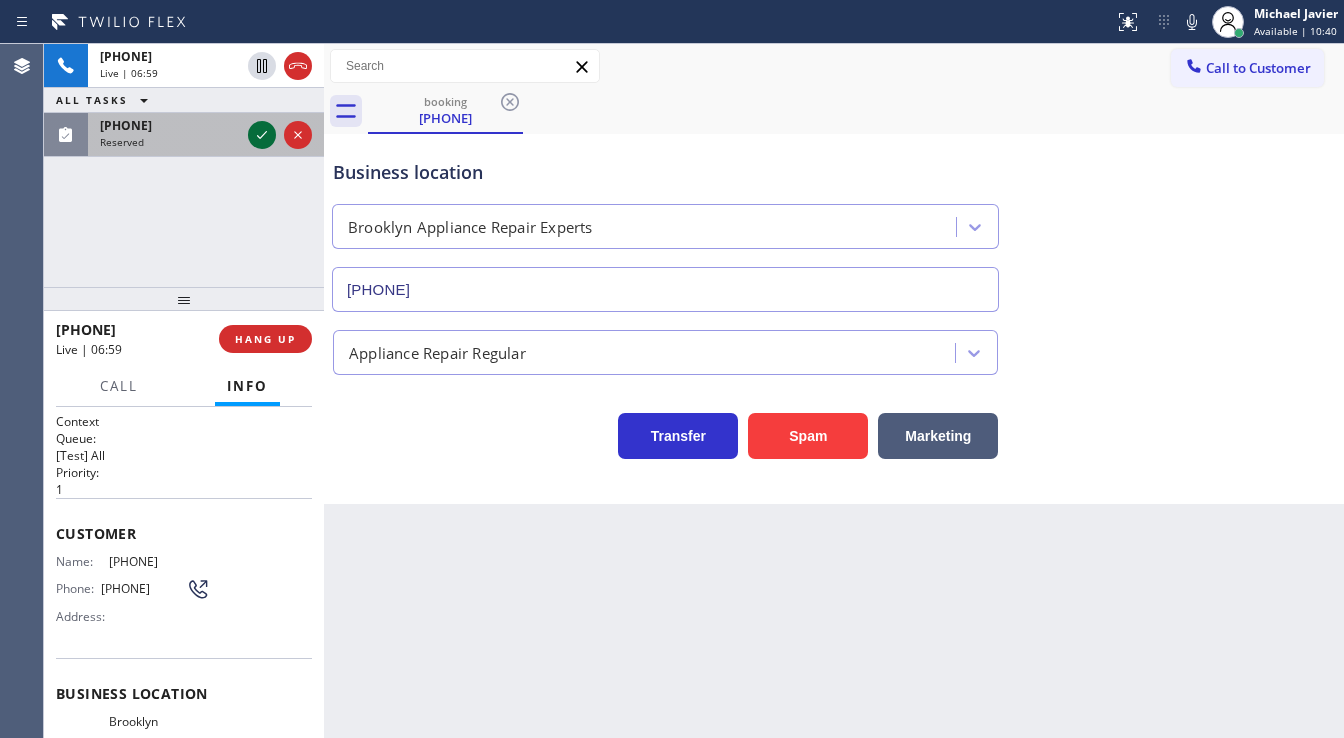click 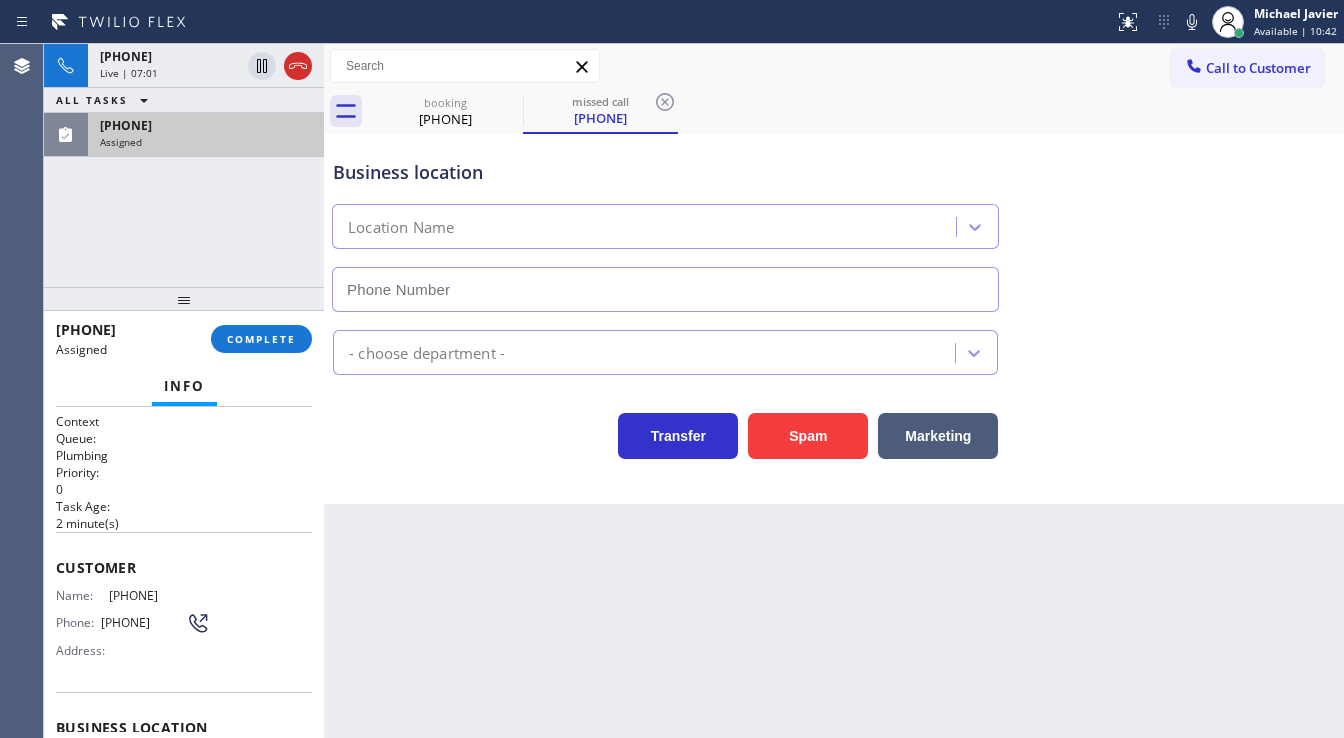 type on "[PHONE]" 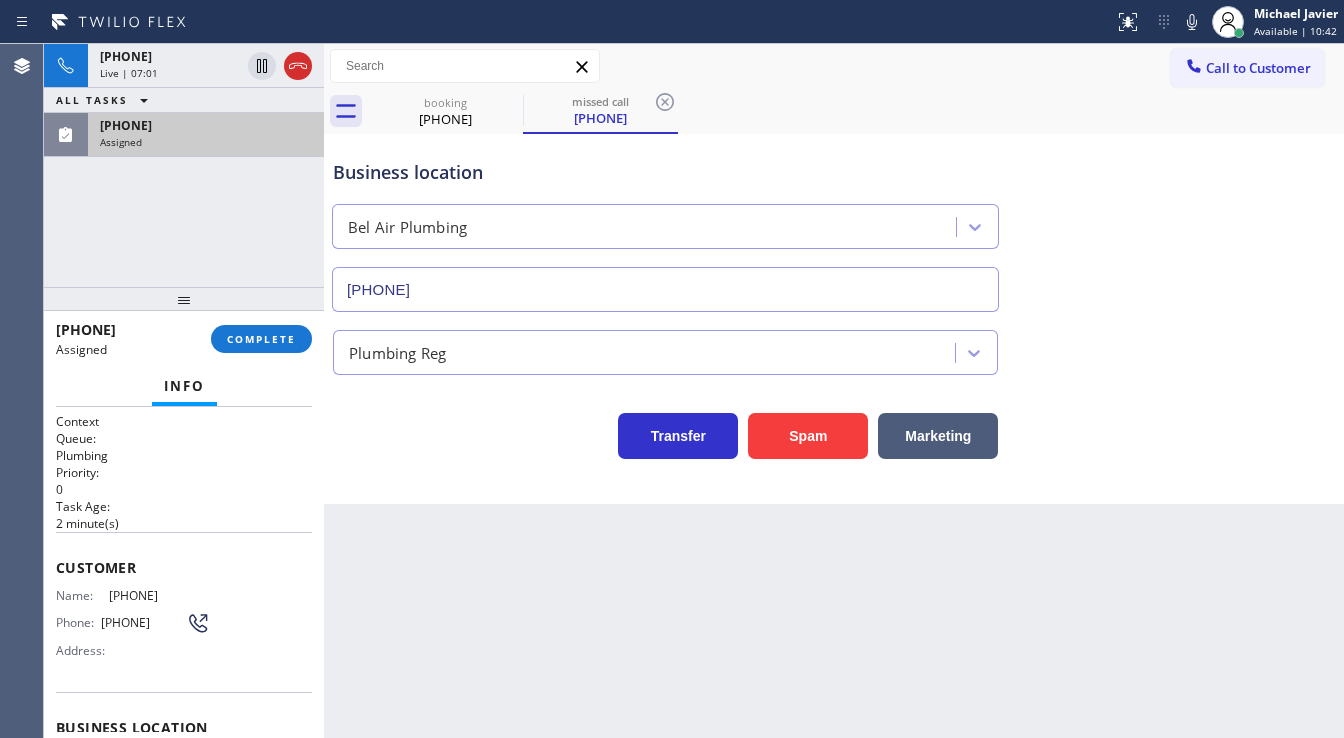 click at bounding box center [184, 299] 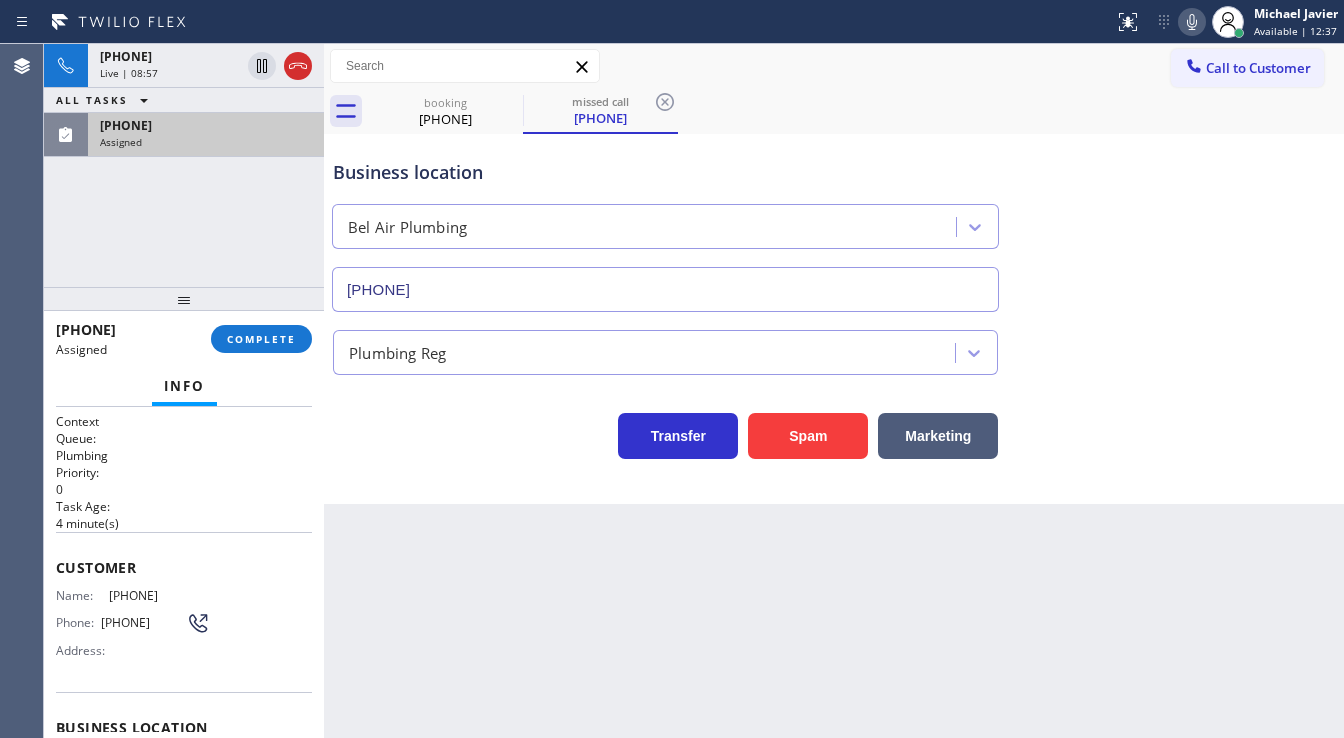 click 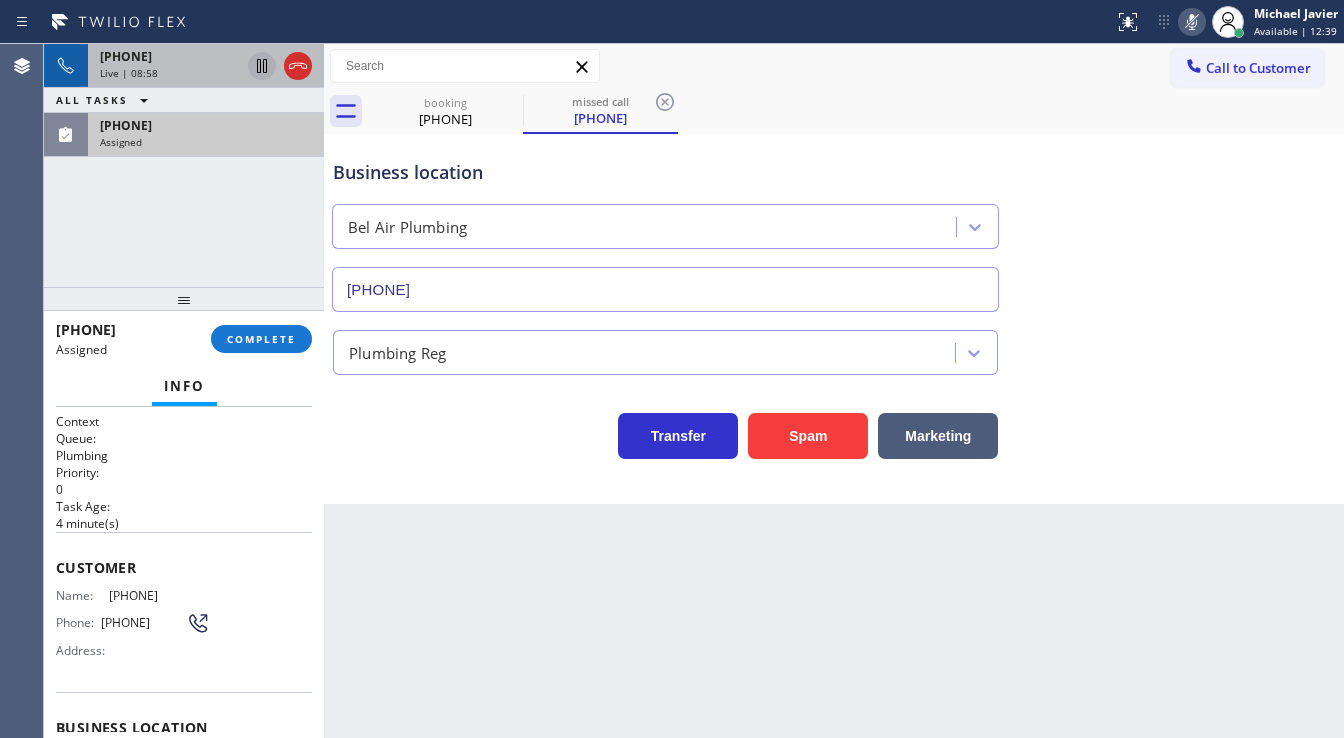 click 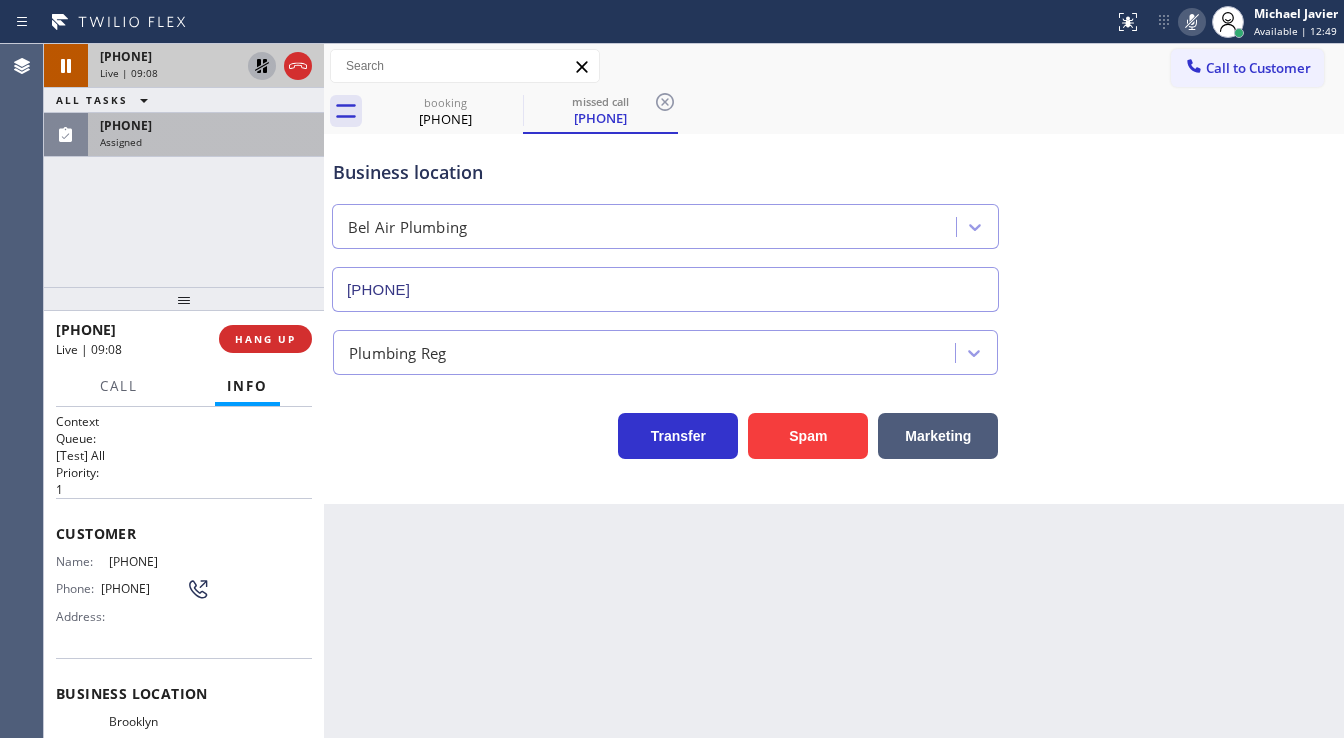 click 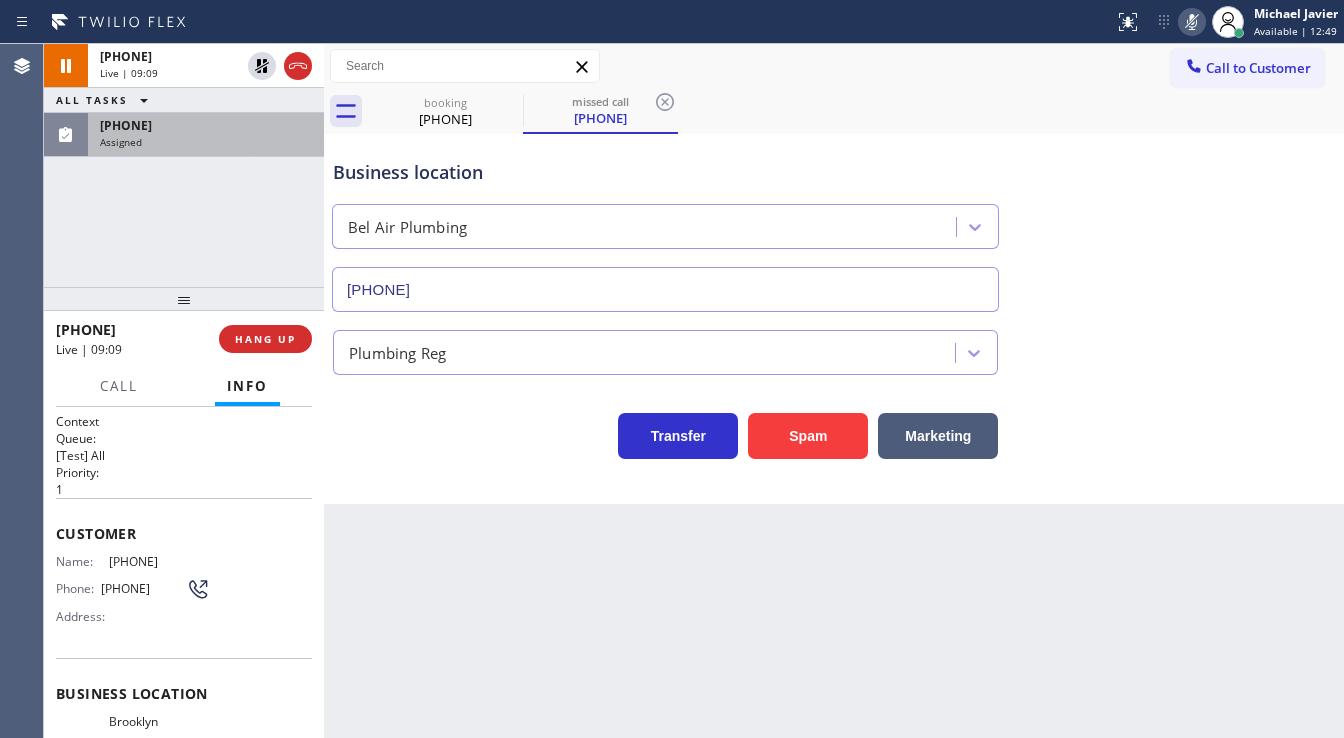 click 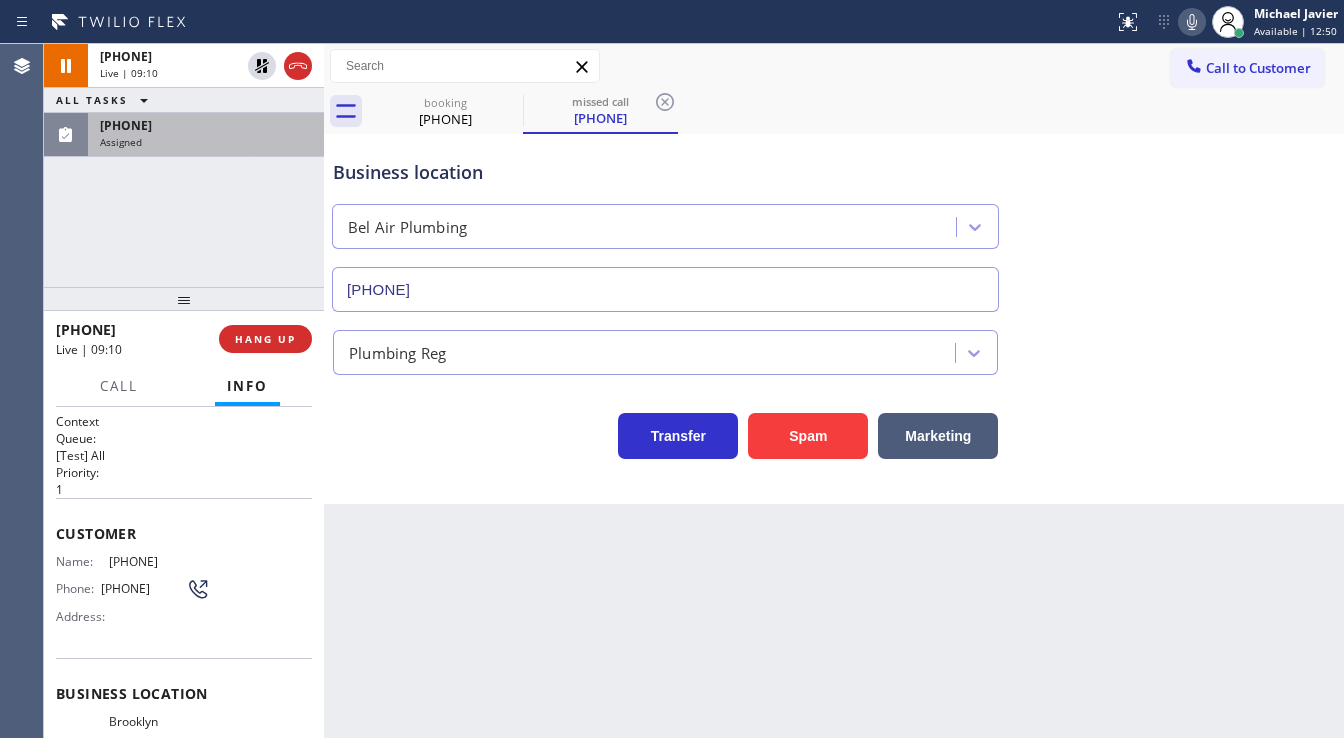 click on "[PHONE] Live | 09:10 ALL TASKS ALL TASKS ACTIVE TASKS TASKS IN WRAP UP [PHONE] Assigned" at bounding box center [184, 165] 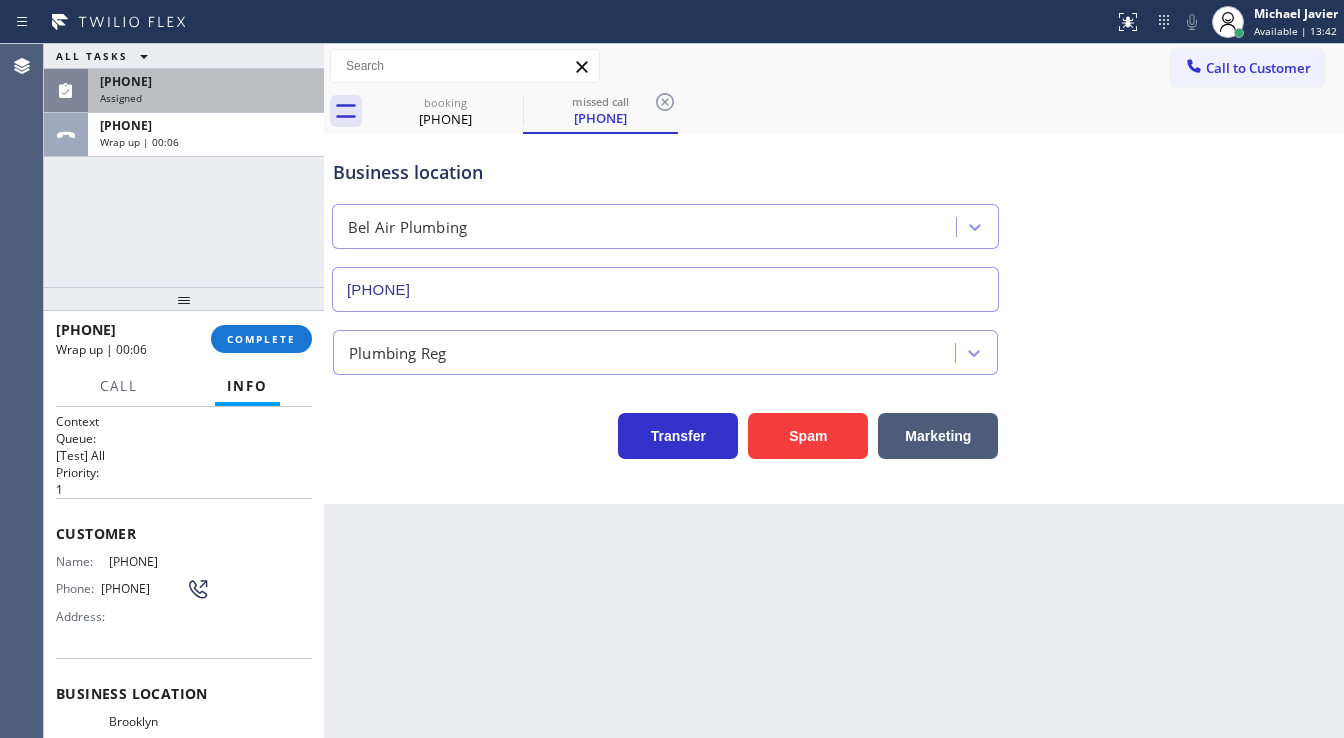 click on "ALL TASKS ALL TASKS ACTIVE TASKS TASKS IN WRAP UP [PHONE] Assigned [PHONE] Wrap up | 00:06" at bounding box center (184, 165) 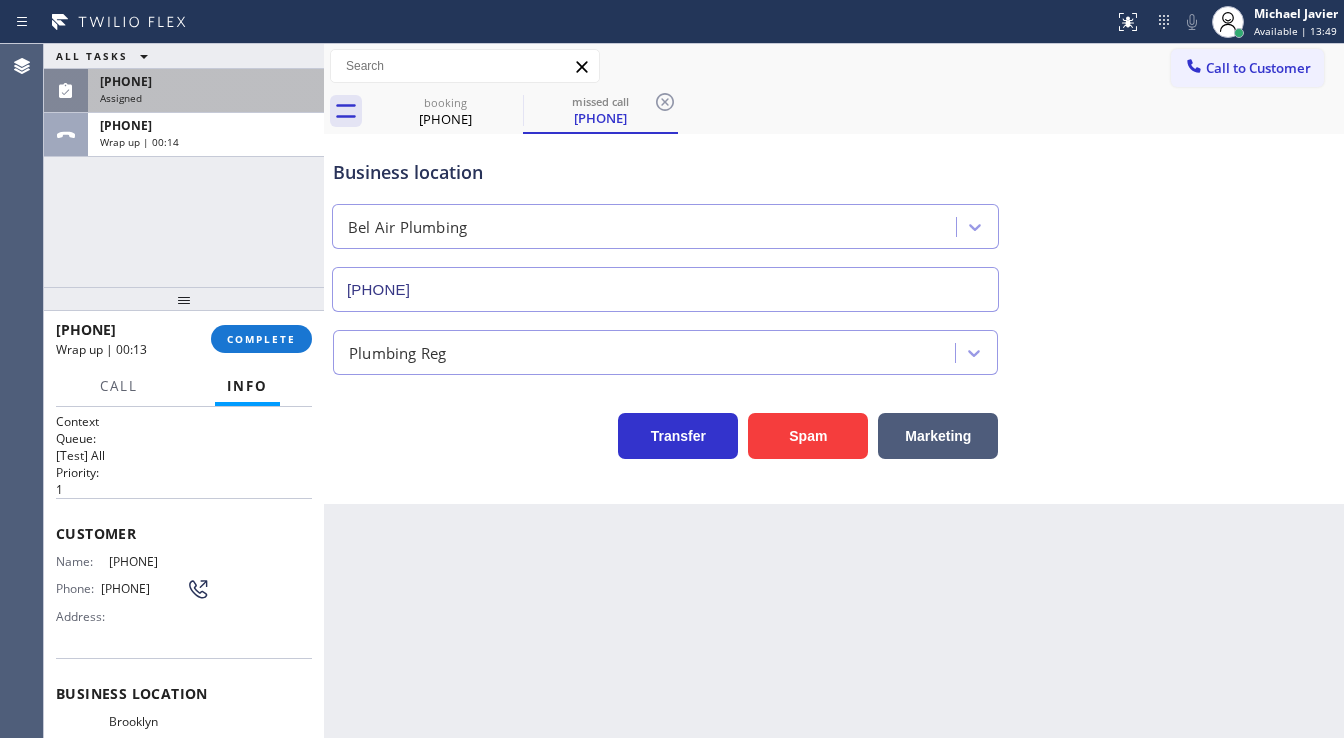 click on "ALL TASKS ALL TASKS ACTIVE TASKS TASKS IN WRAP UP [PHONE] Assigned [PHONE] Wrap up | 00:14" at bounding box center (184, 165) 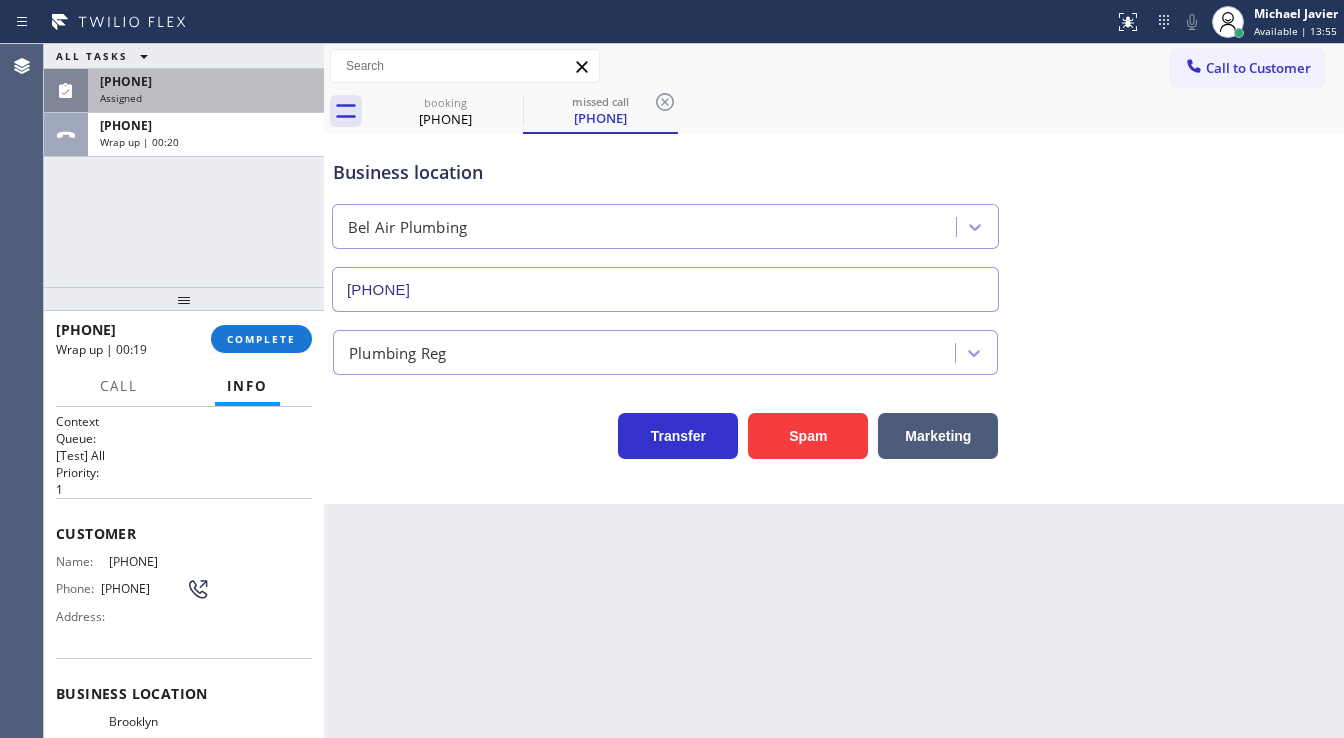 click on "ALL TASKS ALL TASKS ACTIVE TASKS TASKS IN WRAP UP (323) 285-4746 Assigned +15035106643 Wrap up | 00:20" at bounding box center [184, 165] 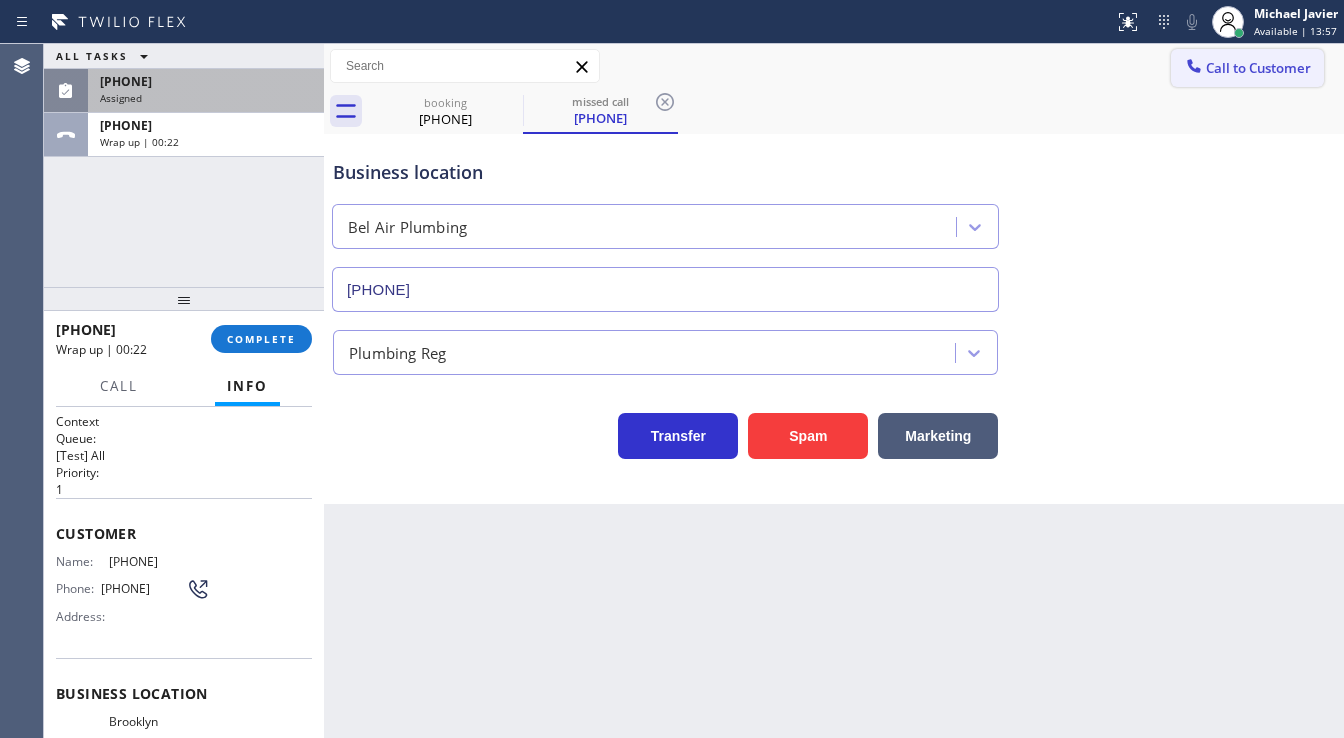 click on "Call to Customer" at bounding box center (1247, 68) 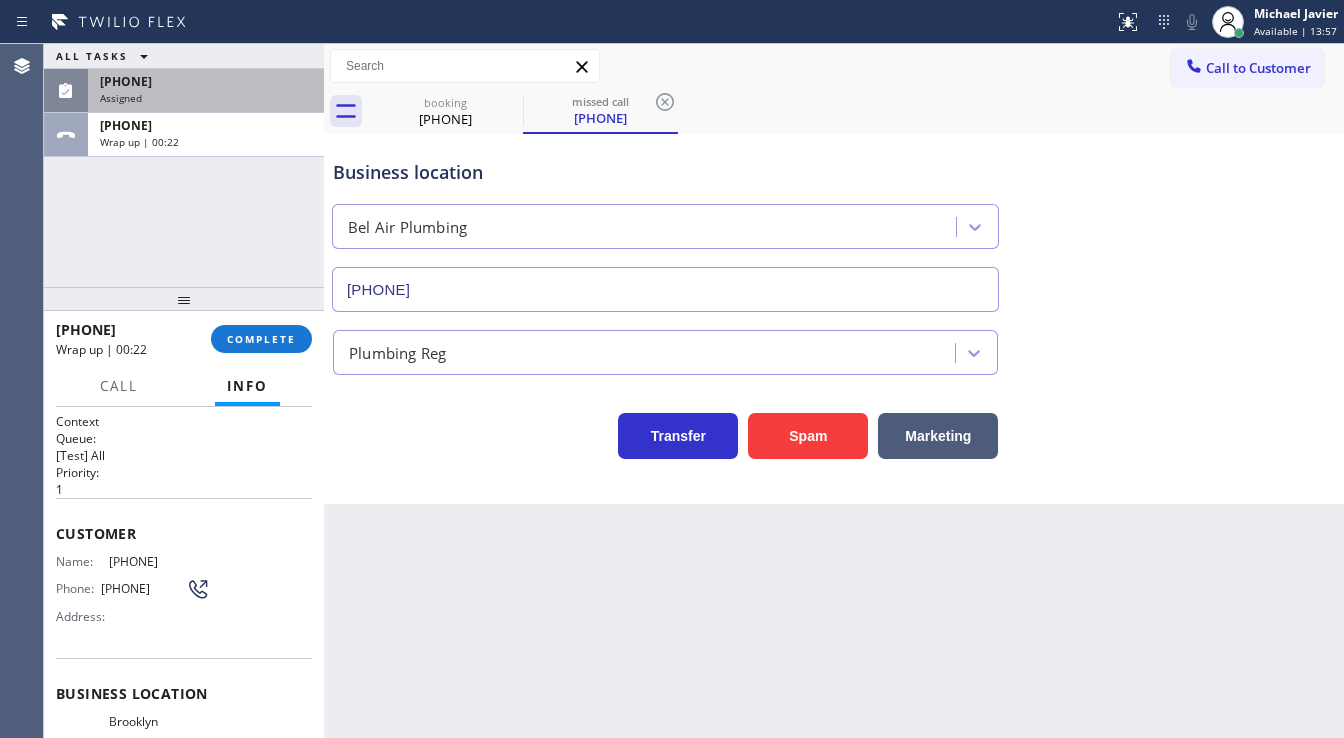 type 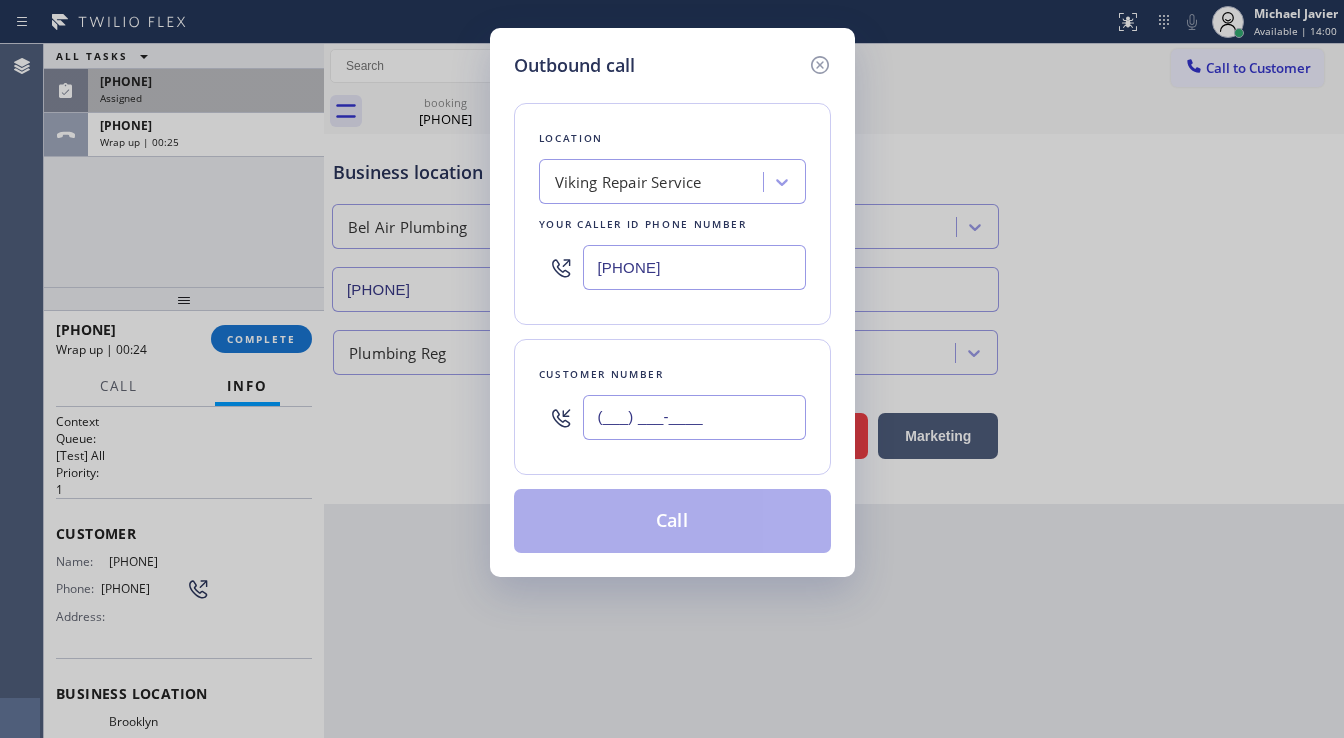 click on "(___) ___-____" at bounding box center [694, 417] 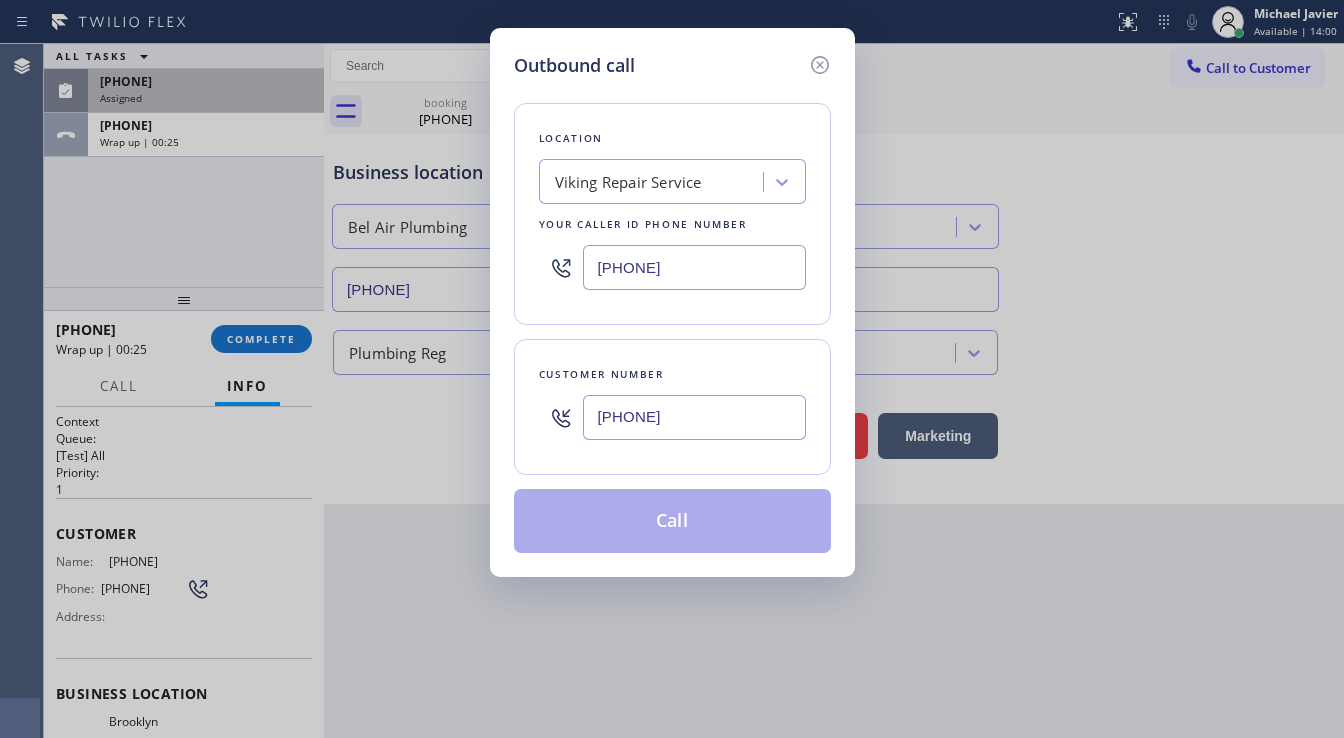 type on "([PHONE])" 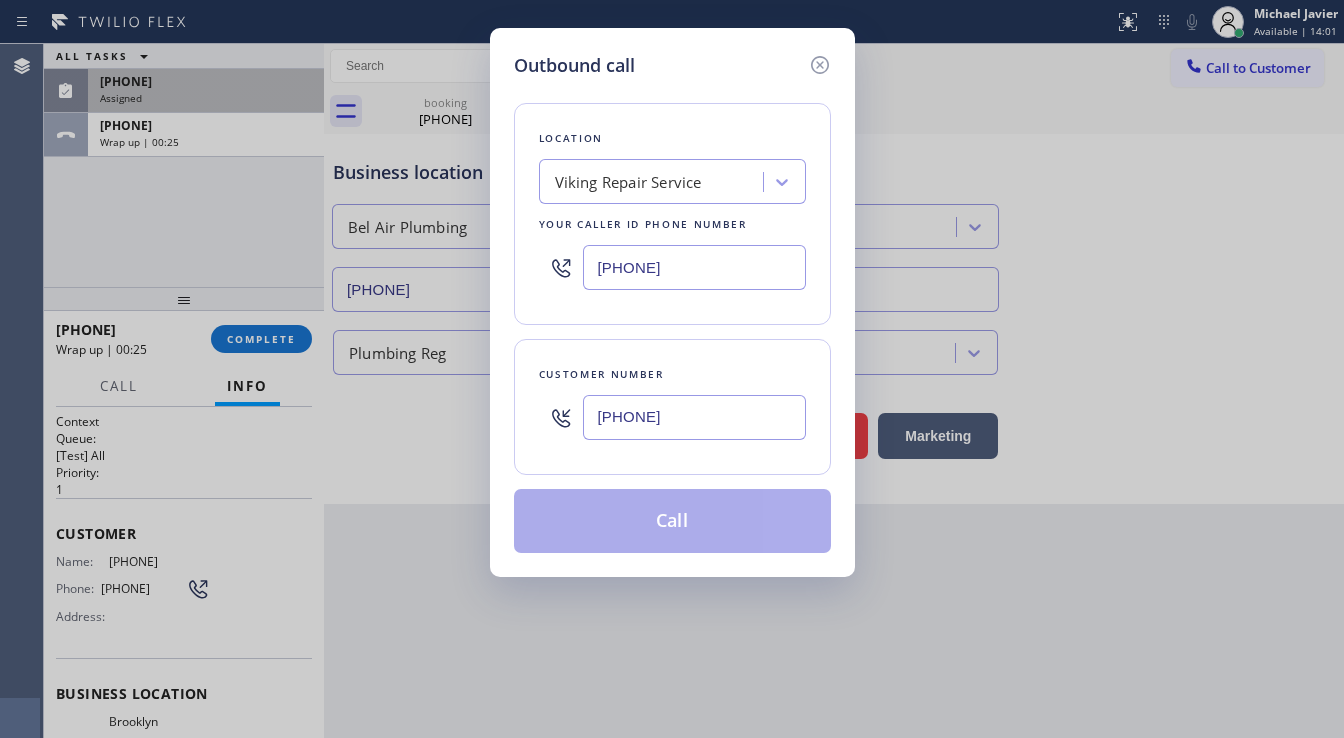 click on "[PHONE]" at bounding box center [694, 267] 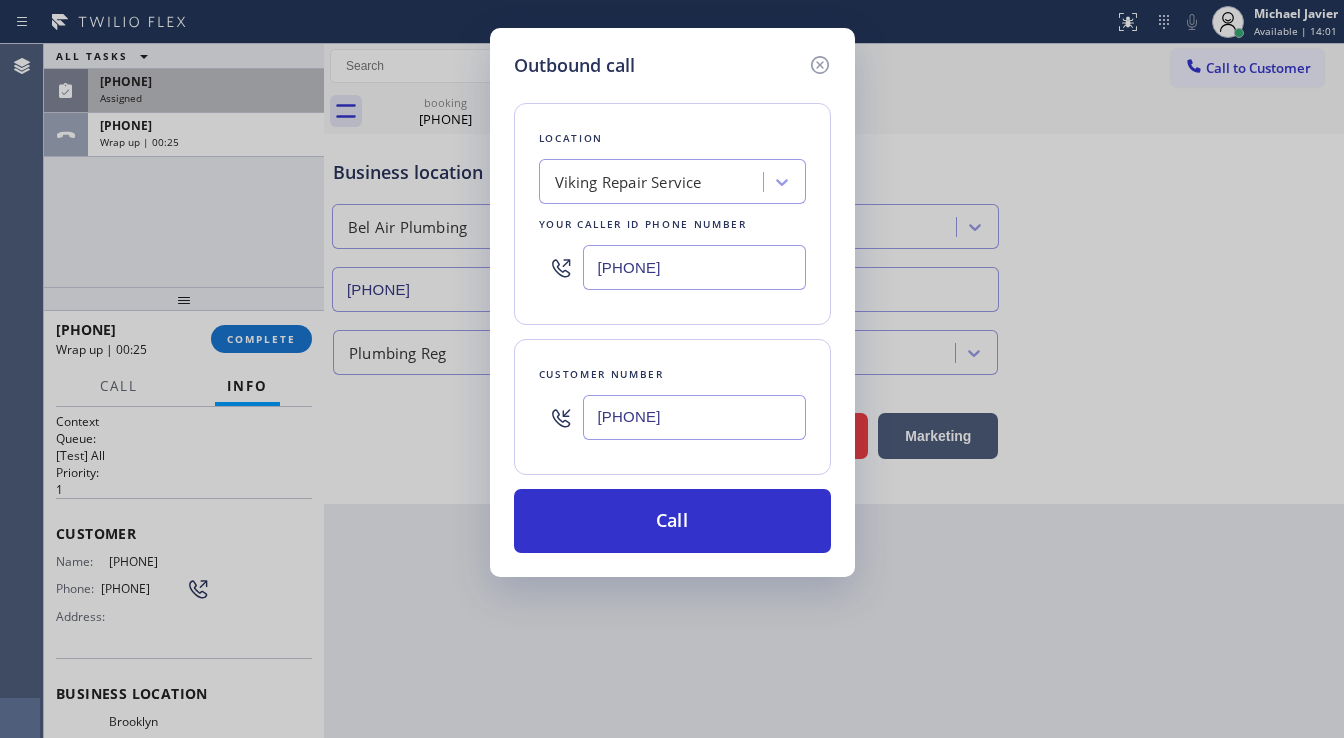 click on "[PHONE]" at bounding box center [694, 267] 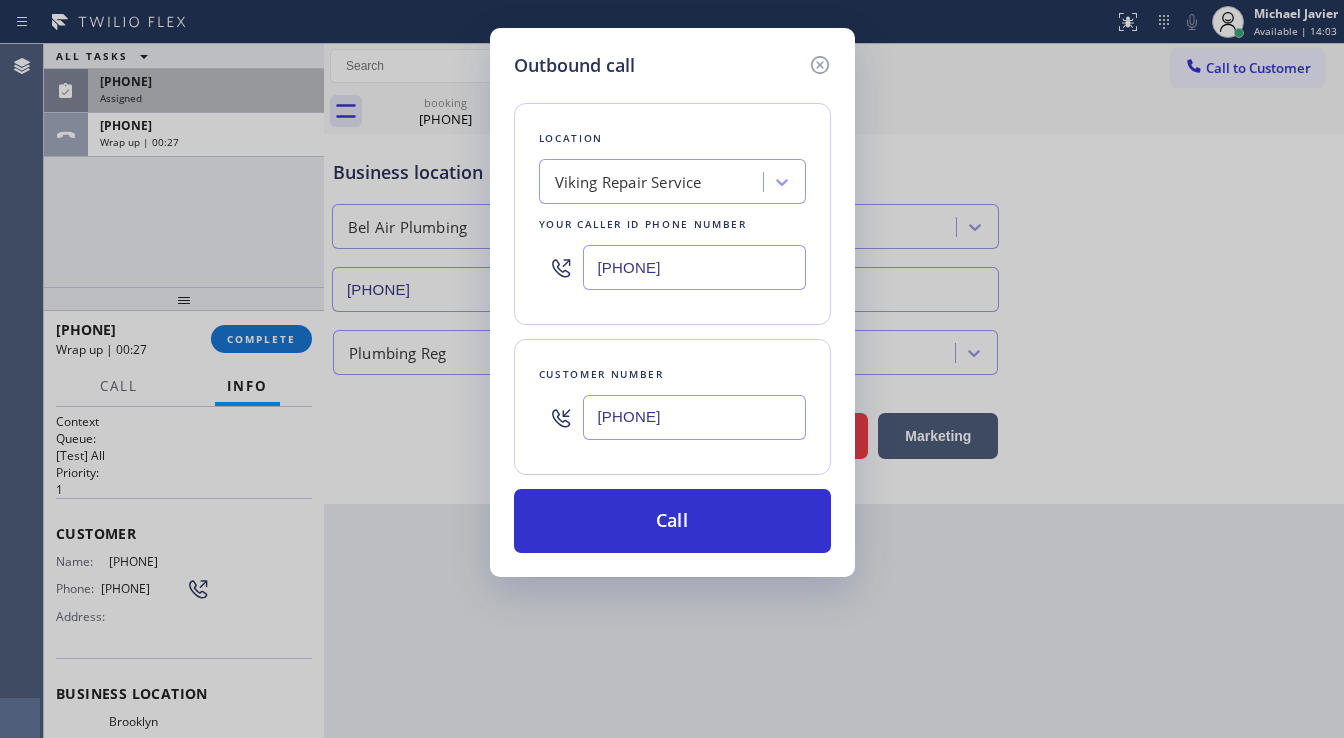 paste on "347) 757-4373" 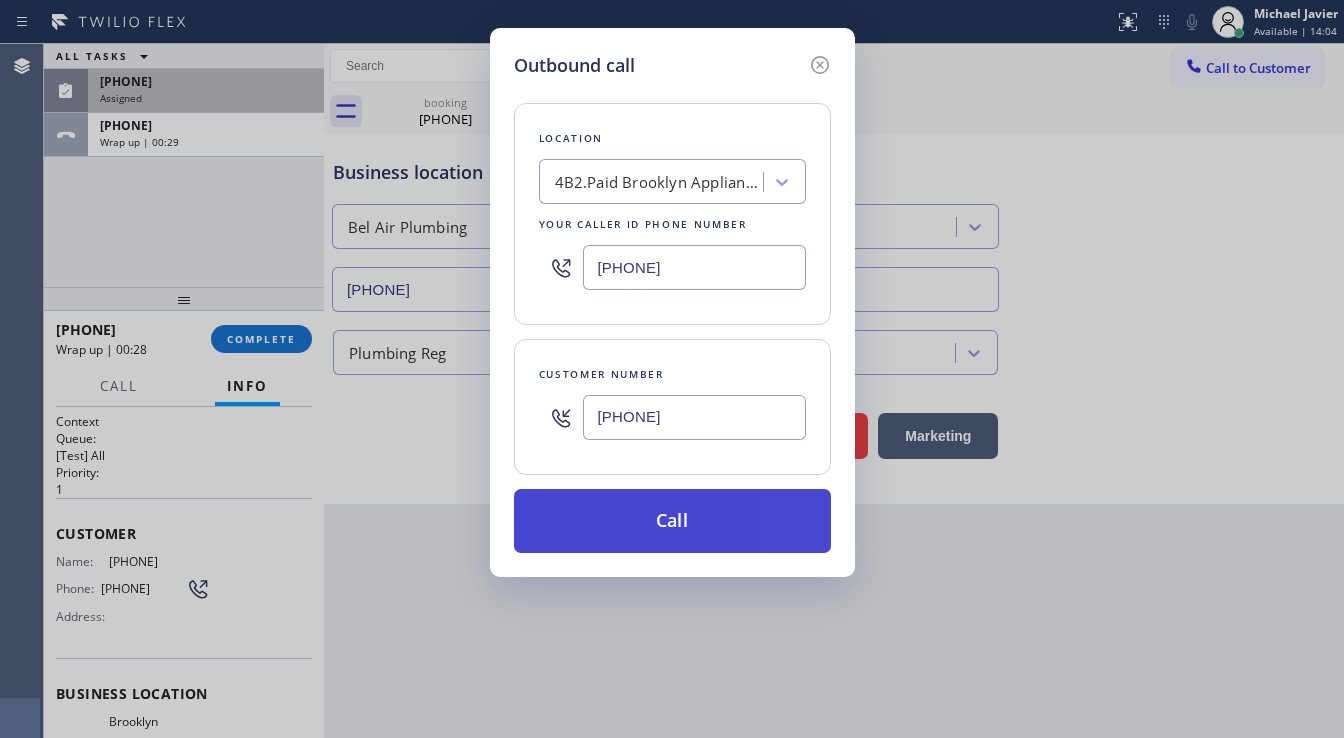 type on "([AREA]) [PHONE]" 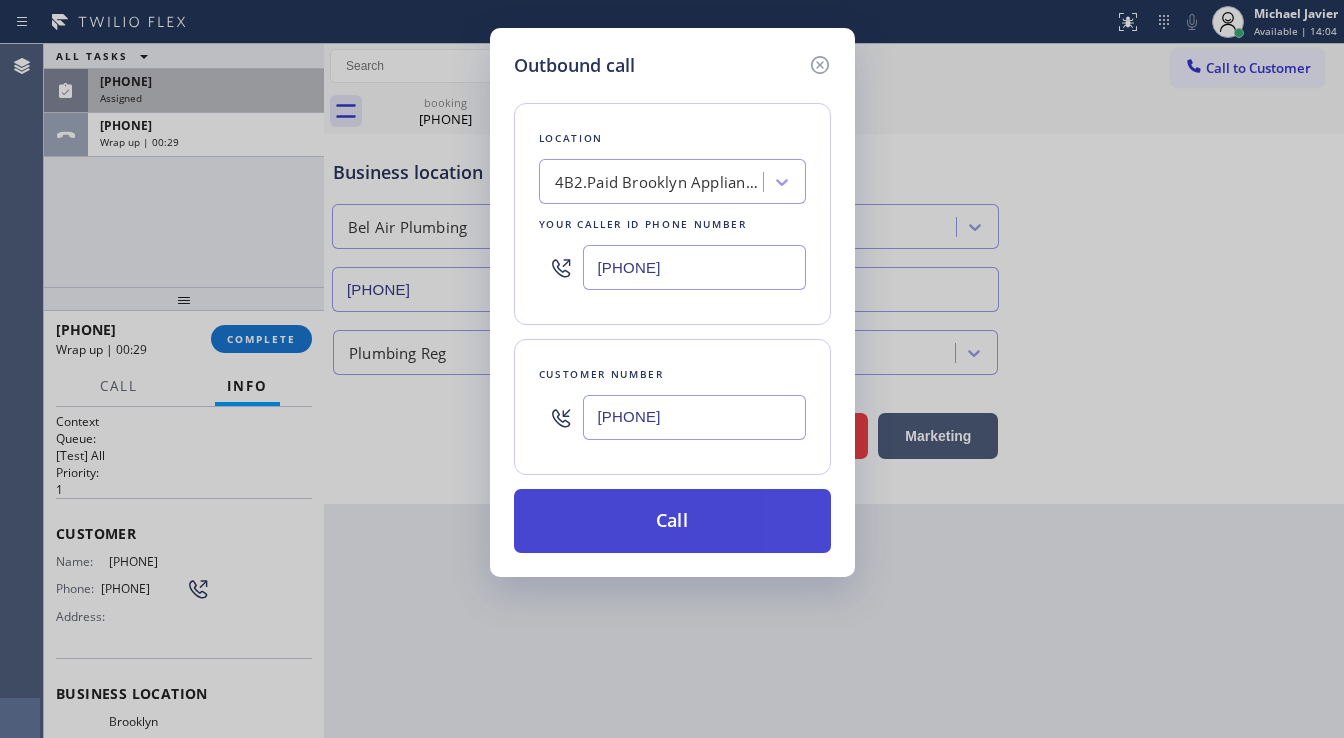 click on "Call" at bounding box center (672, 521) 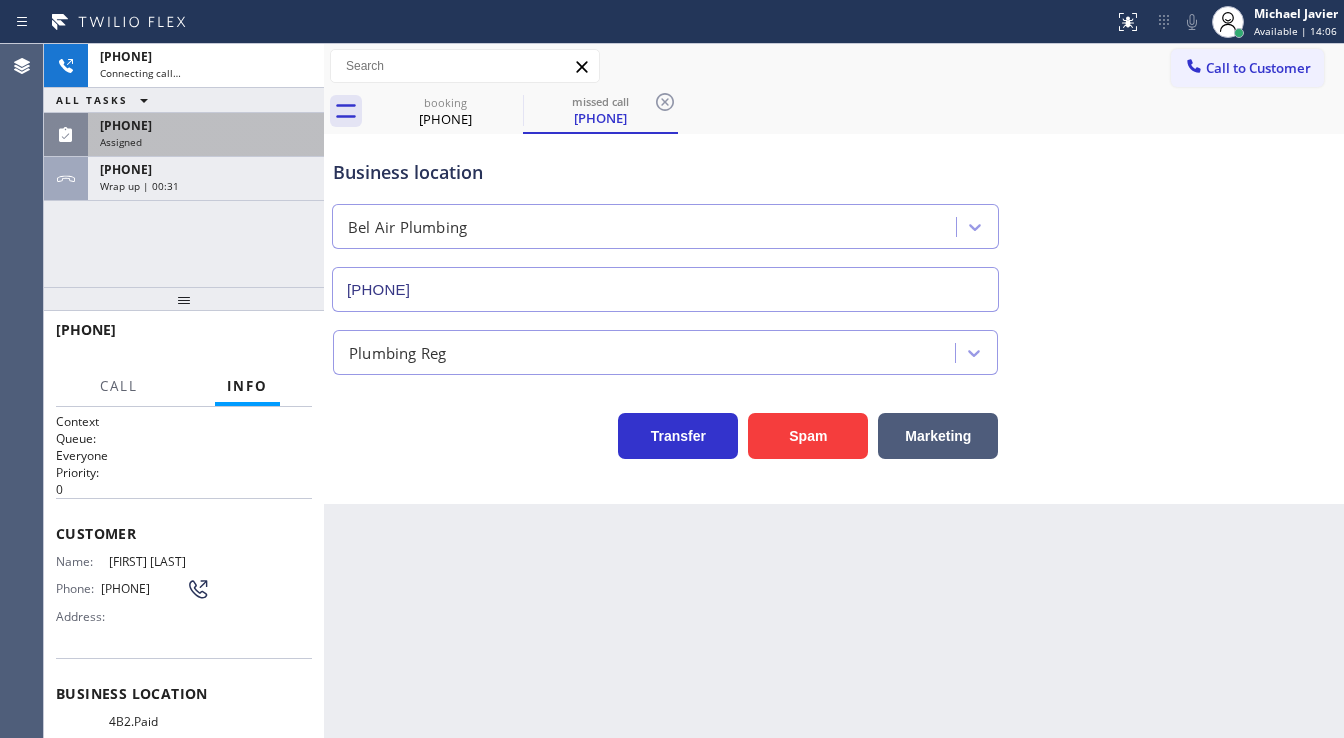 click on "+15035106643 Connecting call… ALL TASKS ALL TASKS ACTIVE TASKS TASKS IN WRAP UP (323) 285-4746 Assigned +15035106643 Wrap up | 00:31" at bounding box center (184, 165) 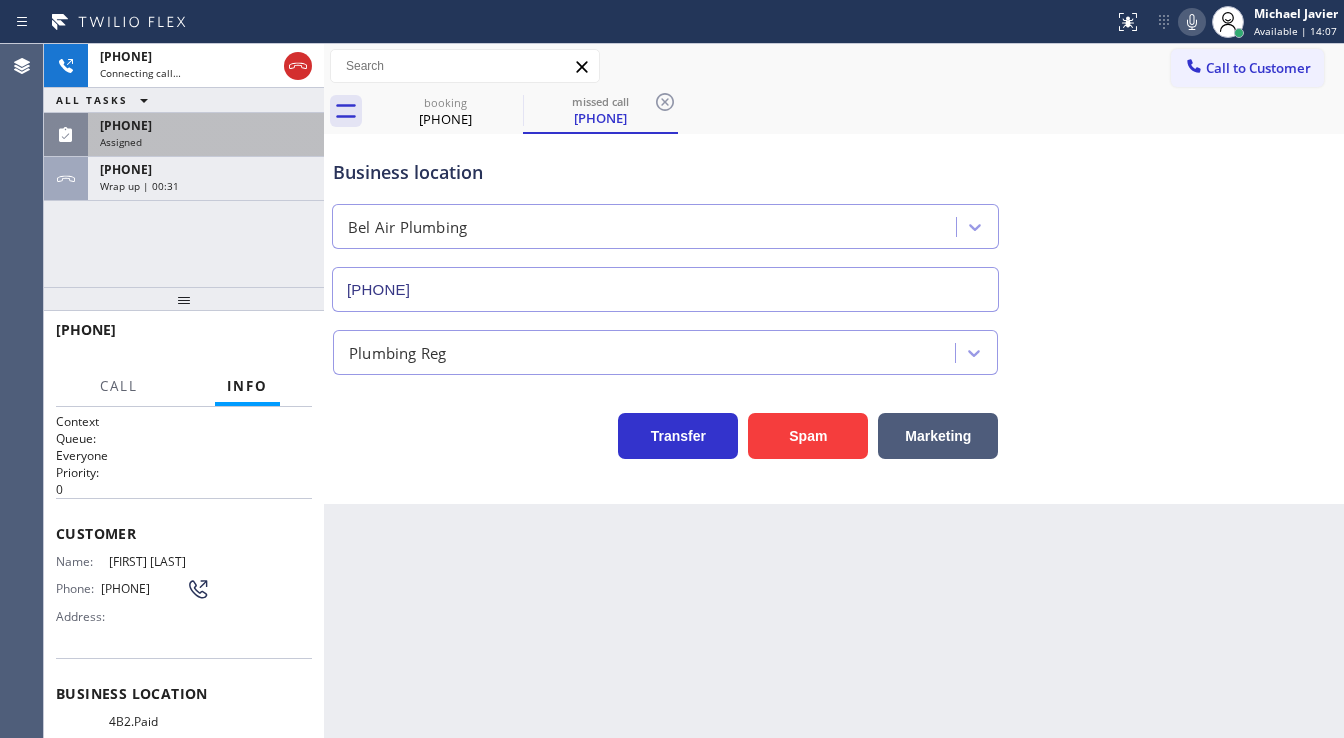 click on "(323) 285-4746 Assigned" at bounding box center [202, 135] 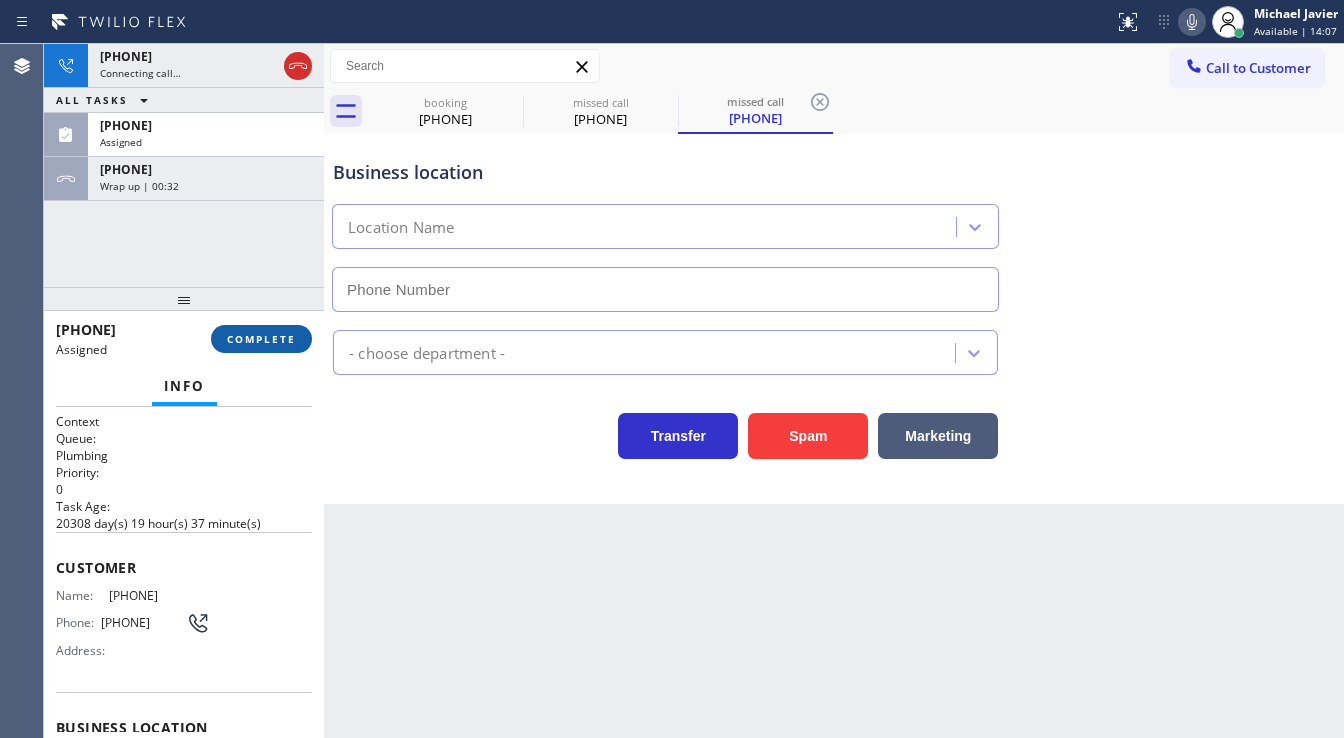 type on "(323) 283-8369" 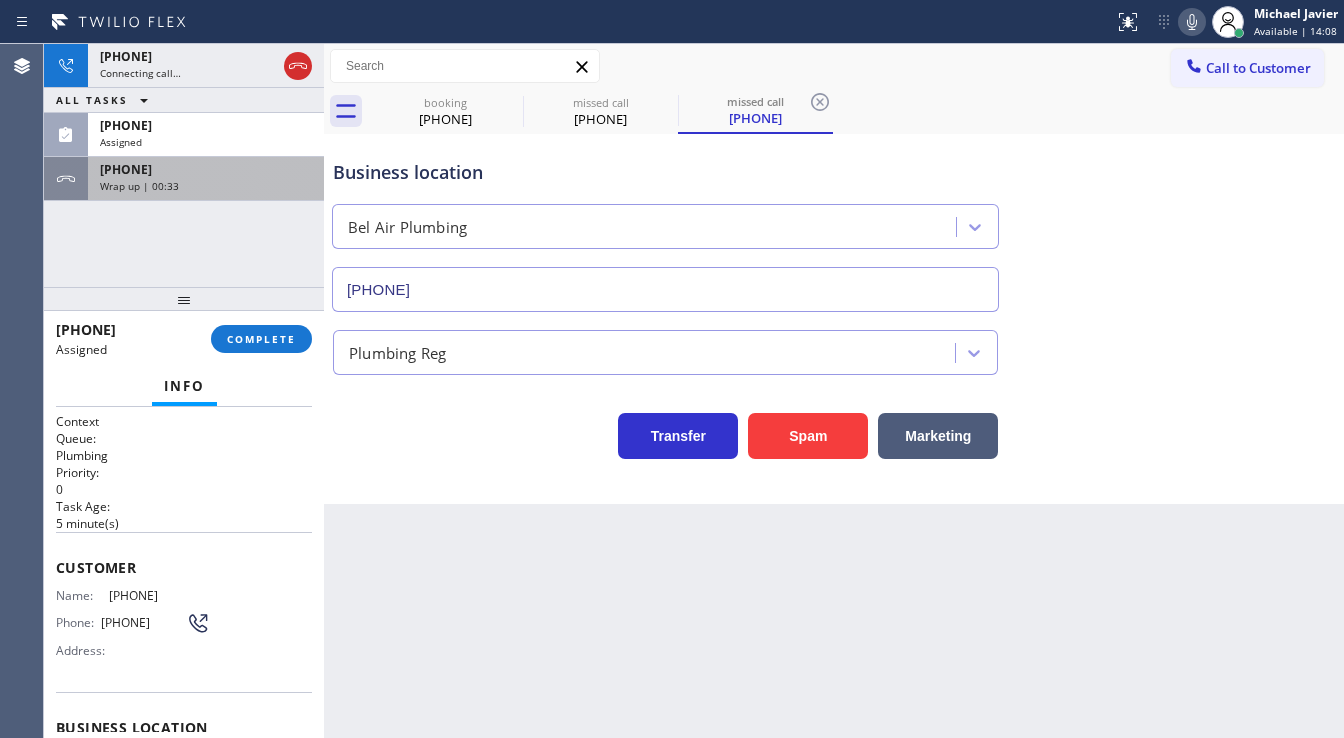 click on "Wrap up | 00:33" at bounding box center (206, 186) 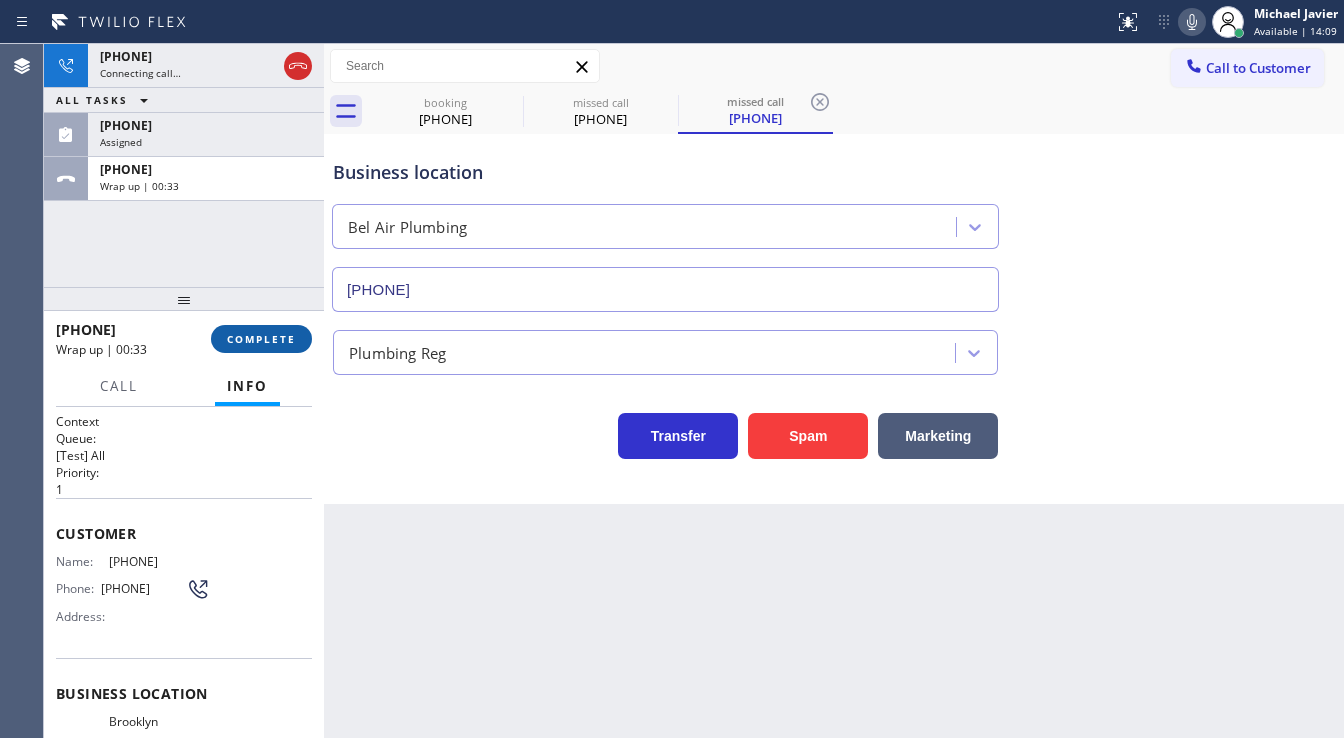 click on "+15035106643 Wrap up | 00:33 COMPLETE" at bounding box center [184, 339] 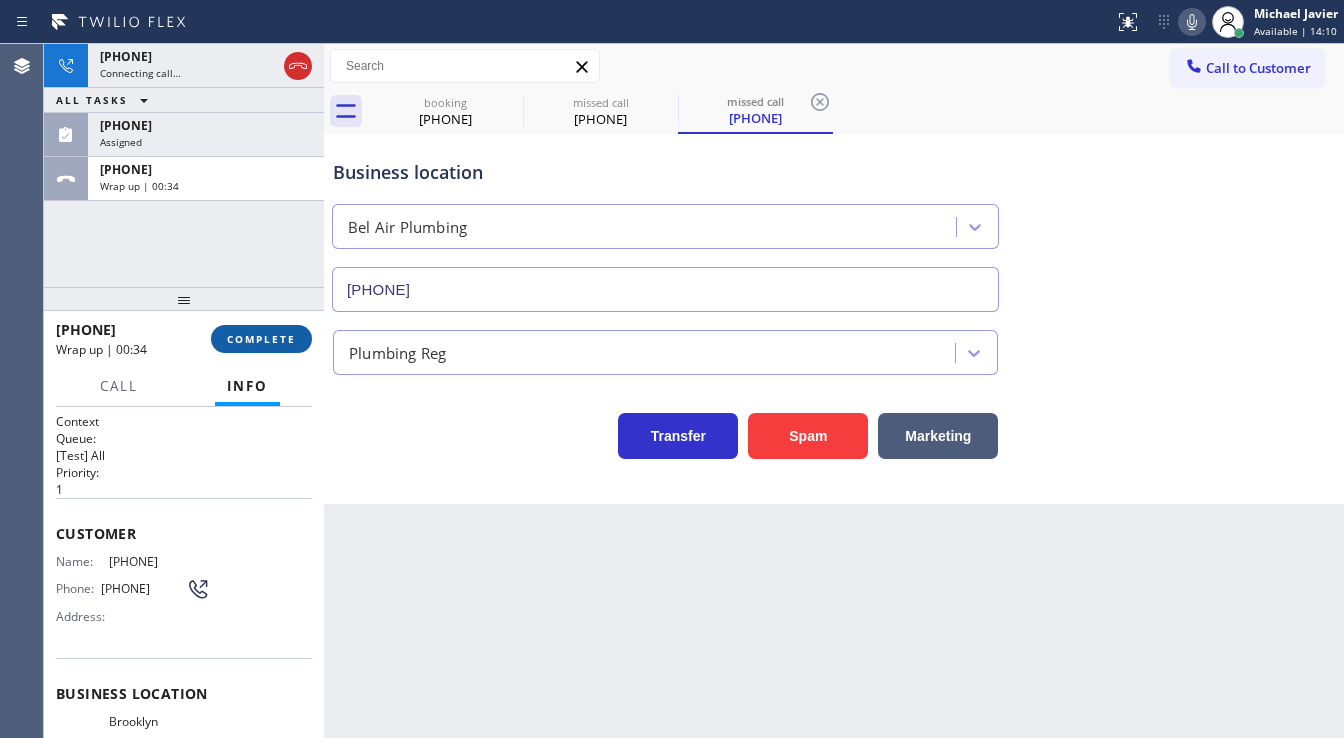 click on "COMPLETE" at bounding box center (261, 339) 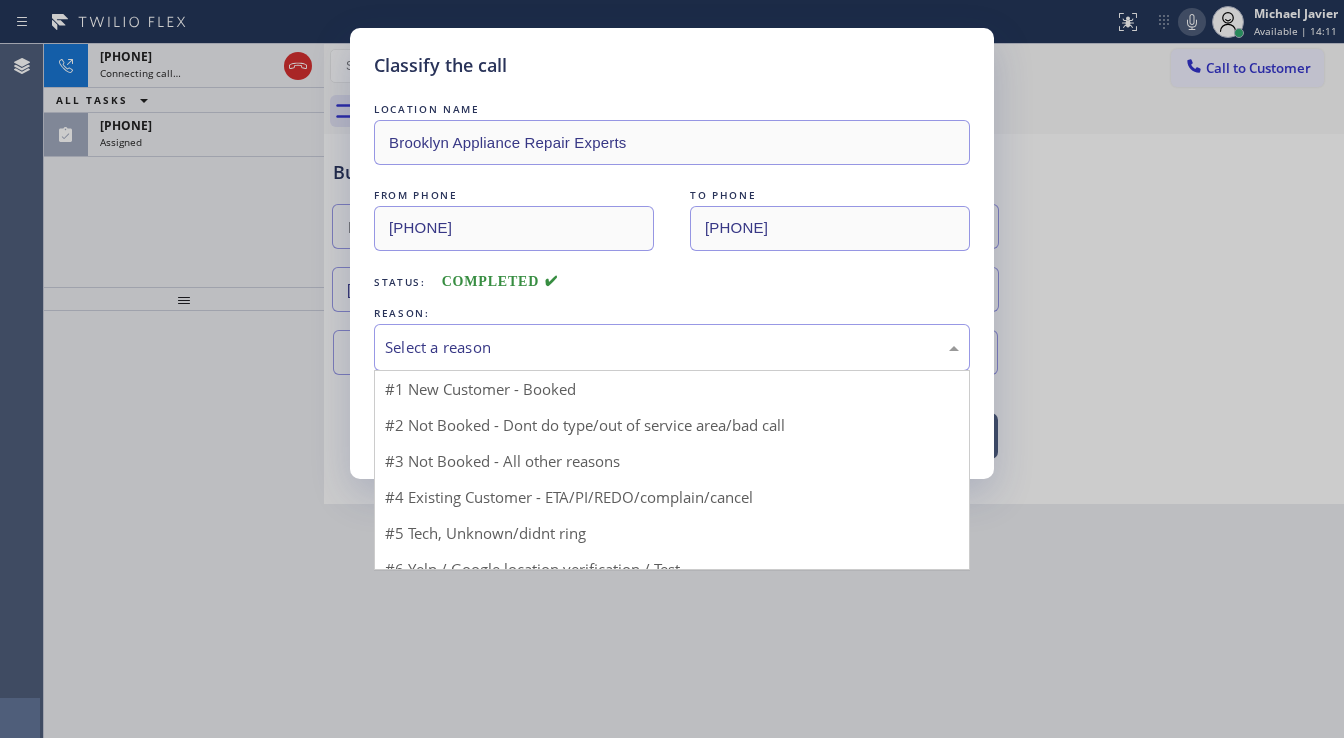 drag, startPoint x: 489, startPoint y: 346, endPoint x: 499, endPoint y: 343, distance: 10.440307 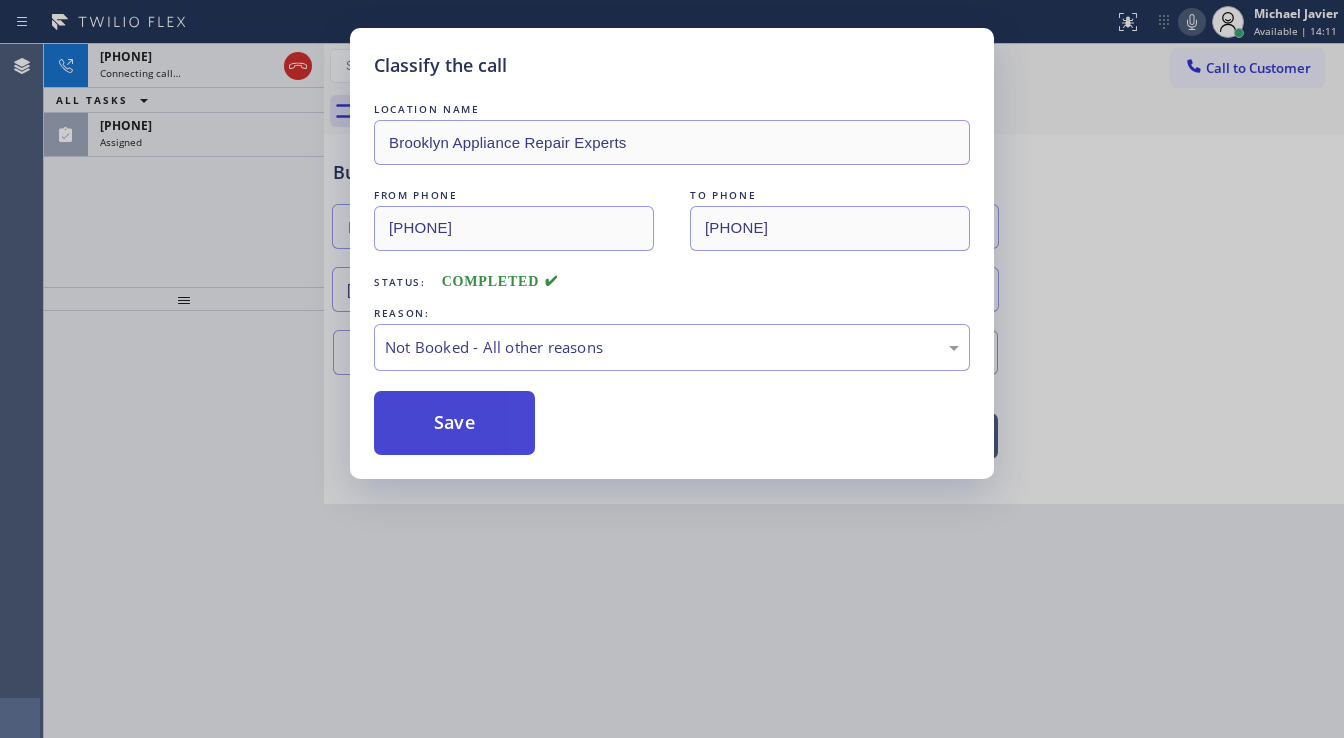 click on "Save" at bounding box center (454, 423) 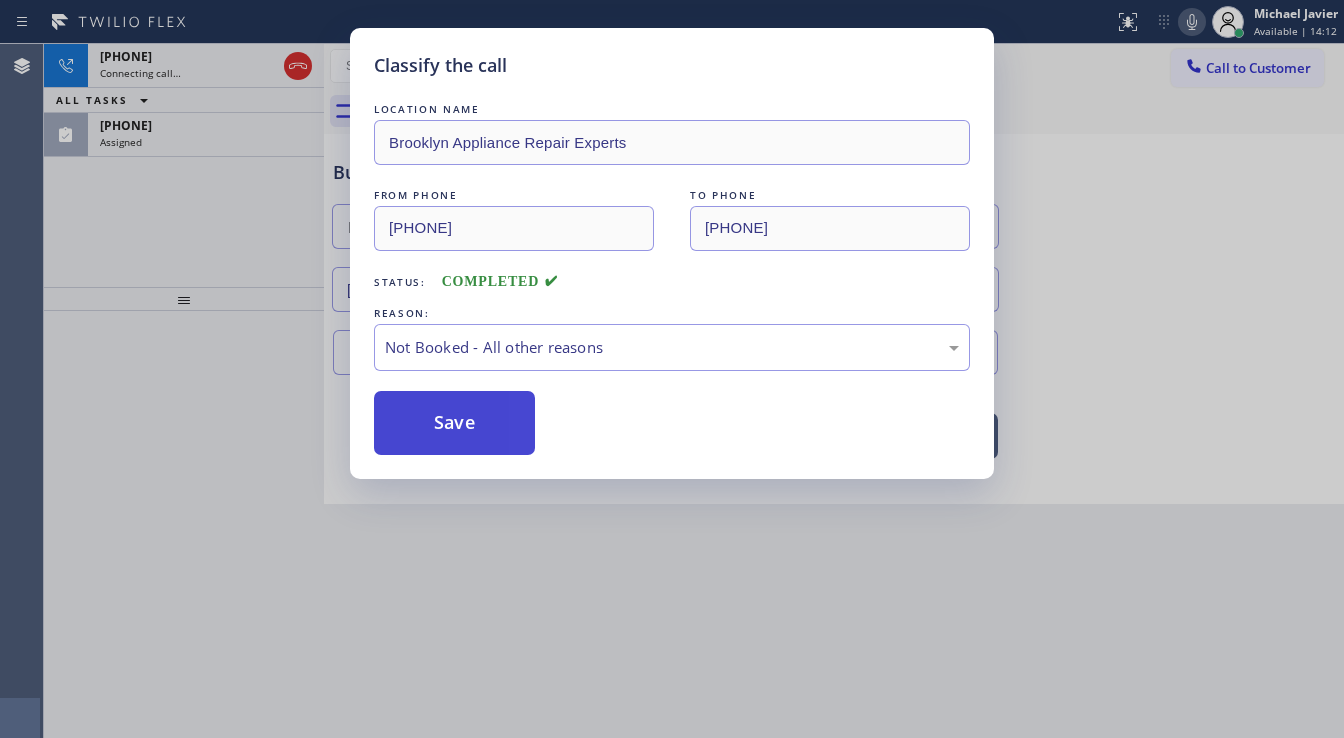 click on "Save" at bounding box center (454, 423) 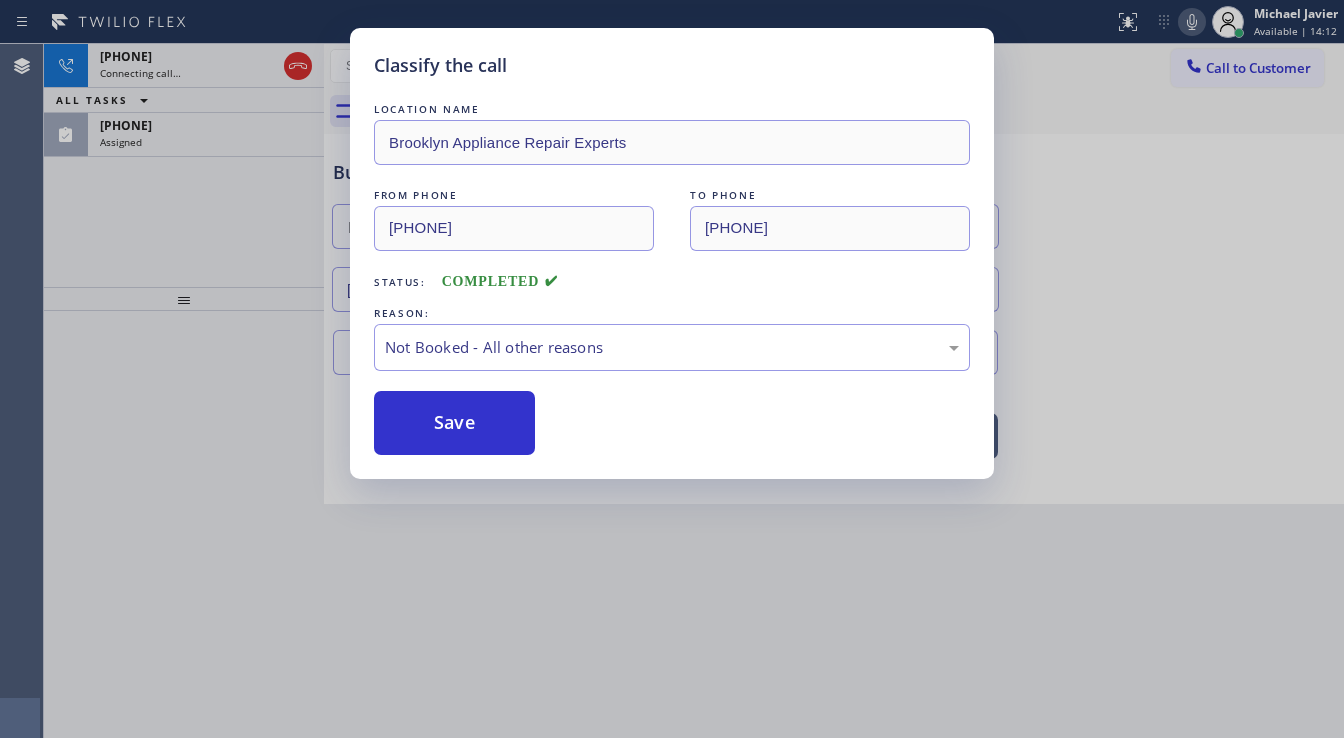 click on "Classify the call LOCATION NAME Brooklyn Appliance Repair Experts FROM PHONE (503) 510-6643 TO PHONE (347) 757-4373 Status: COMPLETED REASON: Not Booked - All other reasons Save" at bounding box center [672, 369] 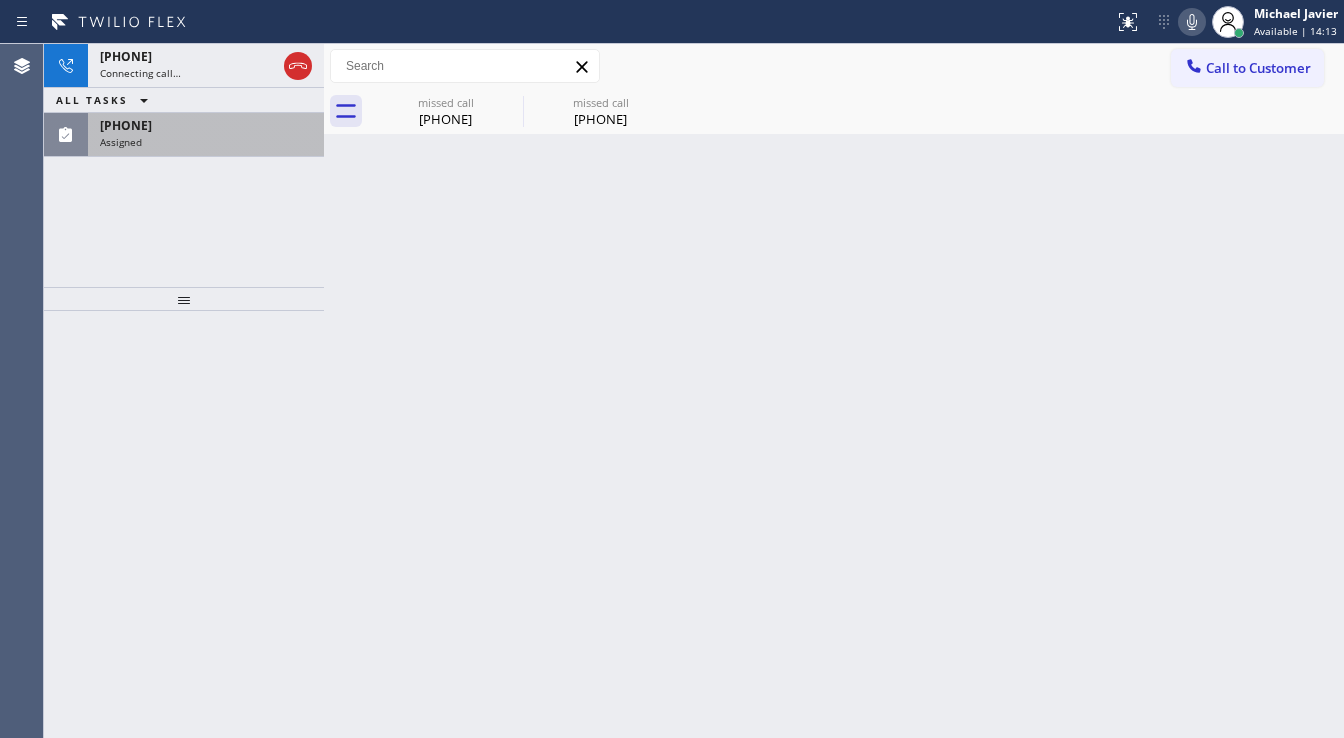 drag, startPoint x: 264, startPoint y: 177, endPoint x: 264, endPoint y: 132, distance: 45 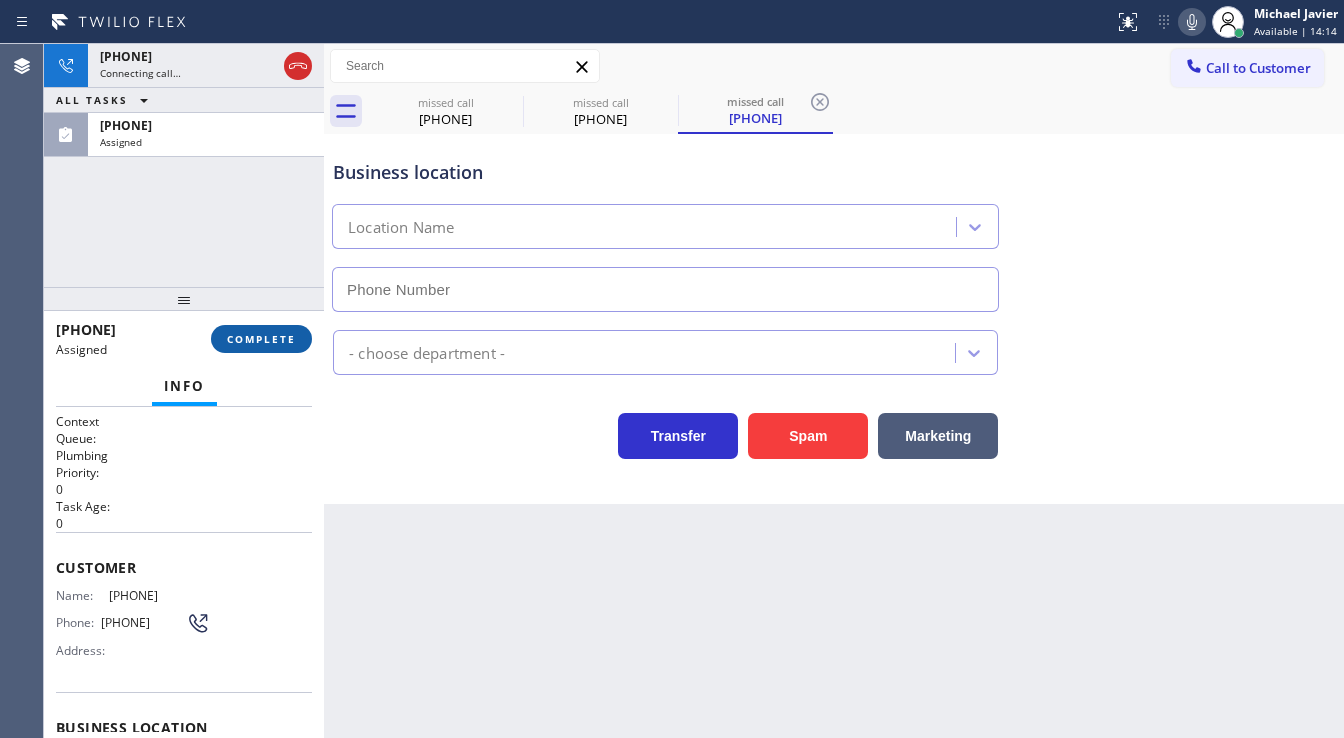 click on "COMPLETE" at bounding box center (261, 339) 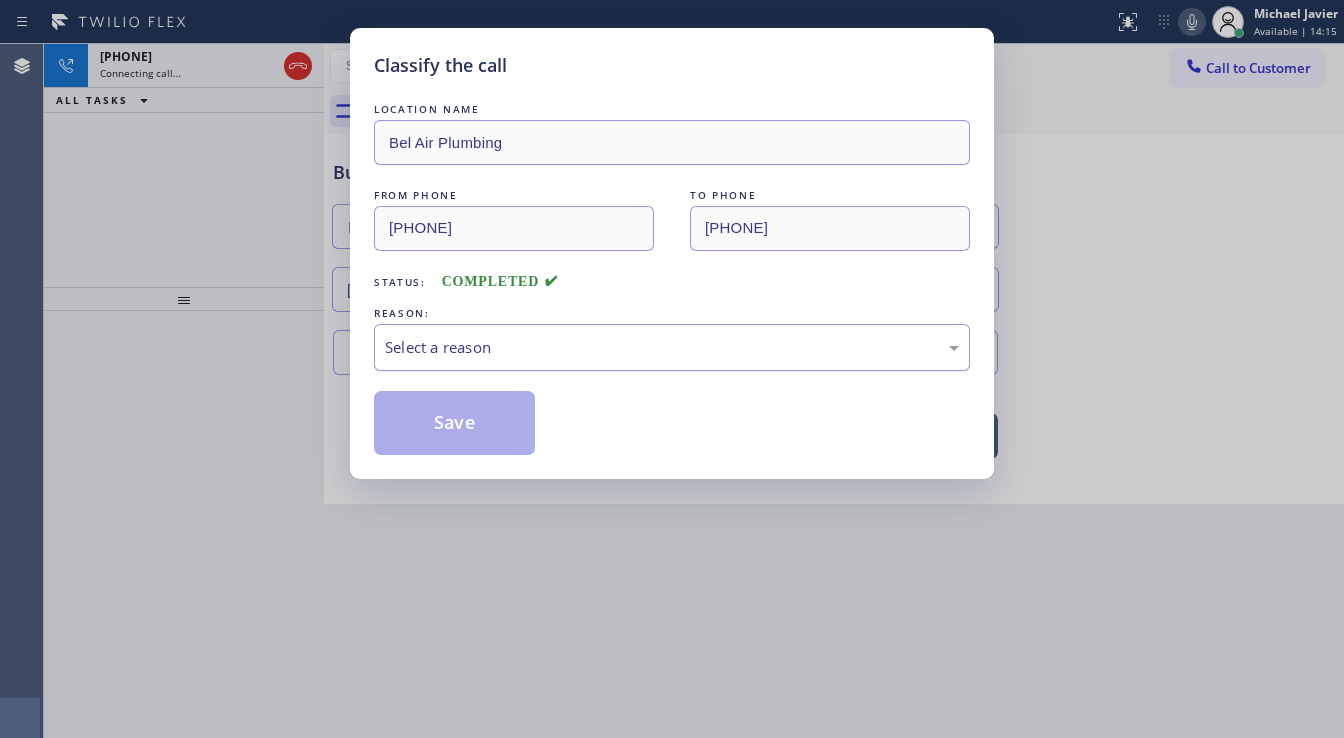 click on "Select a reason" at bounding box center [672, 347] 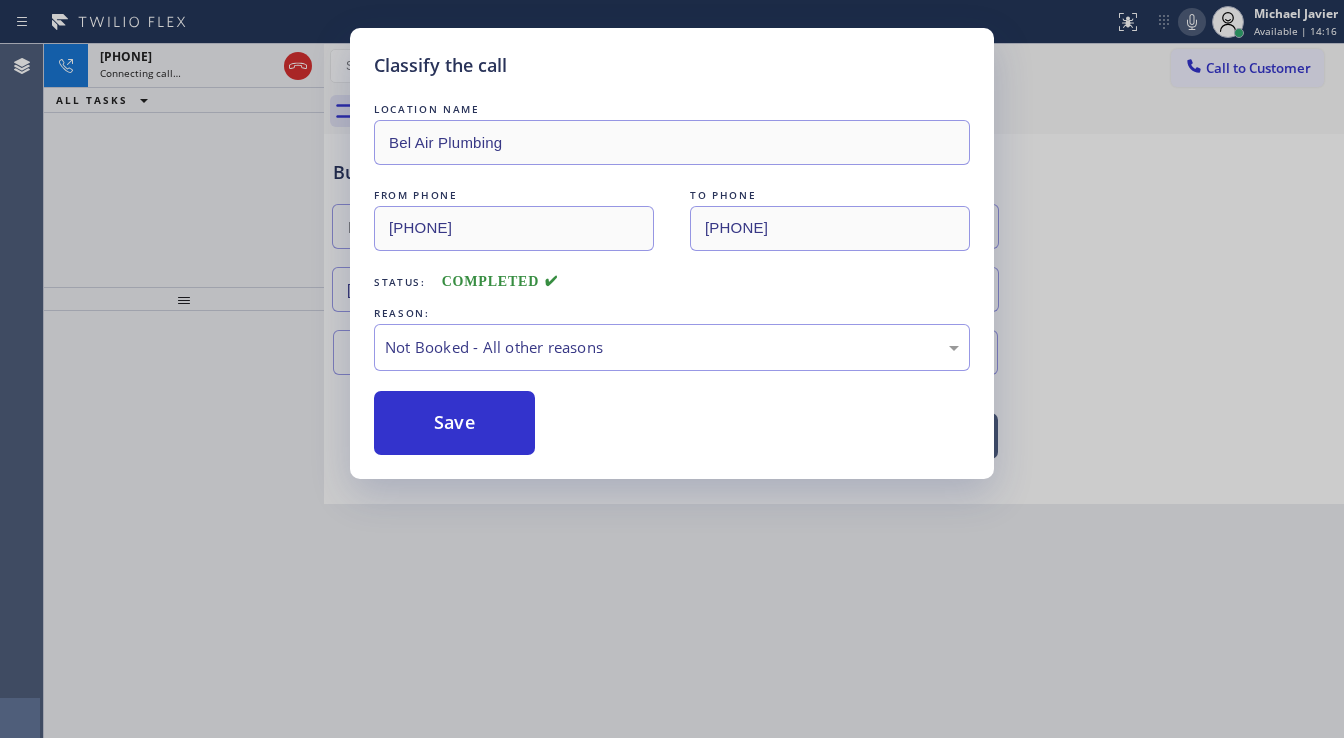 click on "Save" at bounding box center [454, 423] 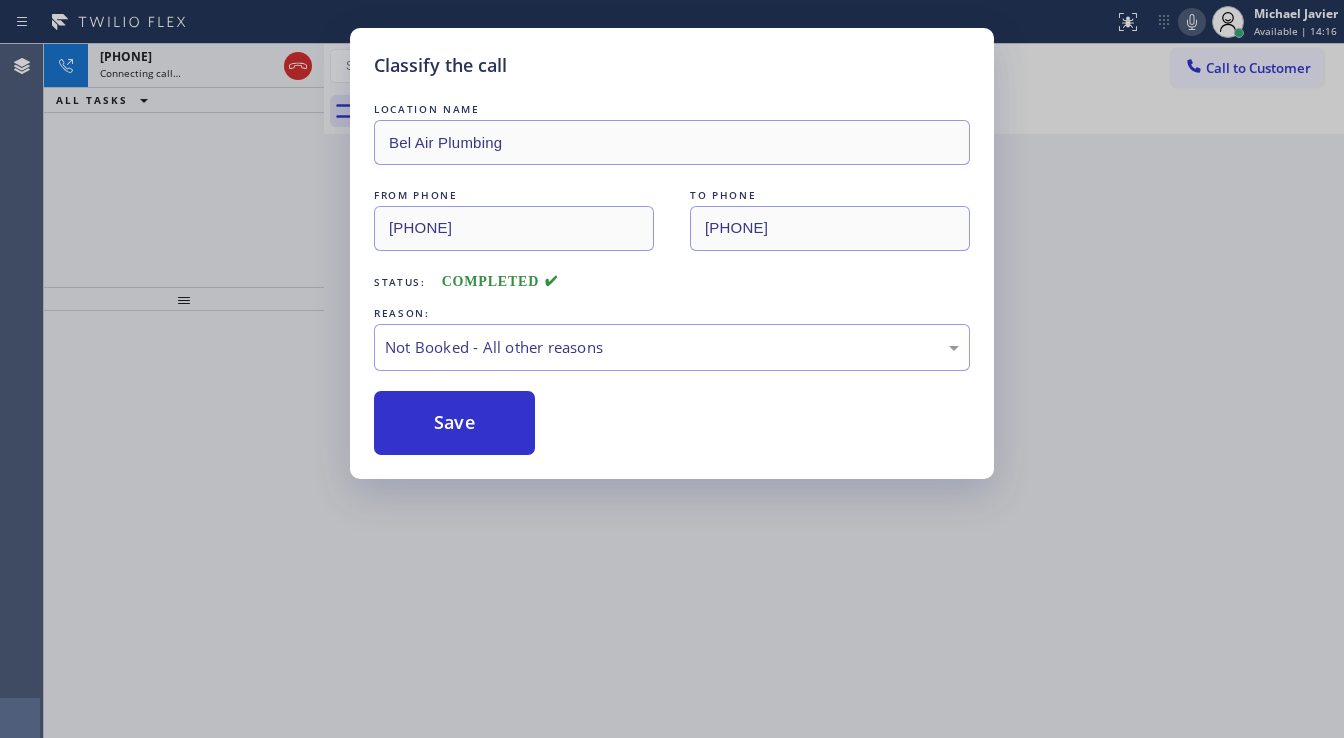 click on "Classify the call LOCATION NAME Bel Air Plumbing FROM PHONE (323) 285-4746 TO PHONE (323) 283-8369 Status: COMPLETED REASON: Not Booked - All other reasons Save" at bounding box center (672, 369) 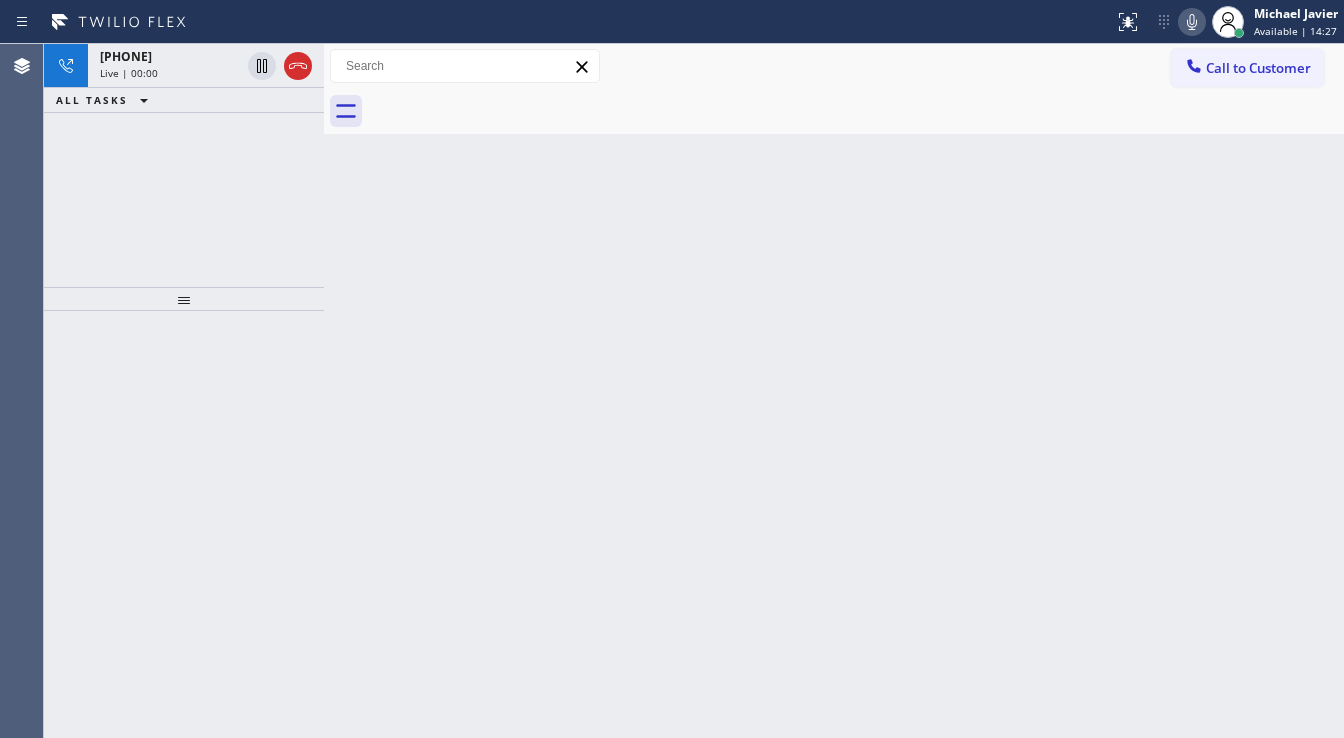 click on "+15035106643 Live | 00:00 ALL TASKS ALL TASKS ACTIVE TASKS TASKS IN WRAP UP" at bounding box center [184, 165] 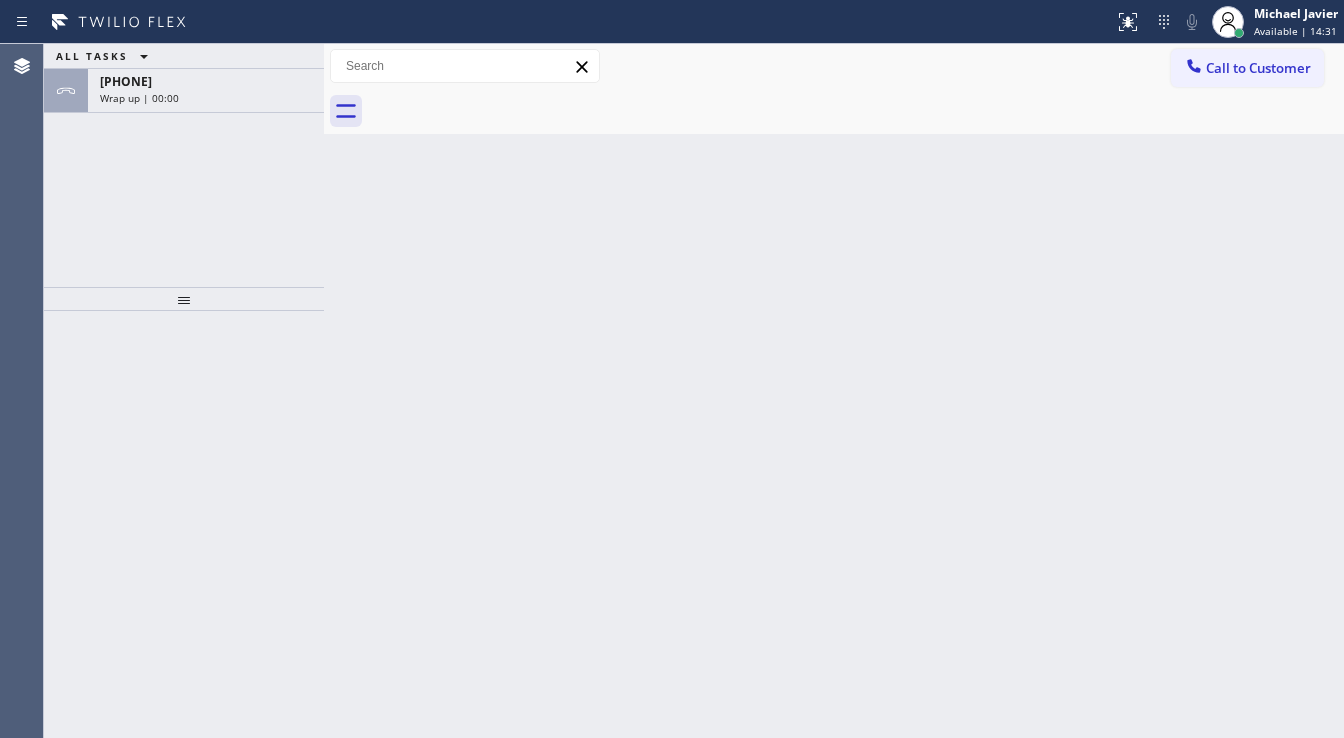 click on "ALL TASKS ALL TASKS ACTIVE TASKS TASKS IN WRAP UP +15035106643 Wrap up | 00:00" at bounding box center (184, 165) 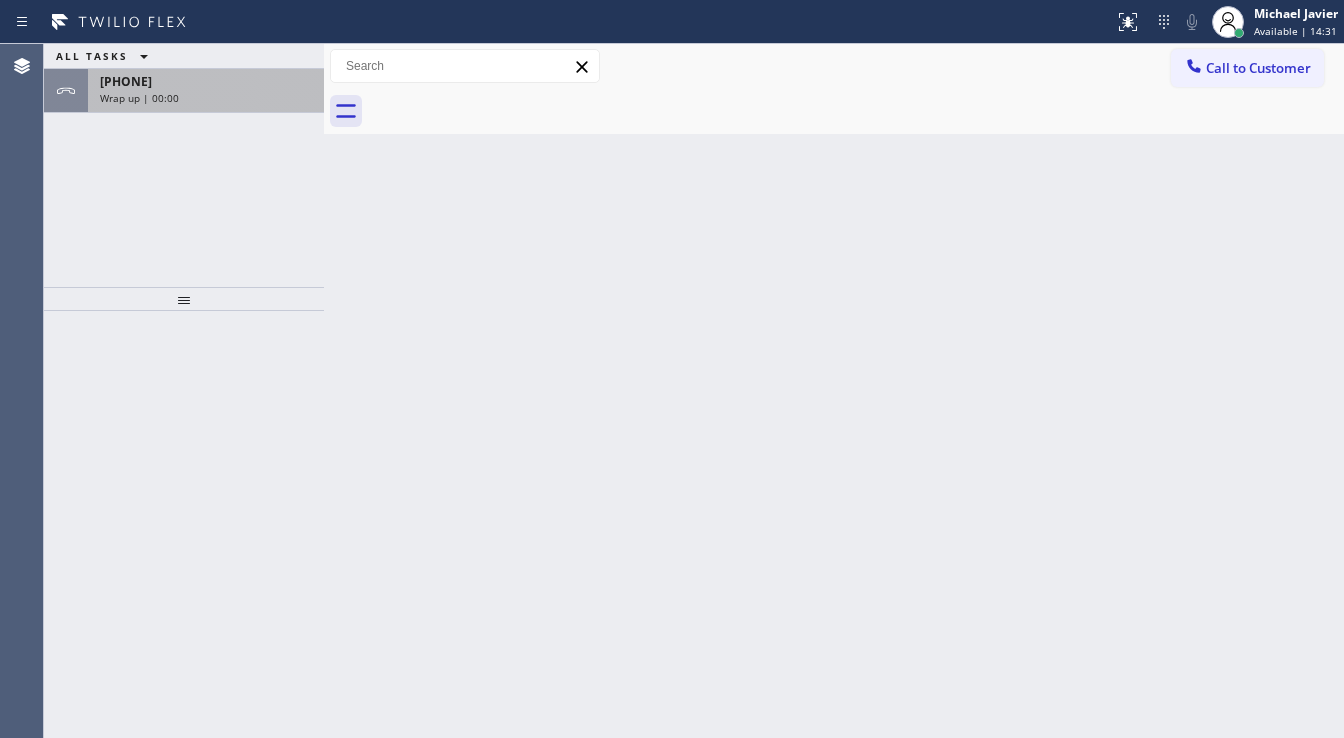 click on "Wrap up | 00:00" at bounding box center [206, 98] 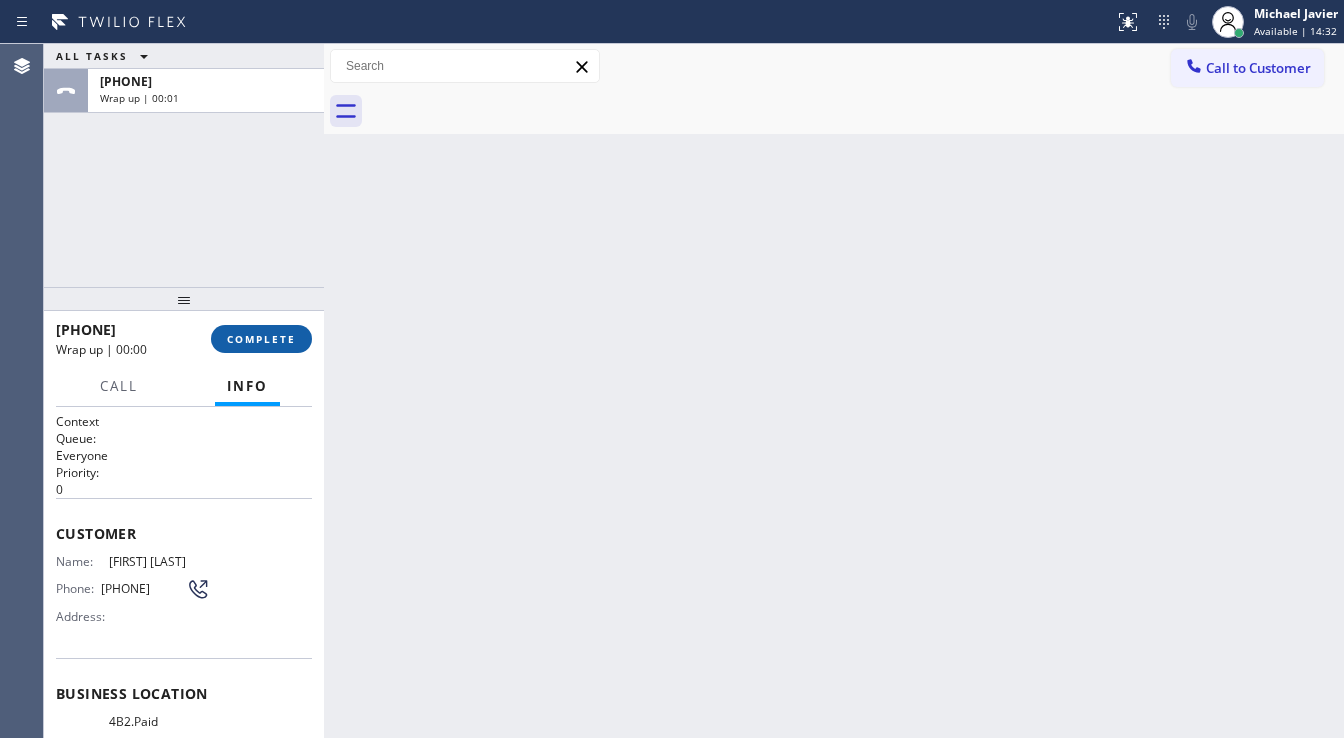 click on "COMPLETE" at bounding box center [261, 339] 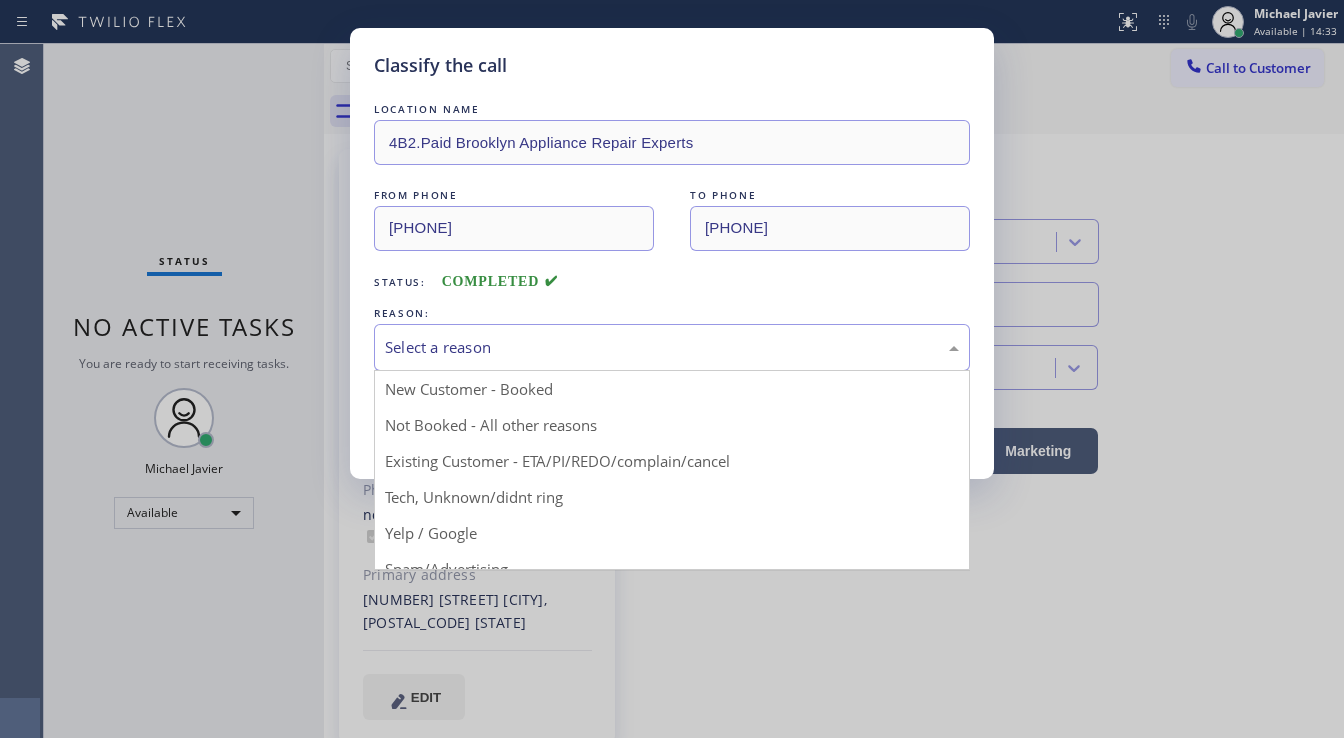 click on "Select a reason" at bounding box center (672, 347) 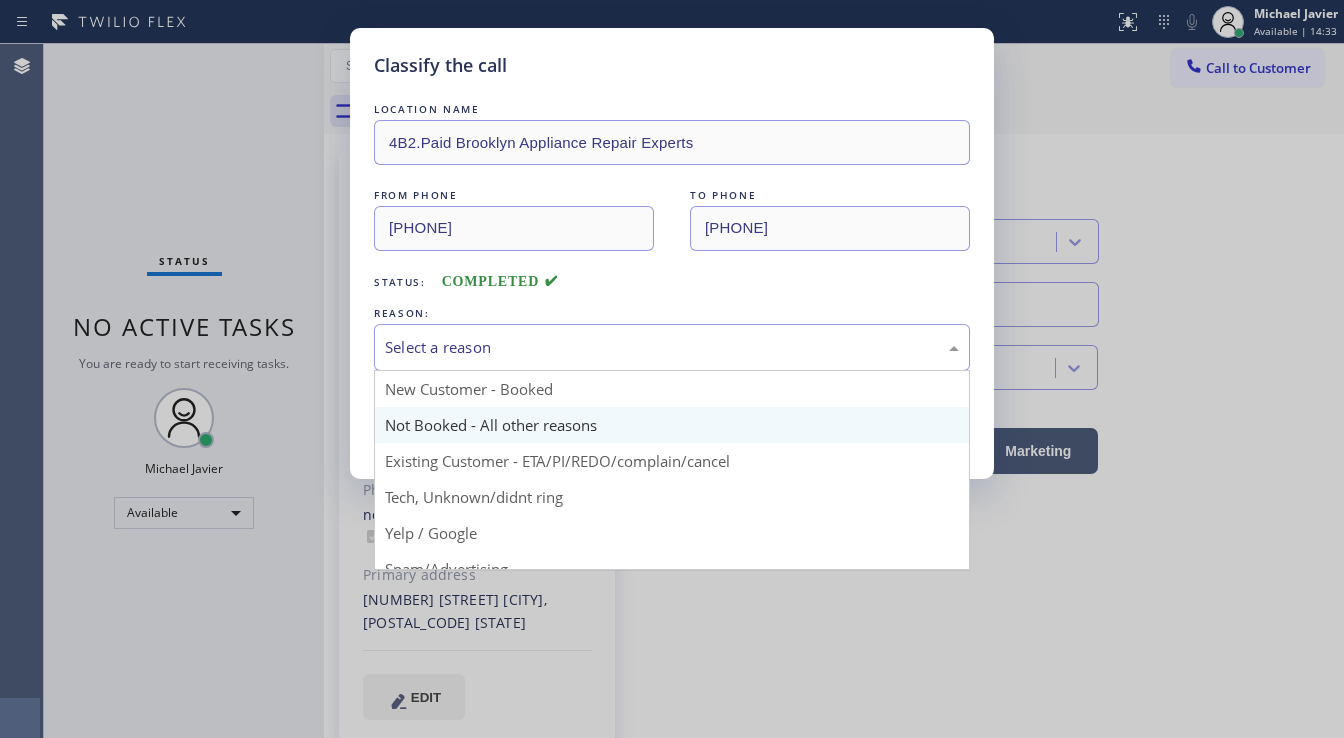 type on "([AREA]) [PHONE]" 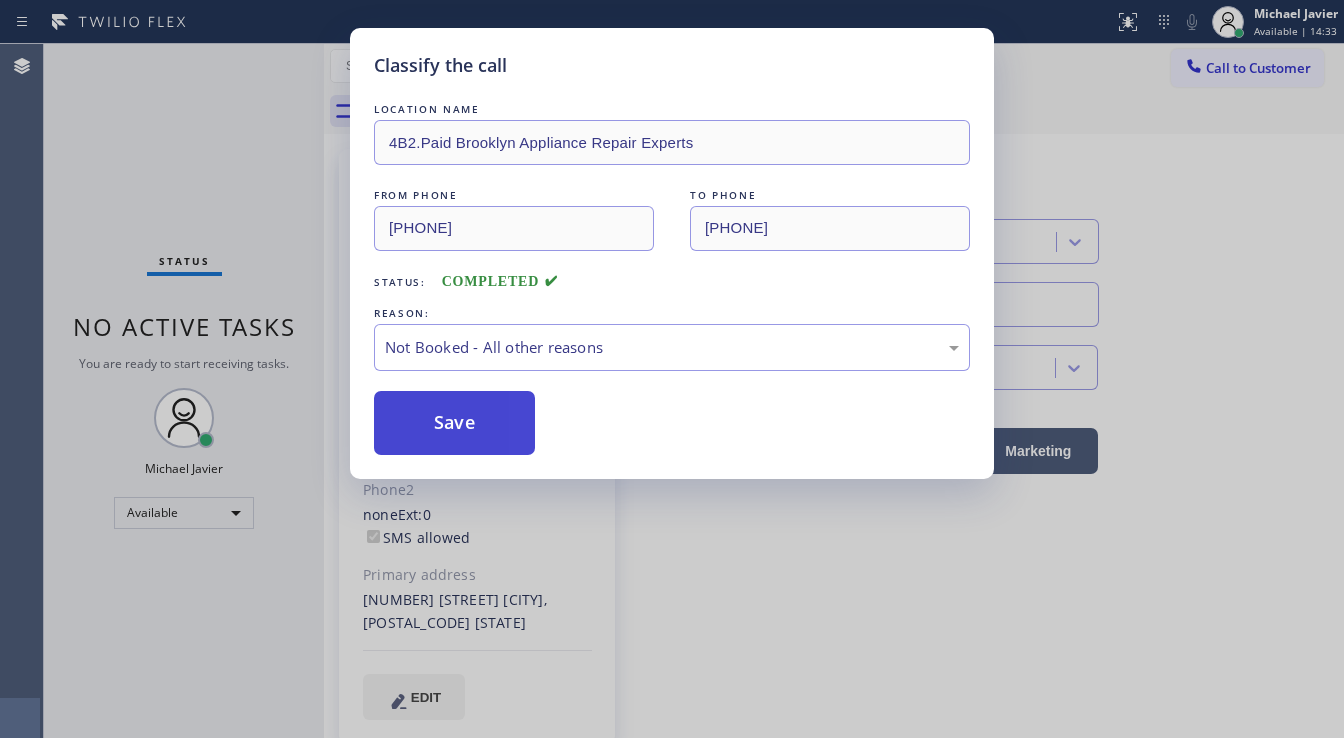 click on "Save" at bounding box center (454, 423) 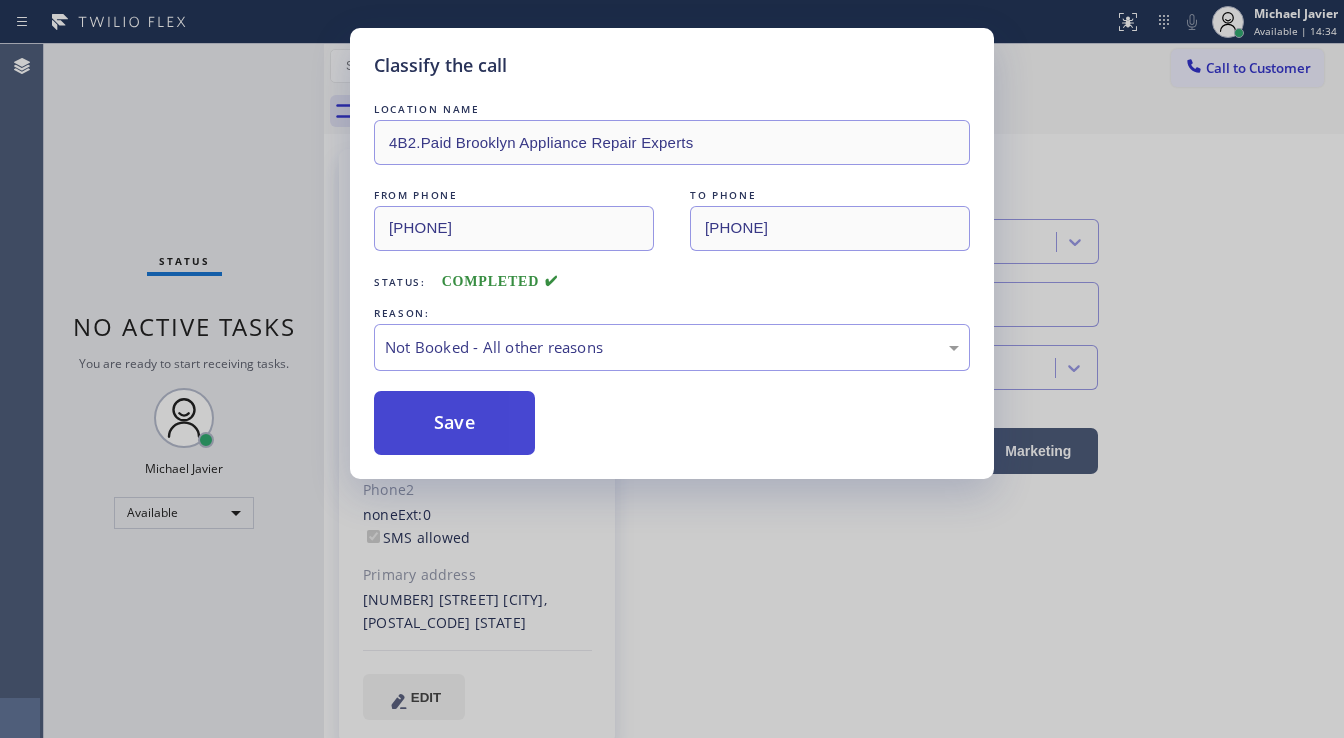 click on "Save" at bounding box center (454, 423) 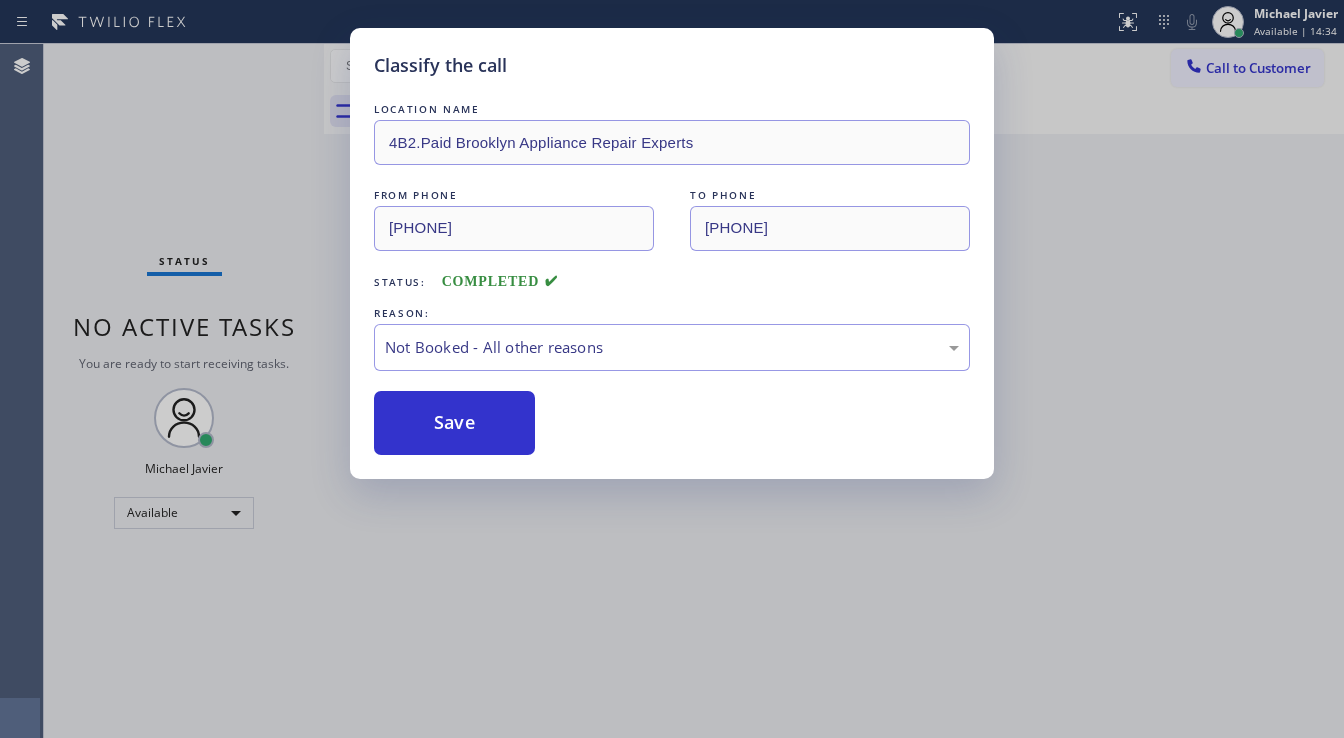 drag, startPoint x: 1293, startPoint y: 226, endPoint x: 1233, endPoint y: 83, distance: 155.0774 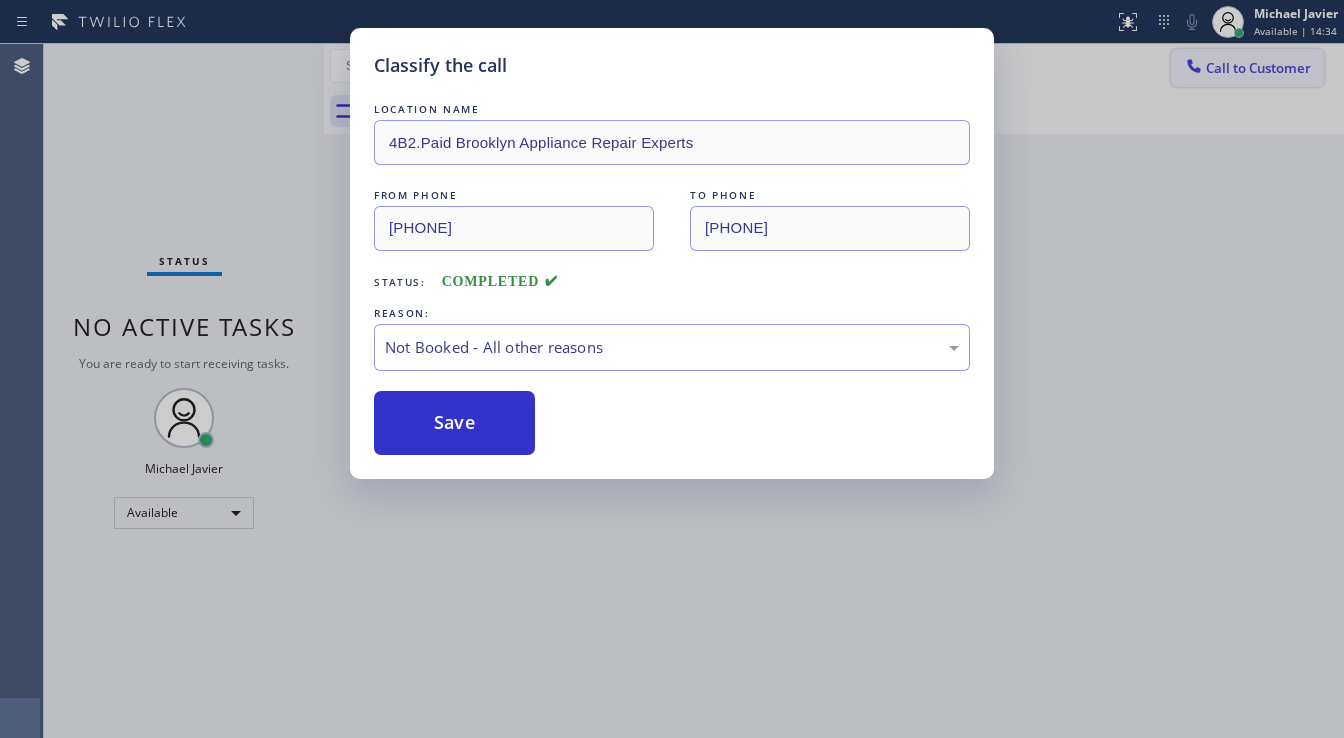 click on "Classify the call LOCATION NAME 4B2.Paid Brooklyn Appliance Repair Experts FROM PHONE (347) 757-4373 TO PHONE (503) 510-6643 Status: COMPLETED REASON: Not Booked - All other reasons Save" at bounding box center (672, 369) 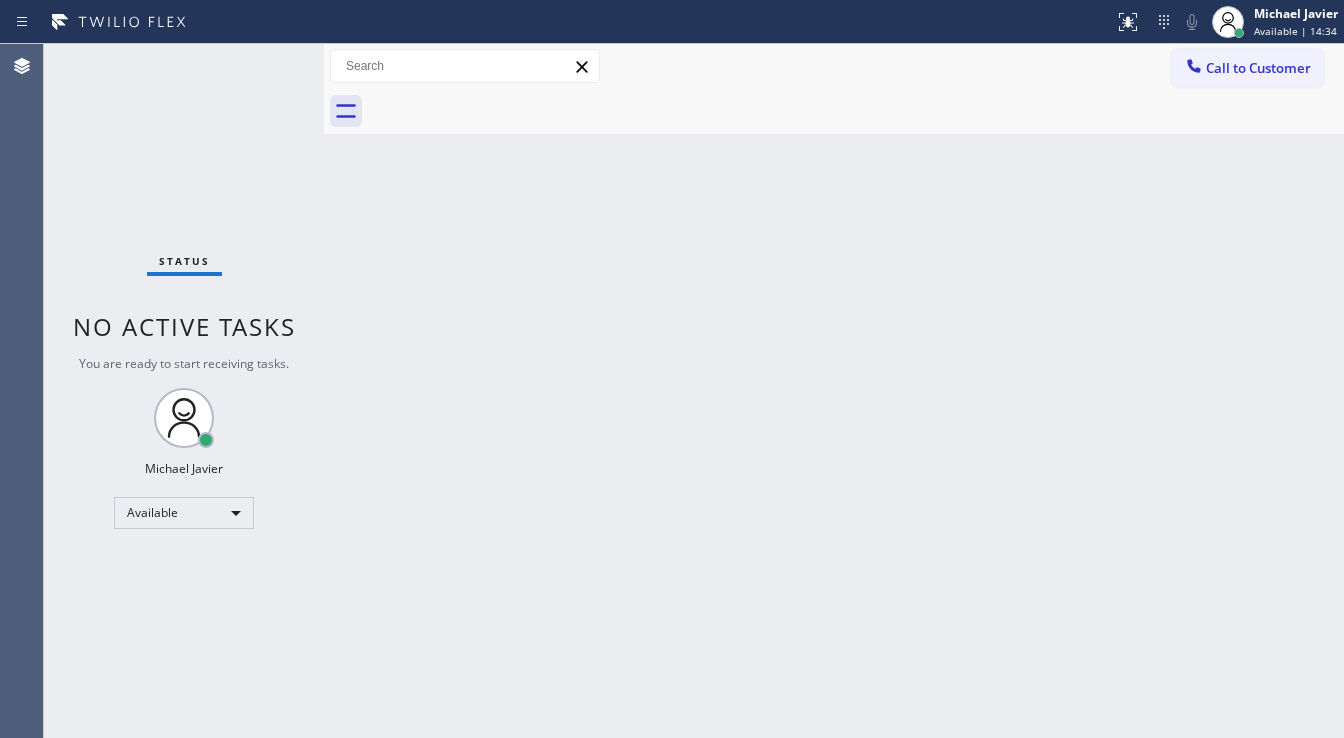 click on "Call to Customer" at bounding box center [1258, 68] 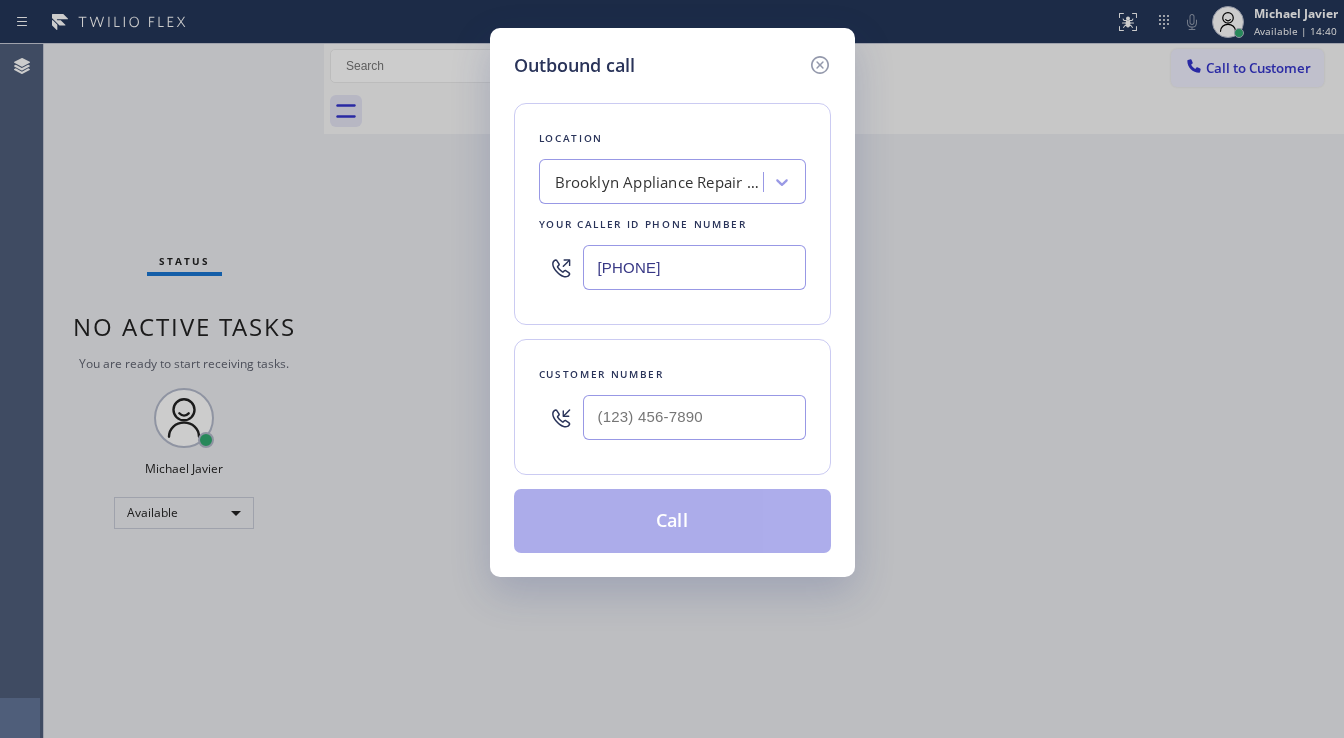 click on "Outbound call Location Brooklyn Appliance Repair Experts Your caller id phone number (347) 757-4373 Customer number Call" at bounding box center [672, 302] 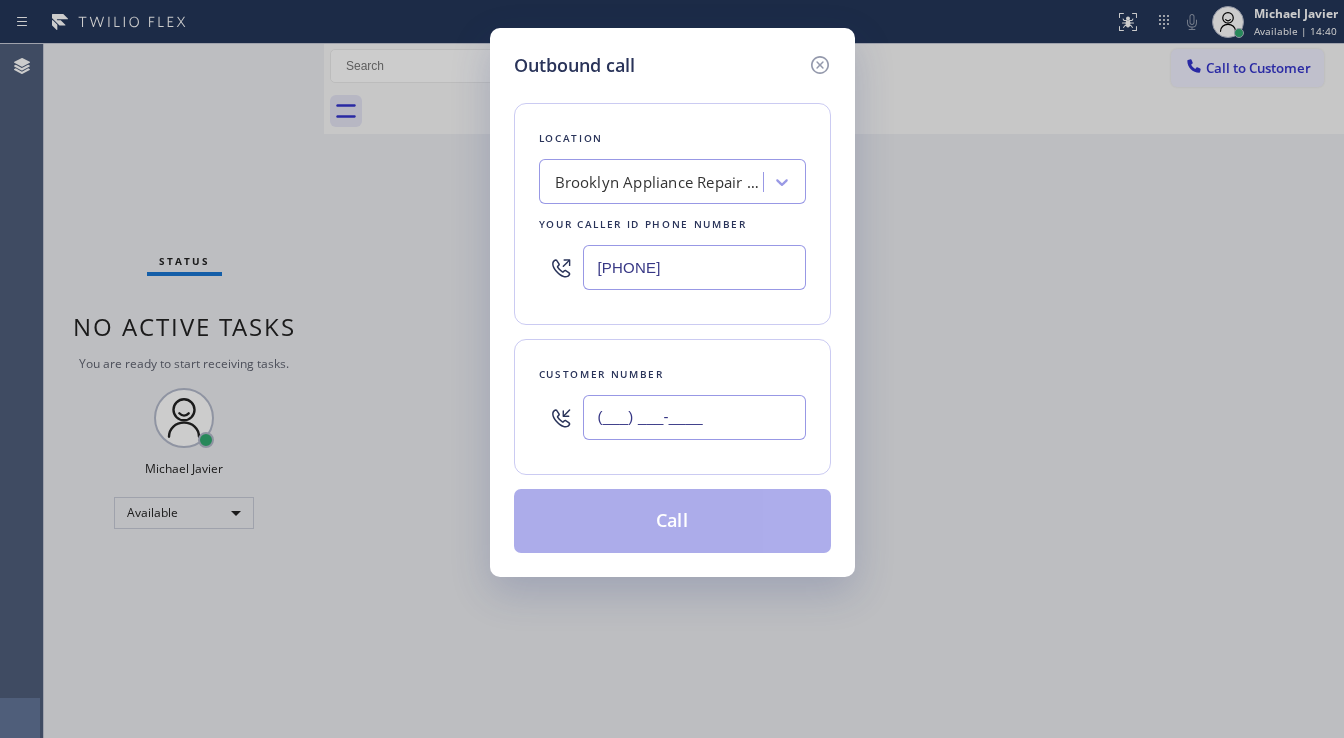 click on "(___) ___-____" at bounding box center [694, 417] 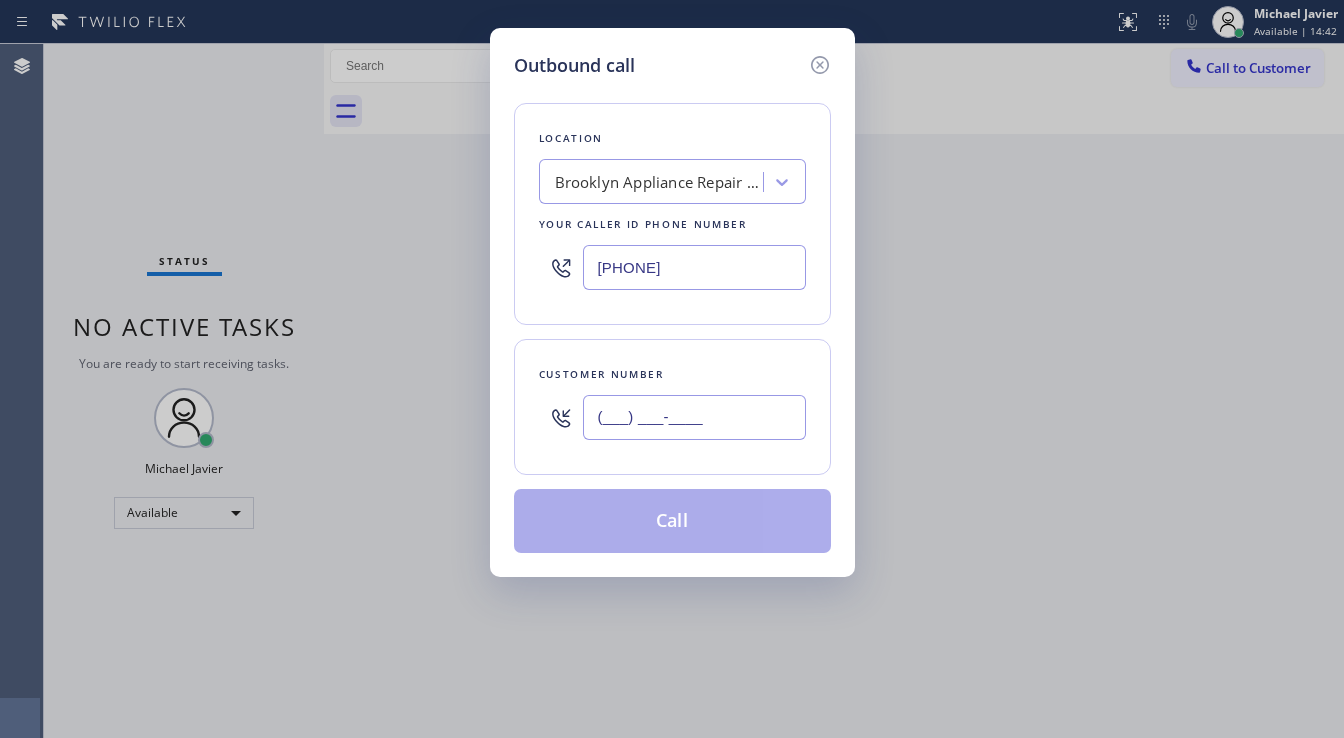 paste on "503) 510-6643" 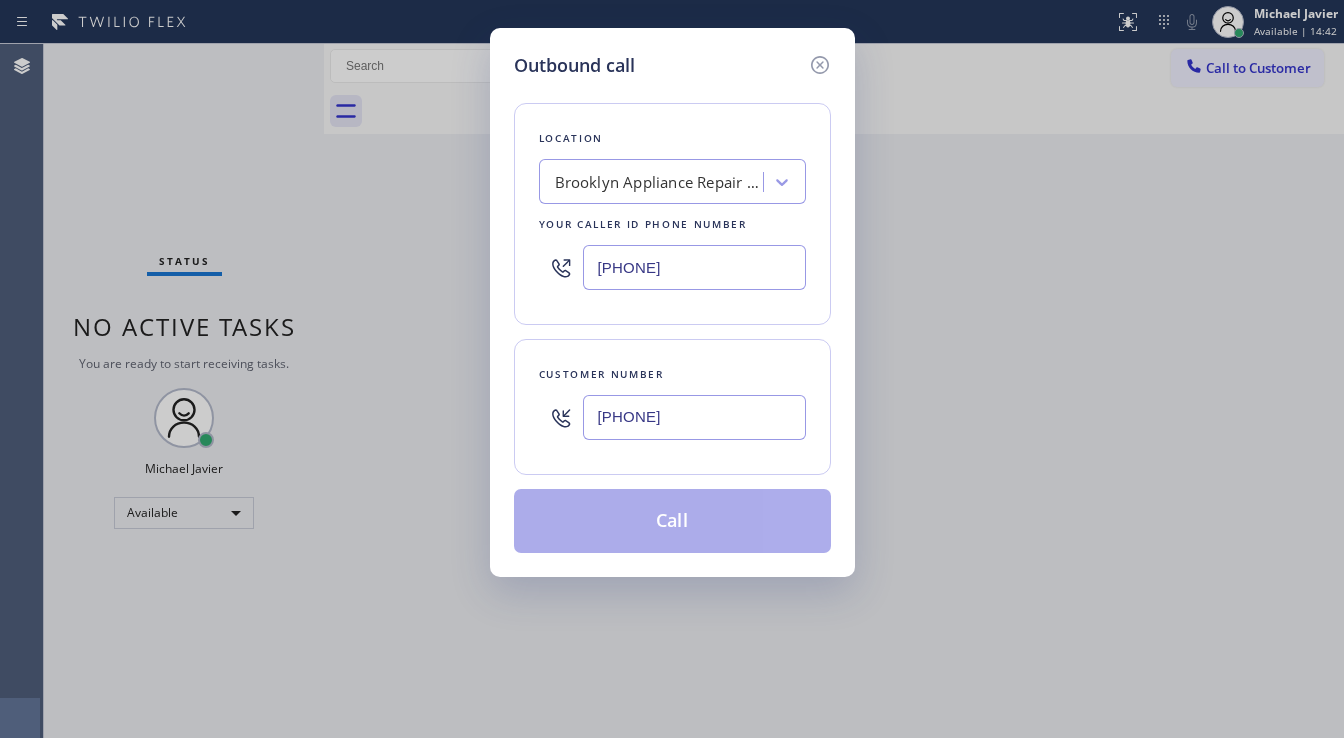 type on "([PHONE])" 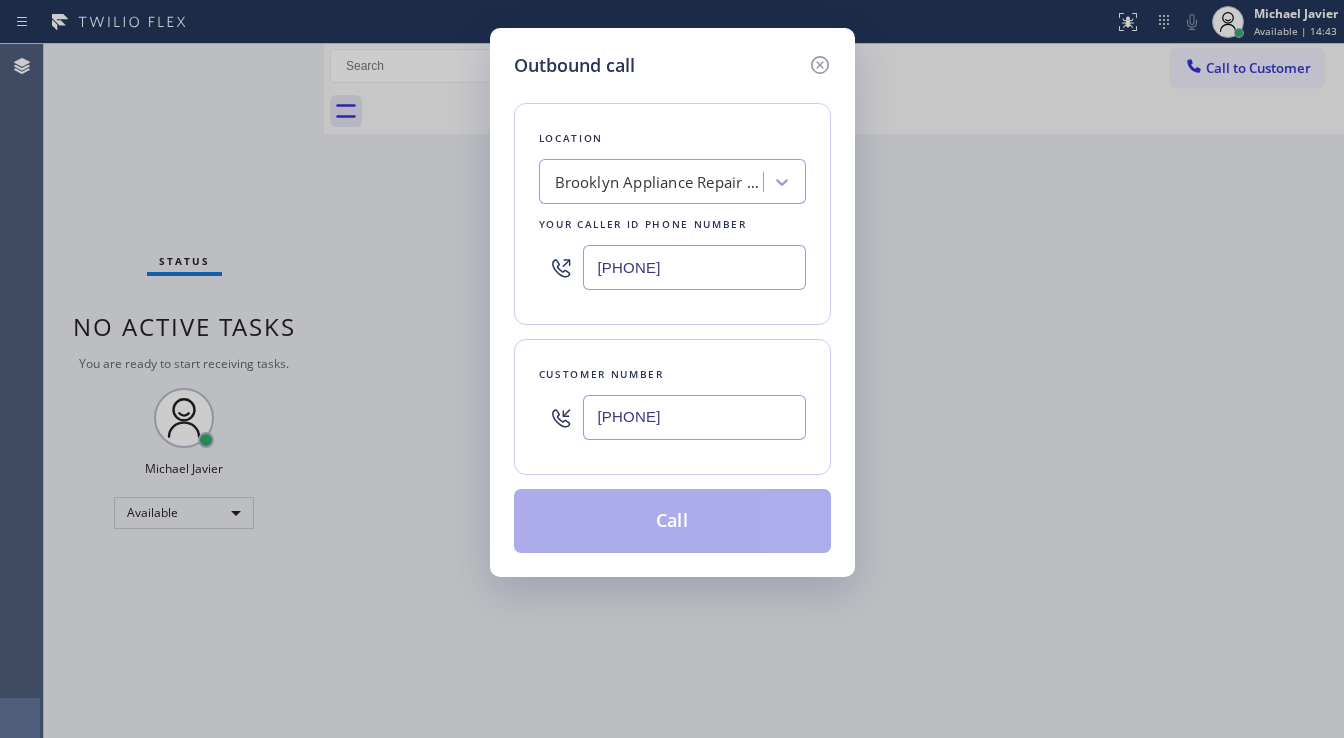 click on "([AREA]) [PHONE]" at bounding box center (694, 267) 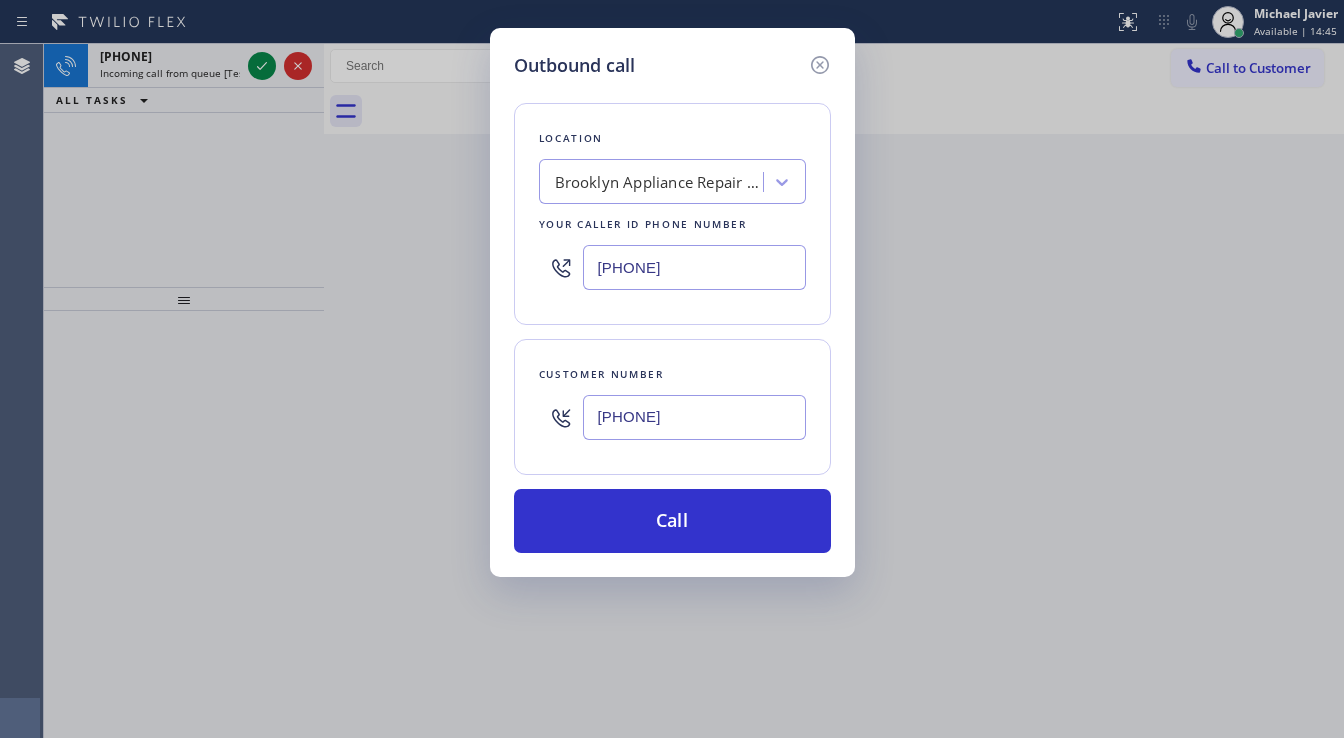 paste 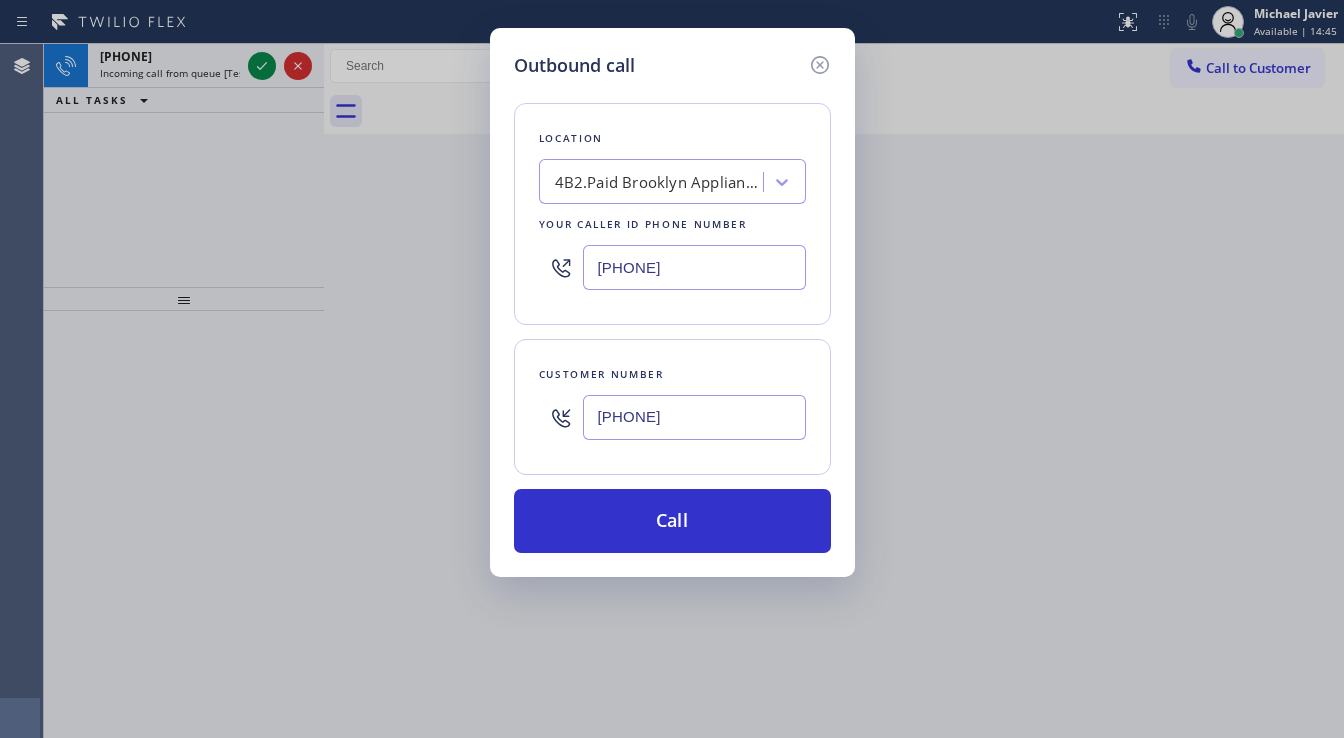 click on "([AREA]) [PHONE]" at bounding box center (672, 267) 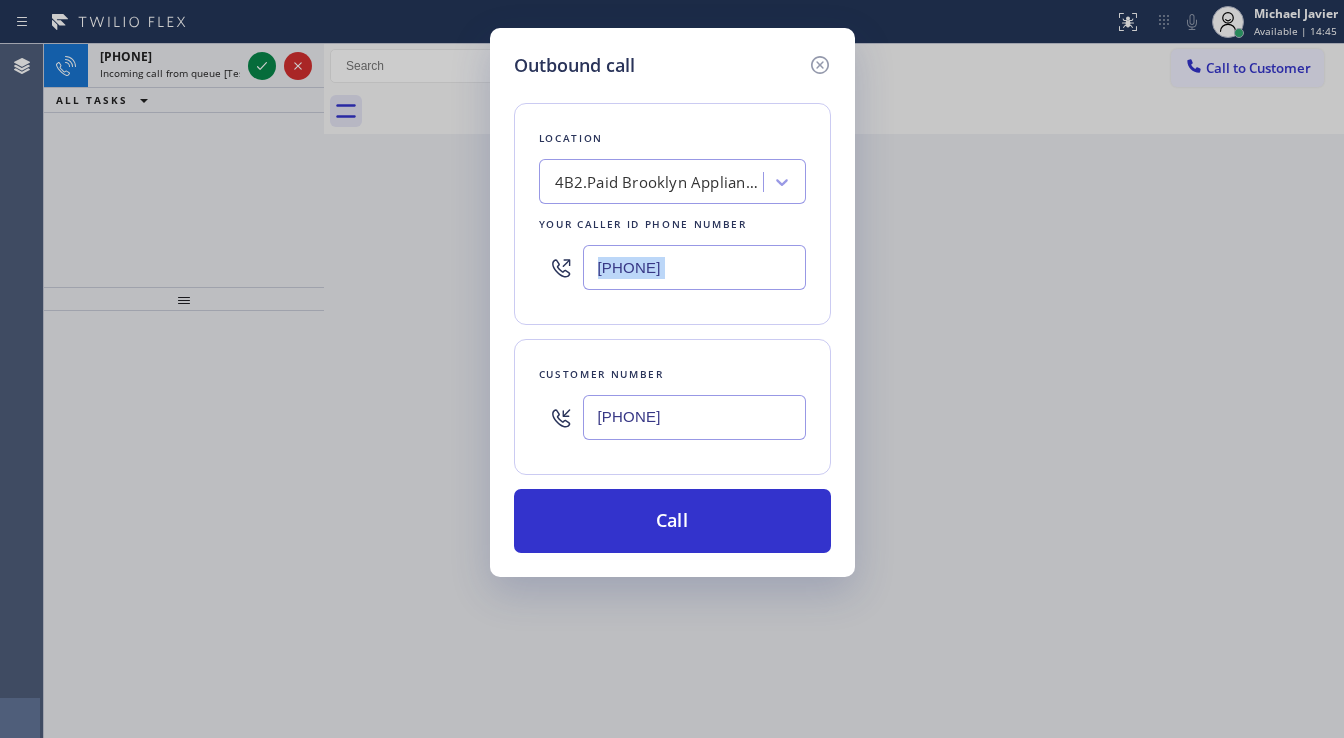 click on "([AREA]) [PHONE]" at bounding box center [672, 267] 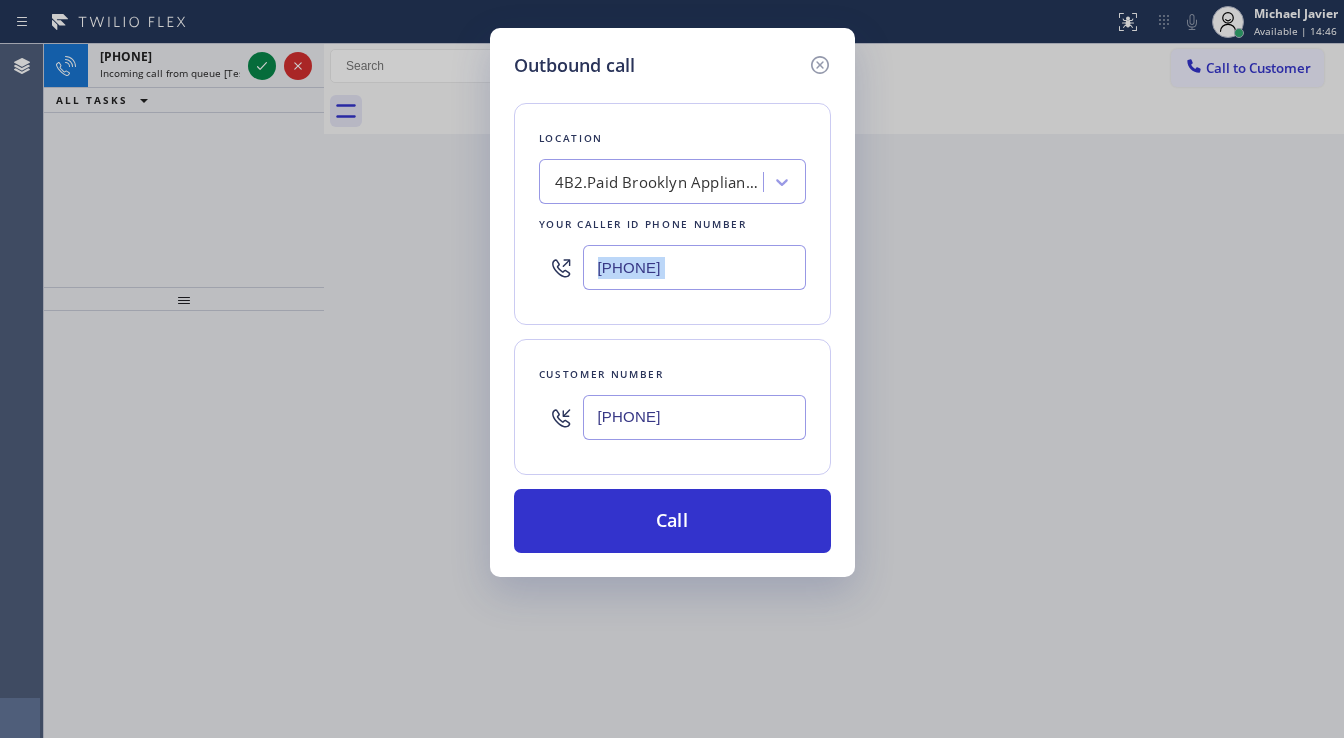 click on "([AREA]) [PHONE]" at bounding box center [694, 267] 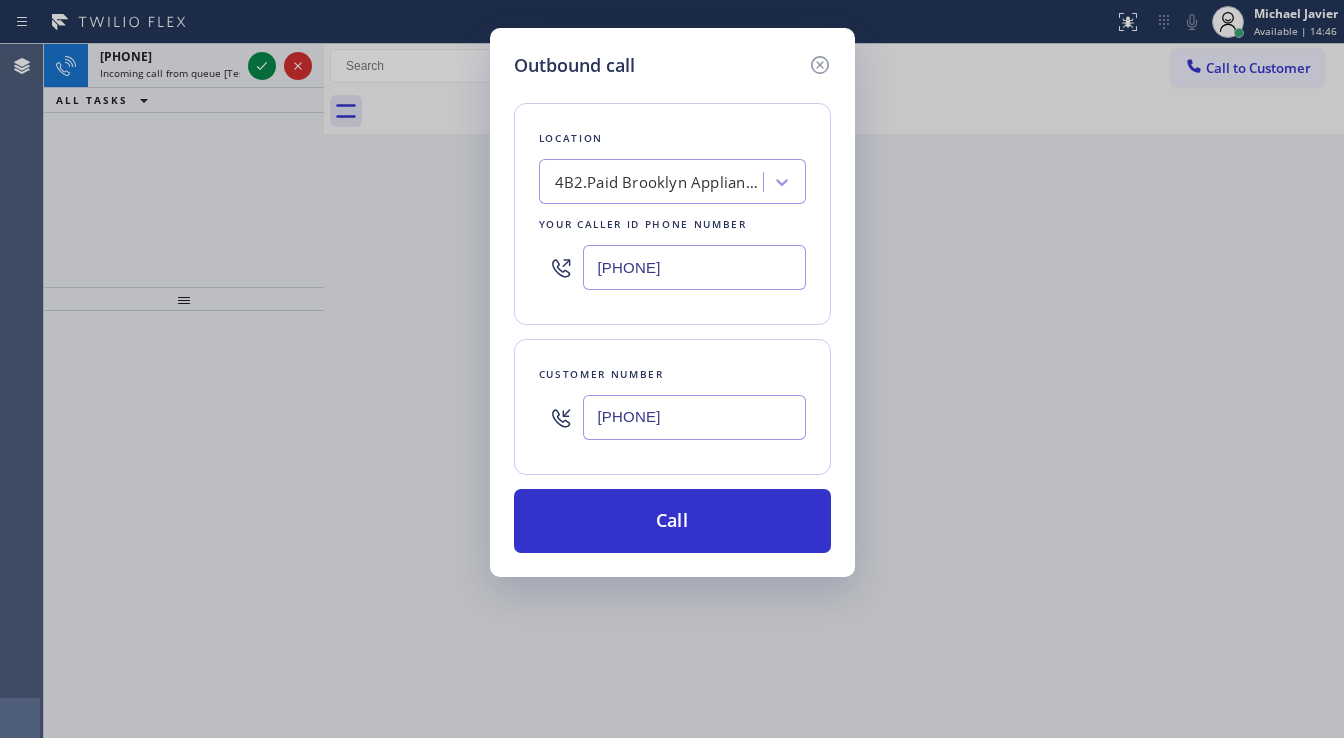 click on "([AREA]) [PHONE]" at bounding box center (694, 267) 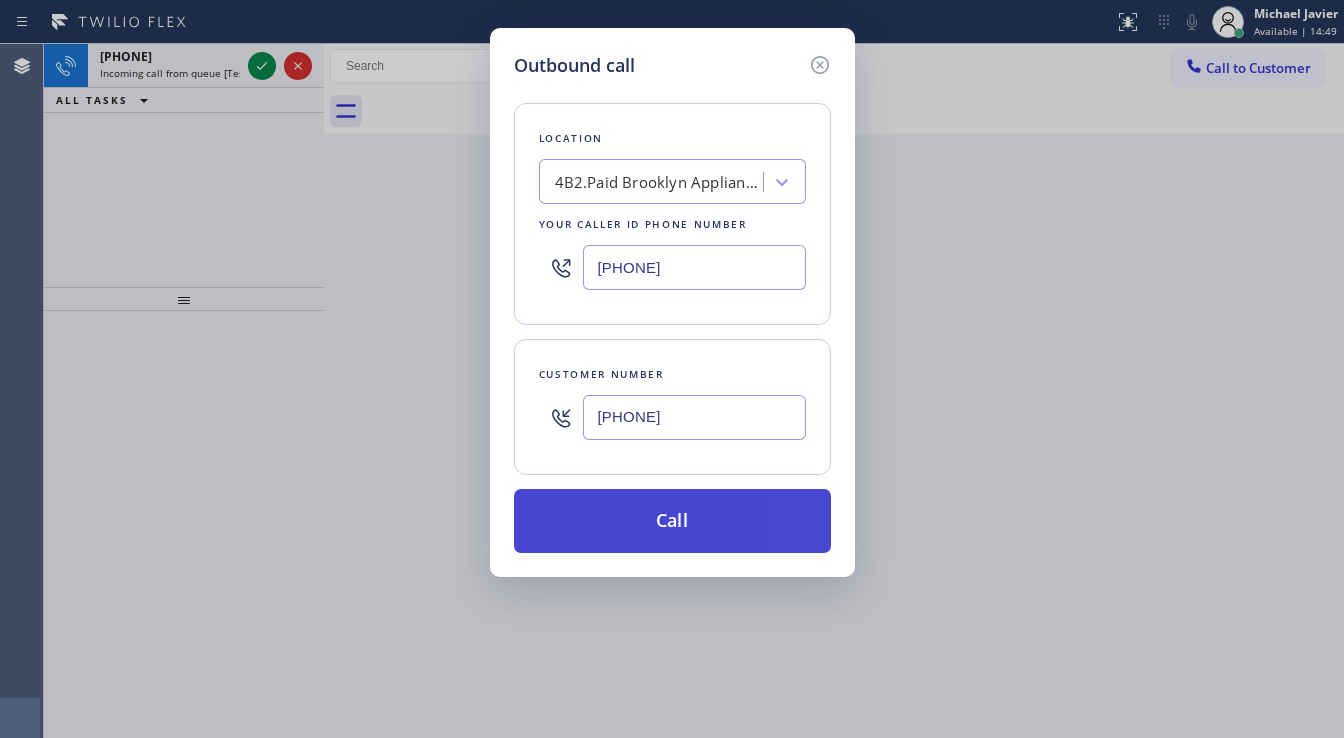 type 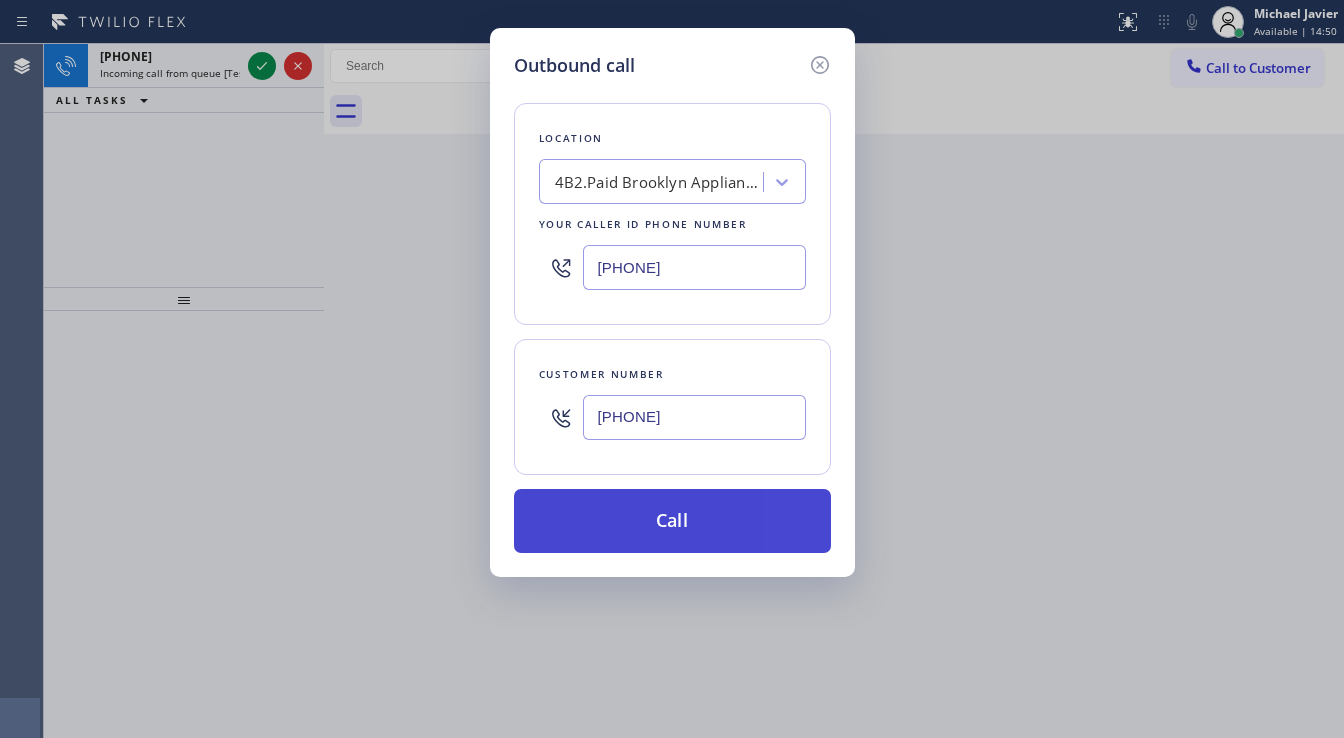 click on "Call" at bounding box center [672, 521] 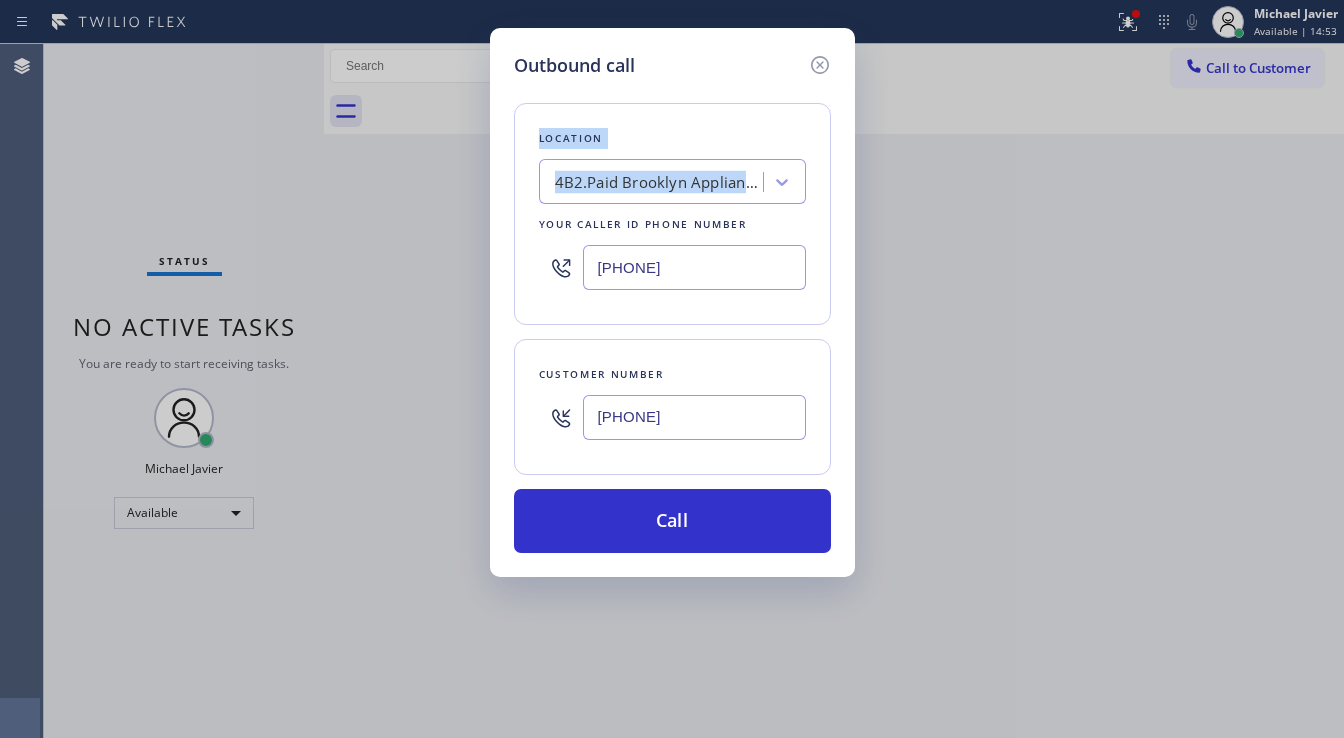 drag, startPoint x: 819, startPoint y: 65, endPoint x: 709, endPoint y: 335, distance: 291.5476 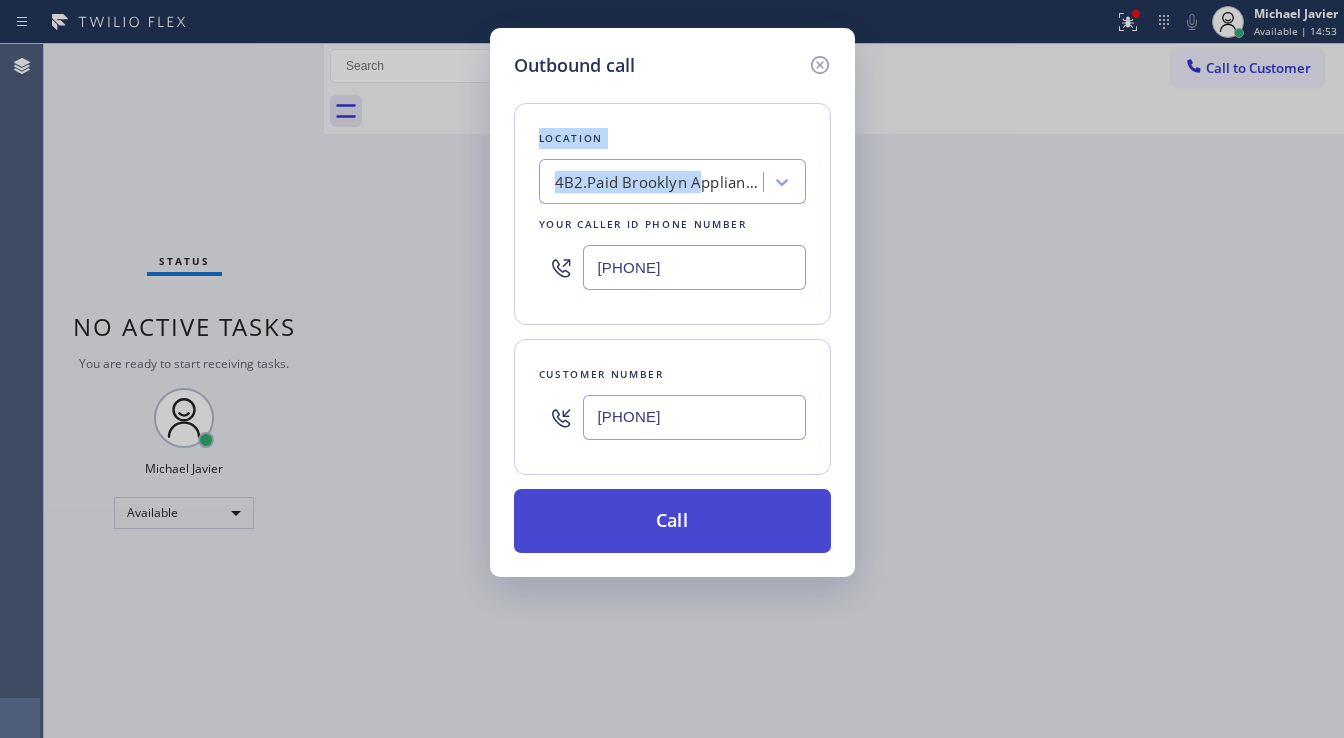 click on "Call" at bounding box center [672, 521] 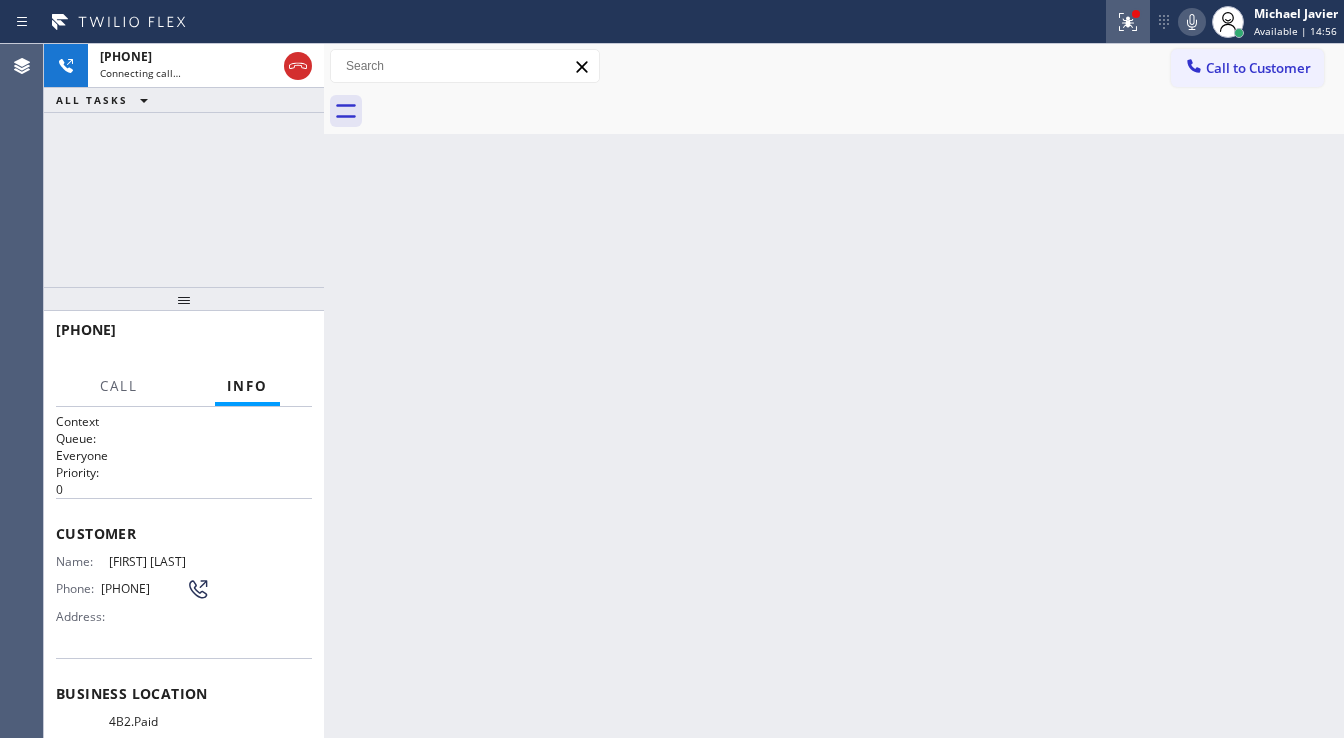 click 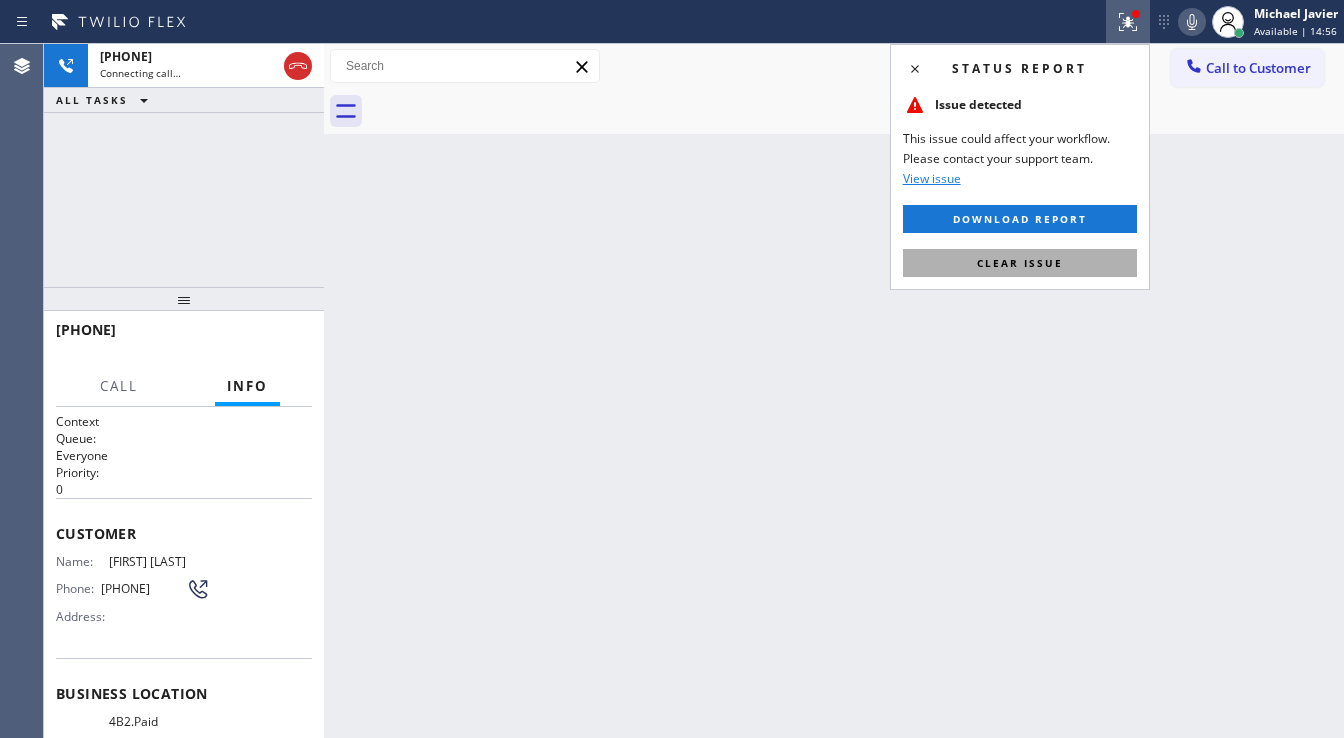 click on "Clear issue" at bounding box center [1020, 263] 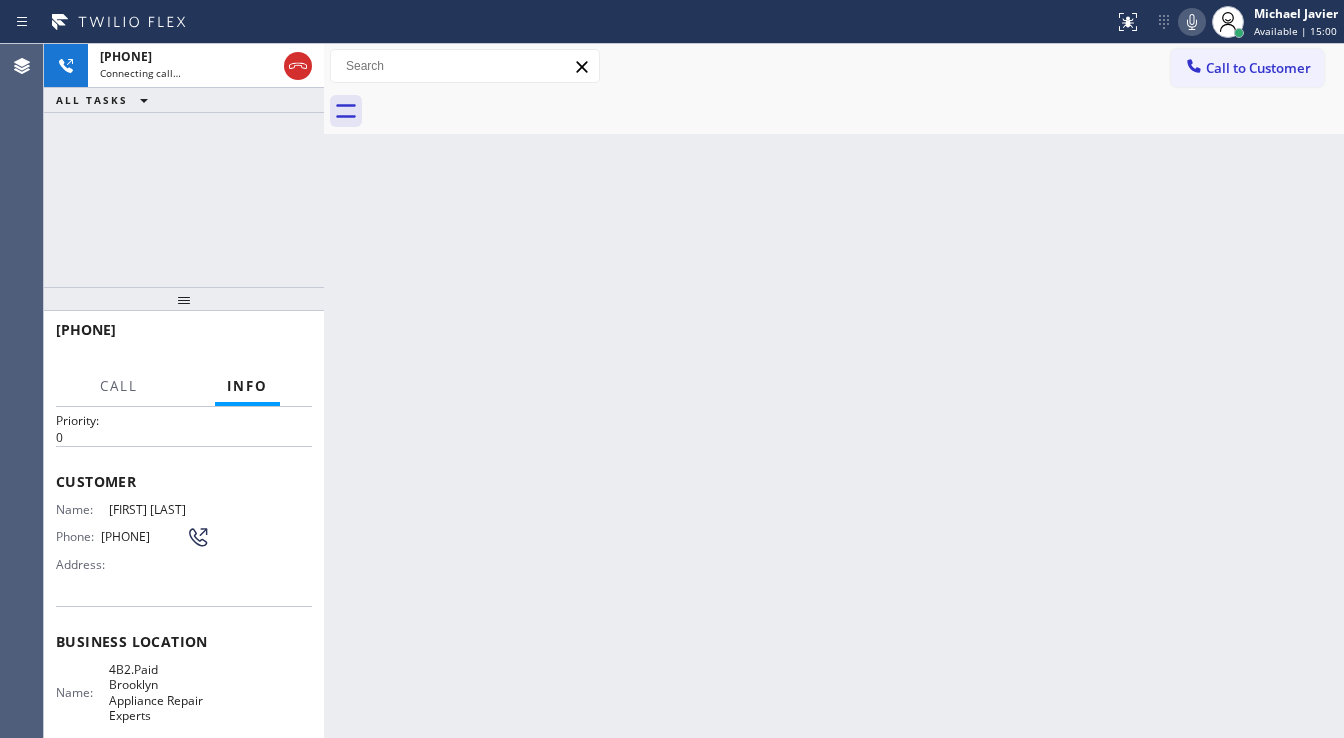 scroll, scrollTop: 49, scrollLeft: 0, axis: vertical 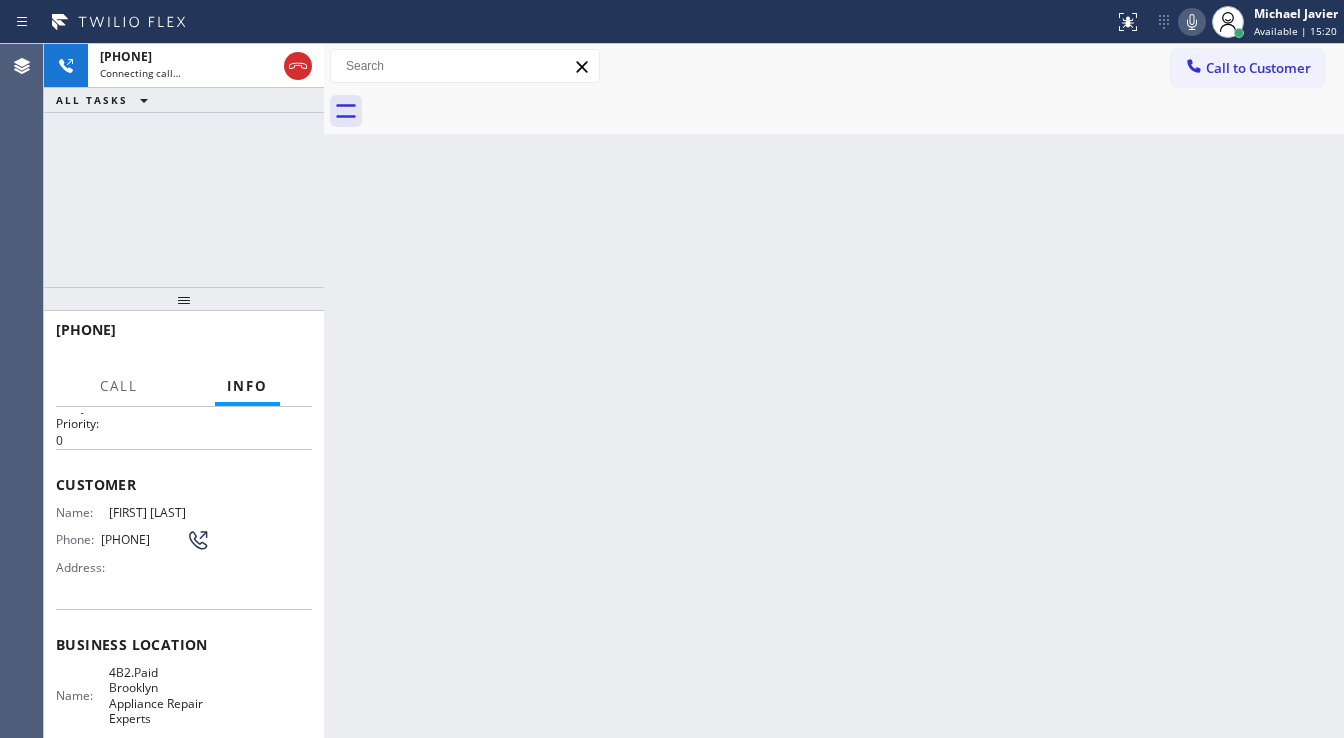 click on "+15035106643 Connecting call… ALL TASKS ALL TASKS ACTIVE TASKS TASKS IN WRAP UP" at bounding box center [184, 165] 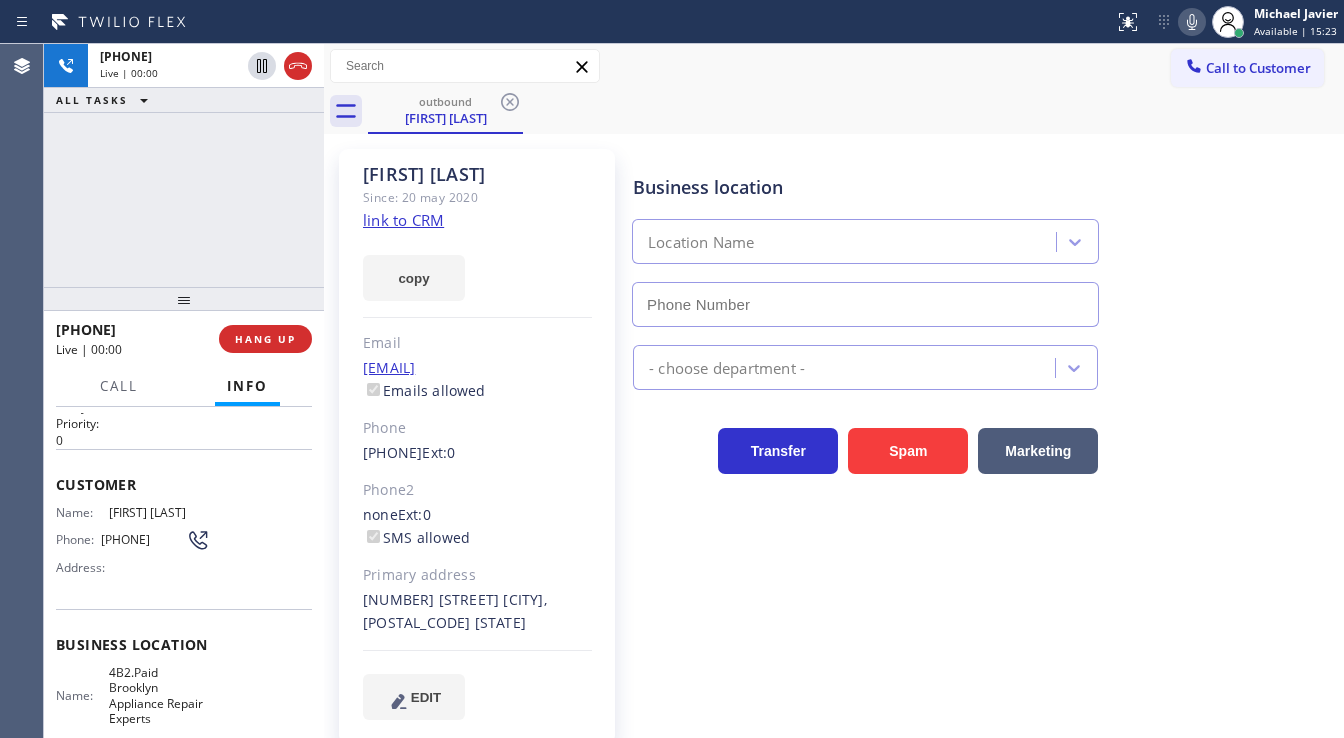type on "([AREA]) [PHONE]" 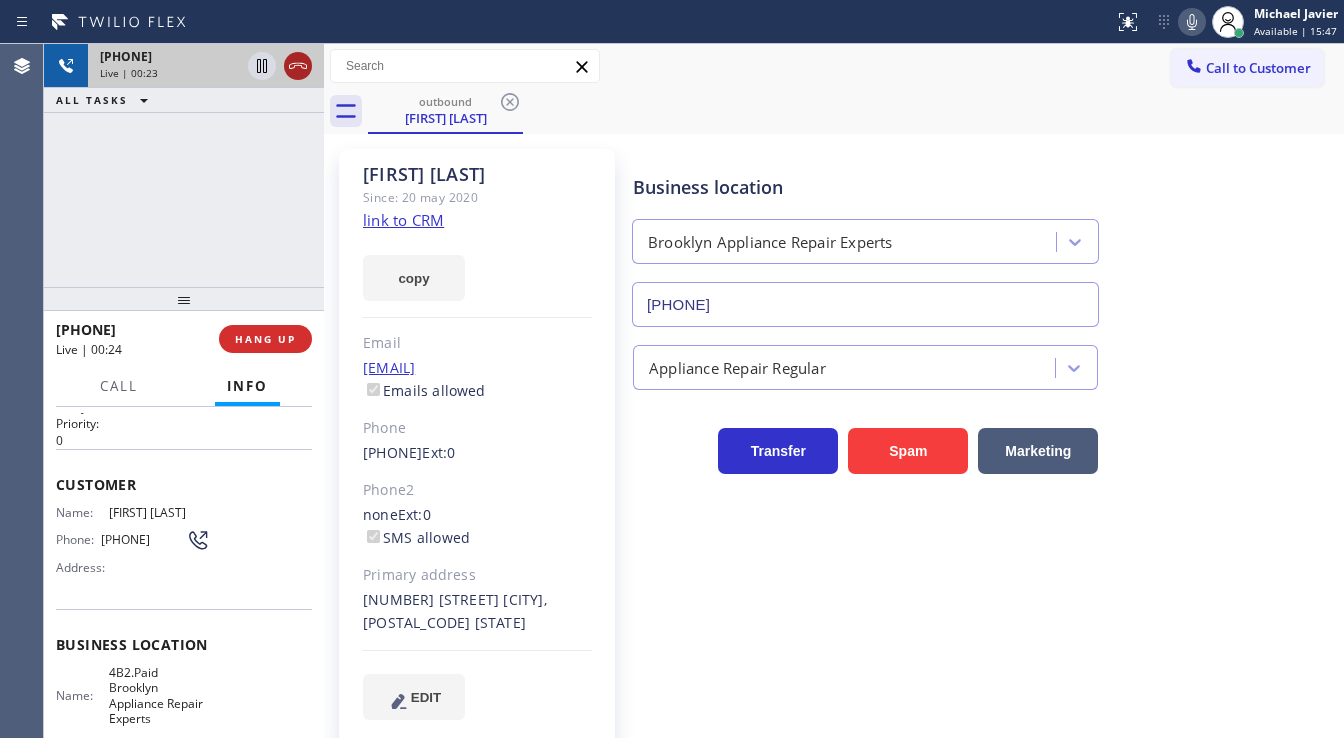 click 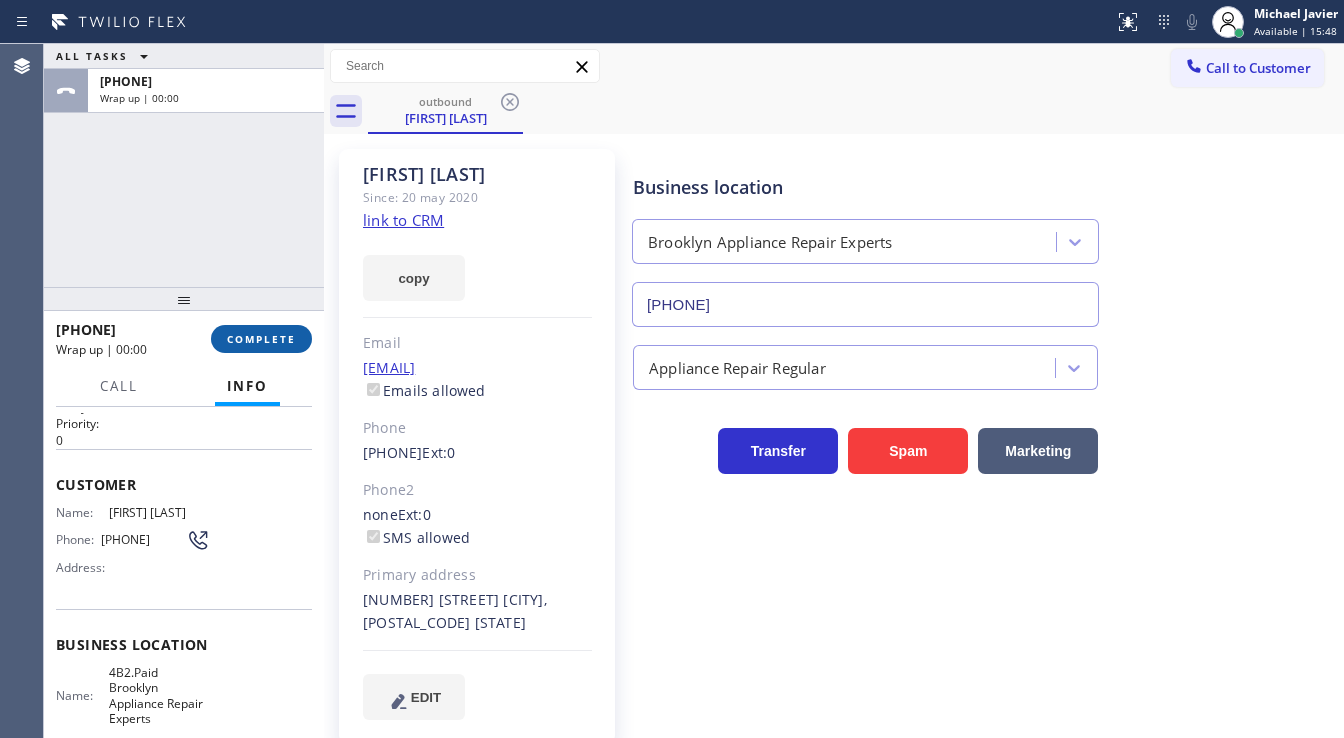 click on "COMPLETE" at bounding box center [261, 339] 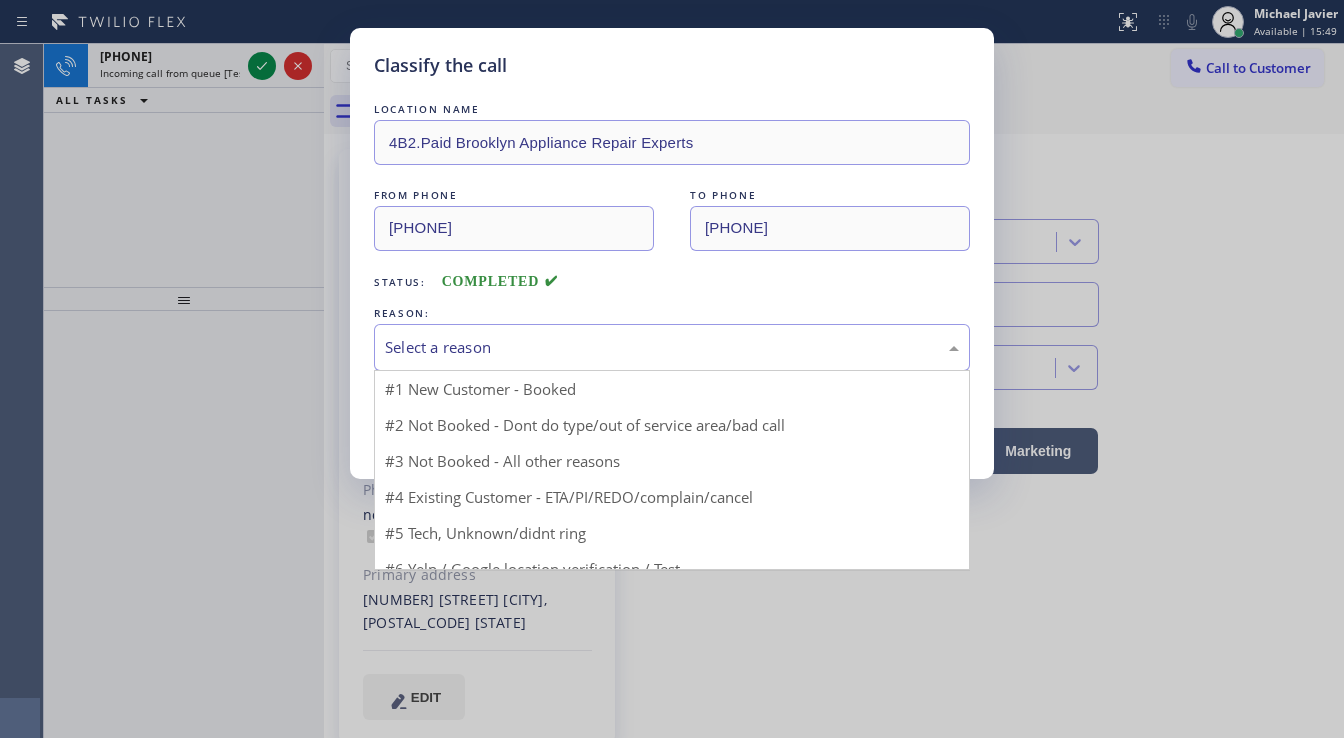 click on "Select a reason" at bounding box center [672, 347] 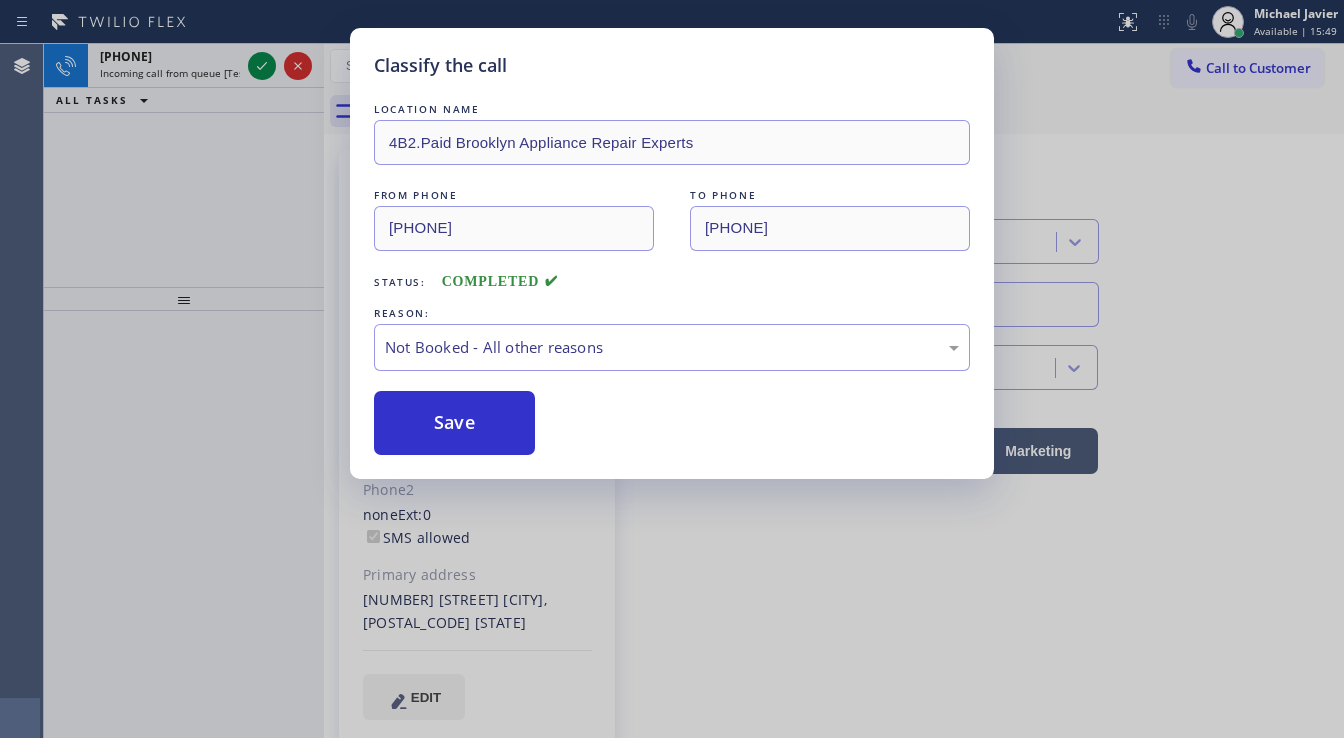 click on "Save" at bounding box center [454, 423] 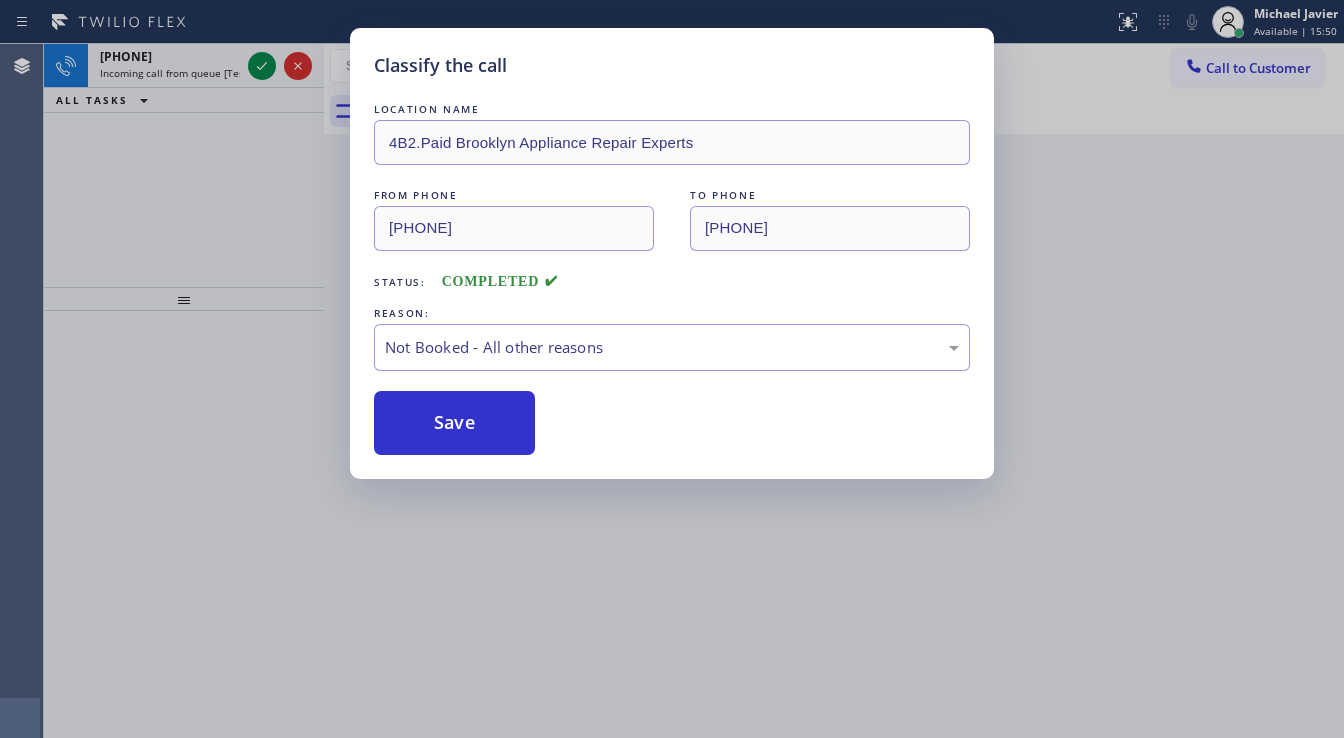 click on "Save" at bounding box center (454, 423) 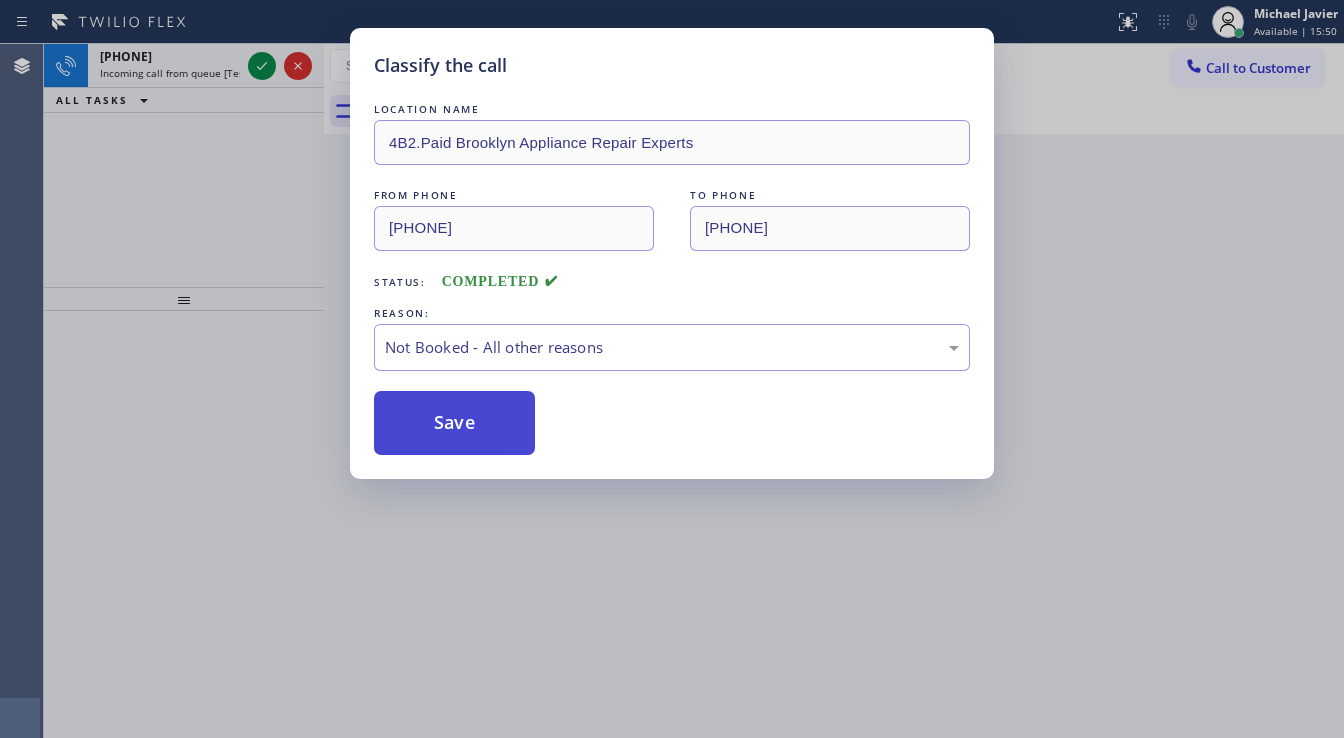 click on "Save" at bounding box center [454, 423] 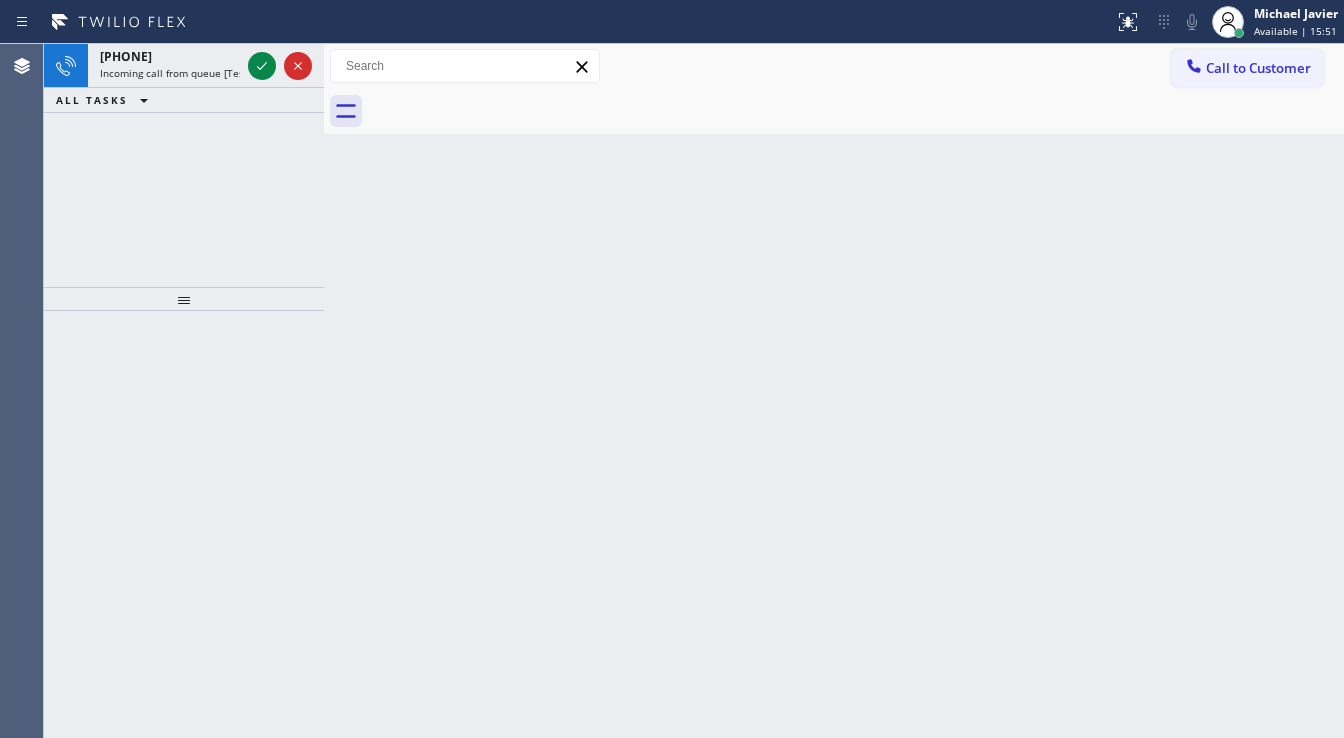 drag, startPoint x: 268, startPoint y: 168, endPoint x: 263, endPoint y: 116, distance: 52.23983 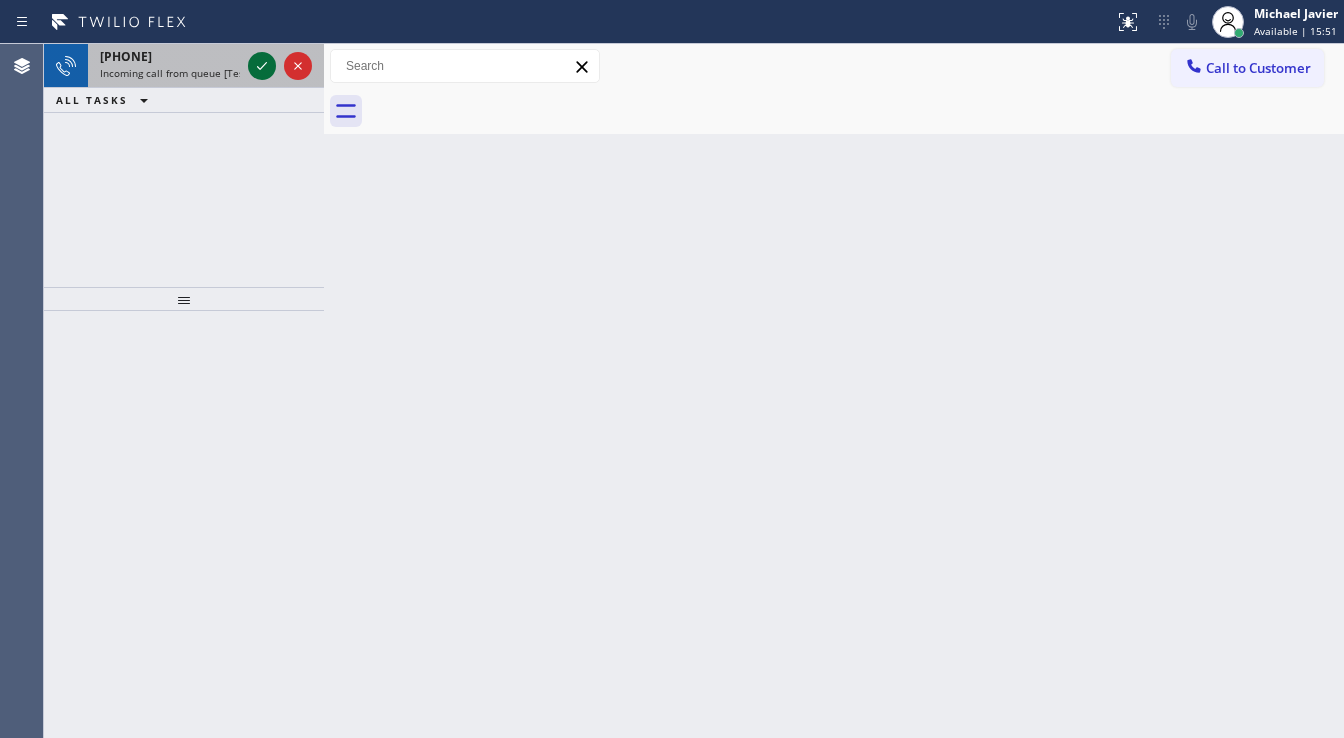 click 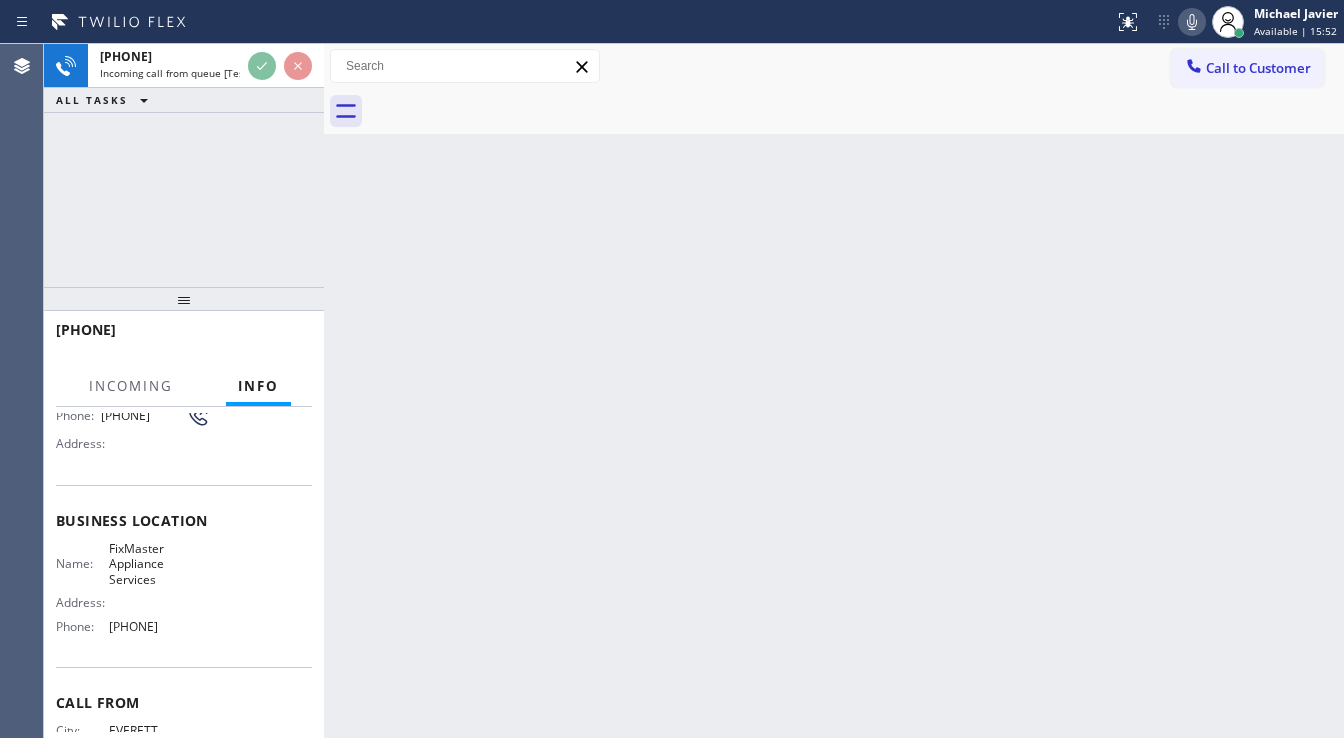 scroll, scrollTop: 240, scrollLeft: 0, axis: vertical 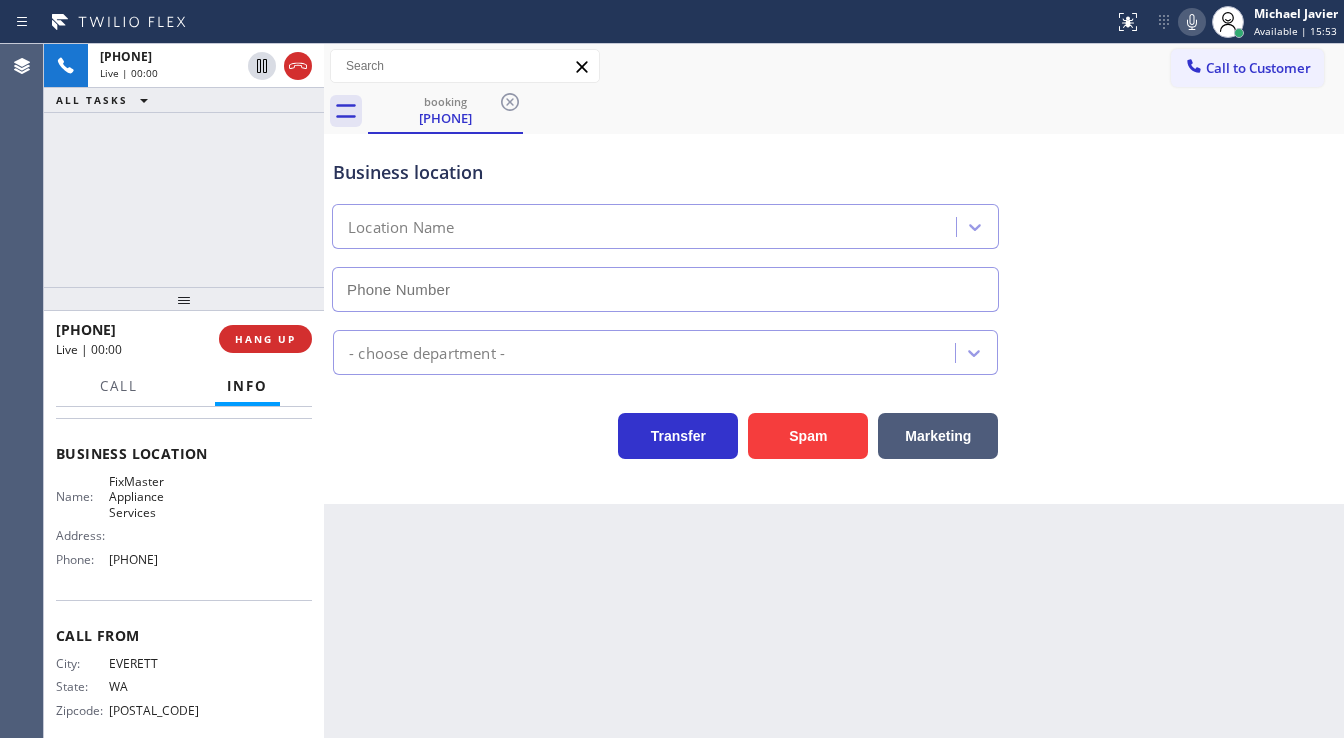click on "+14252208269 Live | 00:00 ALL TASKS ALL TASKS ACTIVE TASKS TASKS IN WRAP UP" at bounding box center [184, 165] 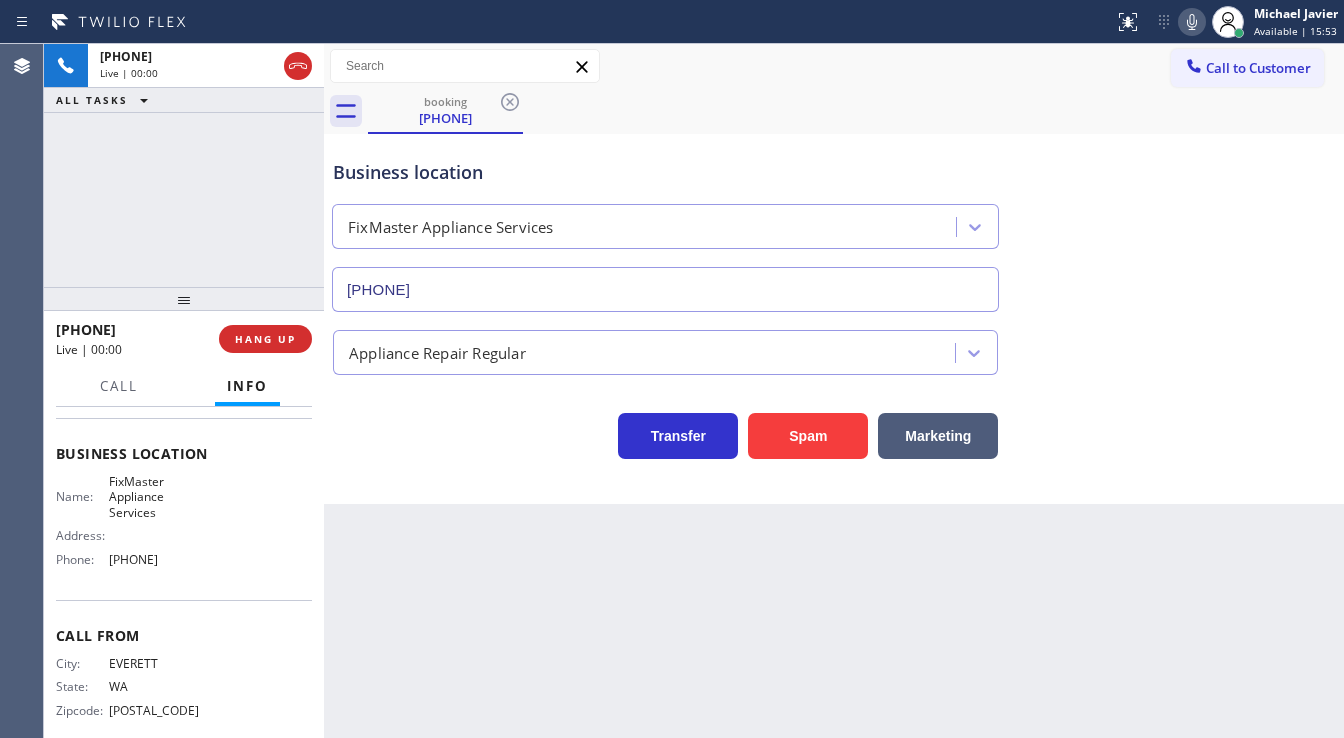type on "(737) 387-3753" 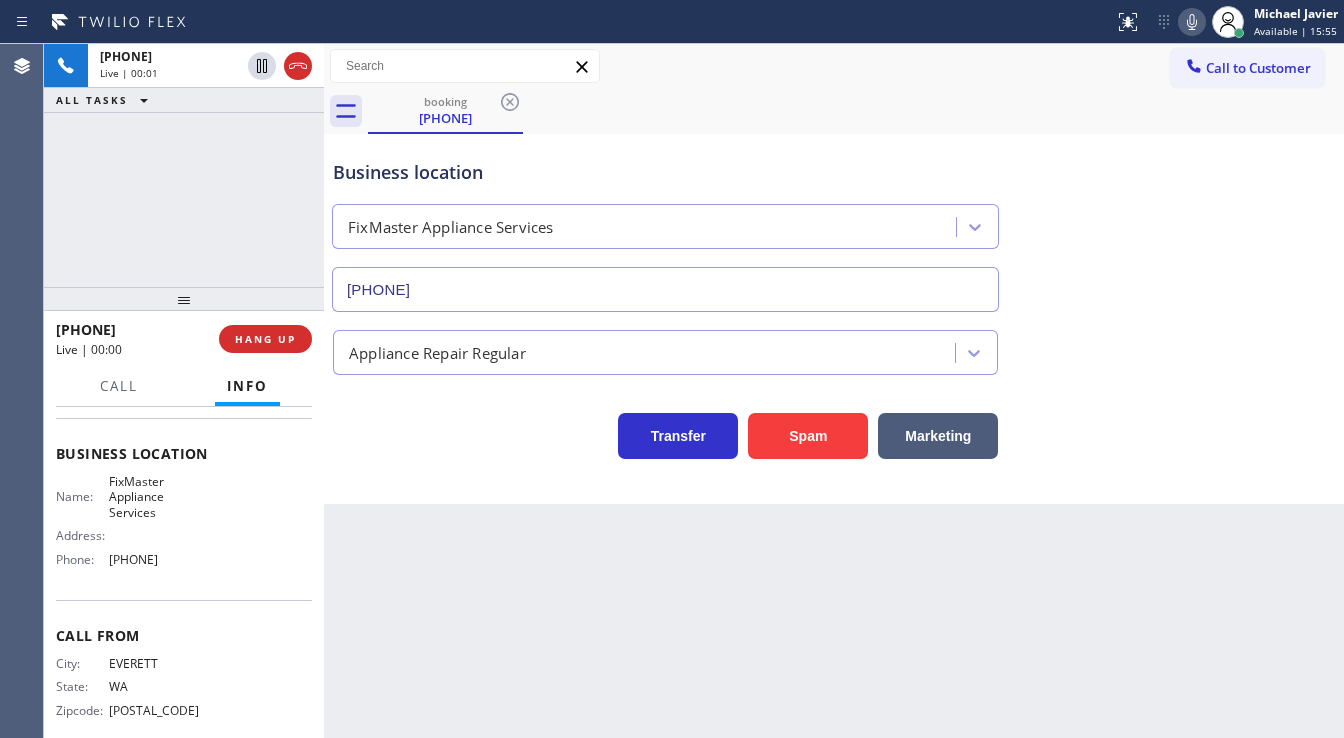 click on "+14252208269 Live | 00:01 ALL TASKS ALL TASKS ACTIVE TASKS TASKS IN WRAP UP" at bounding box center (184, 165) 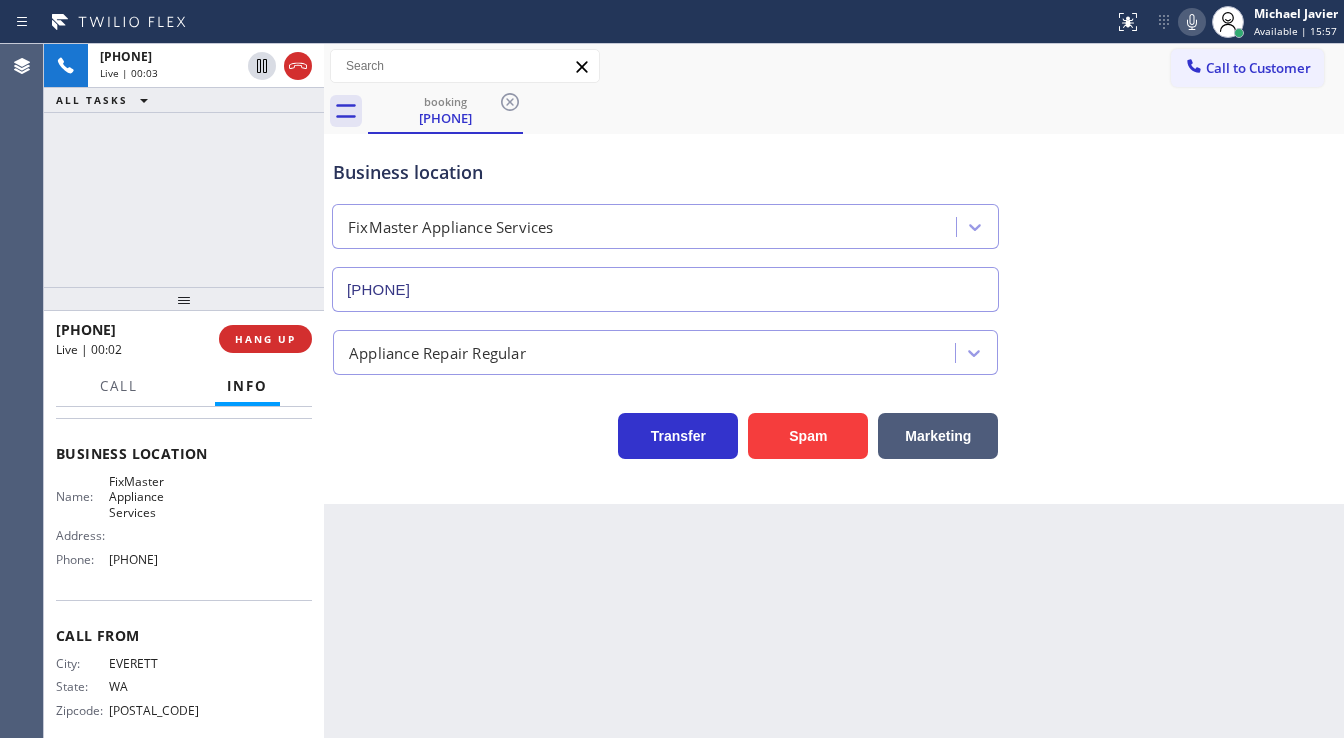 click on "+14252208269 Live | 00:03 ALL TASKS ALL TASKS ACTIVE TASKS TASKS IN WRAP UP" at bounding box center (184, 165) 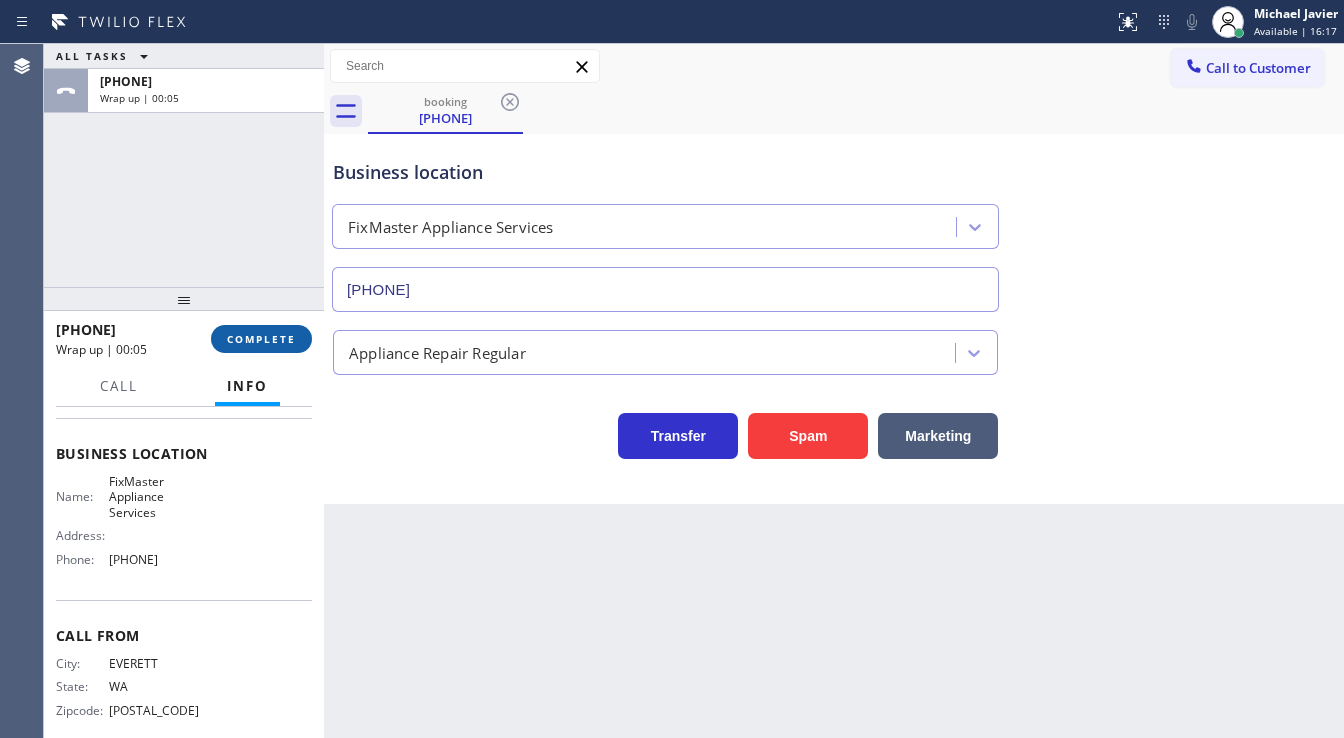 click on "COMPLETE" at bounding box center [261, 339] 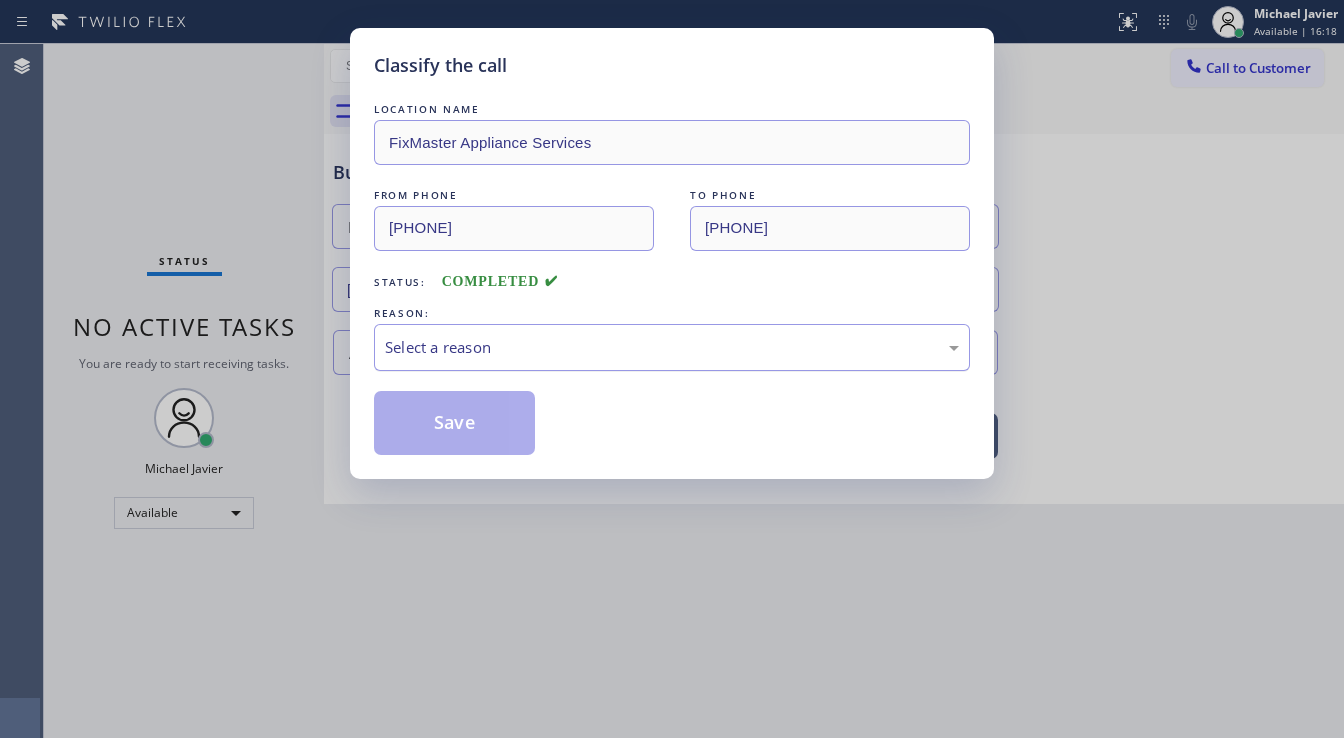 drag, startPoint x: 525, startPoint y: 335, endPoint x: 515, endPoint y: 352, distance: 19.723083 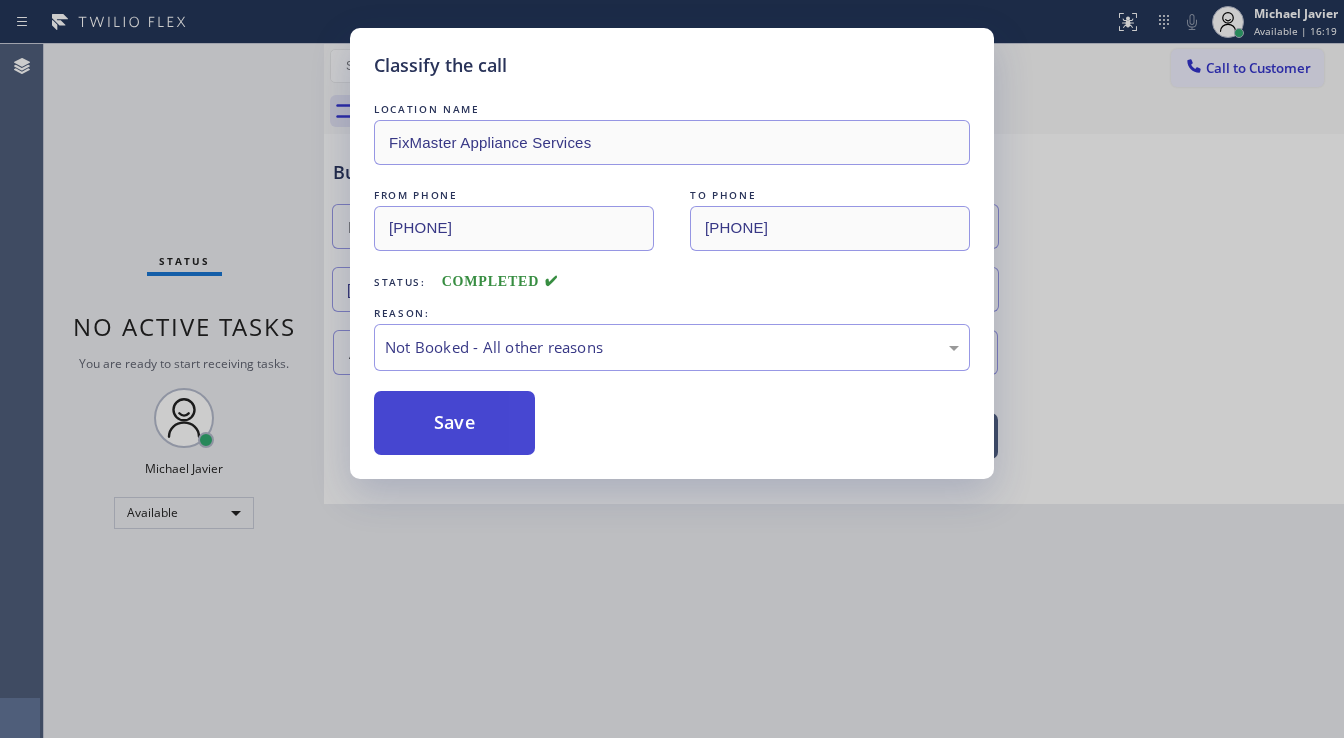 click on "Save" at bounding box center (454, 423) 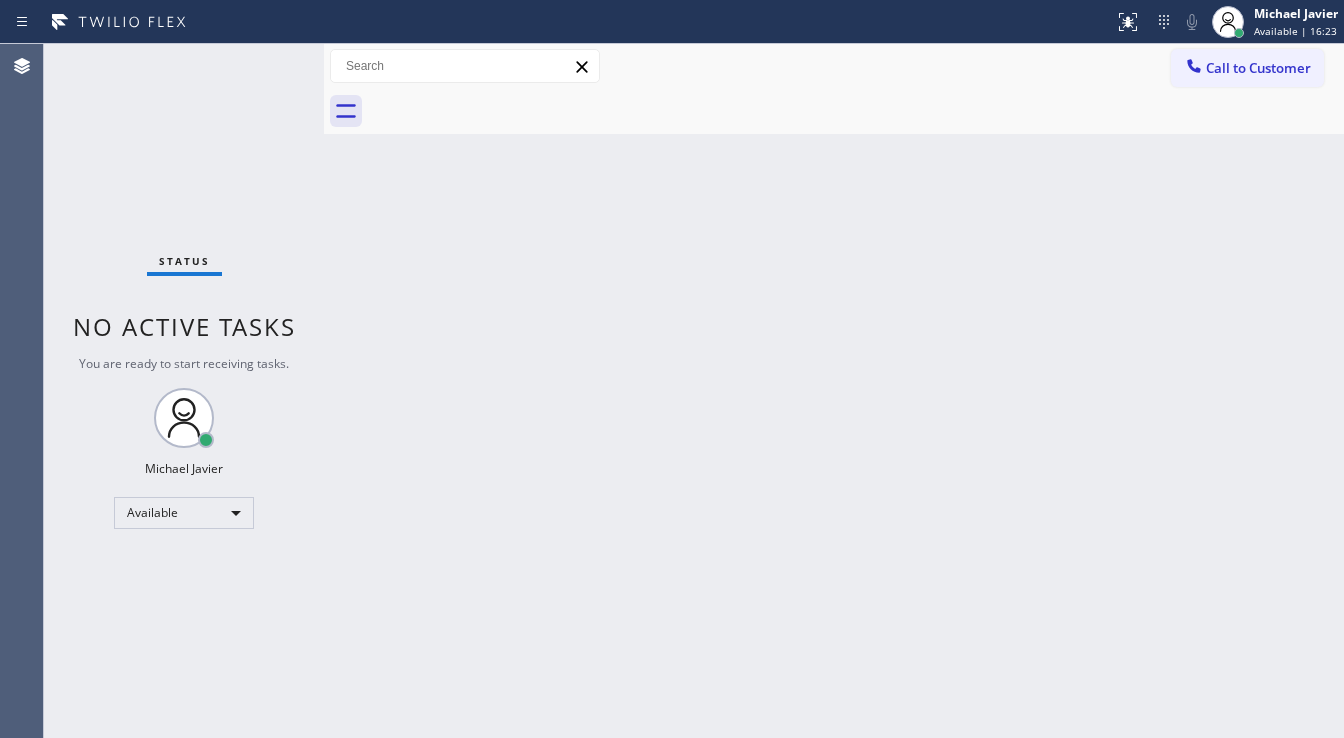 click on "Status   No active tasks     You are ready to start receiving tasks.   Michael Javier Available" at bounding box center [184, 391] 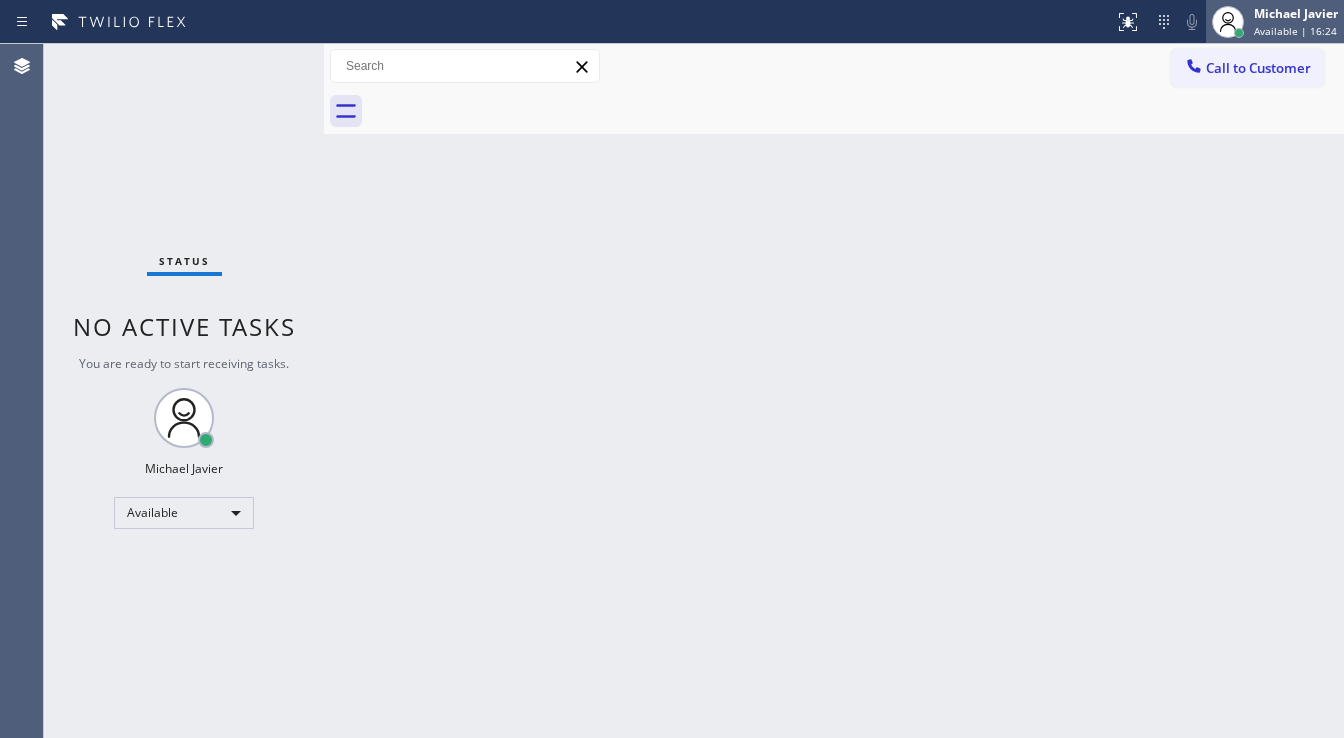 click on "Available | 16:24" at bounding box center (1295, 31) 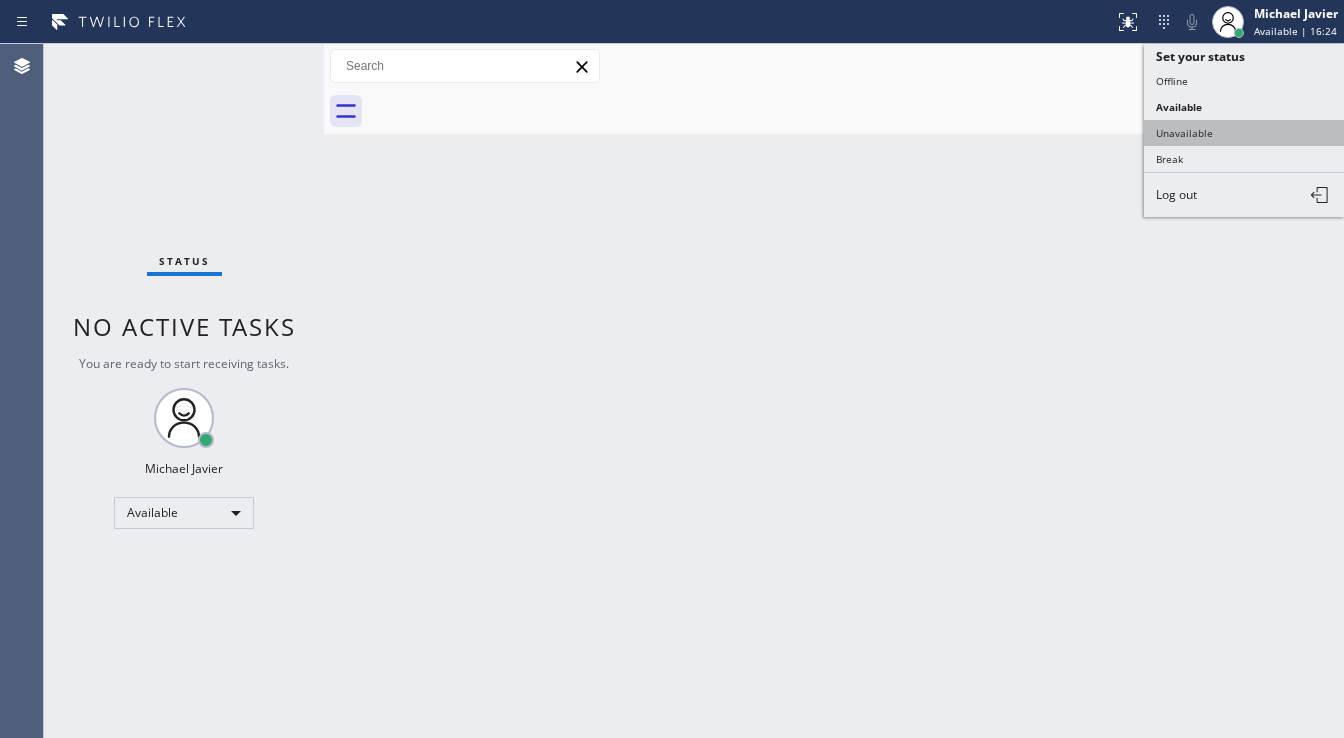 click on "Unavailable" at bounding box center (1244, 133) 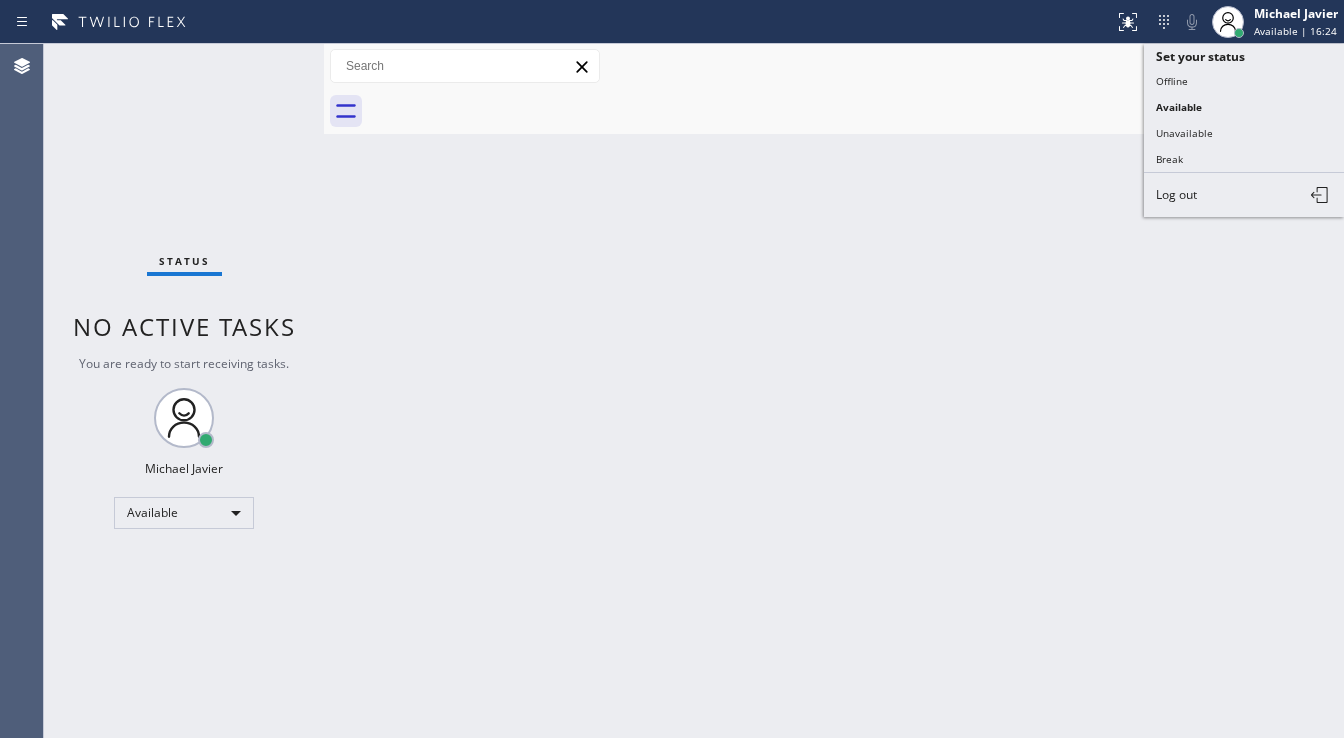 click on "Back to Dashboard Change Sender ID Customers Technicians Select a contact Outbound call Technician Search Technician Your caller id phone number Your caller id phone number Call Technician info Name   Phone none Address none Change Sender ID HVAC +18559994417 5 Star Appliance +18557314952 Appliance Repair +18554611149 Plumbing +18889090120 Air Duct Cleaning +18006865038  Electricians +18005688664 Cancel Change Check personal SMS Reset Change No tabs Call to Customer Outbound call Location Brooklyn Appliance Repair Experts Your caller id phone number (347) 757-4373 Customer number Call Outbound call Technician Search Technician Your caller id phone number Your caller id phone number Call" at bounding box center (834, 391) 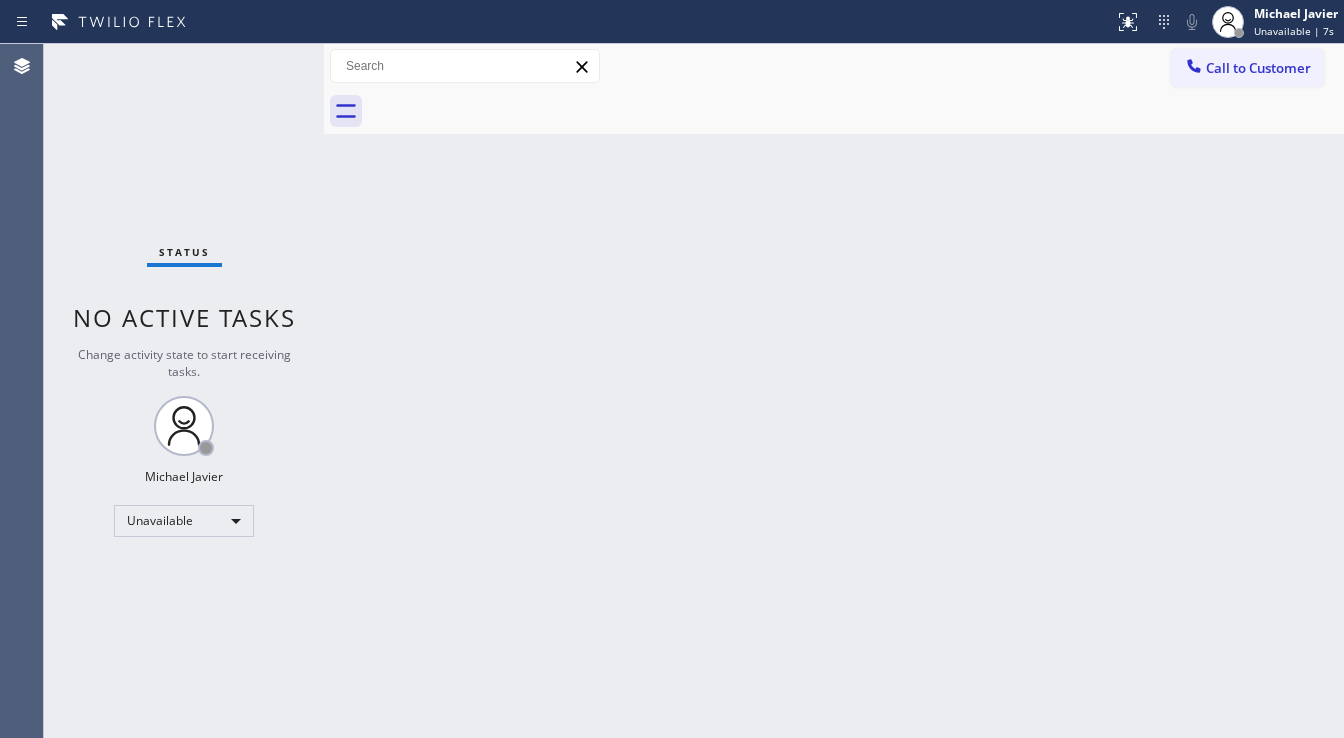 drag, startPoint x: 1272, startPoint y: 70, endPoint x: 1197, endPoint y: 107, distance: 83.630135 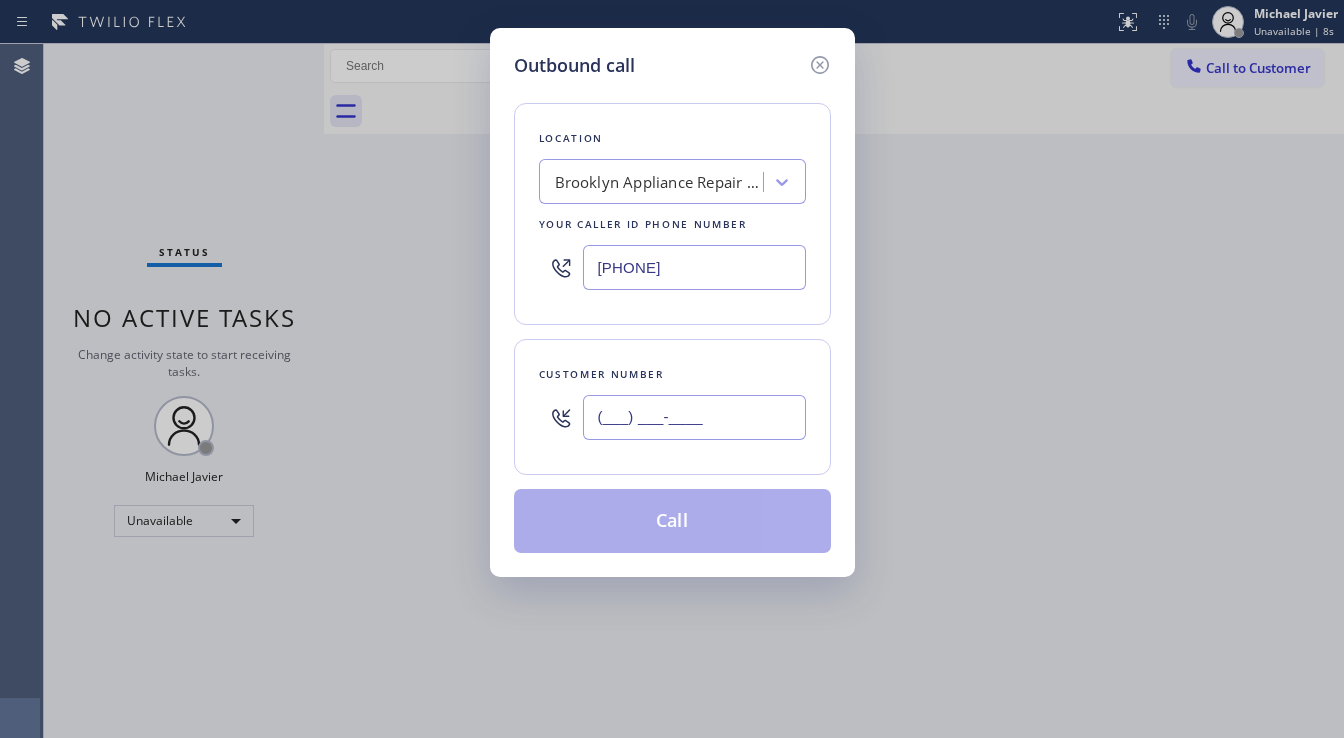 click on "(___) ___-____" at bounding box center [694, 417] 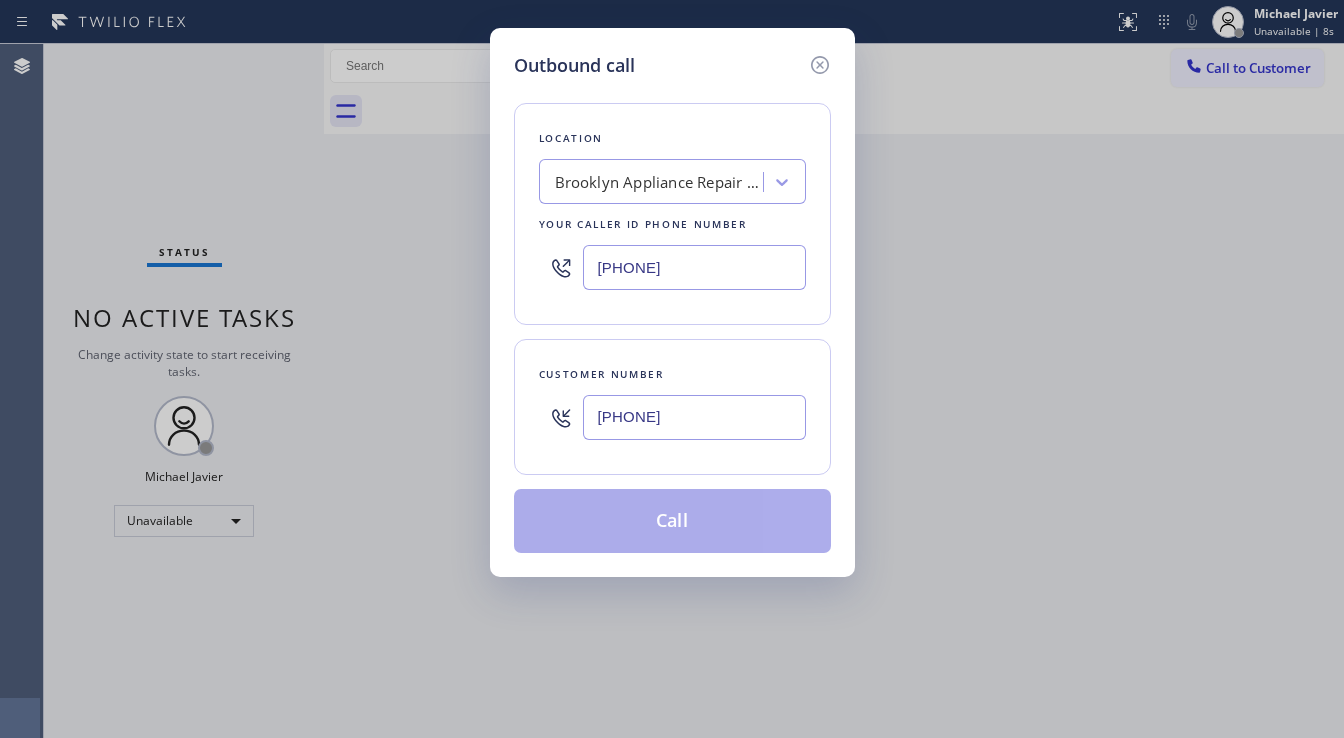 type on "([PHONE])" 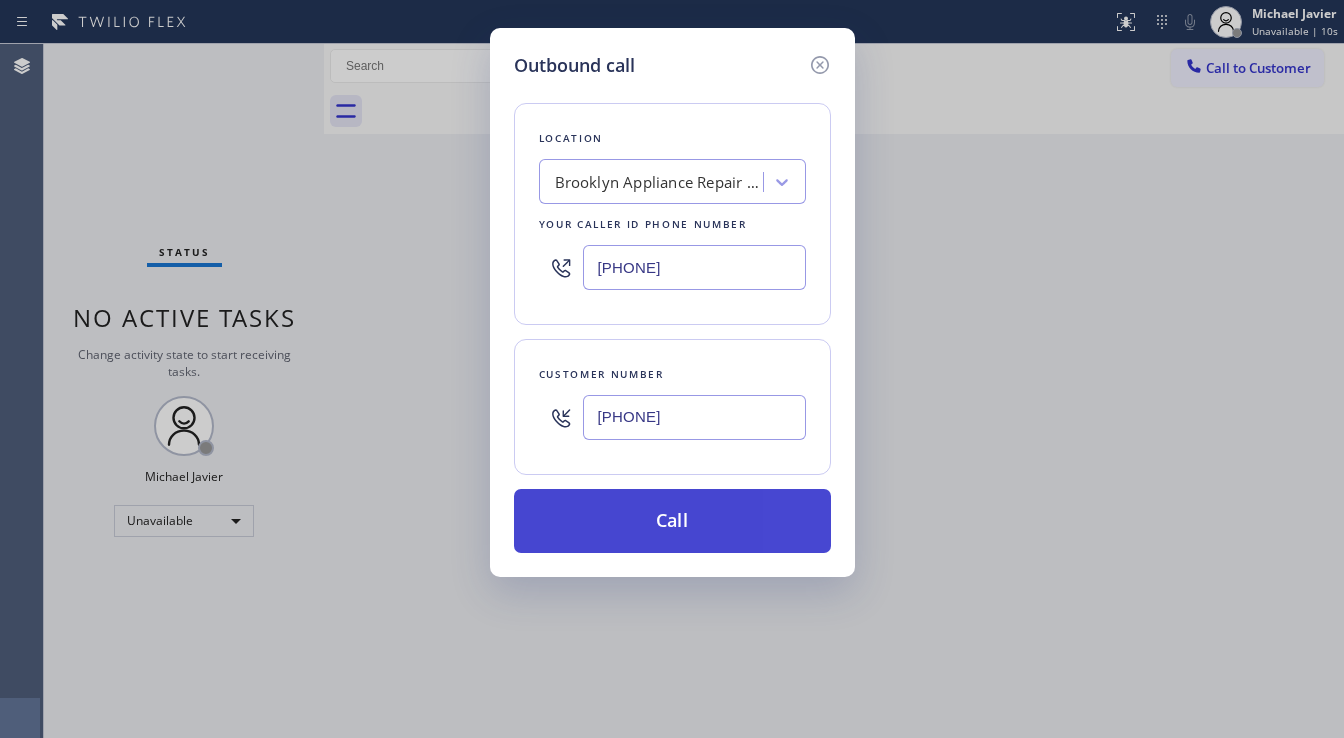 paste on "([AREA]) [PHONE]" 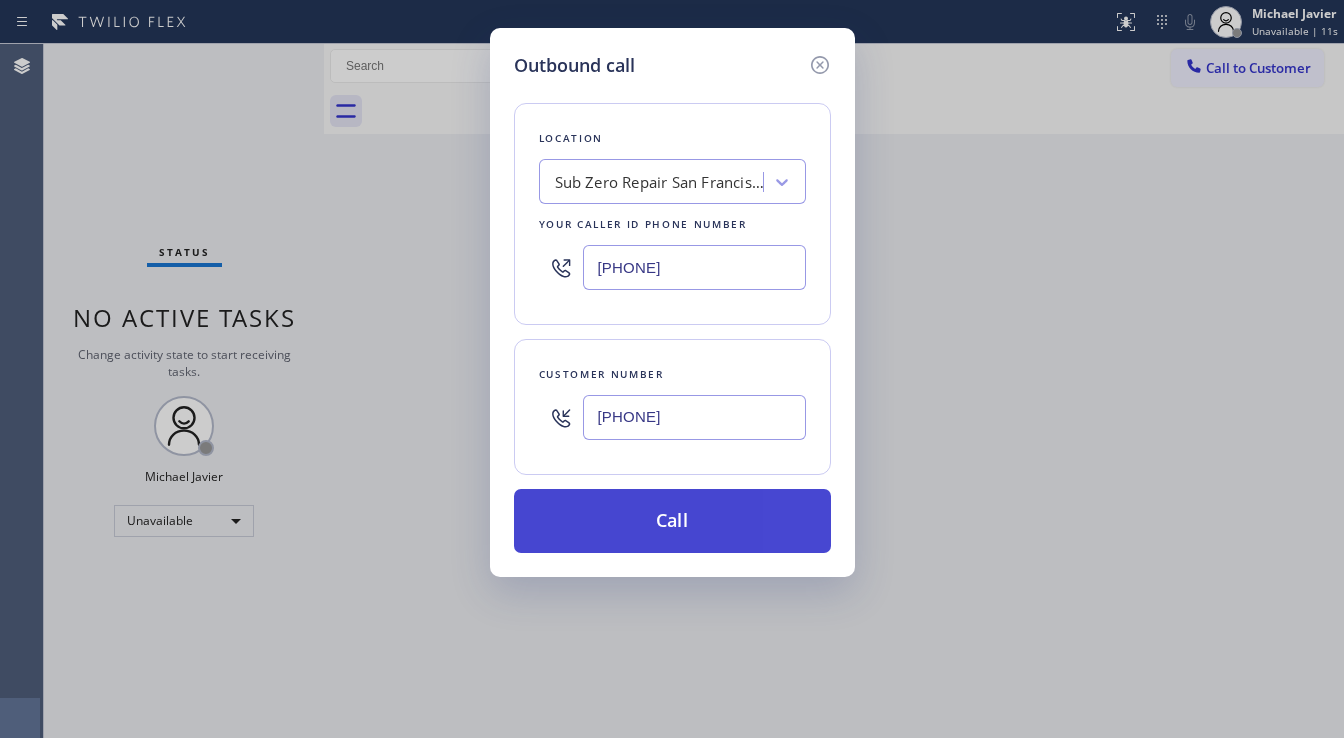 type on "[PHONE]" 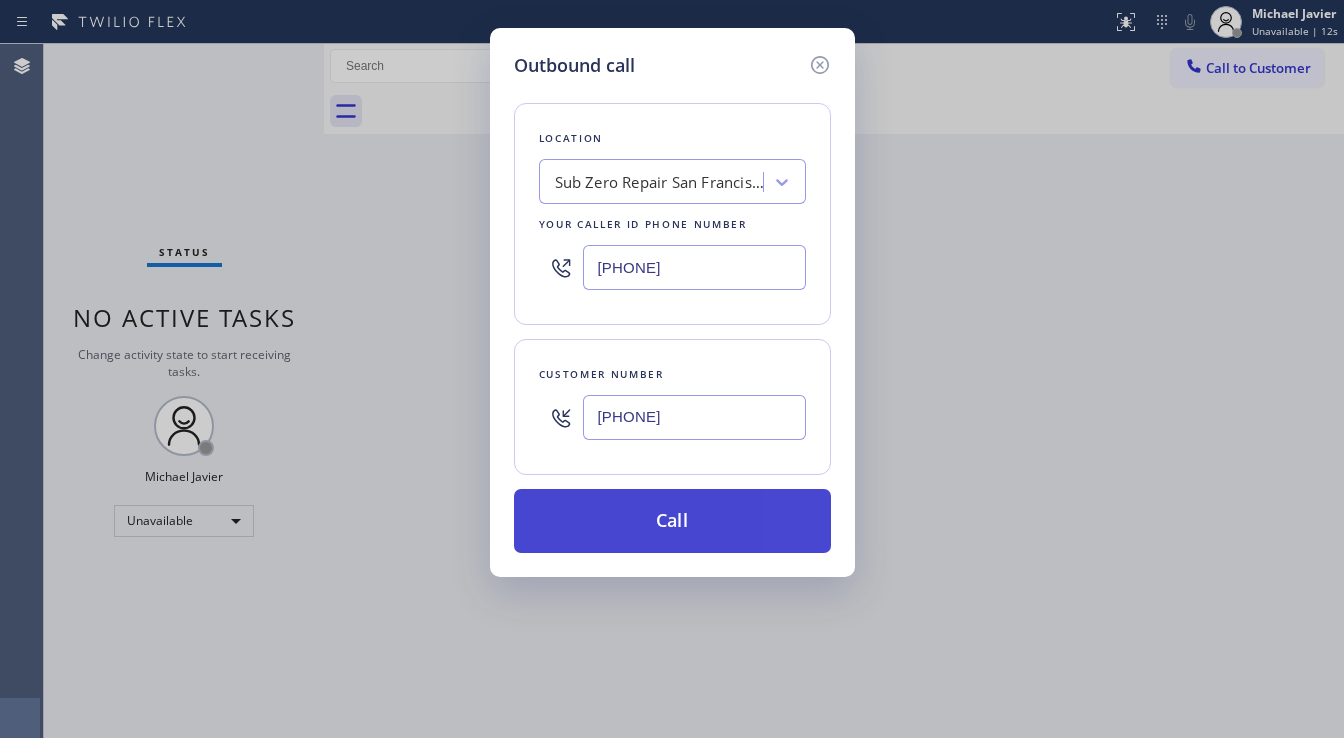 click on "Call" at bounding box center [672, 521] 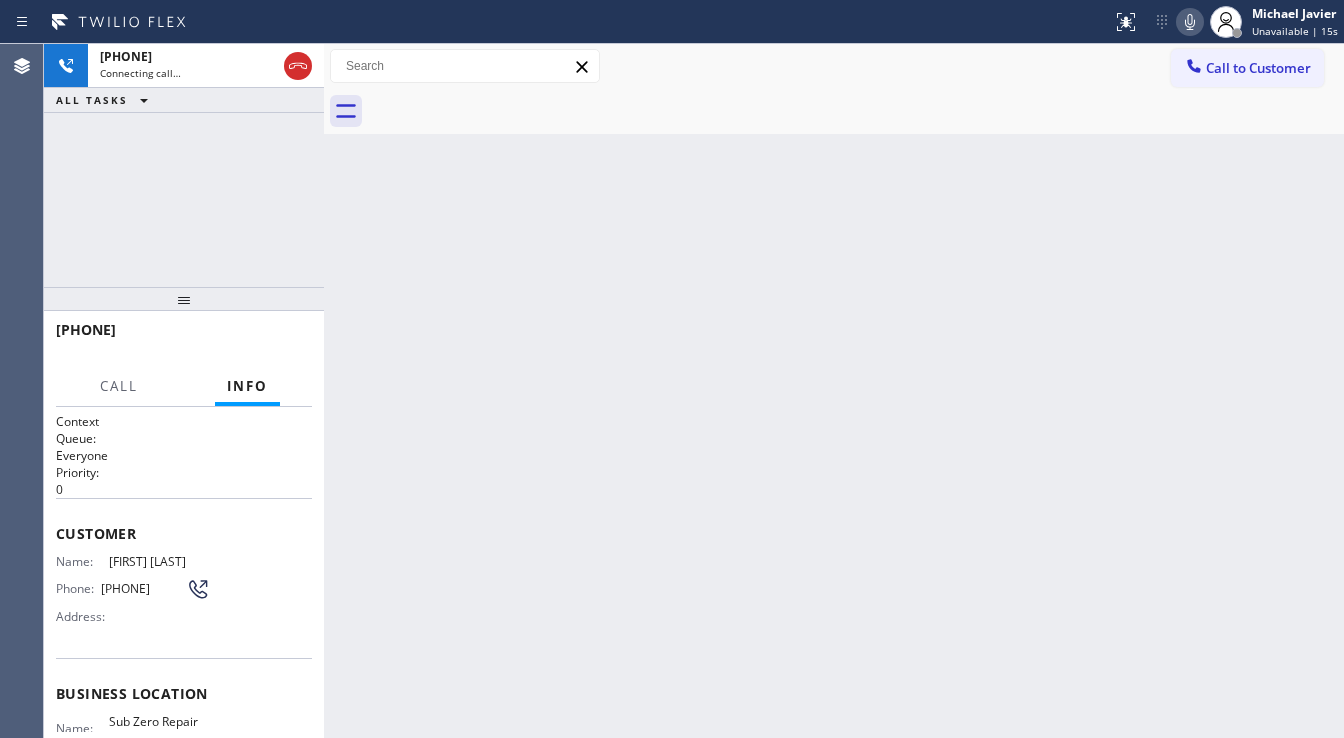 click 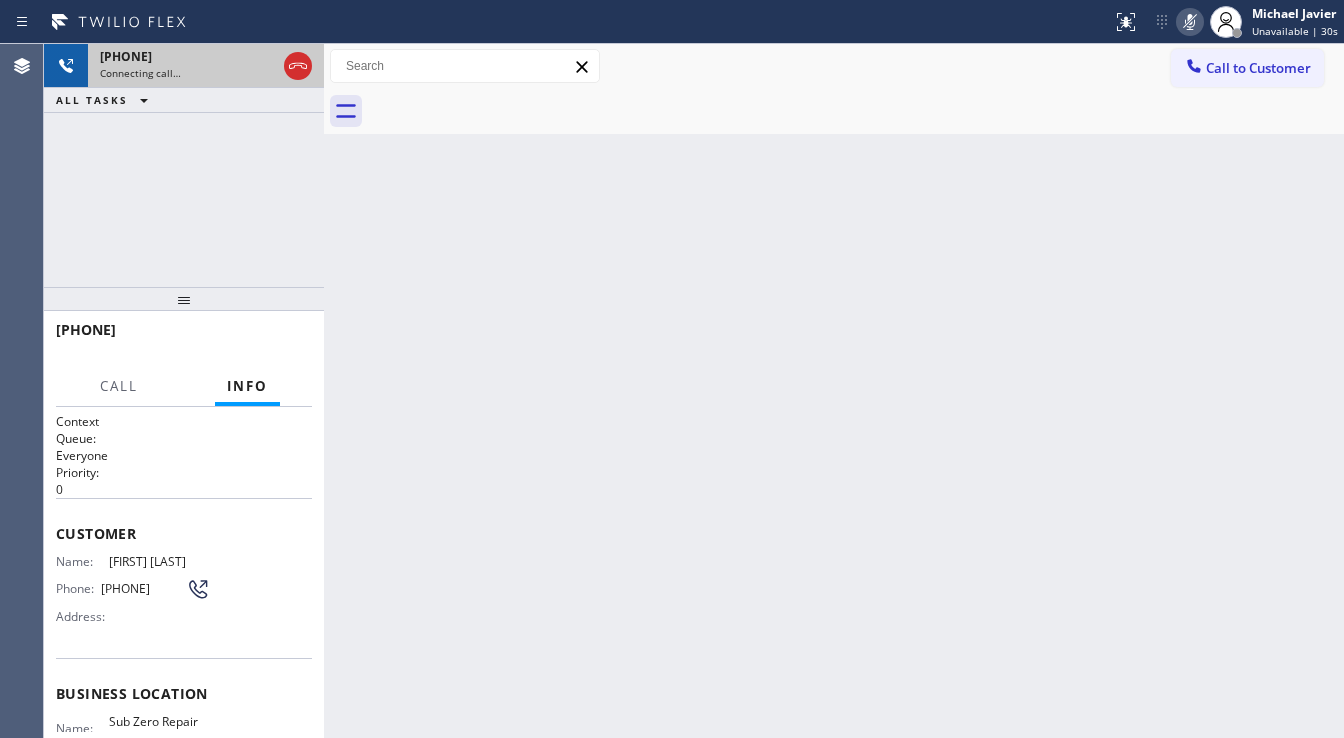 click on "+1[PHONE]" at bounding box center [126, 56] 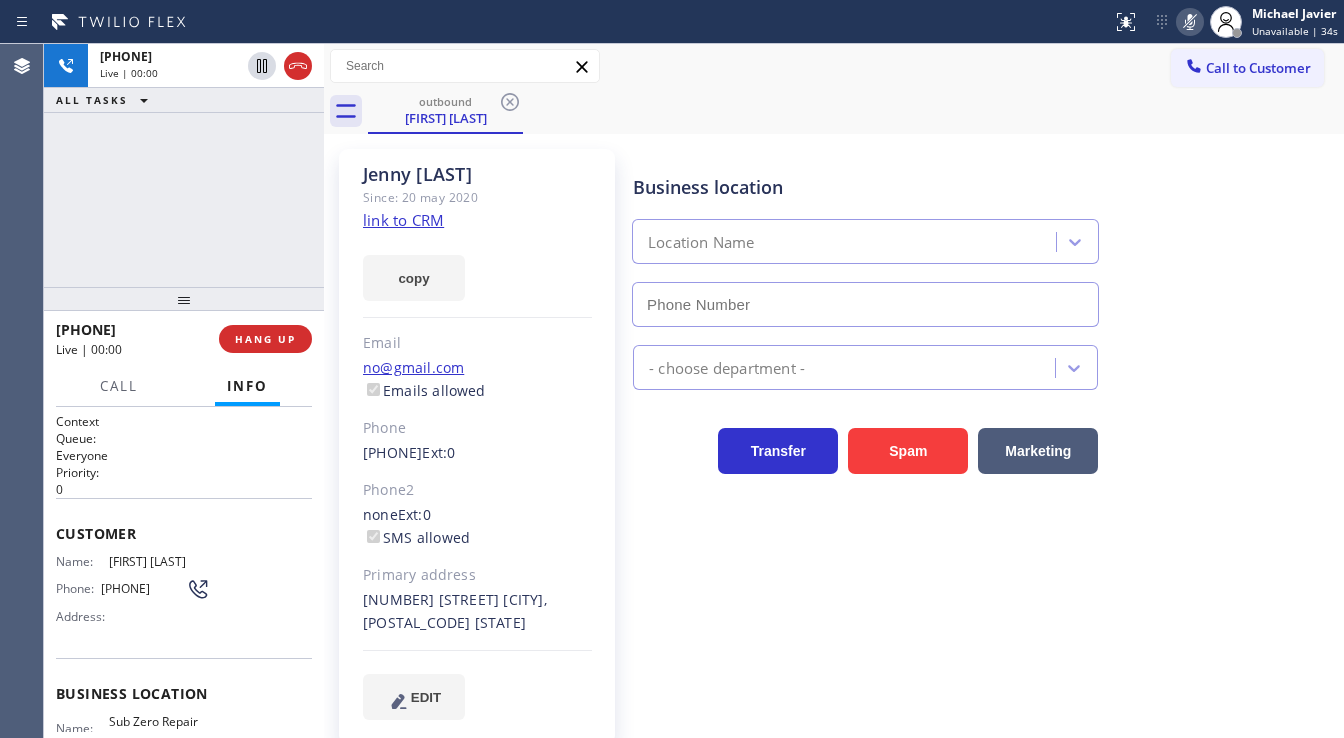 type on "[PHONE]" 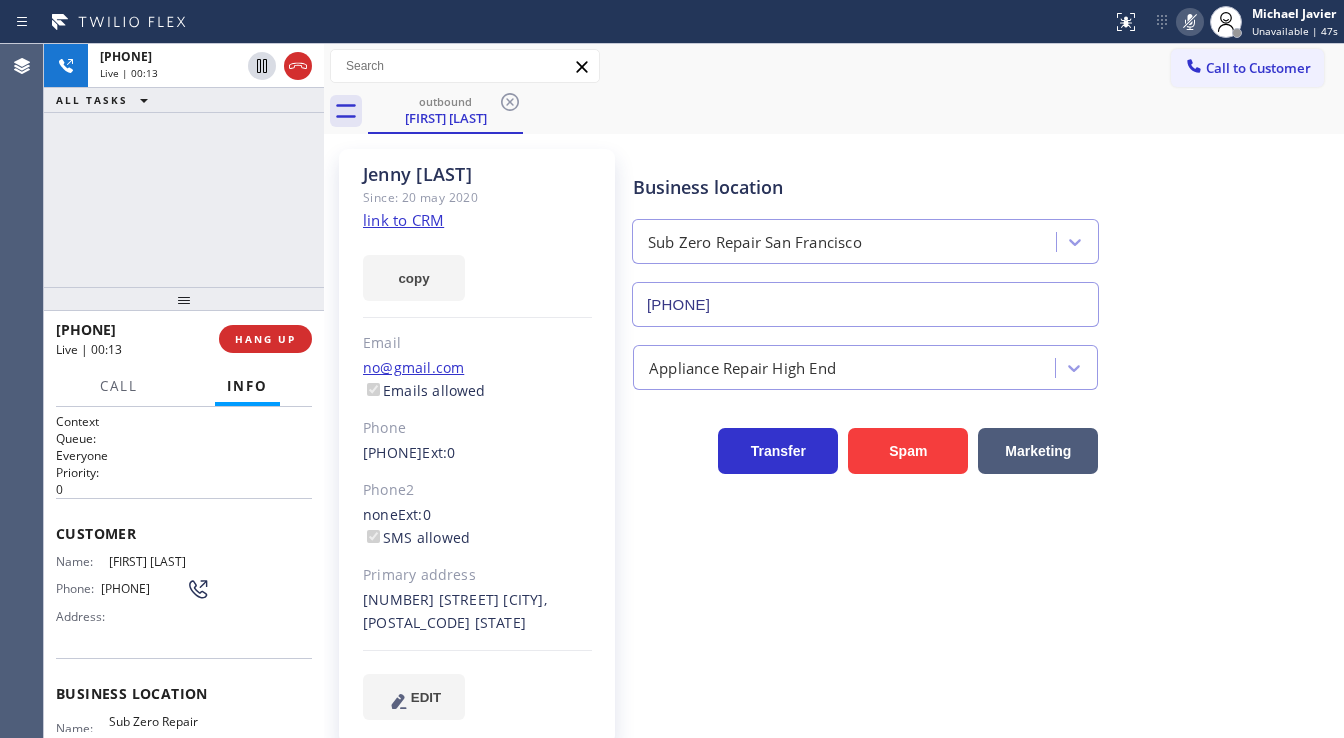 click 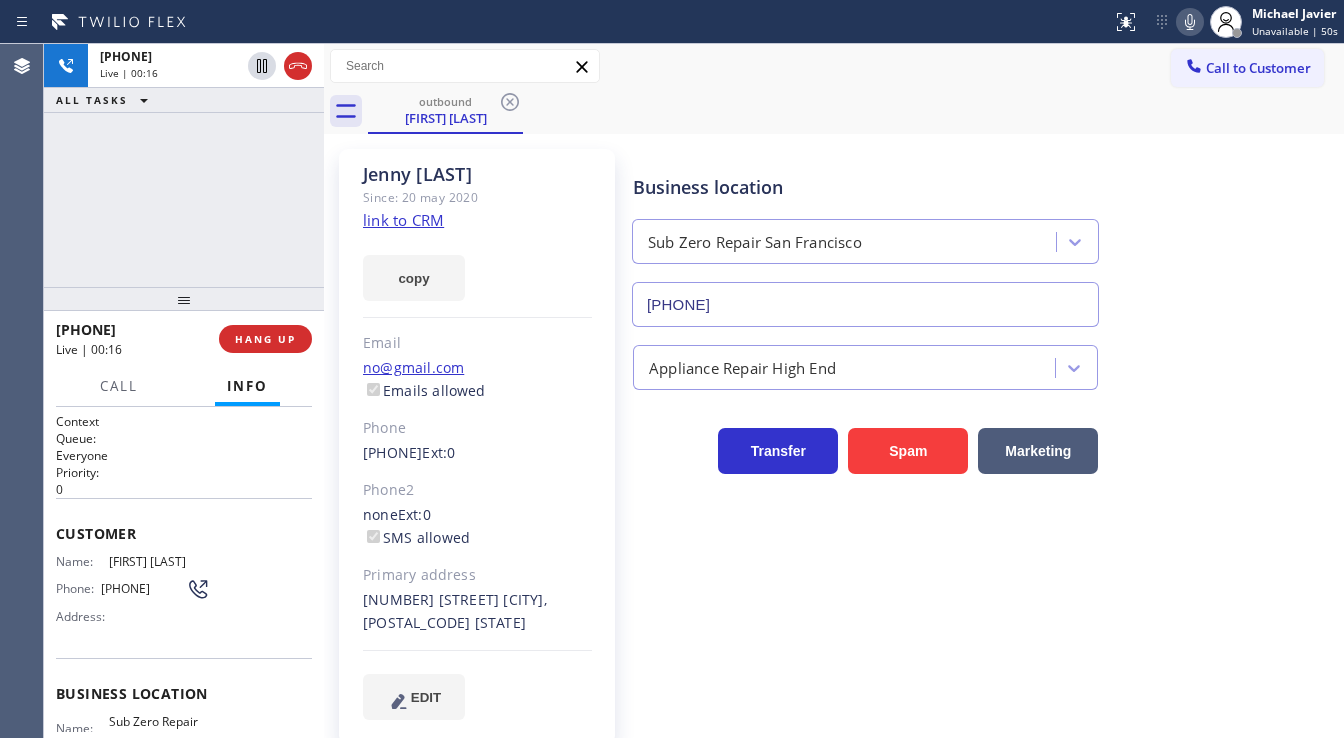 click on "+14155097166 Live | 00:16 ALL TASKS ALL TASKS ACTIVE TASKS TASKS IN WRAP UP" at bounding box center (184, 165) 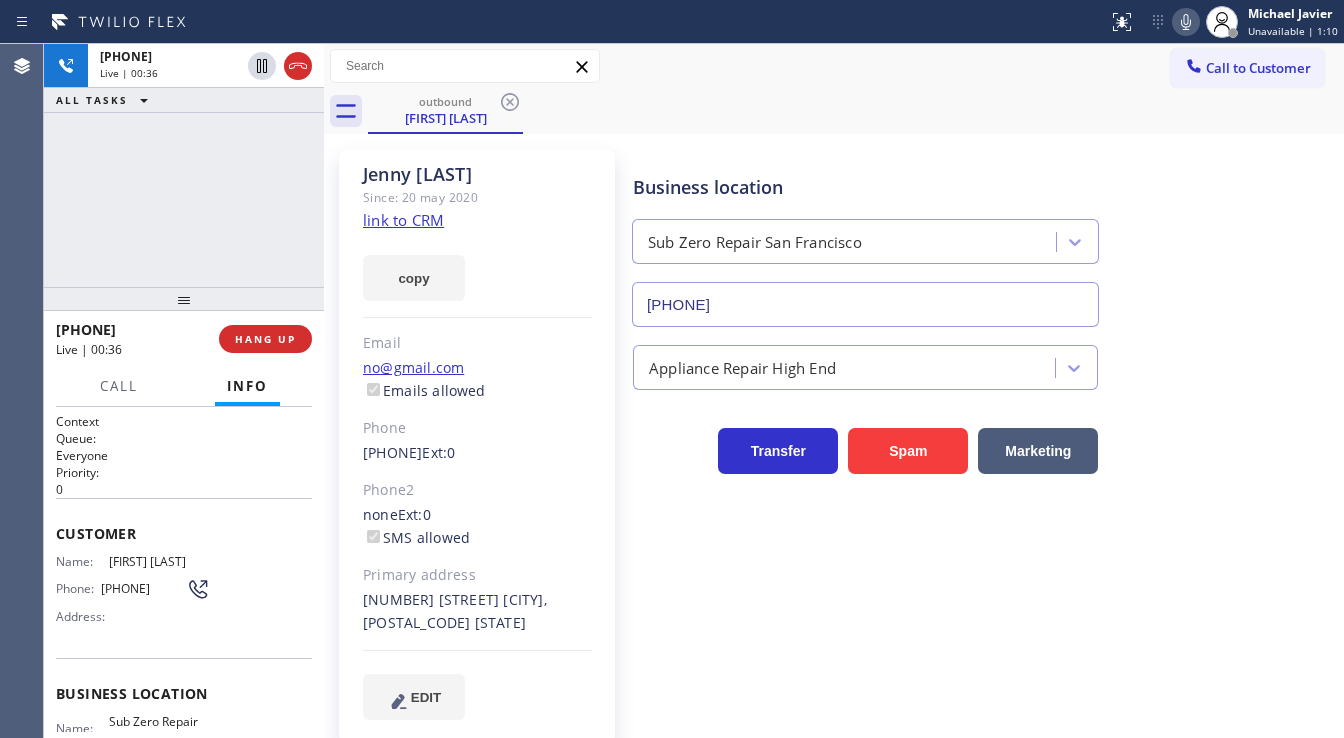 drag, startPoint x: 159, startPoint y: 216, endPoint x: 244, endPoint y: 20, distance: 213.63754 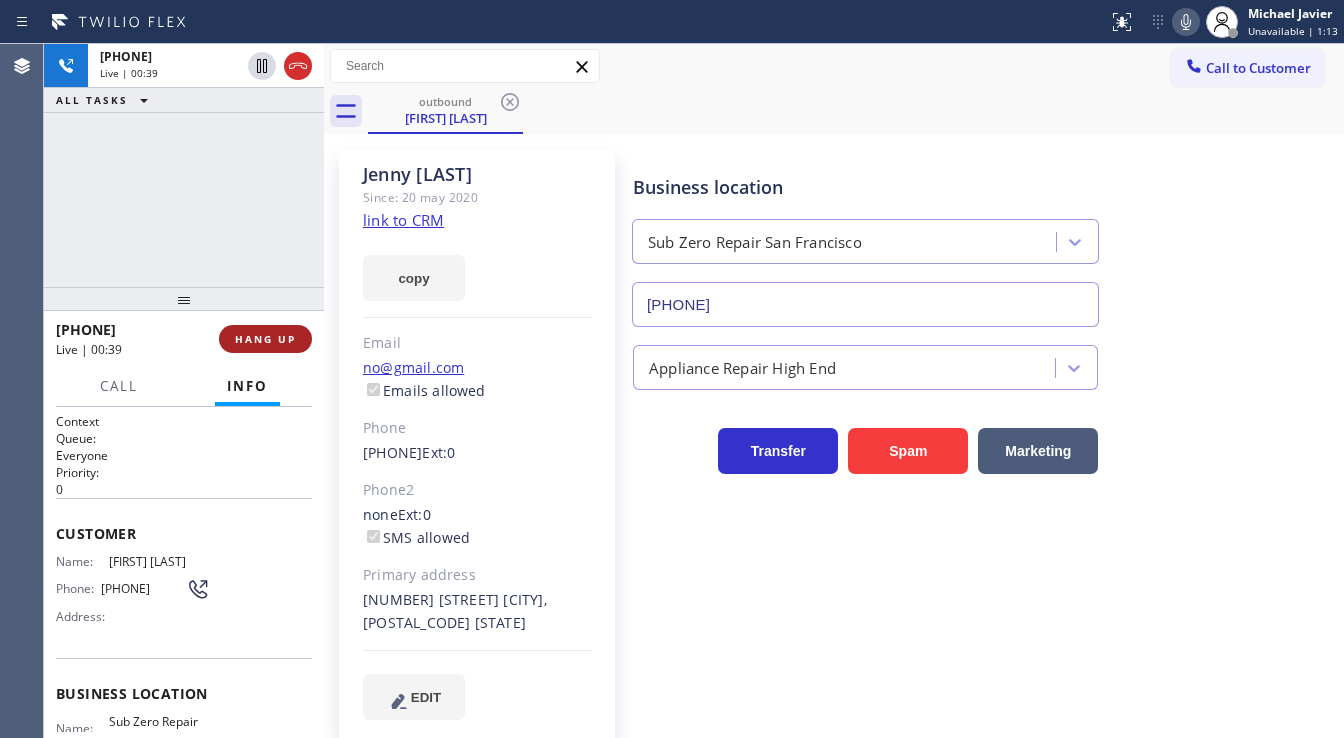 click on "HANG UP" at bounding box center [265, 339] 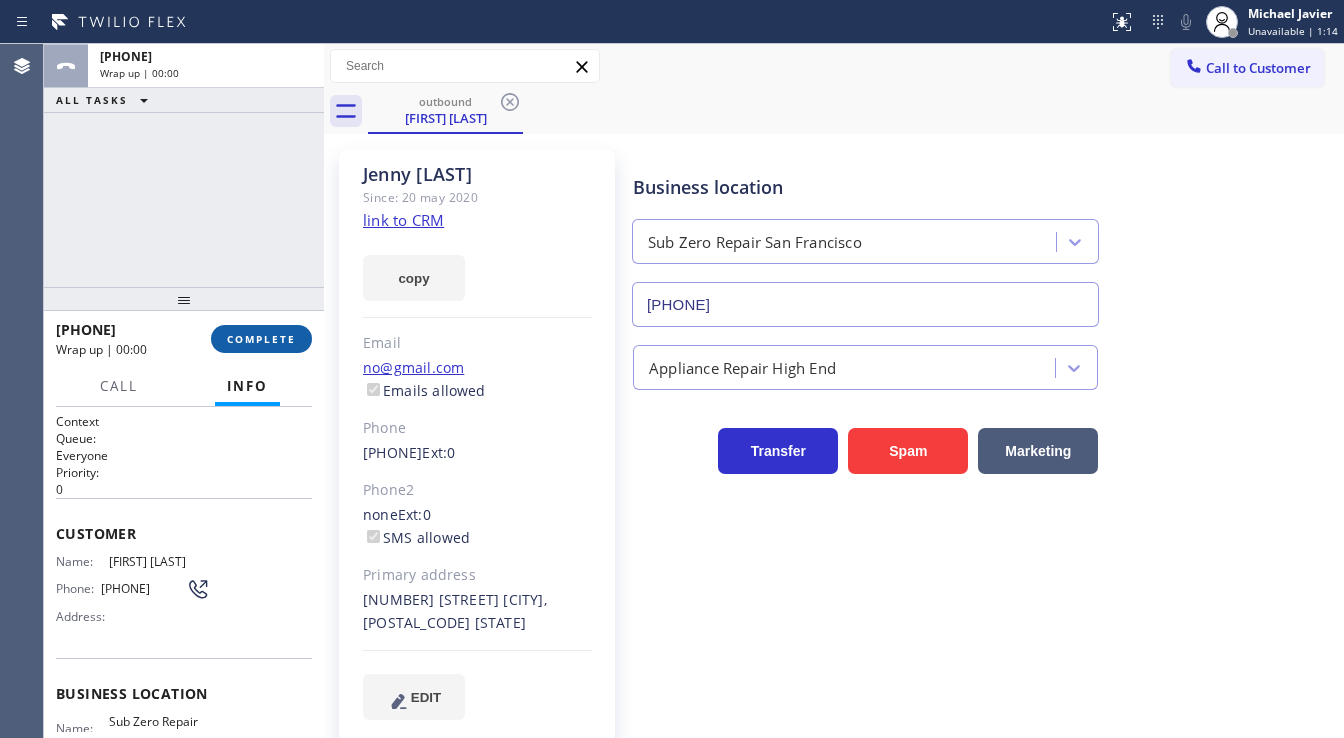 click on "COMPLETE" at bounding box center [261, 339] 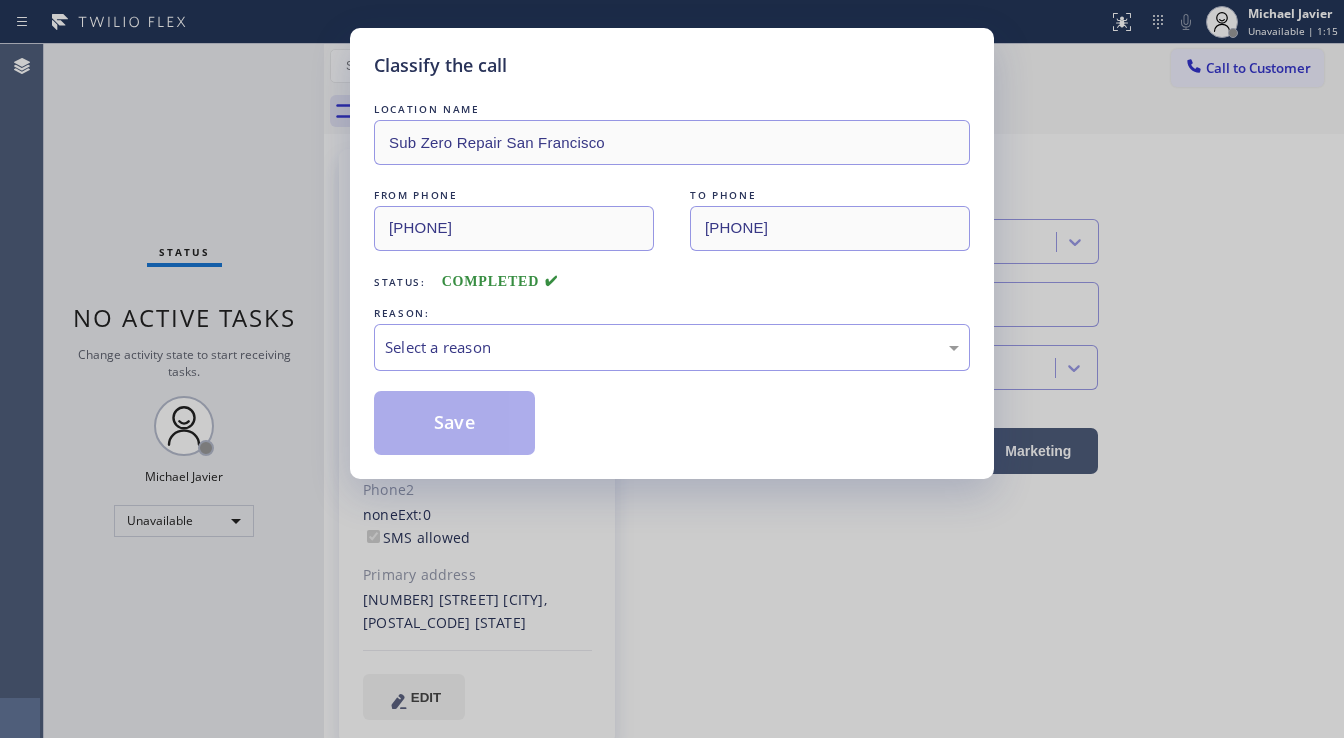 click on "Select a reason" at bounding box center [672, 347] 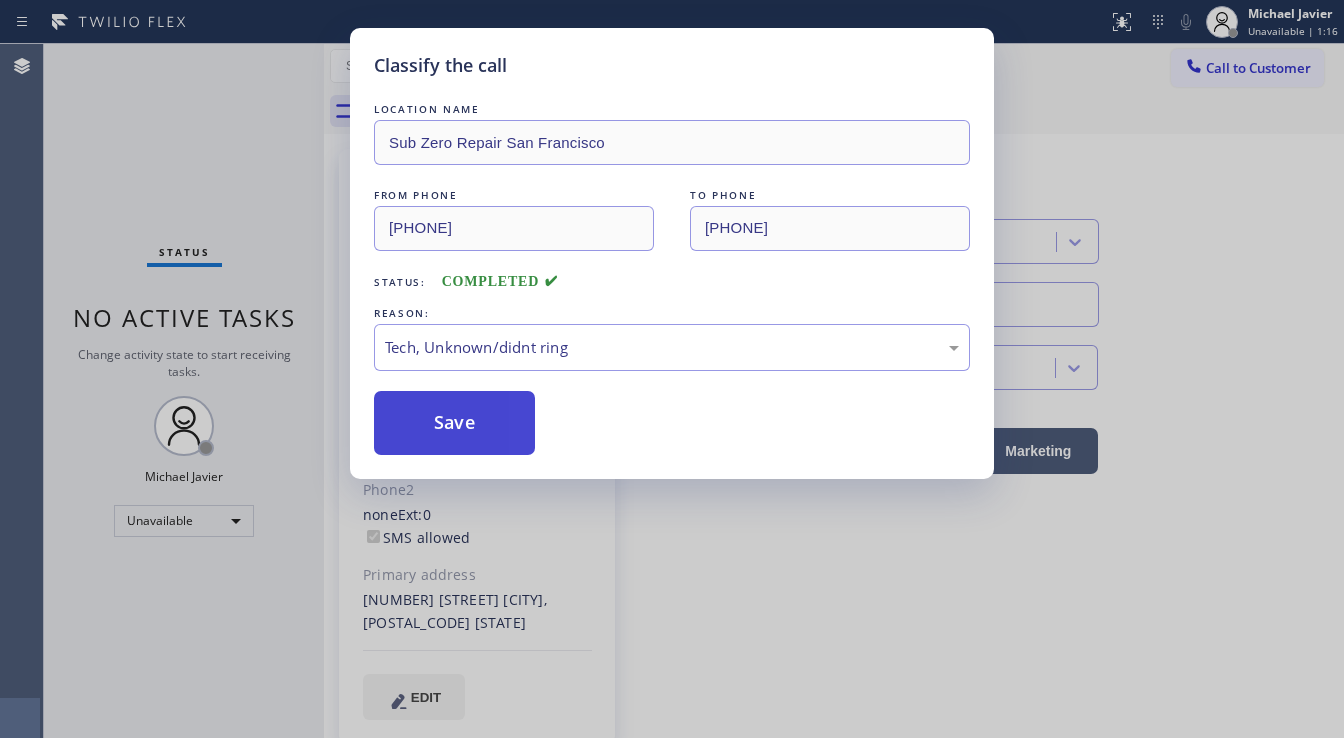 click on "Save" at bounding box center [454, 423] 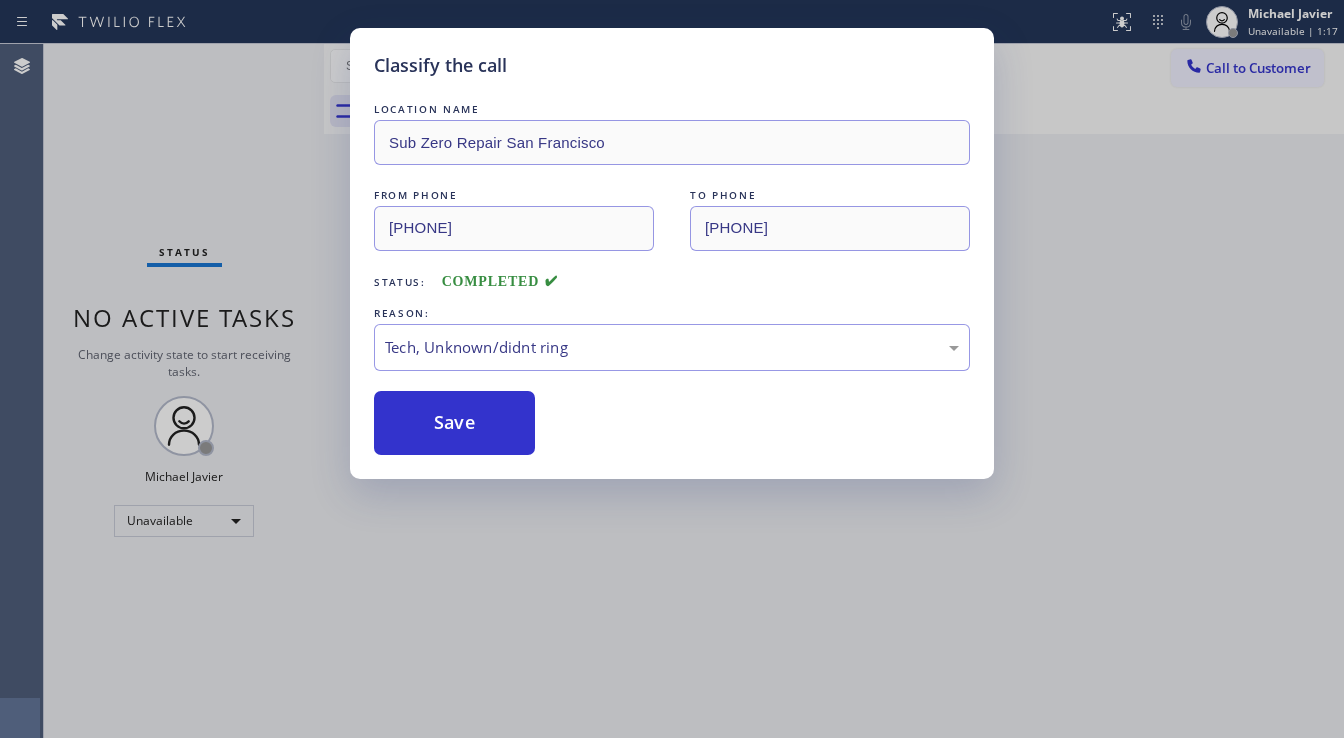 click on "Classify the call LOCATION NAME Sub Zero Repair San Francisco FROM PHONE (415) 408-5569 TO PHONE (415) 509-7166 Status: COMPLETED REASON: Tech, Unknown/didnt ring Save" at bounding box center [672, 369] 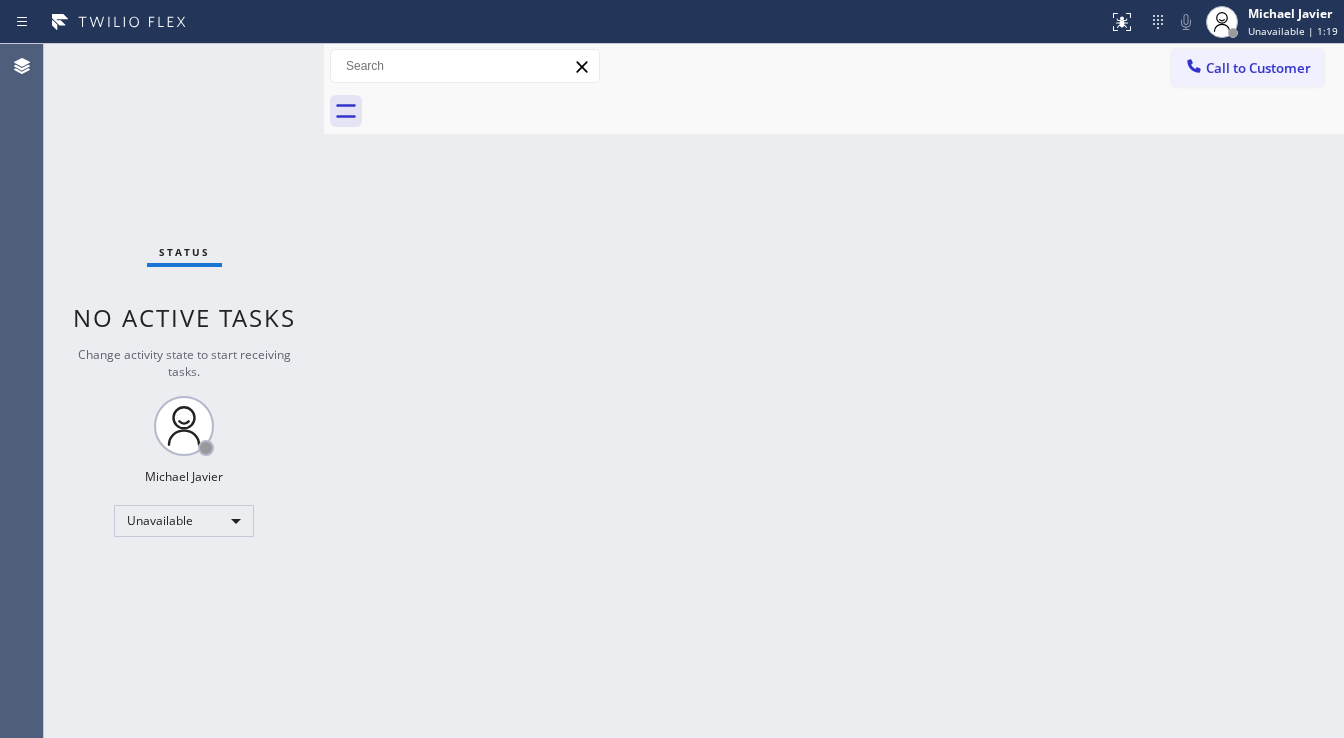 click on "No active tasks" at bounding box center (184, 317) 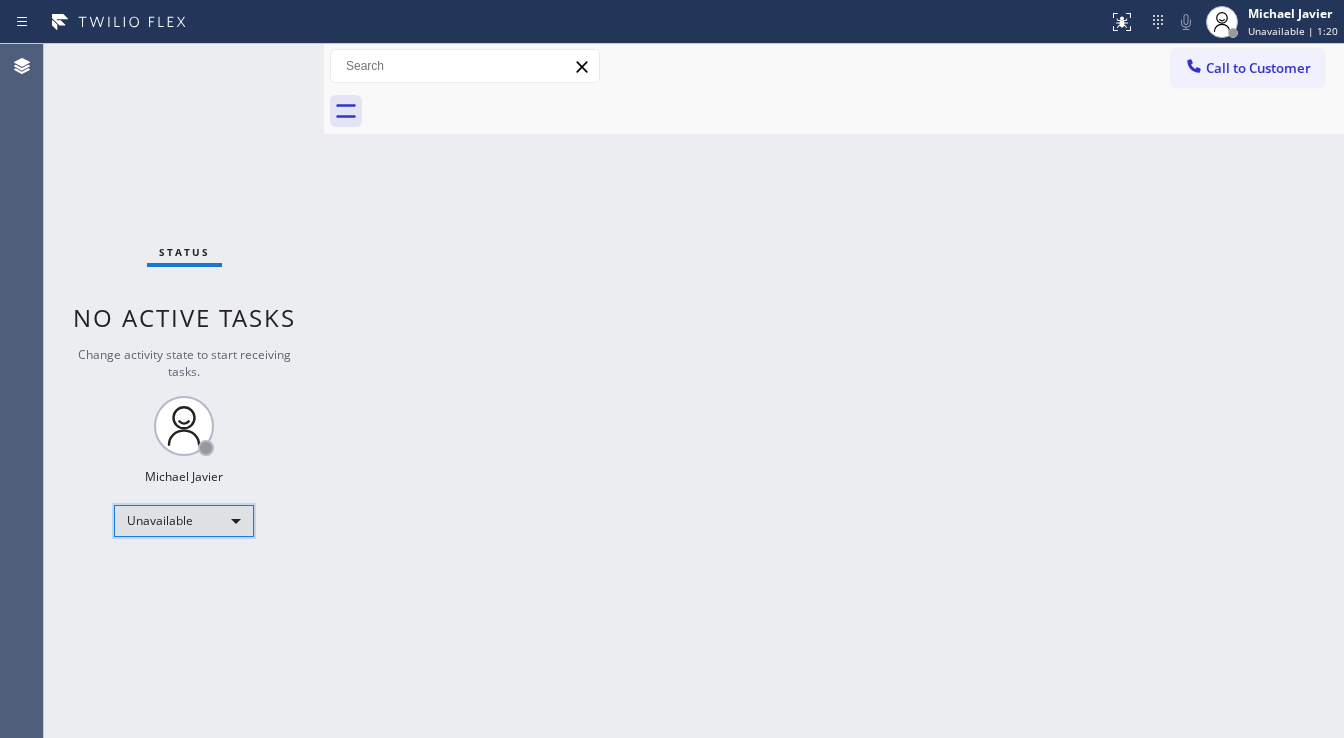 click on "Unavailable" at bounding box center [184, 521] 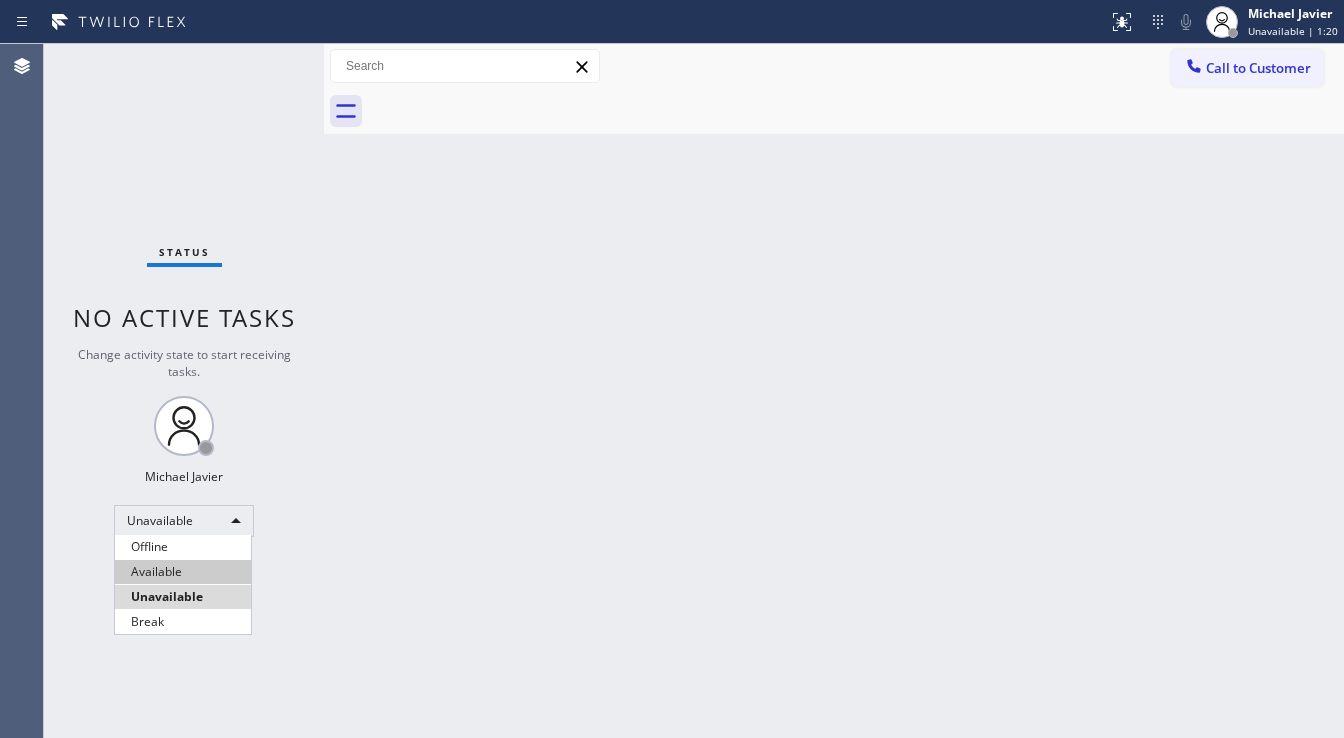 click on "Available" at bounding box center [183, 572] 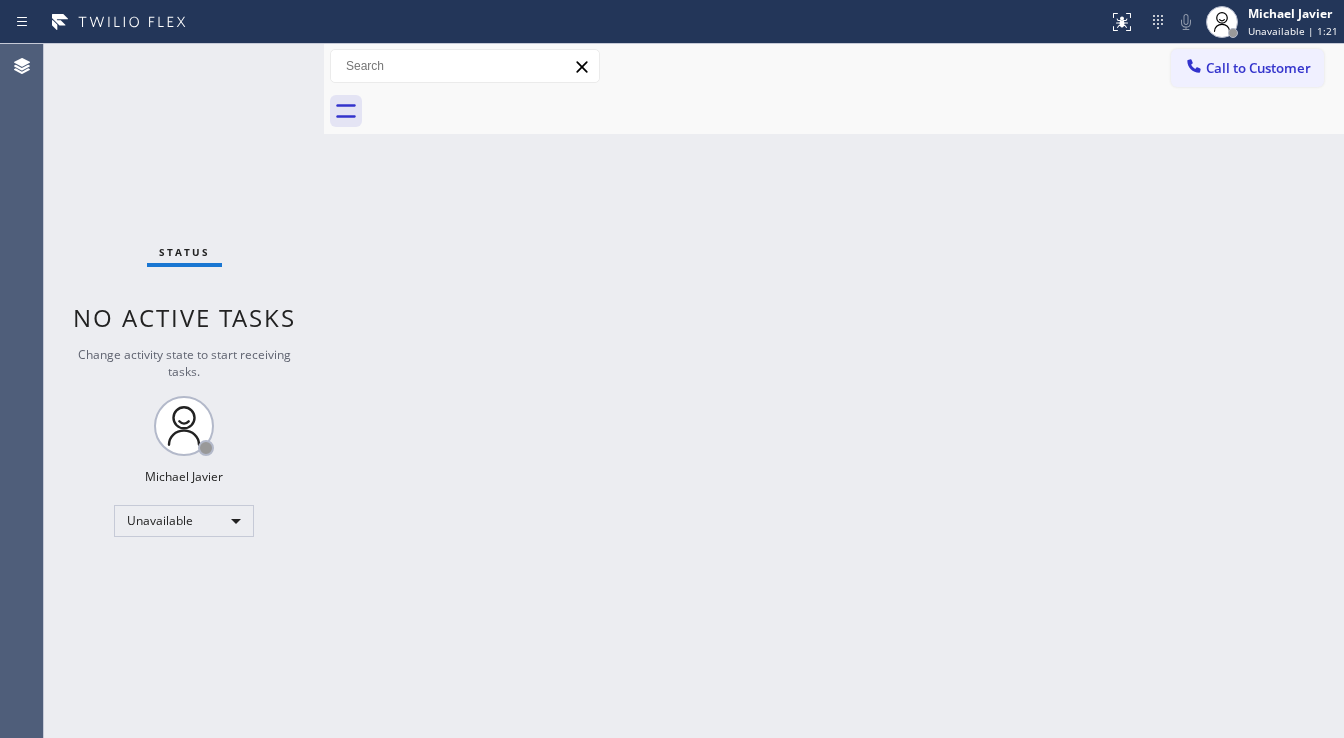 click on "Back to Dashboard Change Sender ID Customers Technicians Select a contact Outbound call Technician Search Technician Your caller id phone number Your caller id phone number Call Technician info Name   Phone none Address none Change Sender ID HVAC +1[PHONE] 5 Star Appliance +1[PHONE] Appliance Repair +1[PHONE] Plumbing +1[PHONE] Air Duct Cleaning +1[PHONE]  Electricians +1[PHONE]  Cancel Change Check personal SMS Reset Change No tabs Call to Customer Outbound call Location Sub Zero Repair San Francisco Your caller id phone number ([PHONE]) Customer number Call Outbound call Technician Search Technician Your caller id phone number Your caller id phone number Call" at bounding box center (834, 391) 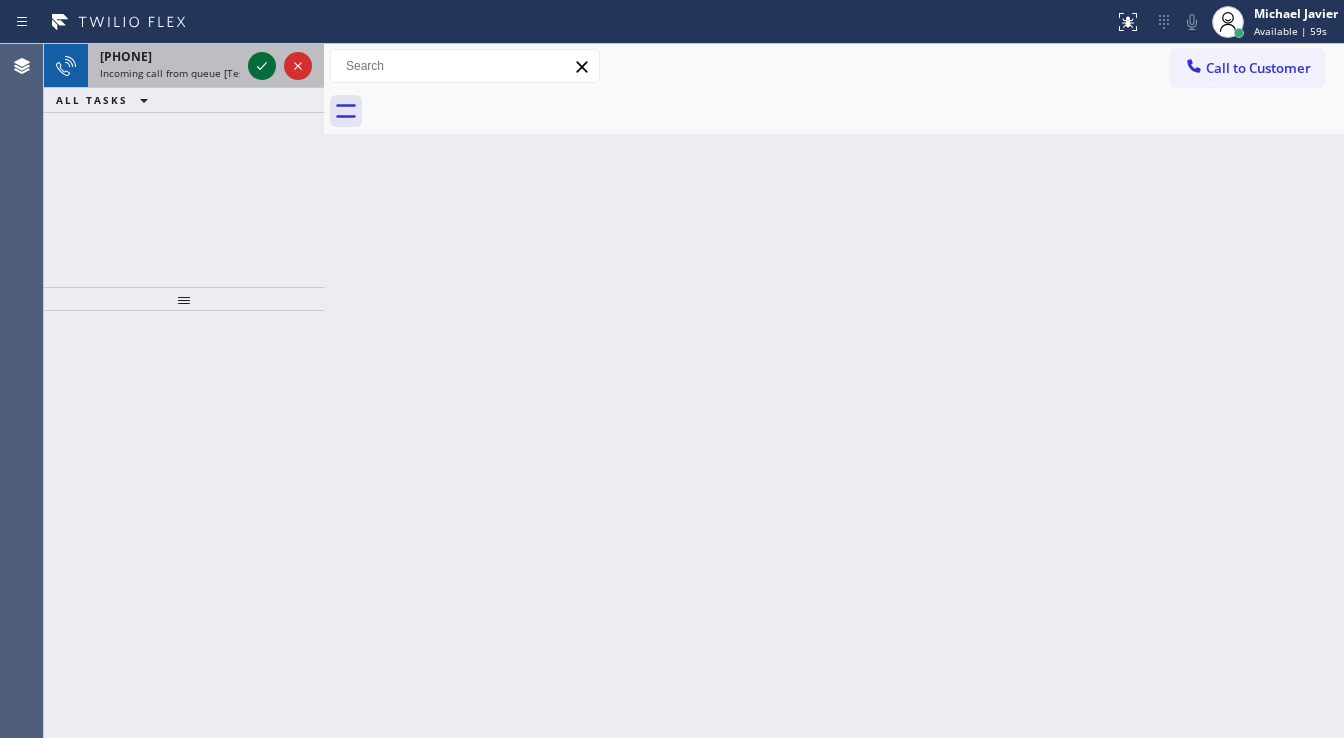 click 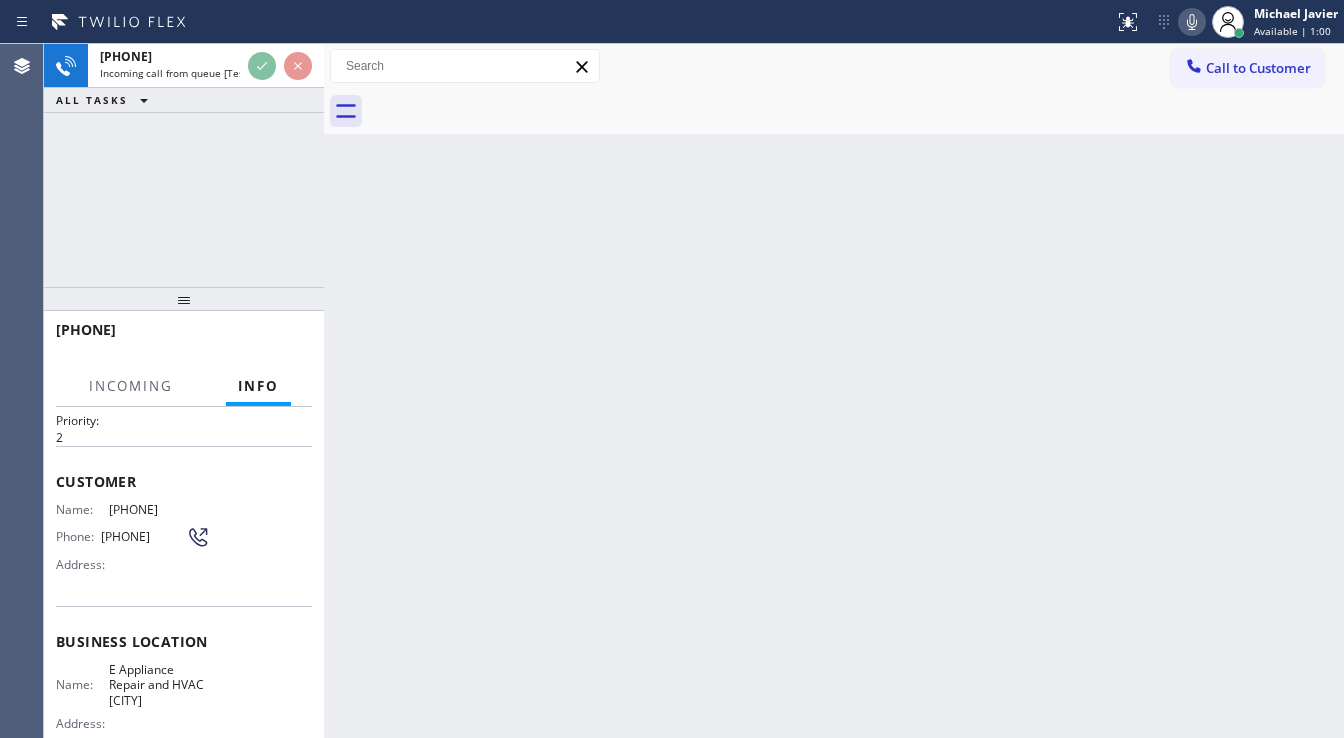 scroll, scrollTop: 80, scrollLeft: 0, axis: vertical 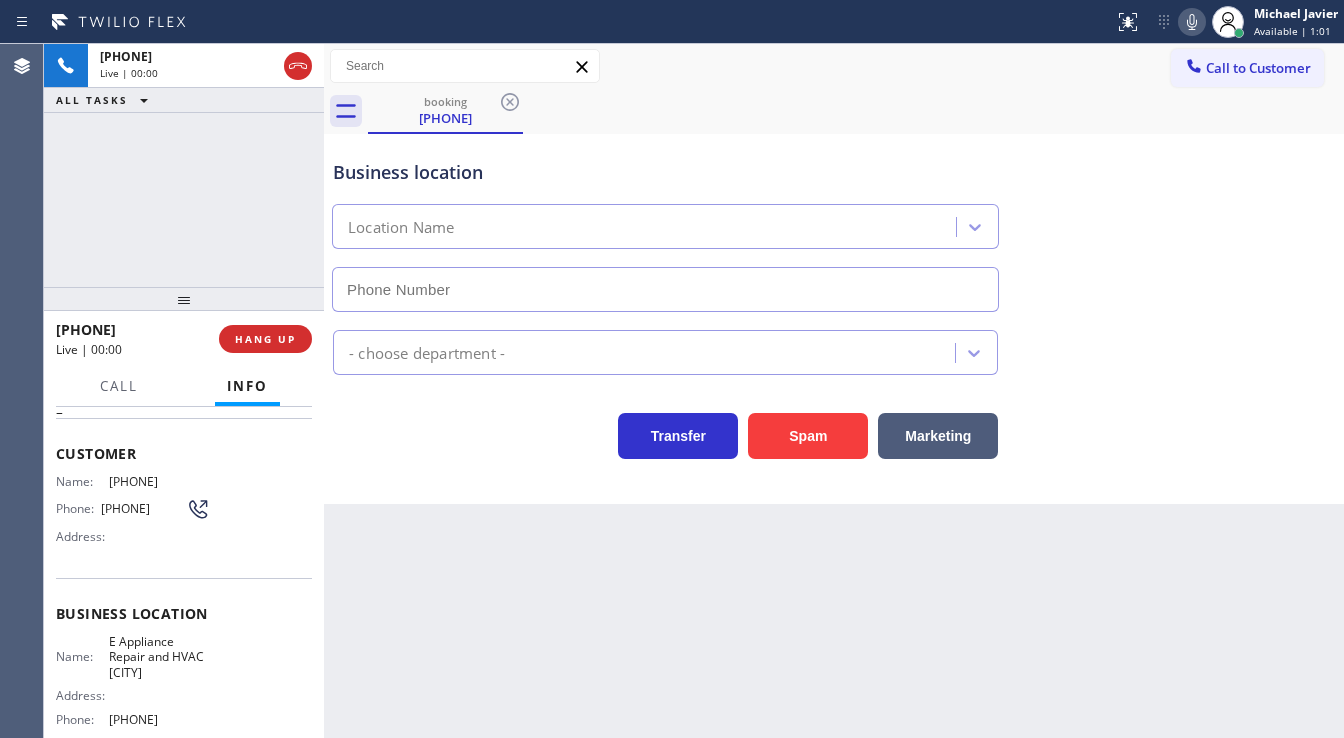 type on "(310) 361-3811" 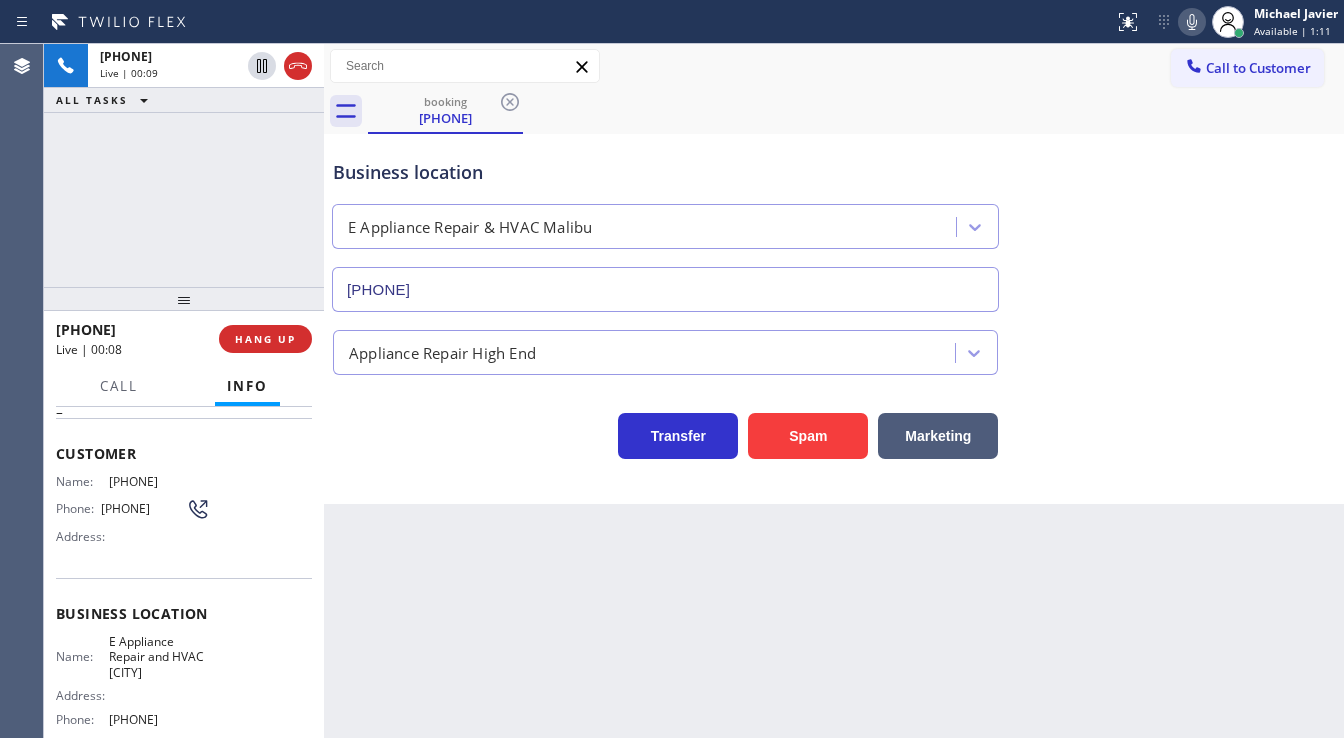 click 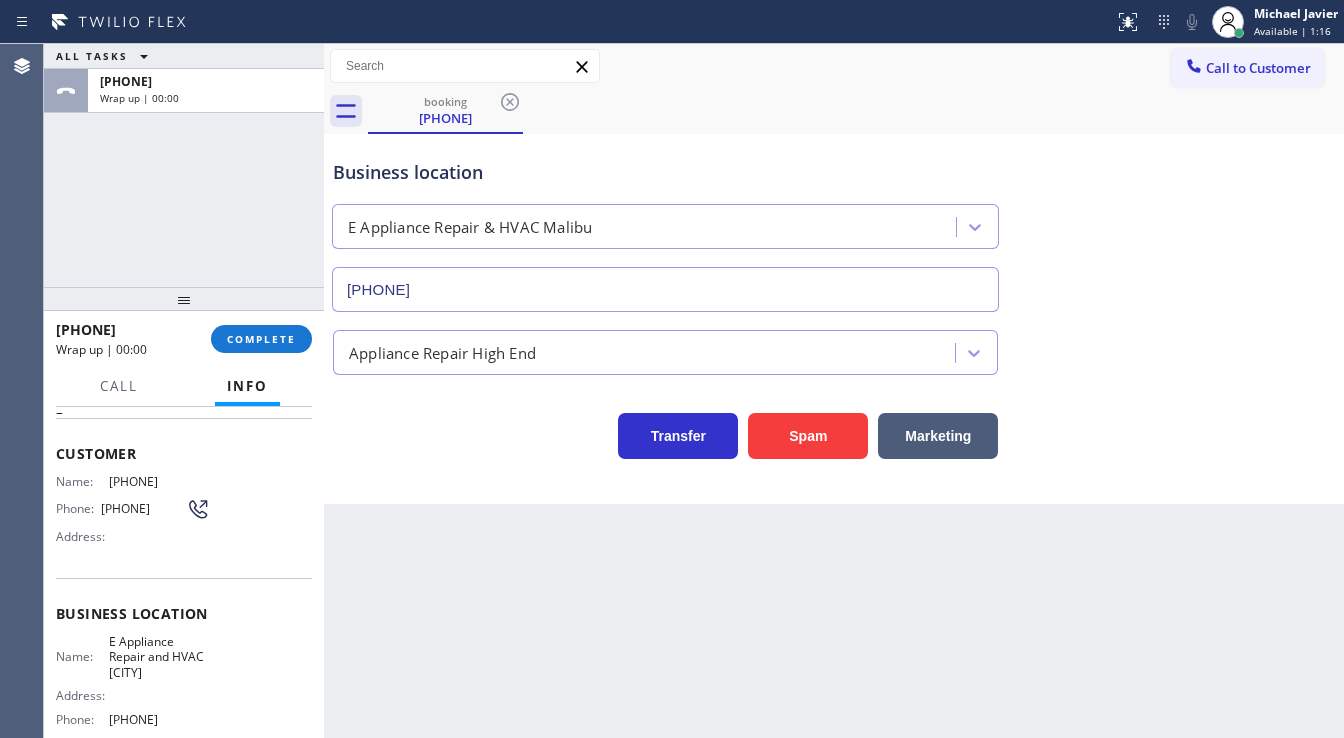 click on "+13107427453 Wrap up | 00:00 COMPLETE" at bounding box center (184, 339) 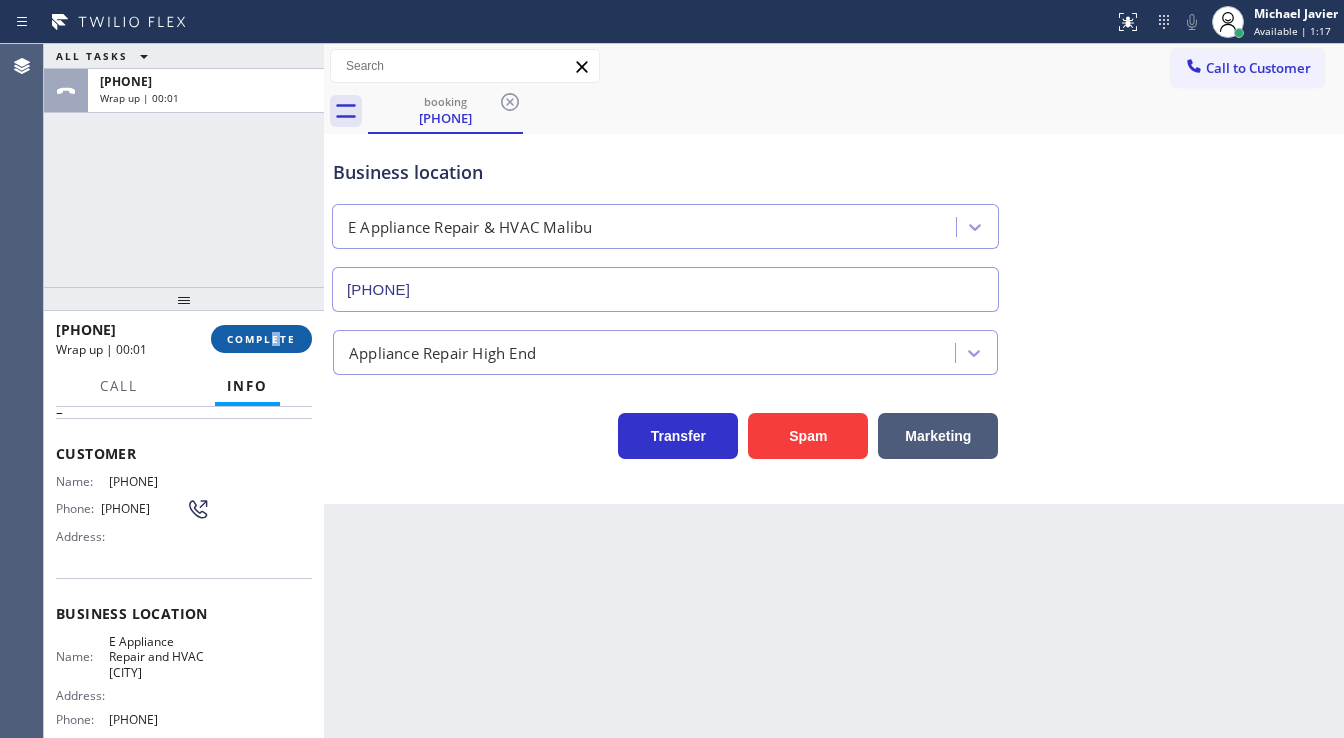 click on "COMPLETE" at bounding box center [261, 339] 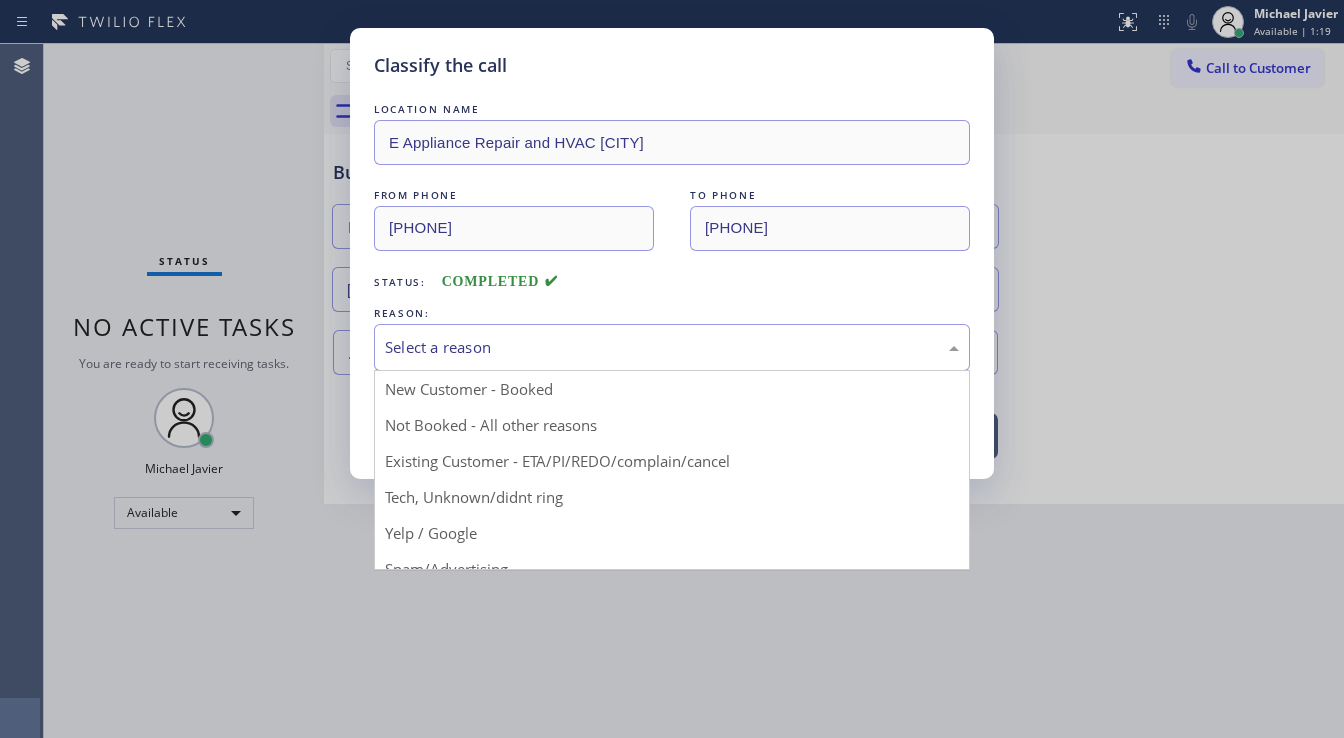 click on "Select a reason" at bounding box center (672, 347) 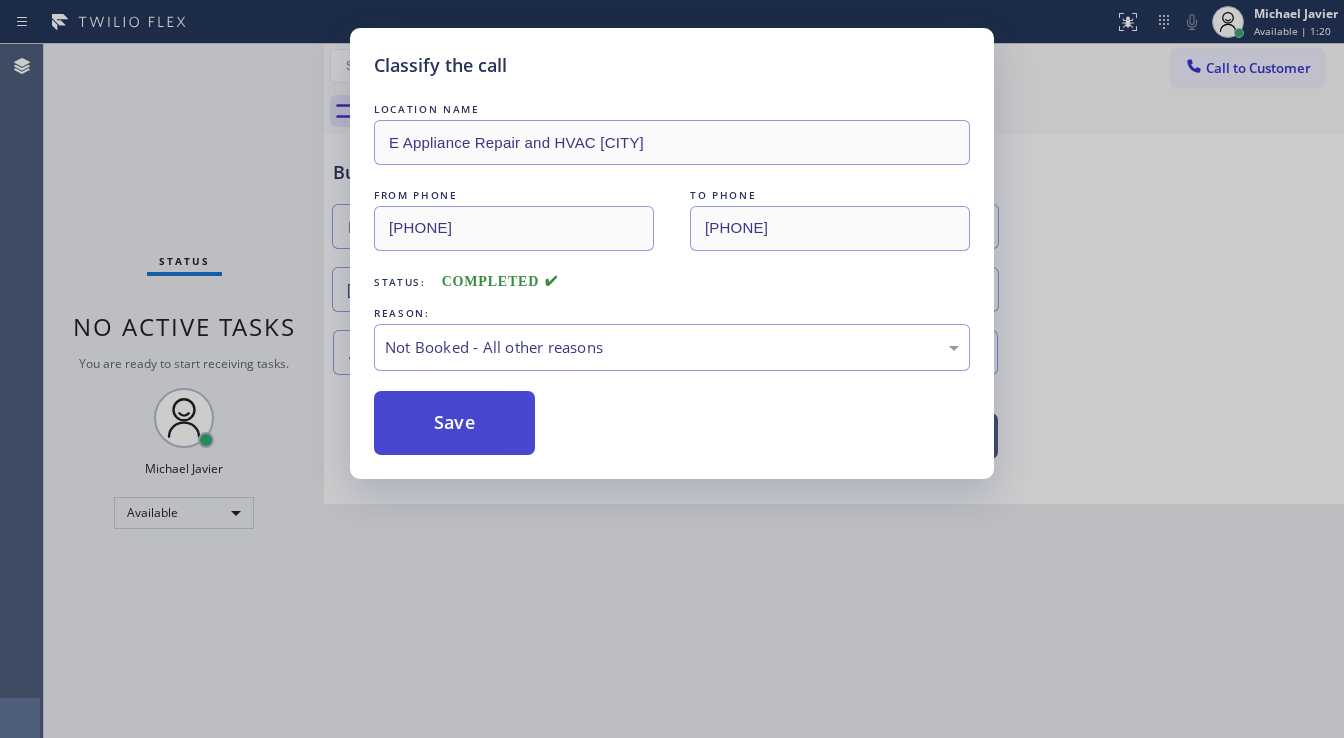 click on "Save" at bounding box center (454, 423) 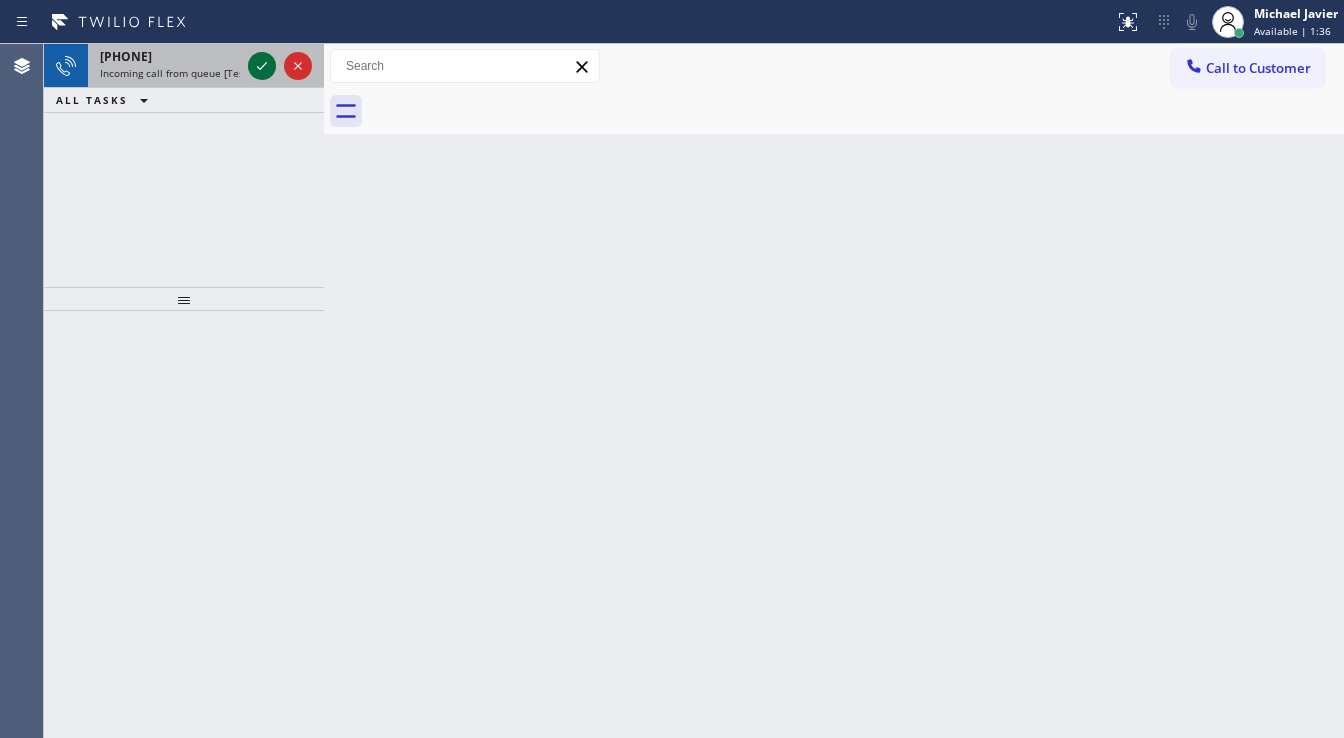 click 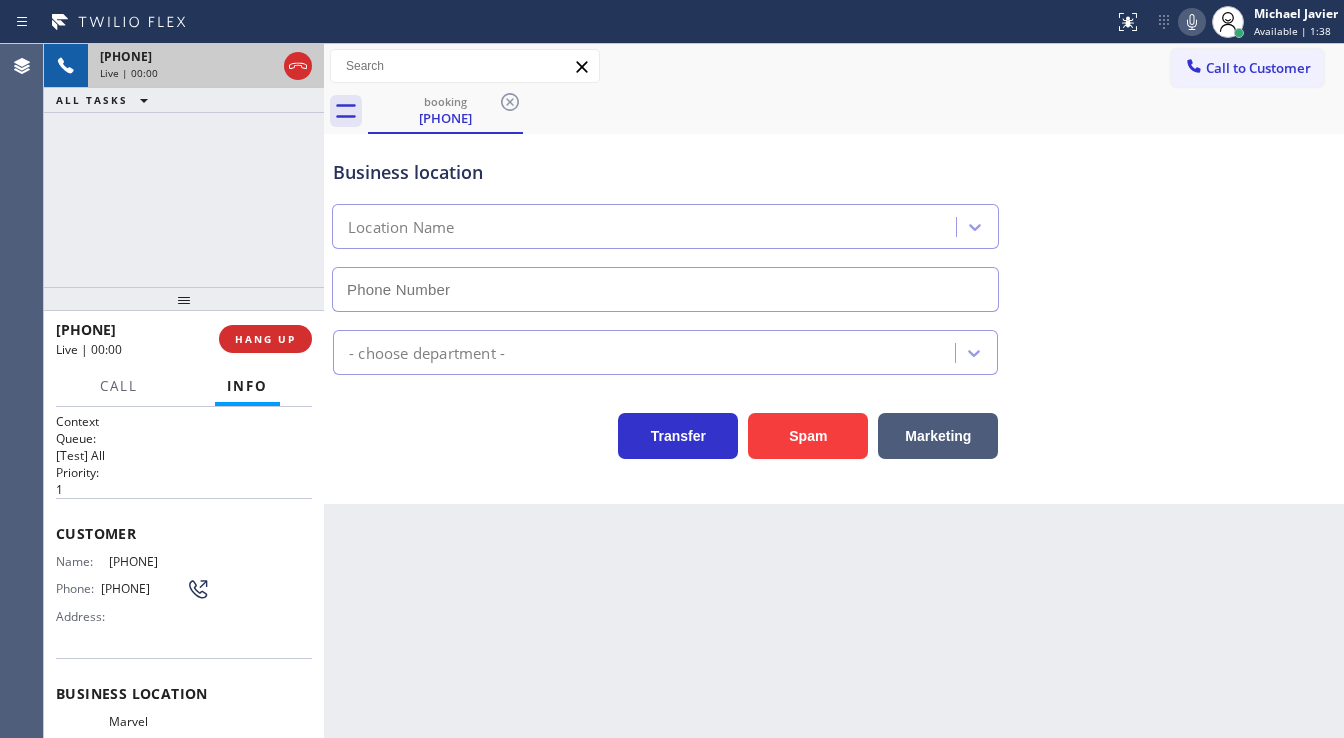 type on "(949) 732-1262" 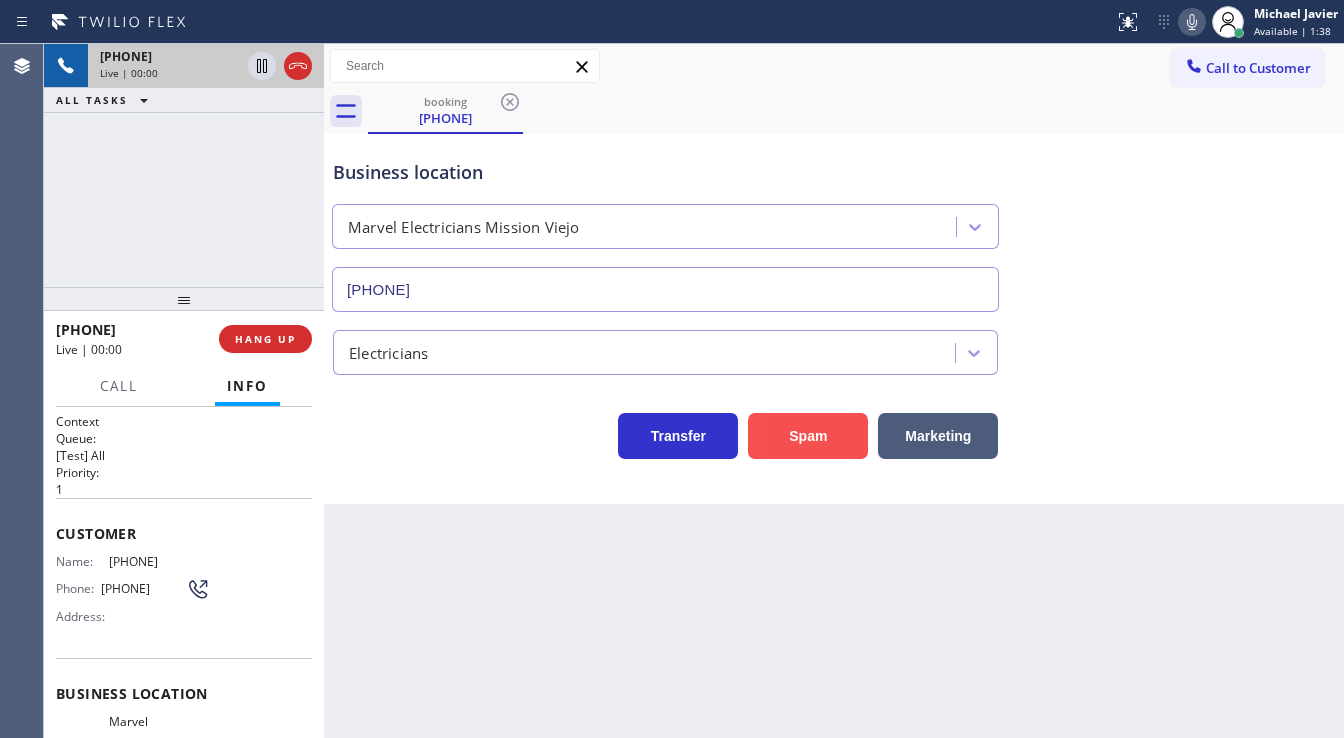 click on "Spam" at bounding box center (808, 436) 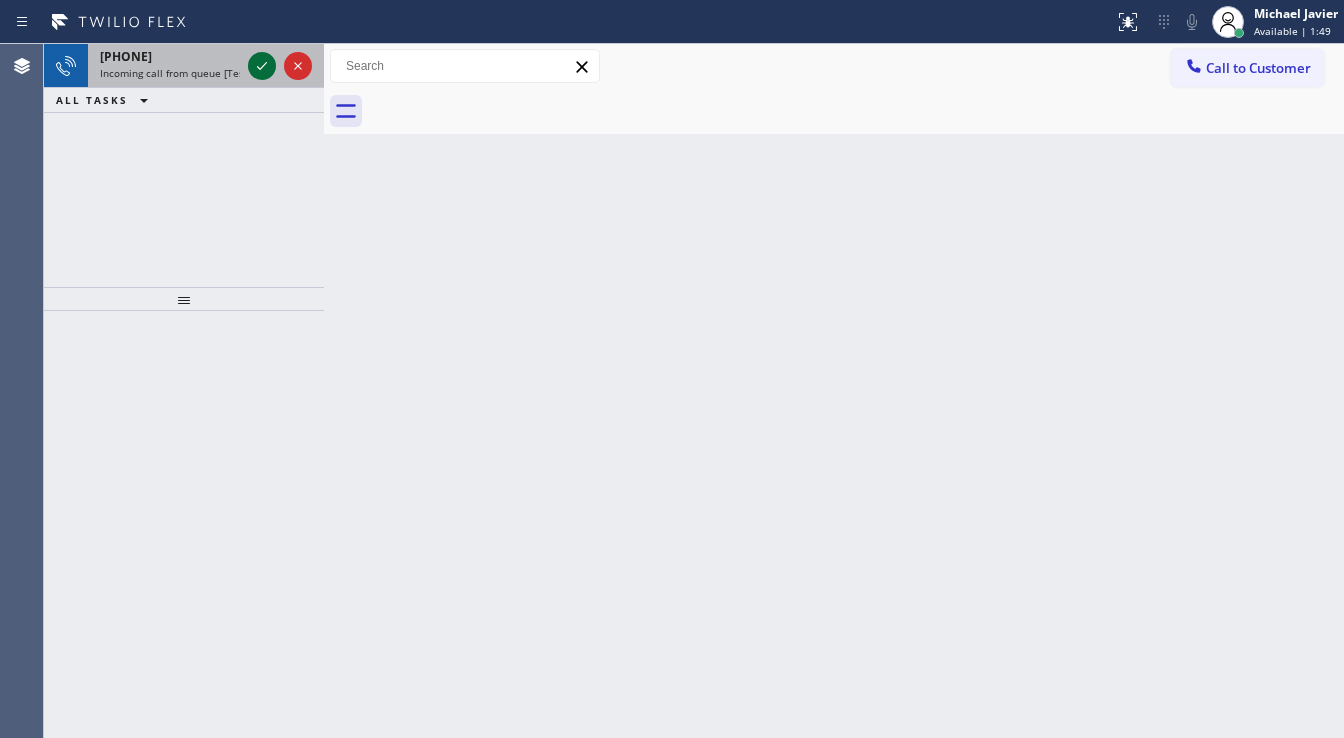 click 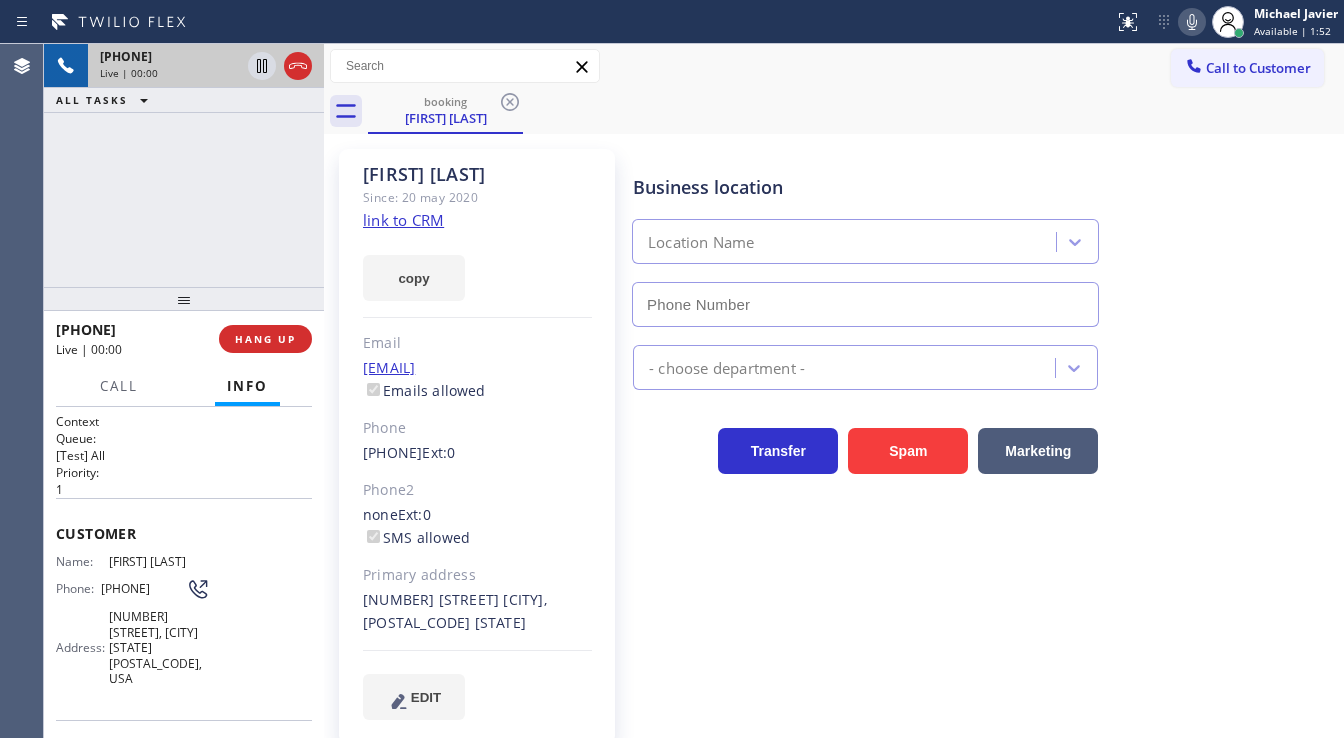 click on "+18584054529 Live | 00:00 ALL TASKS ALL TASKS ACTIVE TASKS TASKS IN WRAP UP" at bounding box center (184, 165) 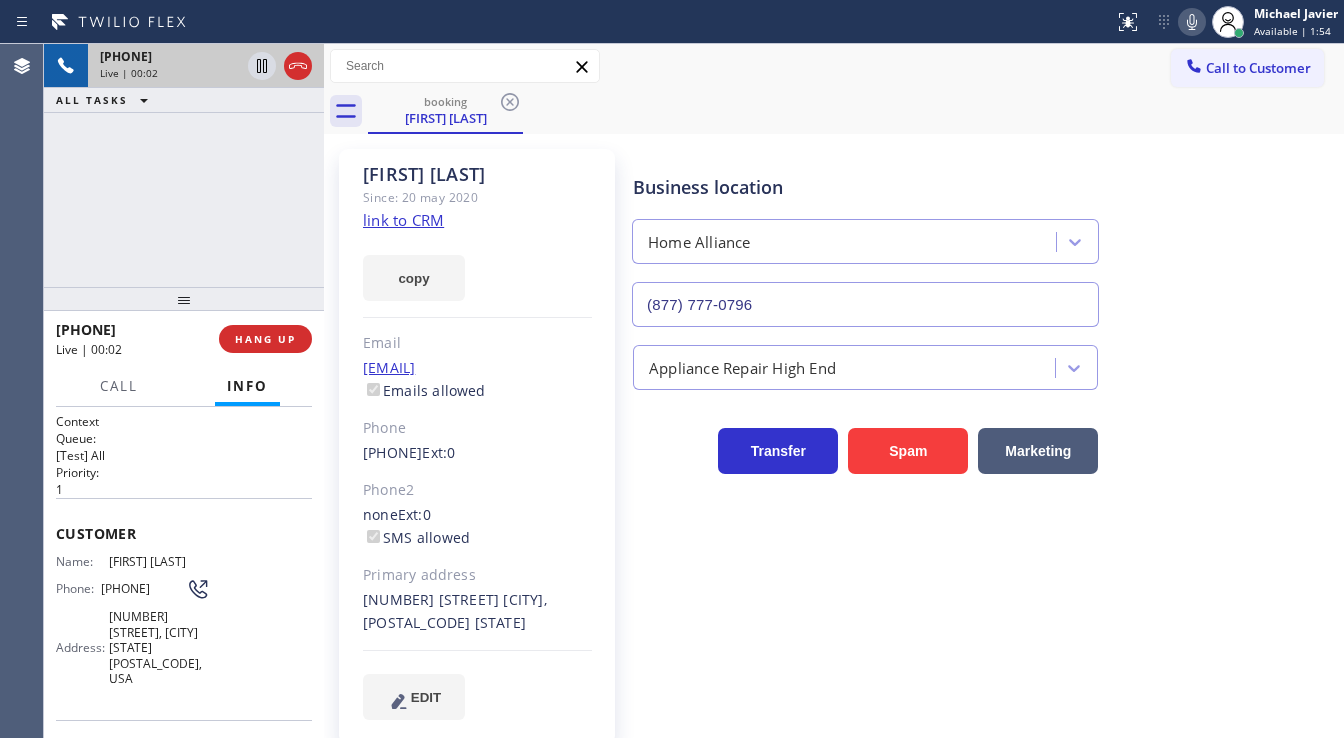 click on "link to CRM" 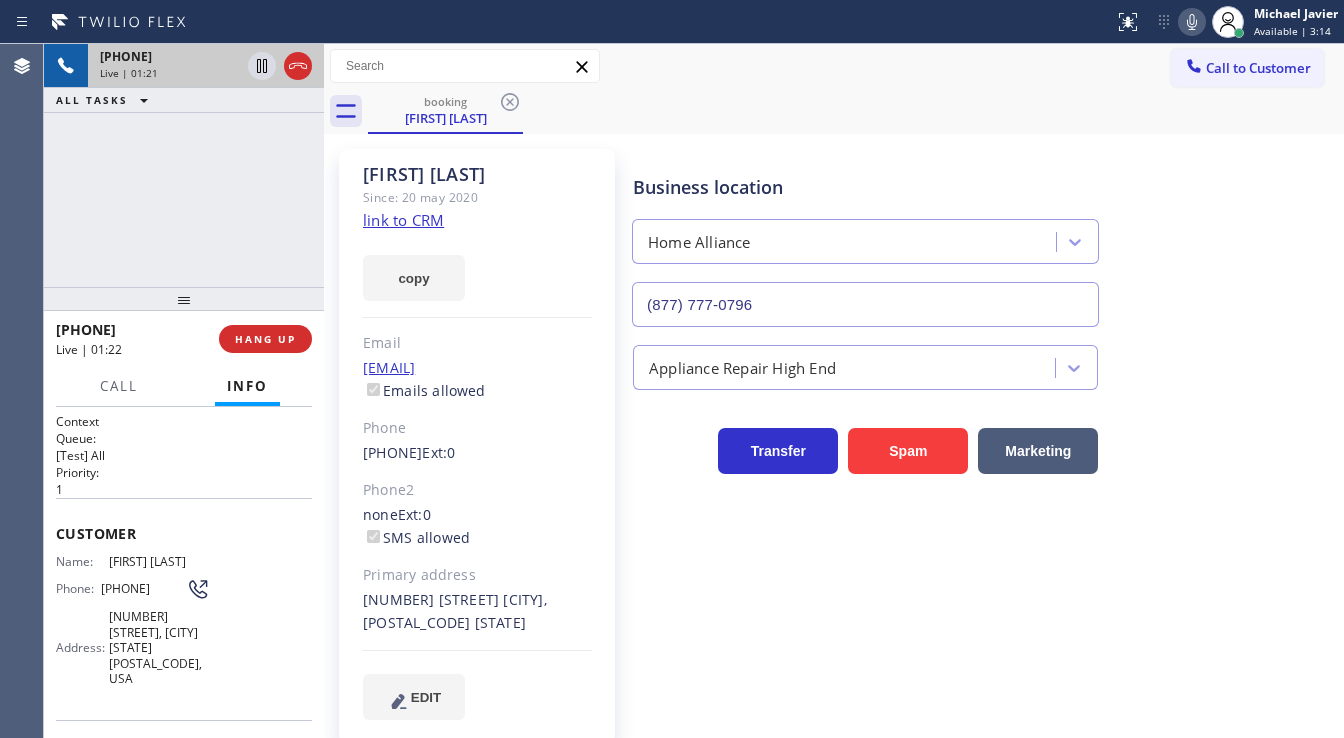 click on "+18584054529 Live | 01:21 ALL TASKS ALL TASKS ACTIVE TASKS TASKS IN WRAP UP" at bounding box center [184, 165] 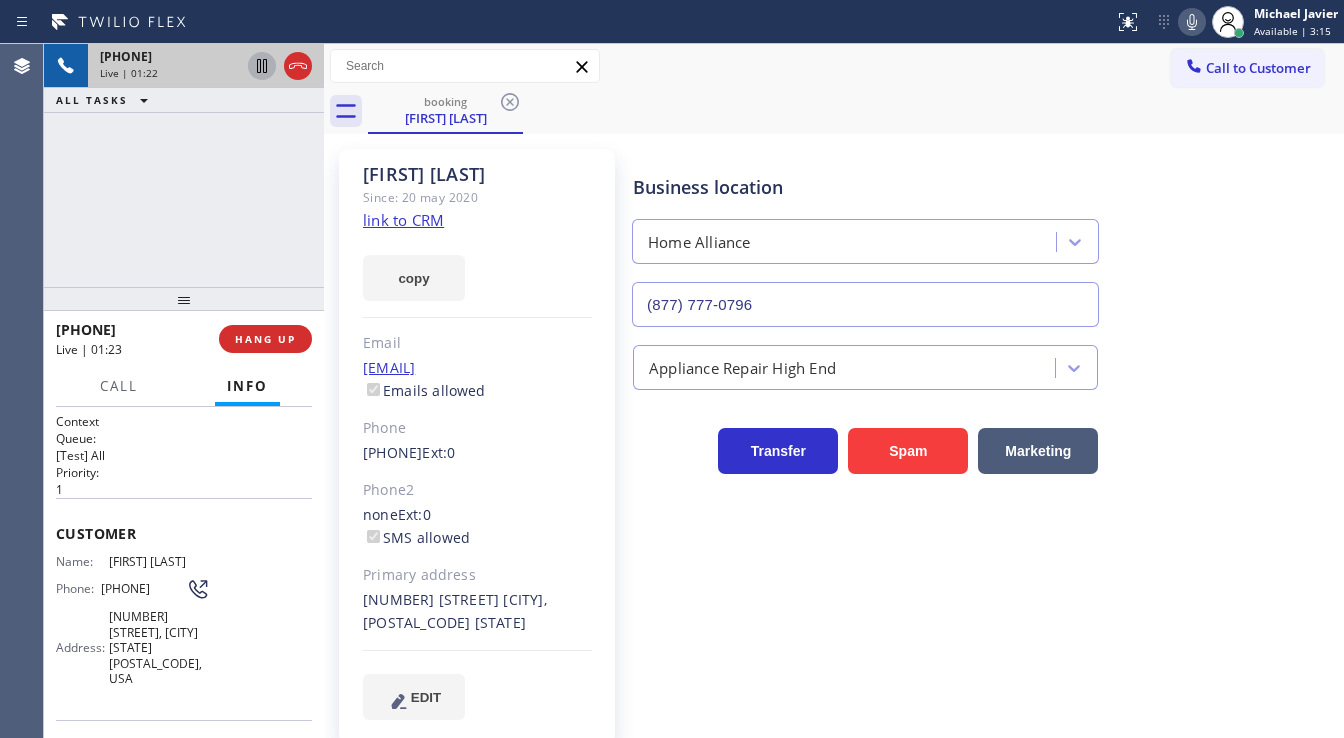 click 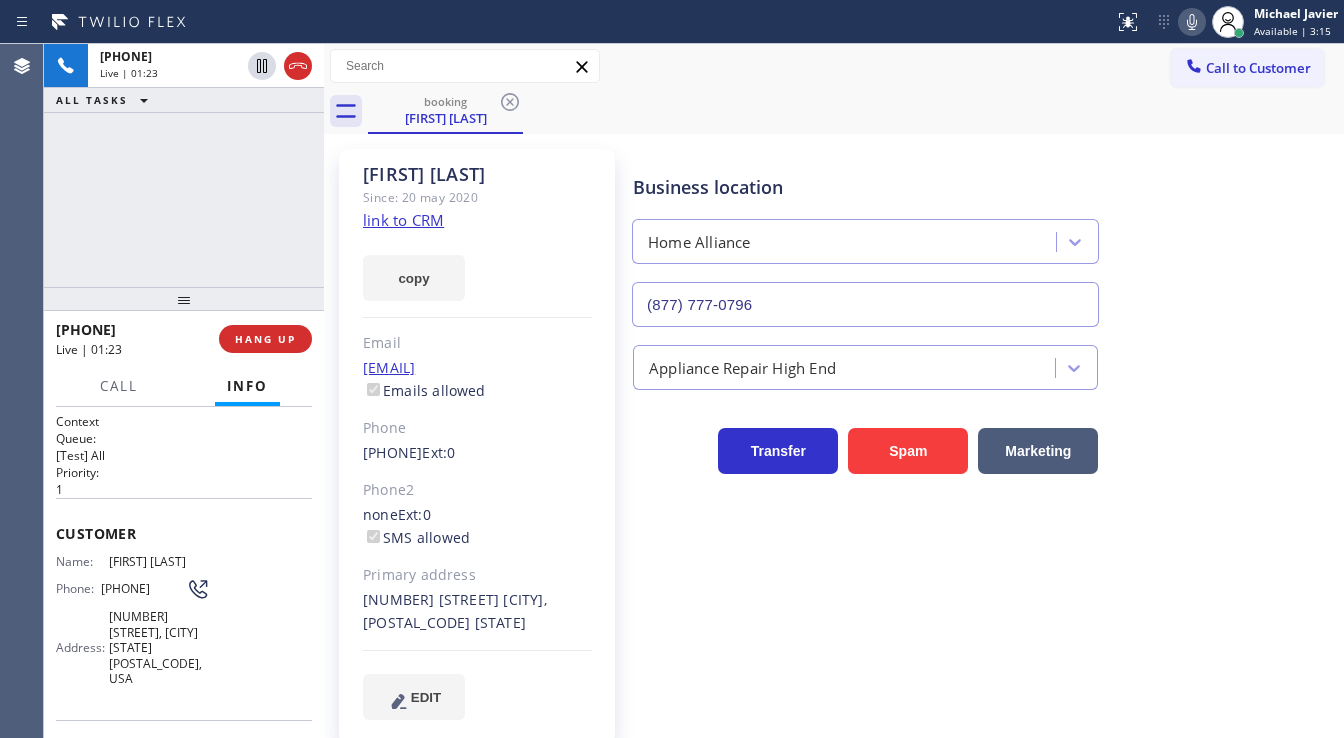 click at bounding box center (1192, 22) 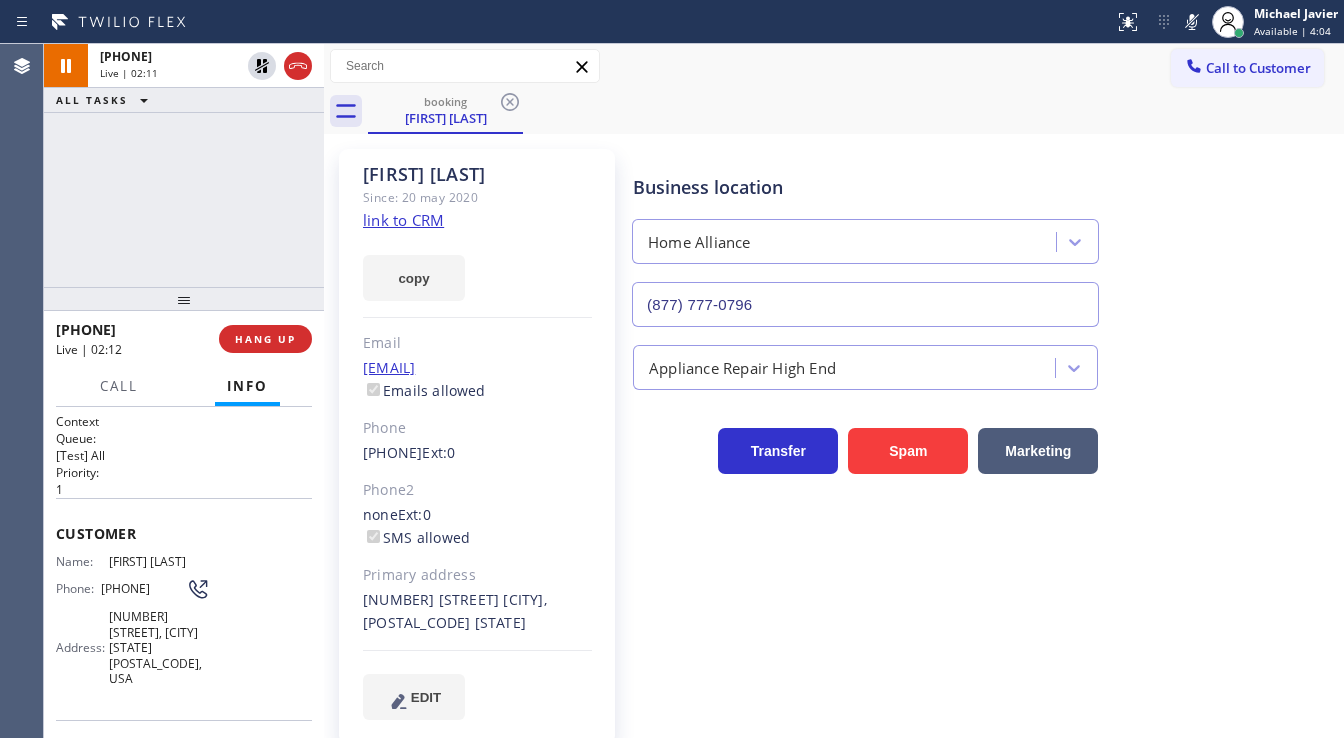 type 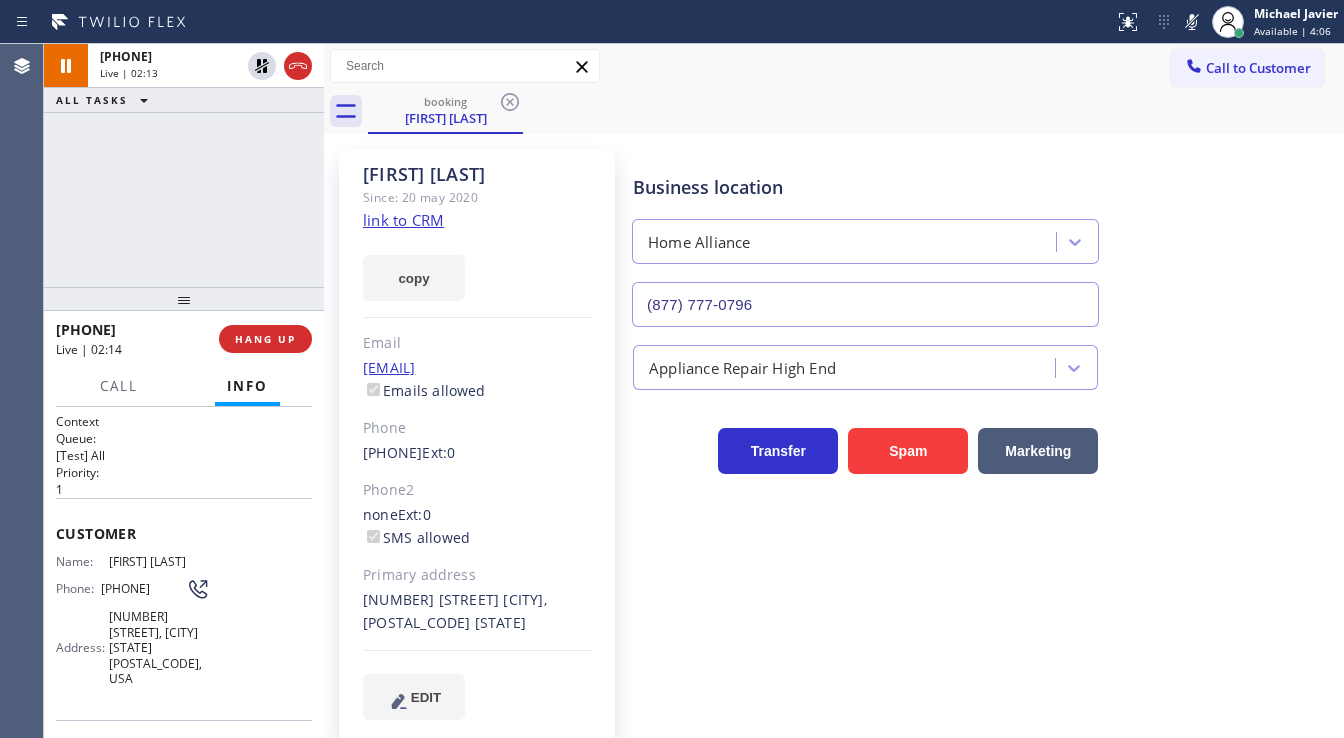click on "+18584054529 Live | 02:13 ALL TASKS ALL TASKS ACTIVE TASKS TASKS IN WRAP UP" at bounding box center [184, 165] 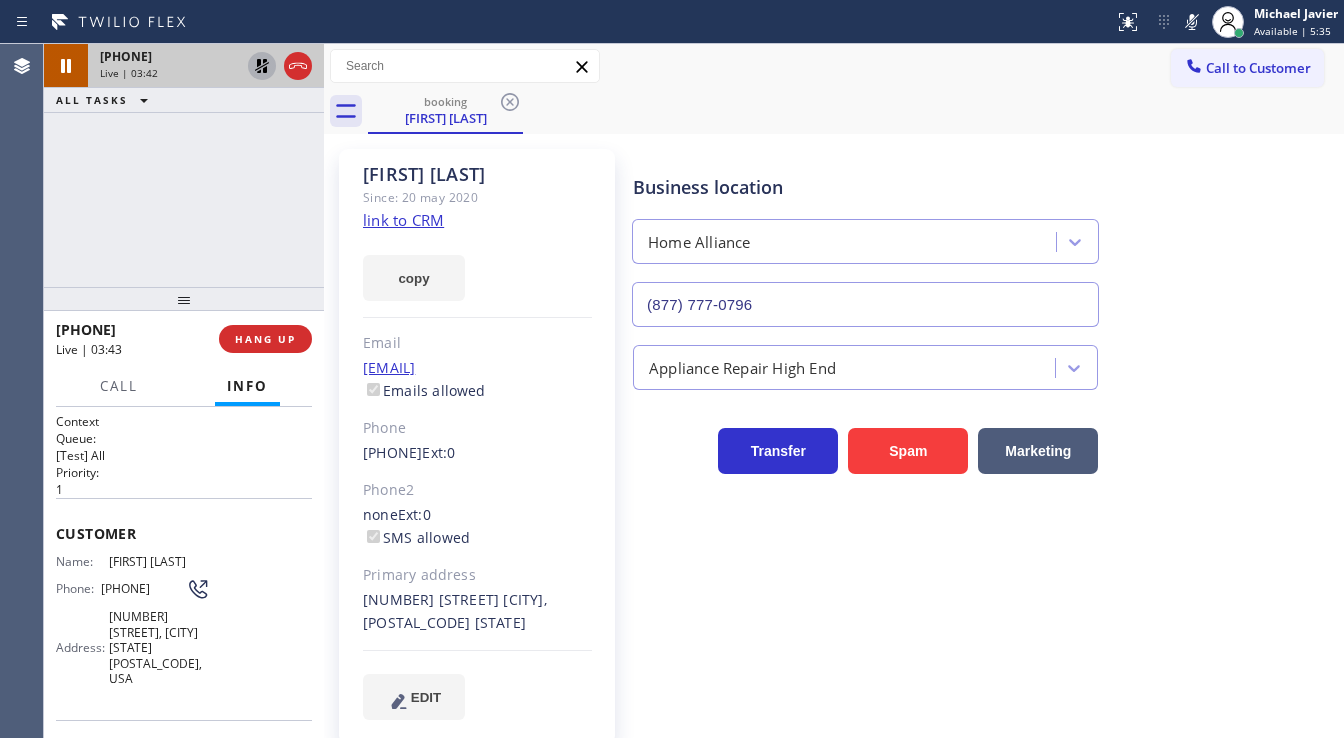 click 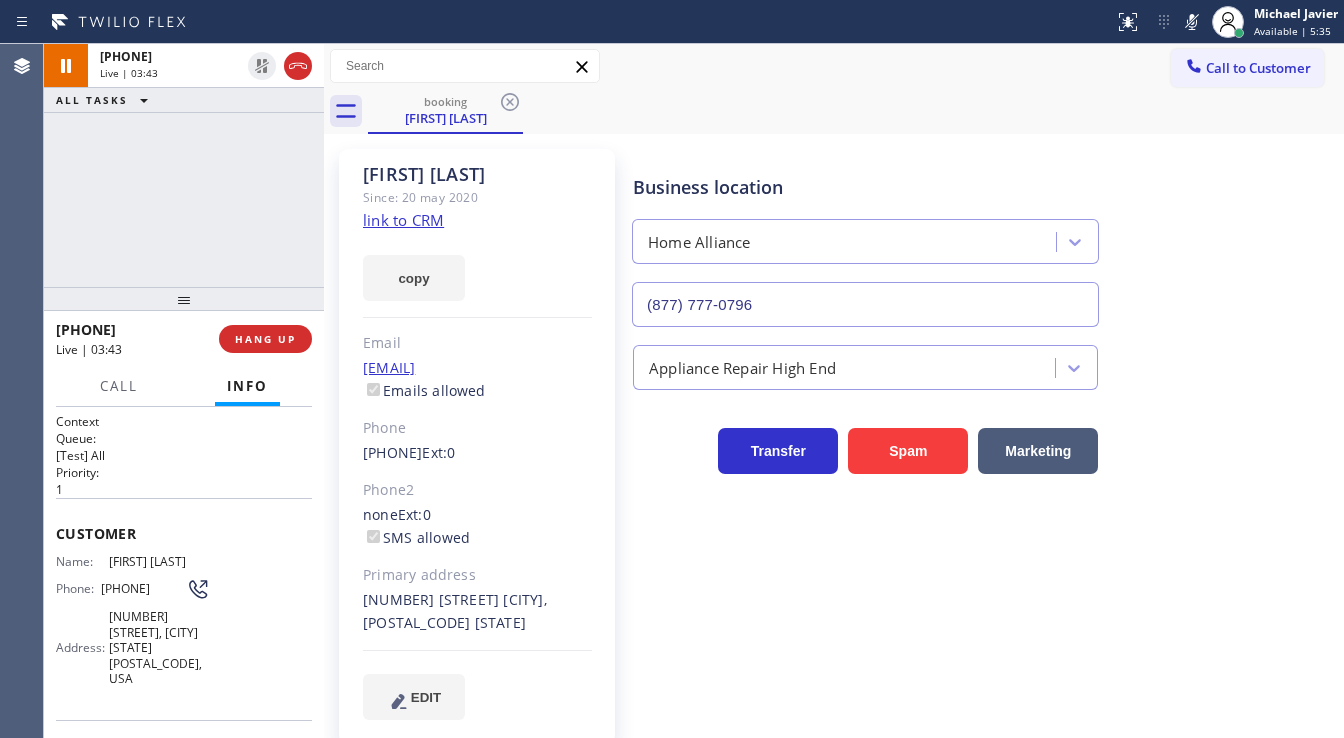 click 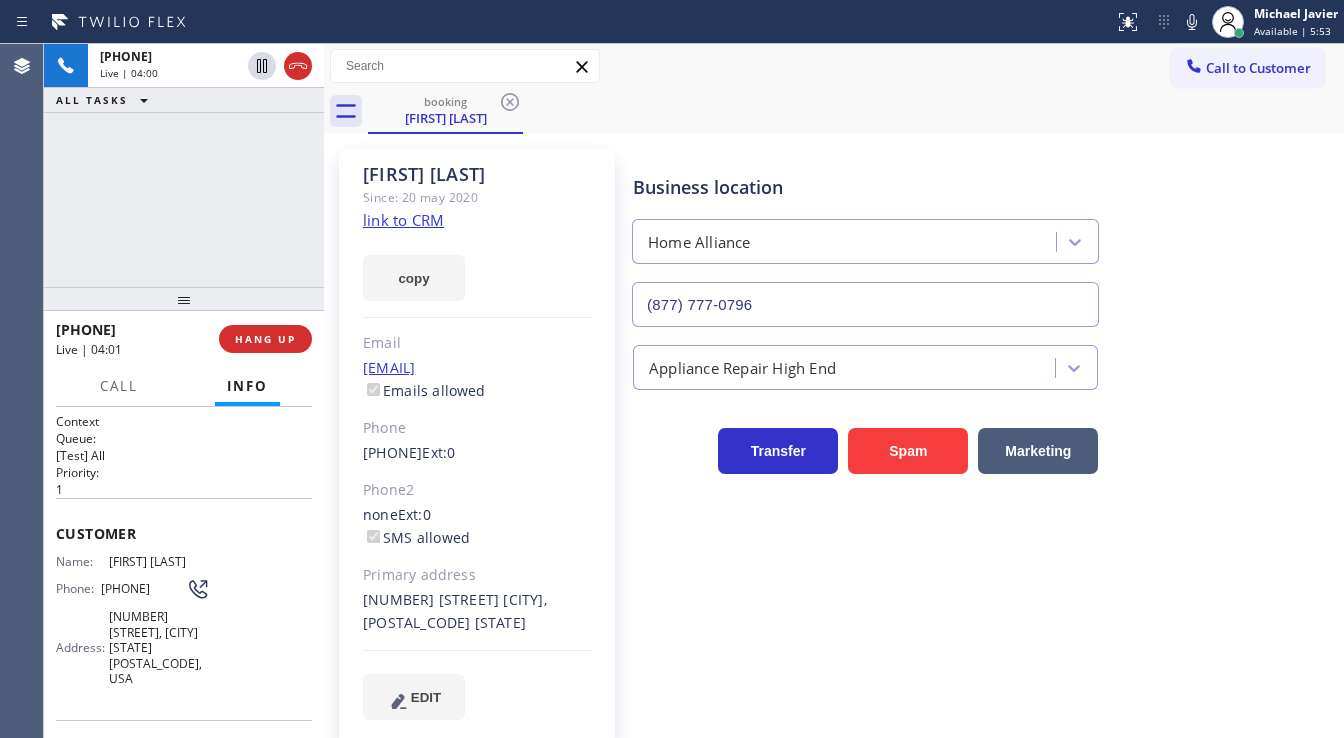 drag, startPoint x: 1196, startPoint y: 26, endPoint x: 1176, endPoint y: 33, distance: 21.189621 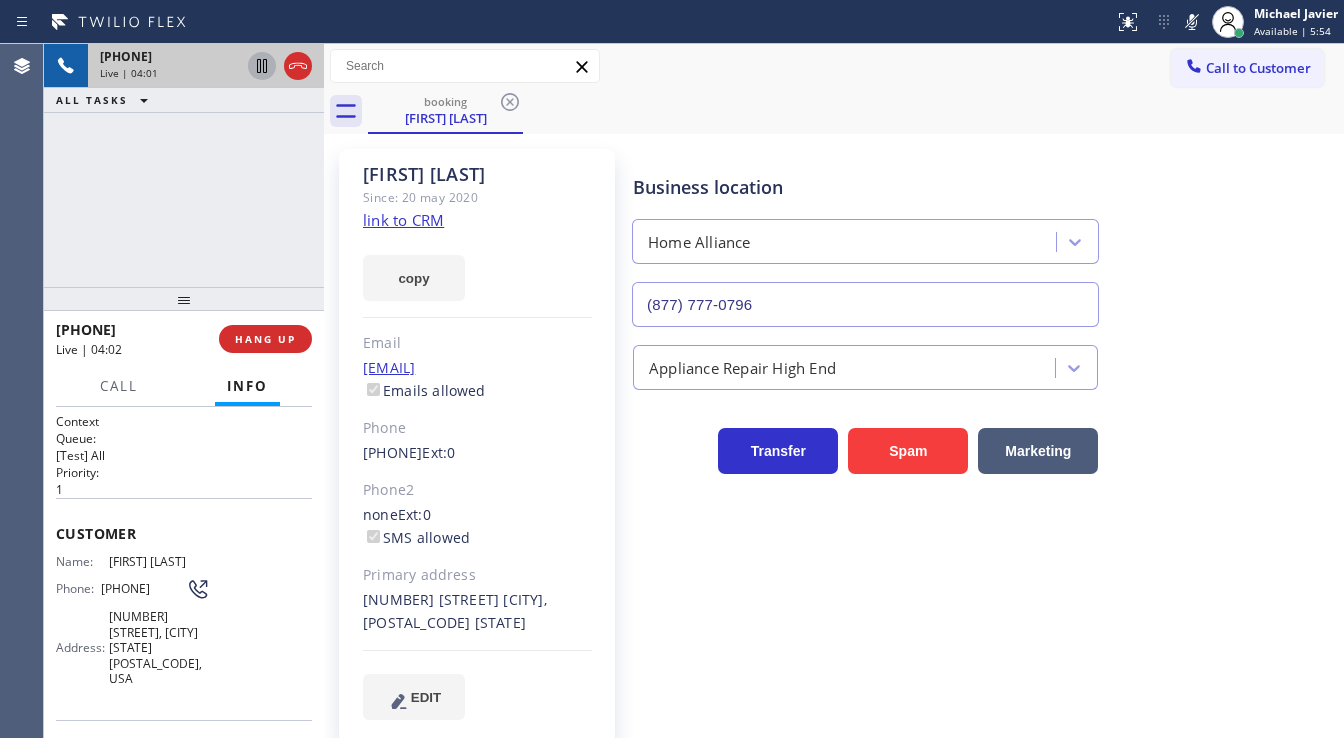click 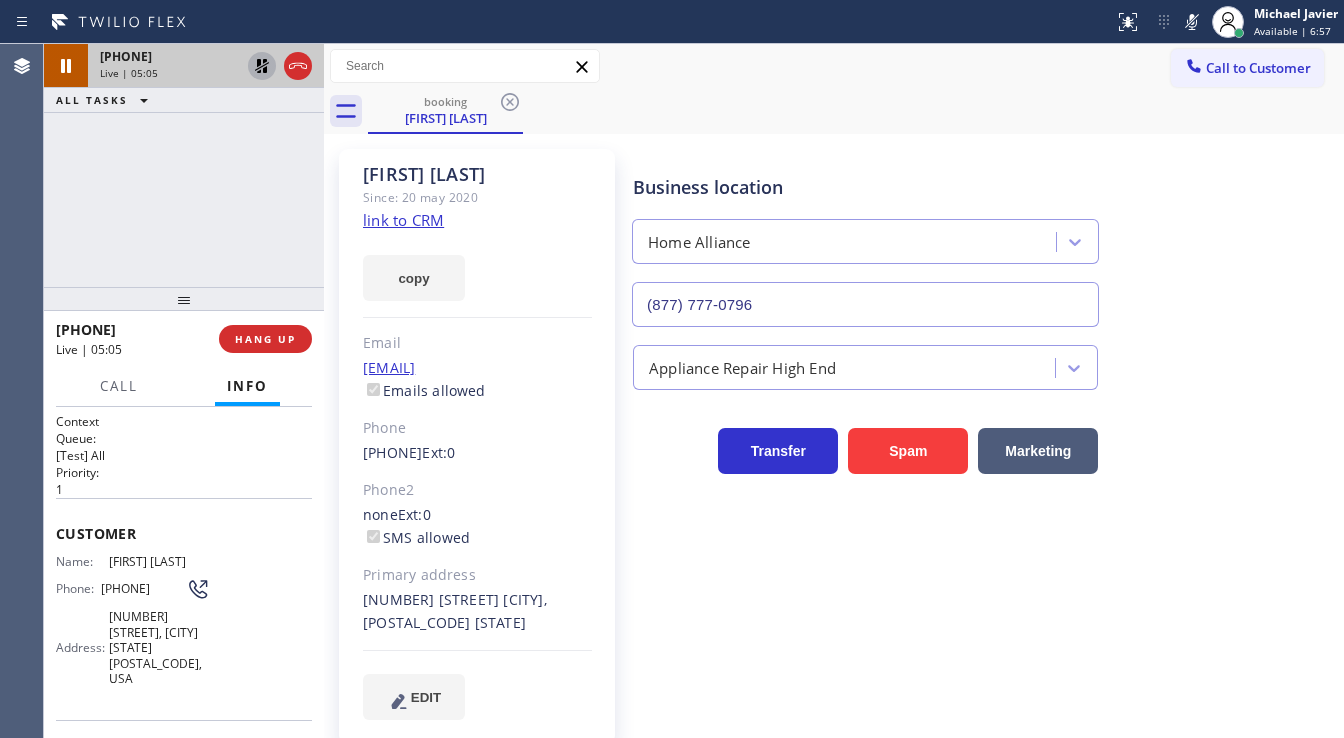 click 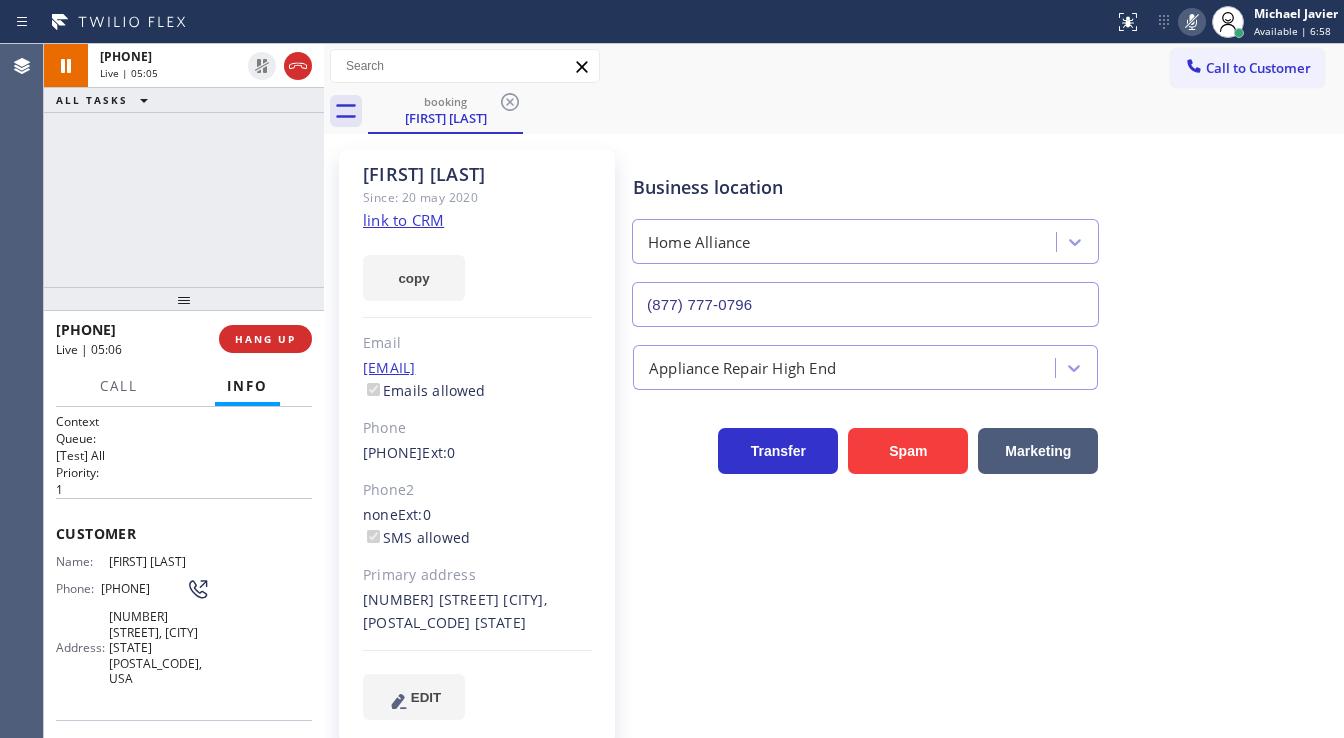 drag, startPoint x: 1190, startPoint y: 25, endPoint x: 699, endPoint y: 143, distance: 504.9802 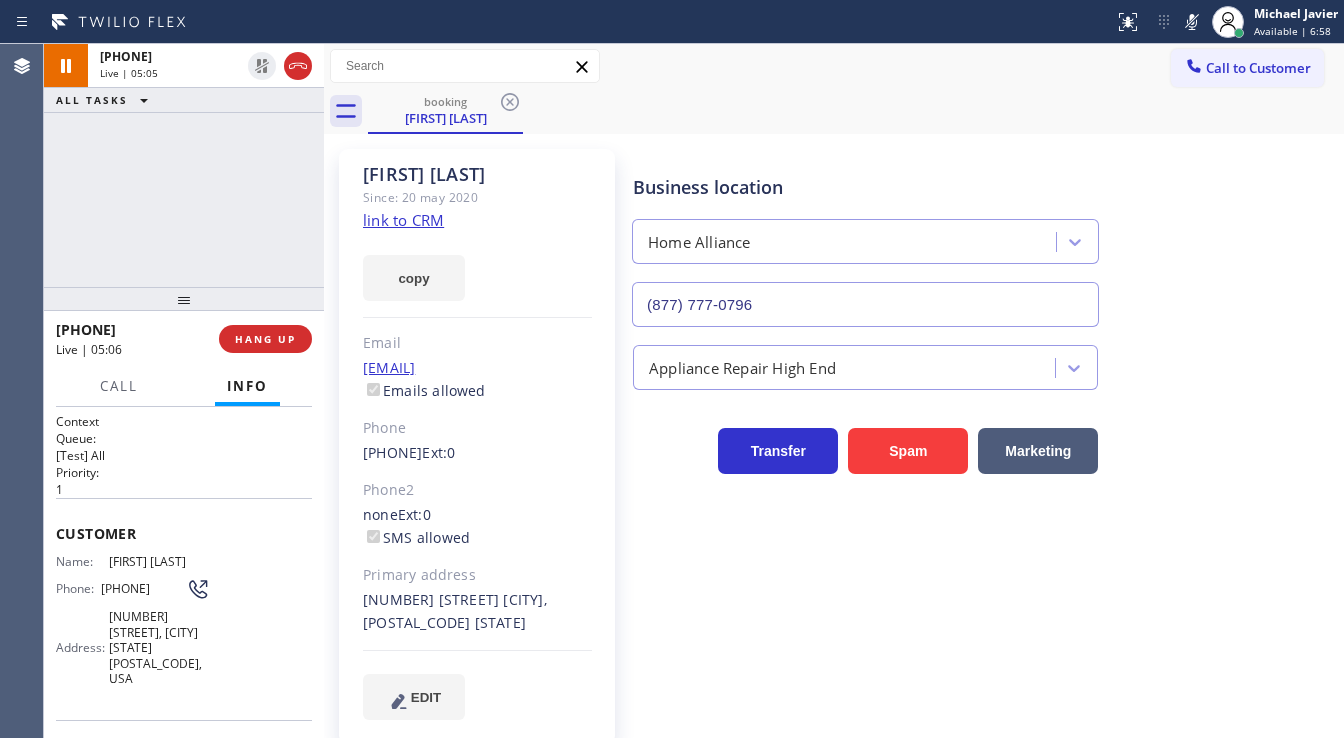 click 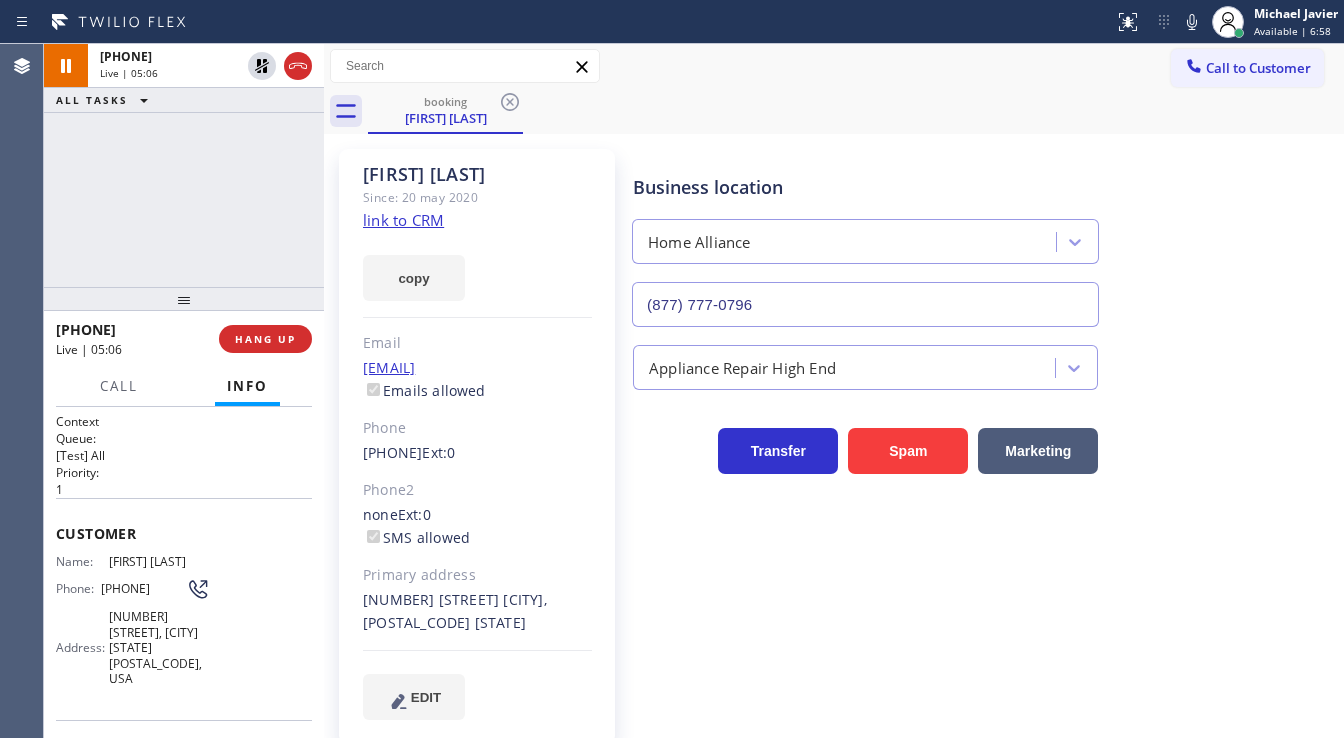 click on "+18584054529 Live | 05:06 ALL TASKS ALL TASKS ACTIVE TASKS TASKS IN WRAP UP" at bounding box center [184, 165] 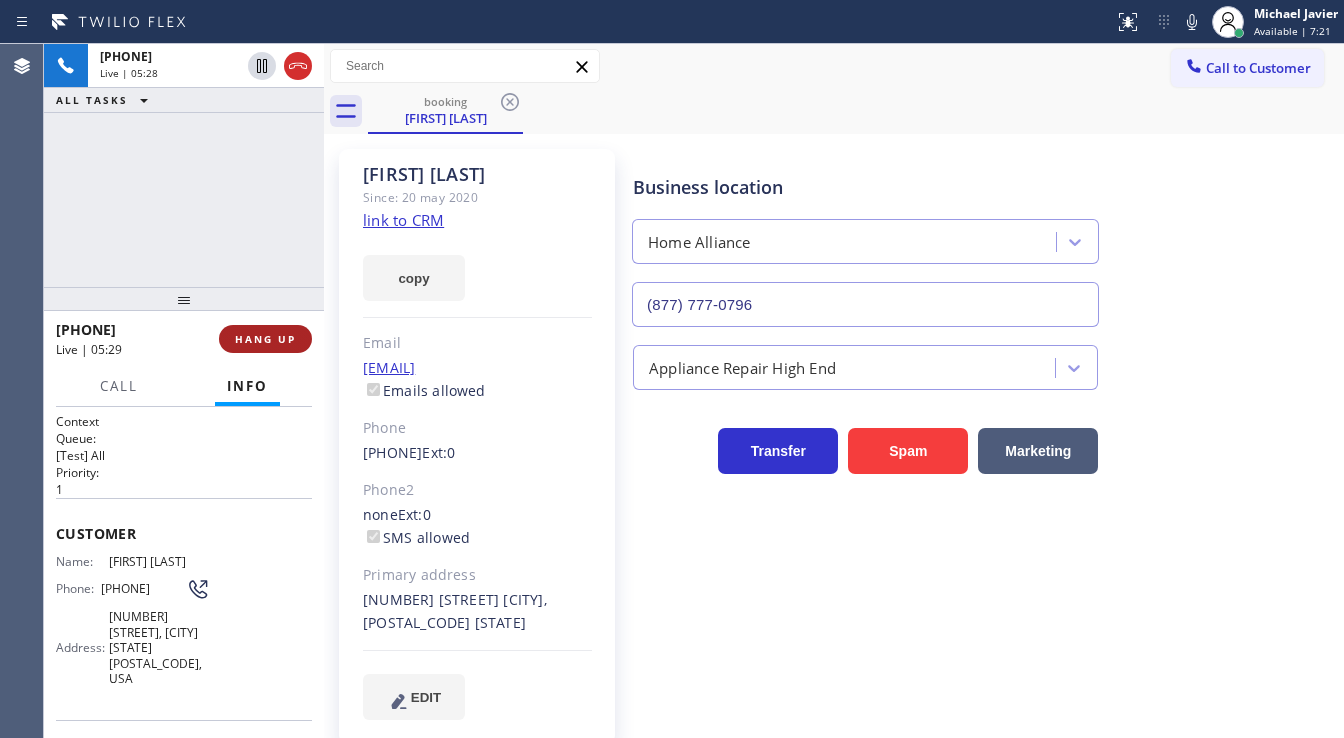 click on "HANG UP" at bounding box center (265, 339) 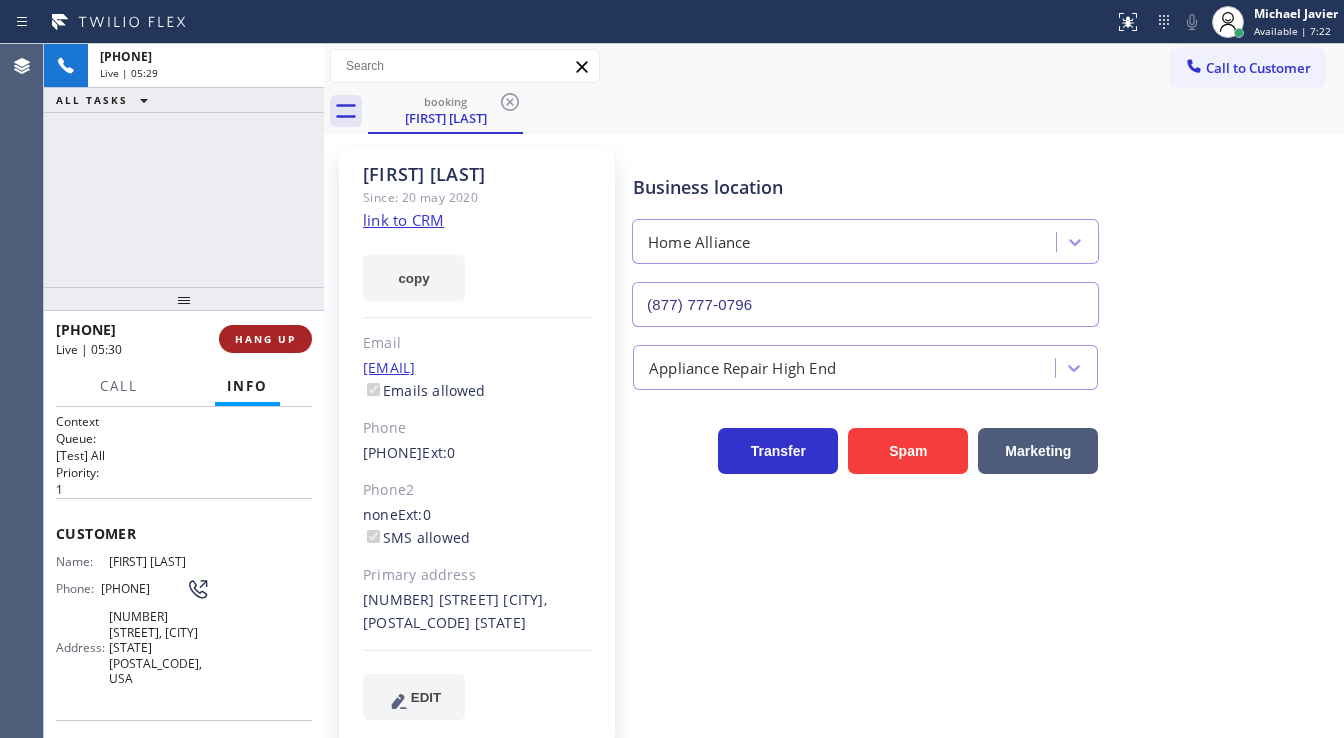 click on "HANG UP" at bounding box center (265, 339) 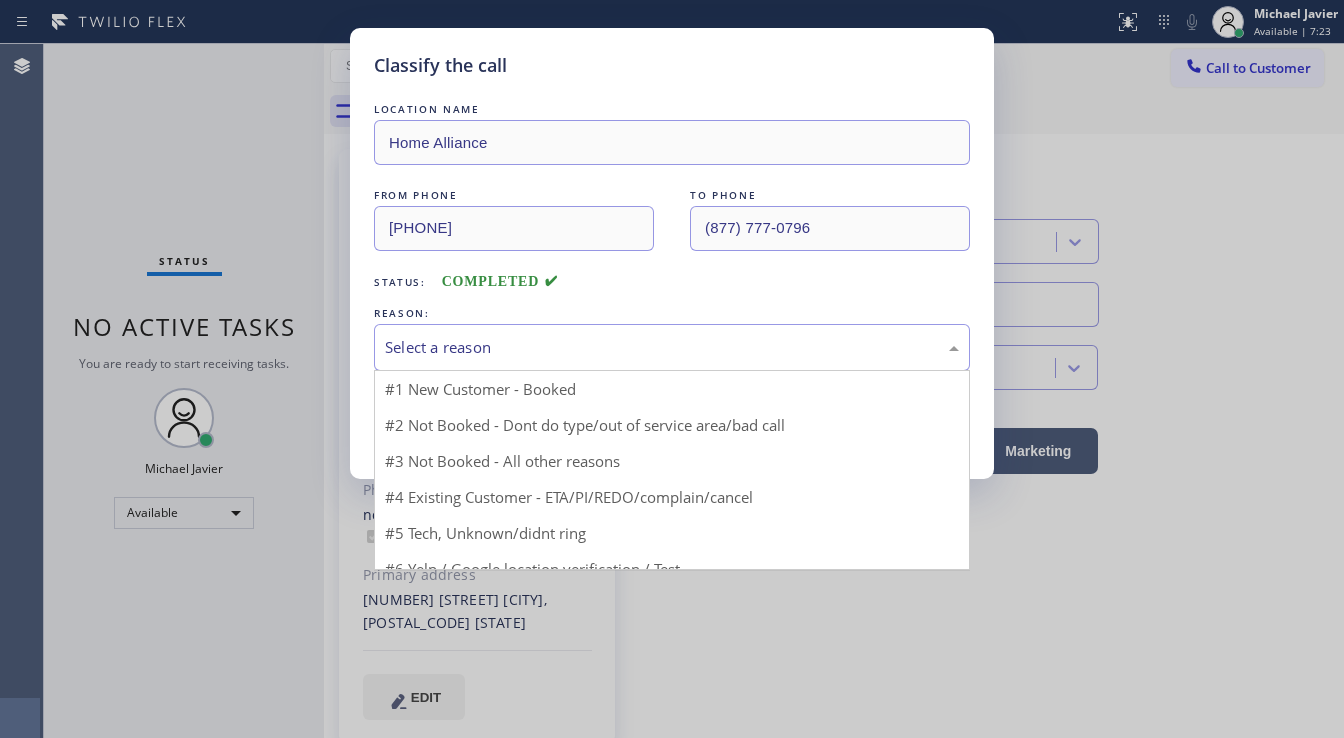 click on "Select a reason" at bounding box center (672, 347) 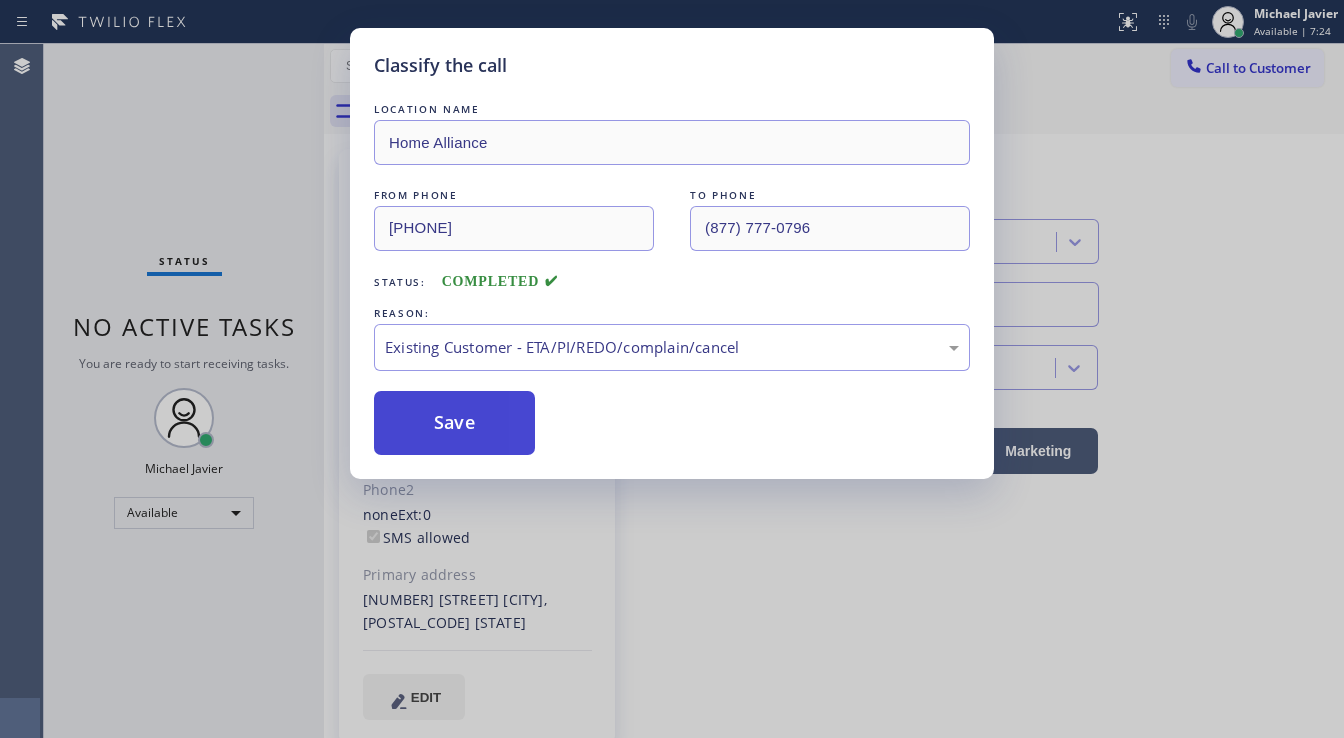 click on "Save" at bounding box center (454, 423) 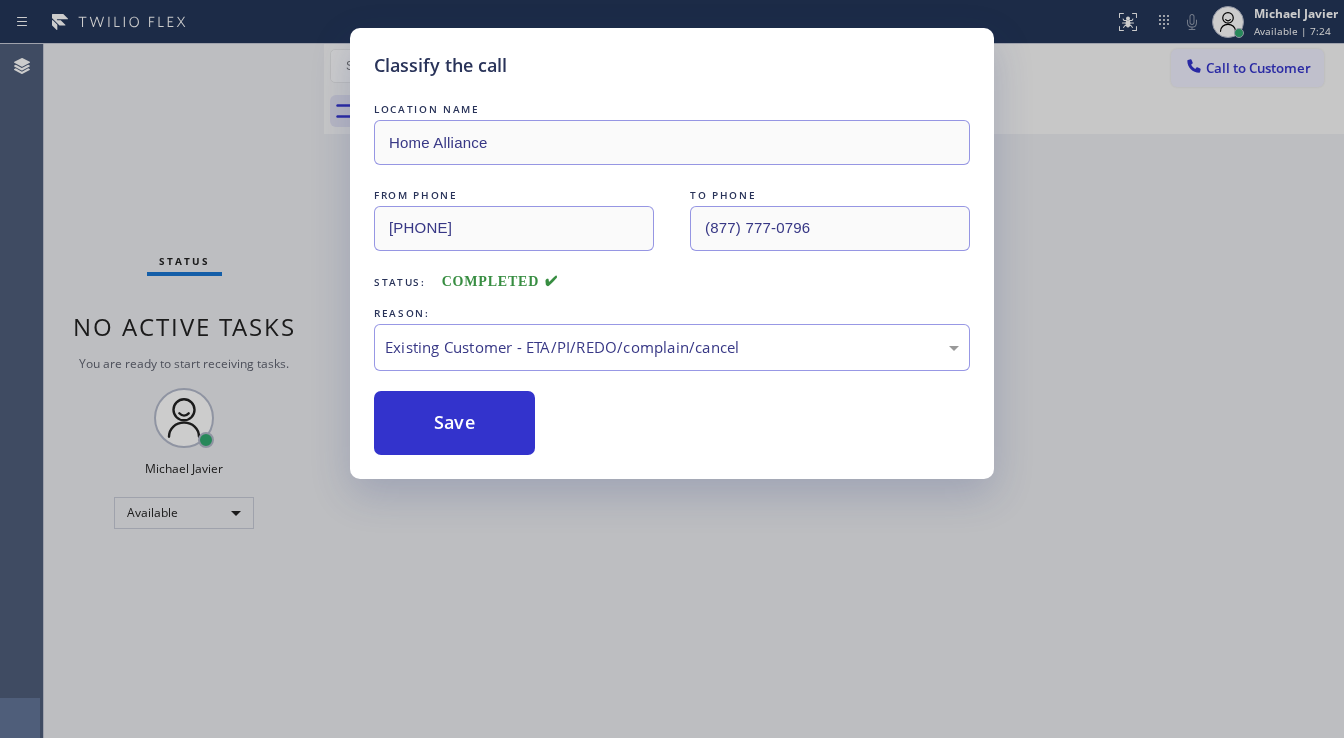 click on "Classify the call LOCATION NAME Home Alliance FROM PHONE (858) 405-4529 TO PHONE (877) 777-0796 Status: COMPLETED REASON: Existing Customer - ETA/PI/REDO/complain/cancel Save" at bounding box center (672, 369) 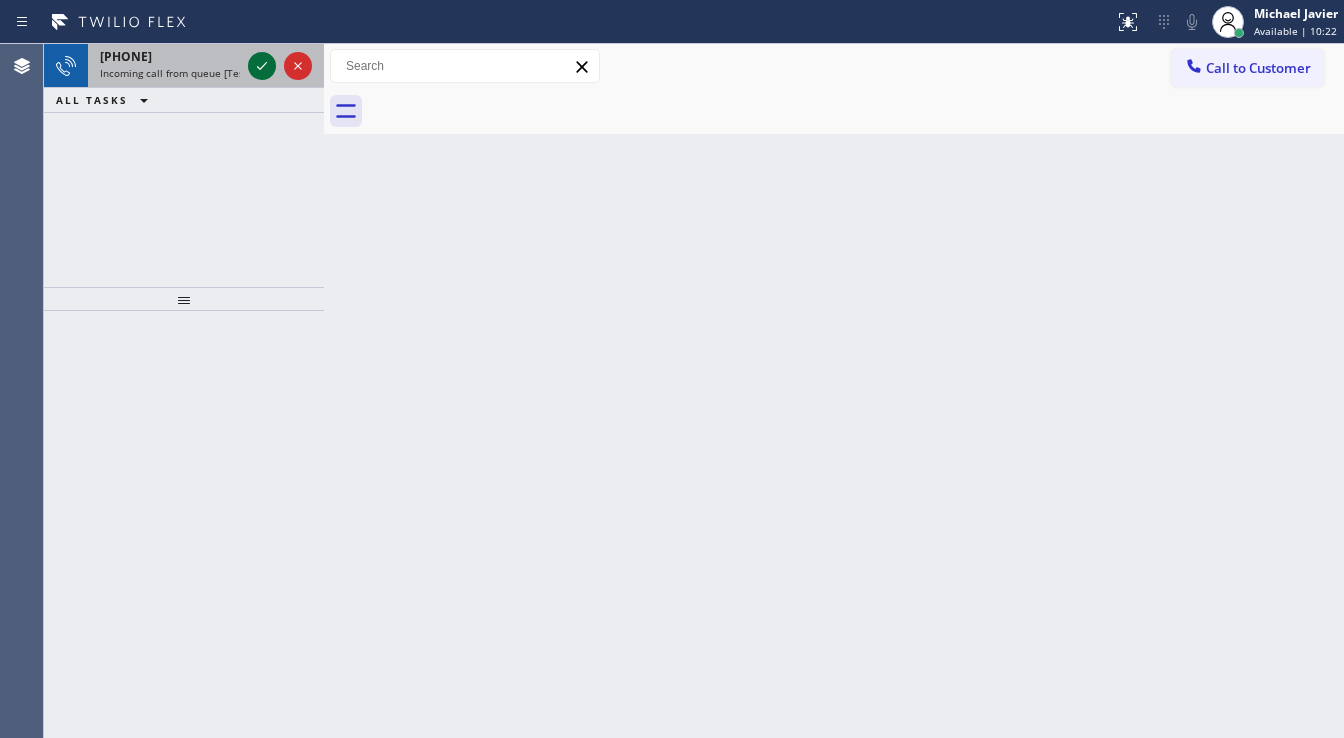 click 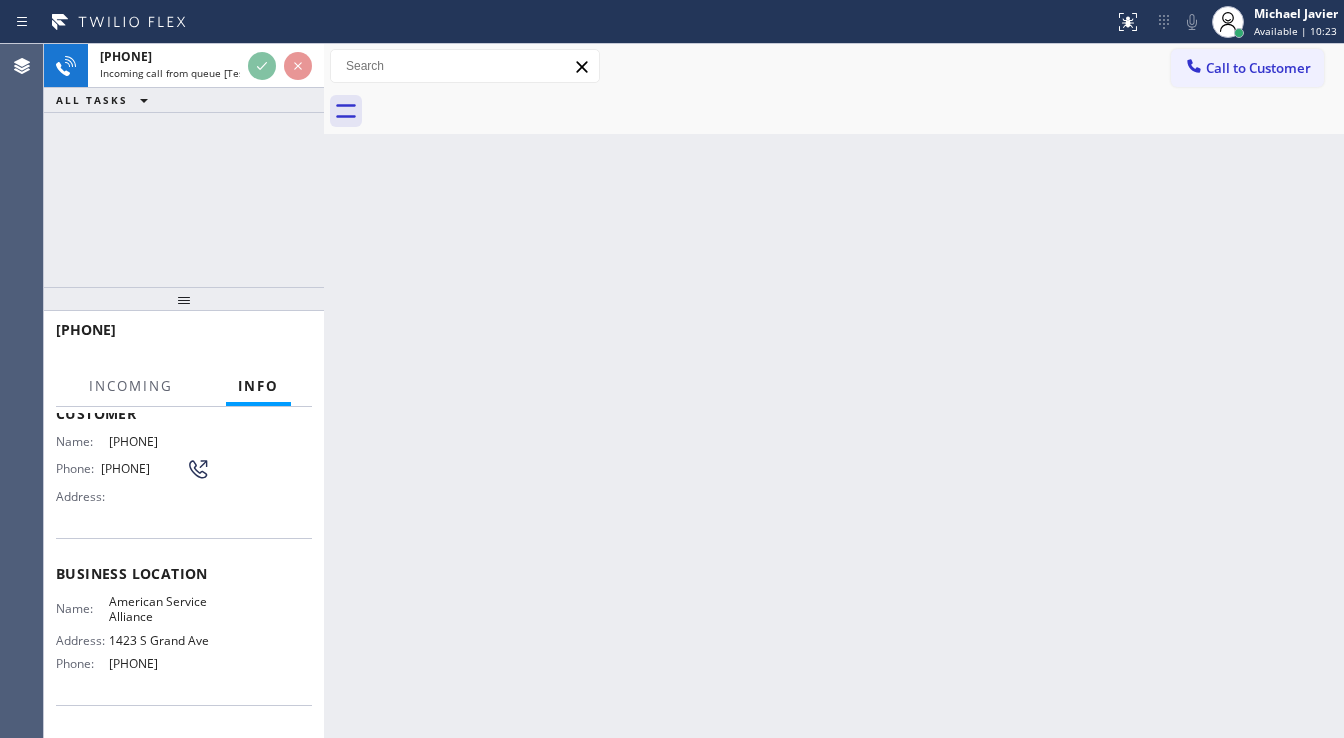 scroll, scrollTop: 260, scrollLeft: 0, axis: vertical 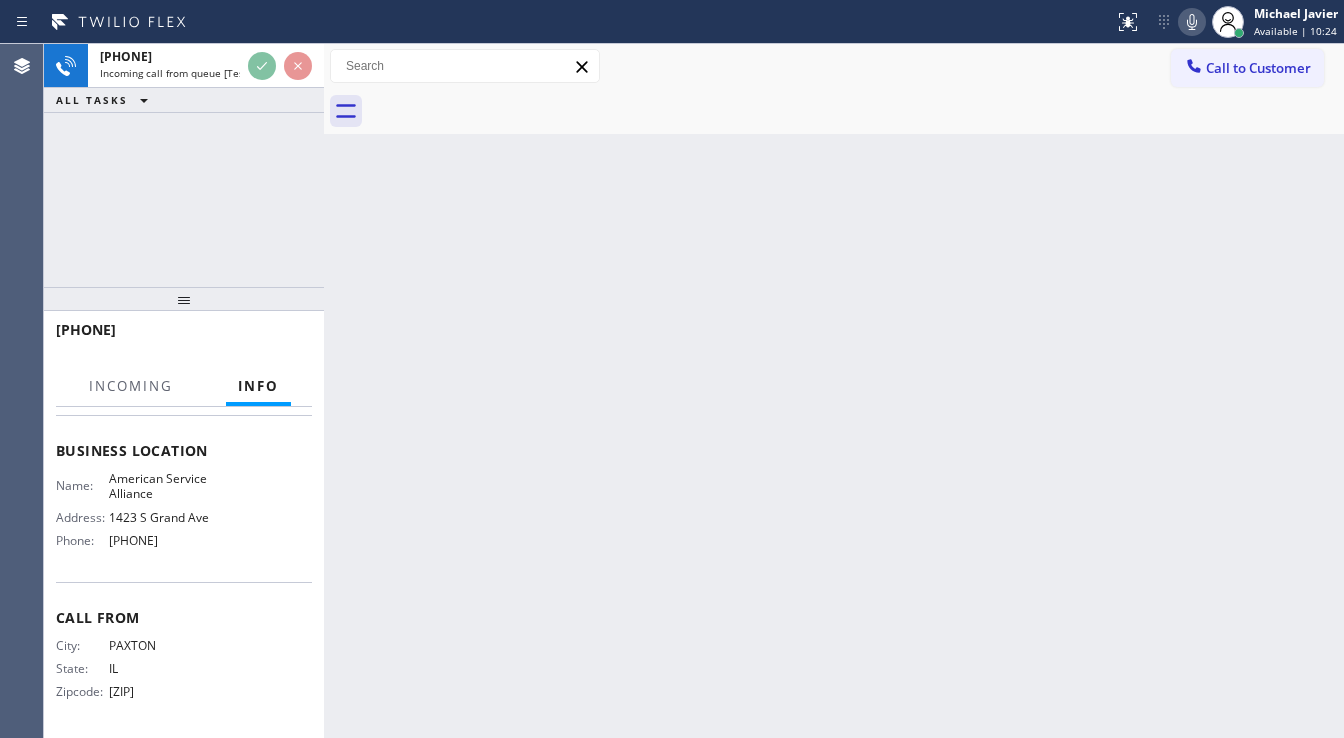 click 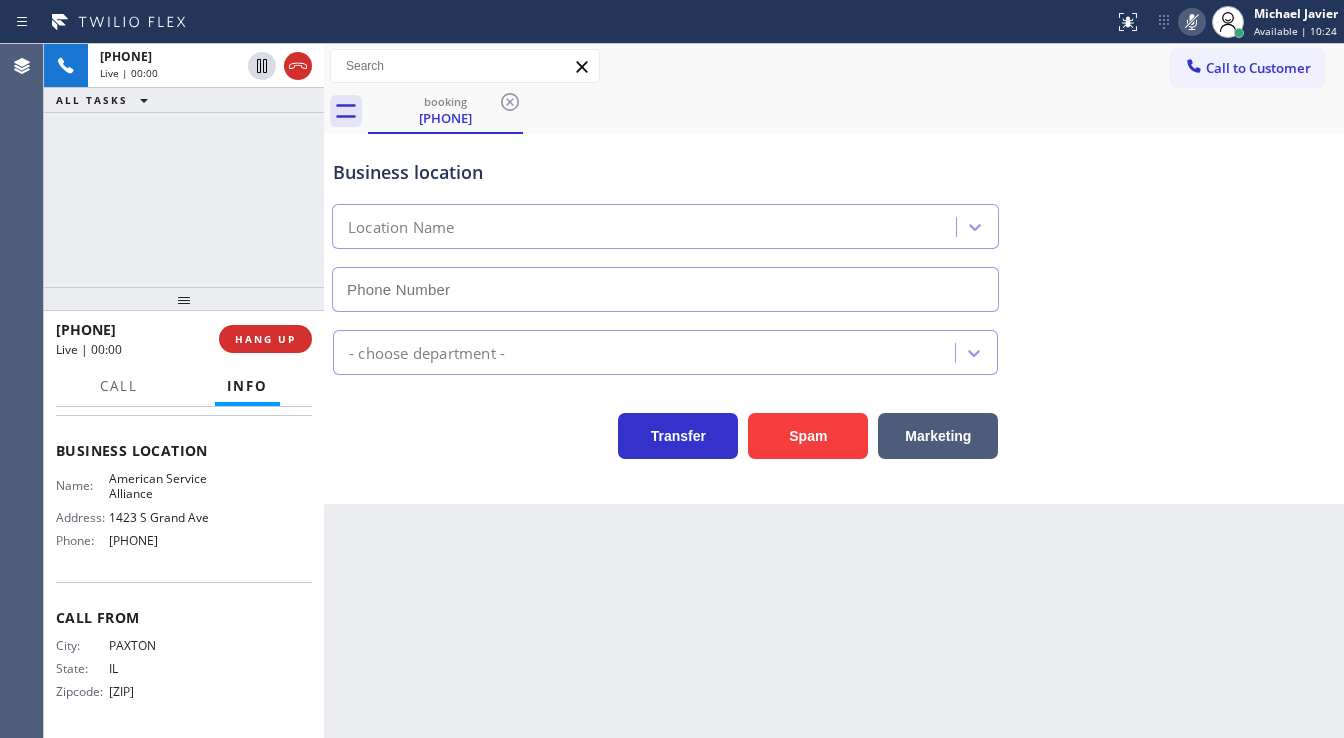 type on "(888) 859-4448" 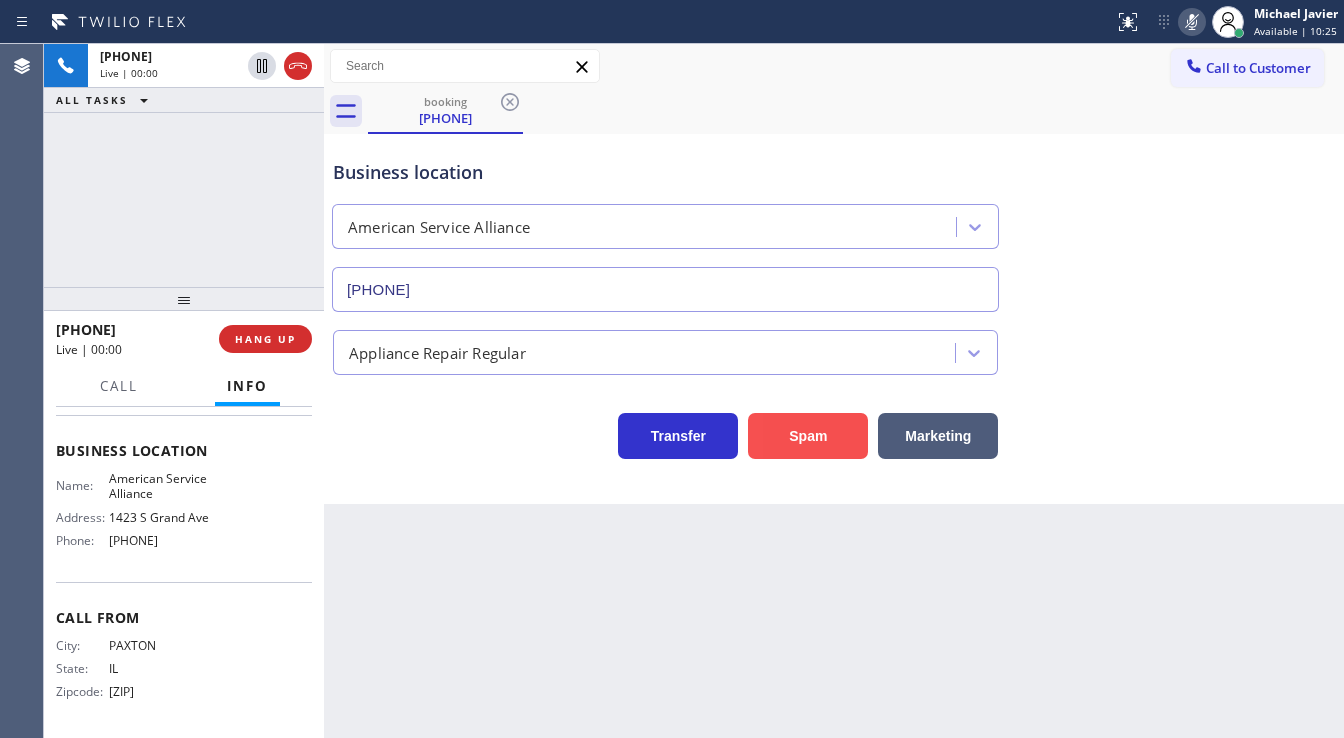 click on "Spam" at bounding box center [808, 436] 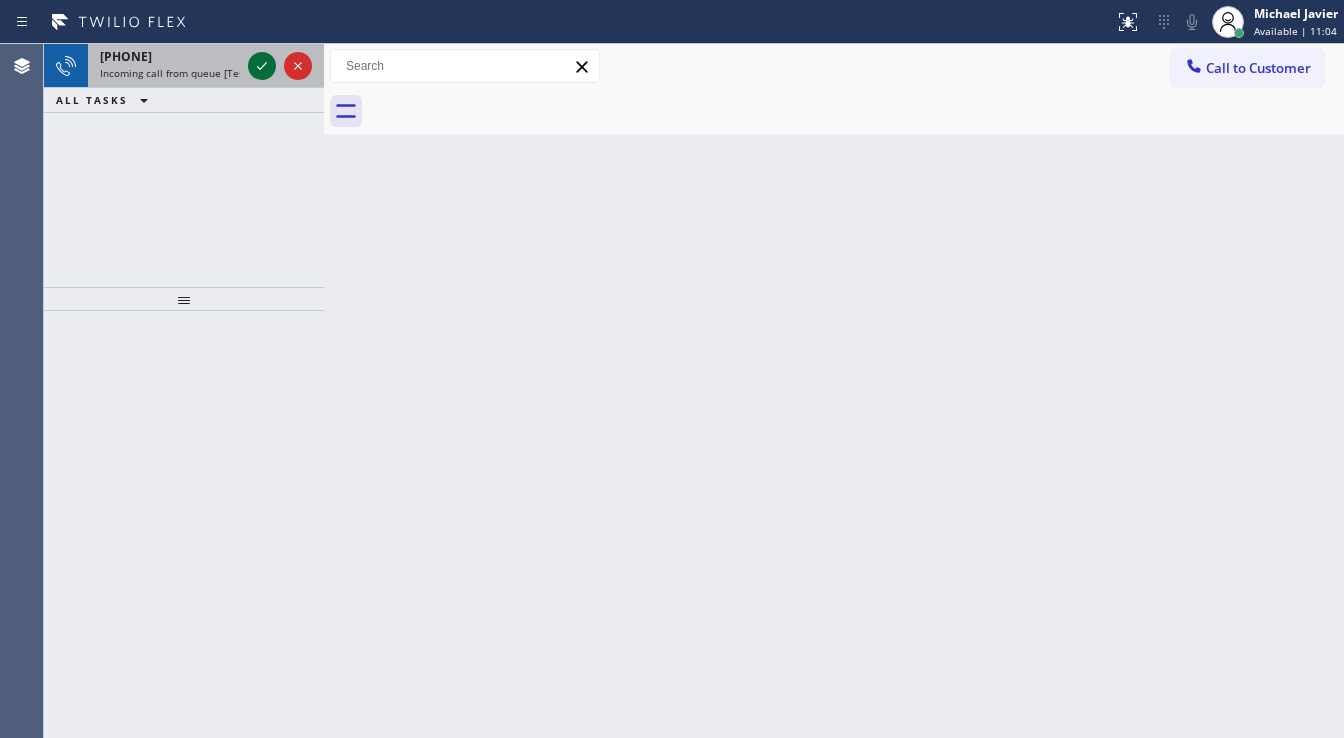 click 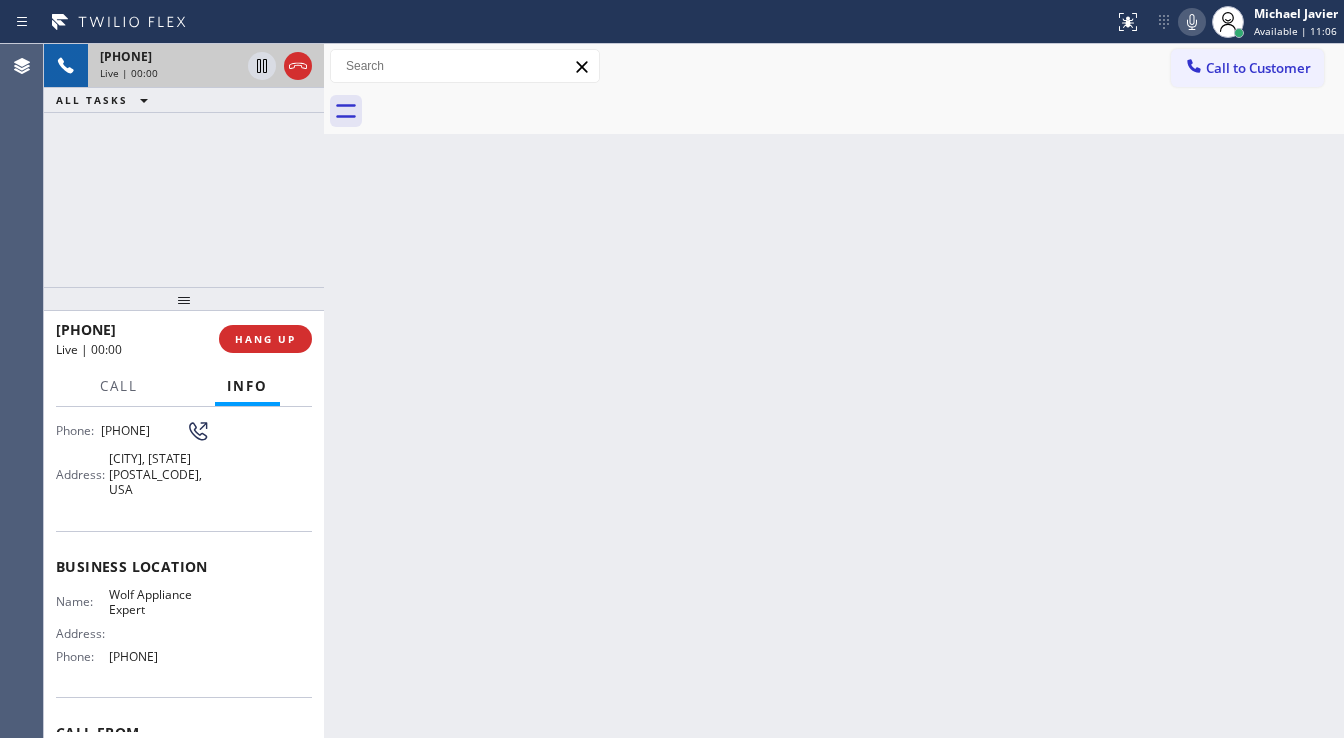 scroll, scrollTop: 160, scrollLeft: 0, axis: vertical 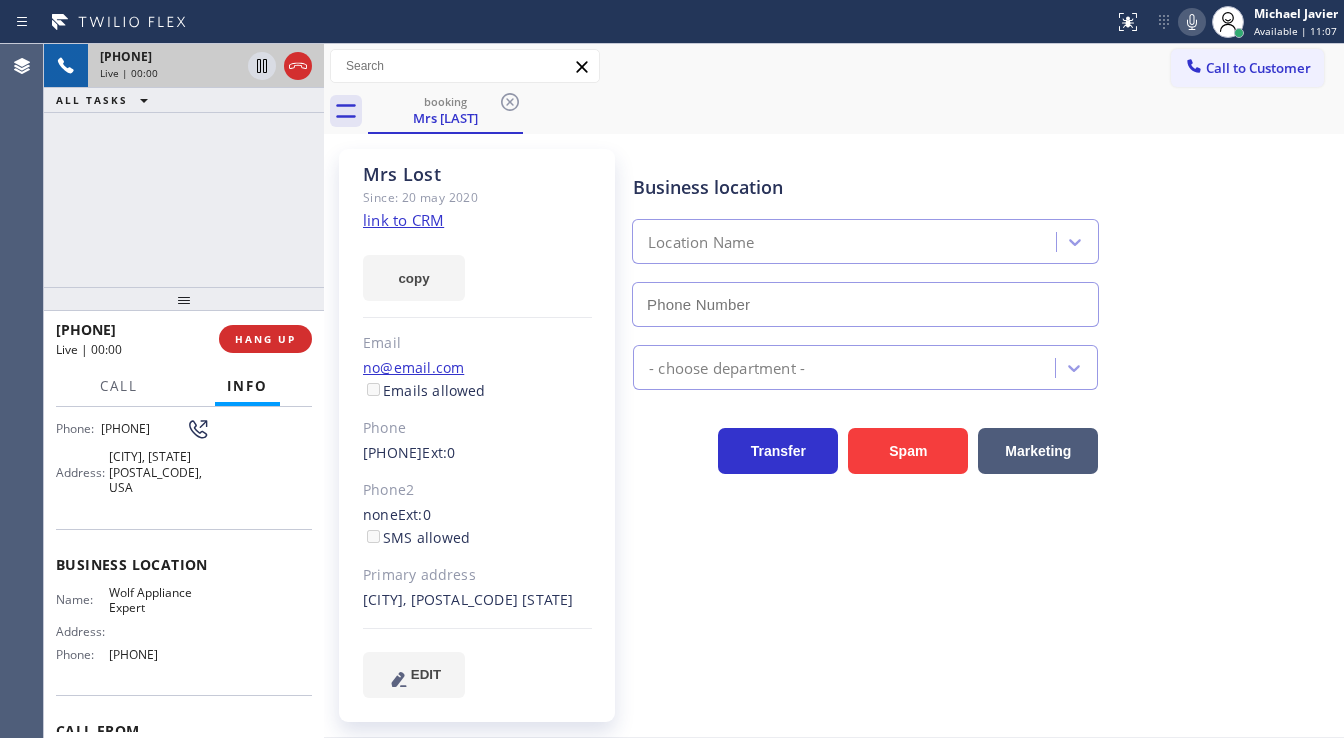 type on "(949) 536-9698" 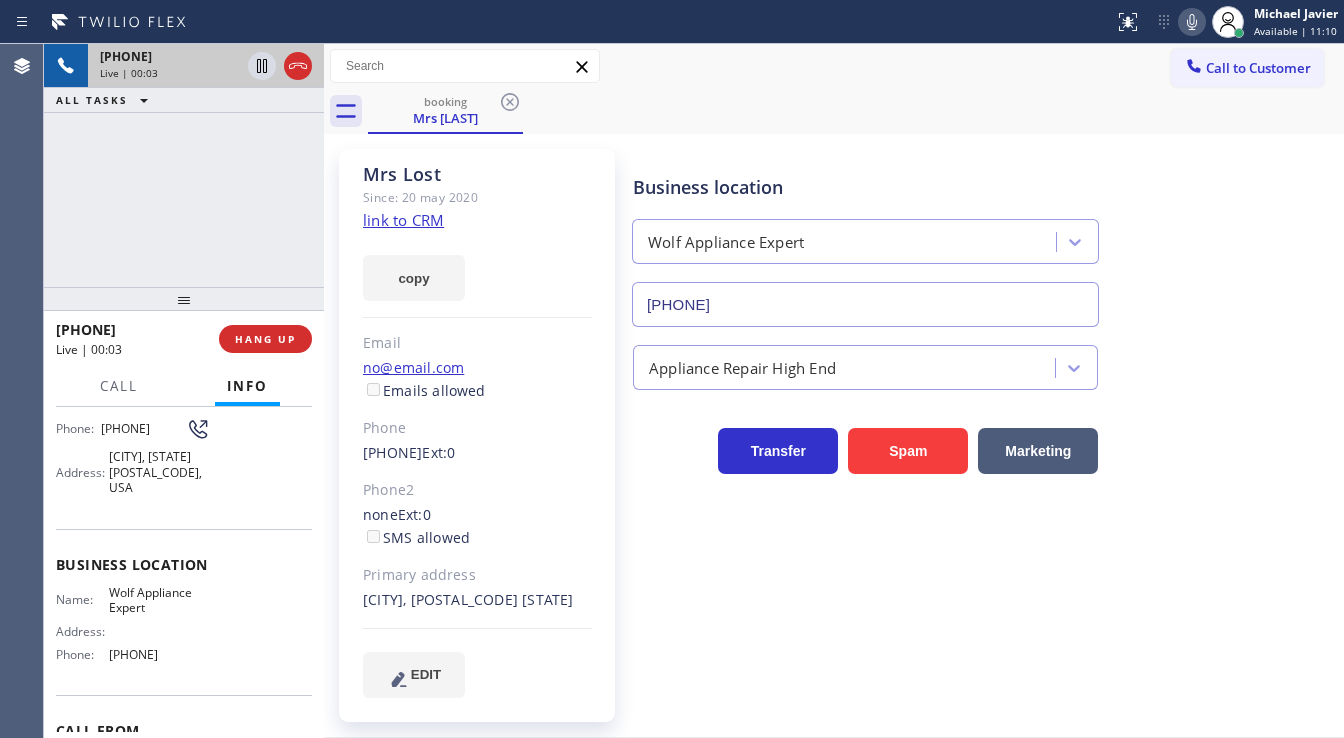 click on "link to CRM" 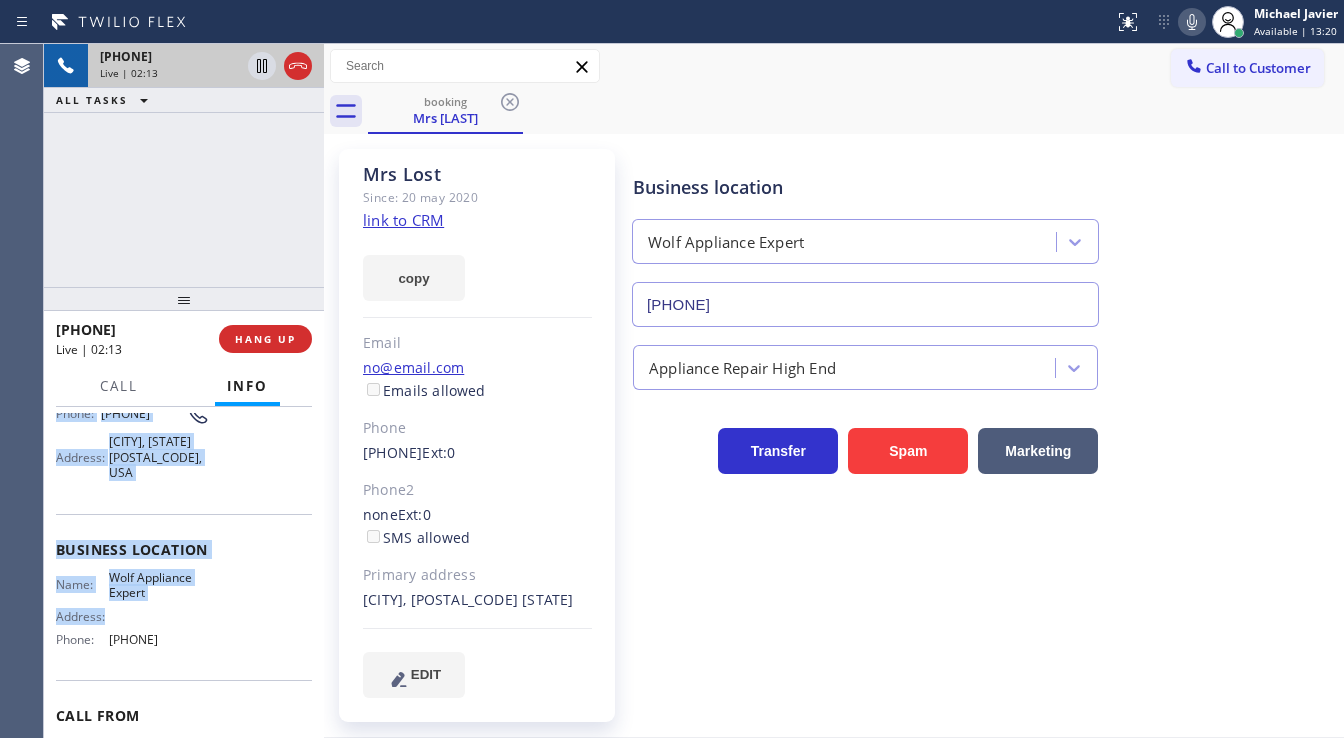 scroll, scrollTop: 276, scrollLeft: 0, axis: vertical 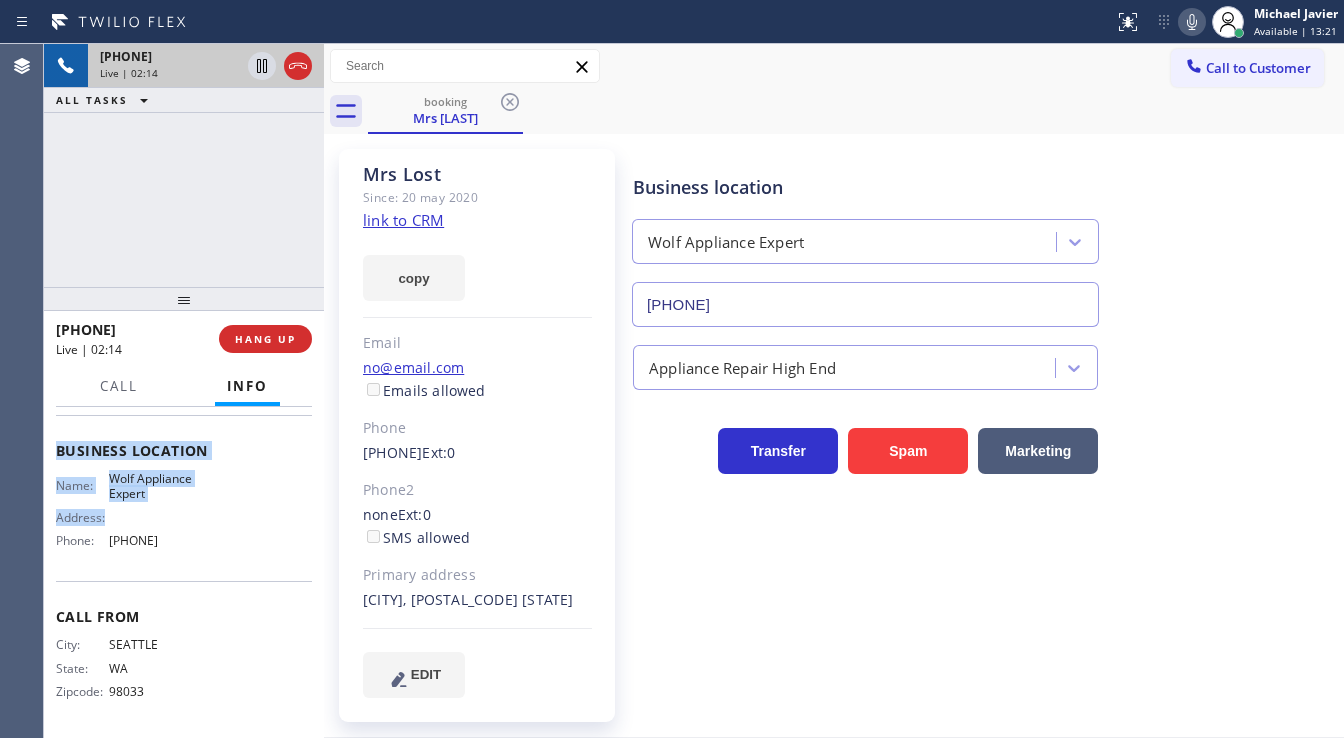 drag, startPoint x: 77, startPoint y: 454, endPoint x: 209, endPoint y: 531, distance: 152.81688 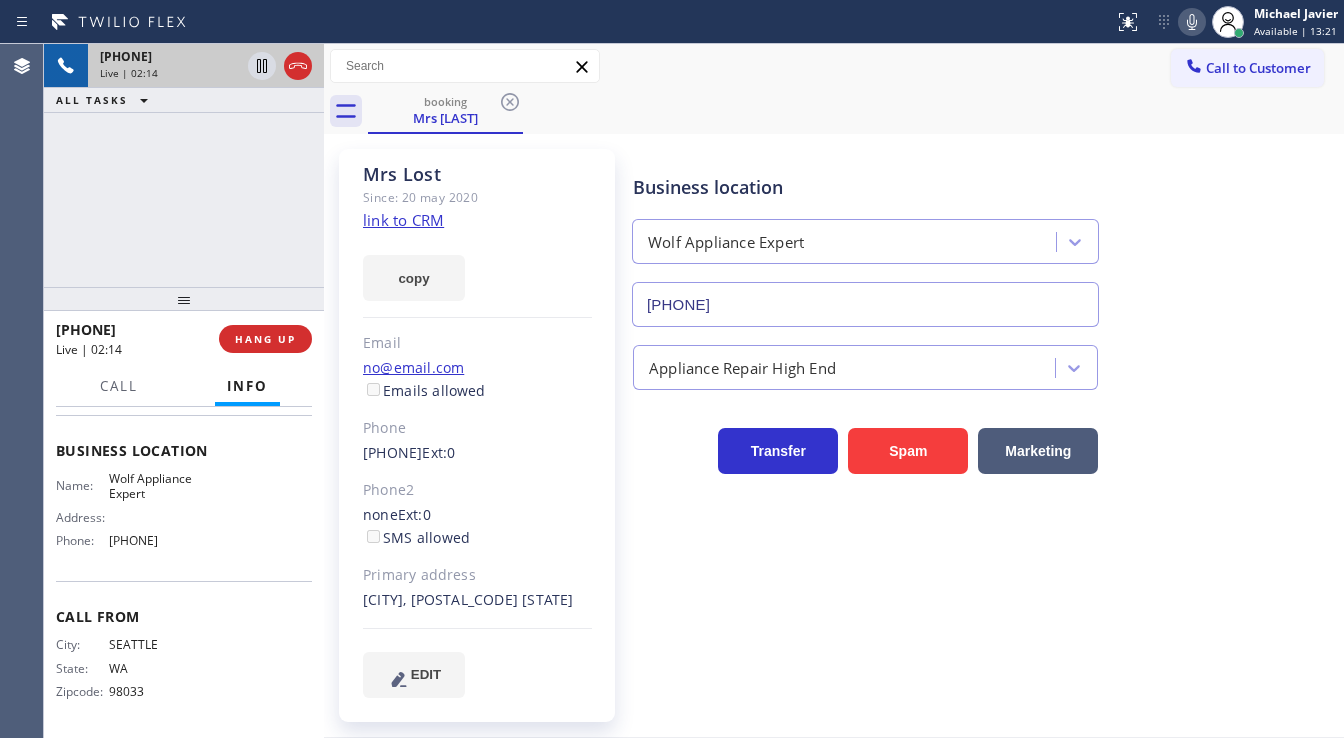 click on "+12065507147 Live | 02:14 ALL TASKS ALL TASKS ACTIVE TASKS TASKS IN WRAP UP" at bounding box center (184, 165) 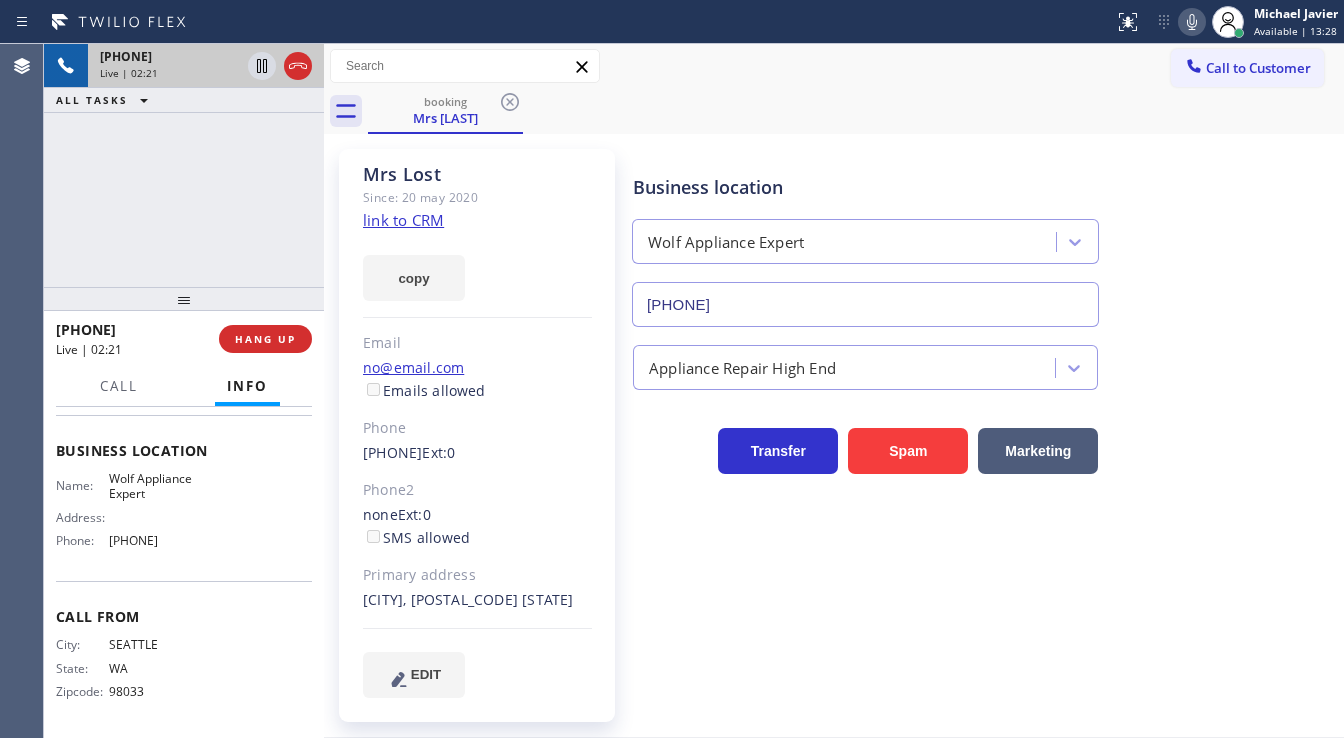 click on "+12065507147 Live | 02:21 ALL TASKS ALL TASKS ACTIVE TASKS TASKS IN WRAP UP" at bounding box center [184, 165] 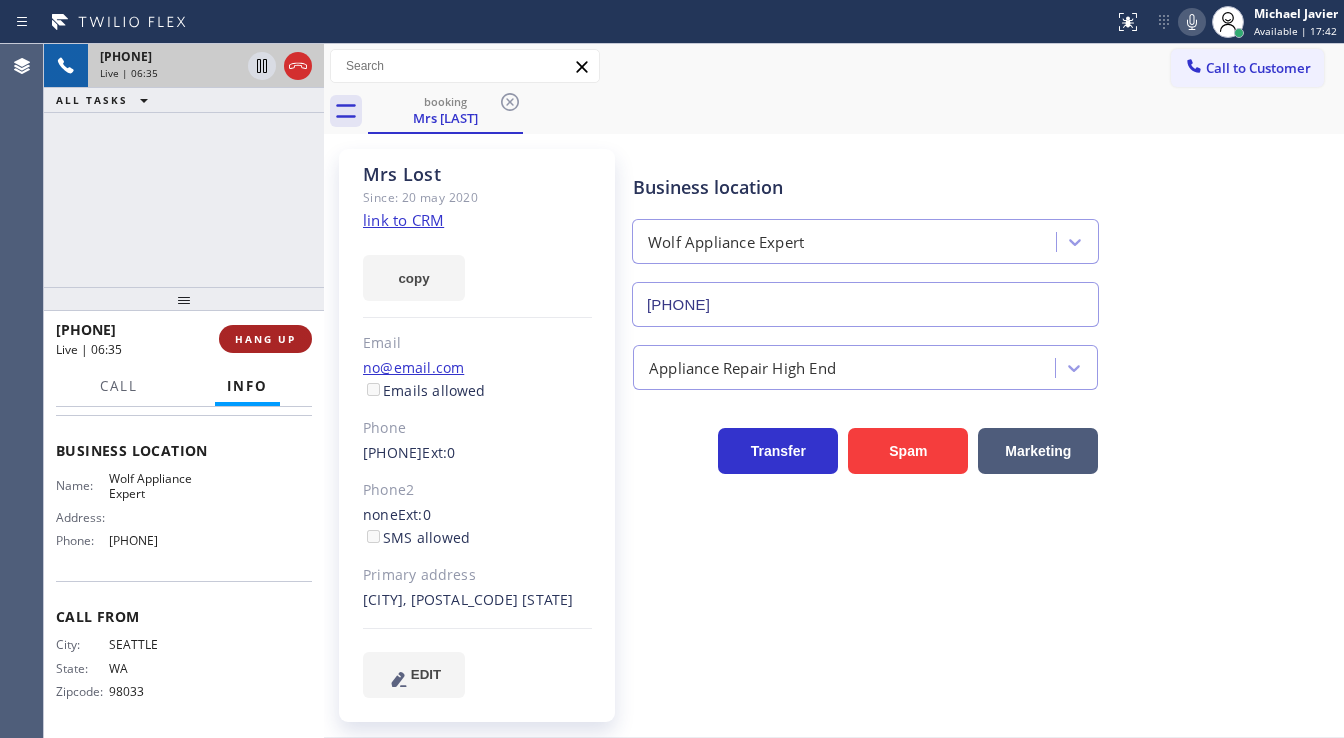 click on "HANG UP" at bounding box center [265, 339] 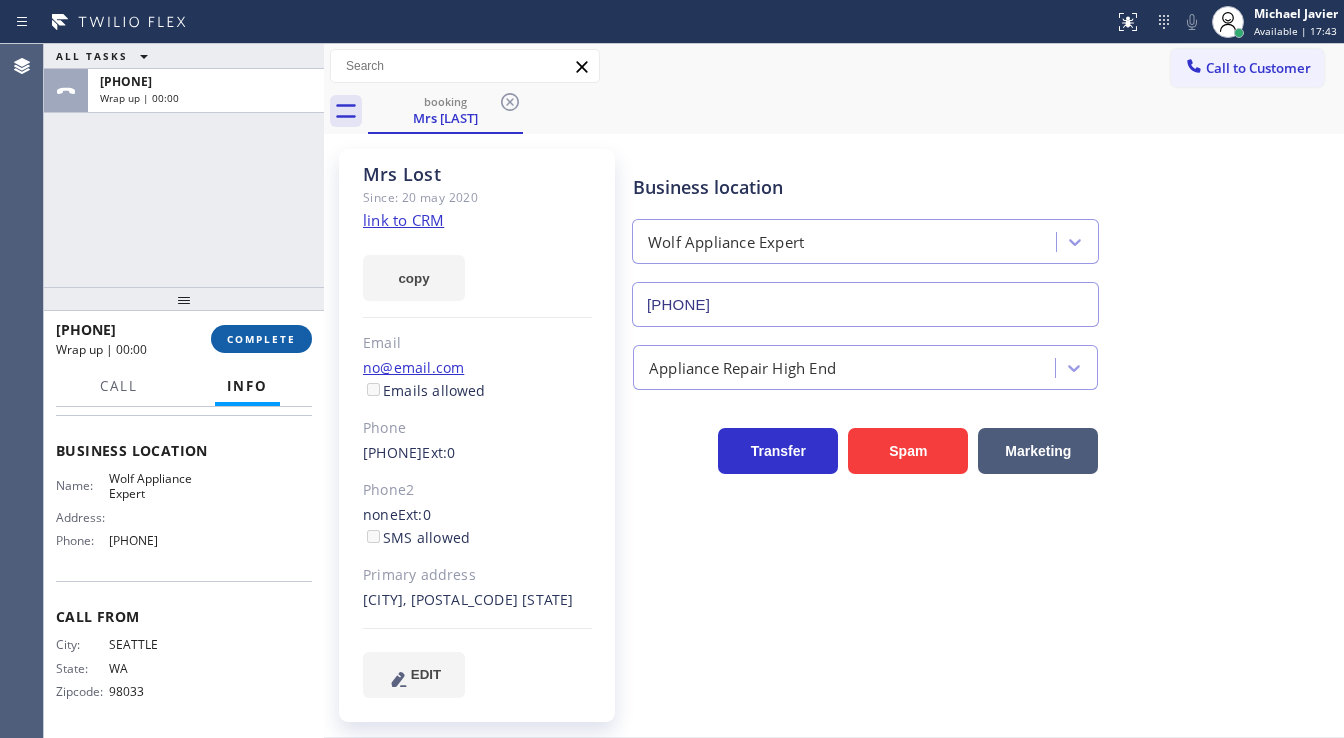 click on "COMPLETE" at bounding box center (261, 339) 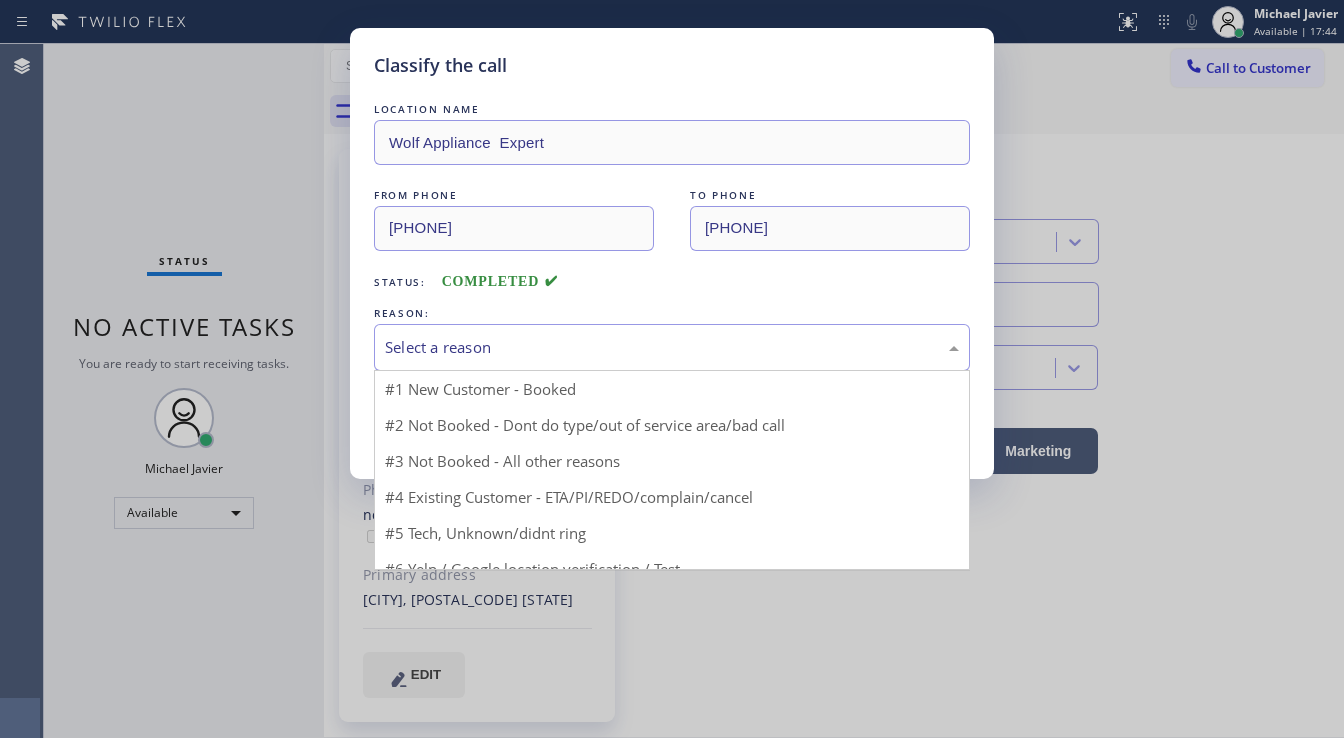 click on "Select a reason" at bounding box center (672, 347) 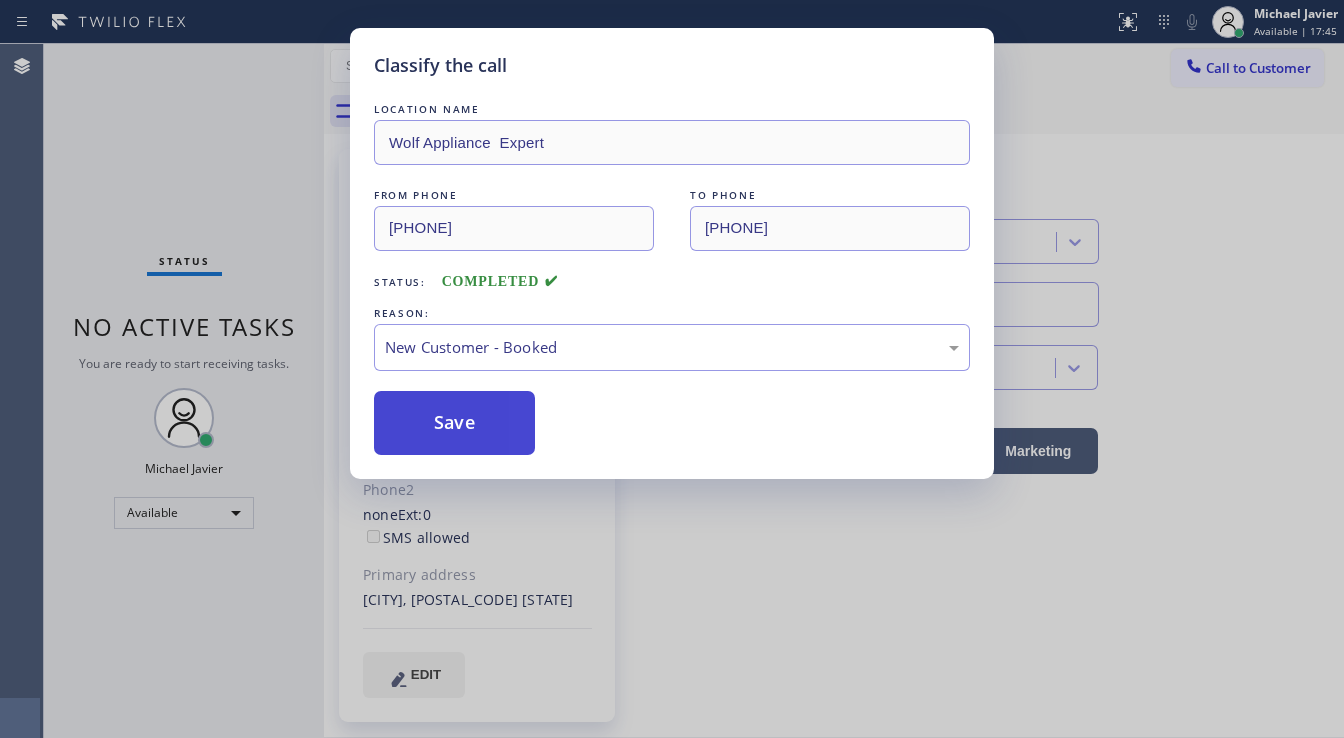 drag, startPoint x: 439, startPoint y: 383, endPoint x: 439, endPoint y: 414, distance: 31 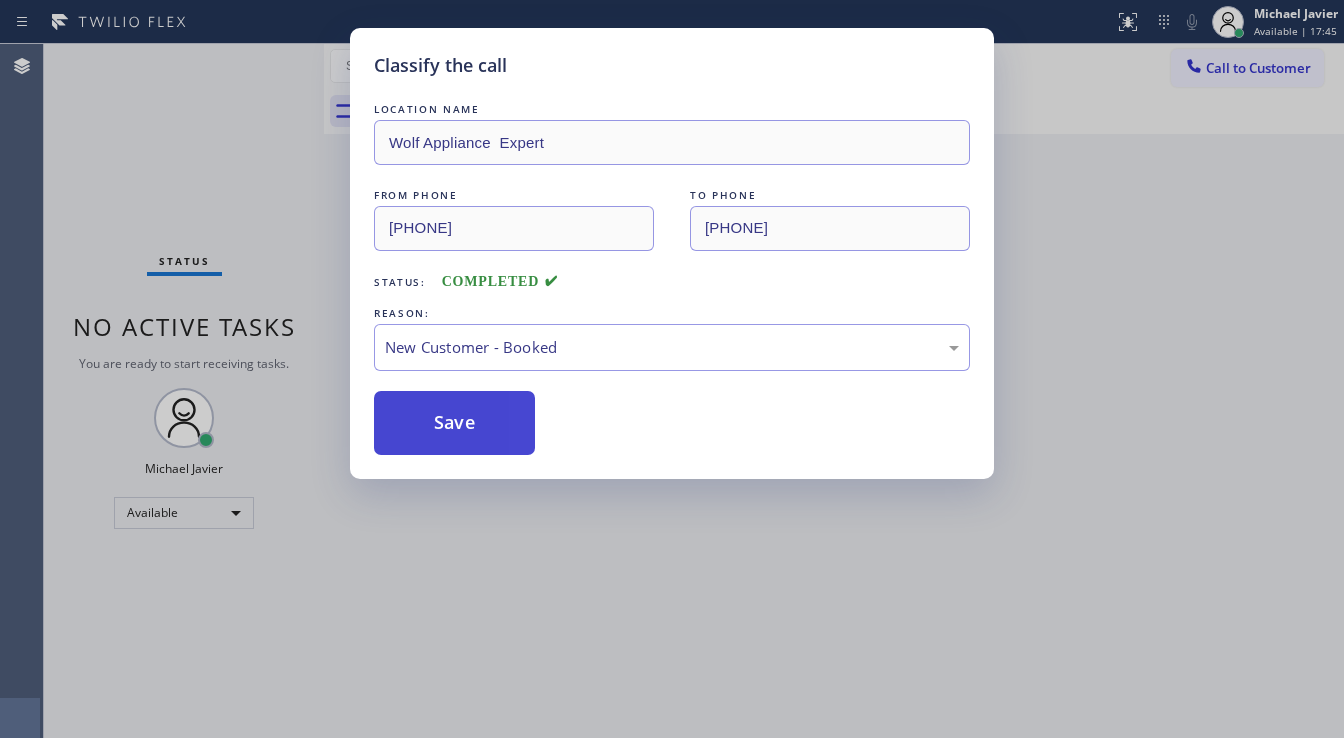 click on "Save" at bounding box center [454, 423] 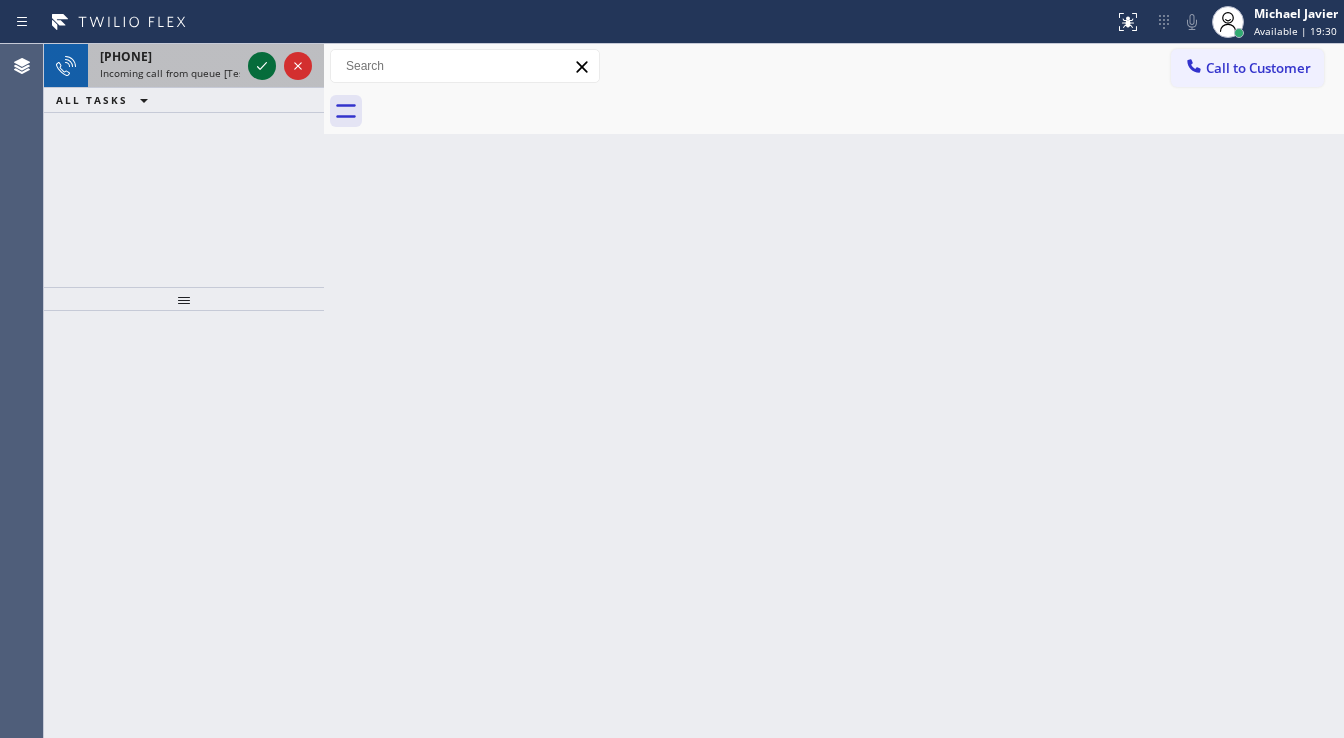 click 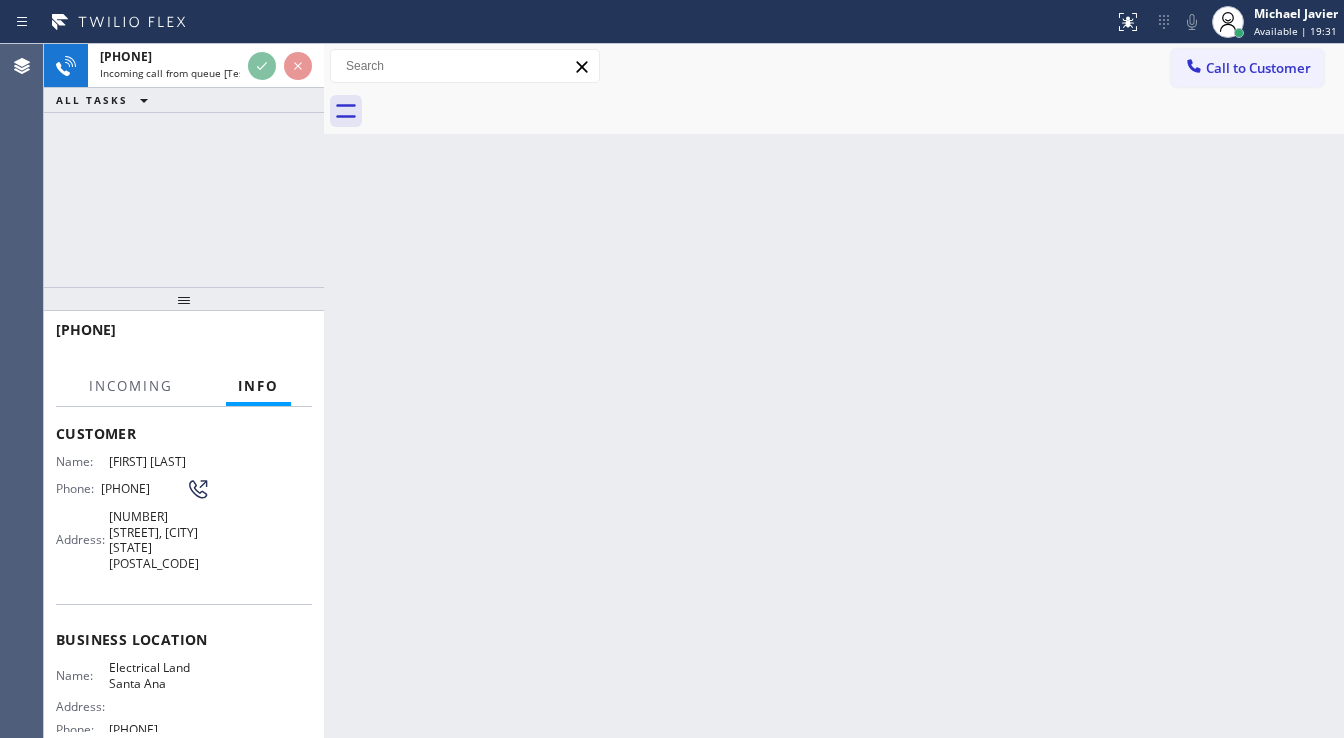 scroll, scrollTop: 160, scrollLeft: 0, axis: vertical 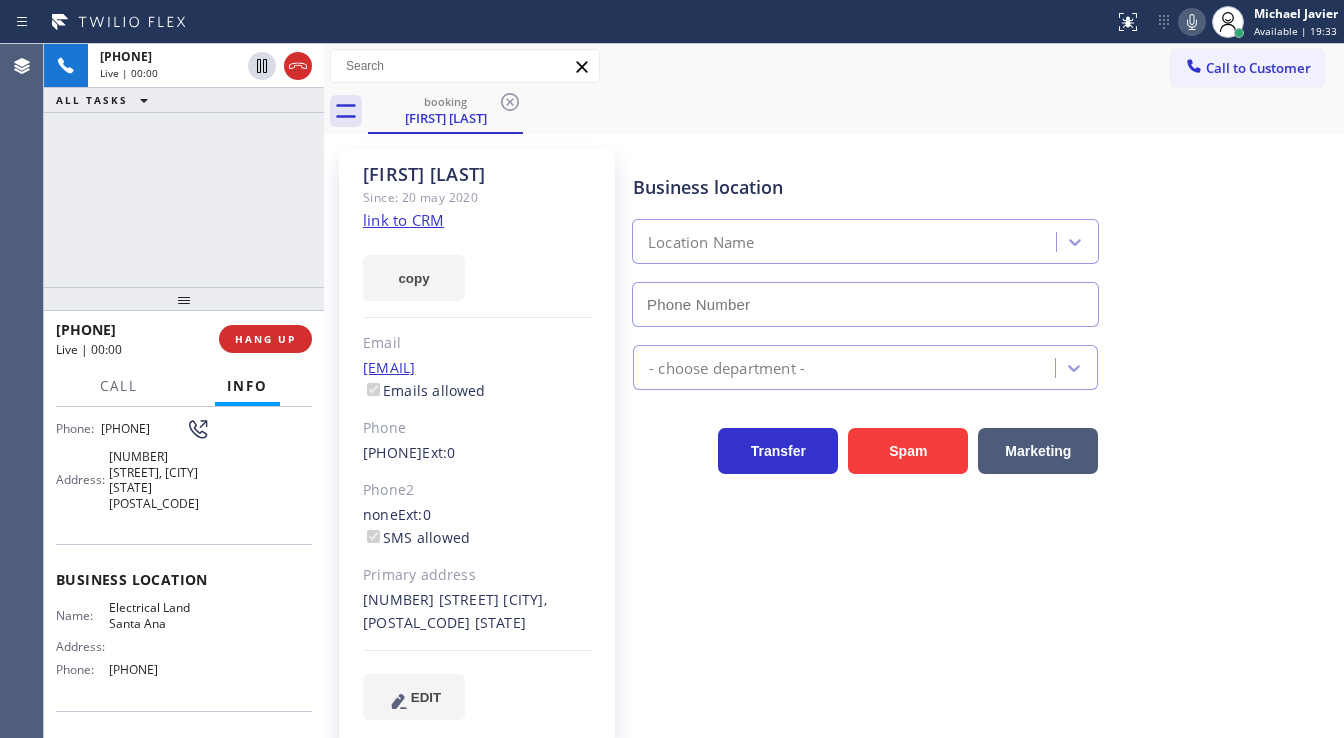 type on "([AREA]) [PHONE]" 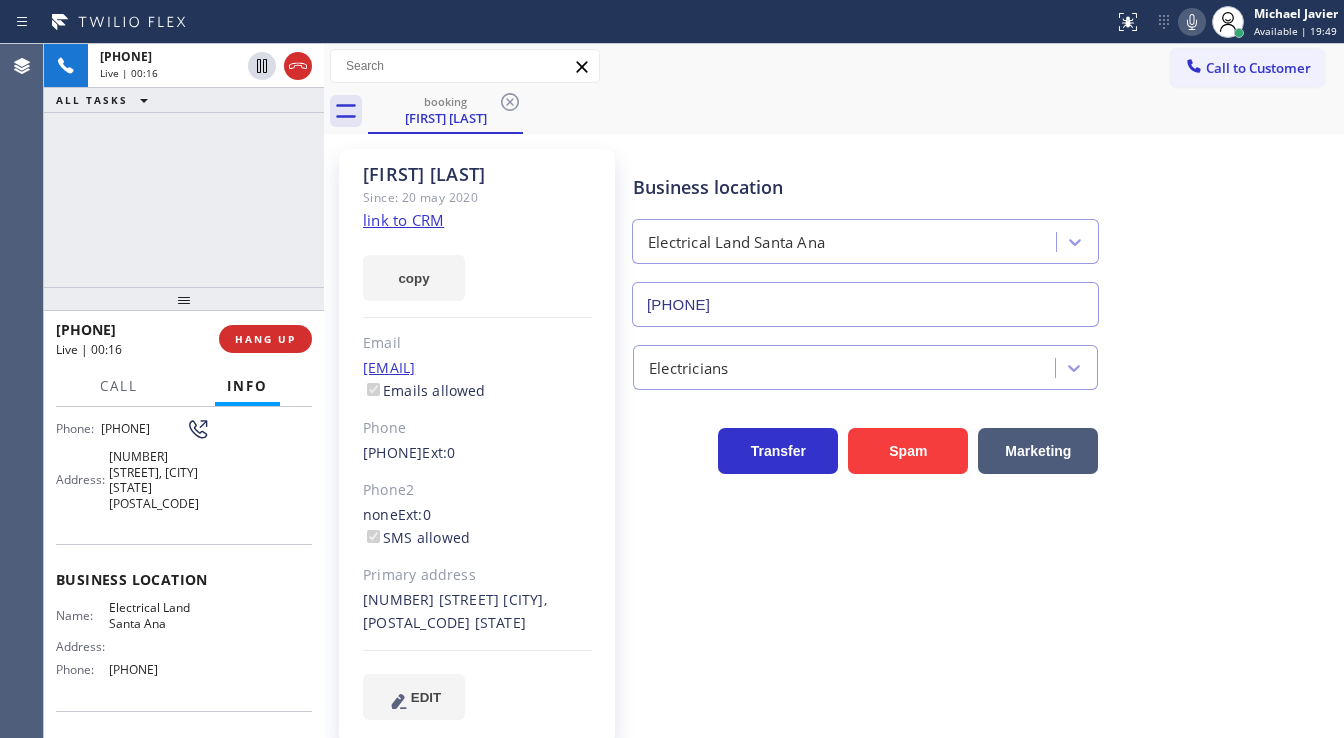 click on "link to CRM" 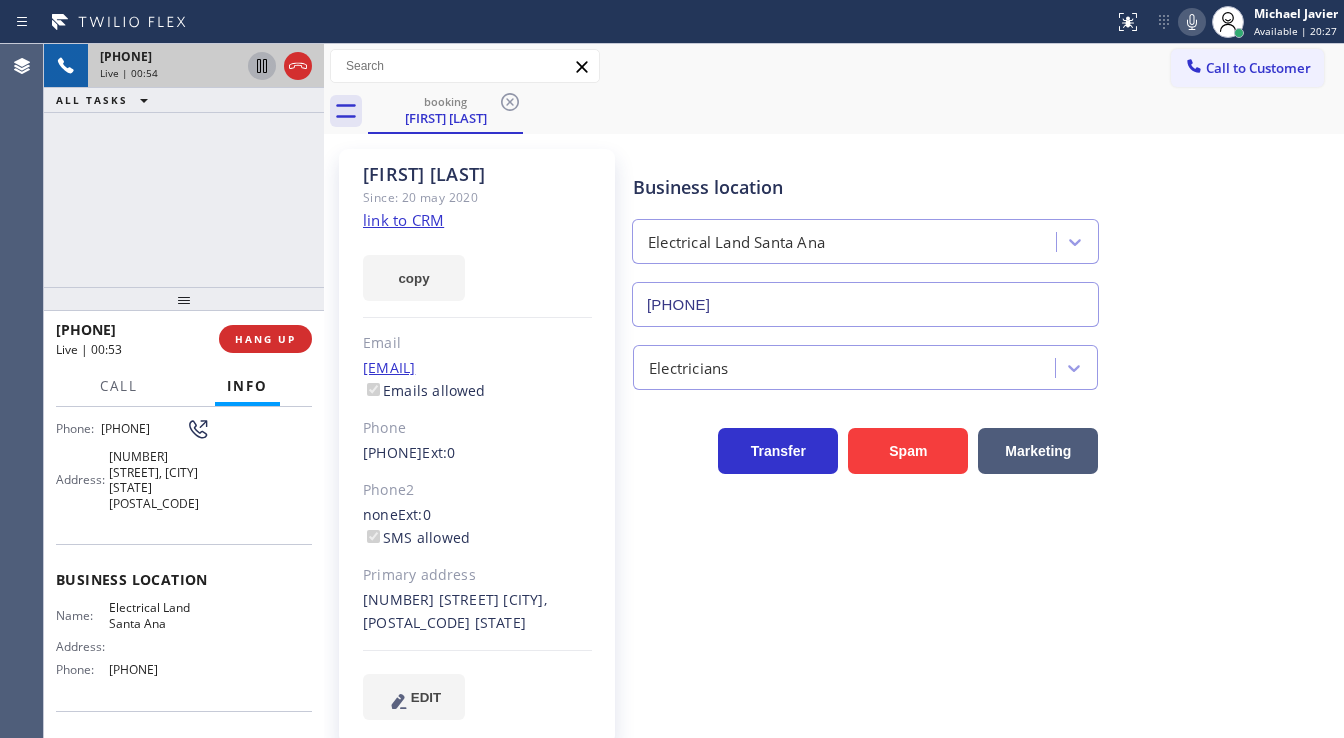 click 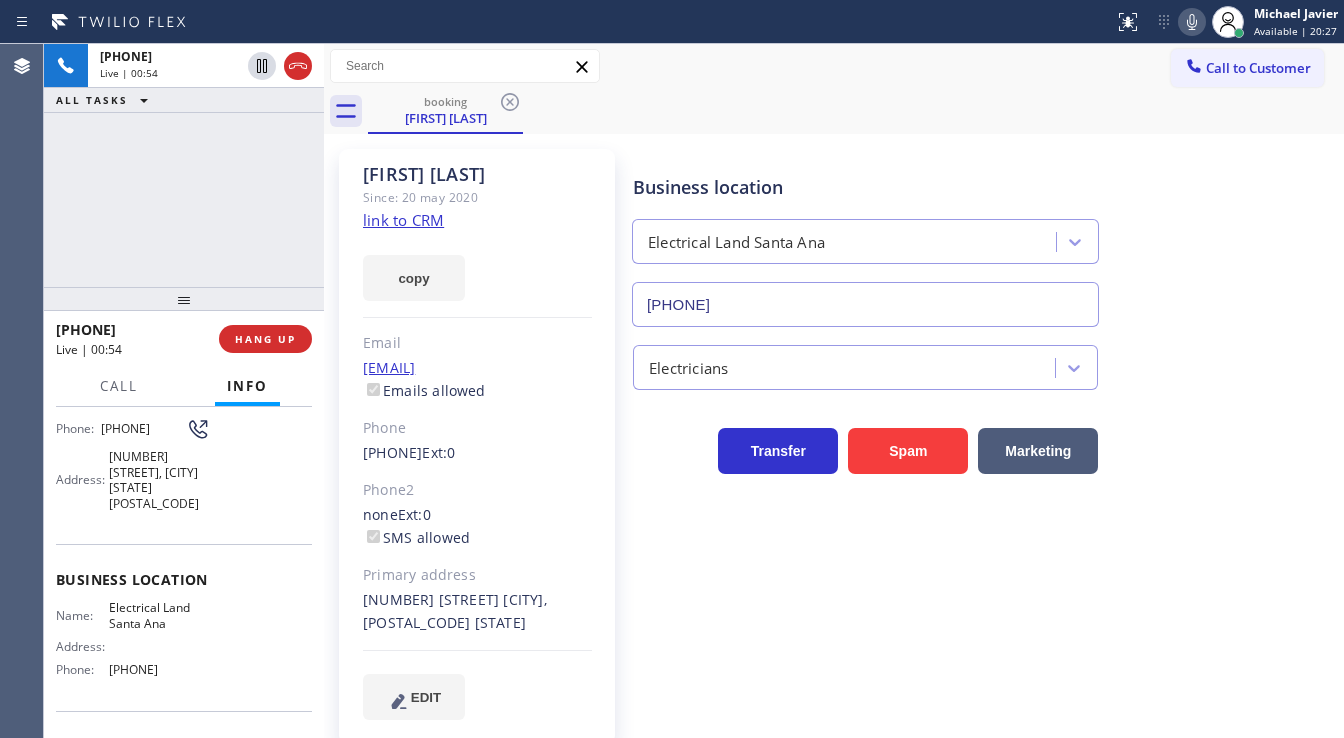 click 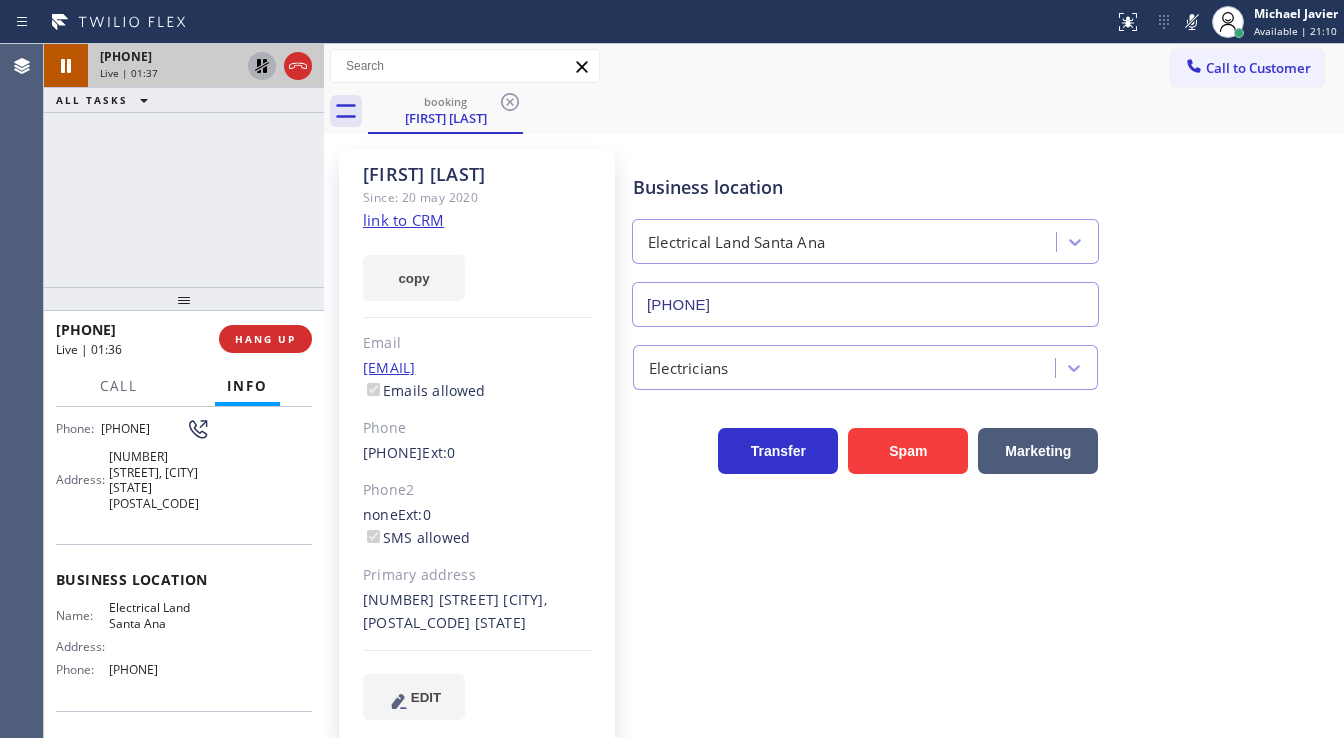 click 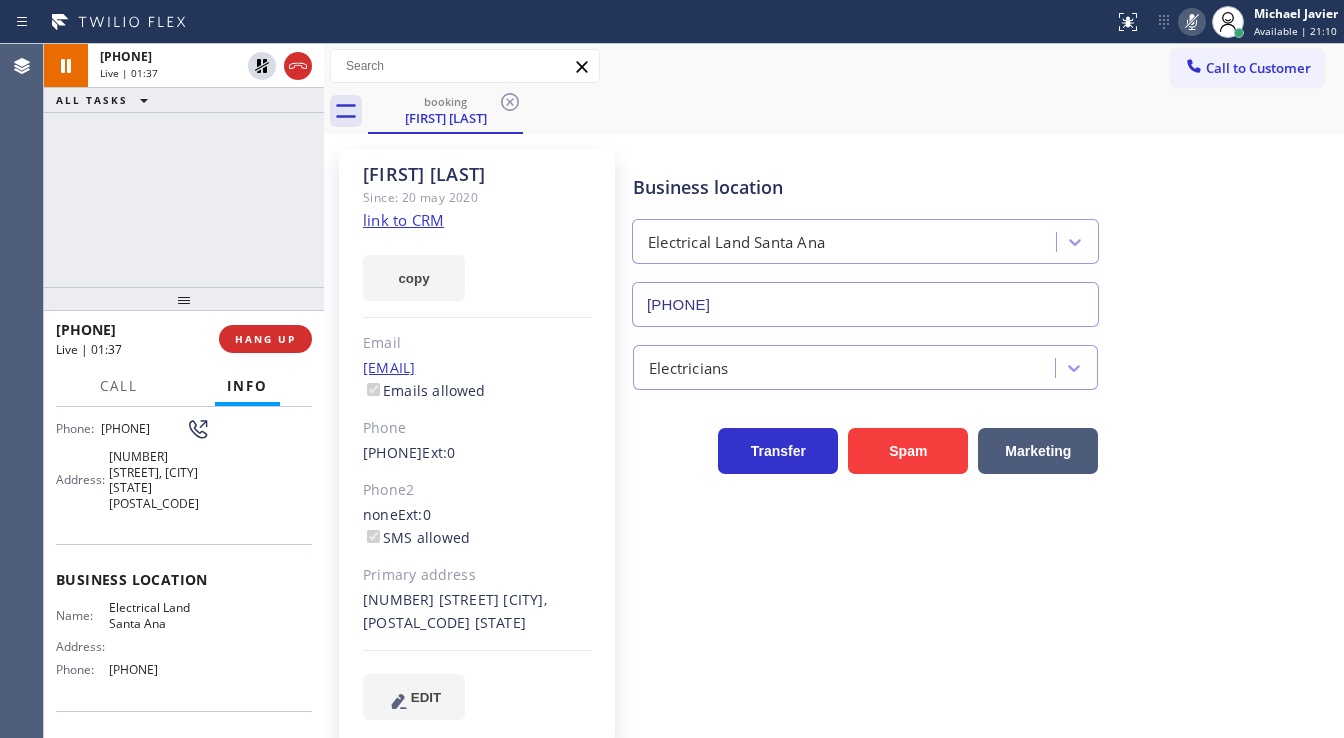 click 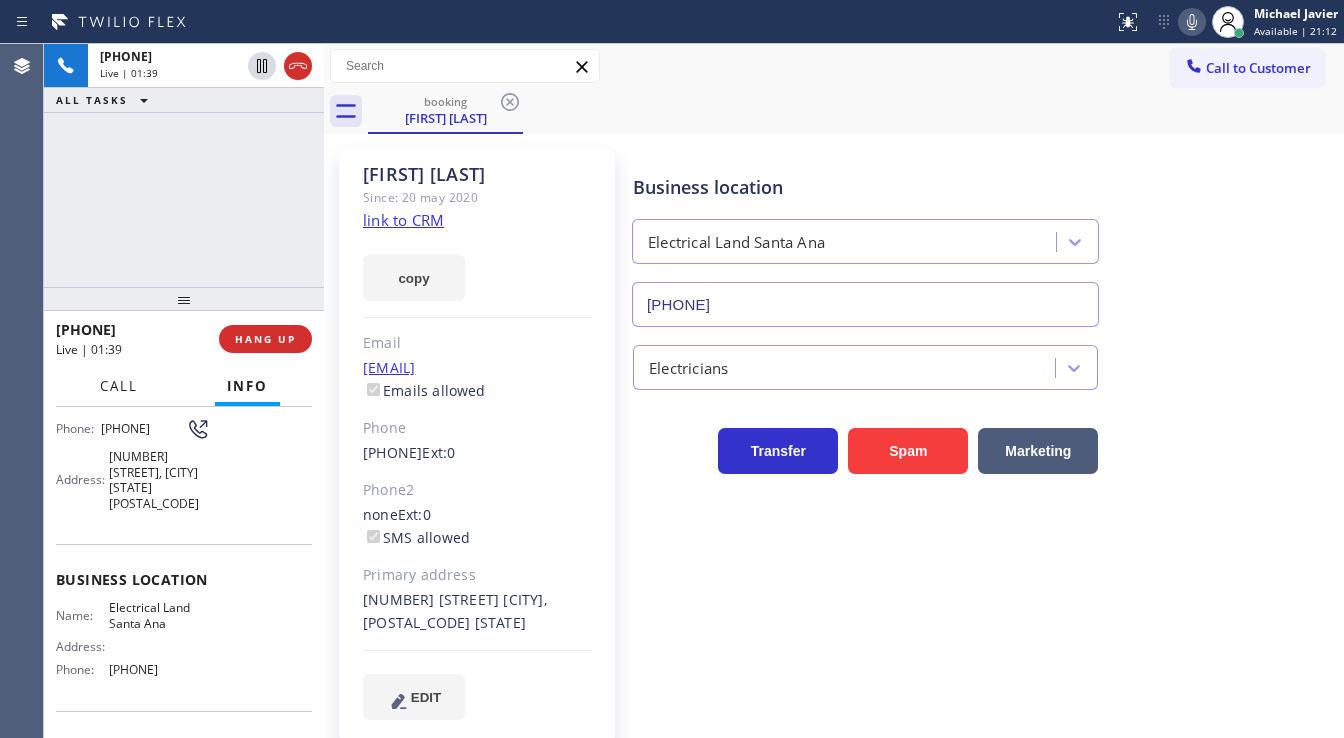 drag, startPoint x: 124, startPoint y: 394, endPoint x: 132, endPoint y: 401, distance: 10.630146 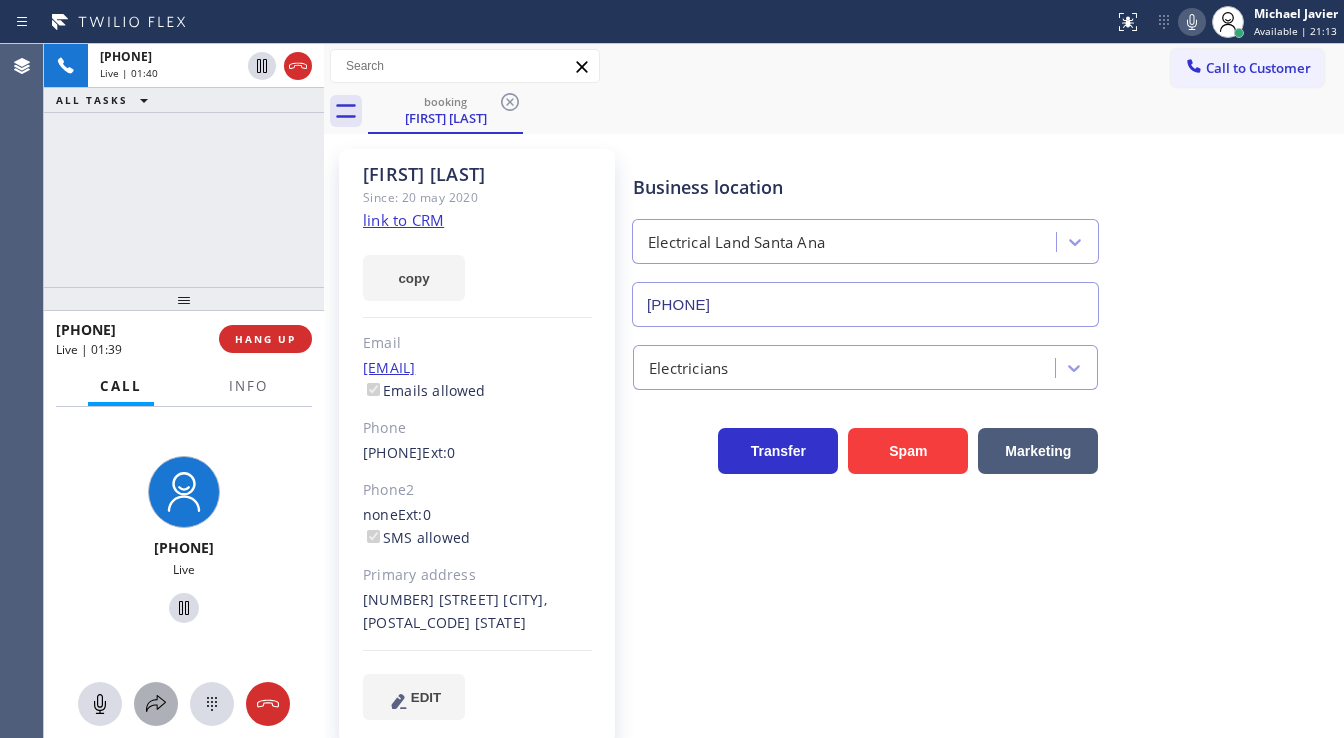click at bounding box center (156, 704) 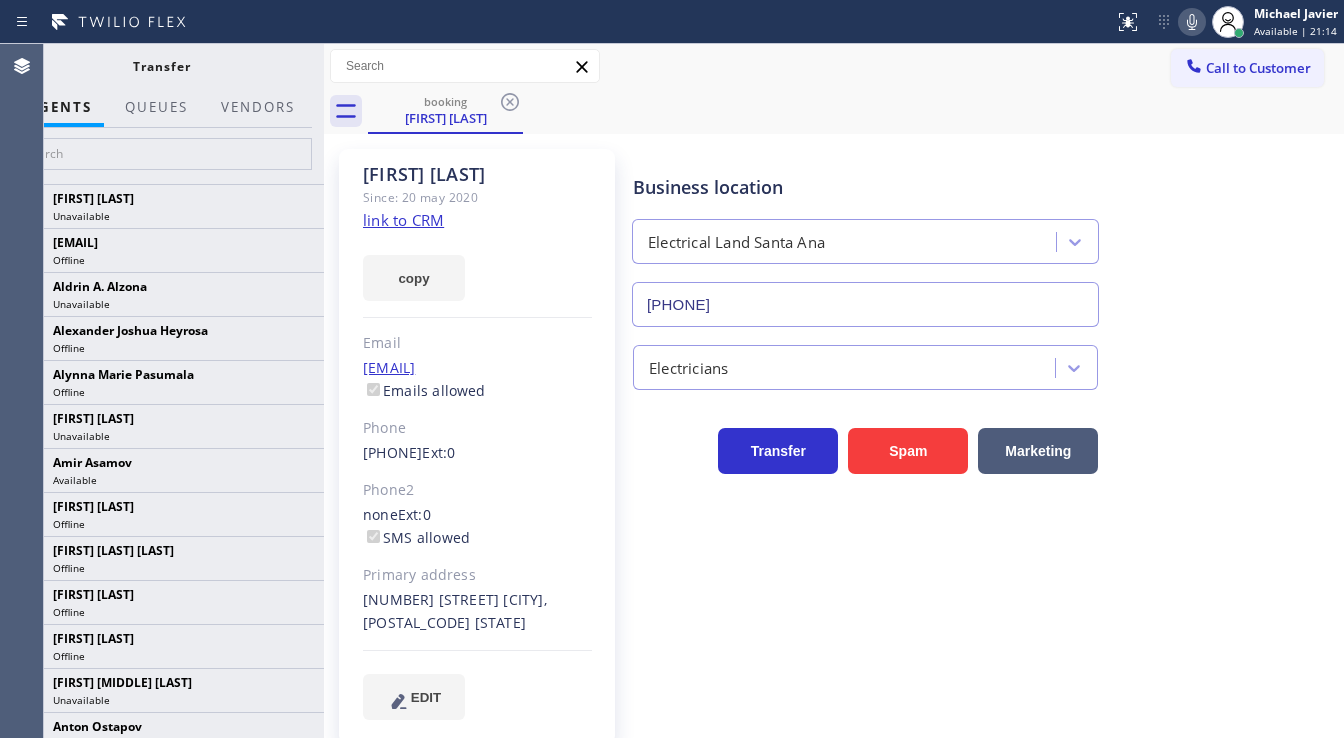 click at bounding box center [161, 156] 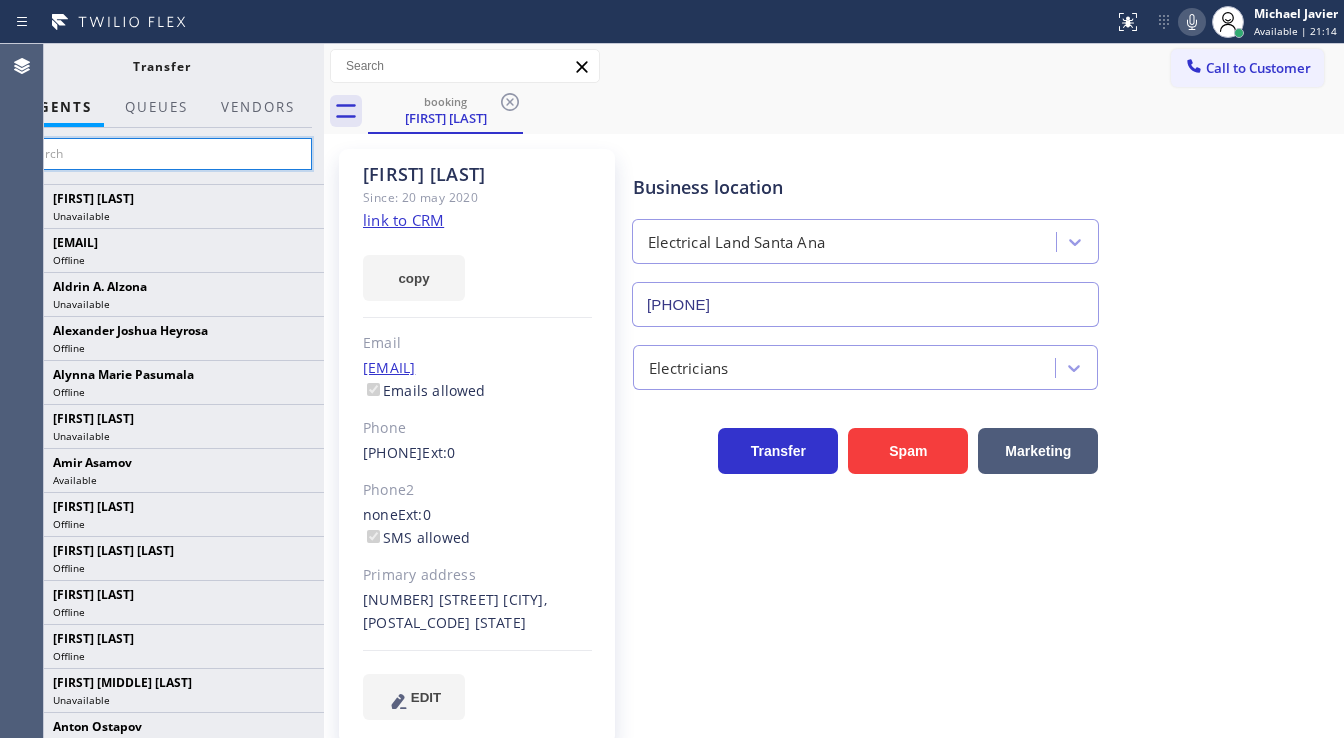 click at bounding box center [161, 154] 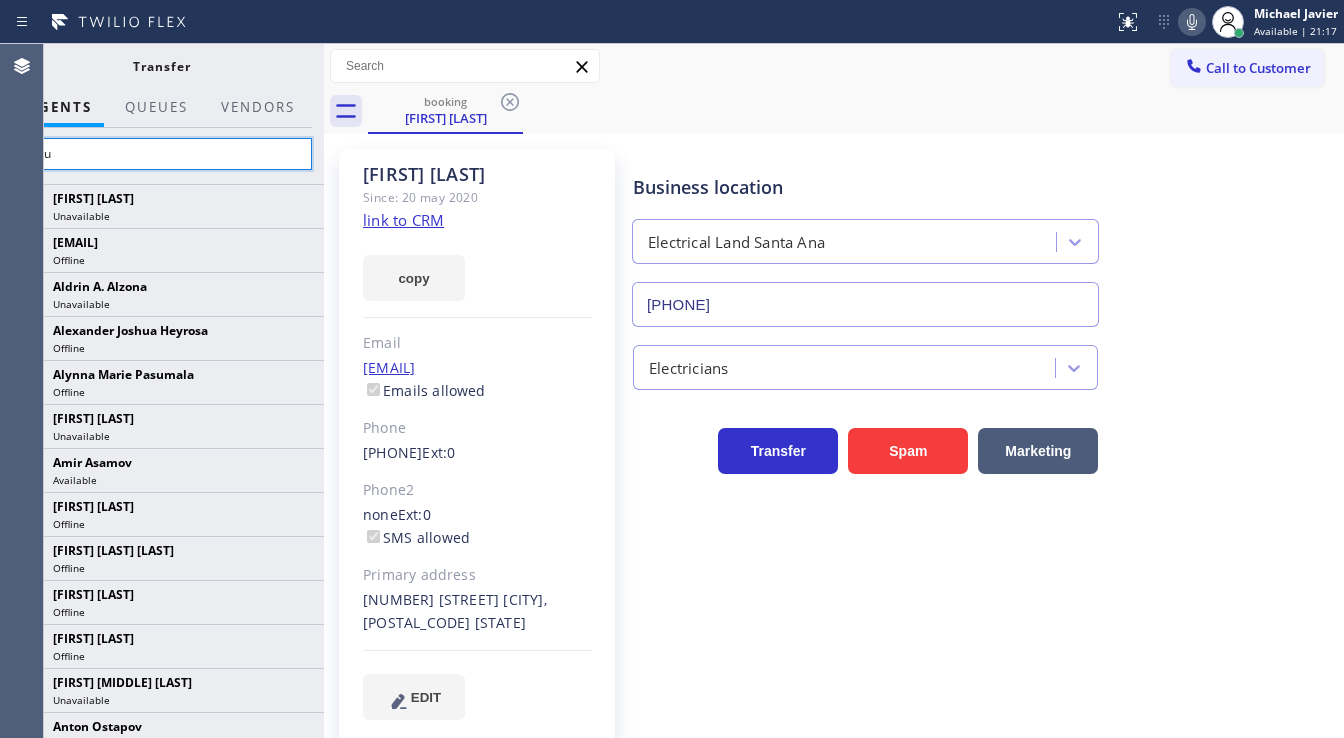 type on "Chrus" 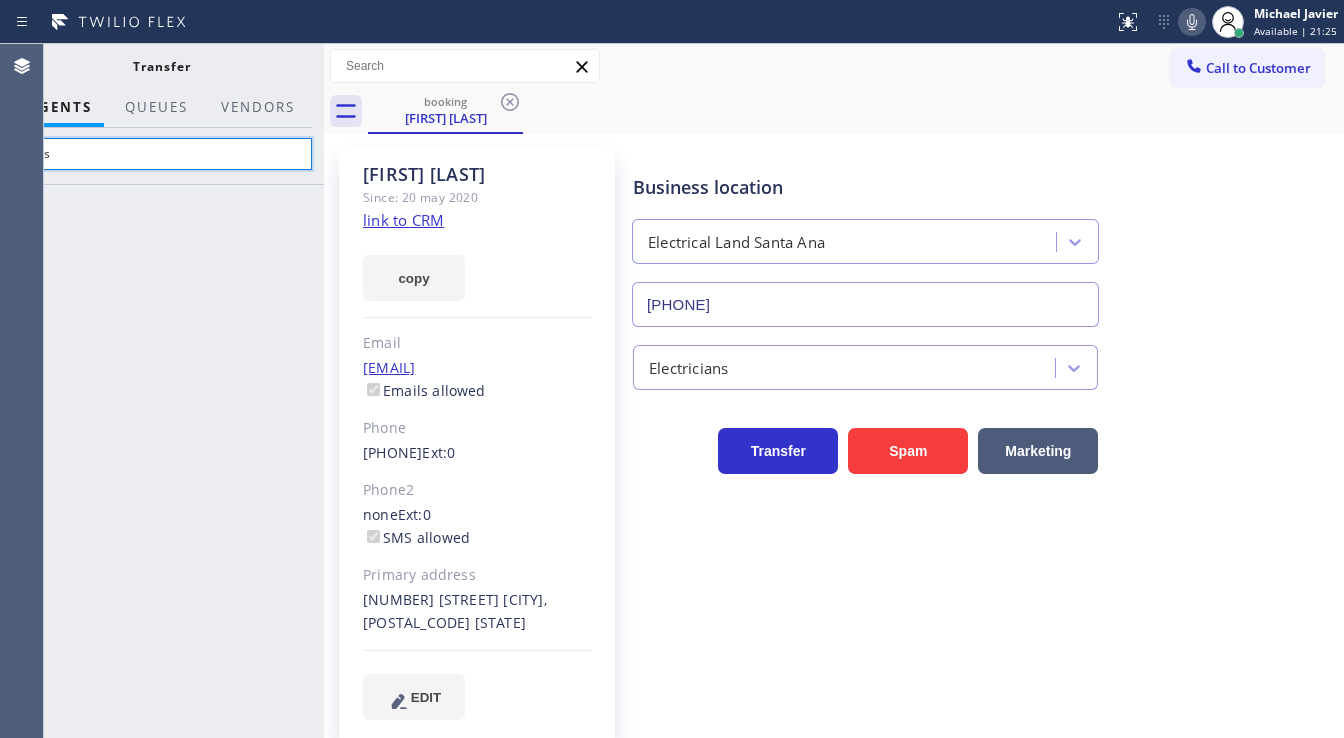 click on "Crus" at bounding box center (161, 154) 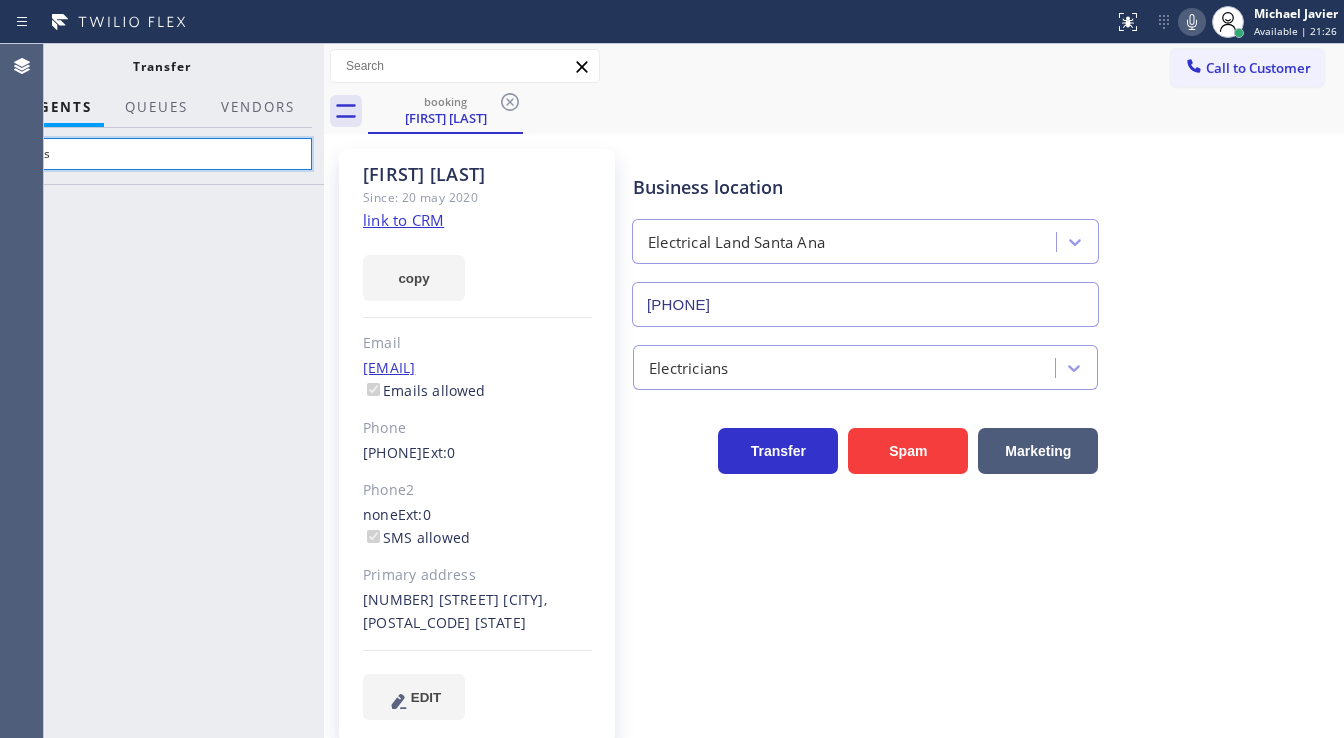 paste on "hristy Boligao" 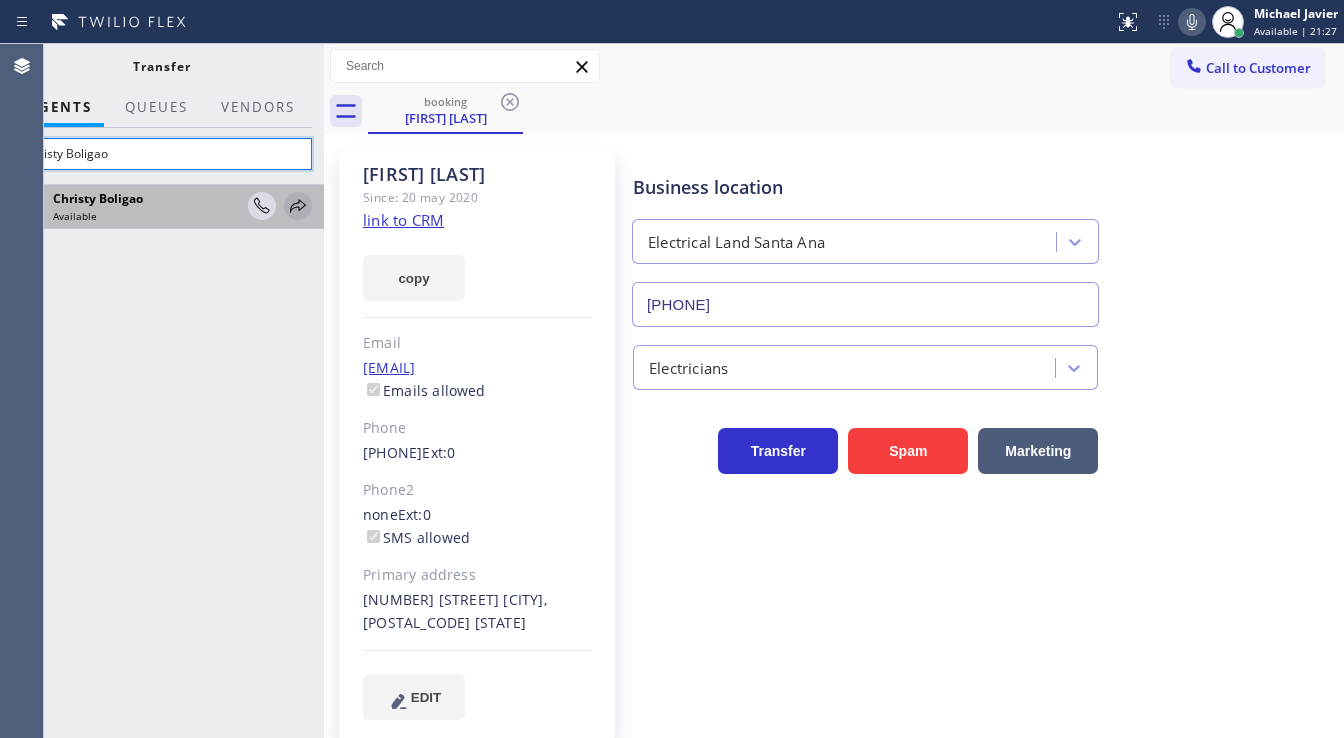 type on "Christy Boligao" 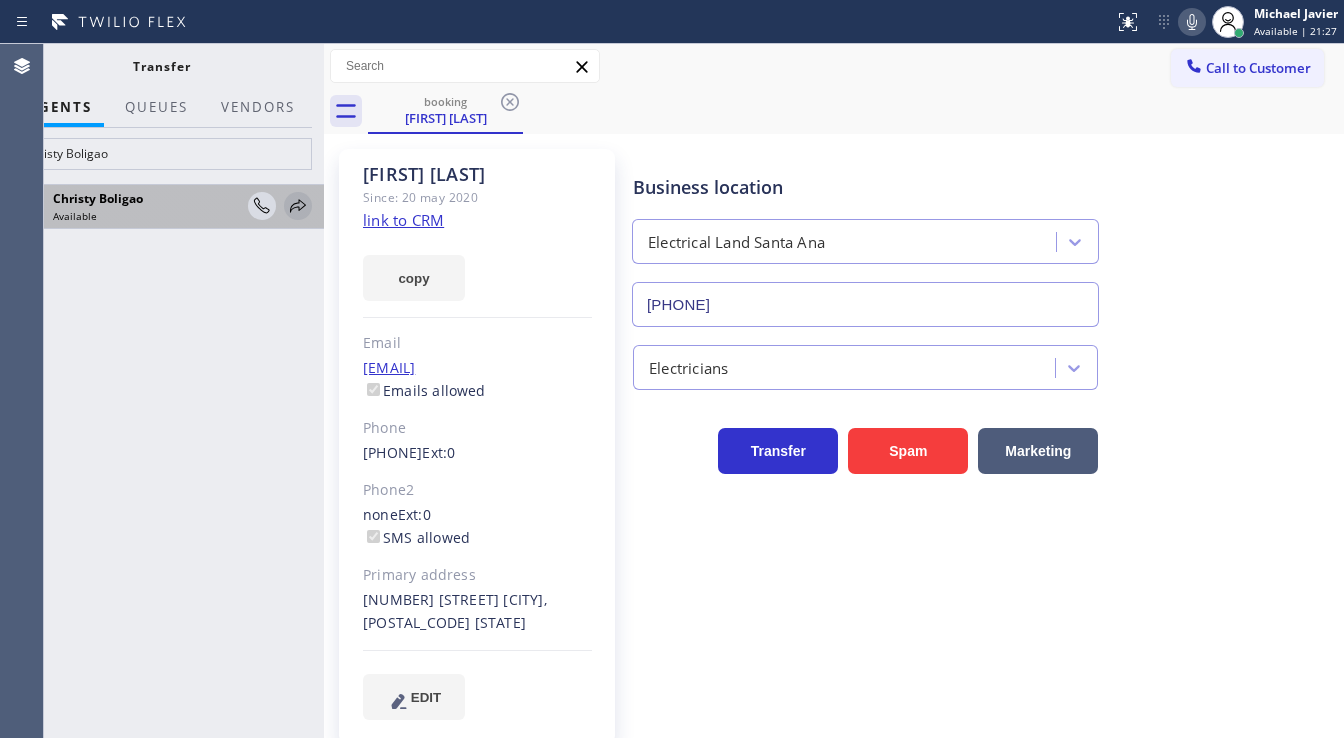 click 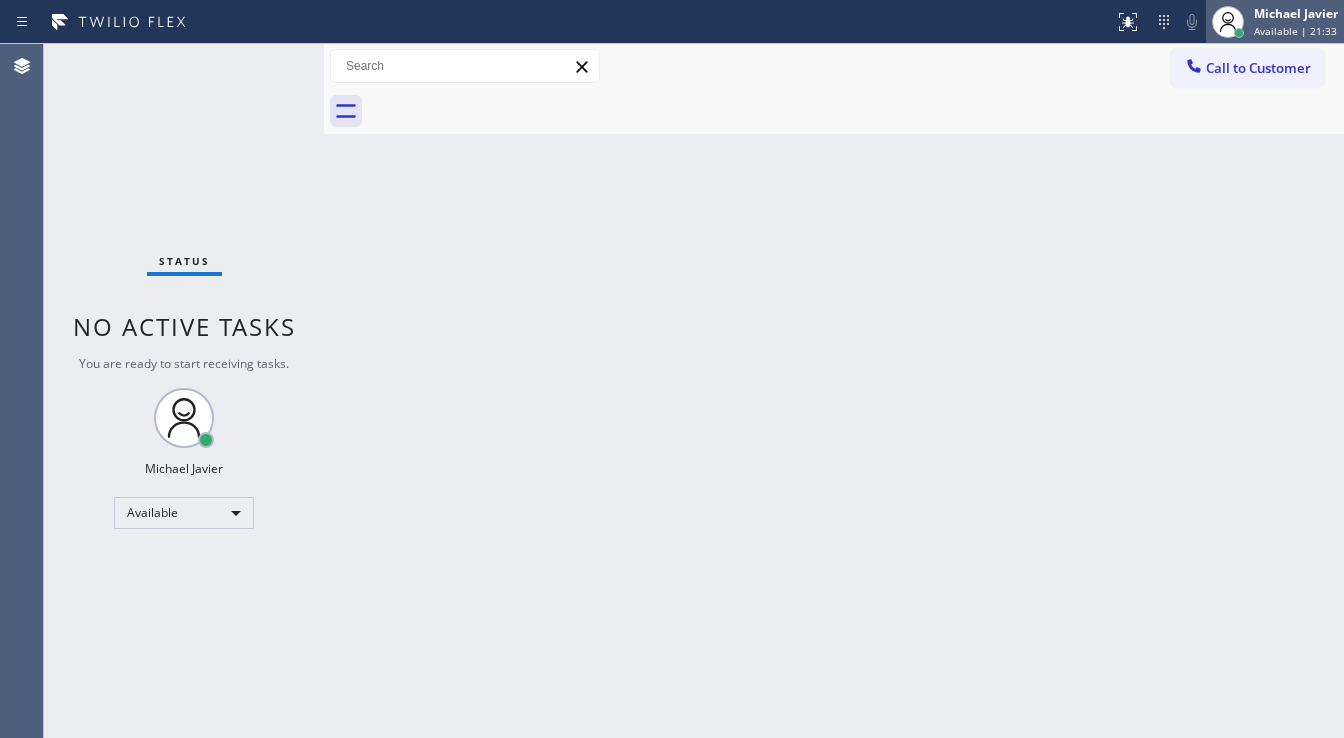 click on "Michael Javier" at bounding box center (1296, 13) 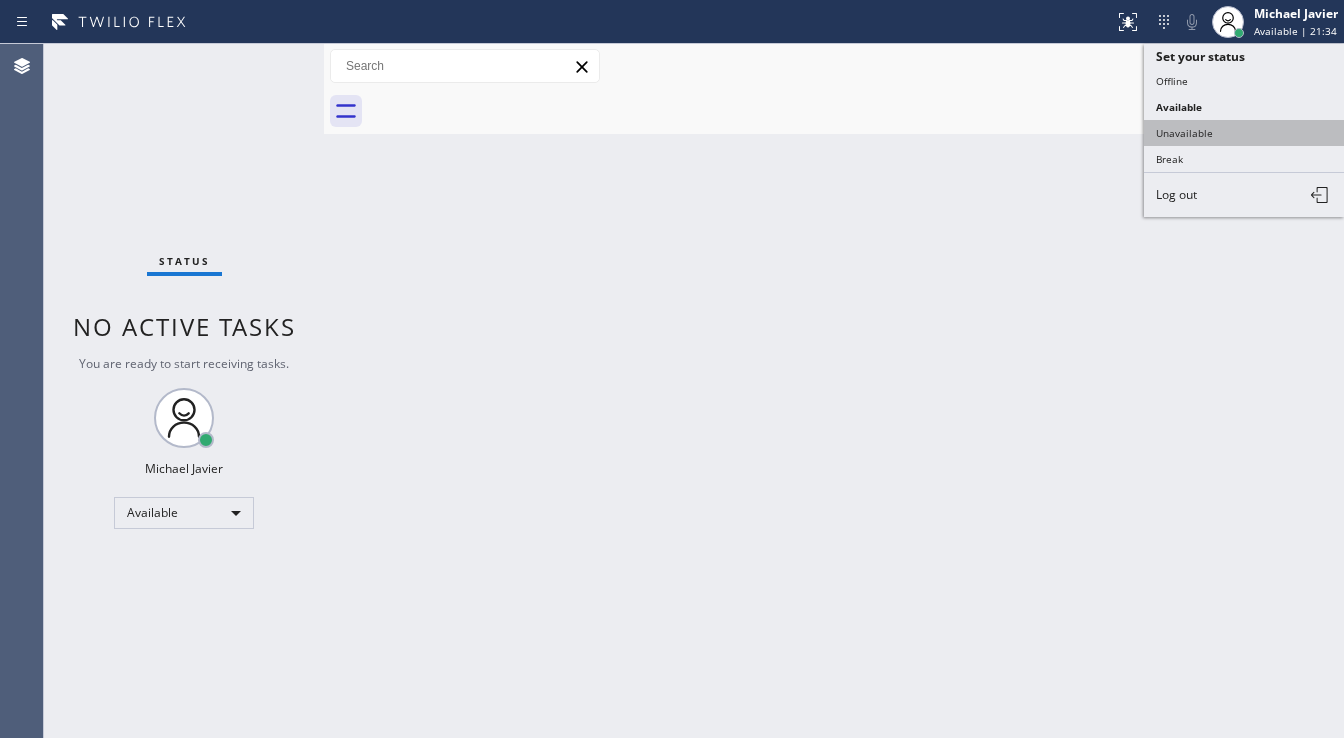 click on "Unavailable" at bounding box center [1244, 133] 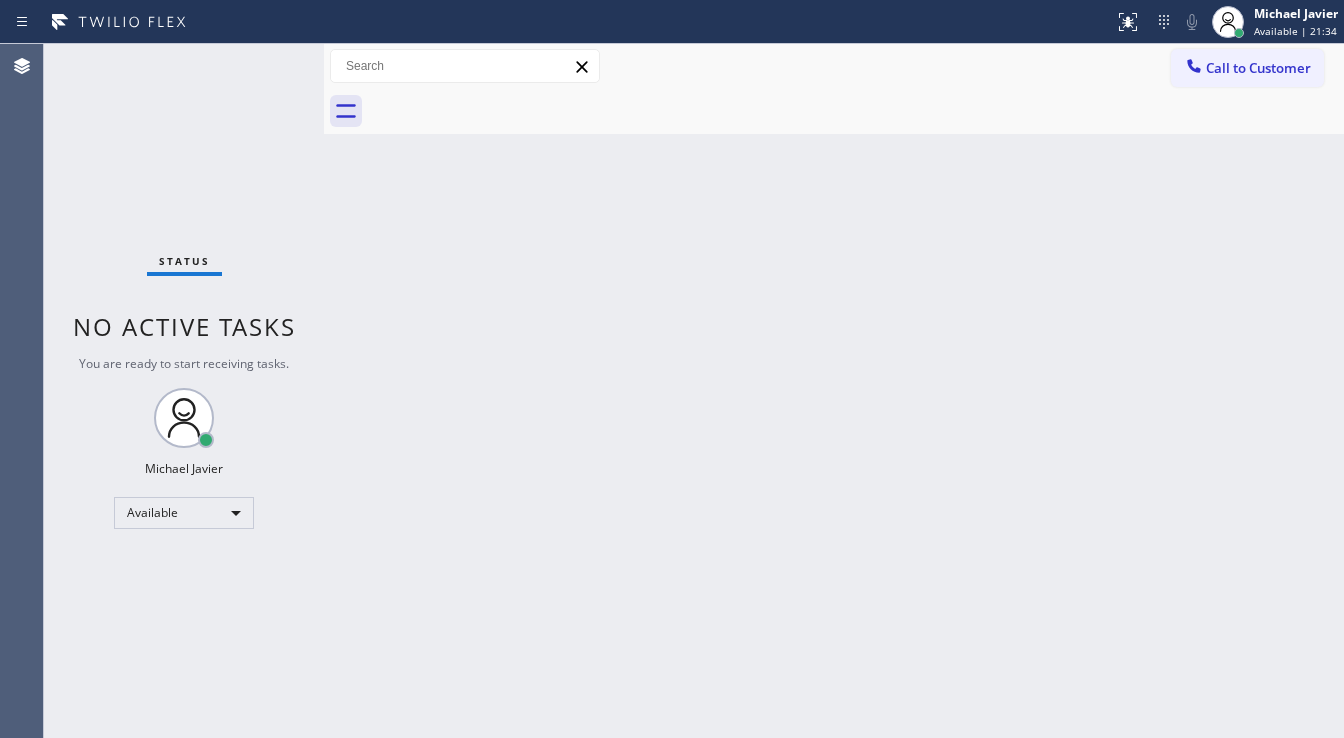 click on "Back to Dashboard Change Sender ID Customers Technicians Select a contact Outbound call Technician Search Technician Your caller id phone number Your caller id phone number Call Technician info Name   Phone none Address none Change Sender ID HVAC +1[PHONE] 5 Star Appliance +1[PHONE] Appliance Repair +1[PHONE] Plumbing +1[PHONE] Air Duct Cleaning +1[PHONE]  Electricians +1[PHONE]  Cancel Change Check personal SMS Reset Change No tabs Call to Customer Outbound call Location Sub Zero Repair San Francisco Your caller id phone number ([PHONE]) Customer number Call Outbound call Technician Search Technician Your caller id phone number Your caller id phone number Call" at bounding box center [834, 391] 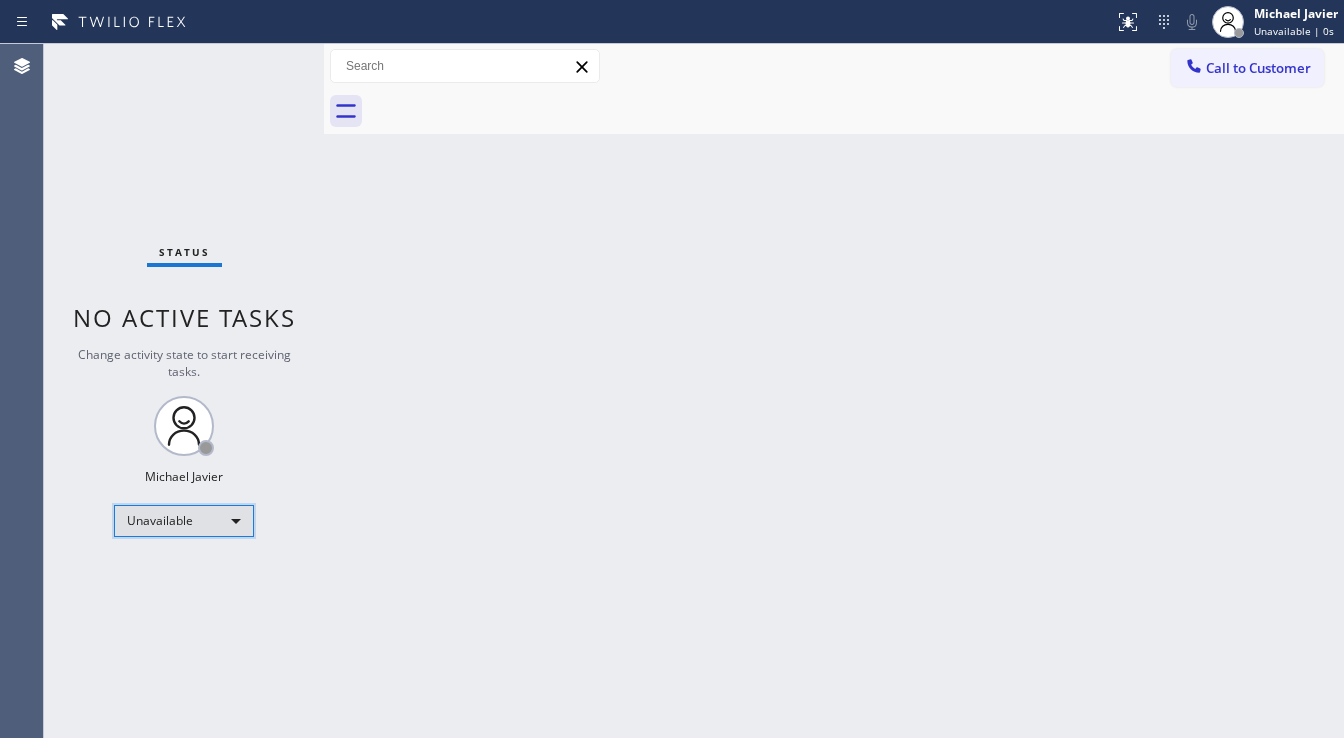 click on "Unavailable" at bounding box center [184, 521] 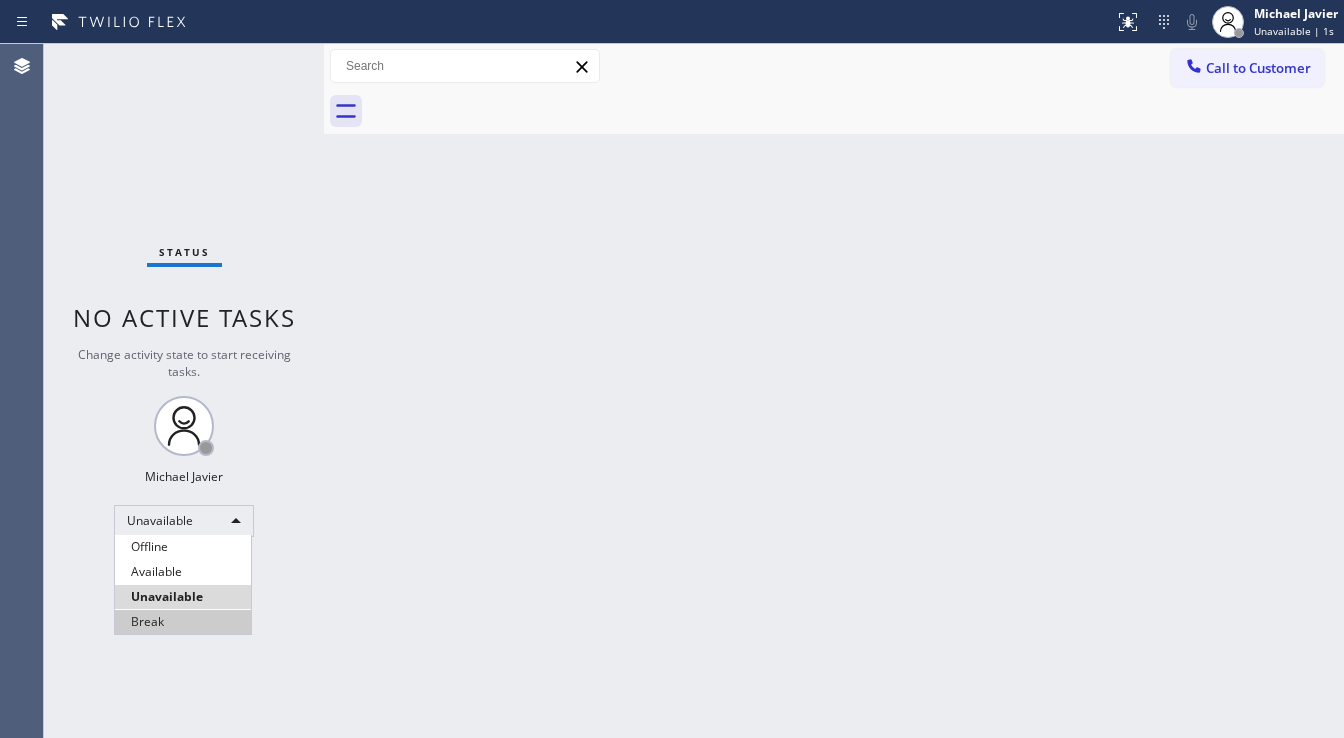 click on "Break" at bounding box center [183, 622] 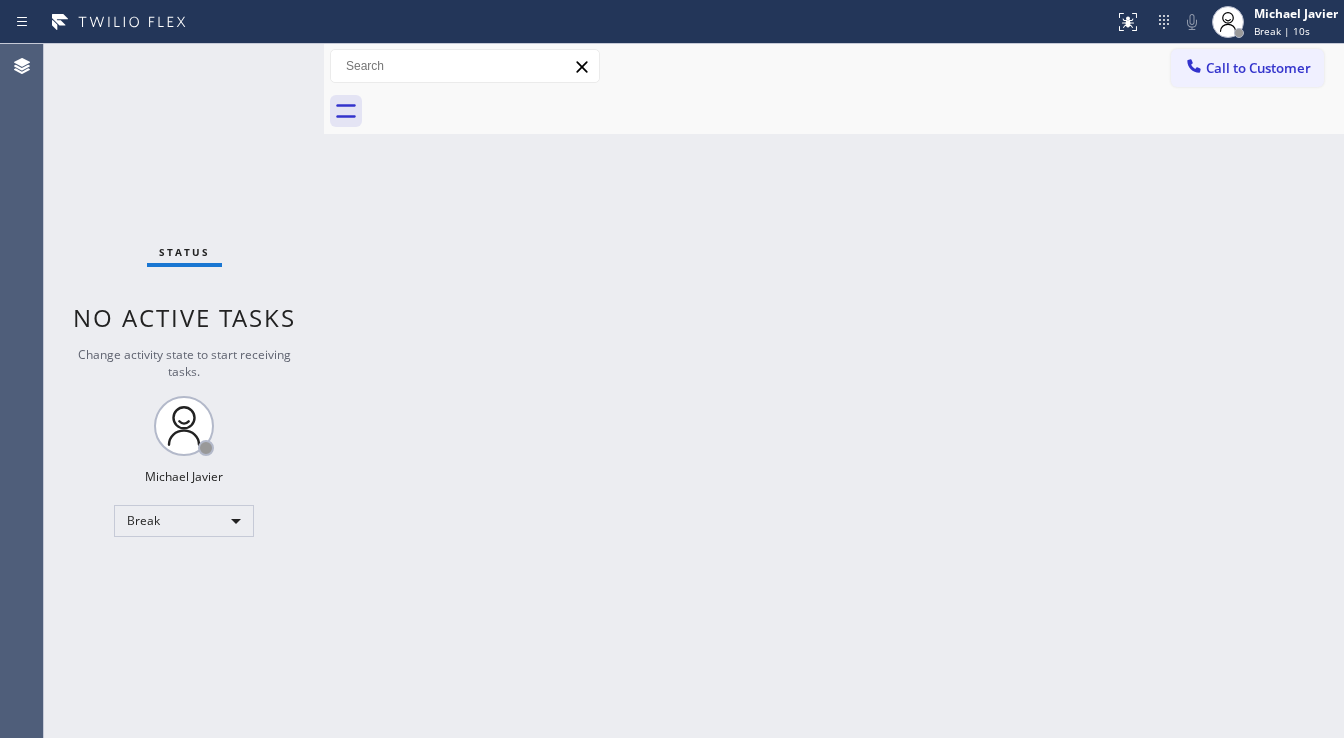 click on "Status   No active tasks     Change activity state to start receiving tasks.   [FIRST] [LAST] Break" at bounding box center (184, 391) 